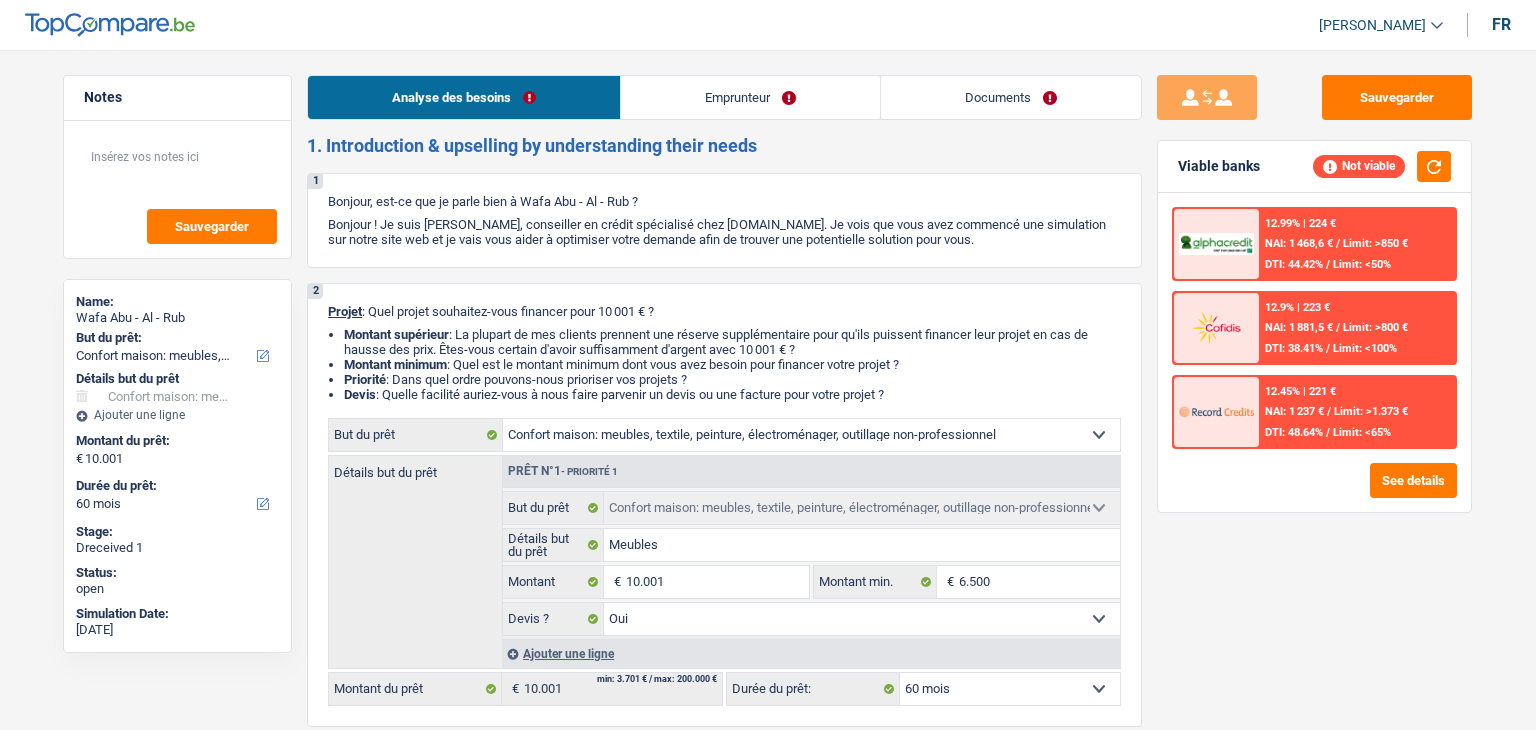 select on "household" 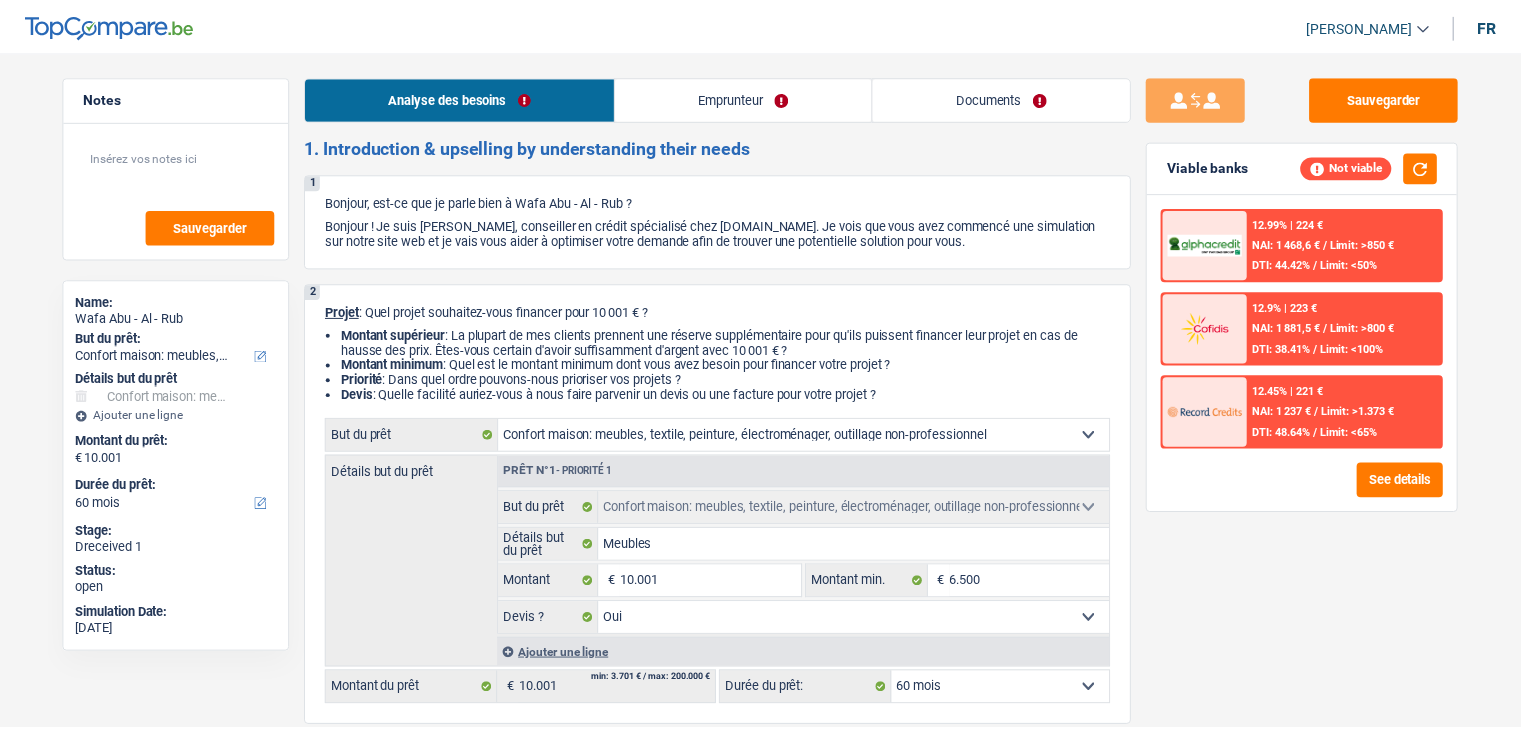 scroll, scrollTop: 0, scrollLeft: 0, axis: both 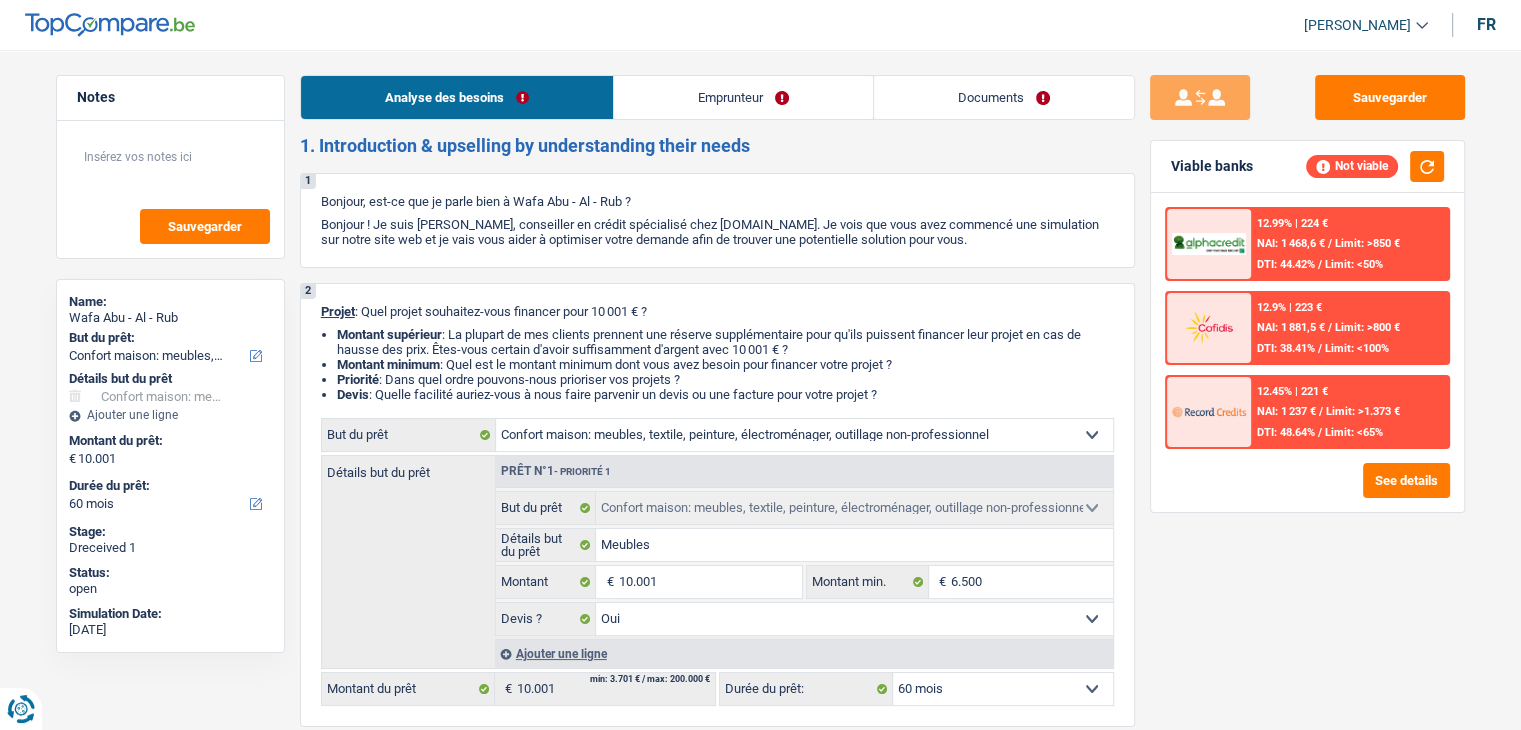 click on "Analyse des besoins Emprunteur Documents
1. Introduction & upselling by understanding their needs
1
Bonjour, est-ce que je parle bien à Wafa Abu - Al - Rub ?
Bonjour ! Je suis Charles Verhaegen, conseiller en crédit spécialisé chez TopCompare.be. Je vois que vous avez commencé une simulation sur notre site web et je vais vous aider à optimiser votre demande afin de trouver une potentielle solution pour vous.
2   Projet  : Quel projet souhaitez-vous financer pour 10 001 € ?
Montant supérieur : La plupart de mes clients prennent une réserve supplémentaire pour qu'ils puissent financer leur projet en cas de hausse des prix. Êtes-vous certain d'avoir suffisamment d'argent avec 10 001 € ?   Montant minimum : Quel est le montant minimum dont vous avez besoin pour financer votre projet ?   Priorité : Dans quel ordre pouvons-nous prioriser vos projets ?   Devis     Hifi, multimédia, gsm, ordinateur Frais médicaux" at bounding box center [717, 1456] 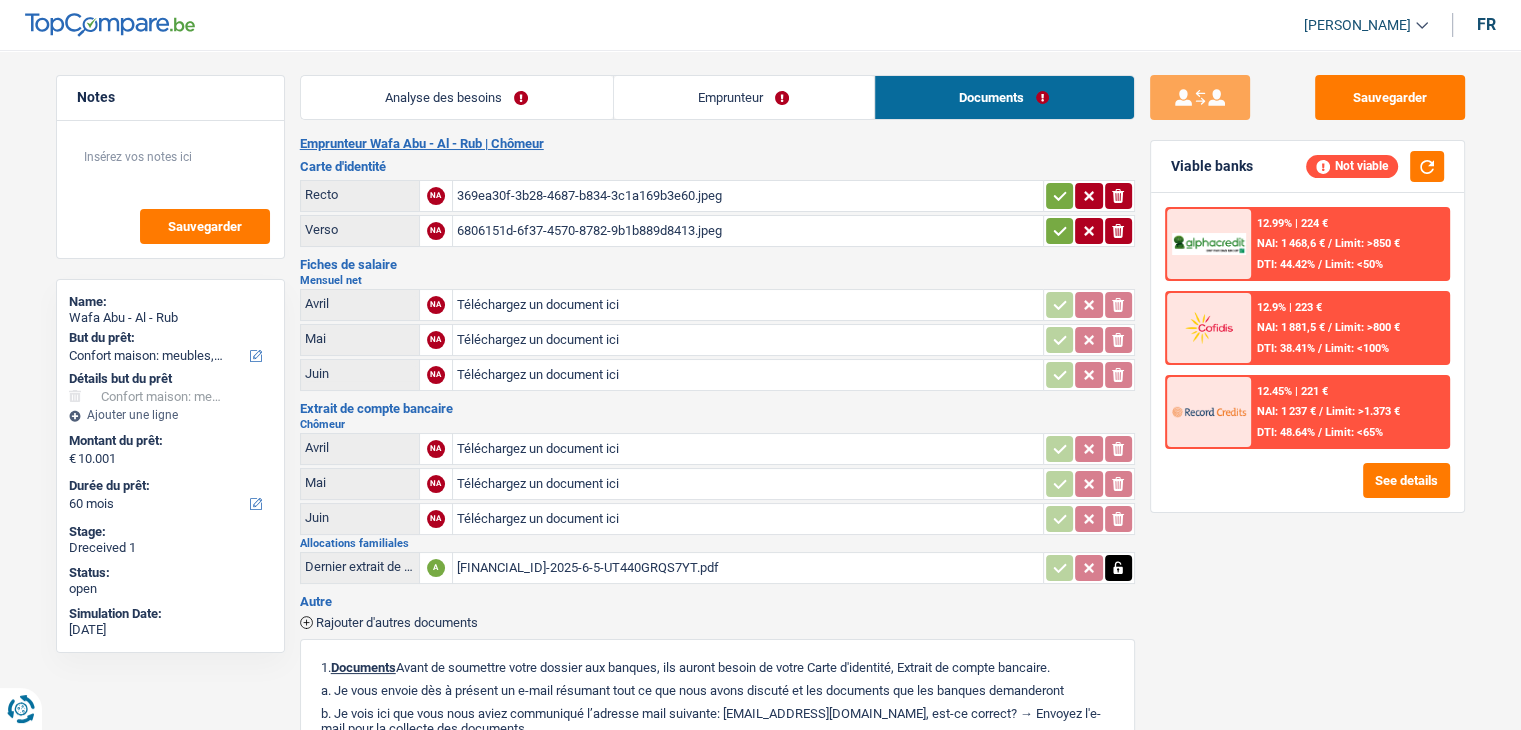 click on "Emprunteur" at bounding box center (744, 97) 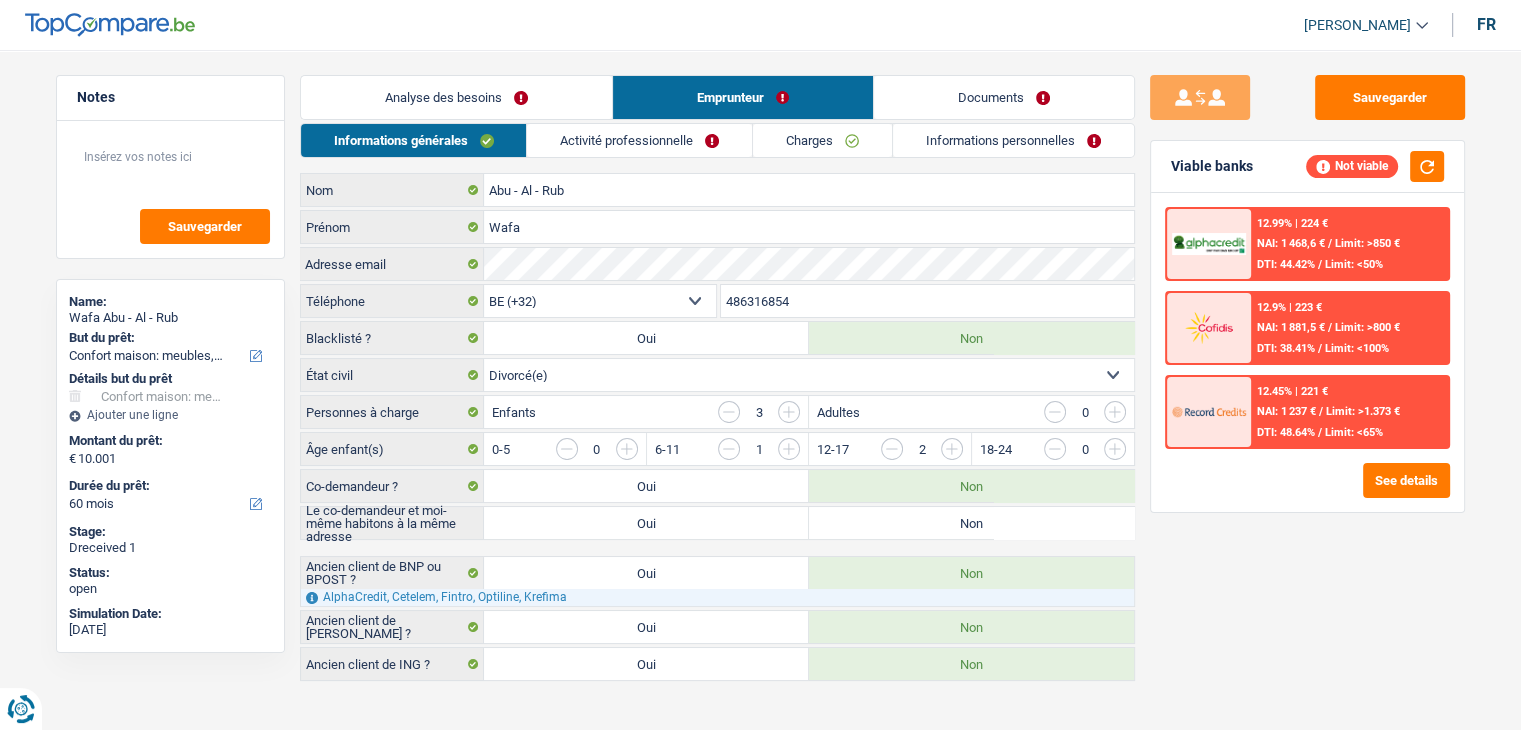 click on "Activité professionnelle" at bounding box center [639, 140] 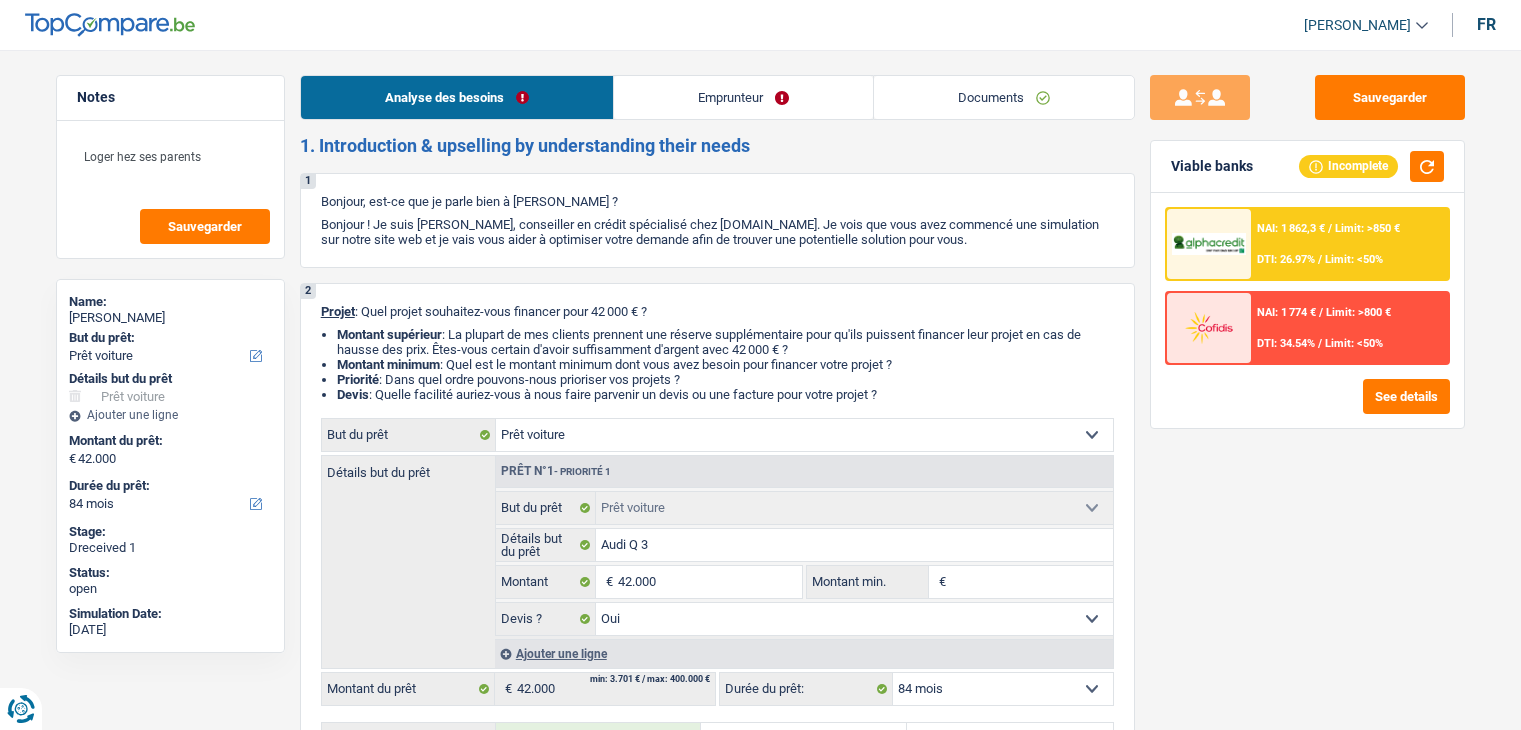 select on "car" 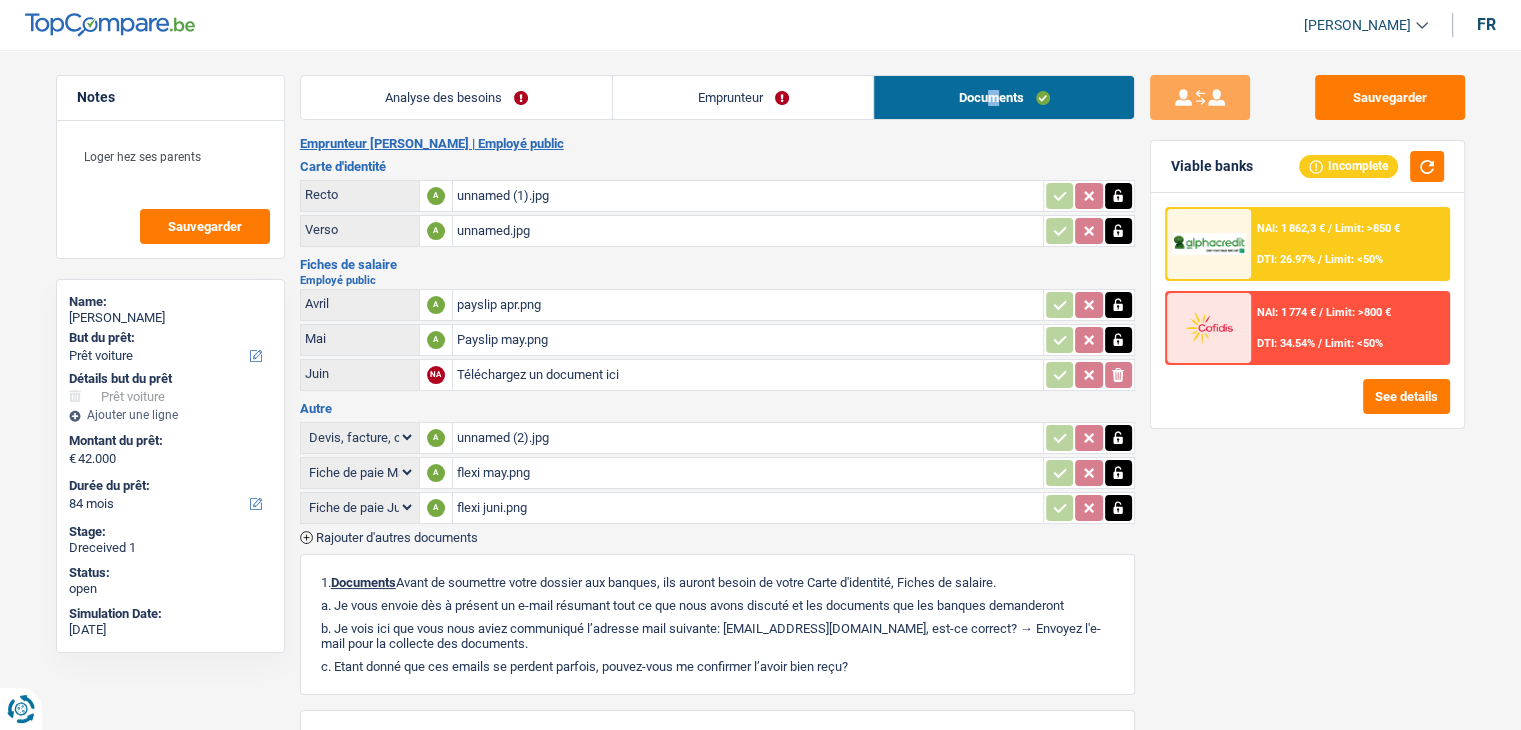 scroll, scrollTop: 0, scrollLeft: 0, axis: both 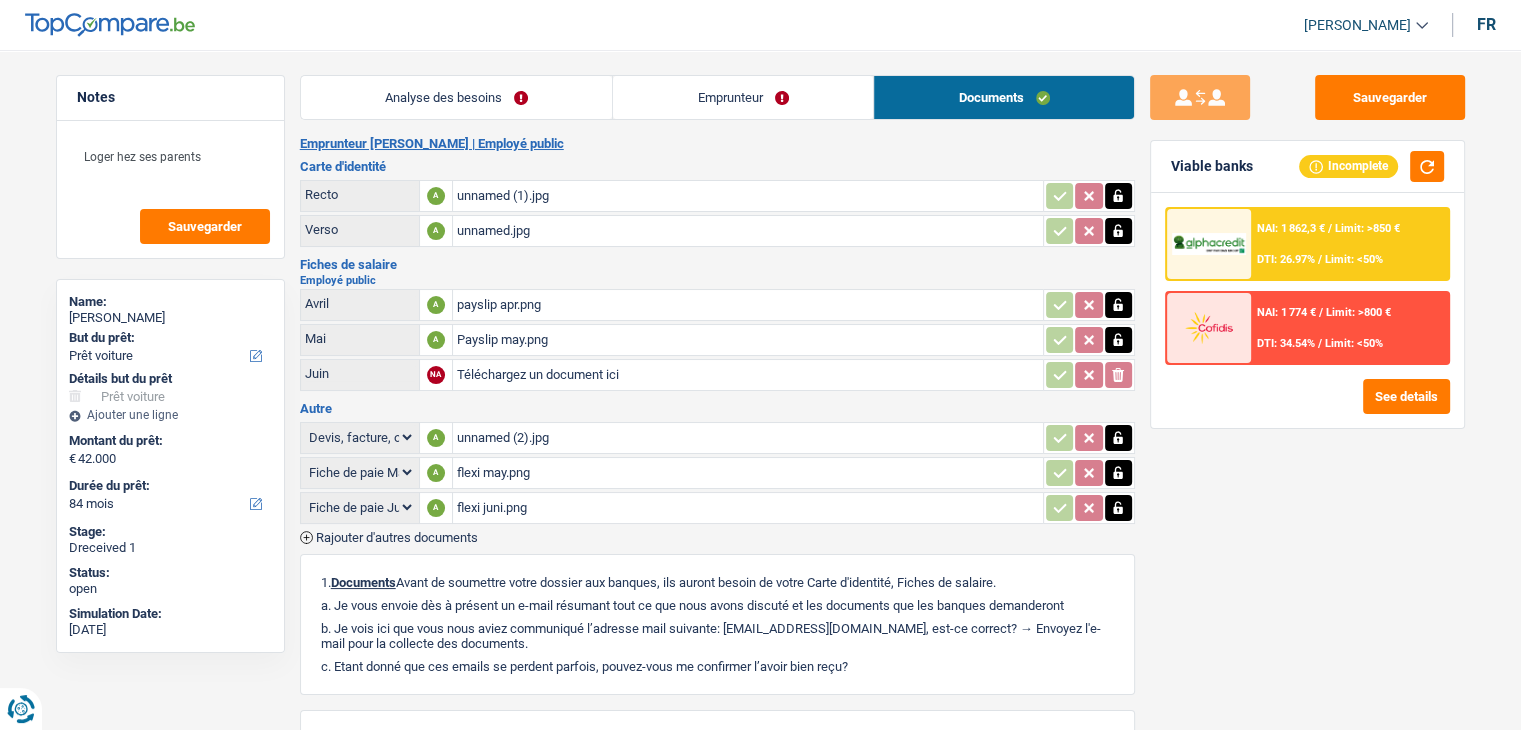 click on "unnamed (2).jpg" at bounding box center [748, 438] 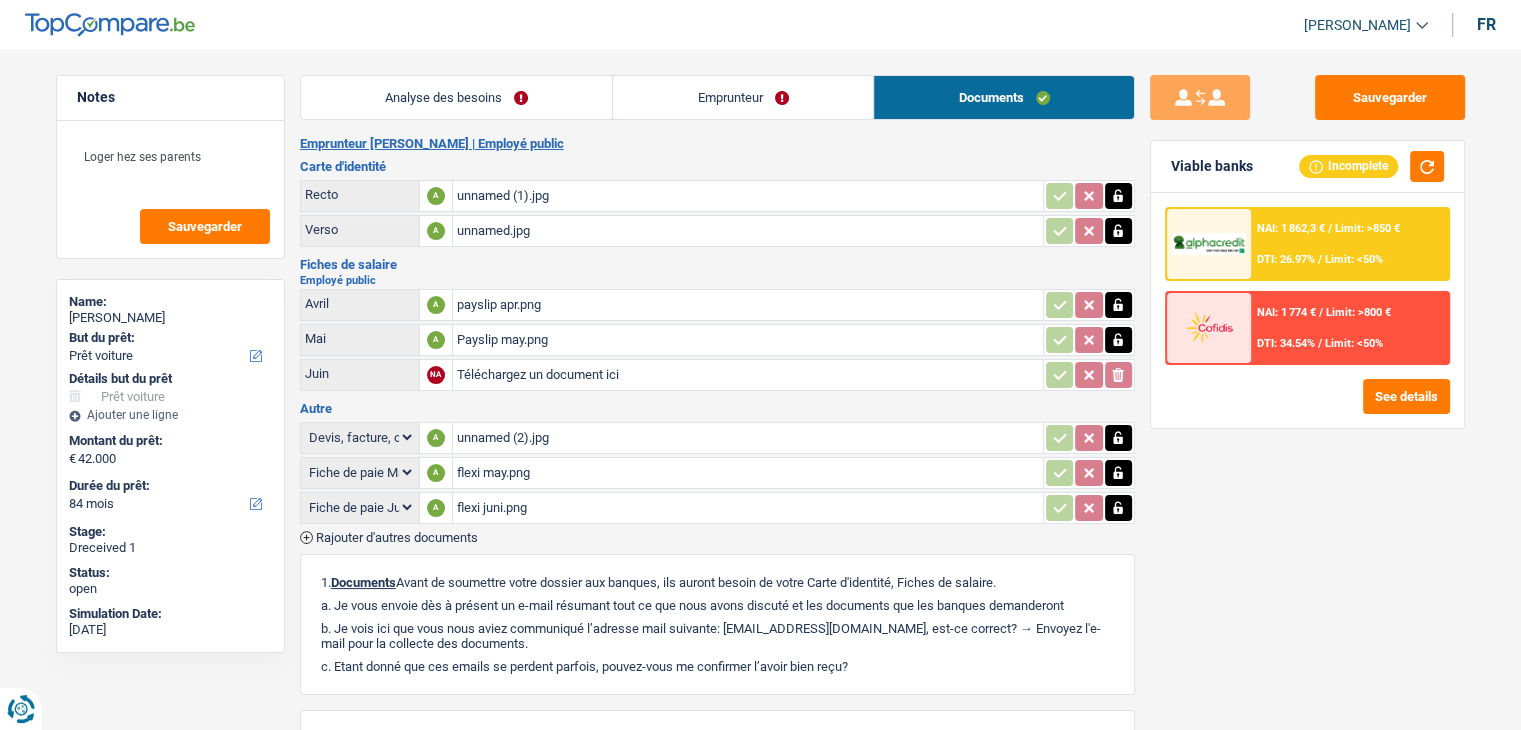 click on "flexi may.png" at bounding box center (748, 473) 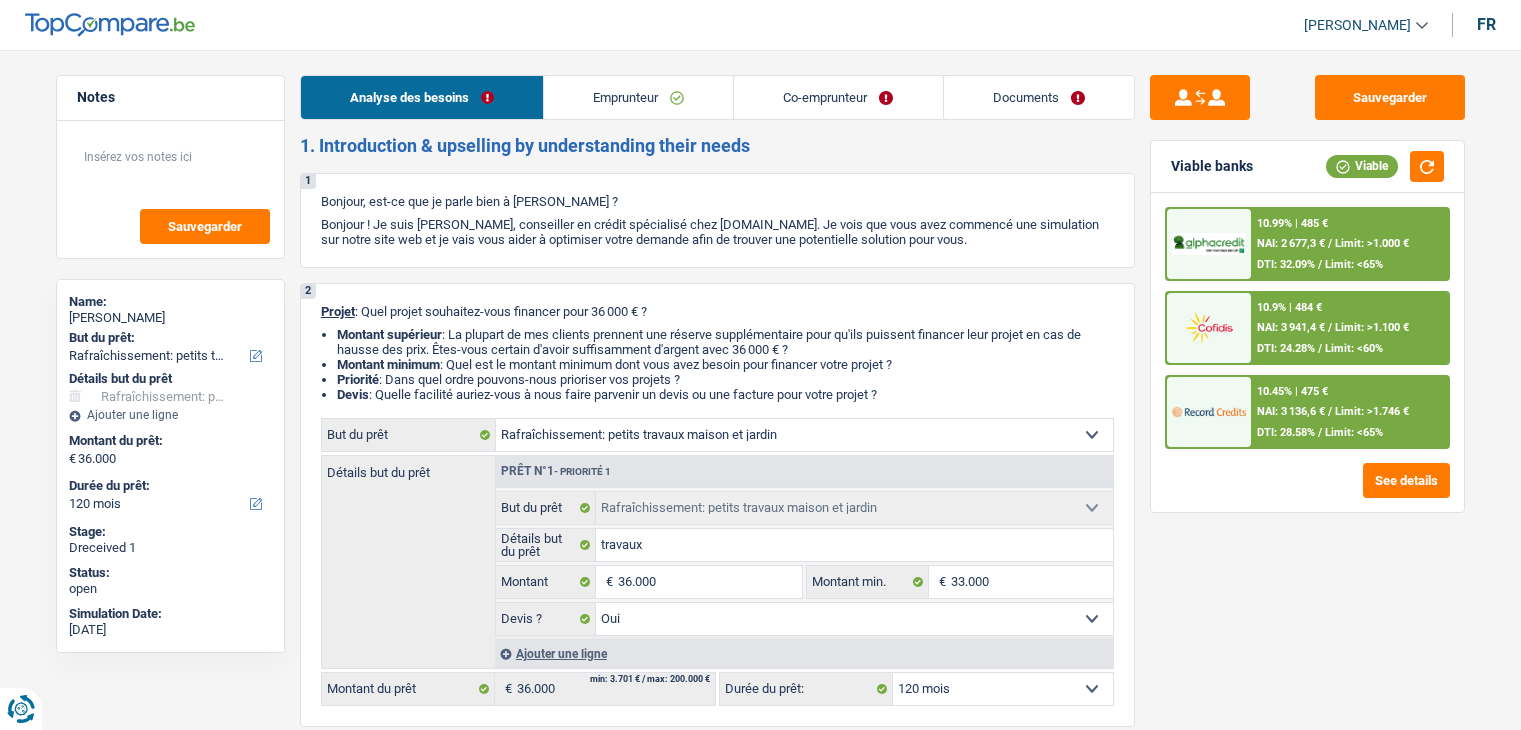 select on "houseOrGarden" 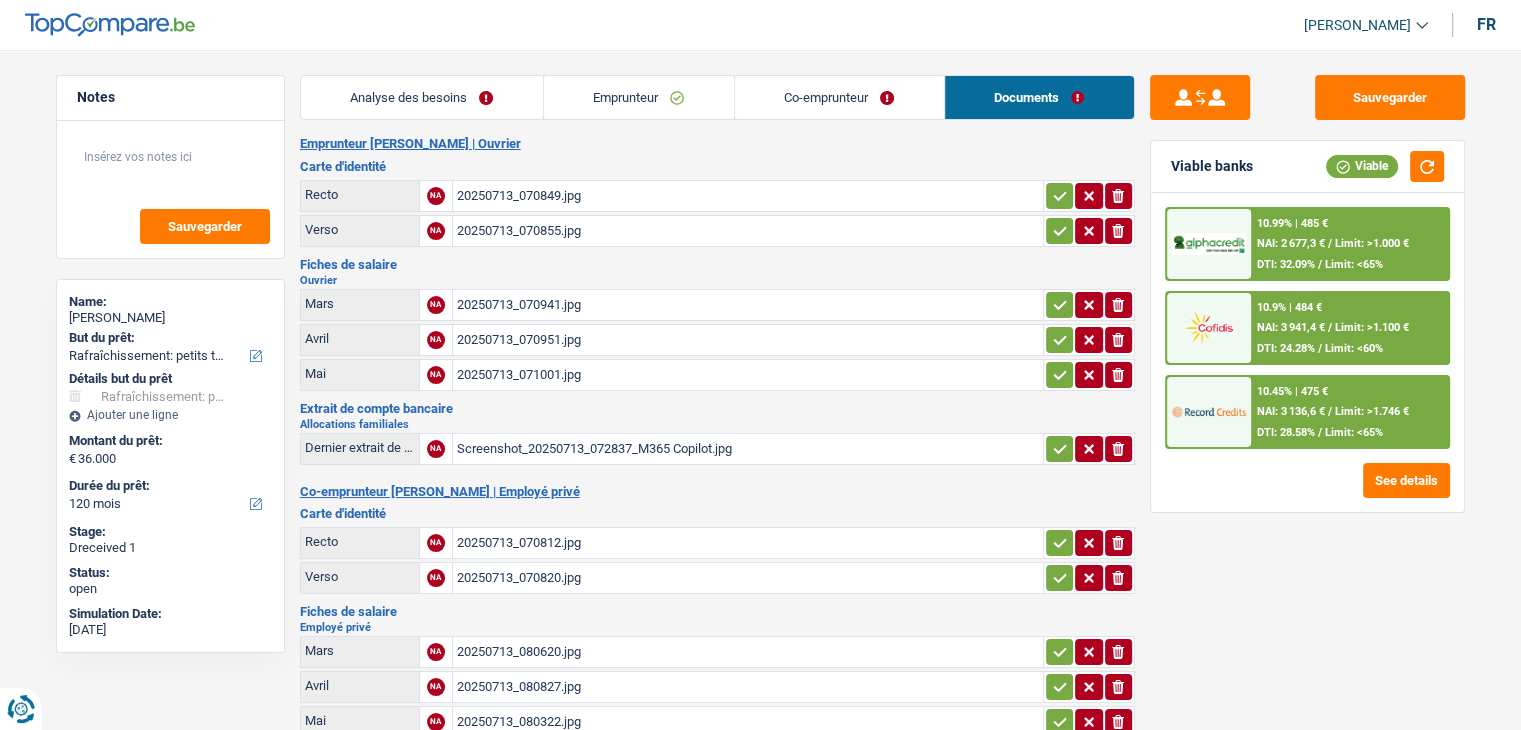 scroll, scrollTop: 0, scrollLeft: 0, axis: both 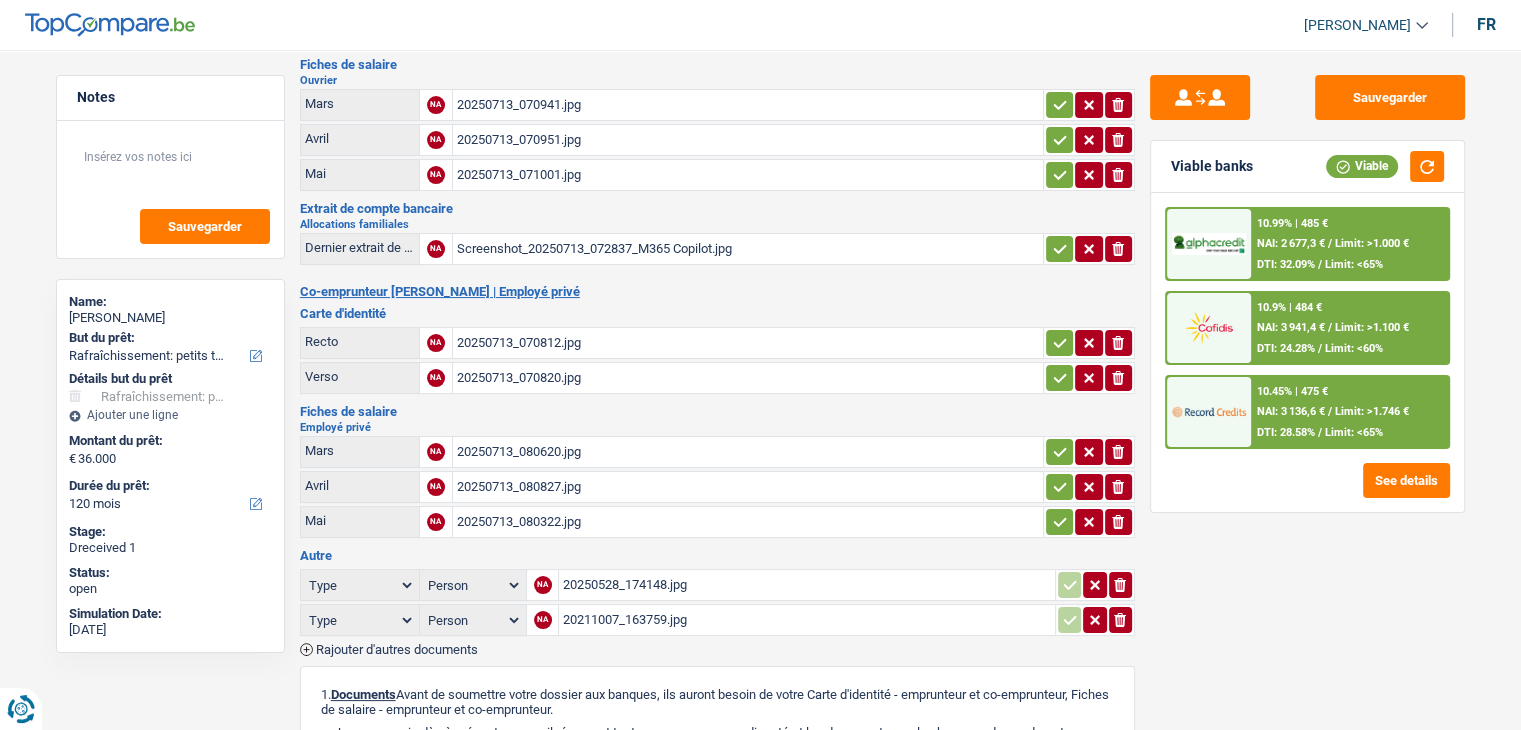 click on "20250713_080620.jpg" at bounding box center [748, 452] 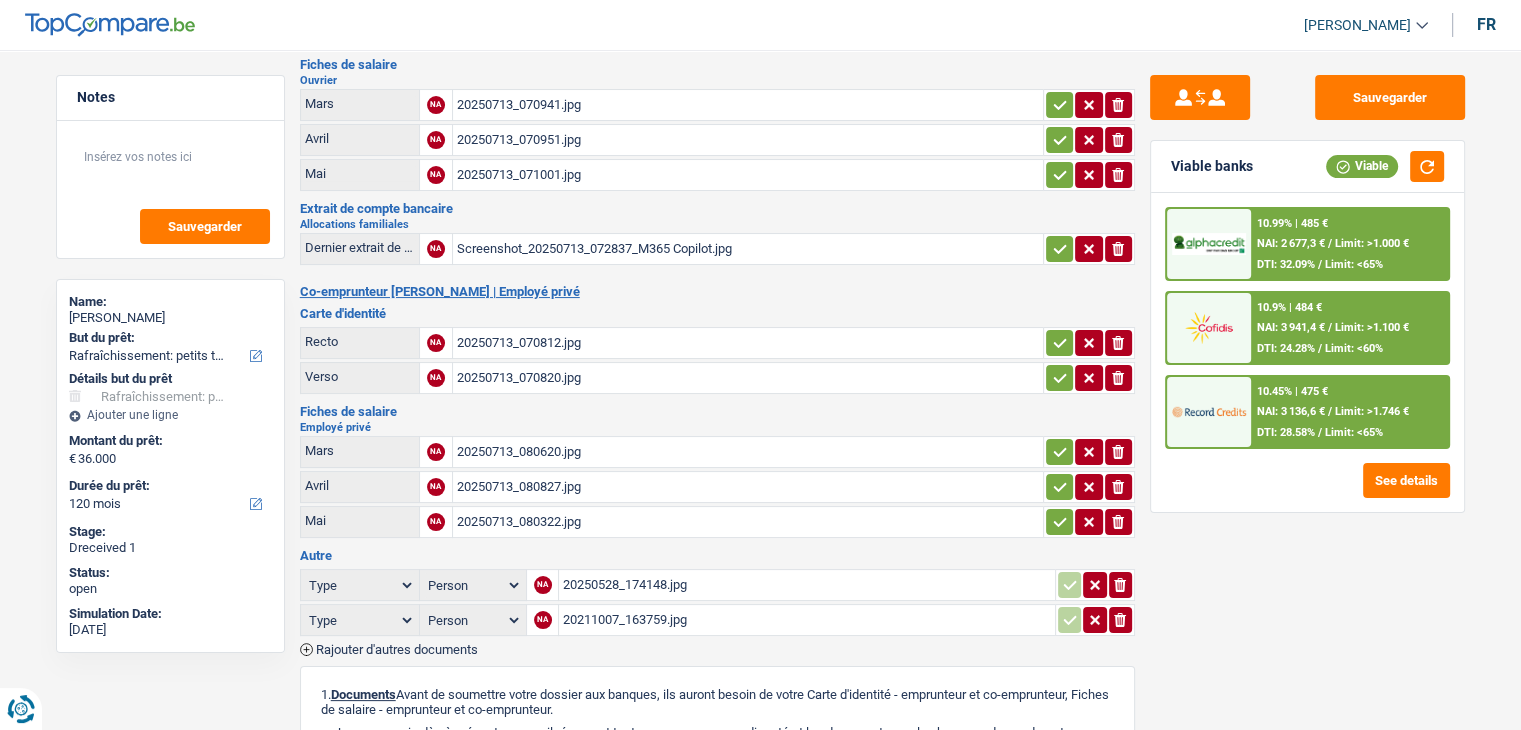 click on "20250713_080827.jpg" at bounding box center (748, 487) 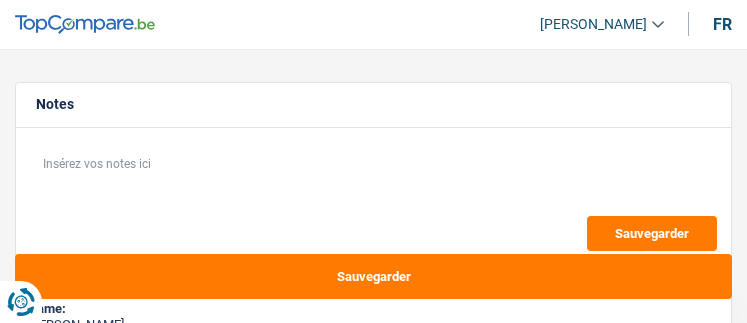 select on "36" 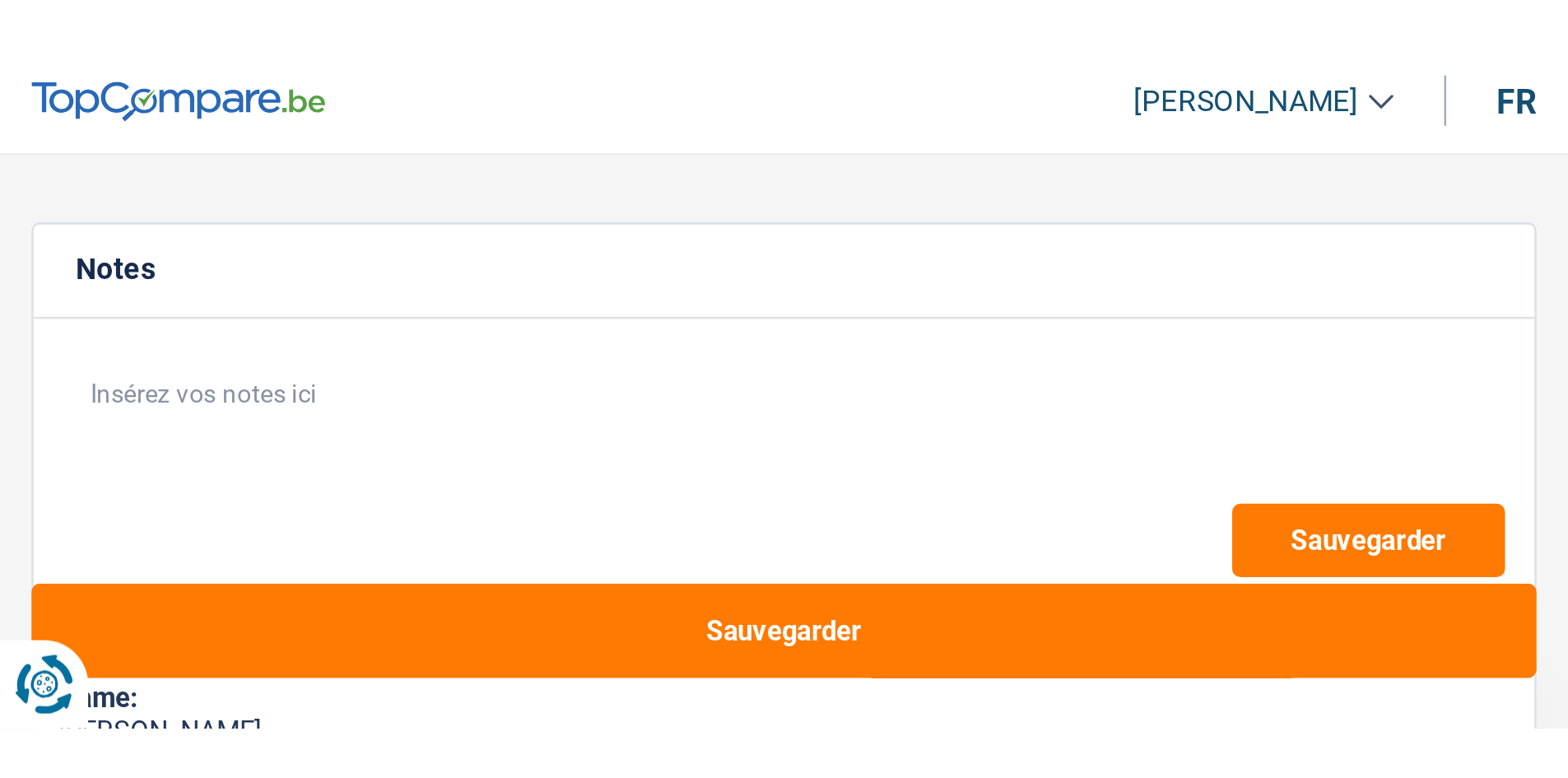 scroll, scrollTop: 0, scrollLeft: 0, axis: both 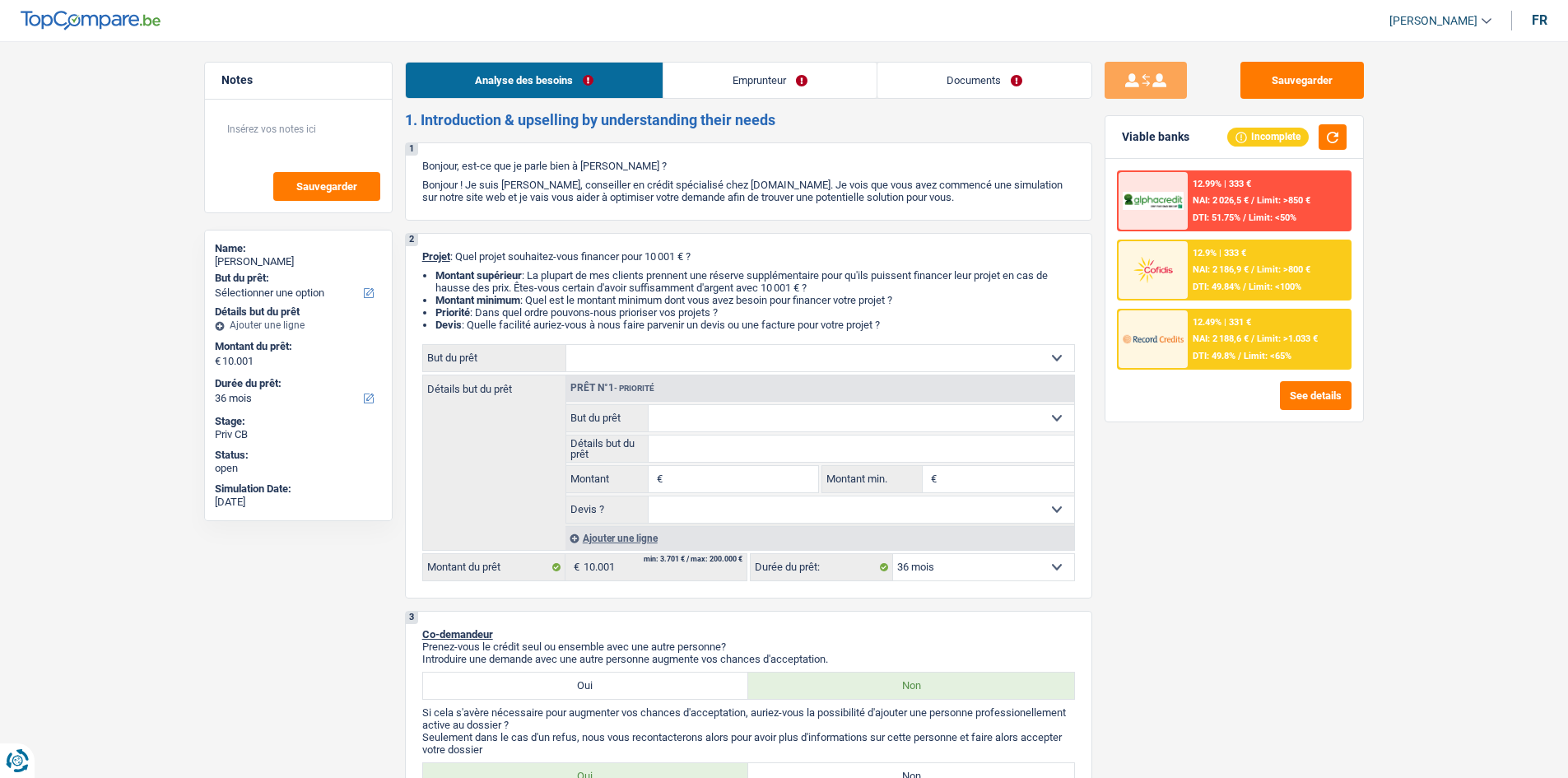 click on "Emprunteur" at bounding box center (770, 80) 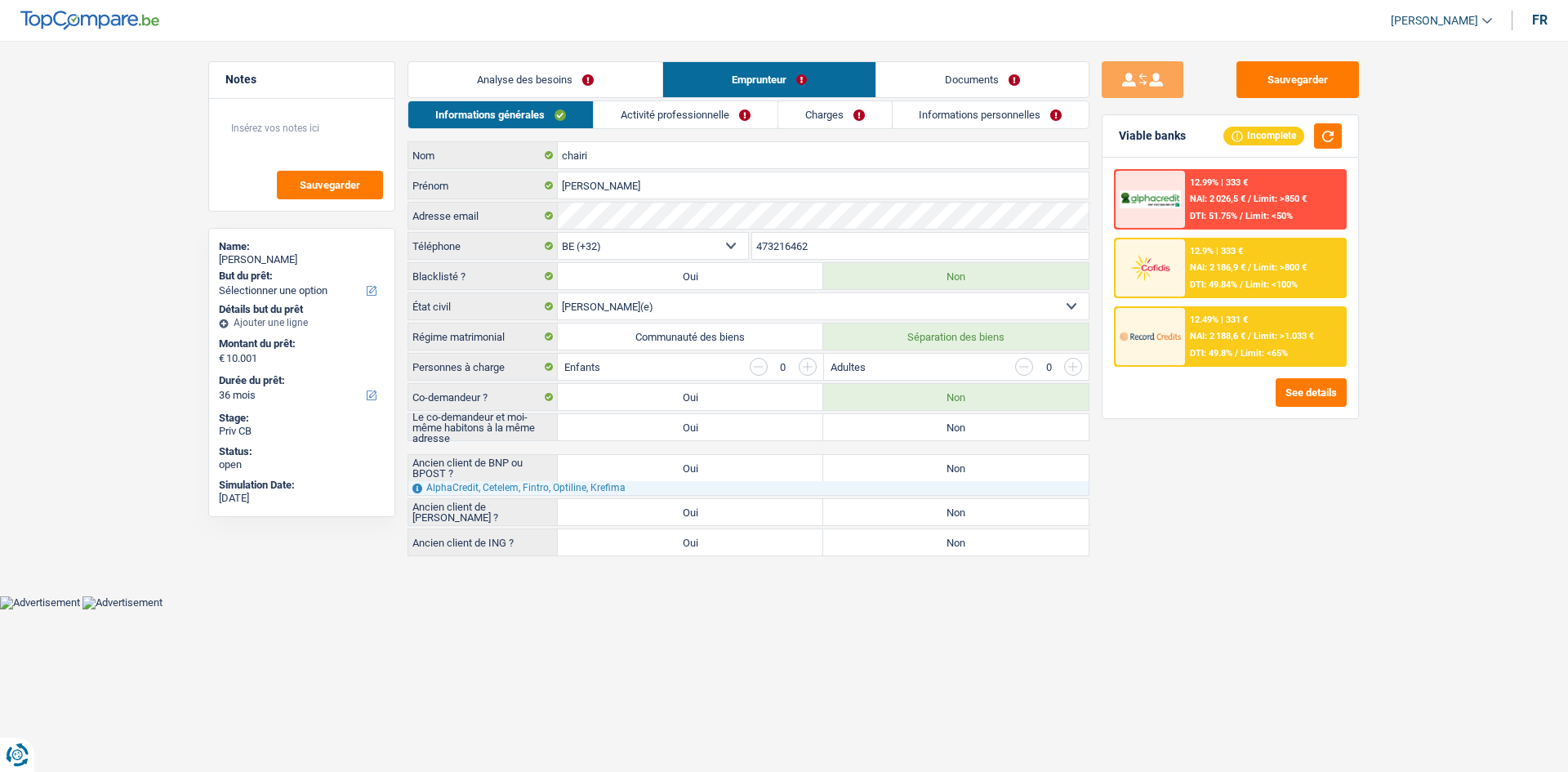 click on "Analyse des besoins" at bounding box center [535, 79] 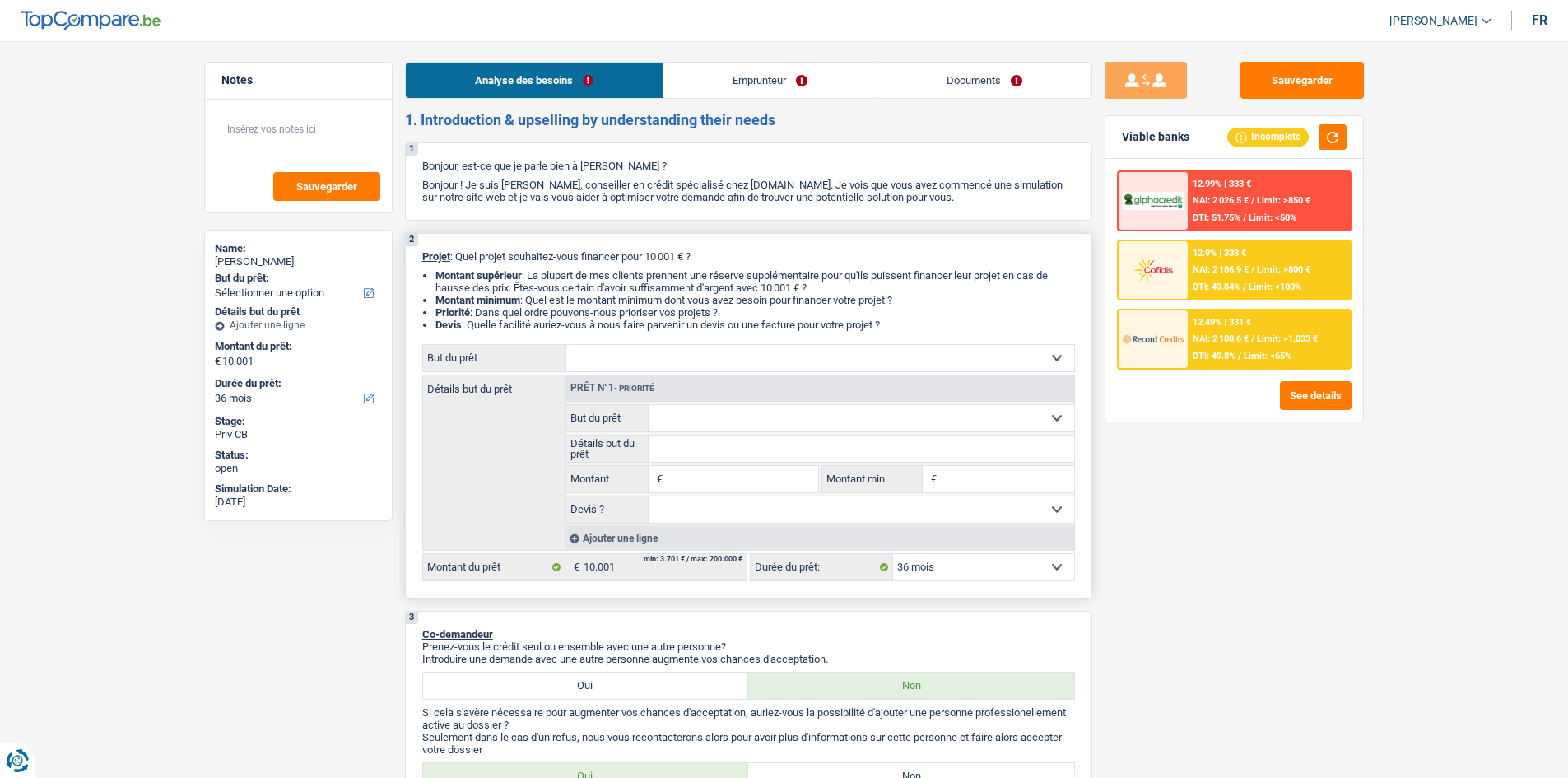 click on "Confort maison: meubles, textile, peinture, électroménager, outillage non-professionnel Hifi, multimédia, gsm, ordinateur Aménagement: frais d'installation, déménagement Evénement familial: naissance, mariage, divorce, communion, décès Frais médicaux Frais d'études Frais permis de conduire Loisirs: voyage, sport, musique Rafraîchissement: petits travaux maison et jardin Frais judiciaires Réparation voiture Prêt rénovation (non disponible pour les non-propriétaires) Prêt énergie (non disponible pour les non-propriétaires) Prêt voiture Taxes, impôts non professionnels Rénovation bien à l'étranger Dettes familiales Assurance Autre
Sélectionner une option" at bounding box center [820, 358] 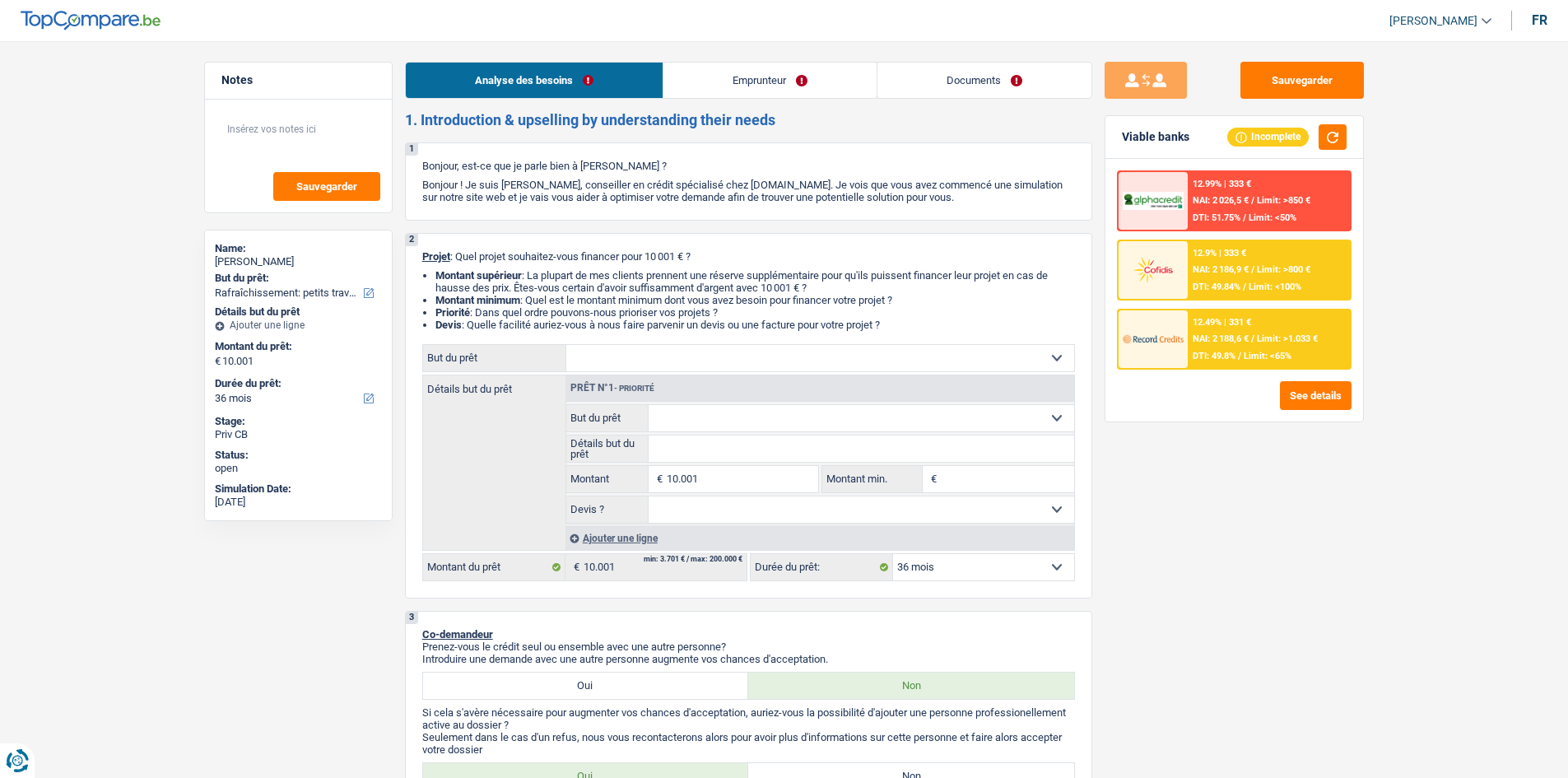 select on "houseOrGarden" 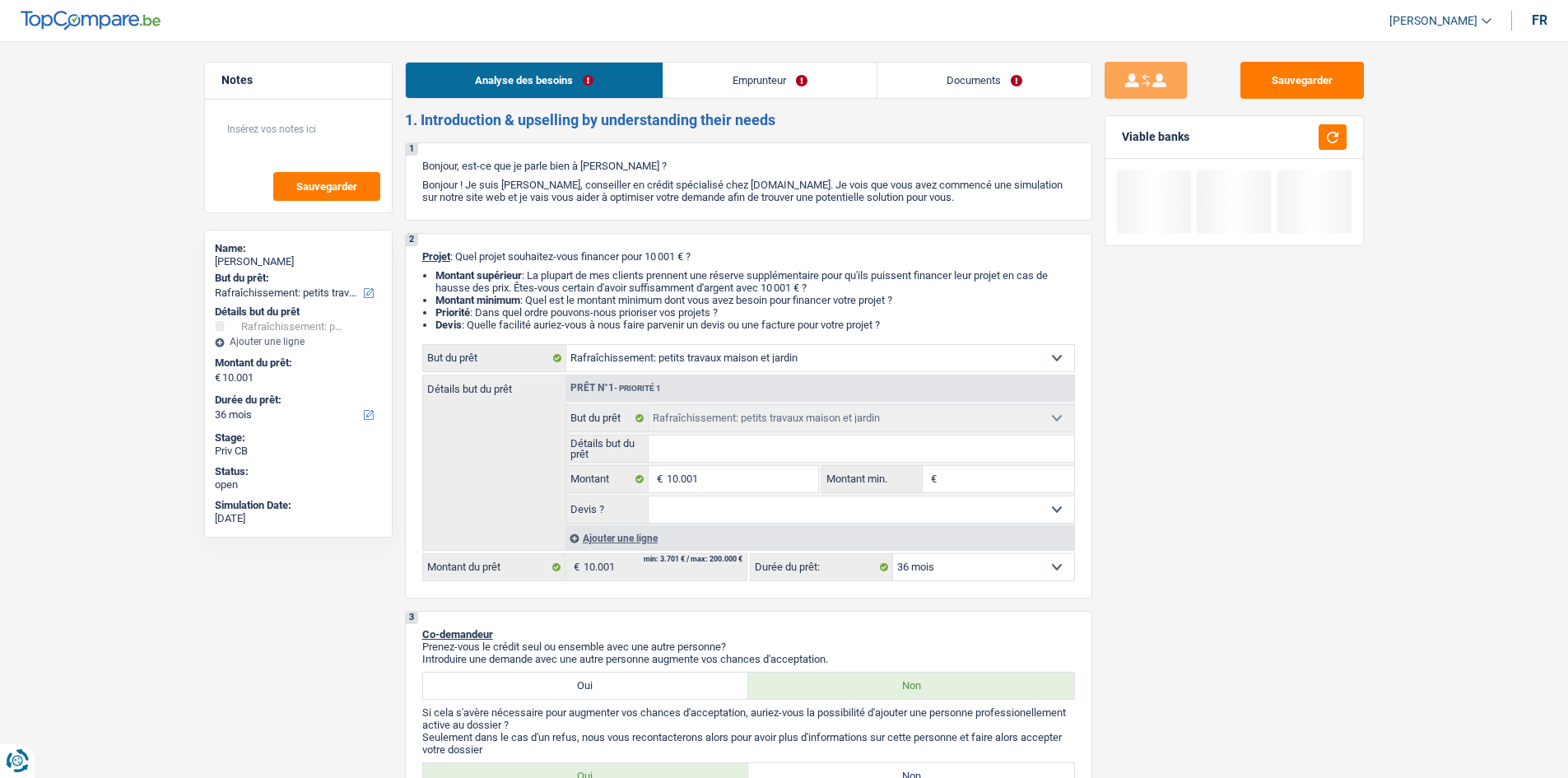 click on "Emprunteur" at bounding box center (770, 80) 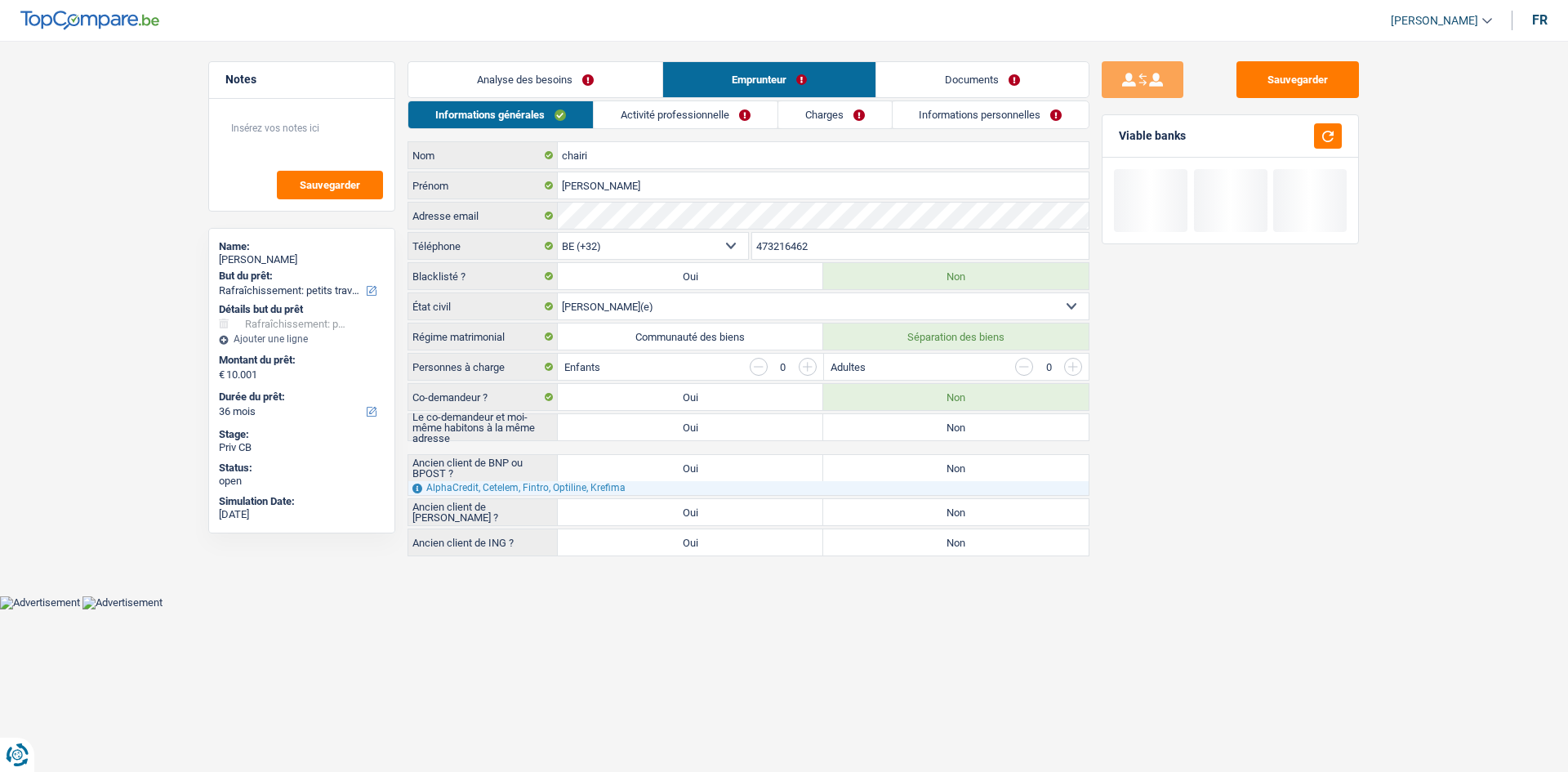 click on "Activité professionnelle" at bounding box center [685, 114] 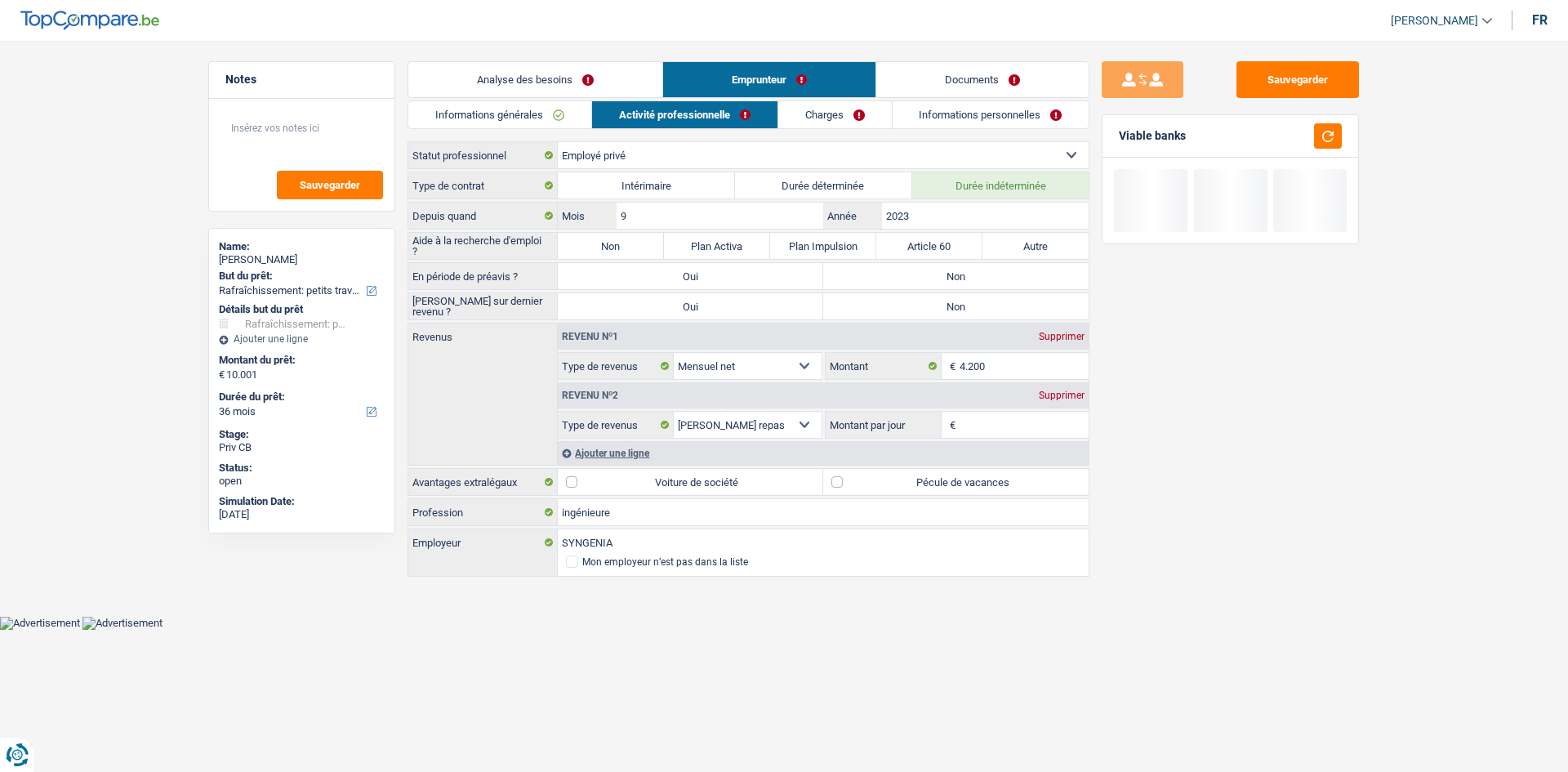click on "Charges" at bounding box center (835, 114) 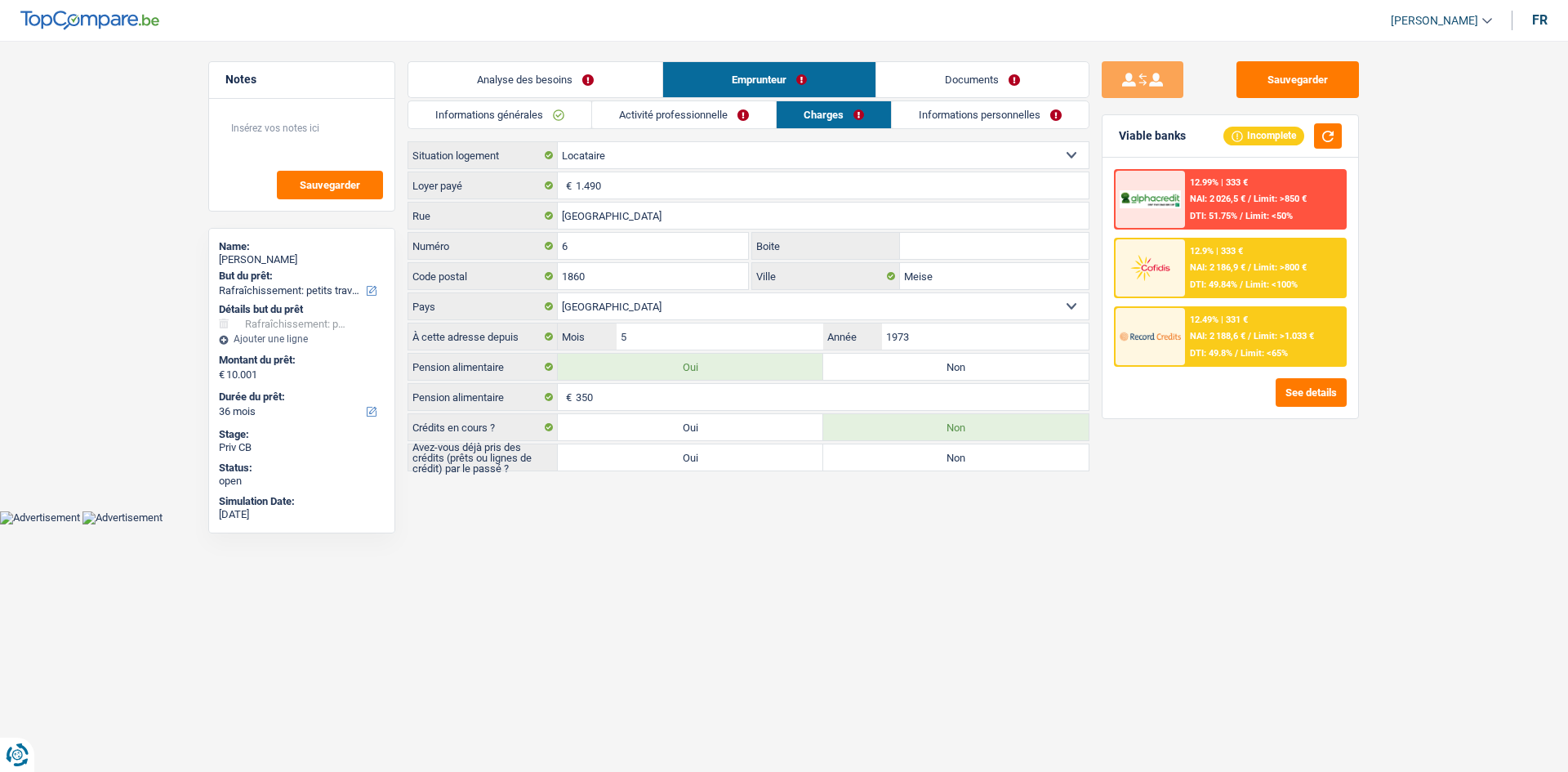 click on "Activité professionnelle" at bounding box center (684, 114) 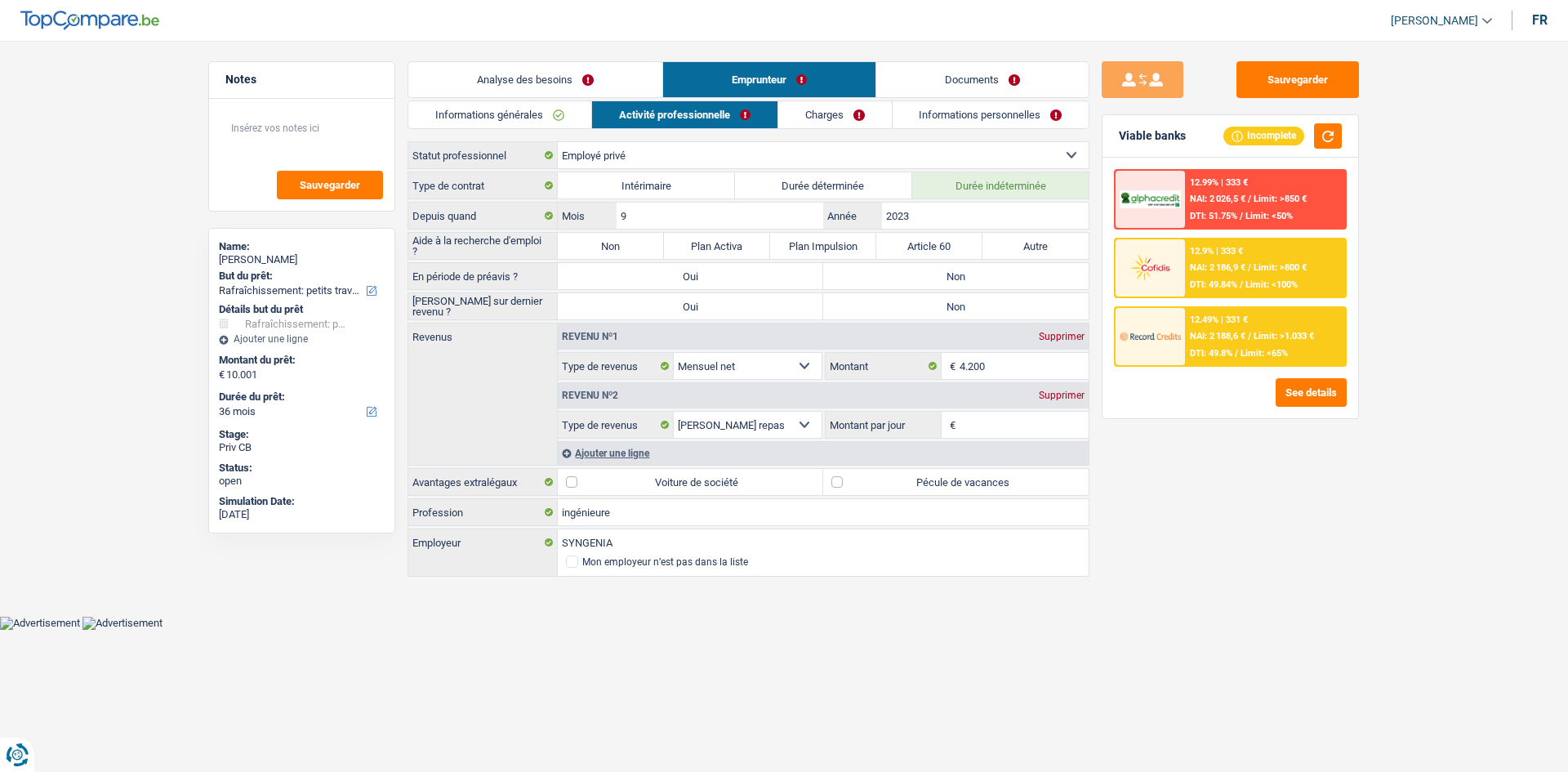click on "Informations personnelles" at bounding box center (991, 114) 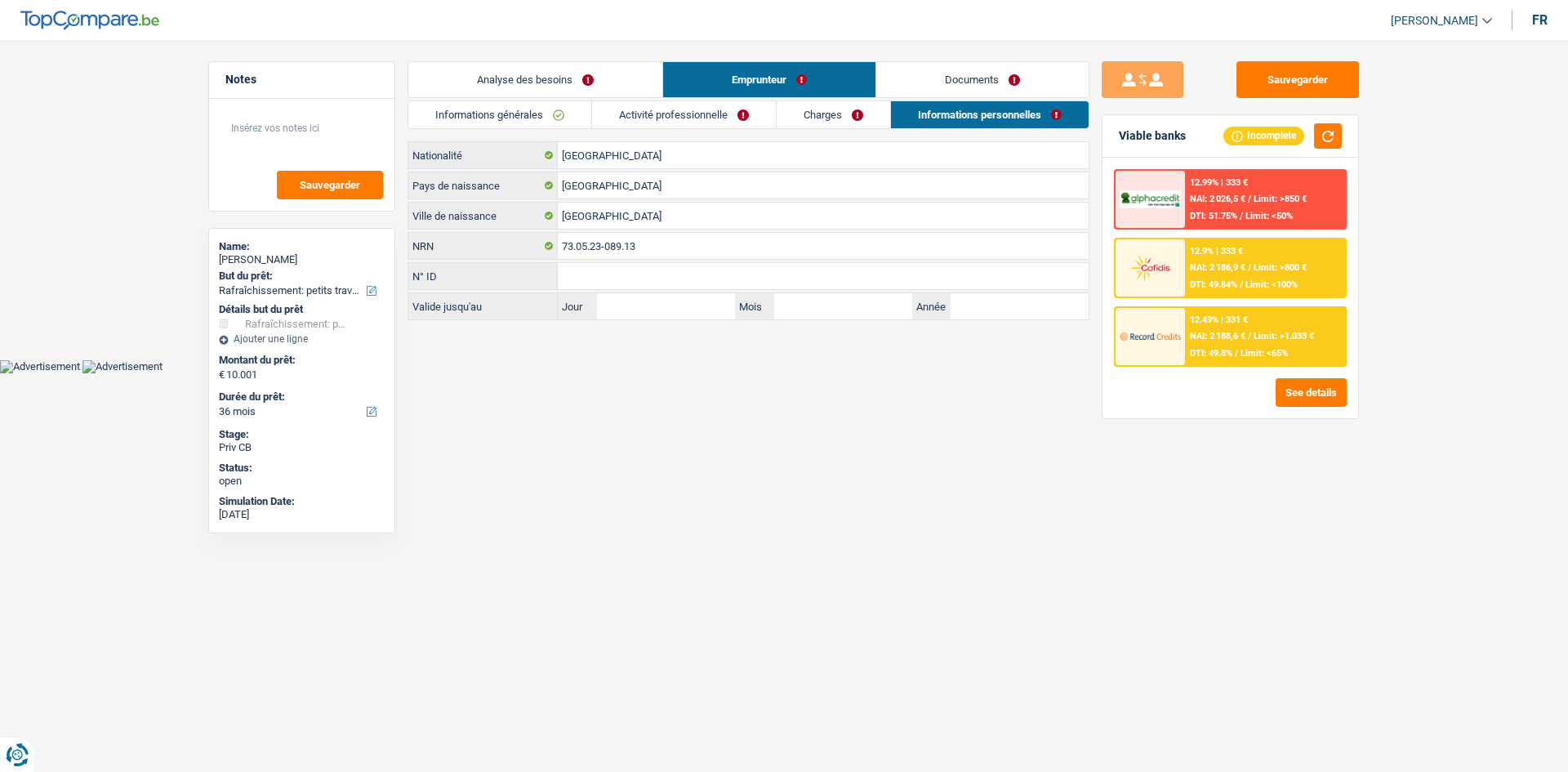 click on "Charges" at bounding box center (833, 114) 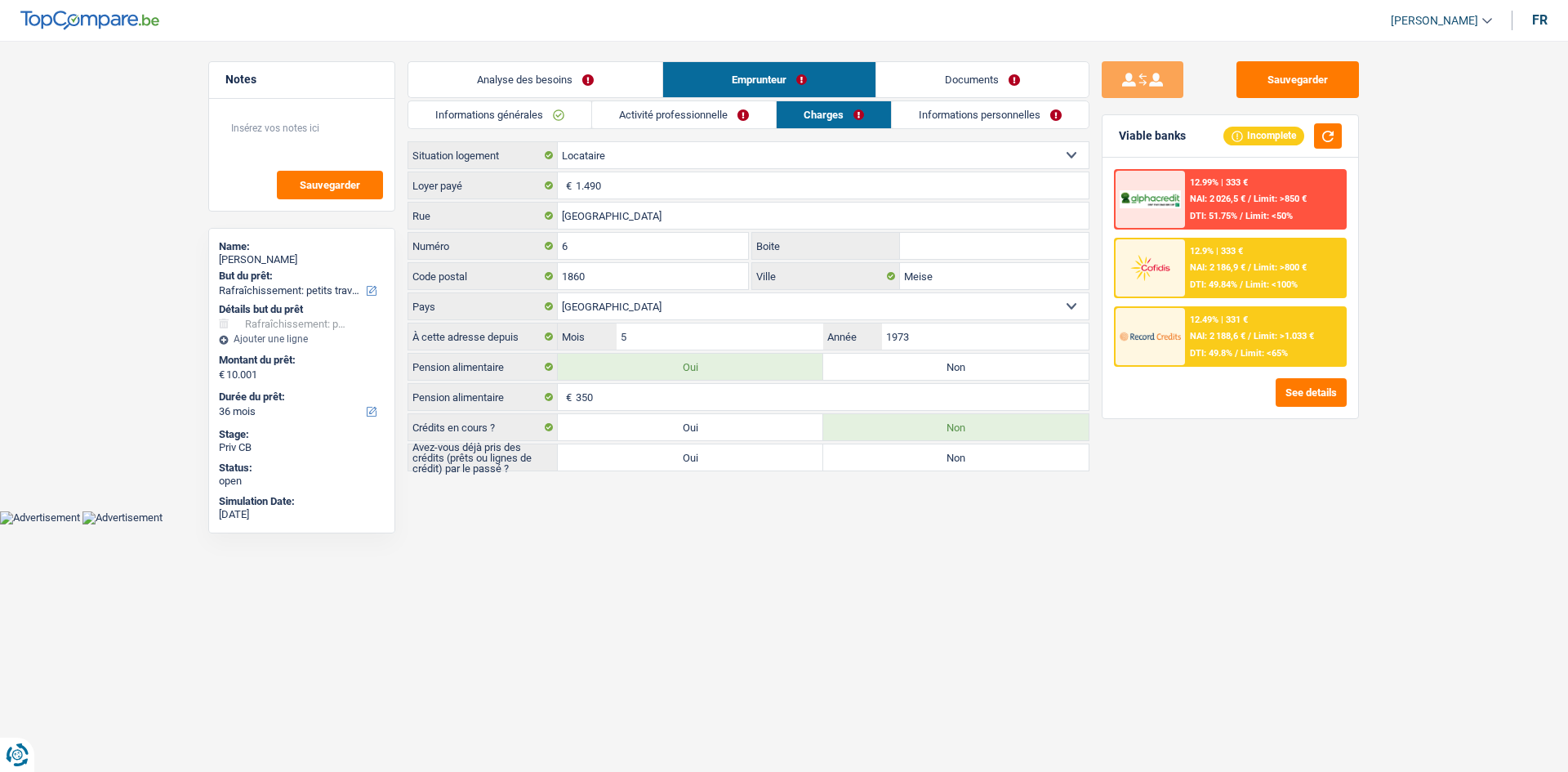 click on "Activité professionnelle" at bounding box center [684, 114] 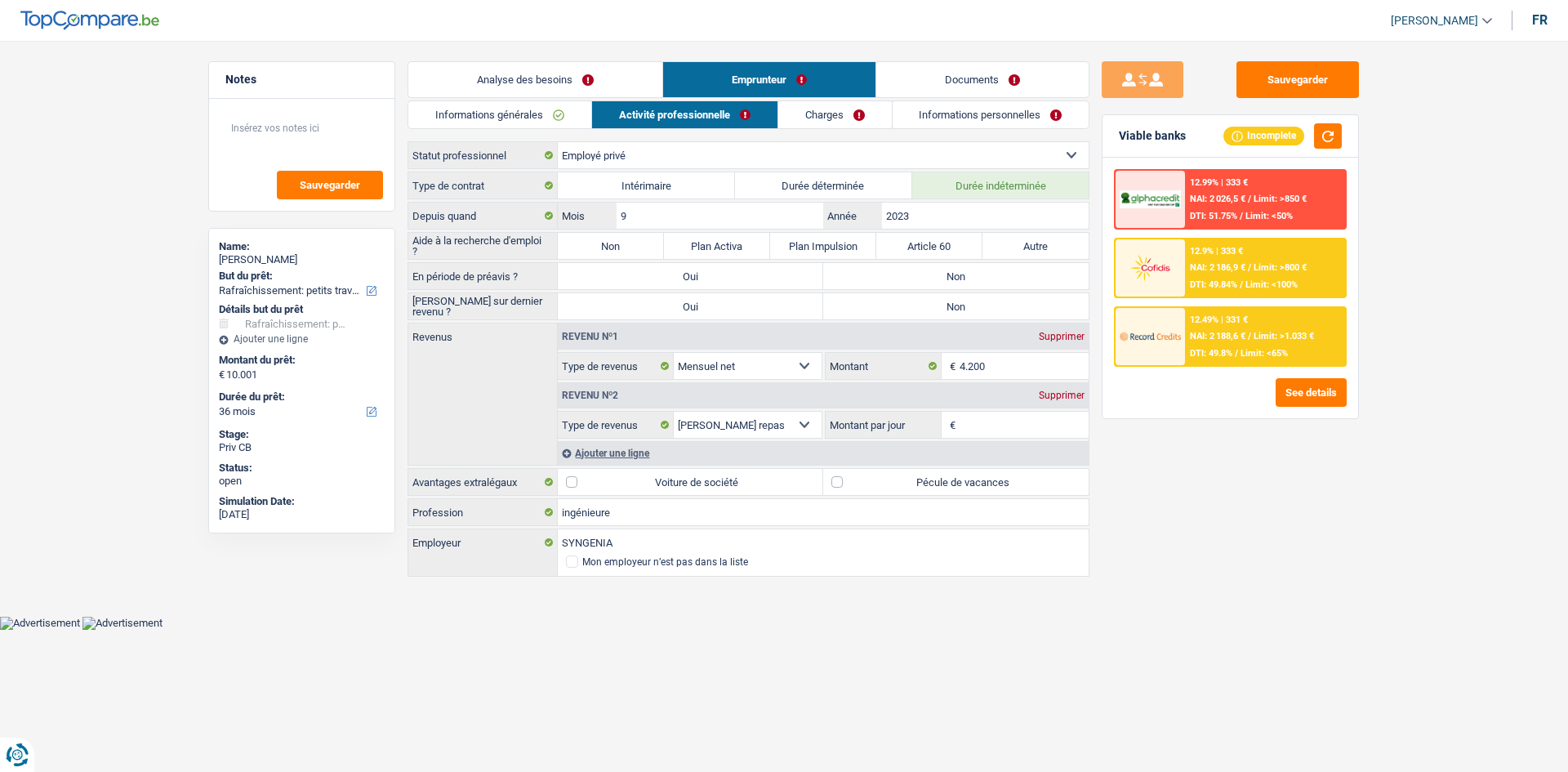 click on "Charges" at bounding box center (835, 114) 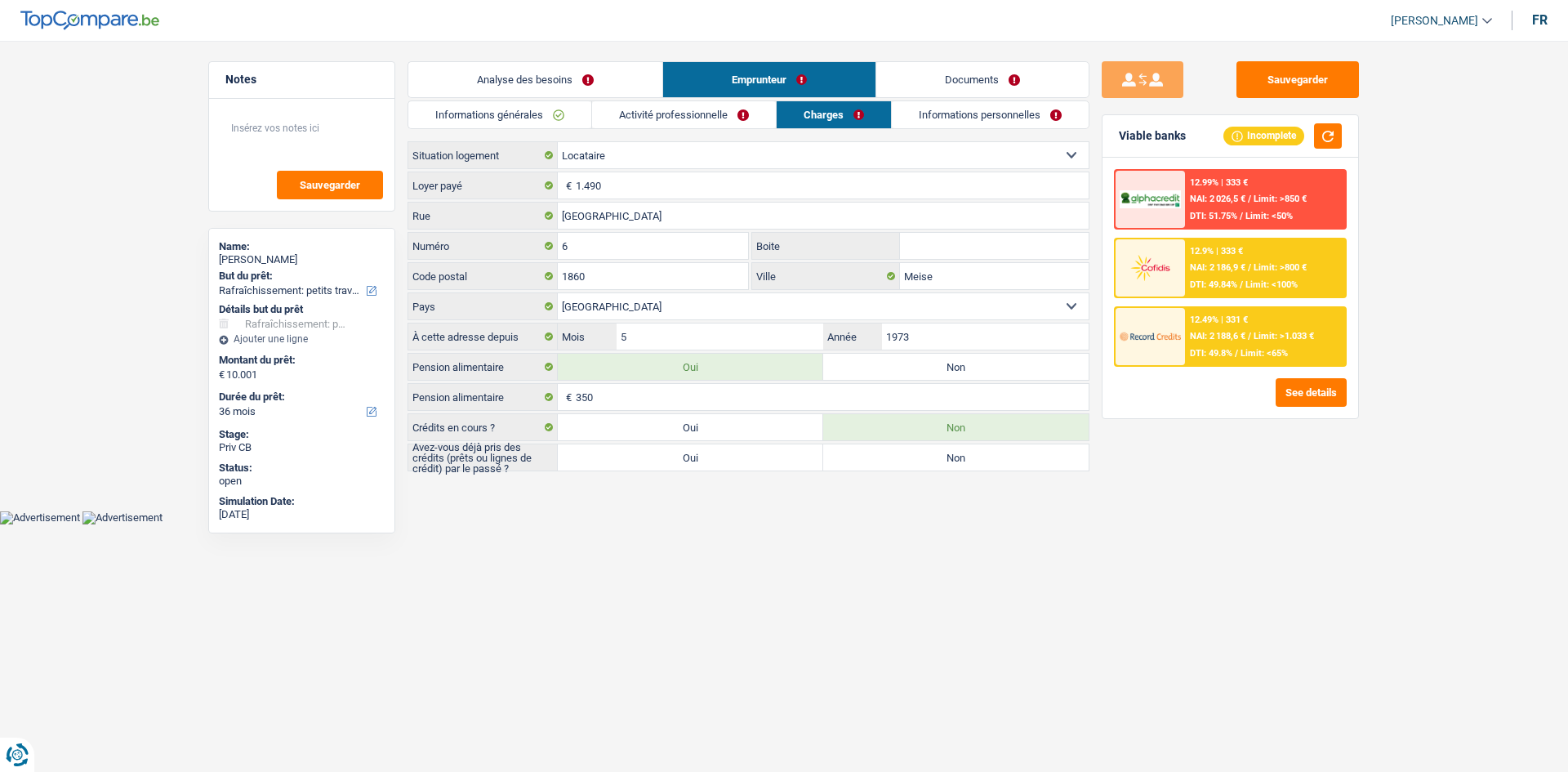 click on "Informations personnelles" at bounding box center (990, 114) 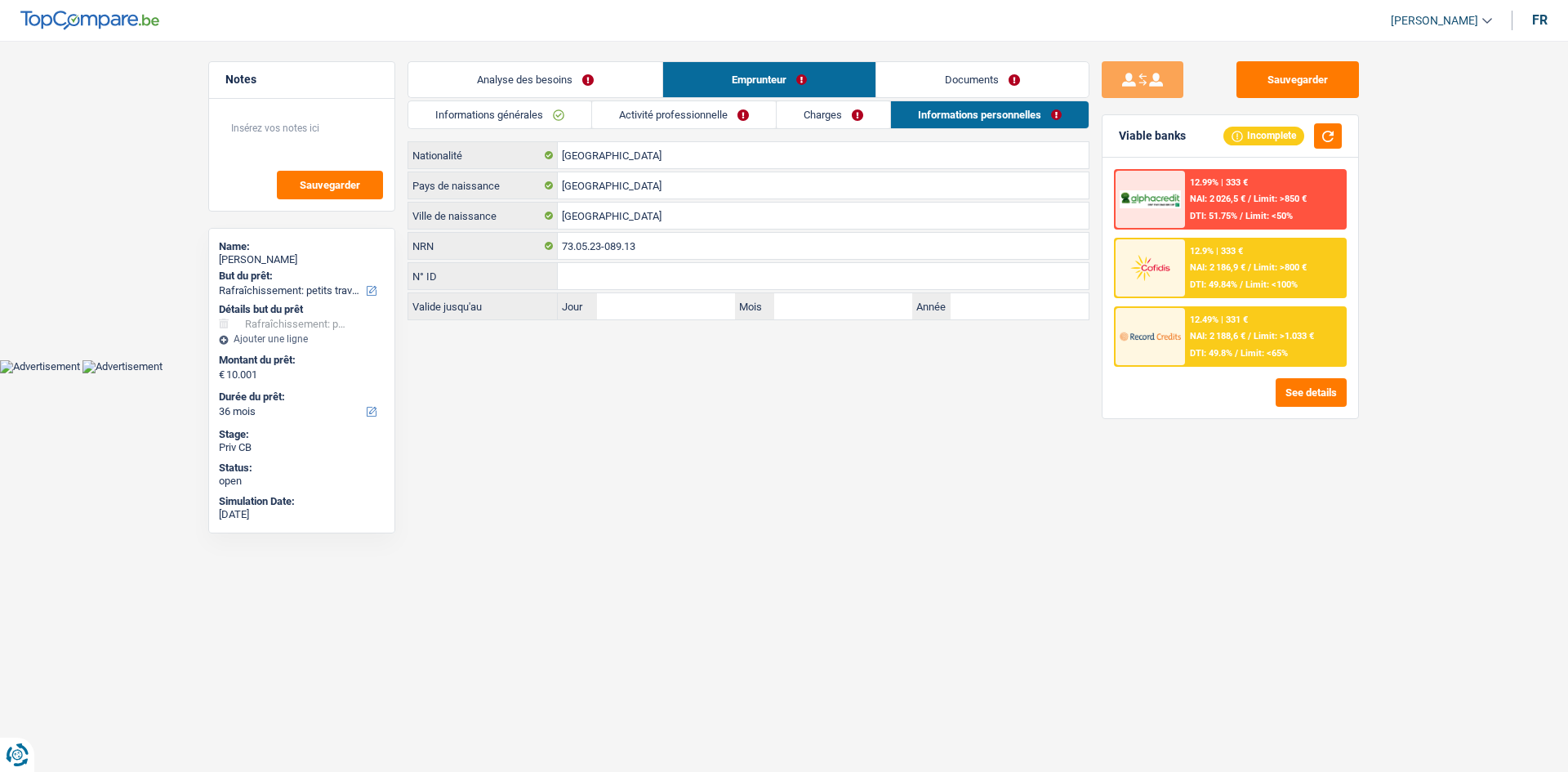 click on "Informations générales" at bounding box center (500, 114) 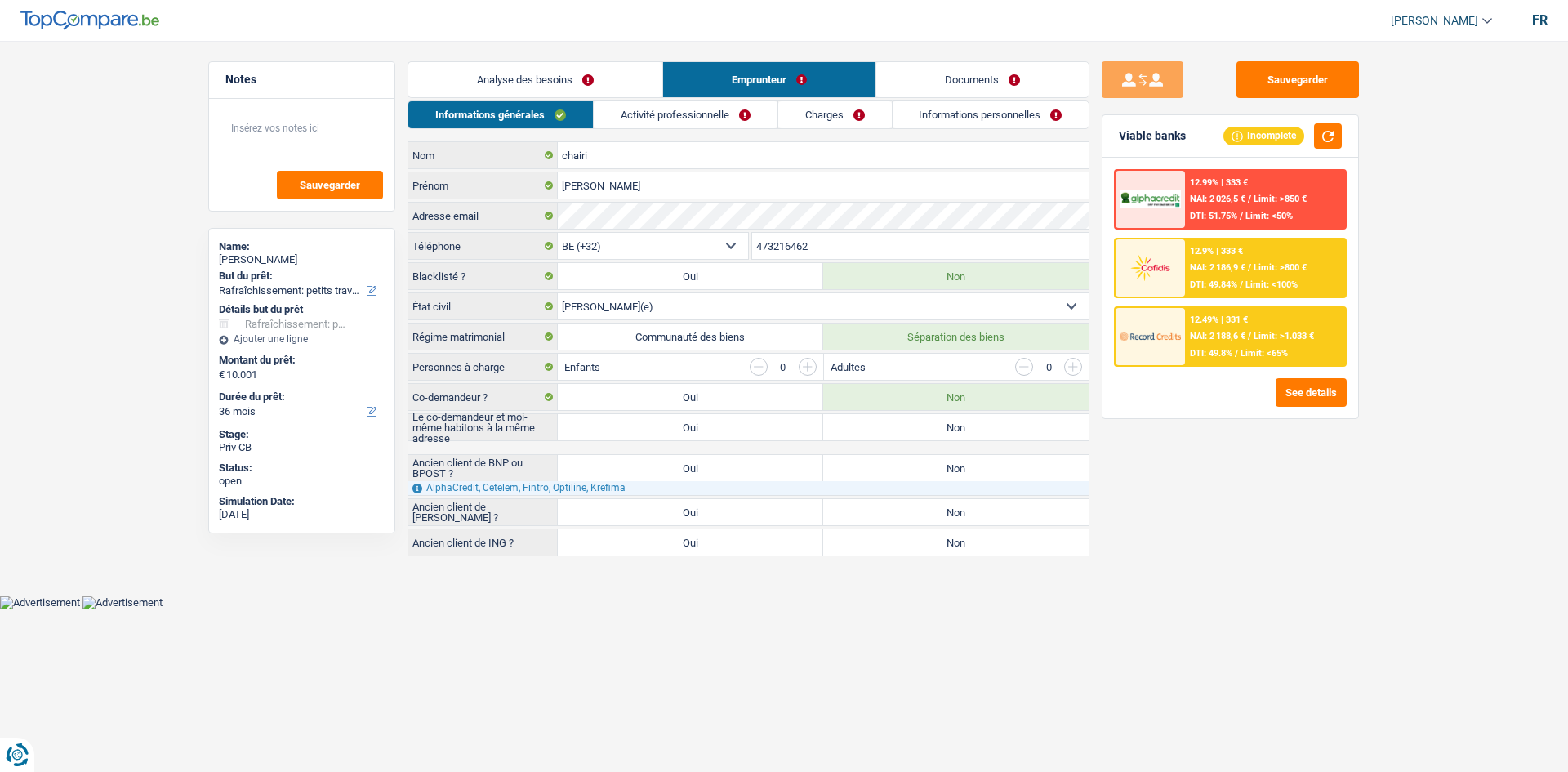 click on "Analyse des besoins" at bounding box center [535, 79] 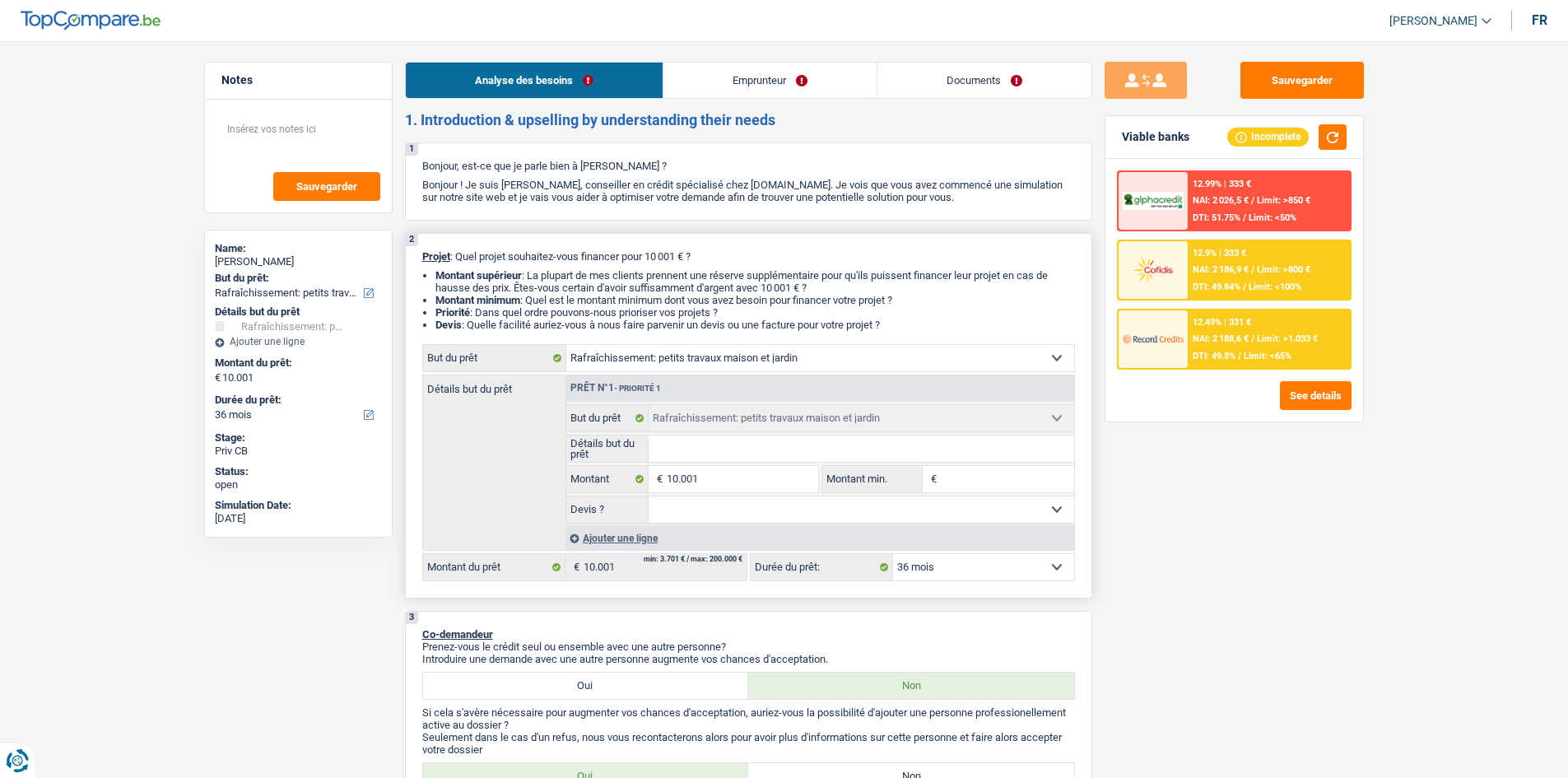 click on "Oui Non Non répondu
Sélectionner une option" at bounding box center [861, 510] 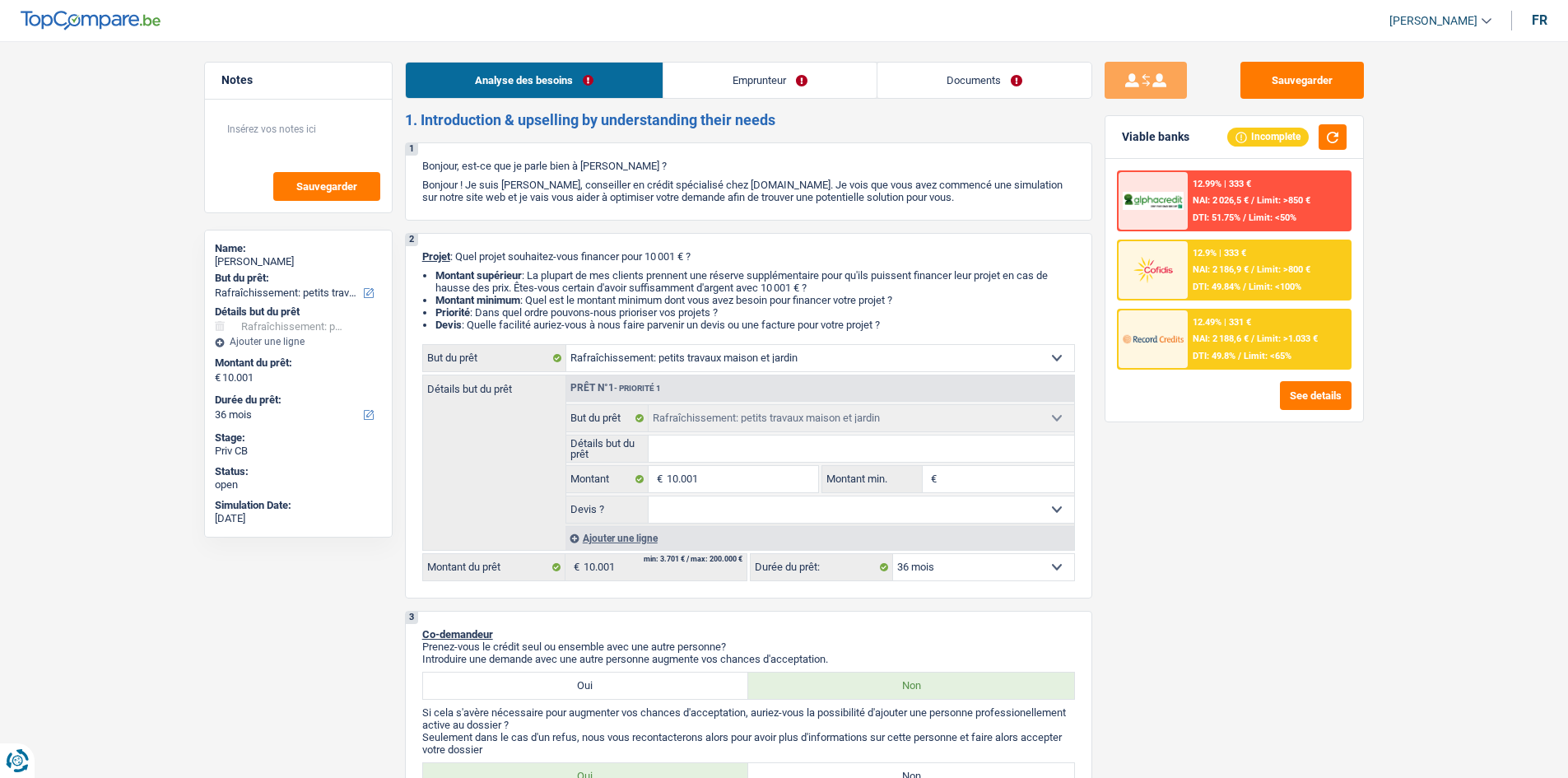 click on "Notes
Sauvegarder
Name:   jamal chairi   But du prêt: Confort maison: meubles, textile, peinture, électroménager, outillage non-professionnel Hifi, multimédia, gsm, ordinateur Aménagement: frais d'installation, déménagement Evénement familial: naissance, mariage, divorce, communion, décès Frais médicaux Frais d'études Frais permis de conduire Loisirs: voyage, sport, musique Rafraîchissement: petits travaux maison et jardin Frais judiciaires Réparation voiture Prêt rénovation (non disponible pour les non-propriétaires) Prêt énergie (non disponible pour les non-propriétaires) Prêt voiture Taxes, impôts non professionnels Rénovation bien à l'étranger Dettes familiales Assurance Autre
Sélectionner une option
Détails but du prêt
Confort maison: meubles, textile, peinture, électroménager, outillage non-professionnel Hifi, multimédia, gsm, ordinateur" at bounding box center [784, 1180] 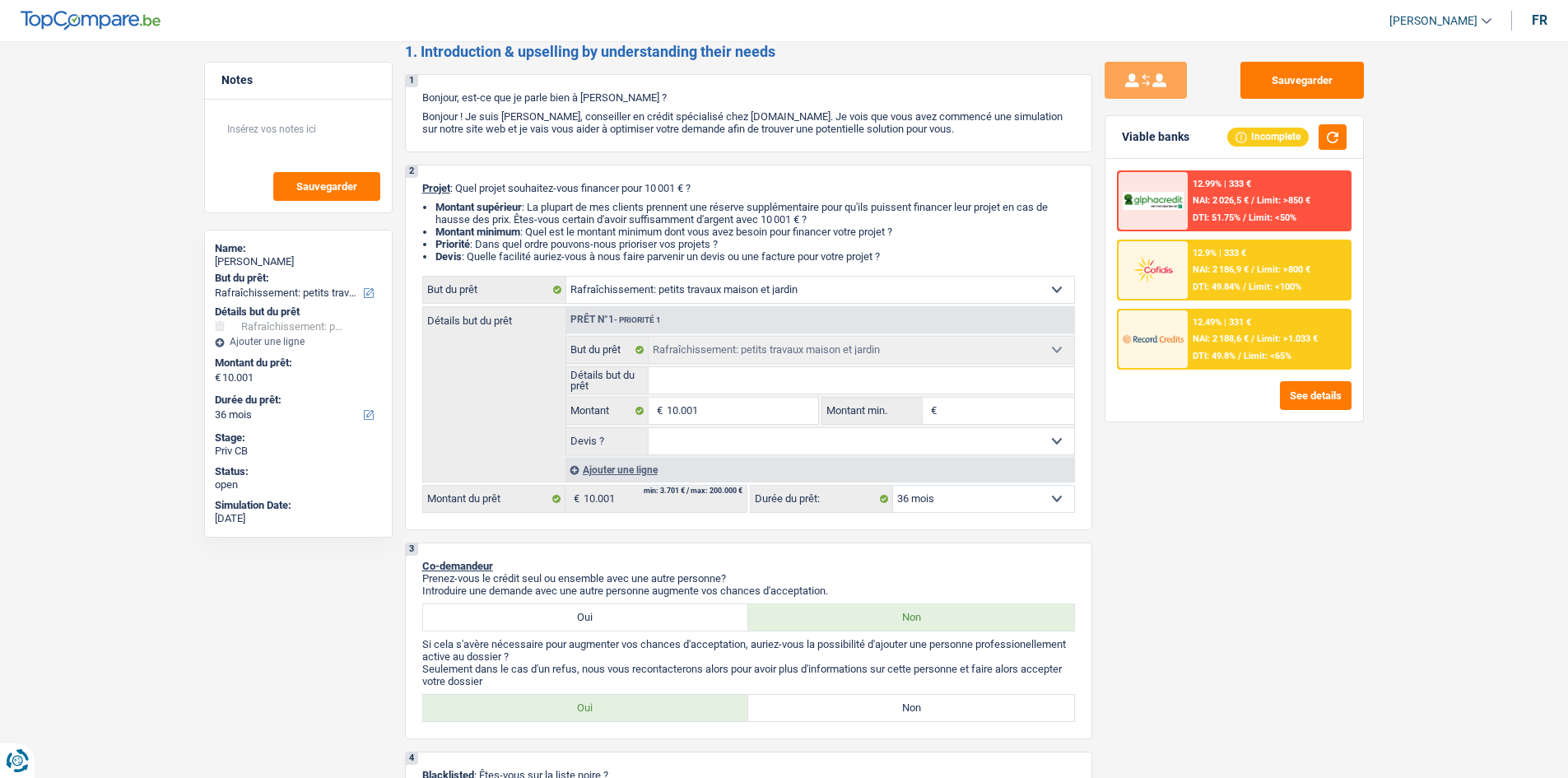 scroll, scrollTop: 247, scrollLeft: 0, axis: vertical 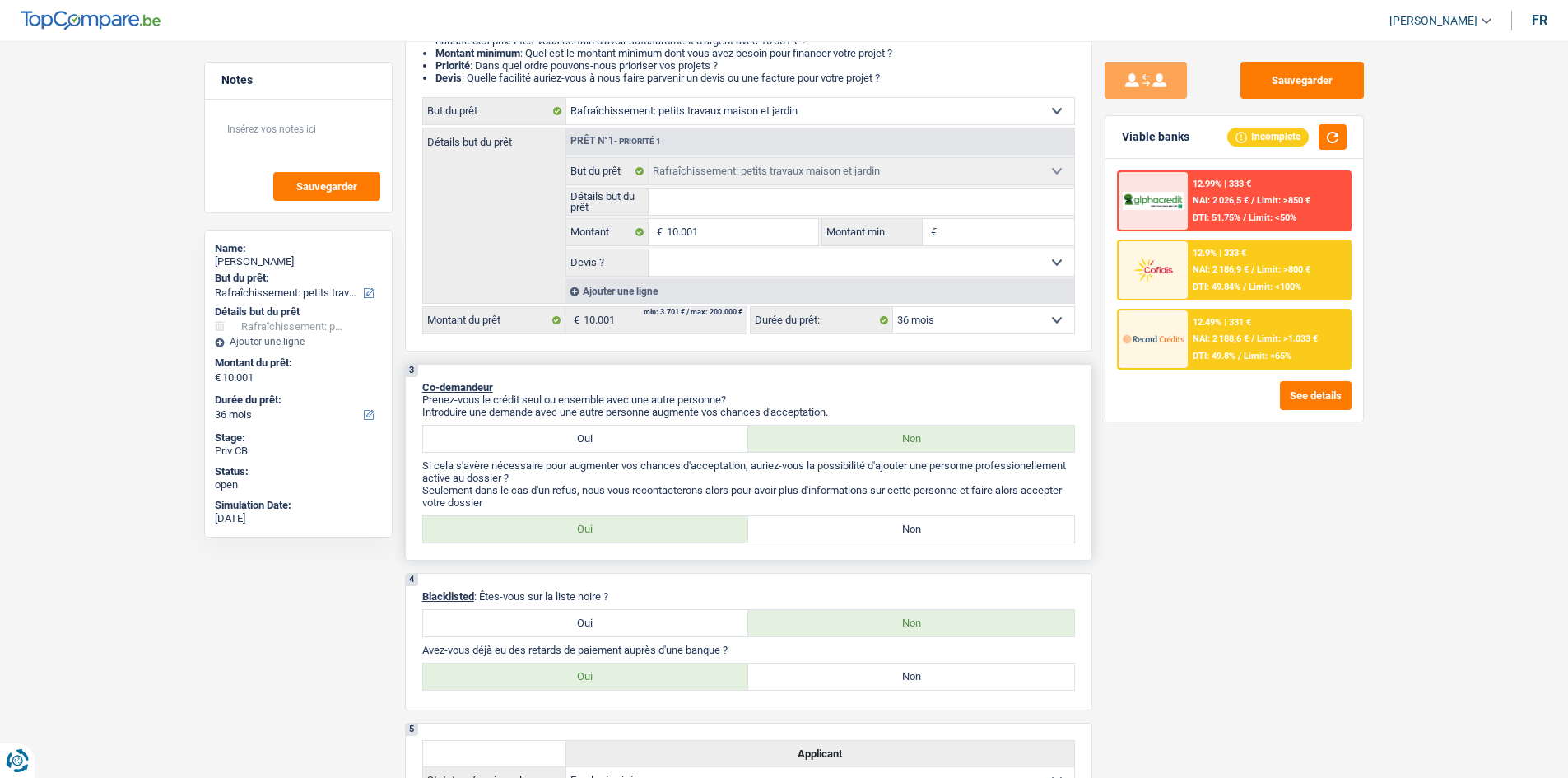 click on "Non" at bounding box center (911, 529) 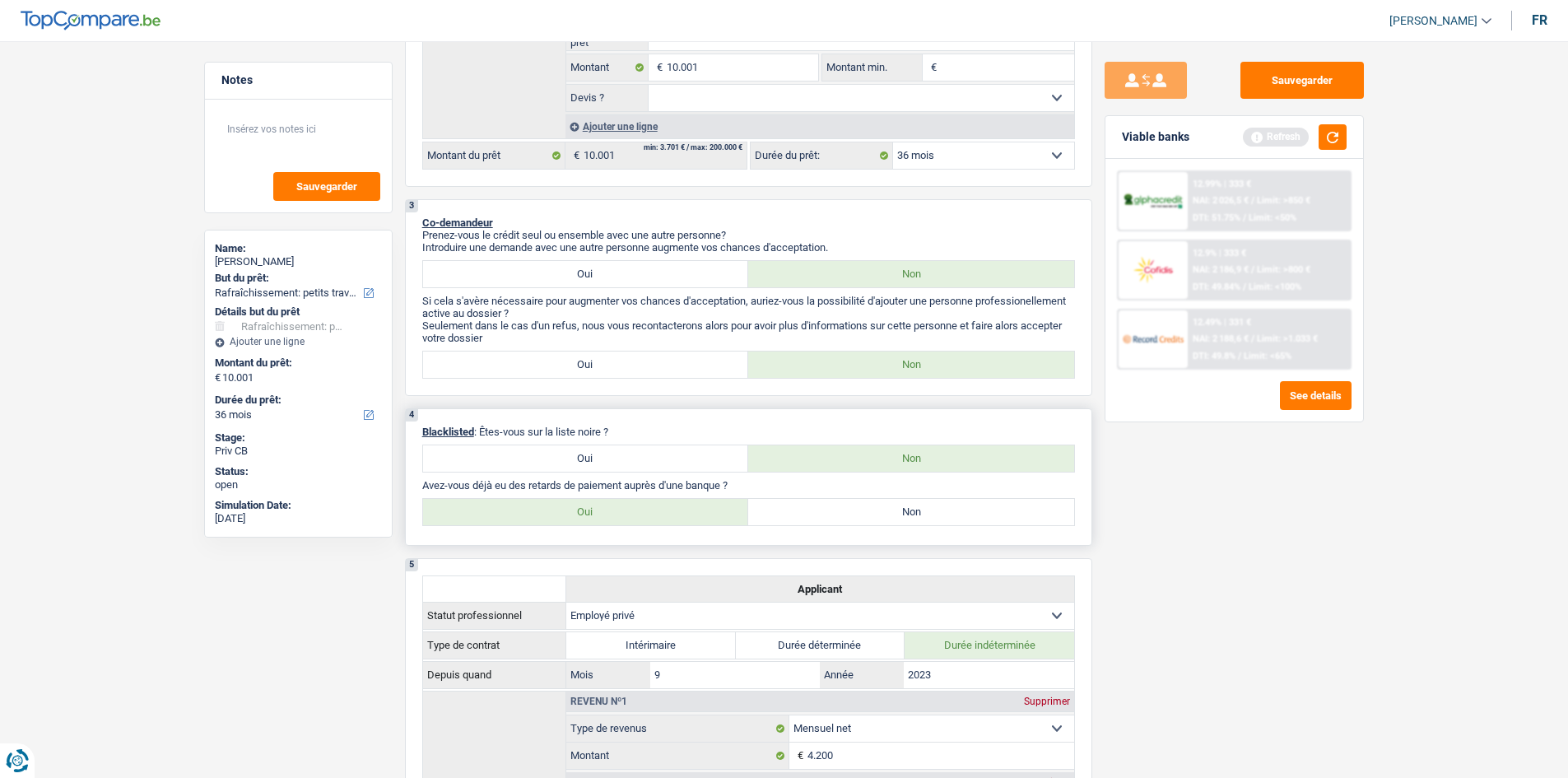 click on "Non" at bounding box center (911, 512) 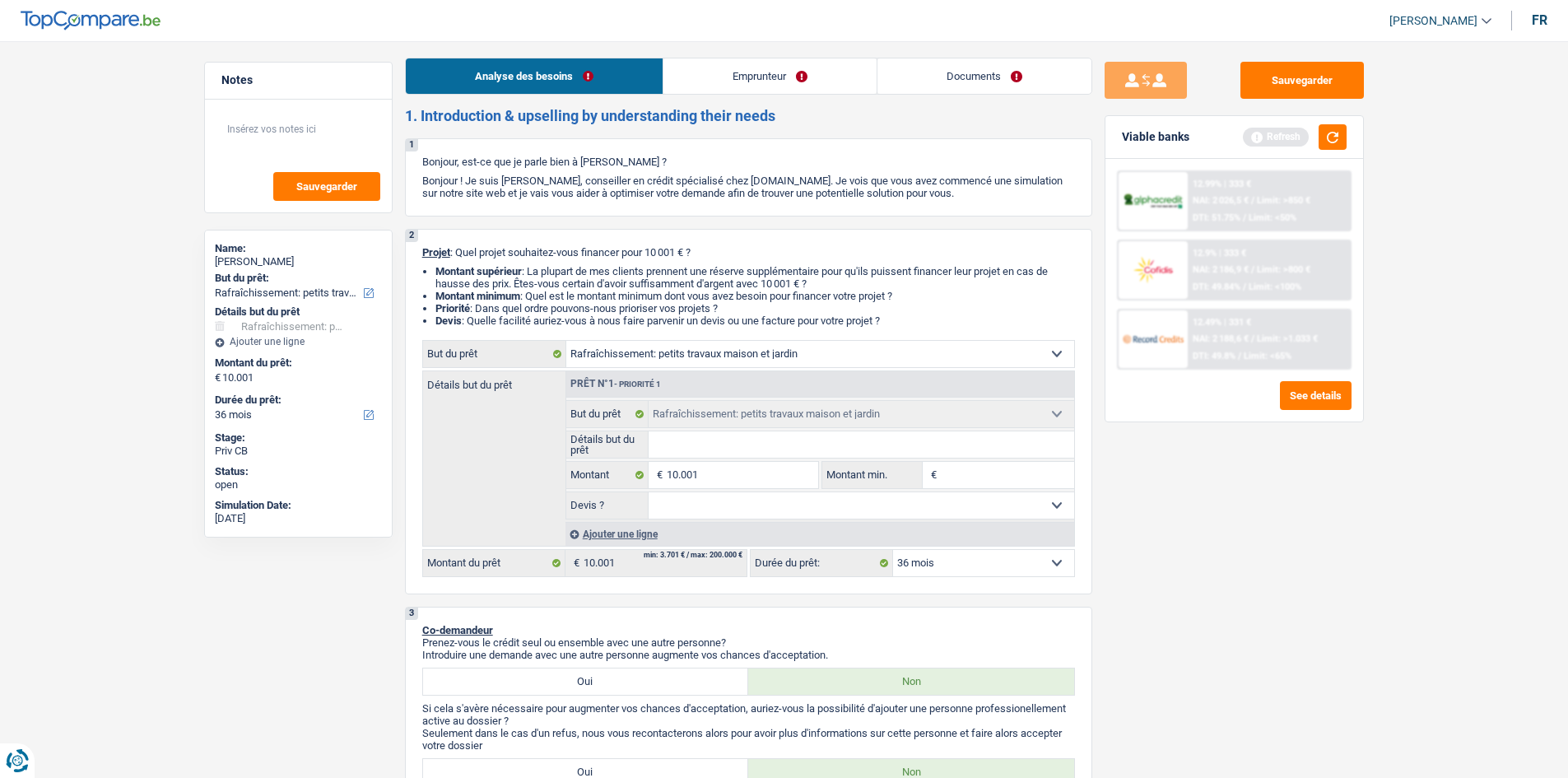 scroll, scrollTop: 0, scrollLeft: 0, axis: both 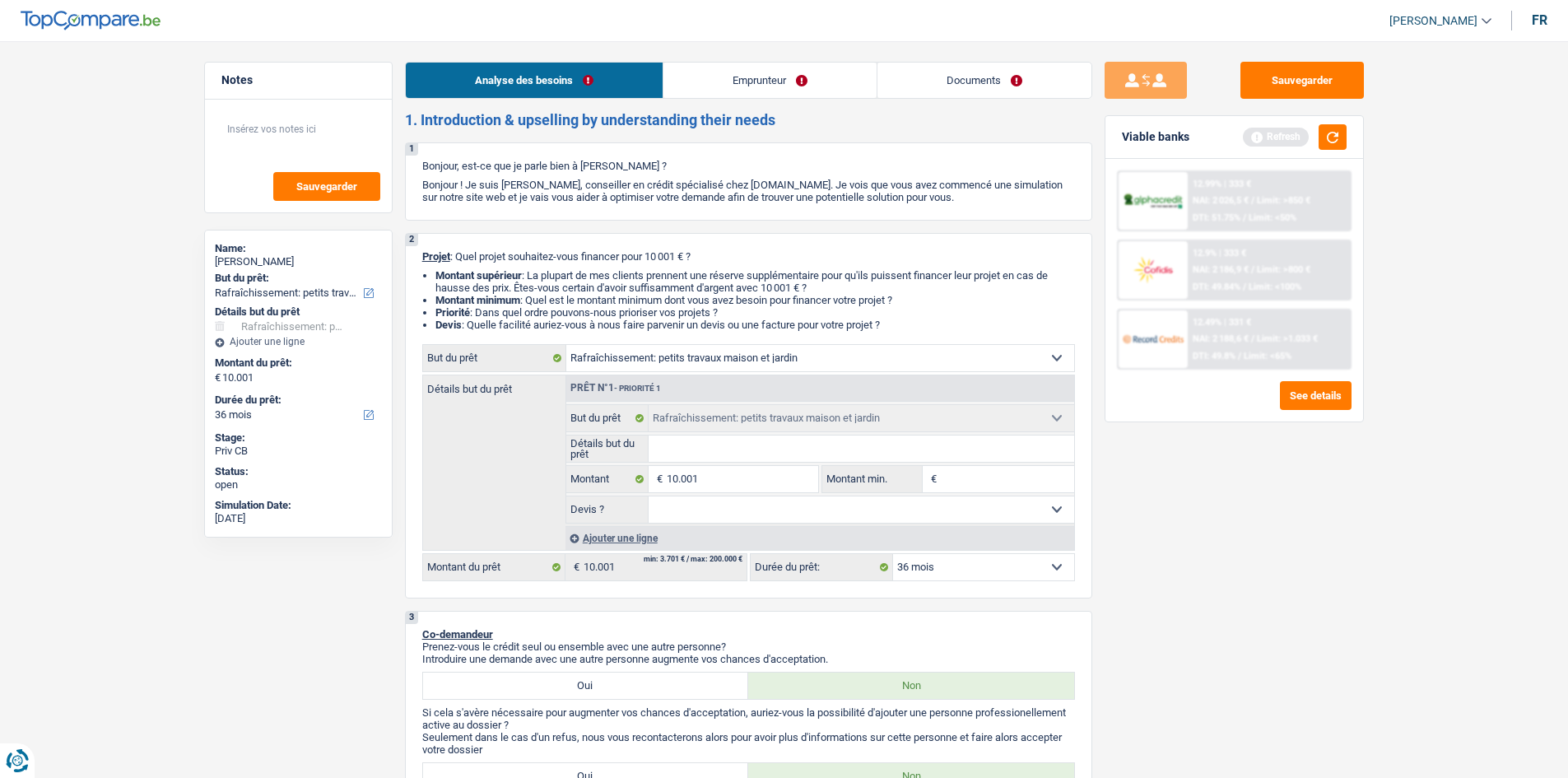 click on "Emprunteur" at bounding box center [770, 80] 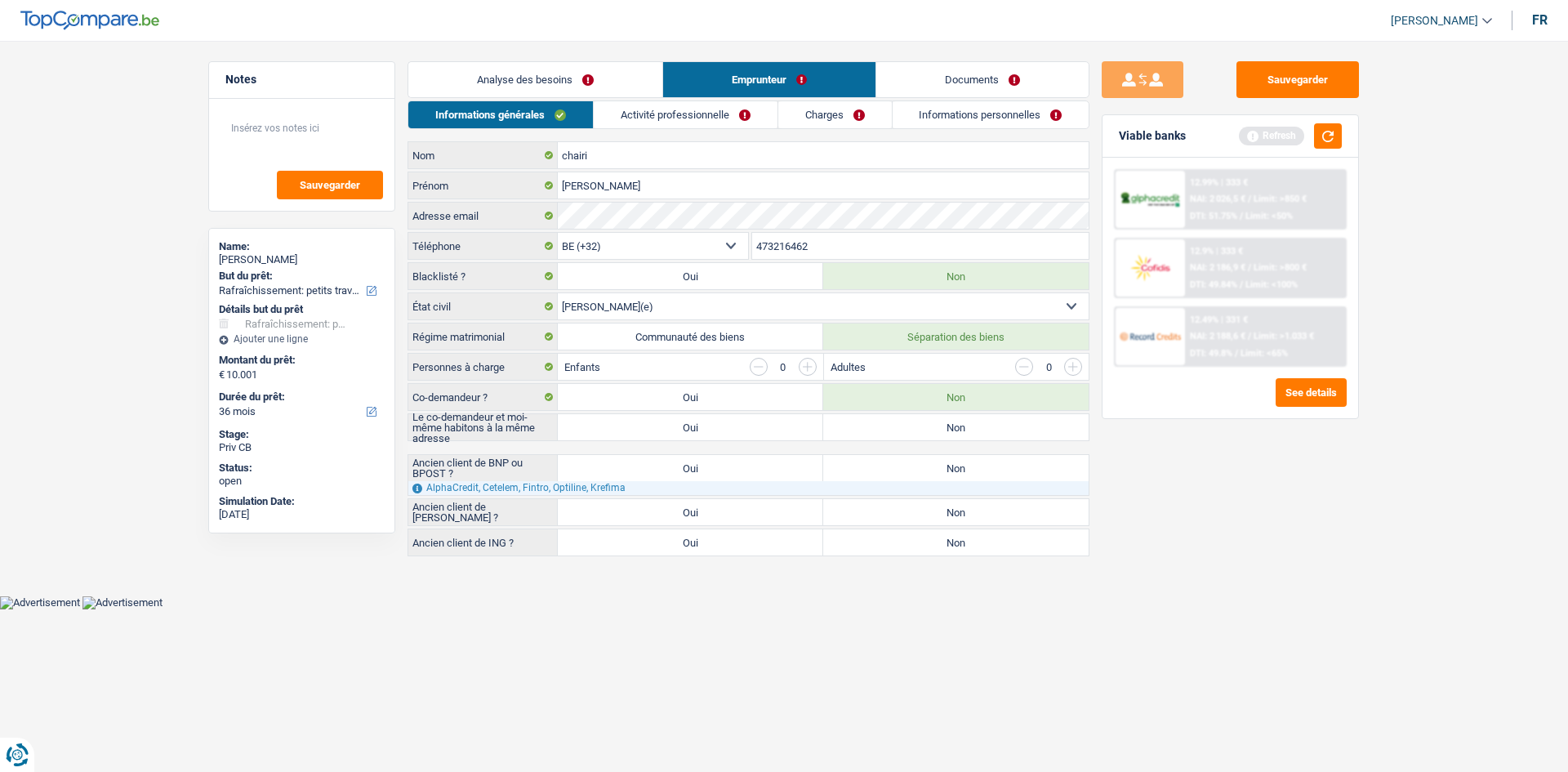 click on "Non" at bounding box center (956, 427) 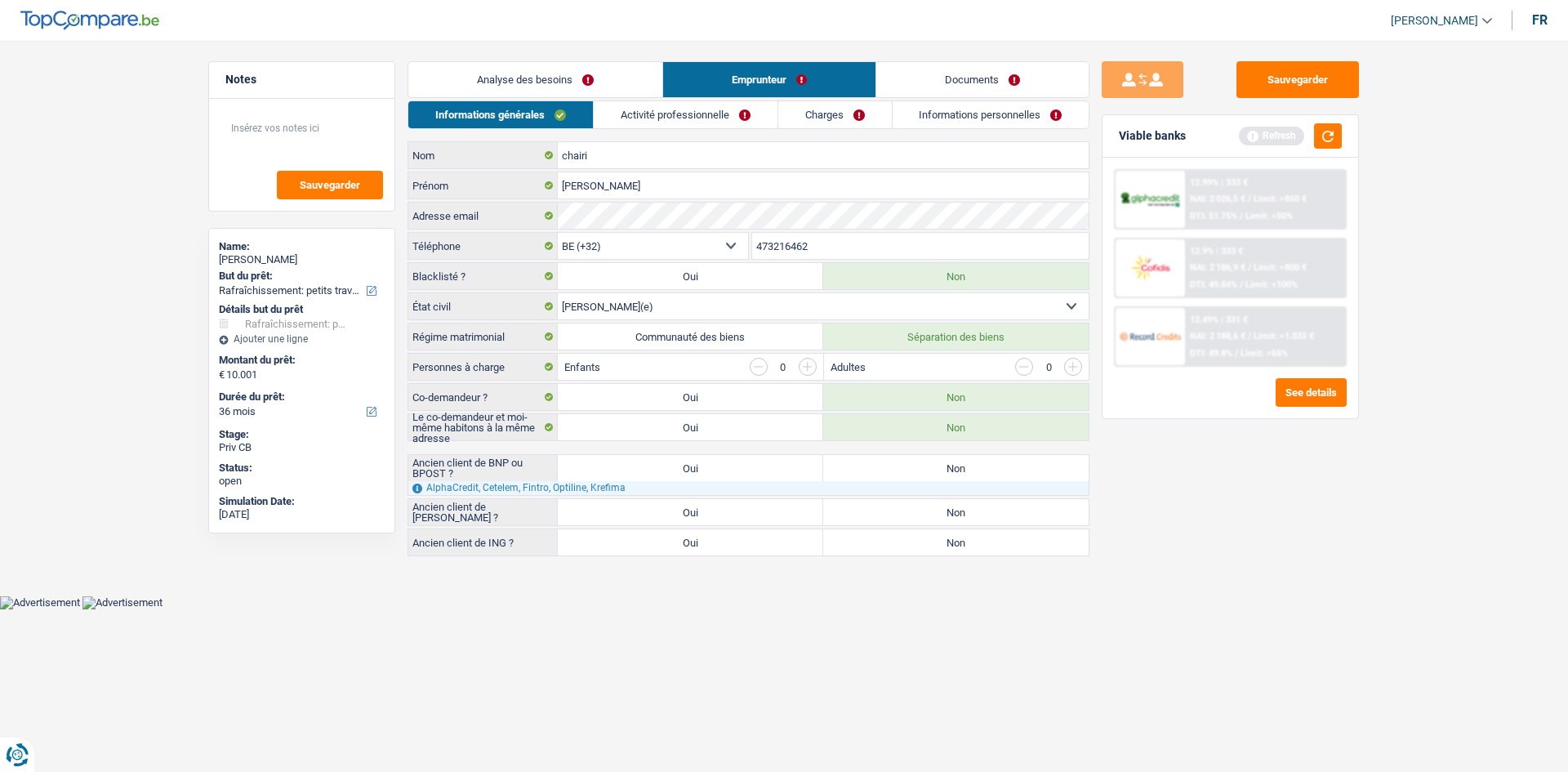click on "Sauvegarder
Viable banks
Refresh
12.99% | 333 €
NAI: 2 026,5 €
/
Limit: >850 €
DTI: 51.75%
/
Limit: <50%
12.9% | 333 €
NAI: 2 186,9 €
/
Limit: >800 €
DTI: 49.84%
/
Limit: <100%
/       /" at bounding box center (1230, 401) 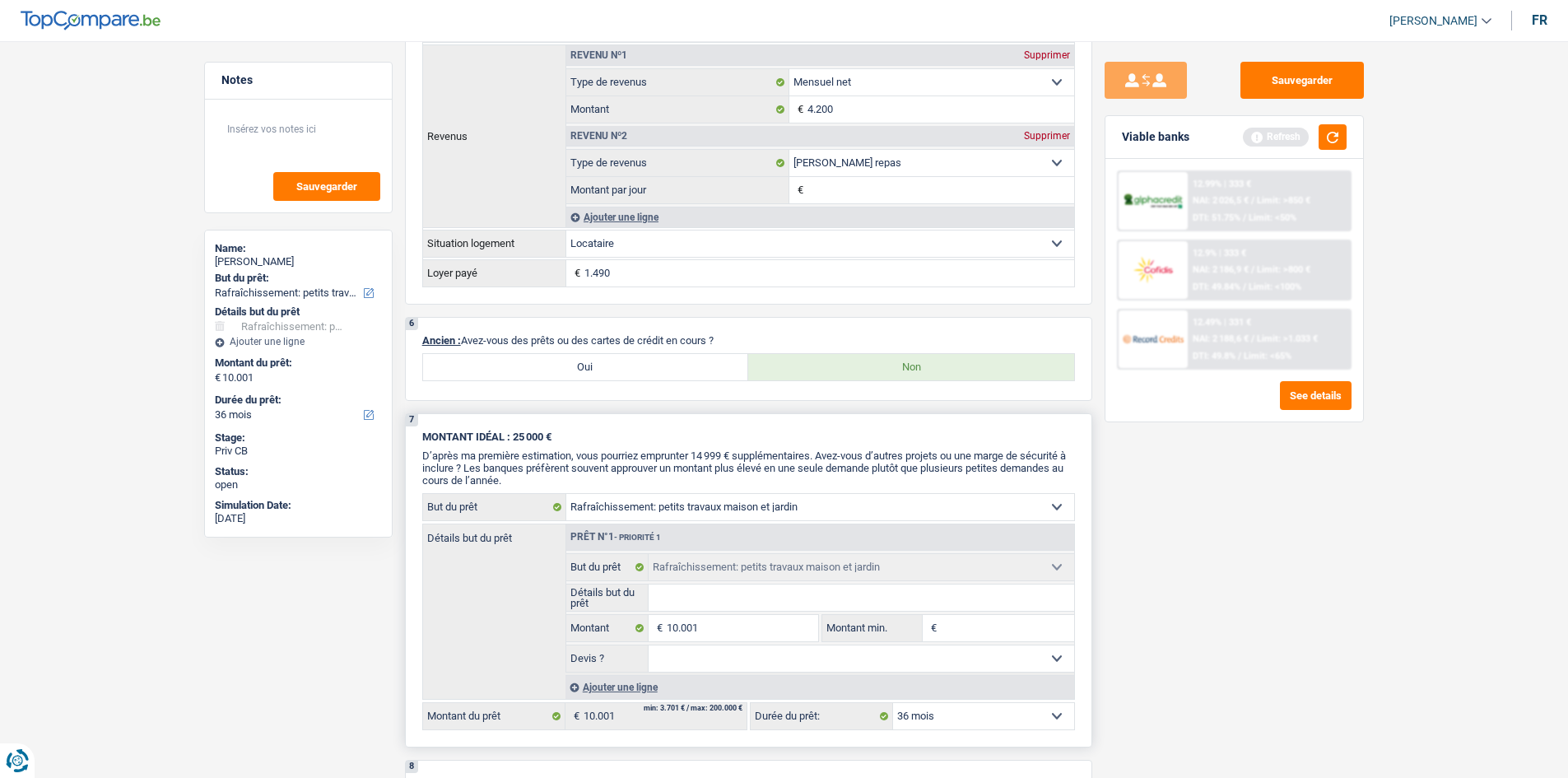 scroll, scrollTop: 1153, scrollLeft: 0, axis: vertical 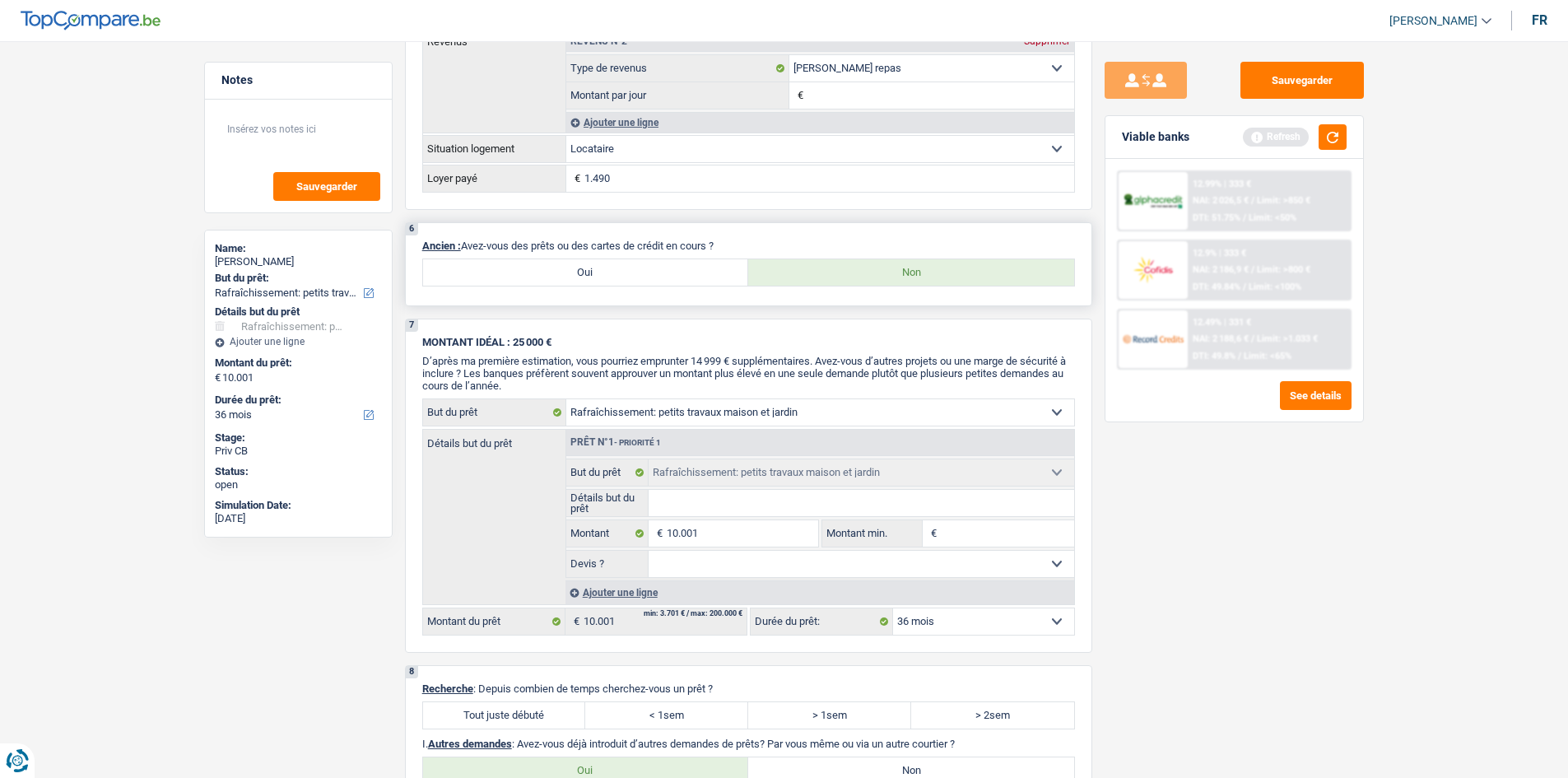 click on "Oui" at bounding box center [586, 273] 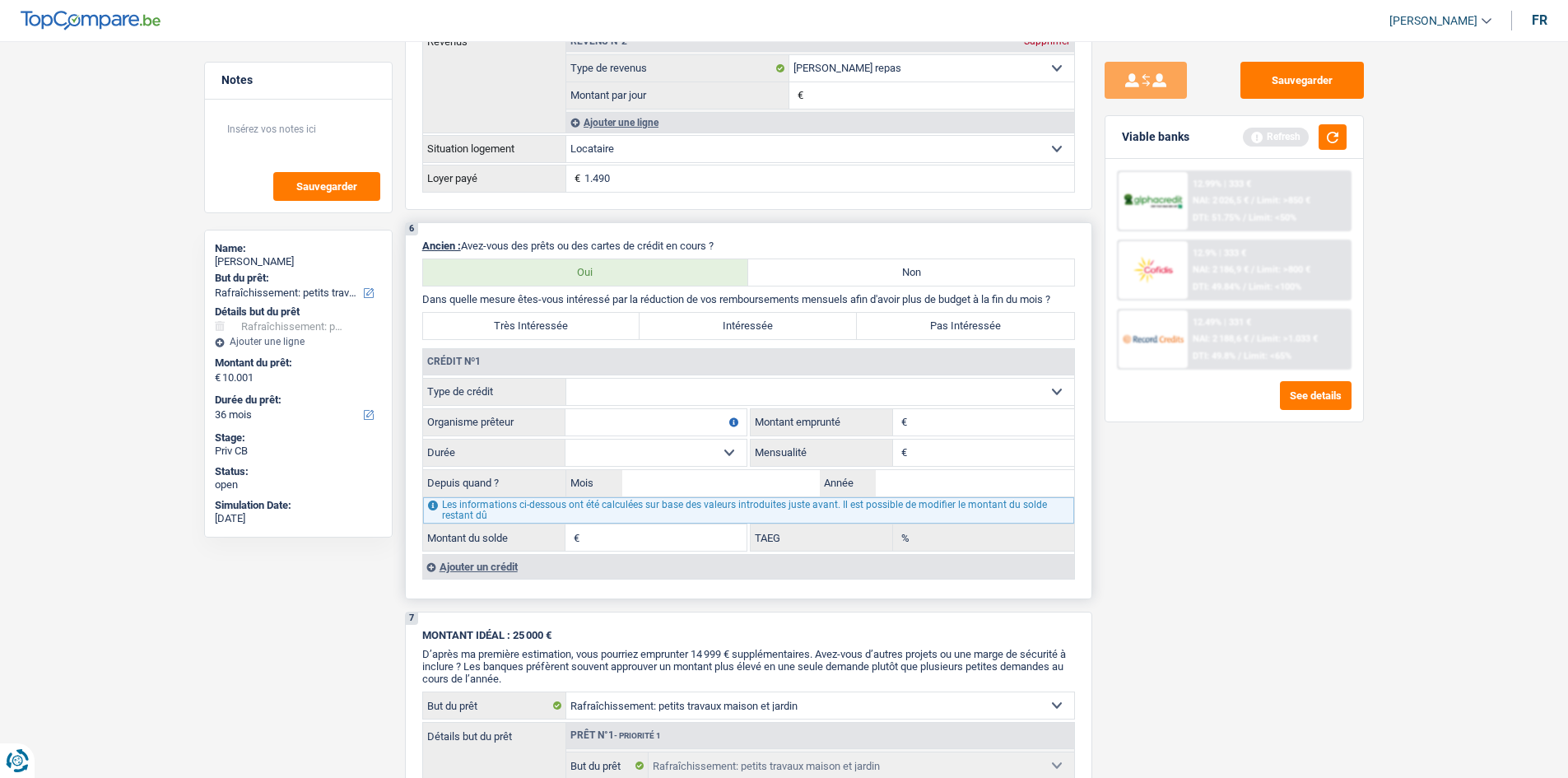 click on "Carte ou ouverture de crédit Prêt hypothécaire Vente à tempérament Prêt à tempérament Prêt rénovation Prêt voiture Regroupement d'un ou plusieurs crédits
Sélectionner une option" at bounding box center (820, 392) 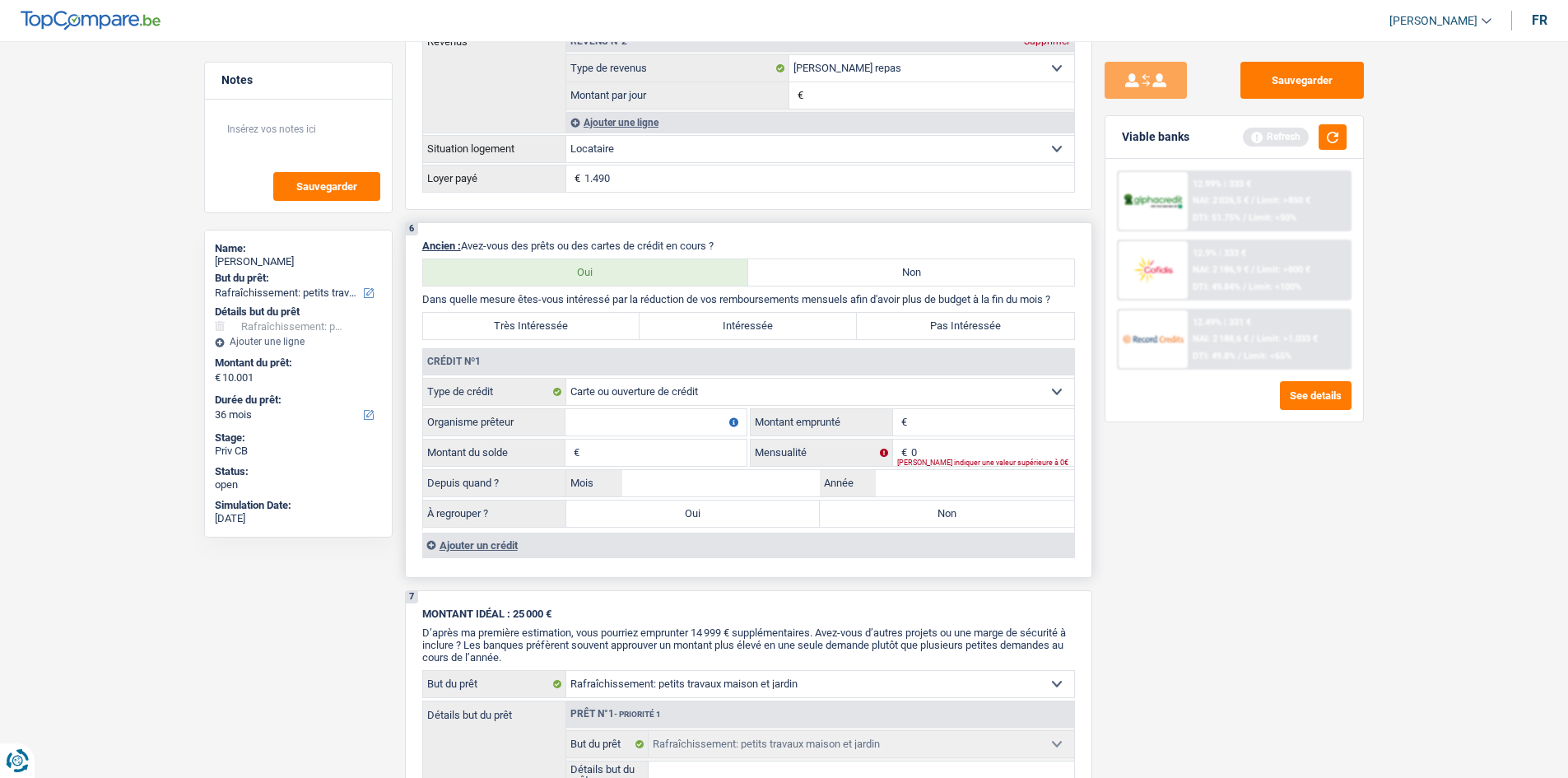click on "Montant" at bounding box center (993, 422) 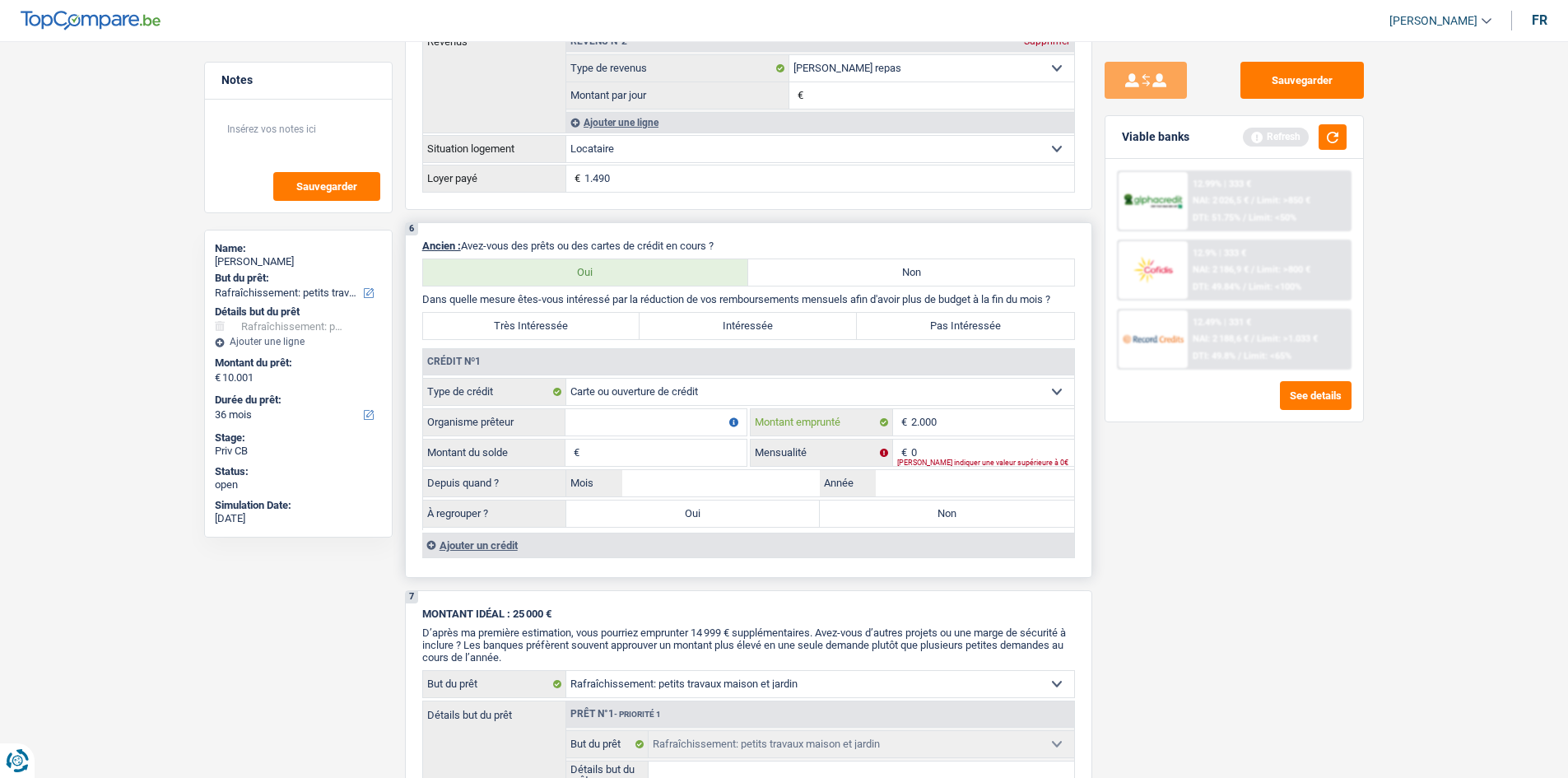type on "2.000" 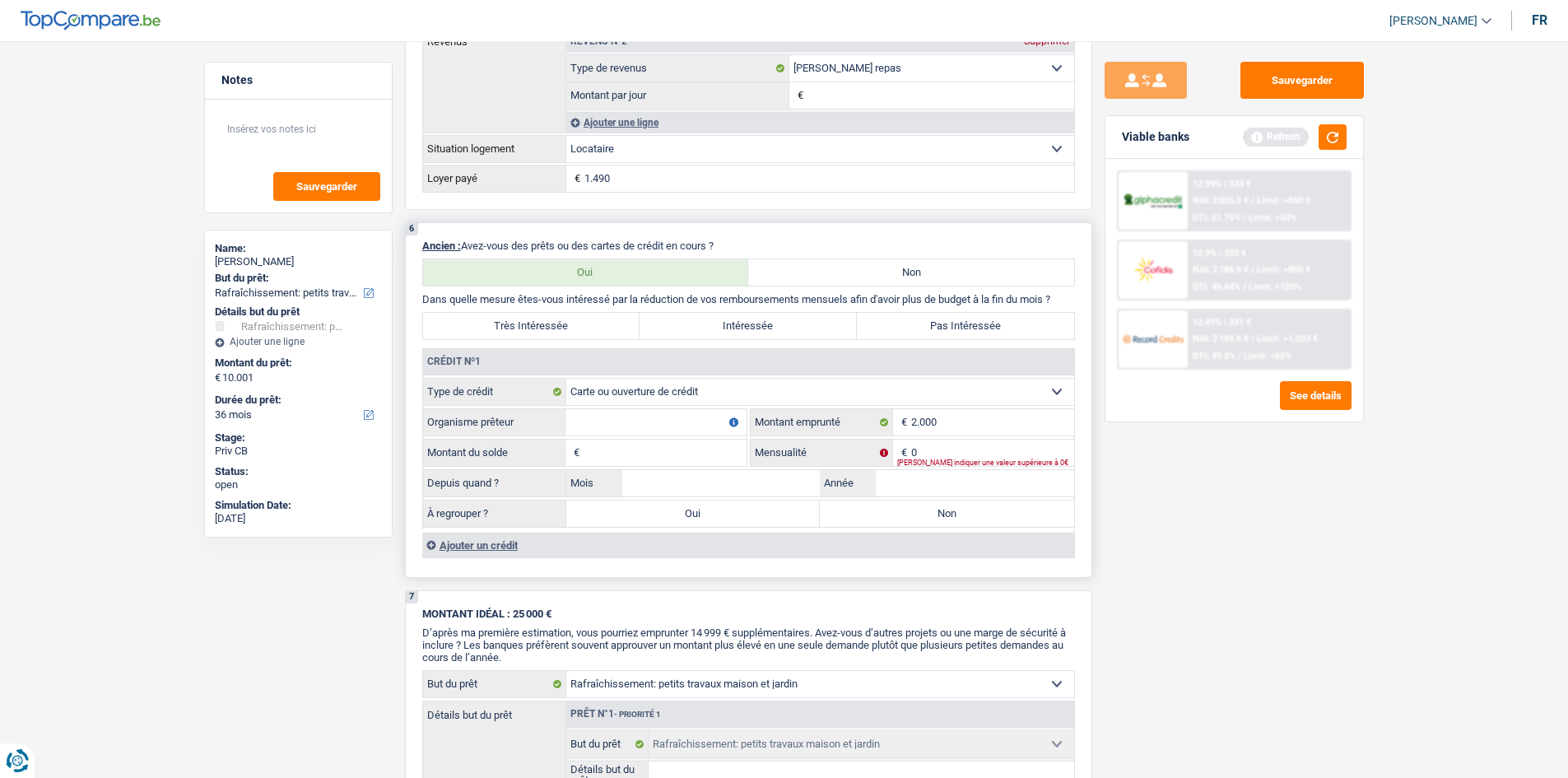 click on "Montant du solde" at bounding box center [665, 453] 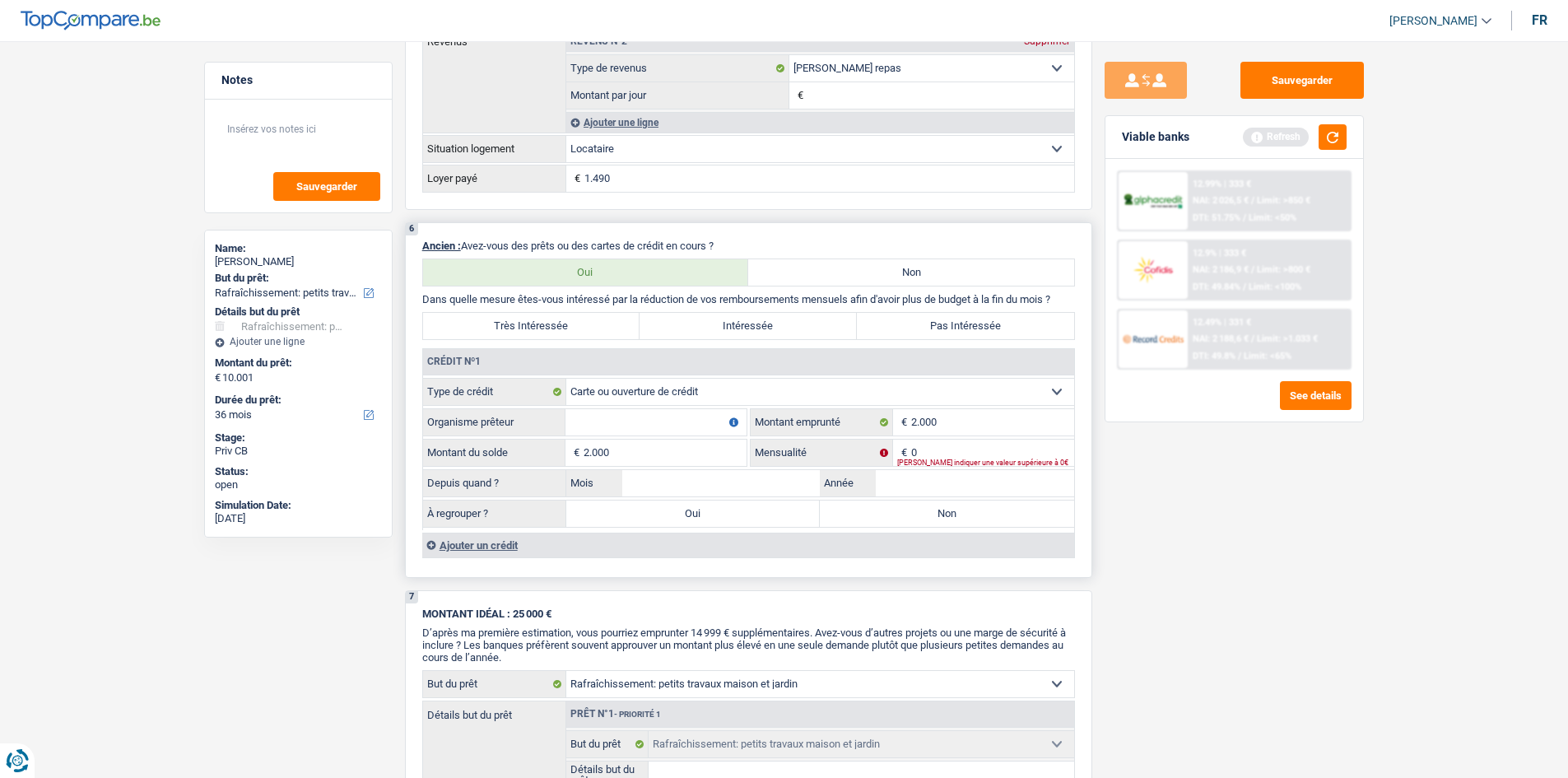 type on "2.000" 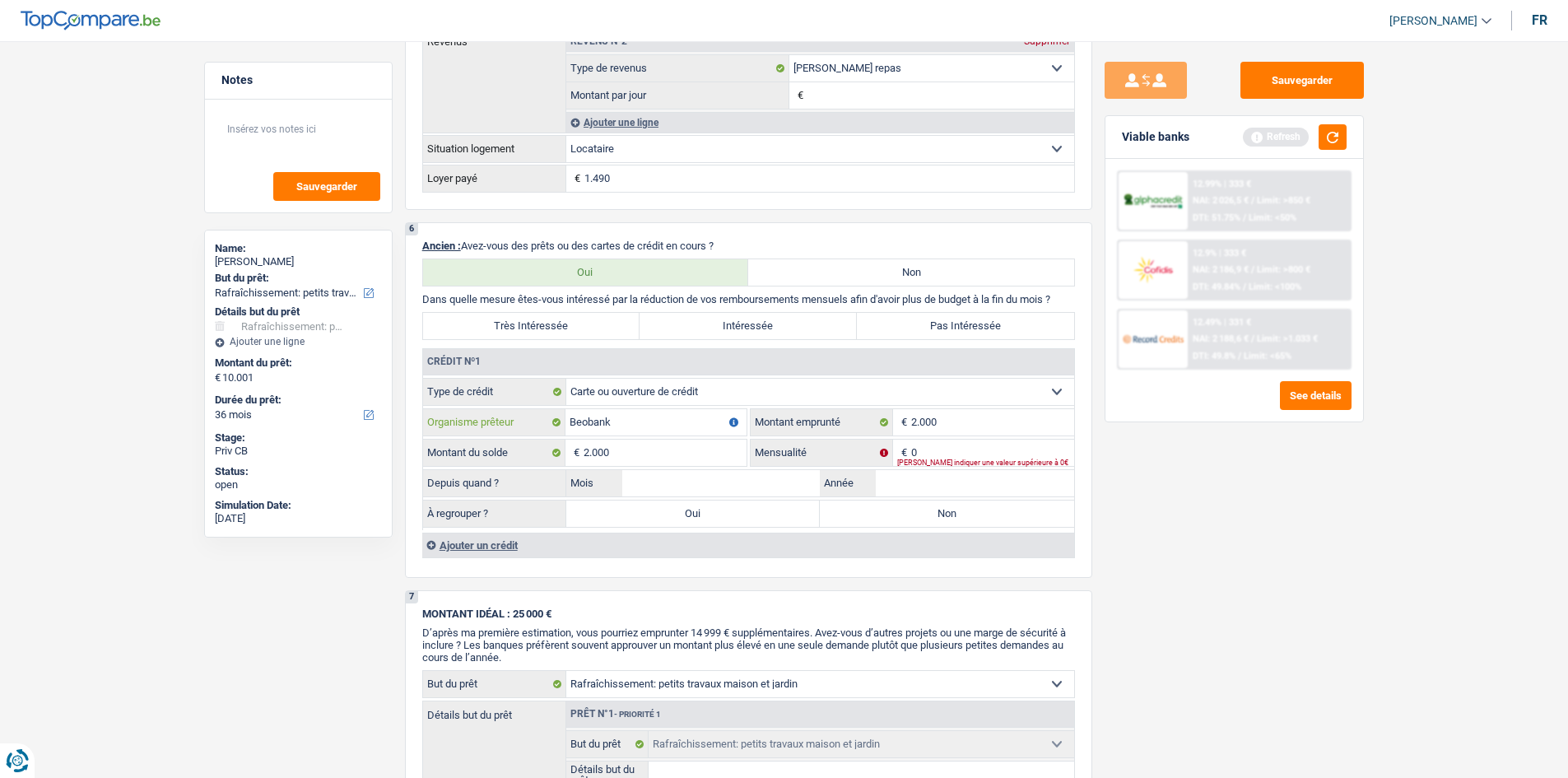 type on "Beobank" 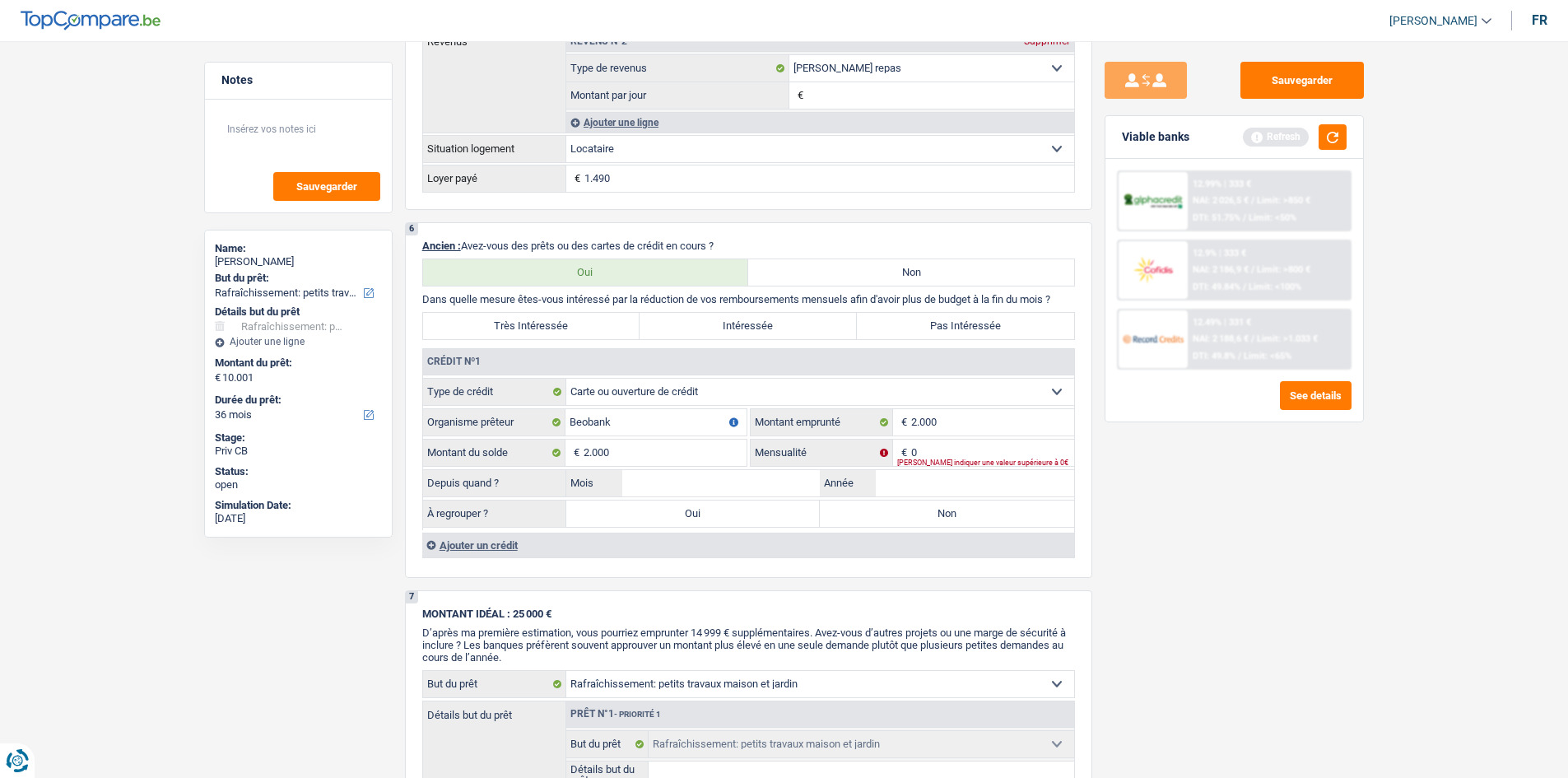 drag, startPoint x: 1261, startPoint y: 531, endPoint x: 1245, endPoint y: 527, distance: 16.492423 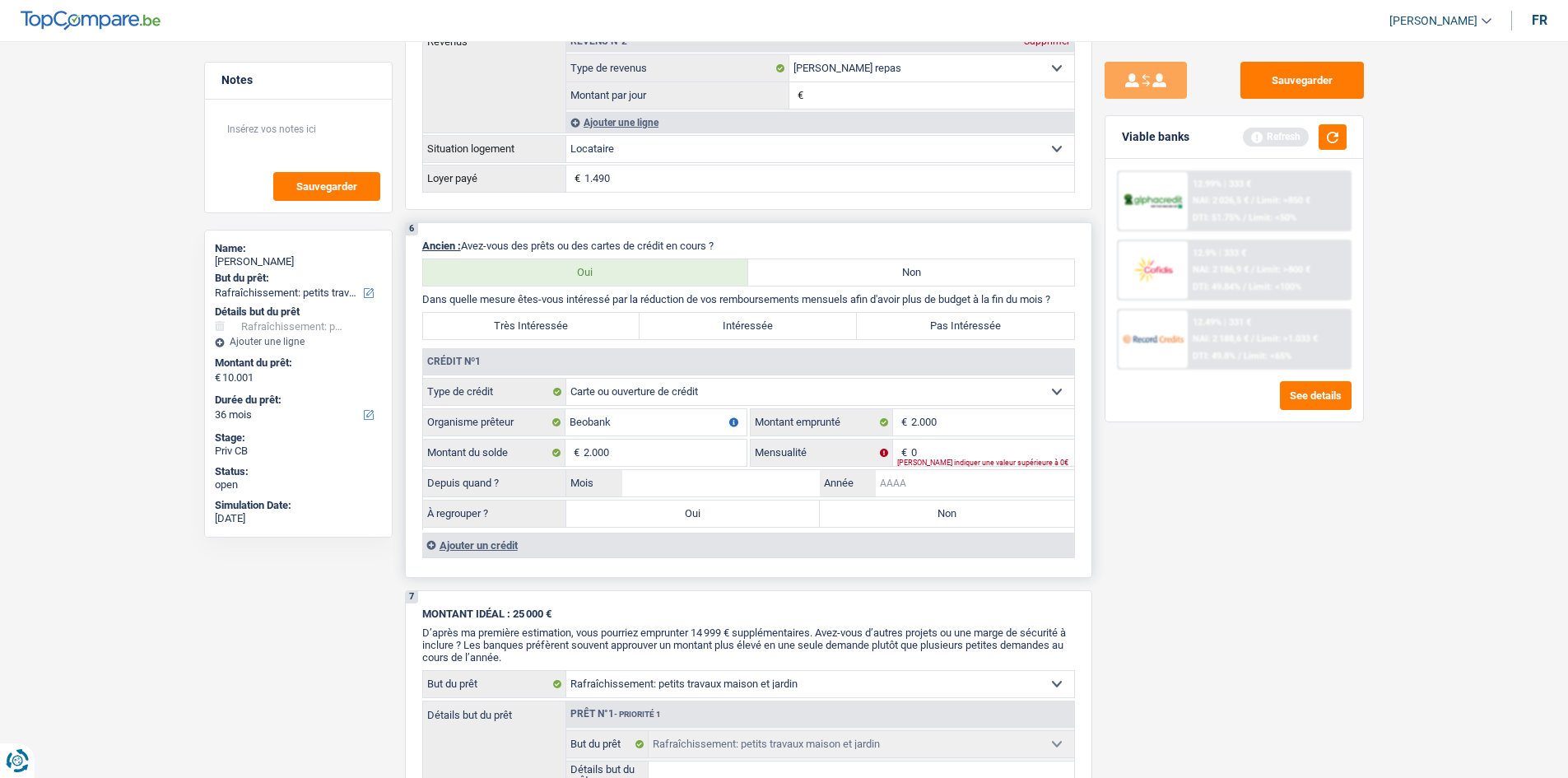 click on "Année" at bounding box center [975, 483] 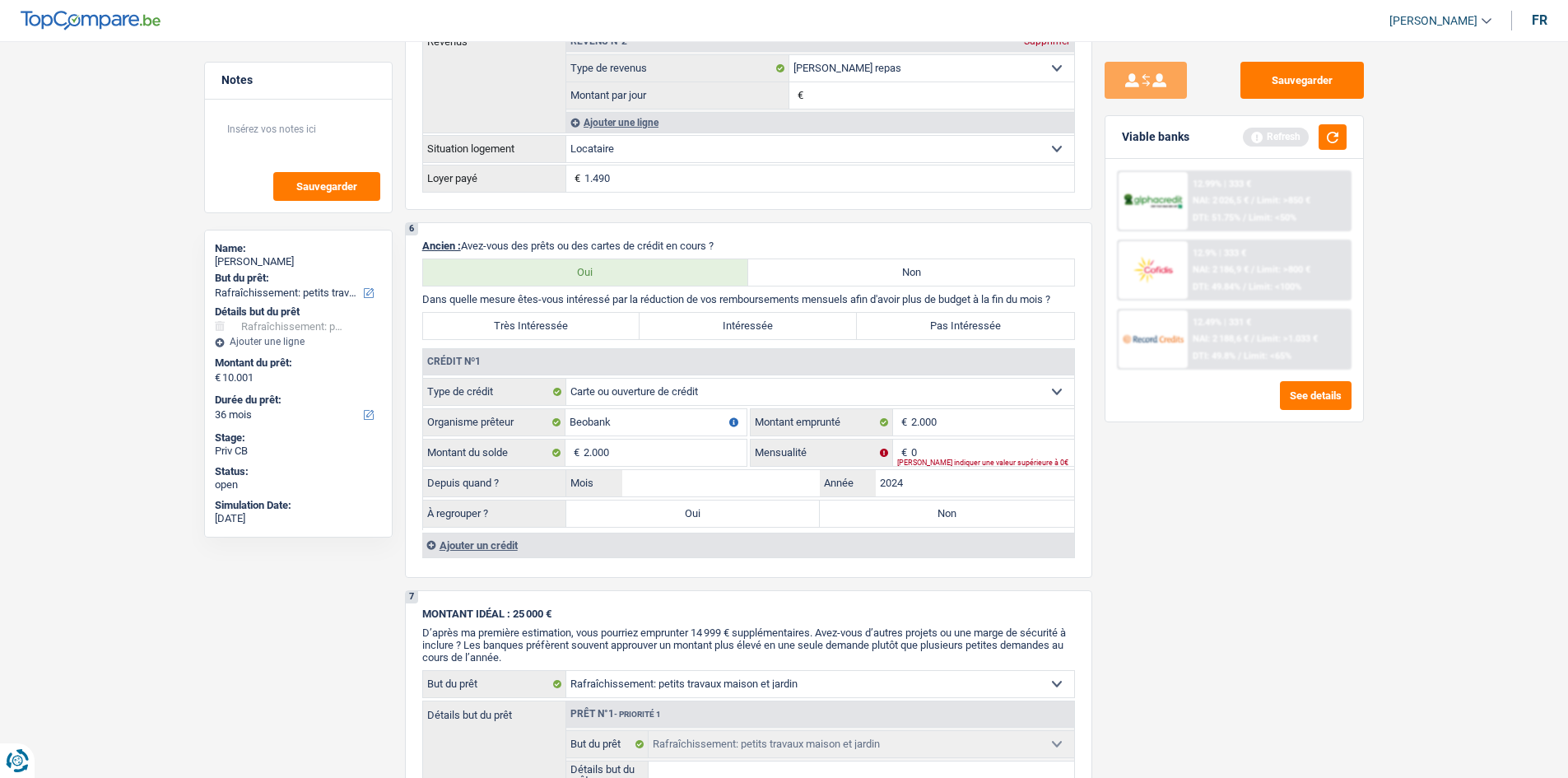 click on "Sauvegarder
Viable banks
Refresh
12.99% | 333 €
NAI: 2 026,5 €
/
Limit: >850 €
DTI: 51.75%
/
Limit: <50%
12.9% | 333 €
NAI: 2 186,9 €
/
Limit: >800 €
DTI: 49.84%
/
Limit: <100%
/       /" at bounding box center (1234, 404) 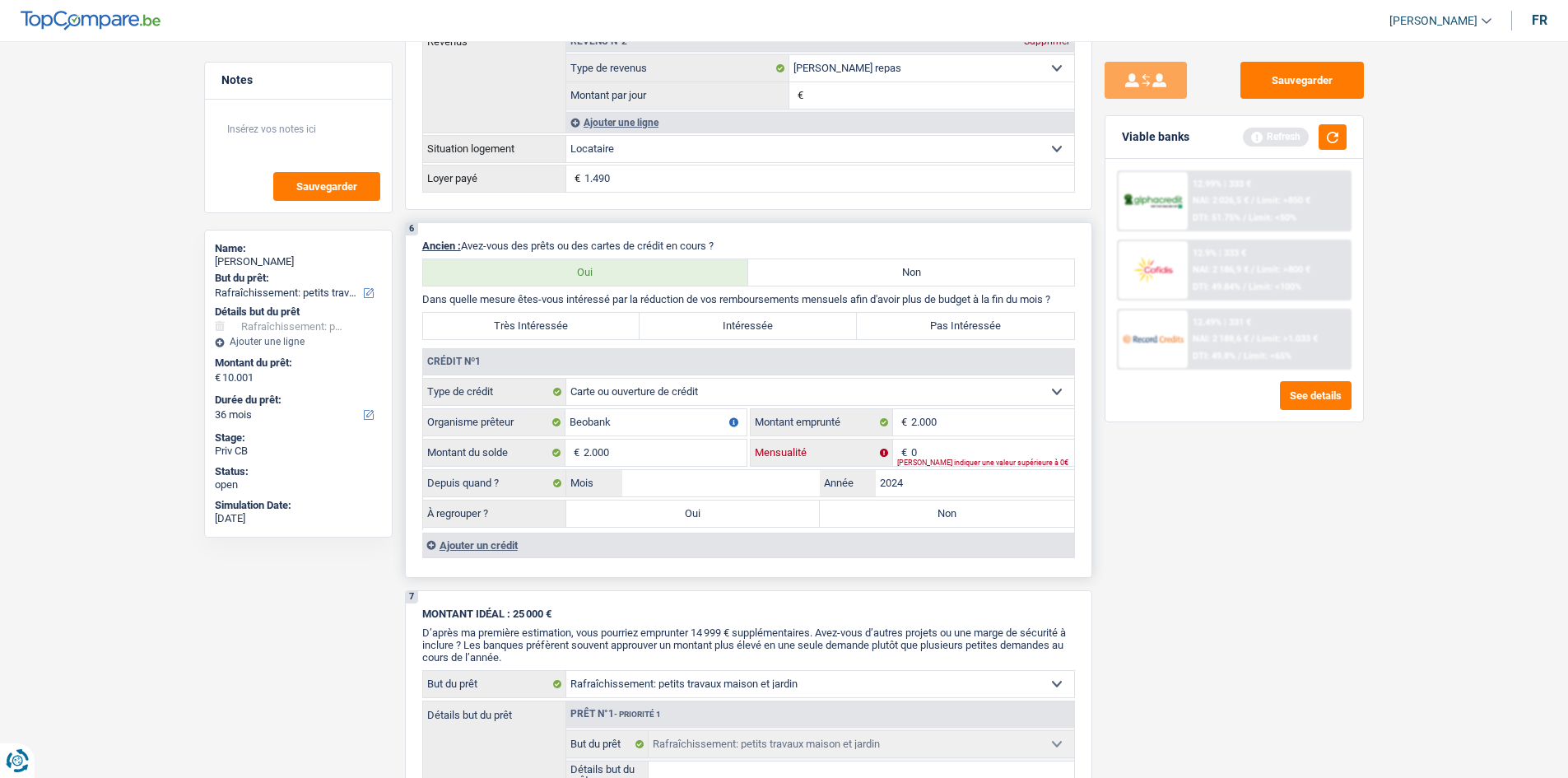 click on "0" at bounding box center [993, 453] 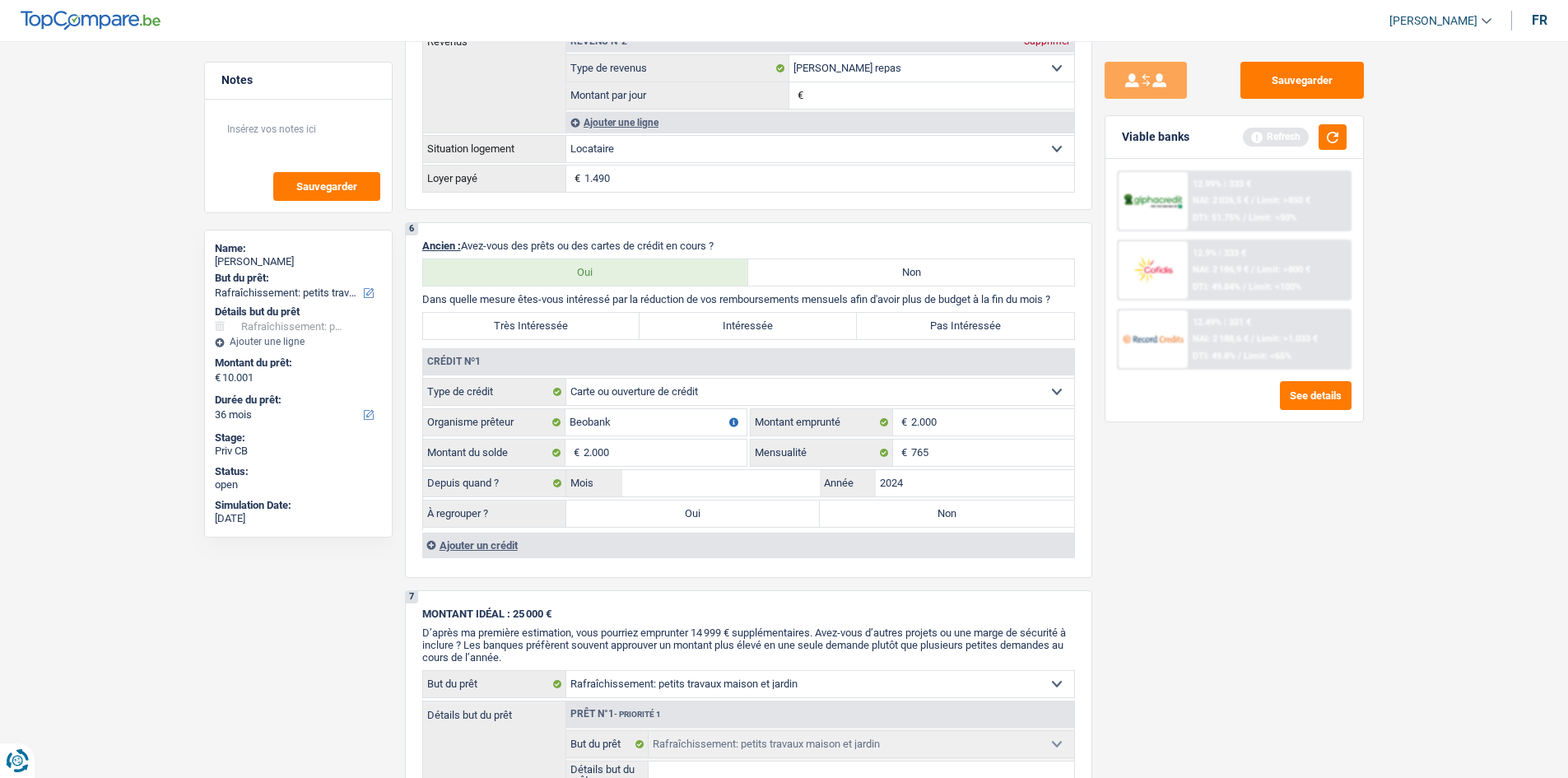 click on "Sauvegarder
Viable banks
Refresh
12.99% | 333 €
NAI: 2 026,5 €
/
Limit: >850 €
DTI: 51.75%
/
Limit: <50%
12.9% | 333 €
NAI: 2 186,9 €
/
Limit: >800 €
DTI: 49.84%
/
Limit: <100%
/       /" at bounding box center (1234, 404) 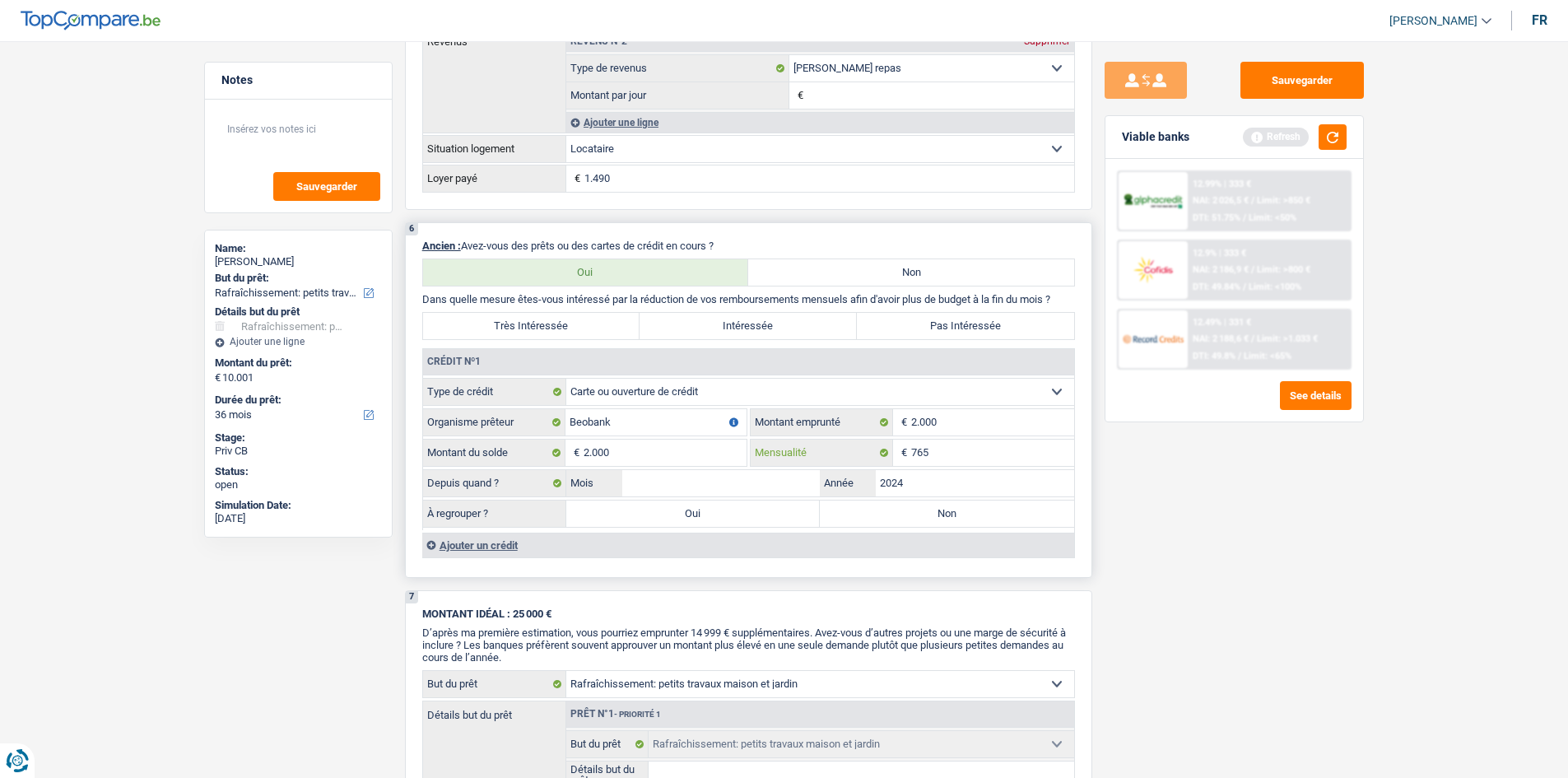 click on "765" at bounding box center (993, 453) 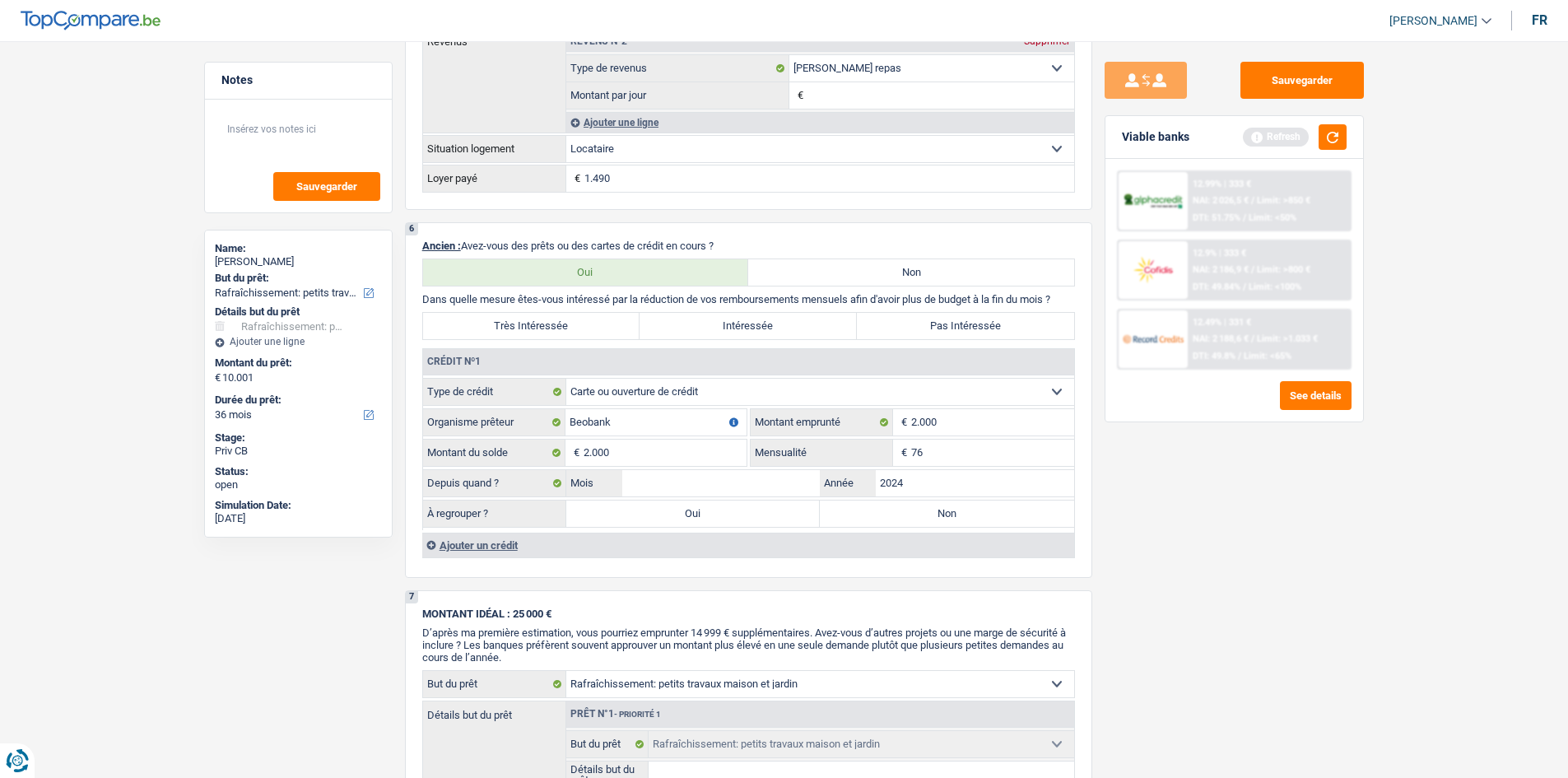 type on "76" 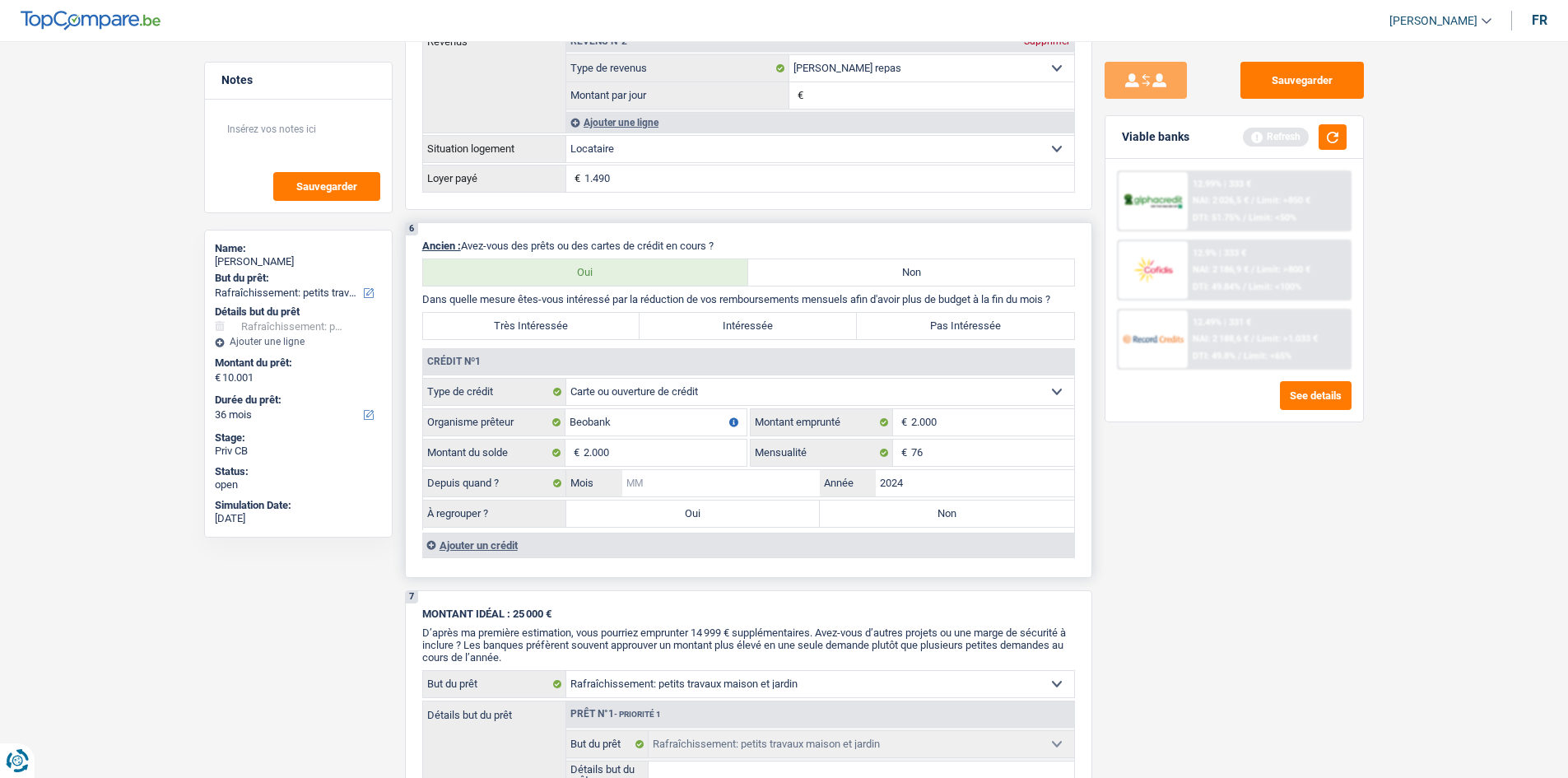 click on "Mois" at bounding box center [721, 483] 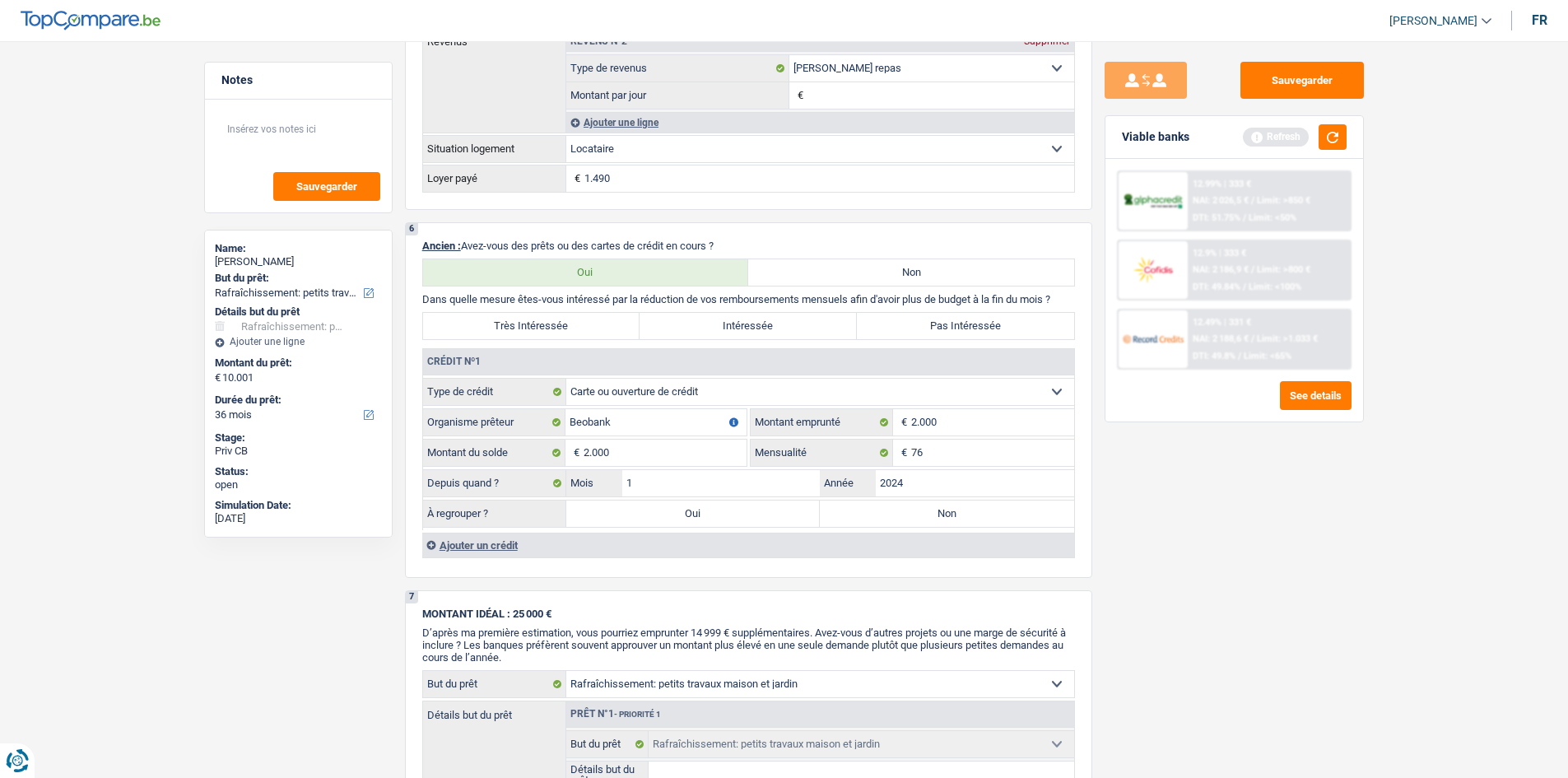 type on "10" 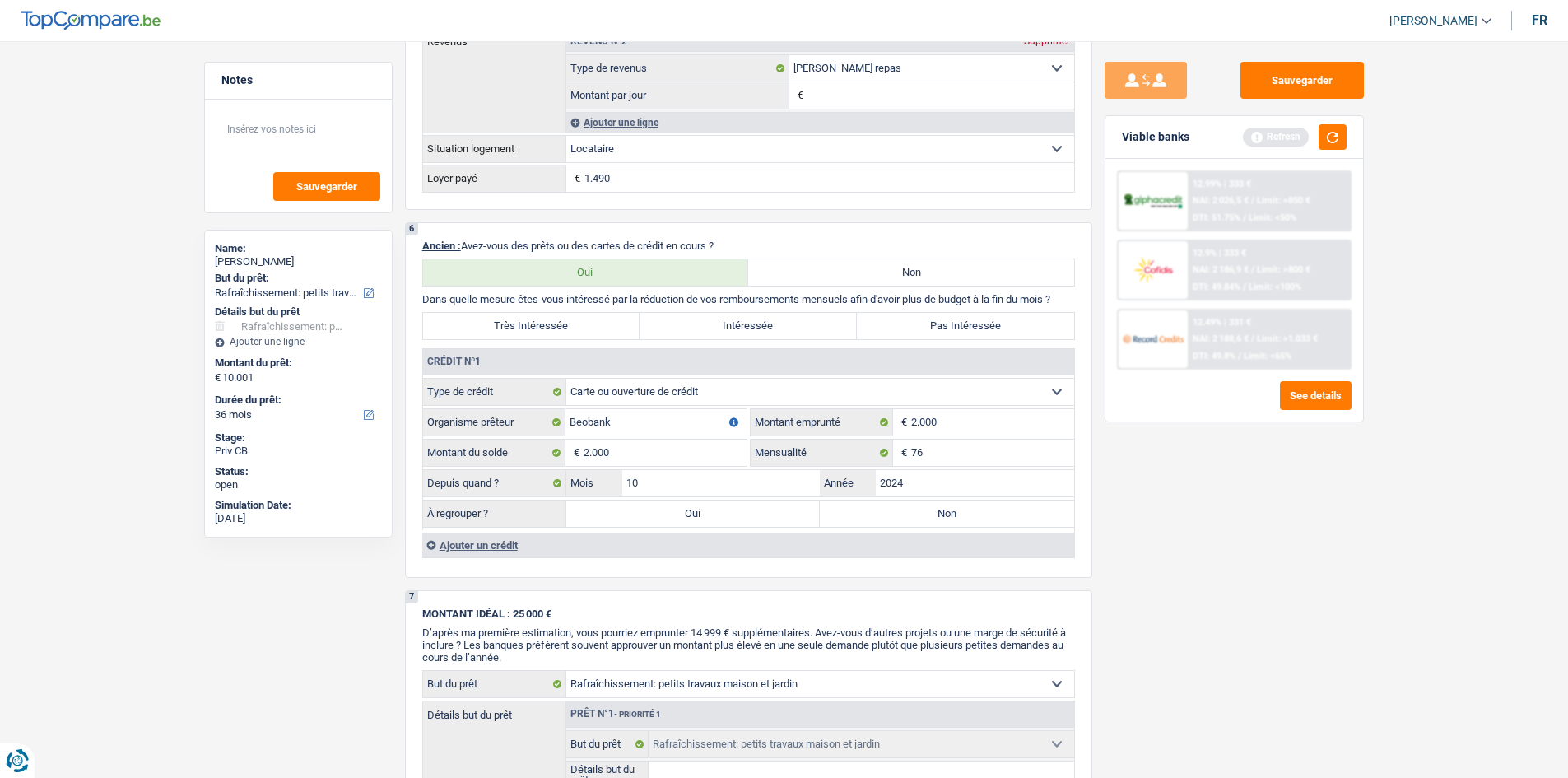 drag, startPoint x: 1335, startPoint y: 600, endPoint x: 1315, endPoint y: 584, distance: 25.612 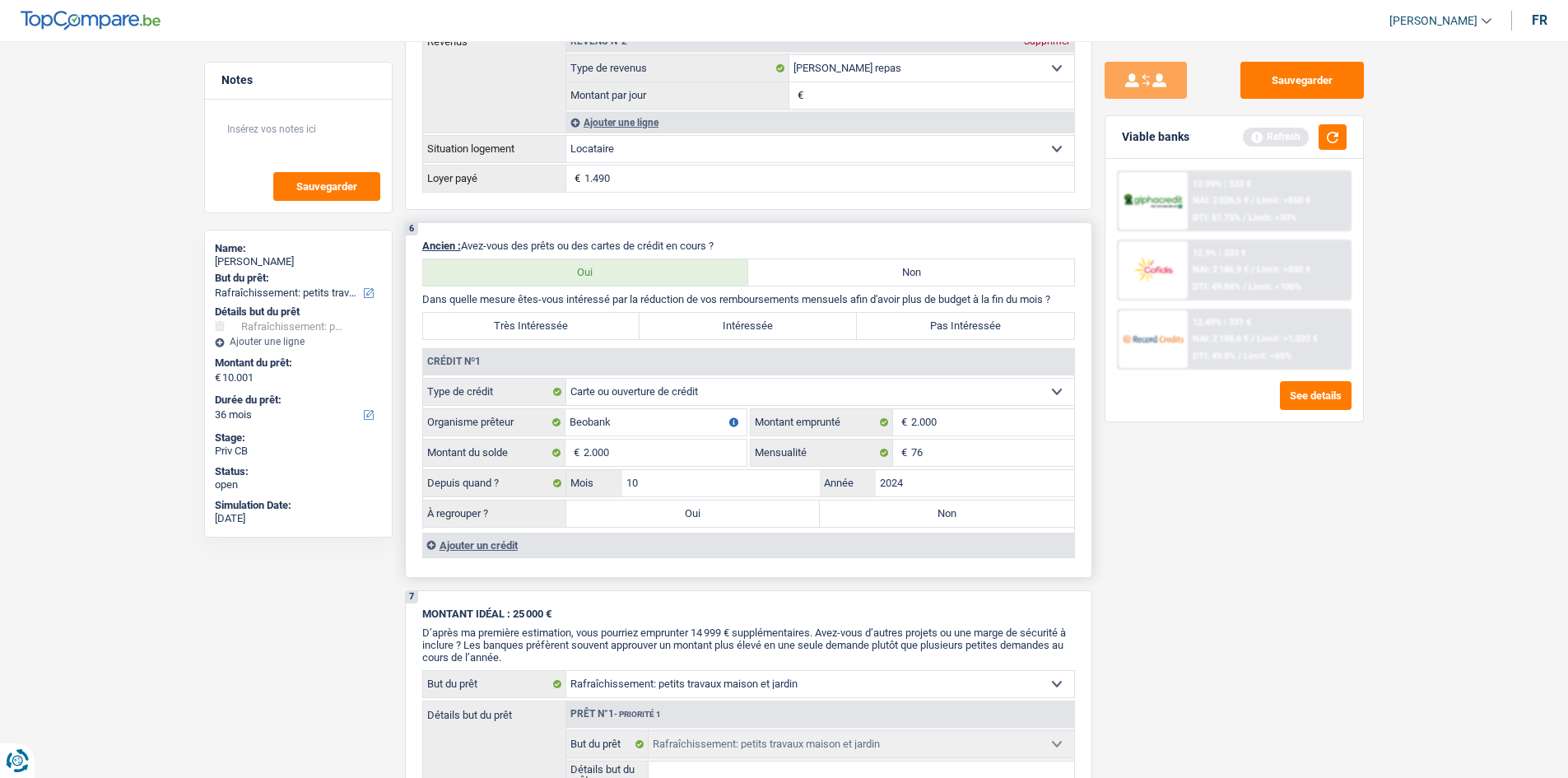 click on "Non" at bounding box center [947, 514] 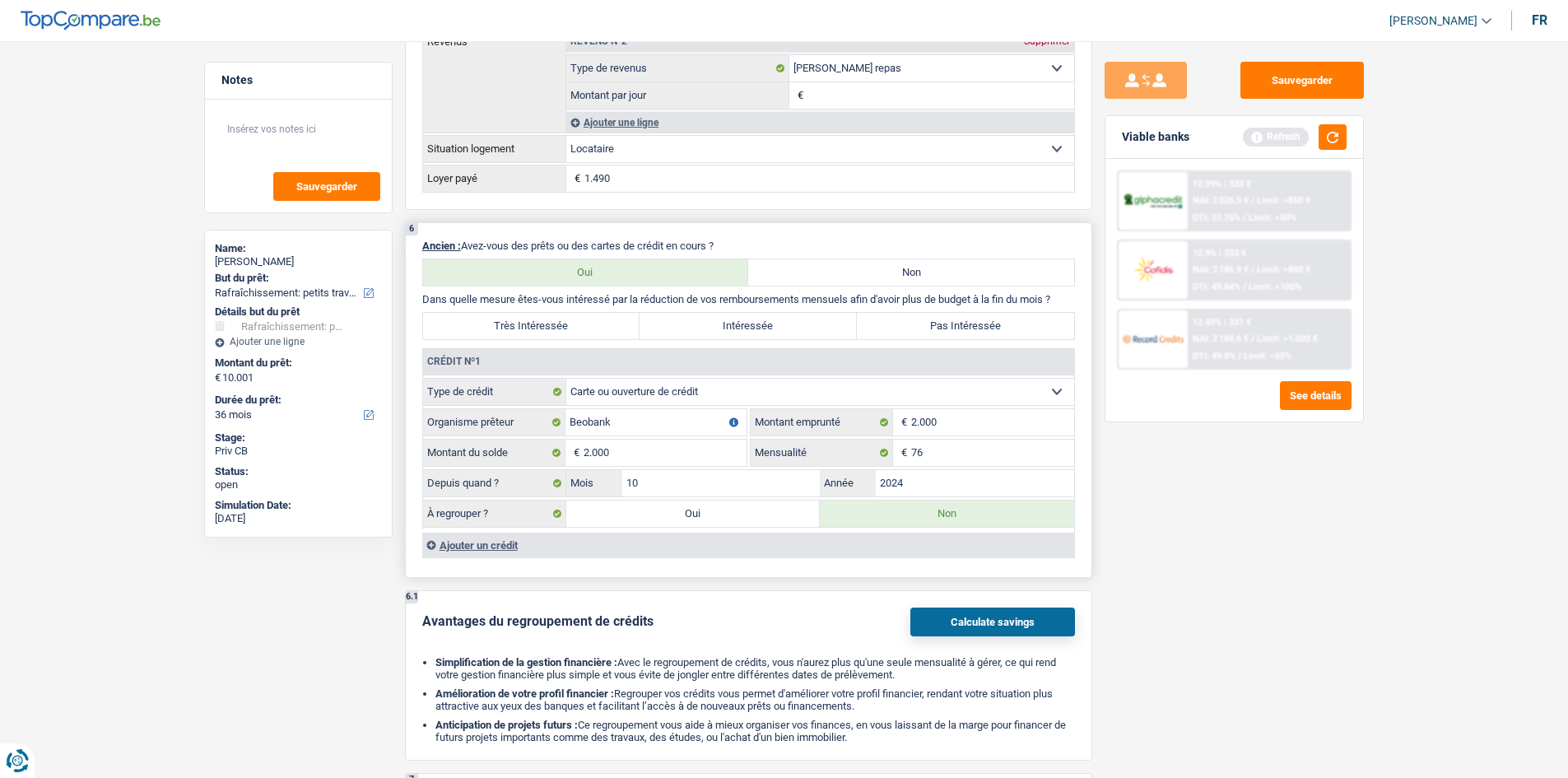 click on "Pas Intéressée" at bounding box center [965, 326] 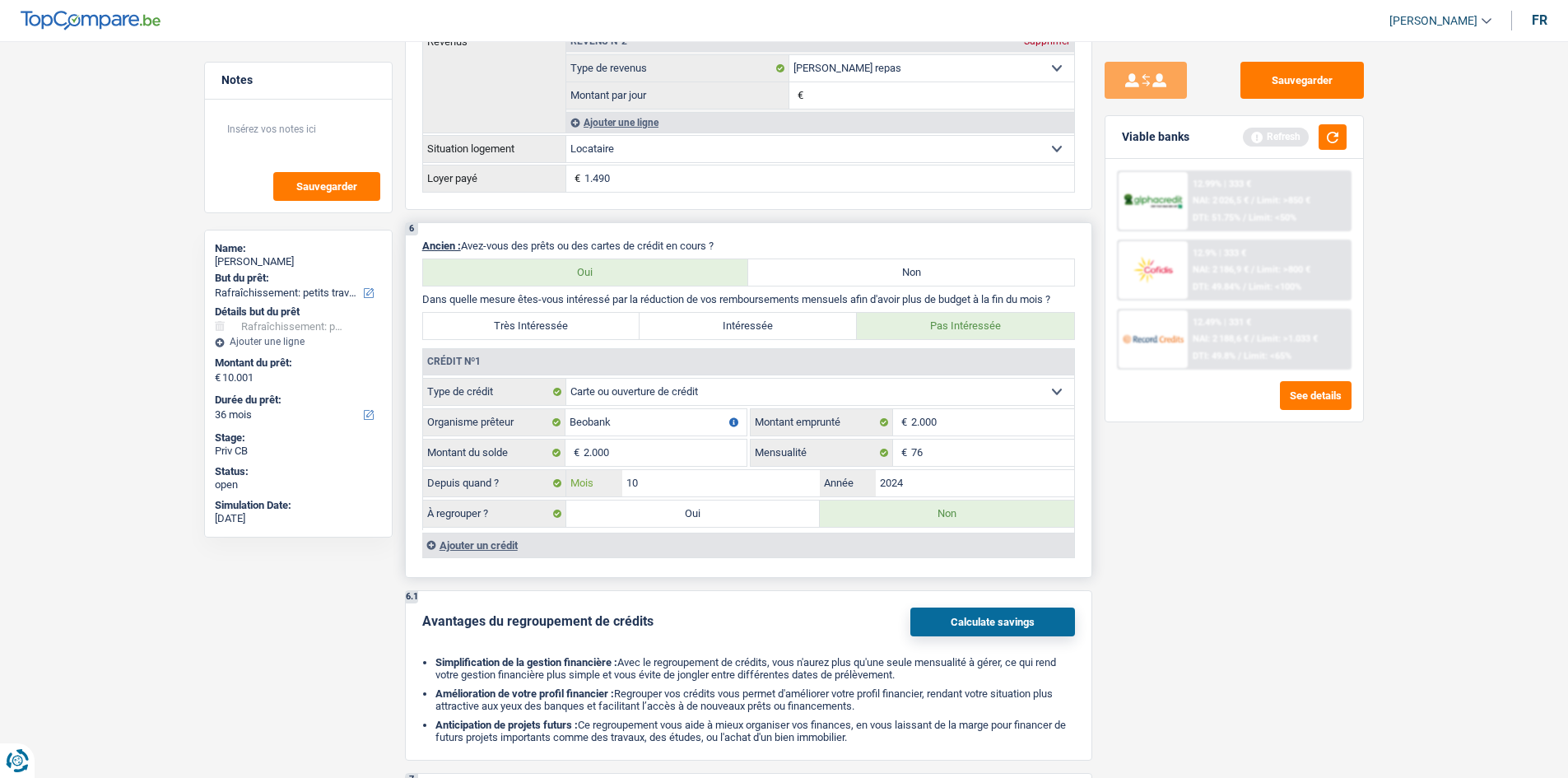 click on "10" at bounding box center (721, 483) 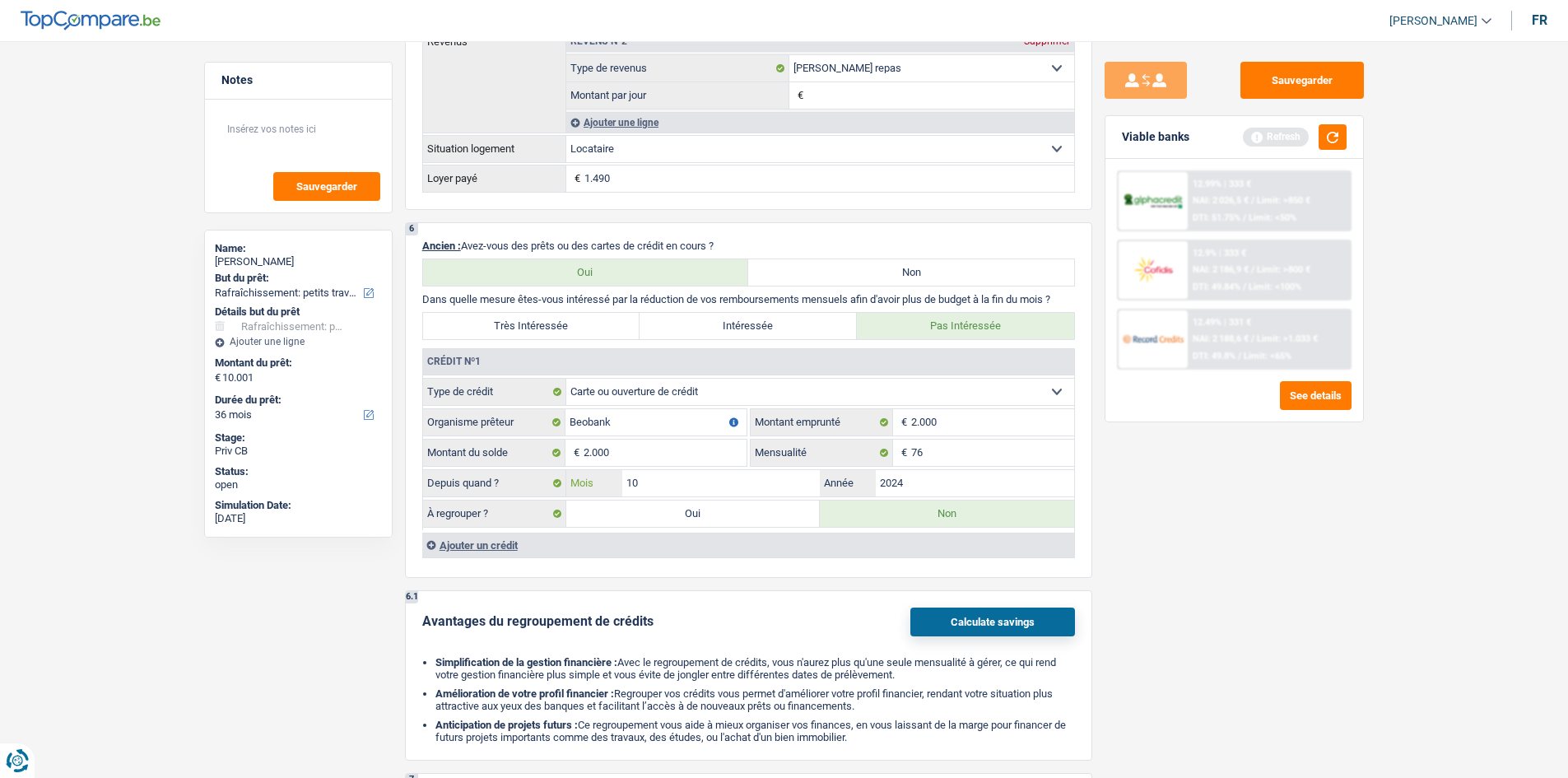 type on "1" 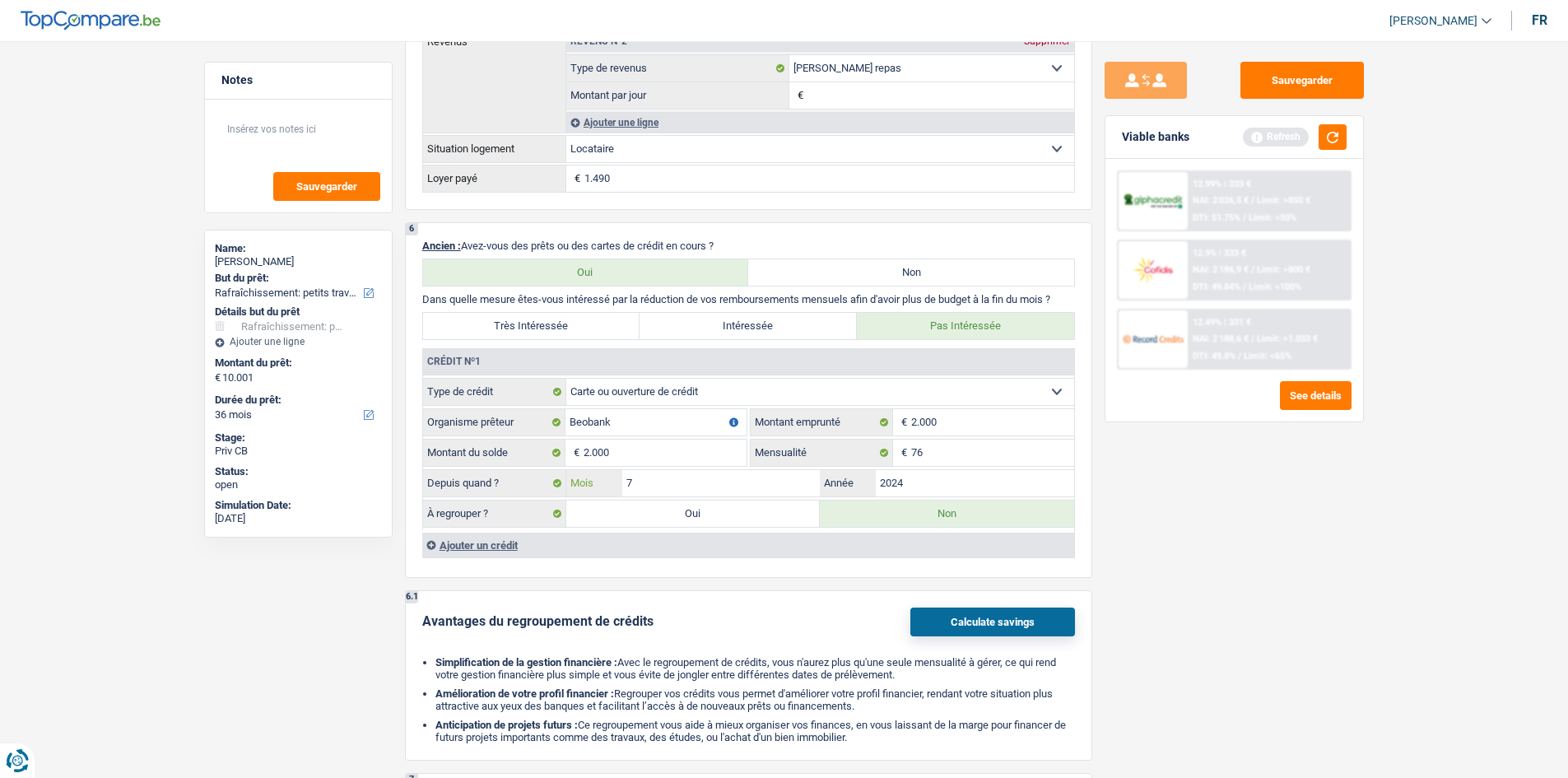 type on "7" 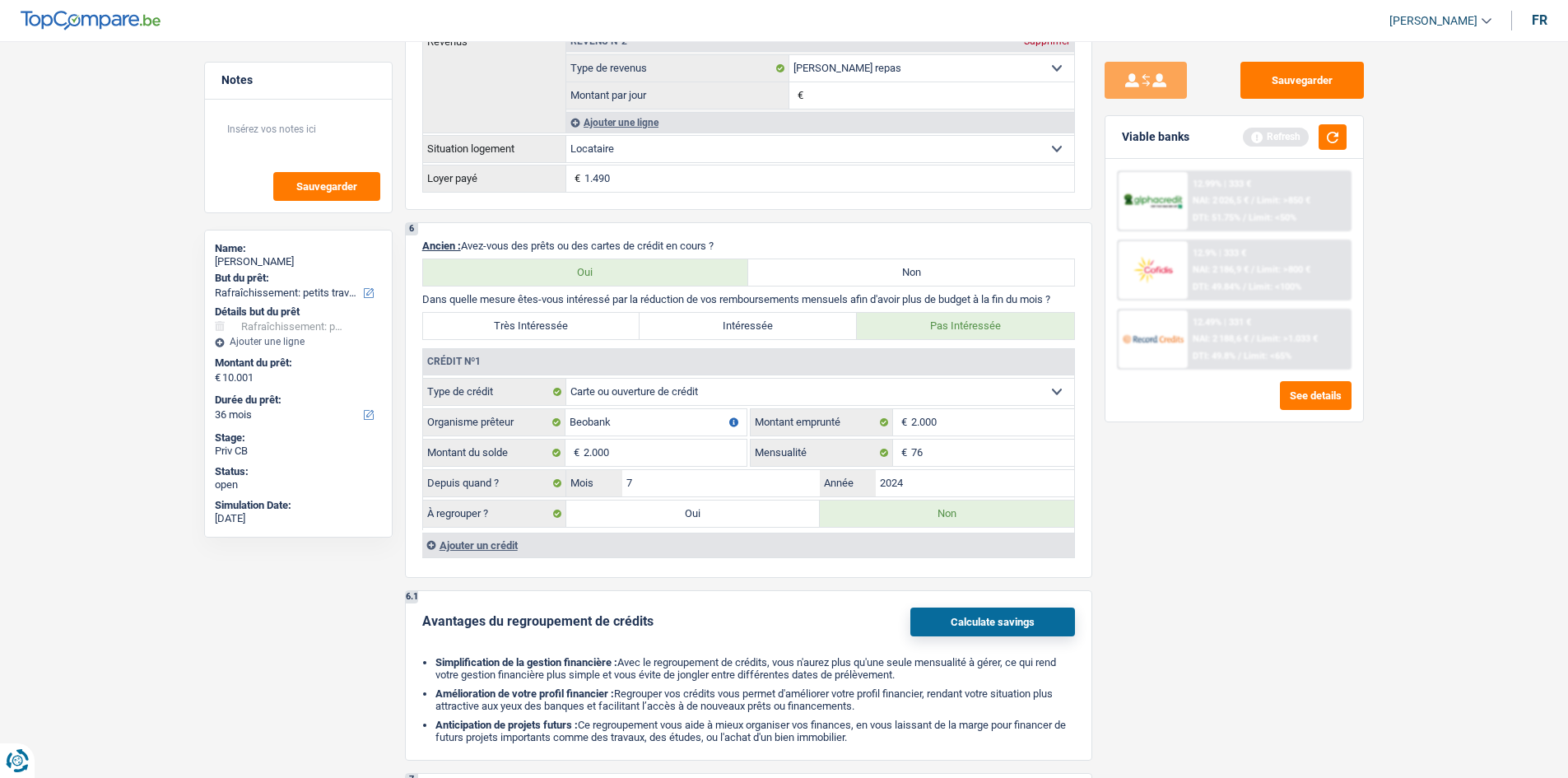 click on "Sauvegarder
Viable banks
Refresh
12.99% | 333 €
NAI: 2 026,5 €
/
Limit: >850 €
DTI: 51.75%
/
Limit: <50%
12.9% | 333 €
NAI: 2 186,9 €
/
Limit: >800 €
DTI: 49.84%
/
Limit: <100%
/       /" at bounding box center (1234, 404) 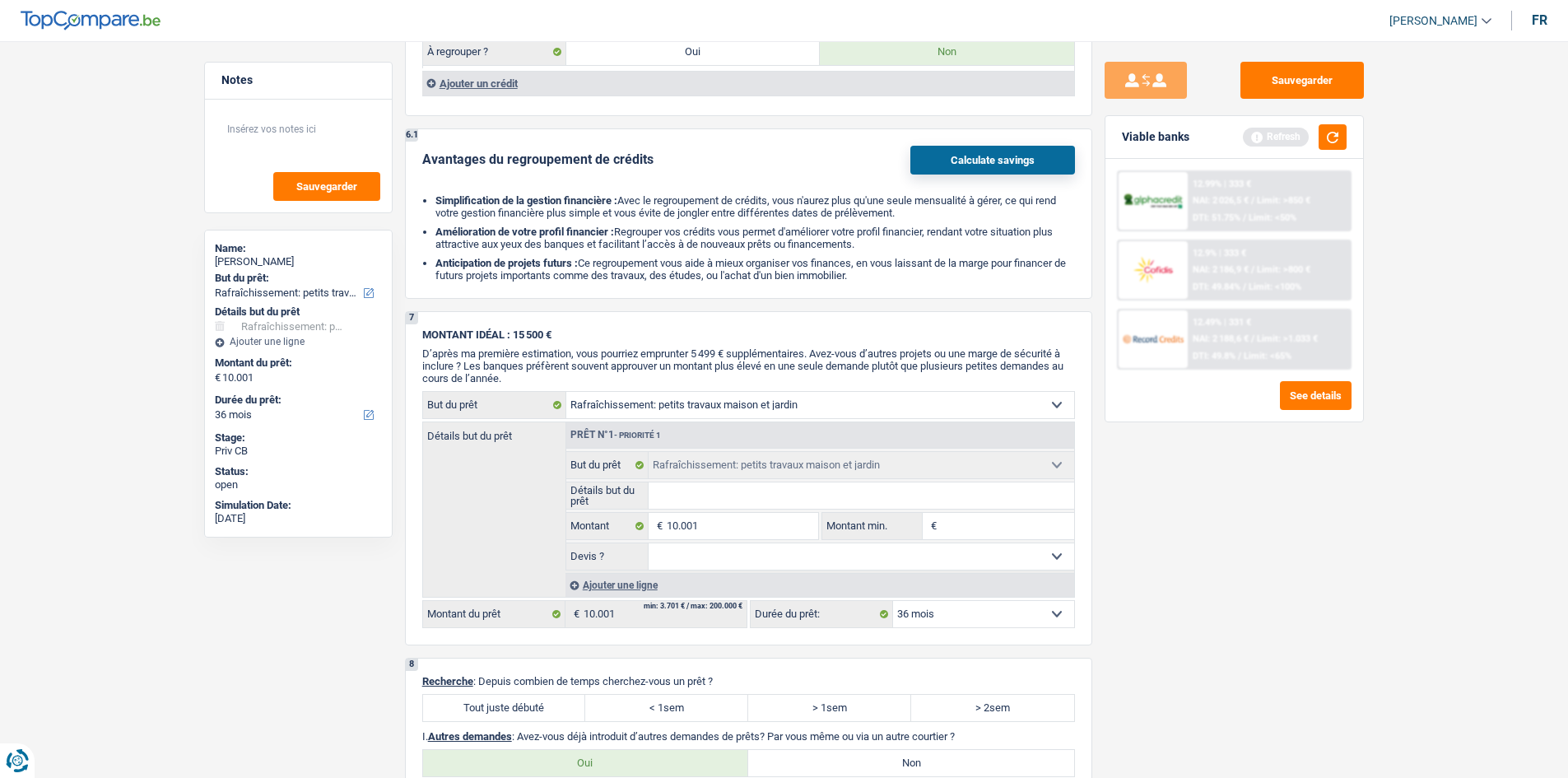 scroll, scrollTop: 1729, scrollLeft: 0, axis: vertical 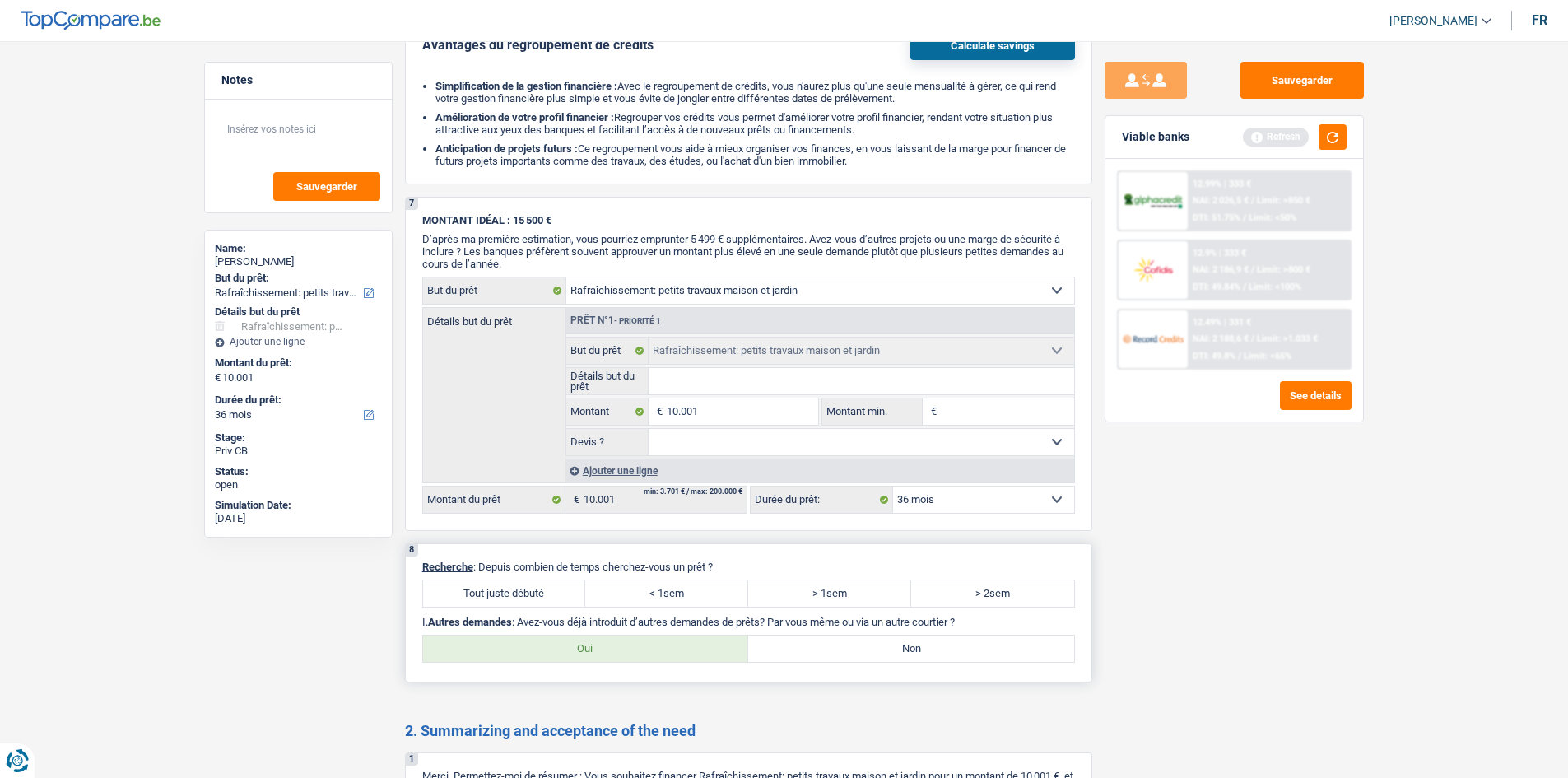 click on "Tout juste débuté" at bounding box center (505, 594) 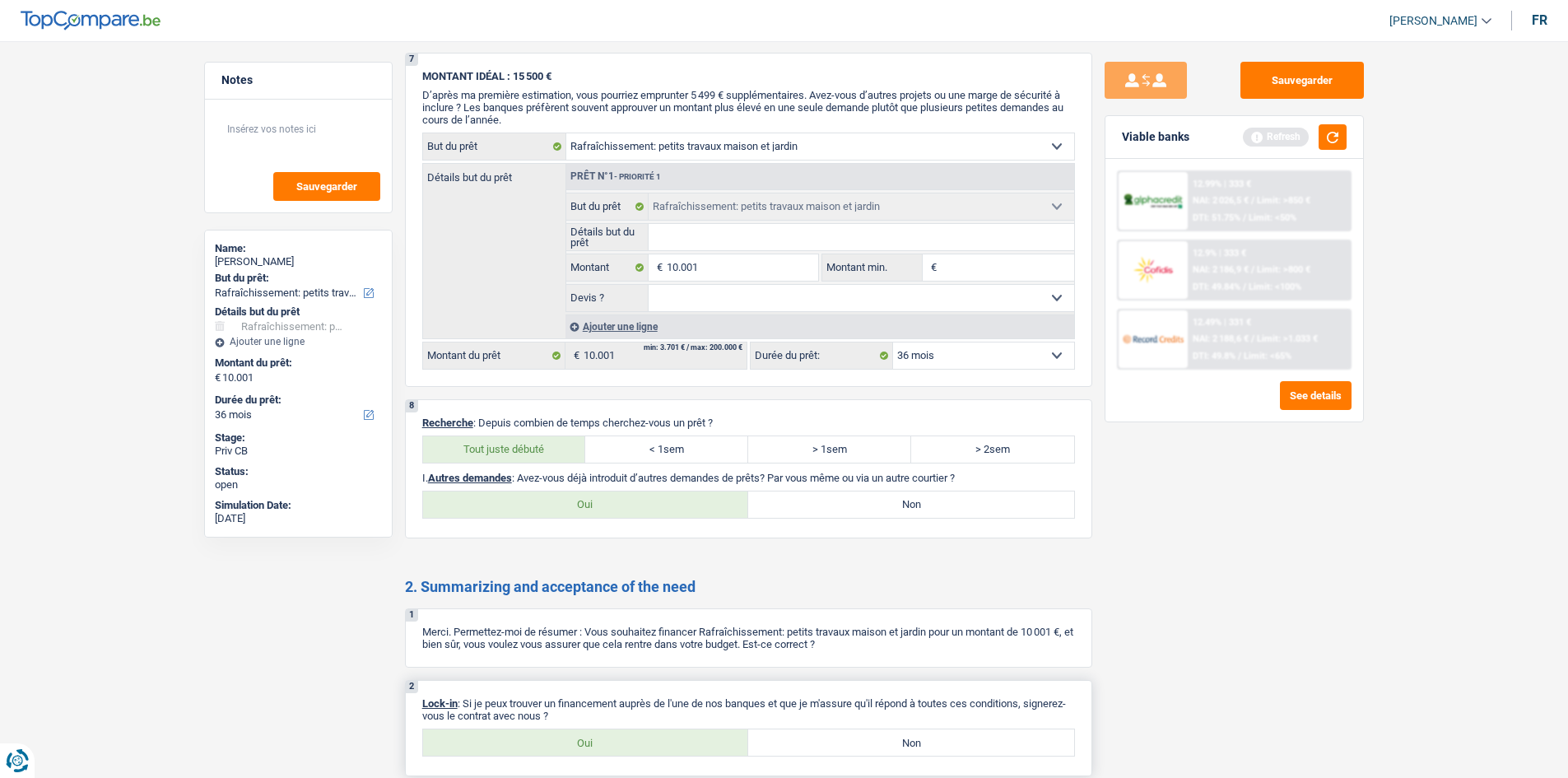 scroll, scrollTop: 2024, scrollLeft: 0, axis: vertical 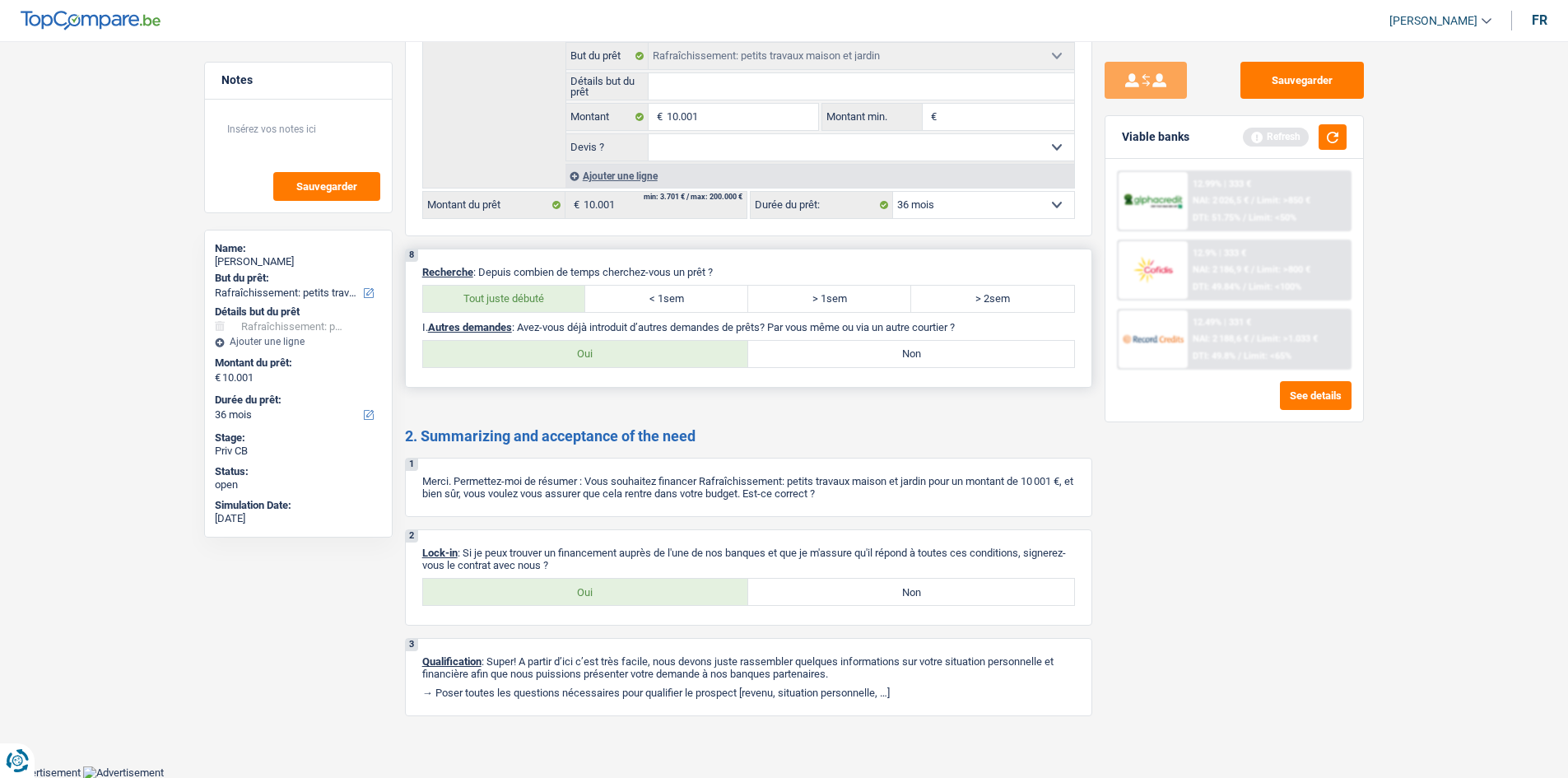 click on "< 1sem" at bounding box center (667, 299) 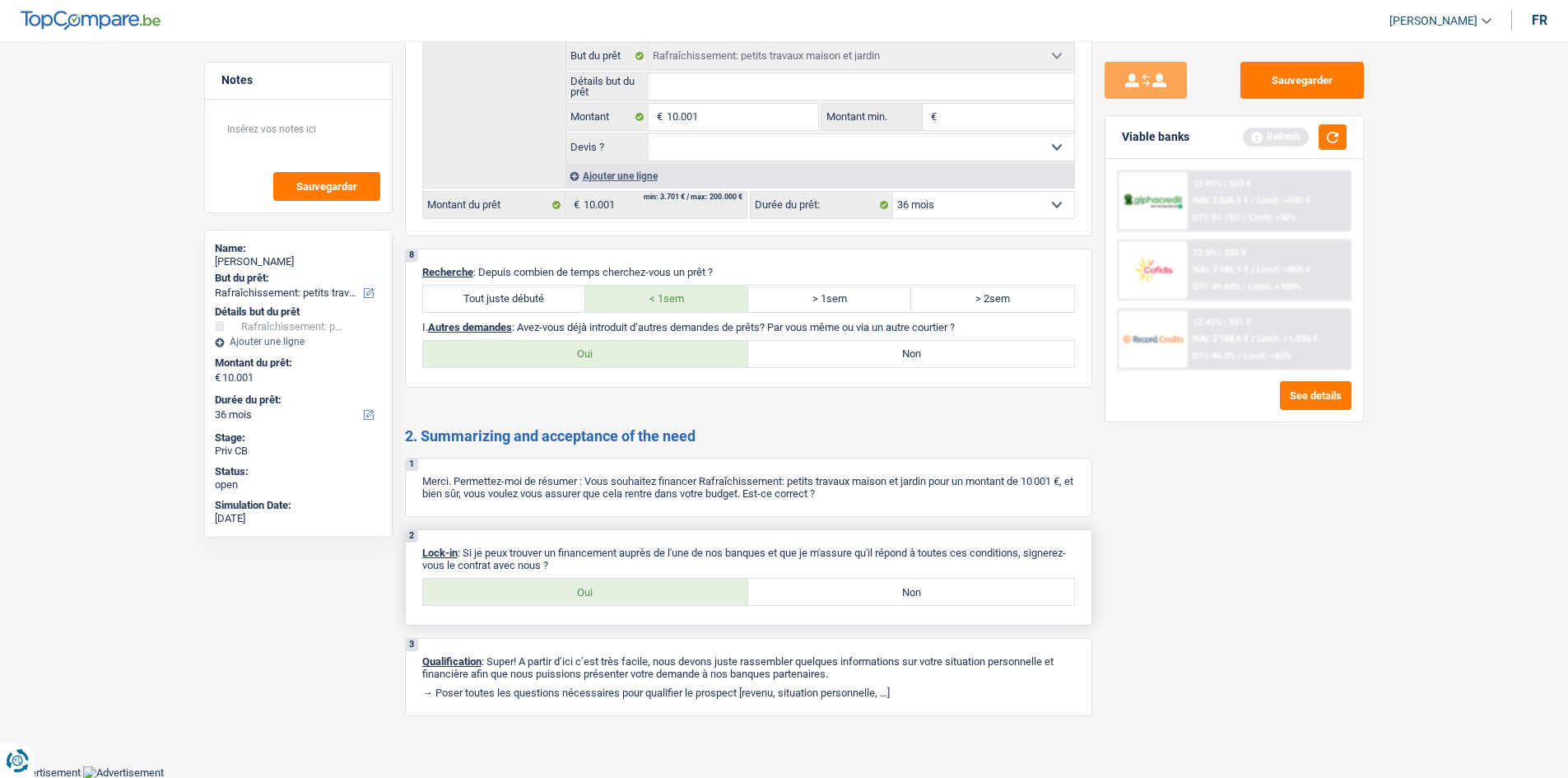 click on "Oui" at bounding box center [586, 592] 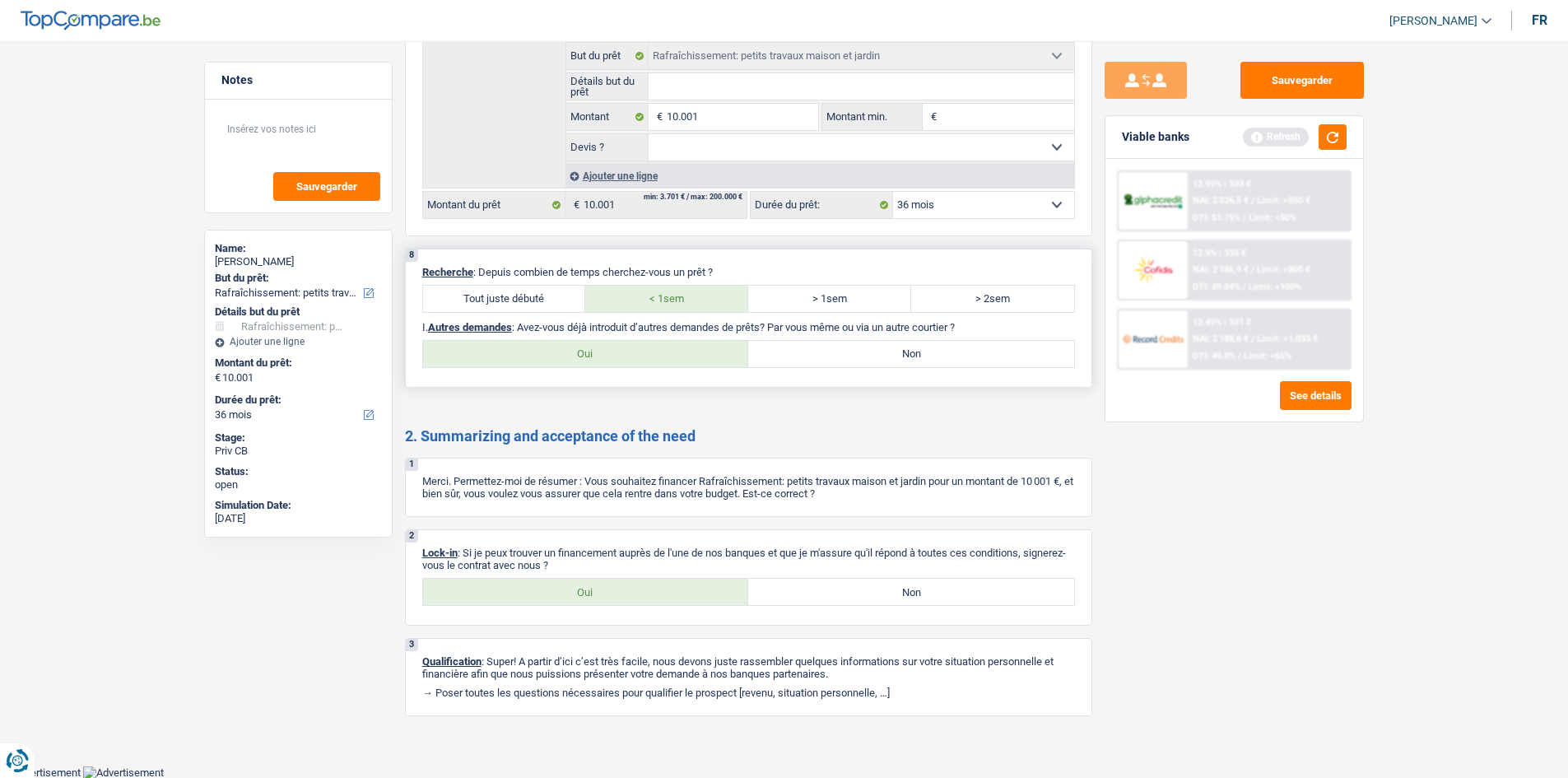 drag, startPoint x: 872, startPoint y: 352, endPoint x: 872, endPoint y: 330, distance: 22 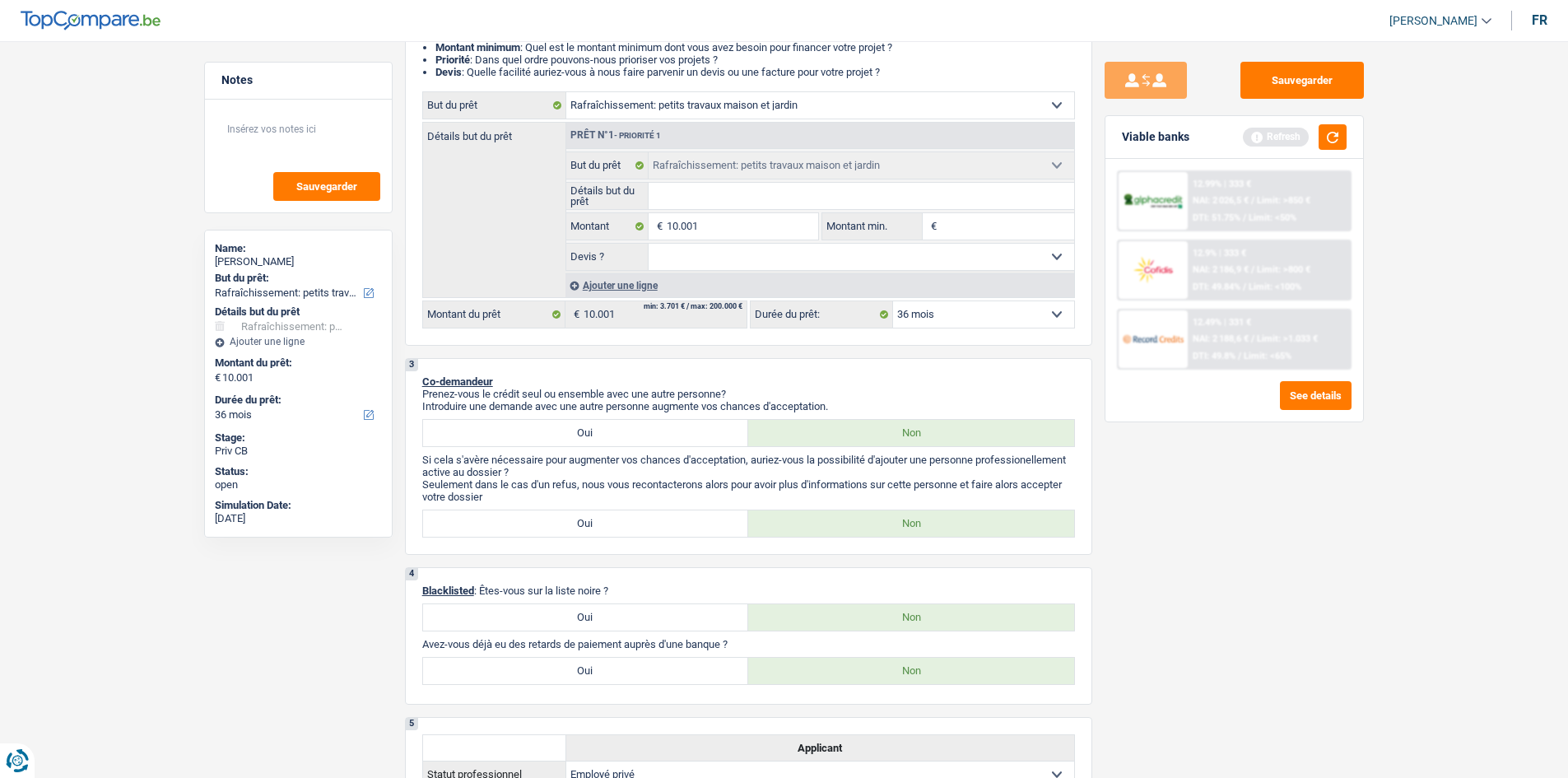 scroll, scrollTop: 0, scrollLeft: 0, axis: both 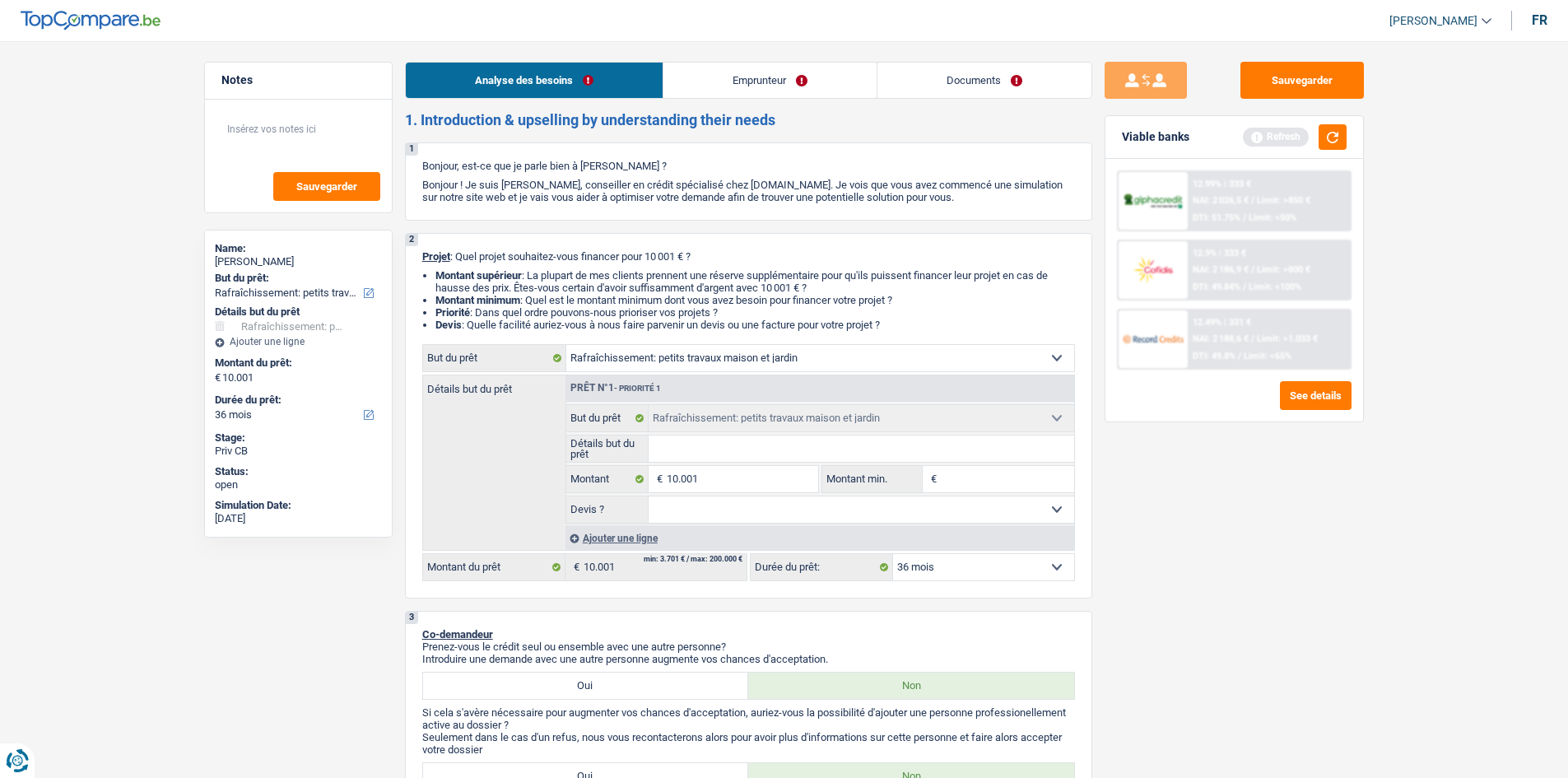 click on "Emprunteur" at bounding box center (770, 80) 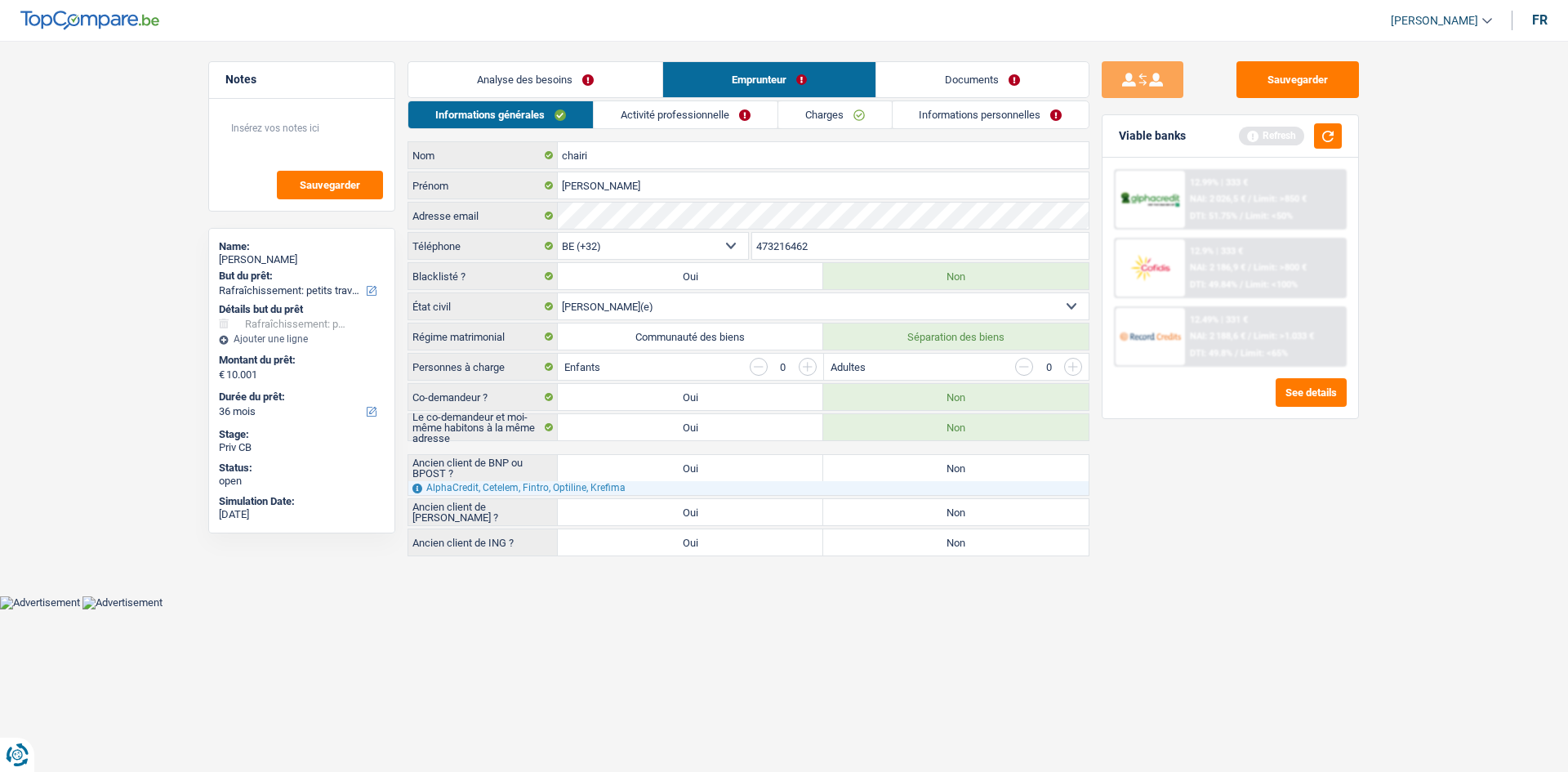 click on "Non" at bounding box center [956, 468] 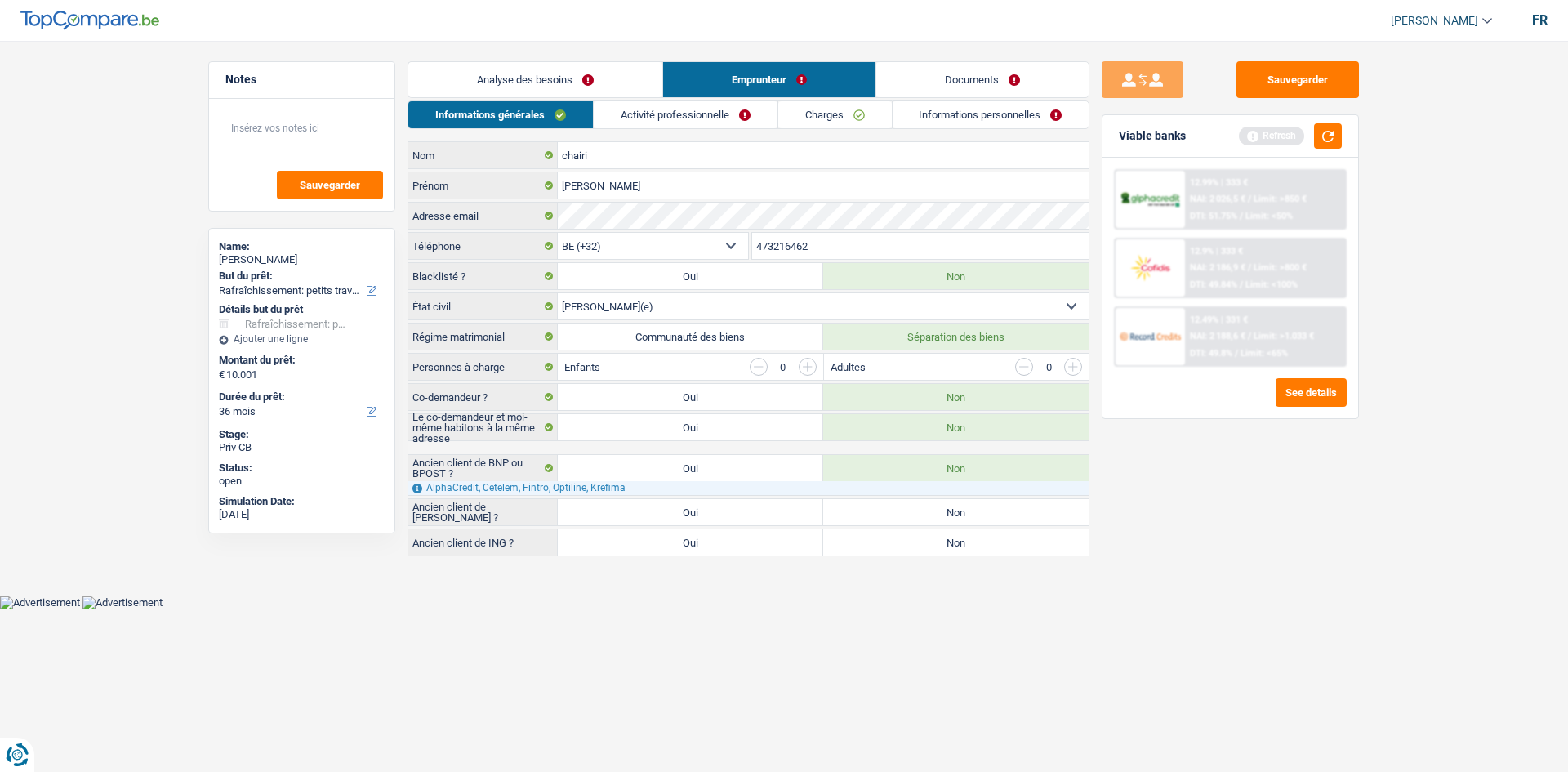drag, startPoint x: 972, startPoint y: 527, endPoint x: 978, endPoint y: 521, distance: 8.485281 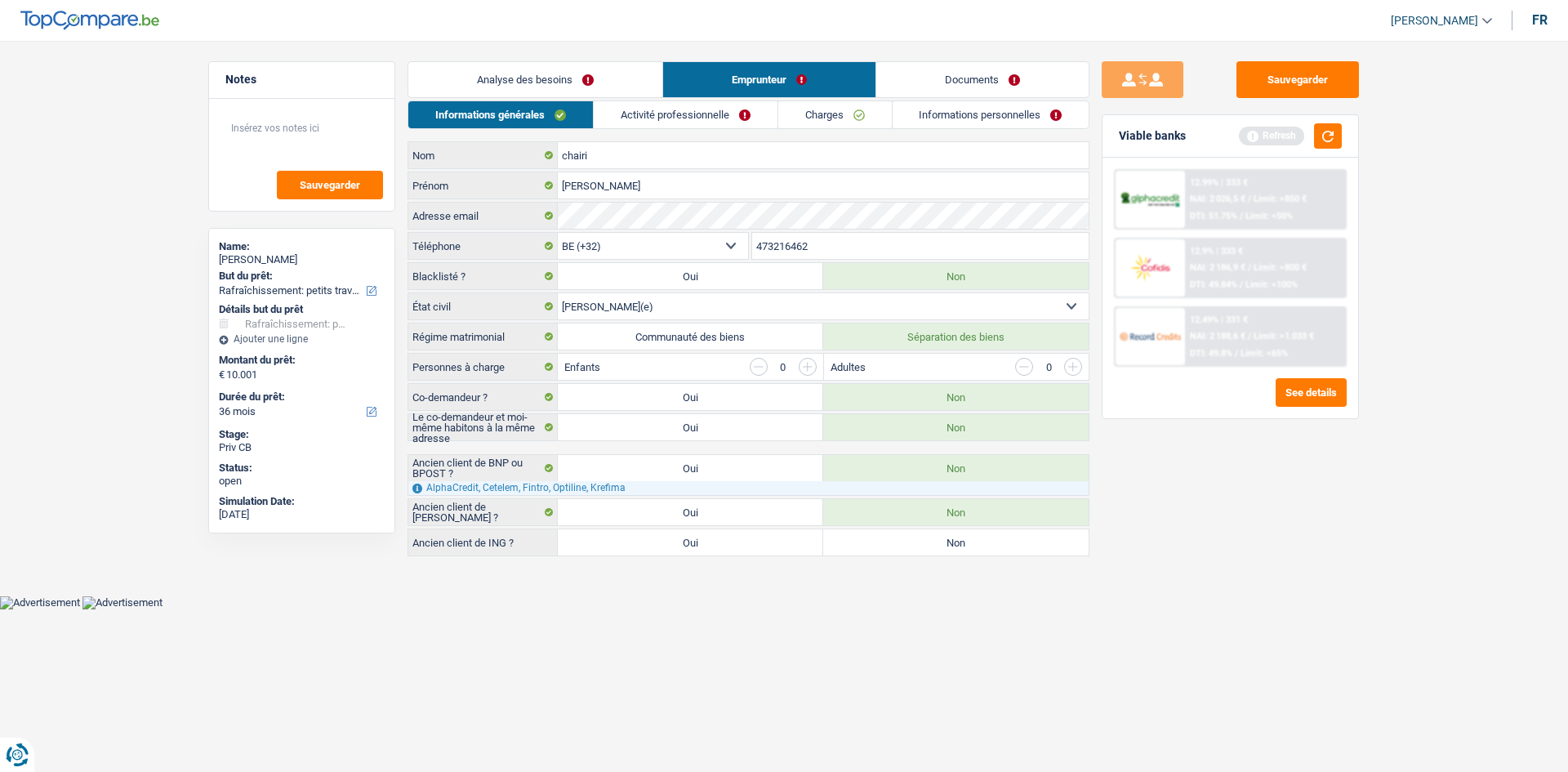 click on "Non" at bounding box center [956, 542] 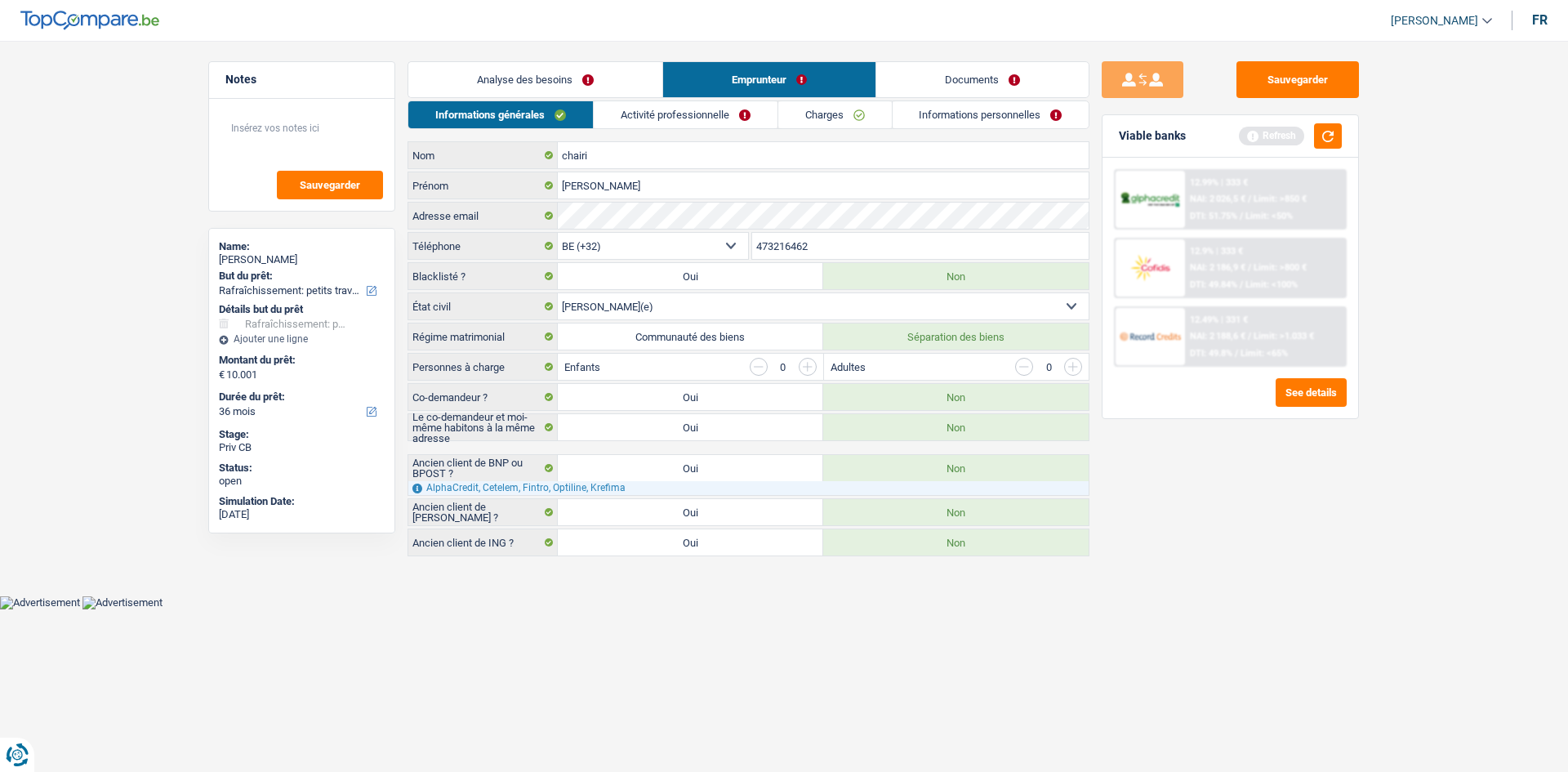 click on "Activité professionnelle" at bounding box center (685, 114) 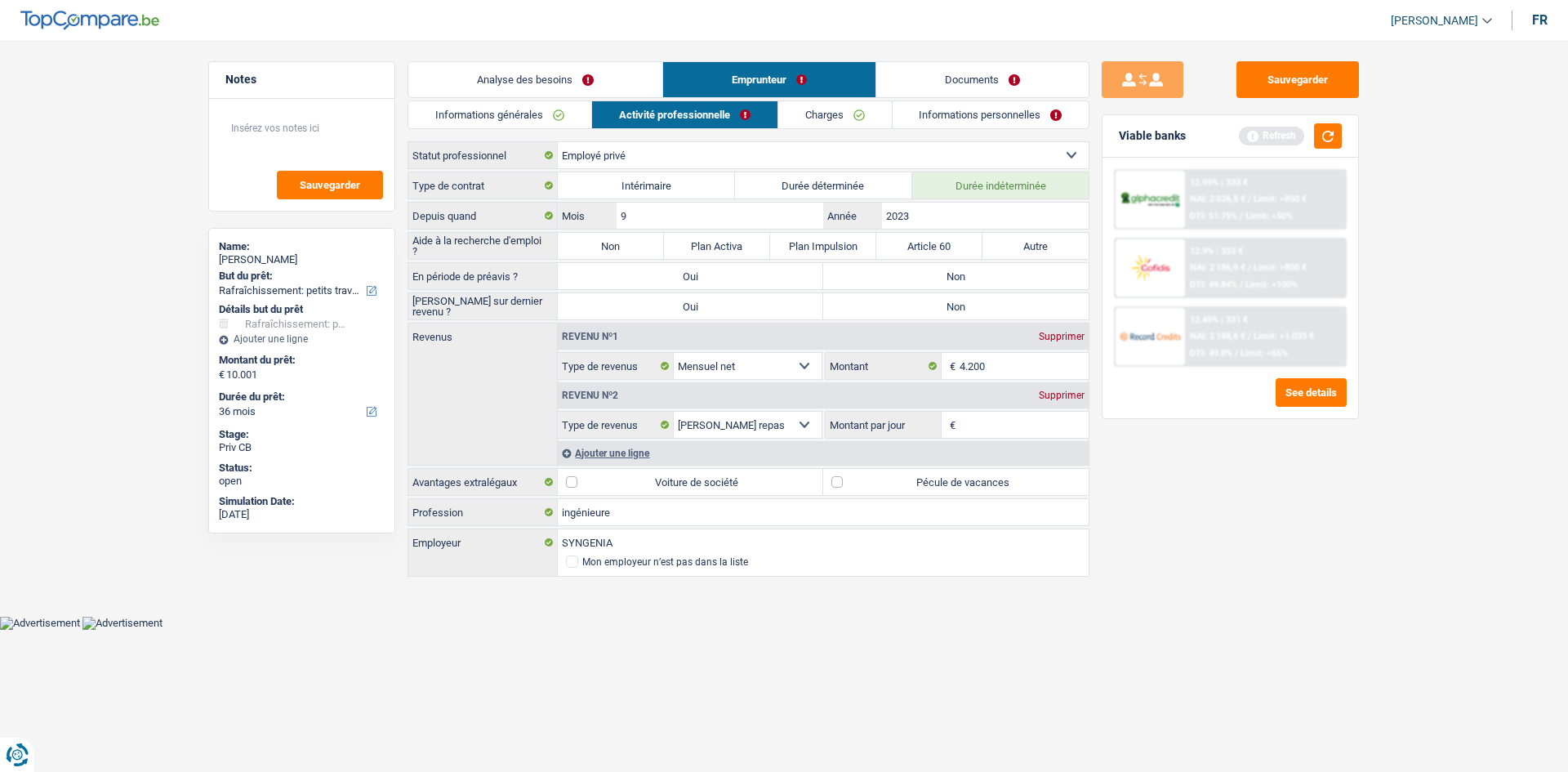 click on "Non" at bounding box center [611, 246] 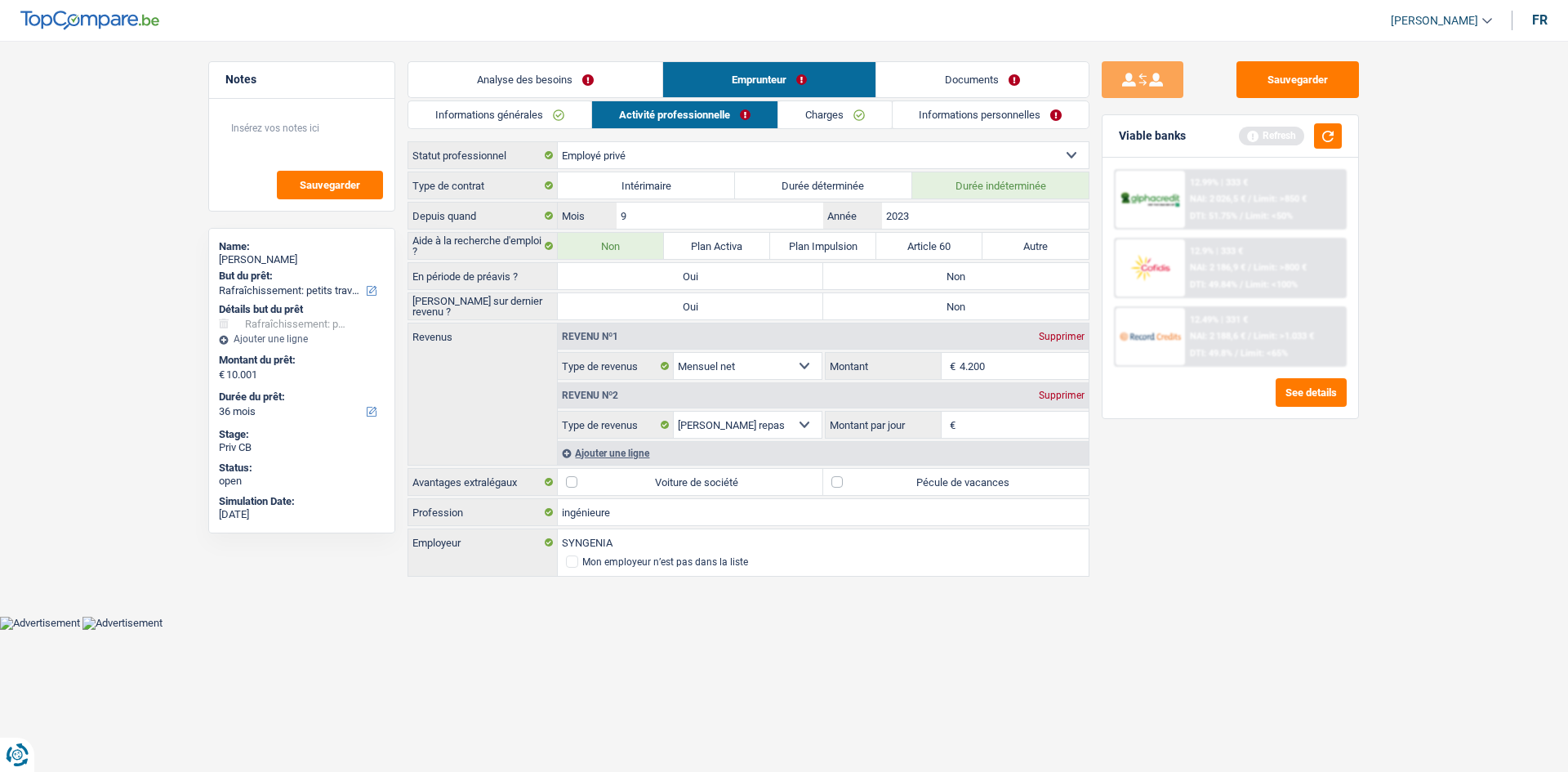 click on "Non" at bounding box center (956, 276) 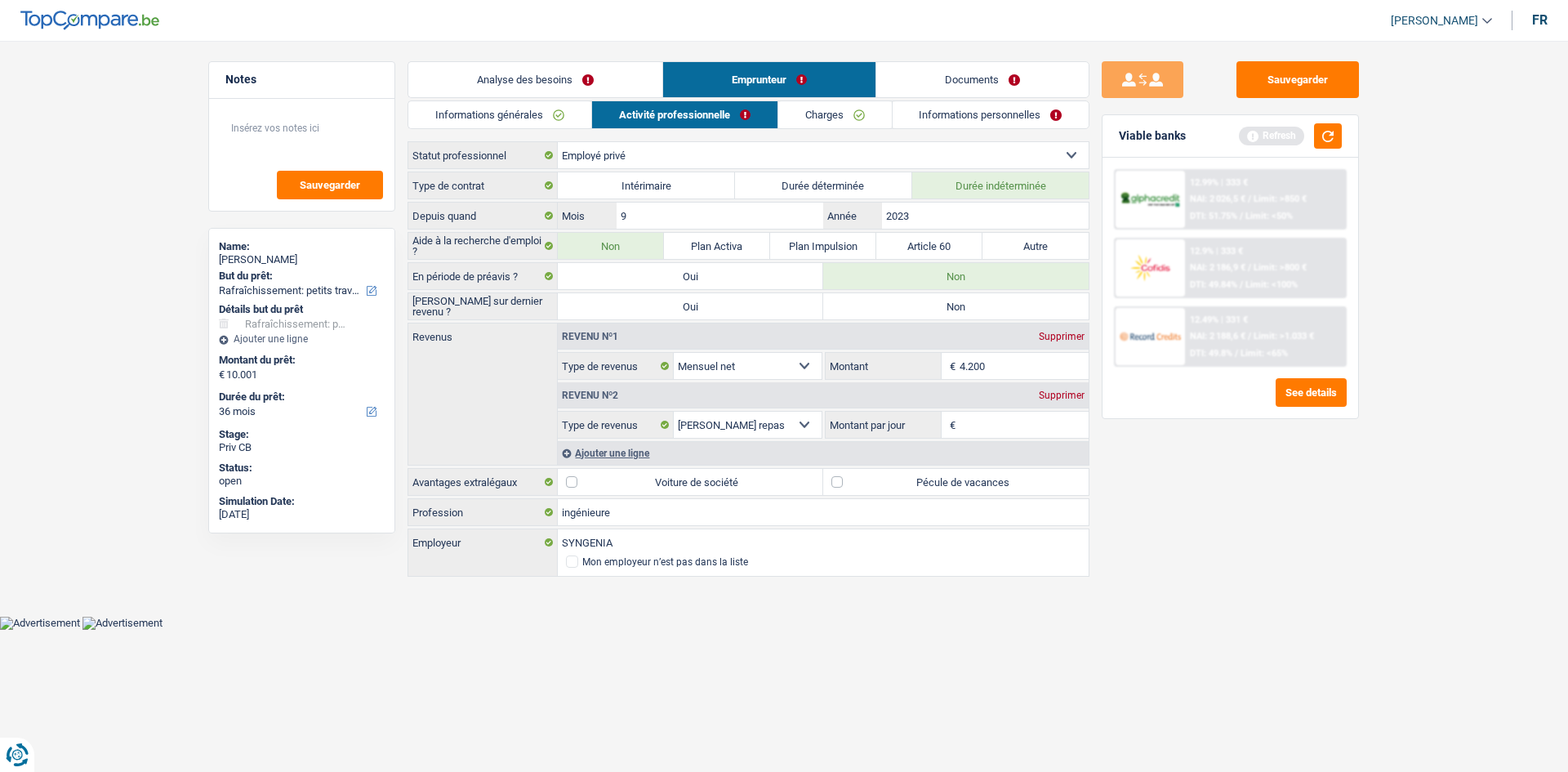 click on "Non" at bounding box center (956, 306) 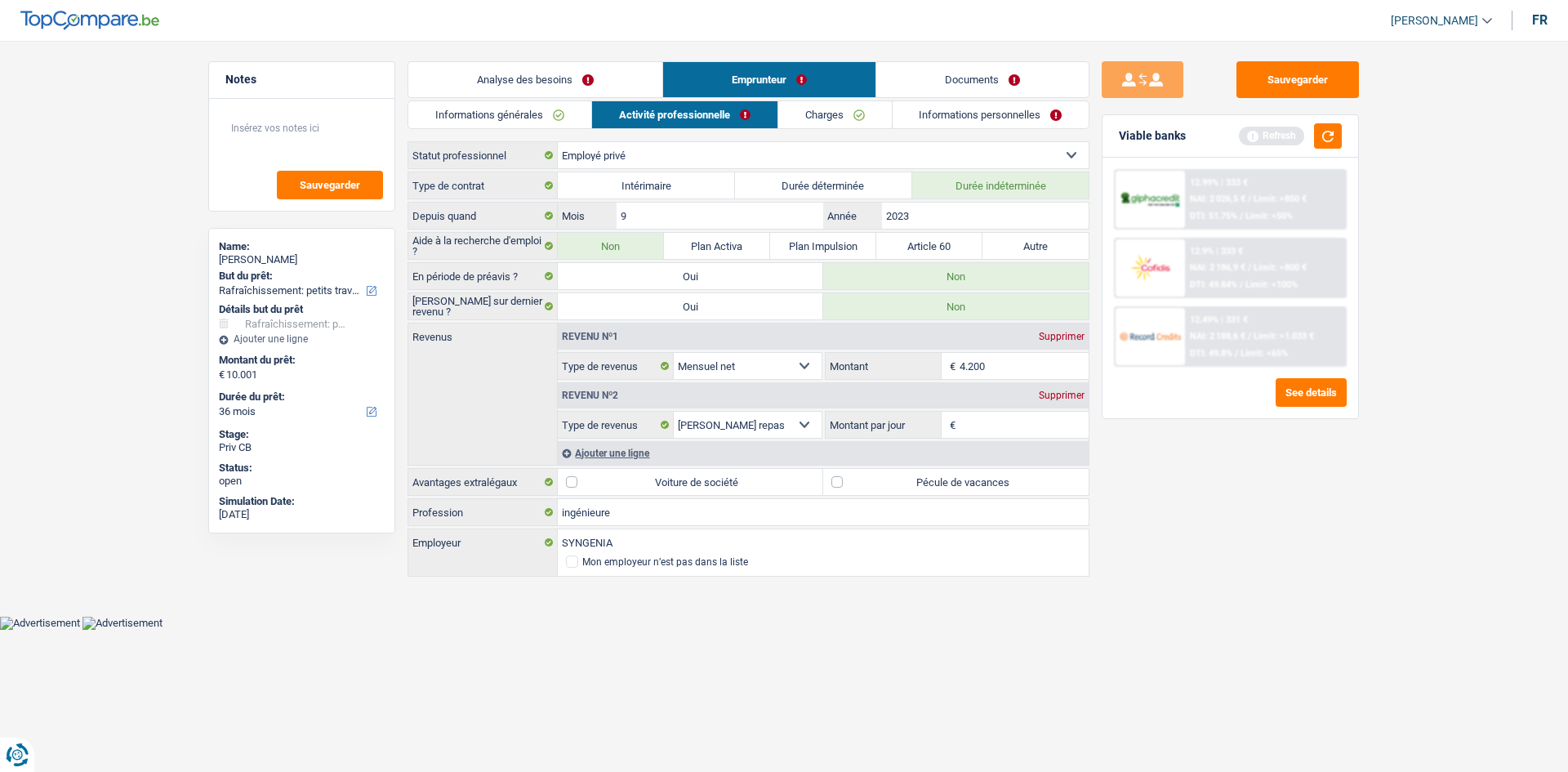 drag, startPoint x: 1192, startPoint y: 620, endPoint x: 1145, endPoint y: 591, distance: 55.22681 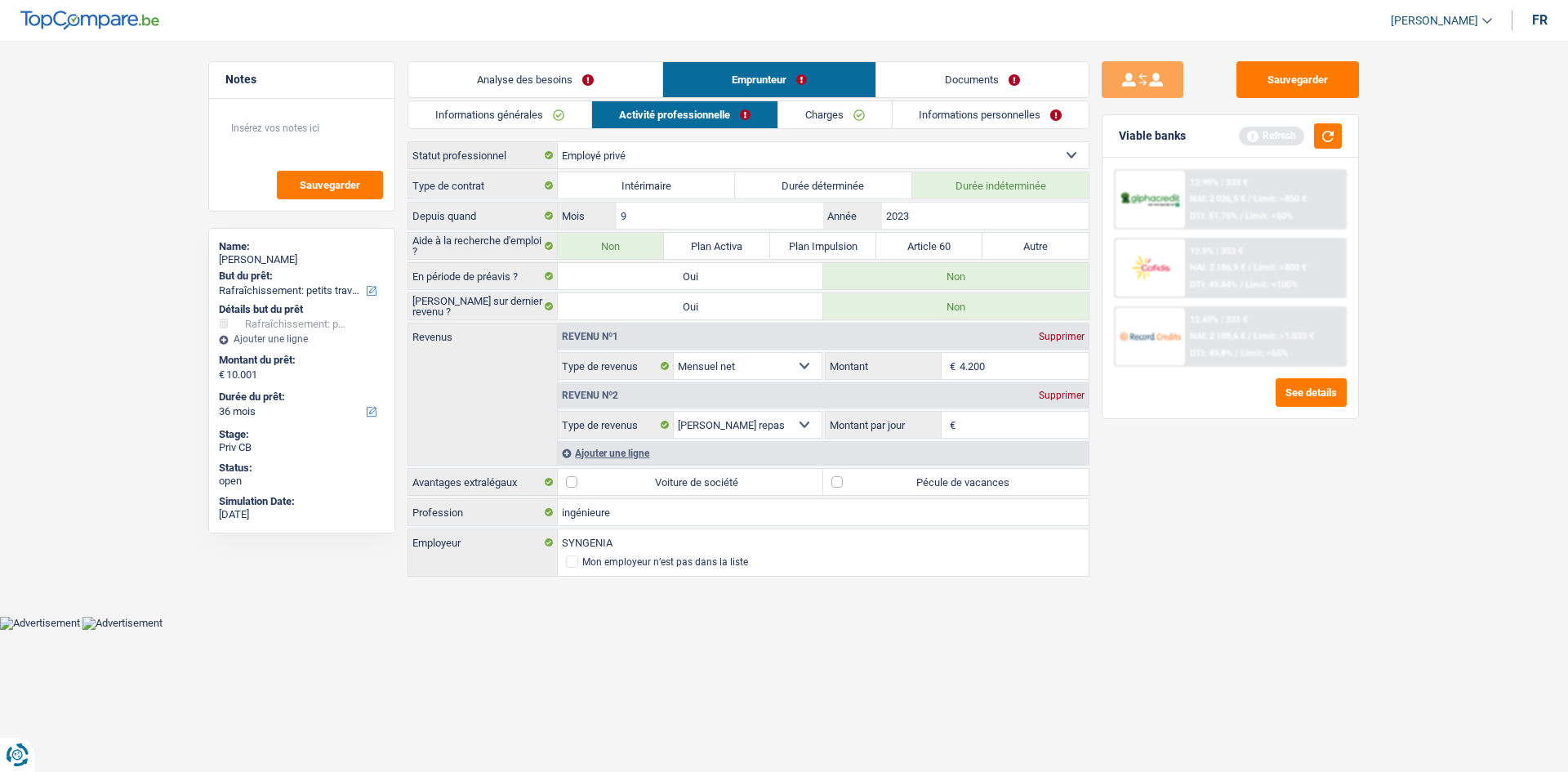 click on "Informations générales" at bounding box center (500, 114) 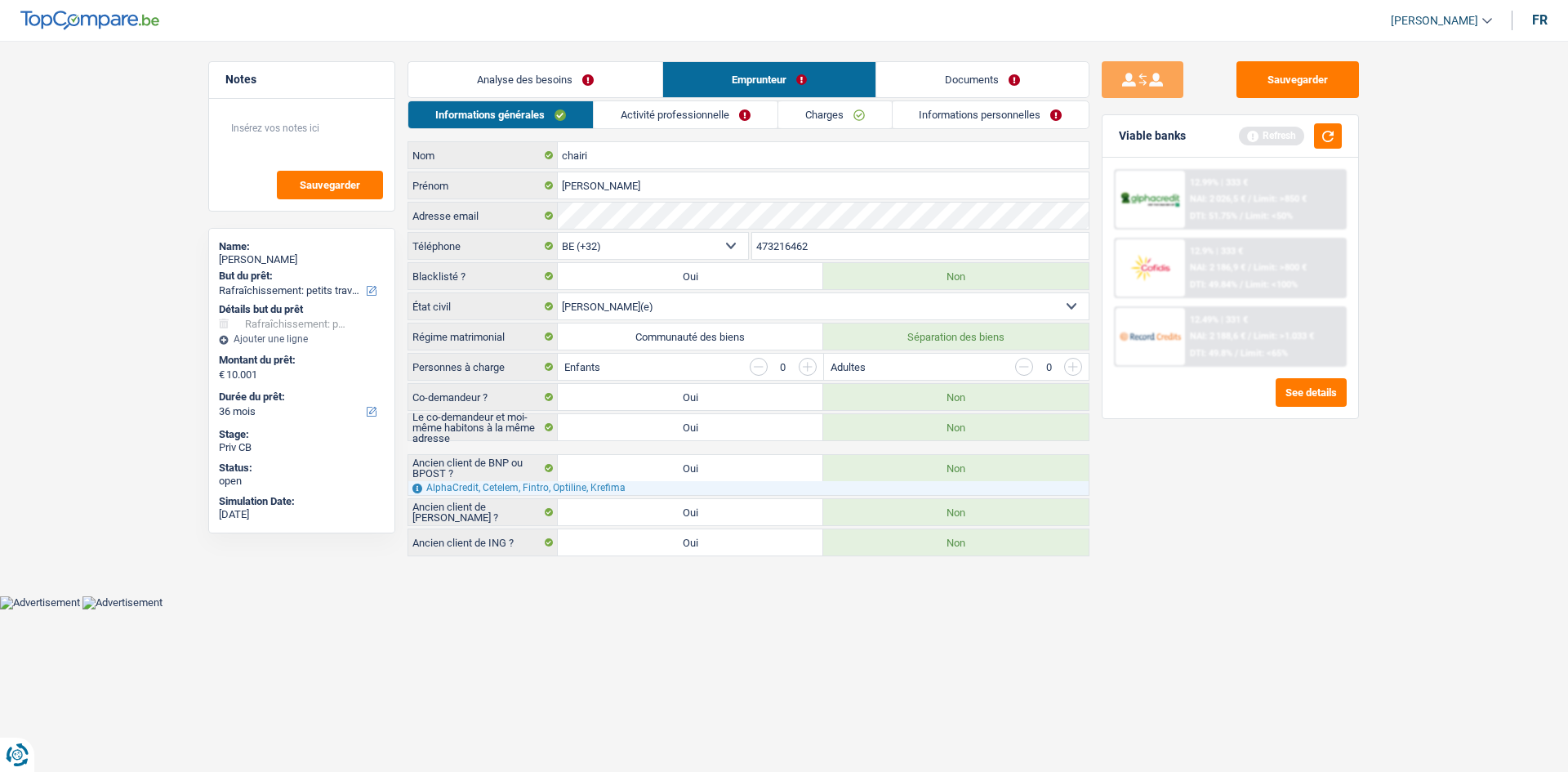 click on "Activité professionnelle" at bounding box center (685, 114) 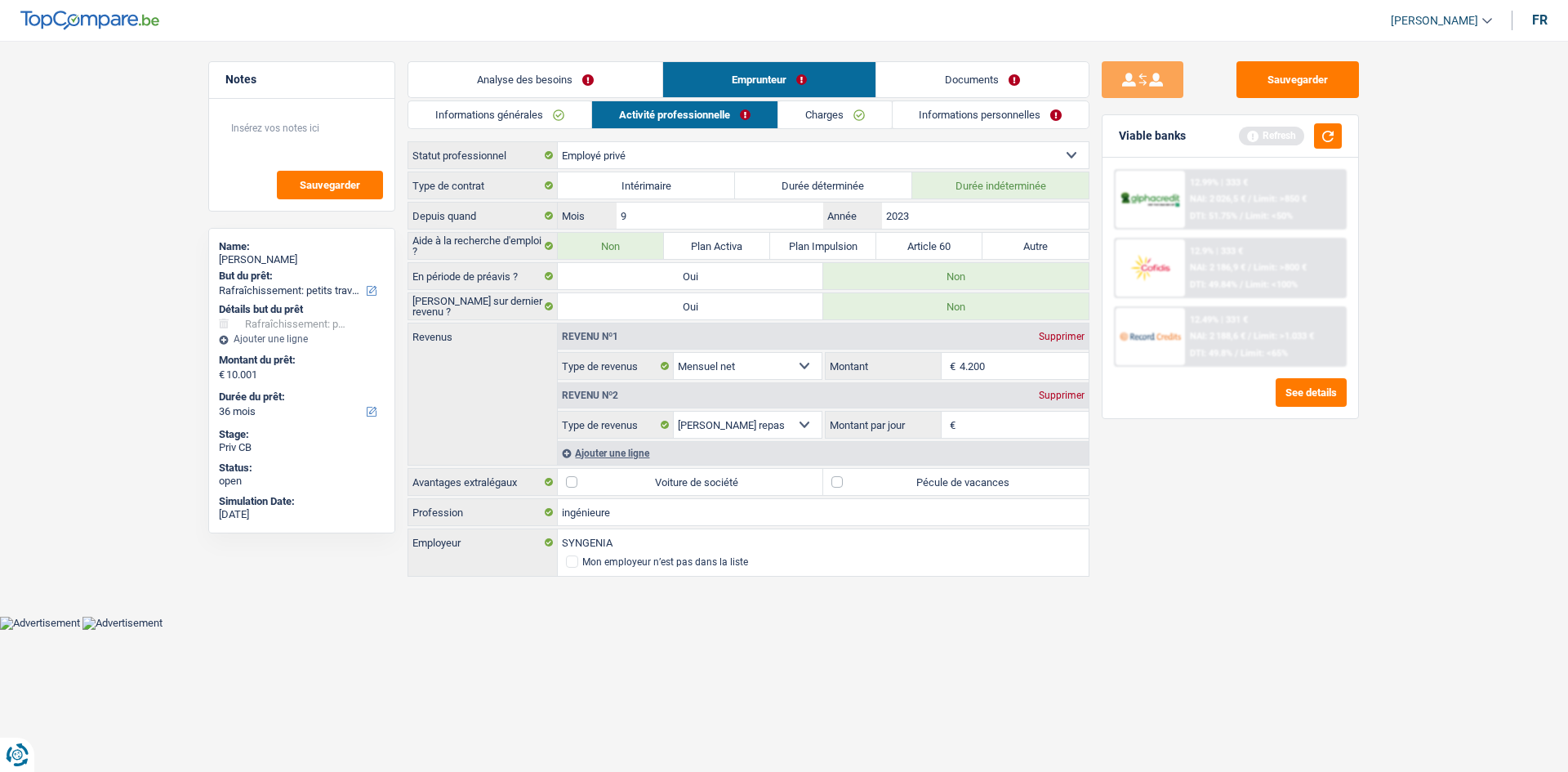 click on "Documents" at bounding box center [982, 79] 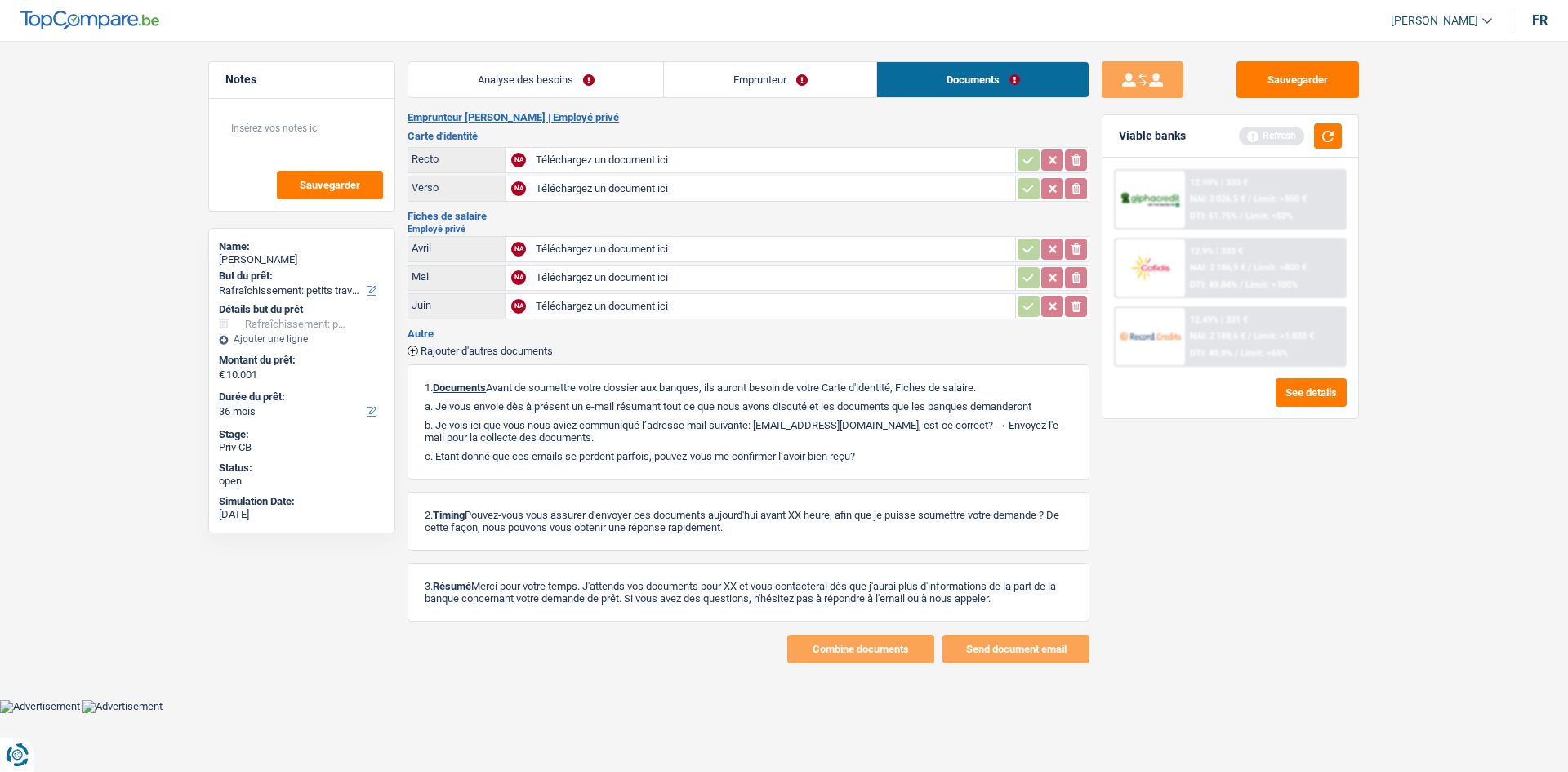 click on "Emprunteur" at bounding box center (770, 79) 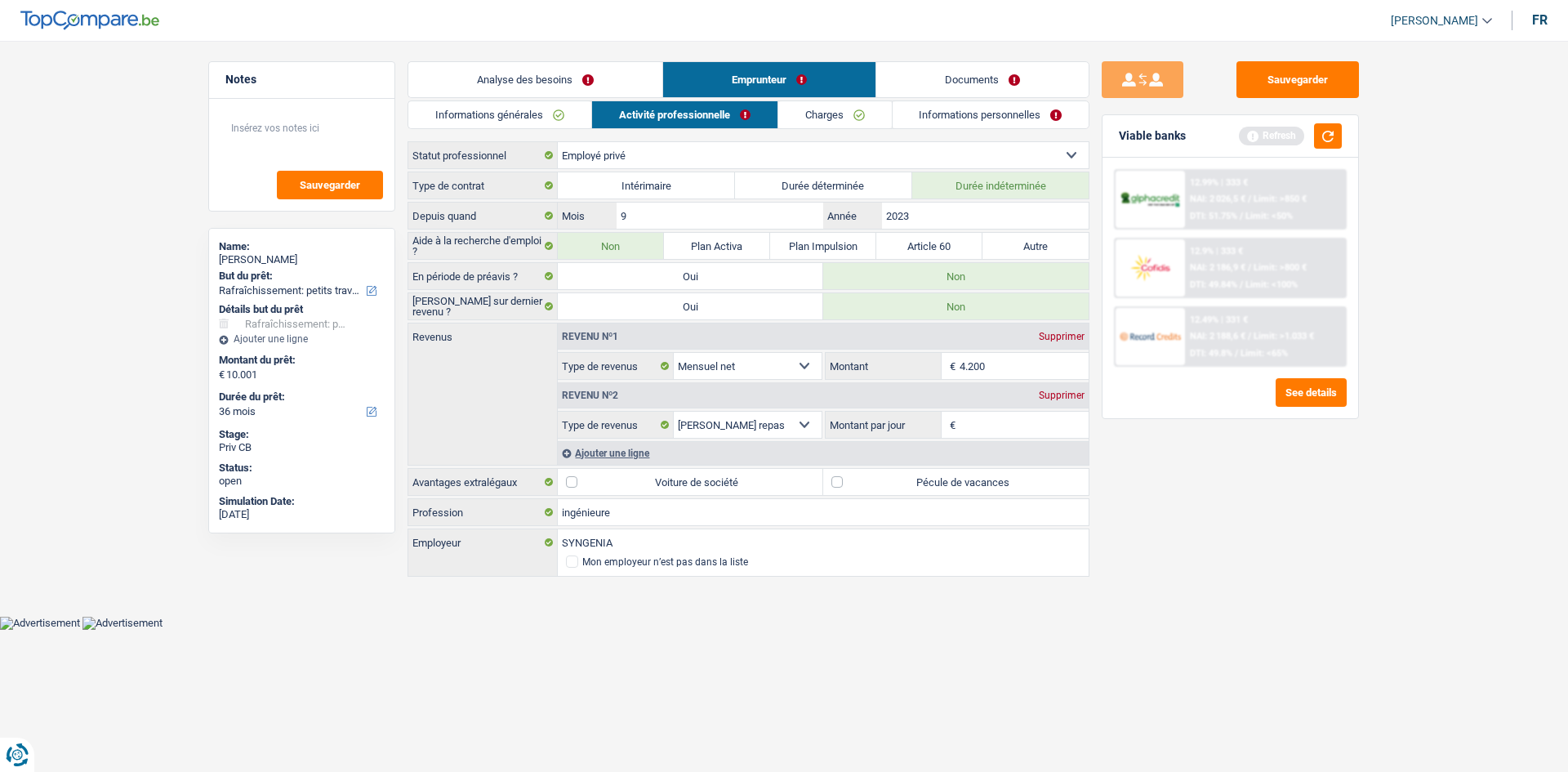 click on "Informations générales" at bounding box center [500, 114] 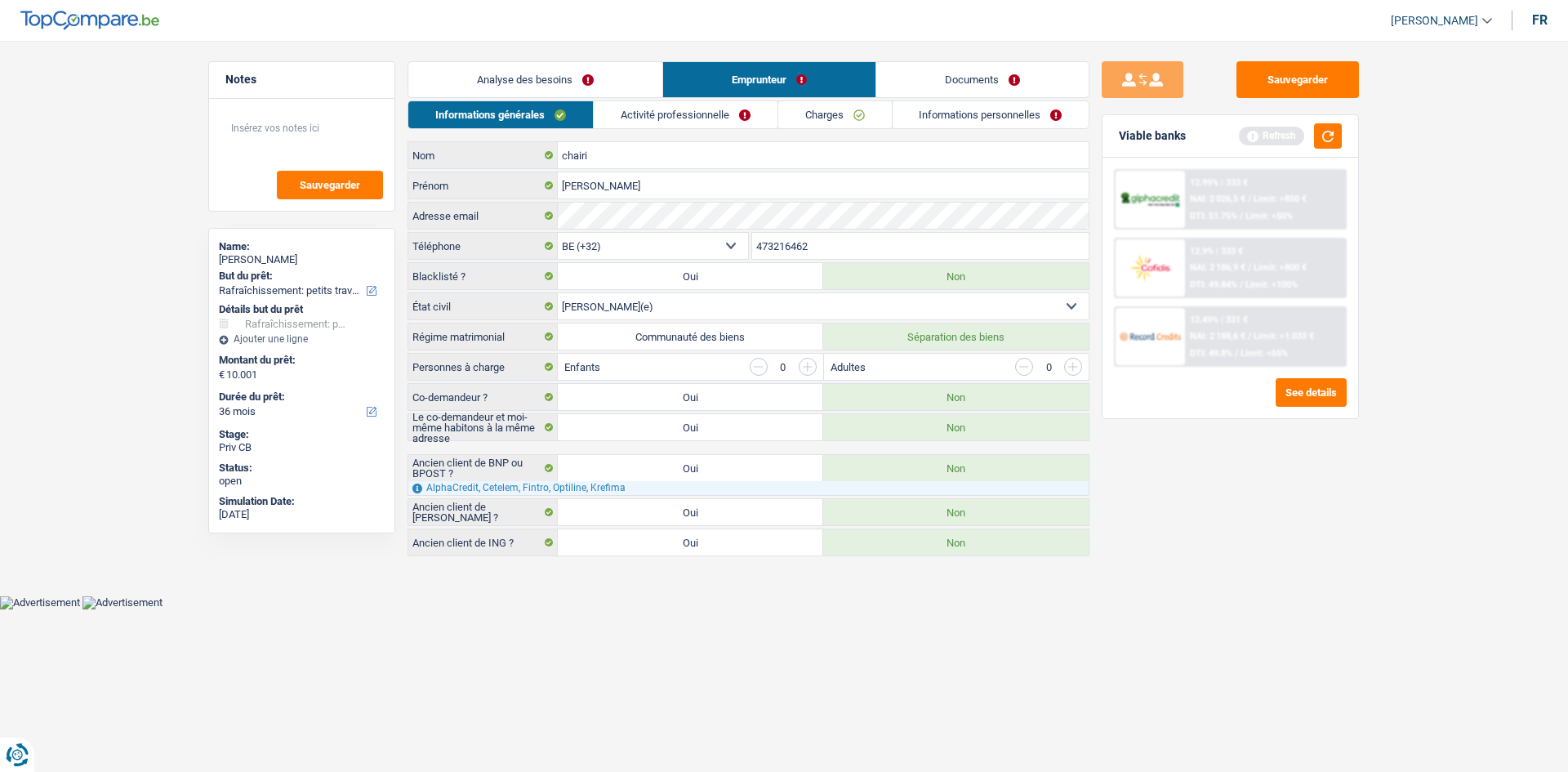 click on "Oui" at bounding box center [690, 468] 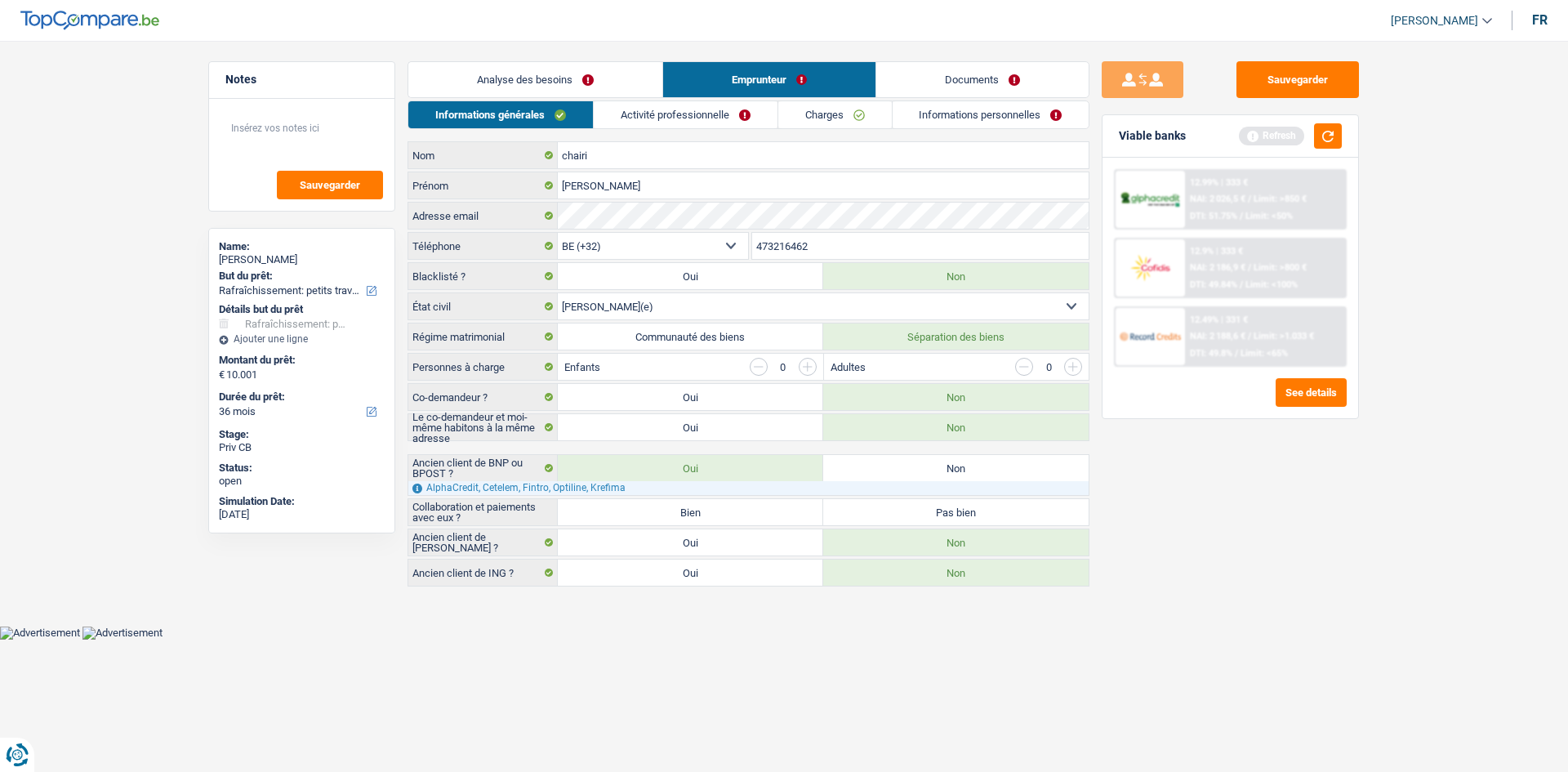 click on "Bien" at bounding box center [690, 512] 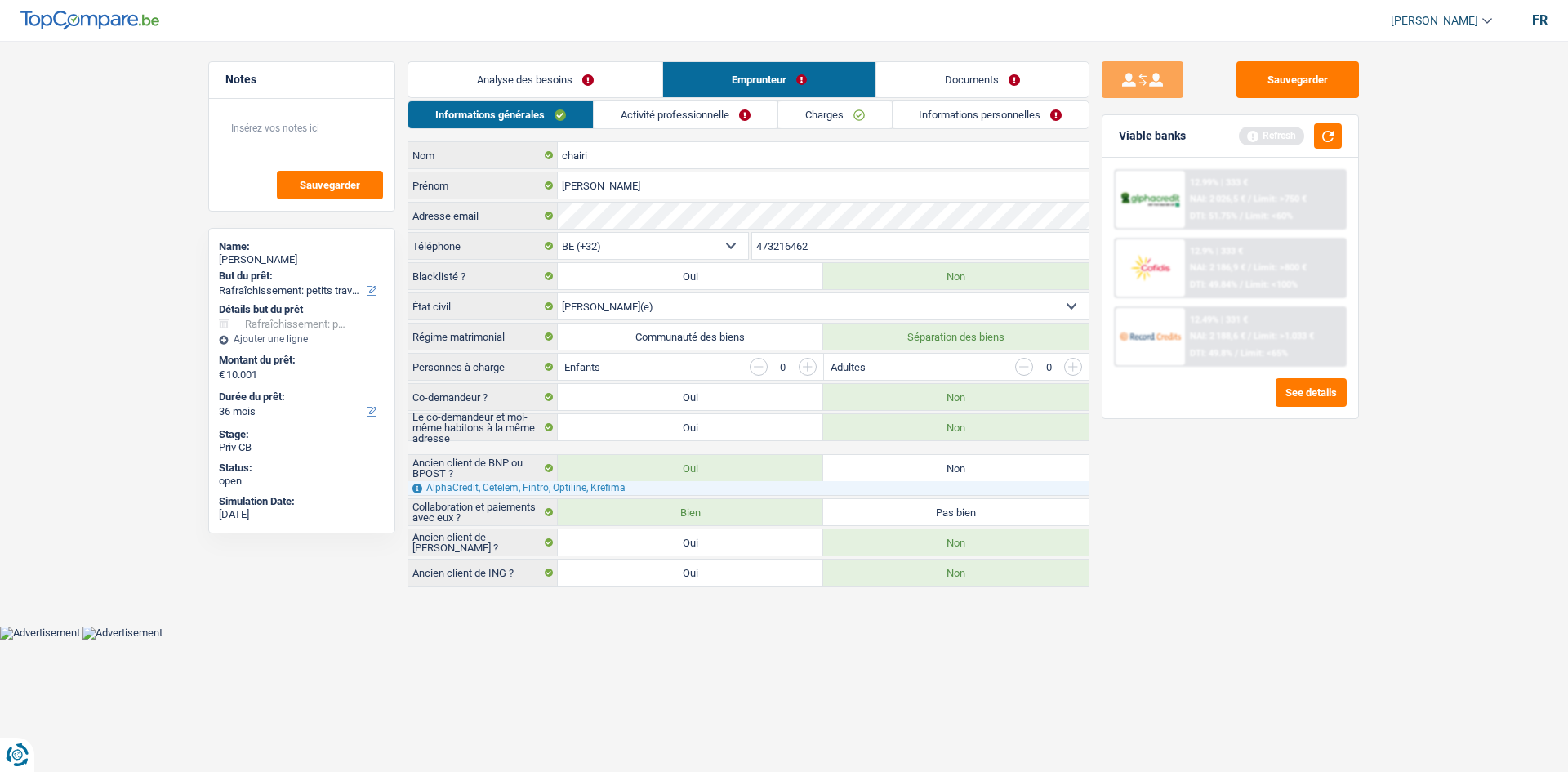 click on "Activité professionnelle" at bounding box center [685, 114] 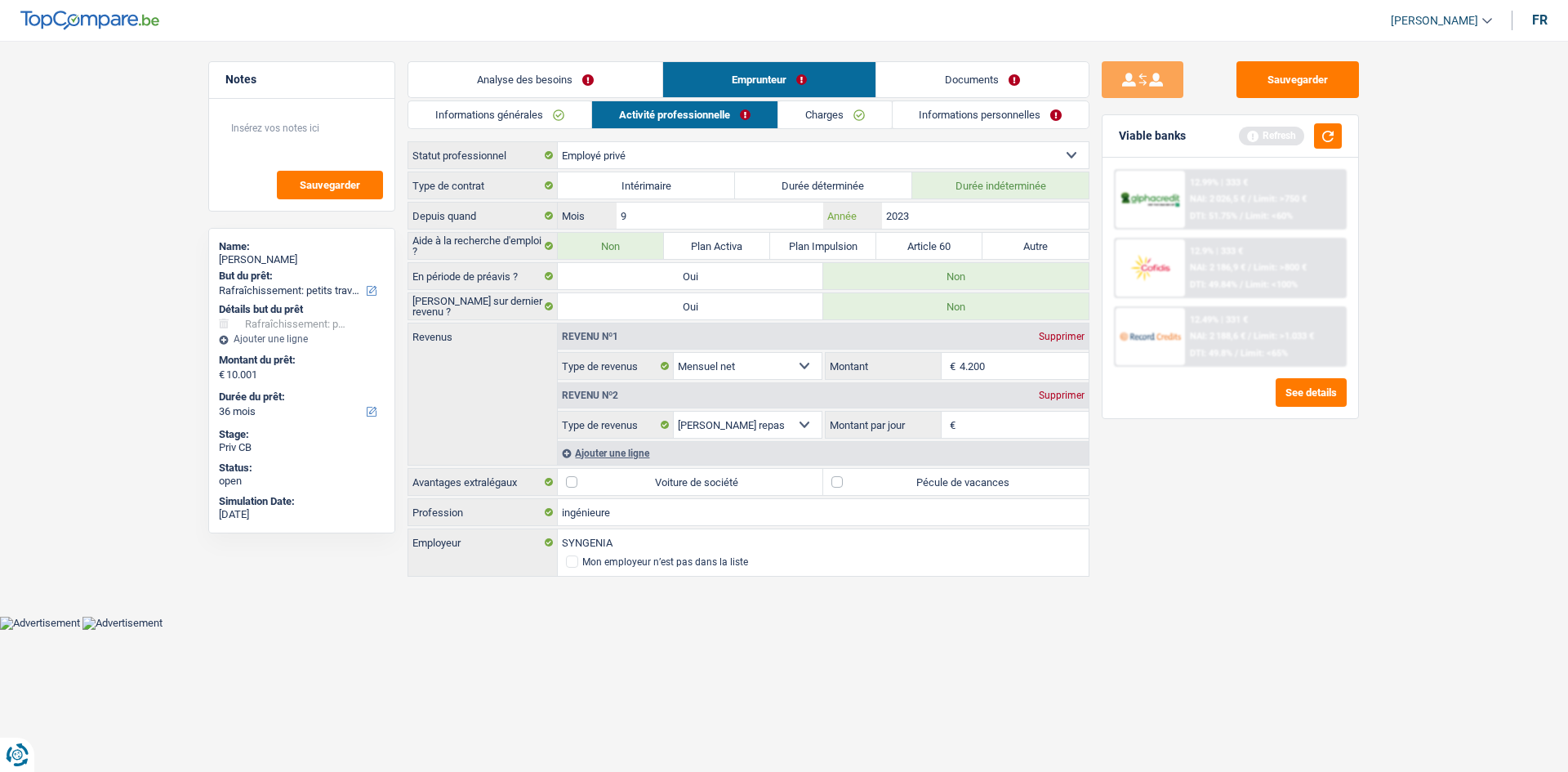 click on "2023" at bounding box center [985, 216] 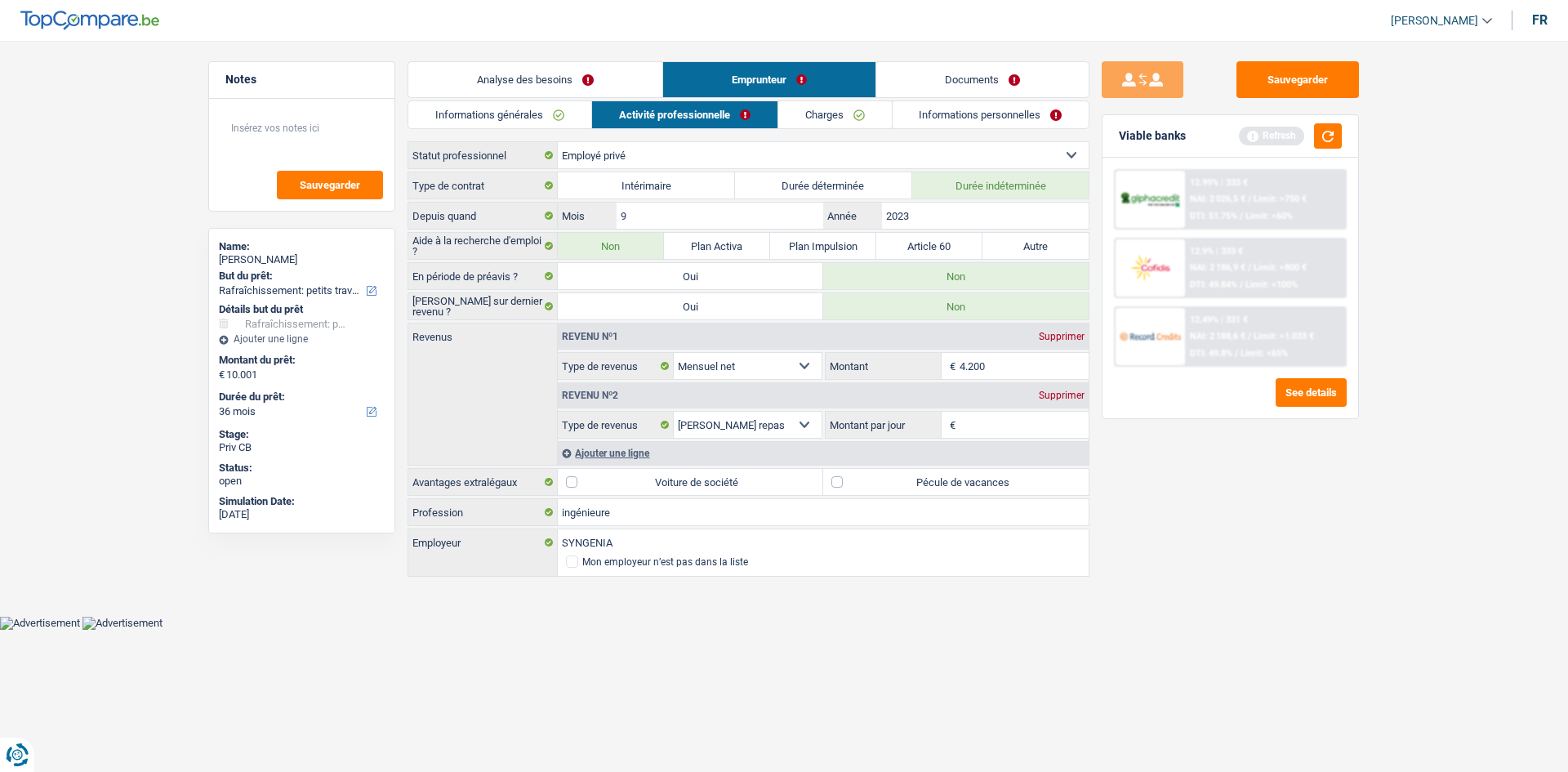 click on "4.200" at bounding box center (1024, 366) 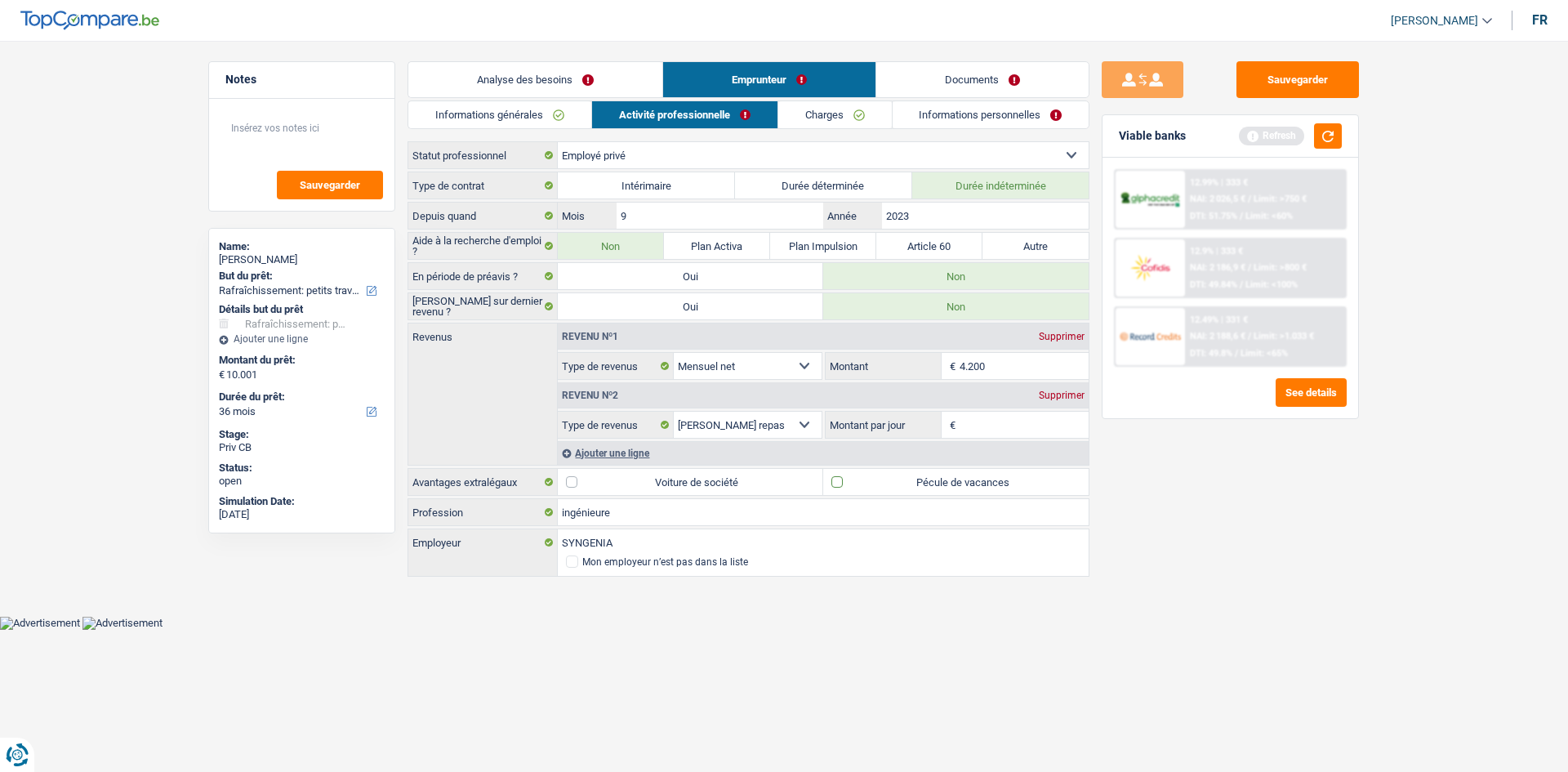 click on "Pécule de vacances" at bounding box center (956, 482) 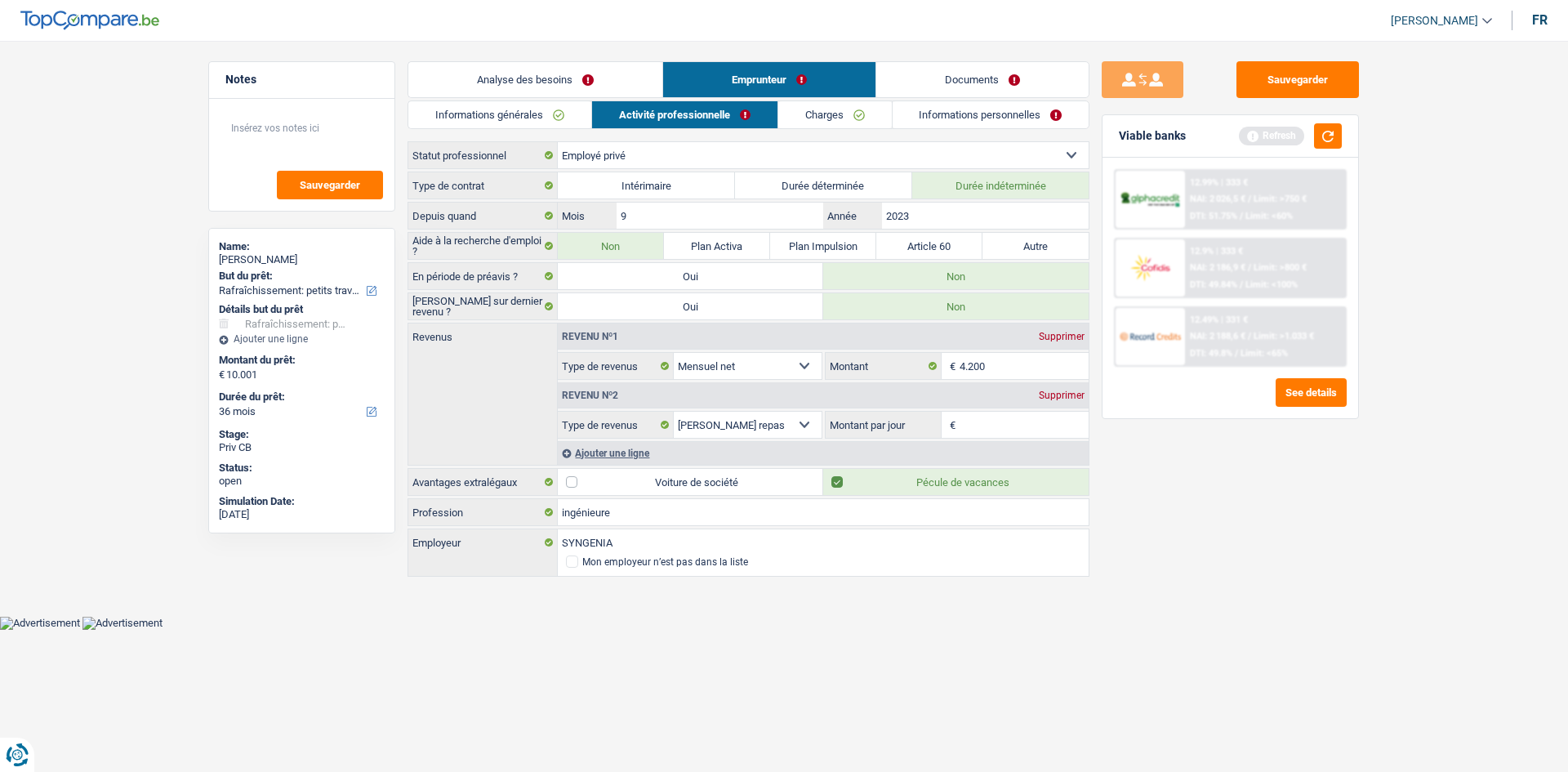 drag, startPoint x: 999, startPoint y: 426, endPoint x: 1178, endPoint y: 481, distance: 187.25918 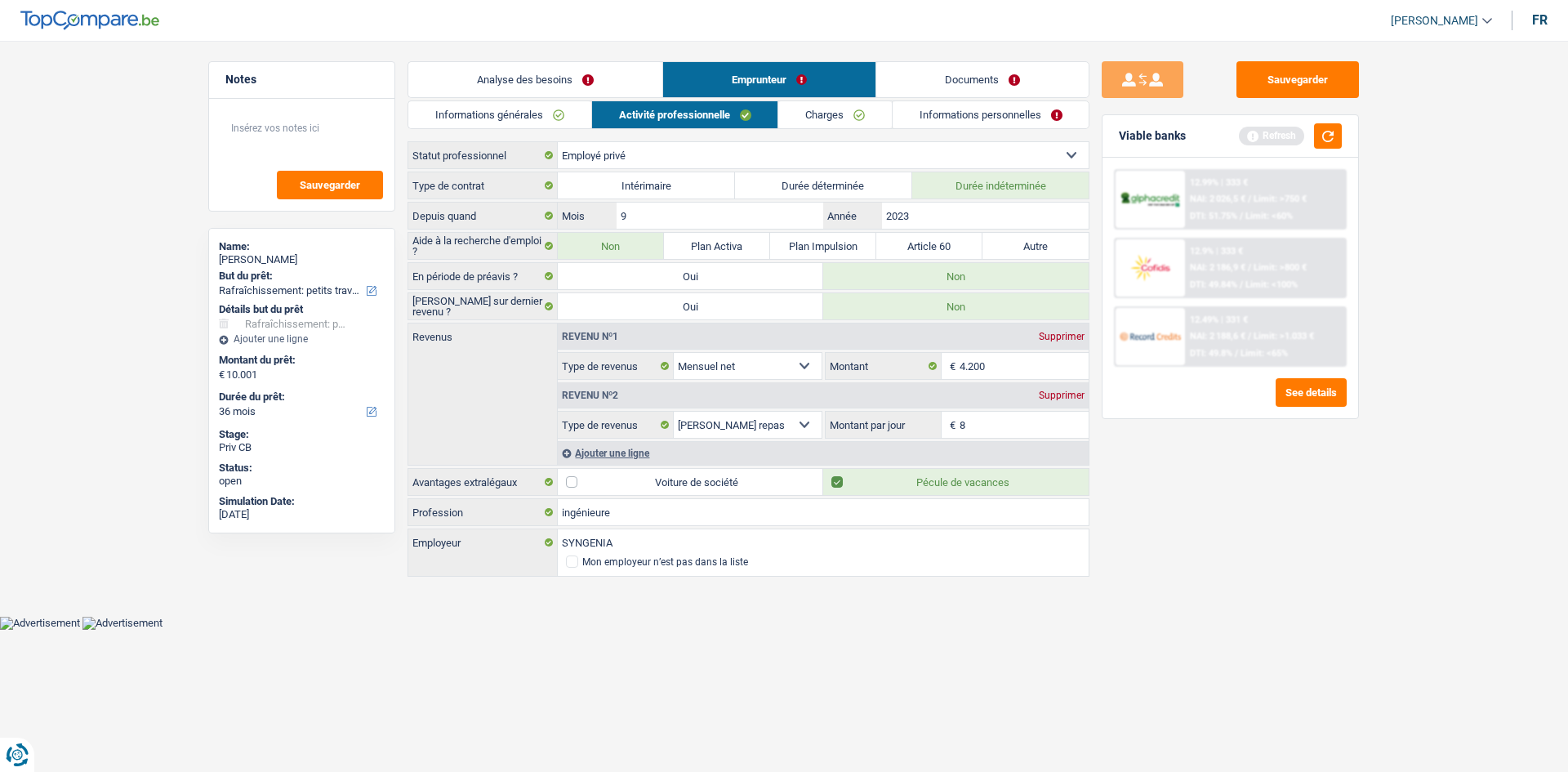 type on "8,0" 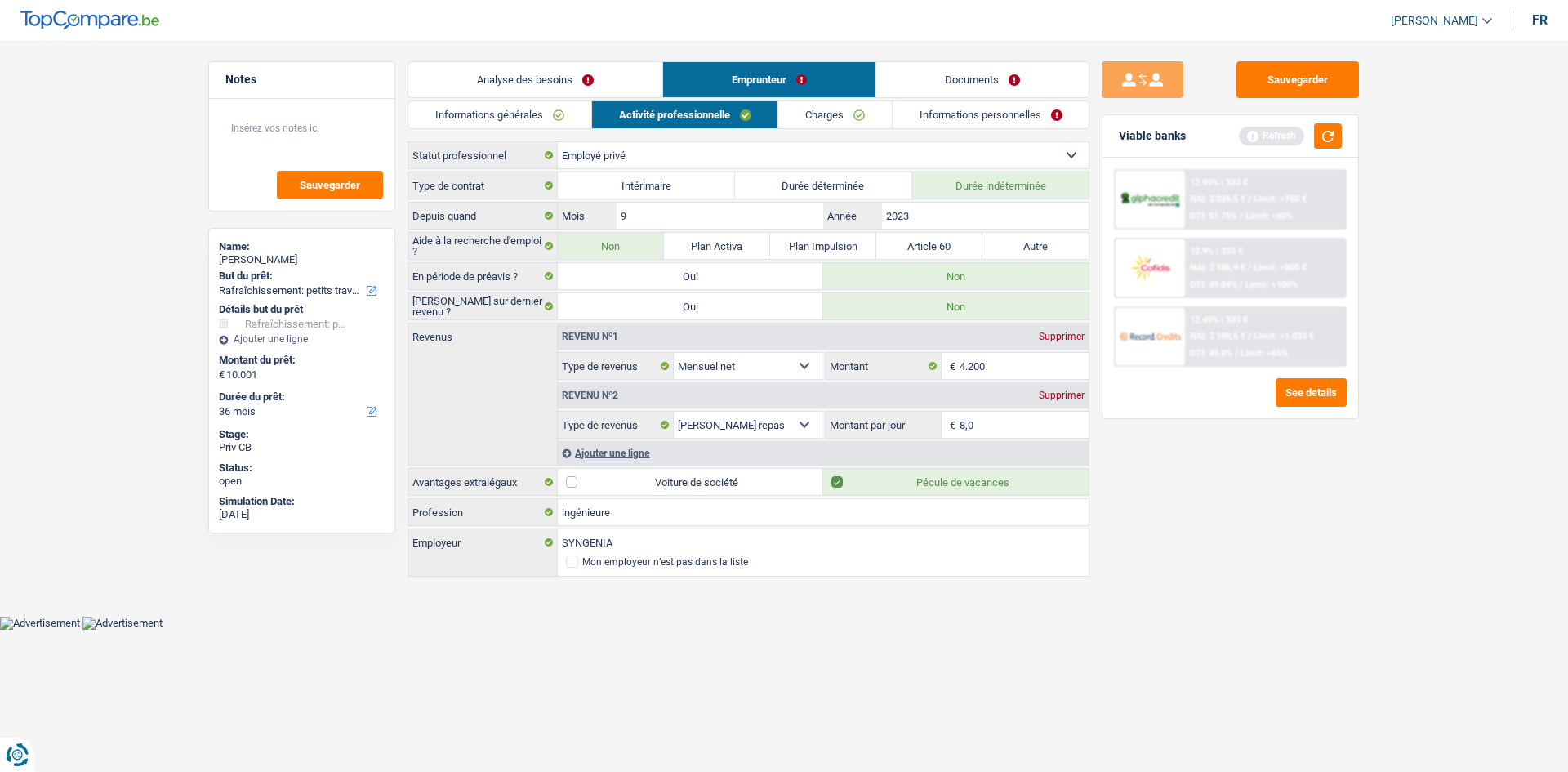 click on "Sauvegarder
Viable banks
Refresh
12.99% | 333 €
NAI: 2 026,5 €
/
Limit: >750 €
DTI: 51.75%
/
Limit: <60%
12.9% | 333 €
NAI: 2 186,9 €
/
Limit: >800 €
DTI: 49.84%
/
Limit: <100%
/       /" at bounding box center [1230, 401] 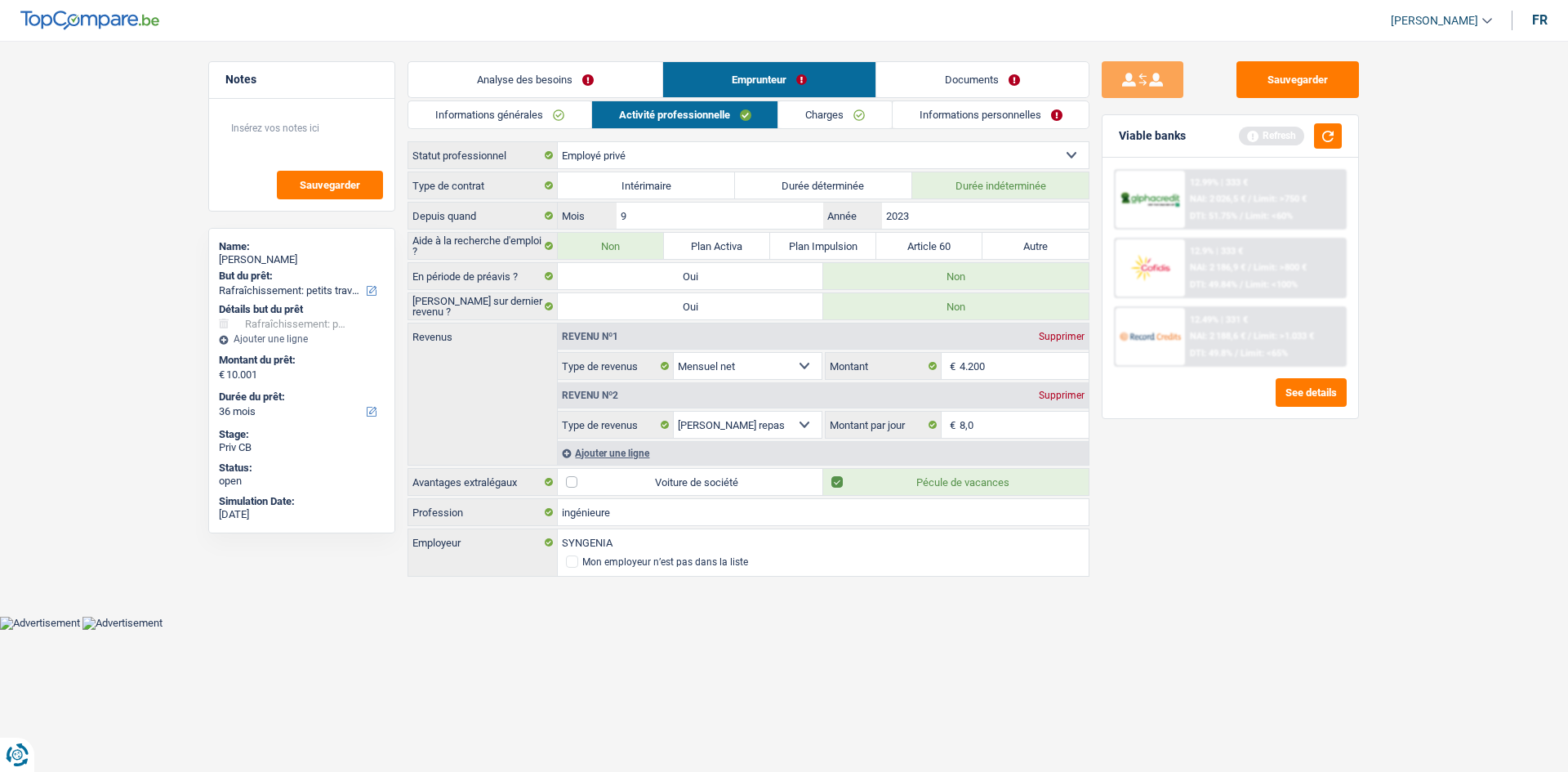 click on "Informations générales" at bounding box center (500, 114) 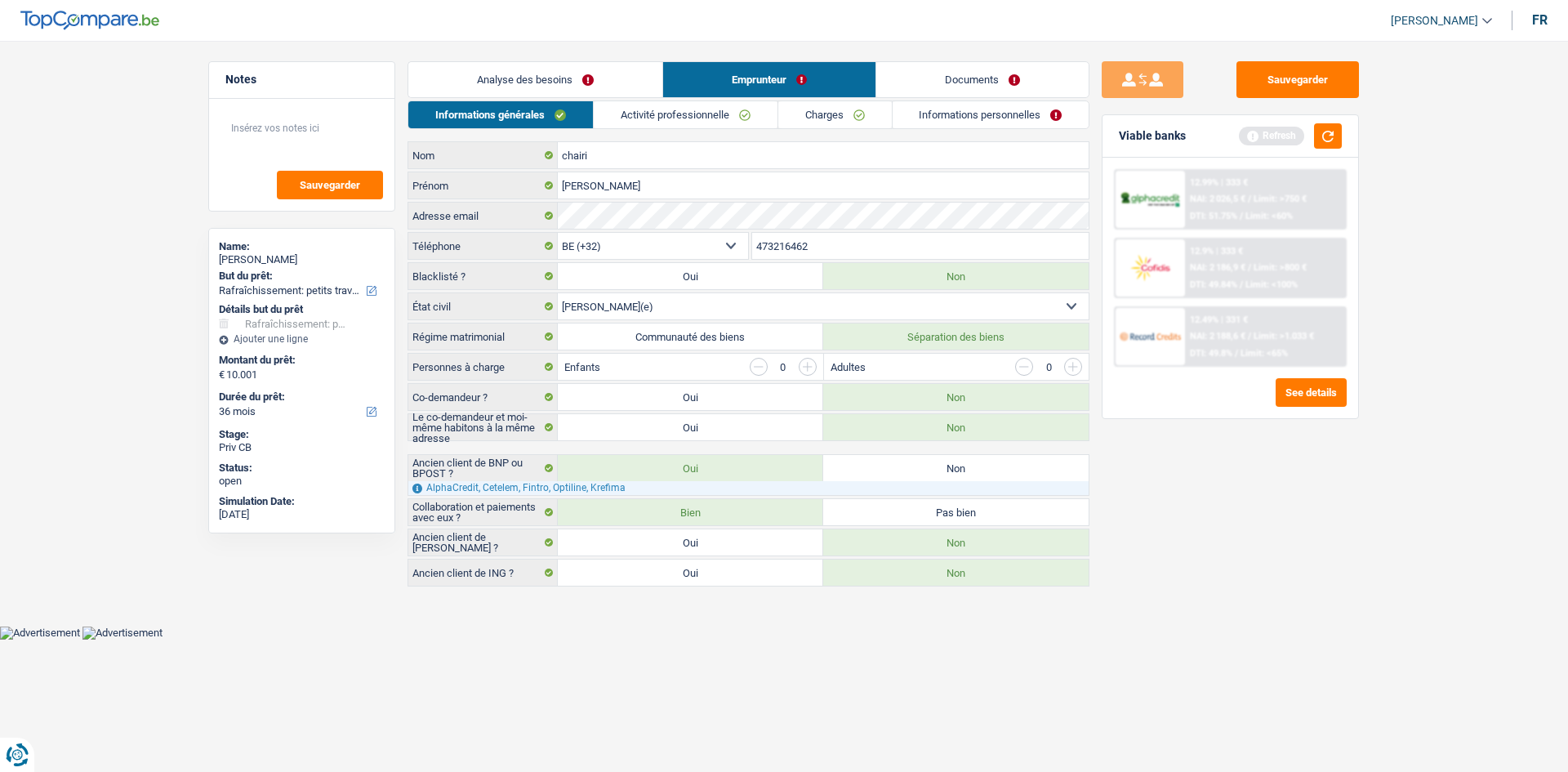 click on "Informations générales Activité professionnelle Charges Informations personnelles chairi
Nom
jamal
Prénom
Adresse email
BE (+32) LU (+352)
Sélectionner une option
Téléphone
473216462
Téléphone
Blacklisté ?
Oui
Non
Célibataire Marié(e) Cohabitant(e) légal(e) Divorcé(e) Veuf(ve) Séparé (de fait)
Sélectionner une option
État civil
Régime matrimonial
Communauté des biens
Séparation des biens
Personnes à charge
Enfants" at bounding box center [748, 343] 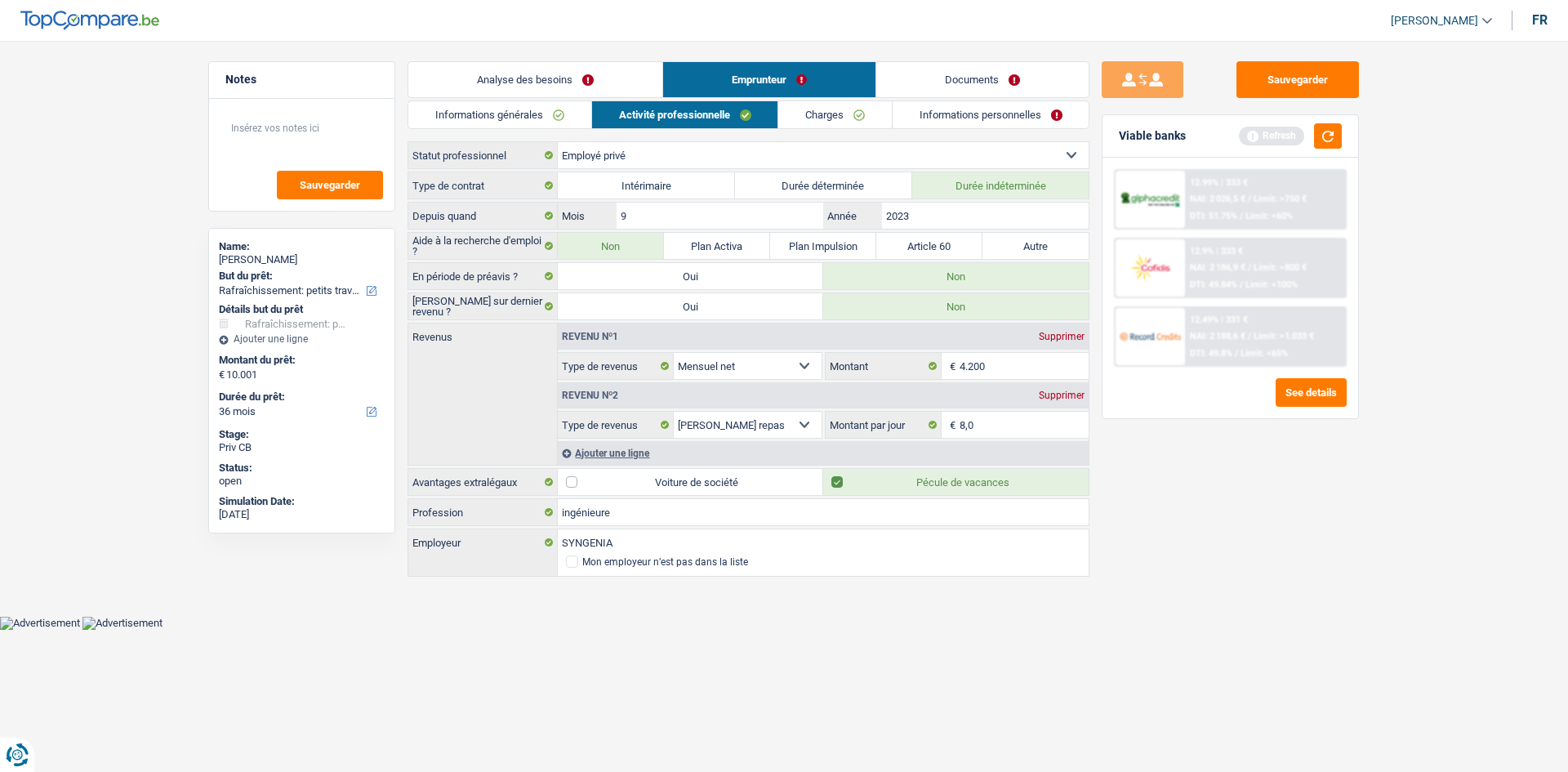 click on "Ajouter une ligne" at bounding box center (823, 453) 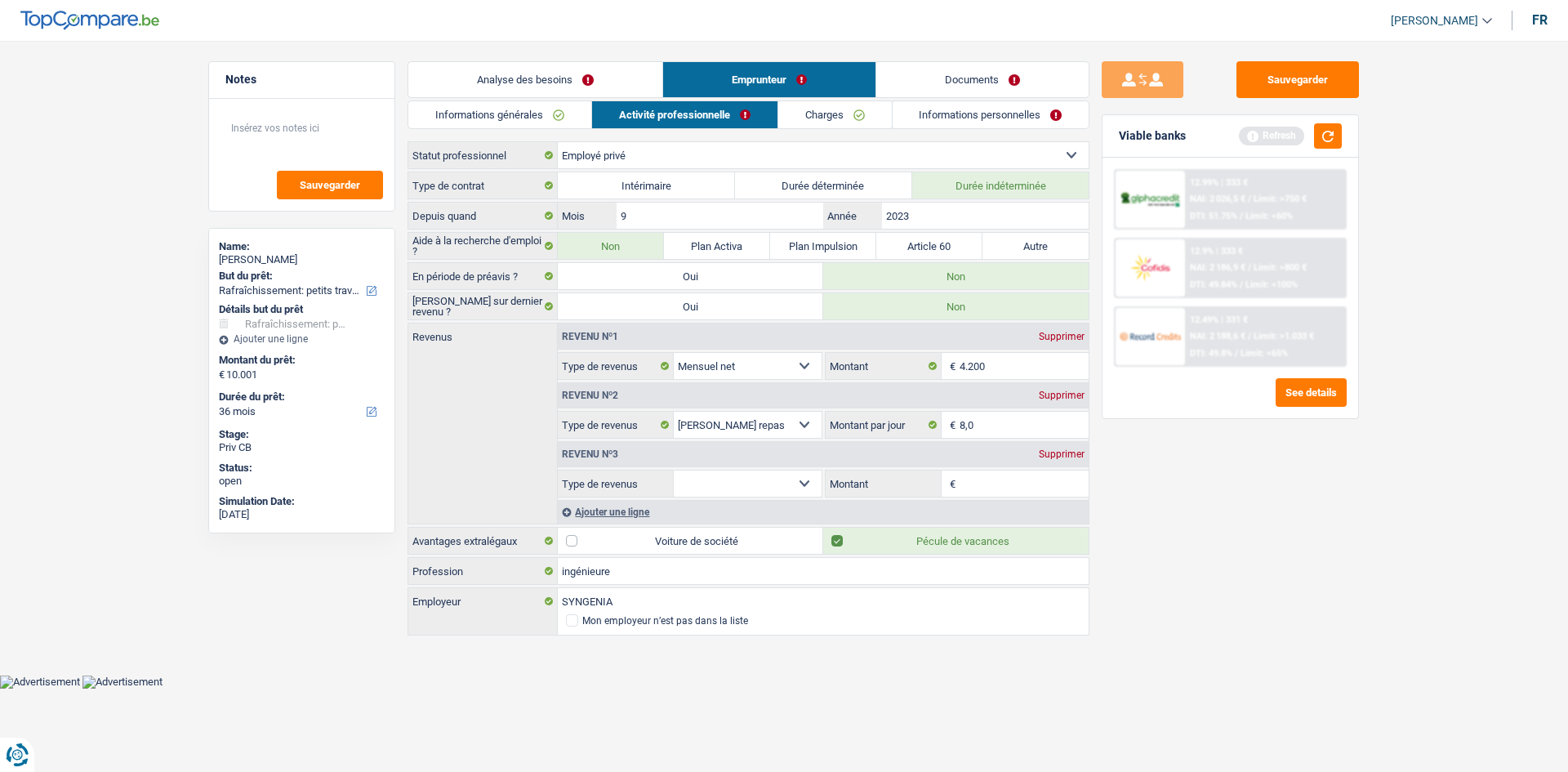 click on "Allocation d'handicap Allocations chômage Allocations familiales Chèques repas Complément d'entreprise Indemnité mutuelle Indépendant complémentaire Mensuel net Pension Pension alimentaire Pension d'invalidité Revenu d'intégration sociale Revenus locatifs Autres revenus
Sélectionner une option" at bounding box center (747, 484) 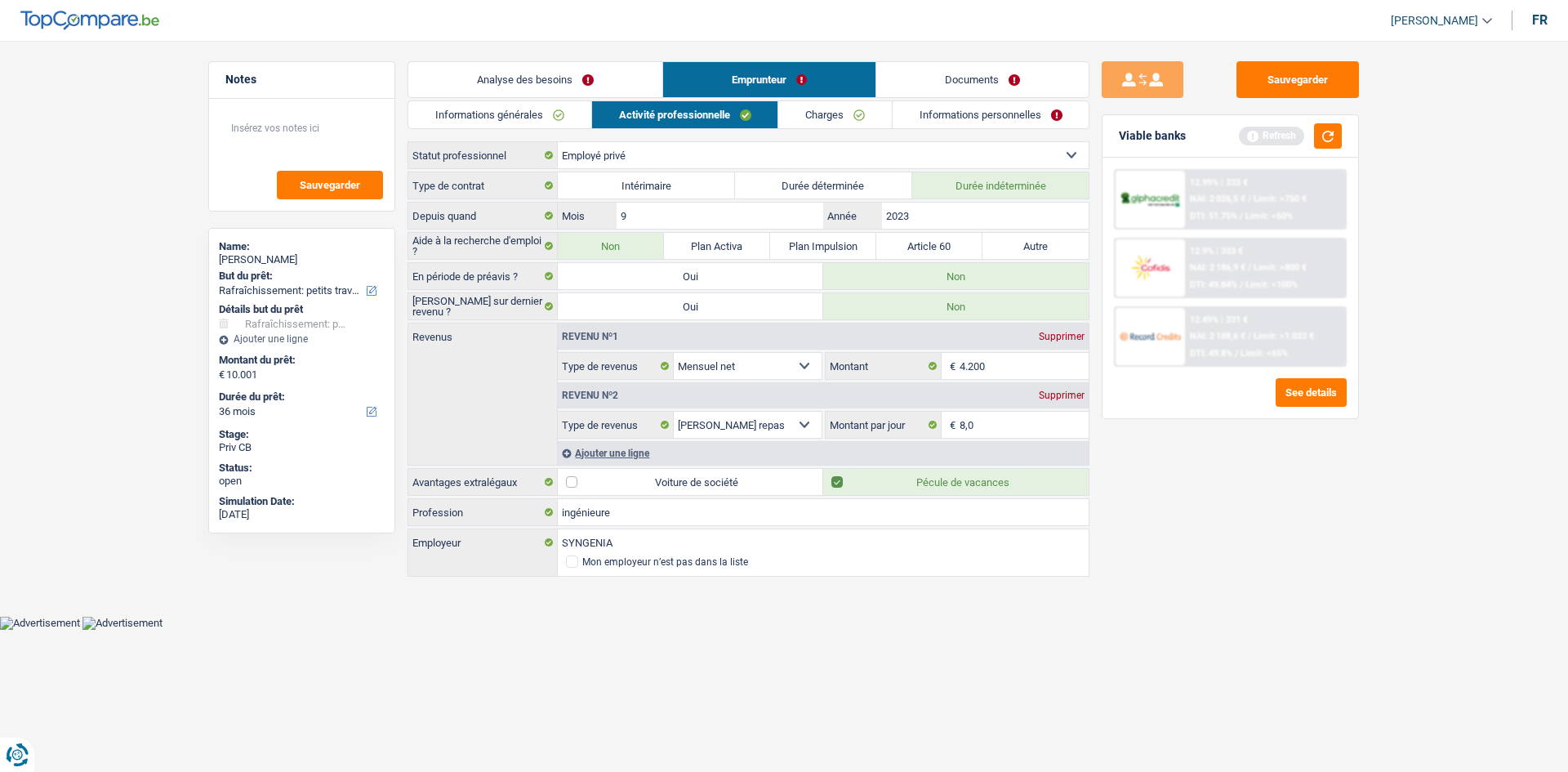 click on "Voiture de société" at bounding box center [690, 482] 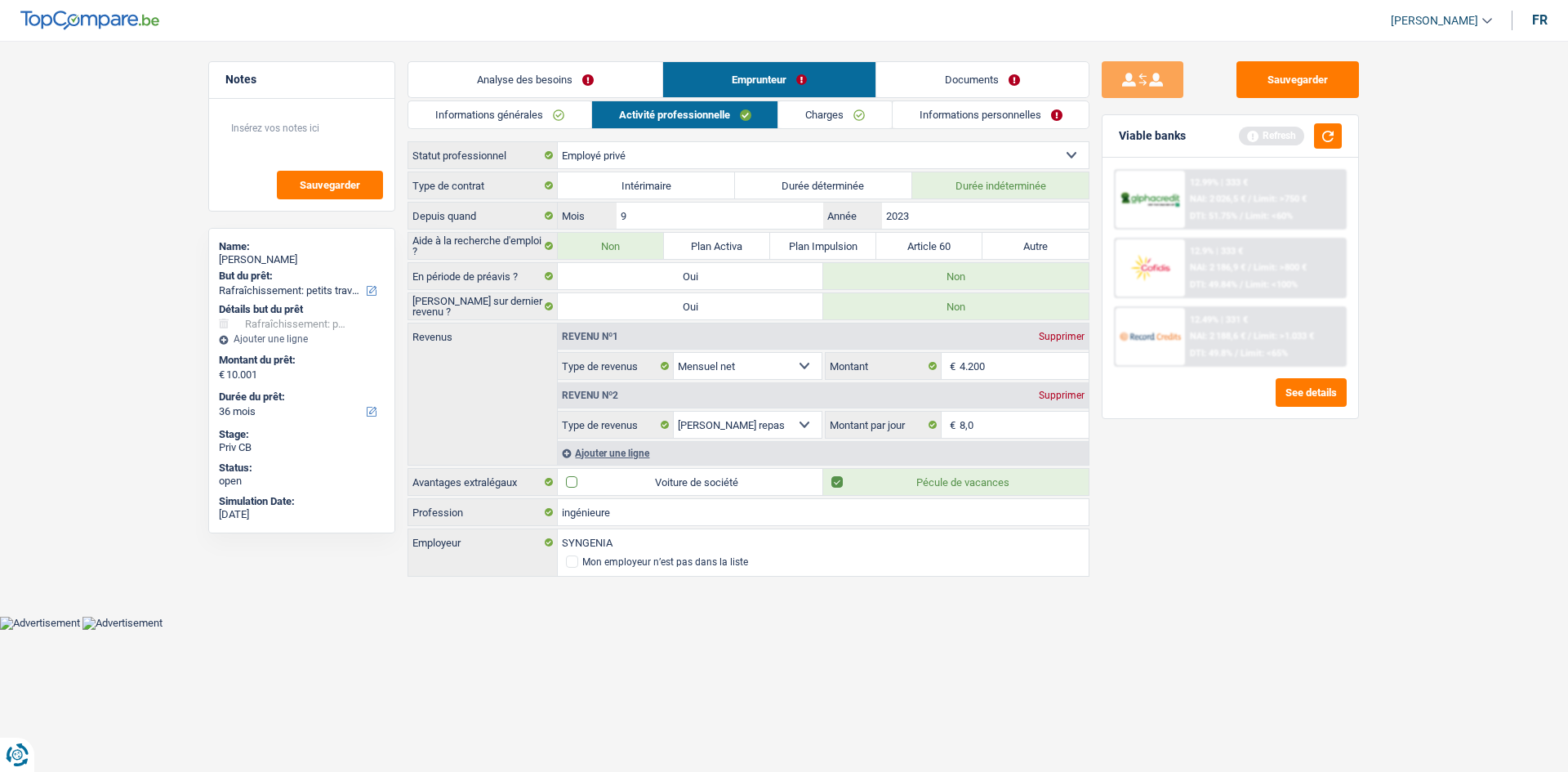 click on "Voiture de société" at bounding box center (690, 482) 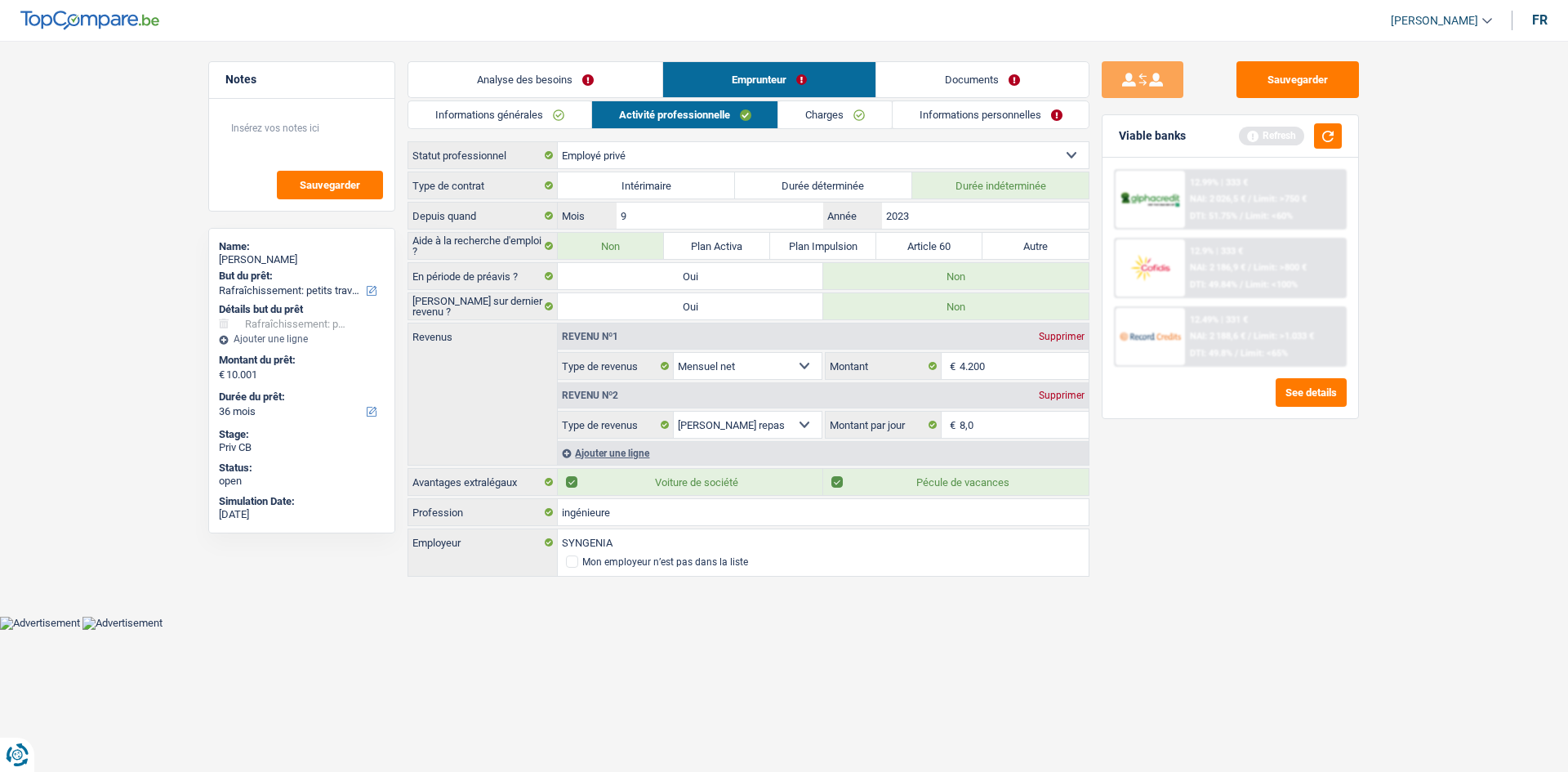 click on "Charges" at bounding box center [835, 114] 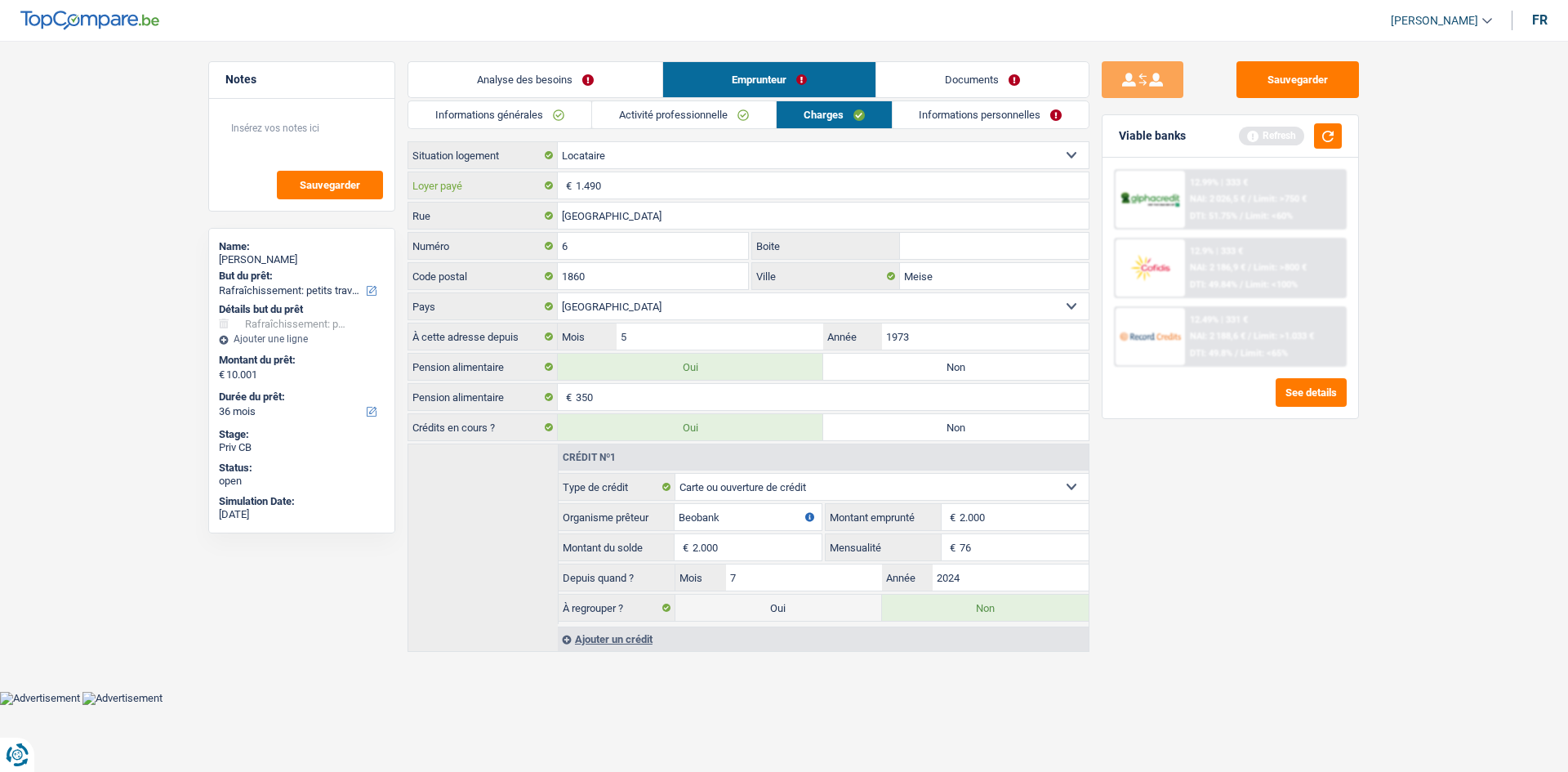 click on "1.490" at bounding box center [832, 185] 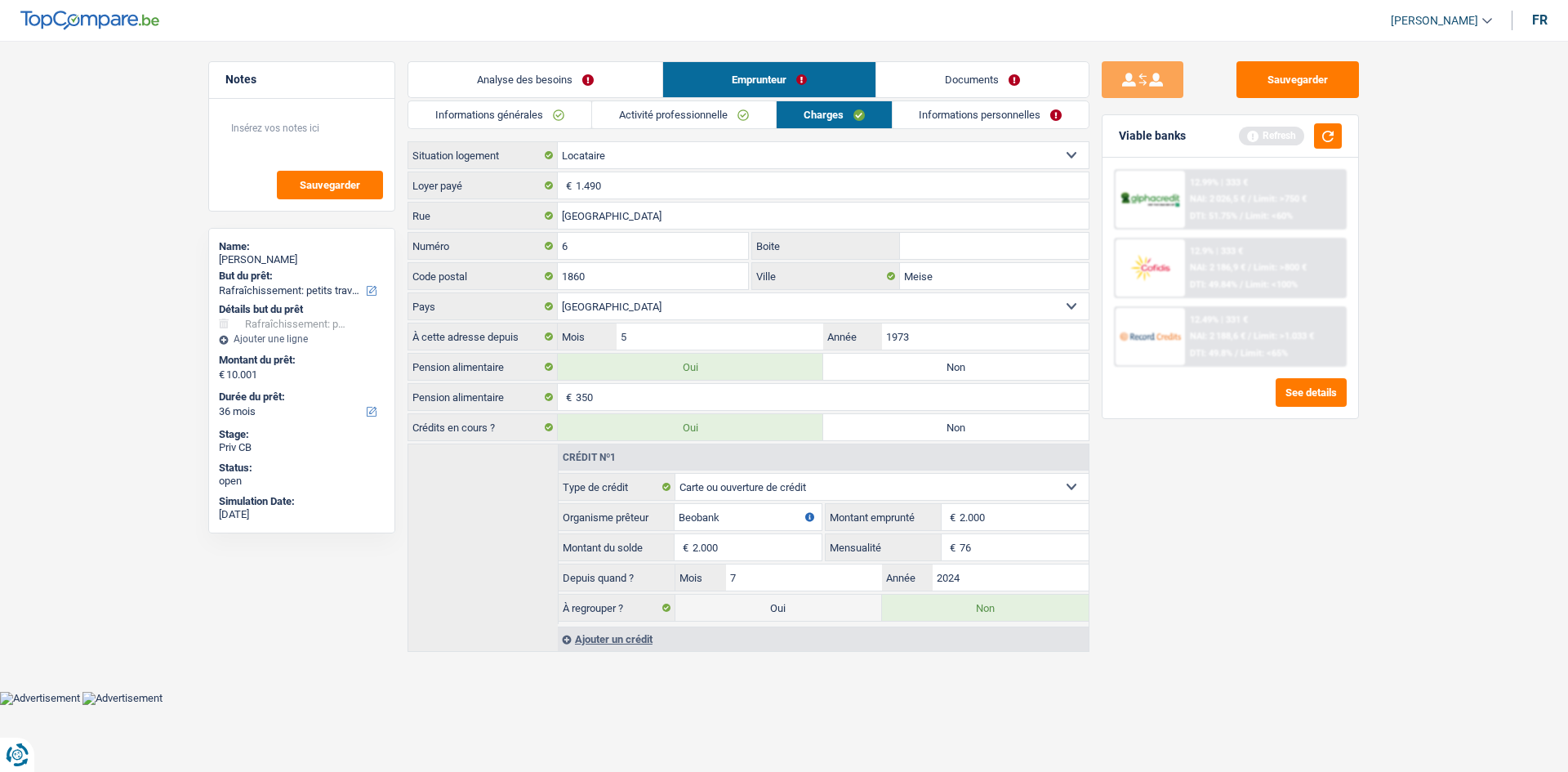 click on "Sauvegarder
Viable banks
Refresh
12.99% | 333 €
NAI: 2 026,5 €
/
Limit: >750 €
DTI: 51.75%
/
Limit: <60%
12.9% | 333 €
NAI: 2 186,9 €
/
Limit: >800 €
DTI: 49.84%
/
Limit: <100%
/       /" at bounding box center (1230, 401) 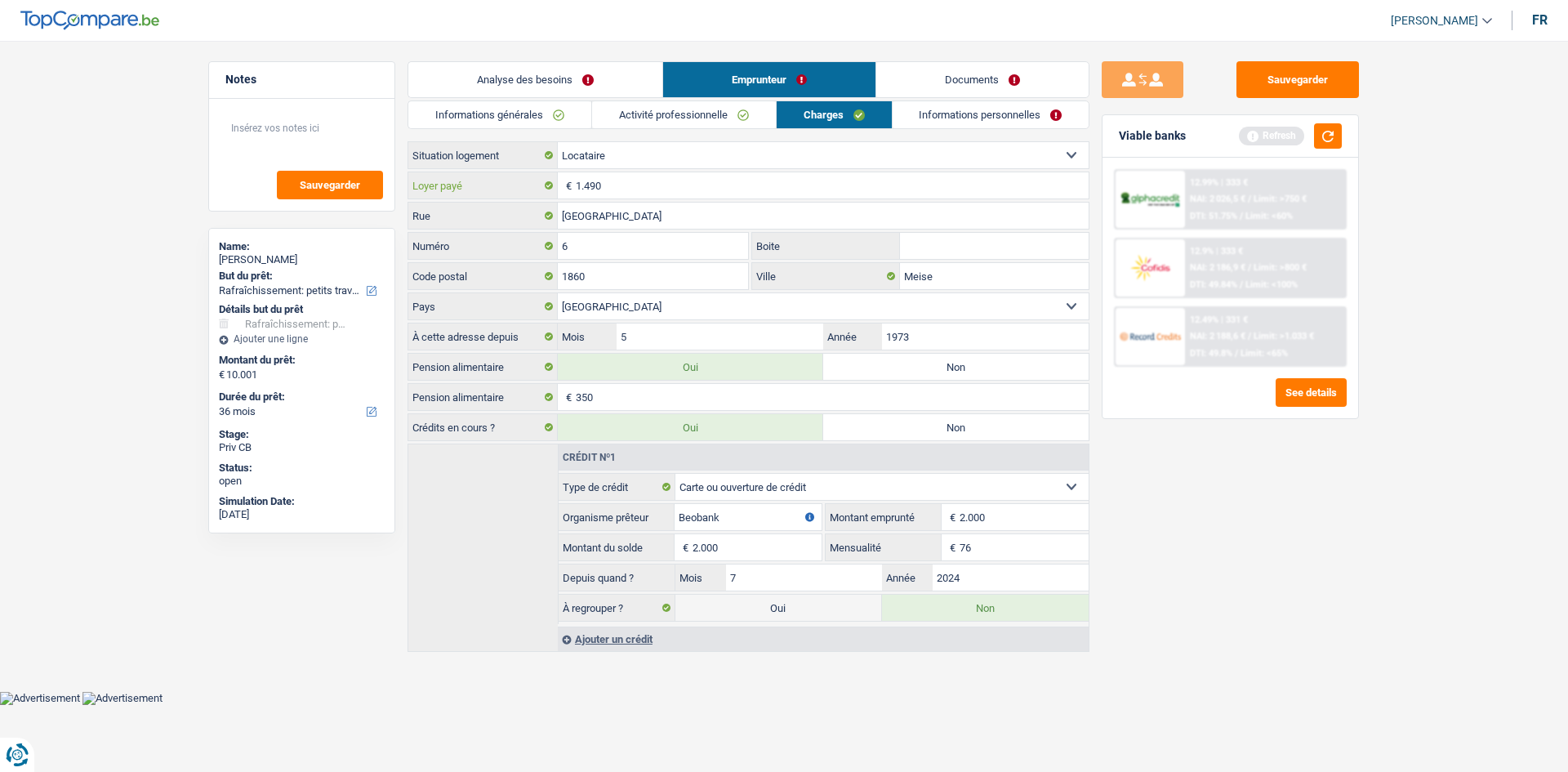 click on "1.490" at bounding box center [832, 185] 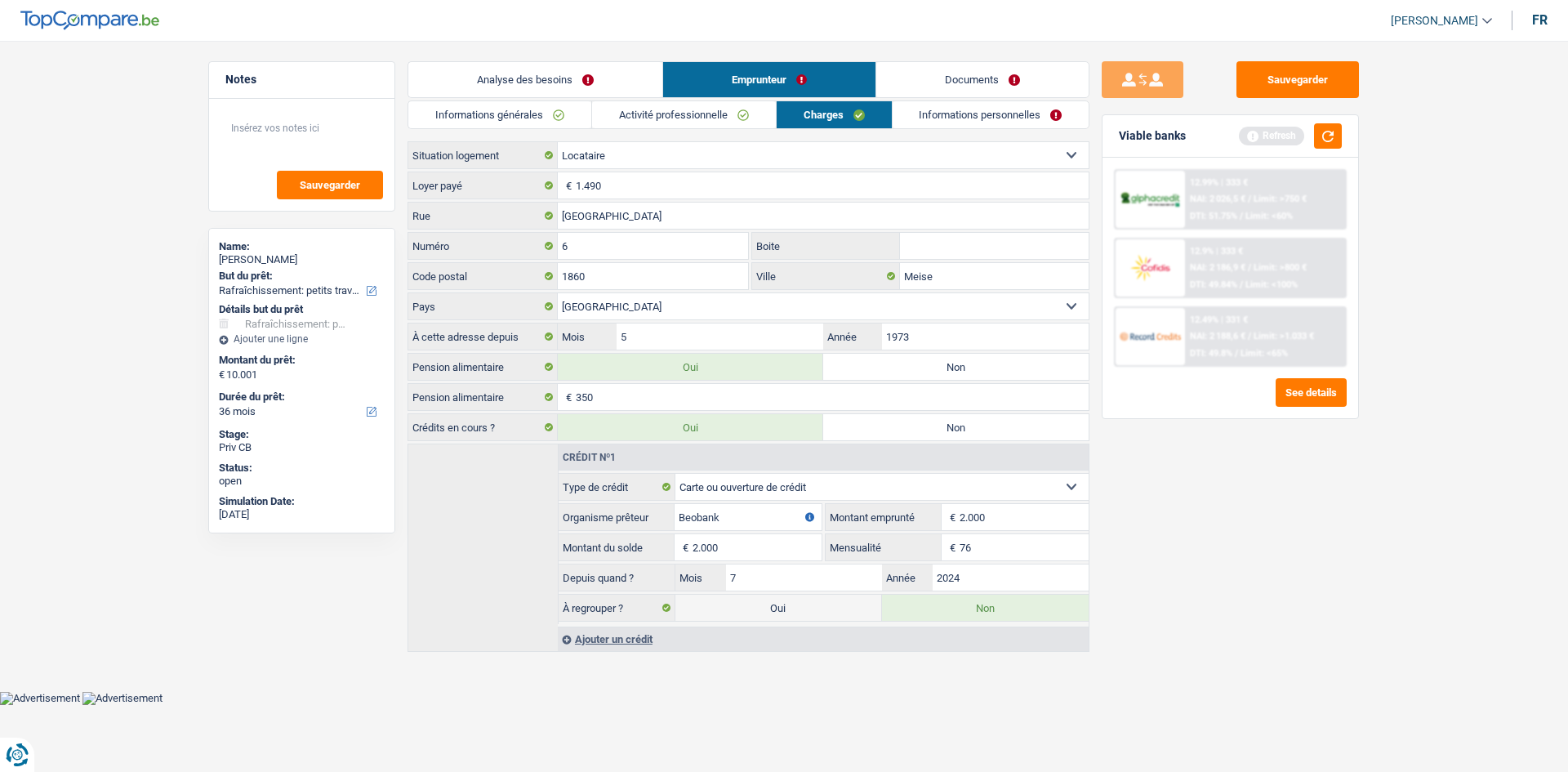 click on "Sauvegarder
Viable banks
Refresh
12.99% | 333 €
NAI: 2 026,5 €
/
Limit: >750 €
DTI: 51.75%
/
Limit: <60%
12.9% | 333 €
NAI: 2 186,9 €
/
Limit: >800 €
DTI: 49.84%
/
Limit: <100%
/       /" at bounding box center (1230, 401) 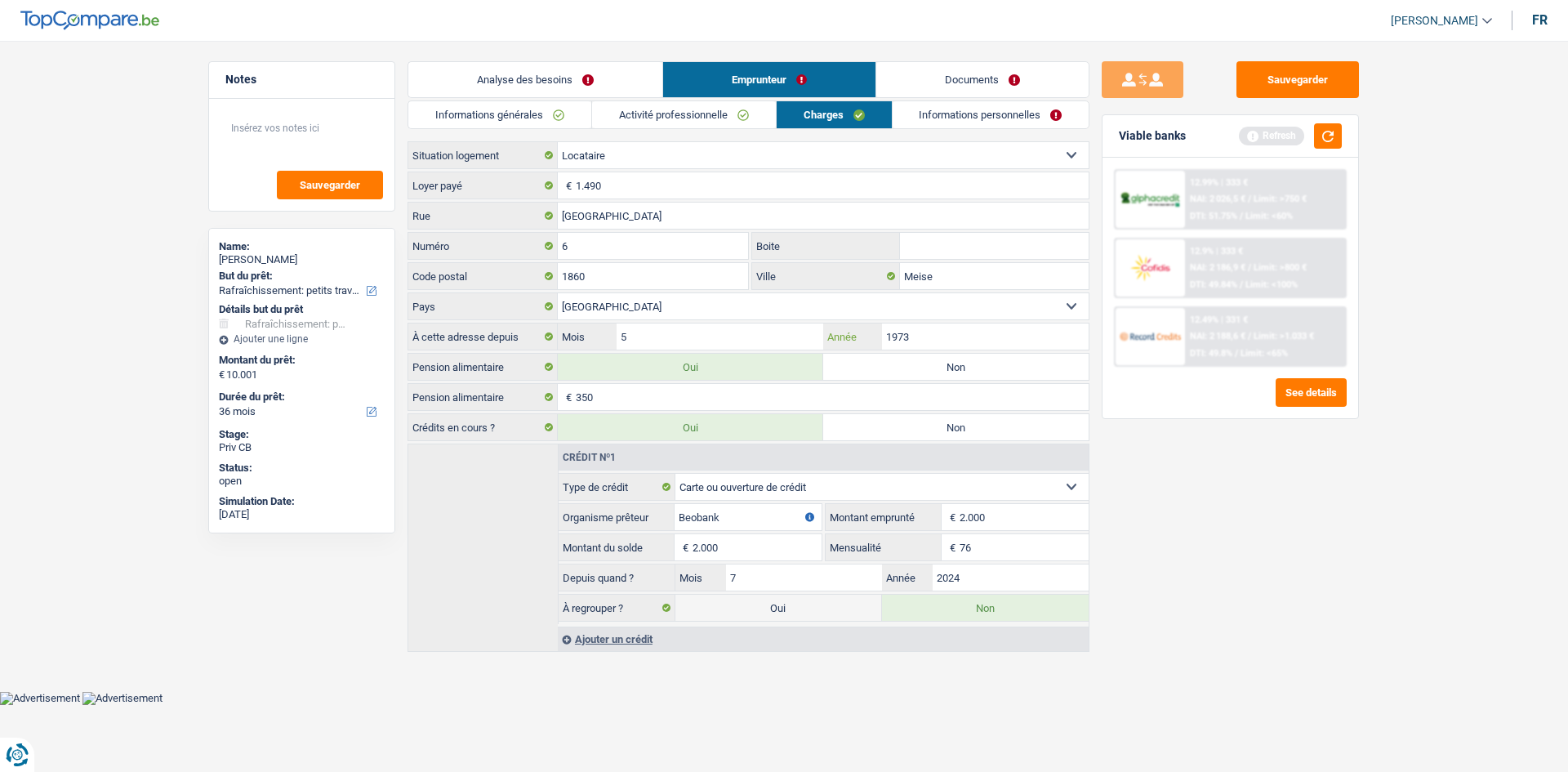 click on "1973" at bounding box center (985, 337) 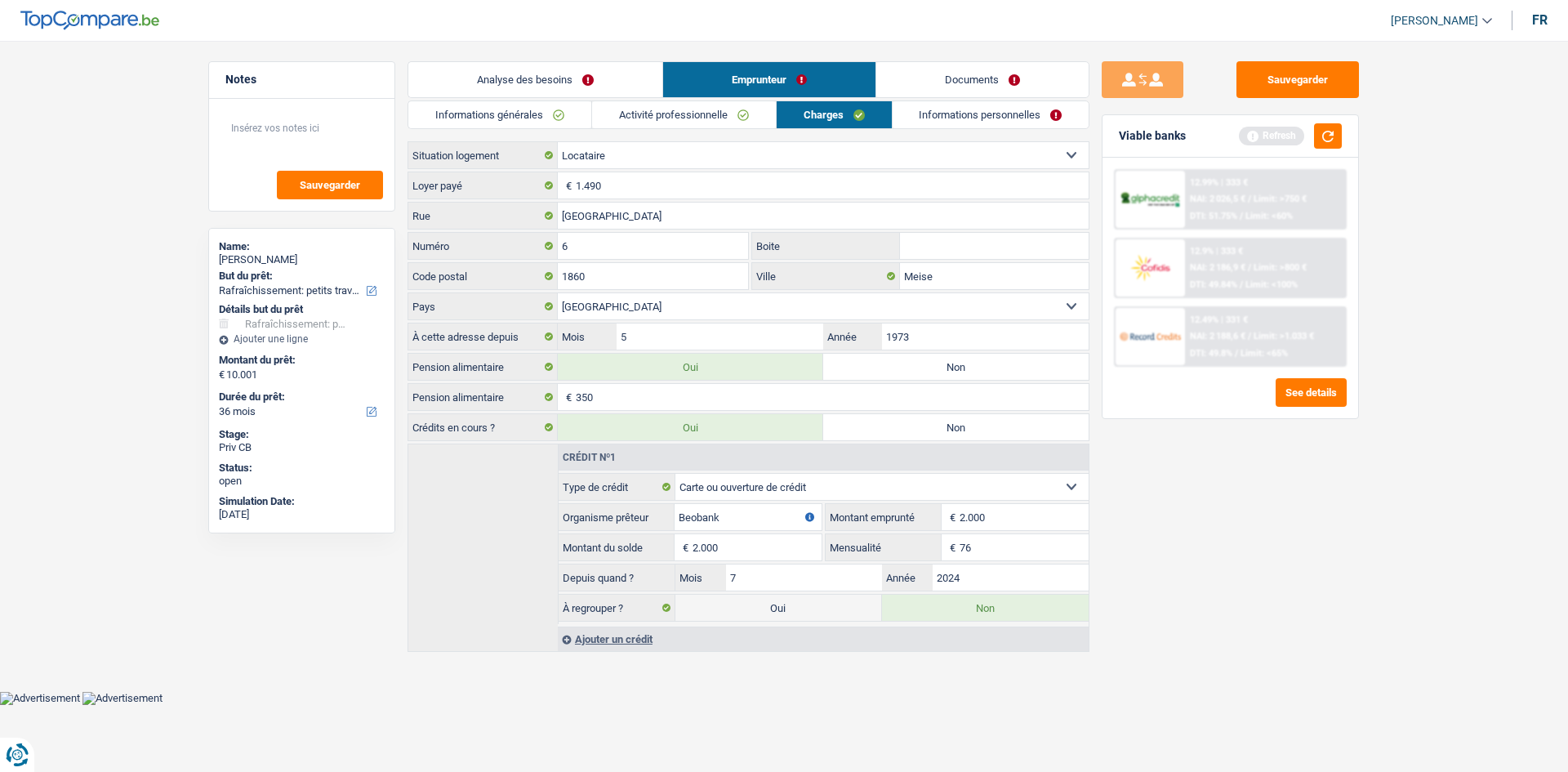 click on "Informations personnelles" at bounding box center (991, 114) 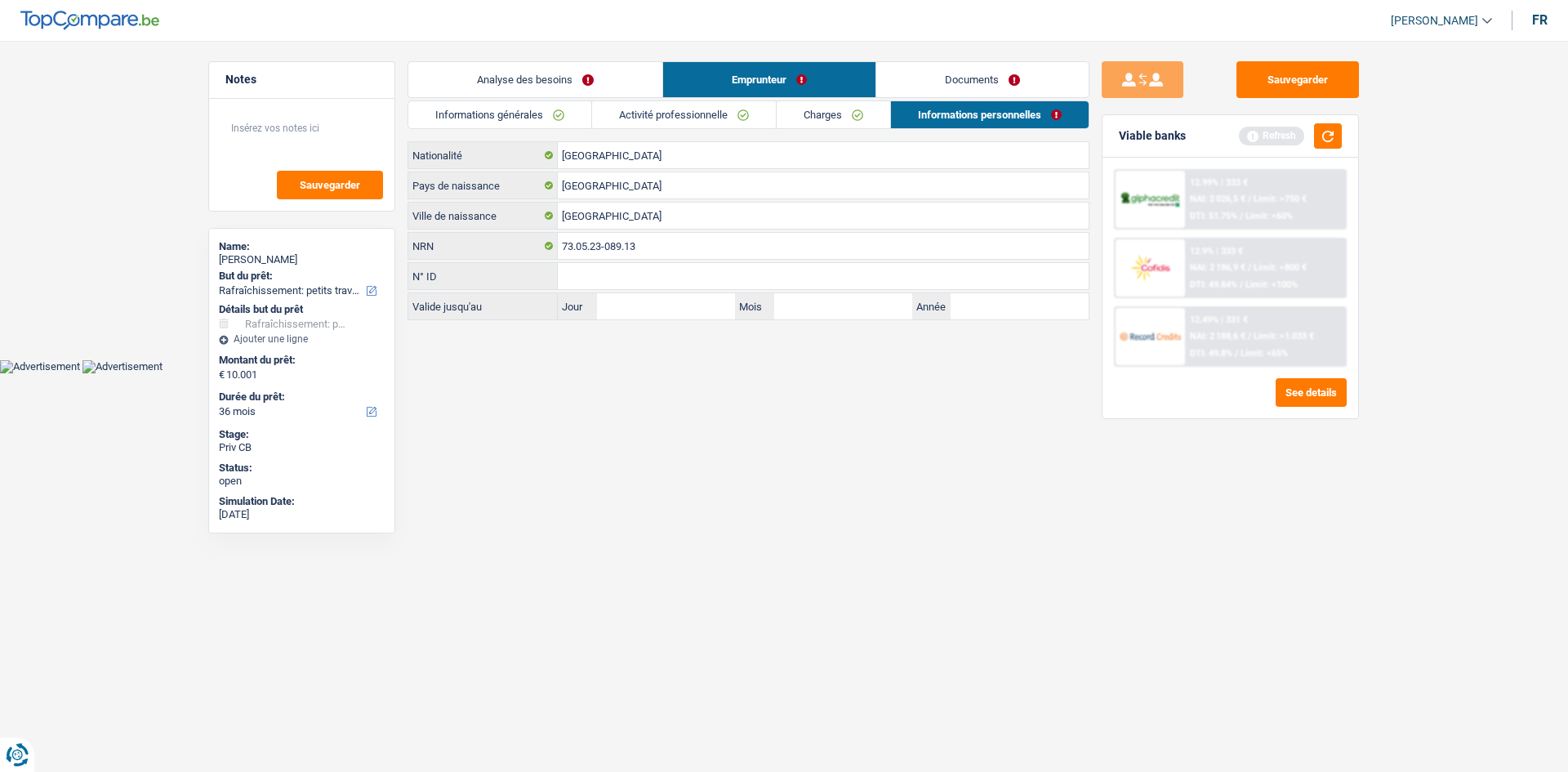 click on "Charges" at bounding box center [833, 114] 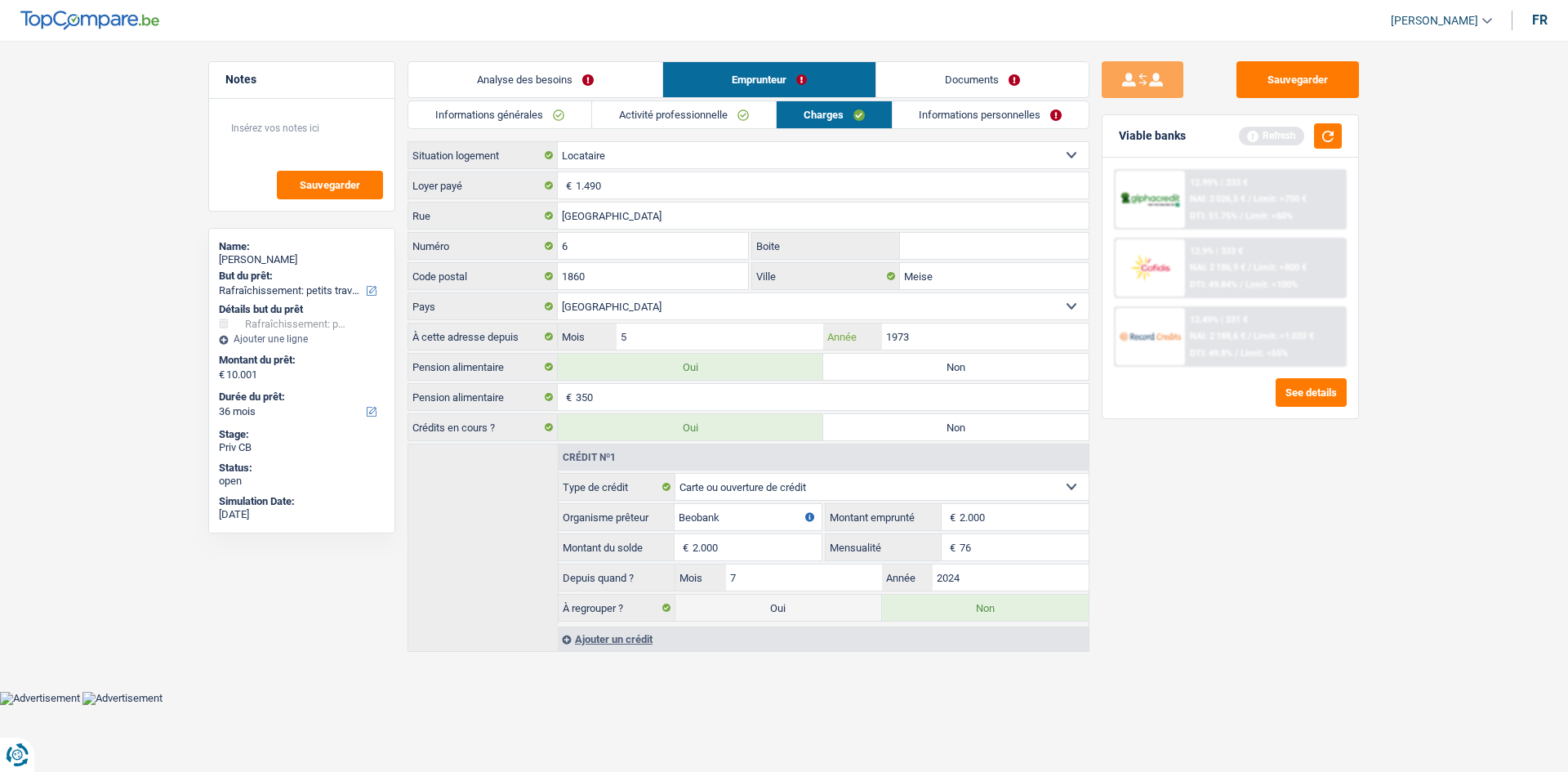 click on "1973" at bounding box center [985, 337] 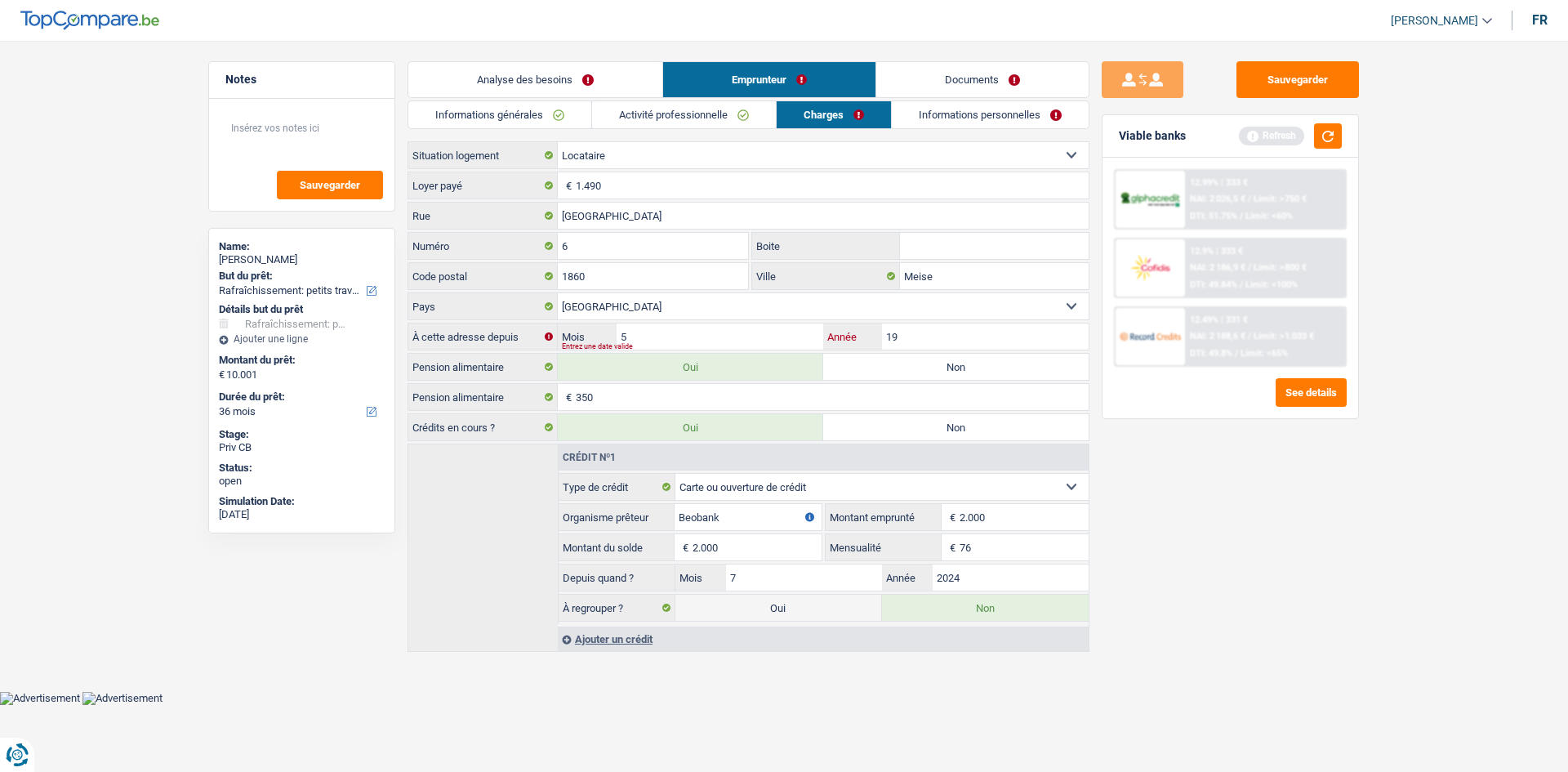 type on "1" 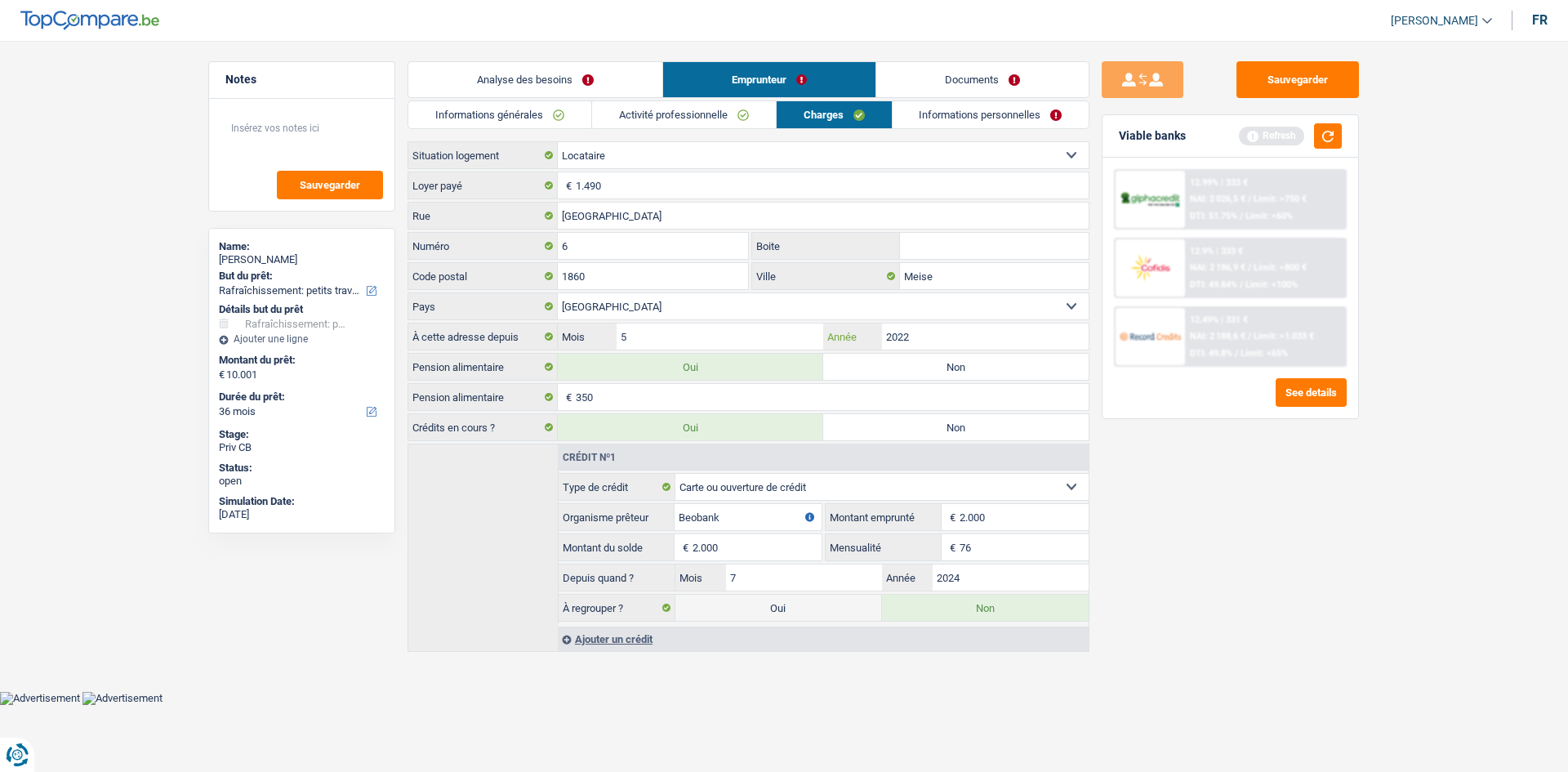 type on "2022" 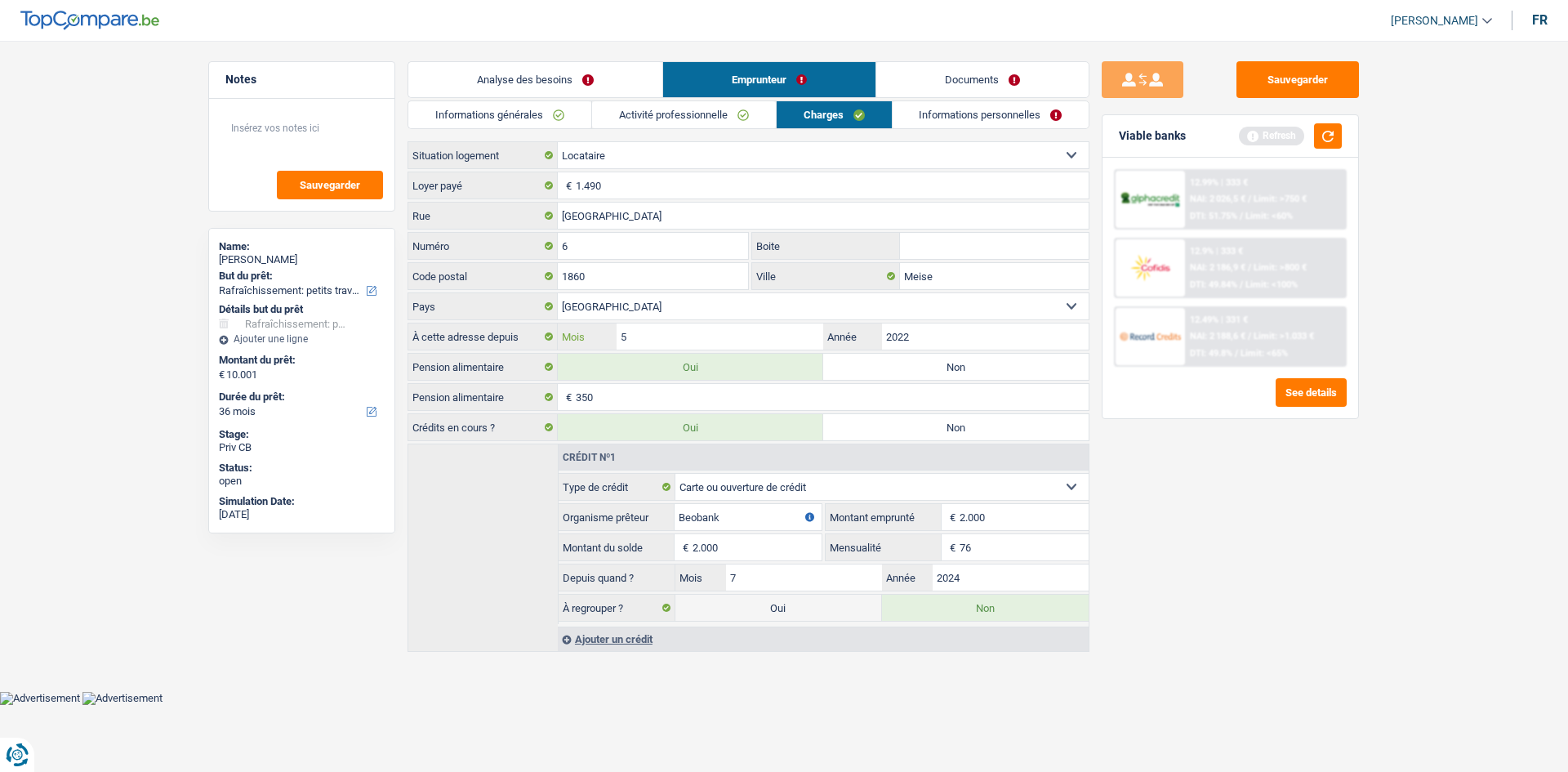 click on "5" at bounding box center (719, 337) 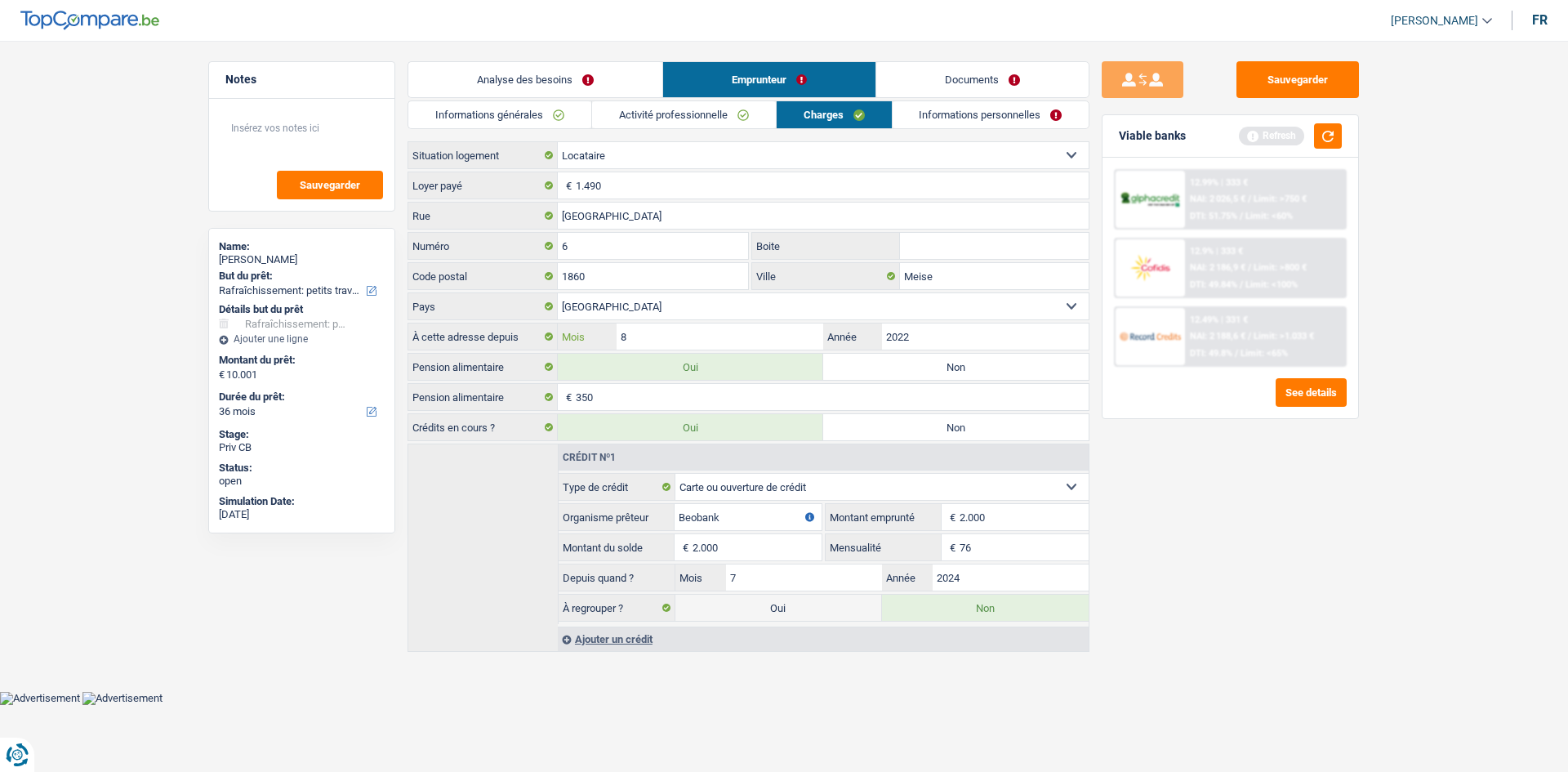 type on "8" 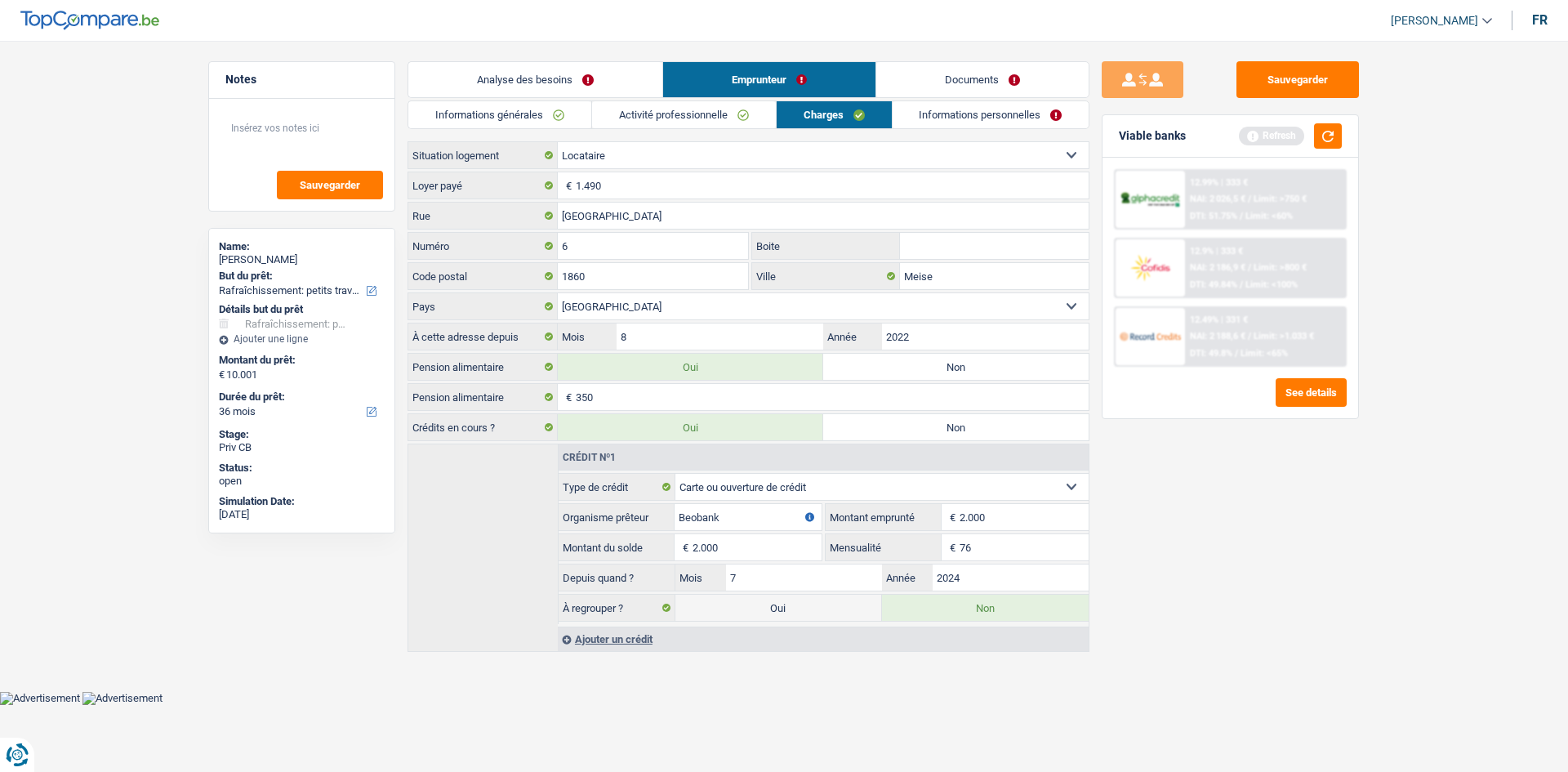 click on "Sauvegarder
Viable banks
Refresh
12.99% | 333 €
NAI: 2 026,5 €
/
Limit: >750 €
DTI: 51.75%
/
Limit: <60%
12.9% | 333 €
NAI: 2 186,9 €
/
Limit: >800 €
DTI: 49.84%
/
Limit: <100%
/       /" at bounding box center (1230, 401) 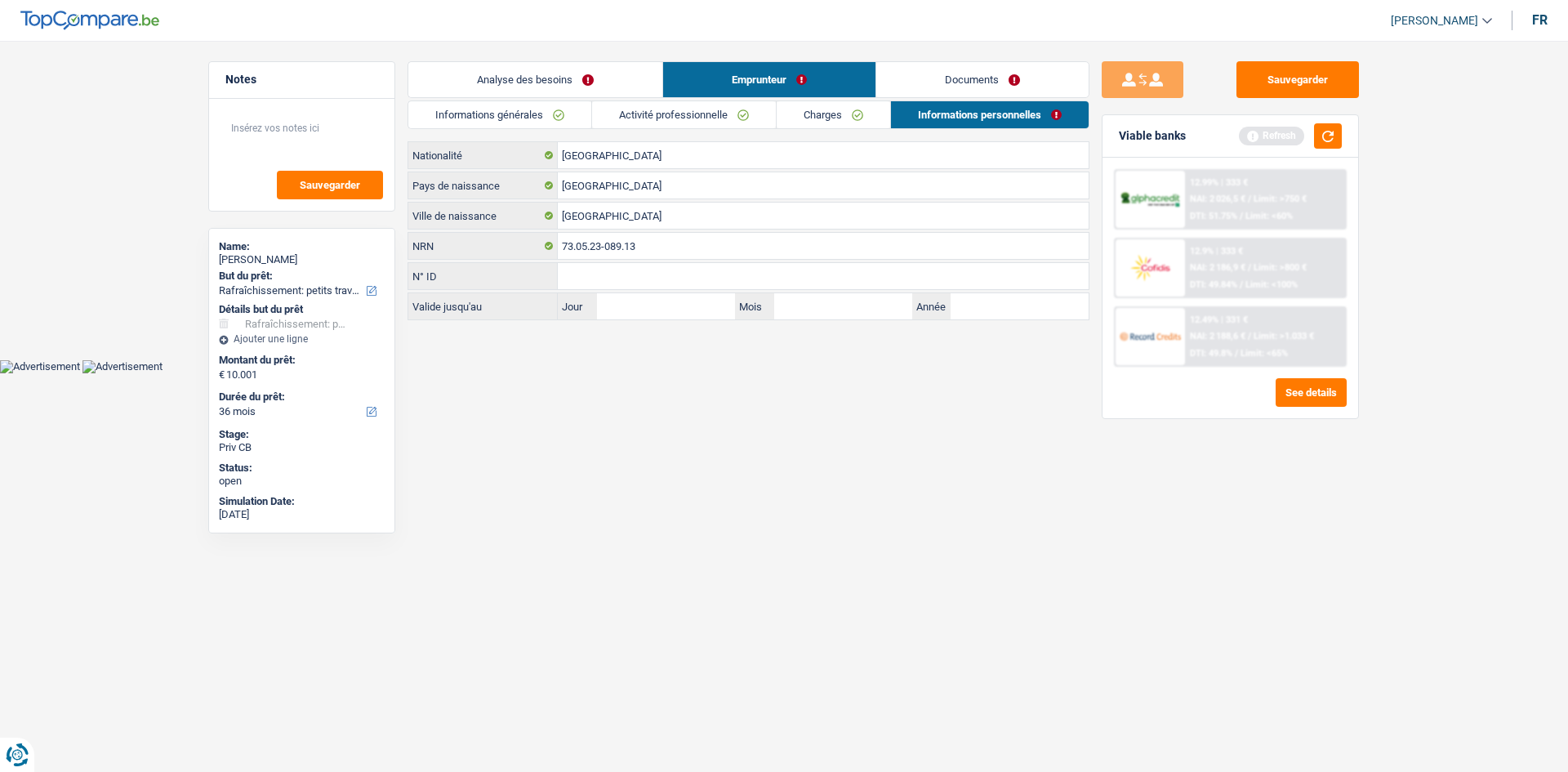 click on "Documents" at bounding box center [982, 79] 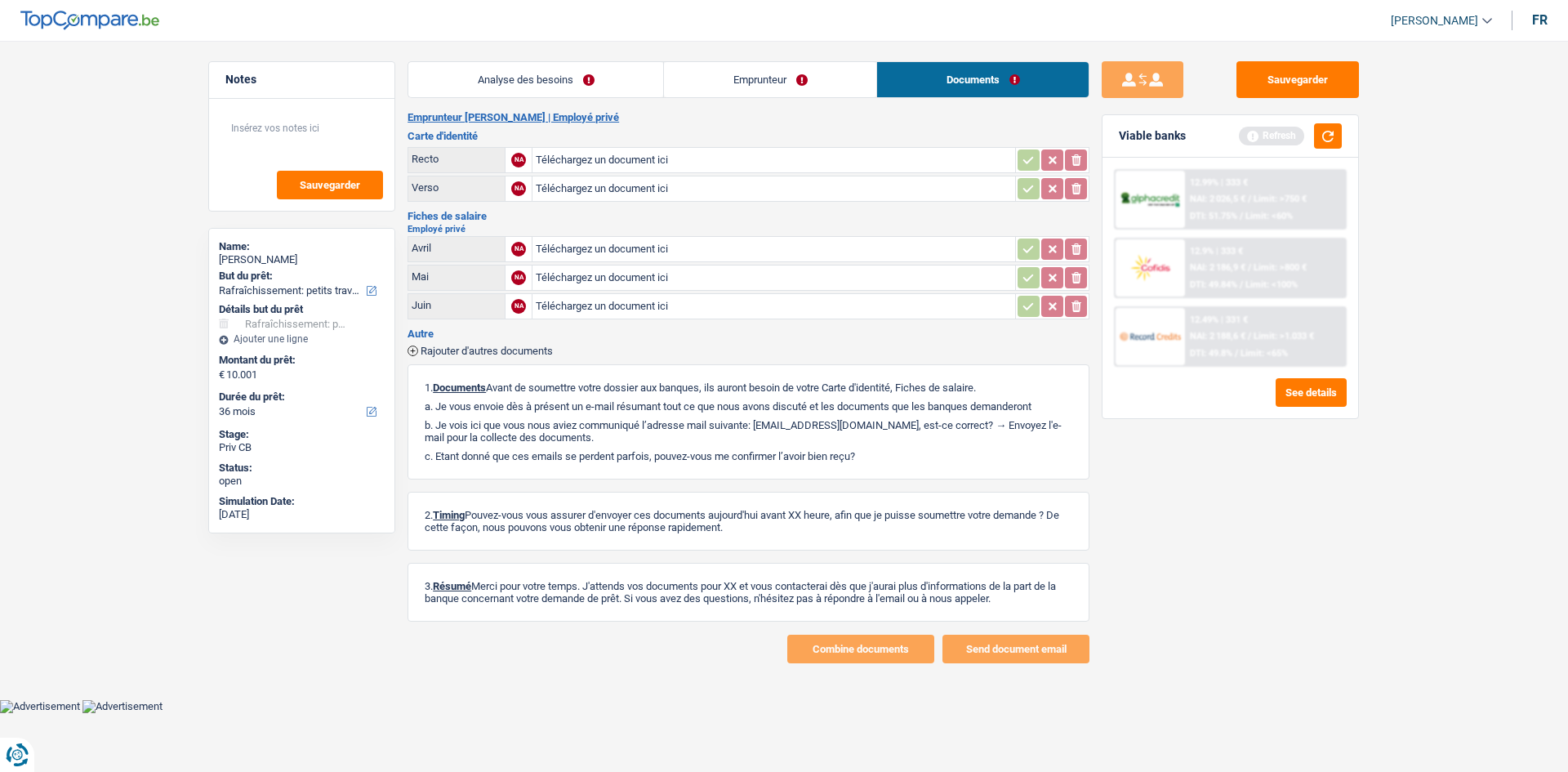 click on "Viable banks
Refresh" at bounding box center [1230, 136] 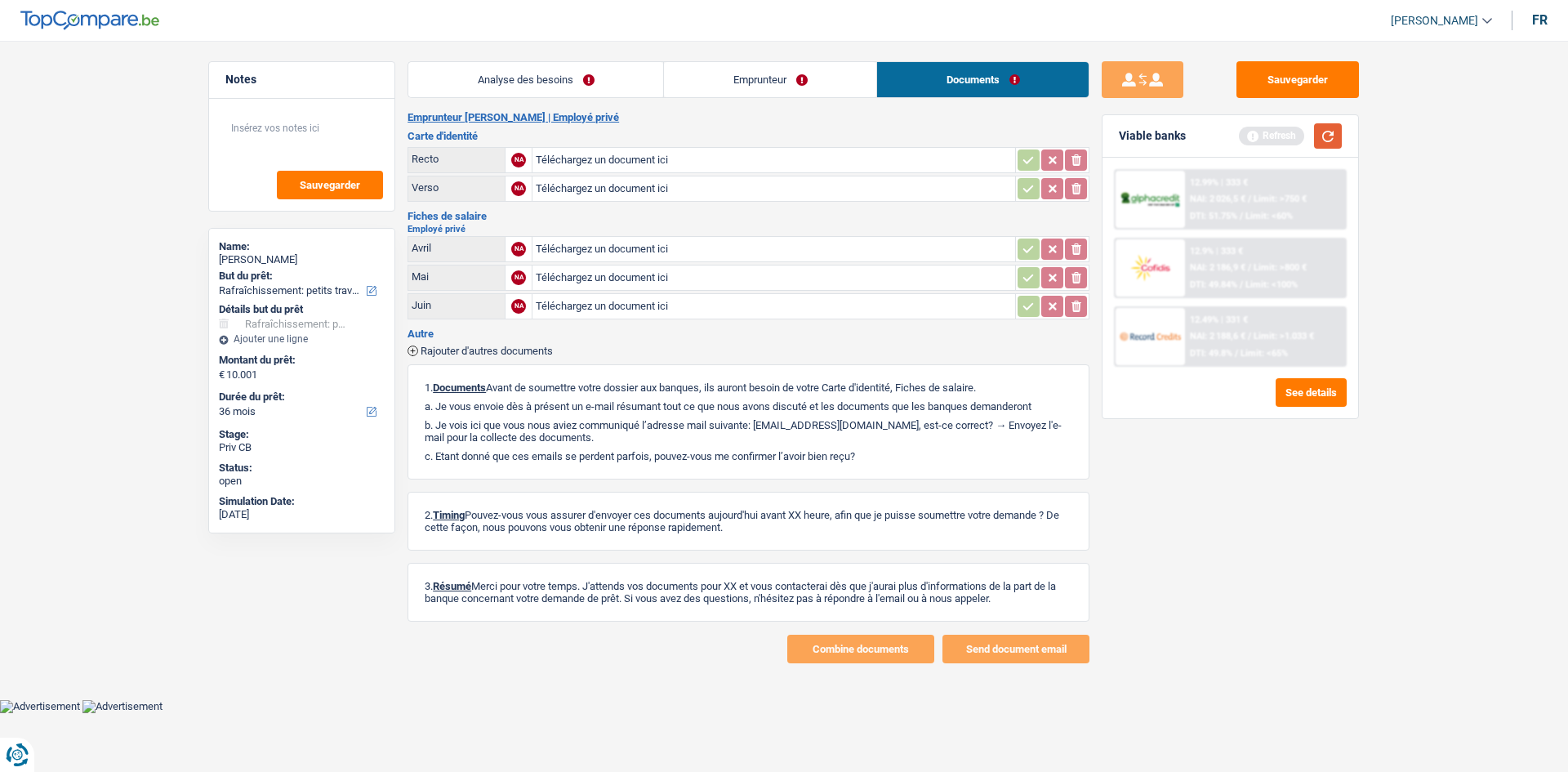 click at bounding box center (1328, 136) 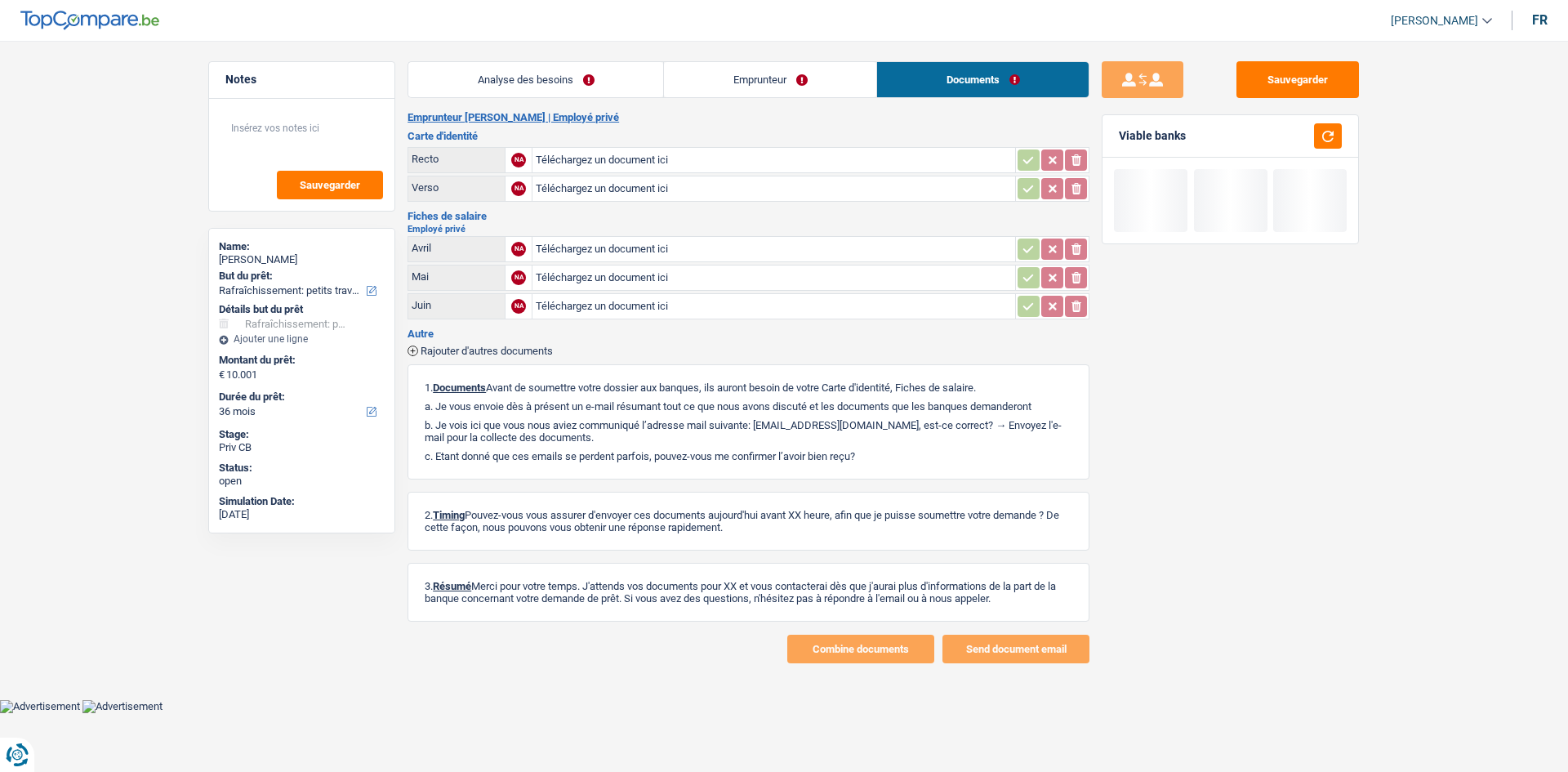 click on "Analyse des besoins" at bounding box center (536, 79) 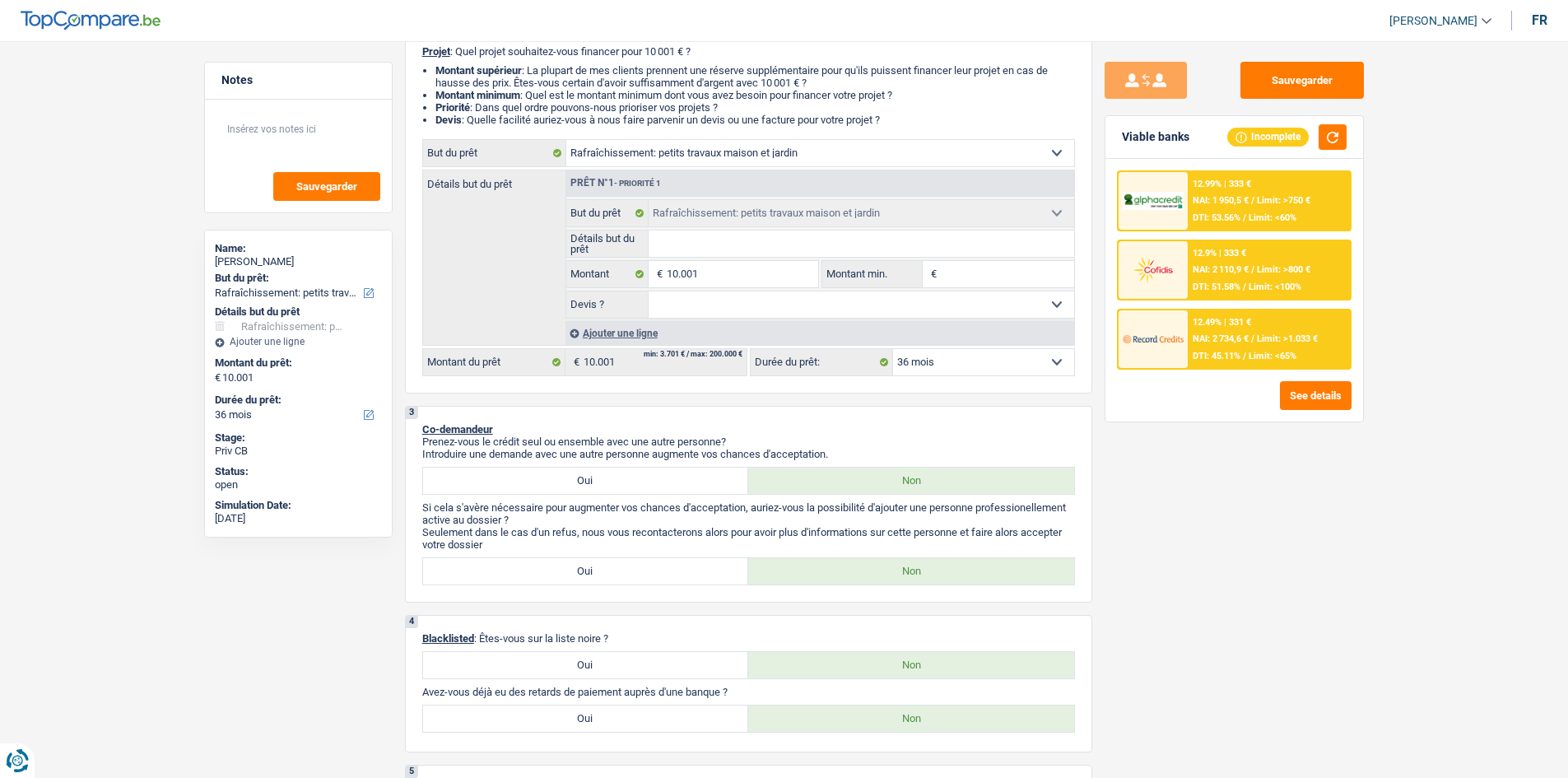 scroll, scrollTop: 0, scrollLeft: 0, axis: both 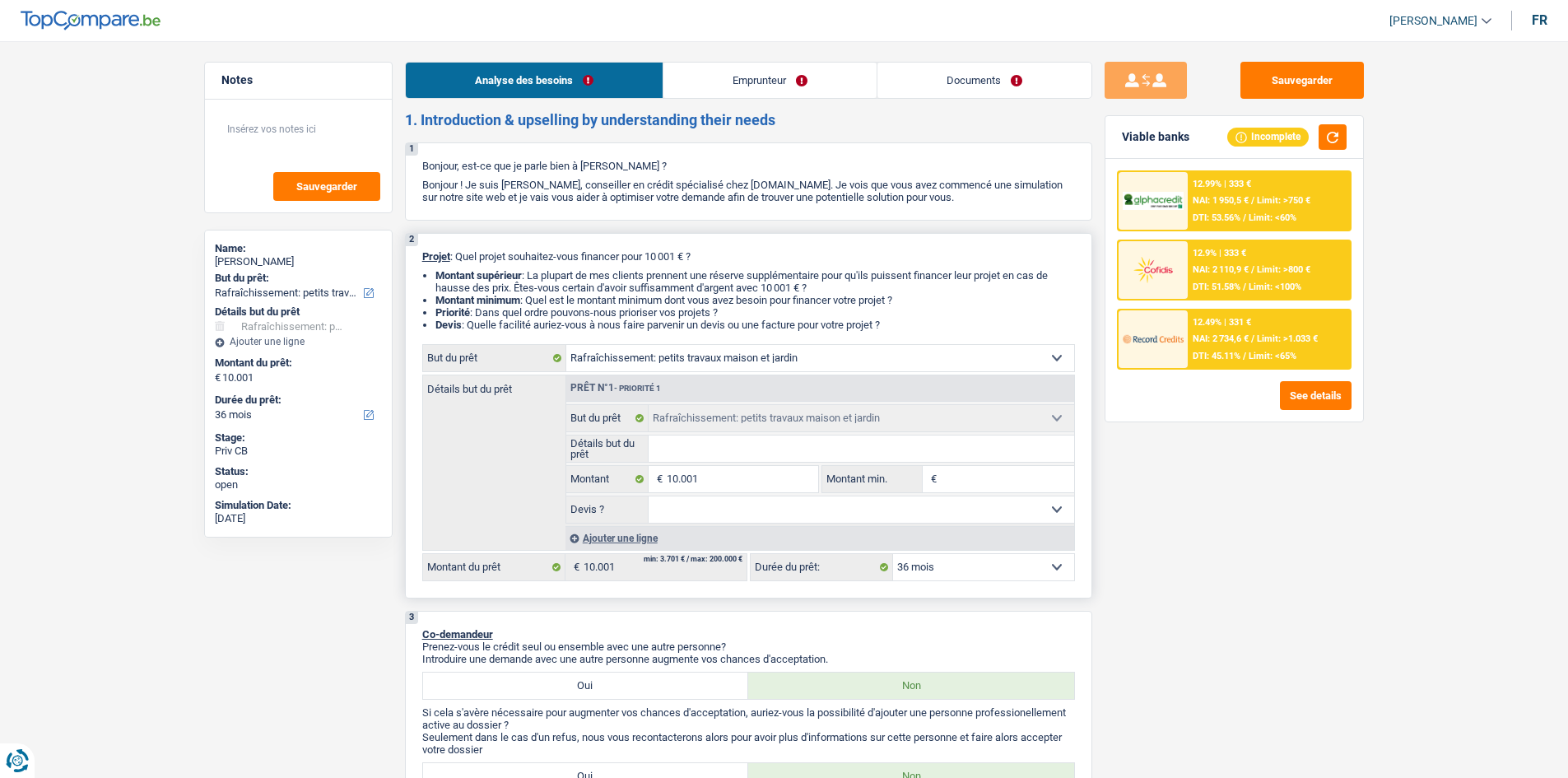 click on "12 mois 18 mois 24 mois 30 mois 36 mois 42 mois 48 mois 60 mois
Sélectionner une option" at bounding box center [984, 567] 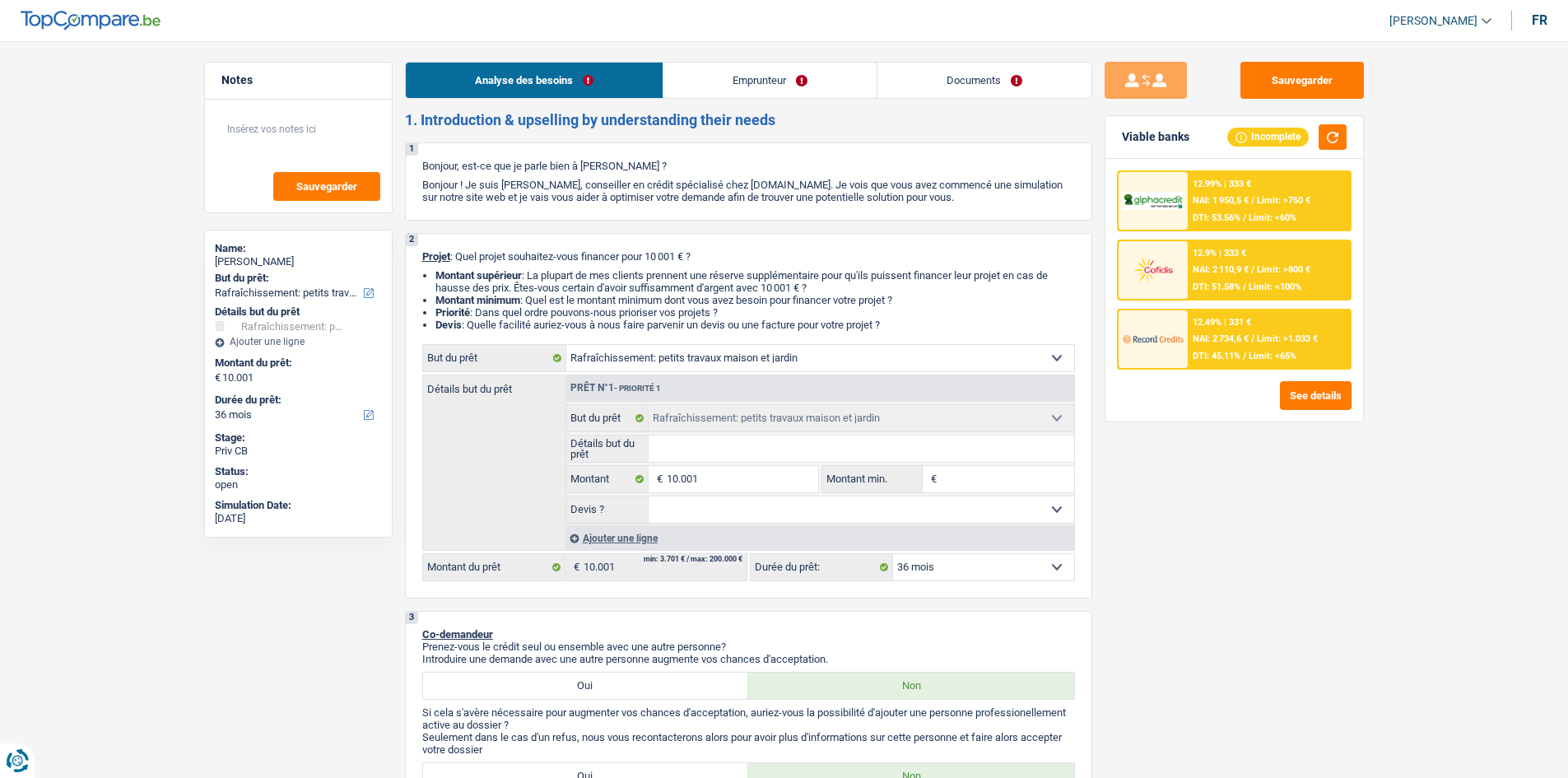 click on "Sauvegarder
Viable banks
Incomplete
12.99% | 333 €
NAI: 1 950,5 €
/
Limit: >750 €
DTI: 53.56%
/
Limit: <60%
12.9% | 333 €
NAI: 2 110,9 €
/
Limit: >800 €
DTI: 51.58%
/
Limit: <100%
/       /" at bounding box center (1234, 404) 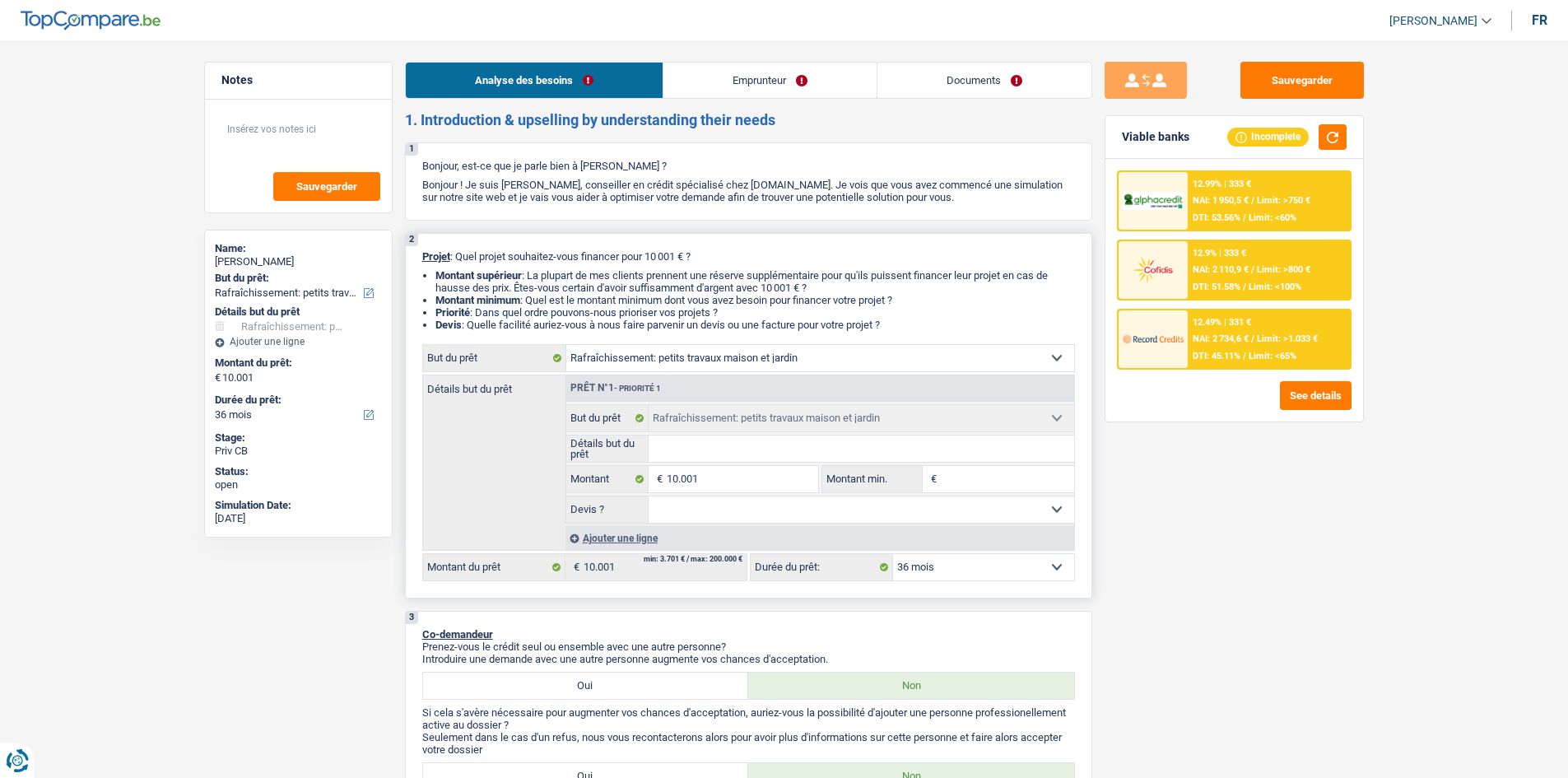click on "12 mois 18 mois 24 mois 30 mois 36 mois 42 mois 48 mois 60 mois
Sélectionner une option" at bounding box center [984, 567] 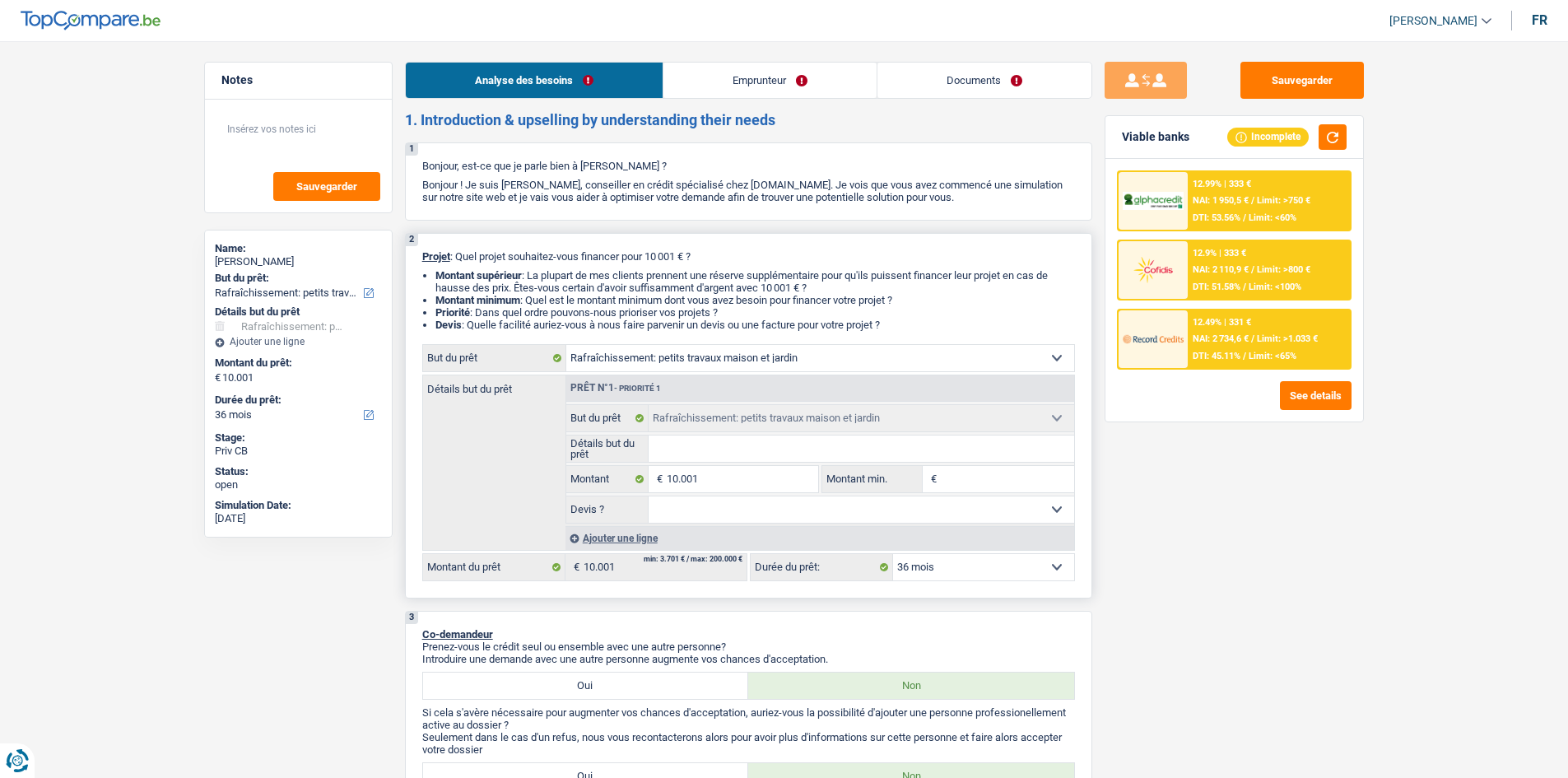 select on "42" 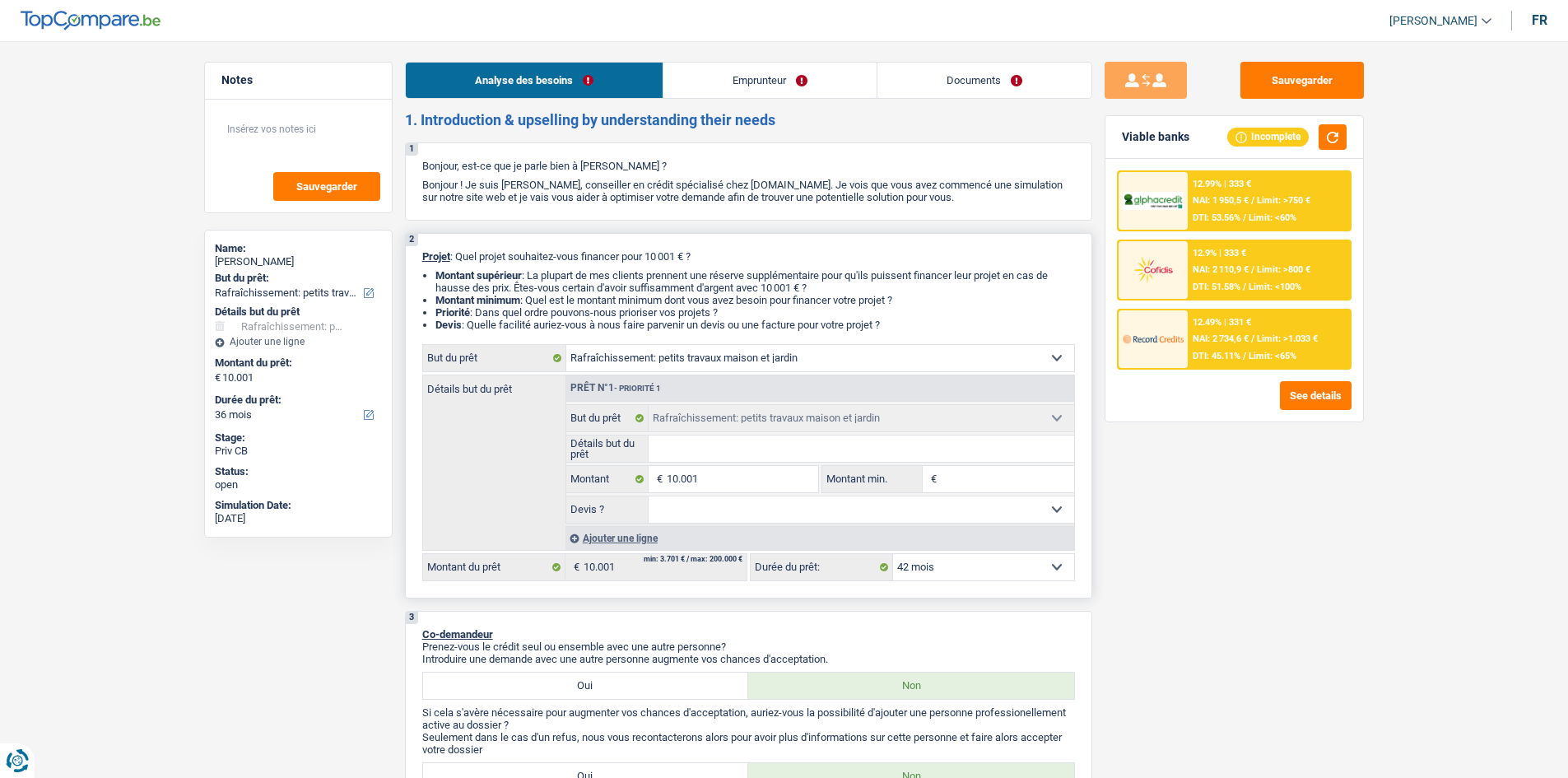 click on "12 mois 18 mois 24 mois 30 mois 36 mois 42 mois 48 mois 60 mois
Sélectionner une option" at bounding box center (984, 567) 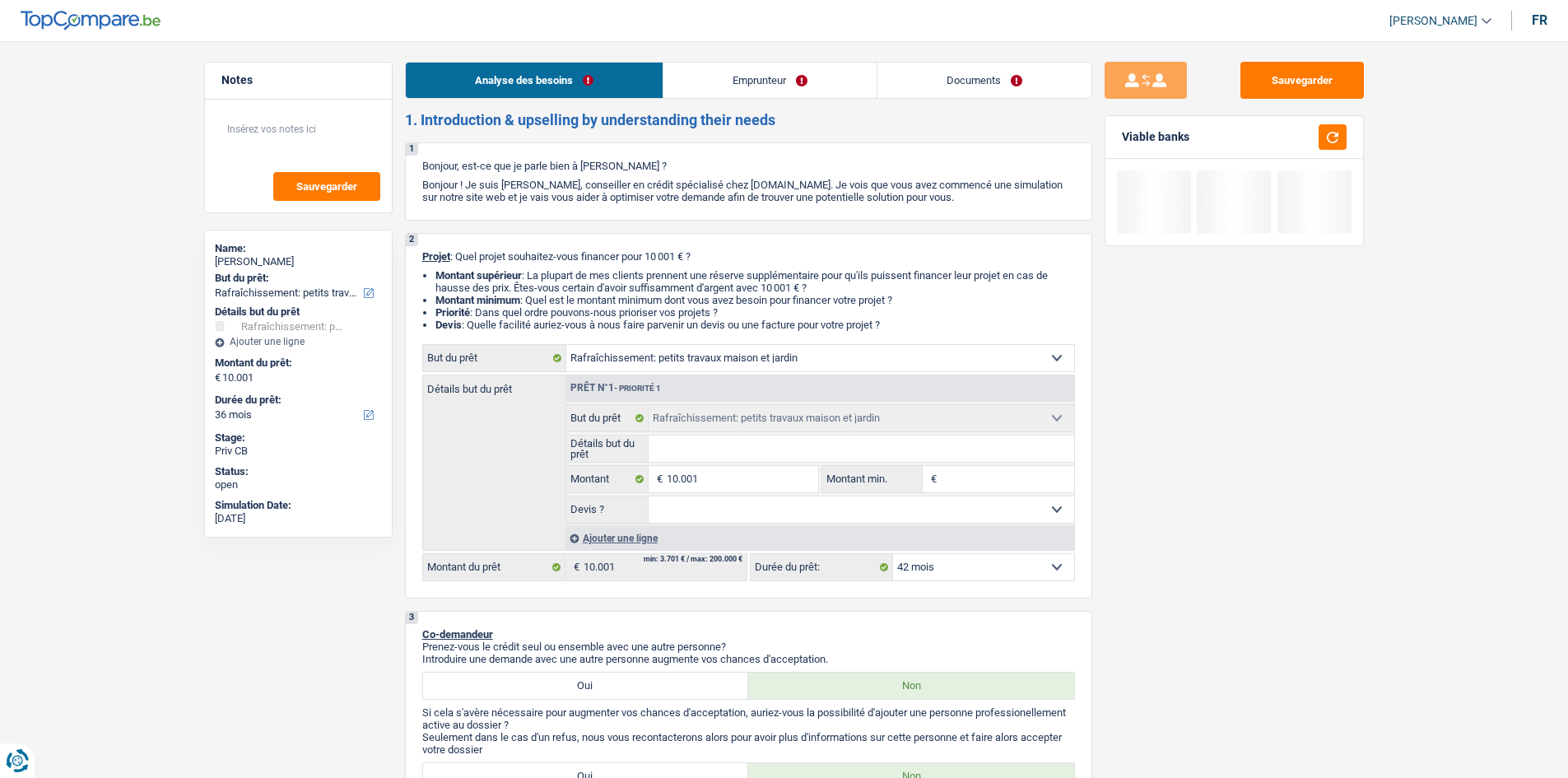 select on "42" 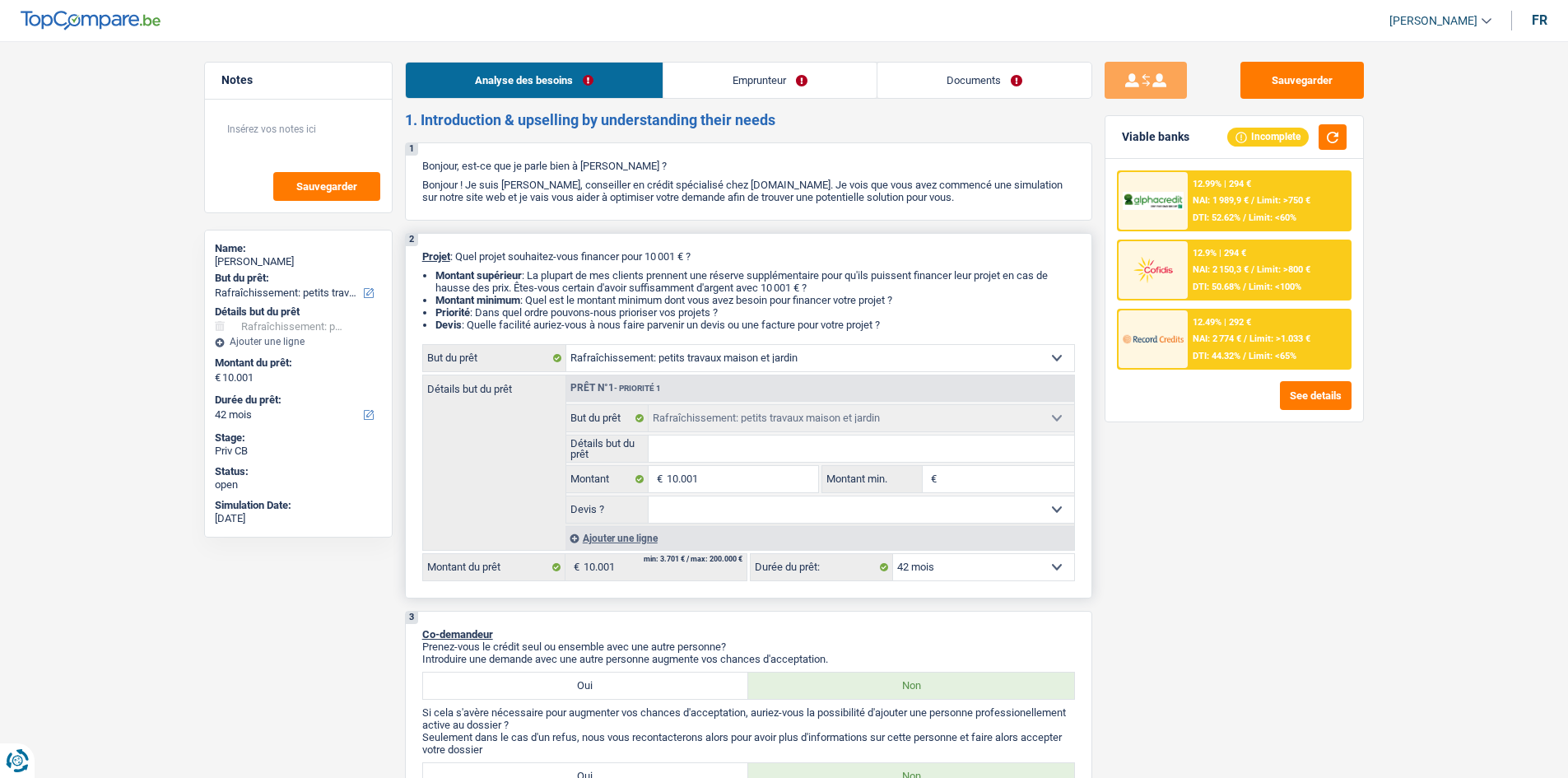 click on "12 mois 18 mois 24 mois 30 mois 36 mois 42 mois 48 mois 60 mois
Sélectionner une option" at bounding box center (984, 567) 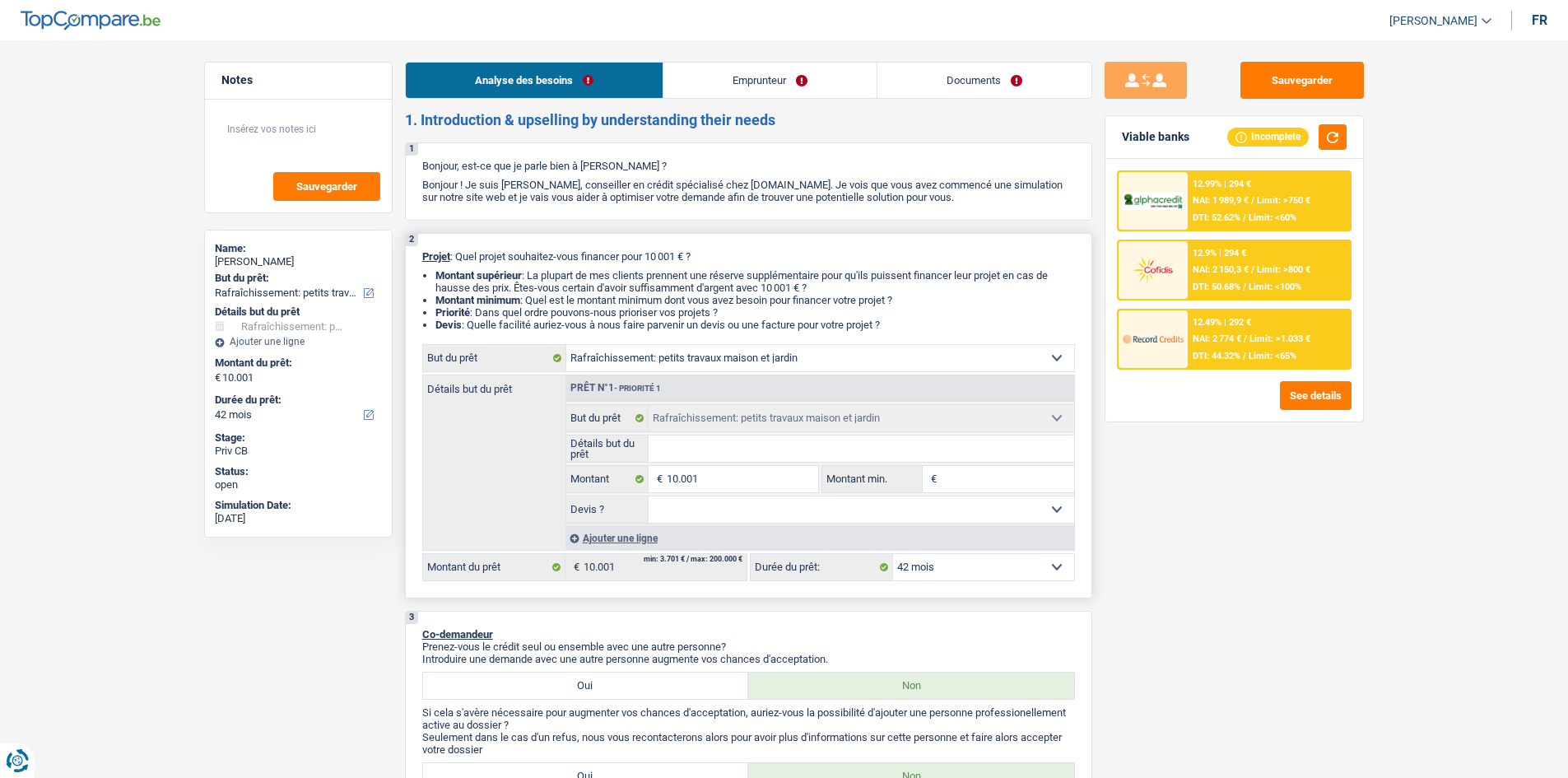 select on "36" 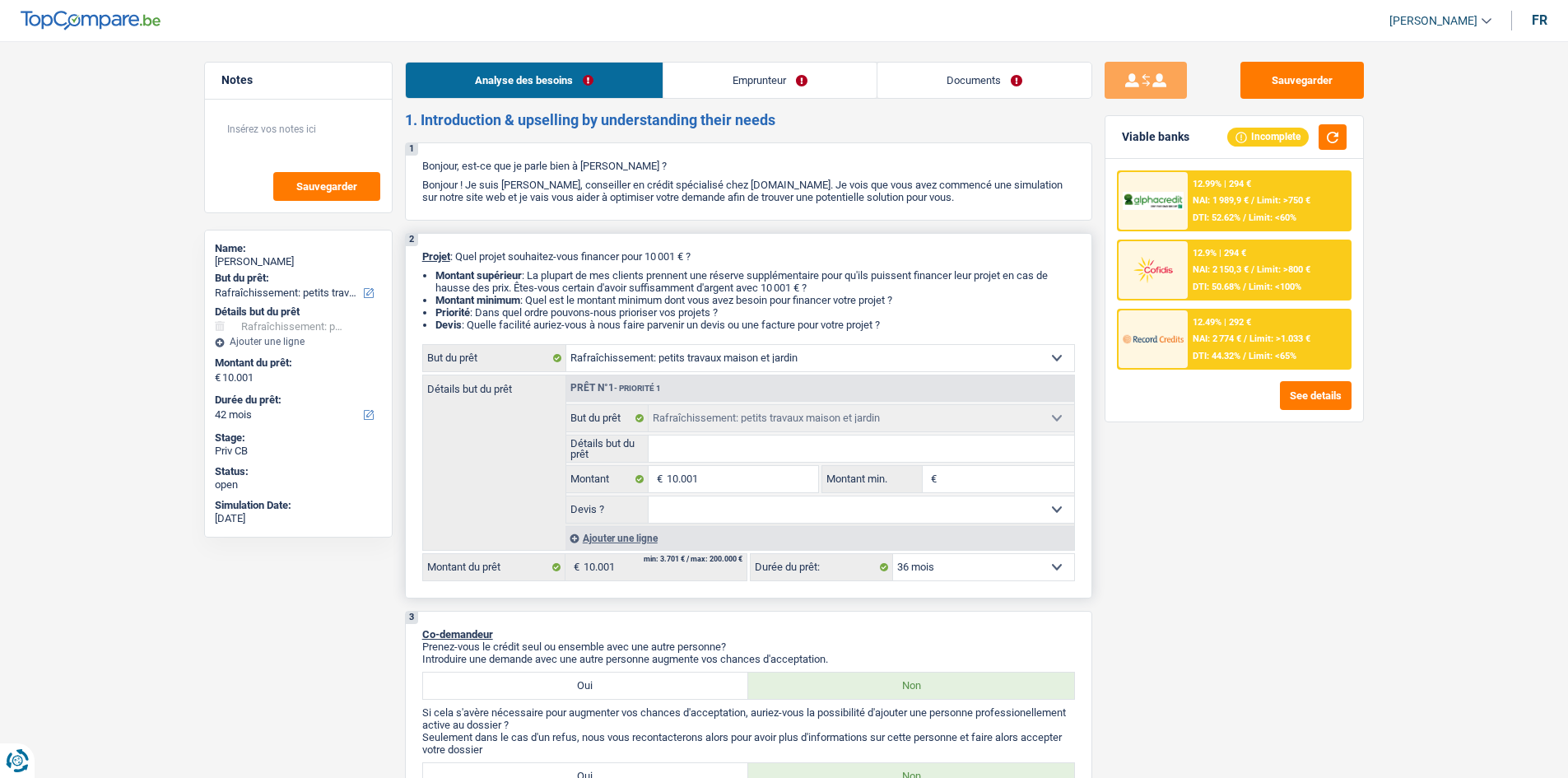 click on "12 mois 18 mois 24 mois 30 mois 36 mois 42 mois 48 mois 60 mois
Sélectionner une option" at bounding box center [984, 567] 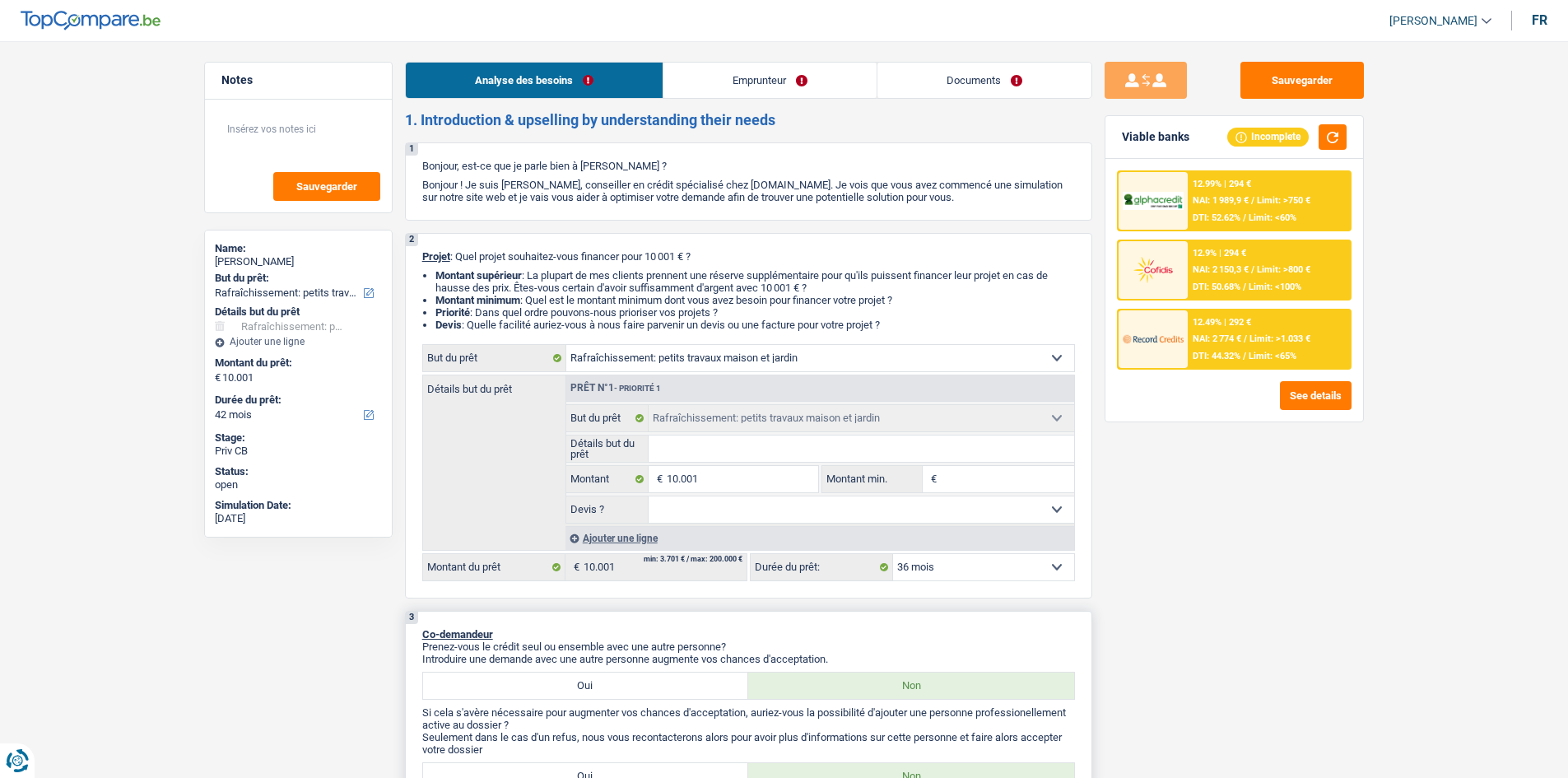 select on "36" 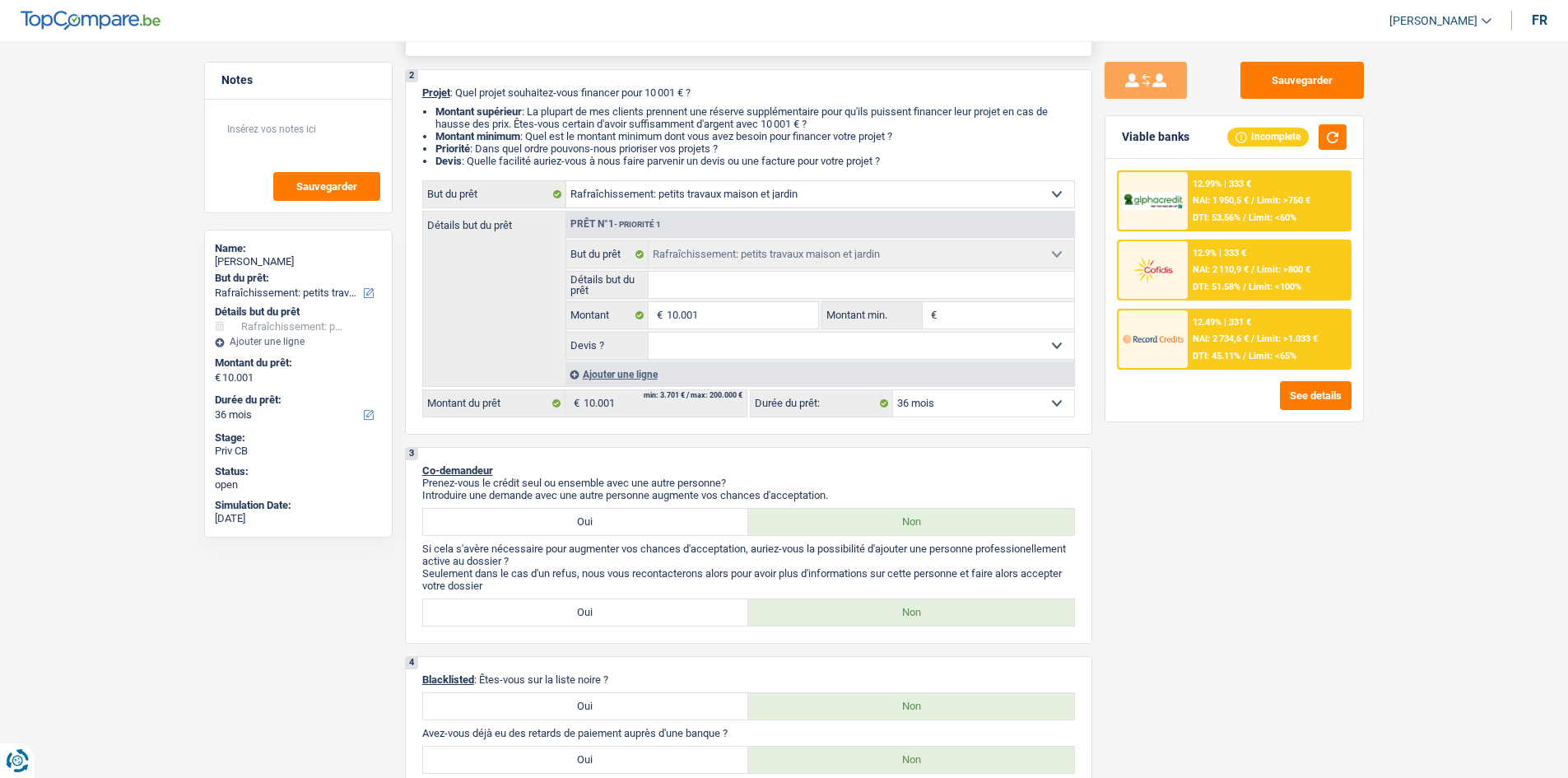 scroll, scrollTop: 0, scrollLeft: 0, axis: both 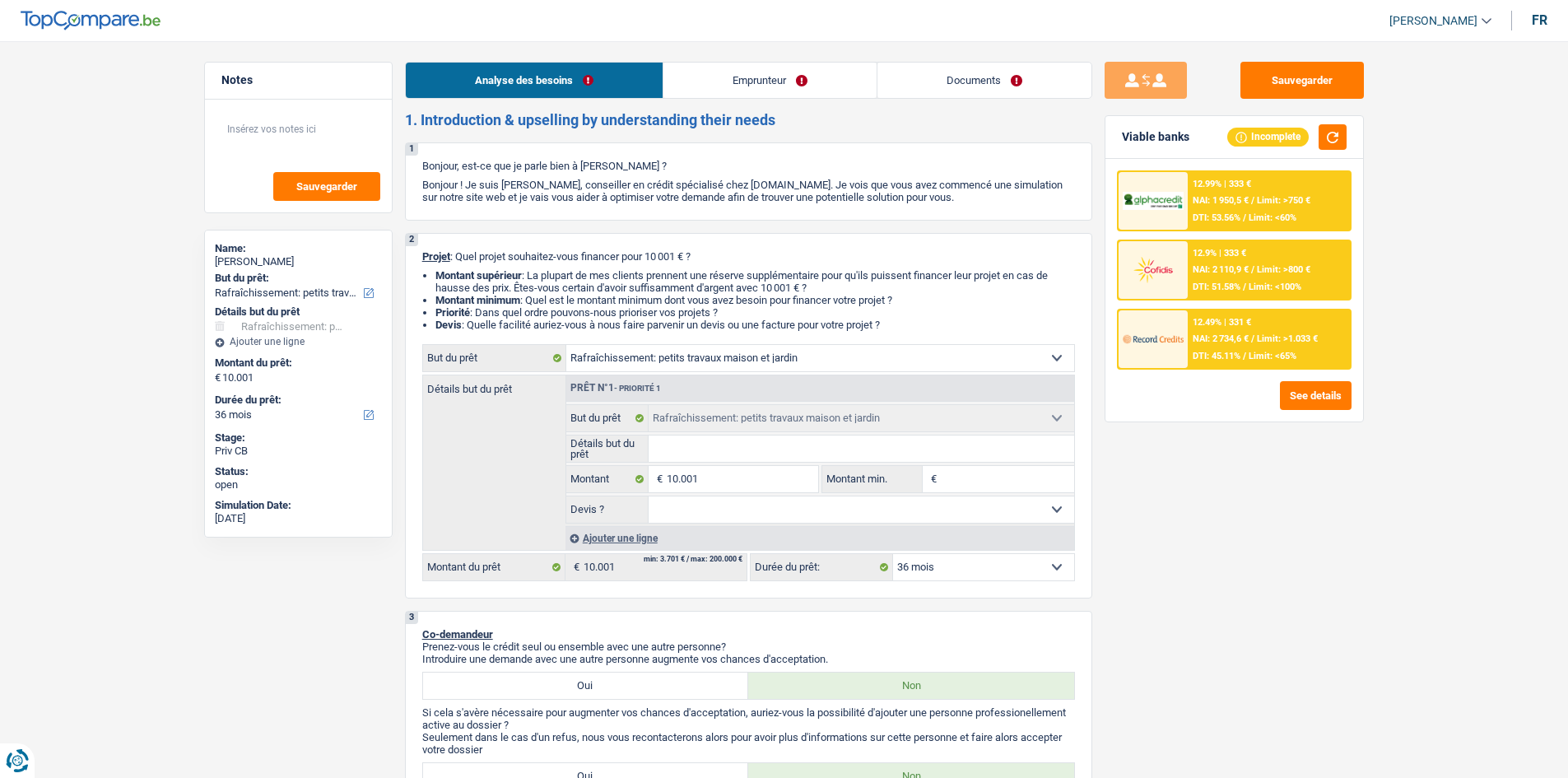 click on "Documents" at bounding box center [984, 80] 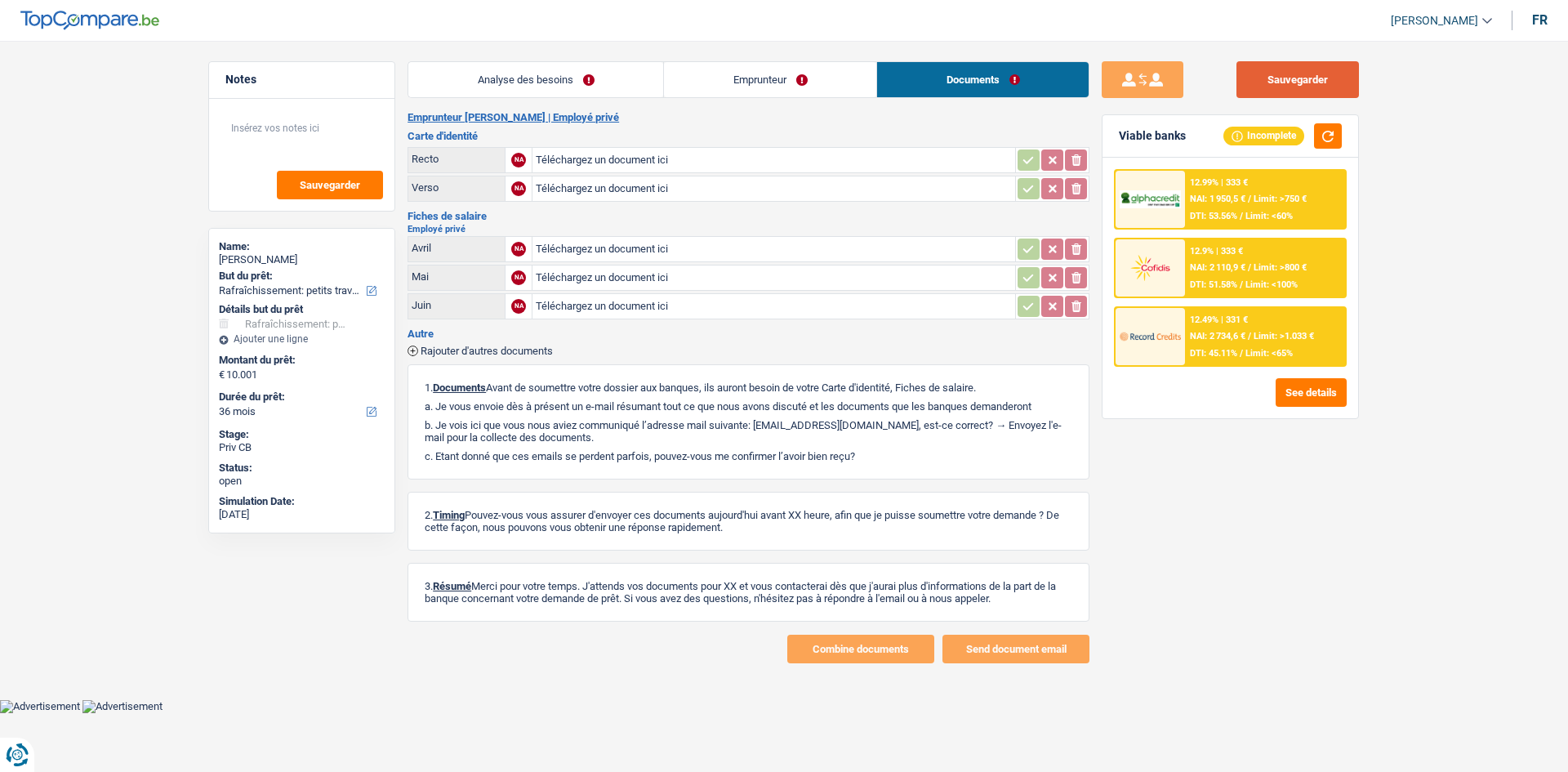 click on "Sauvegarder" at bounding box center (1298, 79) 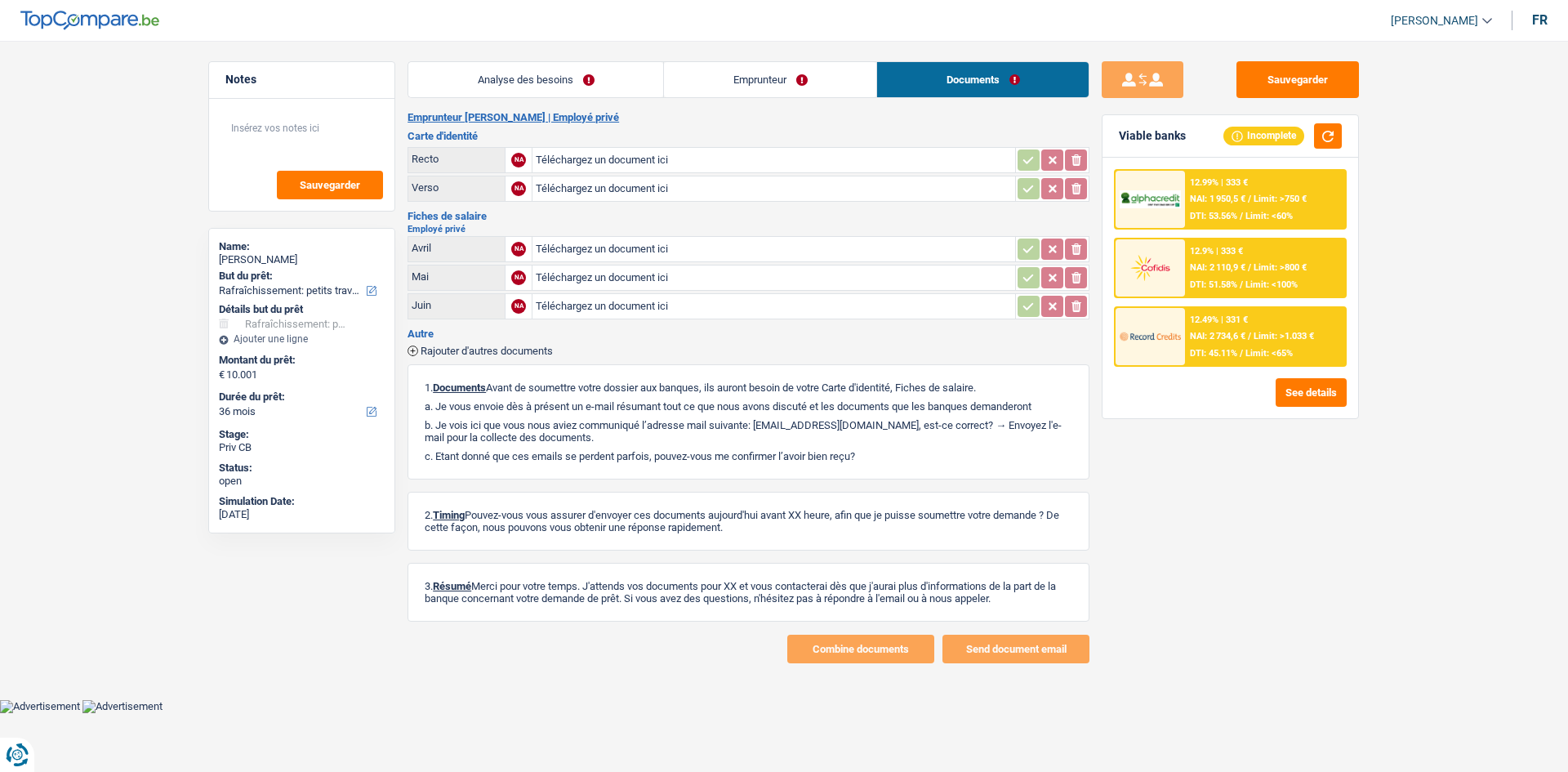 drag, startPoint x: 499, startPoint y: 76, endPoint x: 649, endPoint y: 120, distance: 156.32018 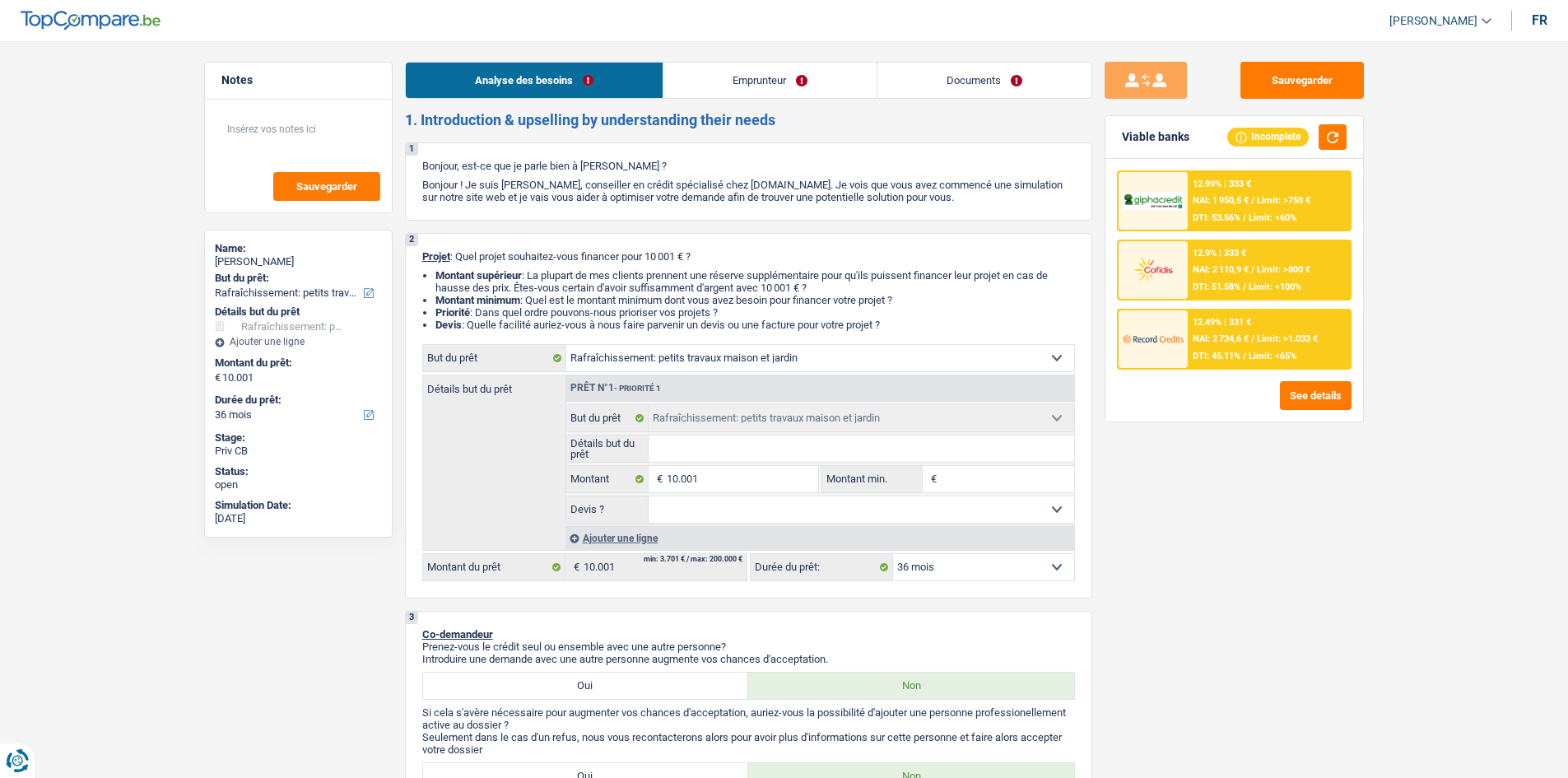 click on "12.49% | 331 €
NAI: 2 734,6 €
/
Limit: >1.033 €
DTI: 45.11%
/
Limit: <65%" at bounding box center [1268, 339] 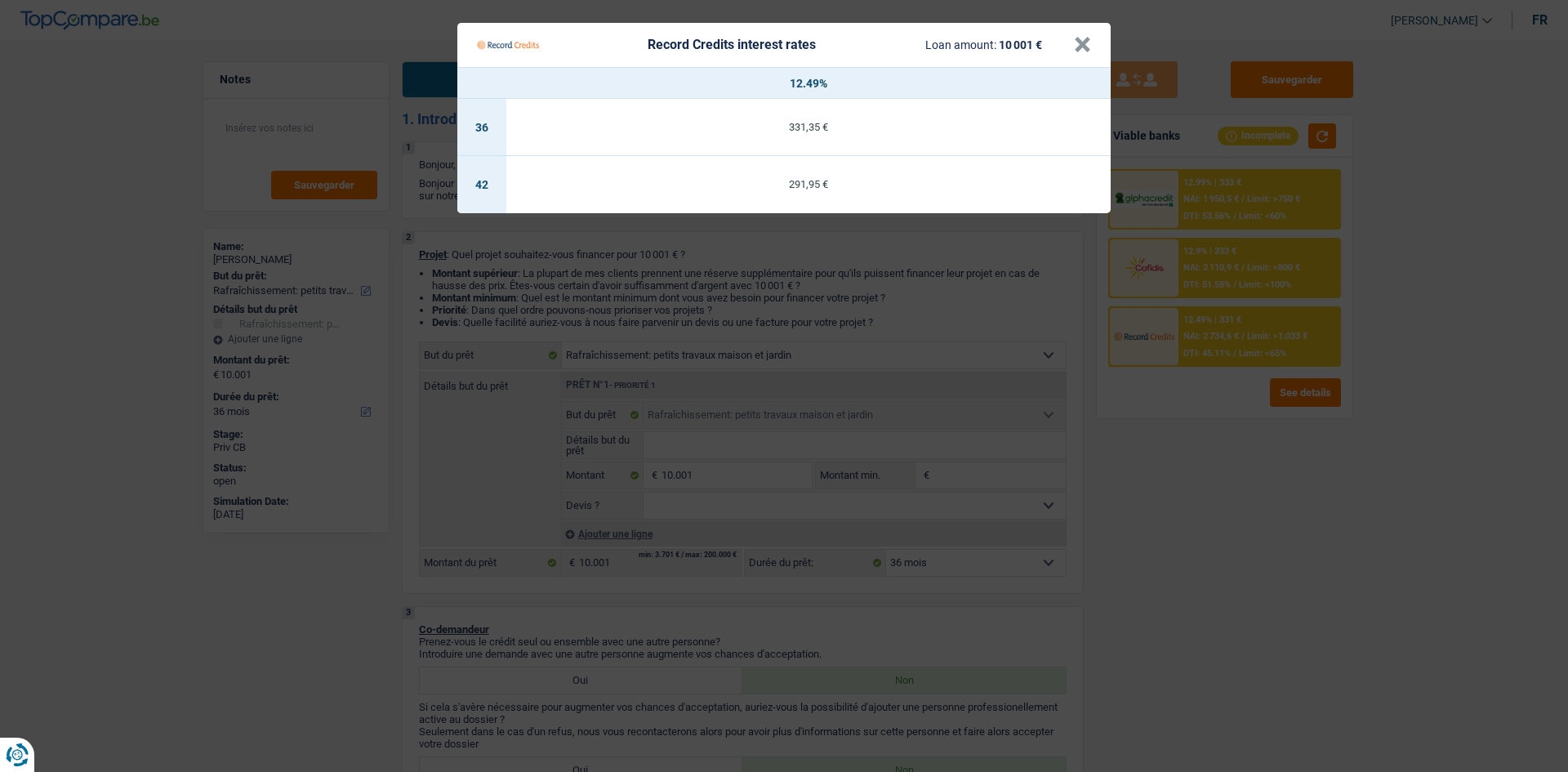 click on "Record Credits interest rates
Loan amount:
10 001 €
×
12.49%
36
331,35 €
42
291,95 €" at bounding box center [784, 386] 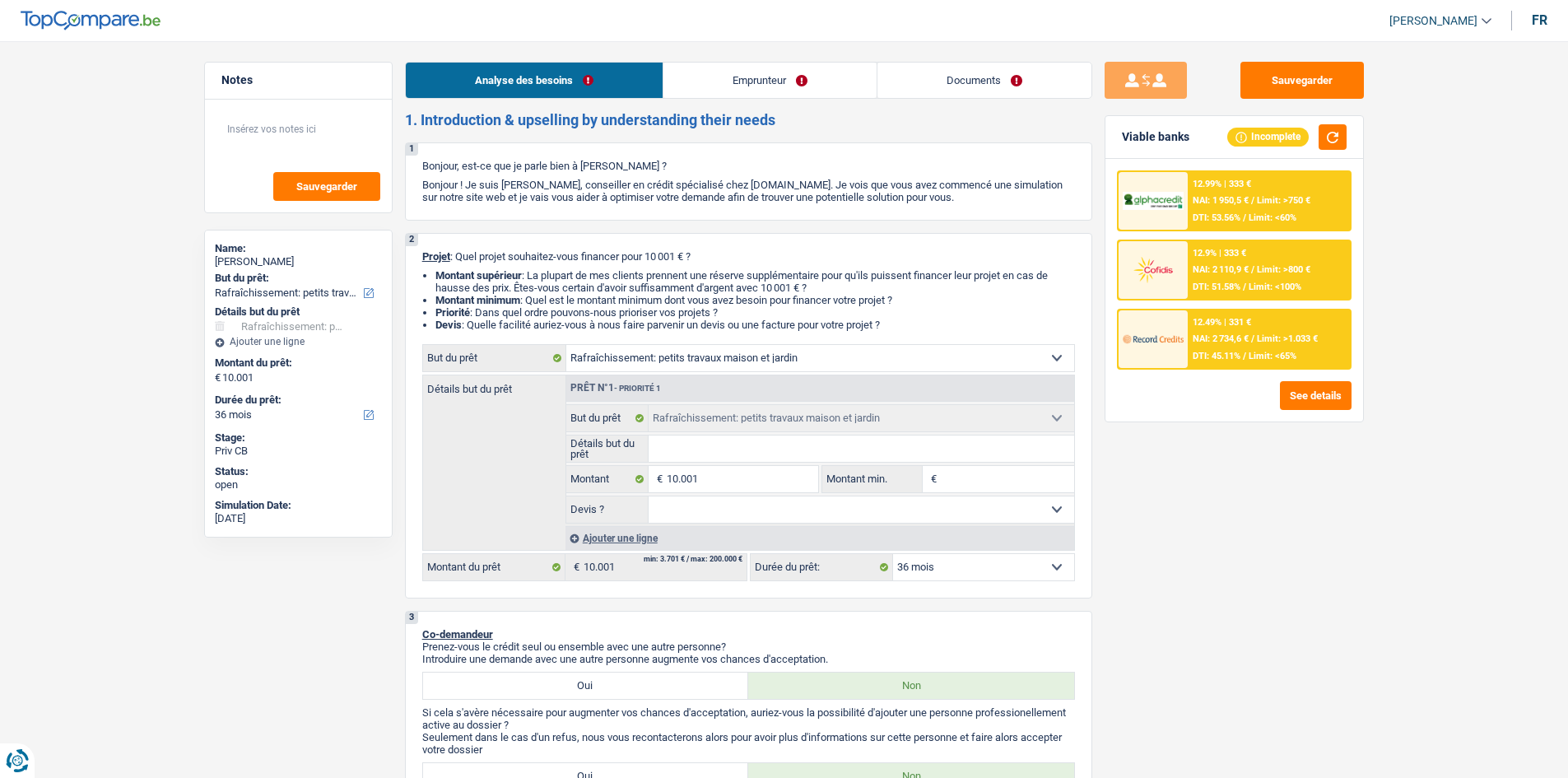 click on "NAI: 2 734,6 €" at bounding box center (1221, 338) 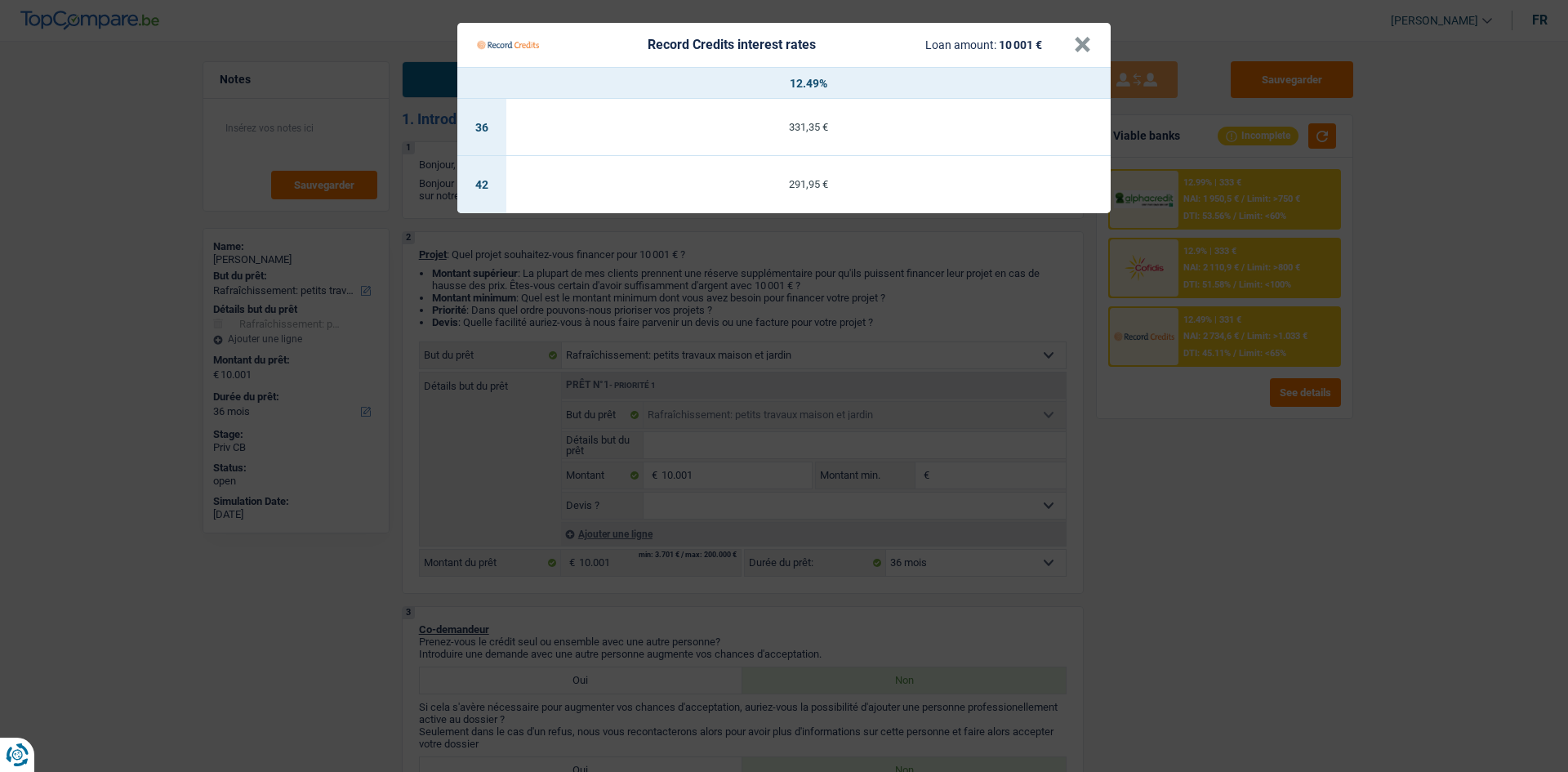 click on "Record Credits interest rates
Loan amount:
10 001 €
×
12.49%
36
331,35 €
42
291,95 €" at bounding box center (784, 386) 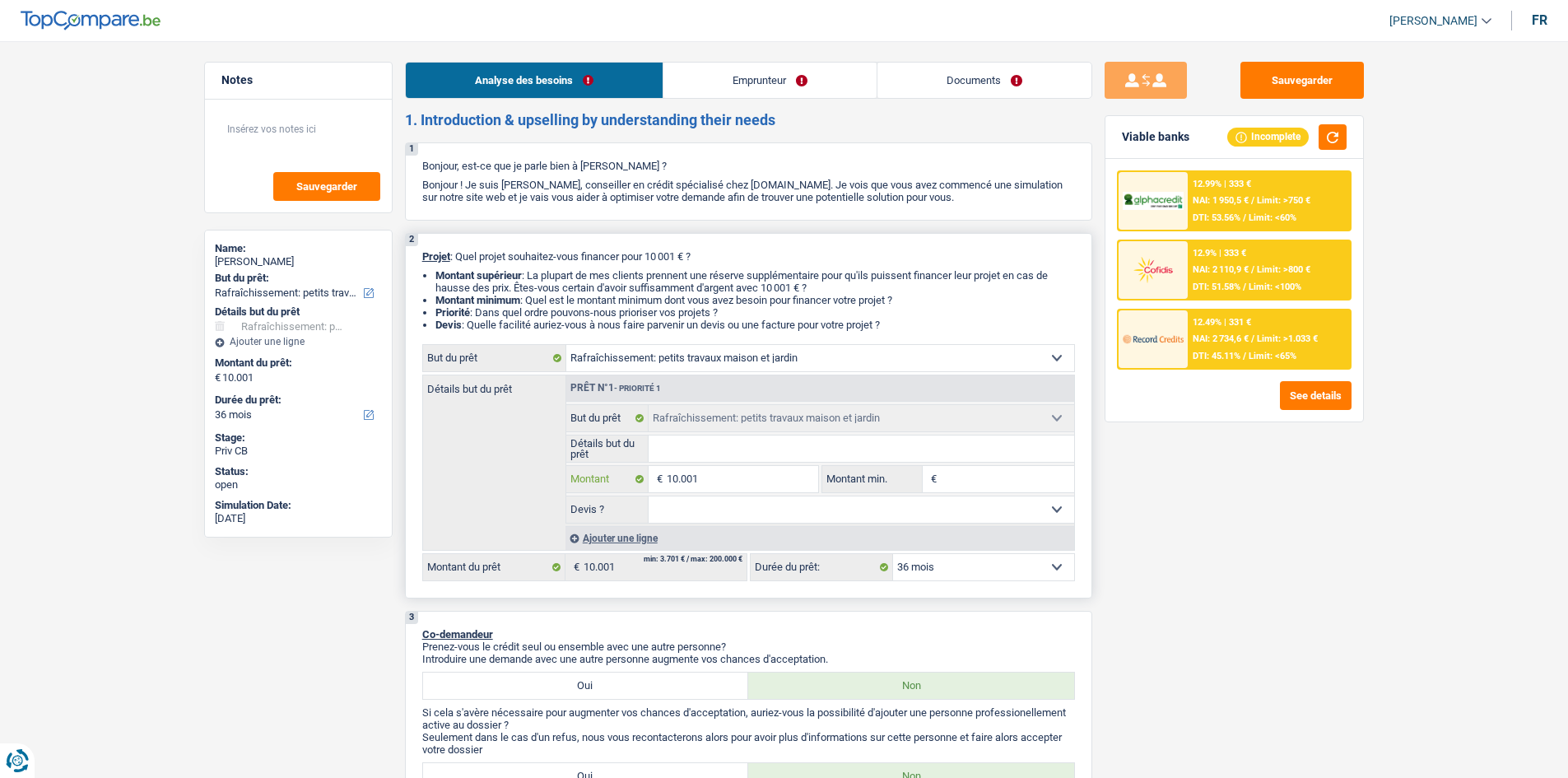 click on "10.001" at bounding box center [742, 479] 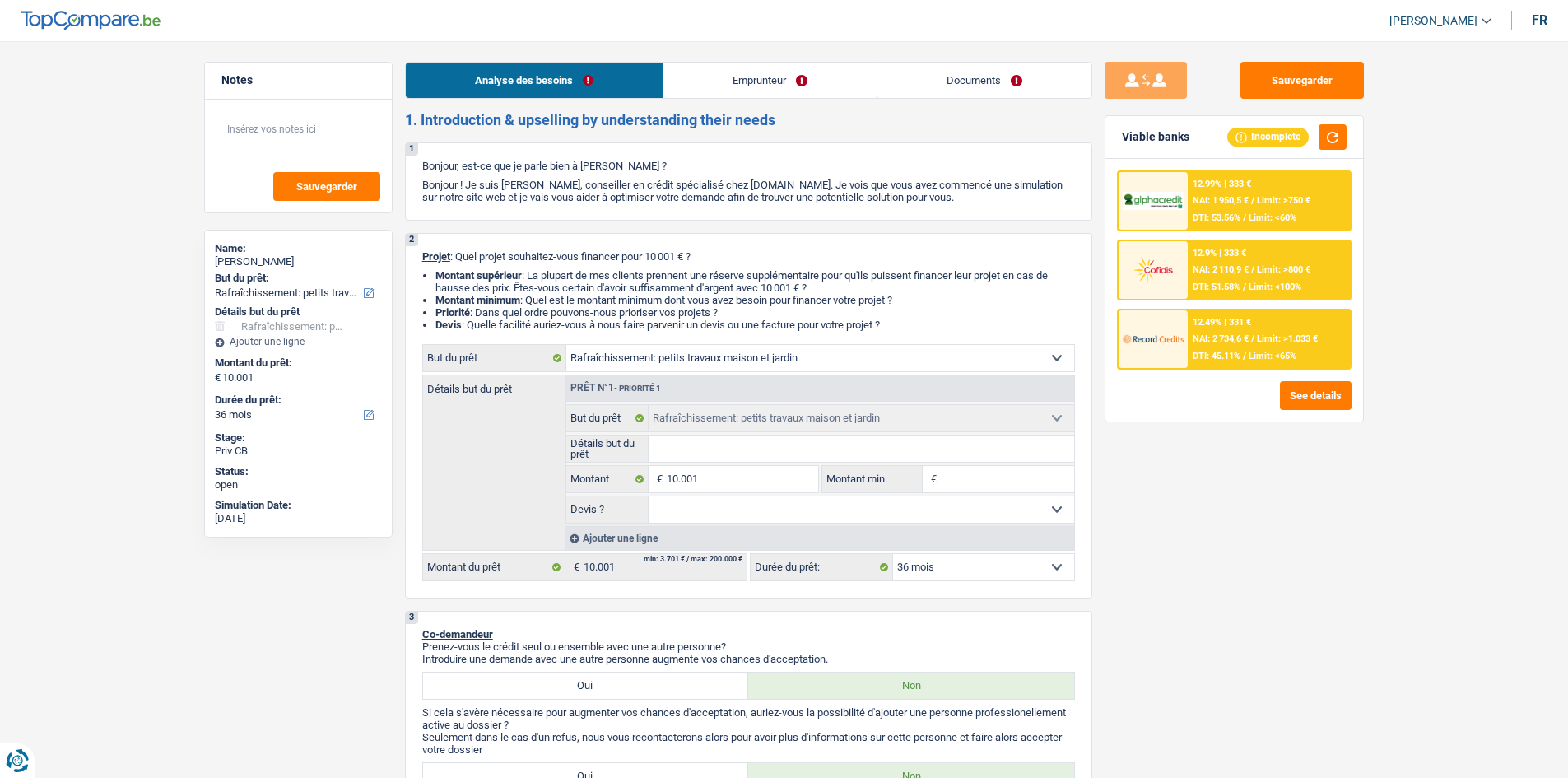 click on "Notes
Sauvegarder
Name:   jamal chairi   But du prêt: Confort maison: meubles, textile, peinture, électroménager, outillage non-professionnel Hifi, multimédia, gsm, ordinateur Aménagement: frais d'installation, déménagement Evénement familial: naissance, mariage, divorce, communion, décès Frais médicaux Frais d'études Frais permis de conduire Loisirs: voyage, sport, musique Rafraîchissement: petits travaux maison et jardin Frais judiciaires Réparation voiture Prêt rénovation (non disponible pour les non-propriétaires) Prêt énergie (non disponible pour les non-propriétaires) Prêt voiture Taxes, impôts non professionnels Rénovation bien à l'étranger Dettes familiales Assurance Autre
Sélectionner une option
Détails but du prêt
Confort maison: meubles, textile, peinture, électroménager, outillage non-professionnel Hifi, multimédia, gsm, ordinateur" at bounding box center [784, 1407] 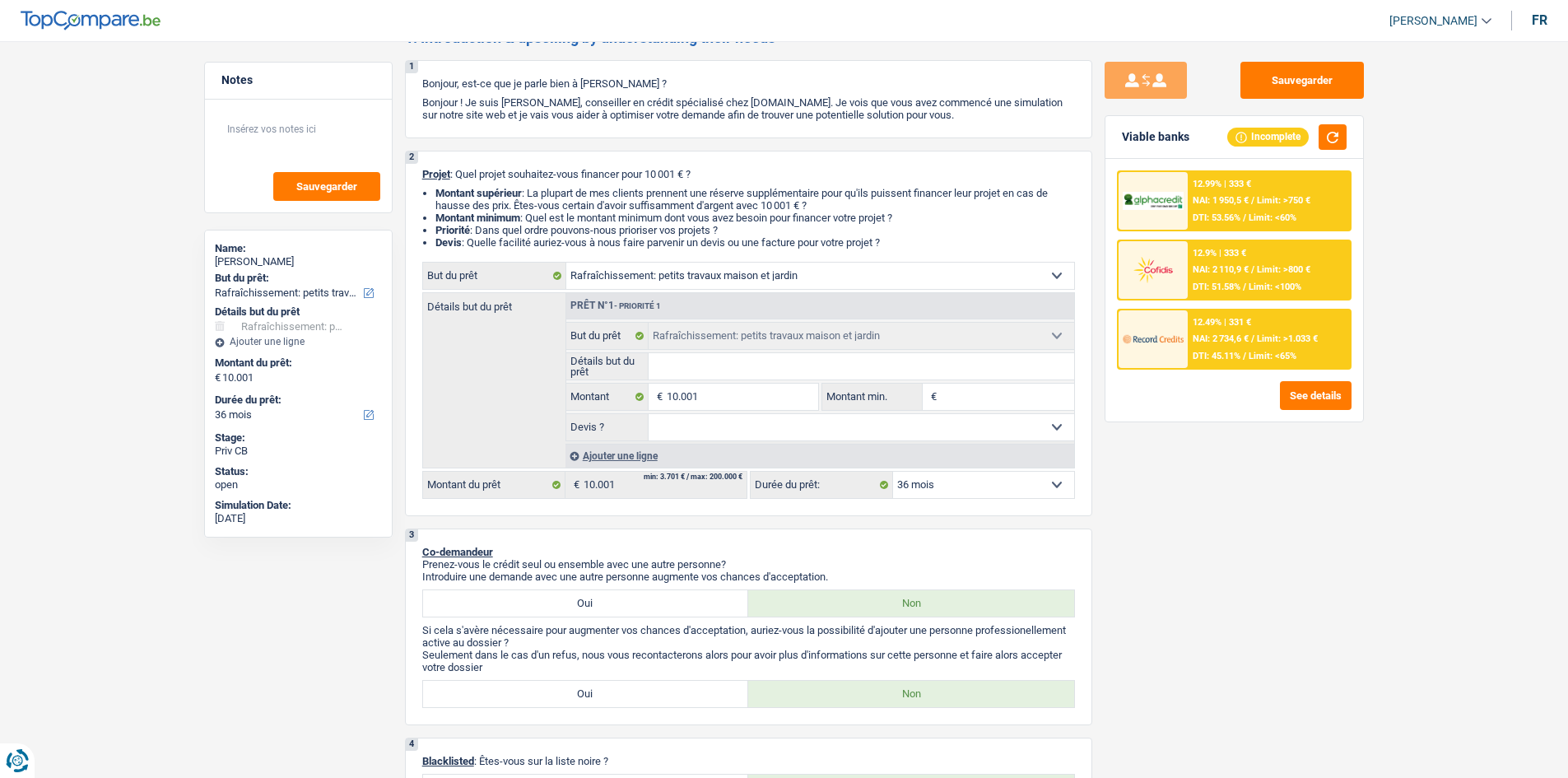 scroll, scrollTop: 0, scrollLeft: 0, axis: both 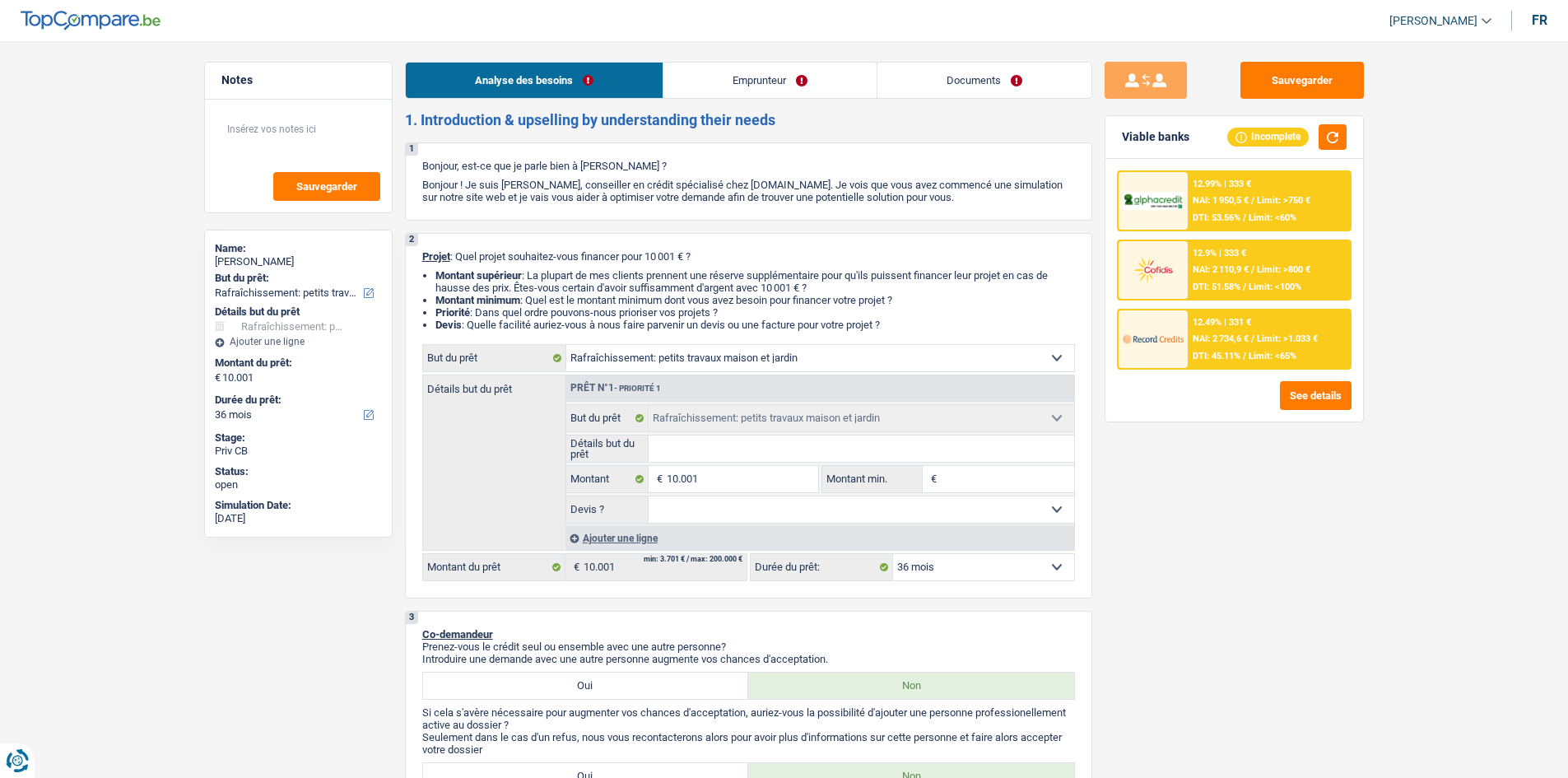click on "Analyse des besoins Emprunteur Documents
1. Introduction & upselling by understanding their needs
1
Bonjour, est-ce que je parle bien à jamal chairi ?
Bonjour ! Je suis Charles Verhaegen, conseiller en crédit spécialisé chez TopCompare.be. Je vois que vous avez commencé une simulation sur notre site web et je vais vous aider à optimiser votre demande afin de trouver une potentielle solution pour vous.
2   Projet  : Quel projet souhaitez-vous financer pour 10 001 € ?
Montant supérieur : La plupart de mes clients prennent une réserve supplémentaire pour qu'ils puissent financer leur projet en cas de hausse des prix. Êtes-vous certain d'avoir suffisamment d'argent avec 10 001 € ?   Montant minimum : Quel est le montant minimum dont vous avez besoin pour financer votre projet ?   Priorité : Dans quel ordre pouvons-nous prioriser vos projets ?   Devis     Hifi, multimédia, gsm, ordinateur Frais médicaux Assurance" at bounding box center [748, 1400] 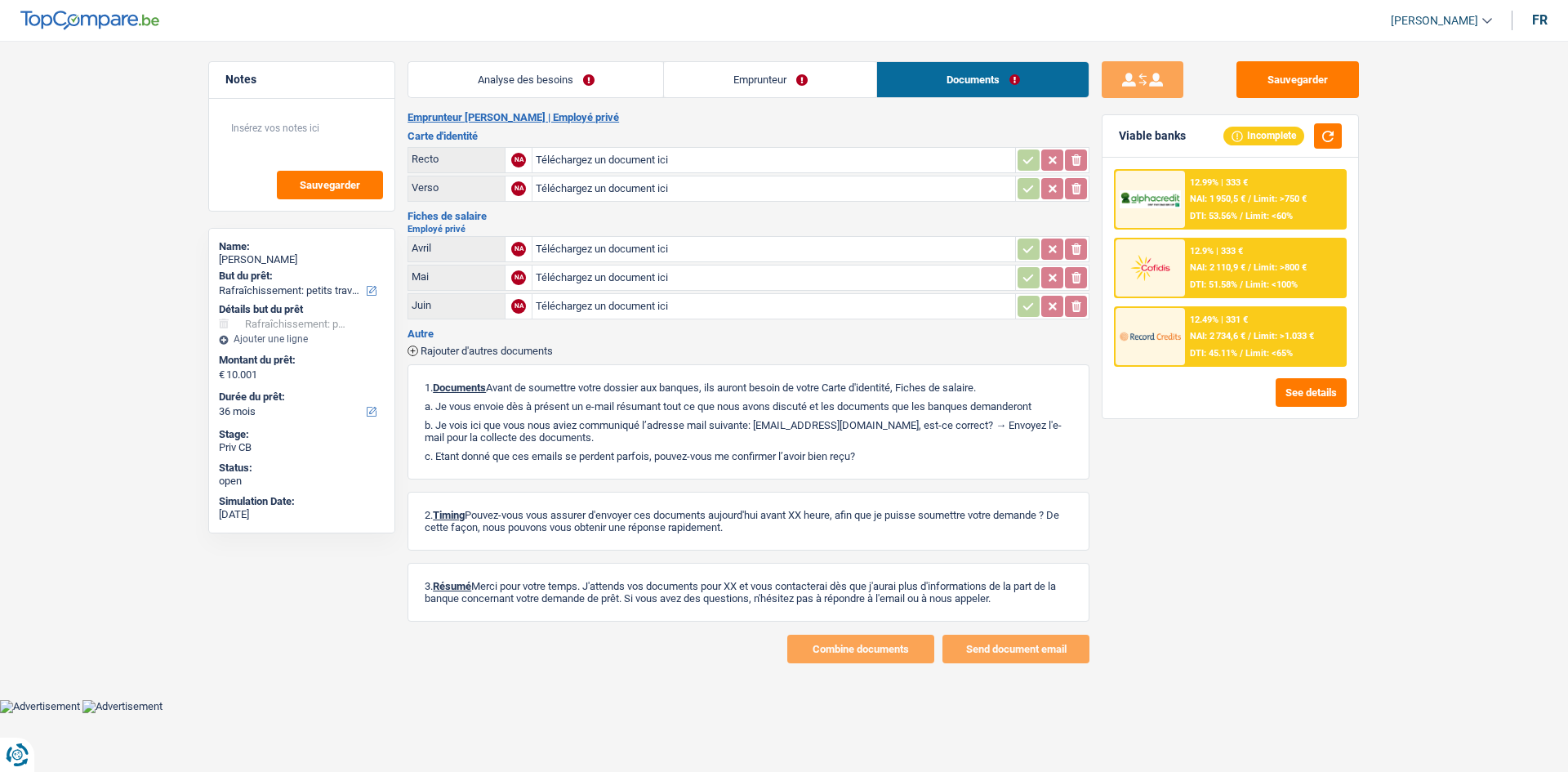 click on "Emprunteur" at bounding box center (770, 79) 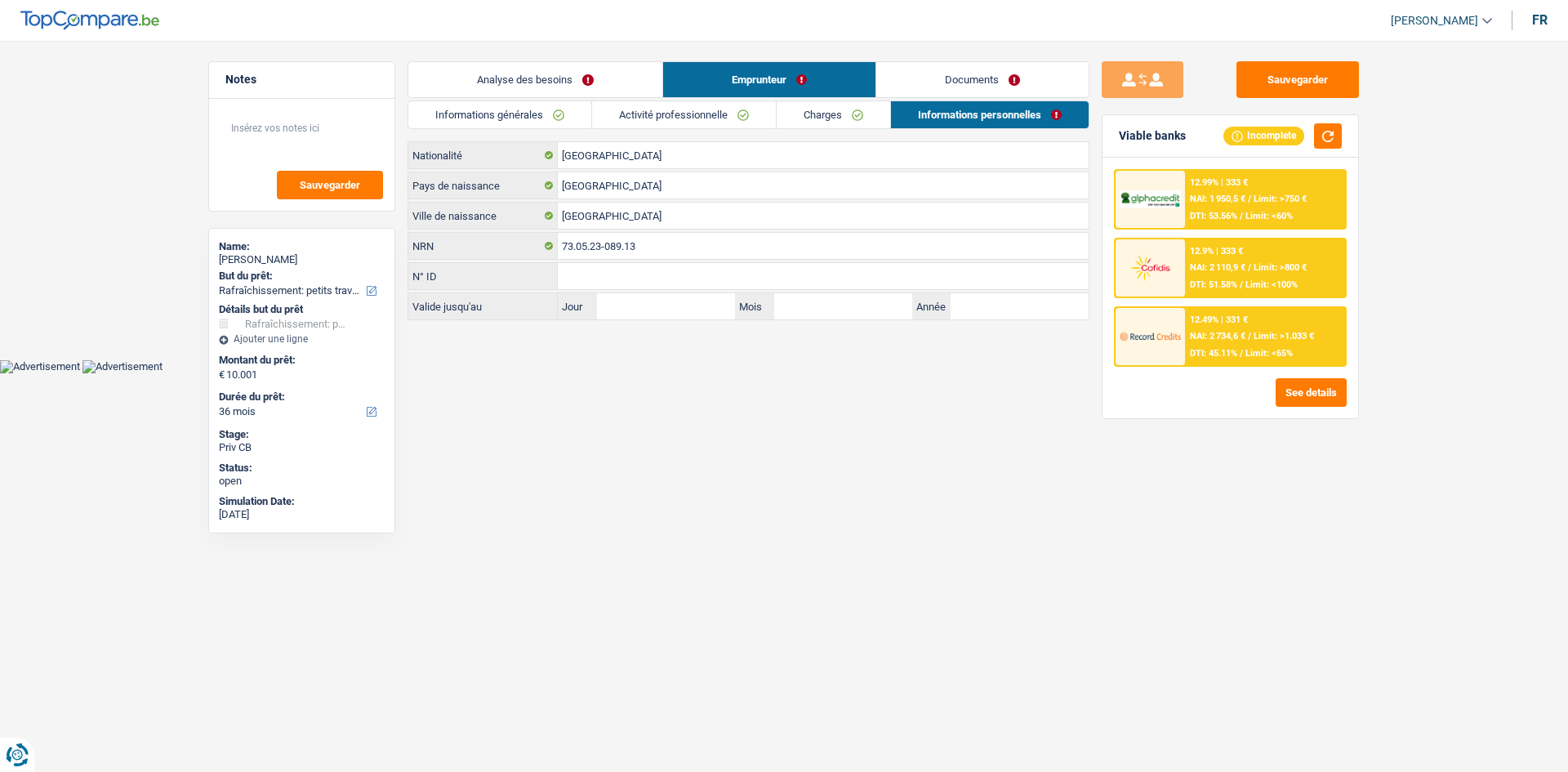 click on "Documents" at bounding box center (982, 79) 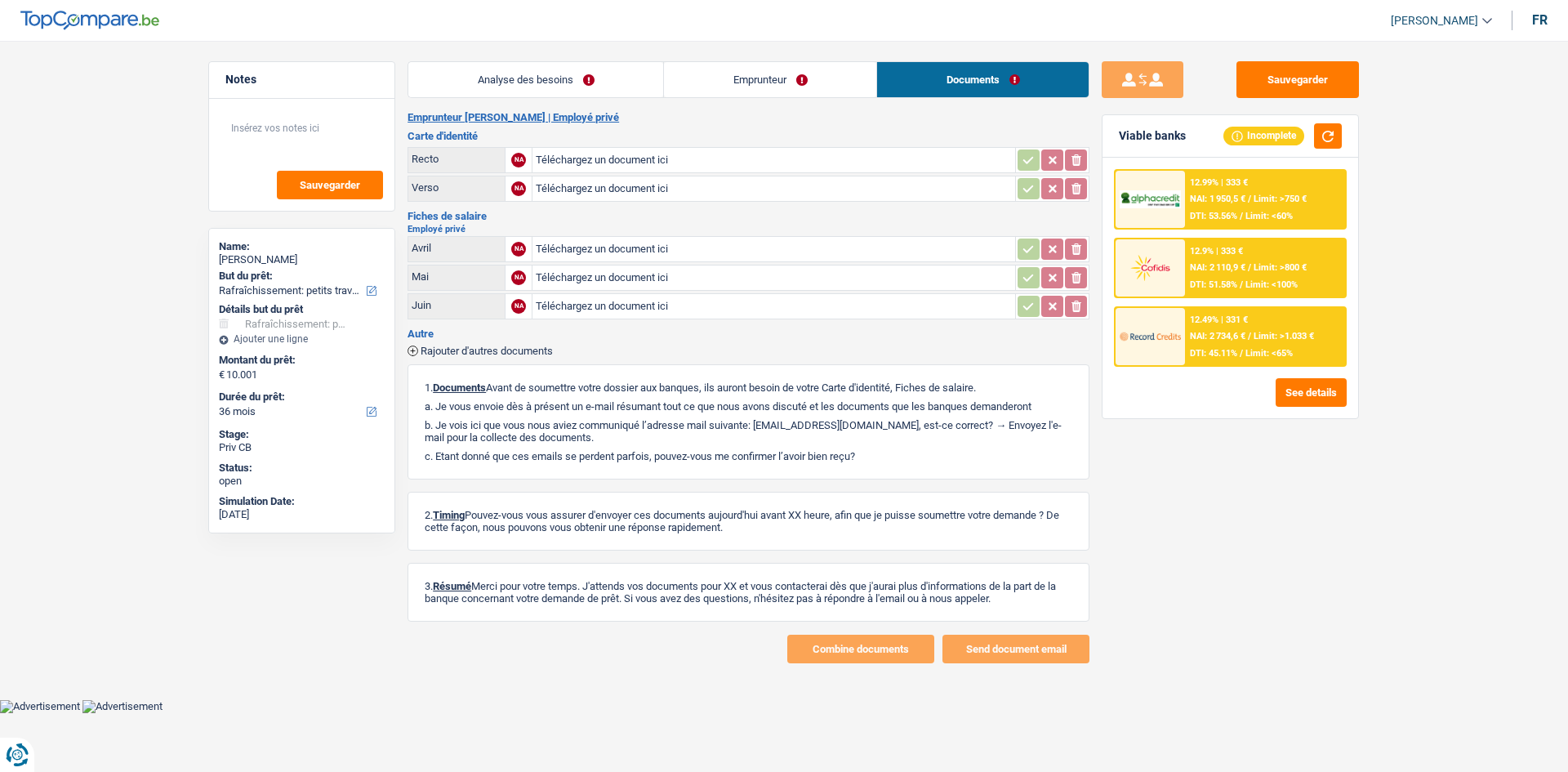 click on "Analyse des besoins" at bounding box center (536, 79) 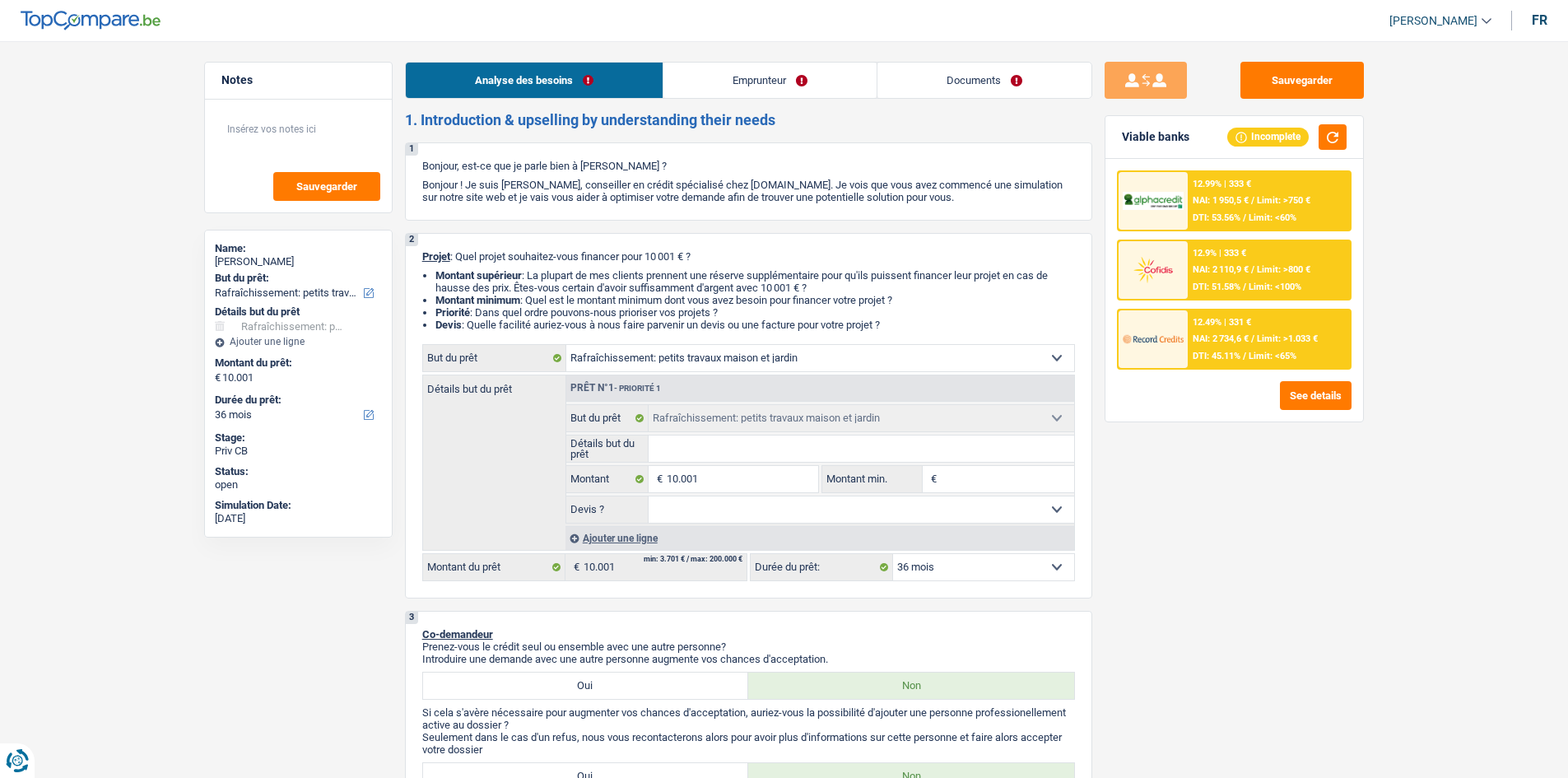 click on "Analyse des besoins Emprunteur Documents
1. Introduction & upselling by understanding their needs
1
Bonjour, est-ce que je parle bien à jamal chairi ?
Bonjour ! Je suis Charles Verhaegen, conseiller en crédit spécialisé chez TopCompare.be. Je vois que vous avez commencé une simulation sur notre site web et je vais vous aider à optimiser votre demande afin de trouver une potentielle solution pour vous.
2   Projet  : Quel projet souhaitez-vous financer pour 10 001 € ?
Montant supérieur : La plupart de mes clients prennent une réserve supplémentaire pour qu'ils puissent financer leur projet en cas de hausse des prix. Êtes-vous certain d'avoir suffisamment d'argent avec 10 001 € ?   Montant minimum : Quel est le montant minimum dont vous avez besoin pour financer votre projet ?   Priorité : Dans quel ordre pouvons-nous prioriser vos projets ?   Devis     Hifi, multimédia, gsm, ordinateur Frais médicaux Assurance" at bounding box center [748, 1400] 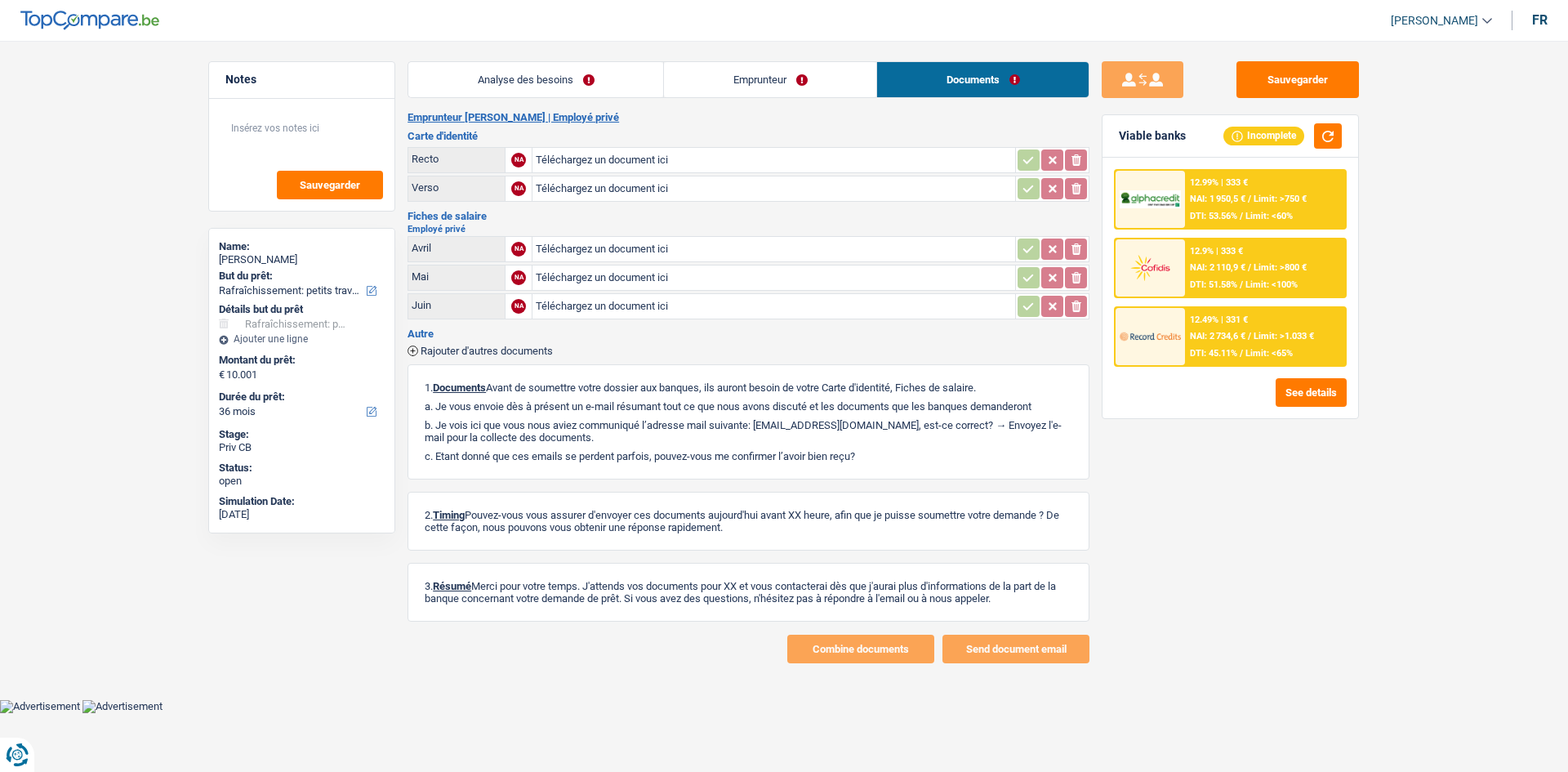 click on "Emprunteur" at bounding box center (770, 79) 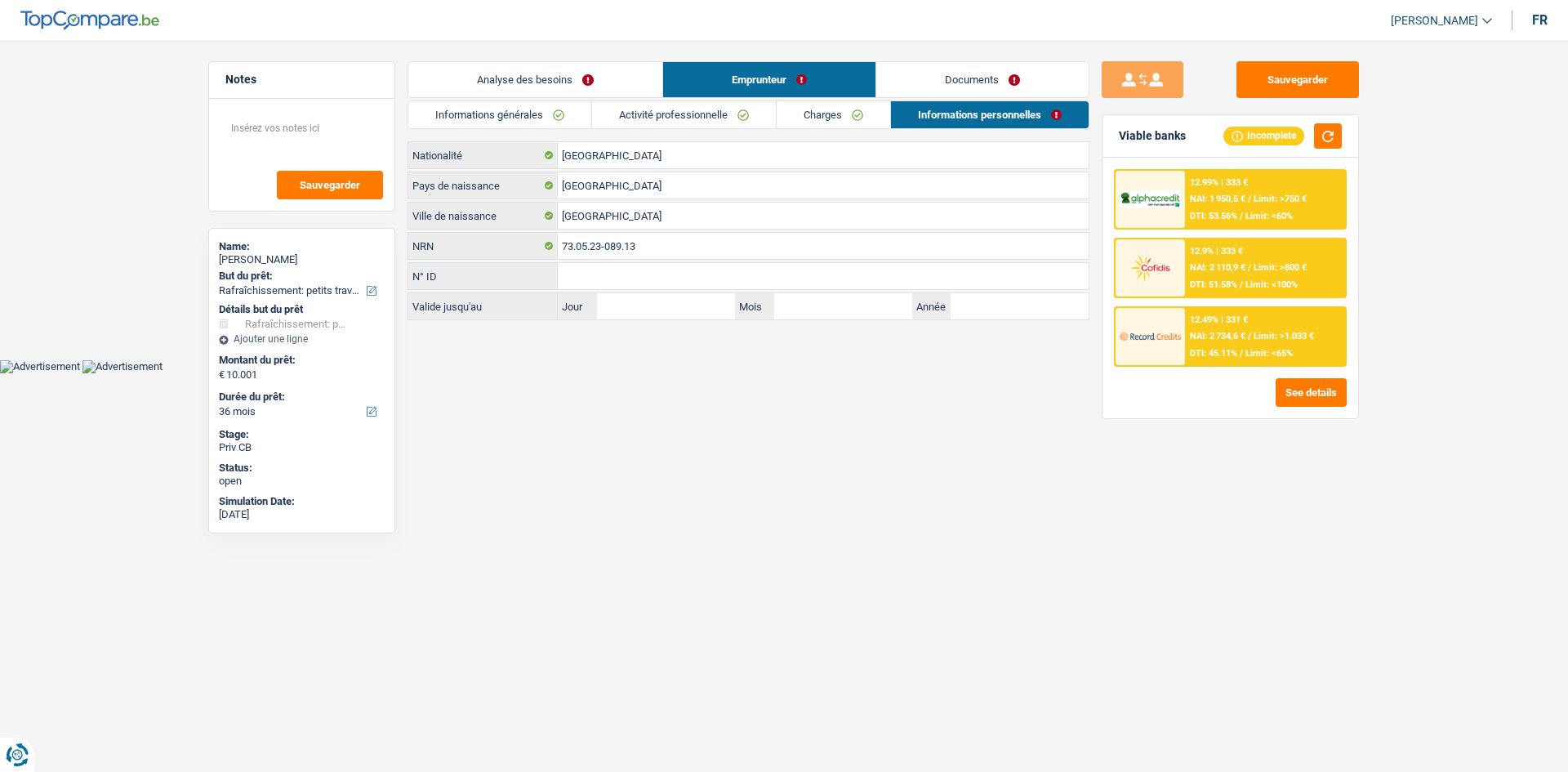 click on "Charges" at bounding box center [833, 114] 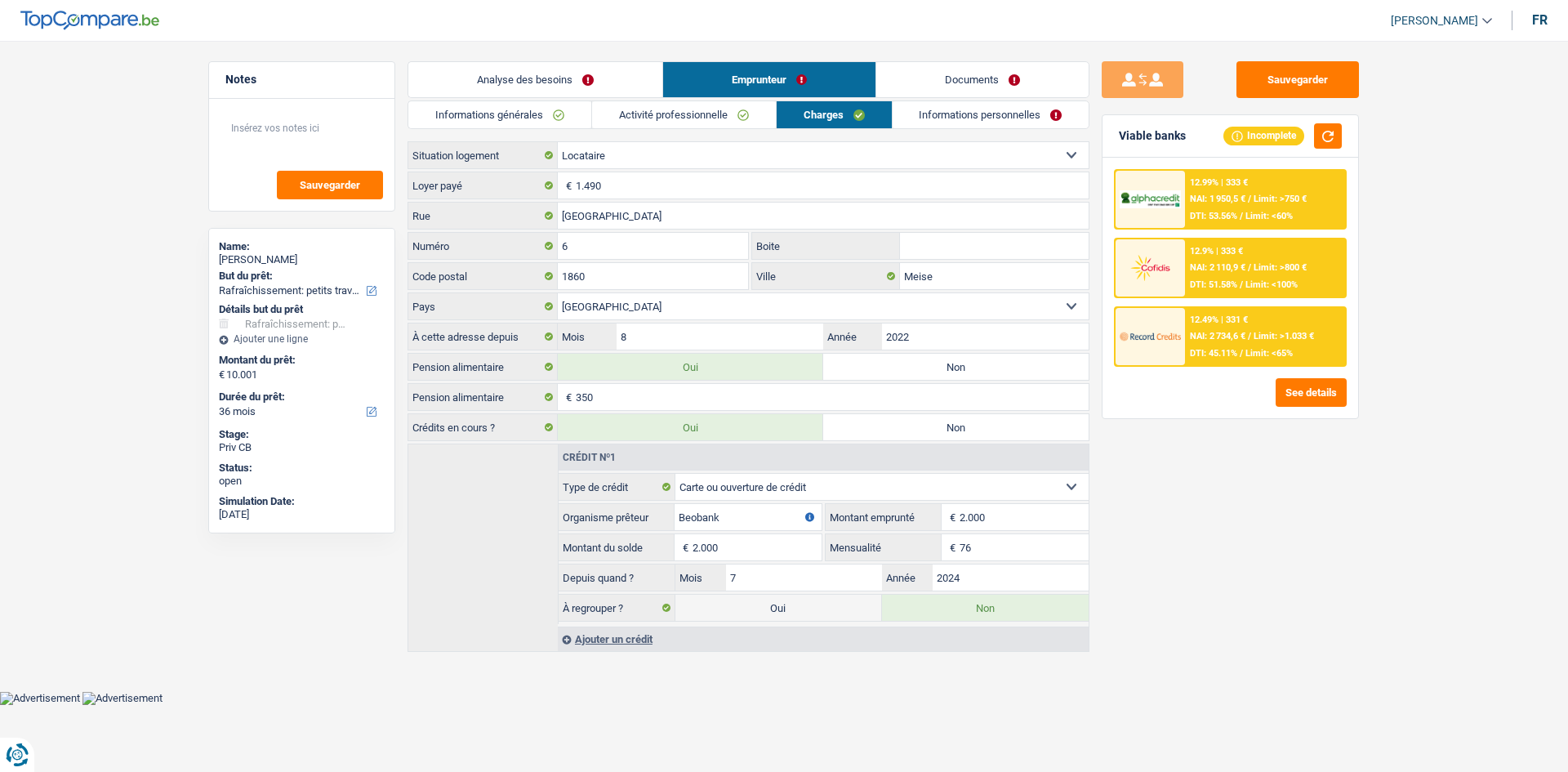 click on "Activité professionnelle" at bounding box center (684, 114) 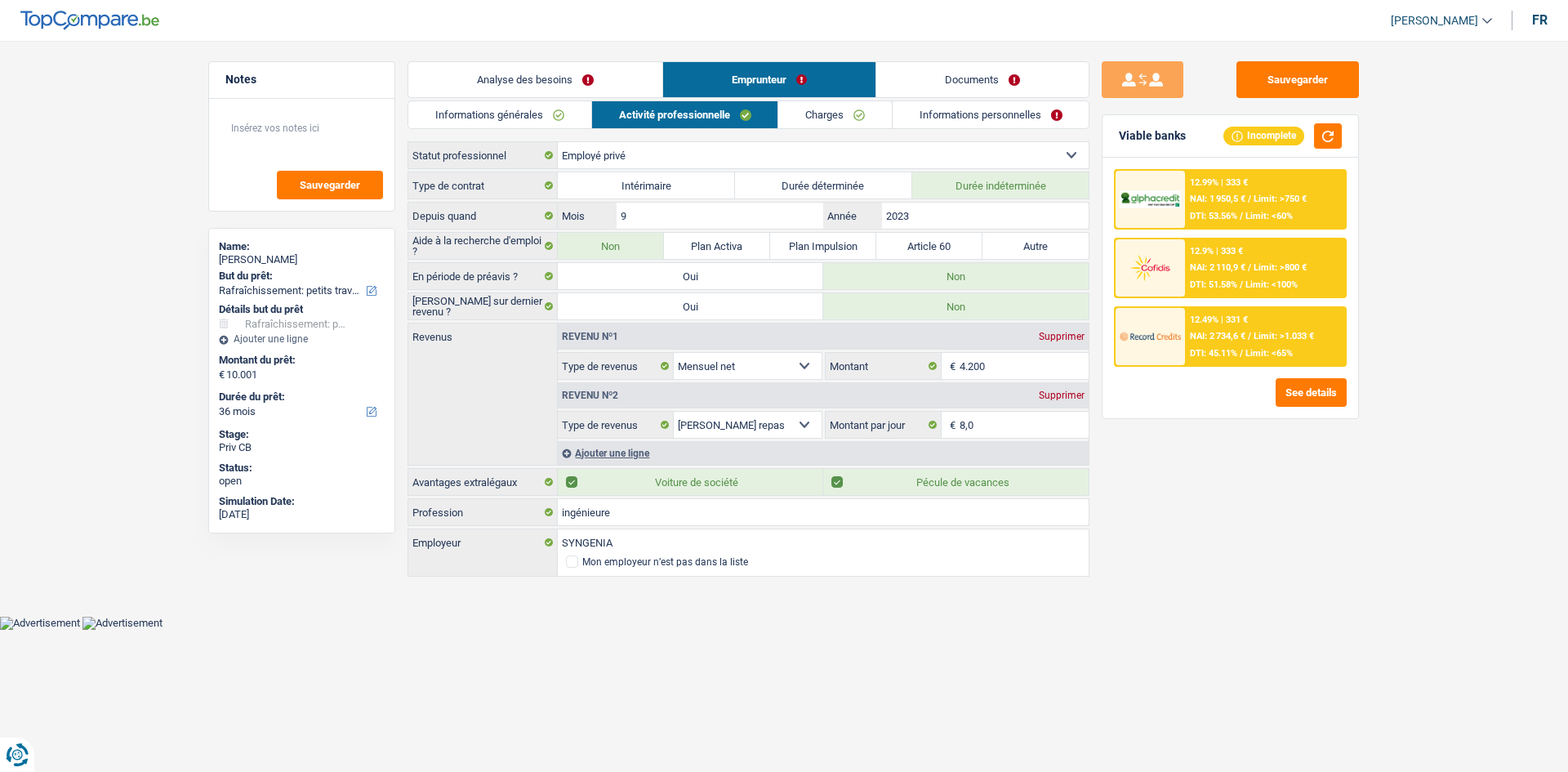 click on "Informations générales" at bounding box center (500, 114) 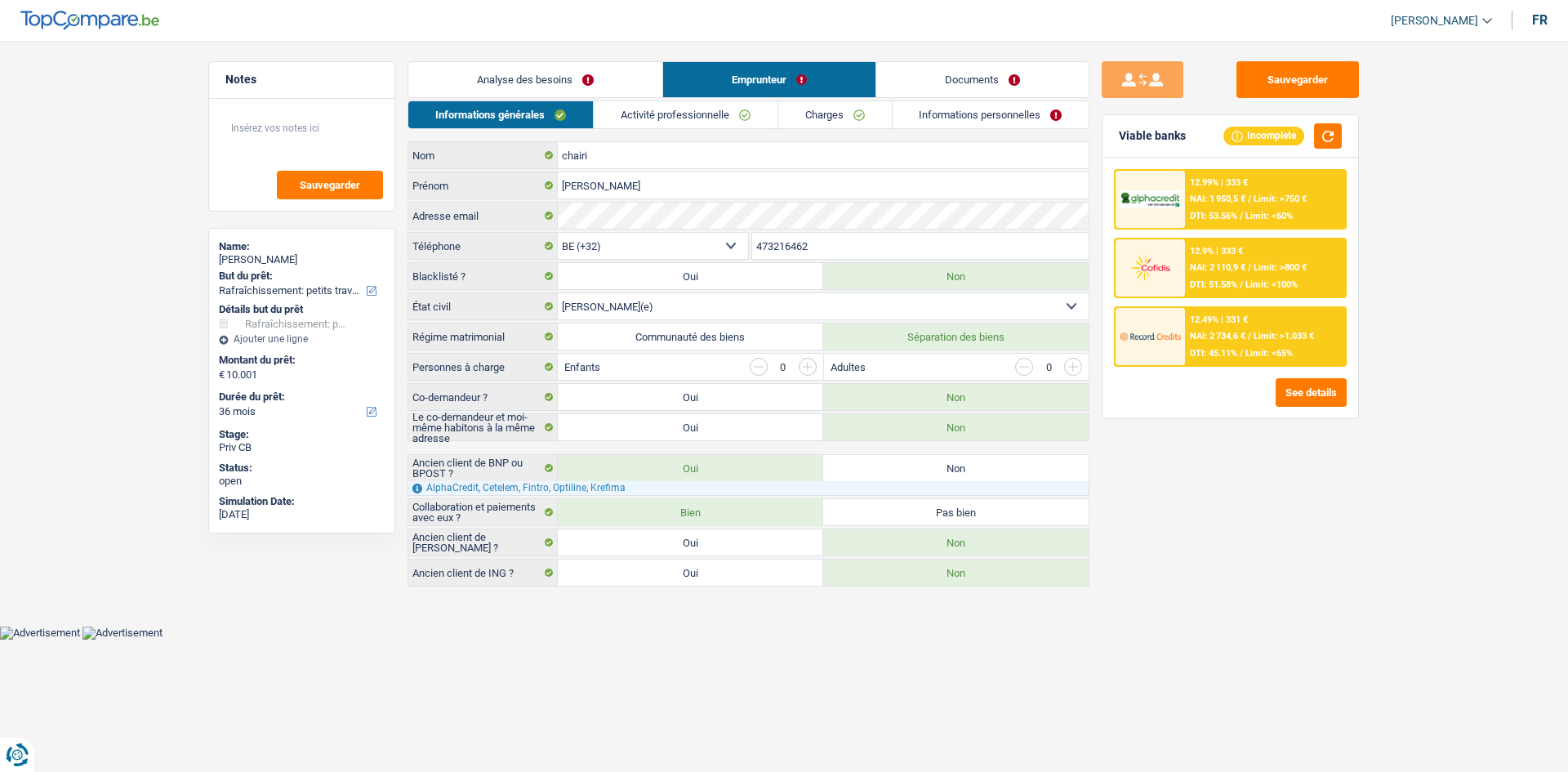 click on "Analyse des besoins" at bounding box center [535, 79] 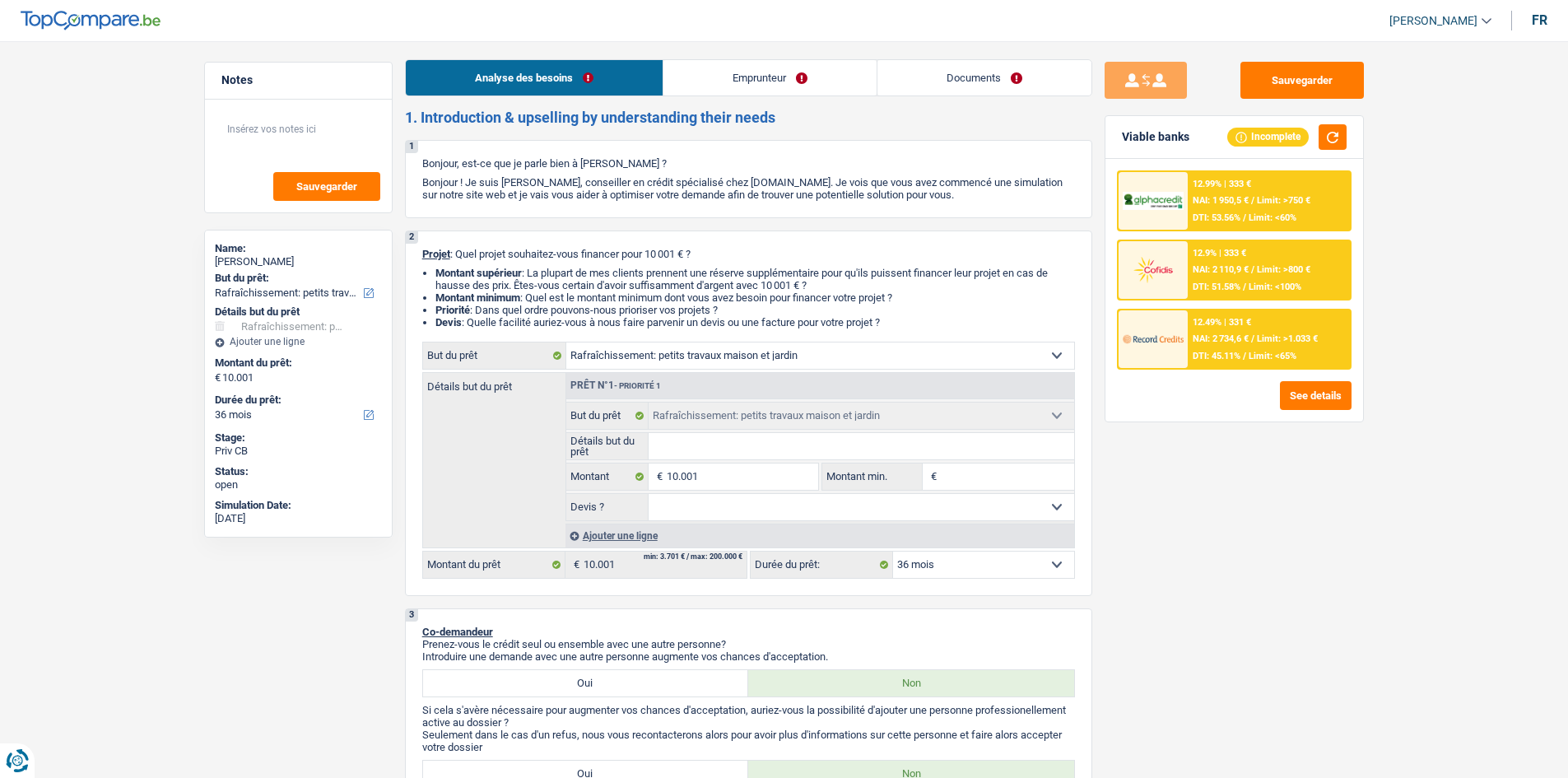 scroll, scrollTop: 0, scrollLeft: 0, axis: both 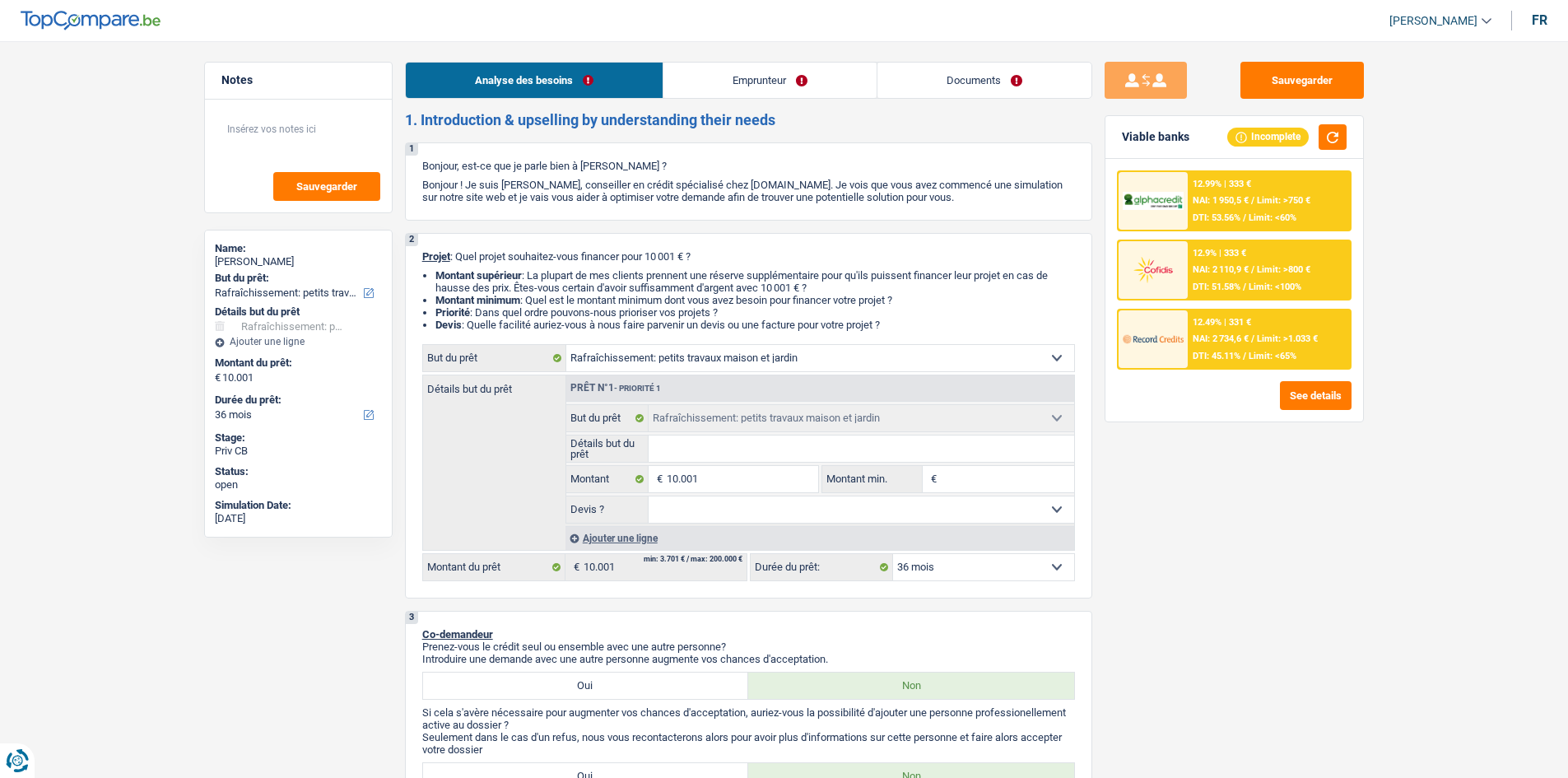 click on "Documents" at bounding box center [984, 80] 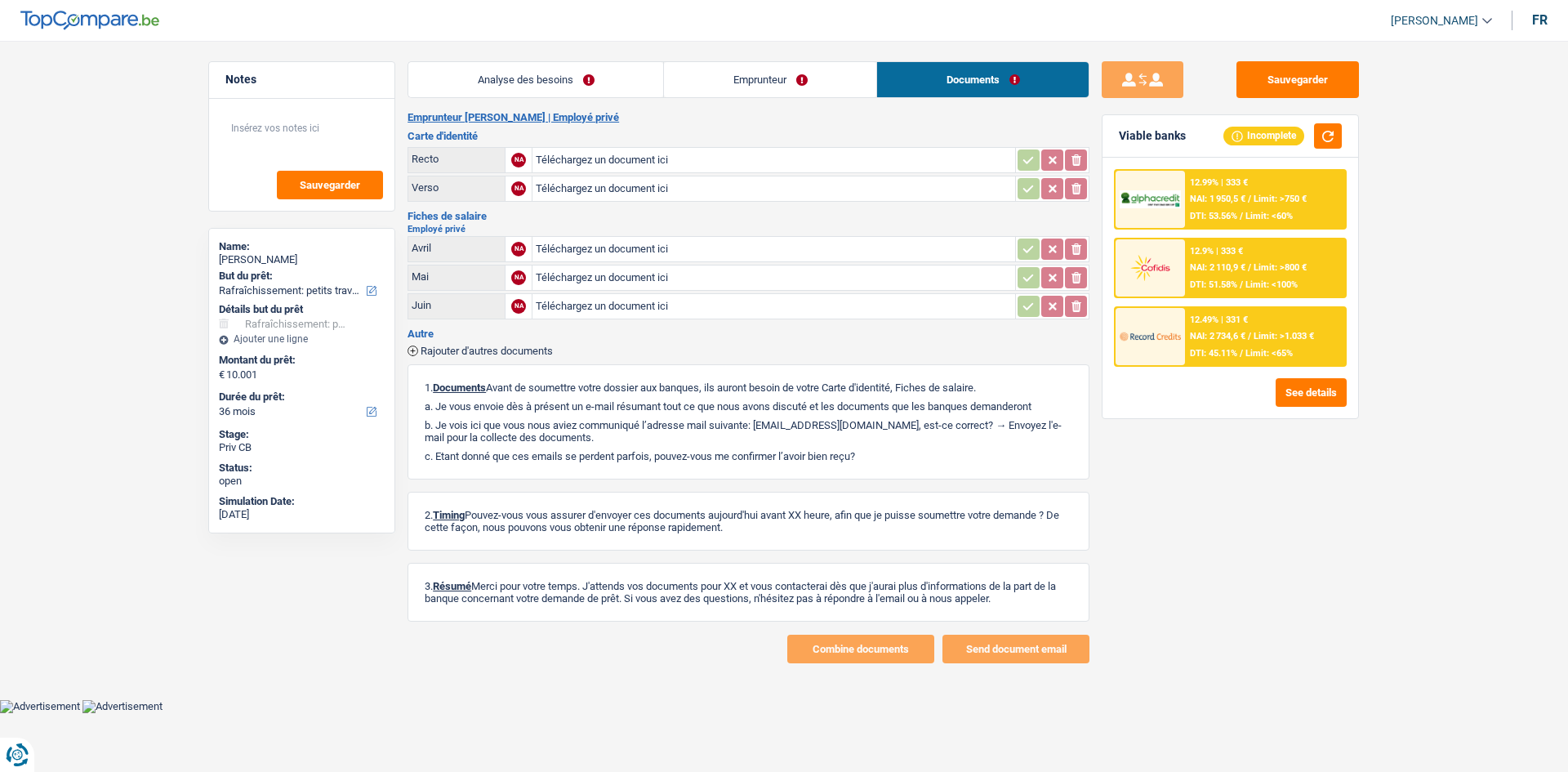 click on "Emprunteur" at bounding box center (770, 79) 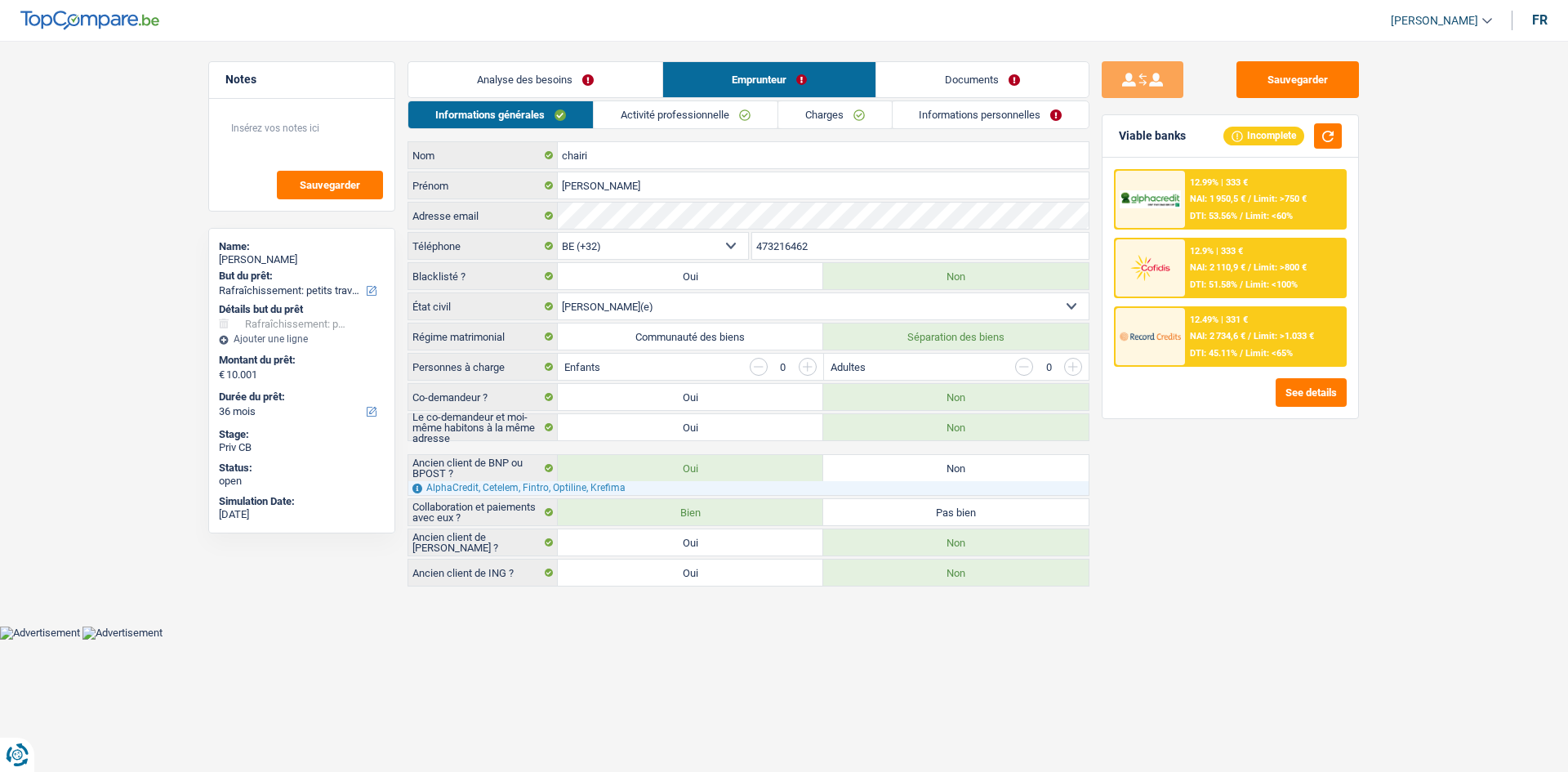 click on "Informations personnelles" at bounding box center (991, 114) 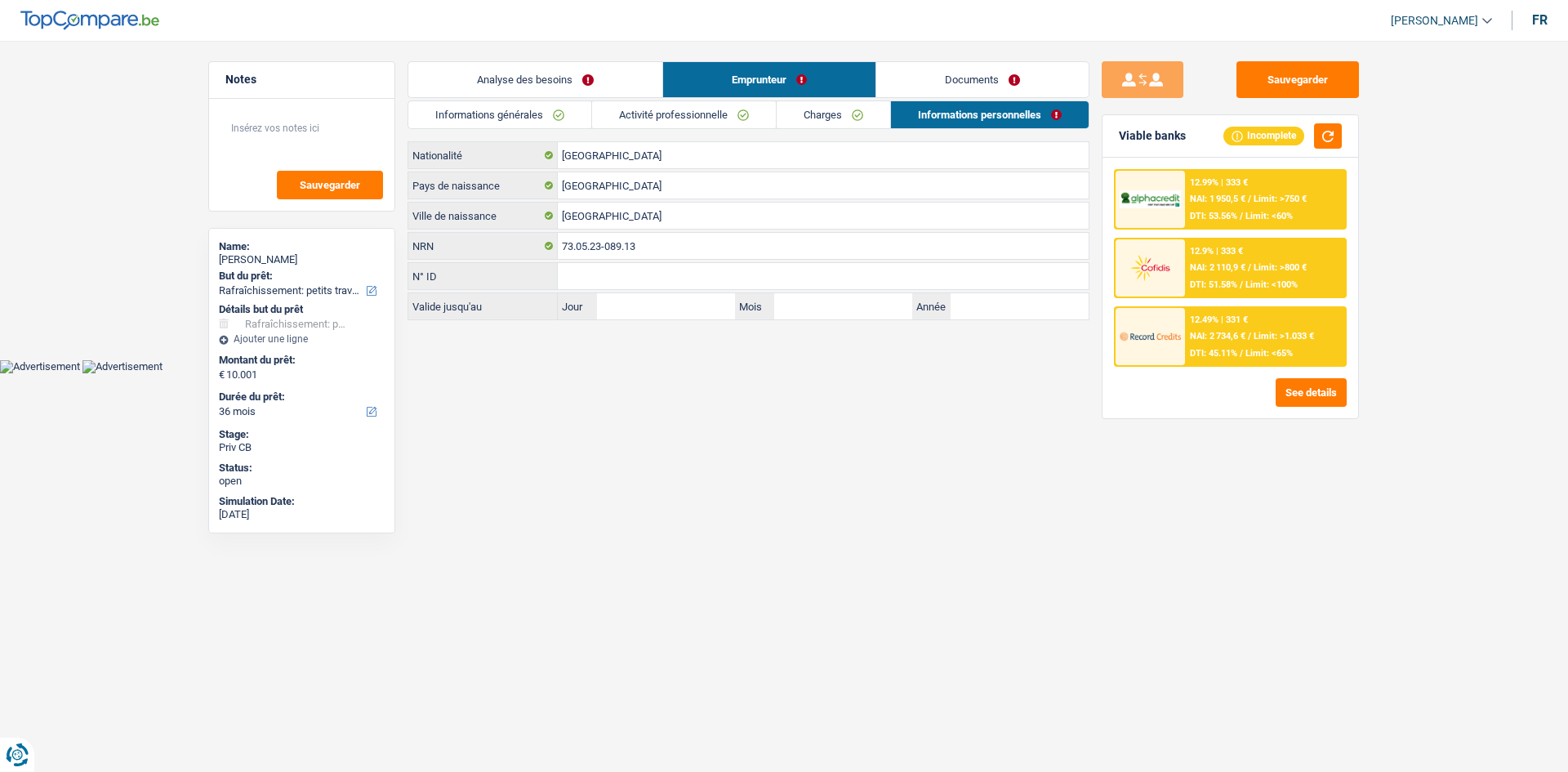 click on "Documents" at bounding box center (982, 79) 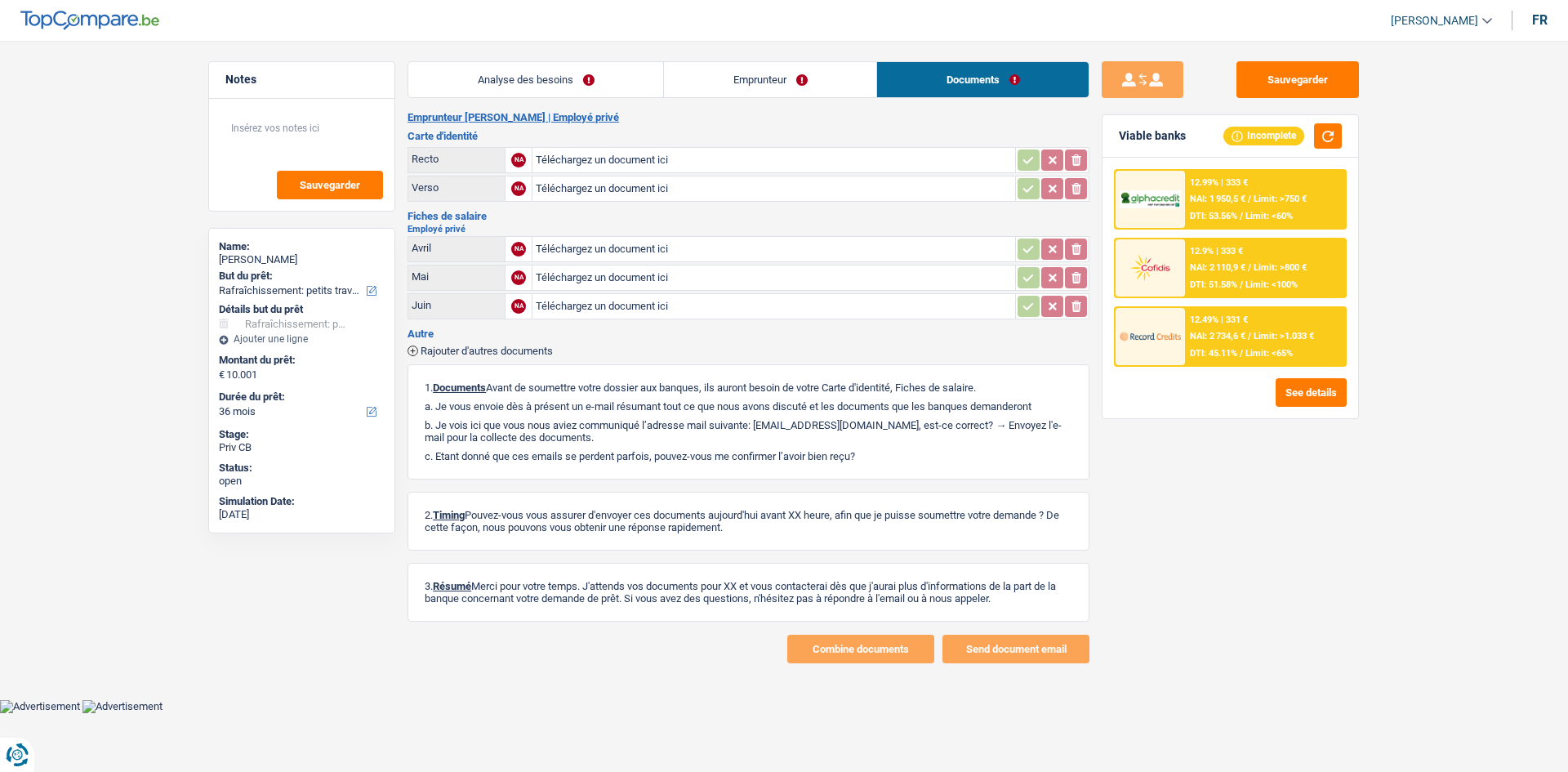 click on "Analyse des besoins" at bounding box center (536, 79) 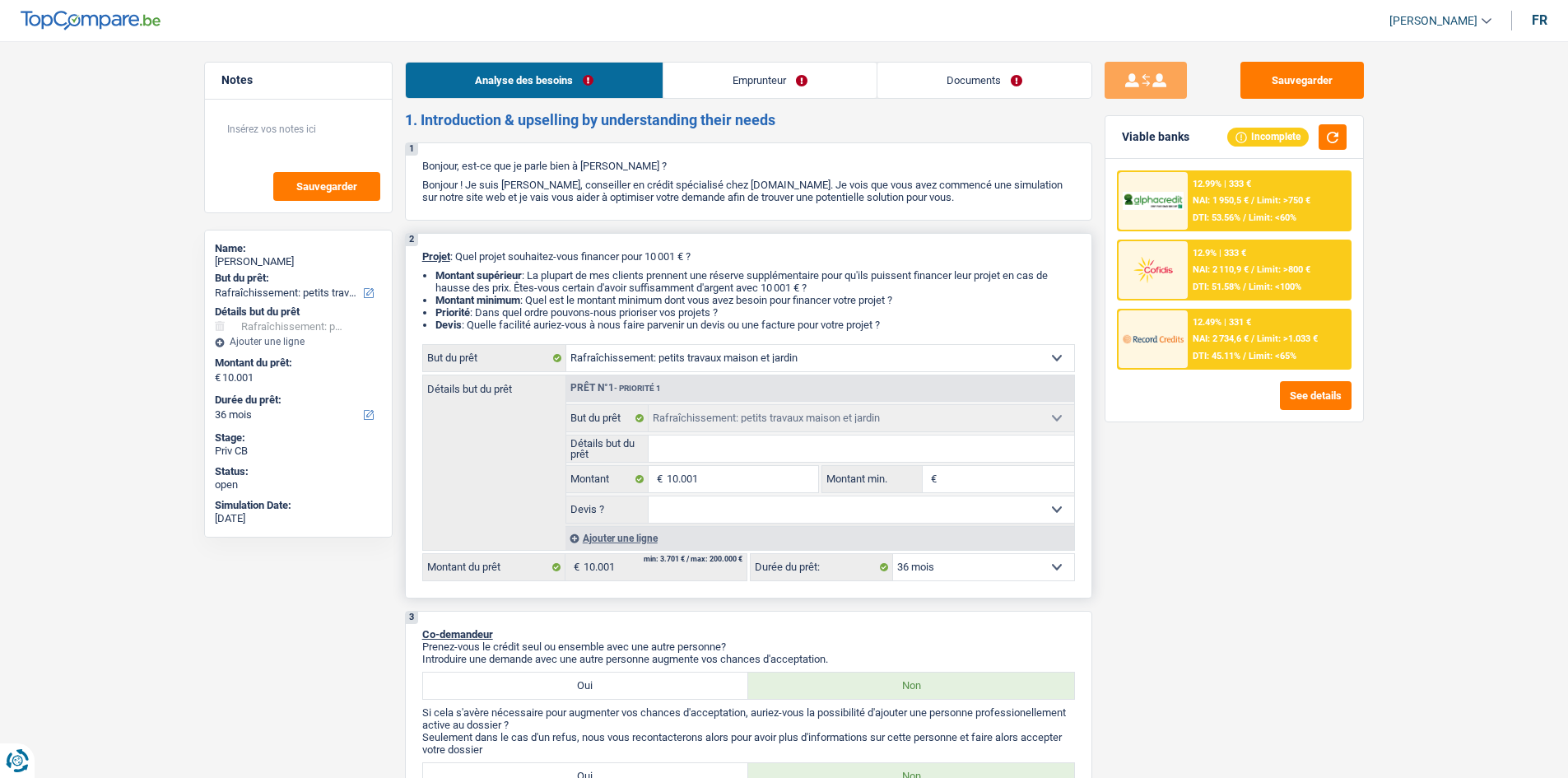 click on "Ajouter une ligne" at bounding box center [820, 538] 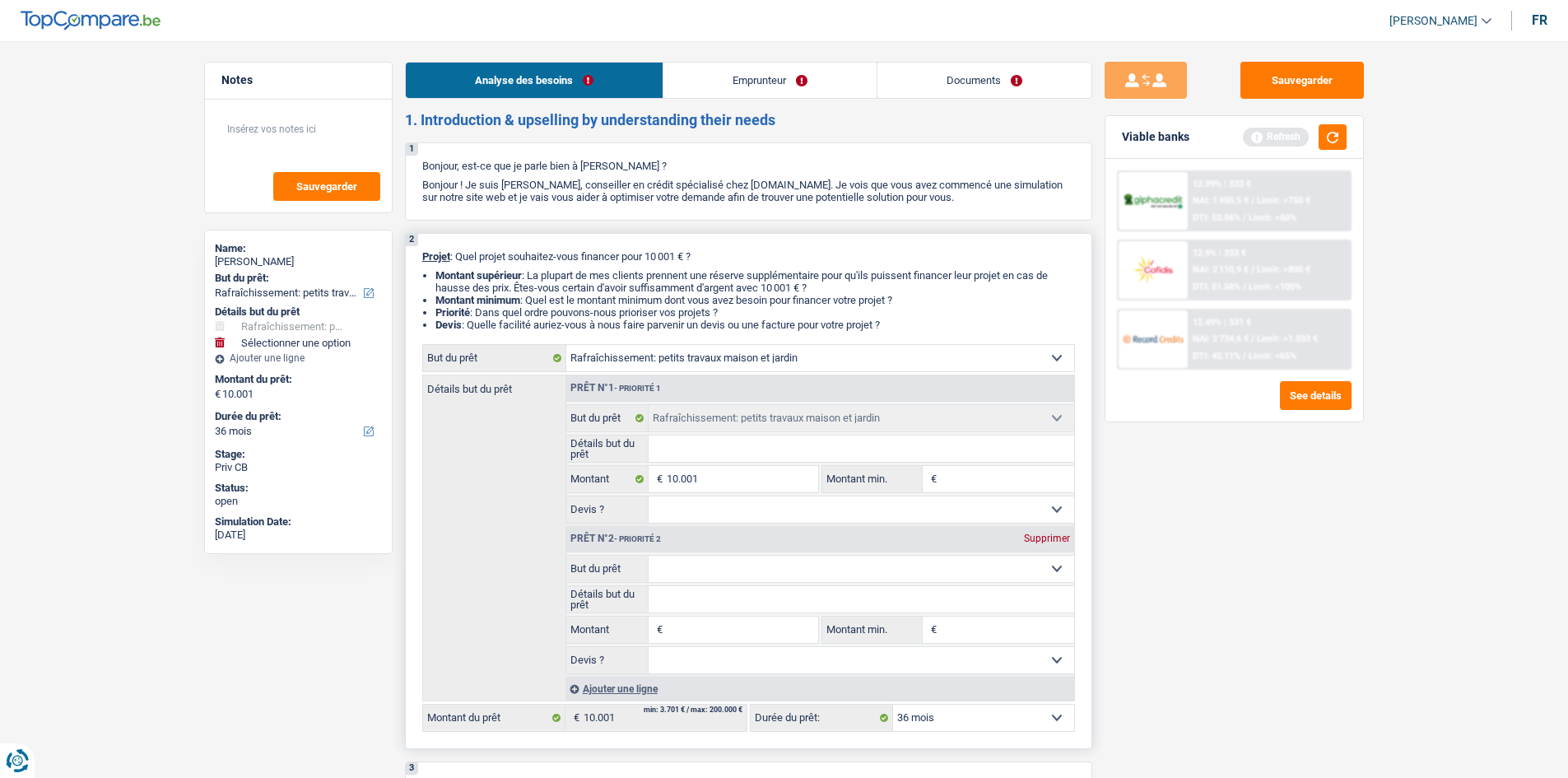 click on "Supprimer" at bounding box center [1047, 538] 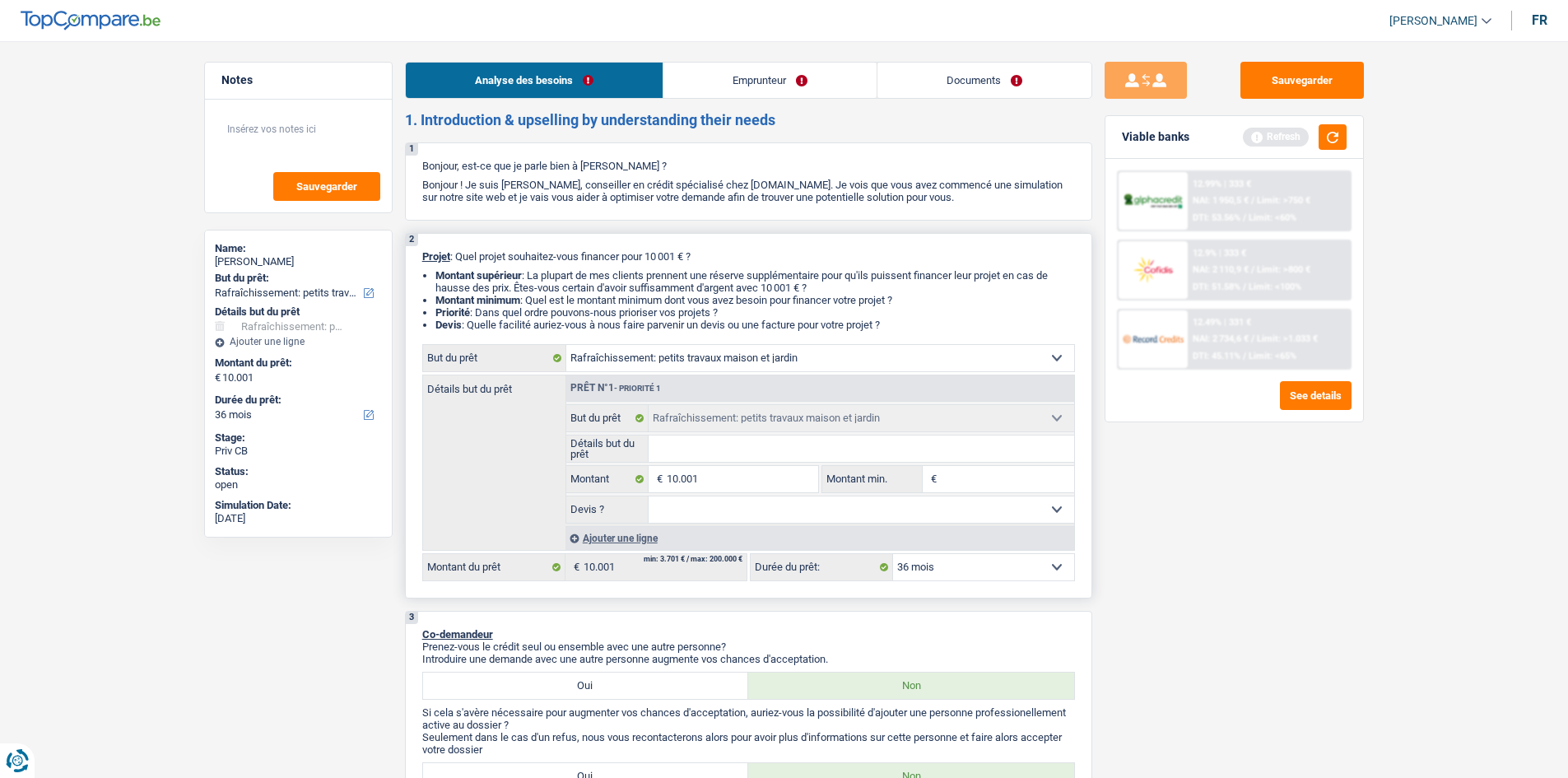 click on "12 mois 18 mois 24 mois 30 mois 36 mois 42 mois 48 mois 60 mois
Sélectionner une option" at bounding box center [984, 567] 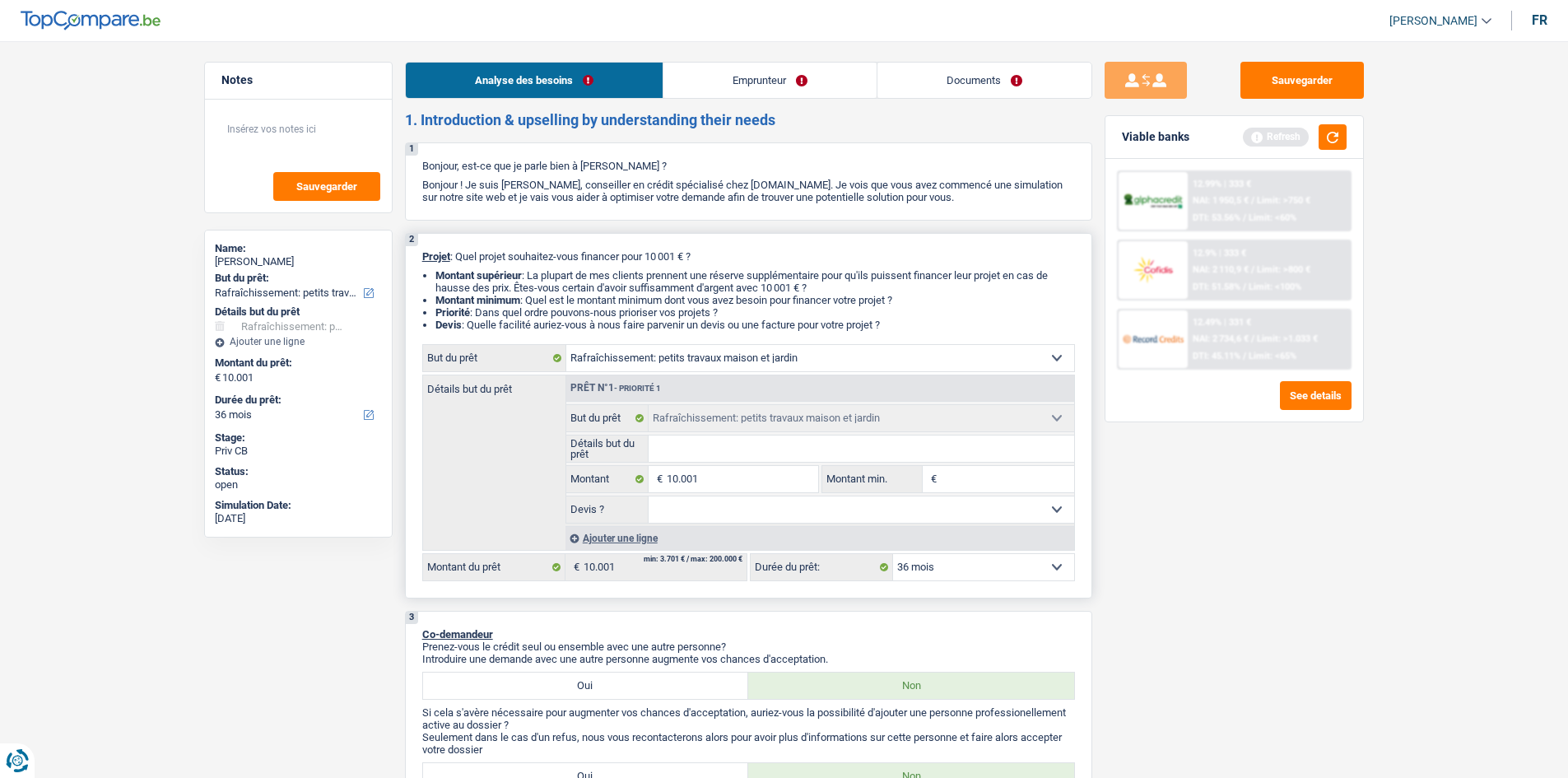 select on "60" 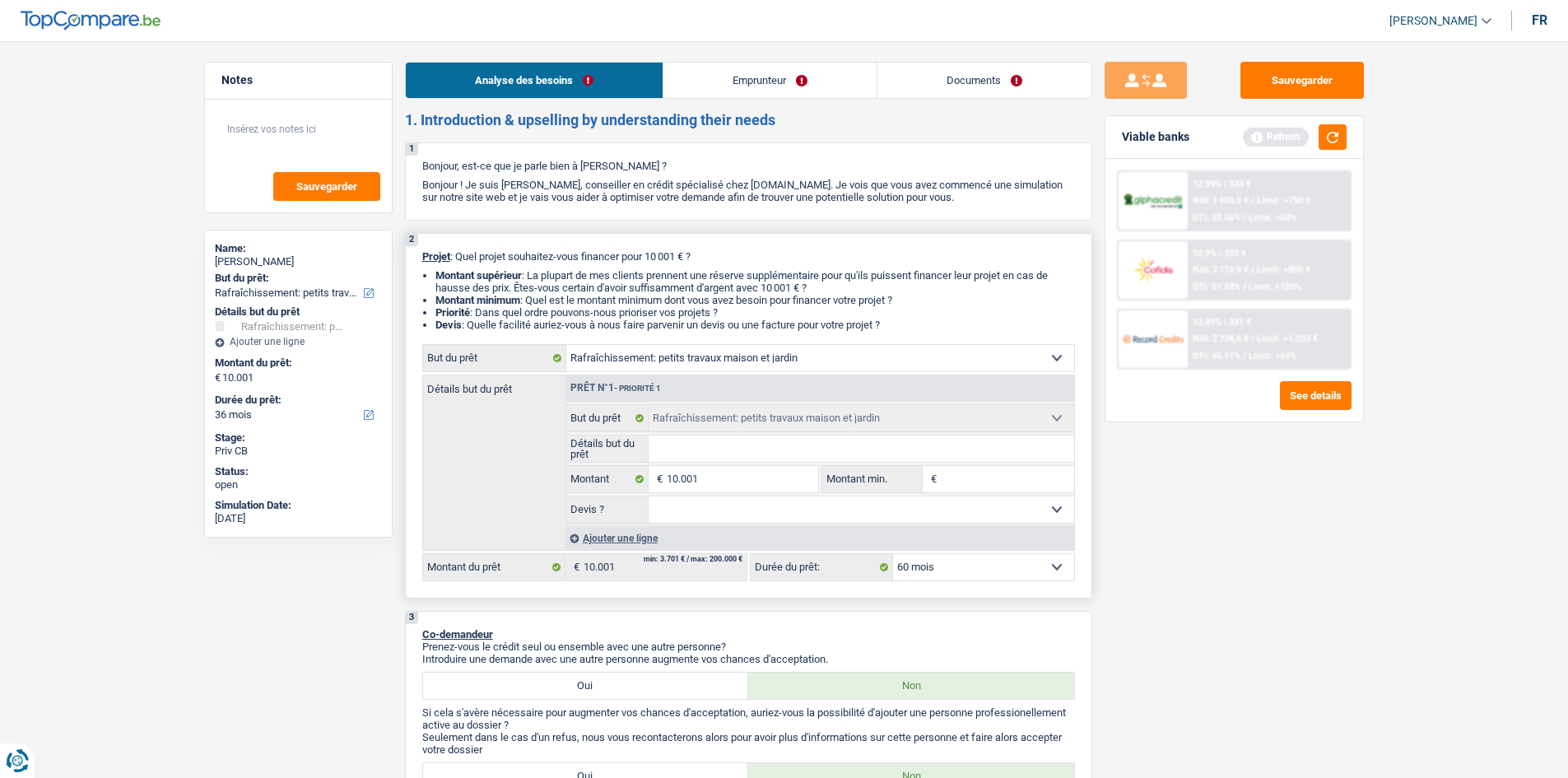 click on "12 mois 18 mois 24 mois 30 mois 36 mois 42 mois 48 mois 60 mois
Sélectionner une option" at bounding box center (984, 567) 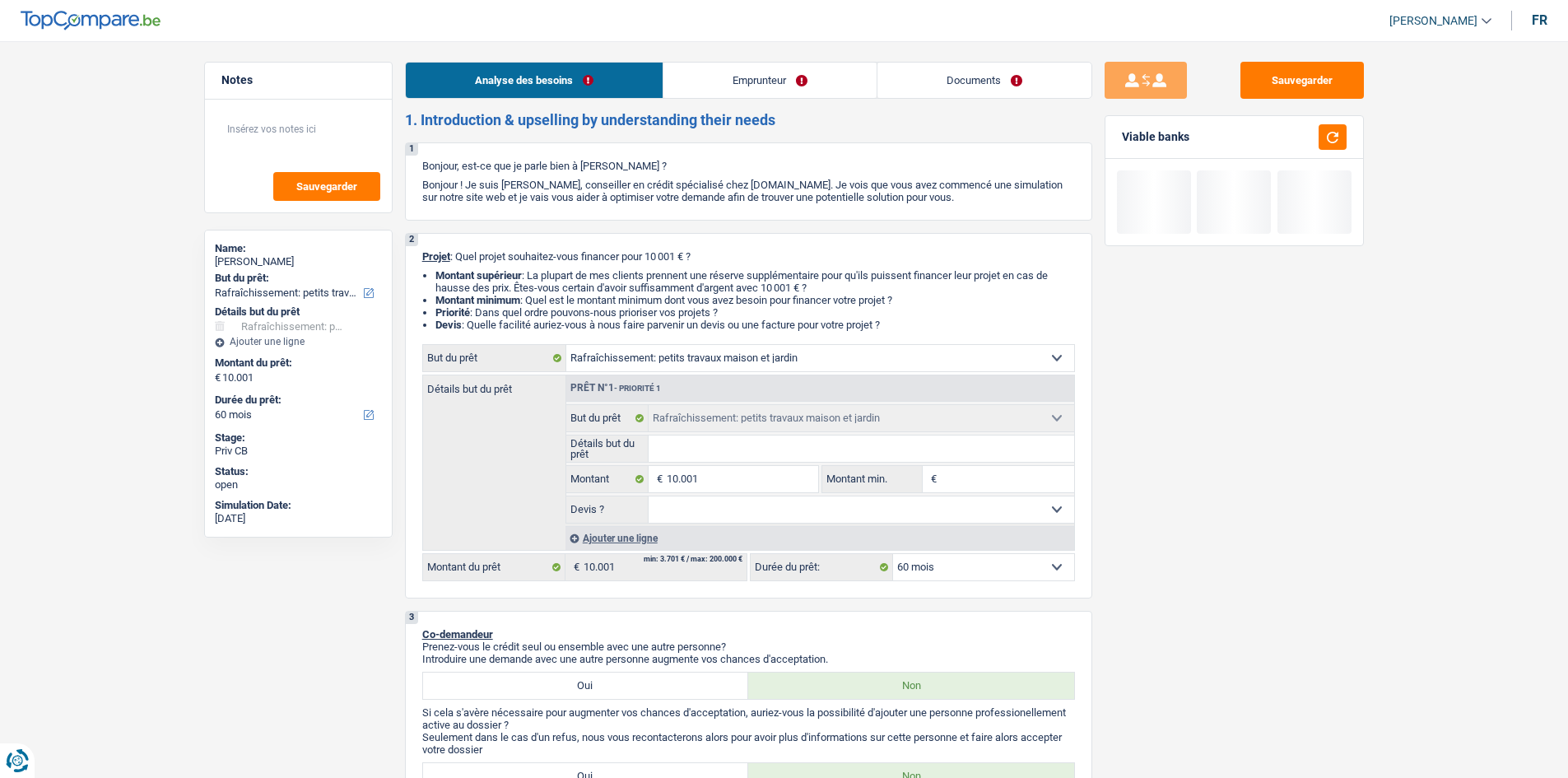 click on "Ajouter une ligne" at bounding box center [820, 538] 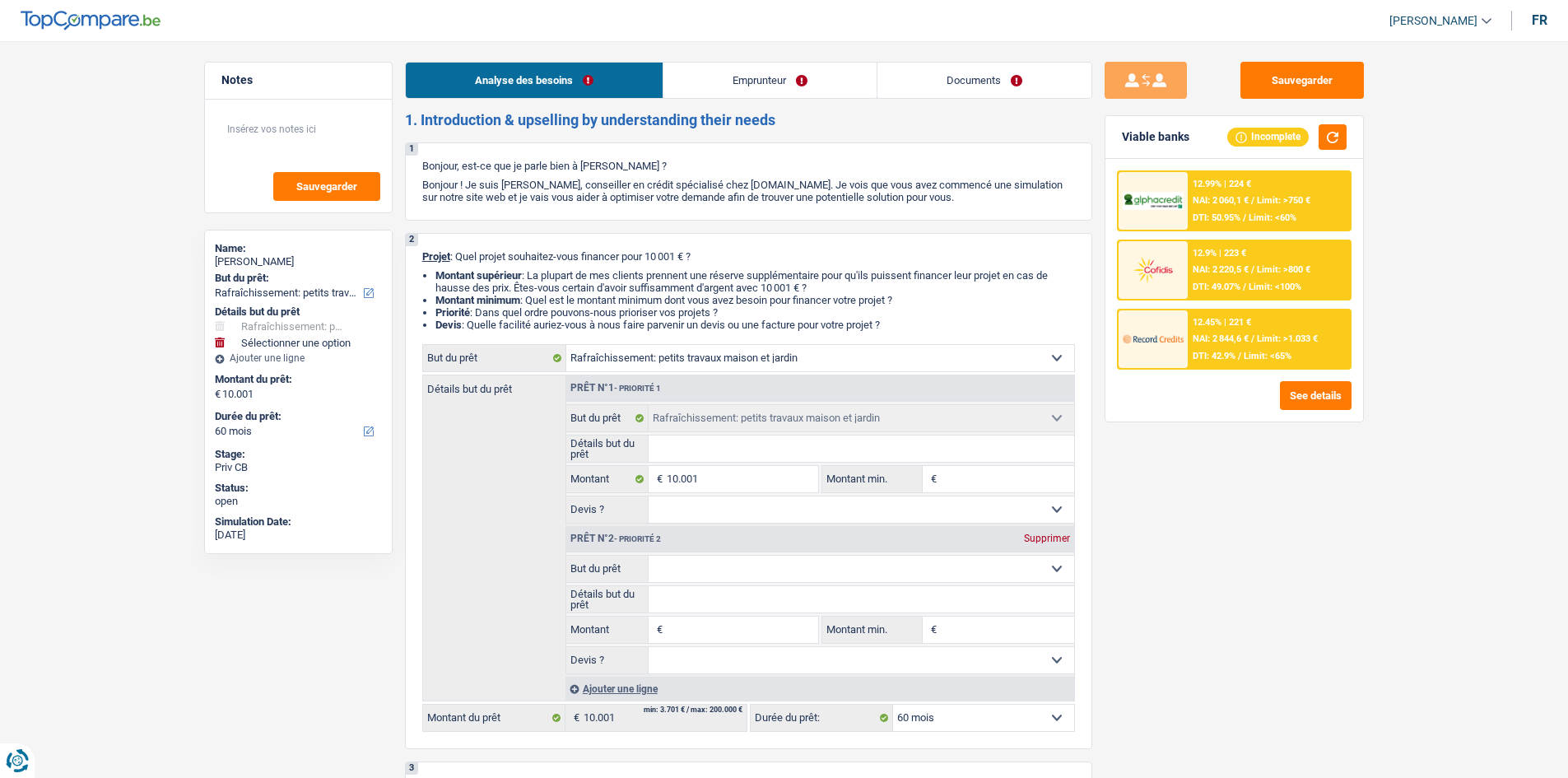 click on "Confort maison: meubles, textile, peinture, électroménager, outillage non-professionnel Hifi, multimédia, gsm, ordinateur Aménagement: frais d'installation, déménagement Evénement familial: naissance, mariage, divorce, communion, décès Frais médicaux Frais d'études Frais permis de conduire Loisirs: voyage, sport, musique Rafraîchissement: petits travaux maison et jardin Frais judiciaires Réparation voiture Prêt rénovation (non disponible pour les non-propriétaires) Prêt énergie (non disponible pour les non-propriétaires) Prêt voiture Taxes, impôts non professionnels Rénovation bien à l'étranger Dettes familiales Assurance Autre
Sélectionner une option" at bounding box center (861, 569) 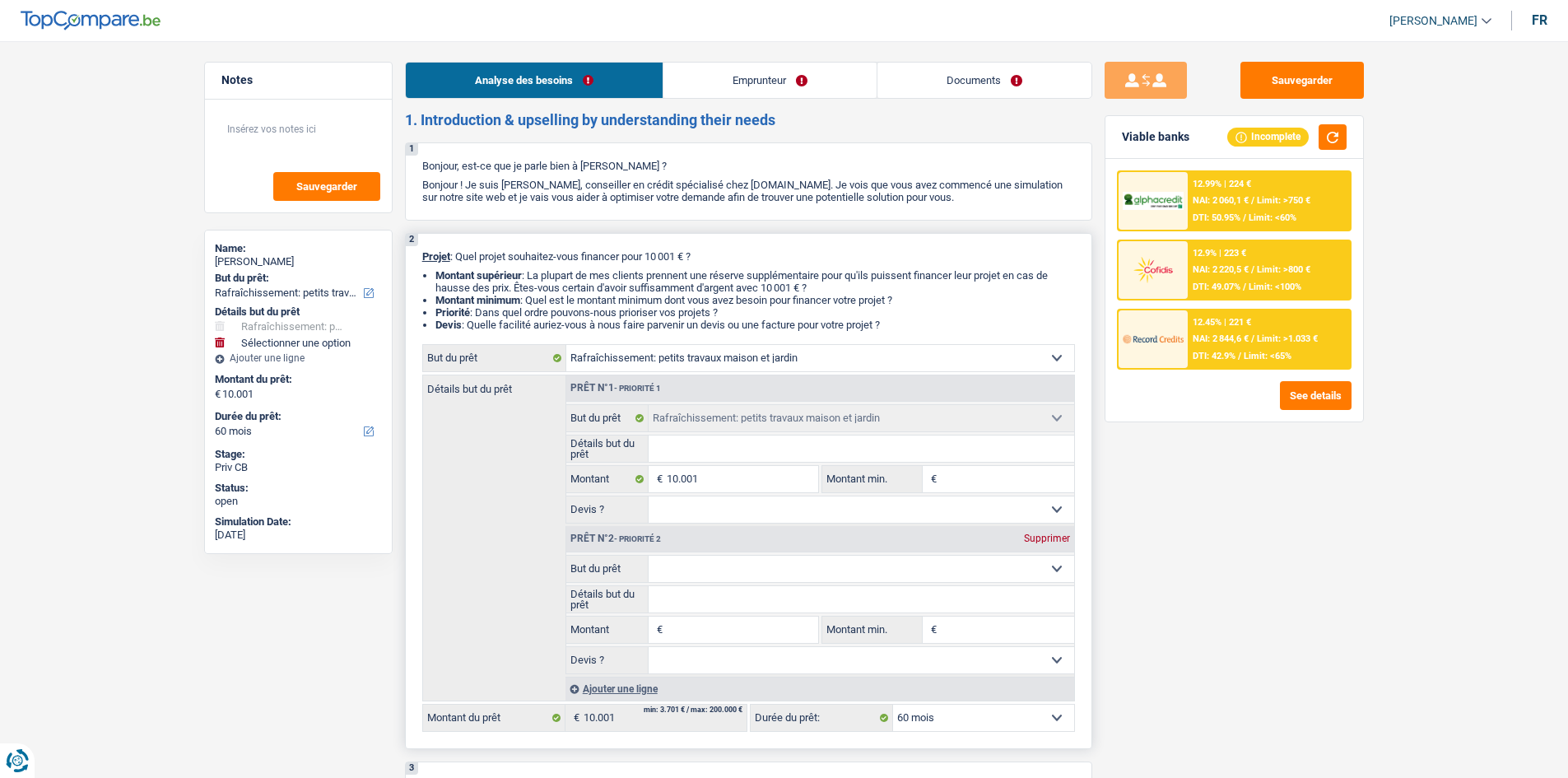 click on "Supprimer" at bounding box center [1047, 538] 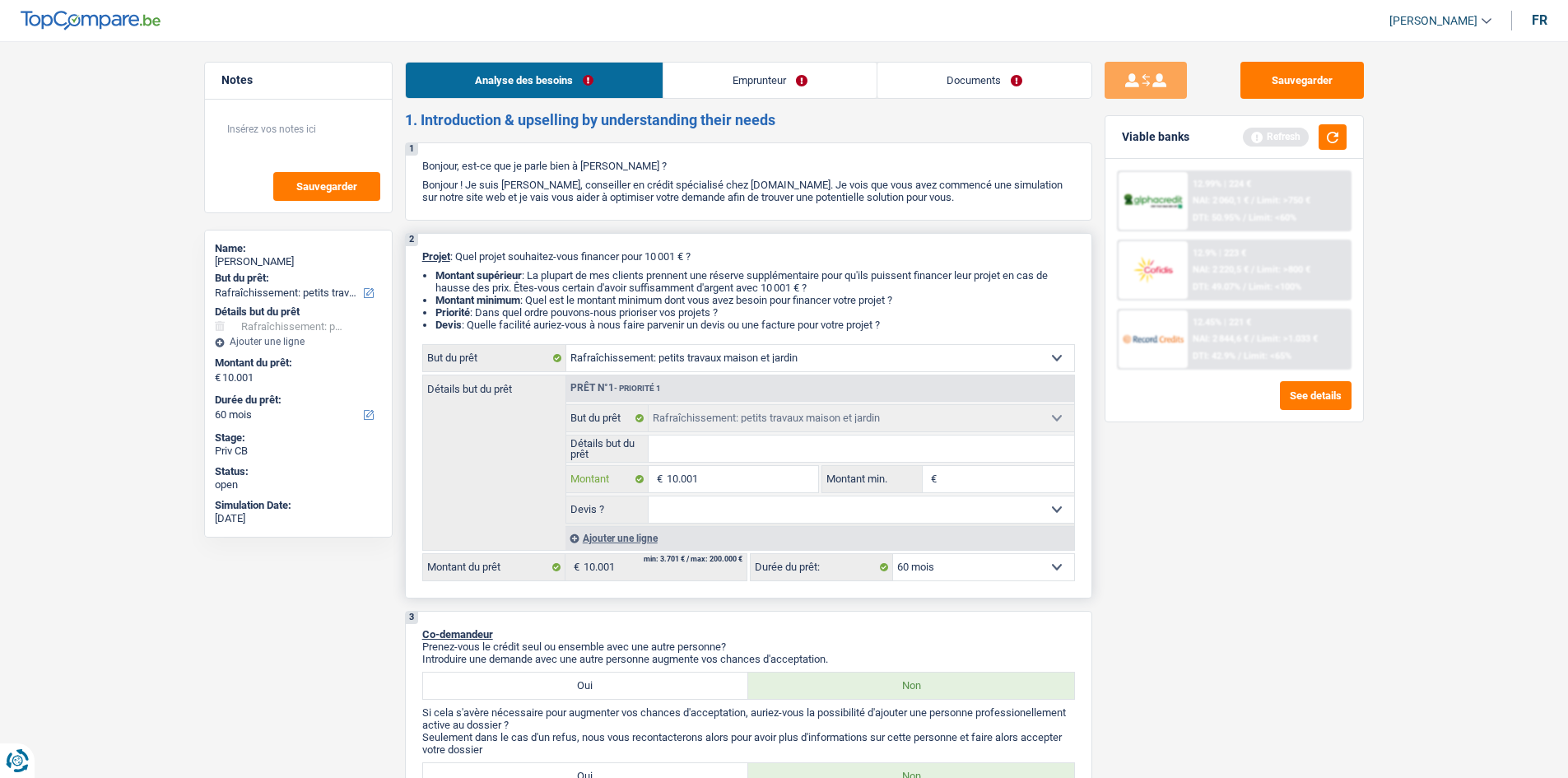 click on "10.001" at bounding box center [742, 479] 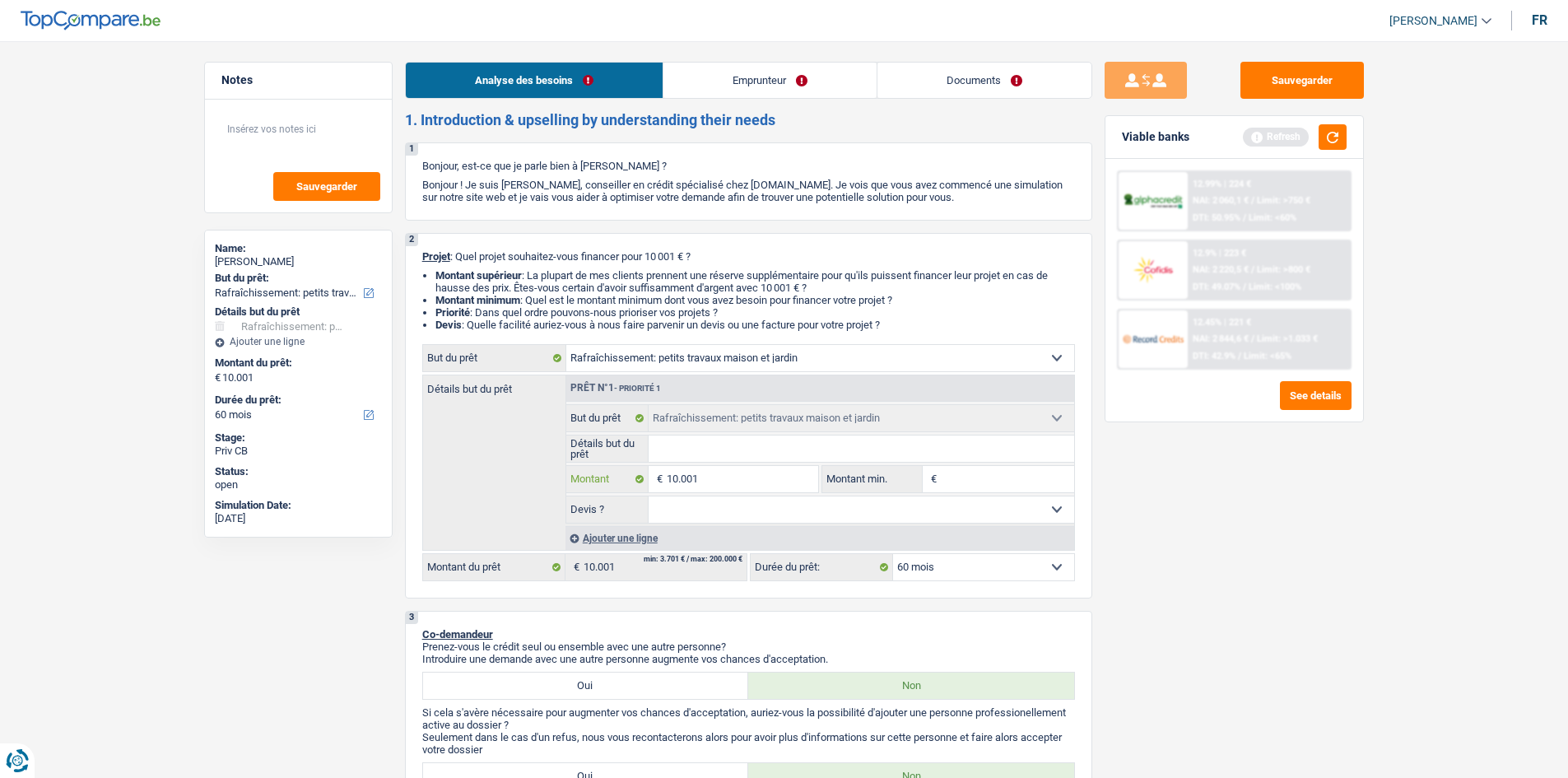 type on "1.000" 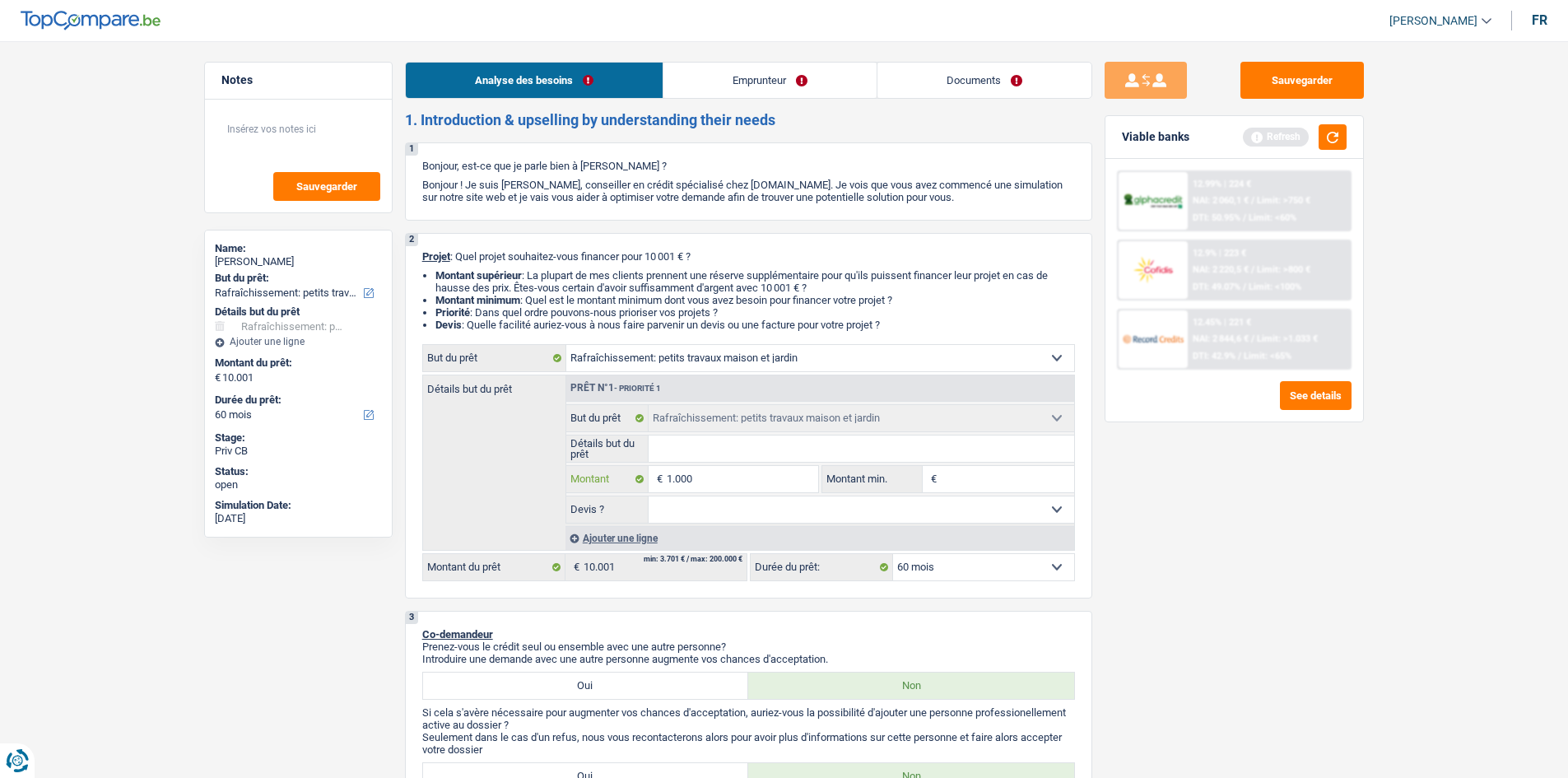 type on "100" 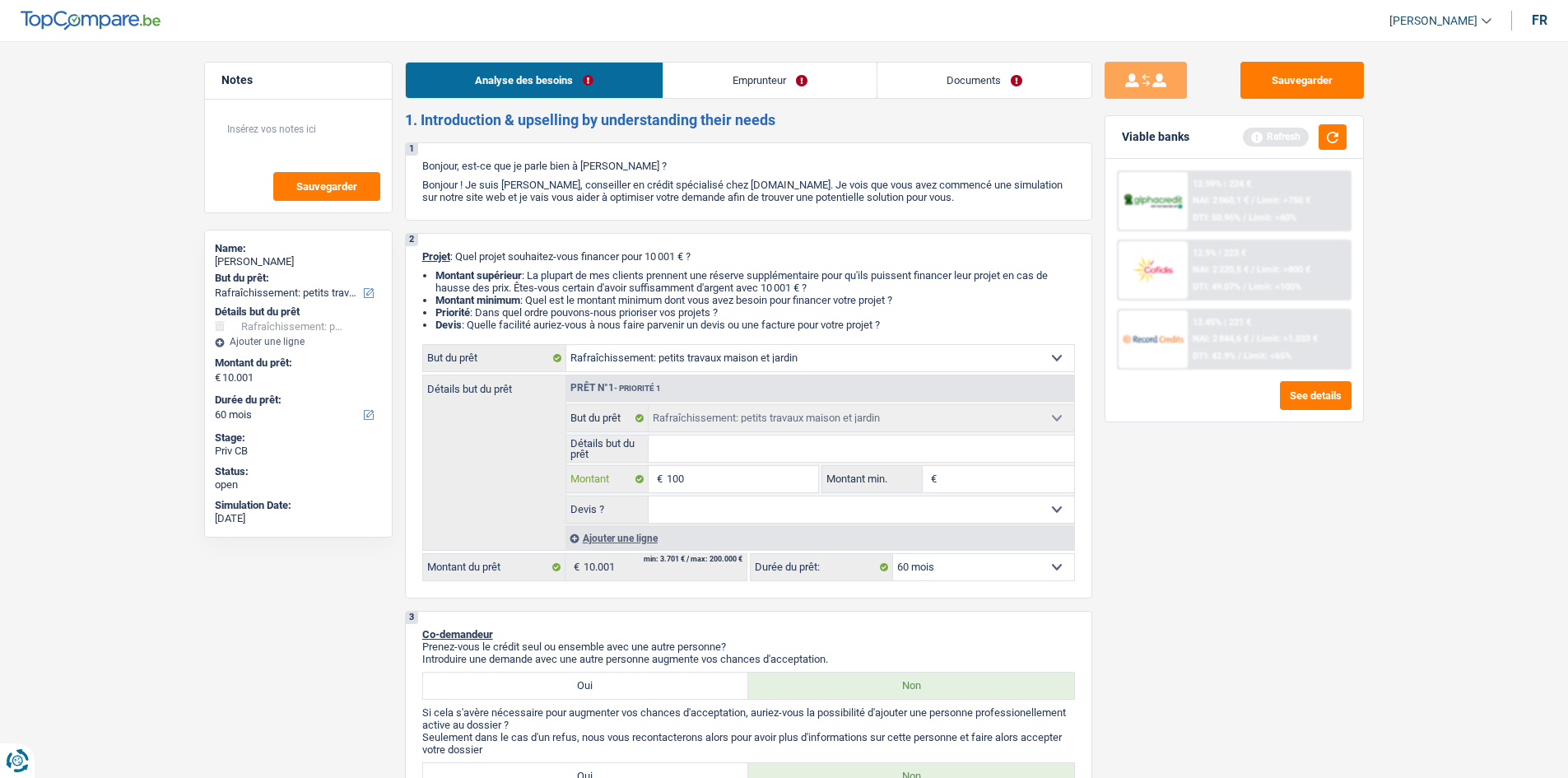 type on "10" 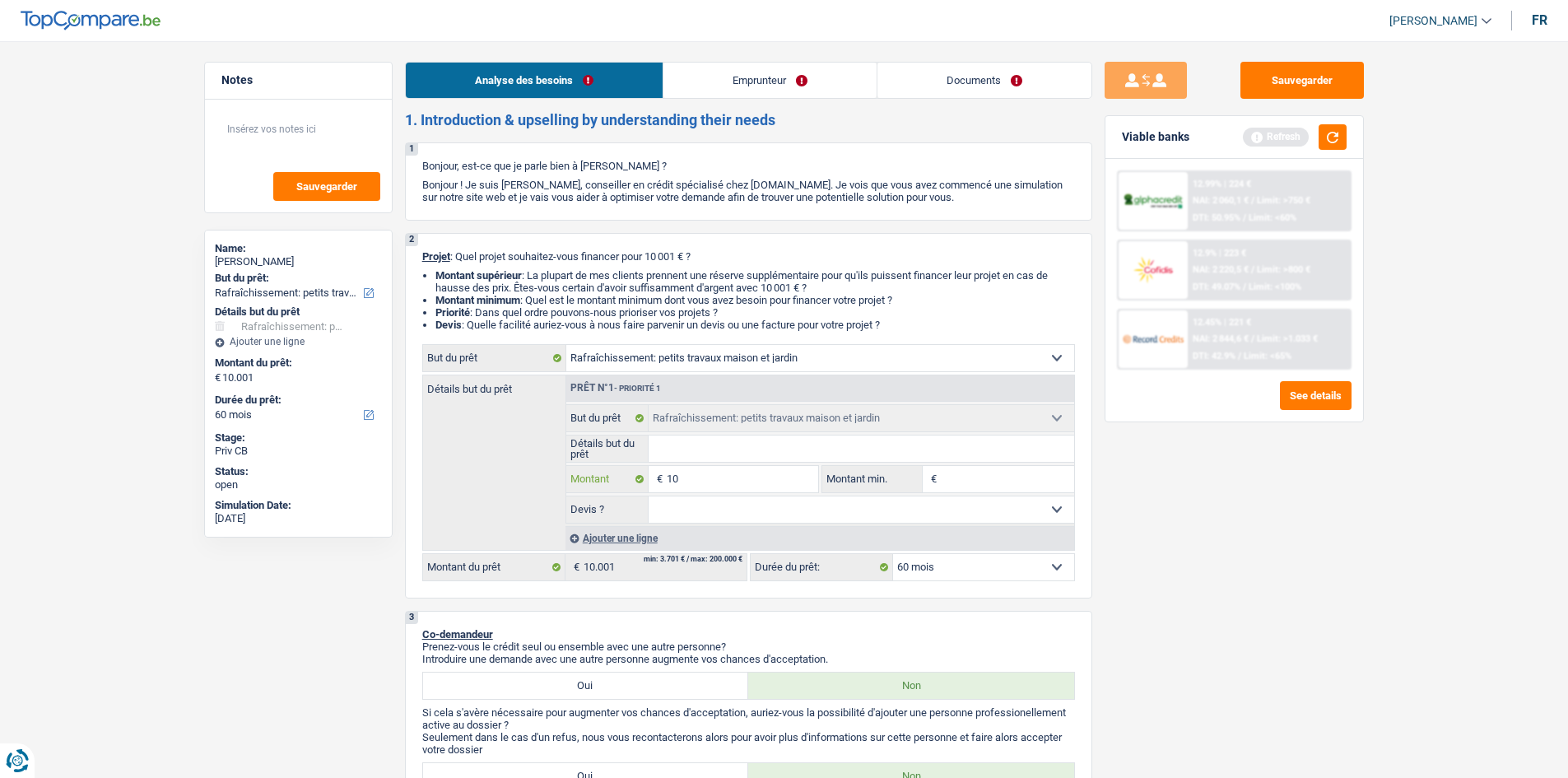 type on "1" 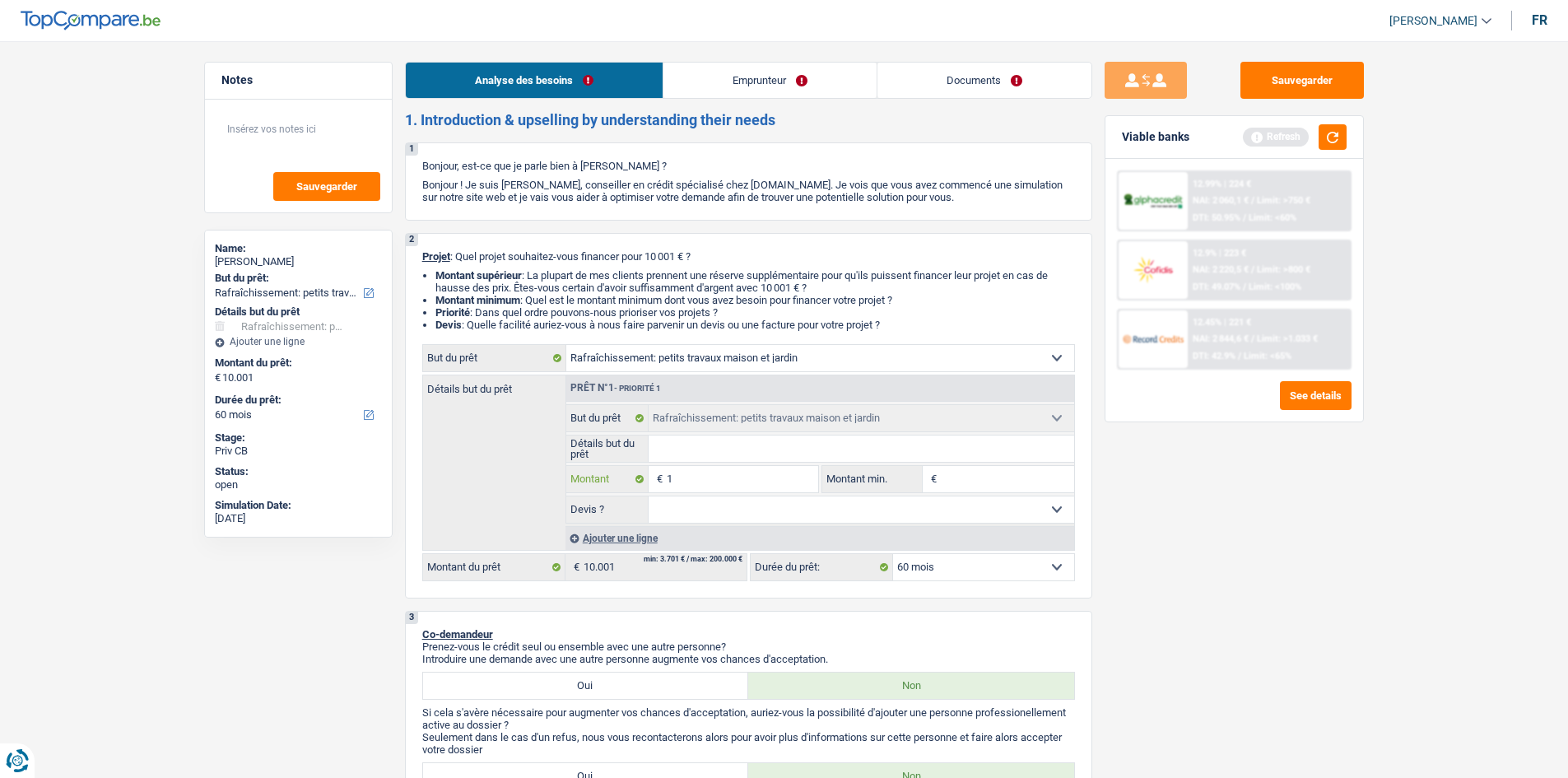 type 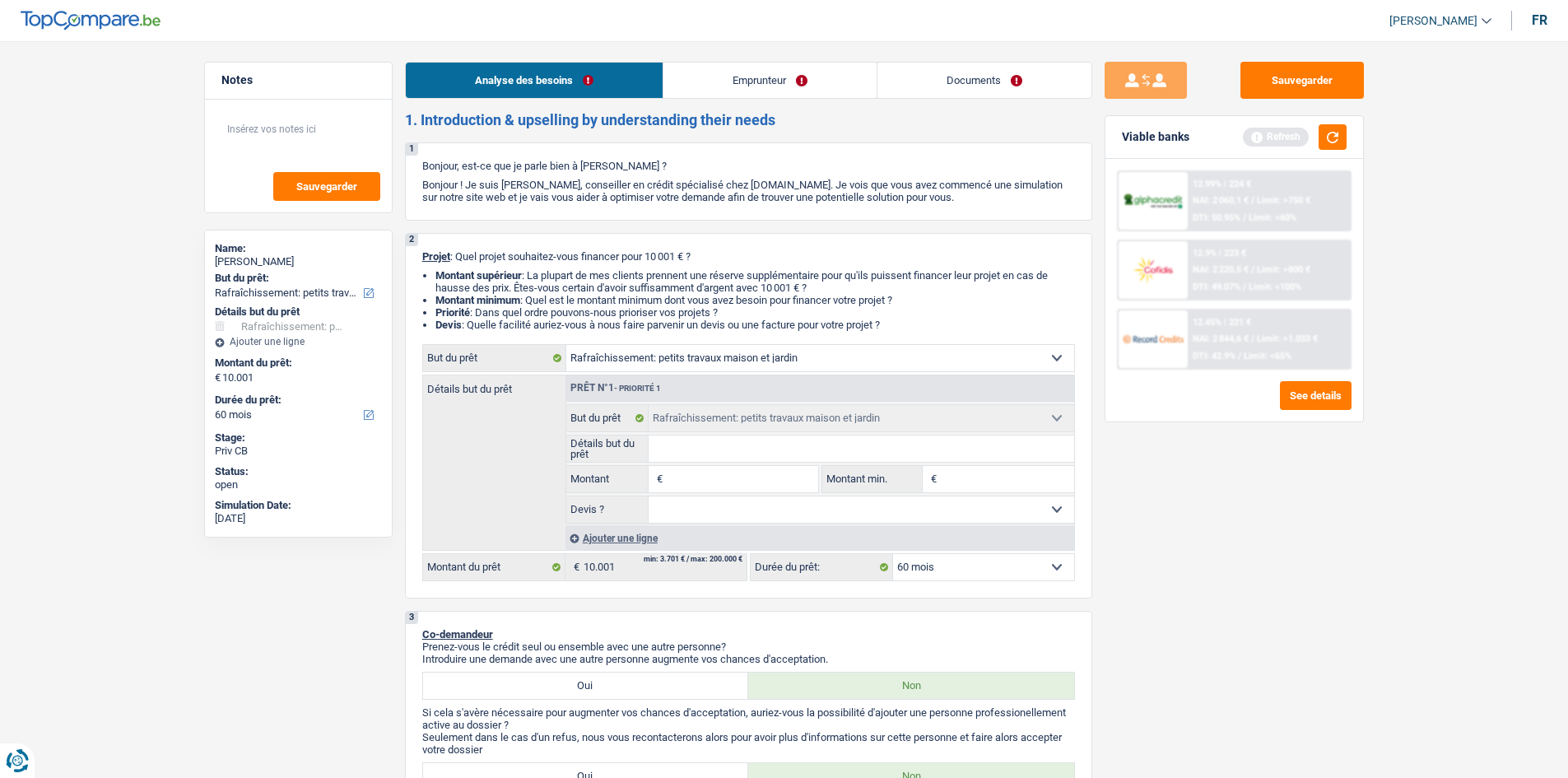 type on "1" 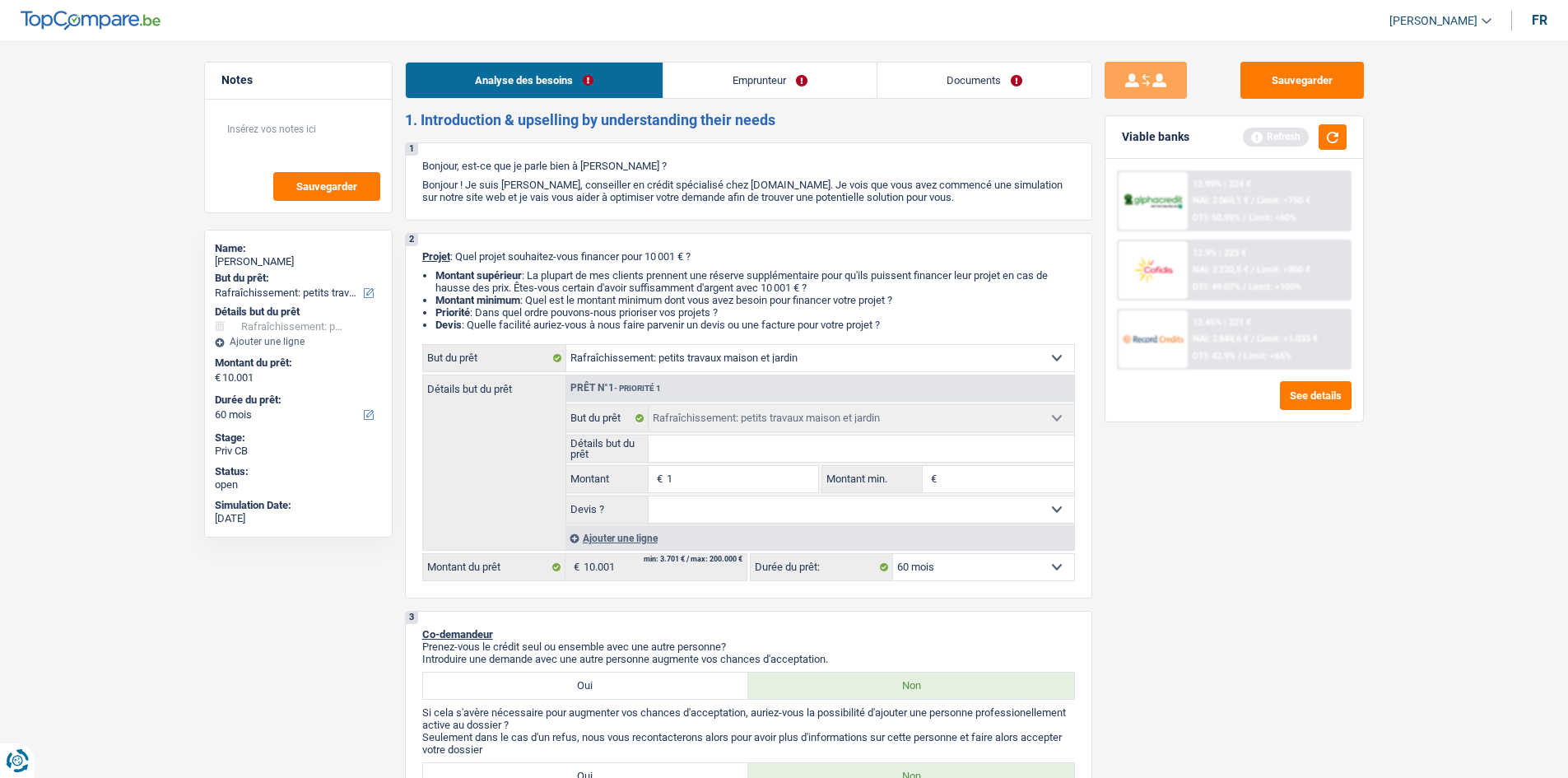 type on "12" 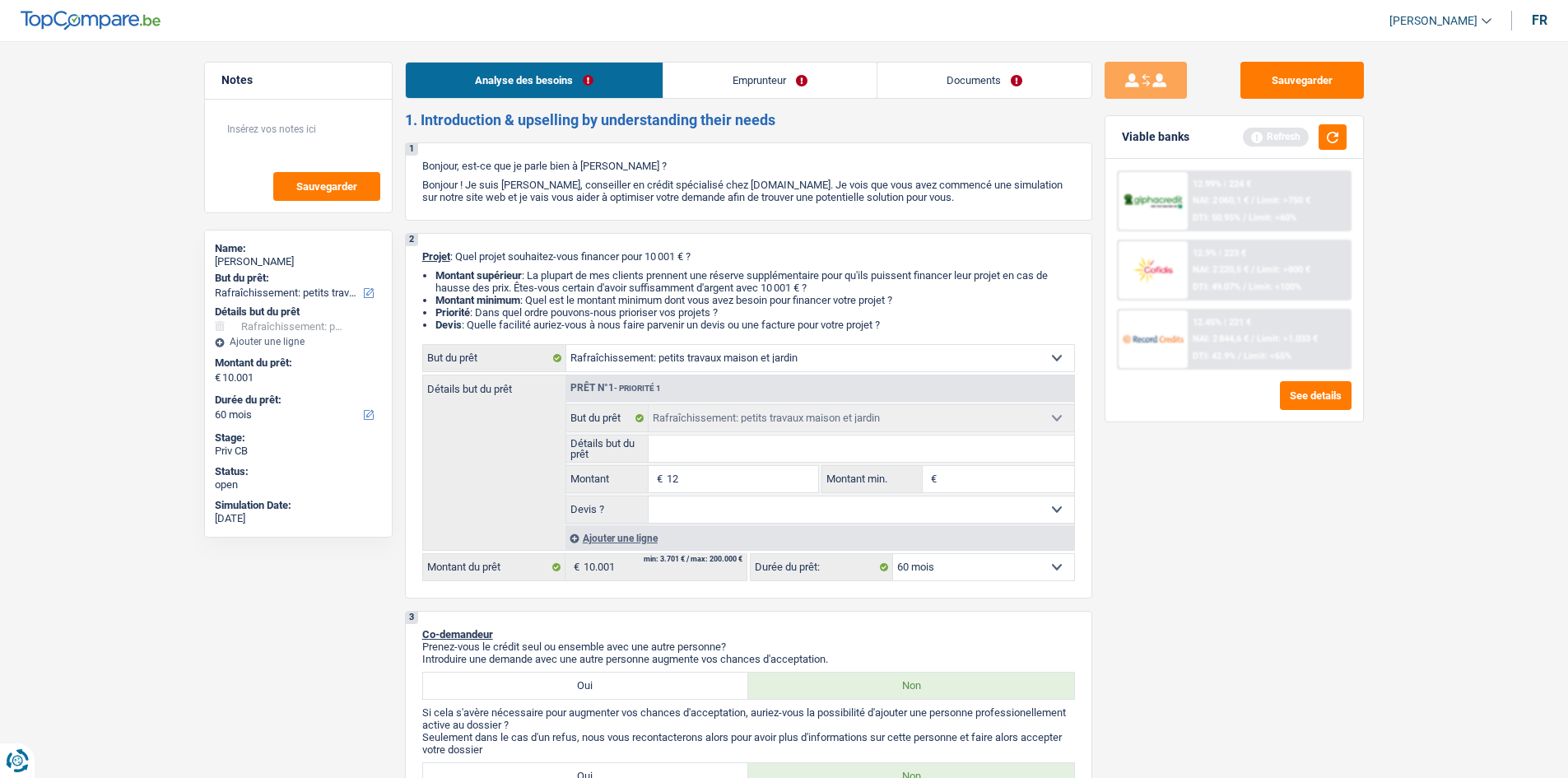 type on "12" 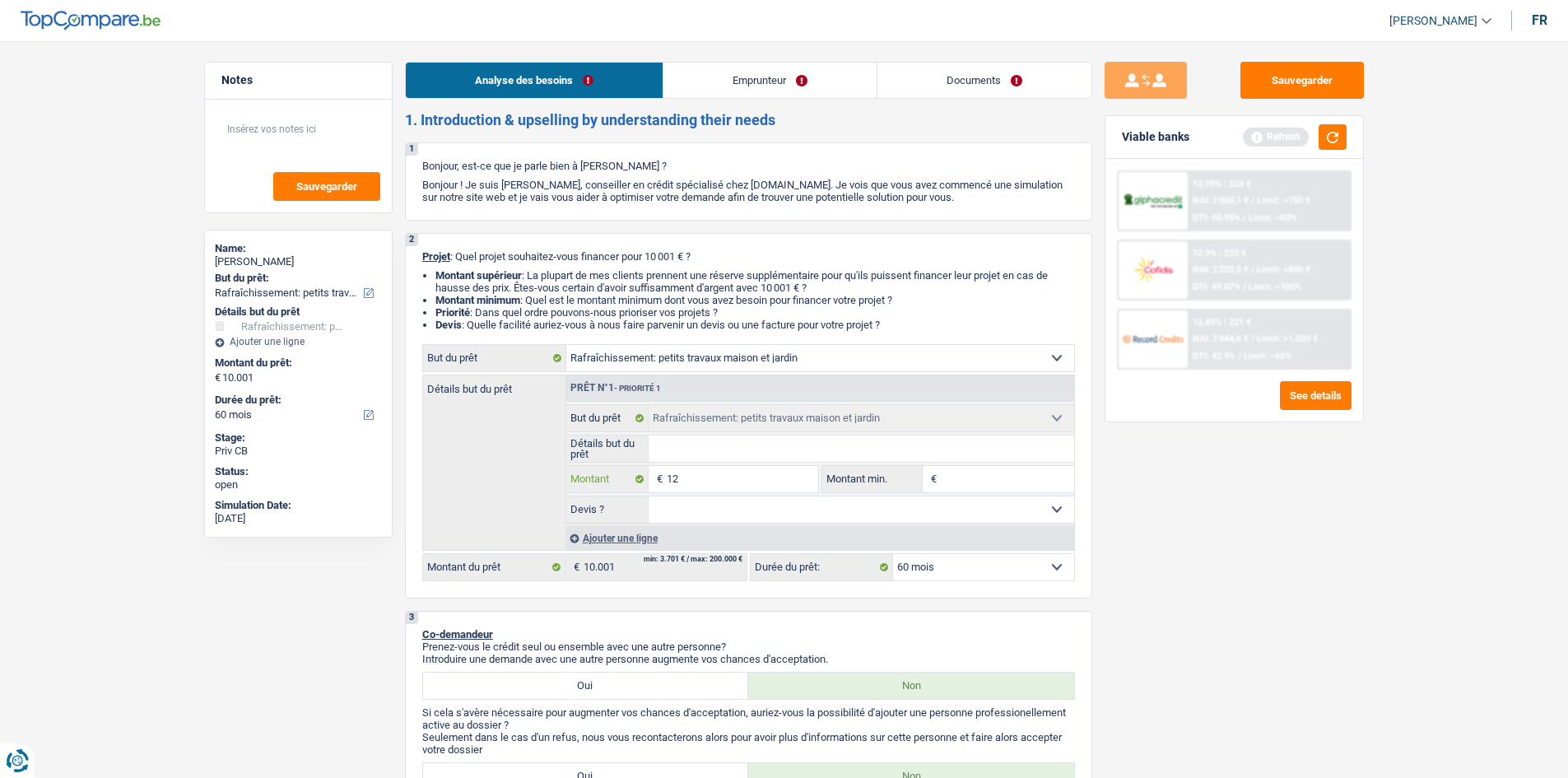type on "120" 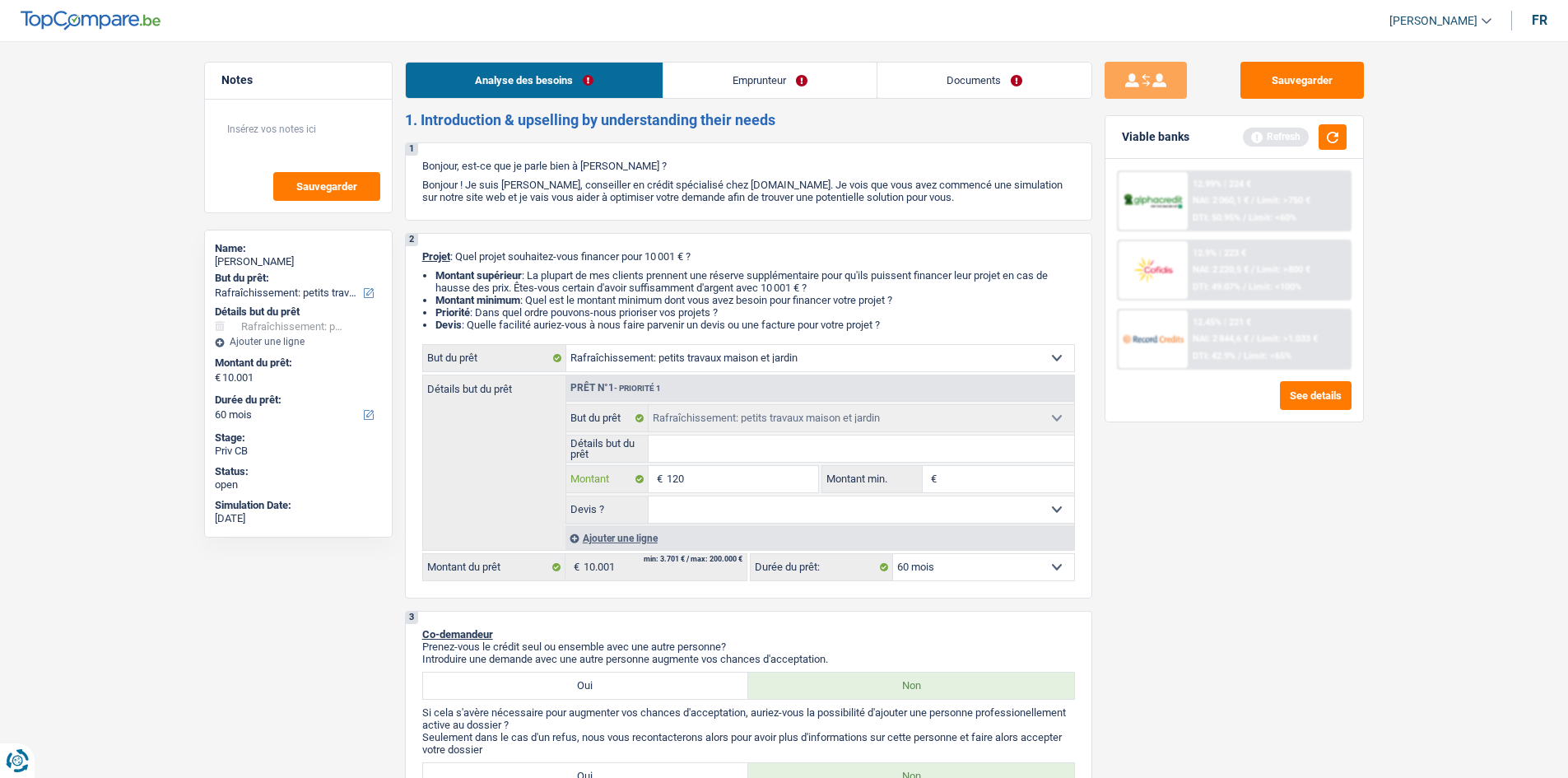 type on "1.200" 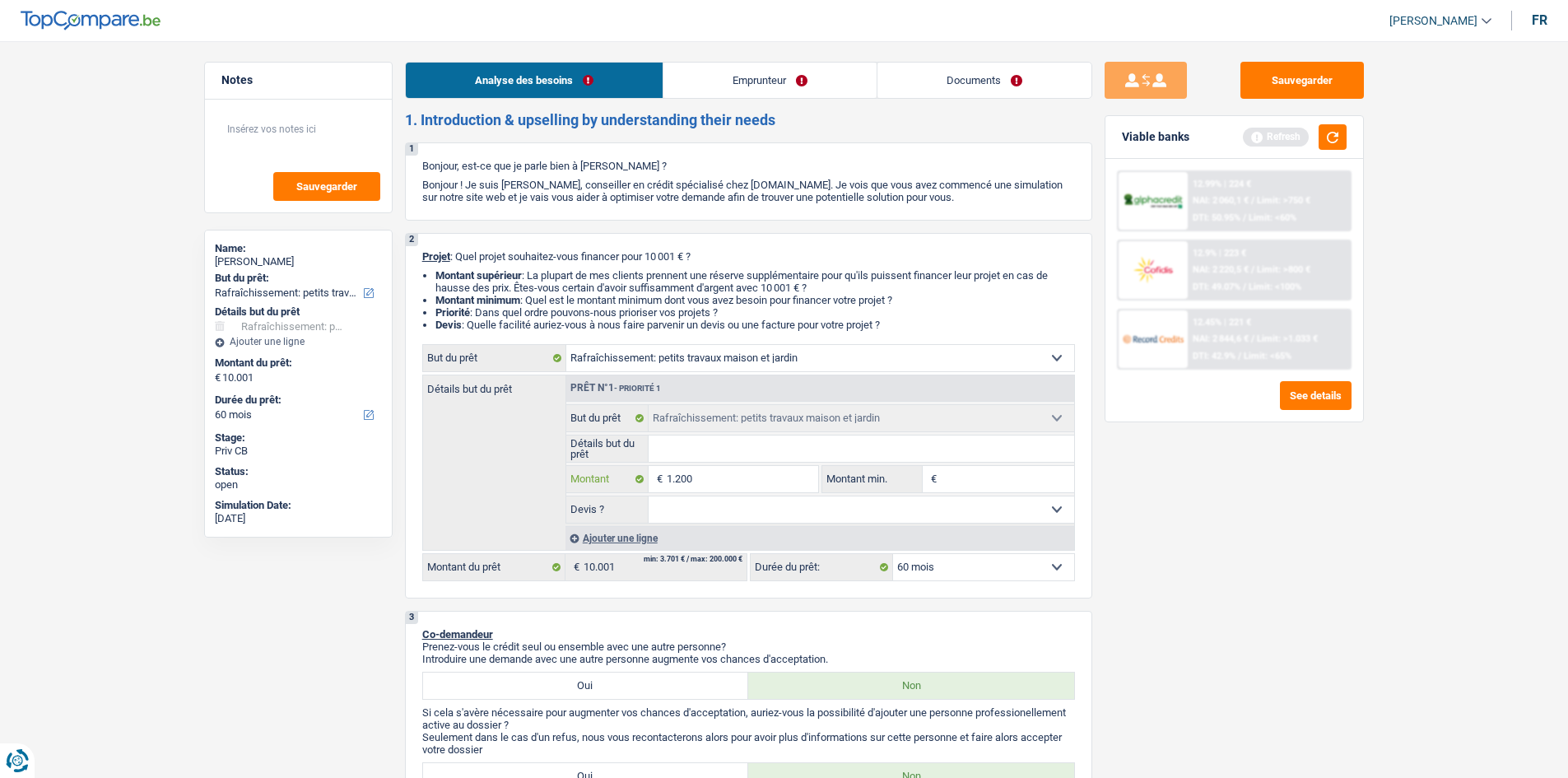 type on "12.000" 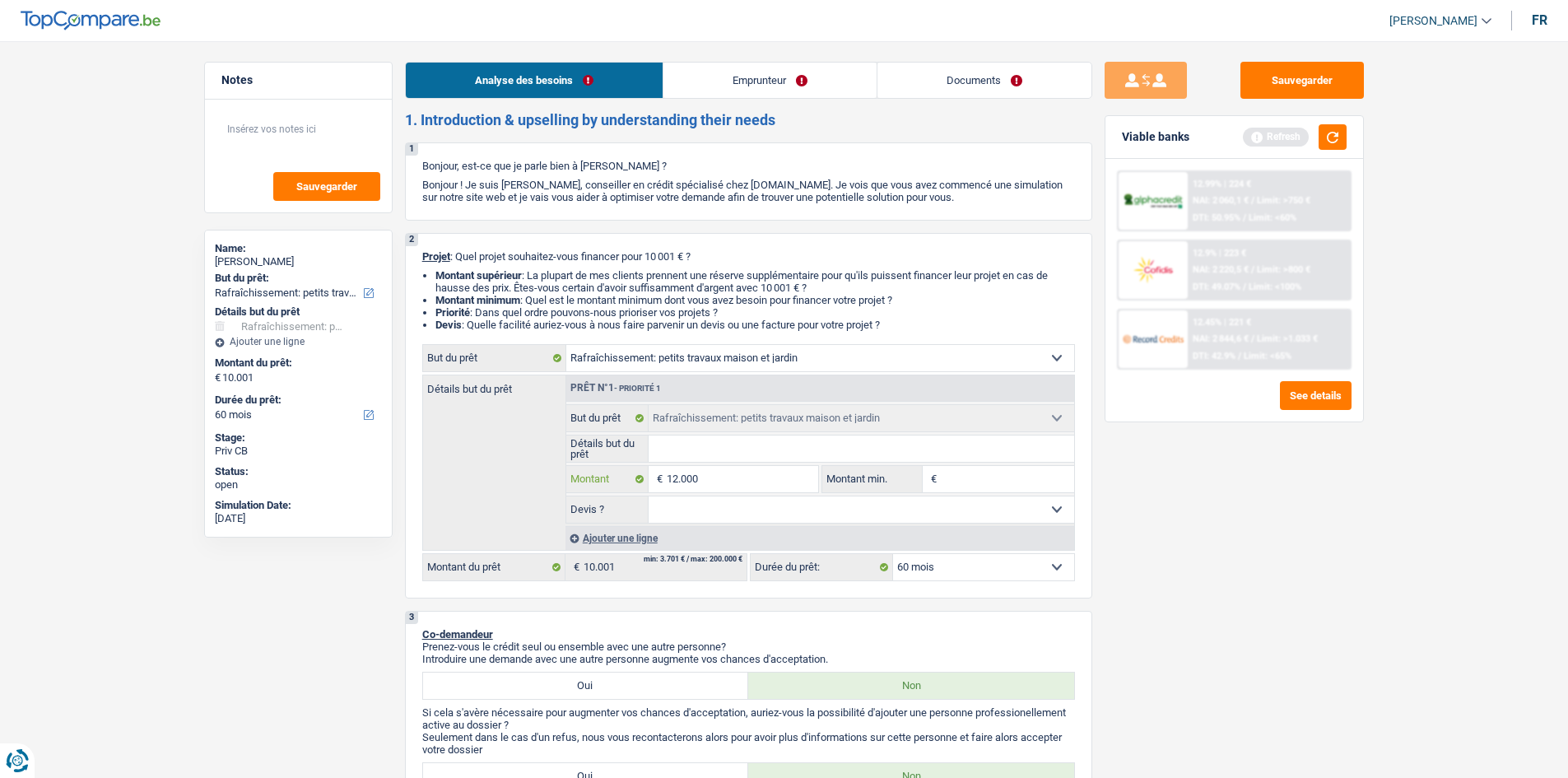 type on "120.000" 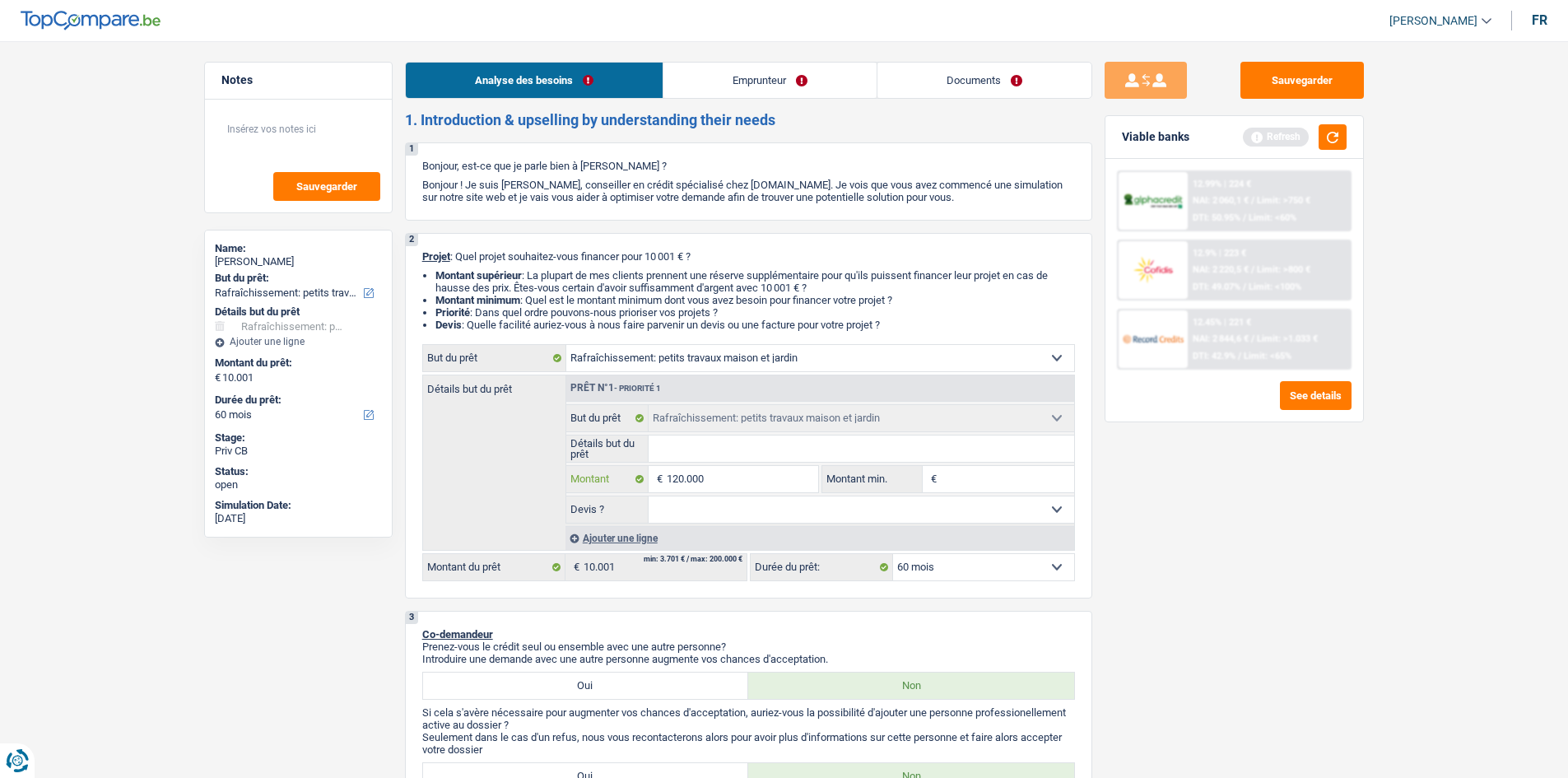 type on "12.000" 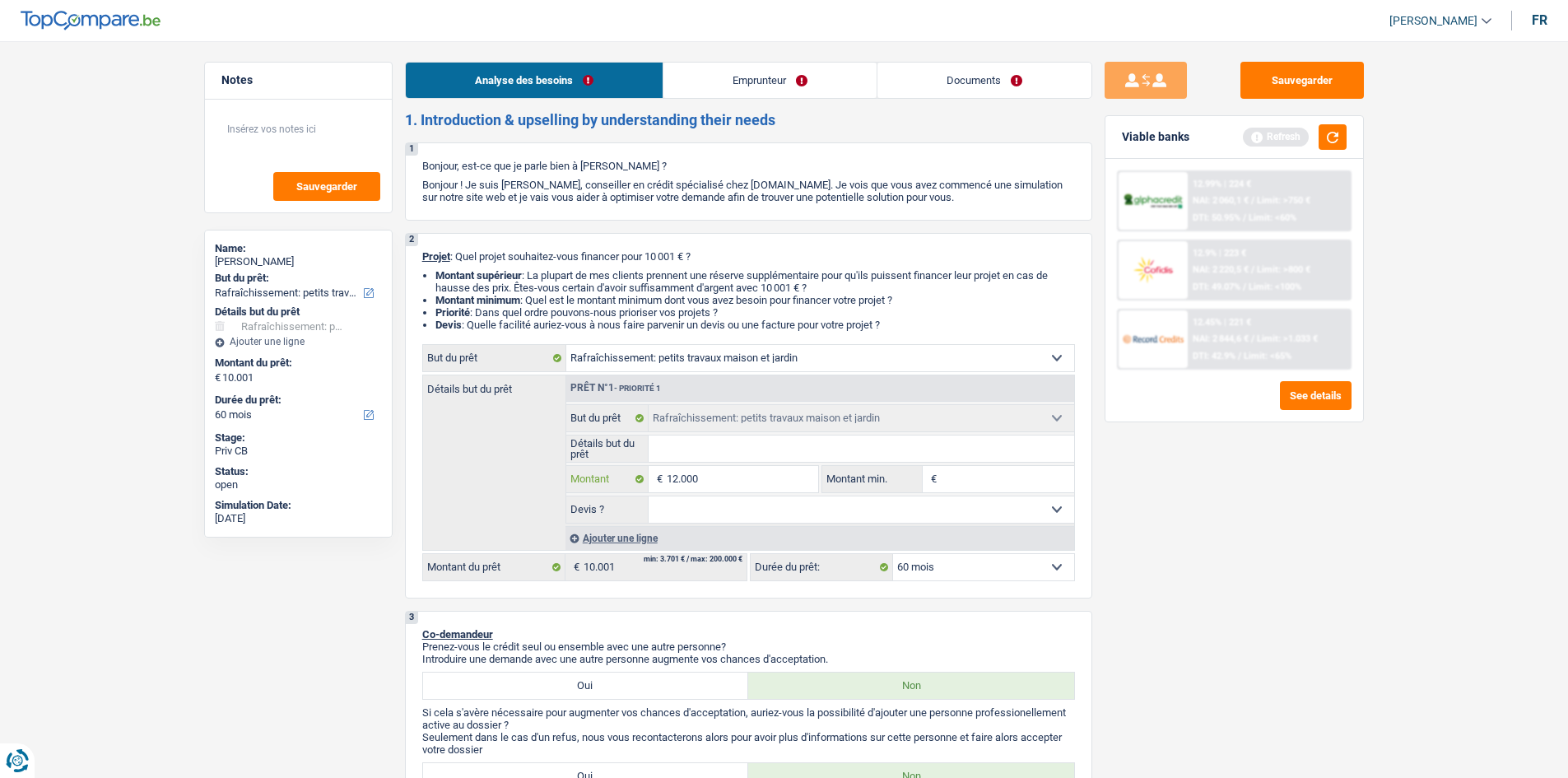 type on "12.000" 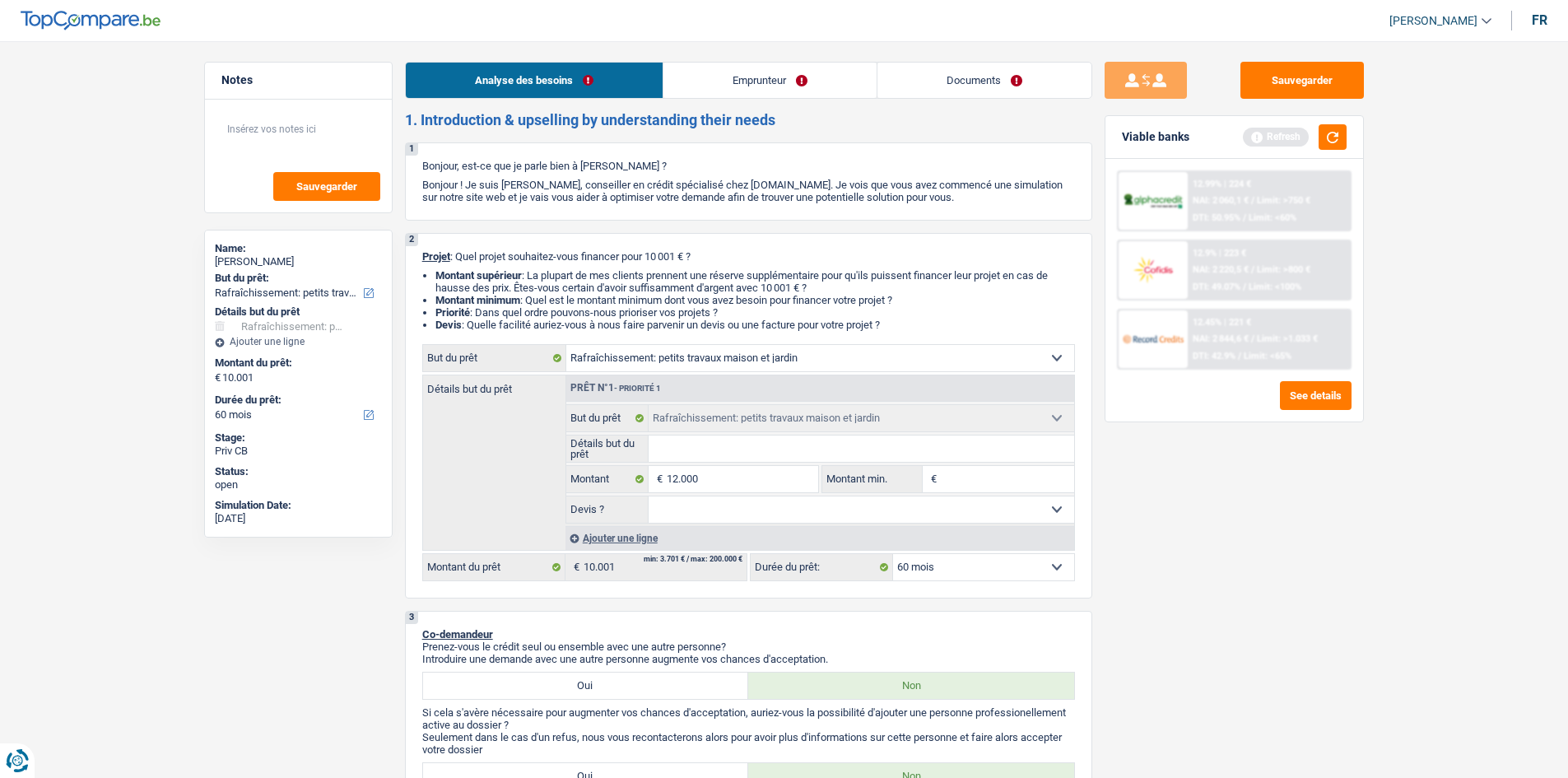 click on "Sauvegarder
Viable banks
Refresh
12.99% | 224 €
NAI: 2 060,1 €
/
Limit: >750 €
DTI: 50.95%
/
Limit: <60%
12.9% | 223 €
NAI: 2 220,5 €
/
Limit: >800 €
DTI: 49.07%
/
Limit: <100%
/       /" at bounding box center (1234, 404) 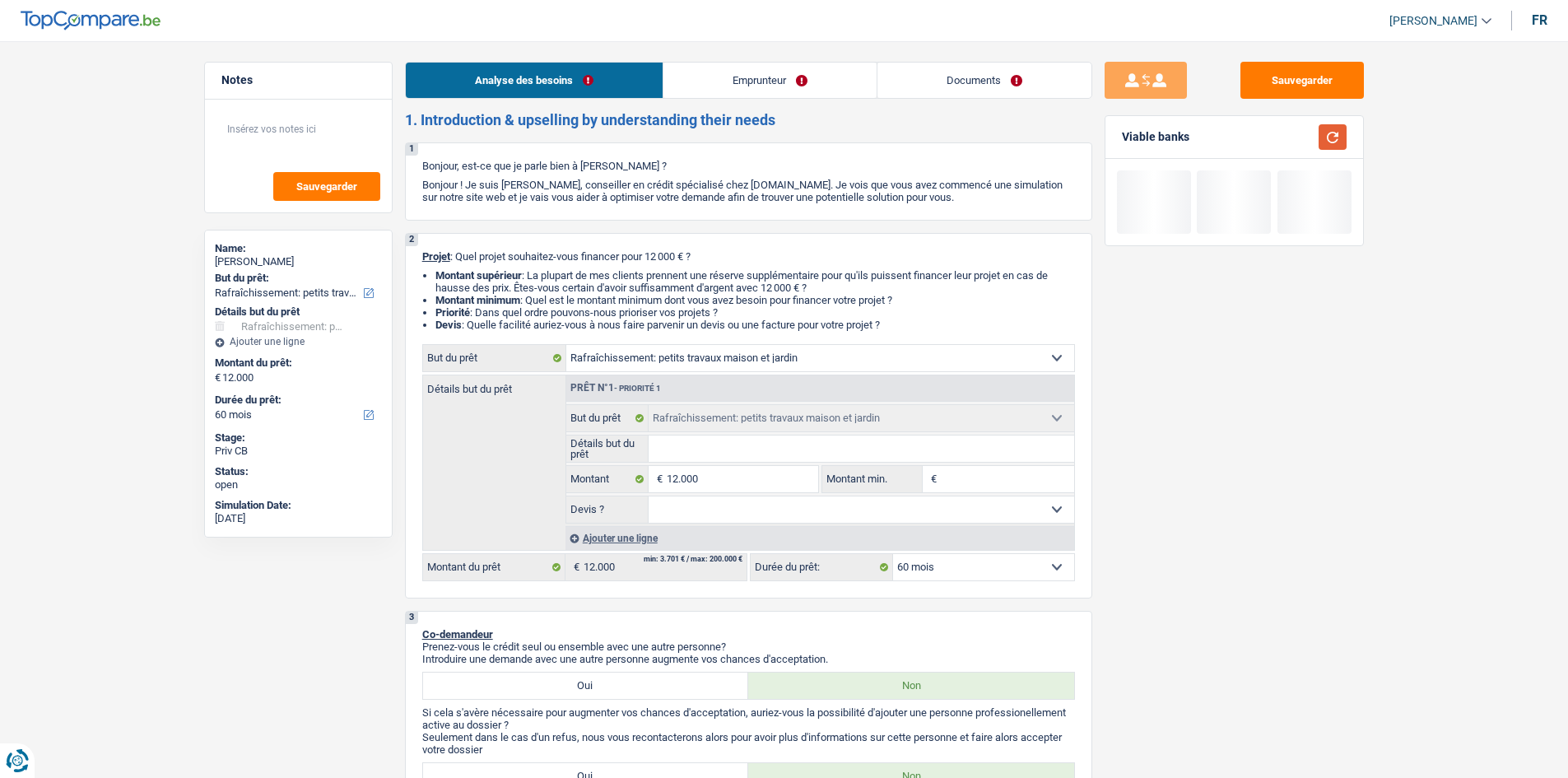 drag, startPoint x: 1345, startPoint y: 137, endPoint x: 1342, endPoint y: 157, distance: 20.223748 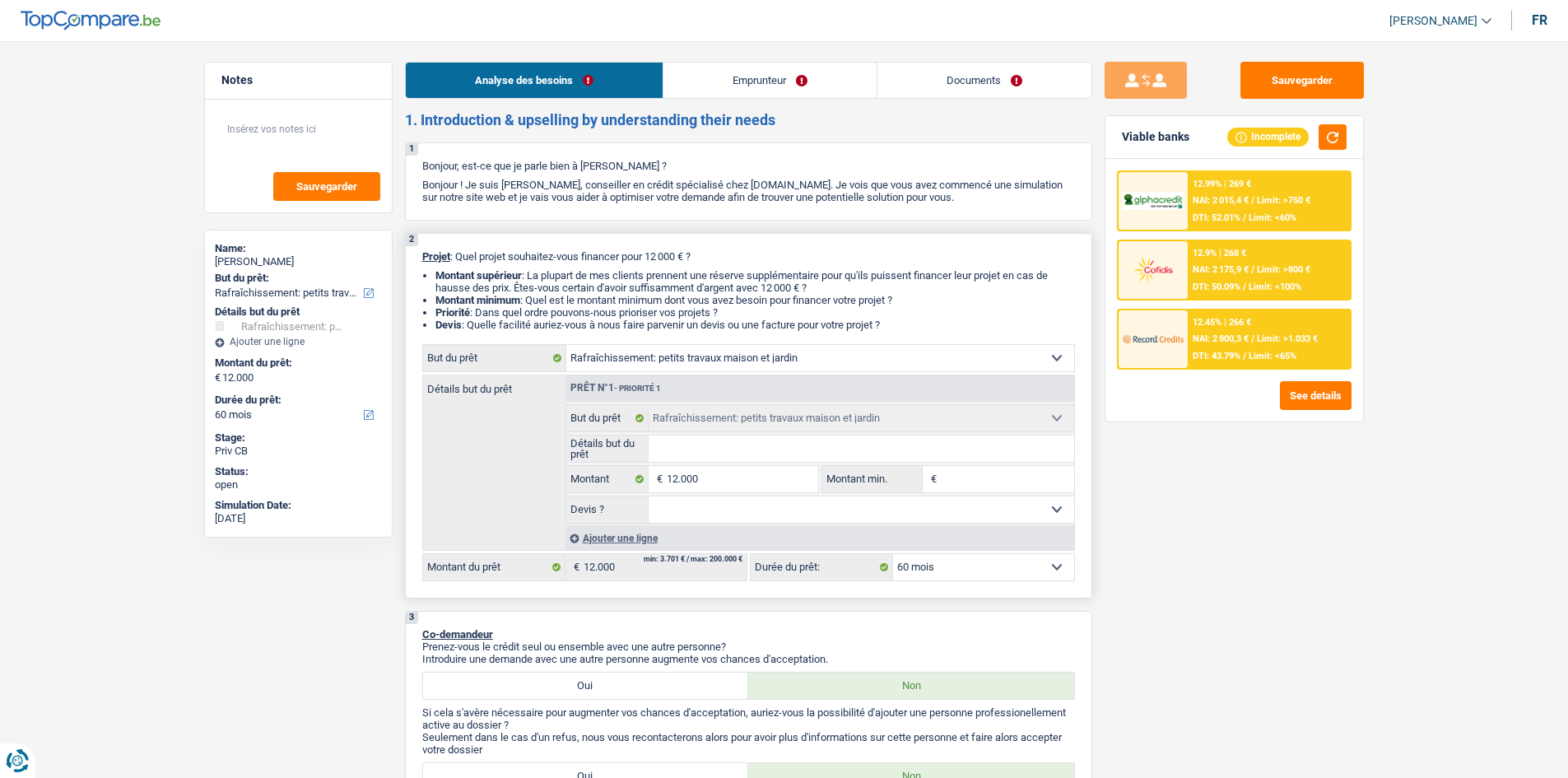 click on "12 mois 18 mois 24 mois 30 mois 36 mois 42 mois 48 mois 60 mois
Sélectionner une option" at bounding box center (984, 567) 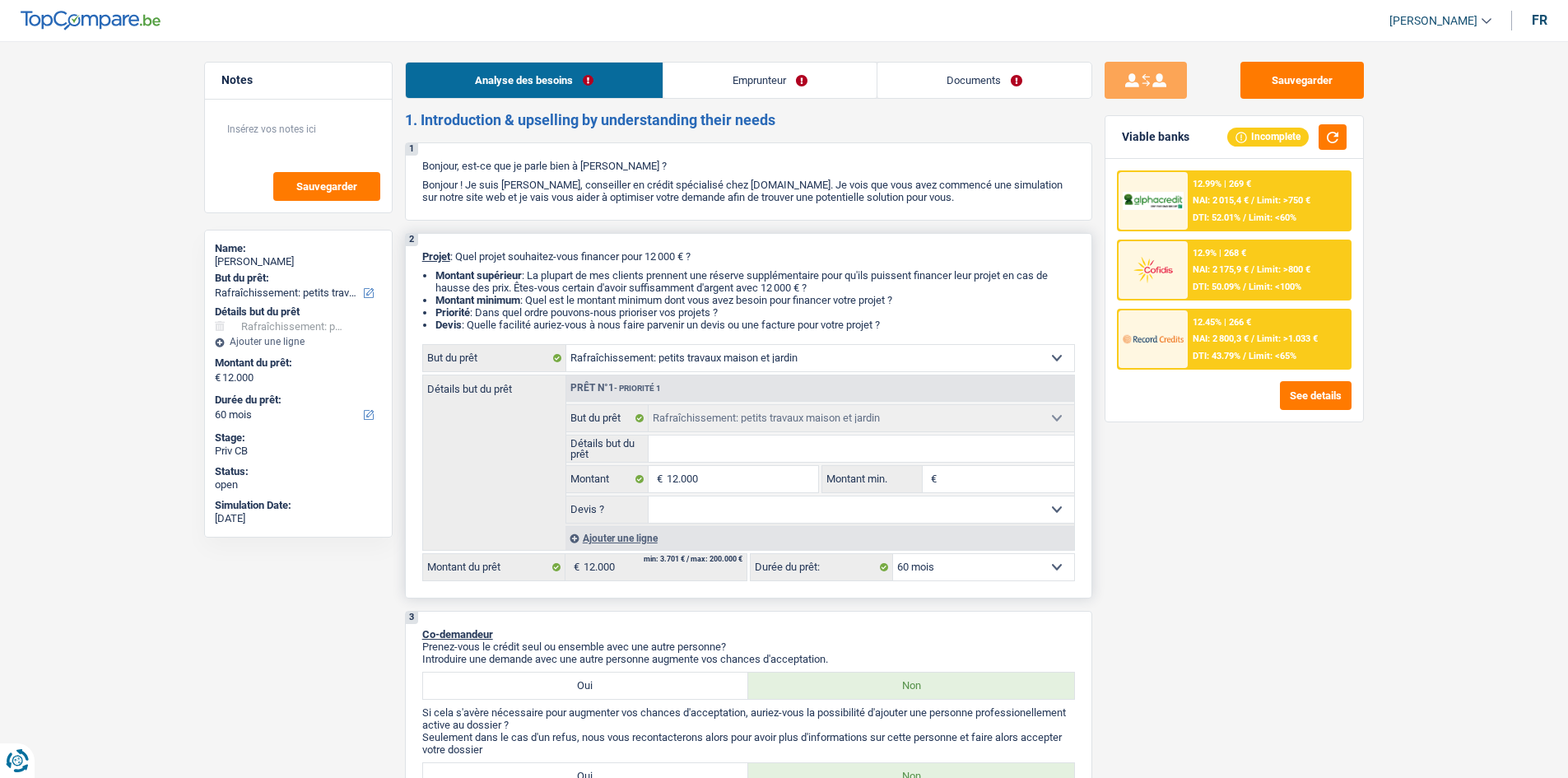 select on "48" 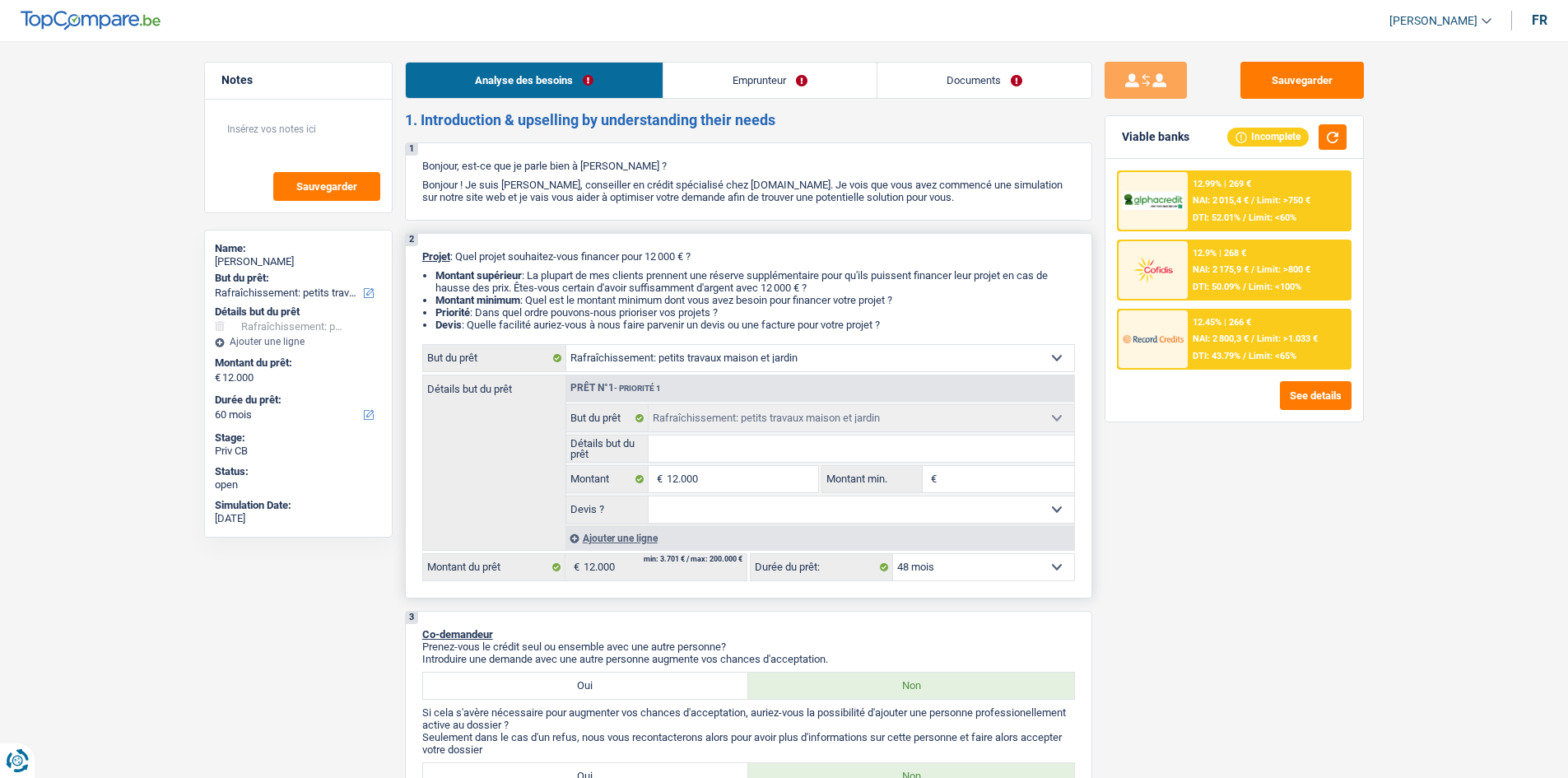 click on "12 mois 18 mois 24 mois 30 mois 36 mois 42 mois 48 mois 60 mois
Sélectionner une option" at bounding box center [984, 567] 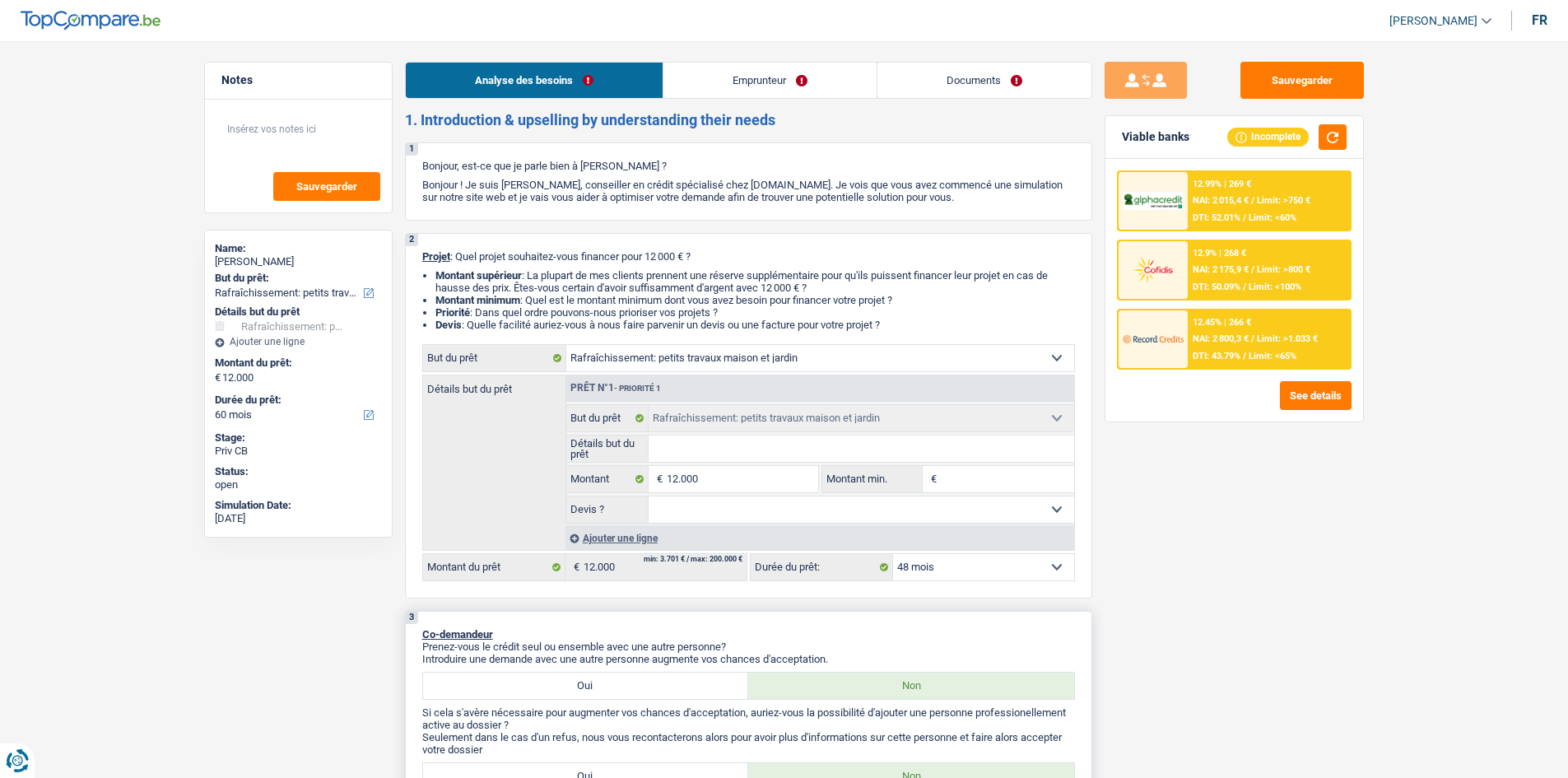 select on "48" 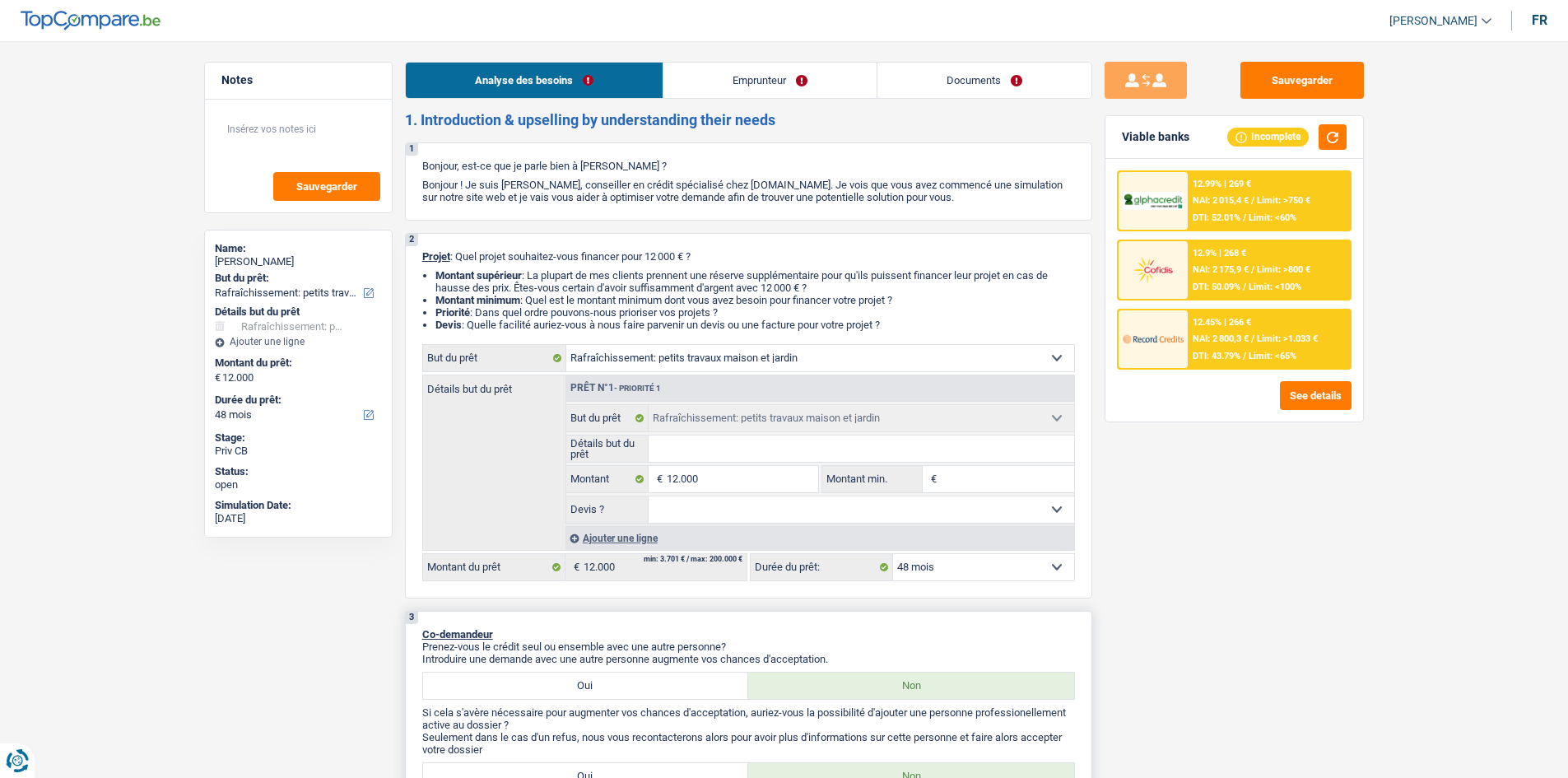 select on "48" 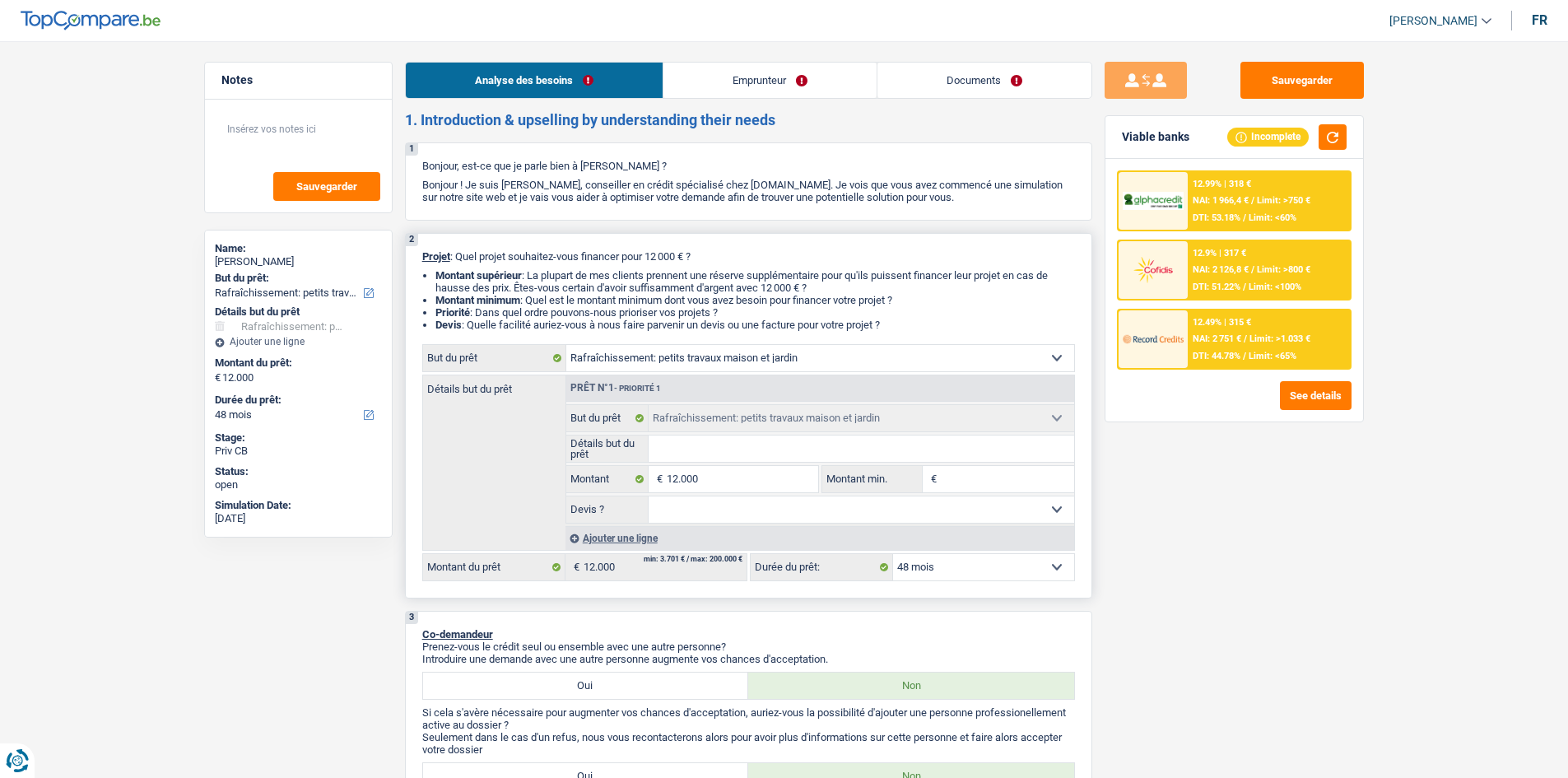 click on "12 mois 18 mois 24 mois 30 mois 36 mois 42 mois 48 mois 60 mois
Sélectionner une option" at bounding box center (984, 567) 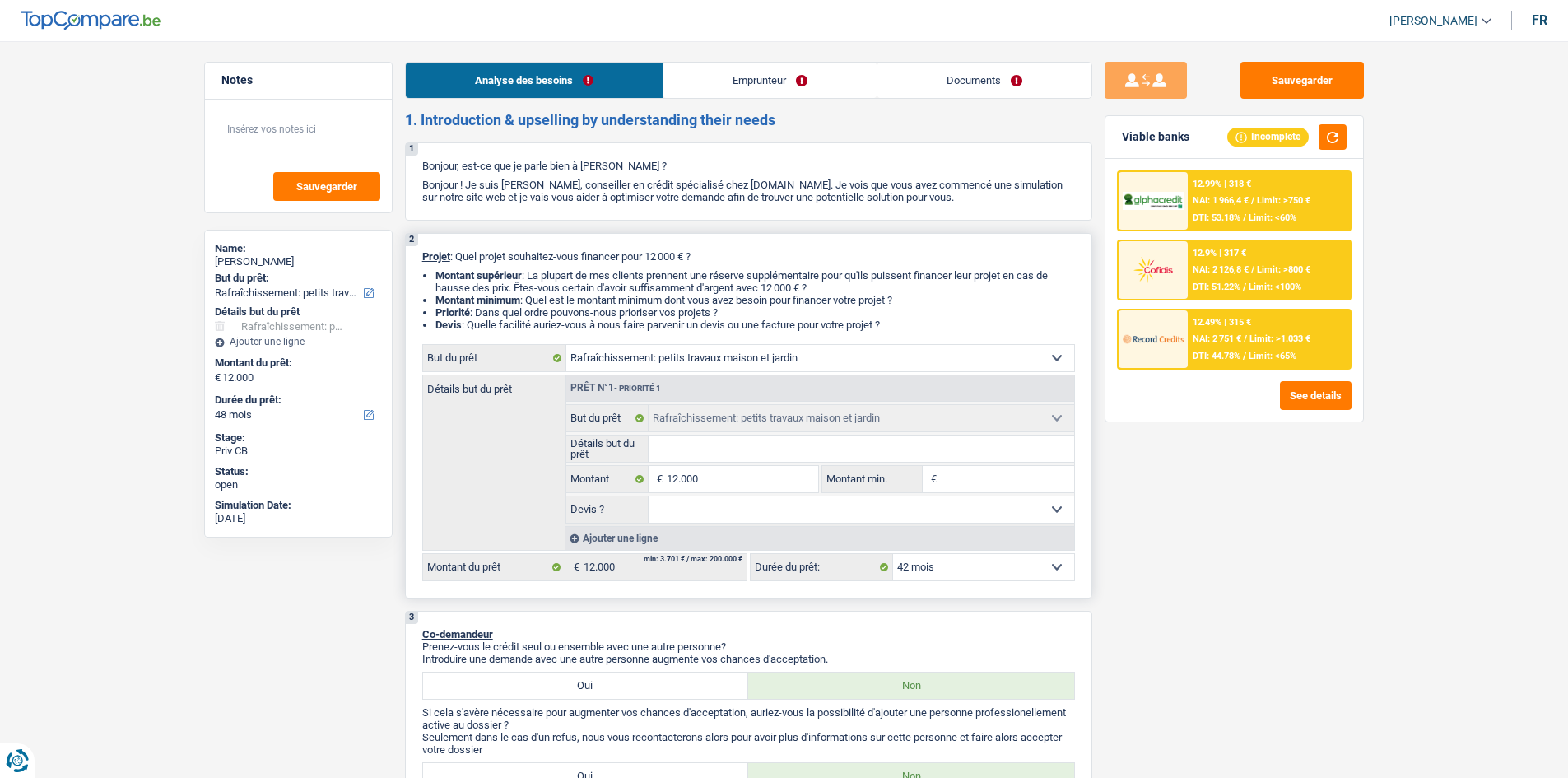 click on "12 mois 18 mois 24 mois 30 mois 36 mois 42 mois 48 mois 60 mois
Sélectionner une option" at bounding box center [984, 567] 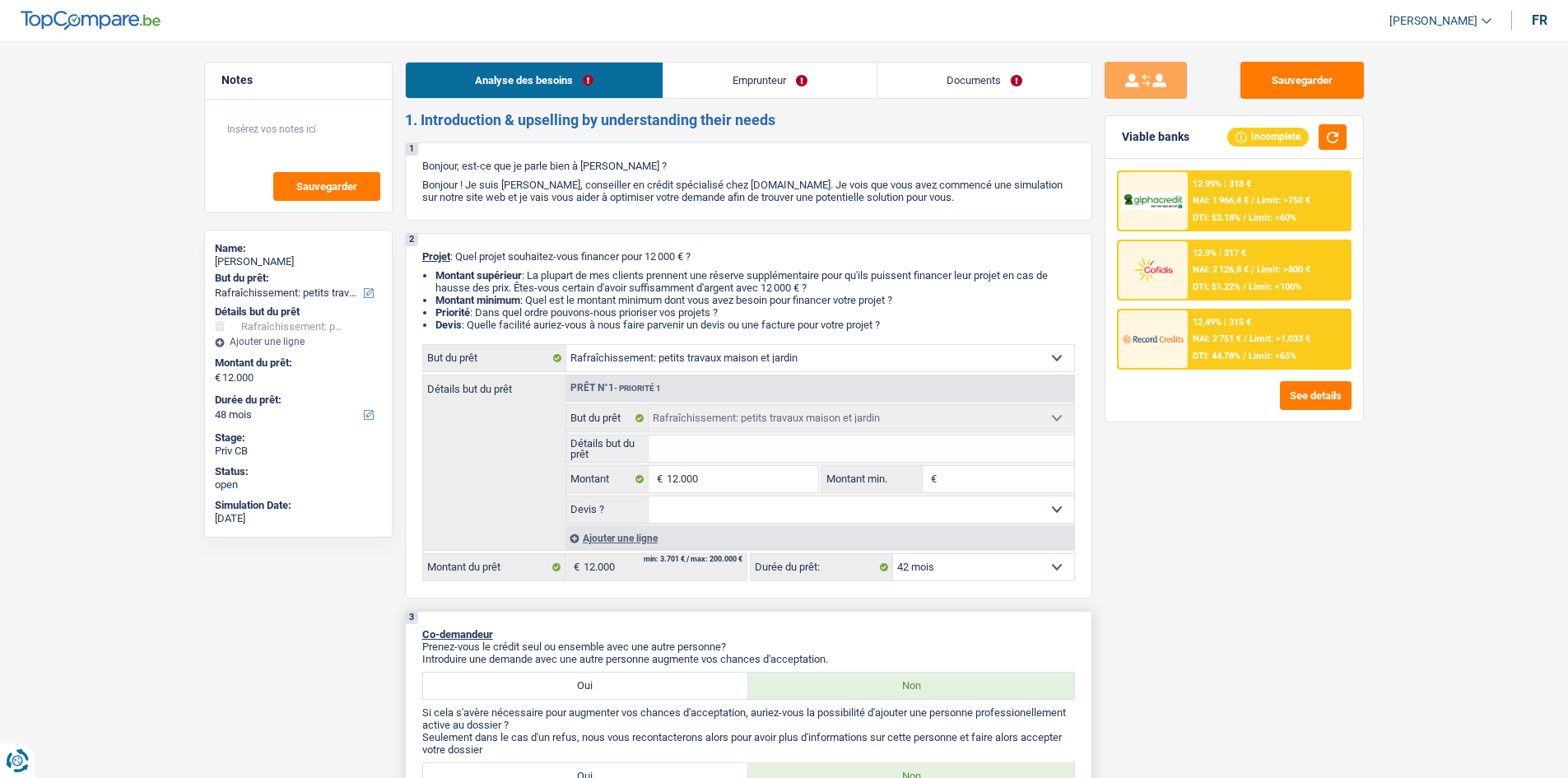 select on "42" 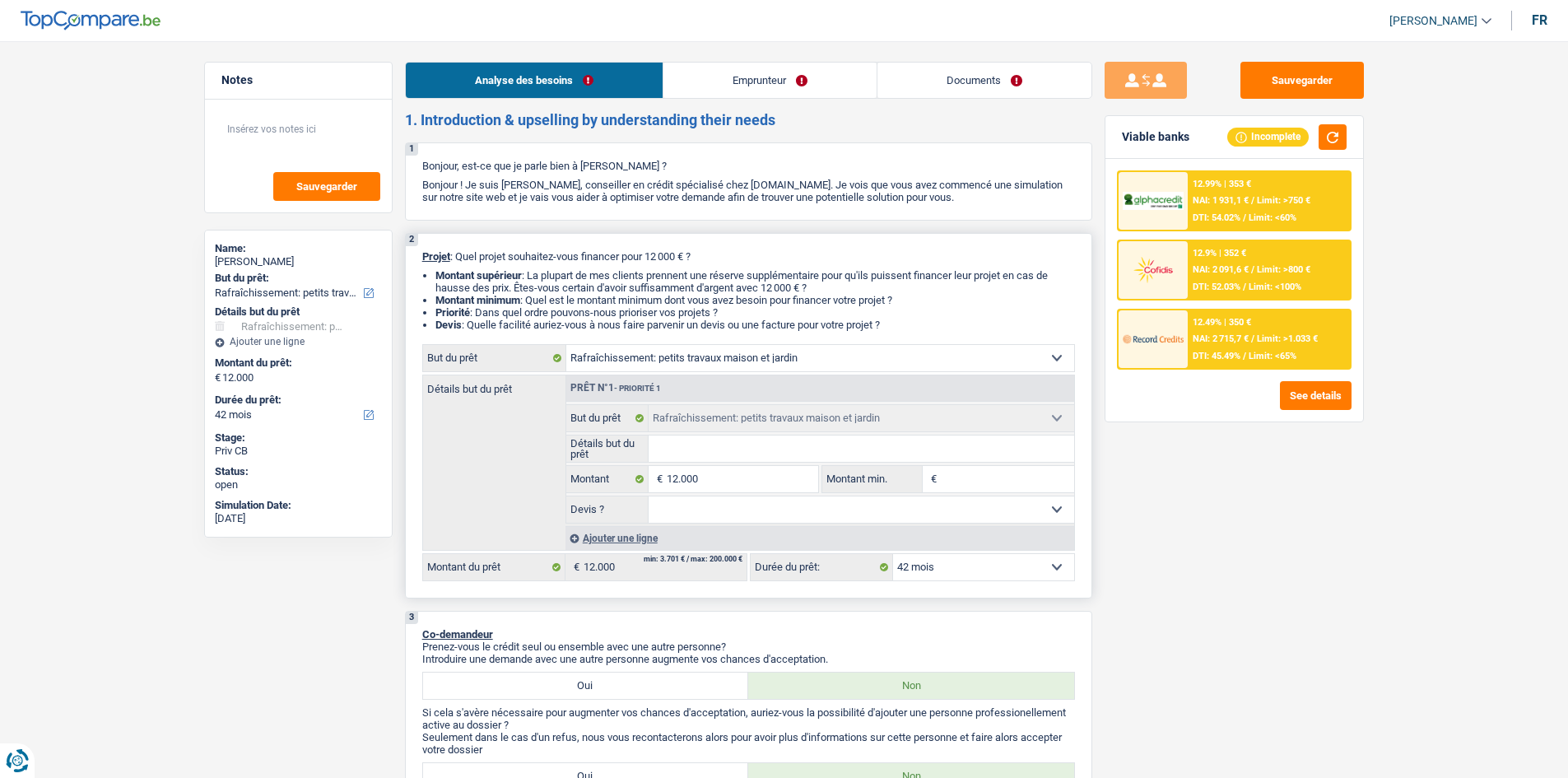click on "12 mois 18 mois 24 mois 30 mois 36 mois 42 mois 48 mois 60 mois
Sélectionner une option" at bounding box center [984, 567] 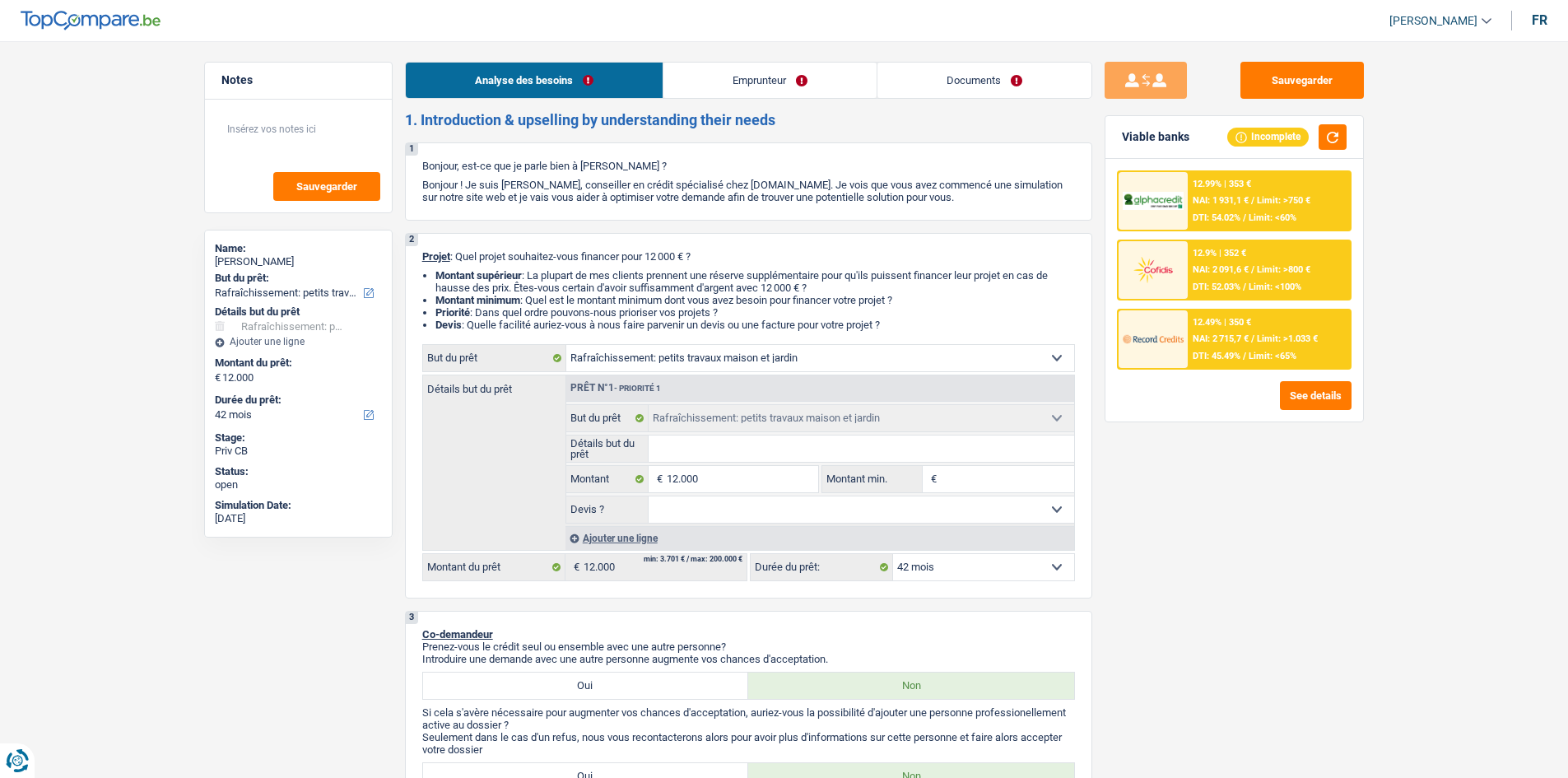 click on "Sauvegarder
Viable banks
Incomplete
12.99% | 353 €
NAI: 1 931,1 €
/
Limit: >750 €
DTI: 54.02%
/
Limit: <60%
12.9% | 352 €
NAI: 2 091,6 €
/
Limit: >800 €
DTI: 52.03%
/
Limit: <100%
/       /" at bounding box center (1234, 404) 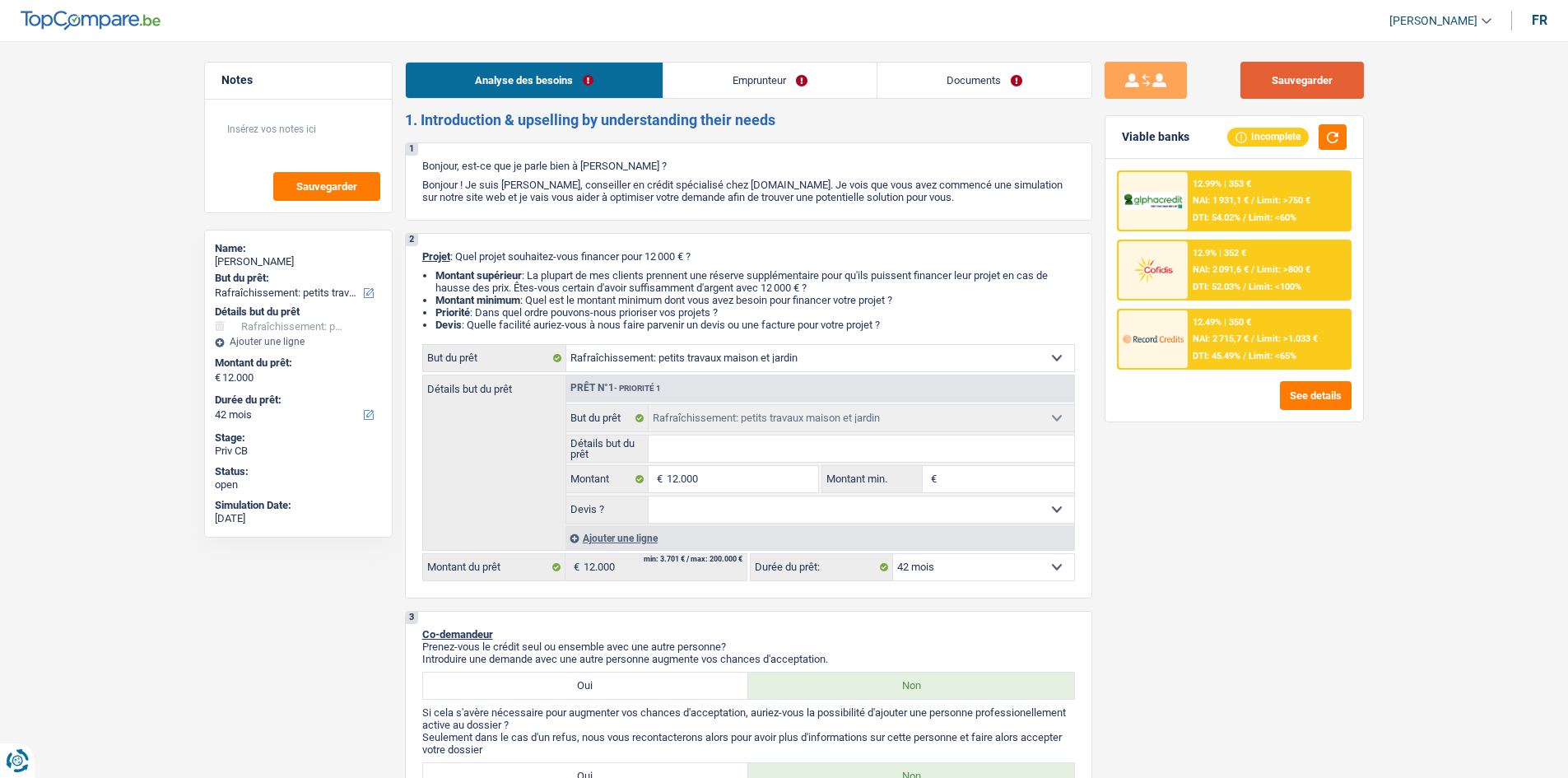 click on "Sauvegarder" at bounding box center (1302, 80) 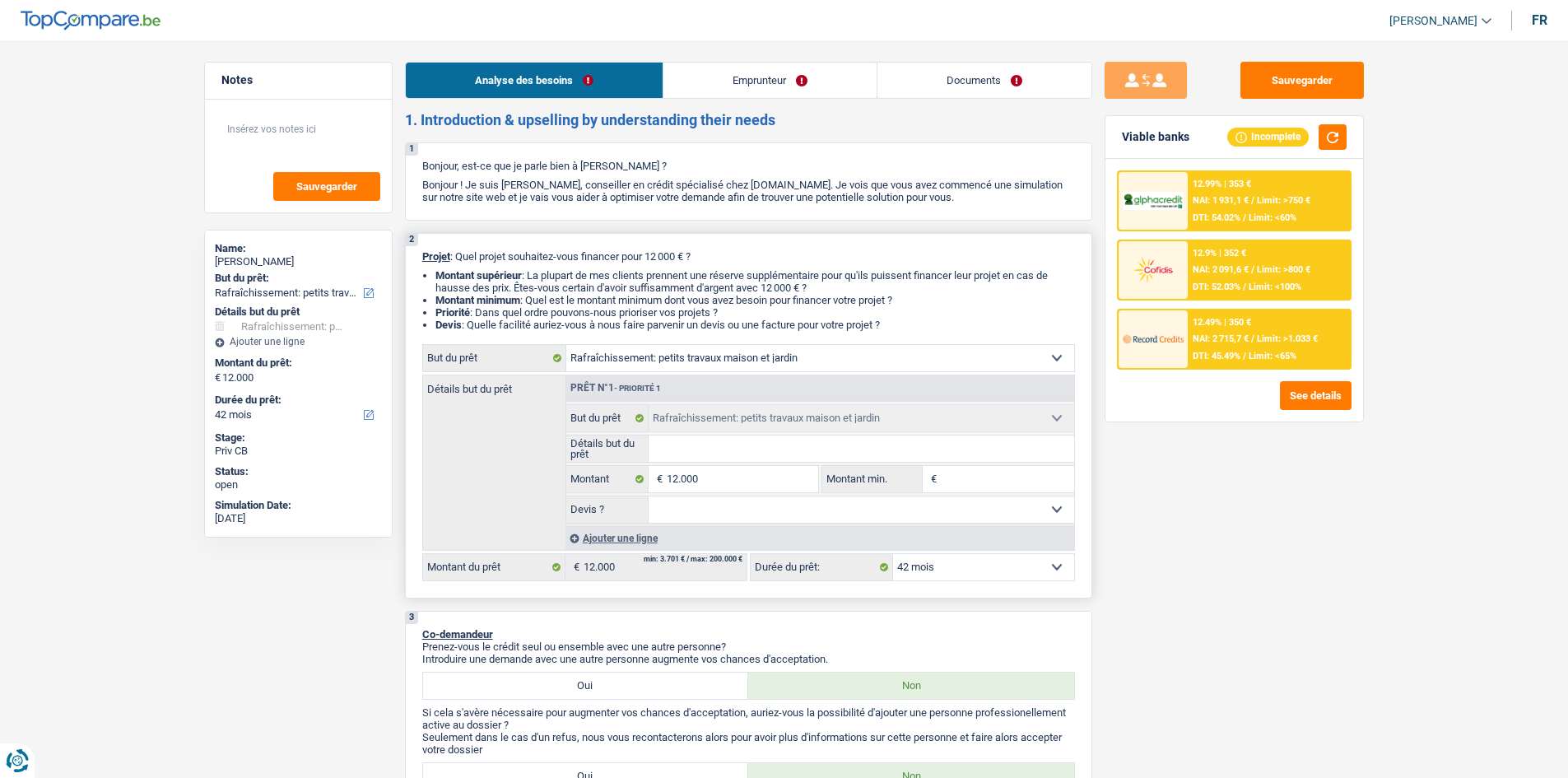 click on "12 mois 18 mois 24 mois 30 mois 36 mois 42 mois 48 mois 60 mois
Sélectionner une option" at bounding box center [984, 567] 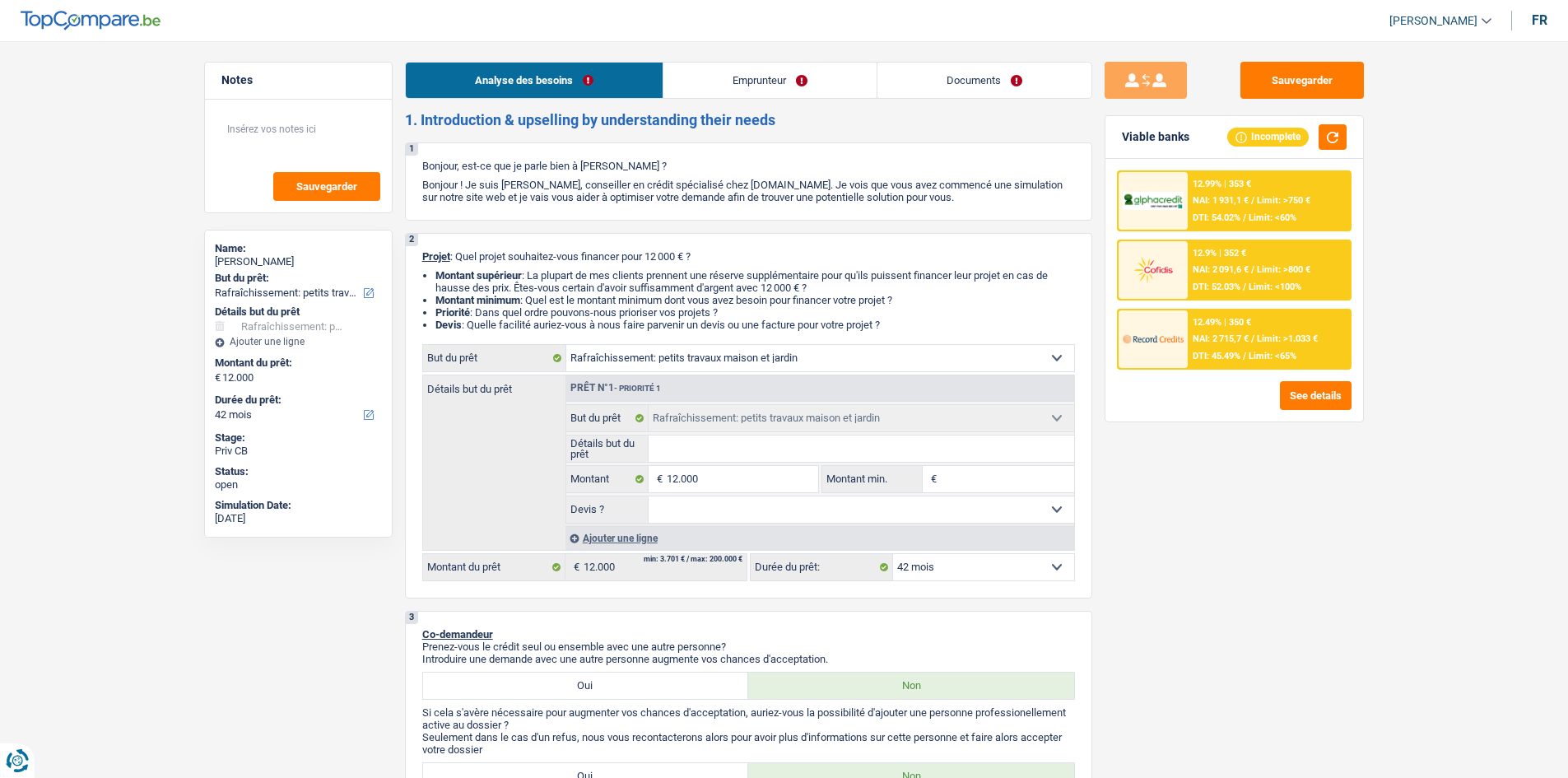 click on "Documents" at bounding box center [984, 80] 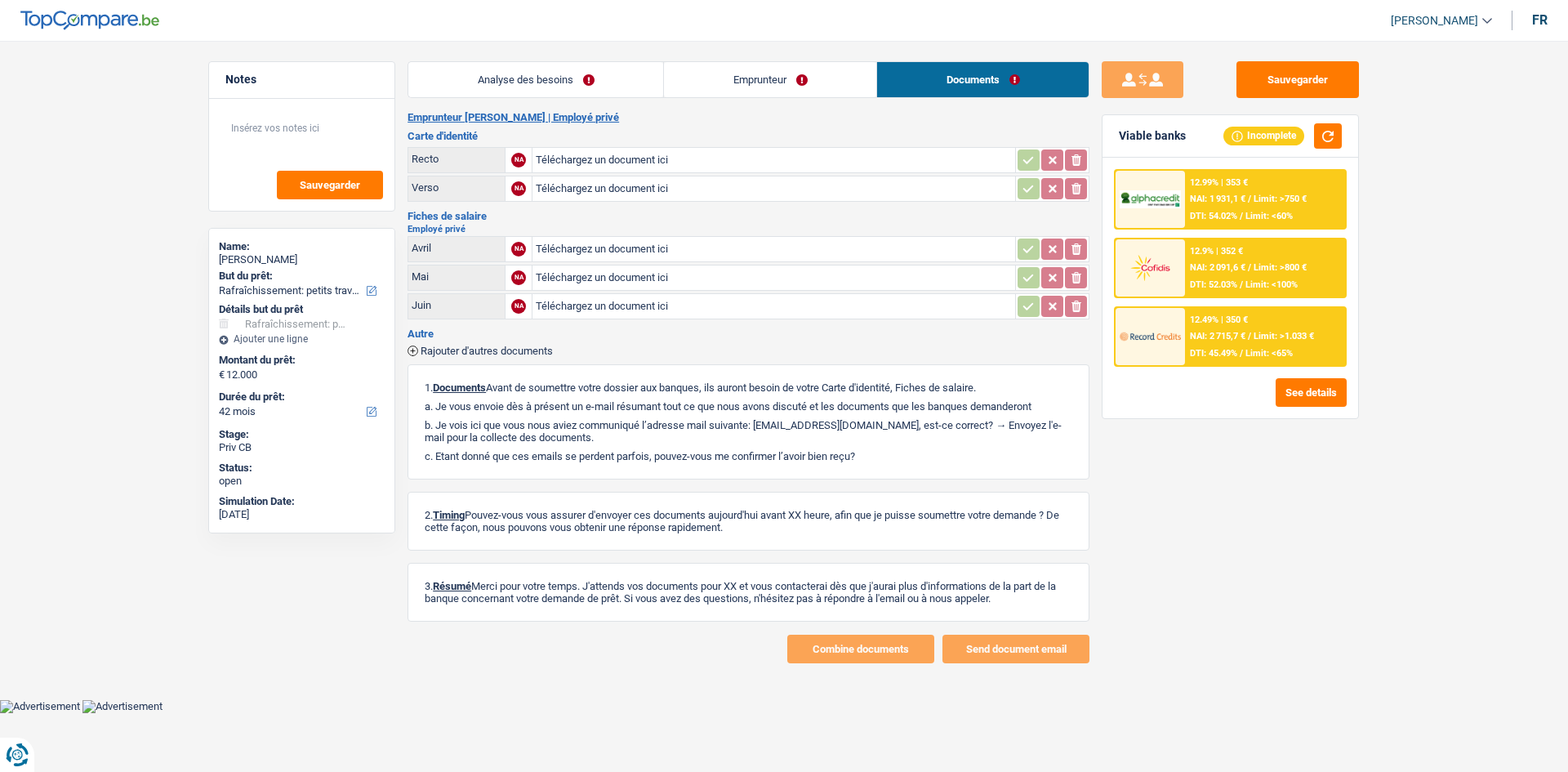 click on "Emprunteur" at bounding box center [770, 79] 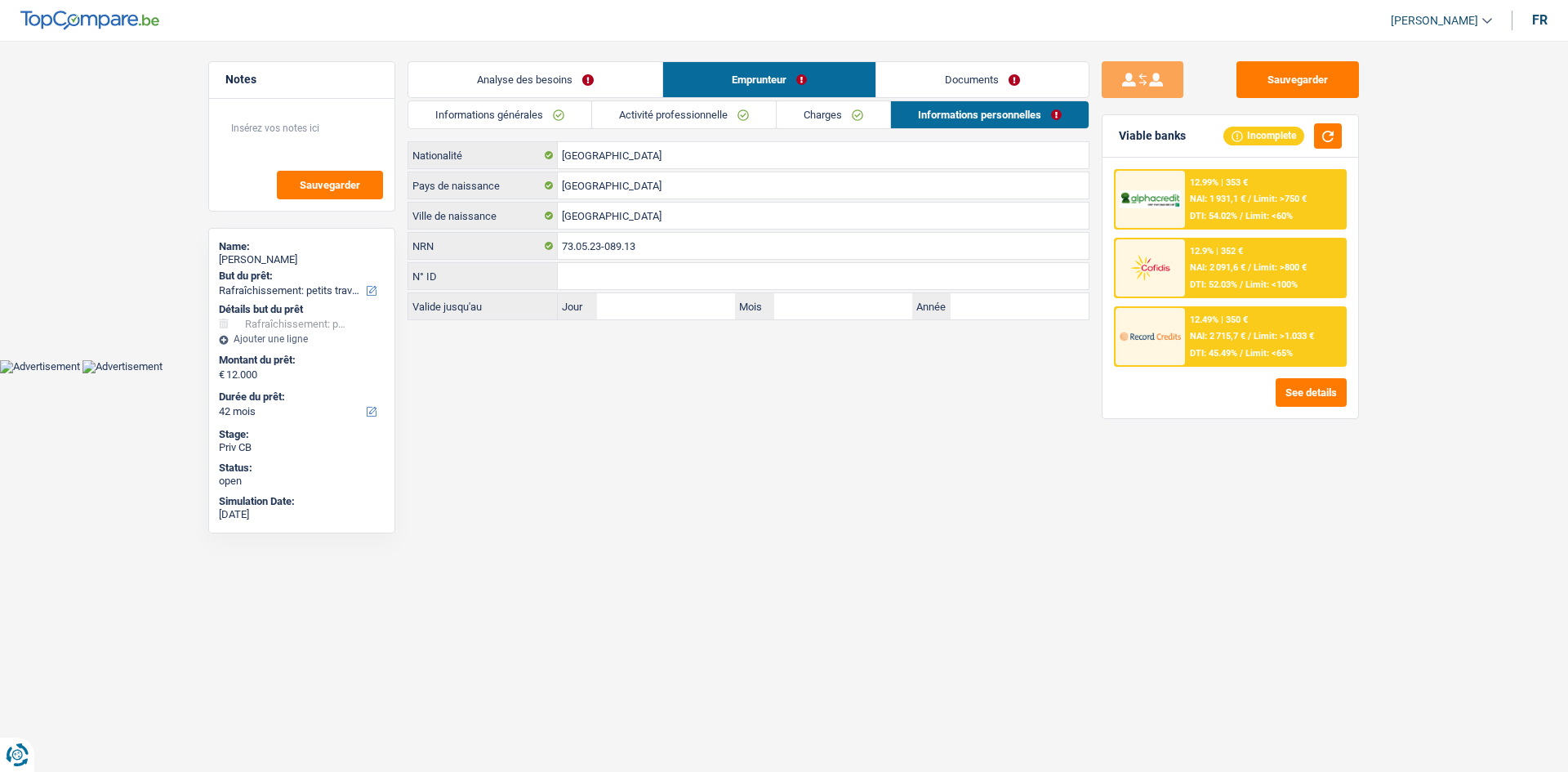 click on "Documents" at bounding box center (982, 79) 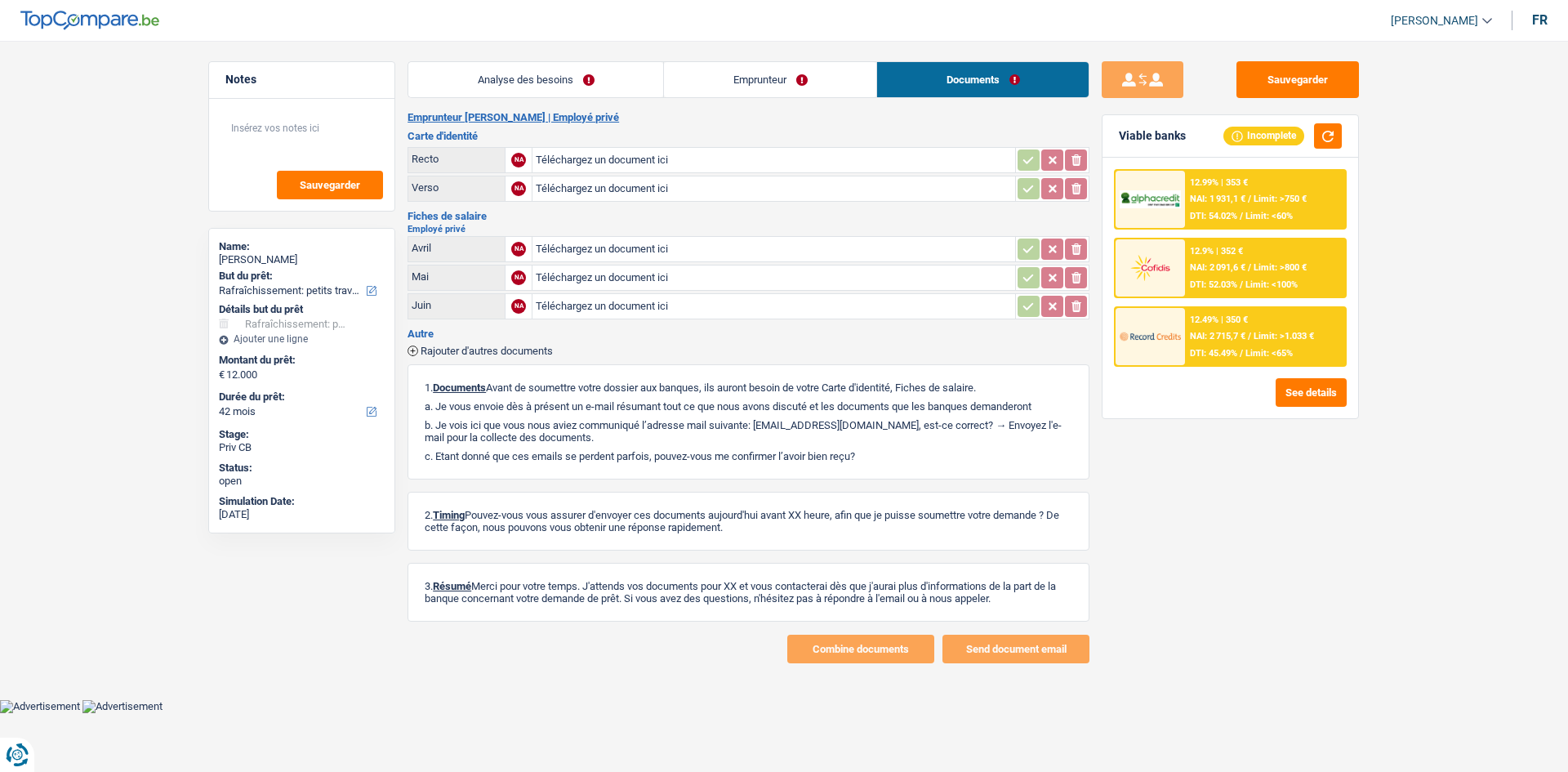 click on "Analyse des besoins" at bounding box center (536, 79) 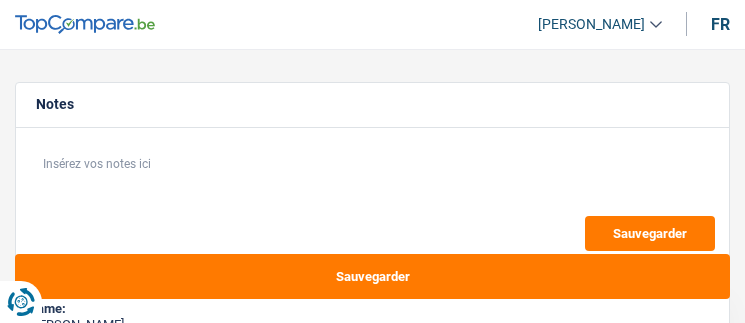 select on "familyEvent" 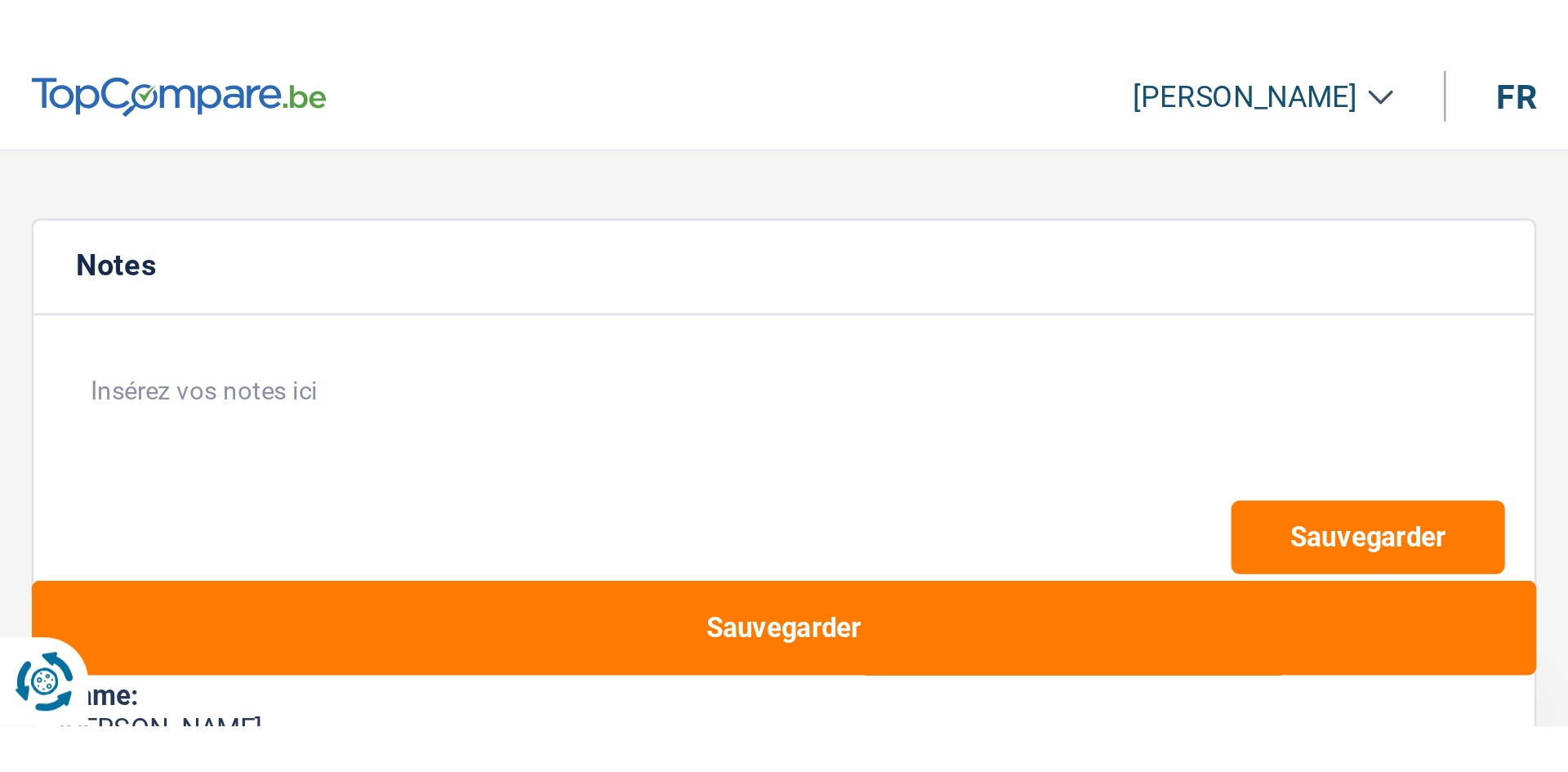 scroll, scrollTop: 0, scrollLeft: 0, axis: both 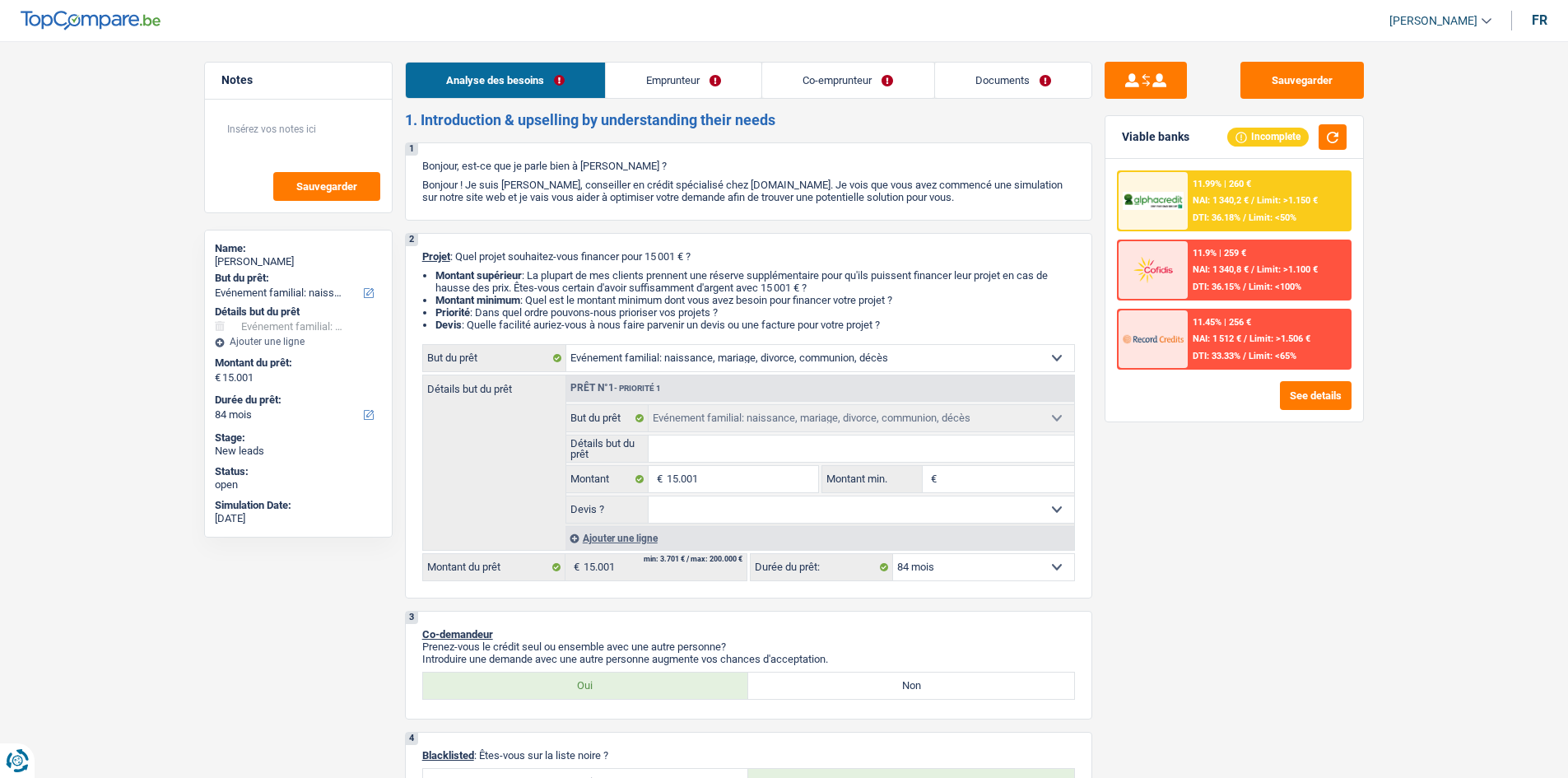 click on "Emprunteur" at bounding box center [683, 80] 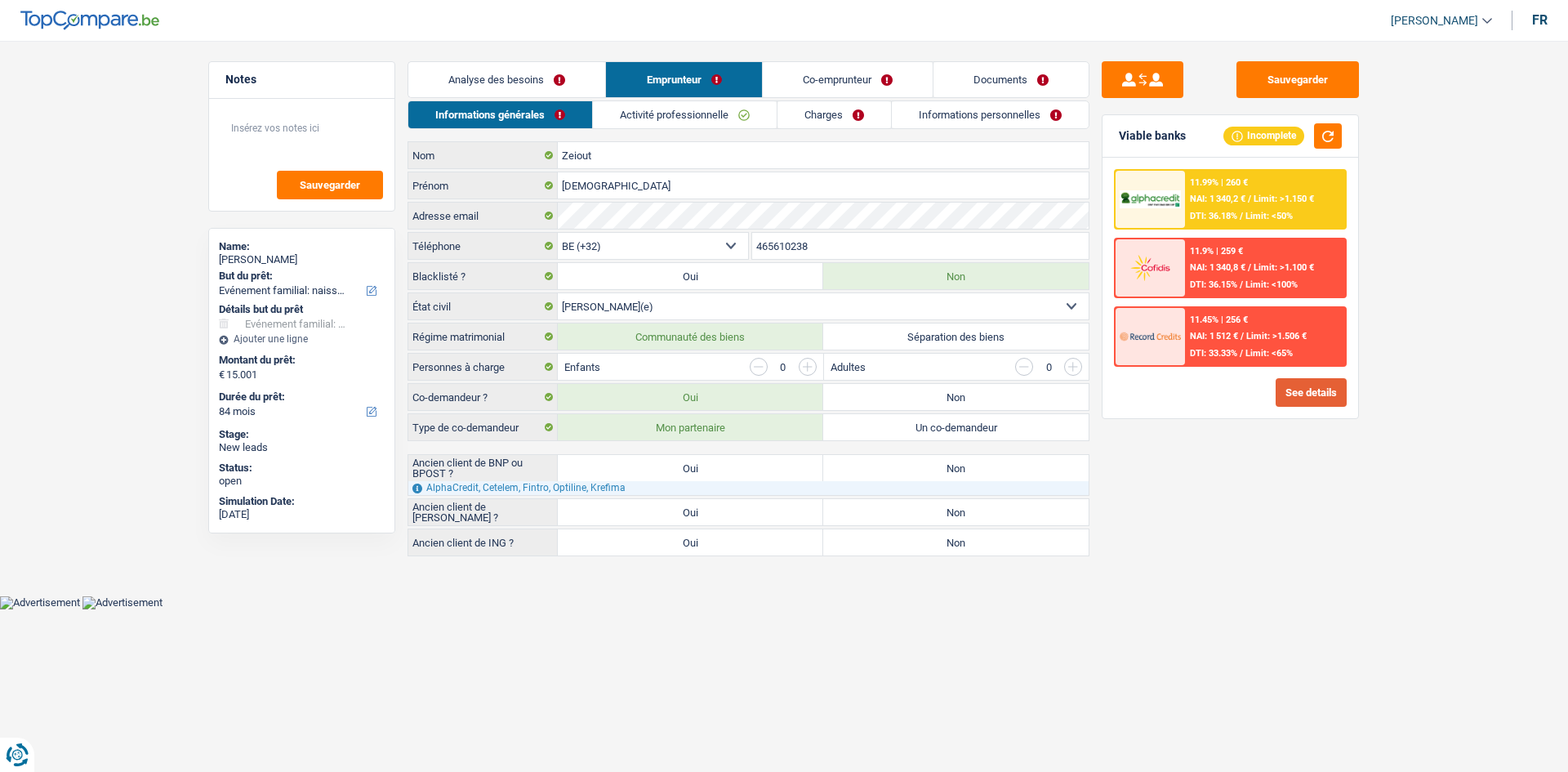 click on "See details" at bounding box center (1311, 392) 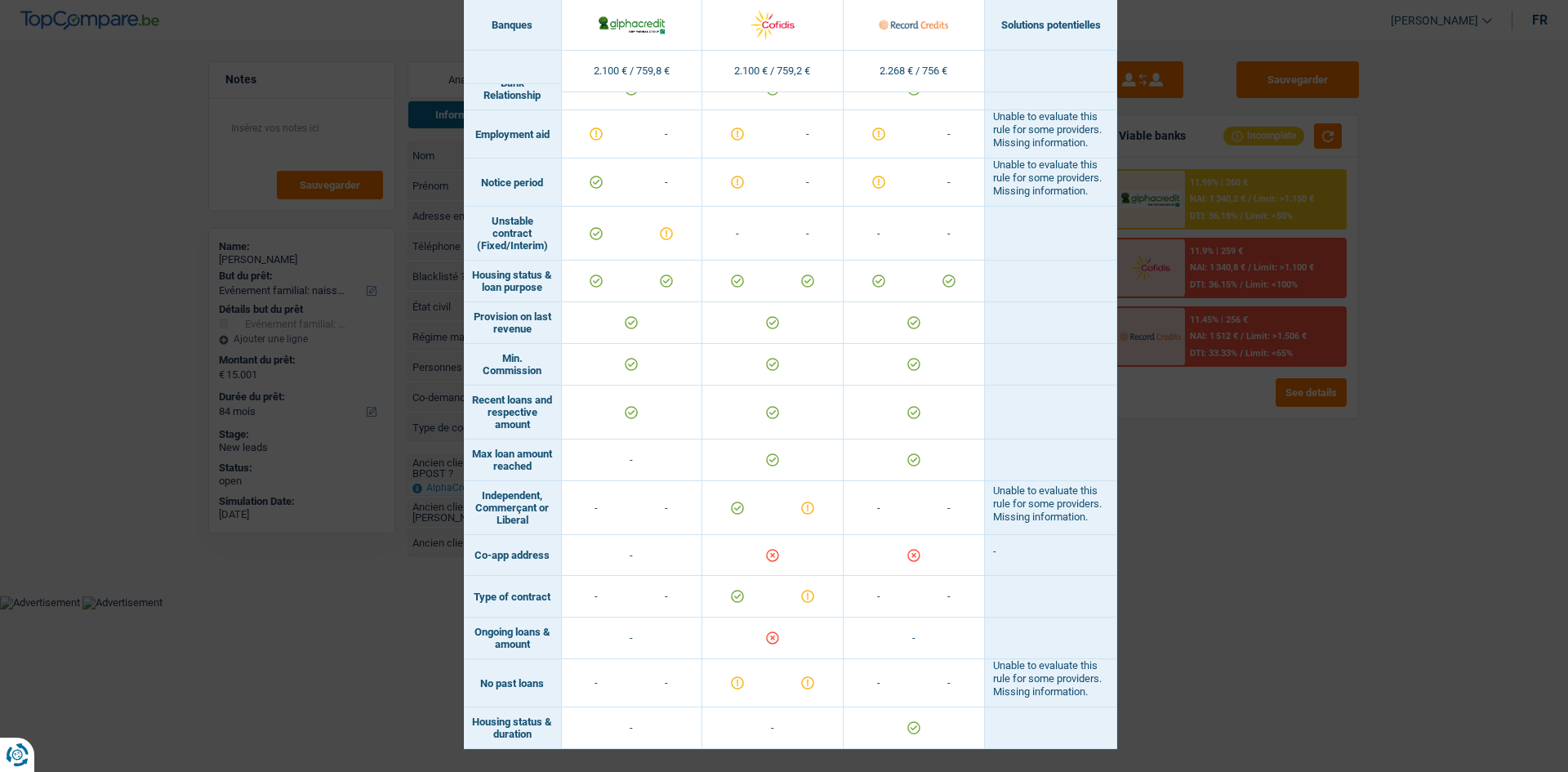 scroll, scrollTop: 877, scrollLeft: 0, axis: vertical 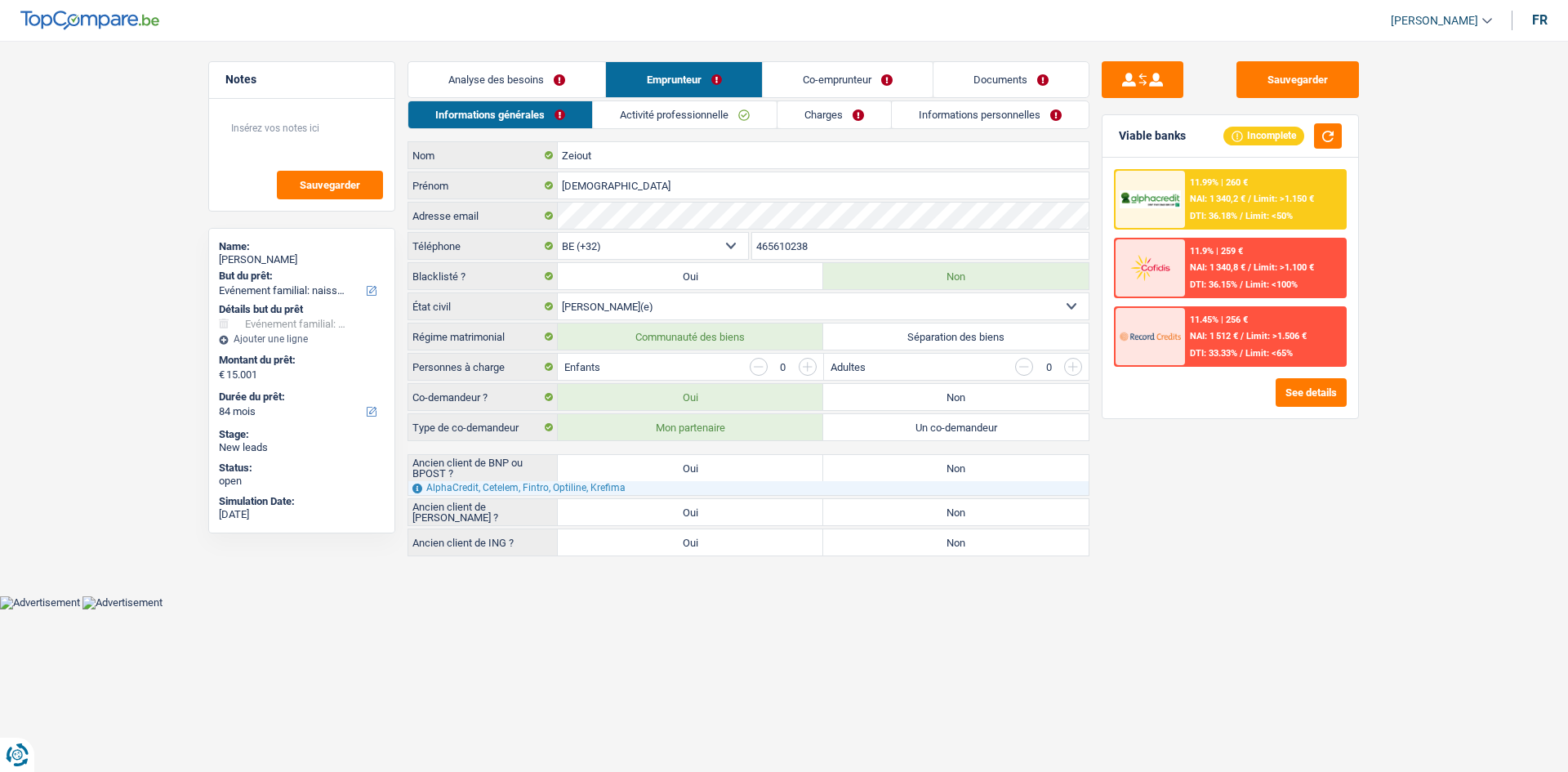 click on "Activité professionnelle" at bounding box center [684, 114] 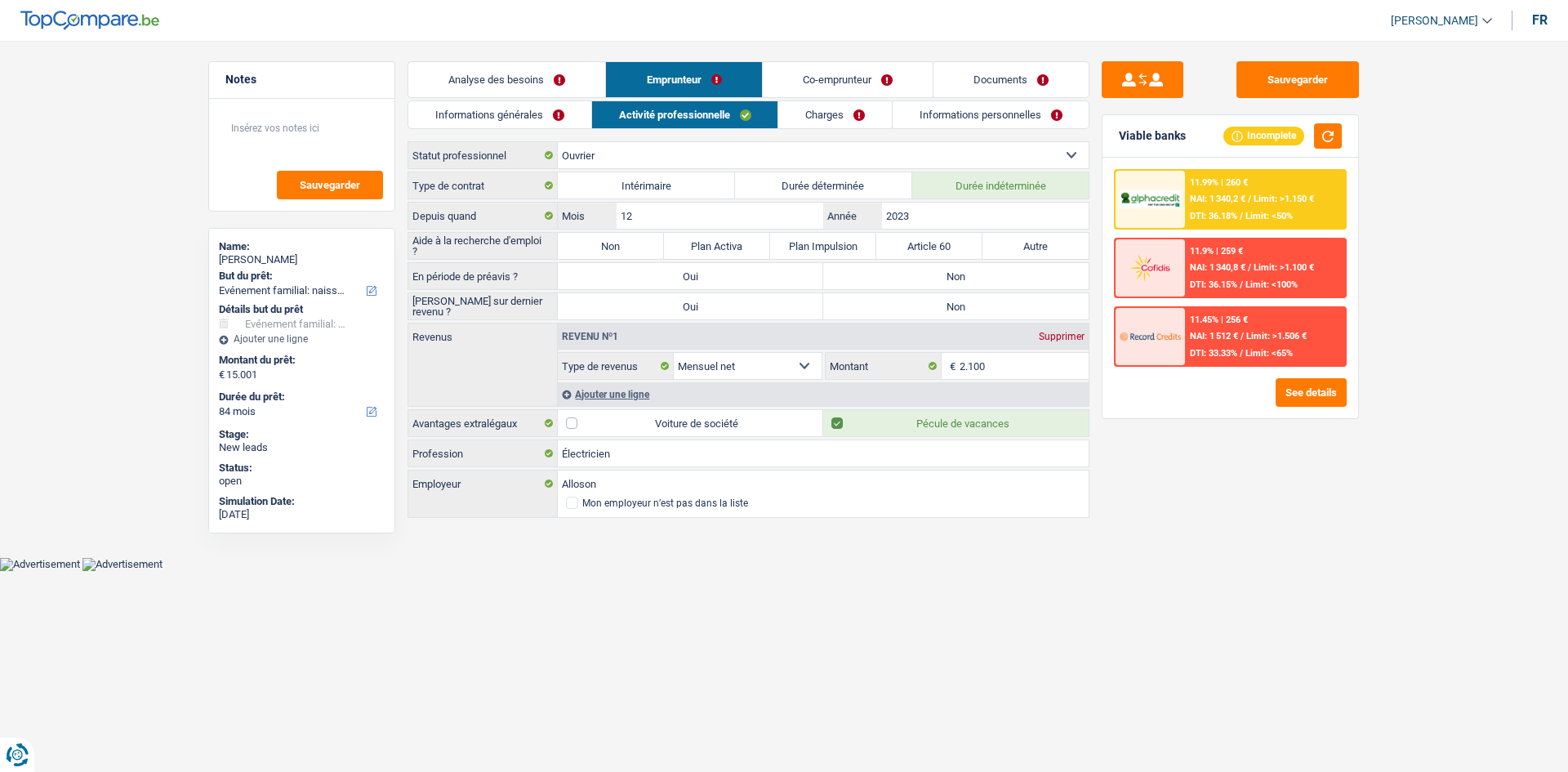 click on "Co-emprunteur" at bounding box center [848, 79] 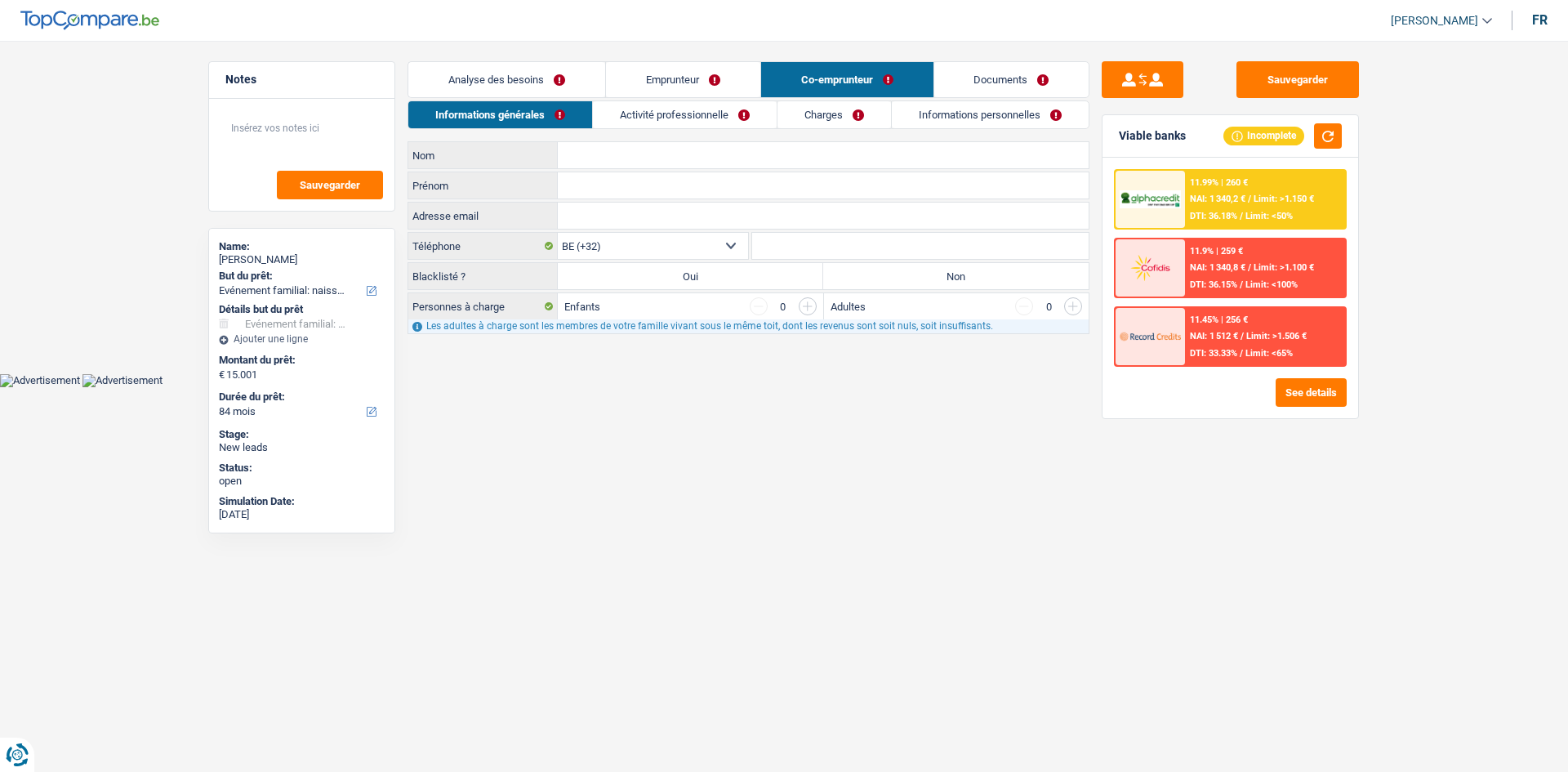 click on "Activité professionnelle" at bounding box center (684, 114) 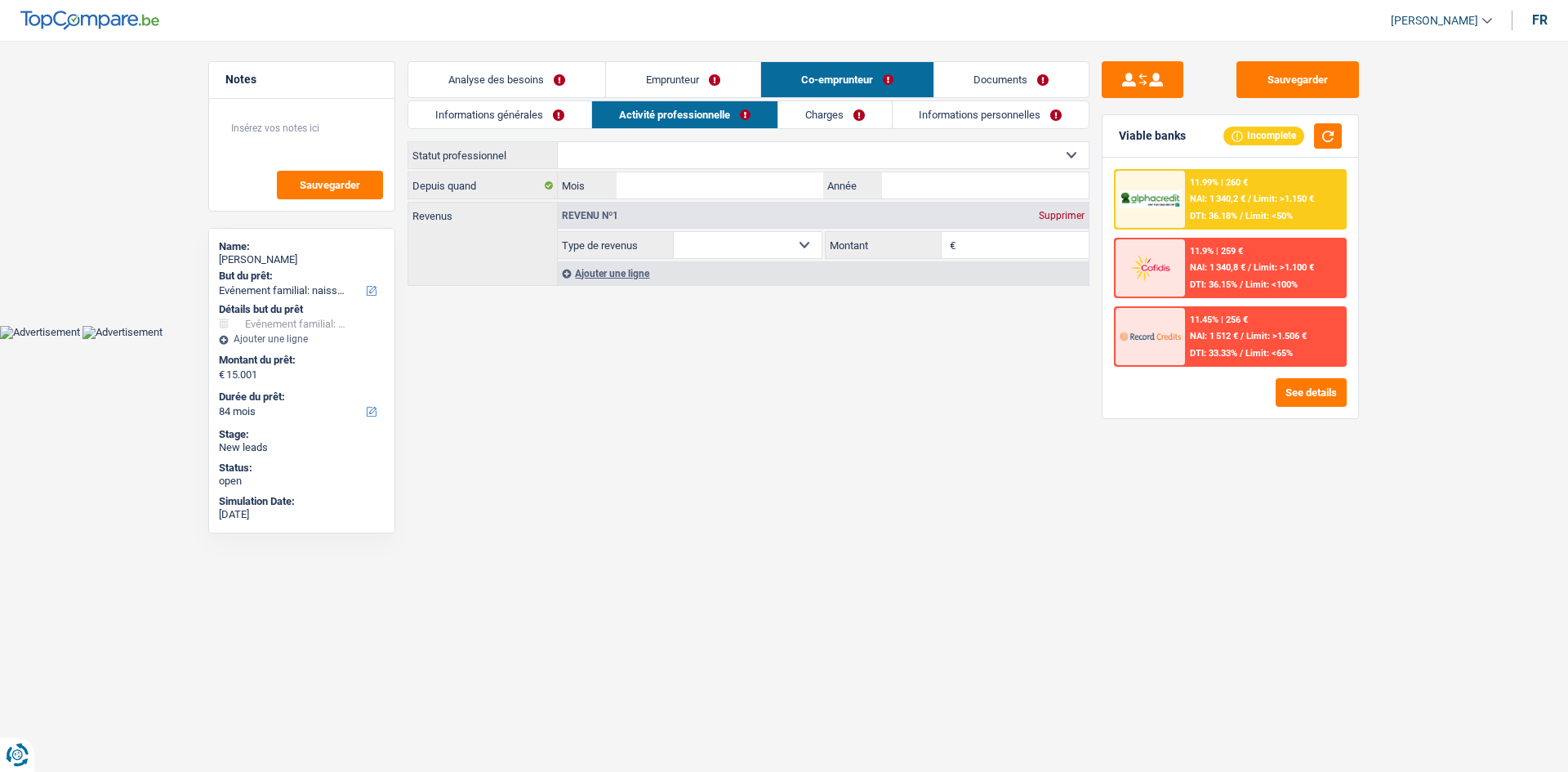 click on "Charges" at bounding box center (835, 114) 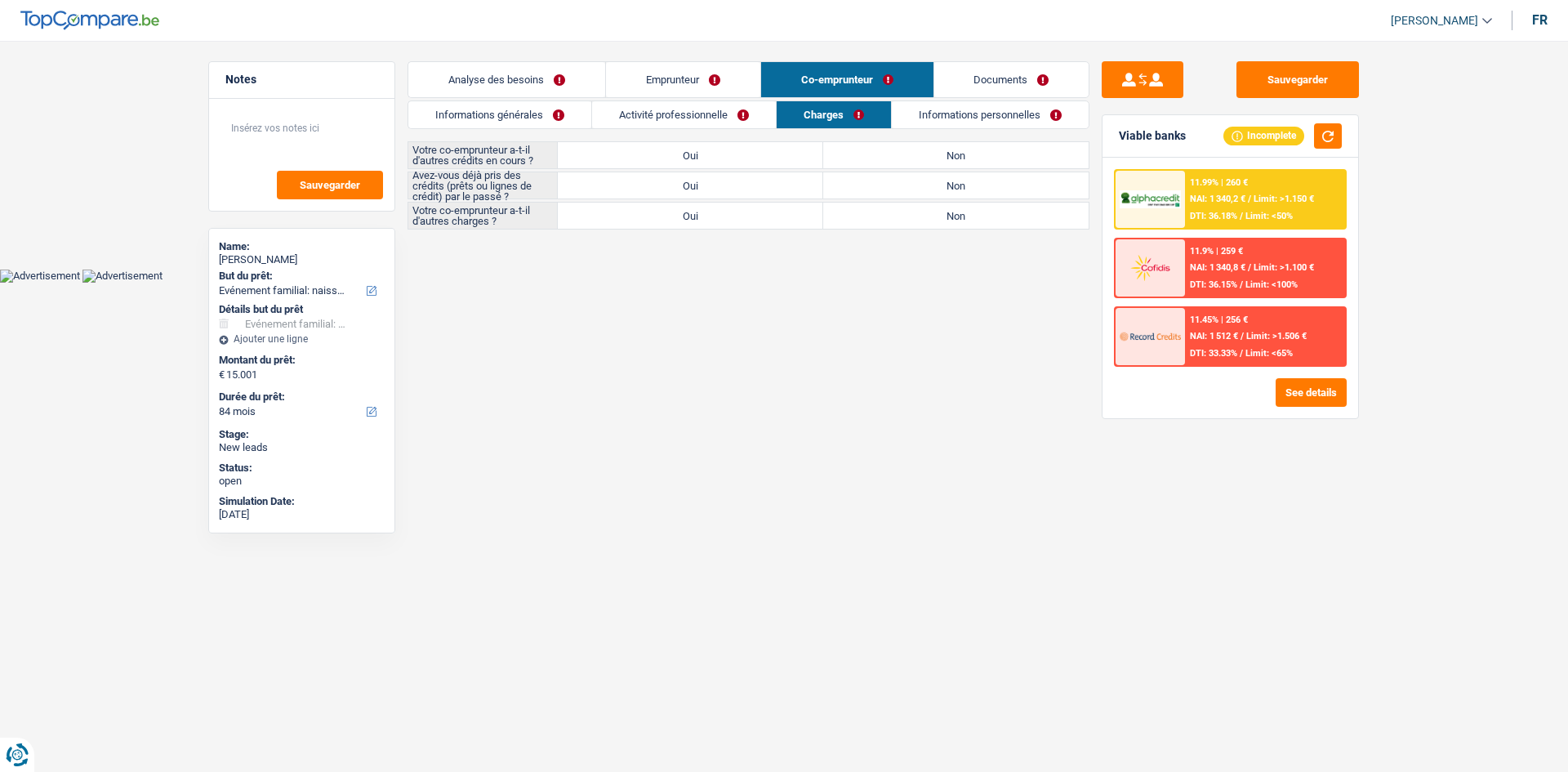 click on "Informations personnelles" at bounding box center [990, 114] 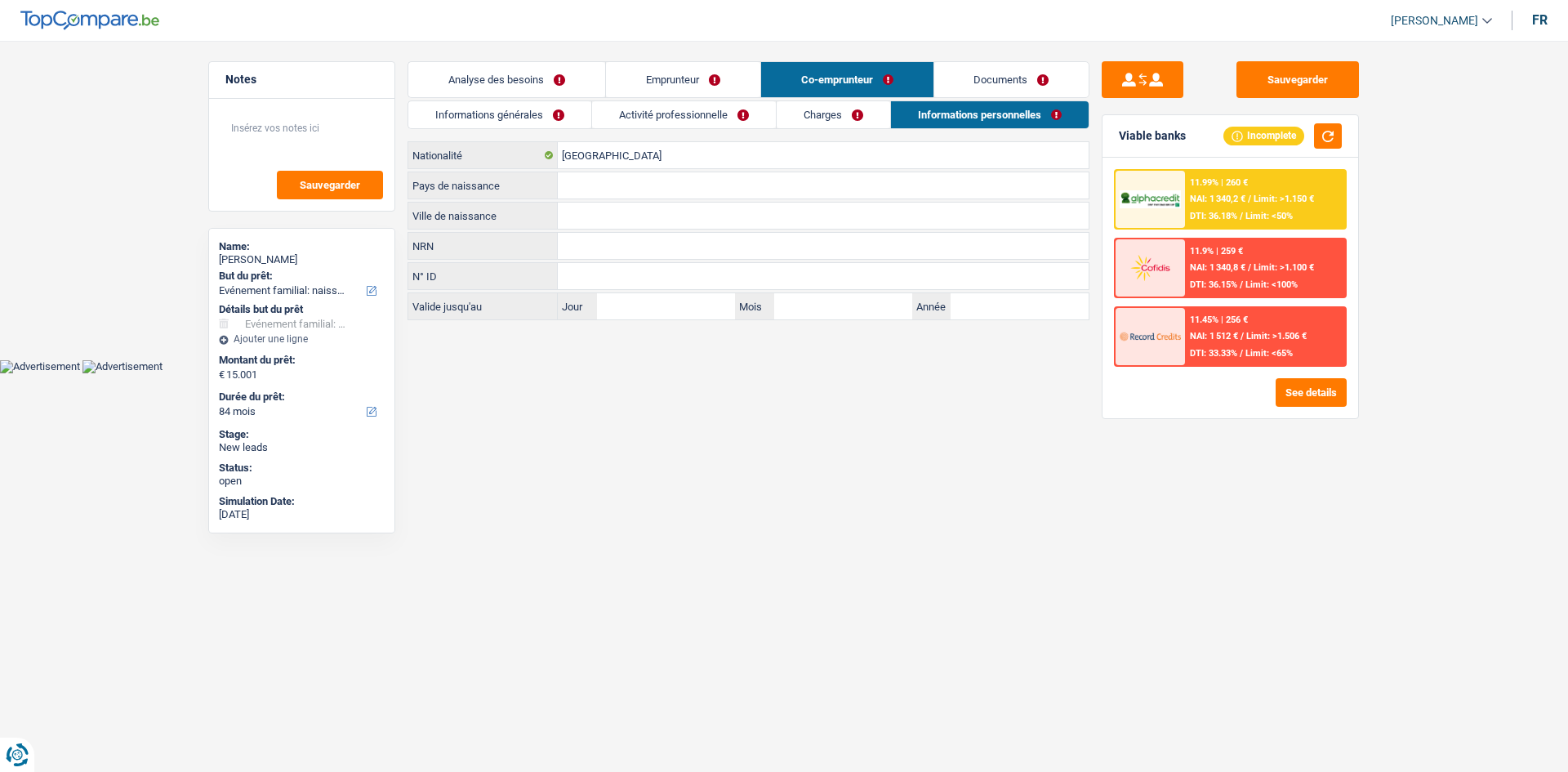 click on "Informations générales" at bounding box center [500, 114] 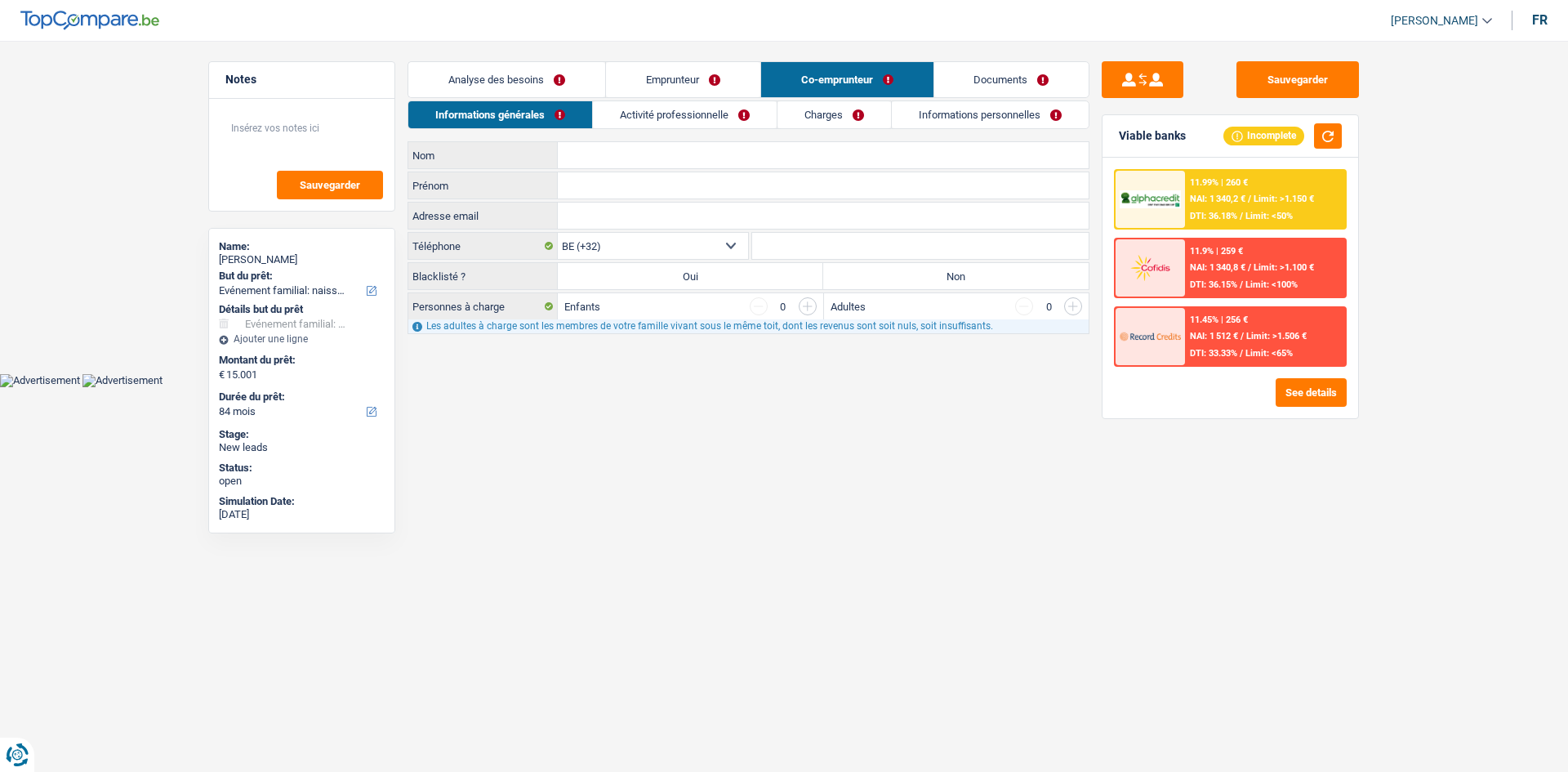 click on "Emprunteur" at bounding box center (683, 79) 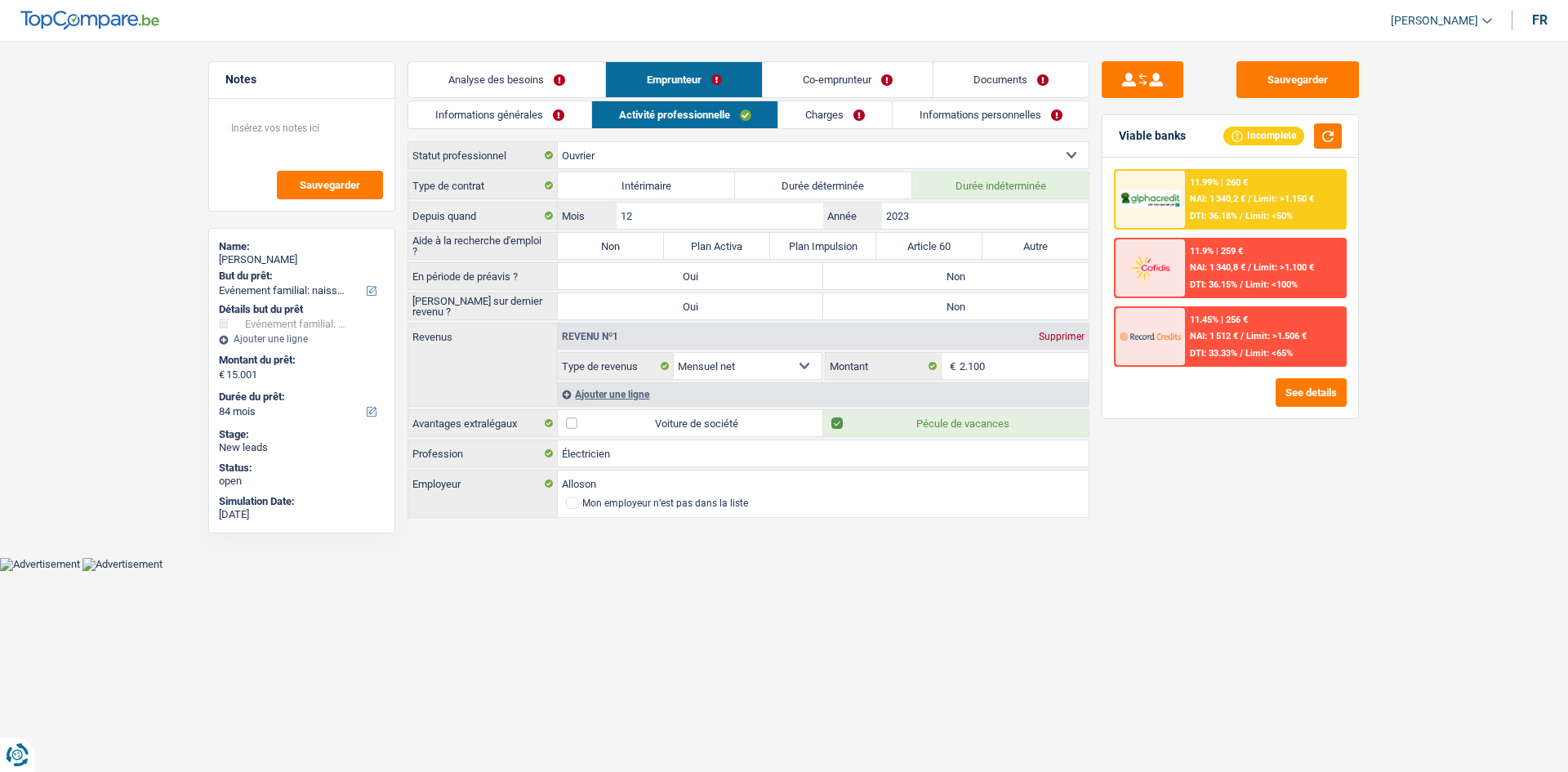 click on "Informations générales" at bounding box center (500, 114) 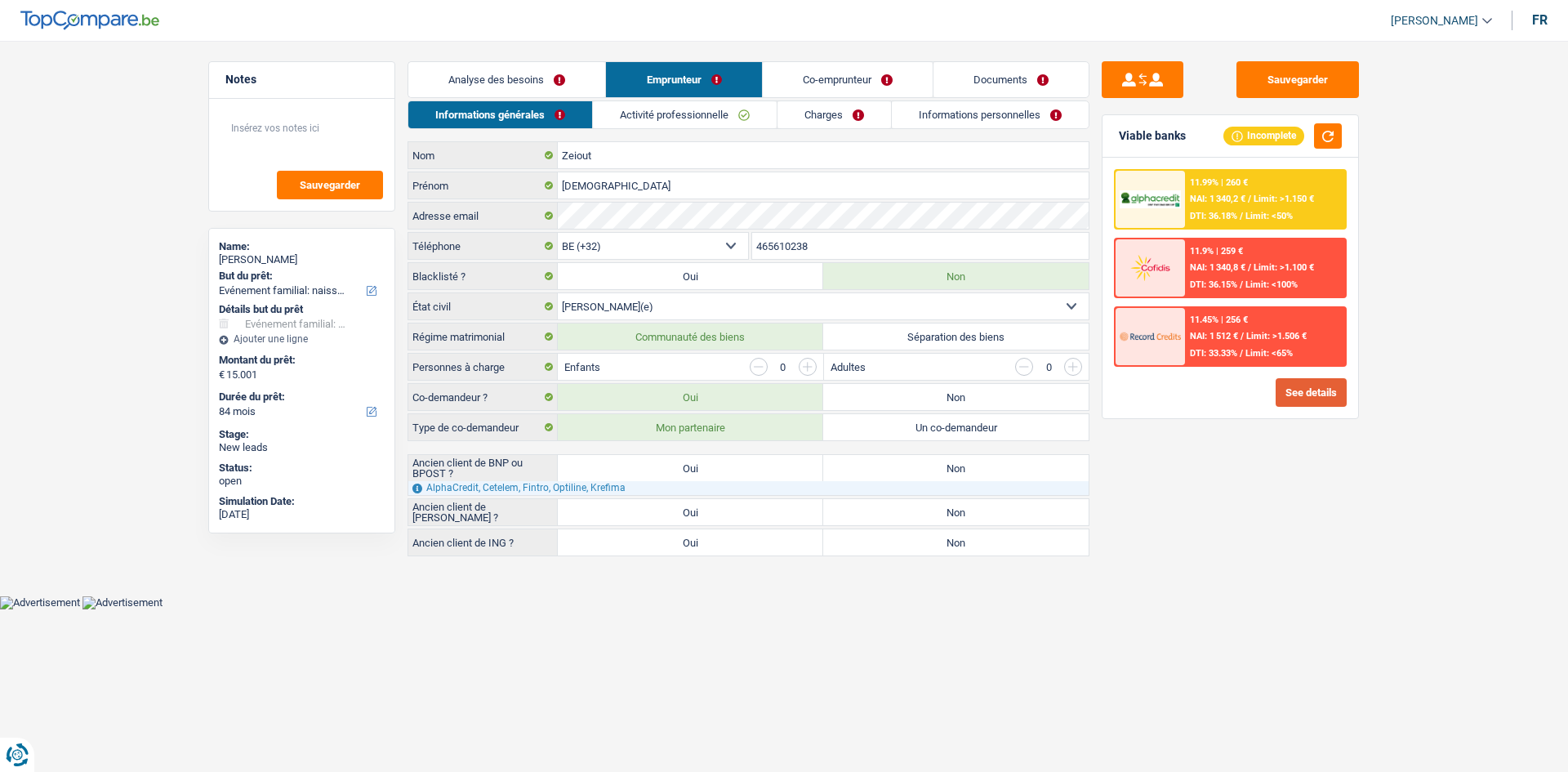 click on "See details" at bounding box center [1311, 392] 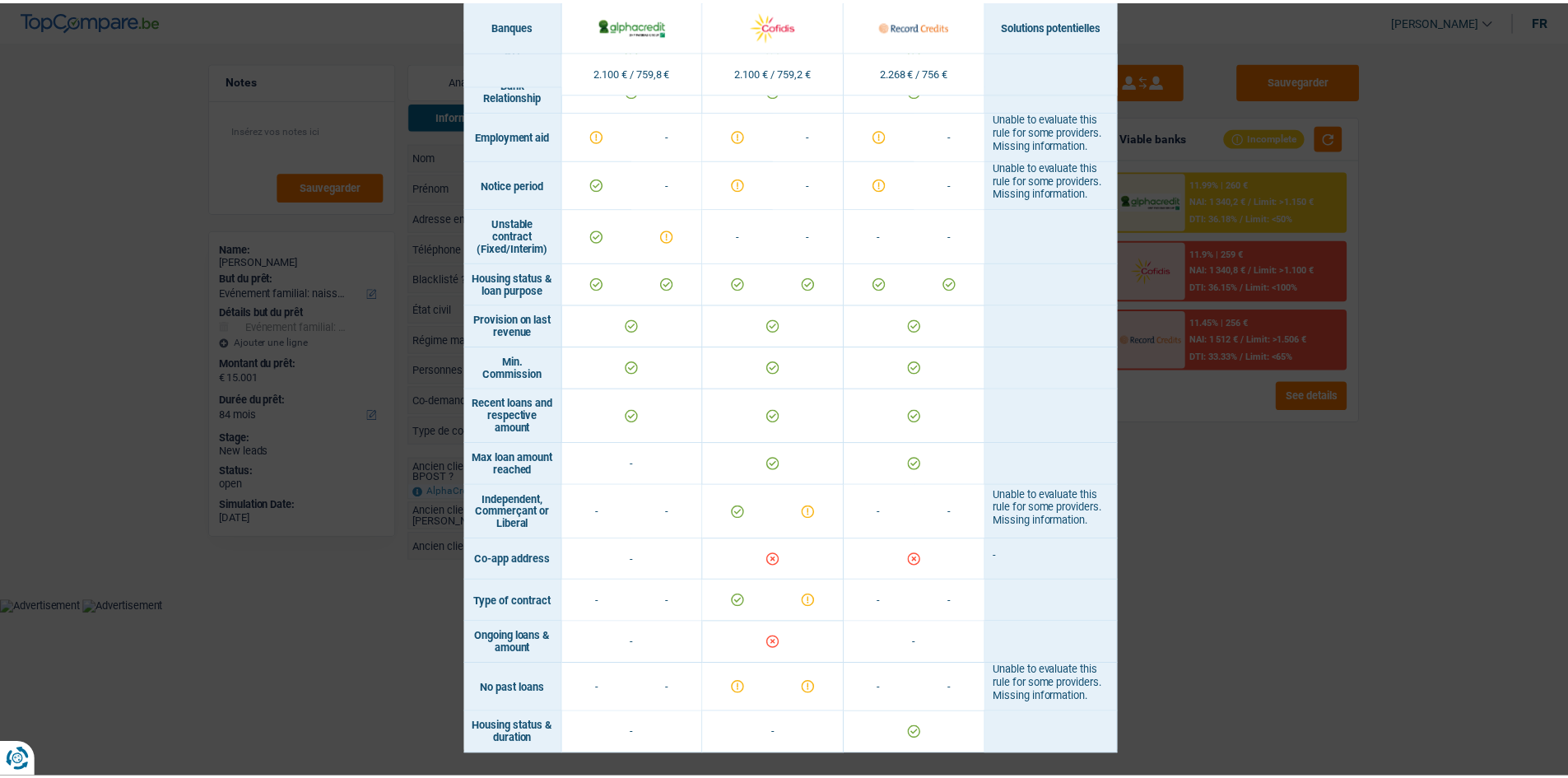 scroll, scrollTop: 883, scrollLeft: 0, axis: vertical 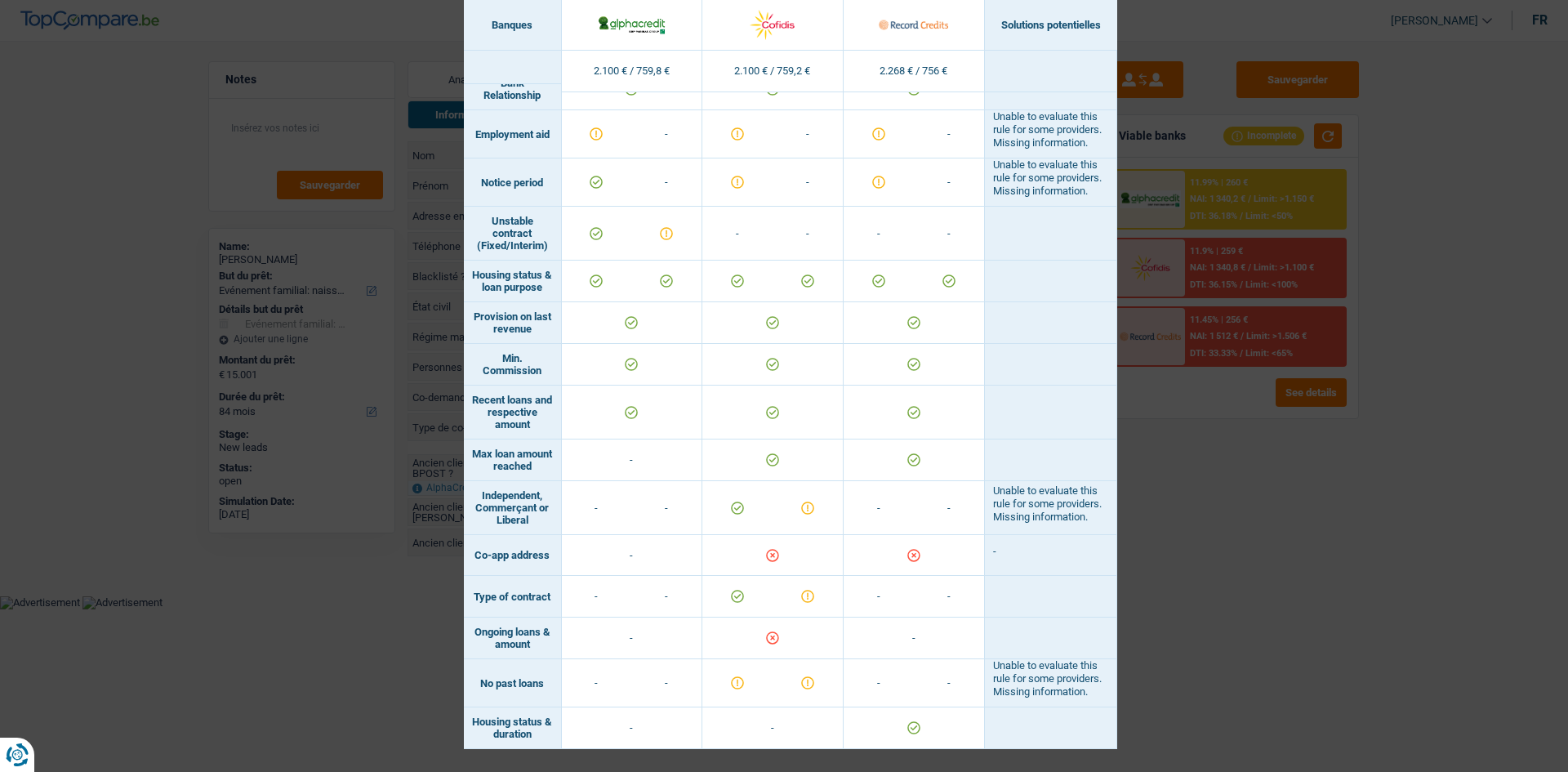 drag, startPoint x: 1264, startPoint y: 529, endPoint x: 1028, endPoint y: 298, distance: 330.23779 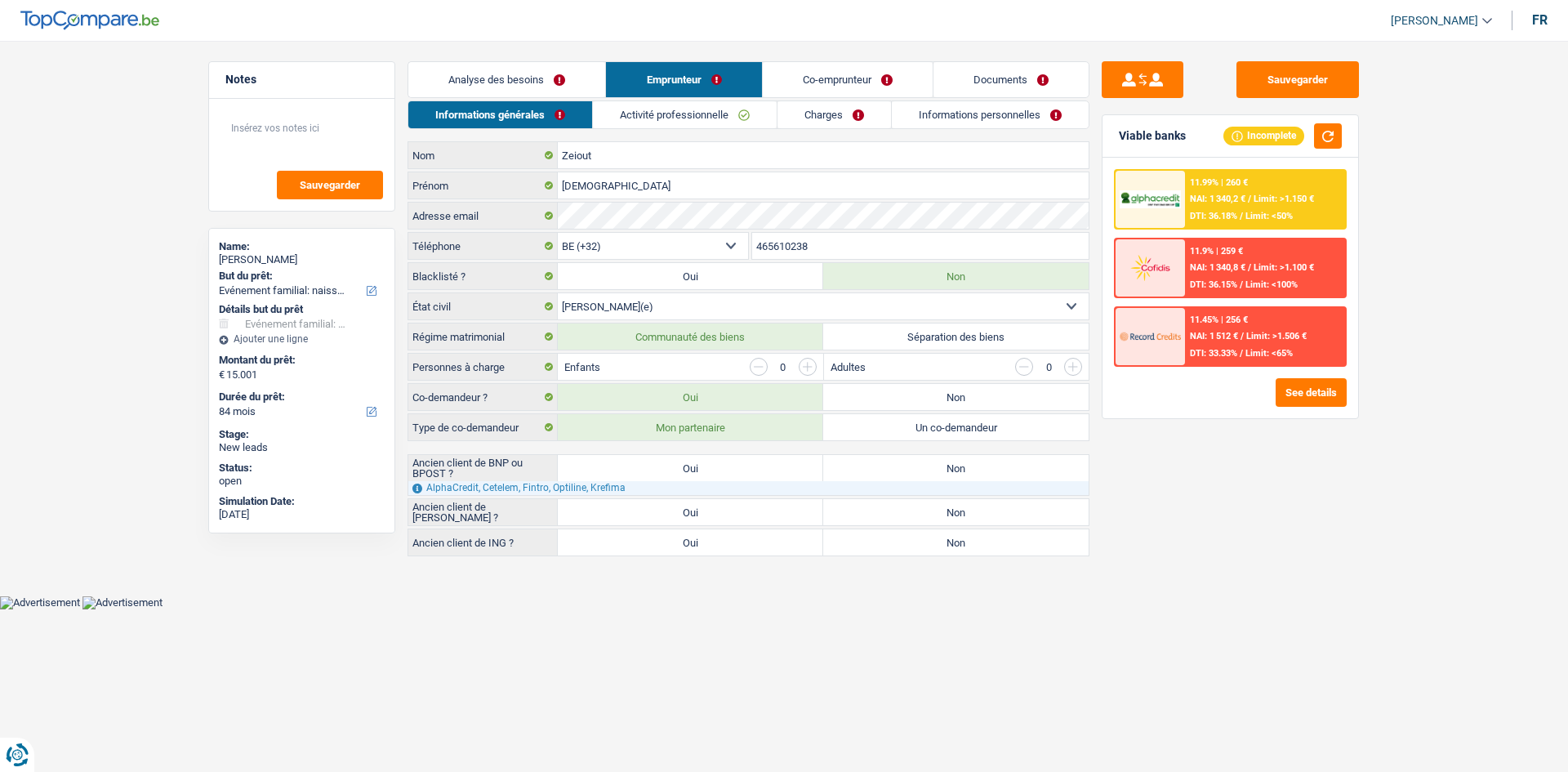 click on "Co-emprunteur" at bounding box center [848, 79] 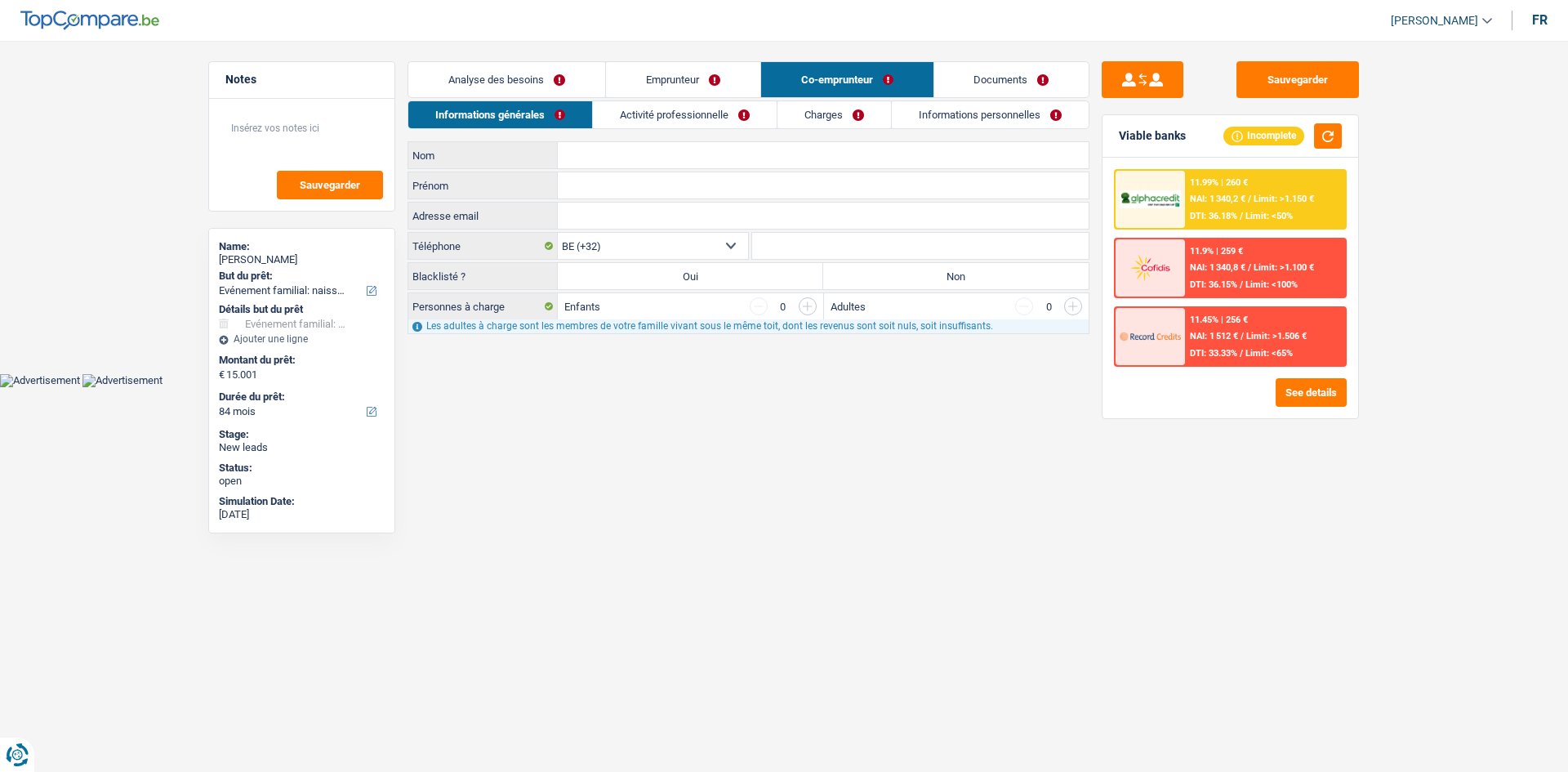 click on "Activité professionnelle" at bounding box center [684, 114] 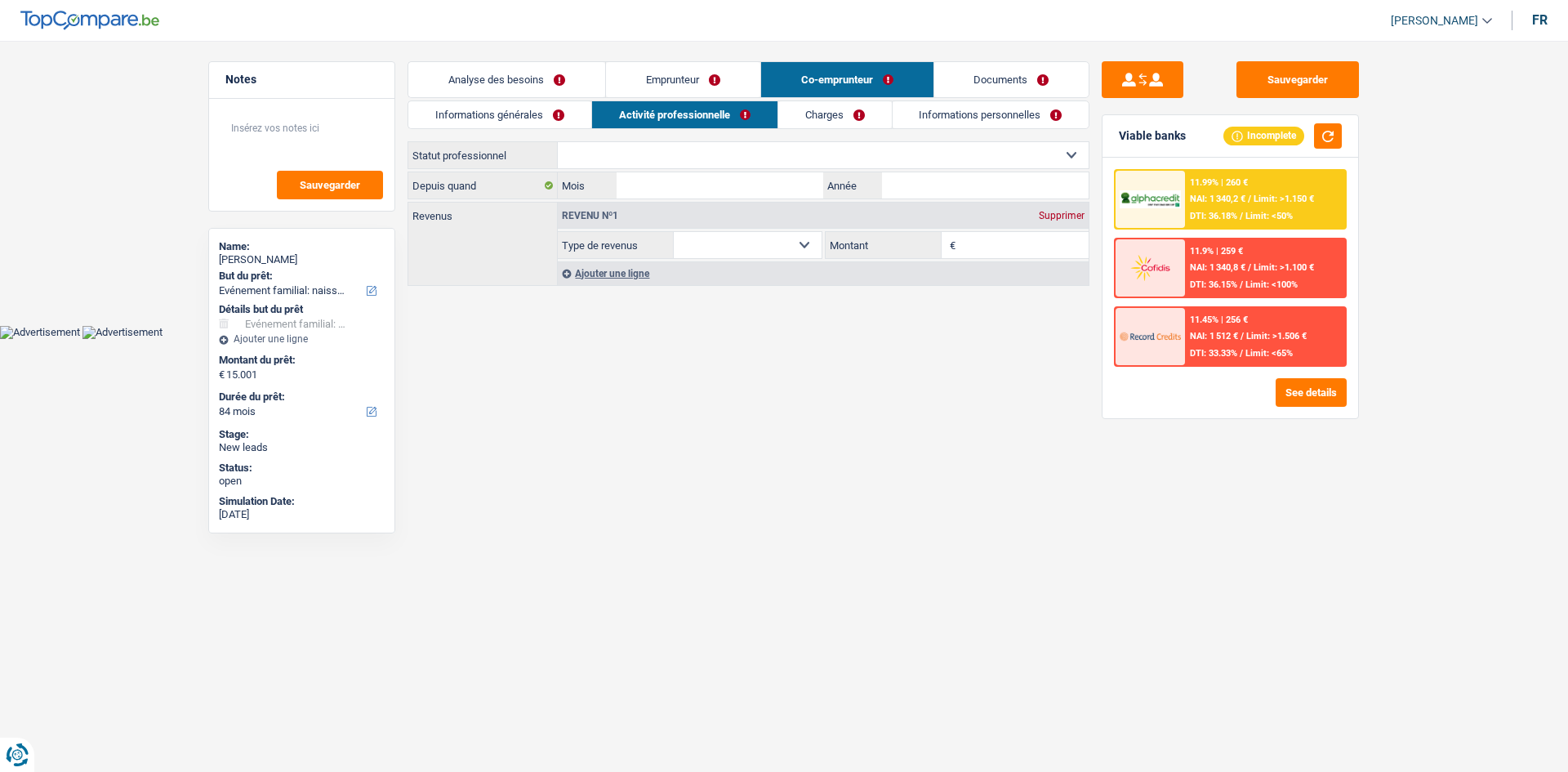 click on "Charges" at bounding box center (835, 114) 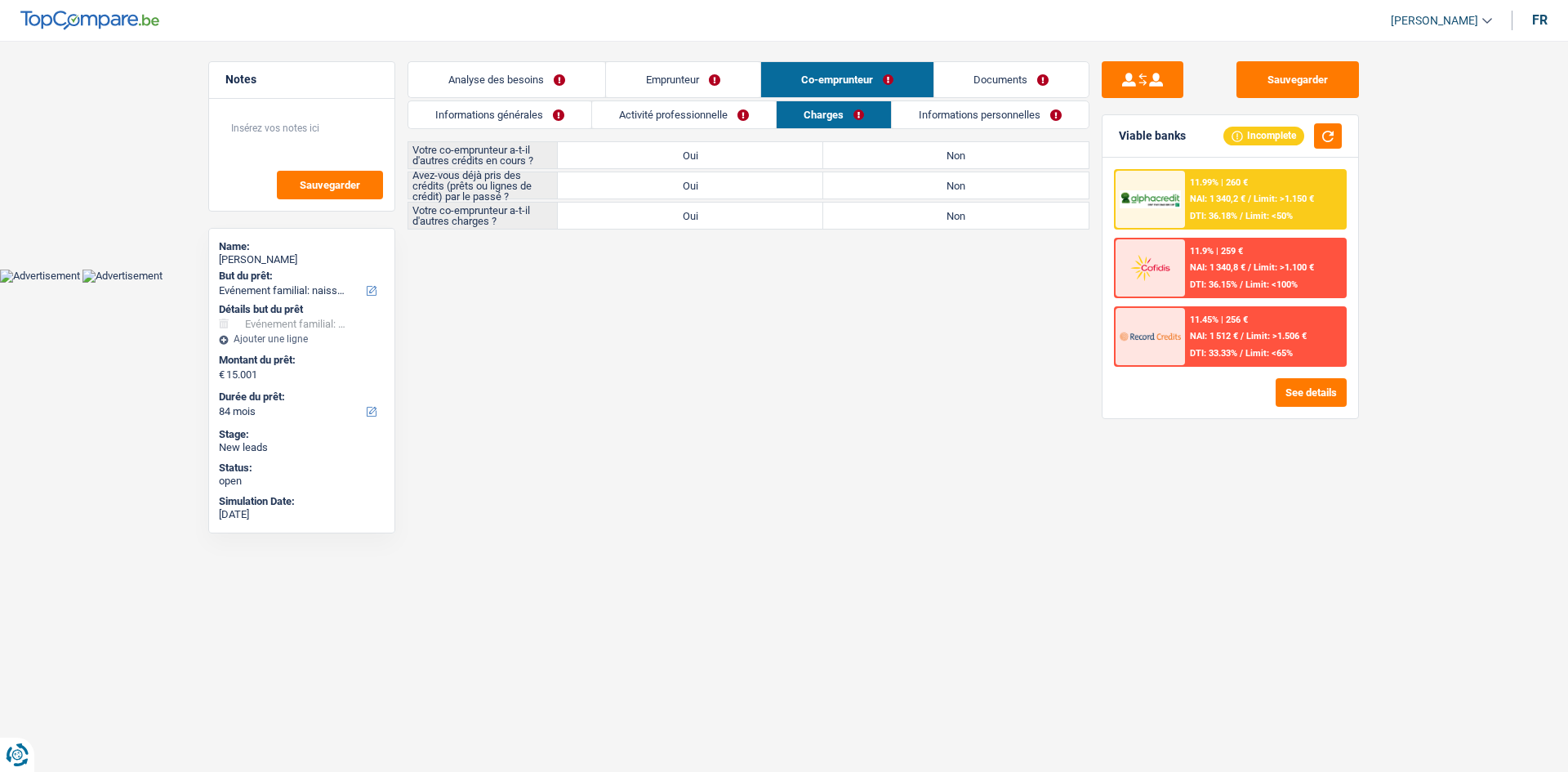 click on "Informations personnelles" at bounding box center (990, 114) 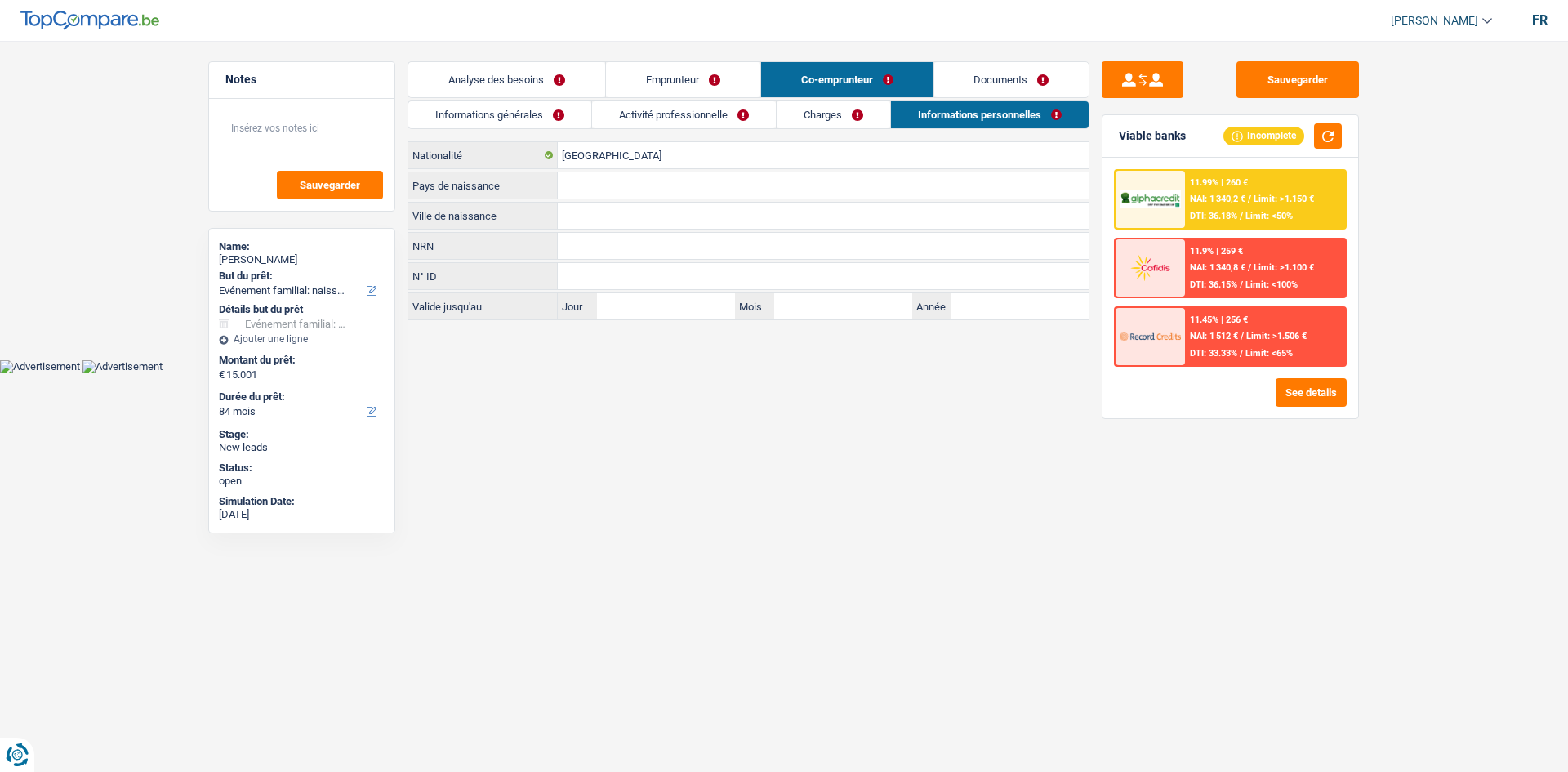 click on "Charges" at bounding box center (833, 114) 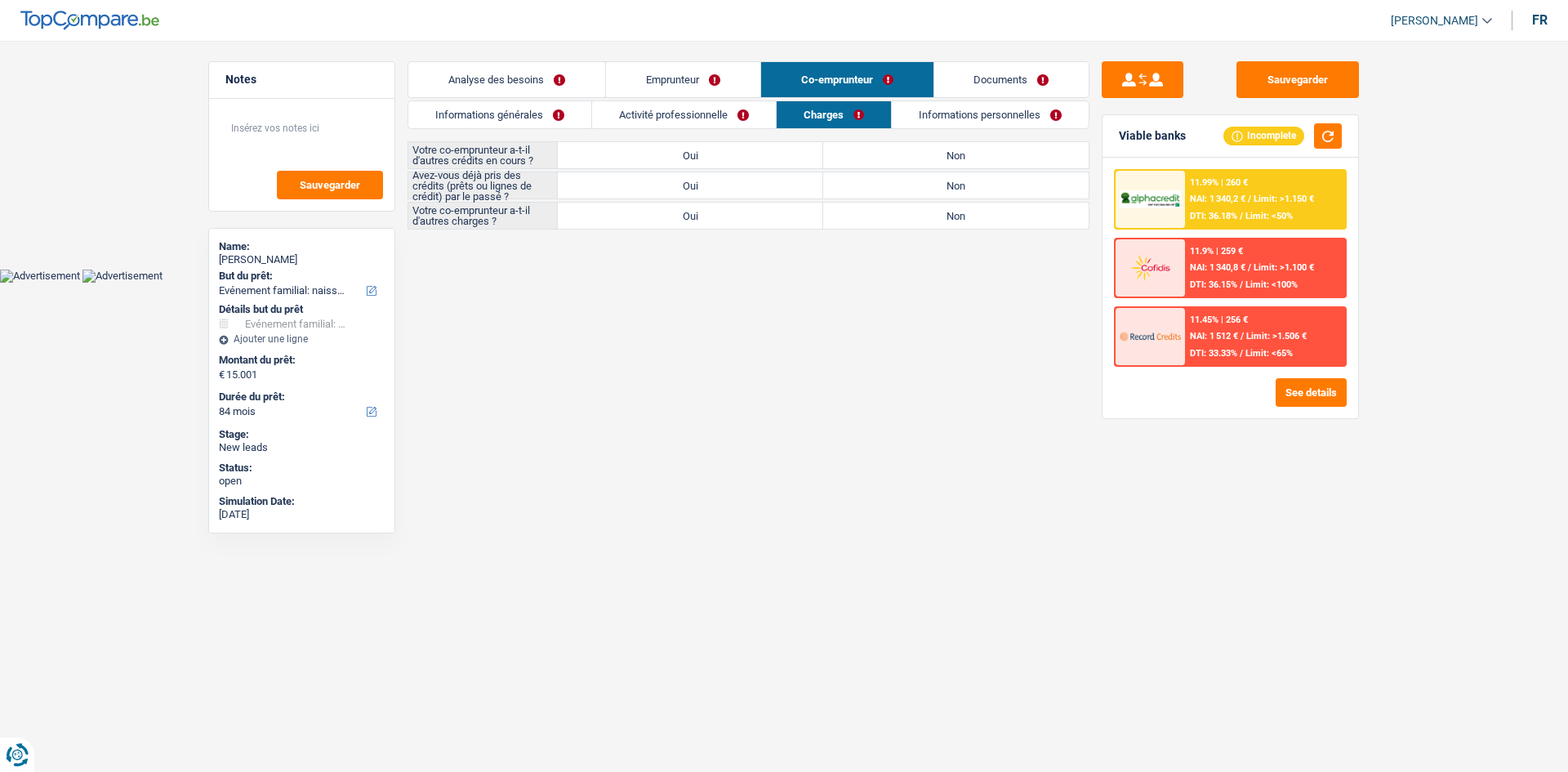 click on "Activité professionnelle" at bounding box center [684, 114] 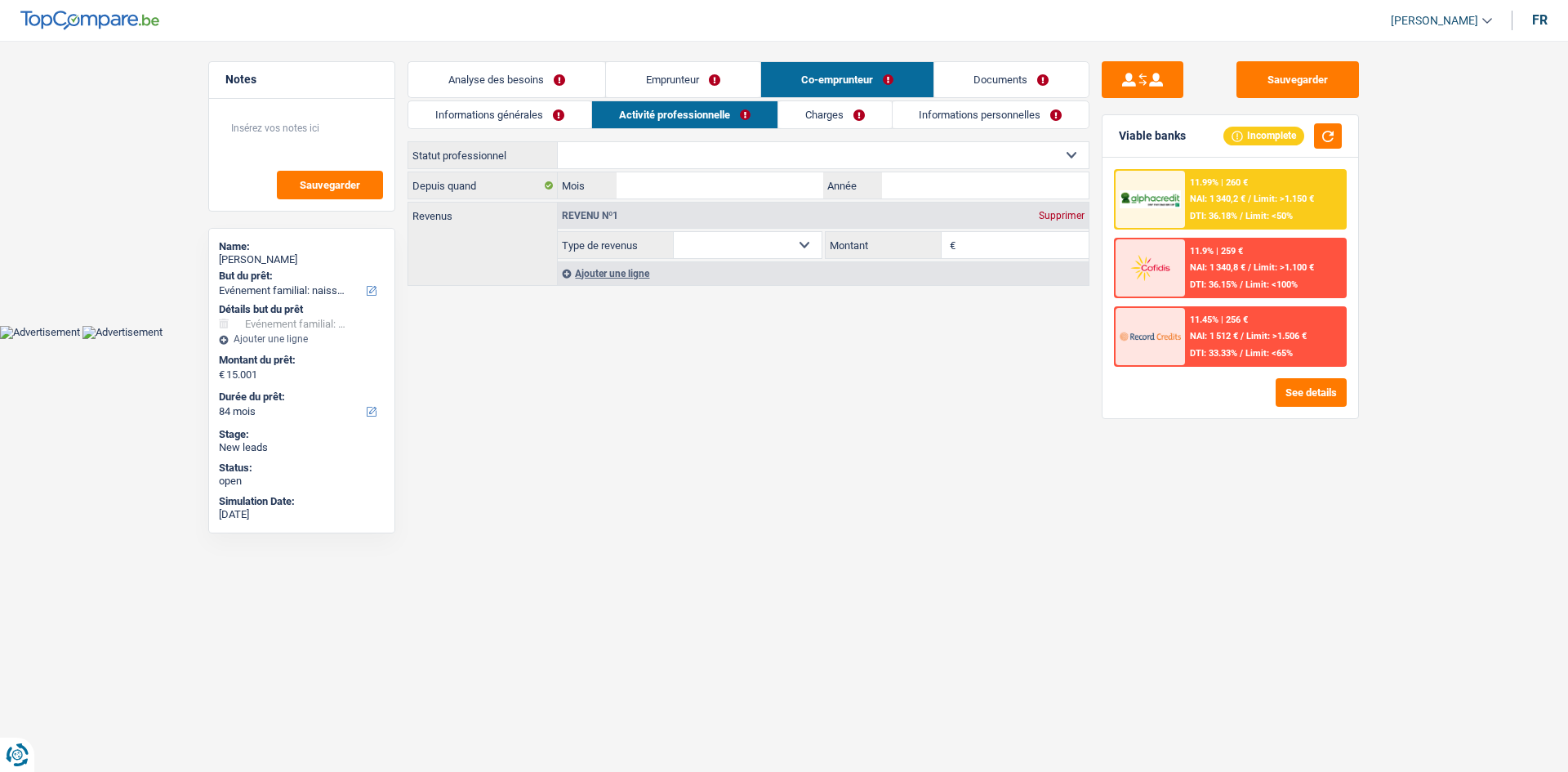 click on "Informations générales" at bounding box center [500, 114] 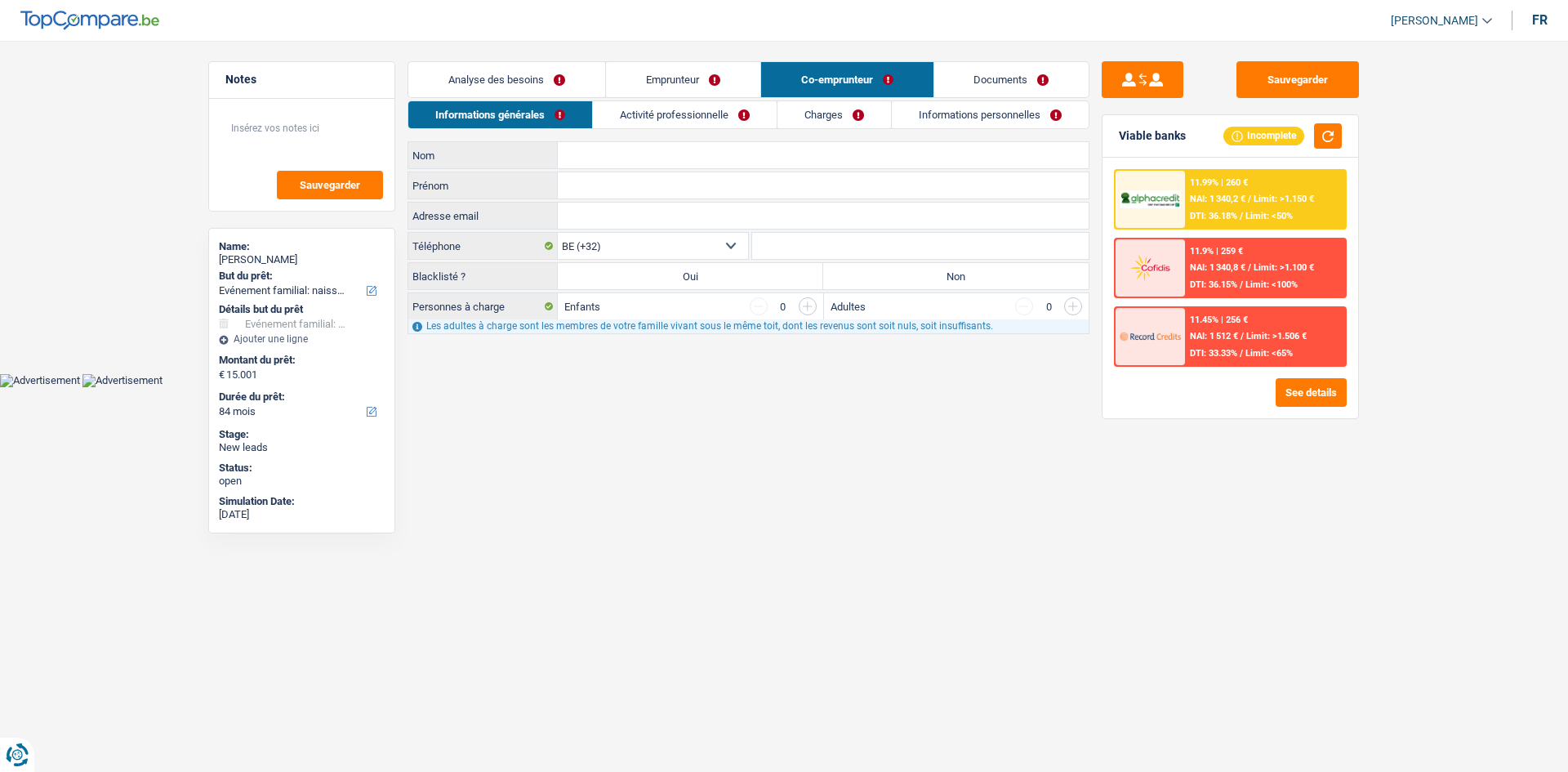 click on "Emprunteur" at bounding box center [683, 79] 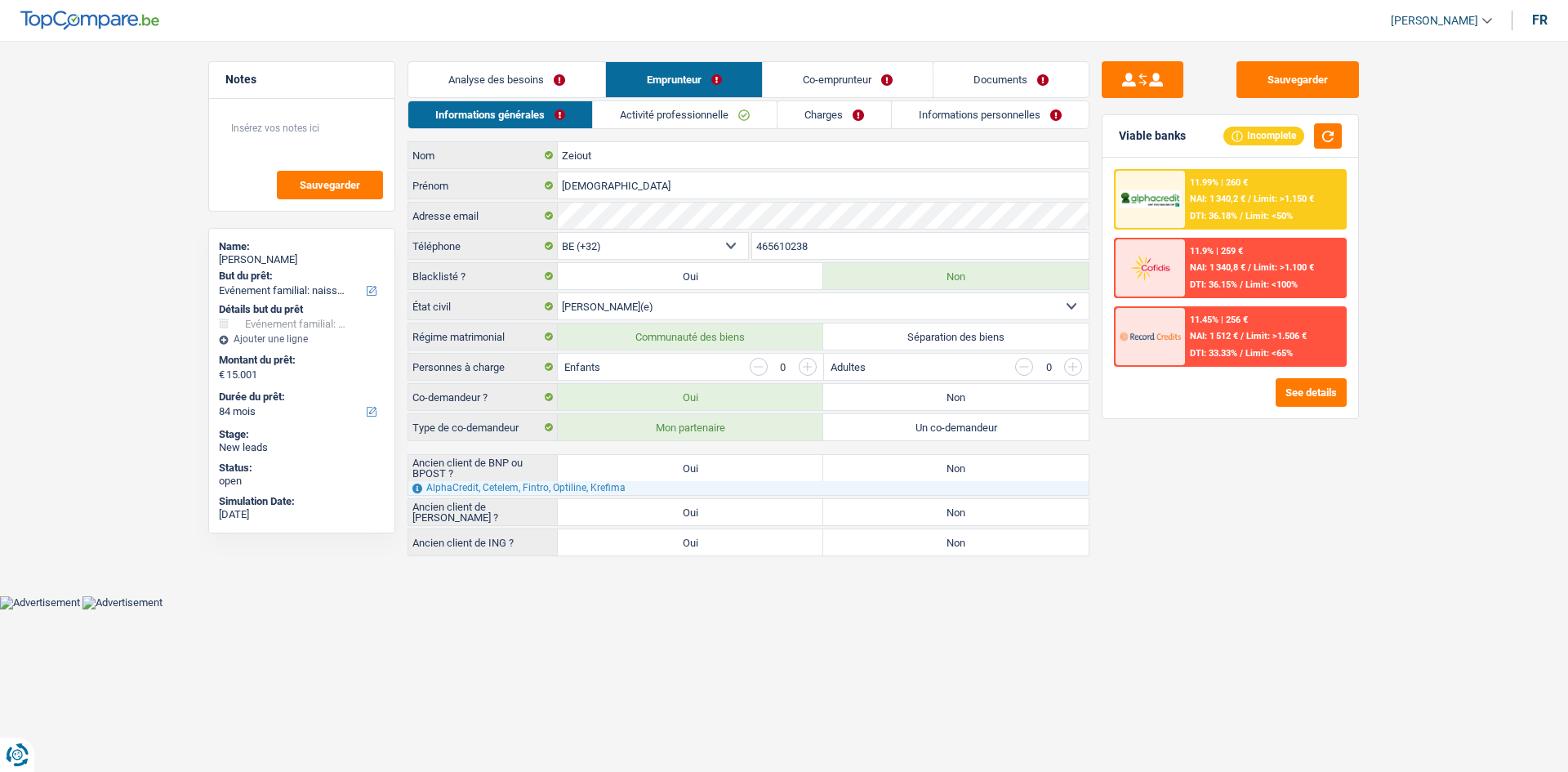 click on "Co-emprunteur" at bounding box center (848, 79) 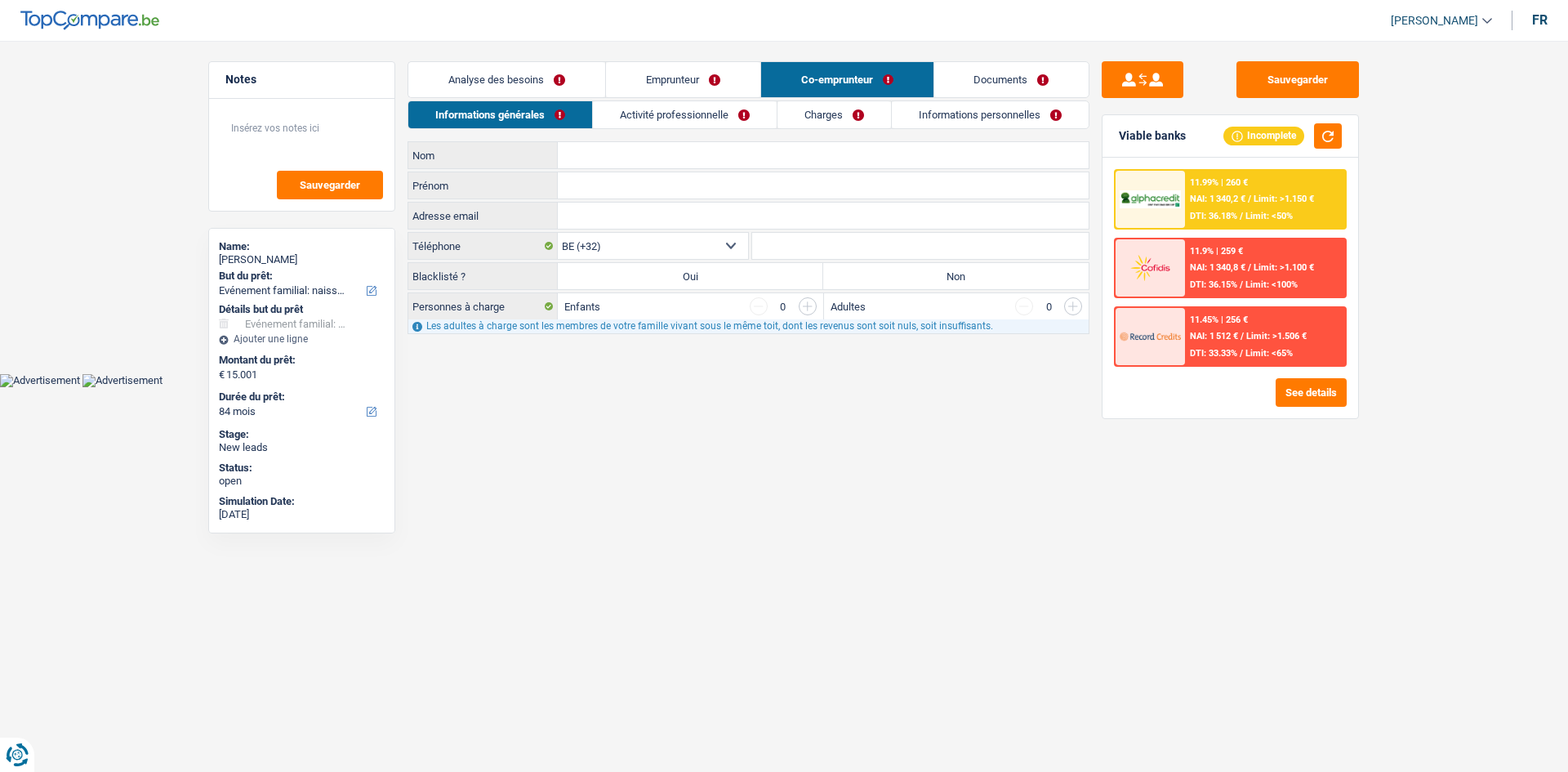 click on "Documents" at bounding box center [1012, 79] 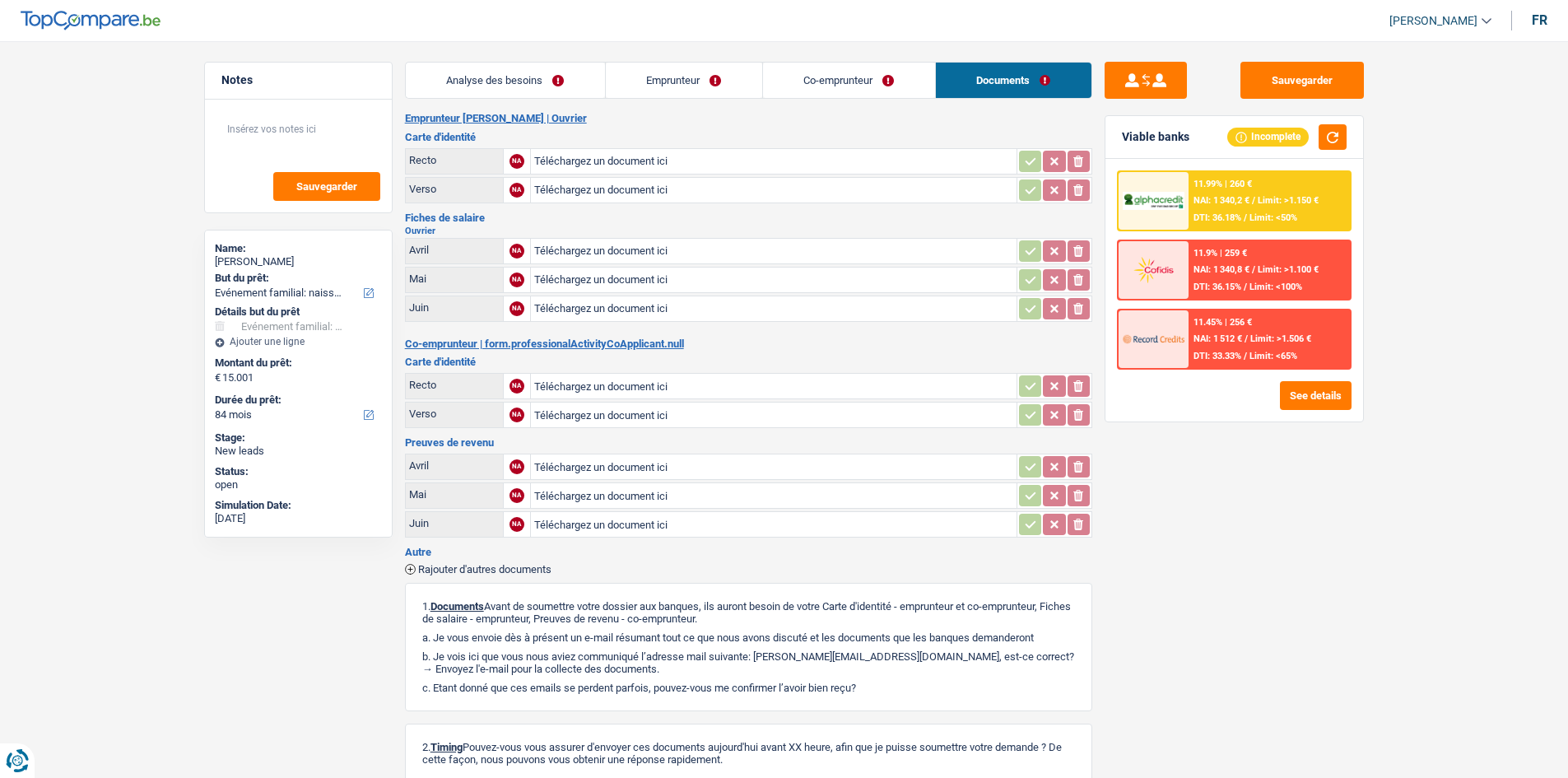 click on "Emprunteur" at bounding box center (684, 80) 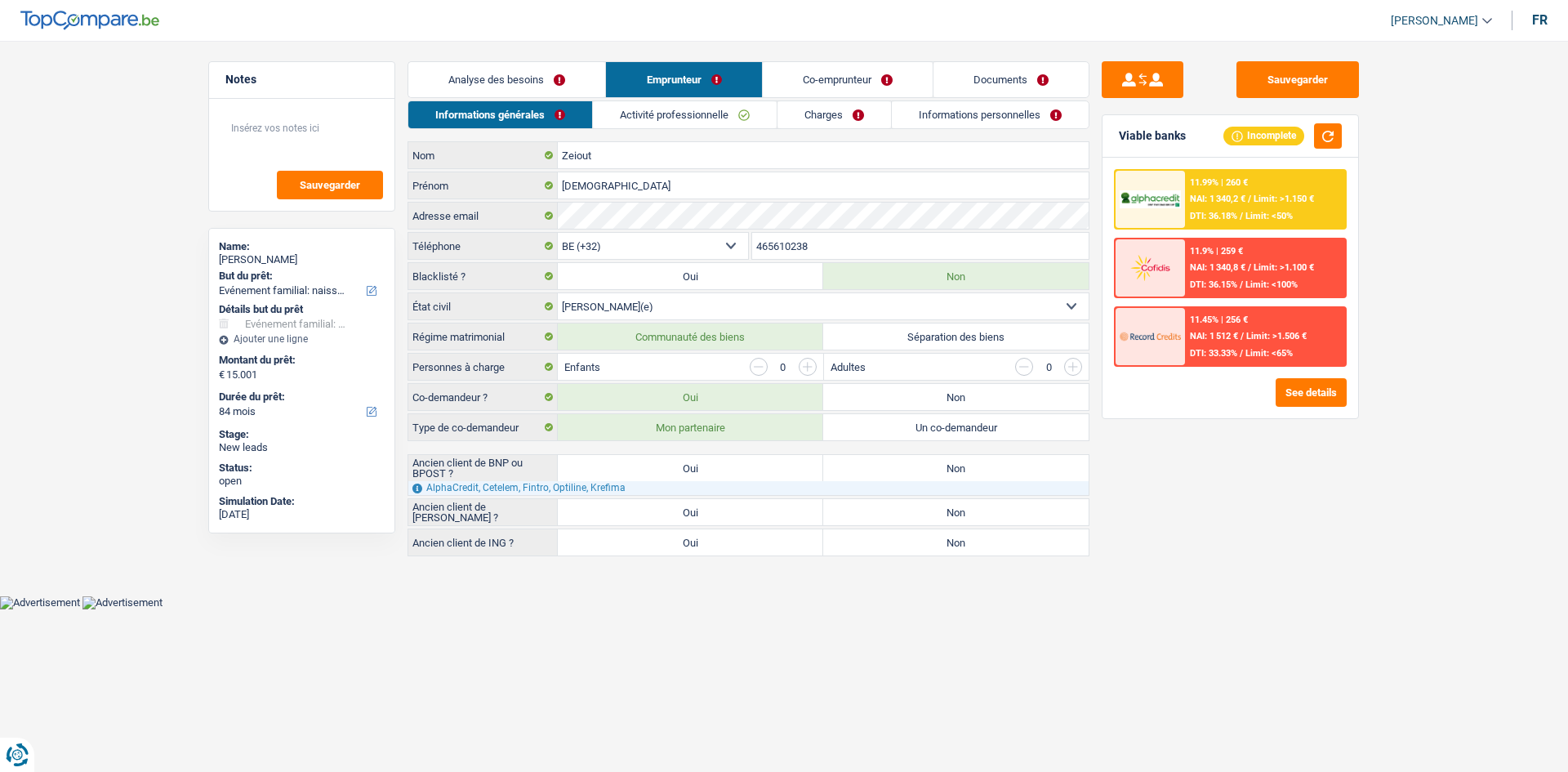 click on "Informations personnelles" at bounding box center [990, 114] 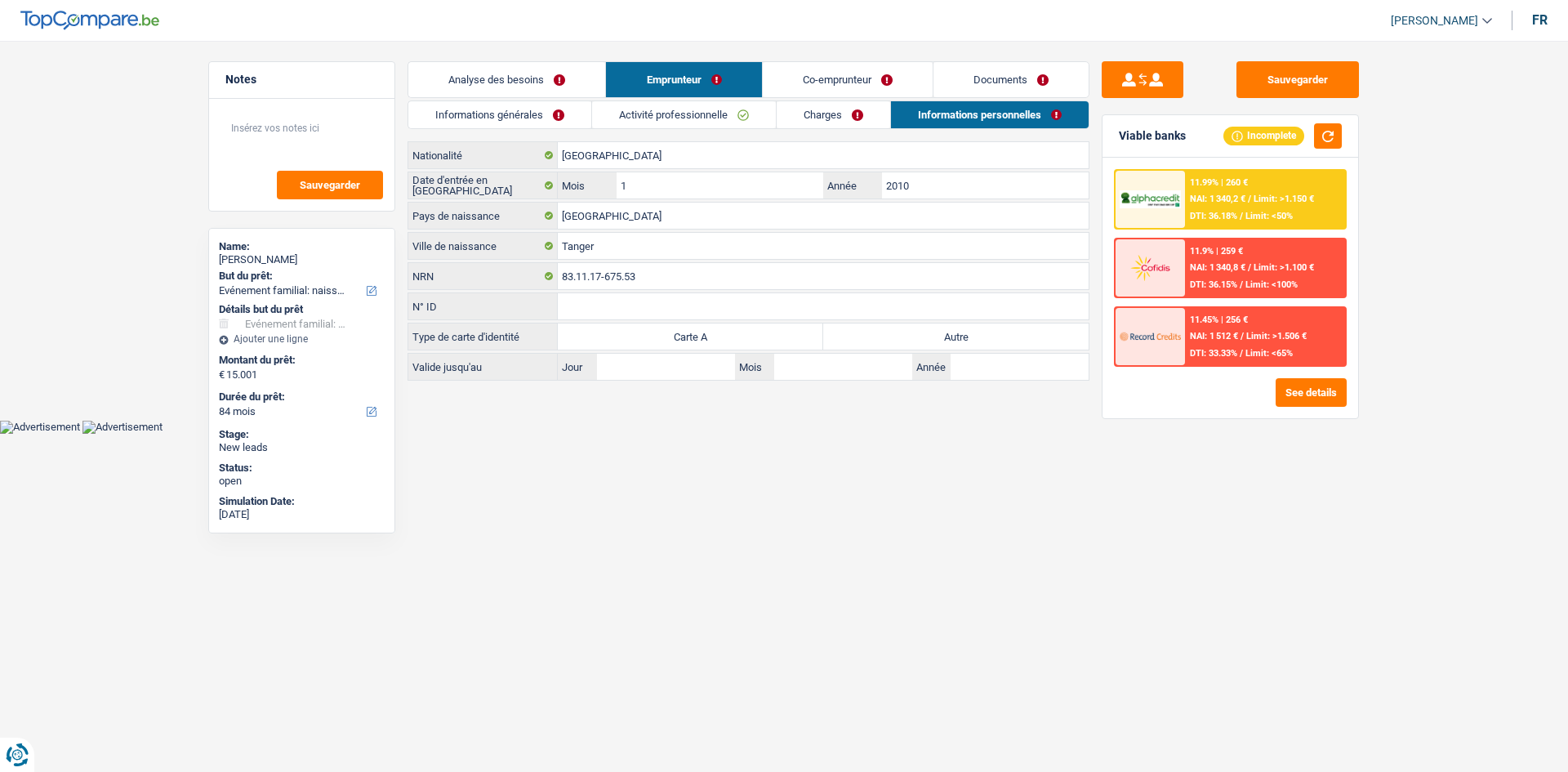click on "Charges" at bounding box center (833, 114) 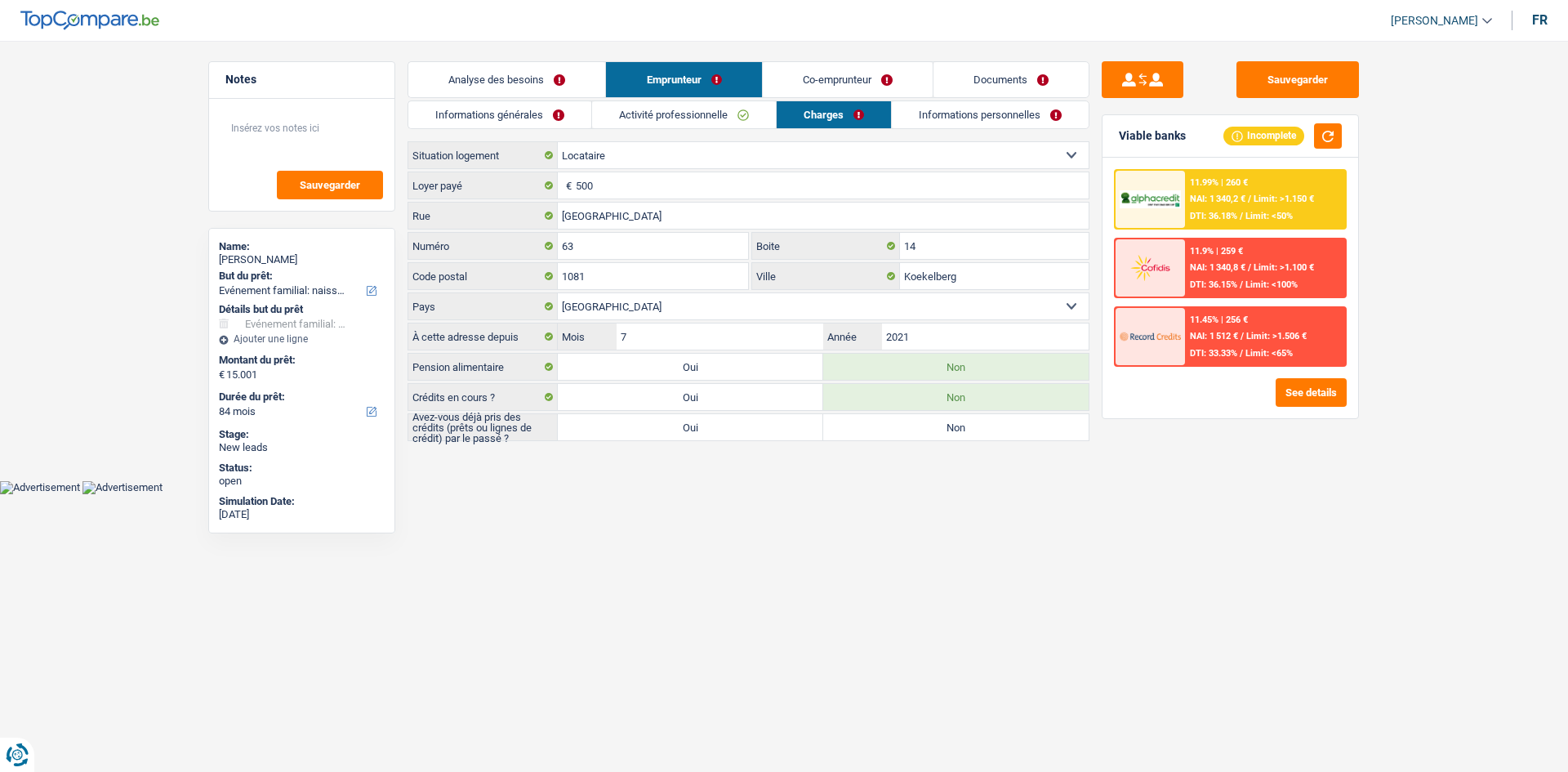 click on "Activité professionnelle" at bounding box center [684, 114] 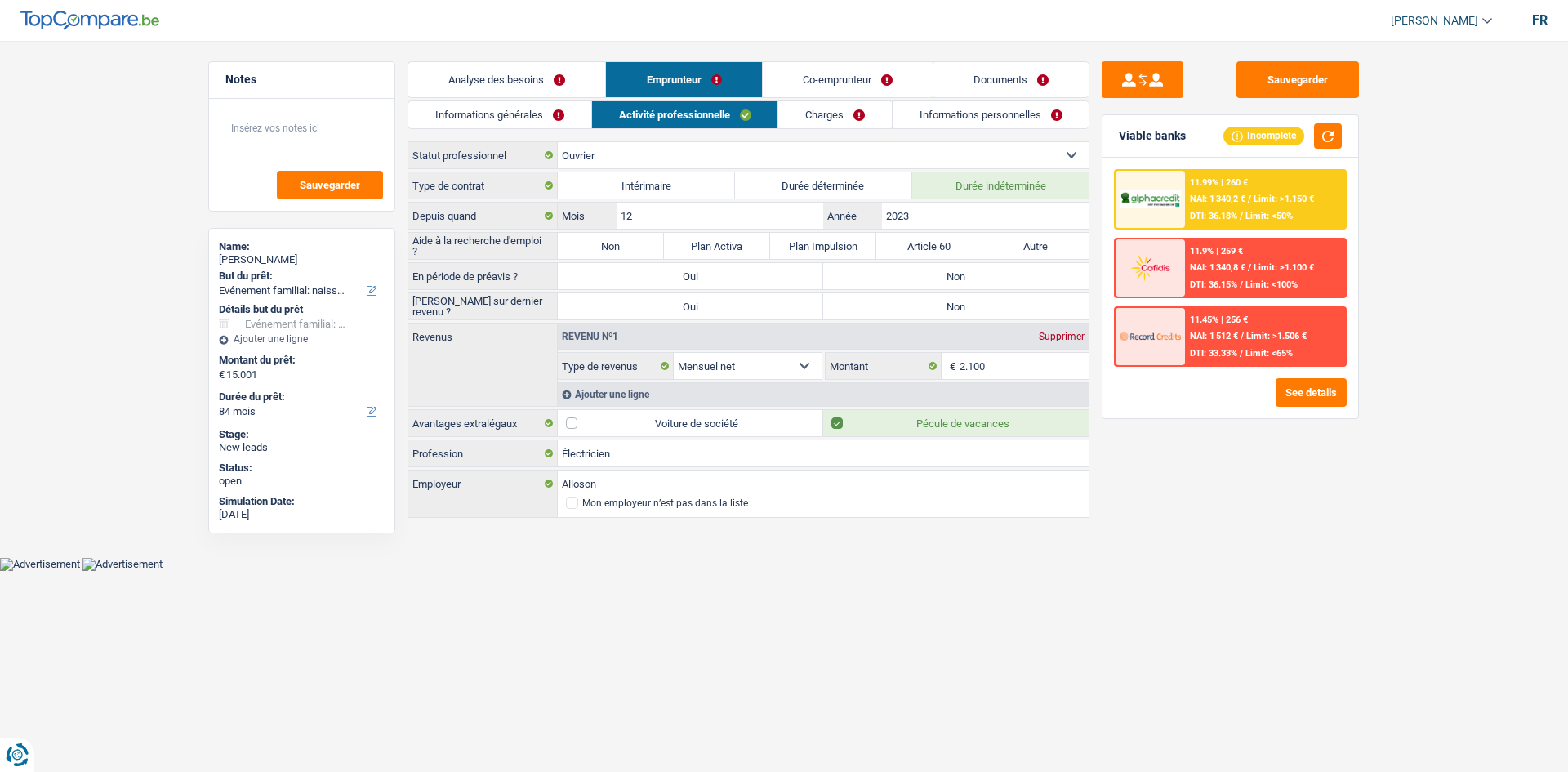click on "Informations générales" at bounding box center [500, 114] 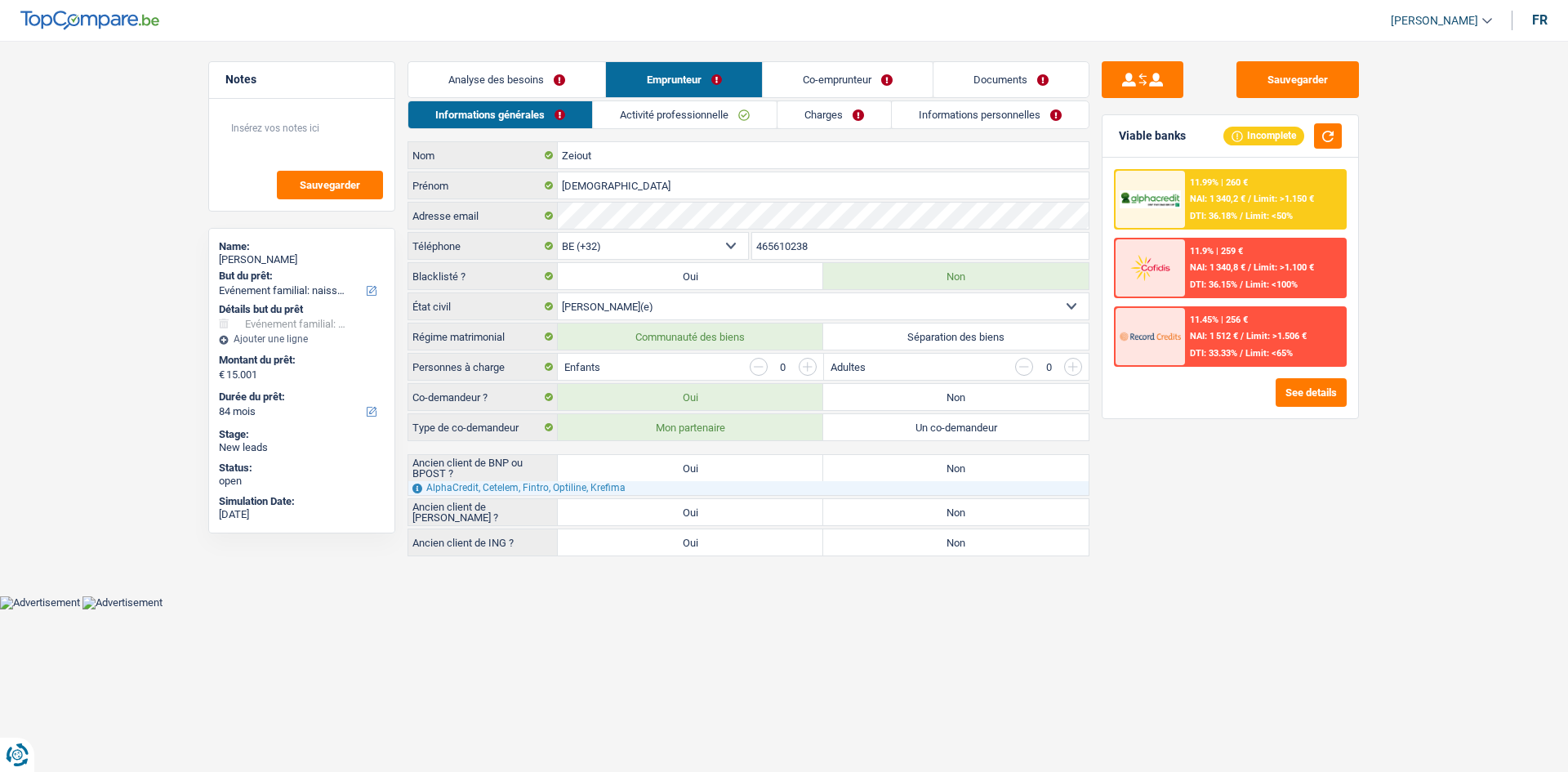 click on "Analyse des besoins" at bounding box center [506, 79] 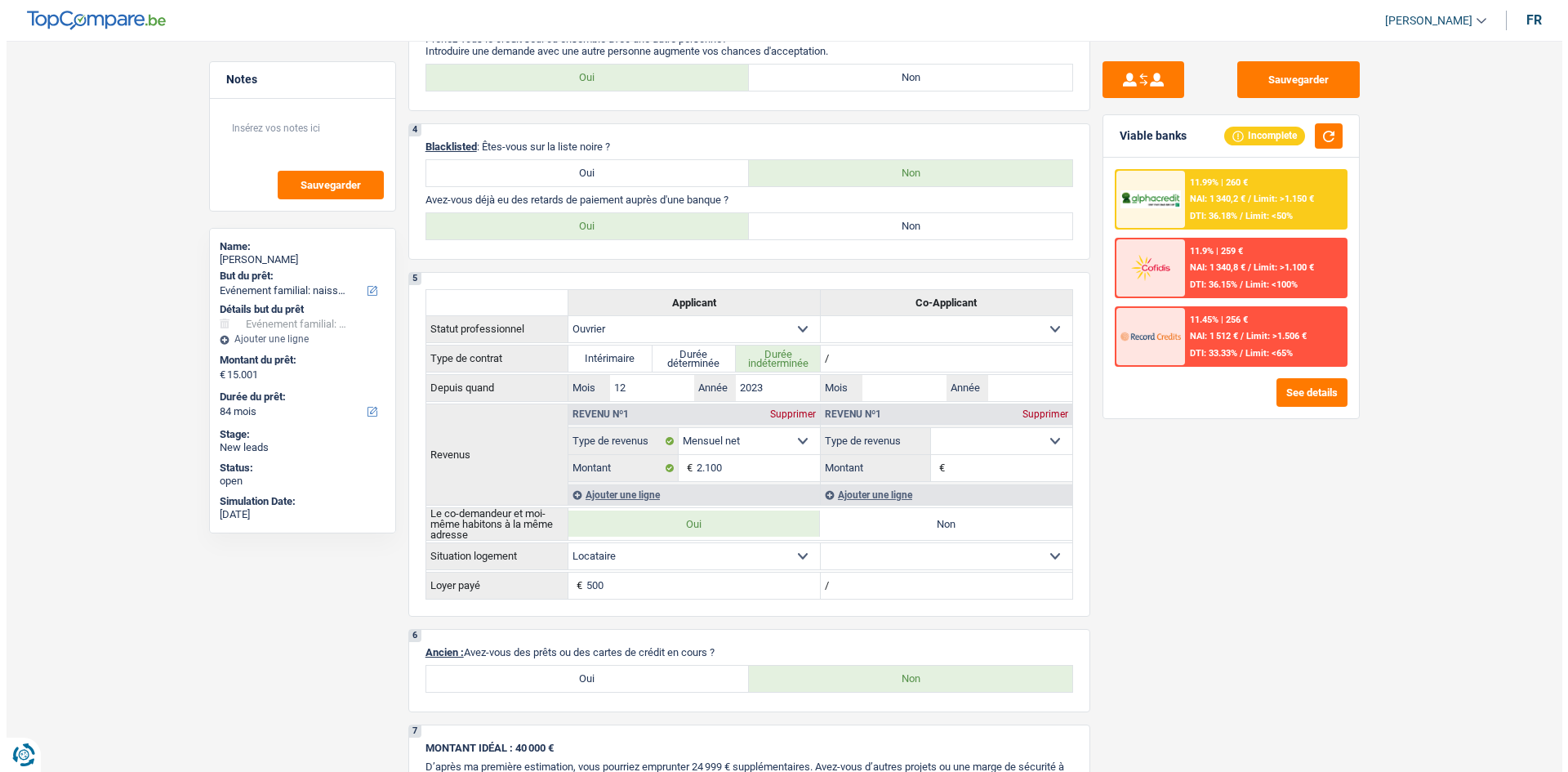 scroll, scrollTop: 735, scrollLeft: 0, axis: vertical 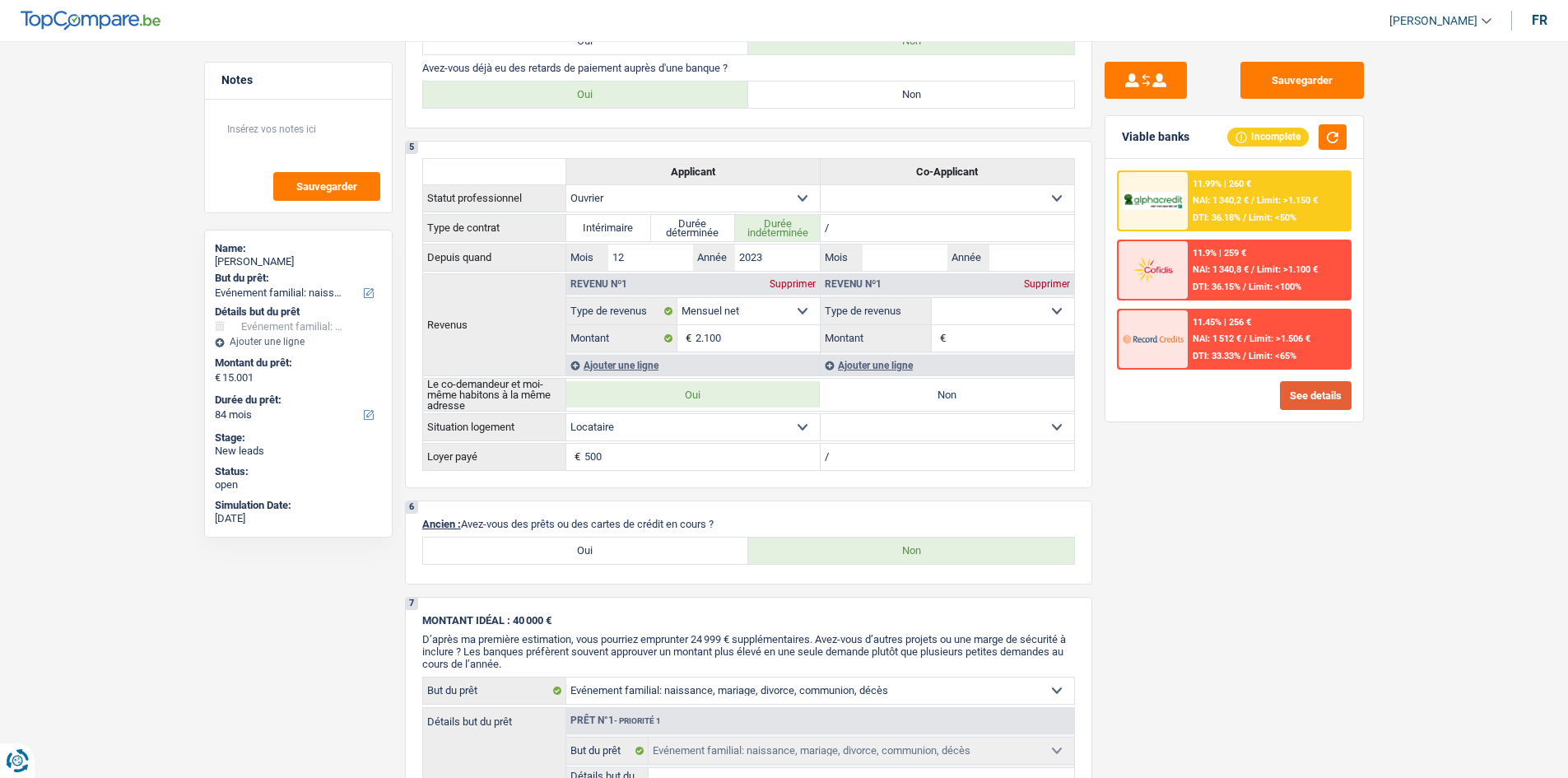 click on "See details" at bounding box center (1315, 395) 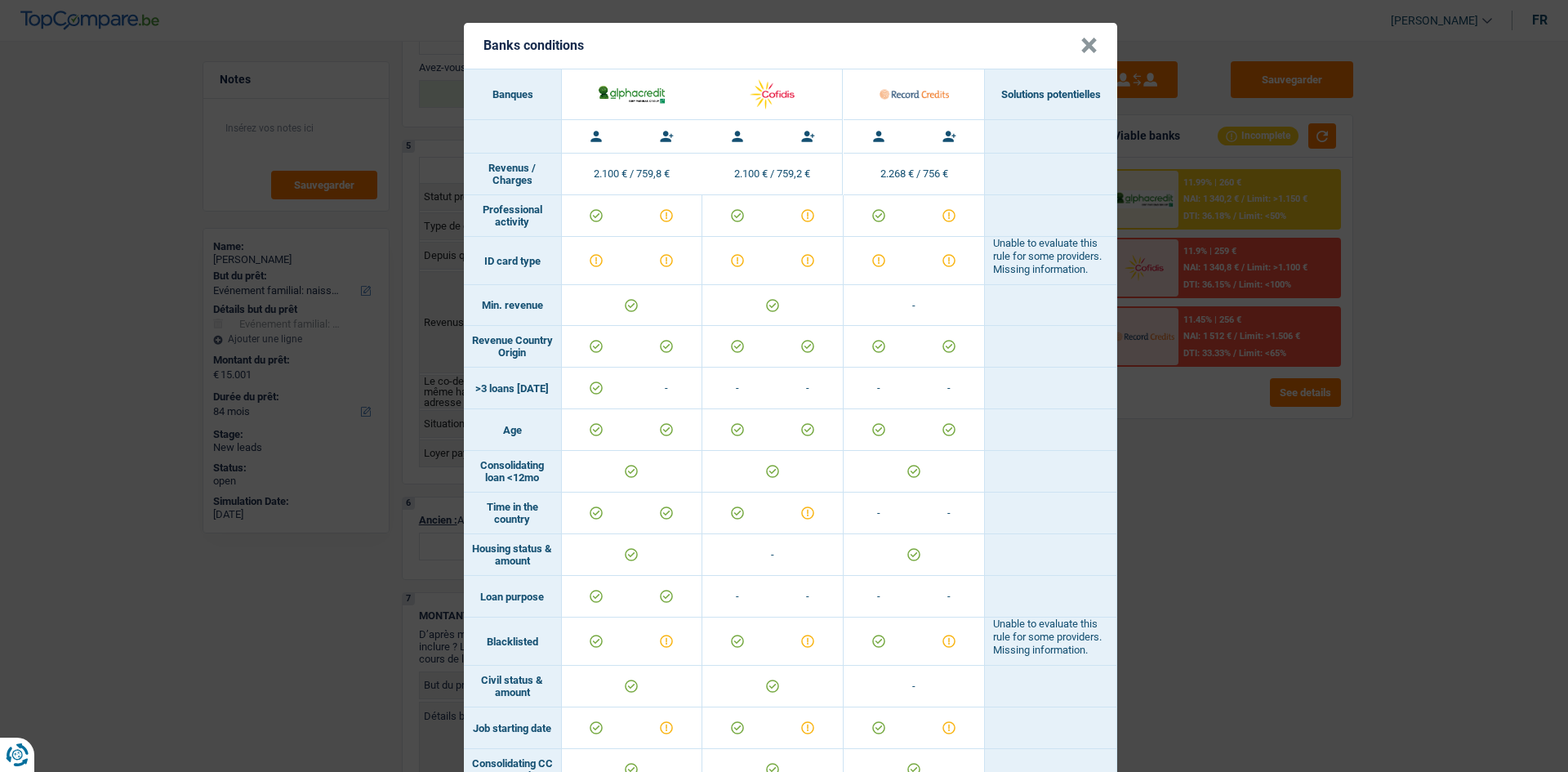 click on "Banks conditions ×
Banques
Solutions potentielles
Revenus / Charges
2.100 € / 759,8 €
2.100 € / 759,2 €
2.268 € / 756 €
Professional activity
ID card type" at bounding box center (784, 386) 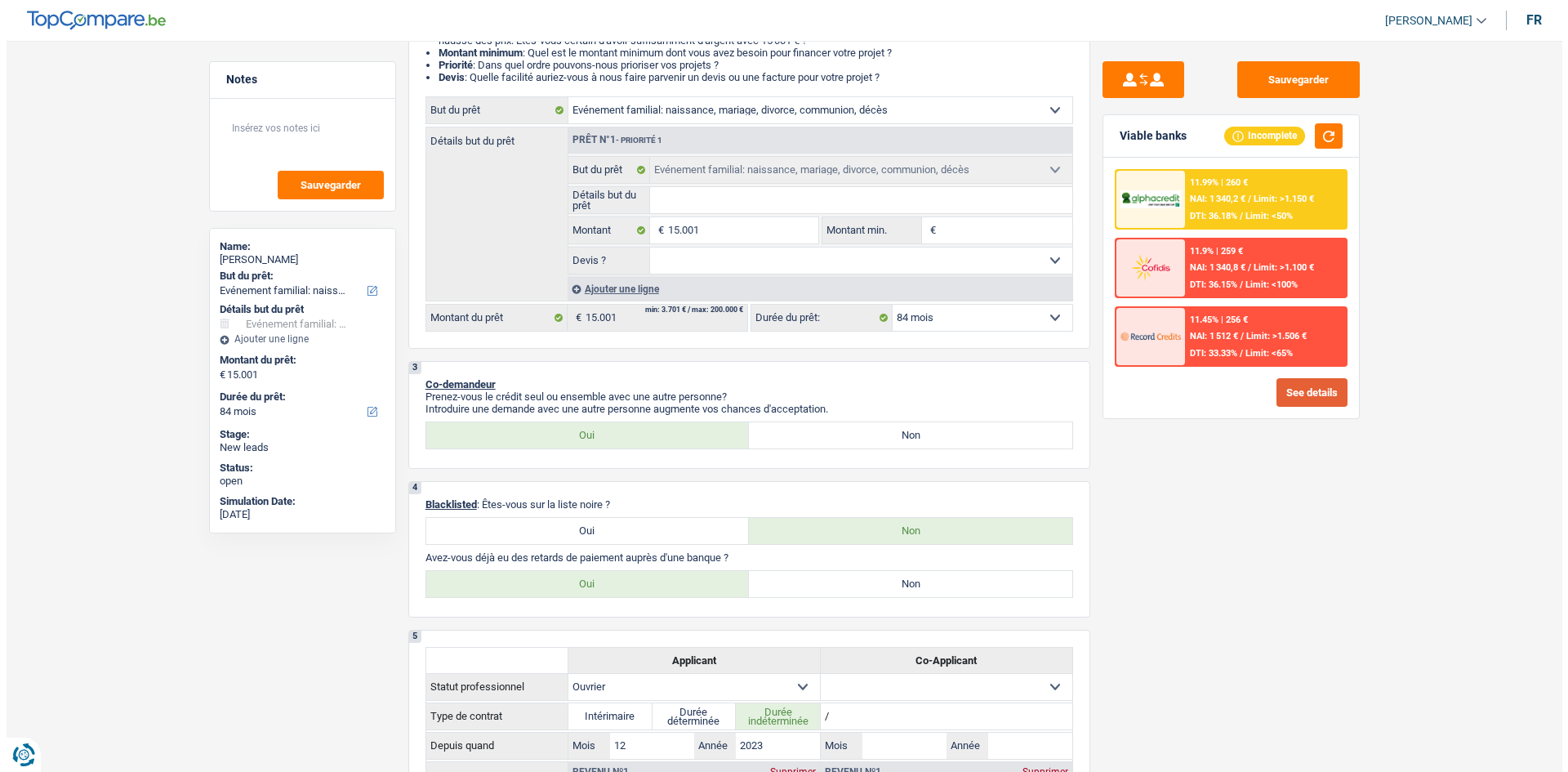 scroll, scrollTop: 0, scrollLeft: 0, axis: both 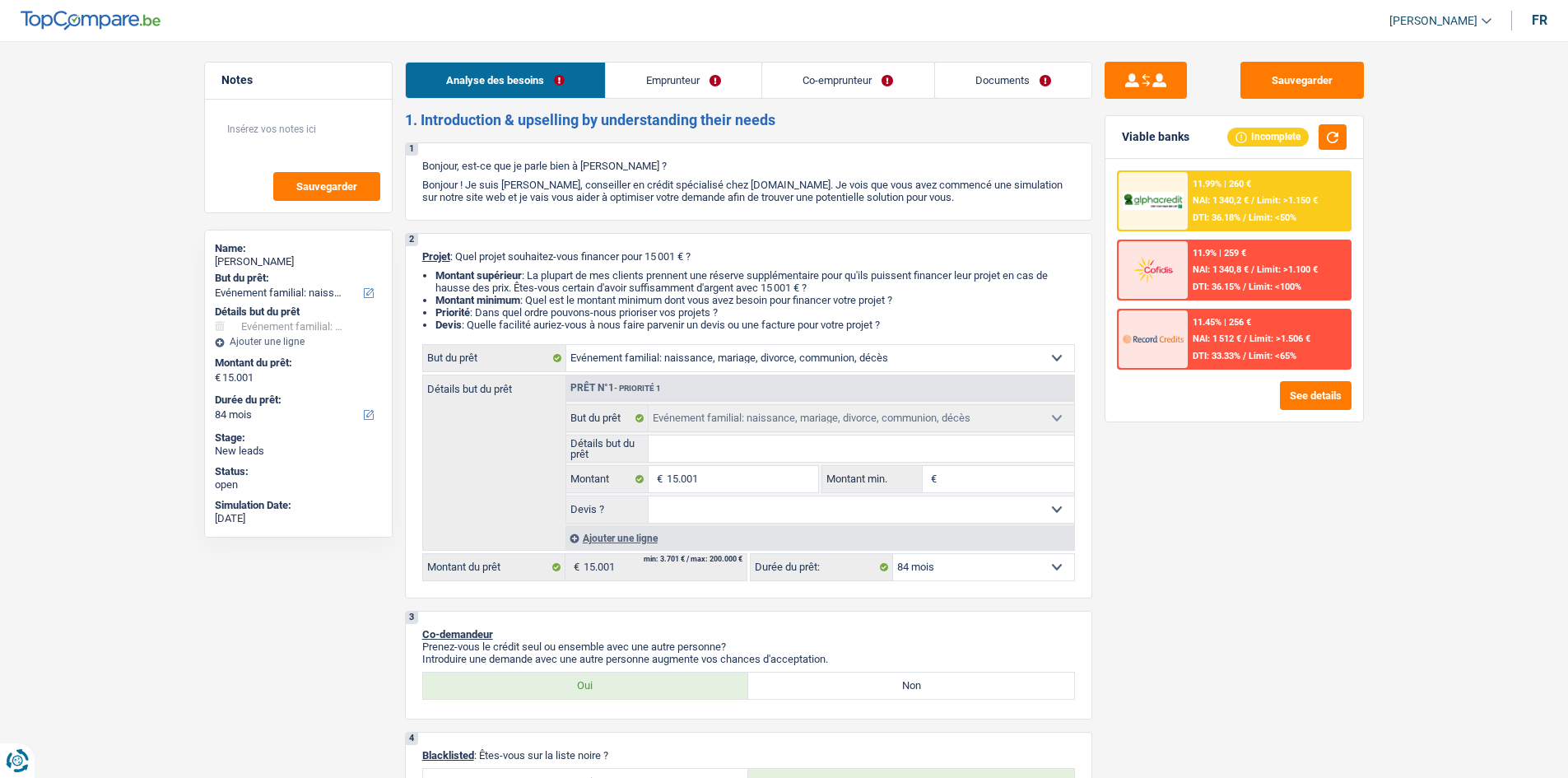 click on "Emprunteur" at bounding box center (683, 80) 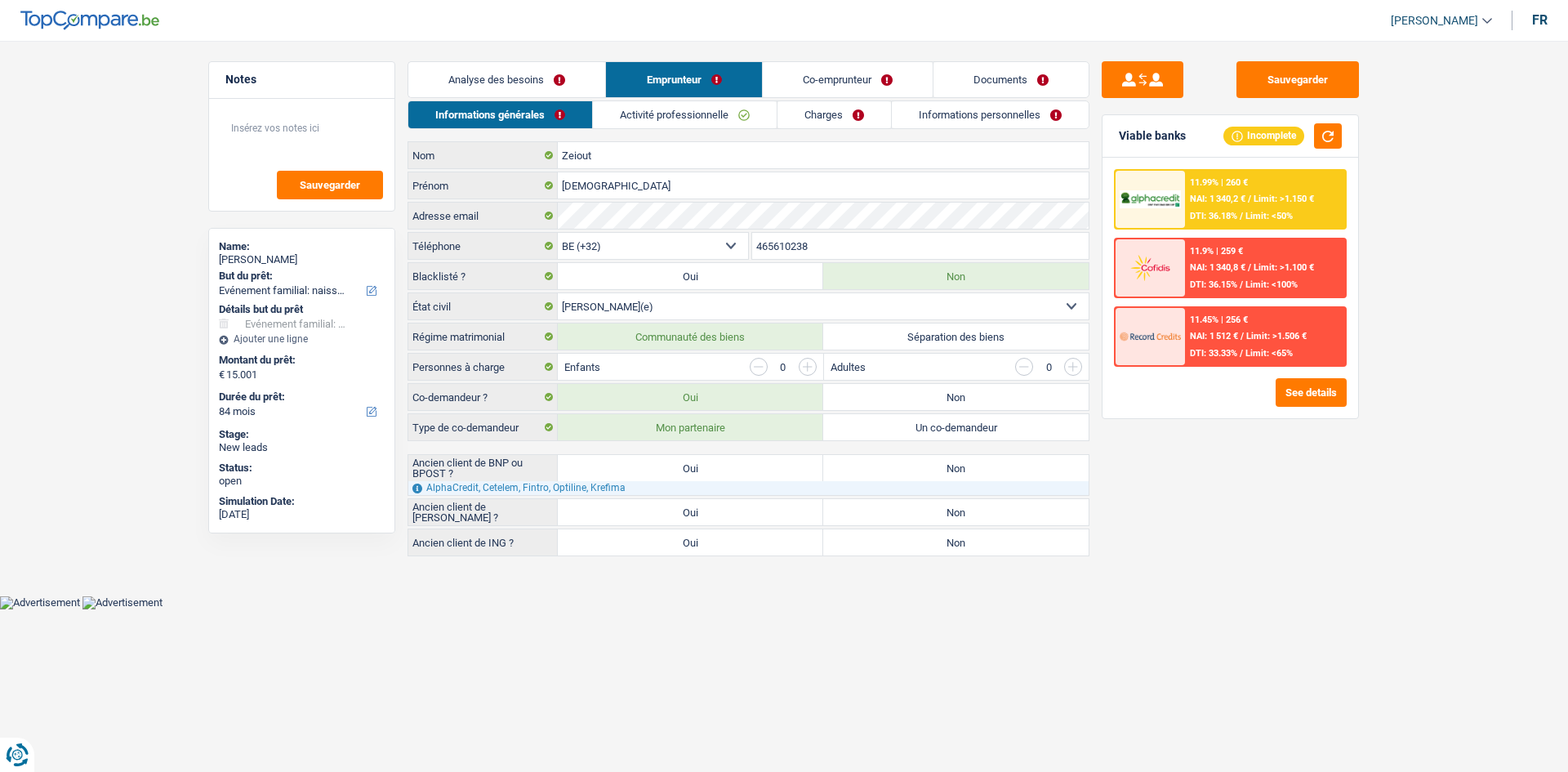 click on "Non" at bounding box center [956, 397] 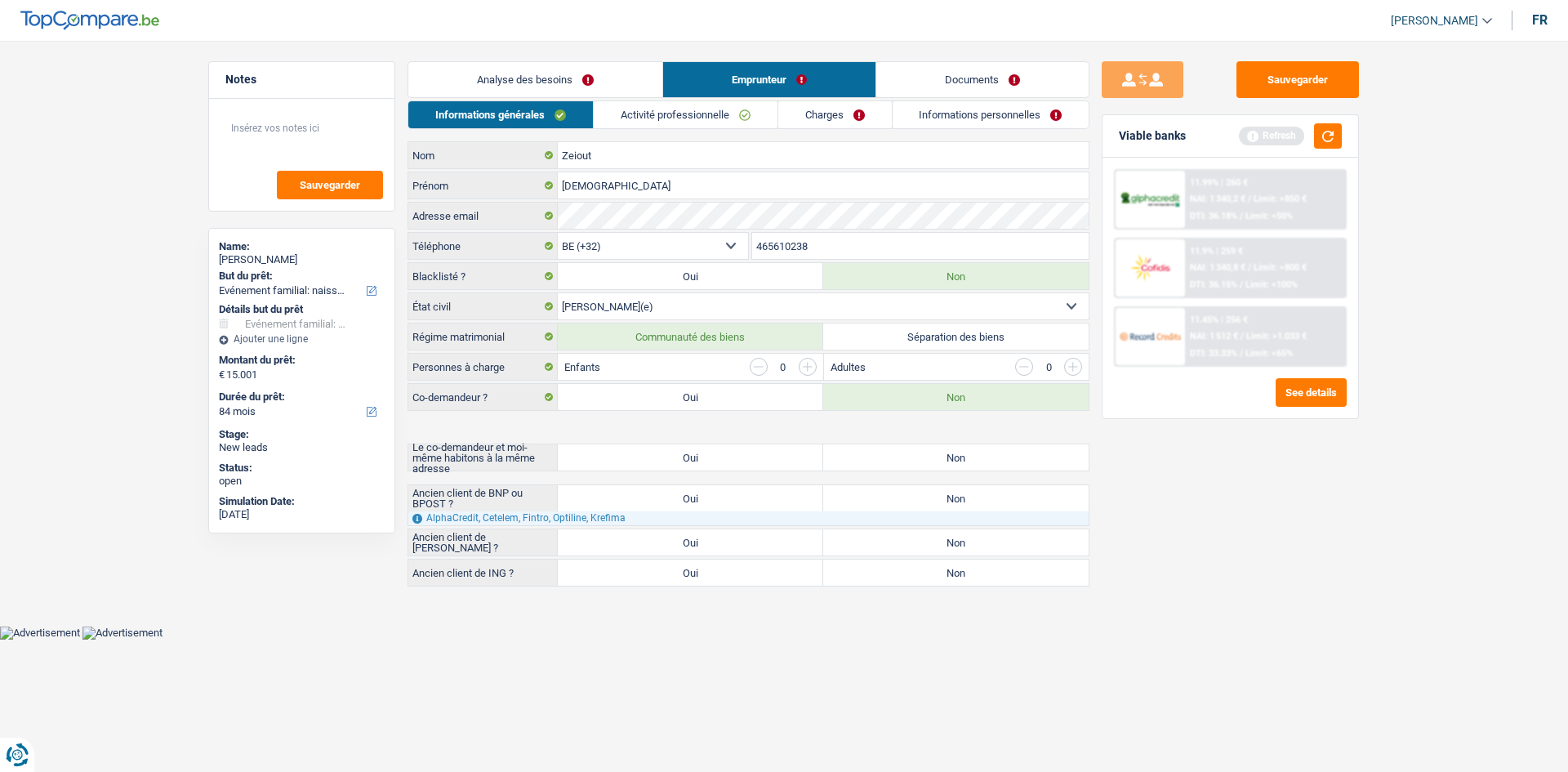 click on "Sauvegarder
Viable banks
Refresh
11.99% | 260 €
NAI: 1 340,2 €
/
Limit: >850 €
DTI: 36.18%
/
Limit: <50%
11.9% | 259 €
NAI: 1 340,8 €
/
Limit: >800 €
DTI: 36.15%
/
Limit: <100%
/       /" at bounding box center (1230, 401) 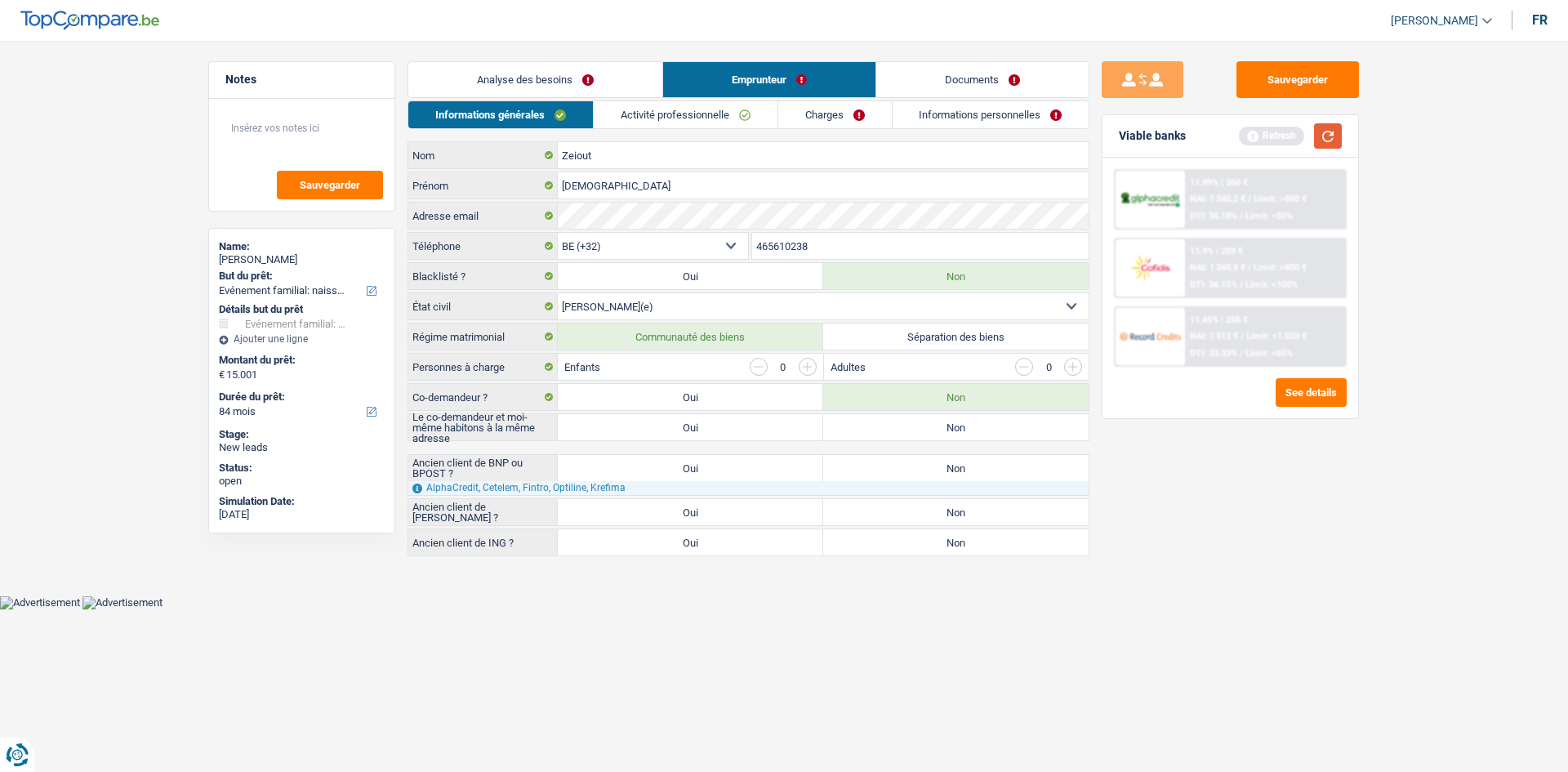 click at bounding box center [1328, 136] 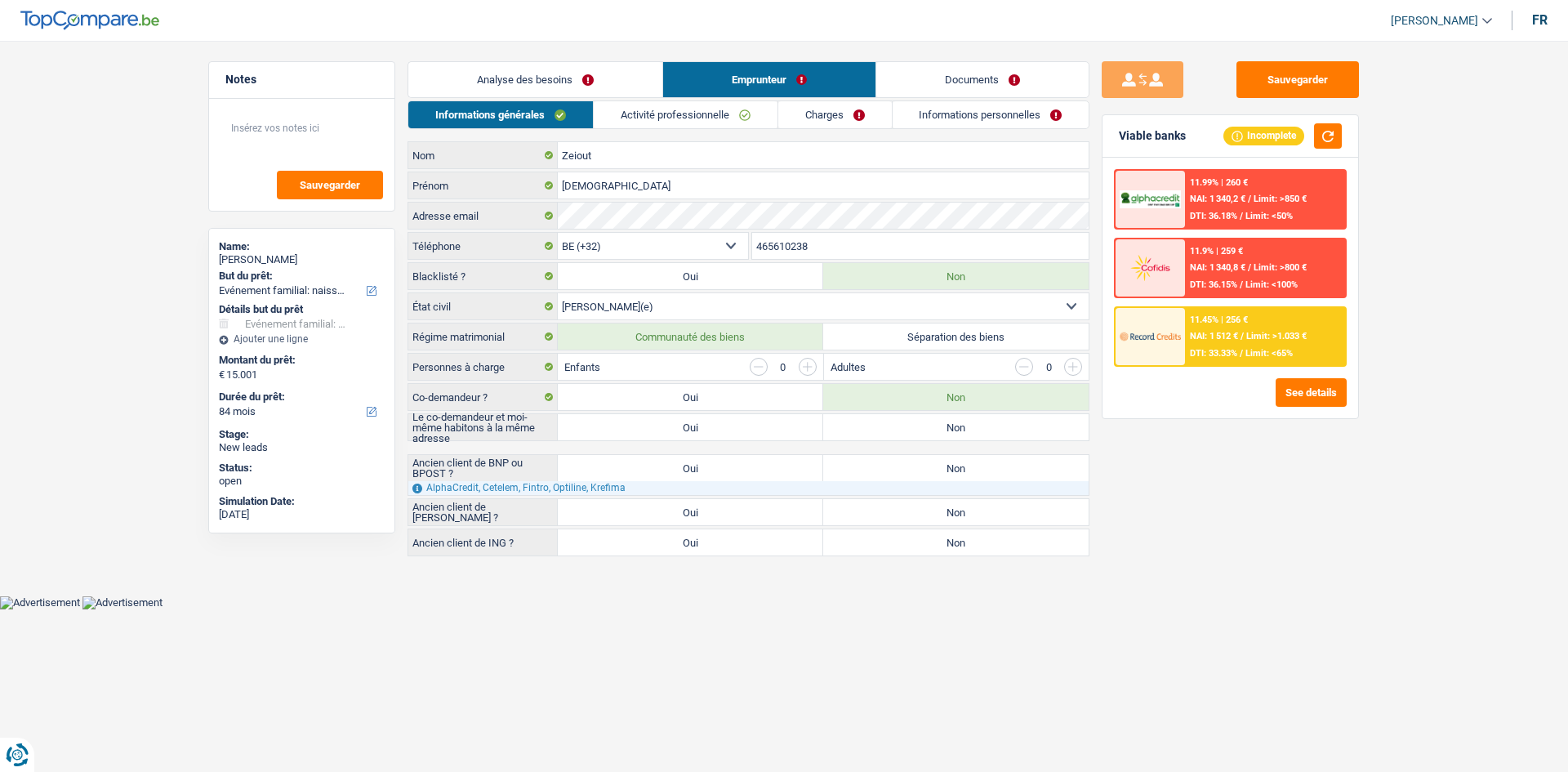click on "Oui" at bounding box center [690, 427] 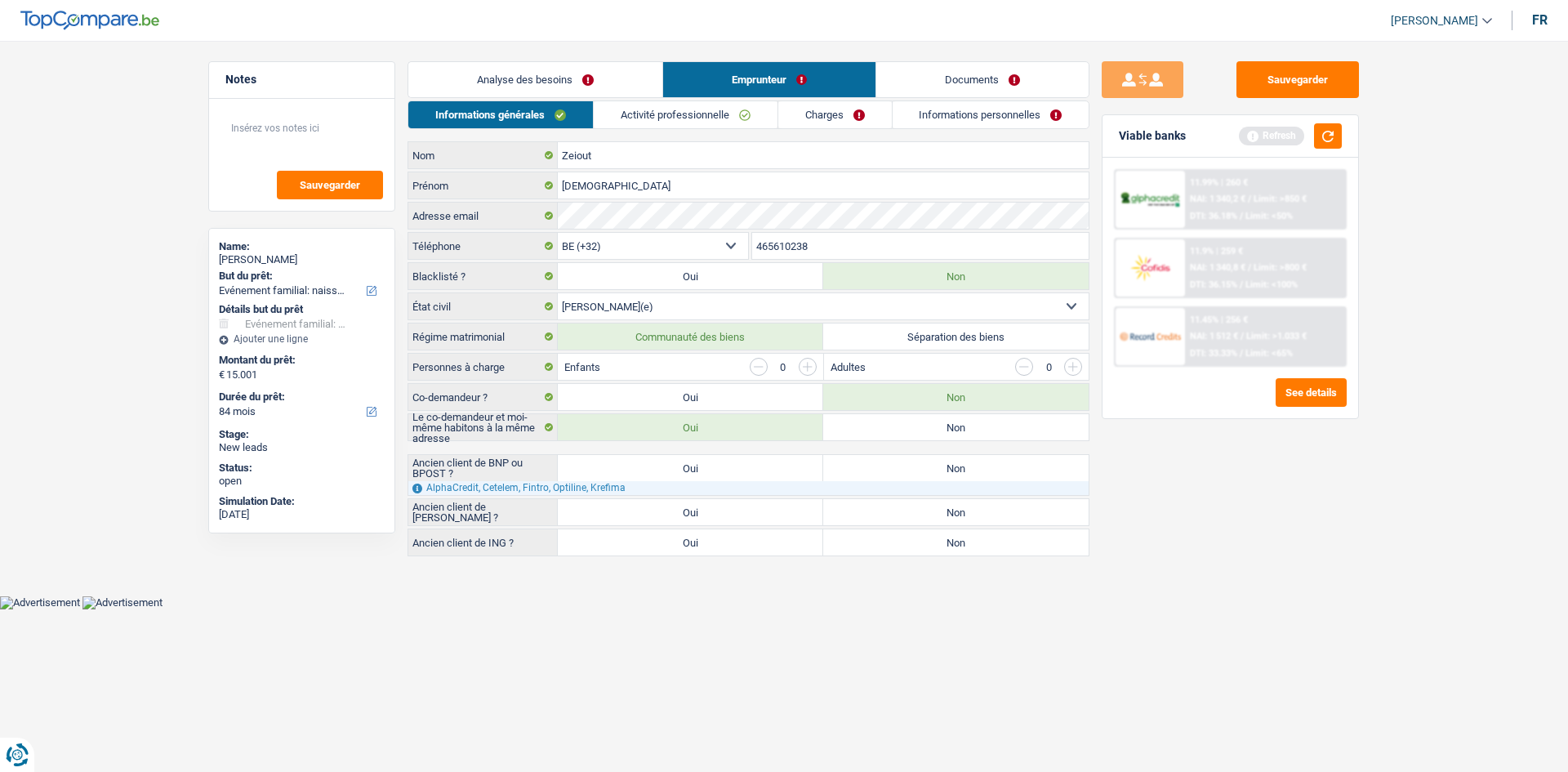 click on "Oui" at bounding box center (690, 397) 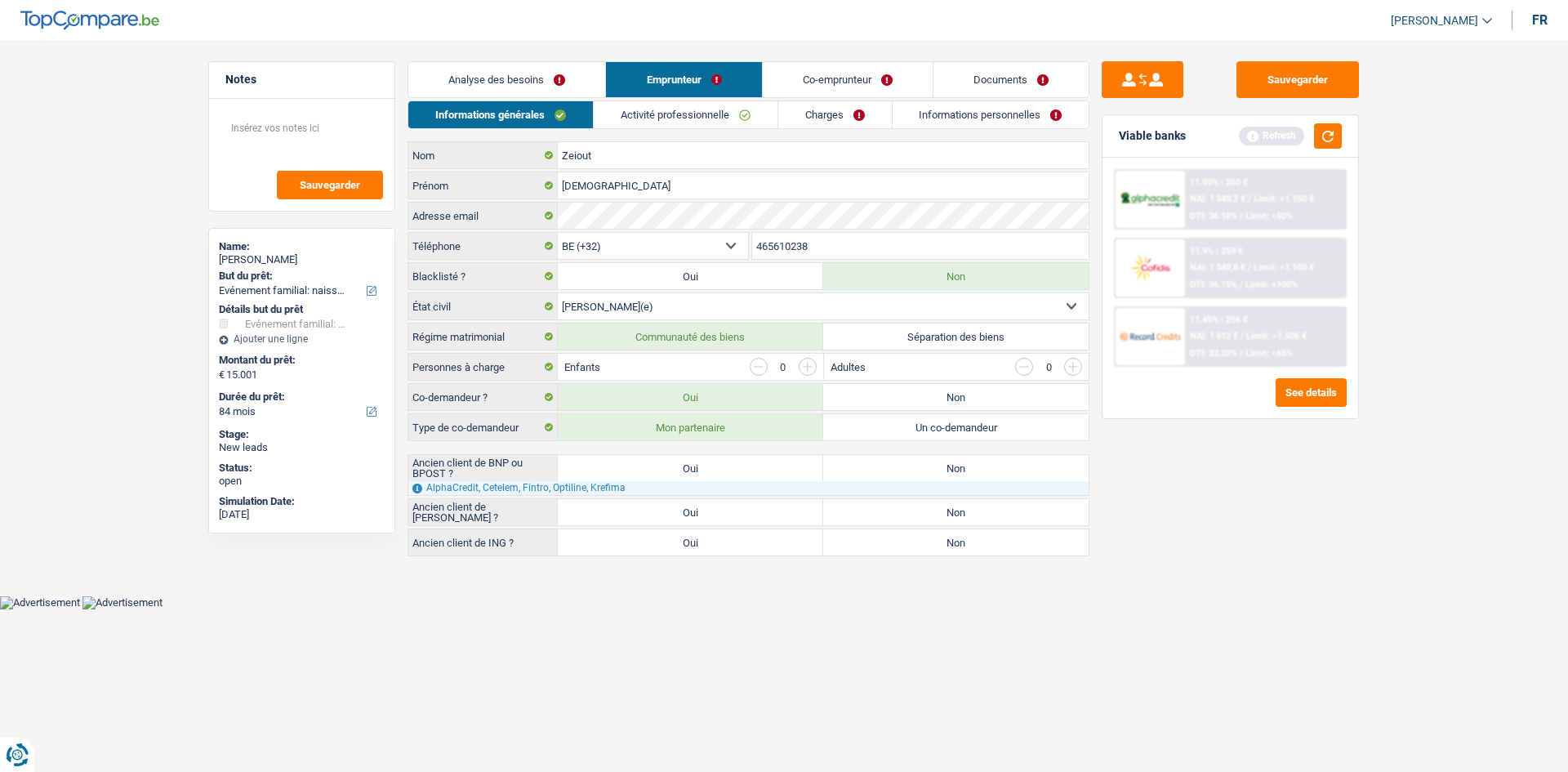 drag, startPoint x: 1307, startPoint y: 501, endPoint x: 1303, endPoint y: 489, distance: 12.649111 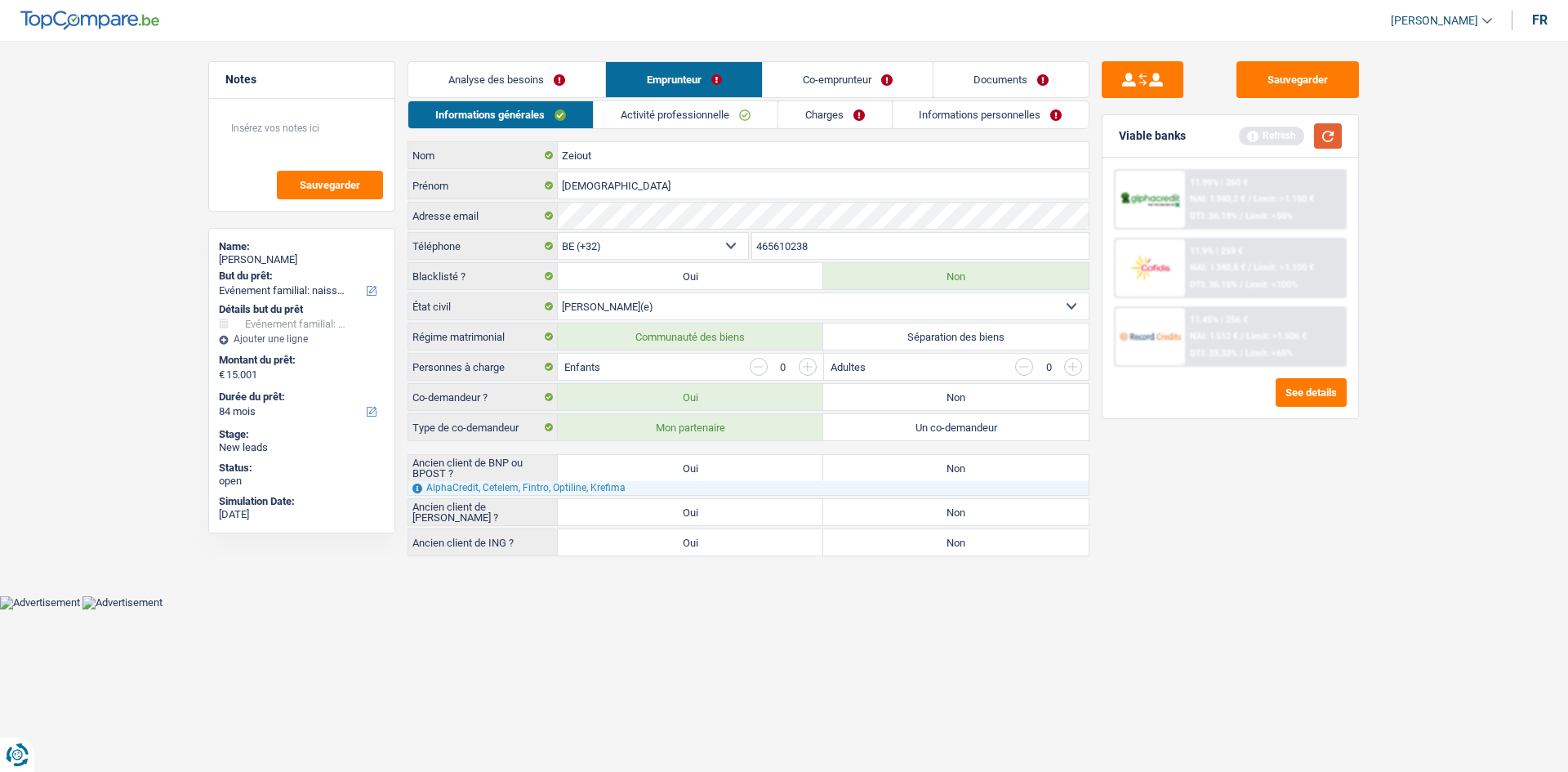 drag, startPoint x: 1321, startPoint y: 151, endPoint x: 1325, endPoint y: 139, distance: 12.649111 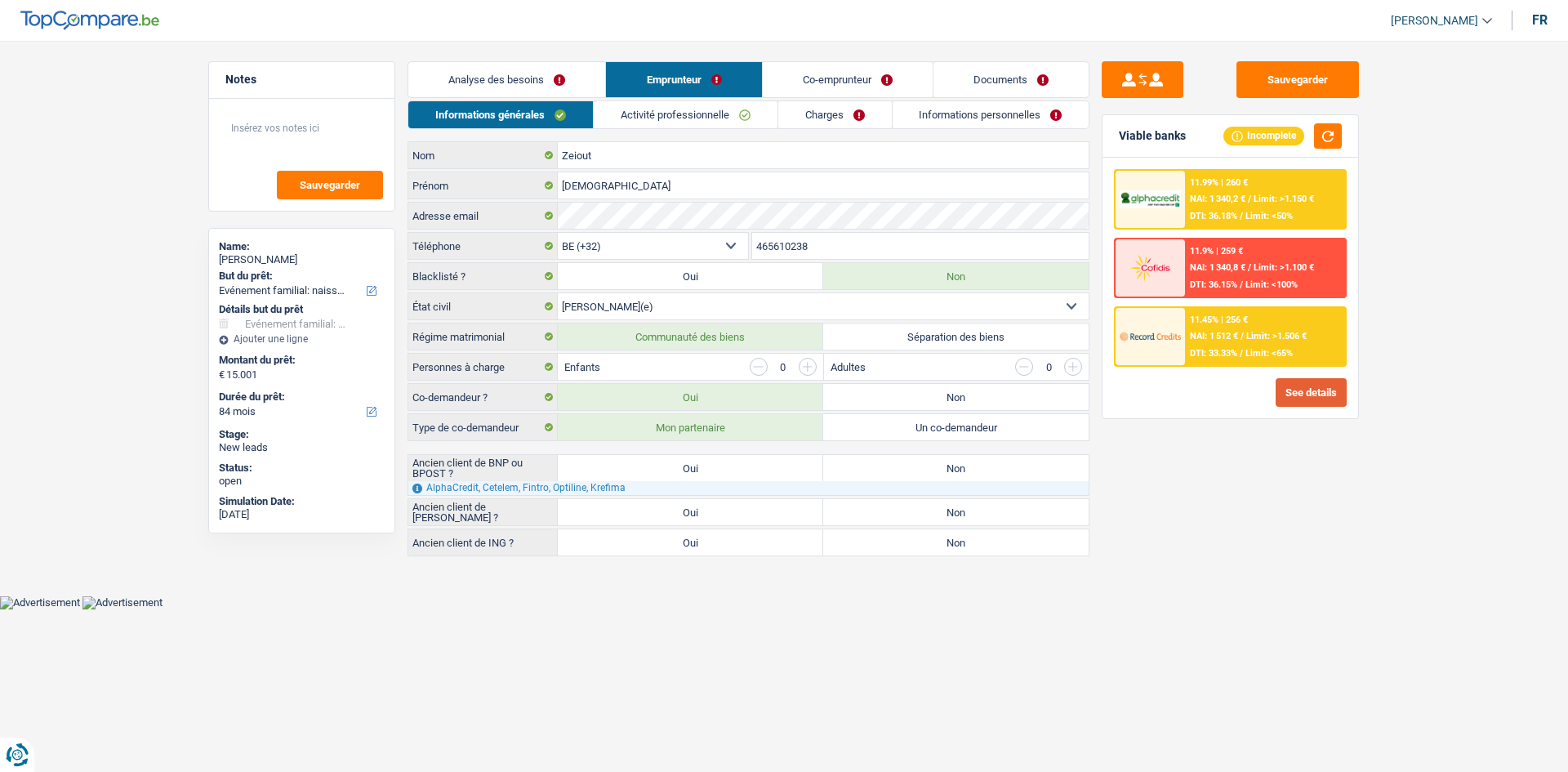 click on "See details" at bounding box center [1311, 392] 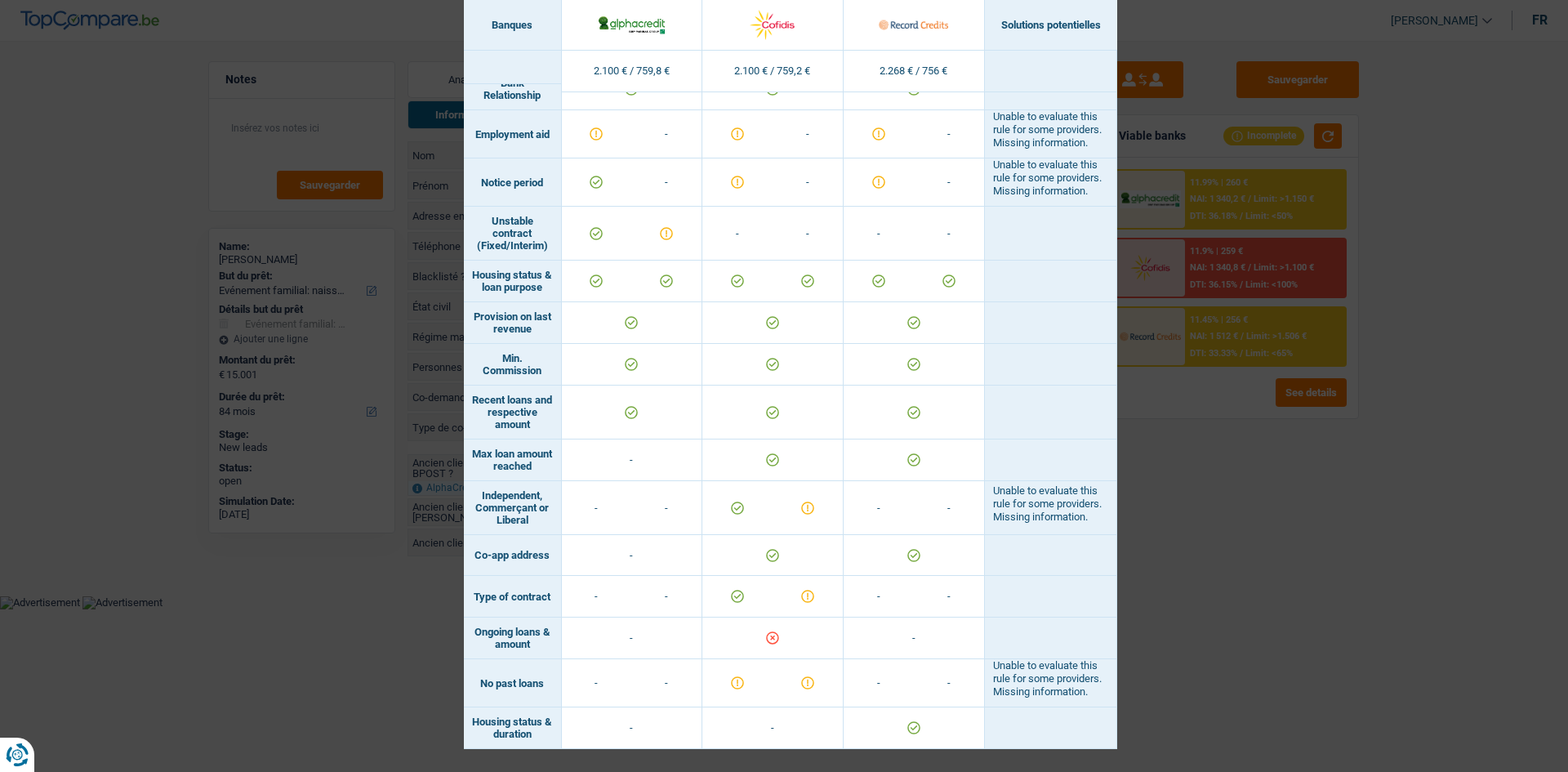 scroll, scrollTop: 877, scrollLeft: 0, axis: vertical 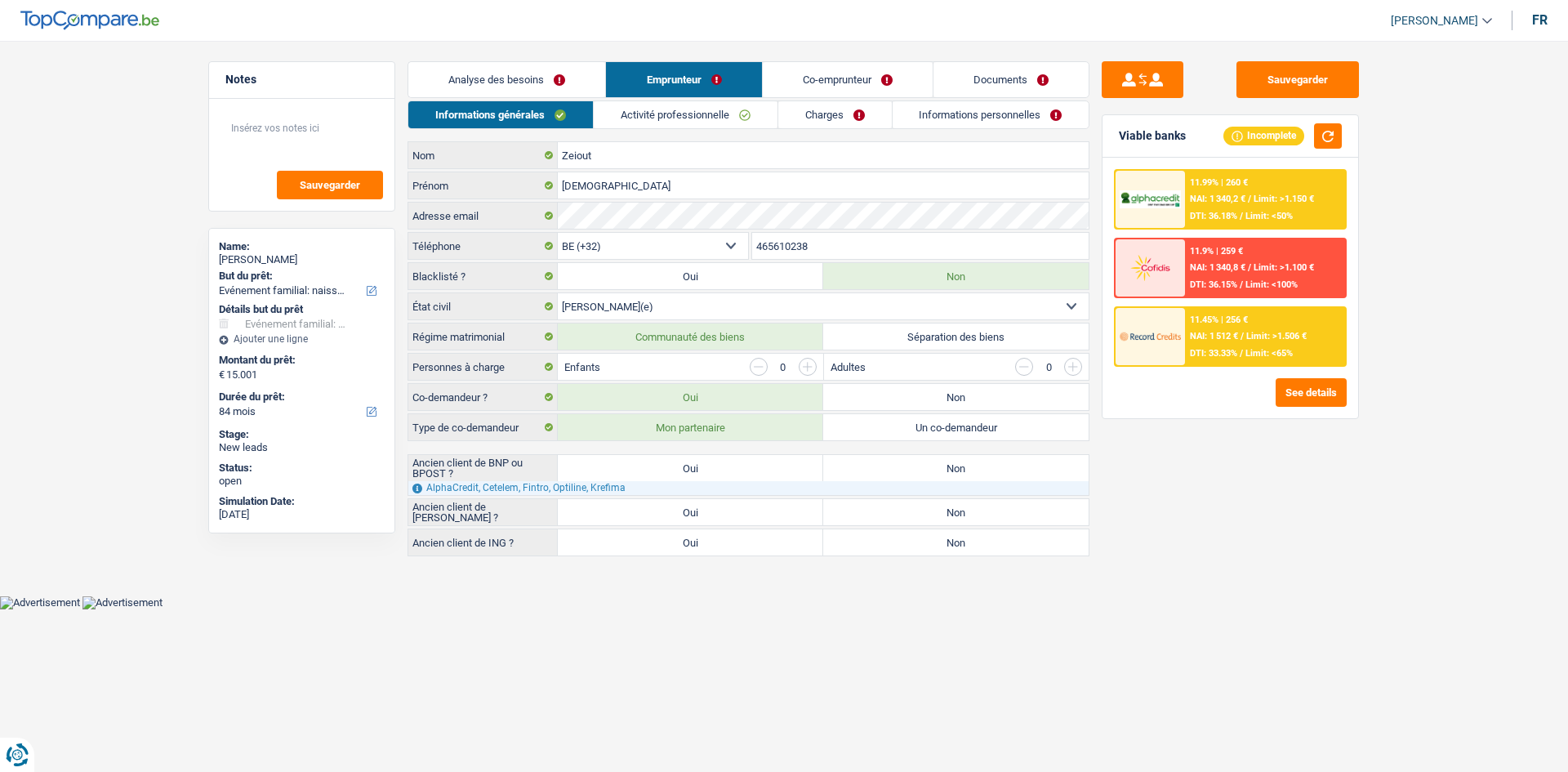 click on "Activité professionnelle" at bounding box center [685, 114] 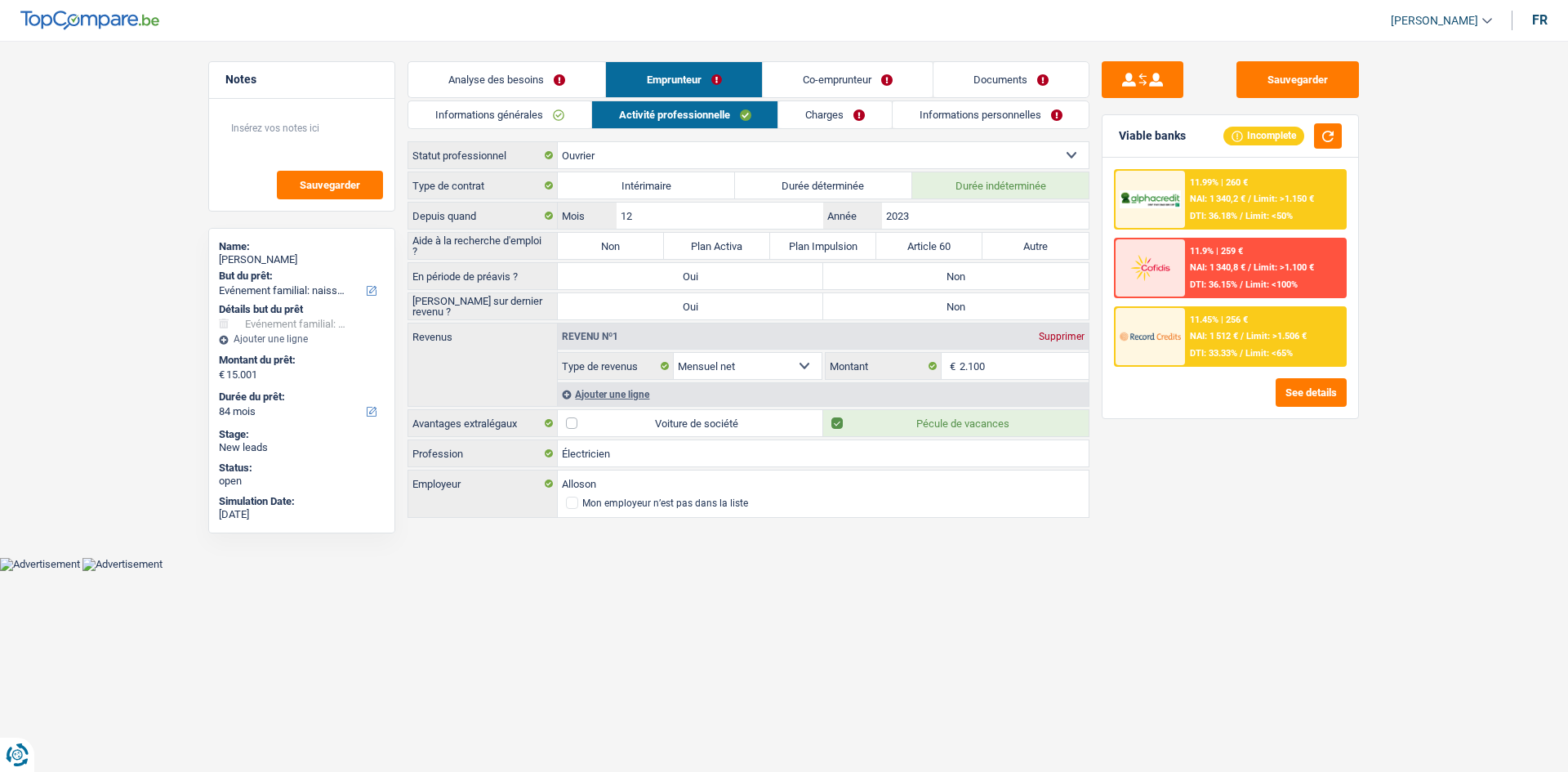 click on "Charges" at bounding box center (835, 114) 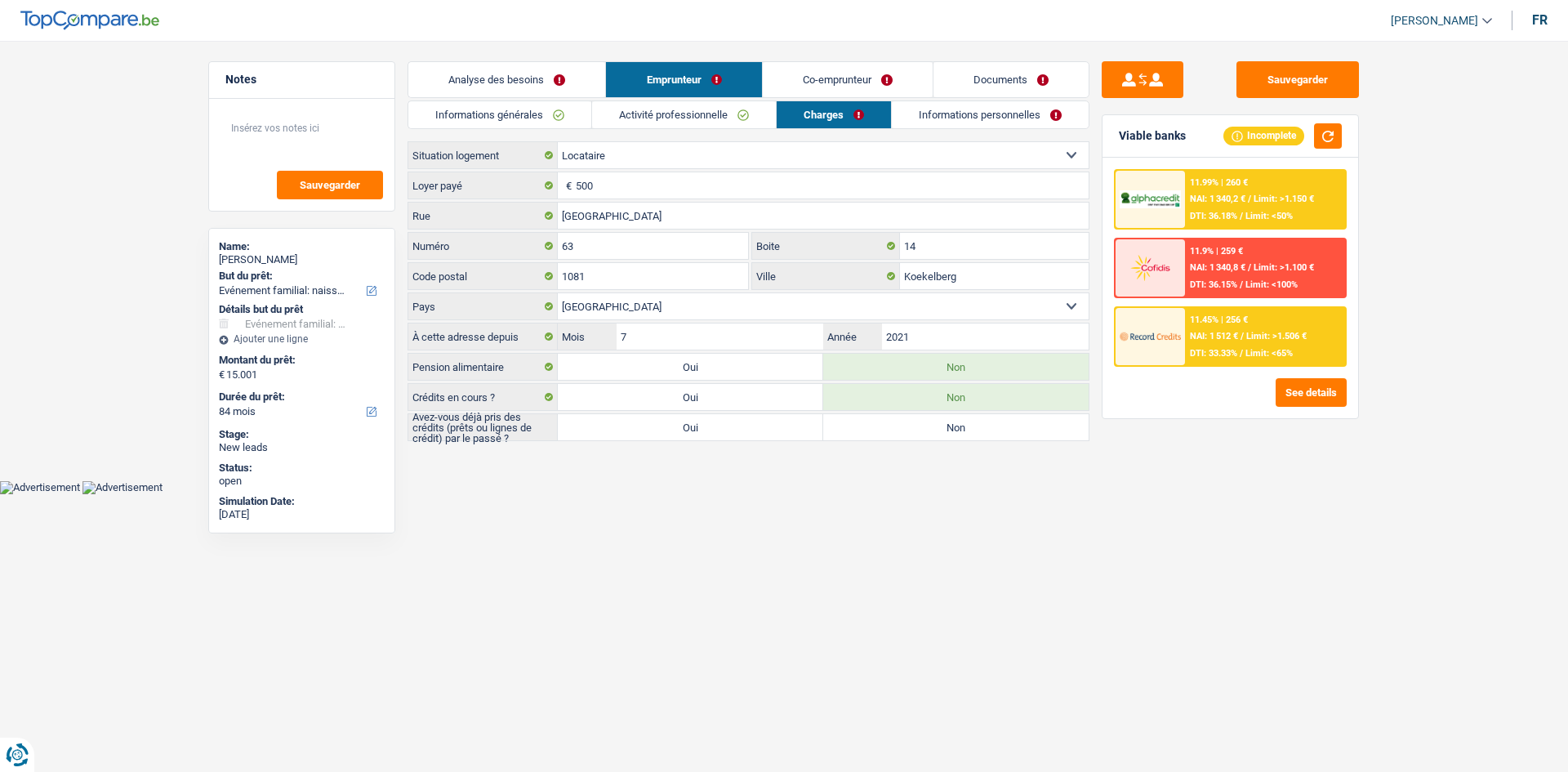click on "Informations personnelles" at bounding box center (990, 114) 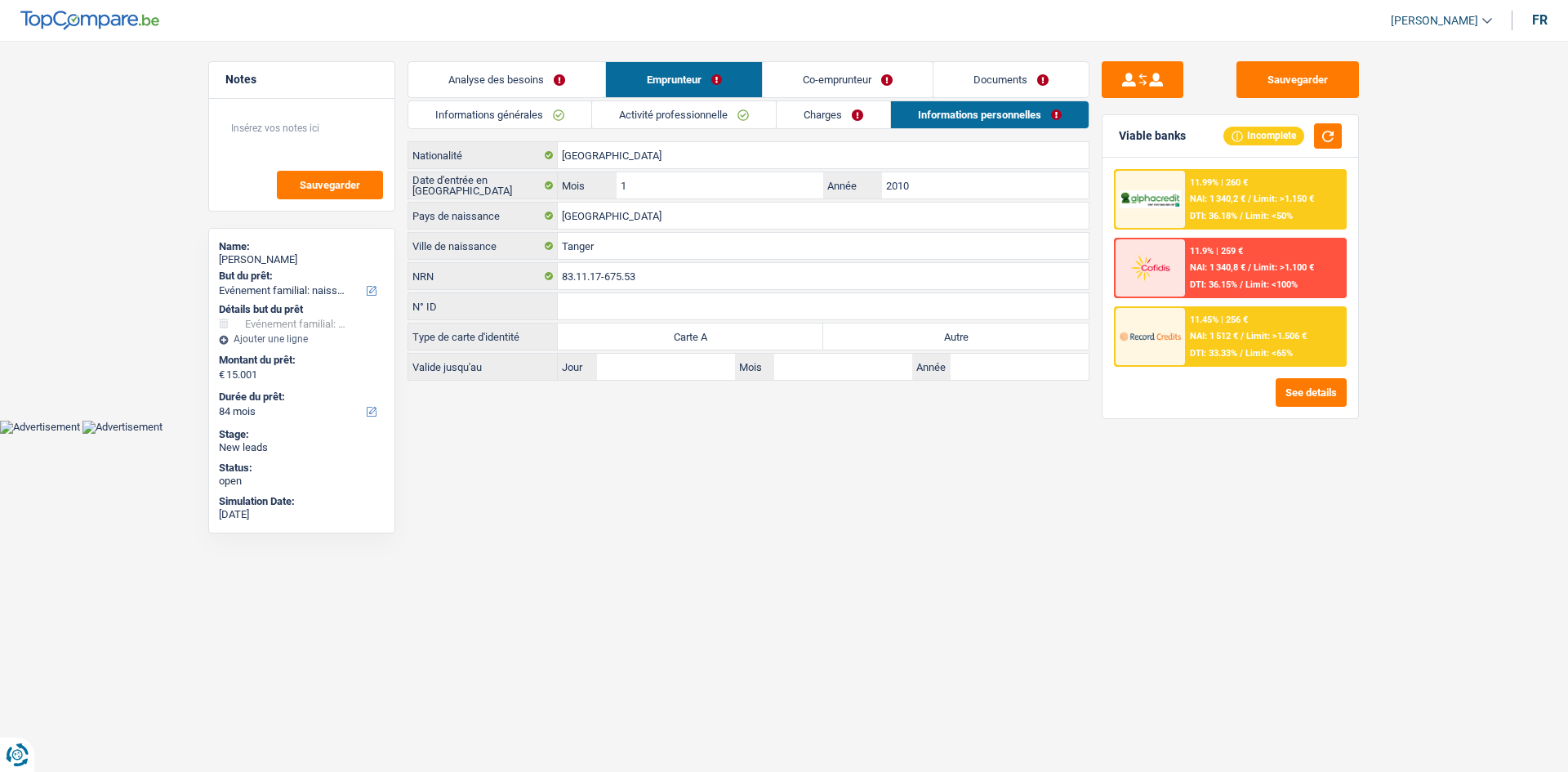 click on "Autre" at bounding box center (956, 337) 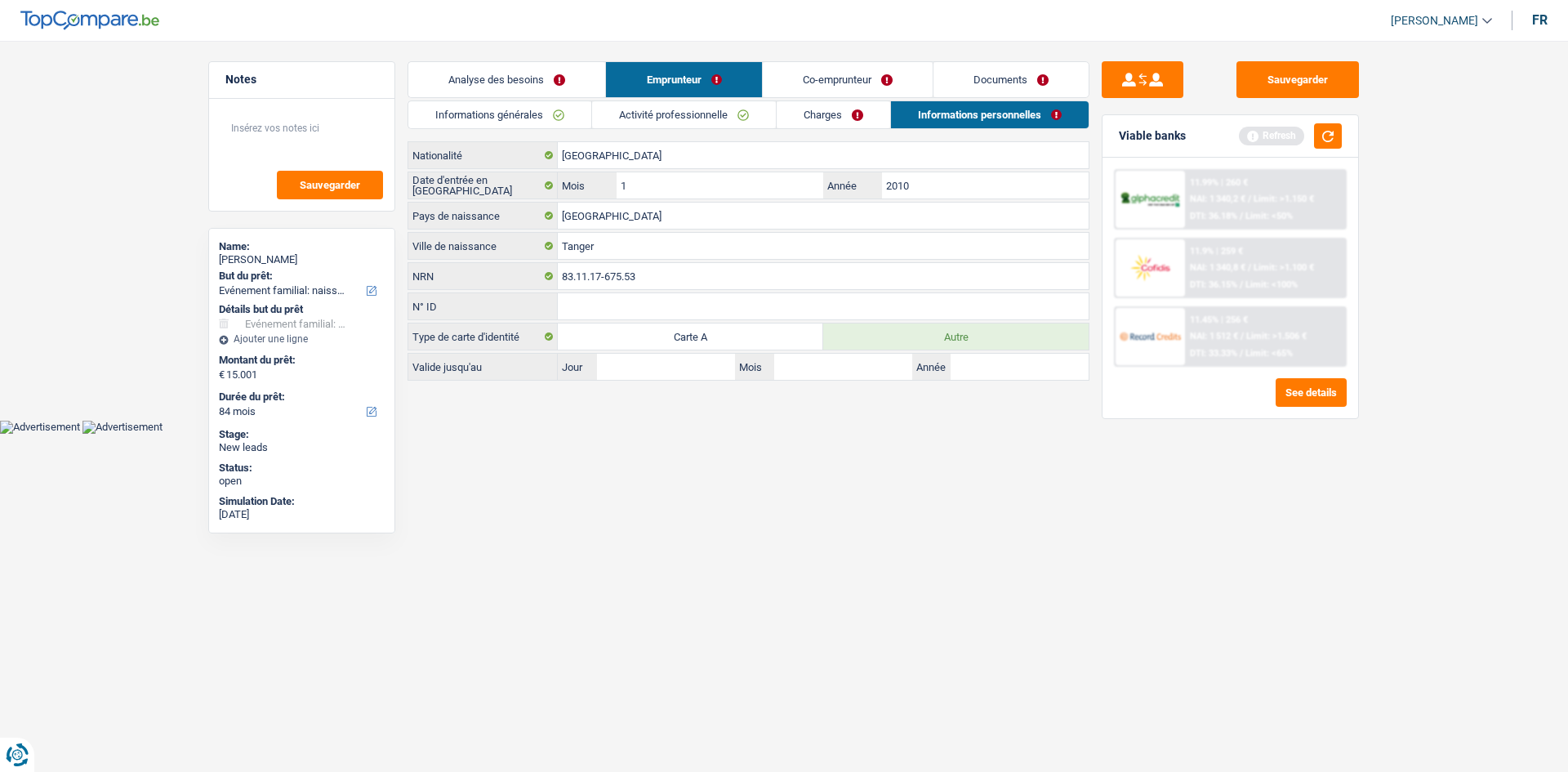 click on "Charges" at bounding box center (833, 114) 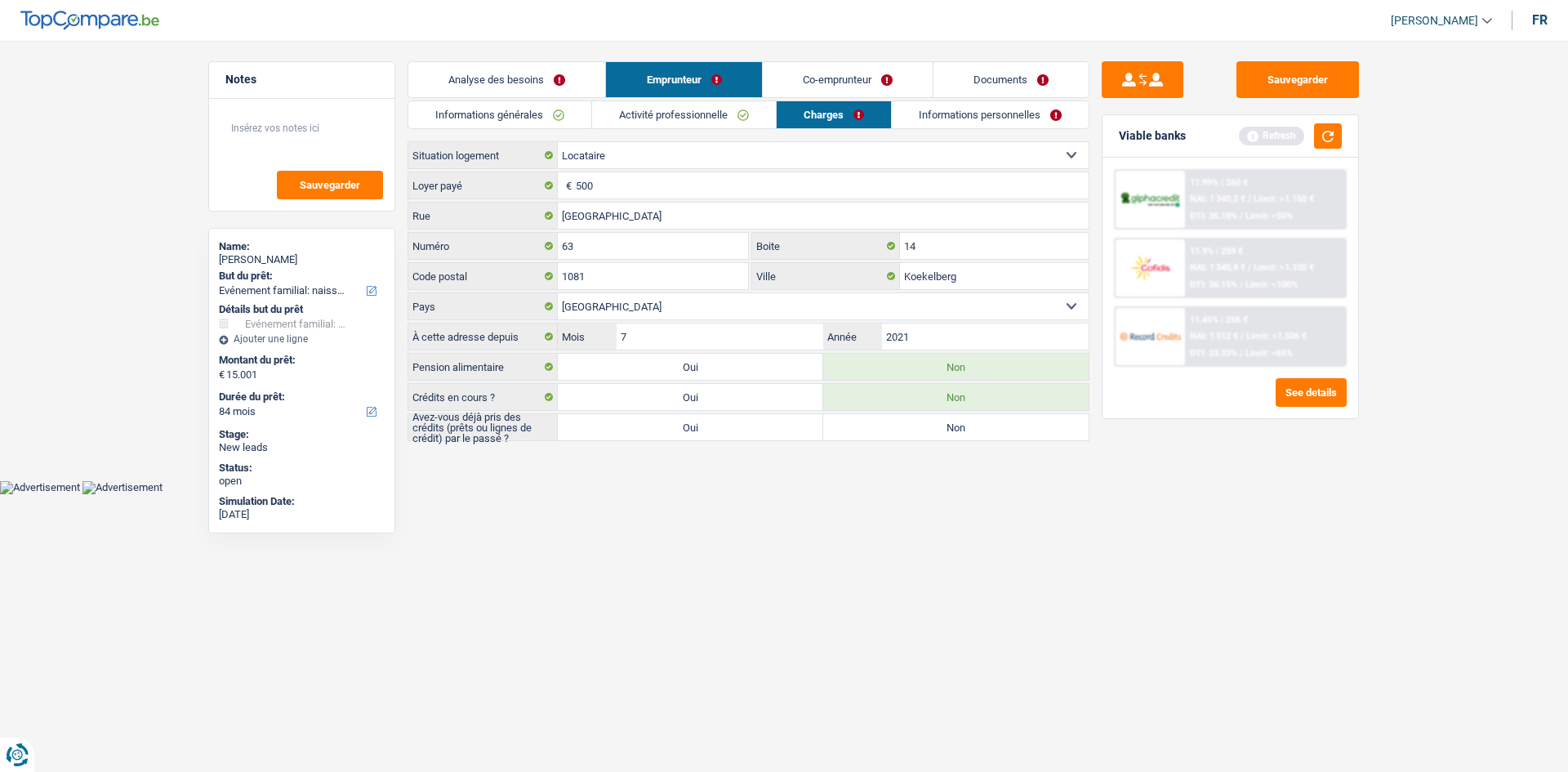 click on "Activité professionnelle" at bounding box center (684, 114) 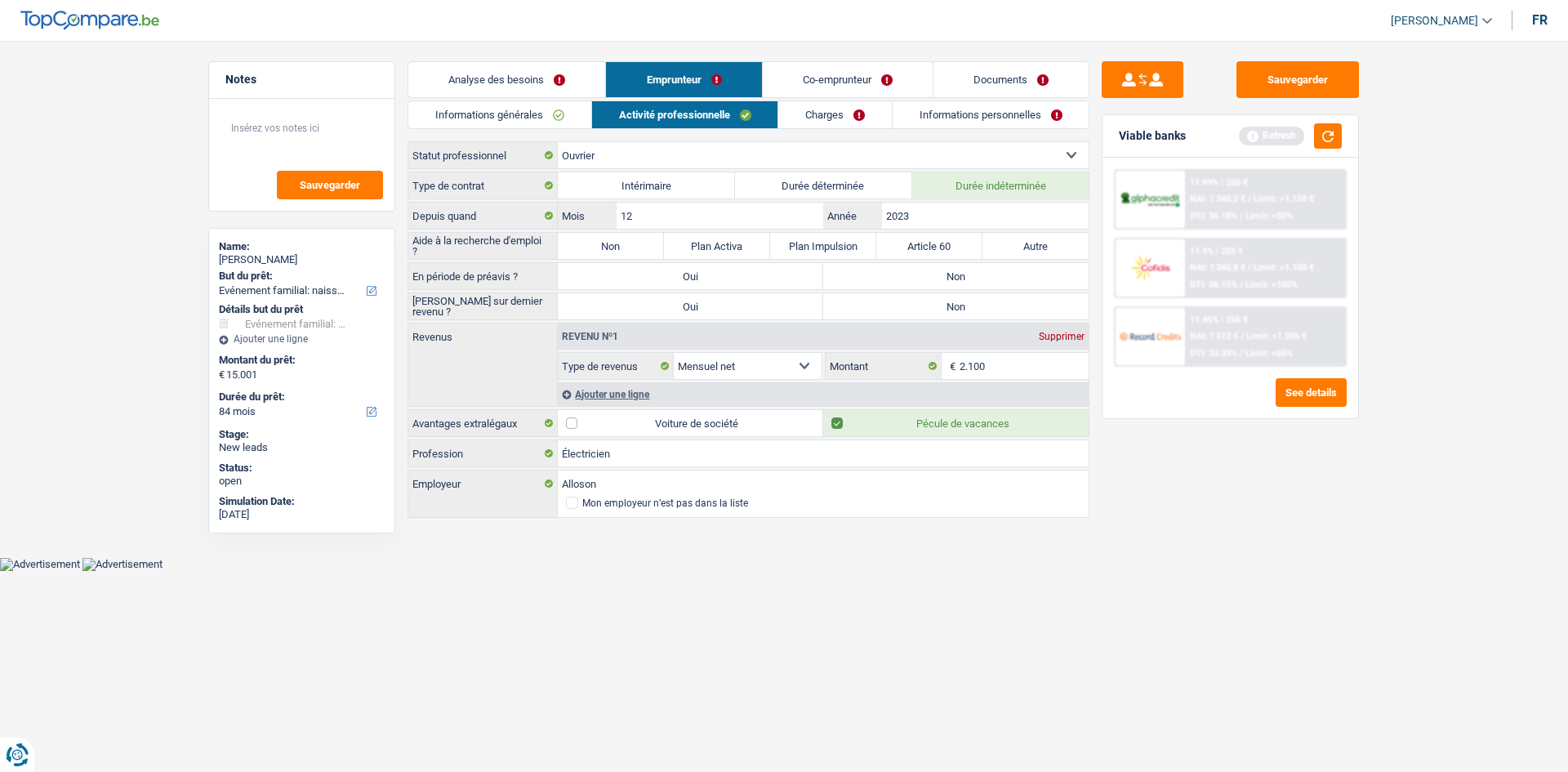 click on "Non" at bounding box center (956, 276) 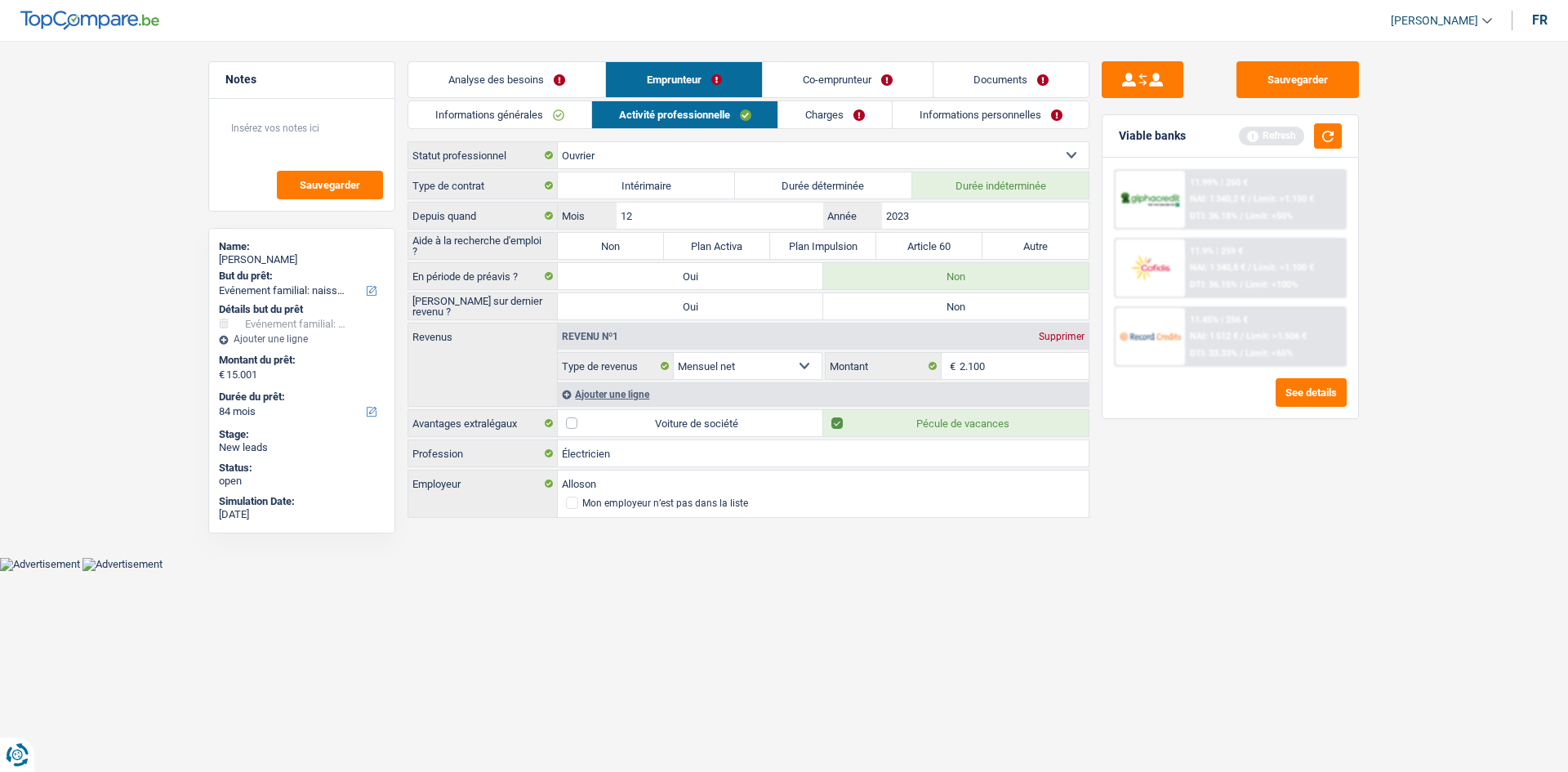 drag, startPoint x: 933, startPoint y: 284, endPoint x: 929, endPoint y: 297, distance: 13.601471 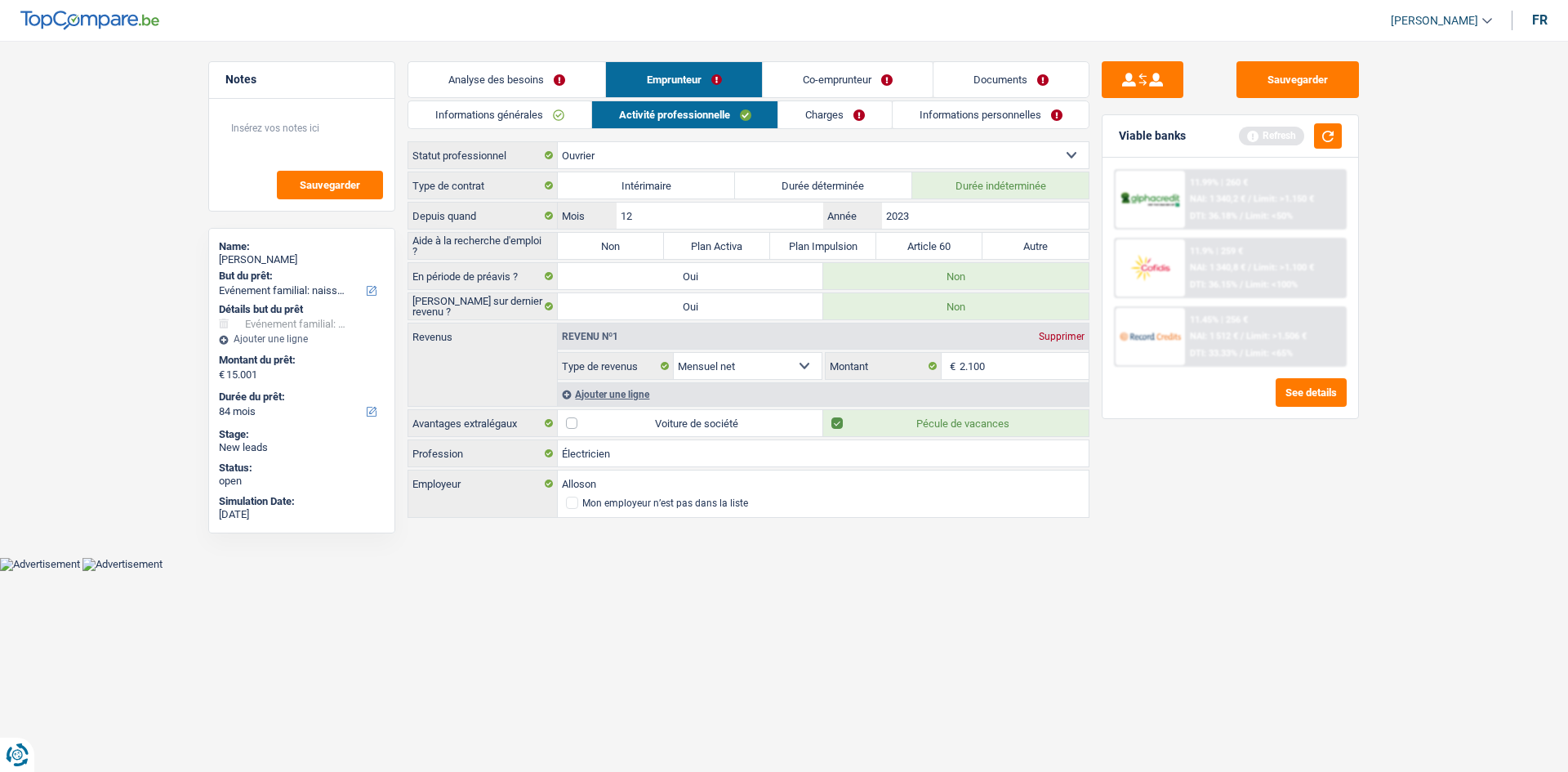 click on "Non" at bounding box center [611, 246] 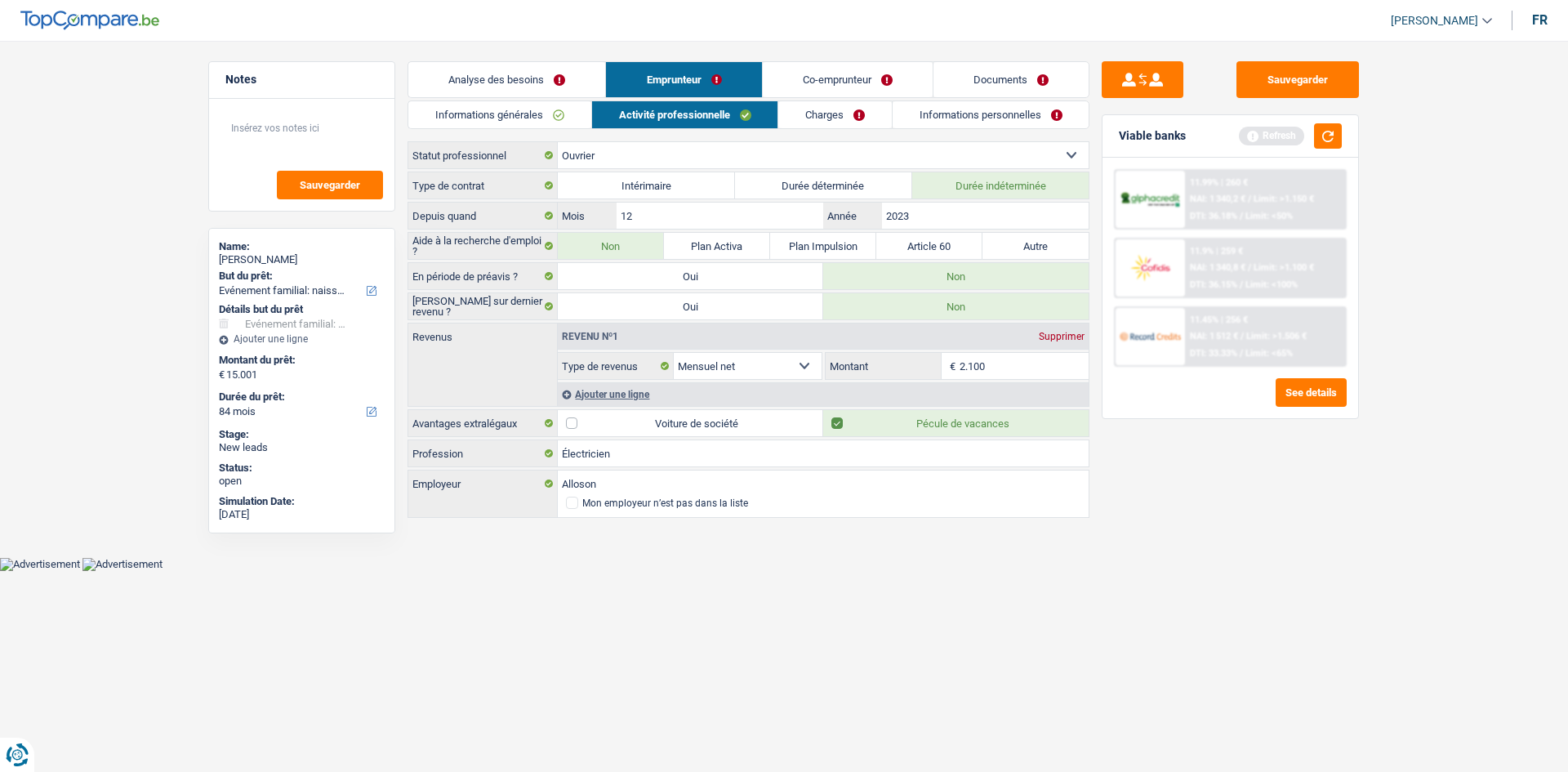 drag, startPoint x: 1258, startPoint y: 591, endPoint x: 1259, endPoint y: 579, distance: 12.041595 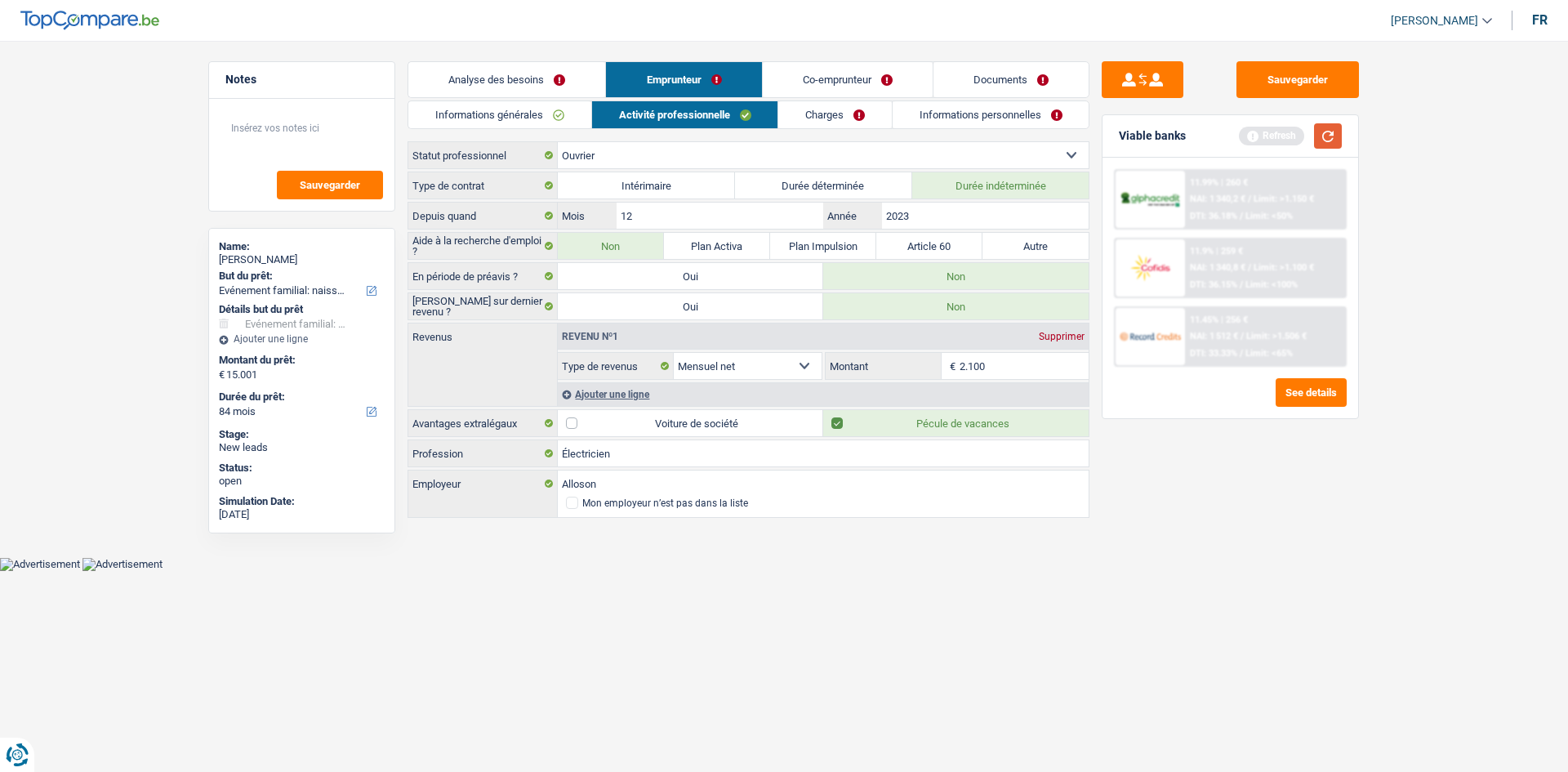 click at bounding box center [1328, 136] 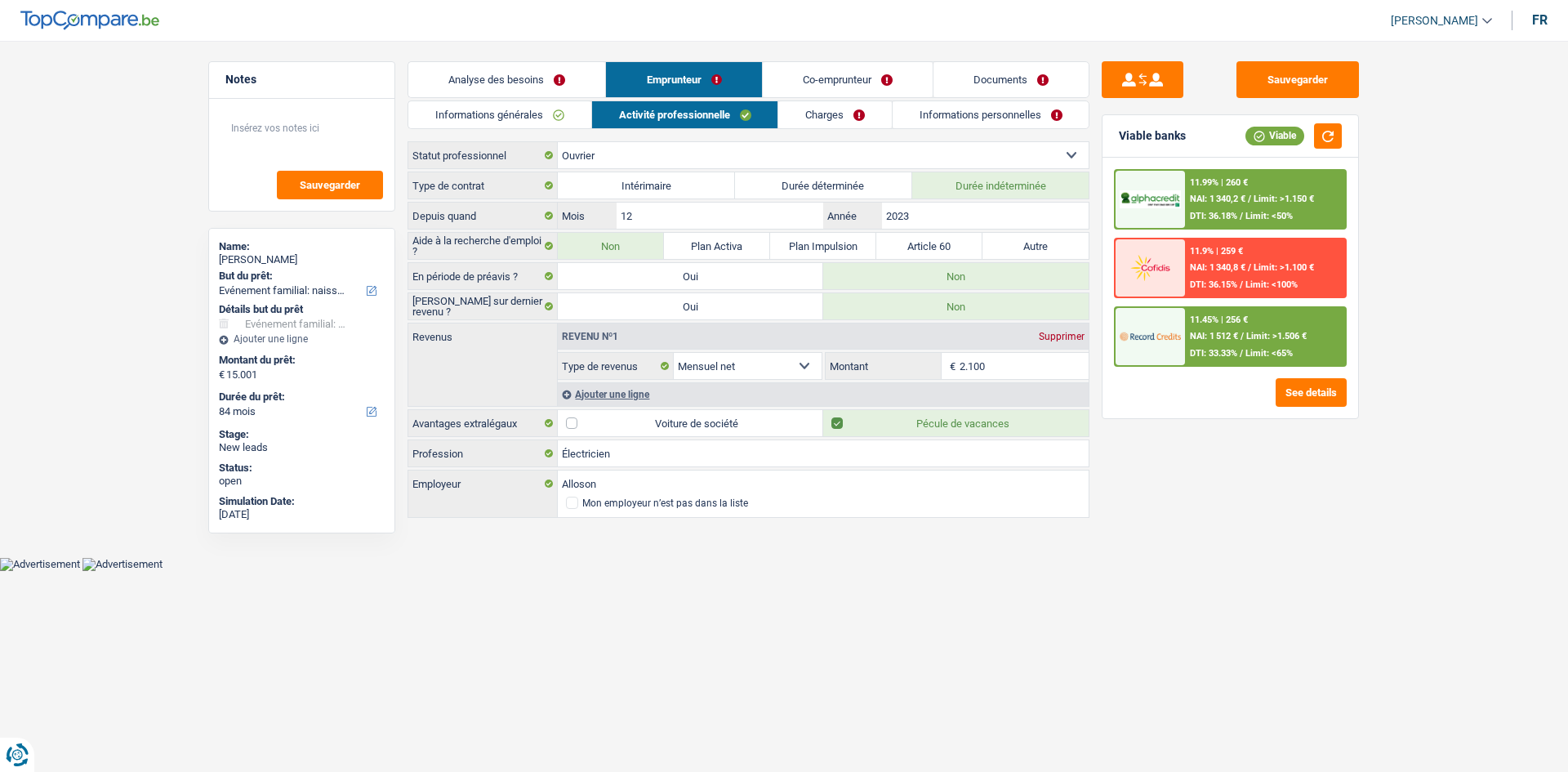 click on "Informations générales" at bounding box center (500, 114) 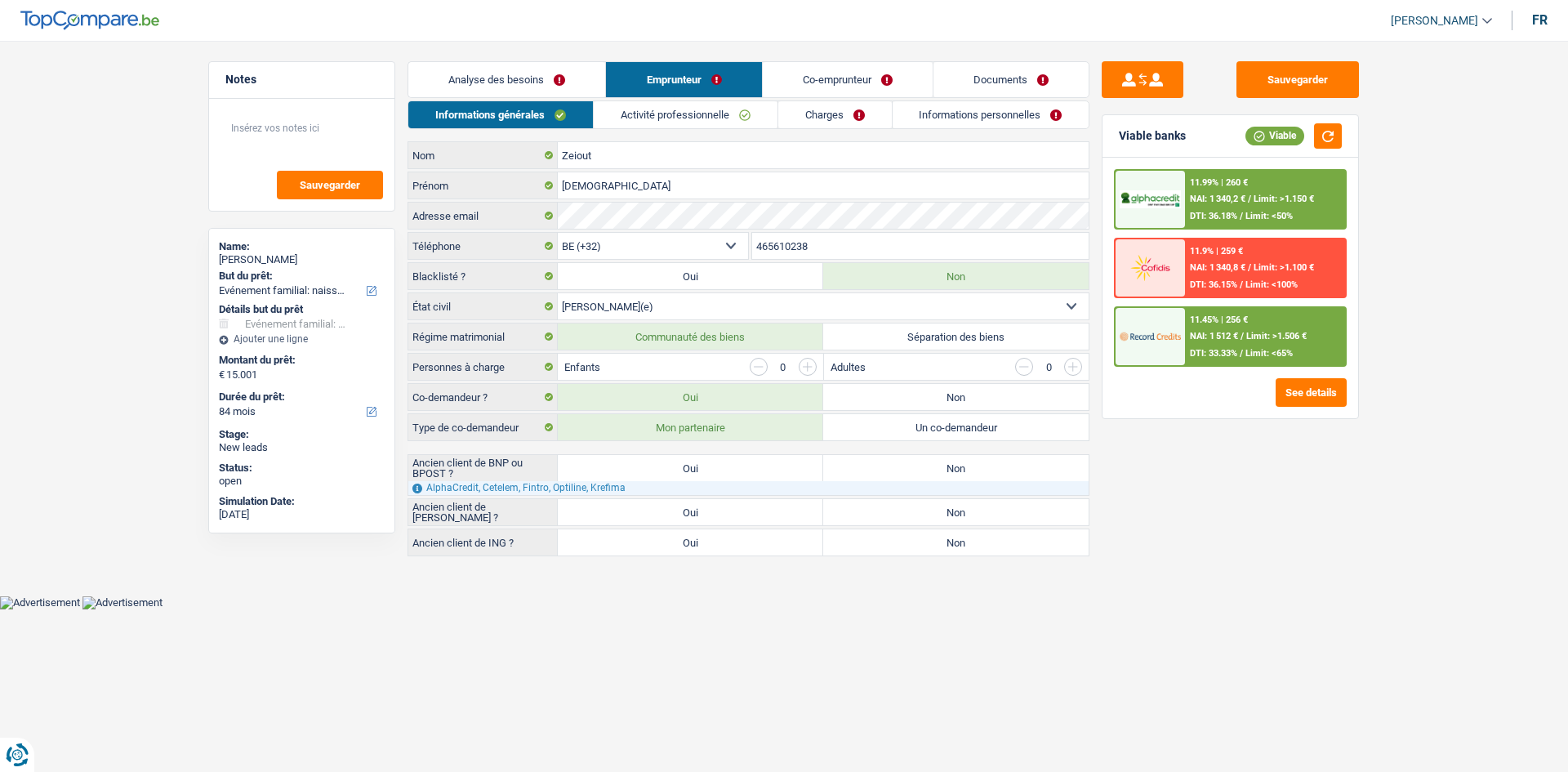 click on "Co-emprunteur" at bounding box center [848, 79] 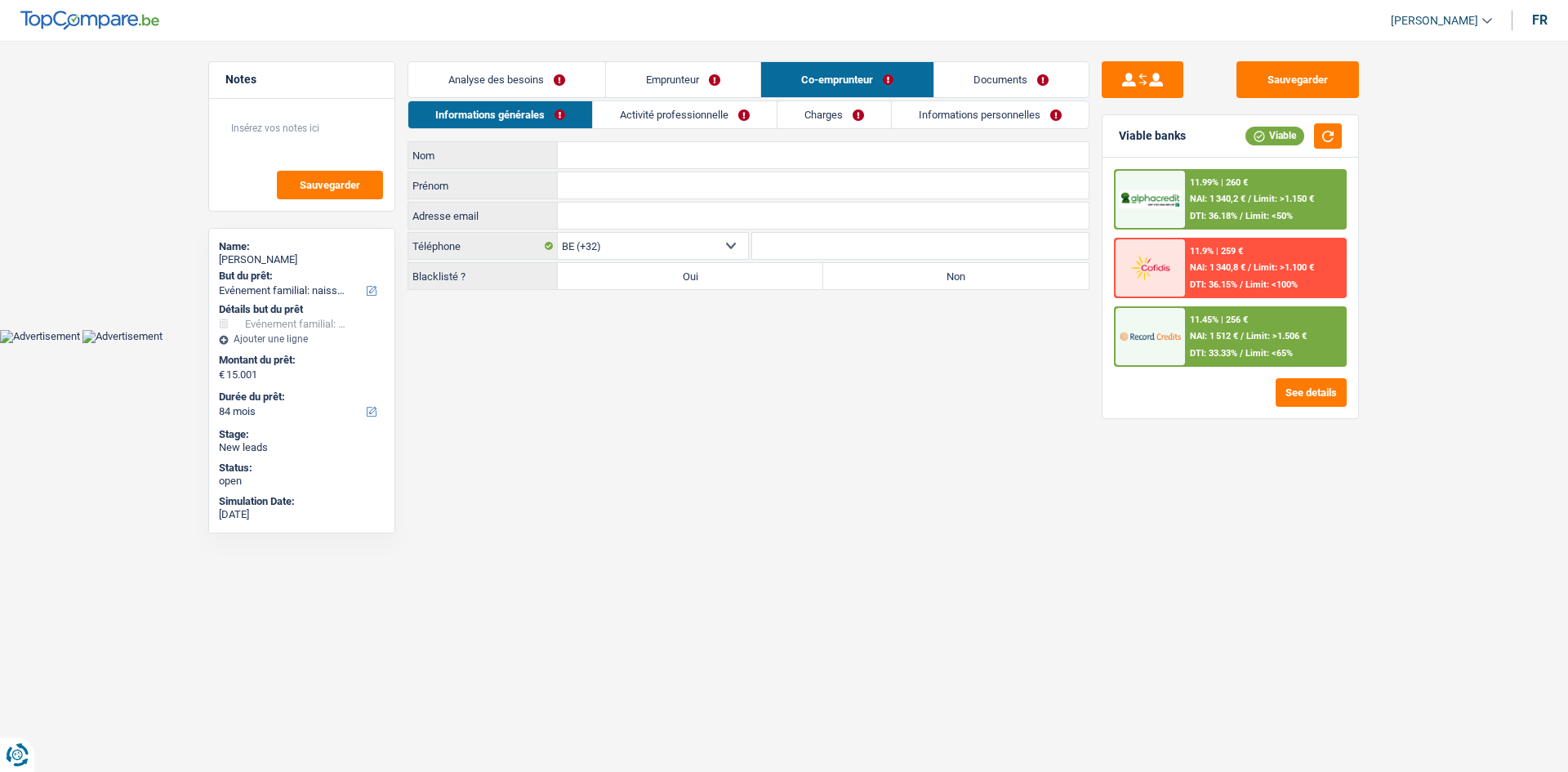 click on "Emprunteur" at bounding box center [683, 79] 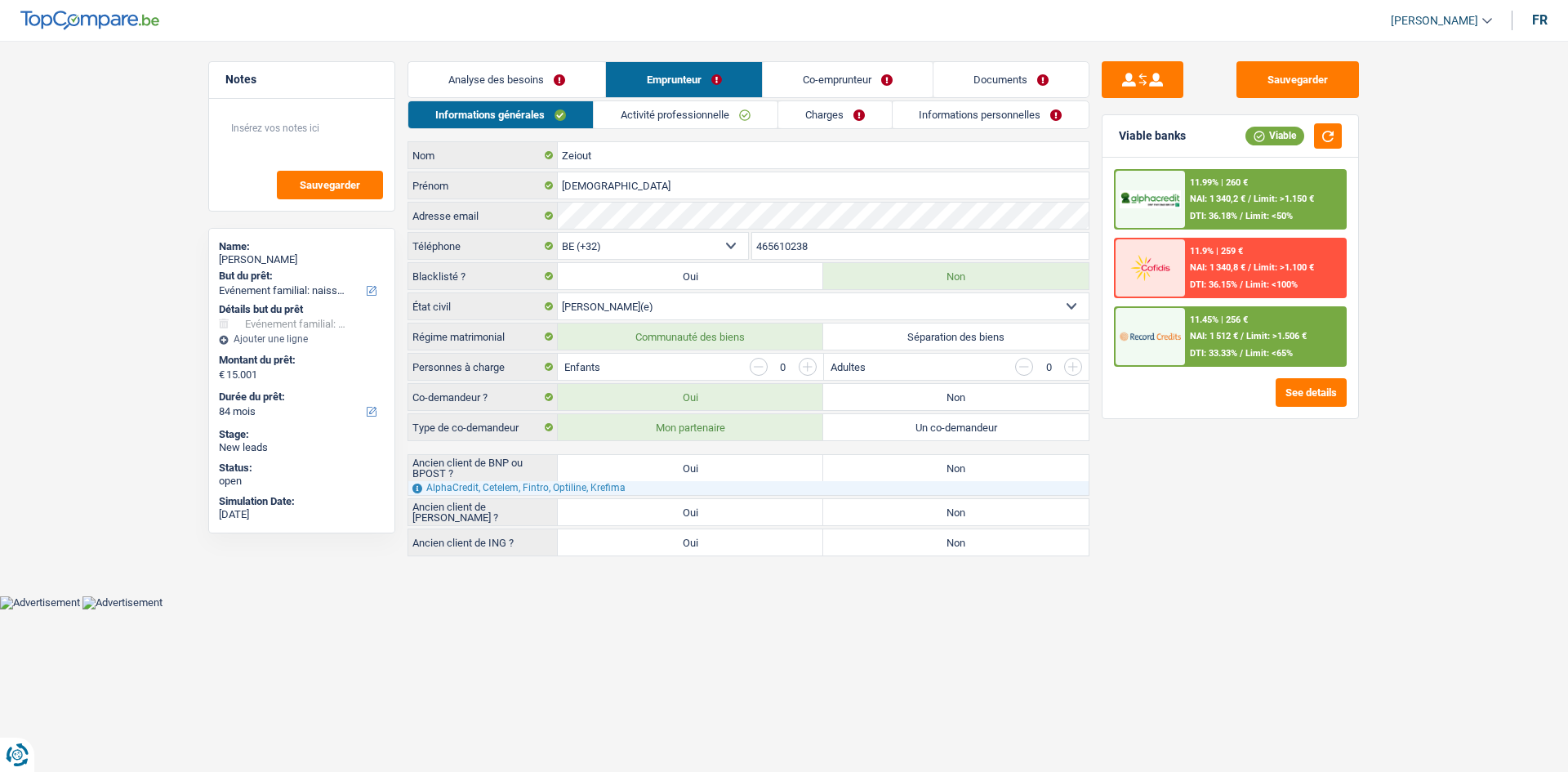 click on "11.99% | 260 €
NAI: 1 340,2 €
/
Limit: >1.150 €
DTI: 36.18%
/
Limit: <50%
11.9% | 259 €
NAI: 1 340,8 €
/
Limit: >1.100 €
DTI: 36.15%
/
Limit: <100%
11.45% | 256 €
/       /" at bounding box center (1230, 288) 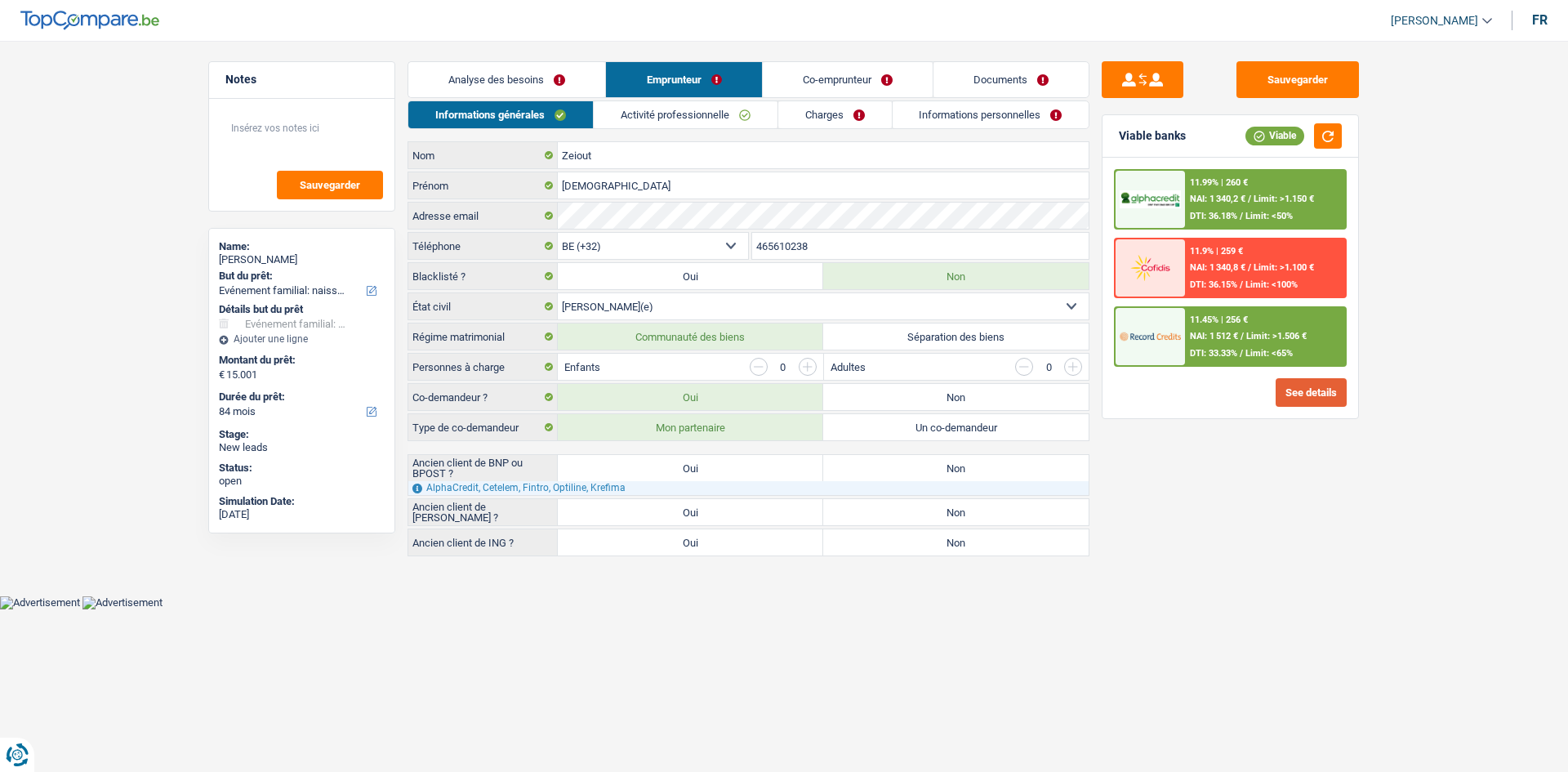 click on "See details" at bounding box center [1311, 392] 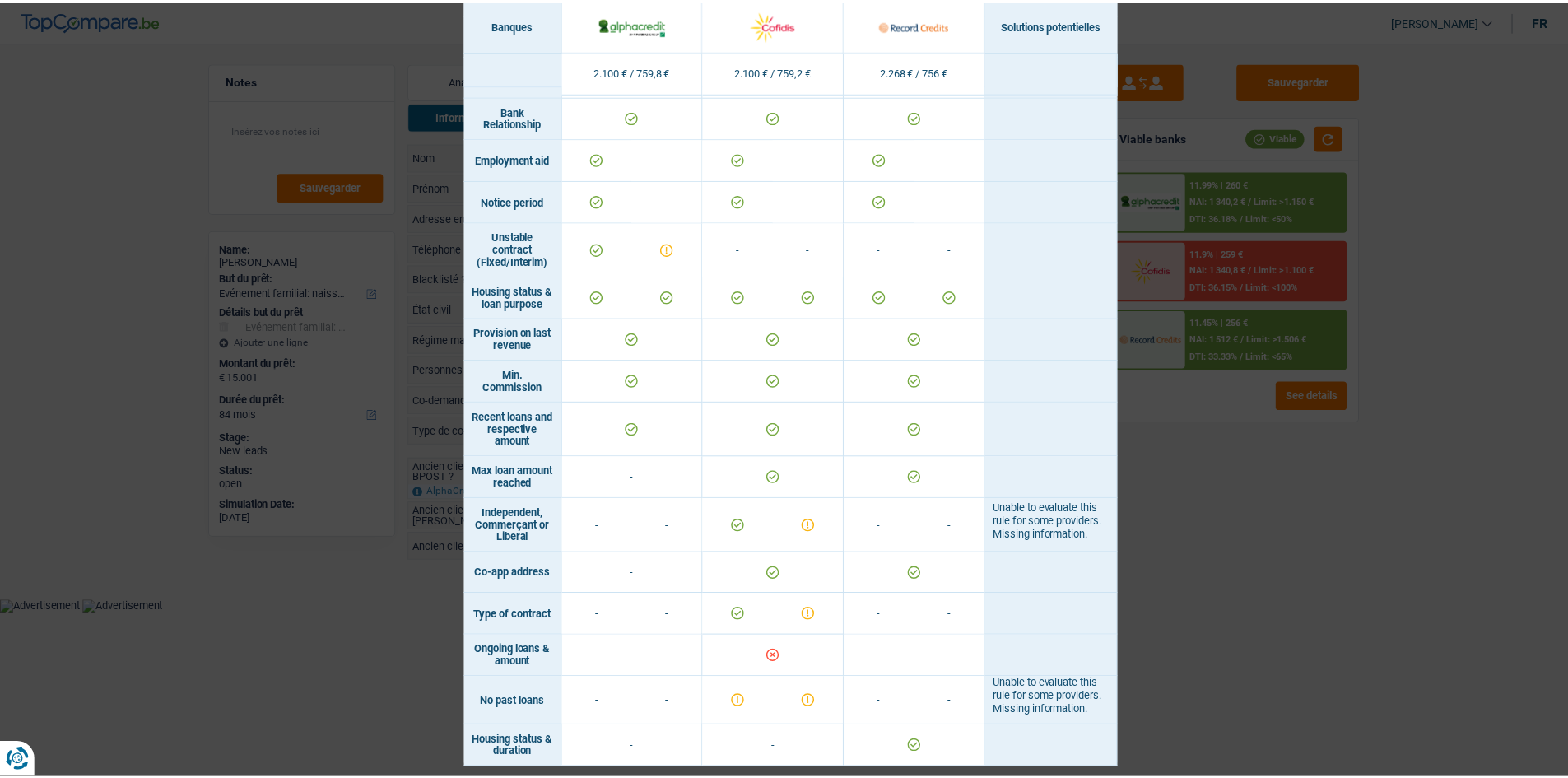 scroll, scrollTop: 824, scrollLeft: 0, axis: vertical 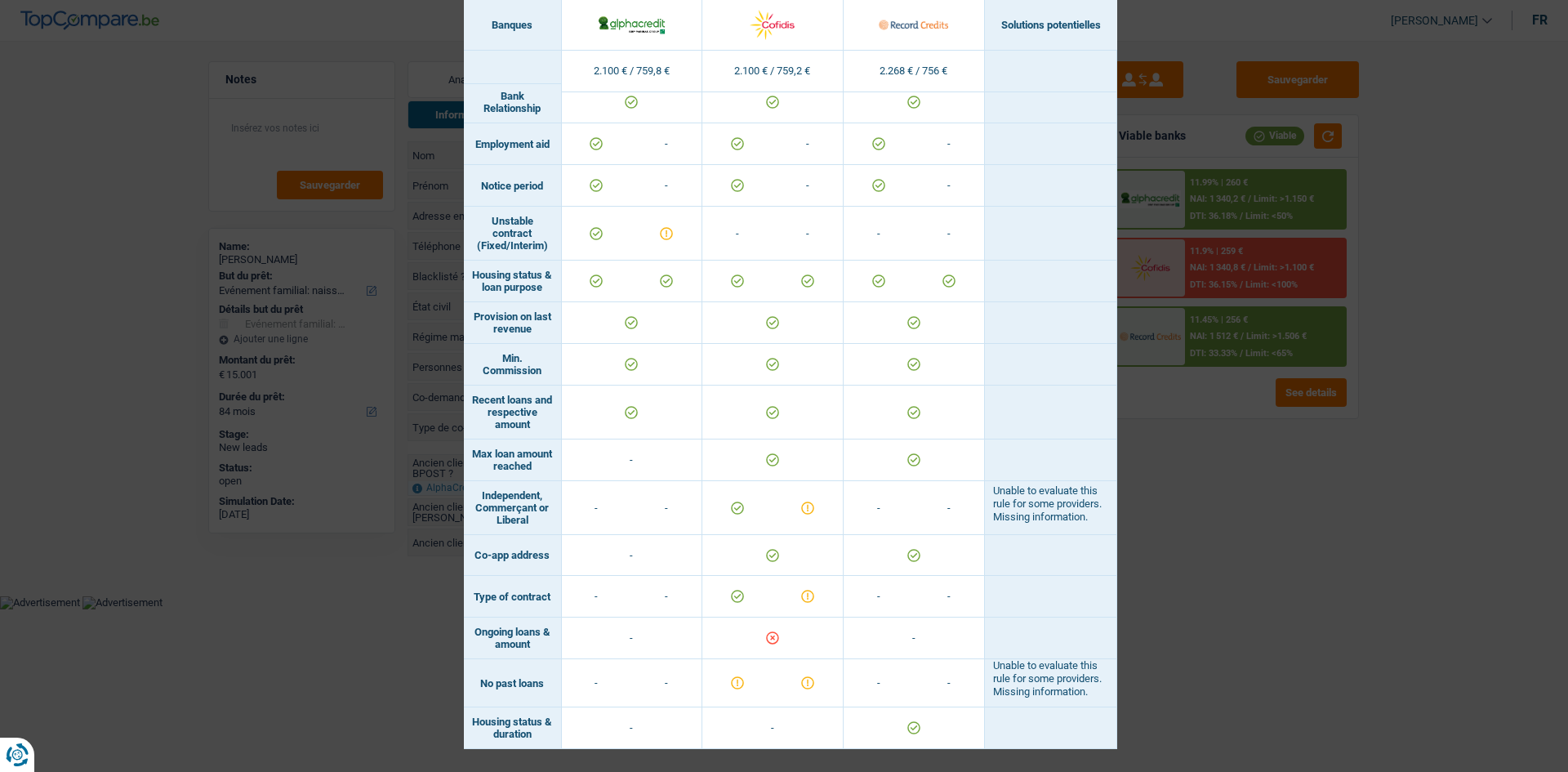 click on "Banks conditions ×
Banques
Solutions potentielles
Revenus / Charges
2.100 € / 759,8 €
2.100 € / 759,2 €
2.268 € / 756 €
Professional activity
ID card type" at bounding box center (784, 386) 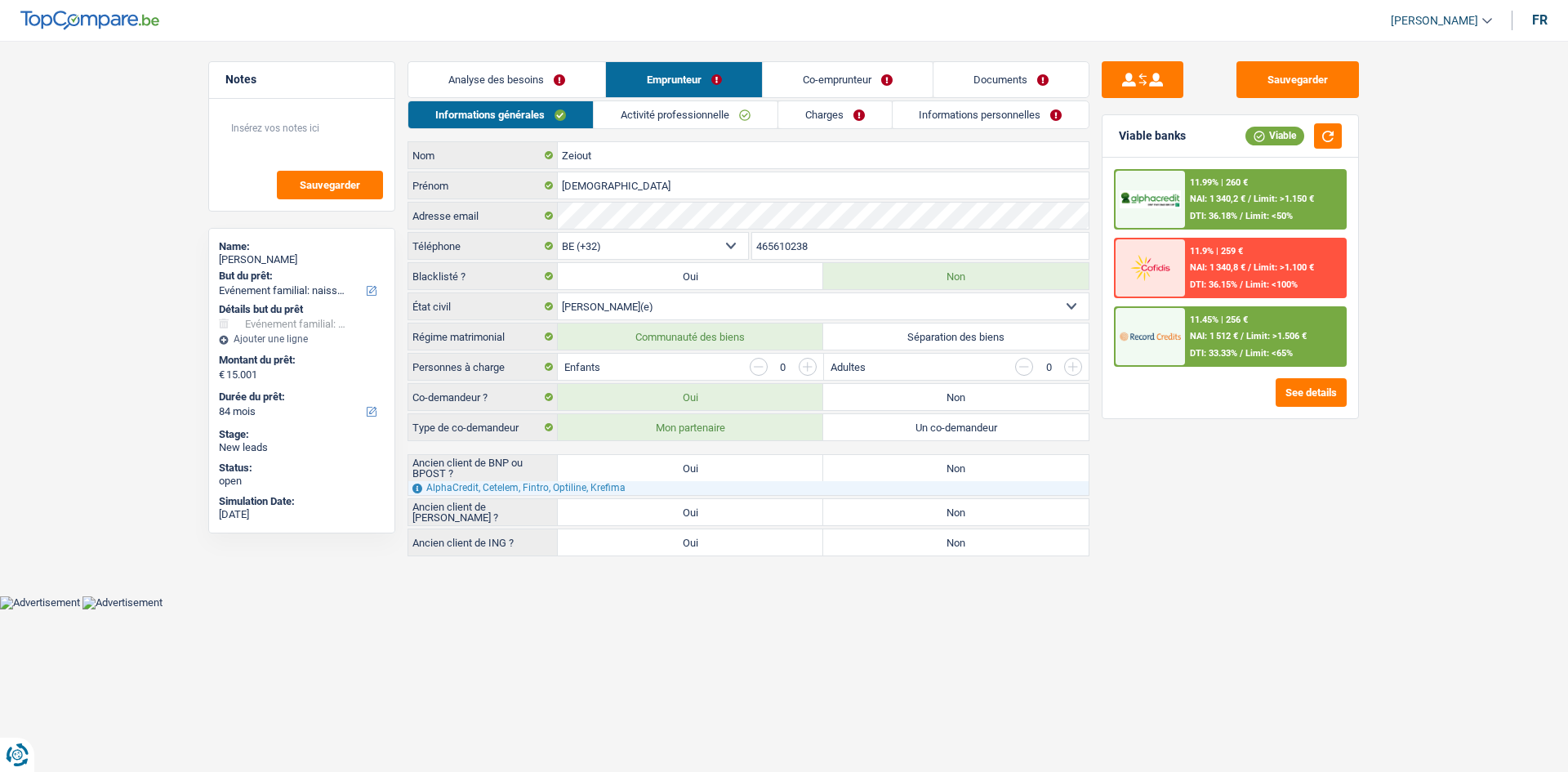 click on "Activité professionnelle" at bounding box center (685, 114) 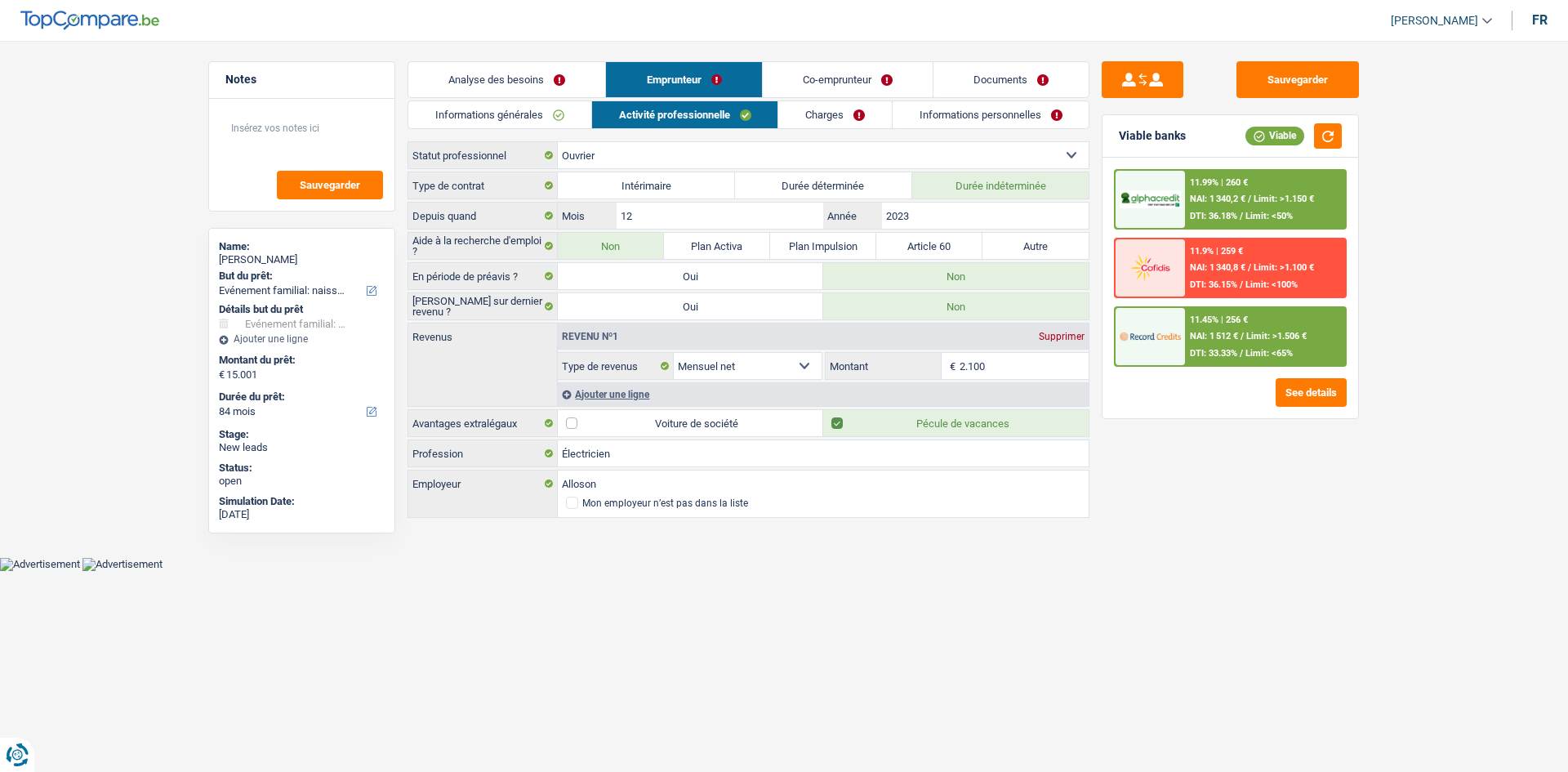click on "Charges" at bounding box center (835, 114) 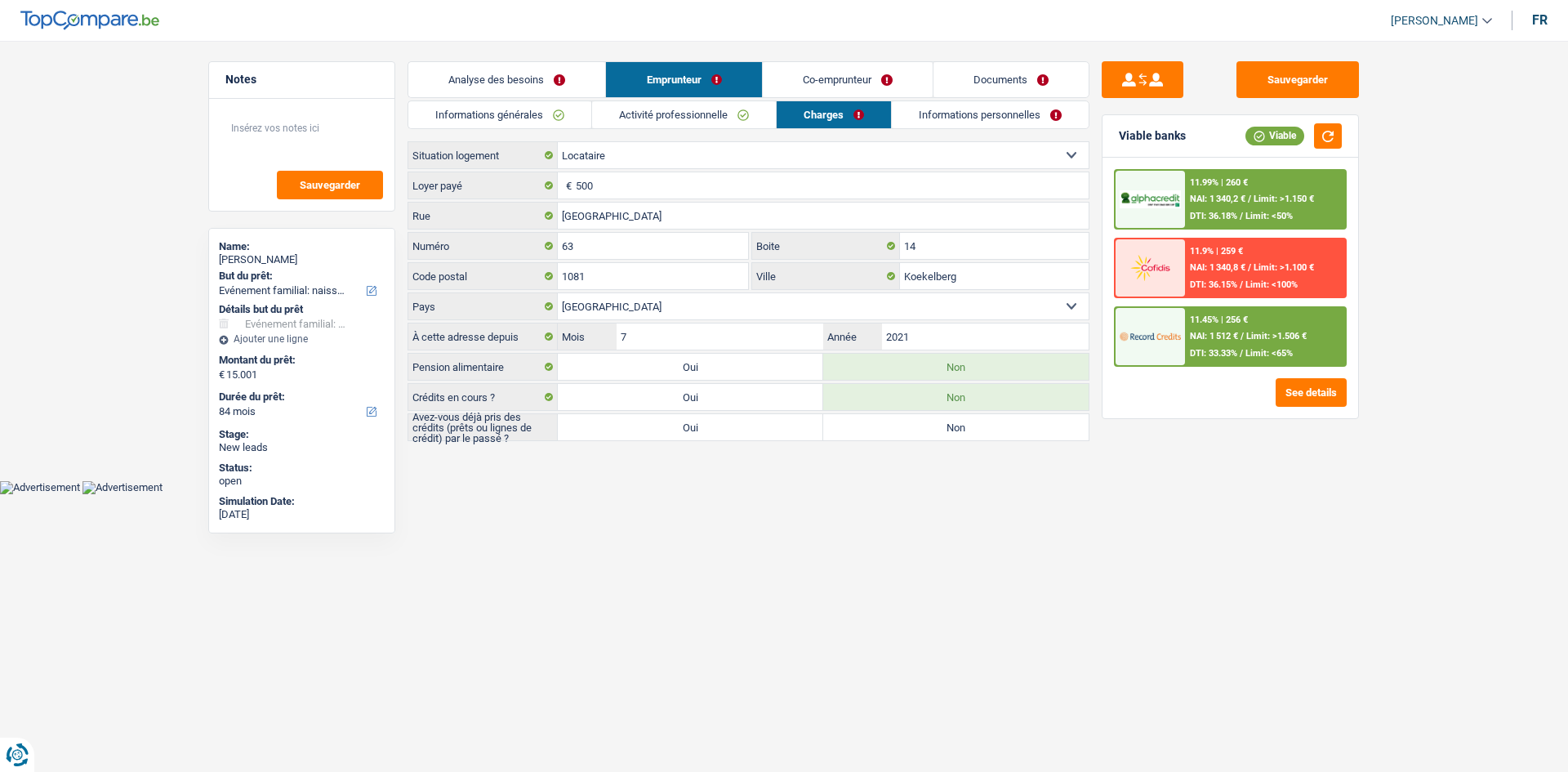 click on "Informations personnelles" at bounding box center (990, 114) 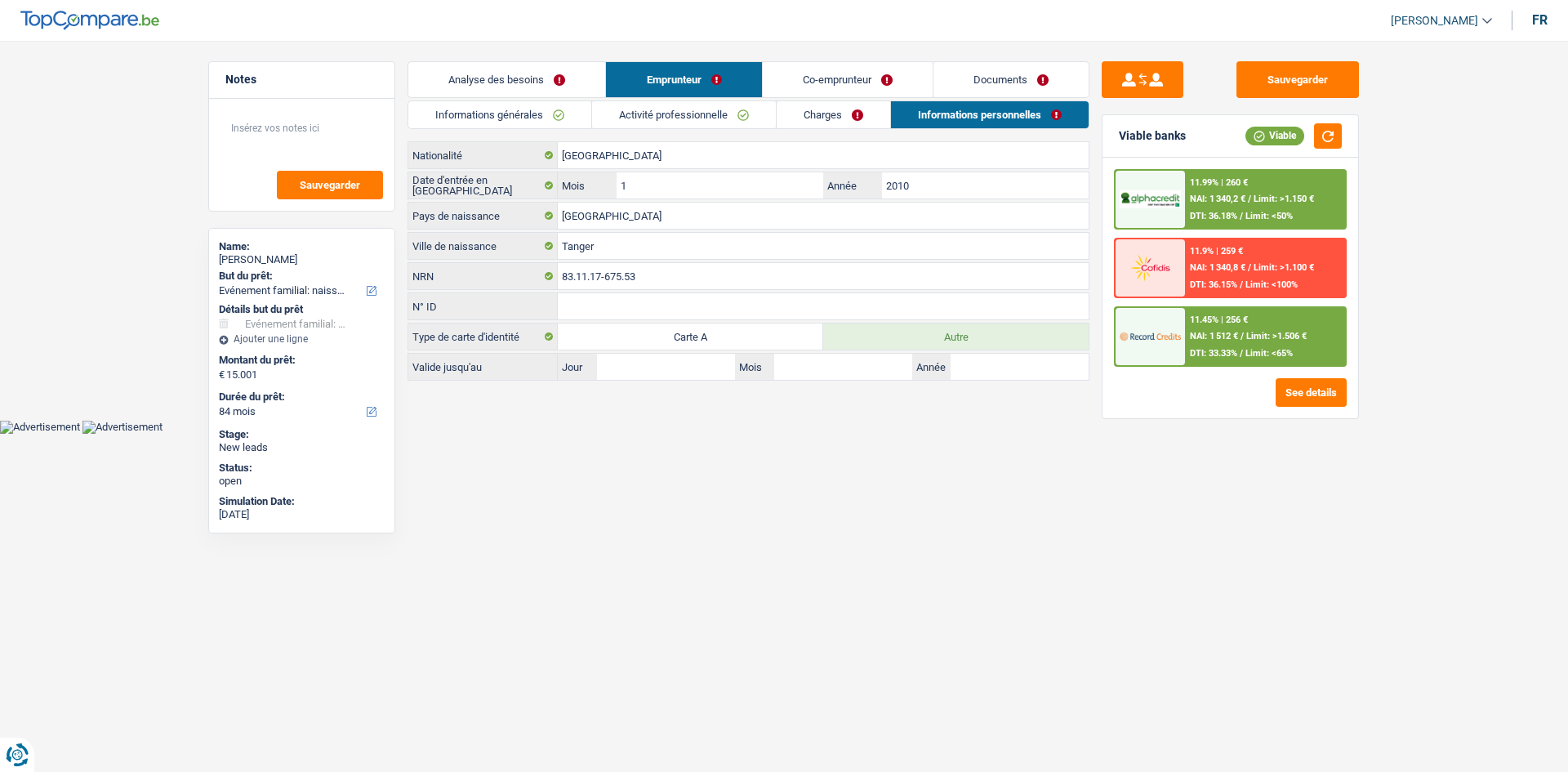 click on "Co-emprunteur" at bounding box center (848, 79) 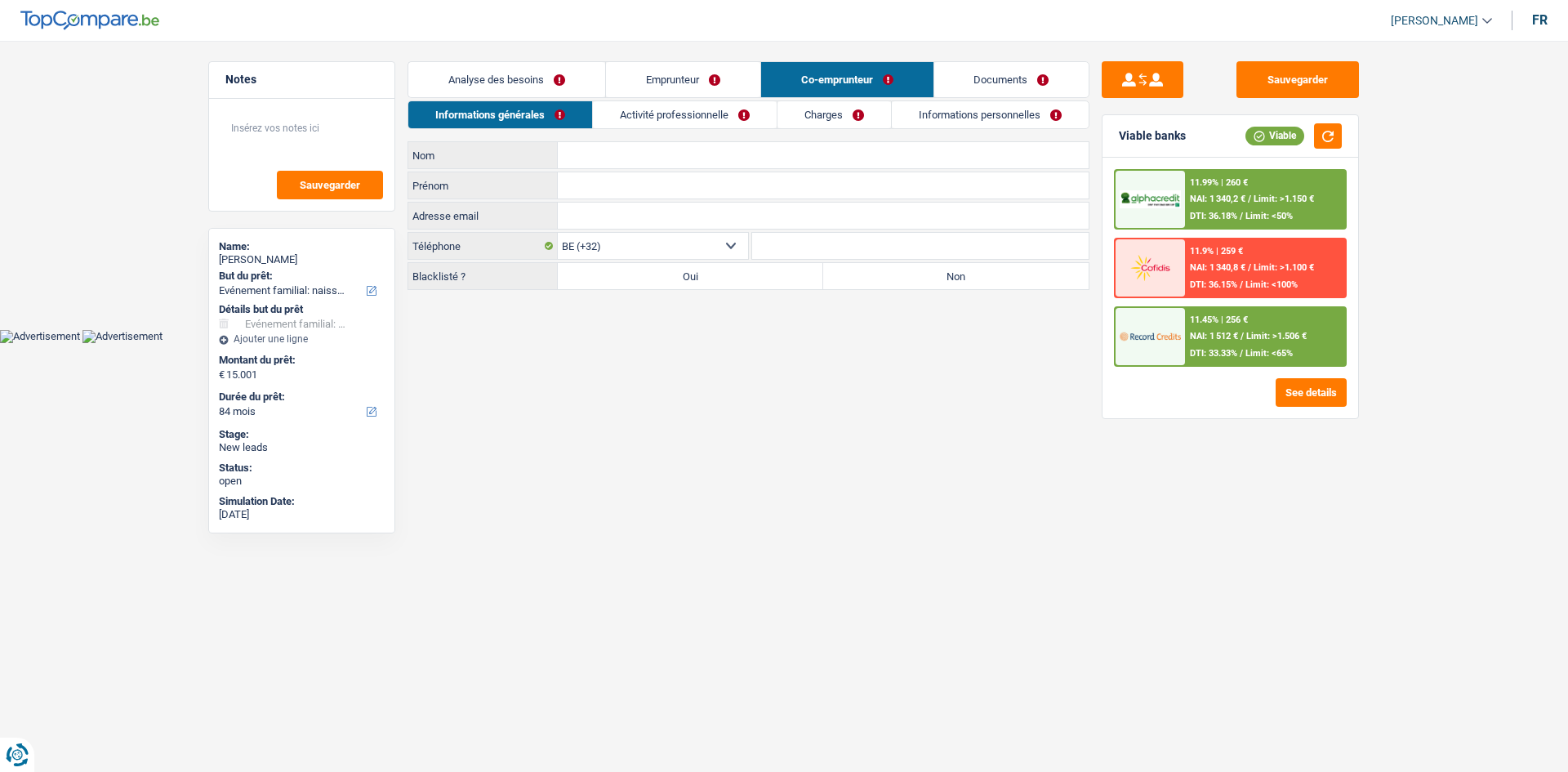 click on "Charges" at bounding box center (834, 114) 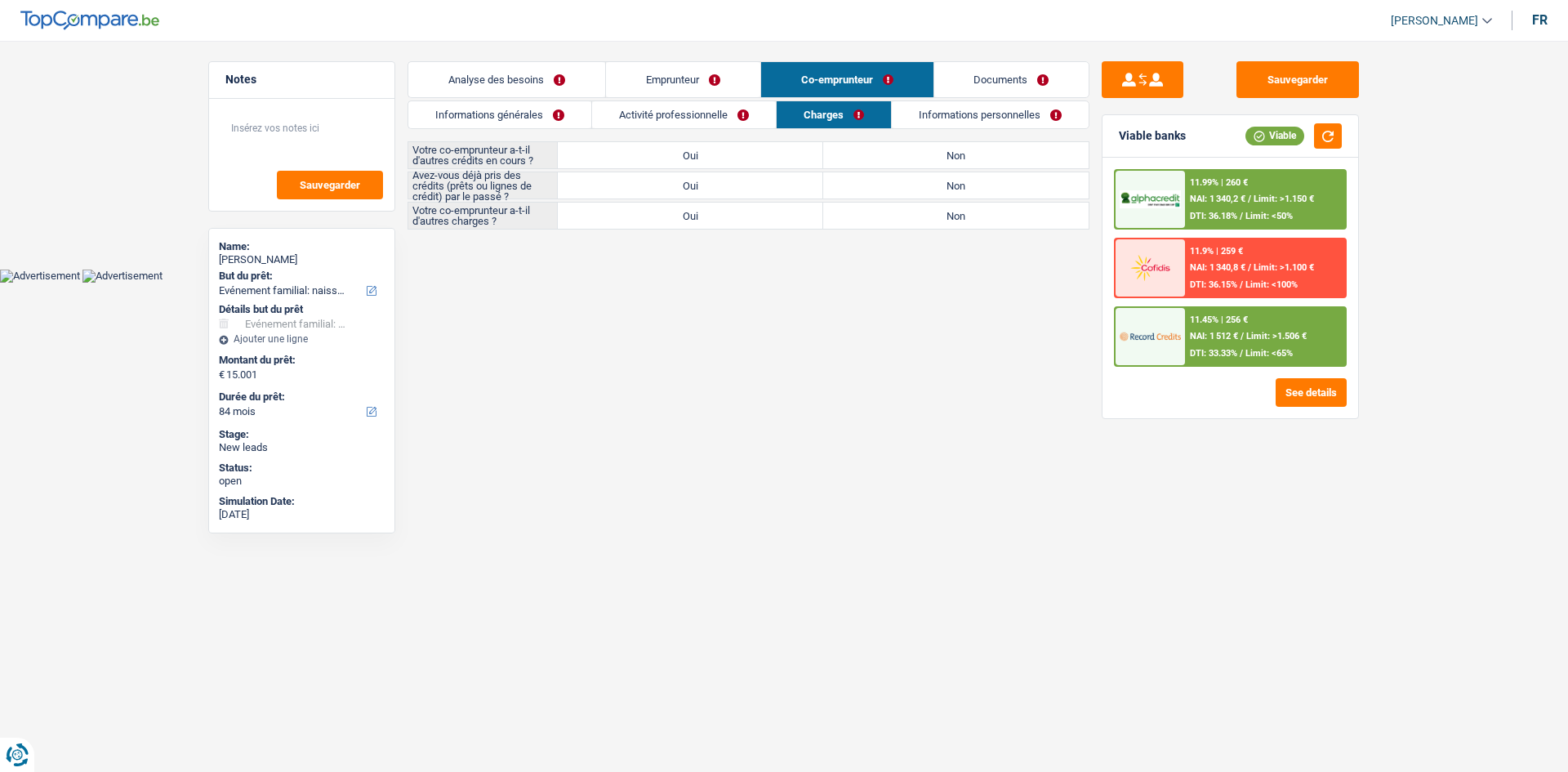 click on "Informations personnelles" at bounding box center (990, 114) 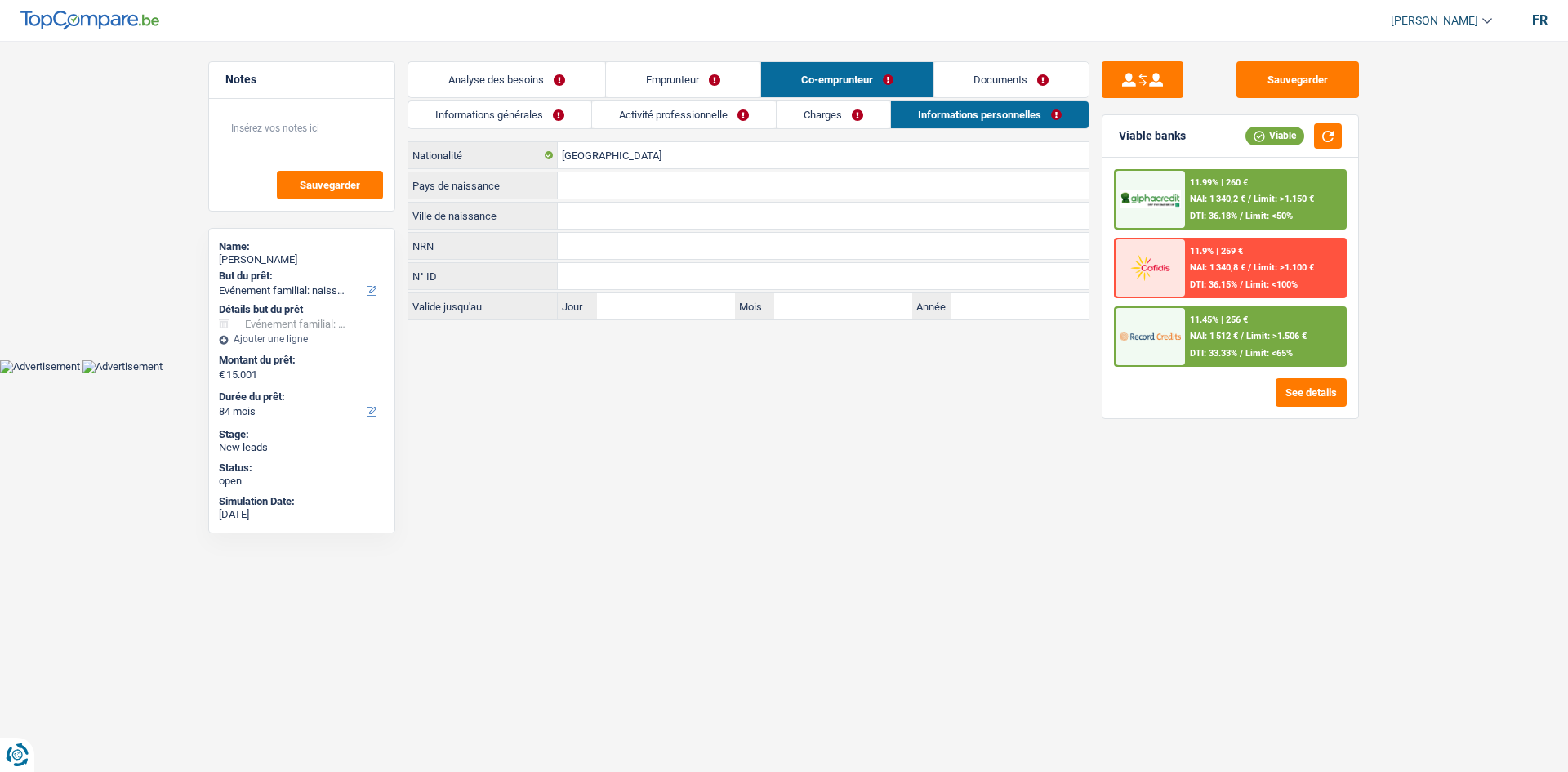 click on "Informations générales Activité professionnelle Charges Informations personnelles
Nom
Tous les champs sont obligatoires. Veuillez fournir une réponse plus longue
Prénom
Tous les champs sont obligatoires. Veuillez fournir une réponse plus longue
Adresse email
Tous les champs sont obligatoires. Veuillez fournir une réponse plus longue     BE (+32) LU (+352)
Sélectionner une option
Téléphone
Téléphone
Tous les champs sont obligatoires. [PERSON_NAME] fournir une réponse plus longue     Blacklisté ?
Oui
Non
Tous les champs sont obligatoires. [PERSON_NAME] sélectionner une option               Ouvrier Employé privé Employé public Invalide Indépendant Pensionné Chômeur" at bounding box center [748, 210] 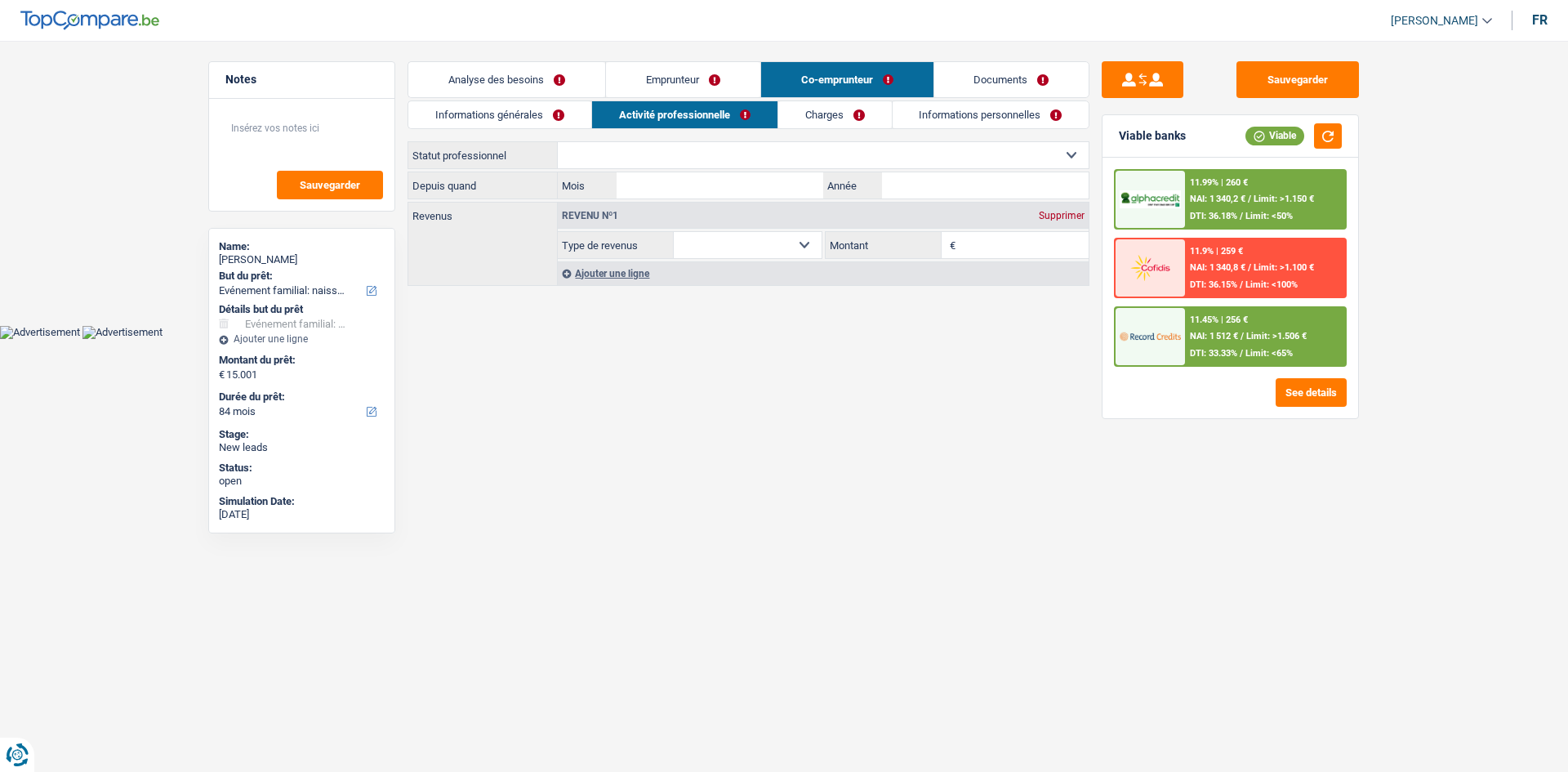 click on "Informations générales" at bounding box center [500, 114] 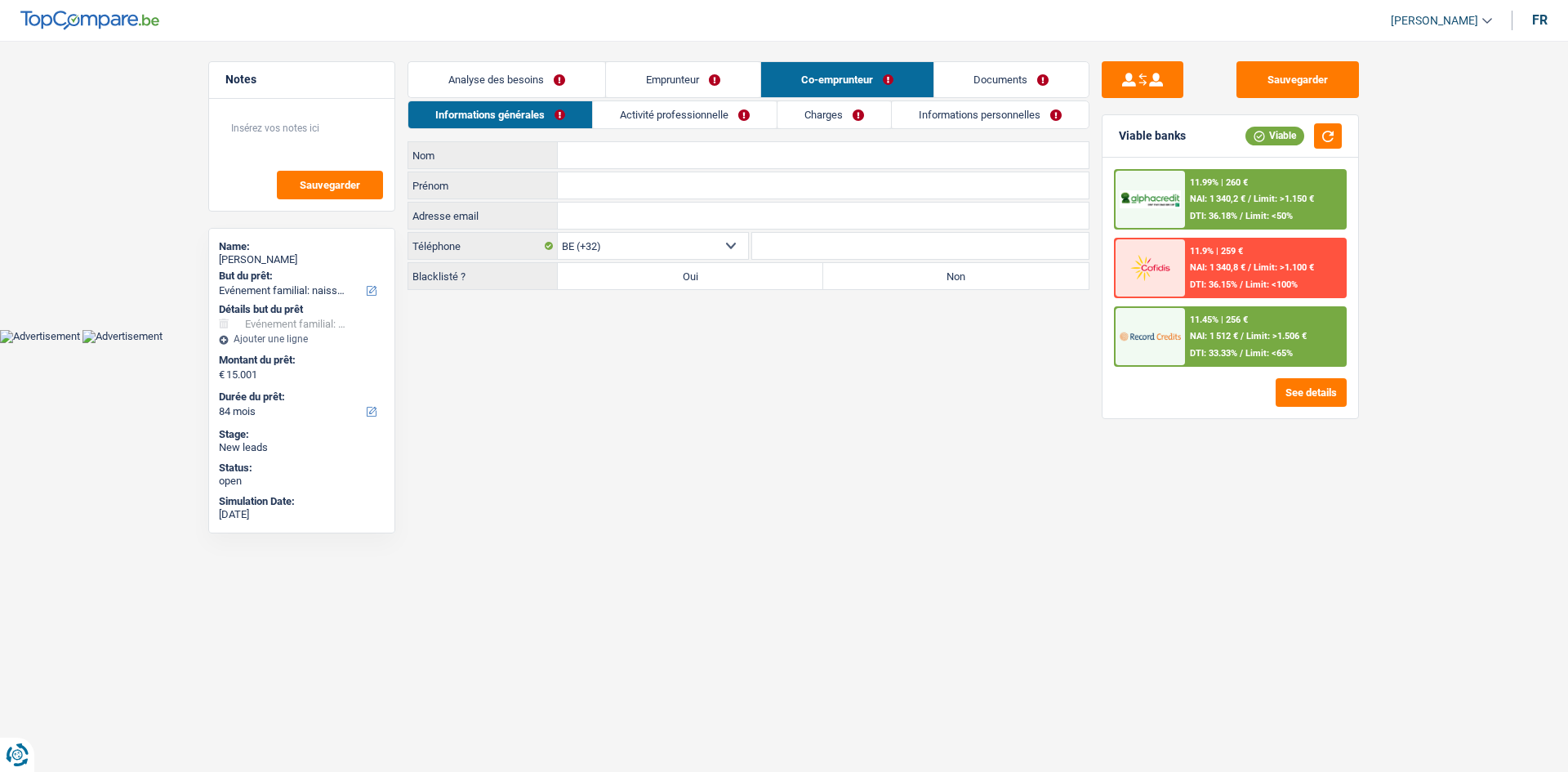 click on "Emprunteur" at bounding box center (683, 79) 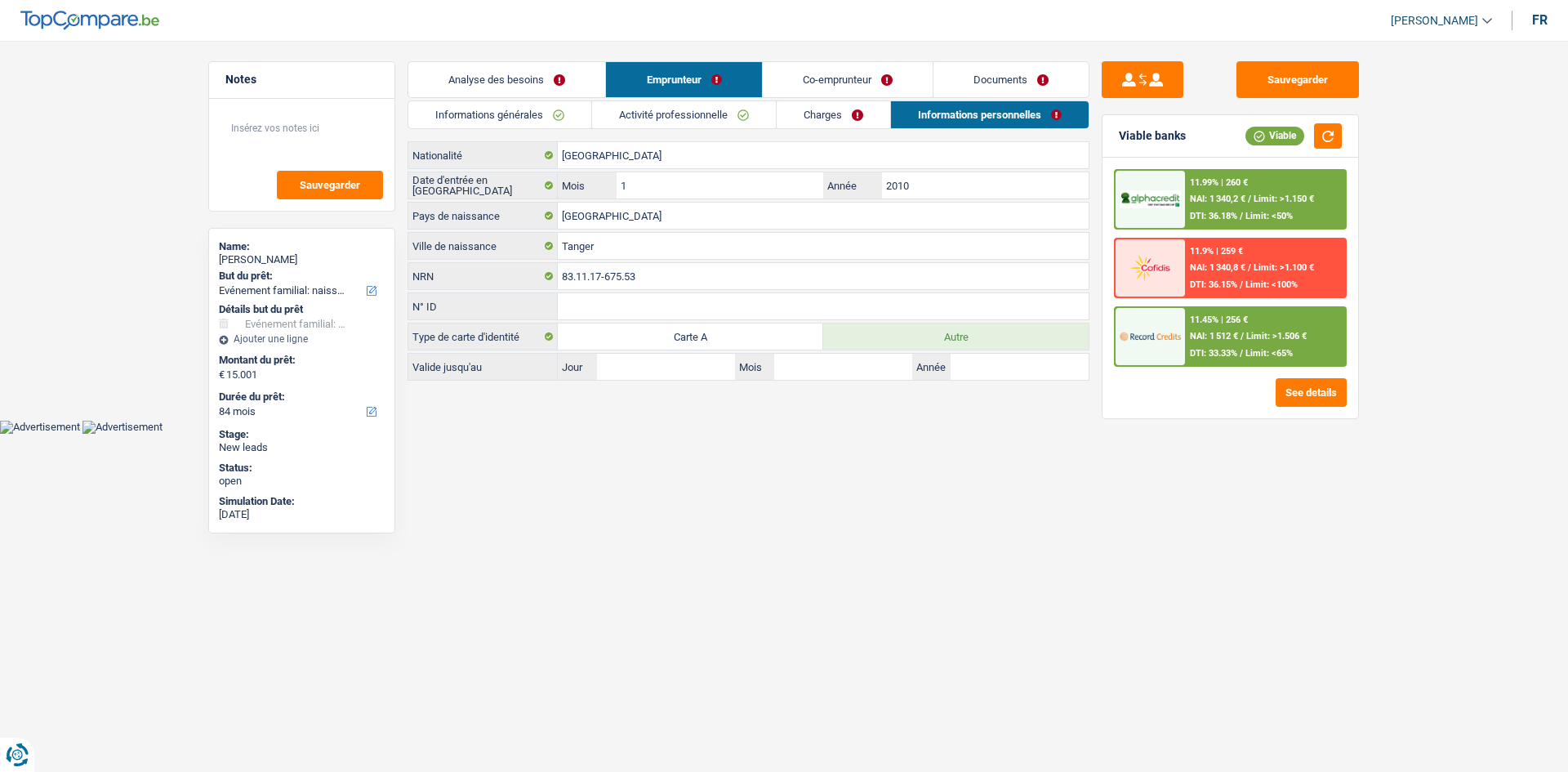 click on "Analyse des besoins" at bounding box center [506, 79] 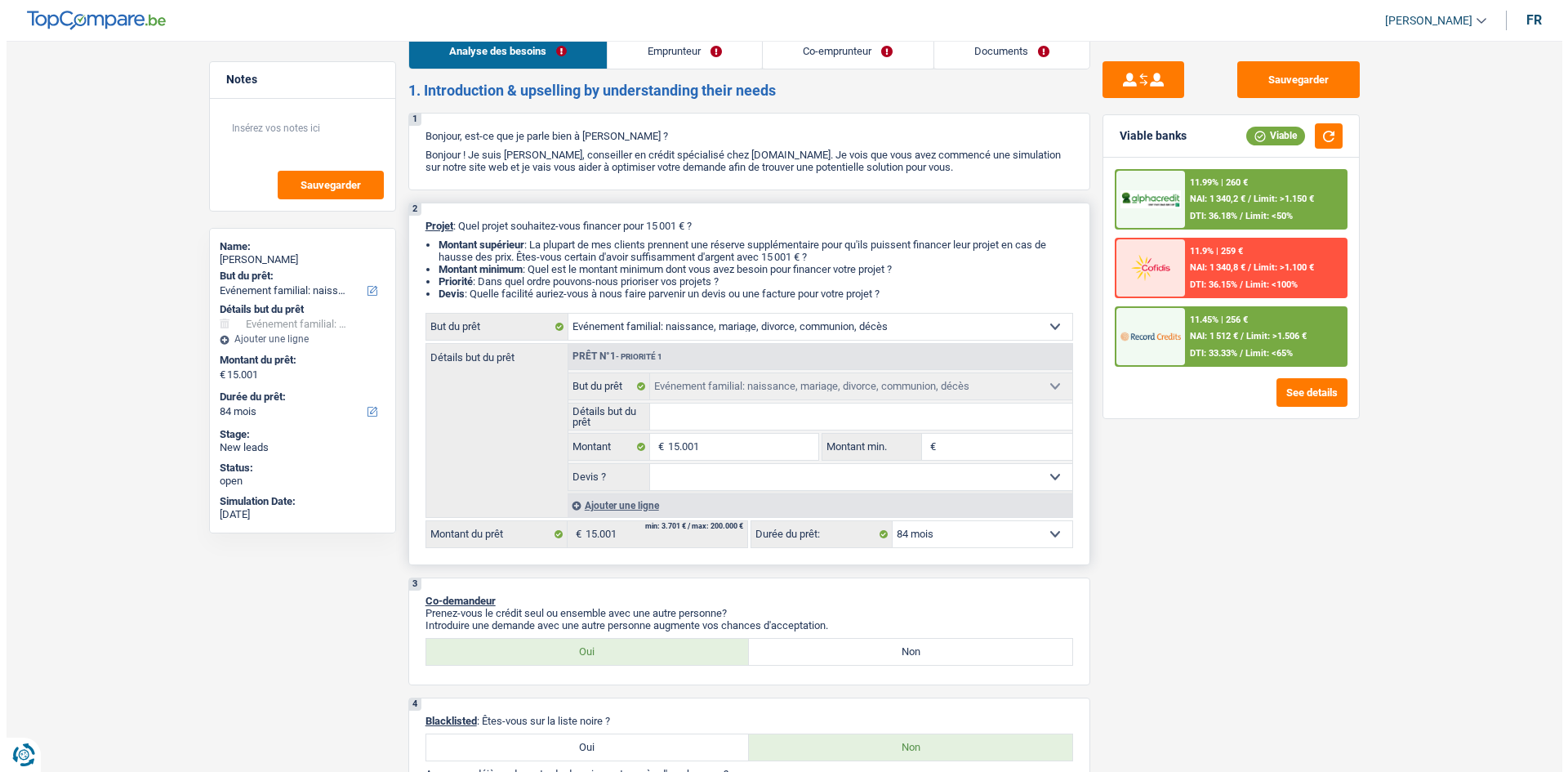 scroll, scrollTop: 0, scrollLeft: 0, axis: both 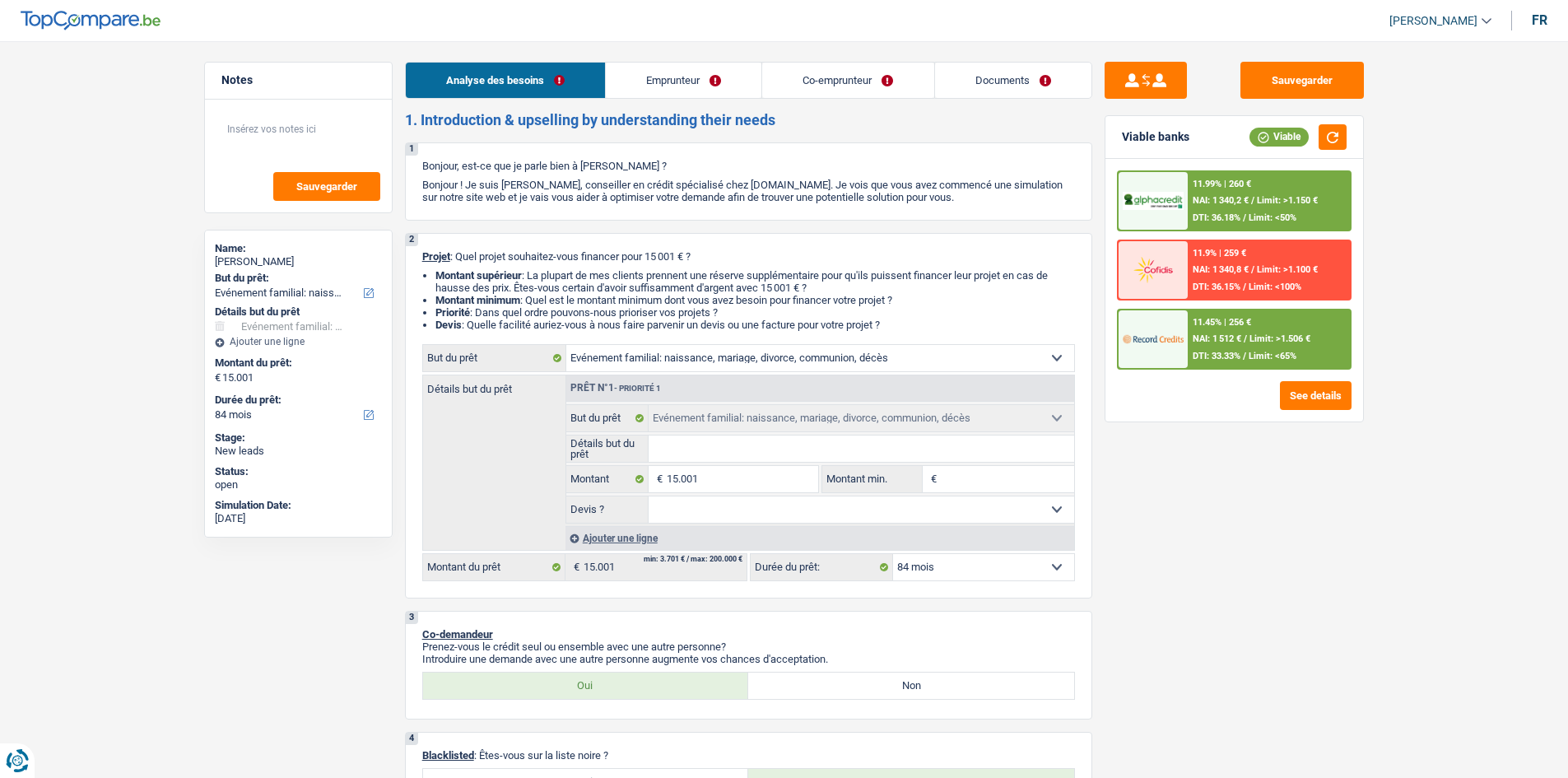 click on "Emprunteur" at bounding box center [683, 80] 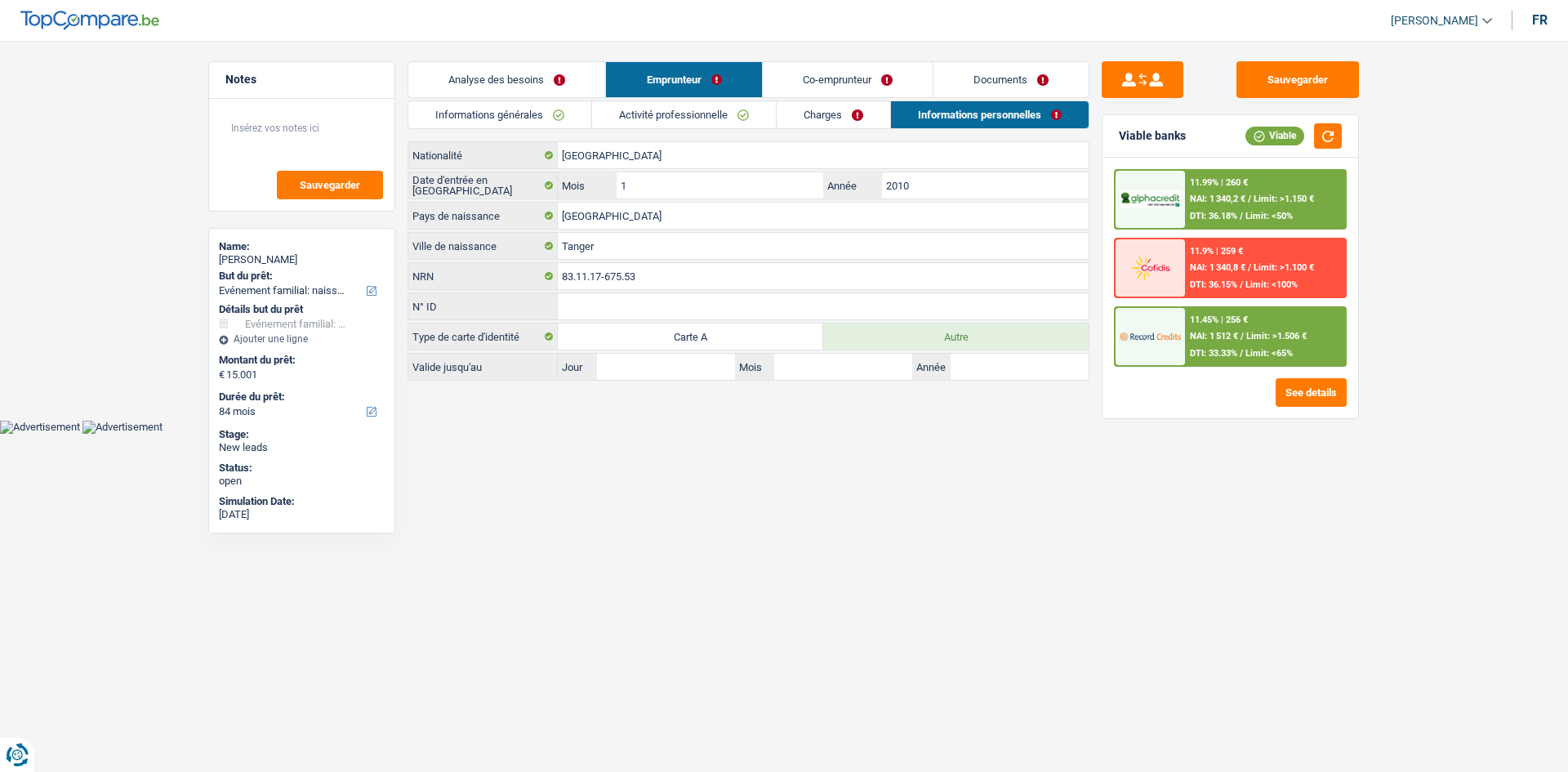 click on "Informations générales" at bounding box center (500, 114) 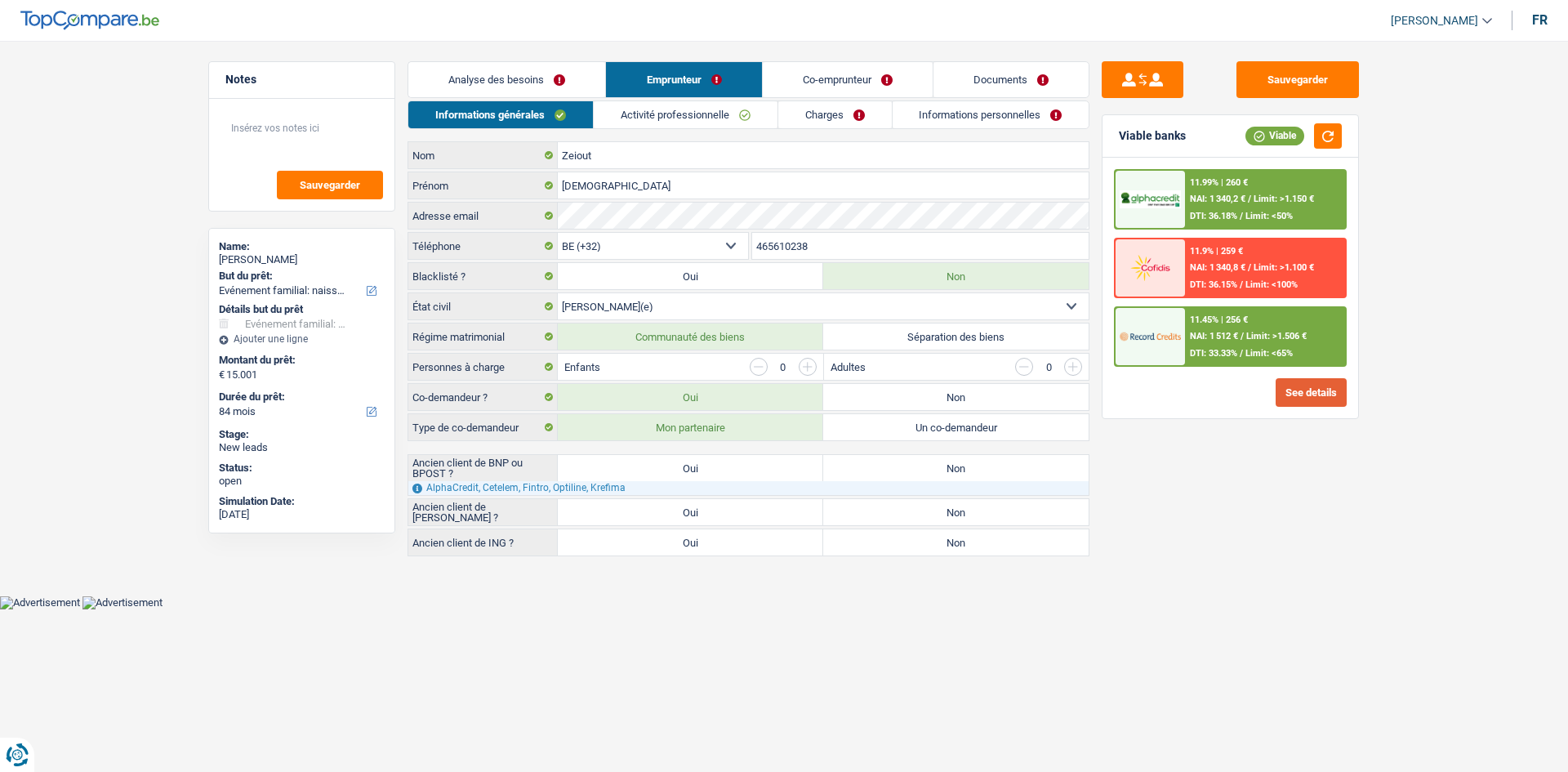 click on "See details" at bounding box center [1311, 392] 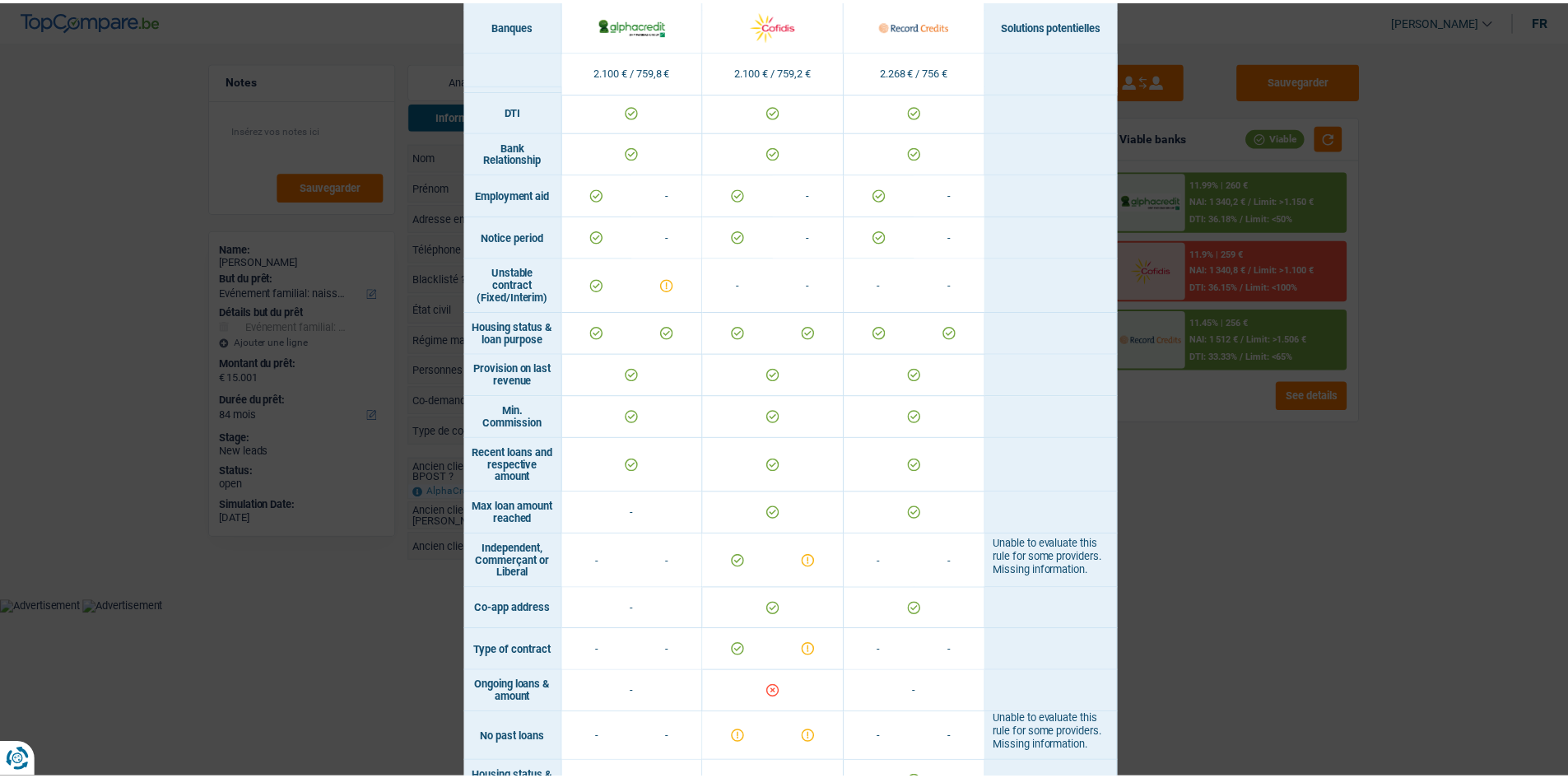 scroll, scrollTop: 824, scrollLeft: 0, axis: vertical 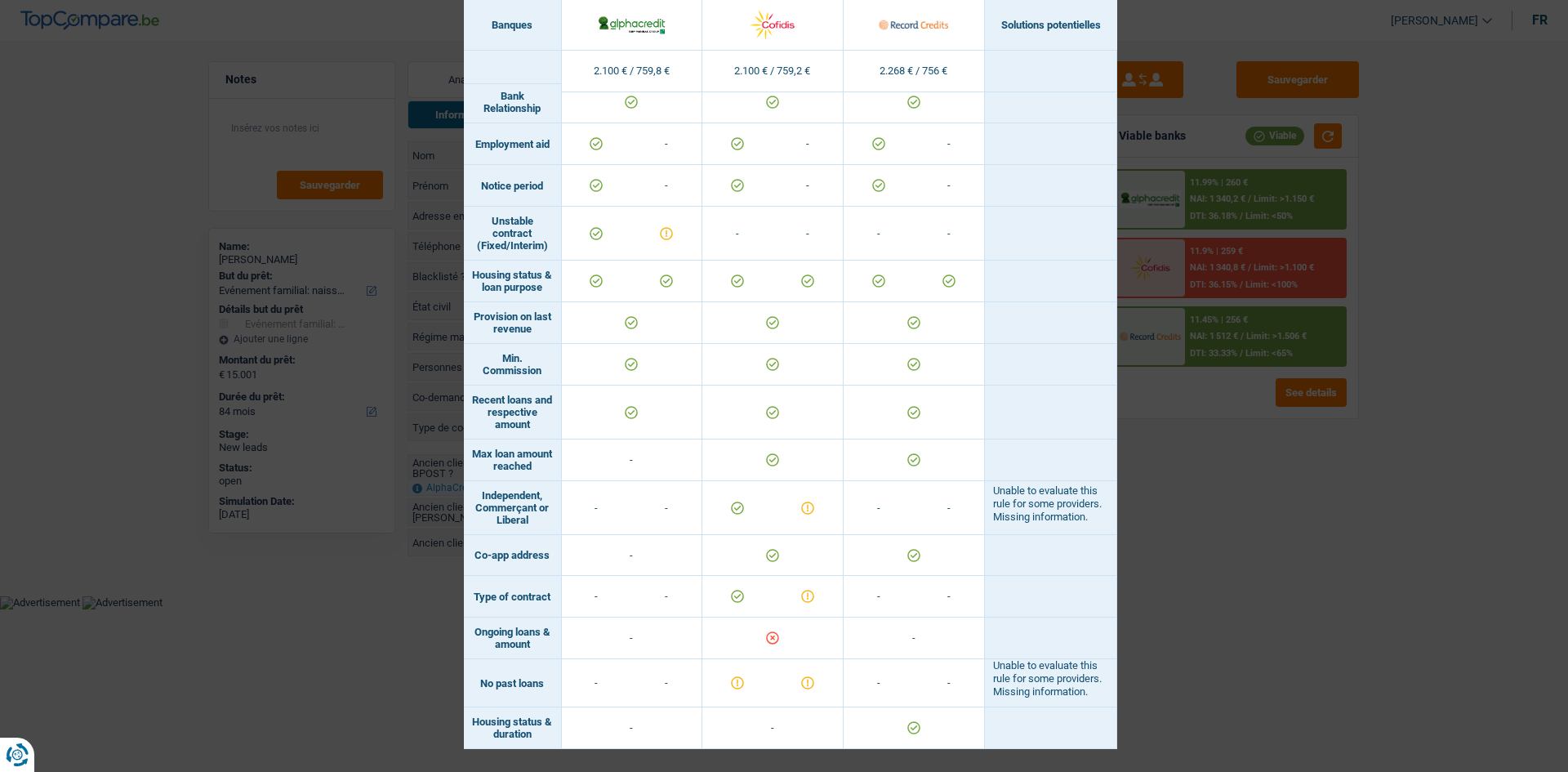 click on "Banks conditions ×
Banques
Solutions potentielles
Revenus / Charges
2.100 € / 759,8 €
2.100 € / 759,2 €
2.268 € / 756 €
Professional activity
ID card type" at bounding box center (784, 386) 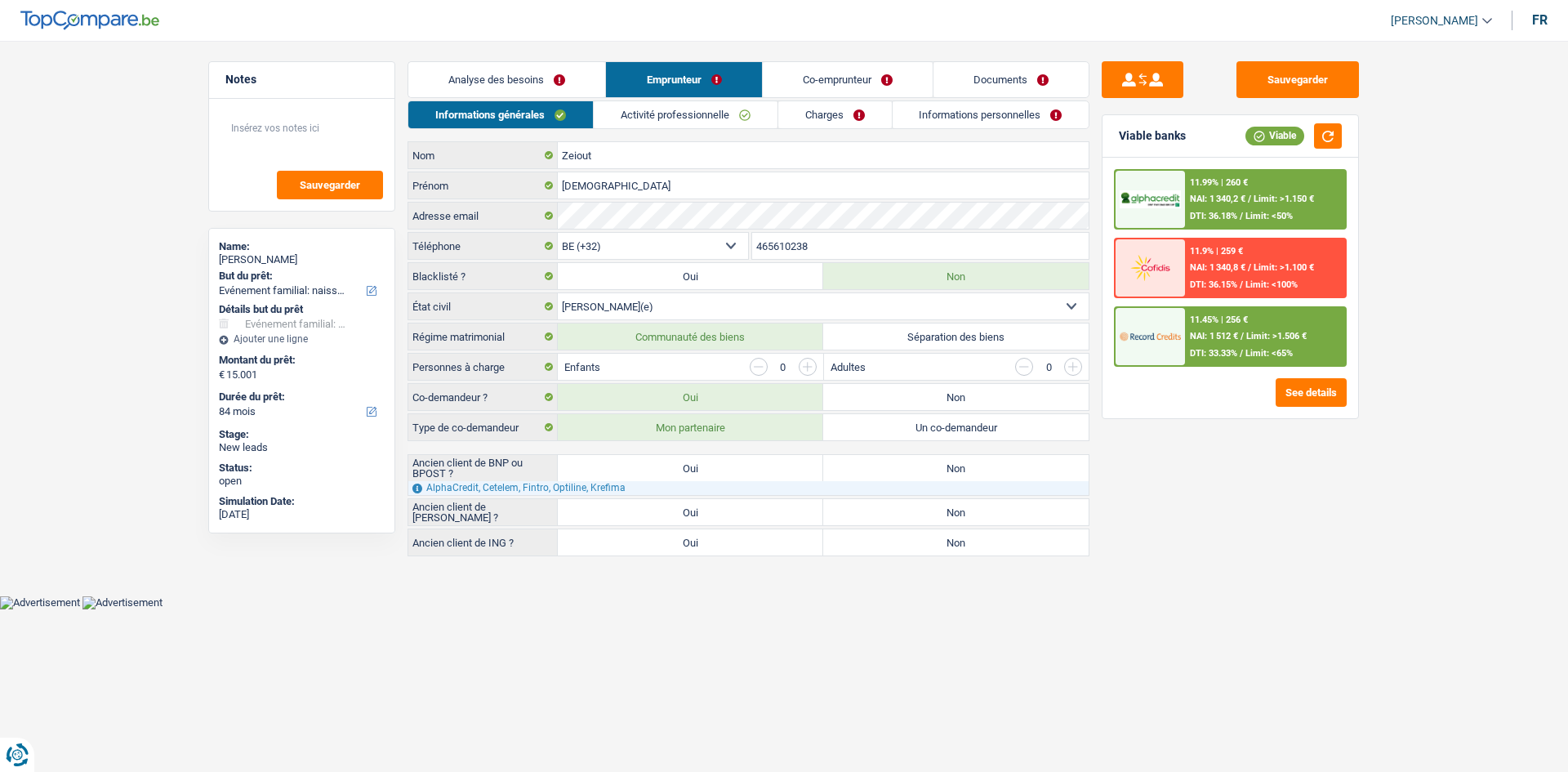 click on "Co-emprunteur" at bounding box center [848, 79] 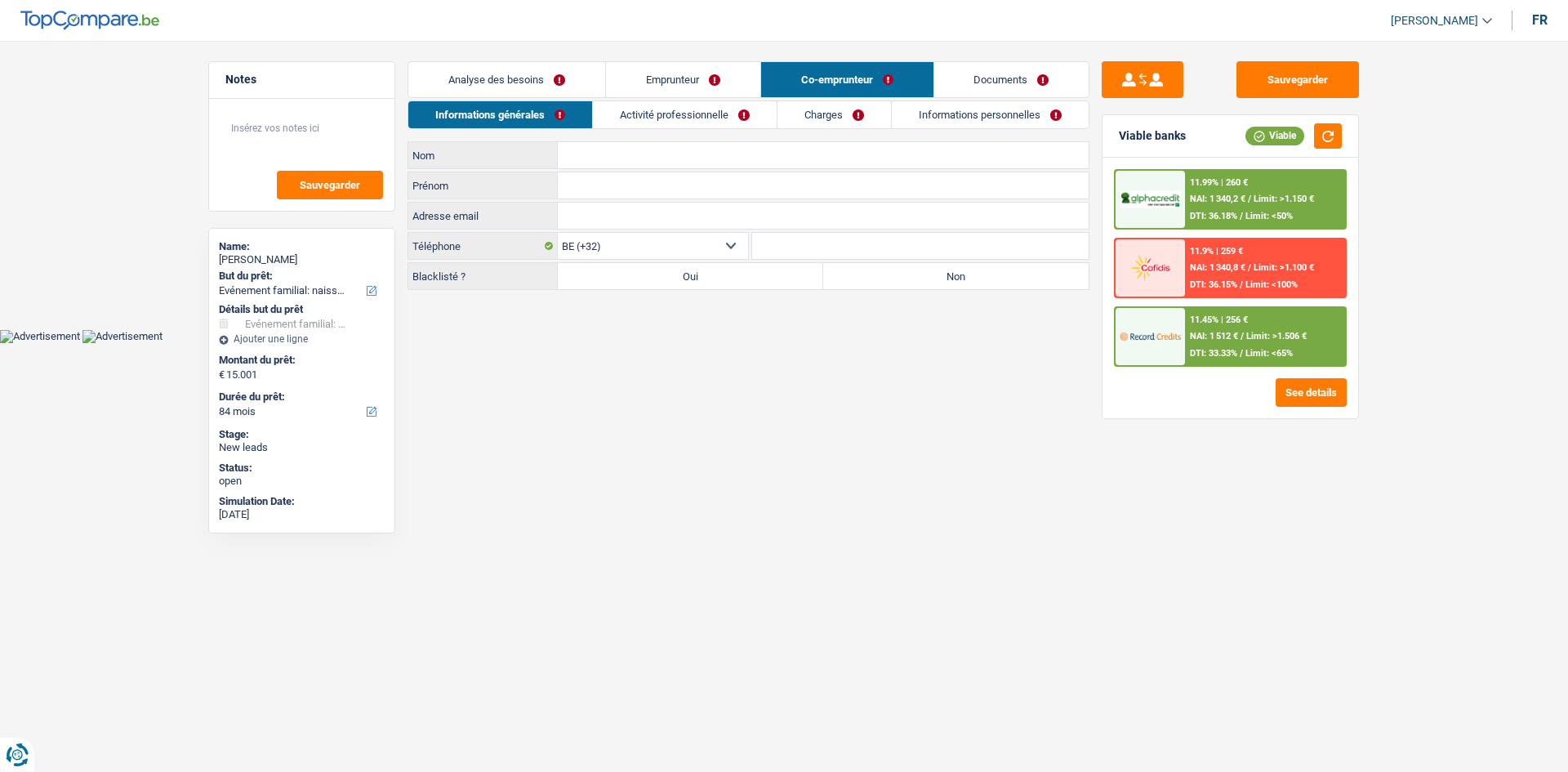 click on "Charges" at bounding box center [834, 114] 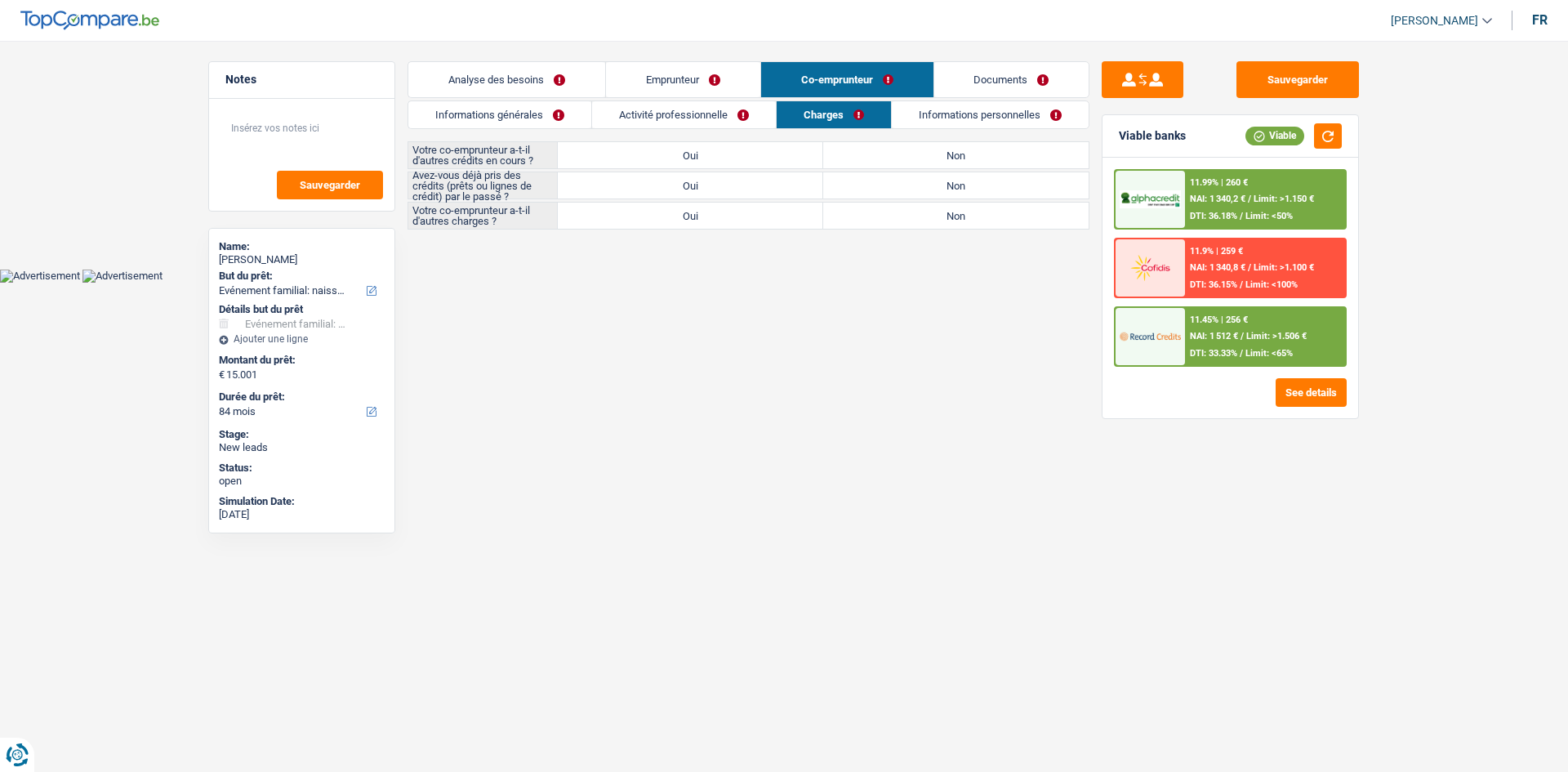 click on "Informations personnelles" at bounding box center (990, 114) 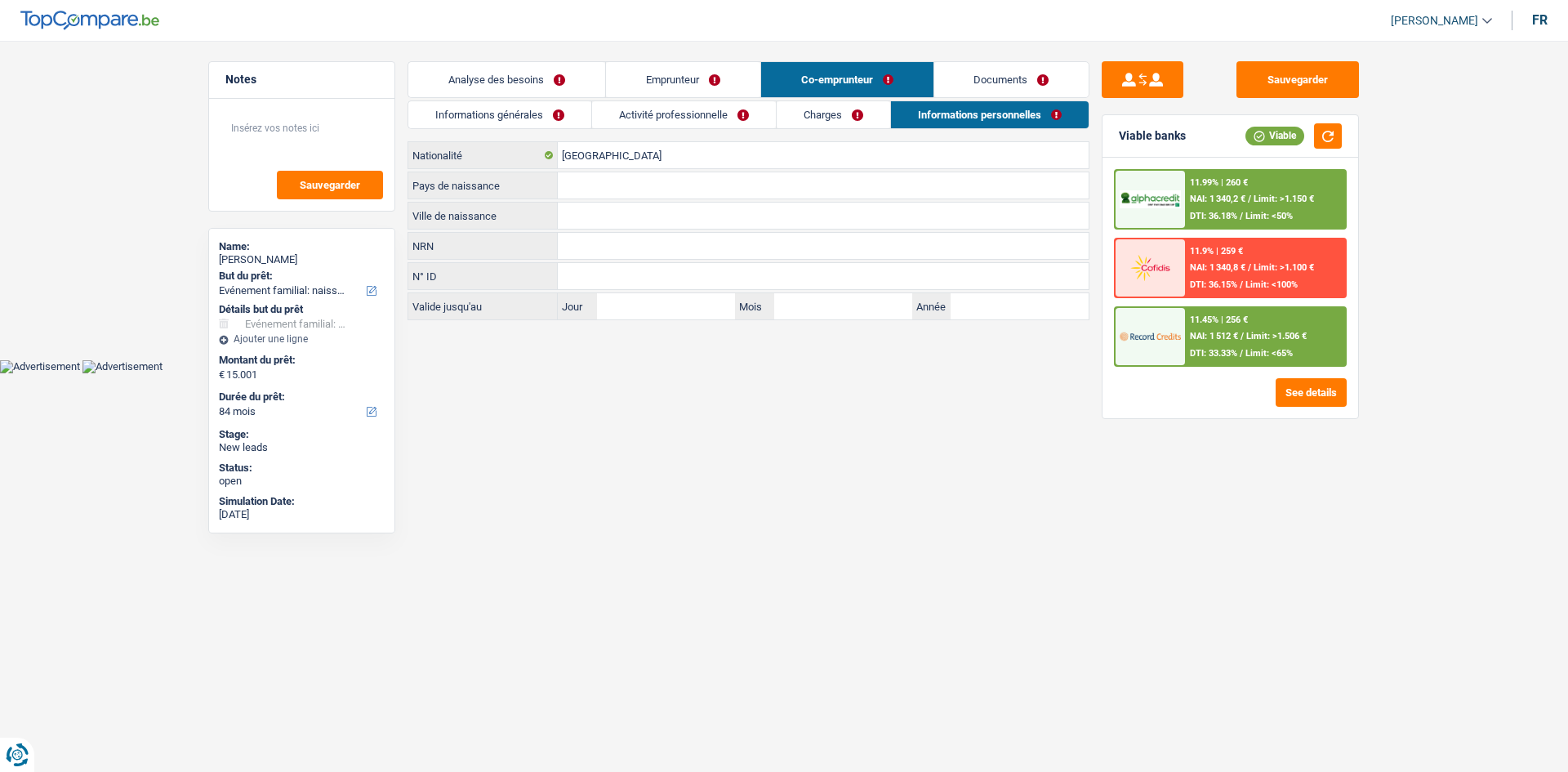 click on "Charges" at bounding box center (833, 114) 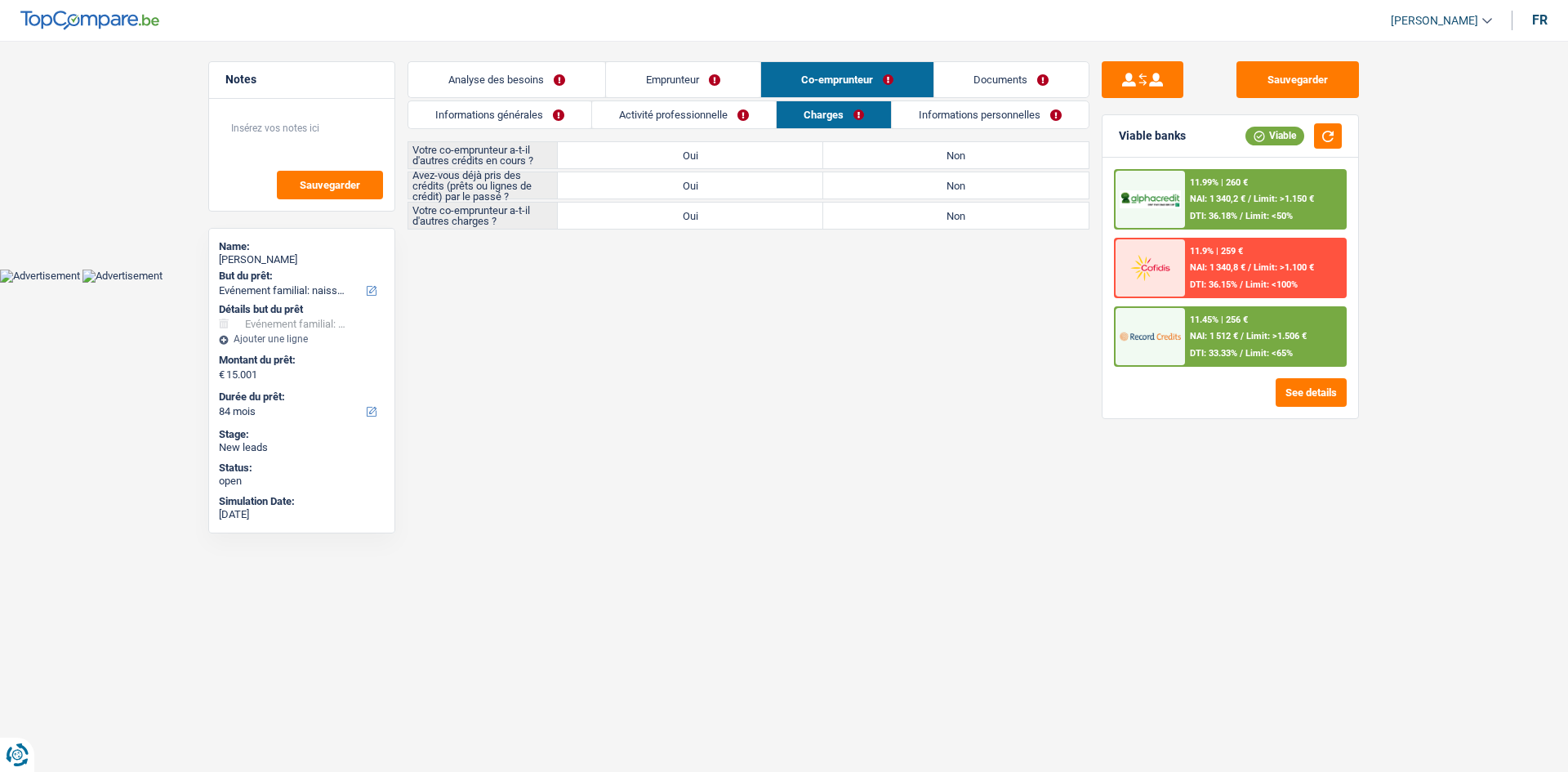 click on "Oui" at bounding box center (690, 185) 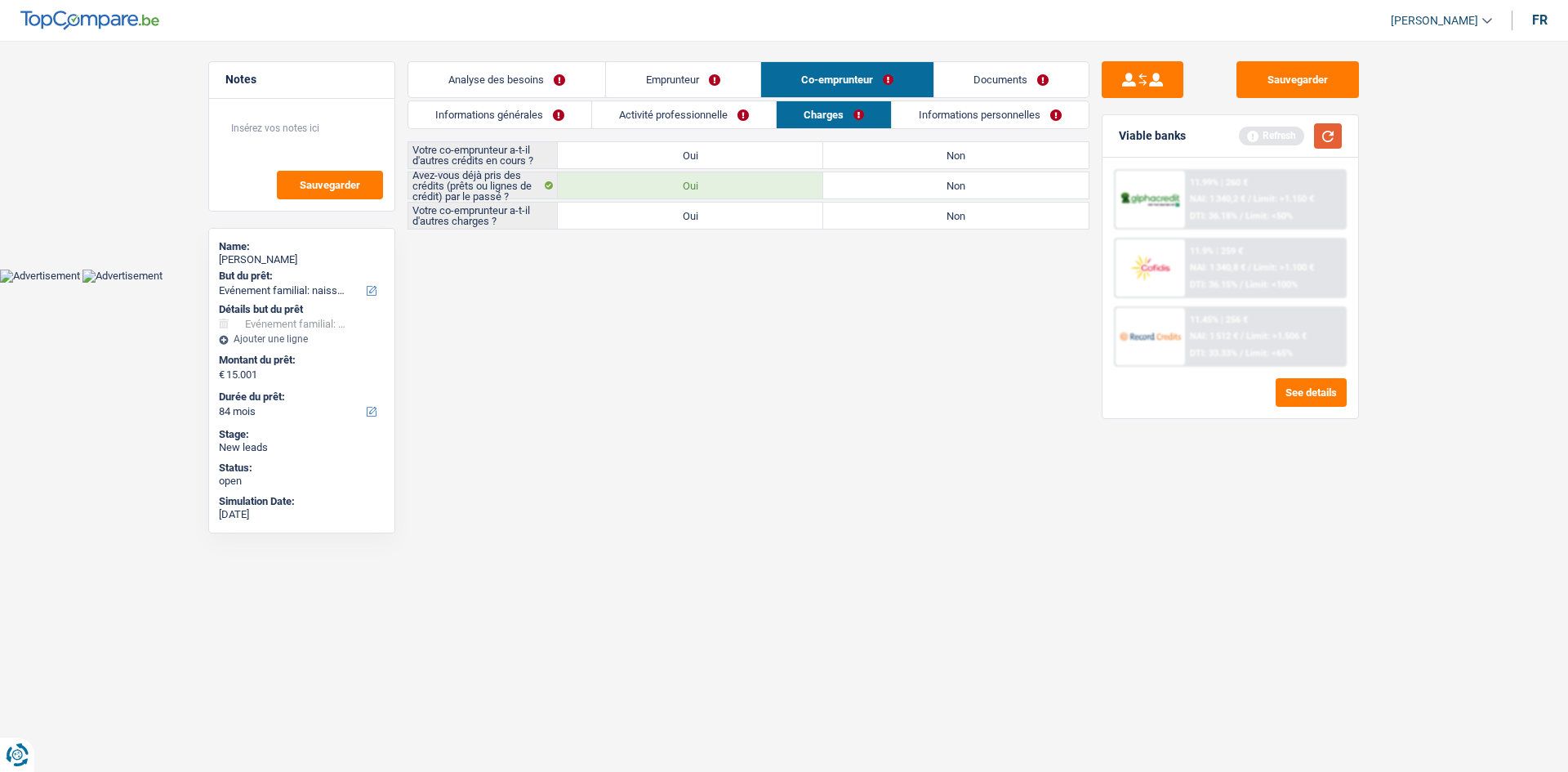 click at bounding box center [1328, 136] 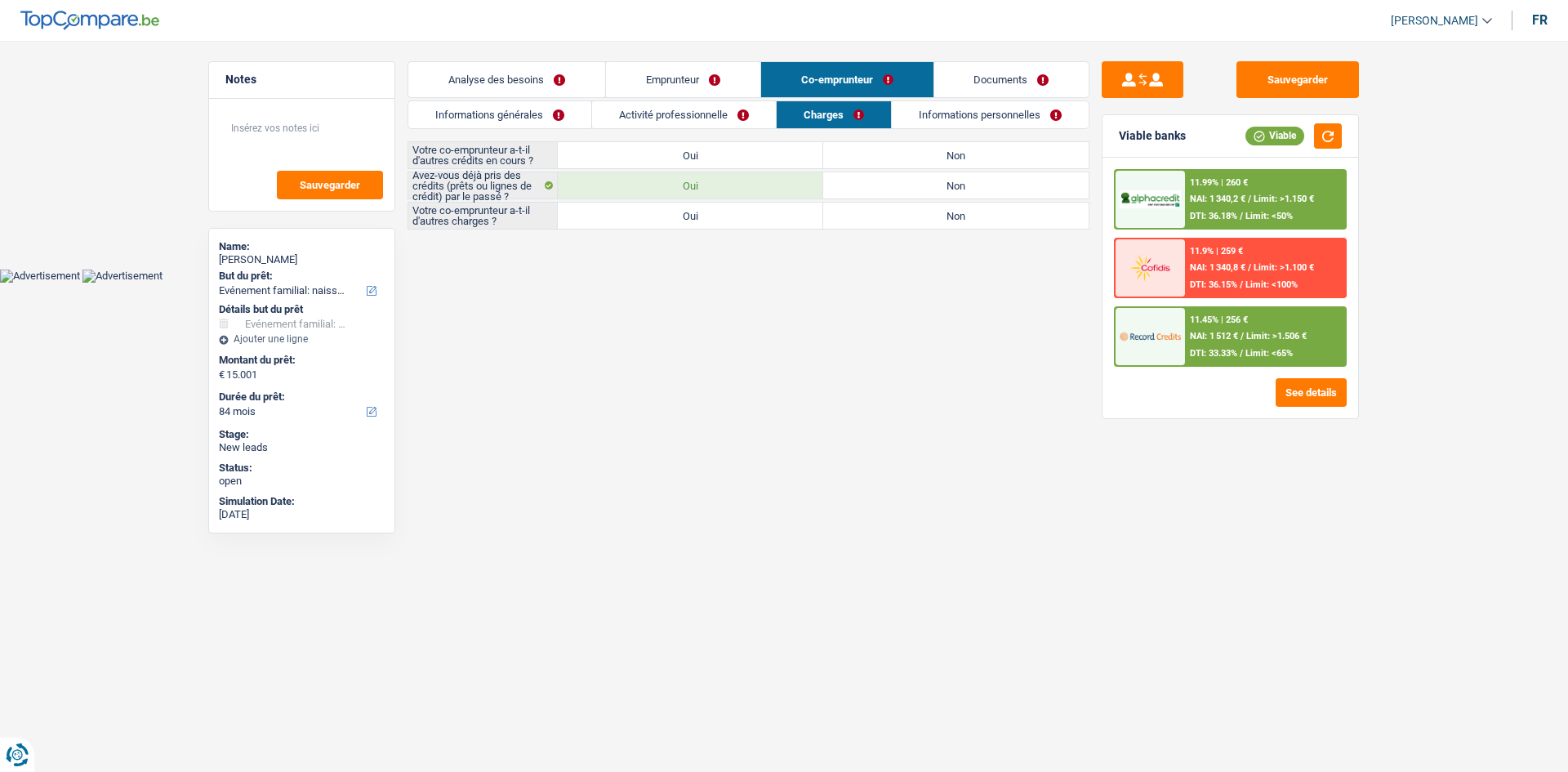 click on "Non" at bounding box center [956, 185] 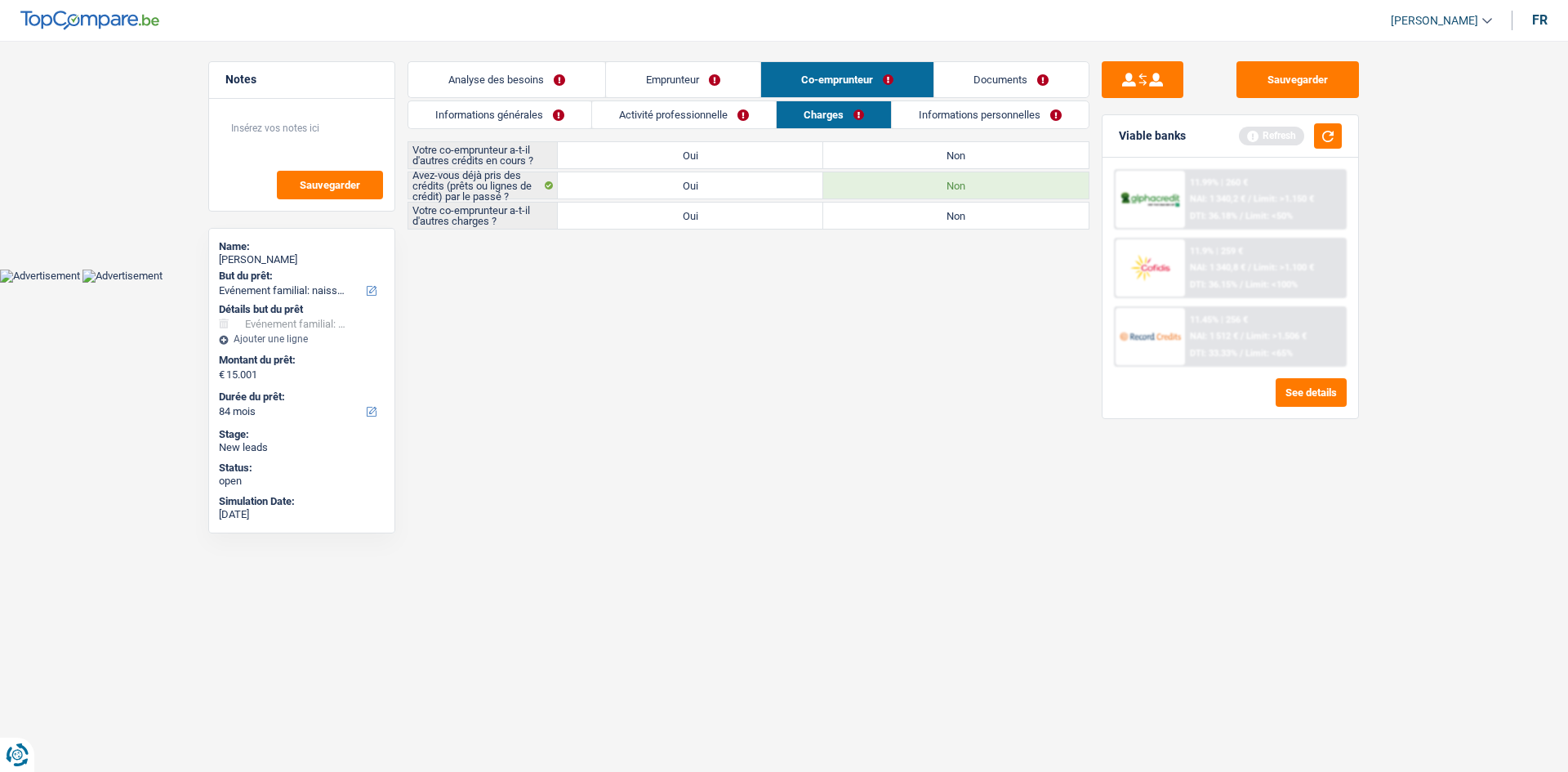 click on "Emprunteur" at bounding box center (683, 79) 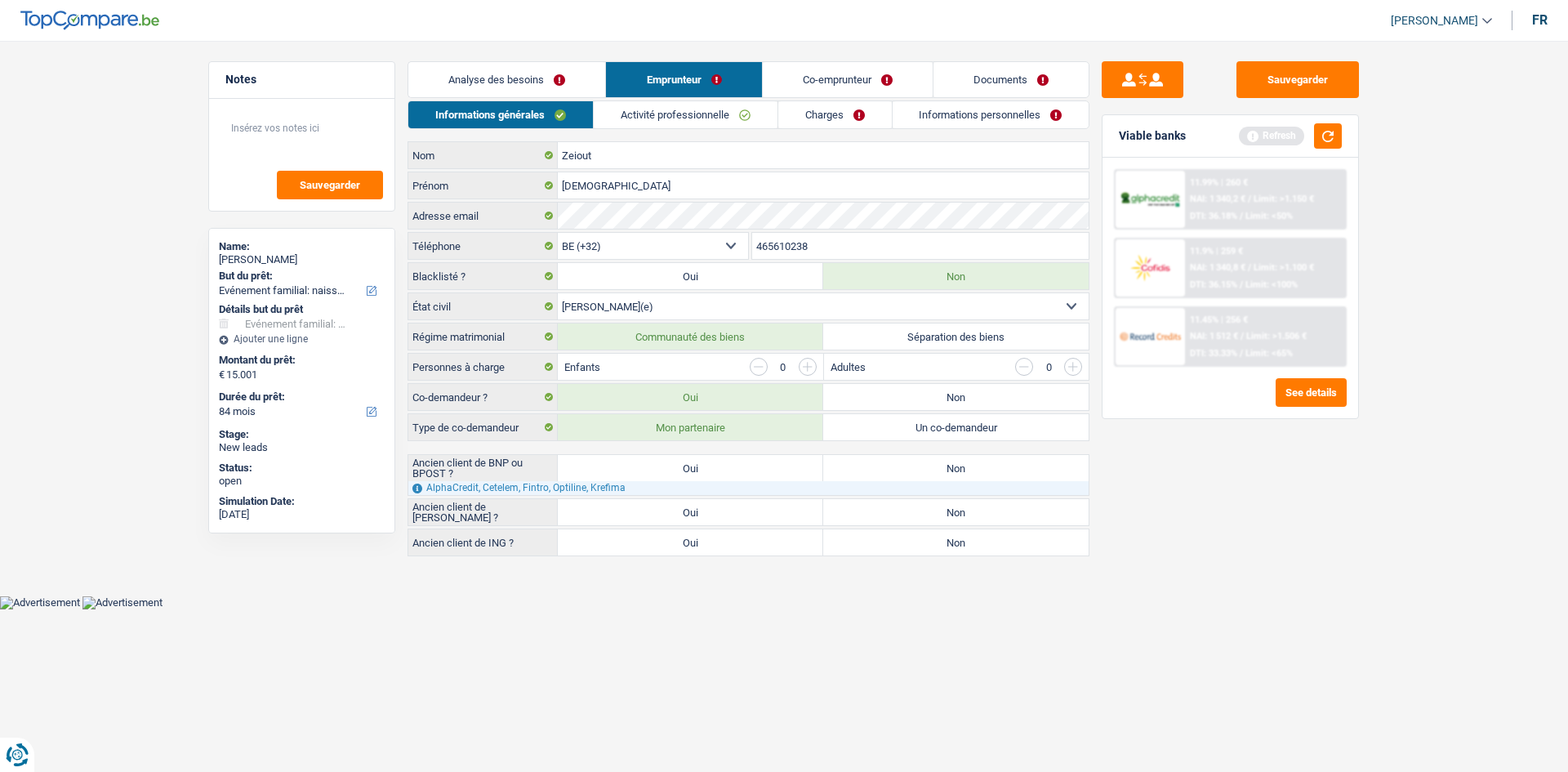 click on "Analyse des besoins" at bounding box center (506, 79) 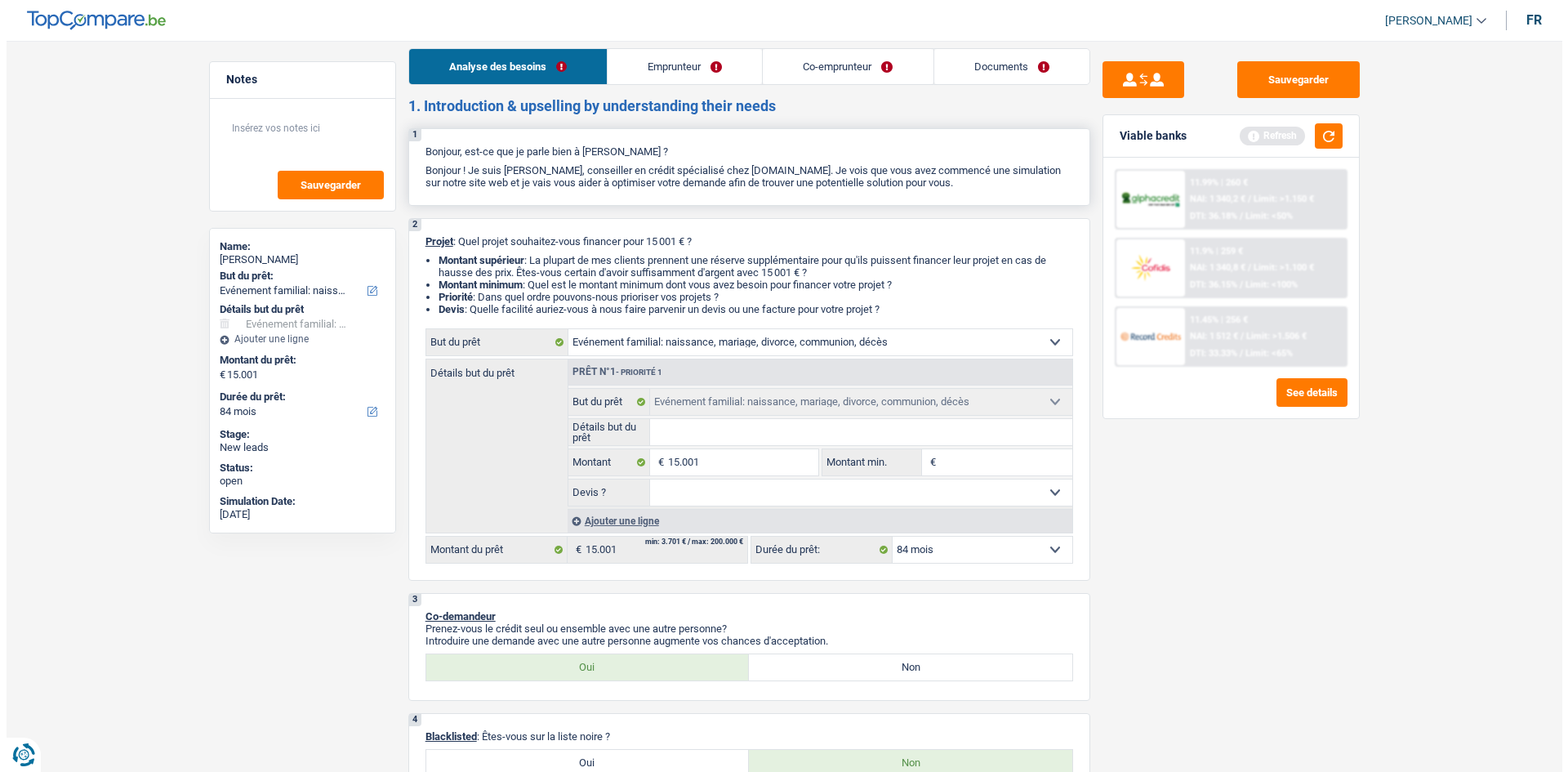 scroll, scrollTop: 0, scrollLeft: 0, axis: both 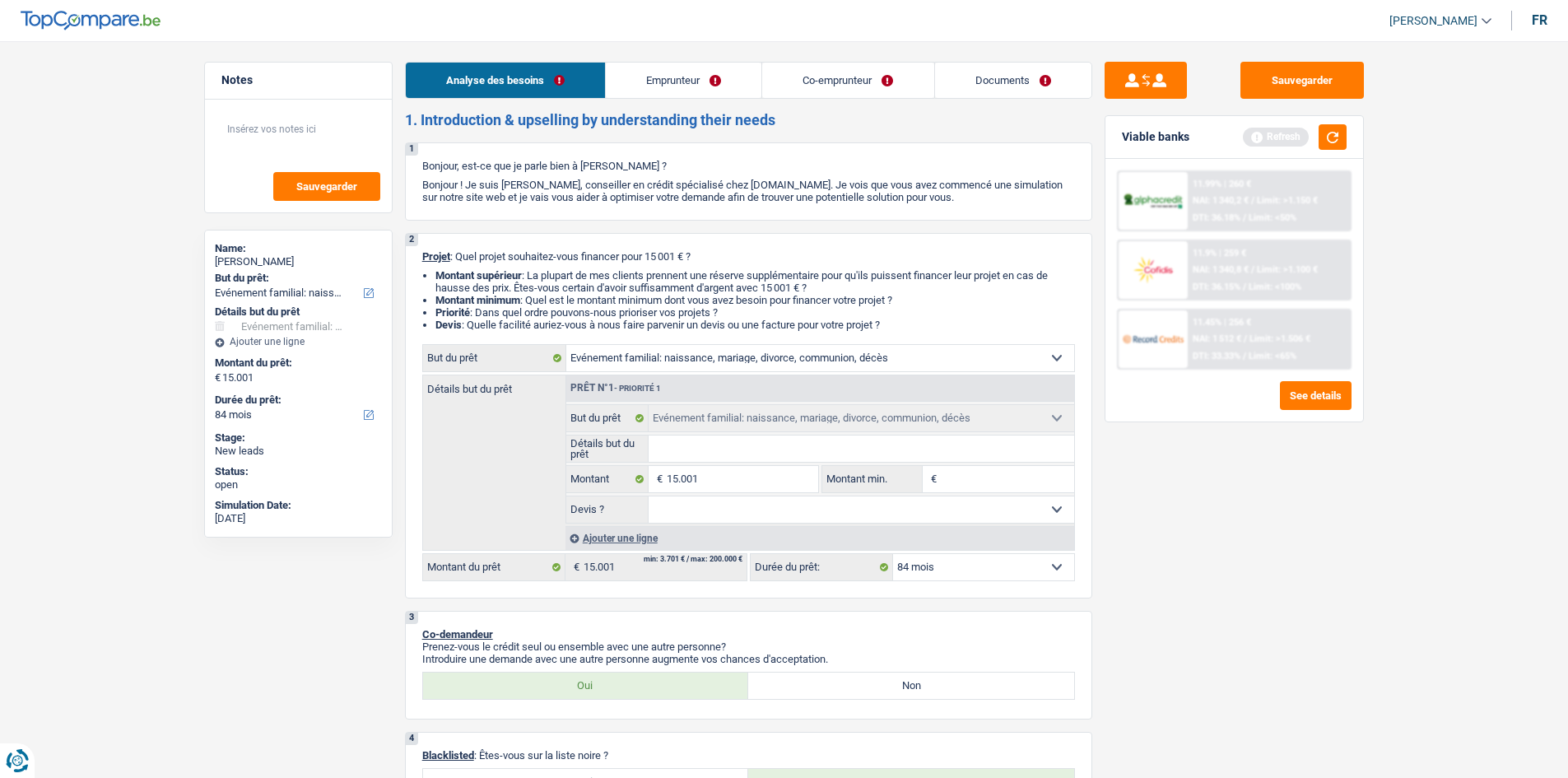 click on "Emprunteur" at bounding box center [683, 80] 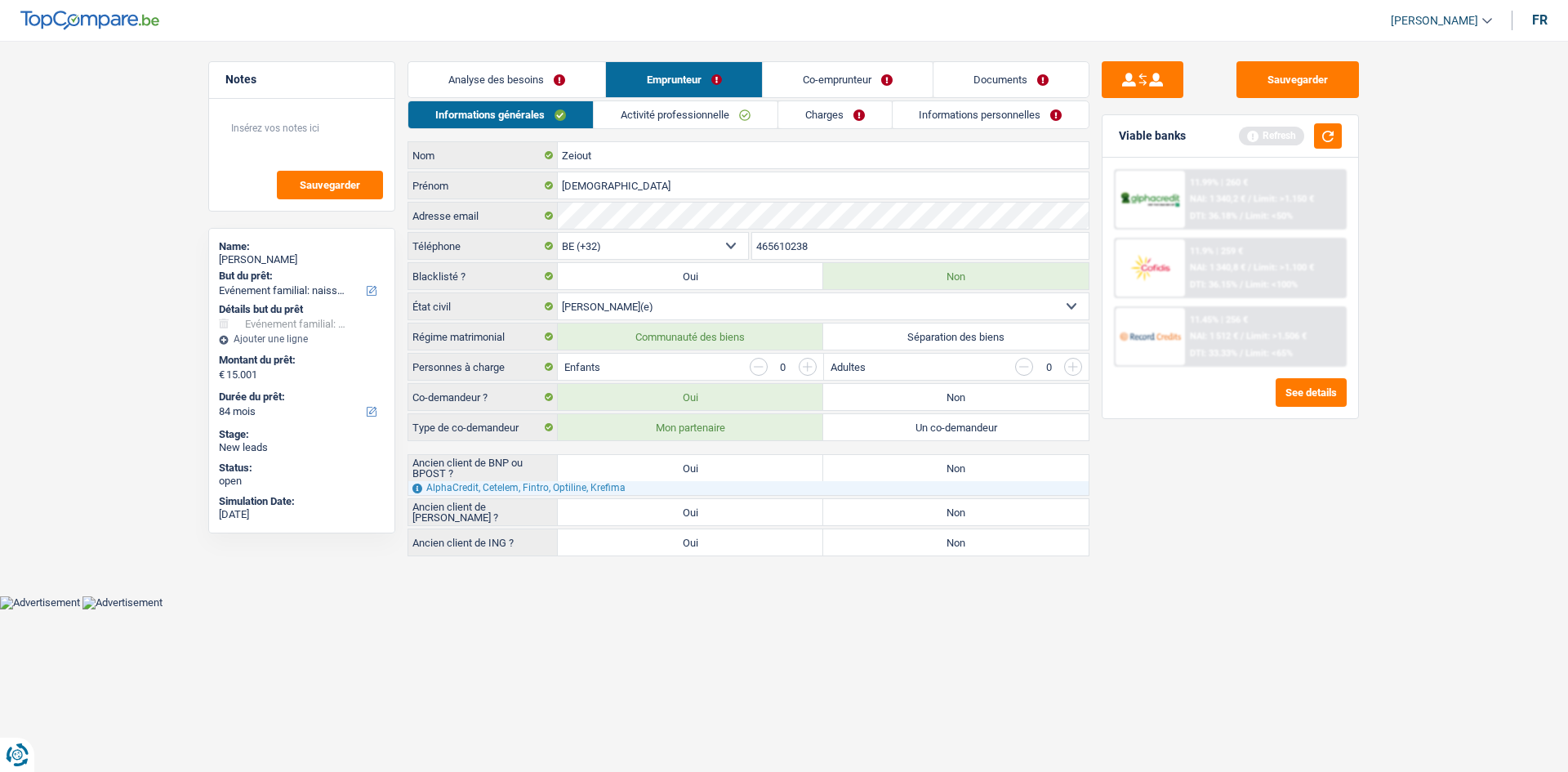 click on "Activité professionnelle" at bounding box center (685, 114) 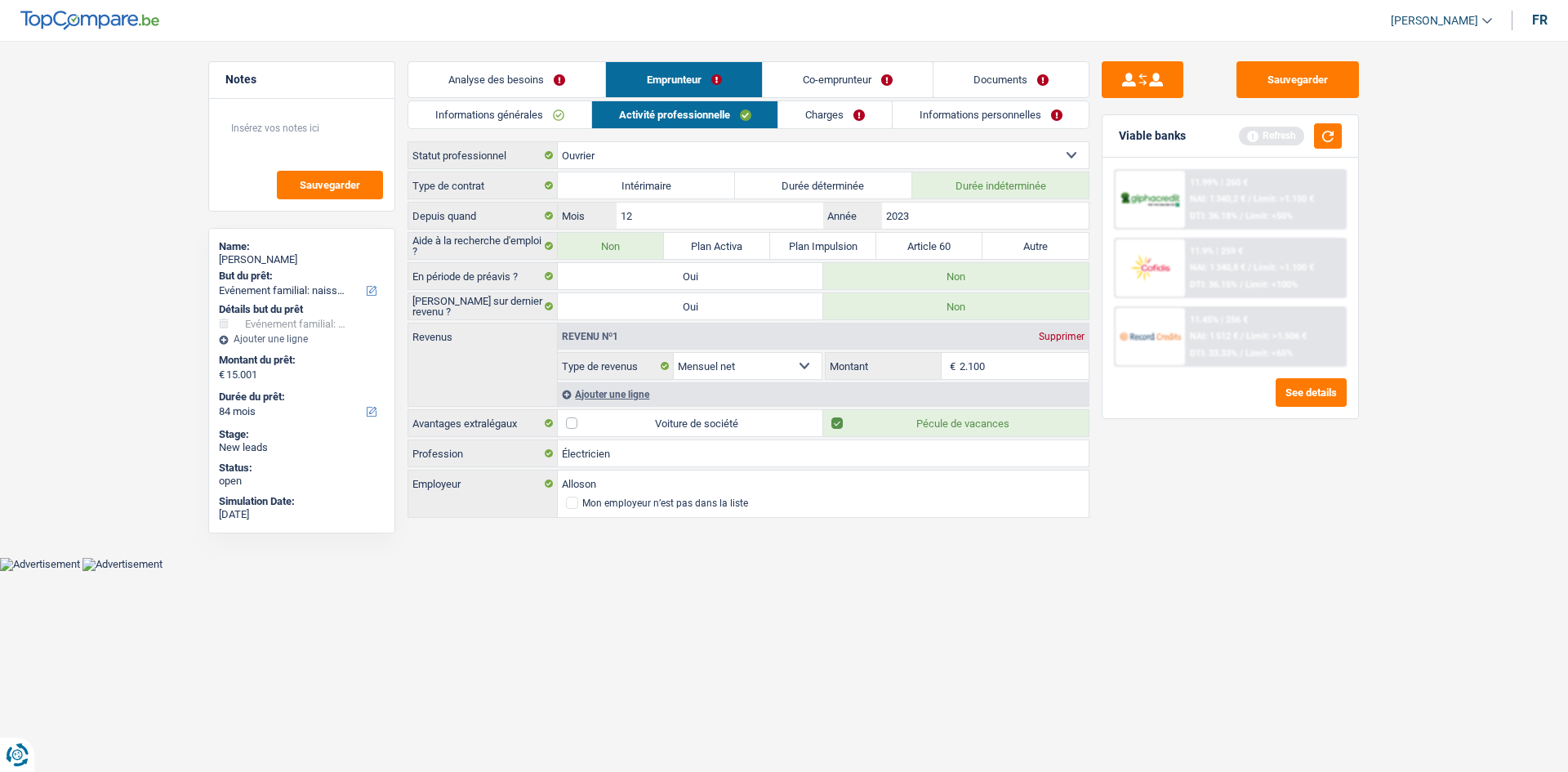click on "Co-emprunteur" at bounding box center [848, 79] 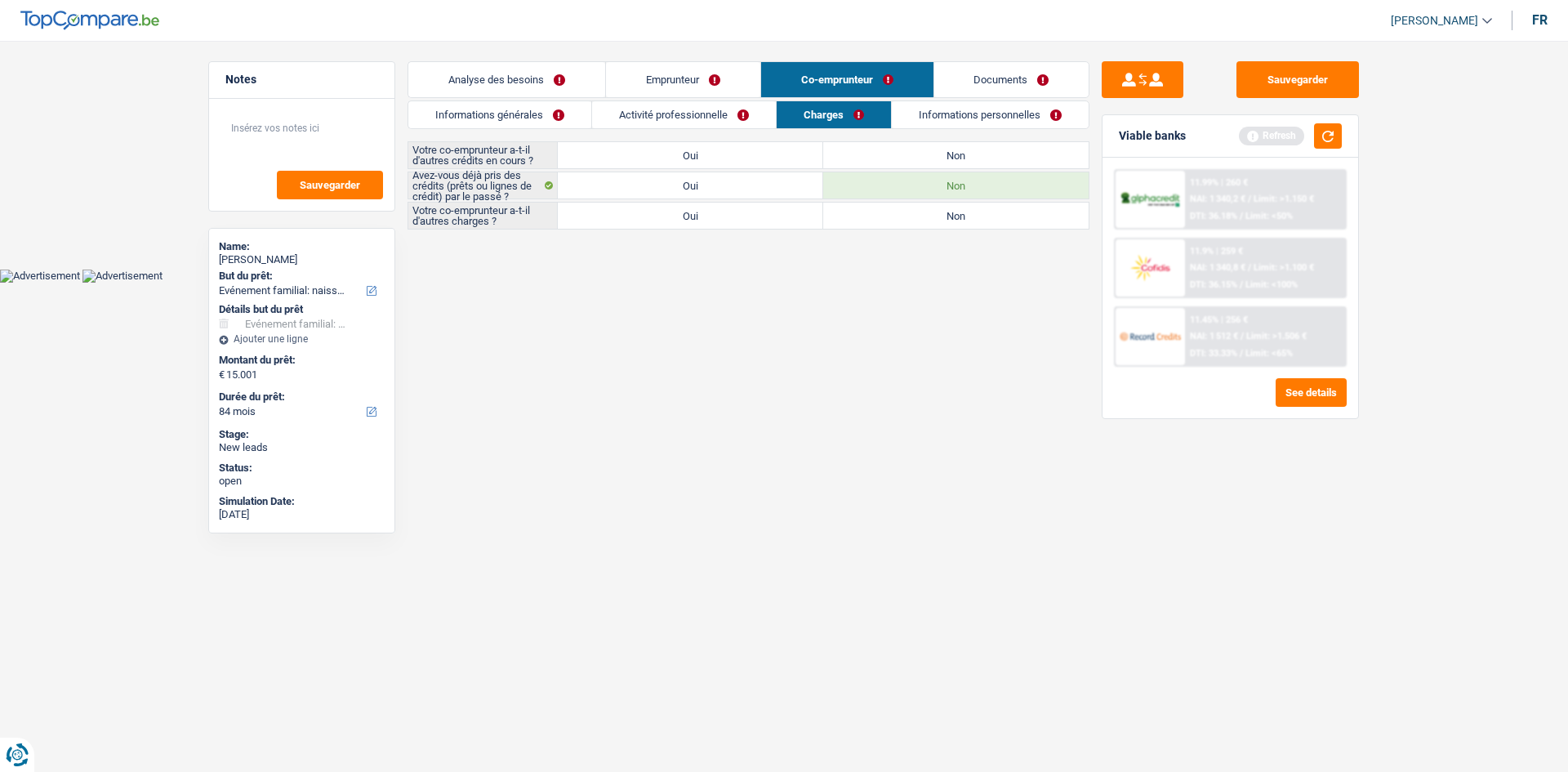 click on "Activité professionnelle" at bounding box center [684, 114] 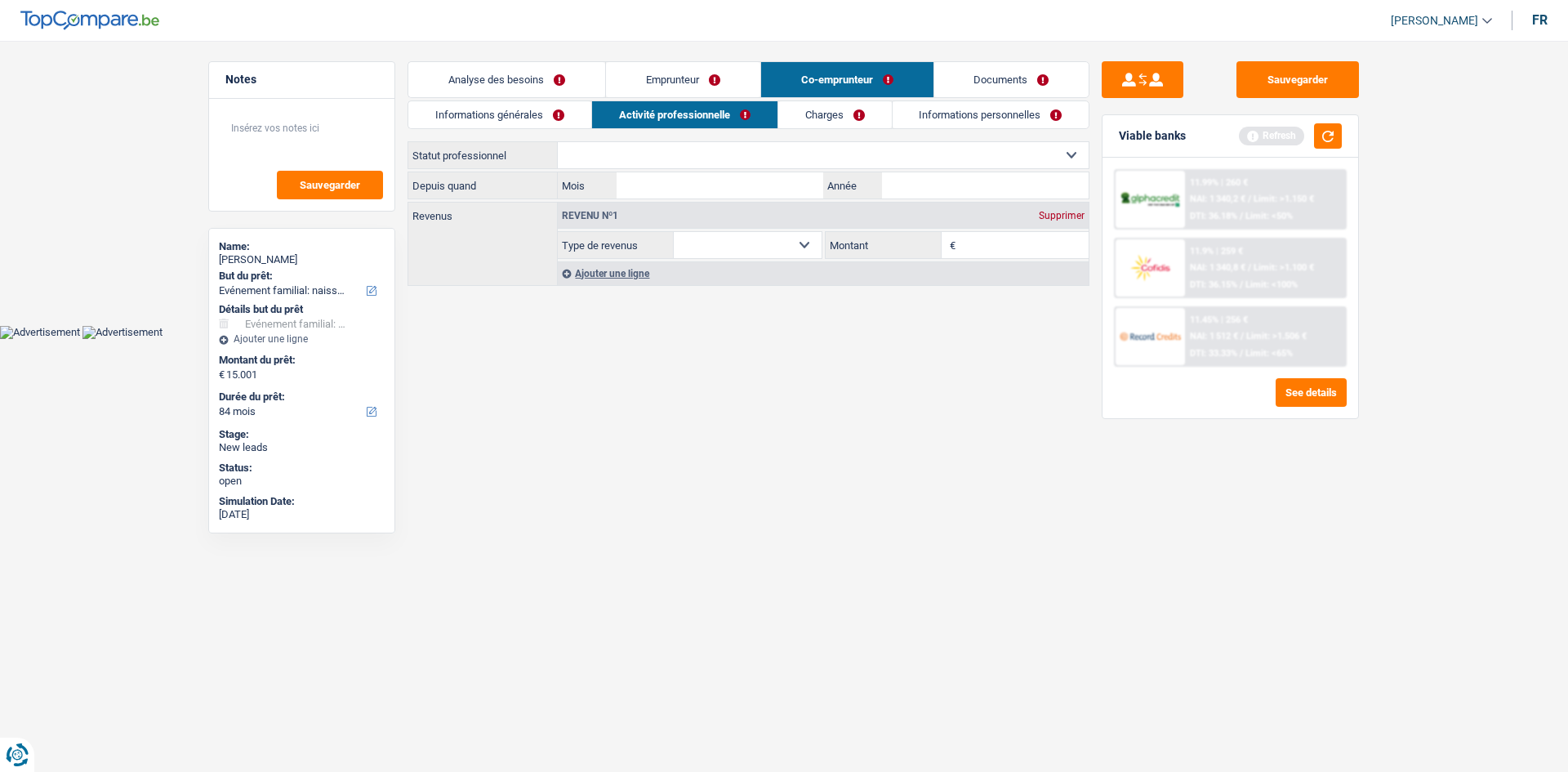 click on "Informations générales" at bounding box center [500, 114] 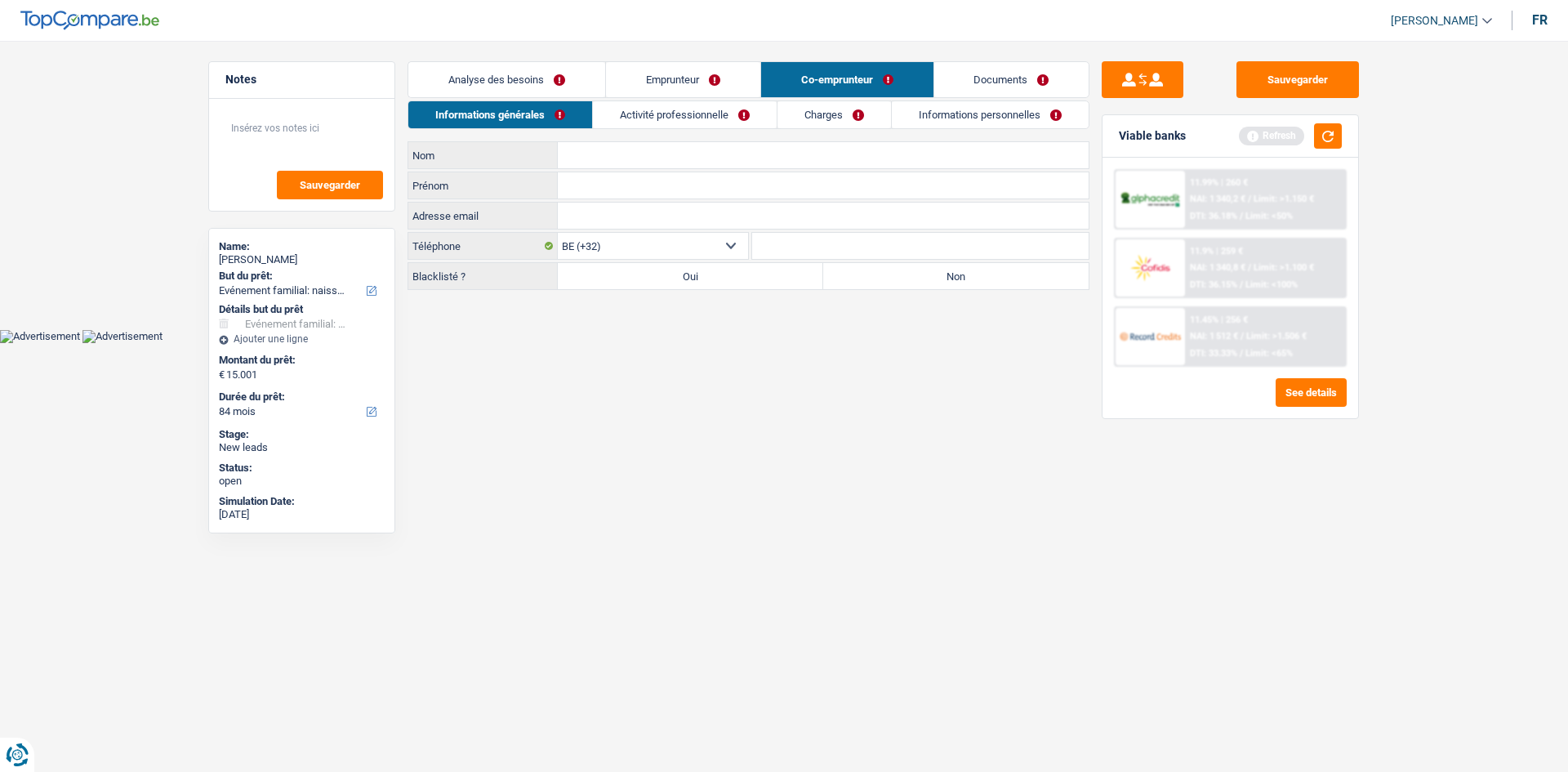 click on "11.99% | 260 €
NAI: 1 340,2 €
/
Limit: >1.150 €
DTI: 36.18%
/
Limit: <50%
11.9% | 259 €
NAI: 1 340,8 €
/
Limit: >1.100 €
DTI: 36.15%
/
Limit: <100%
11.45% | 256 €
/       /" at bounding box center (1230, 288) 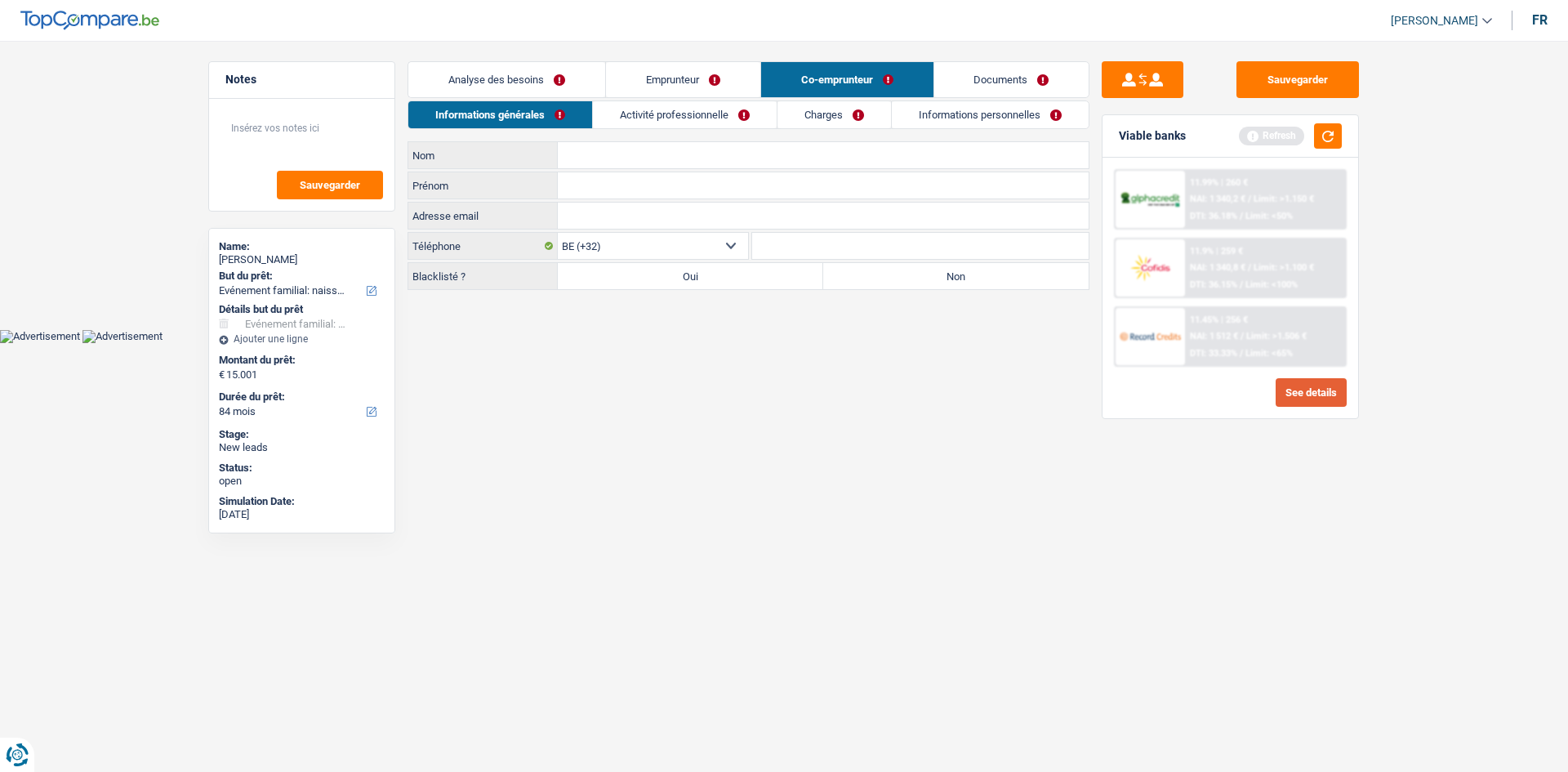 click on "See details" at bounding box center (1311, 392) 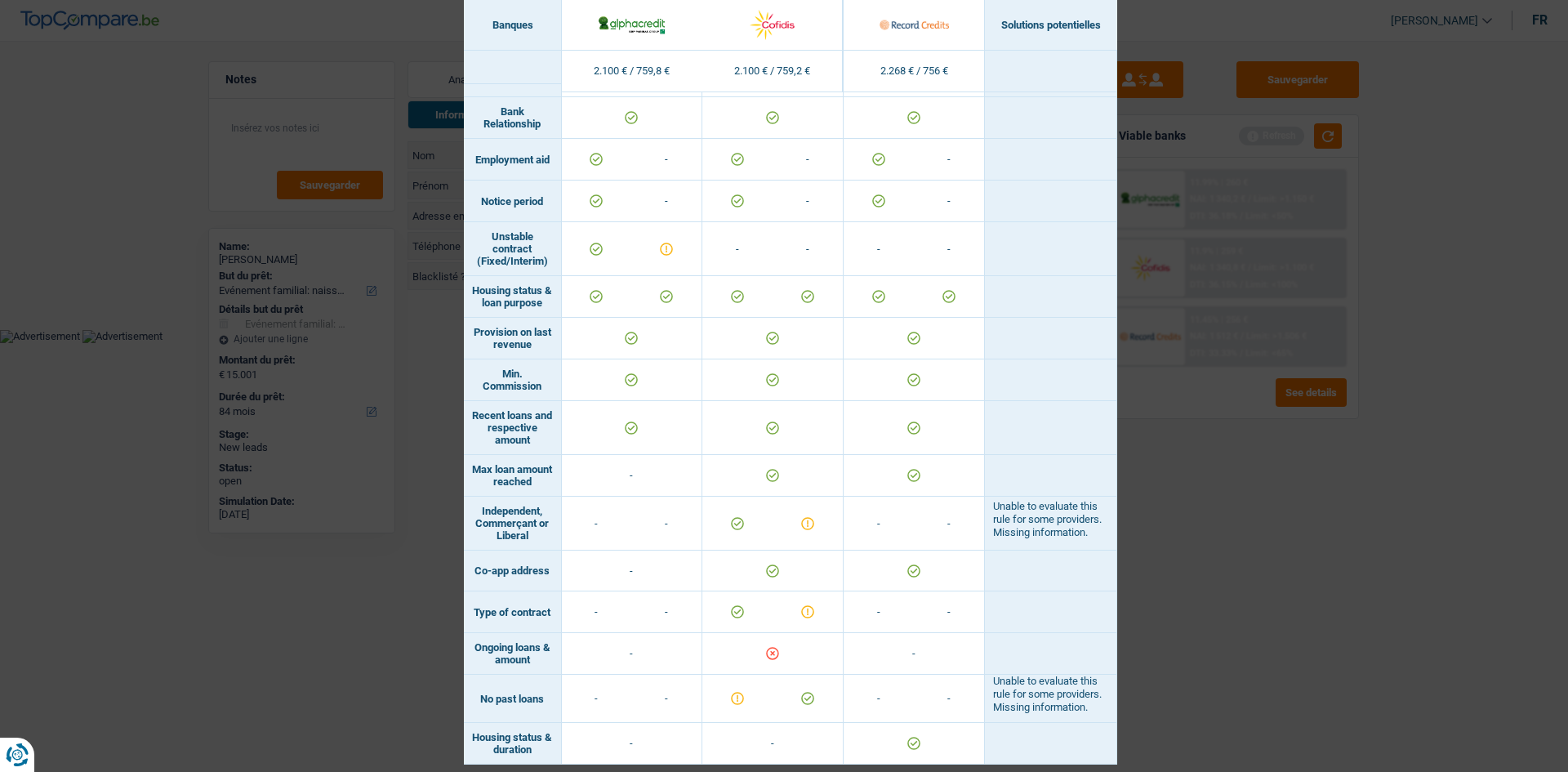 scroll, scrollTop: 818, scrollLeft: 0, axis: vertical 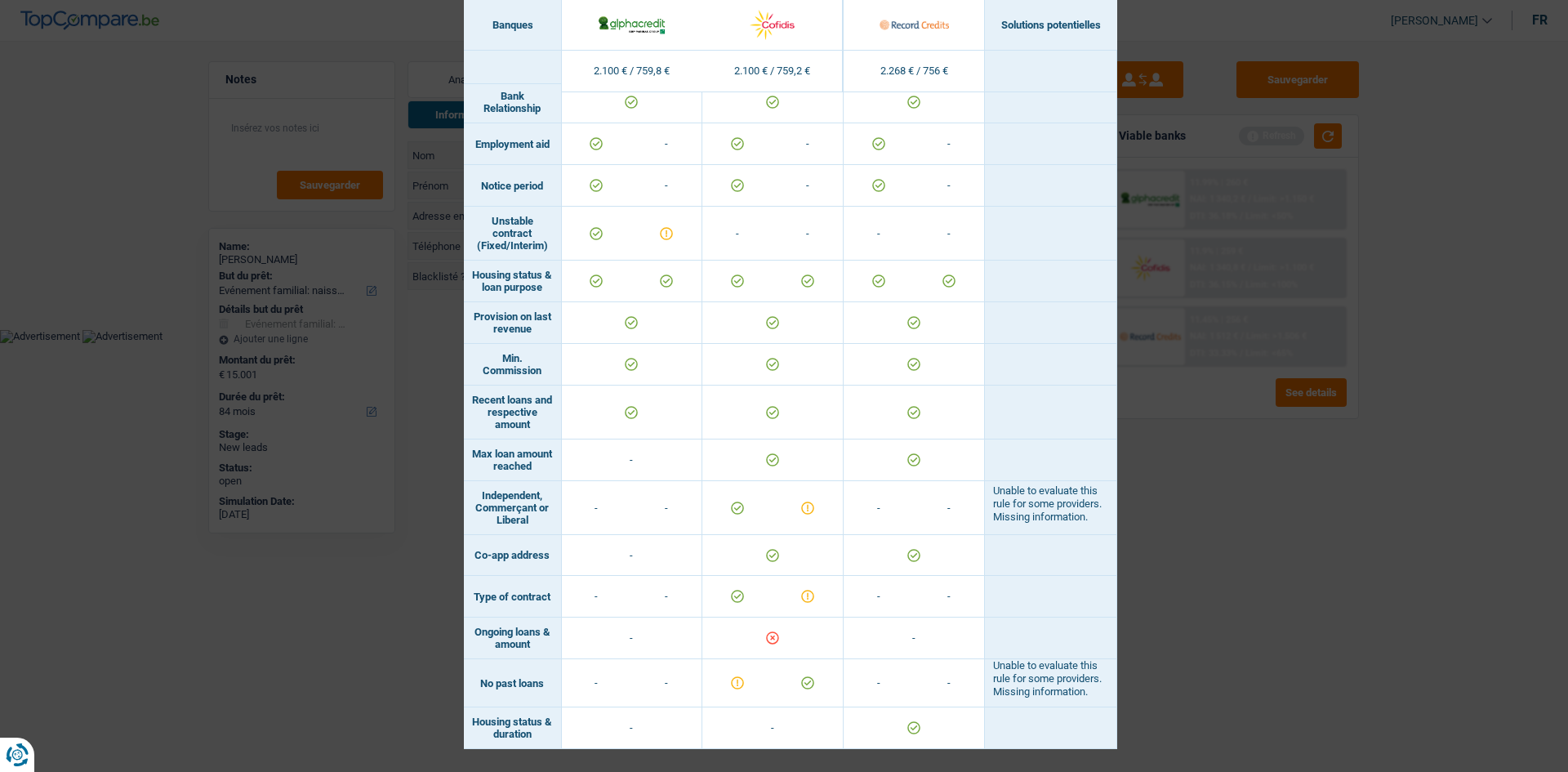 drag, startPoint x: 1550, startPoint y: 586, endPoint x: 1536, endPoint y: 584, distance: 14.142136 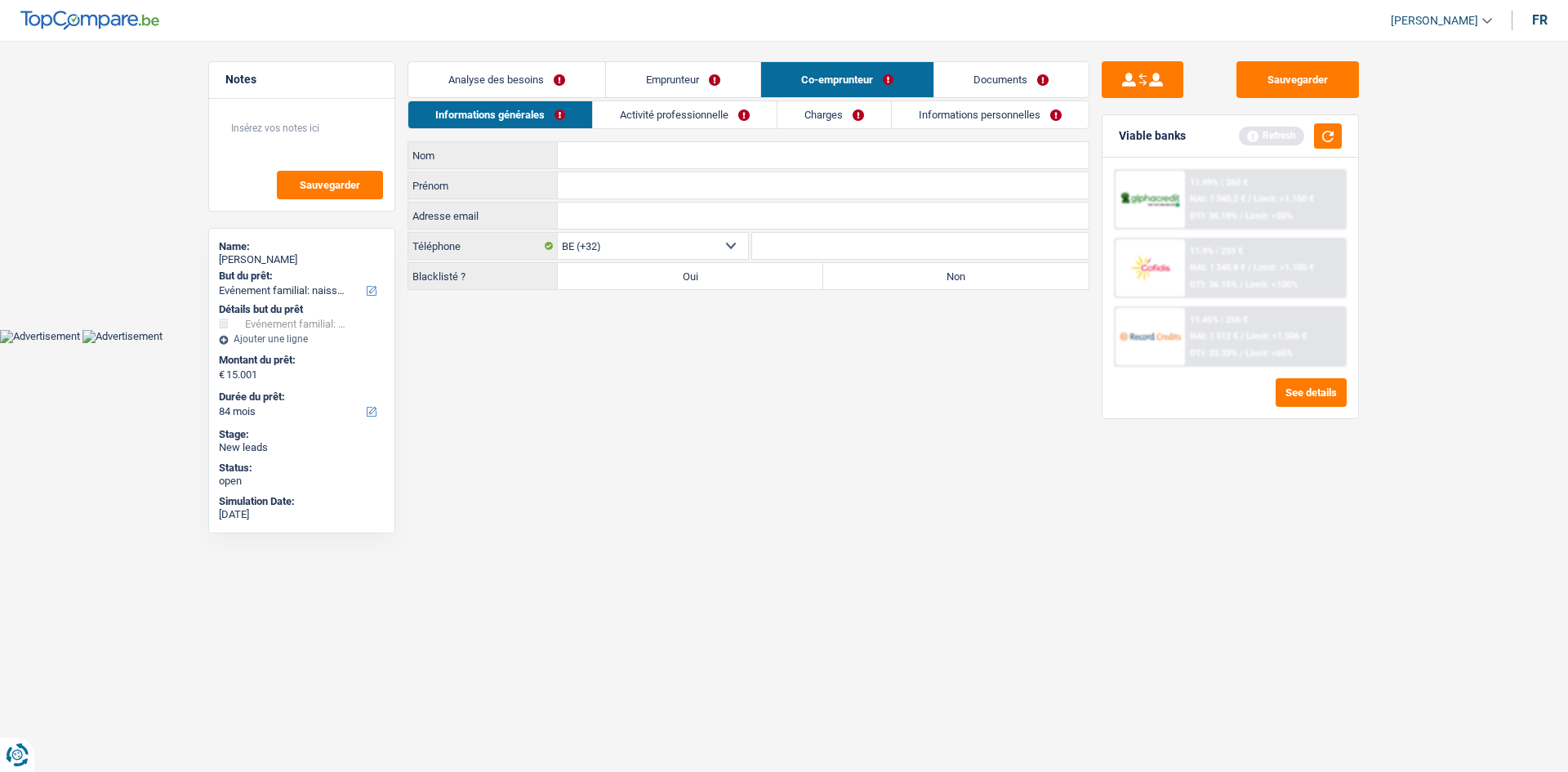 click on "Analyse des besoins" at bounding box center (506, 79) 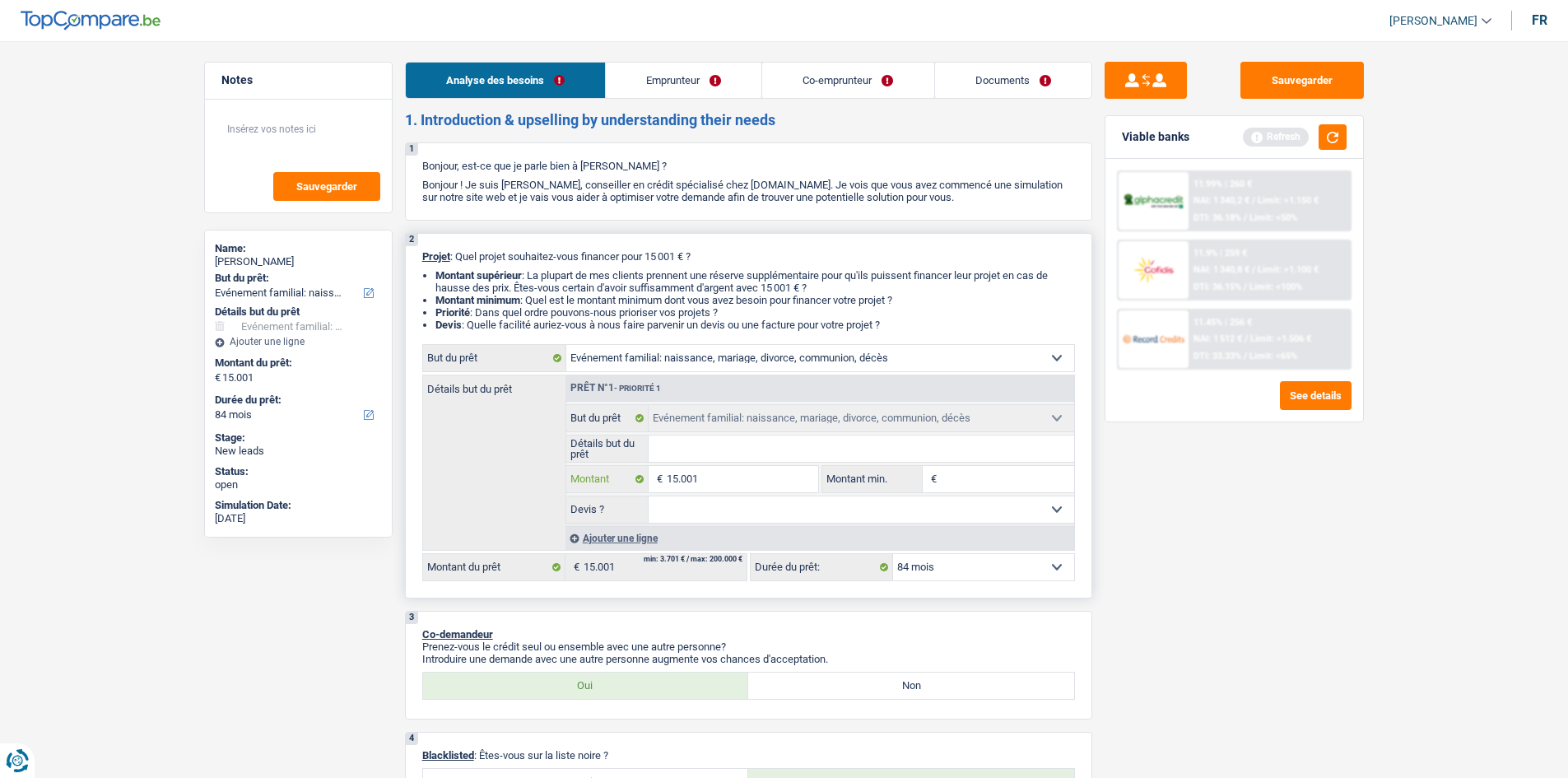 click on "15.001" at bounding box center (742, 479) 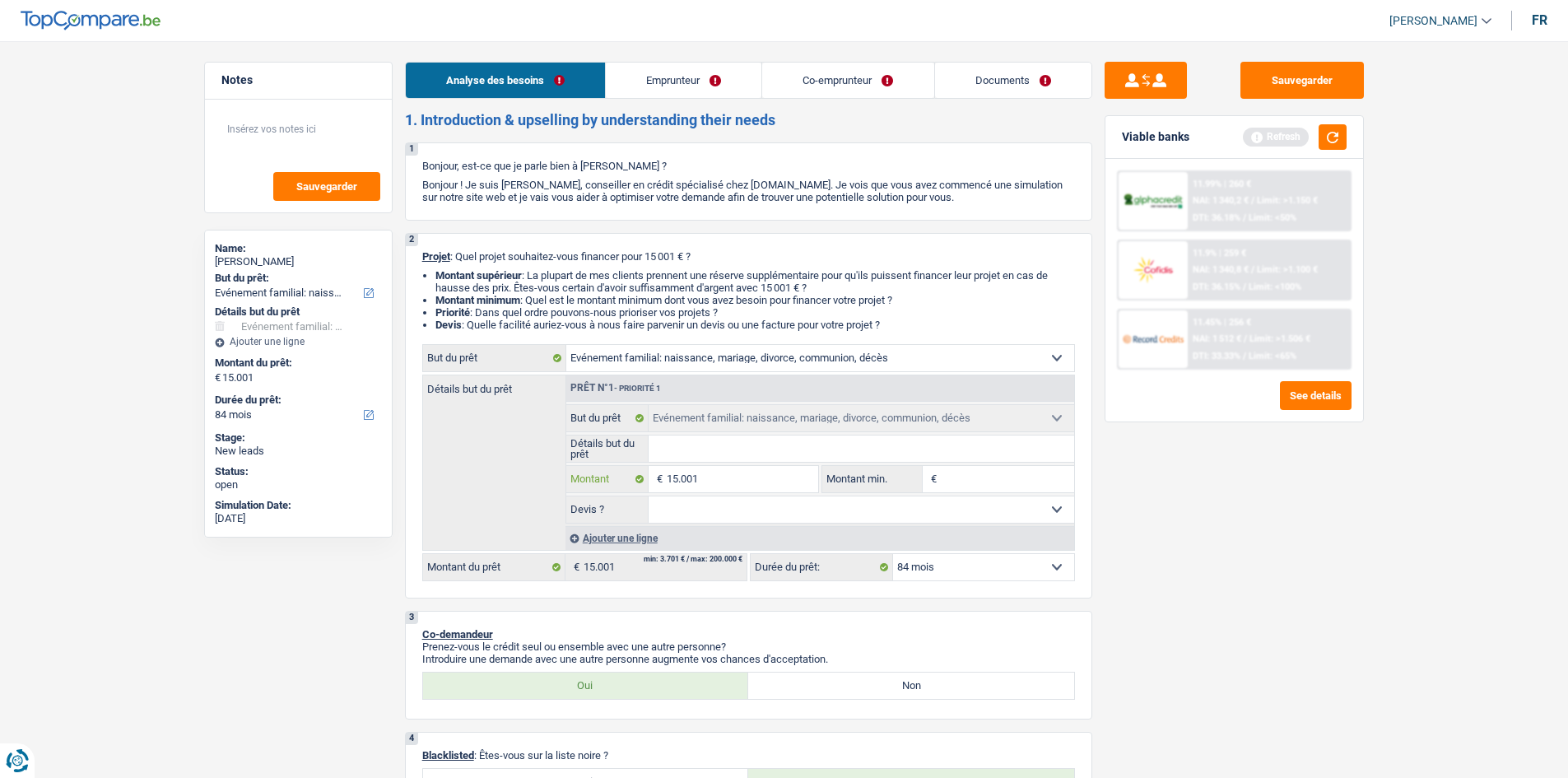 type on "1.500" 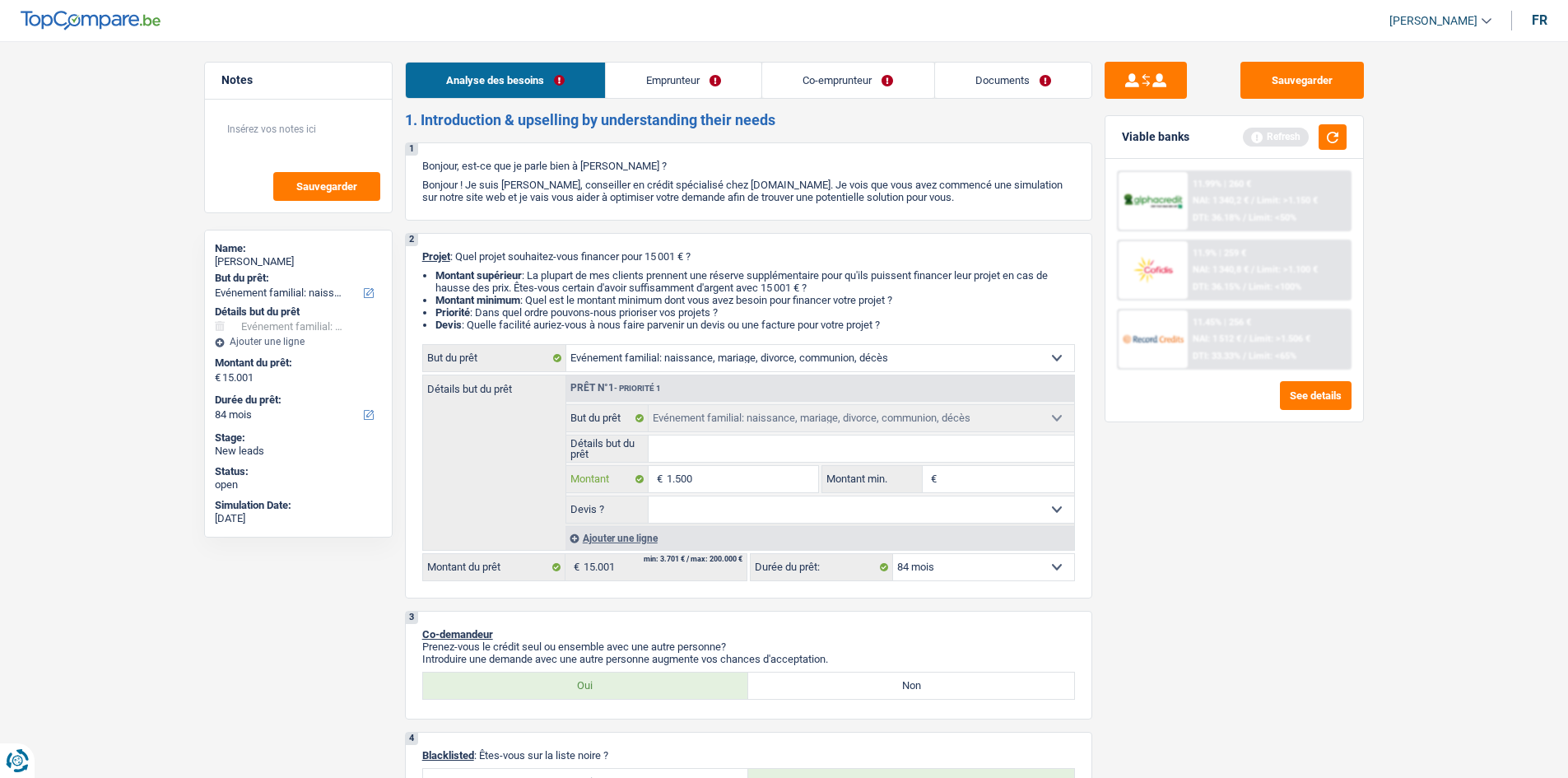 type on "150" 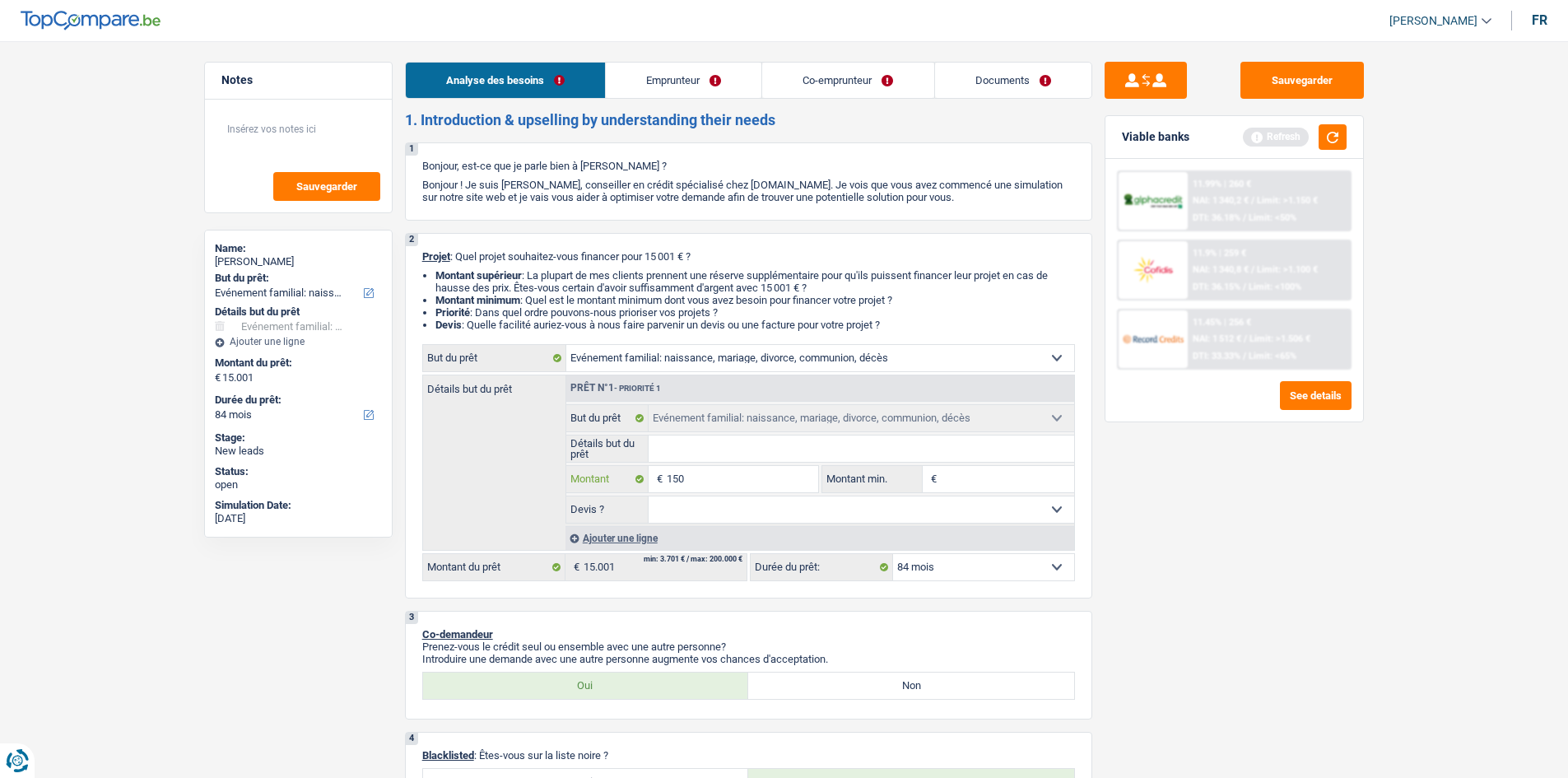 type on "15" 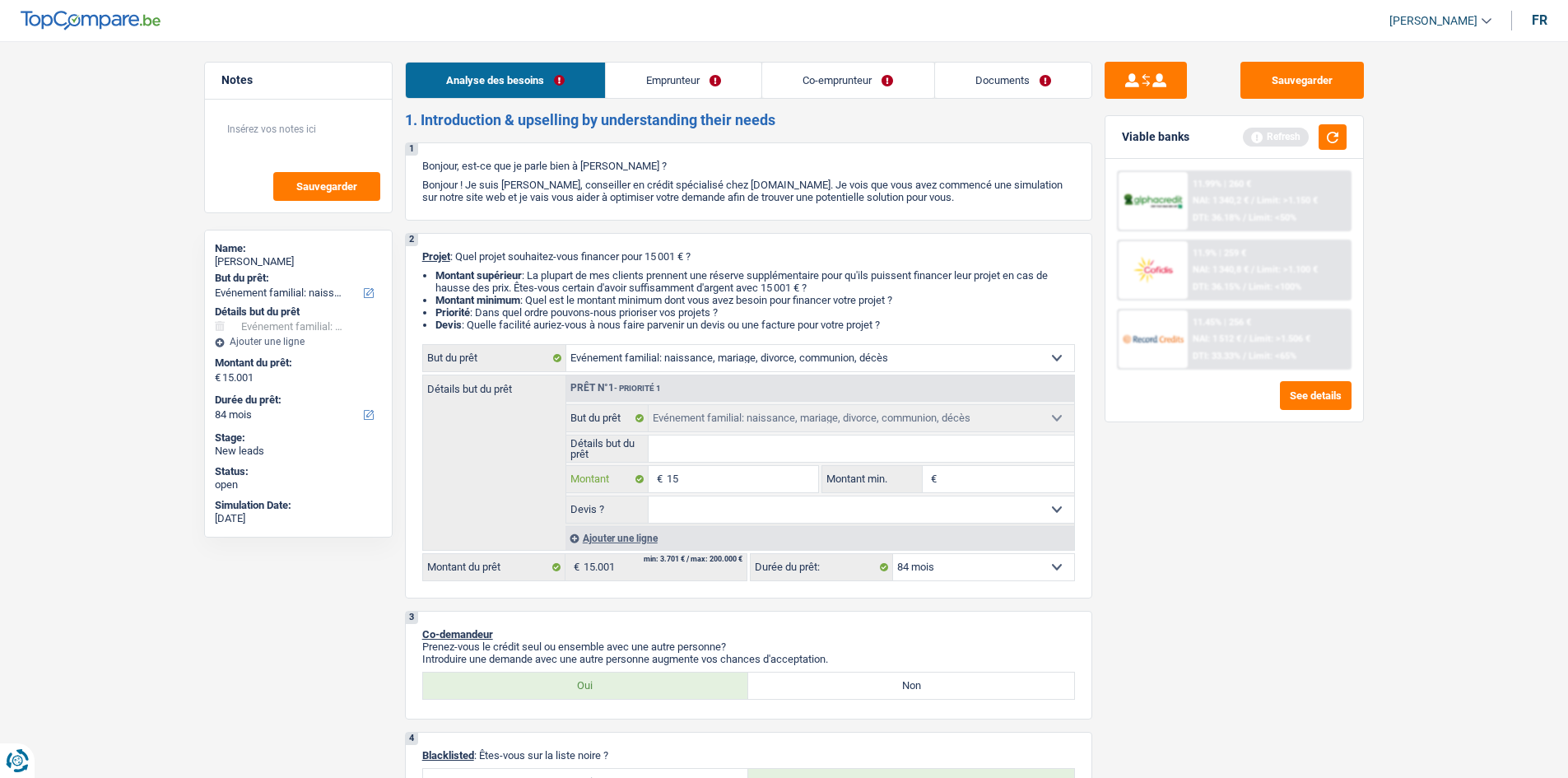 type on "1" 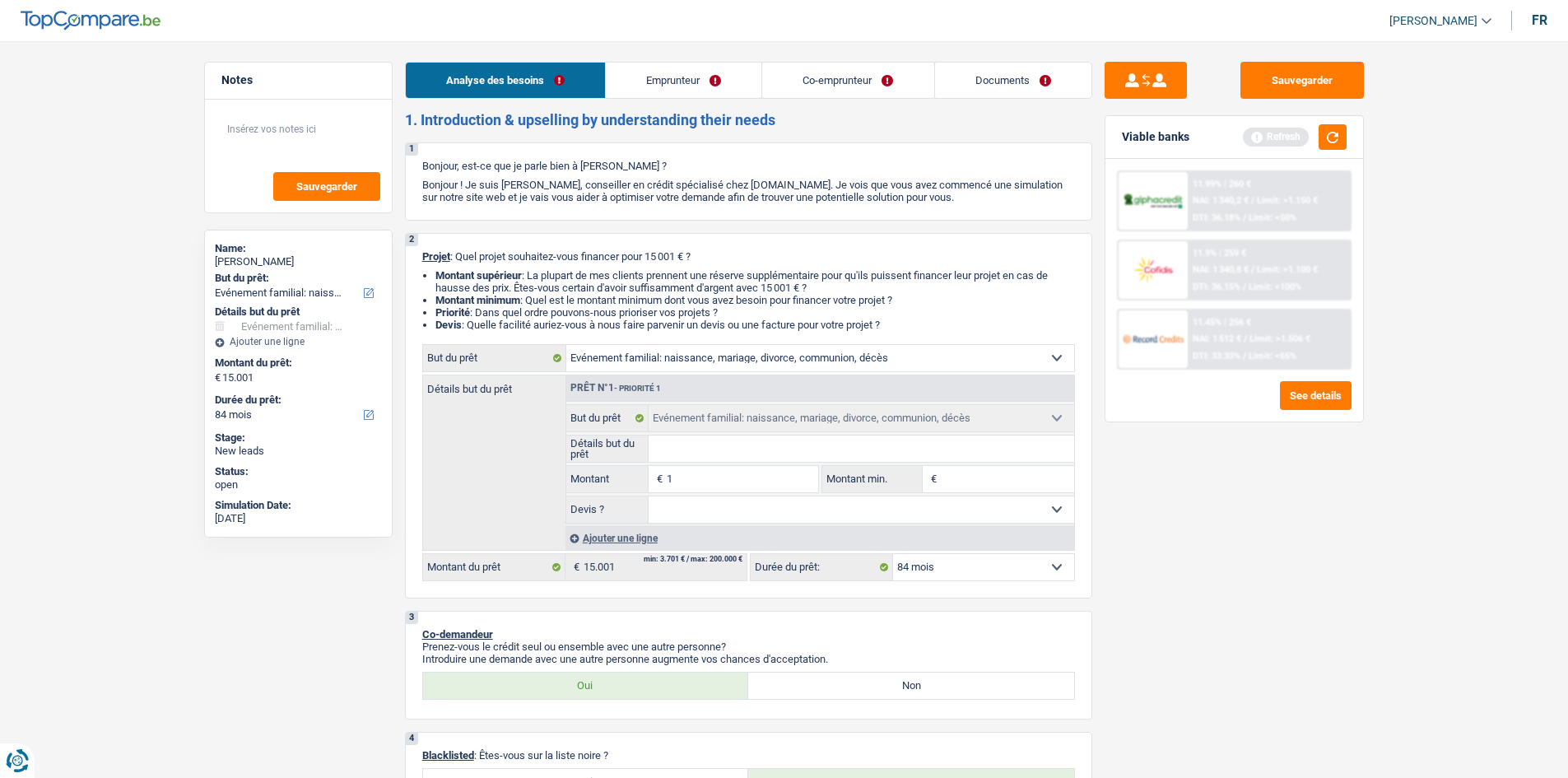 type 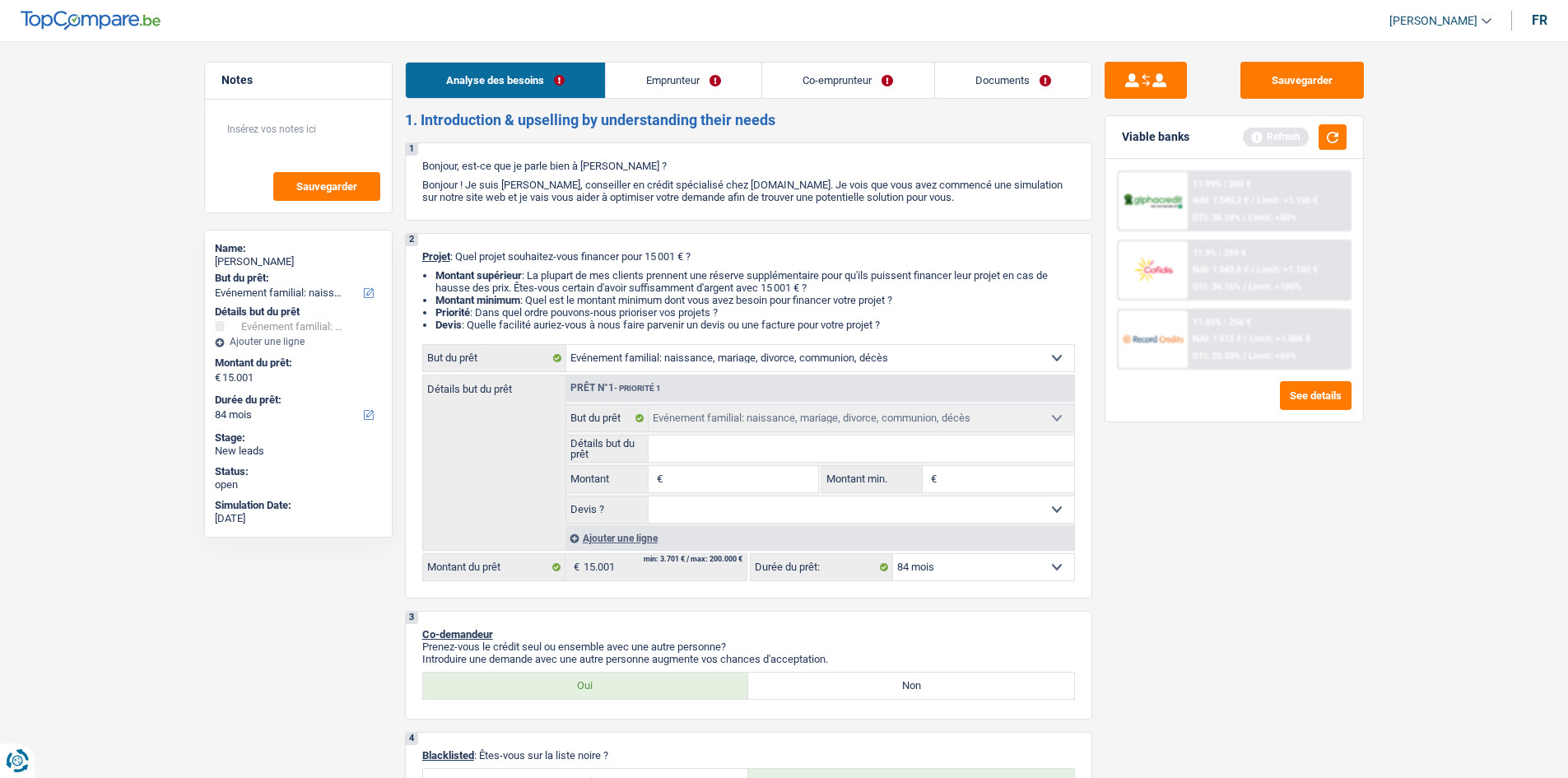 type on "2" 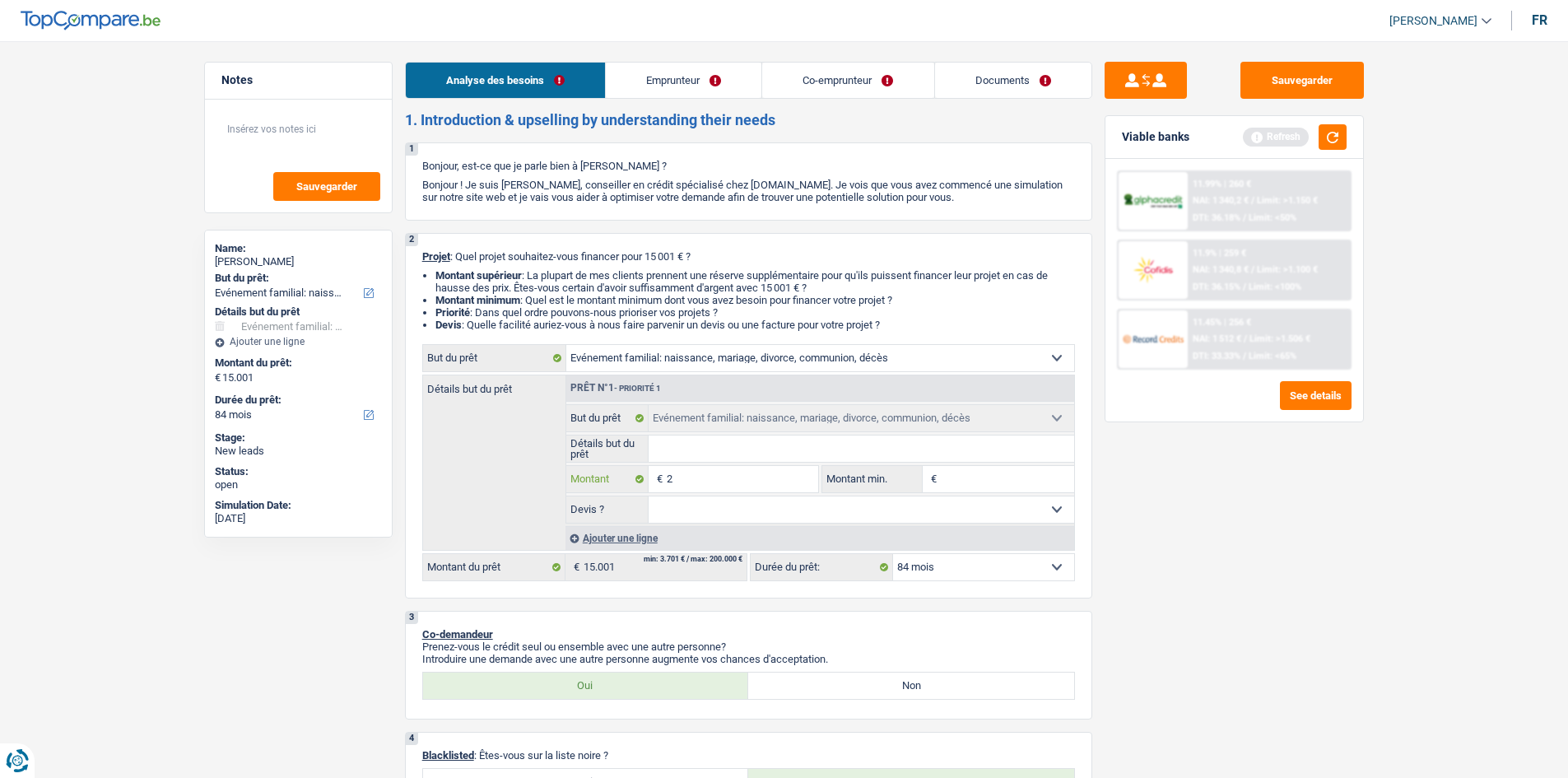 type on "20" 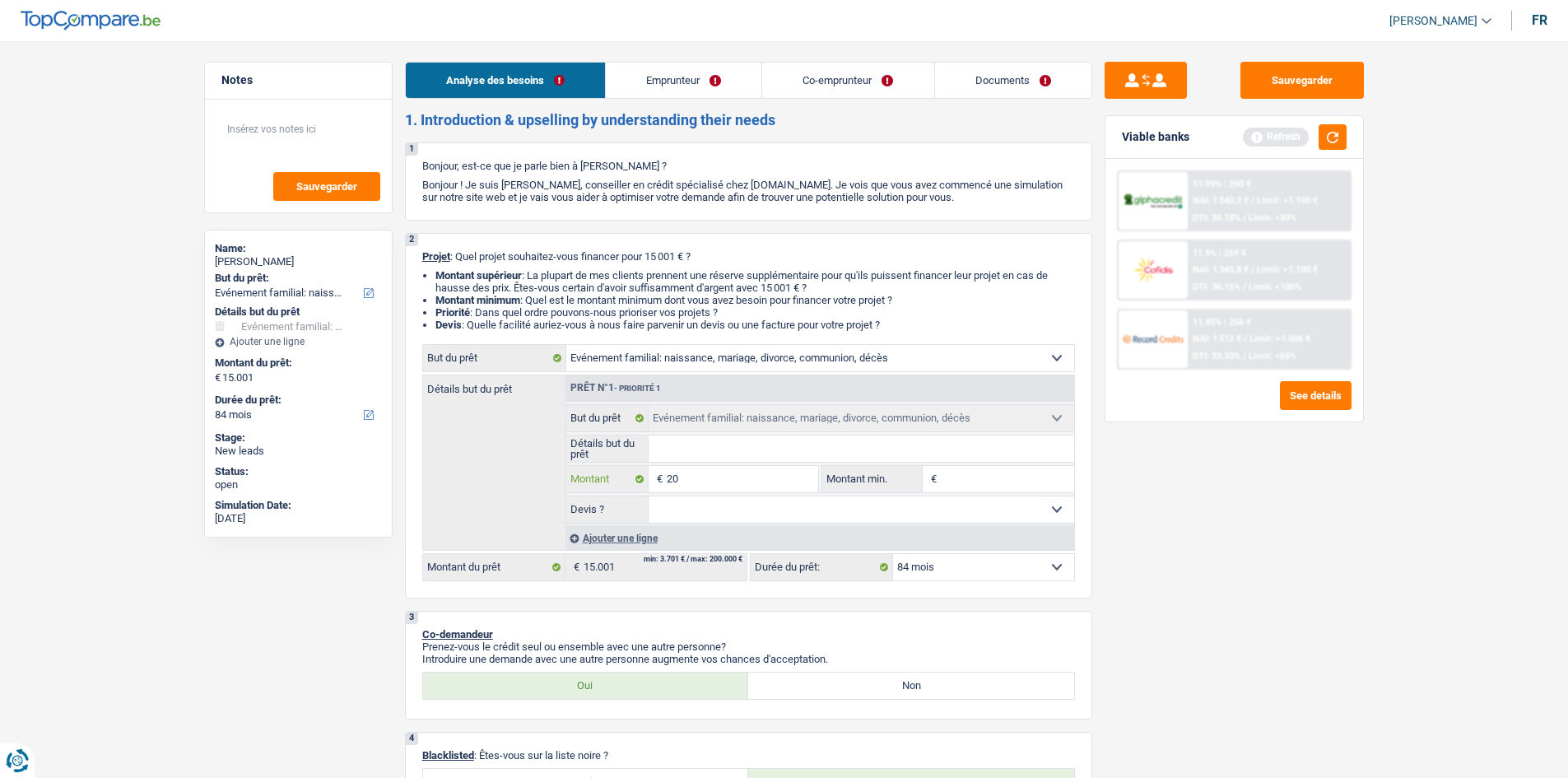 type on "200" 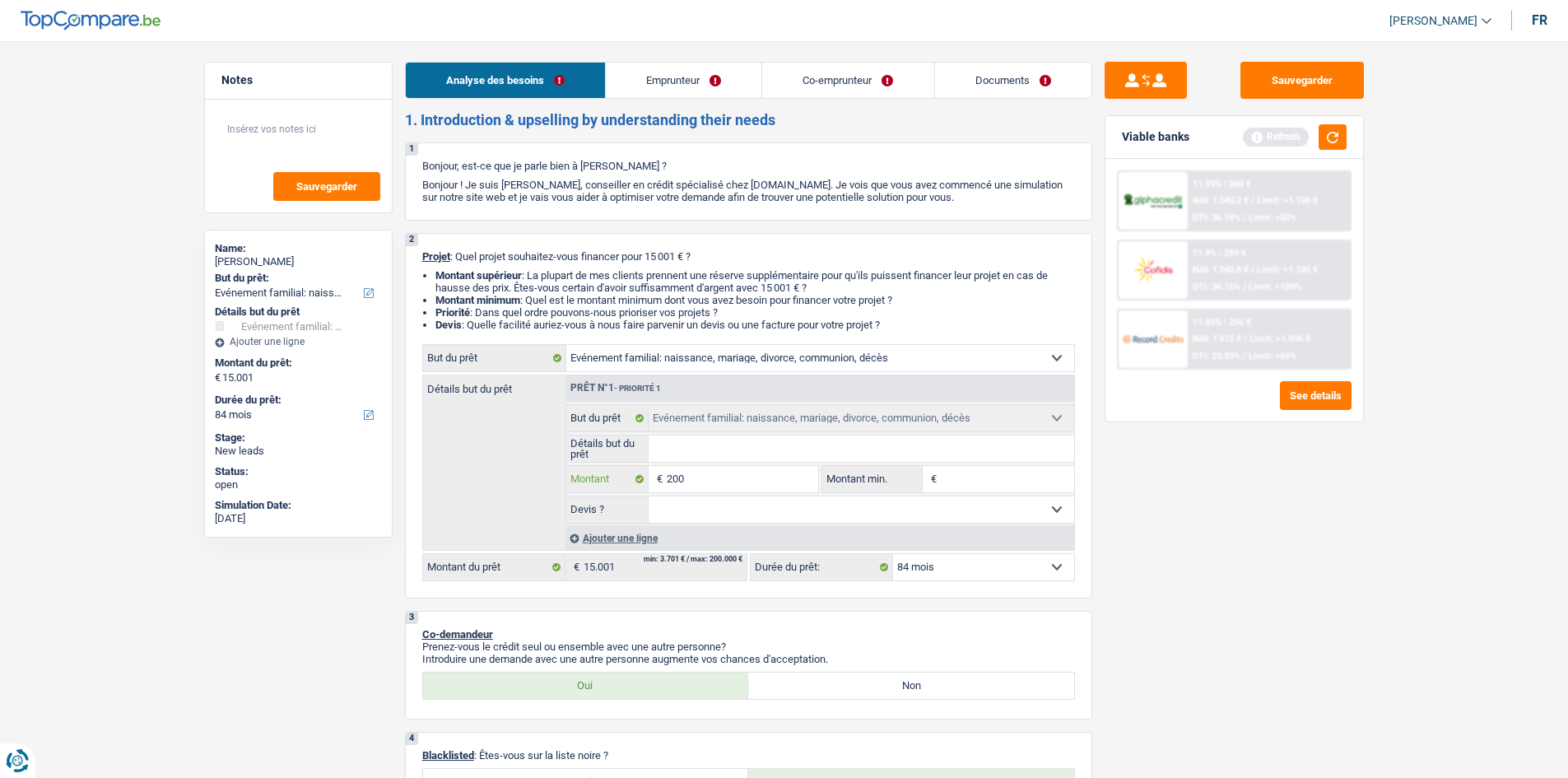 type on "2.000" 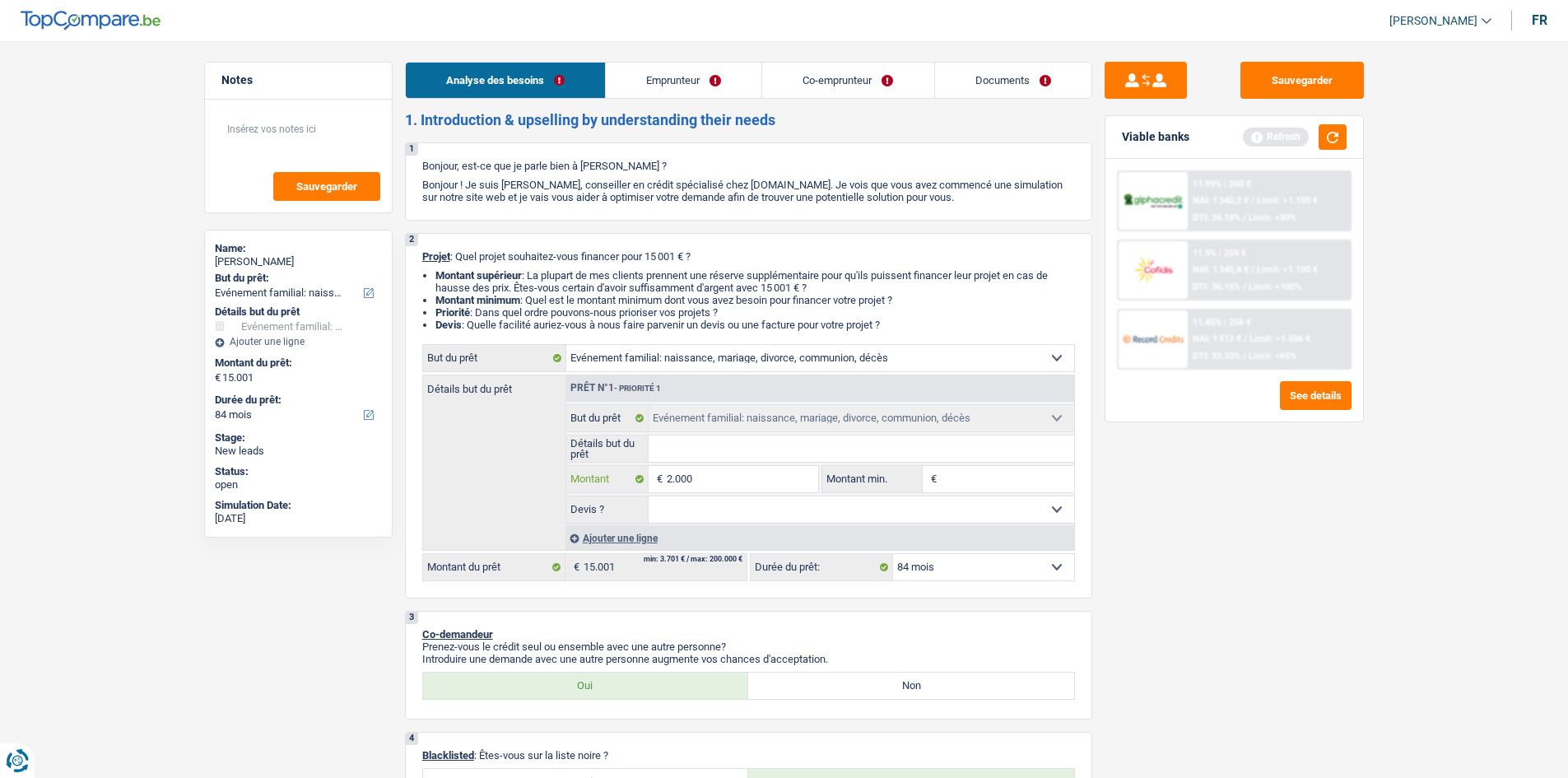 type on "20.000" 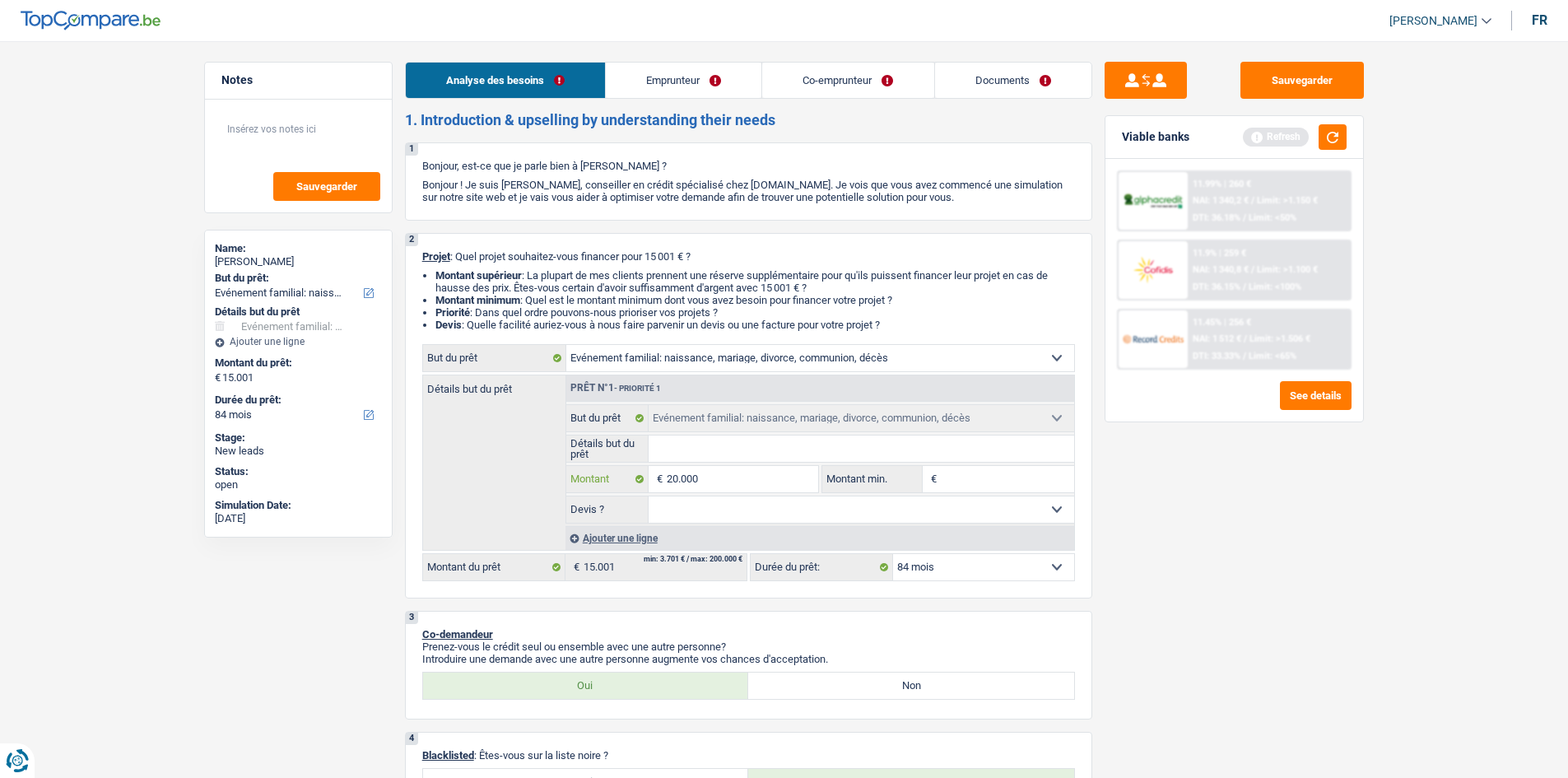 type on "20.000" 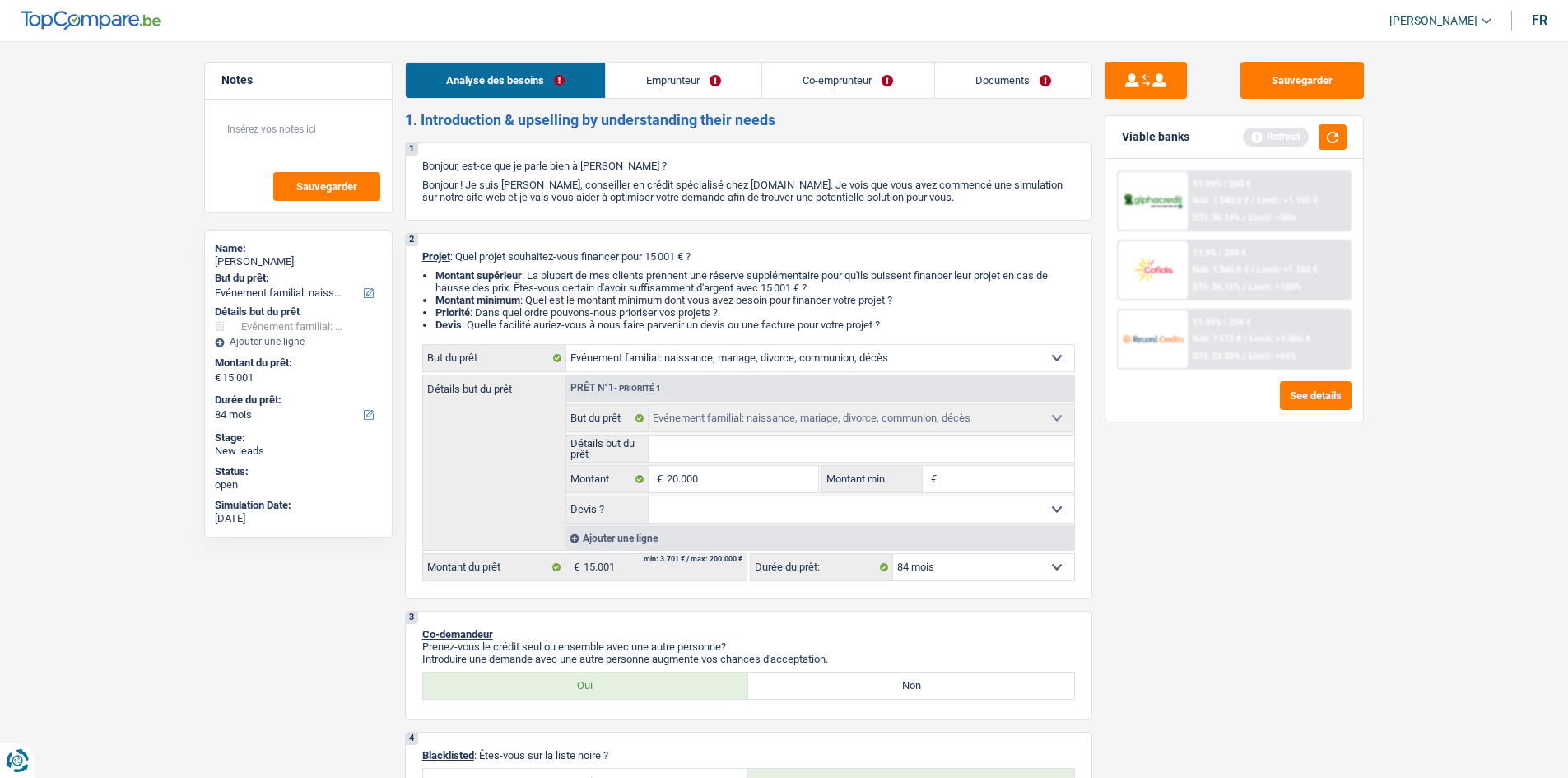 type on "20.000" 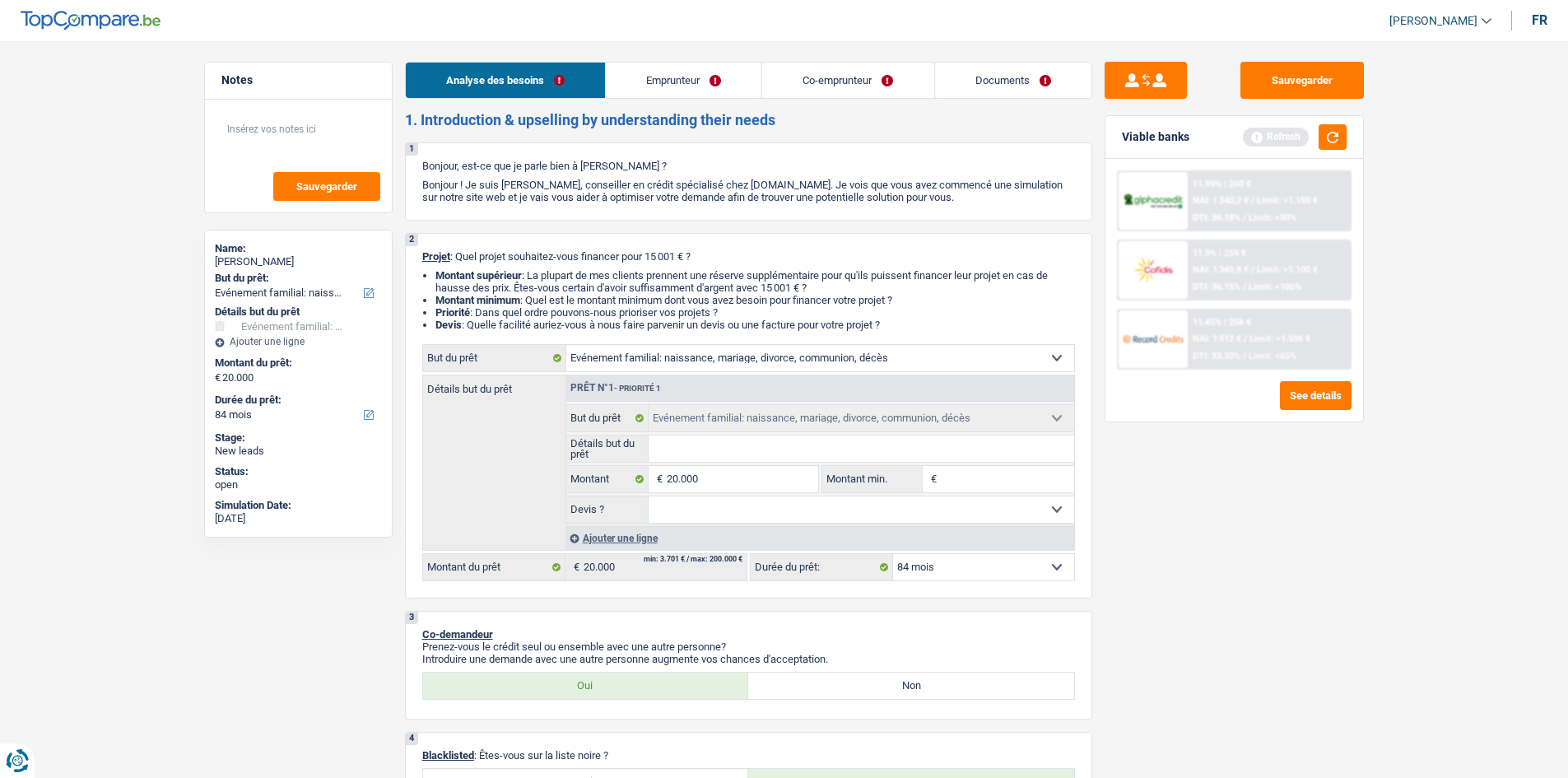 click on "Sauvegarder
Viable banks
Refresh
11.99% | 260 €
NAI: 1 340,2 €
/
Limit: >1.150 €
DTI: 36.18%
/
Limit: <50%
11.9% | 259 €
NAI: 1 340,8 €
/
Limit: >1.100 €
DTI: 36.15%
/
Limit: <100%
/       /" at bounding box center (1234, 404) 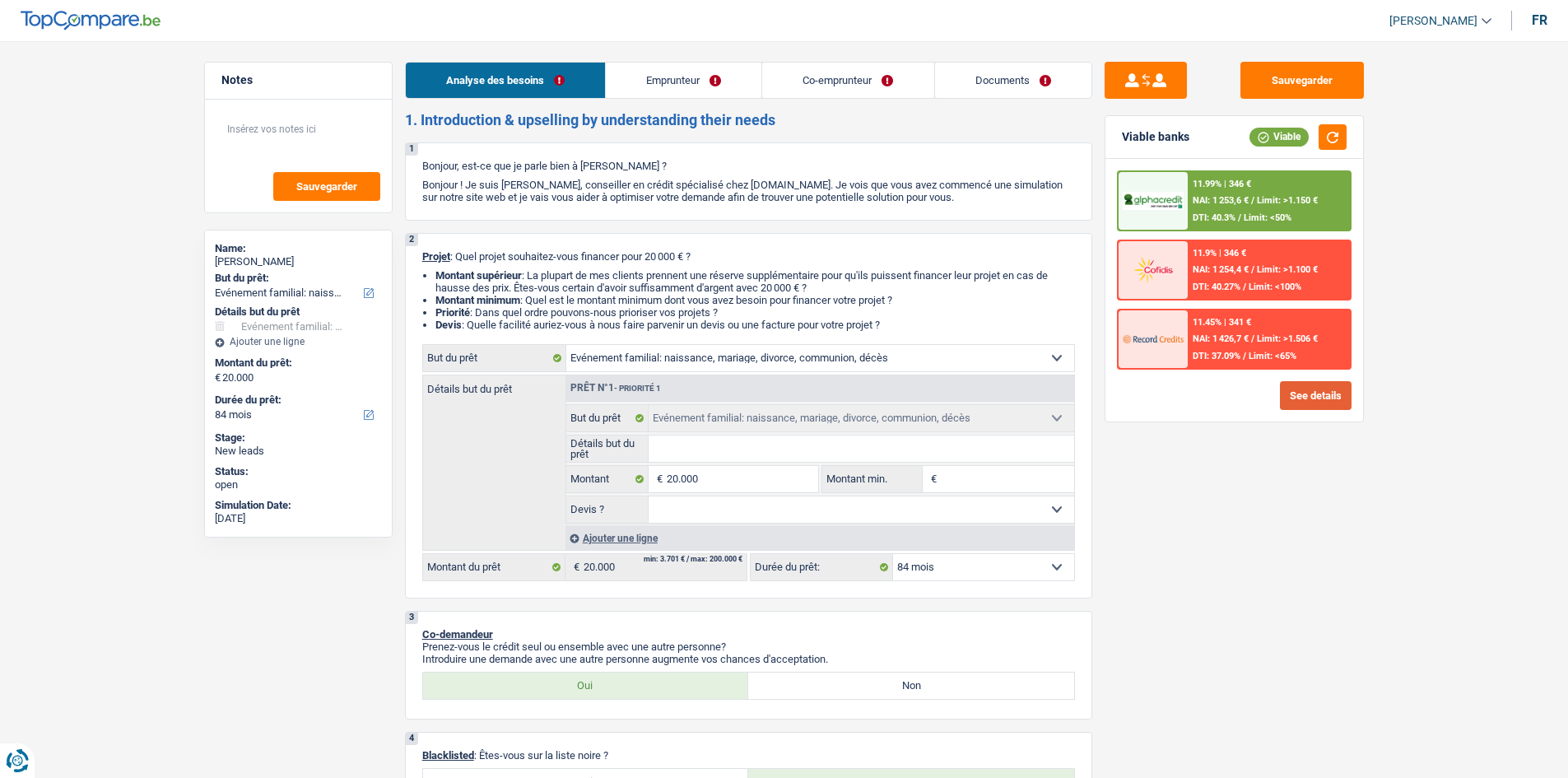 click on "See details" at bounding box center [1315, 395] 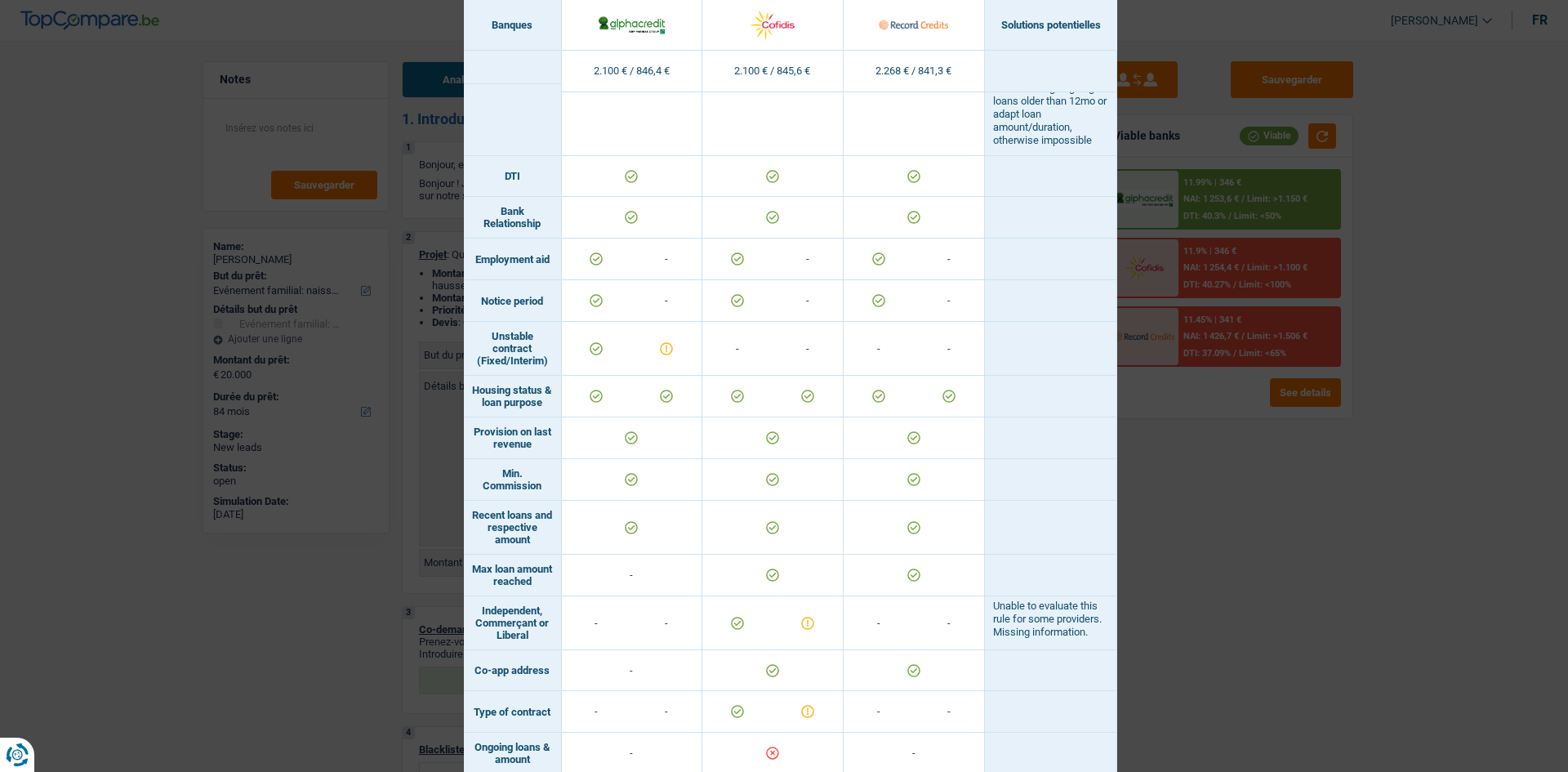 scroll, scrollTop: 792, scrollLeft: 0, axis: vertical 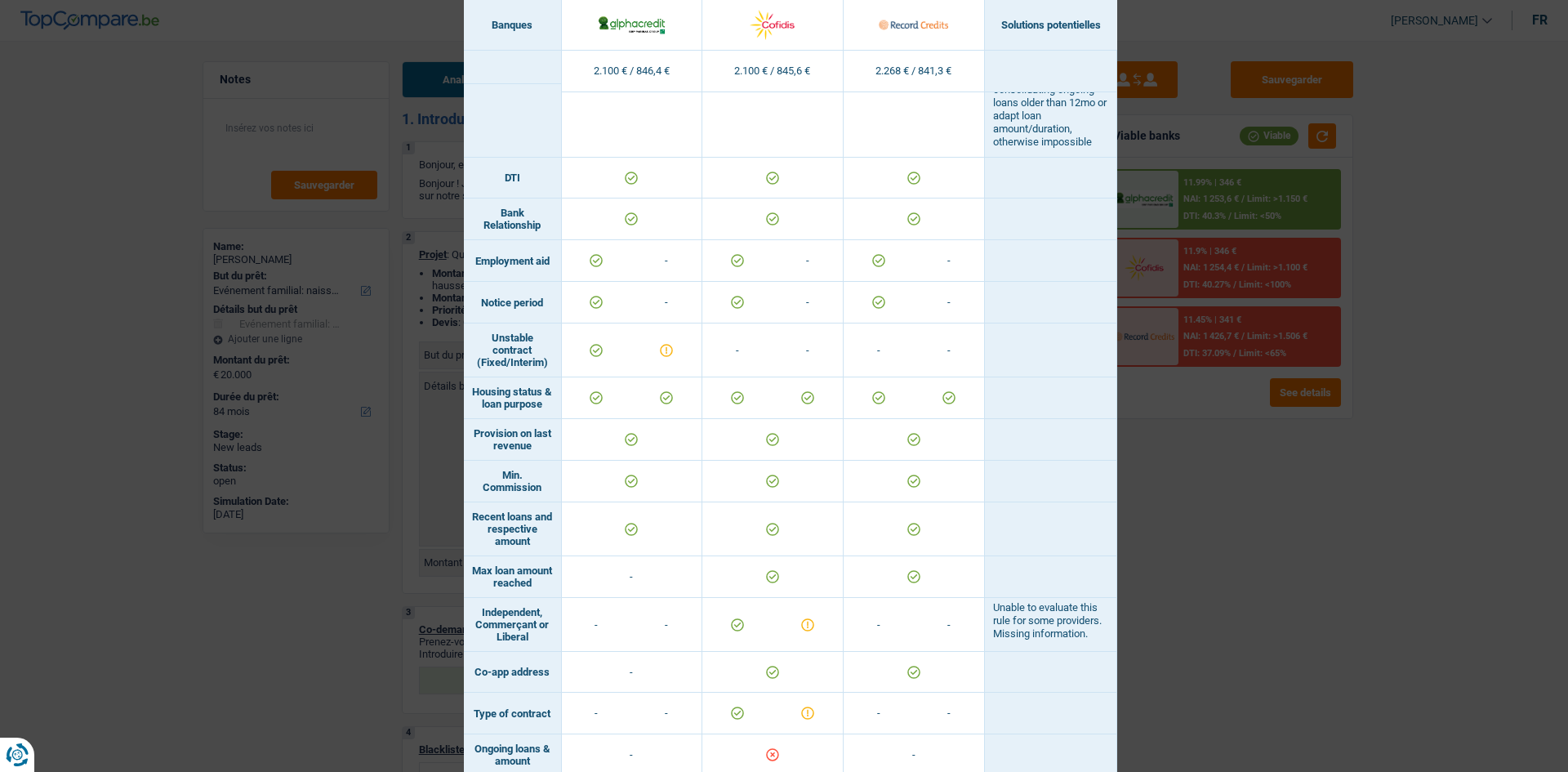 click on "Banks conditions ×
Banques
Solutions potentielles
Revenus / Charges
2.100 € / 846,4 €
2.100 € / 845,6 €
2.268 € / 841,3 €
Professional activity
ID card type" at bounding box center (784, 386) 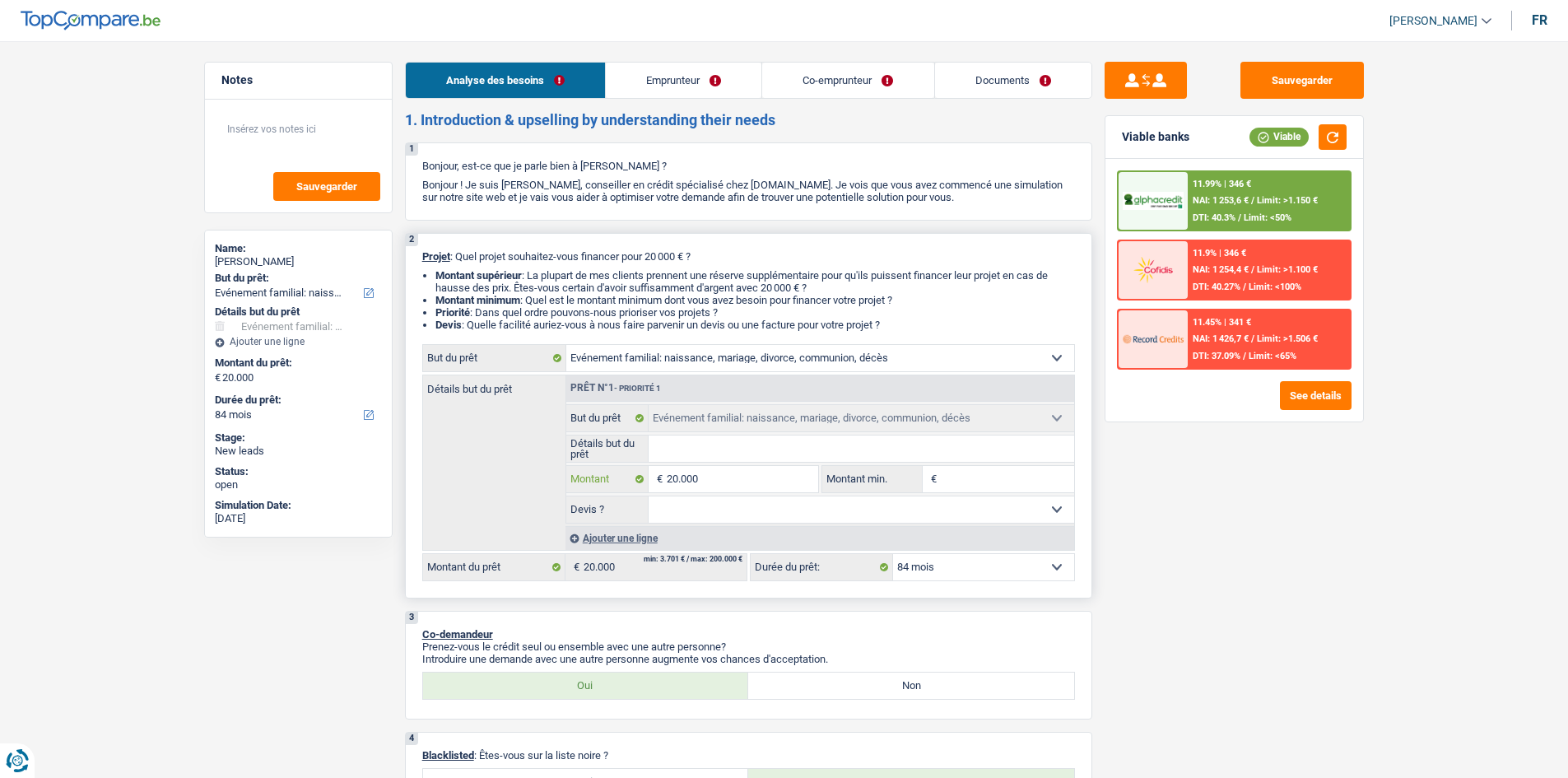 click on "20.000" at bounding box center (742, 479) 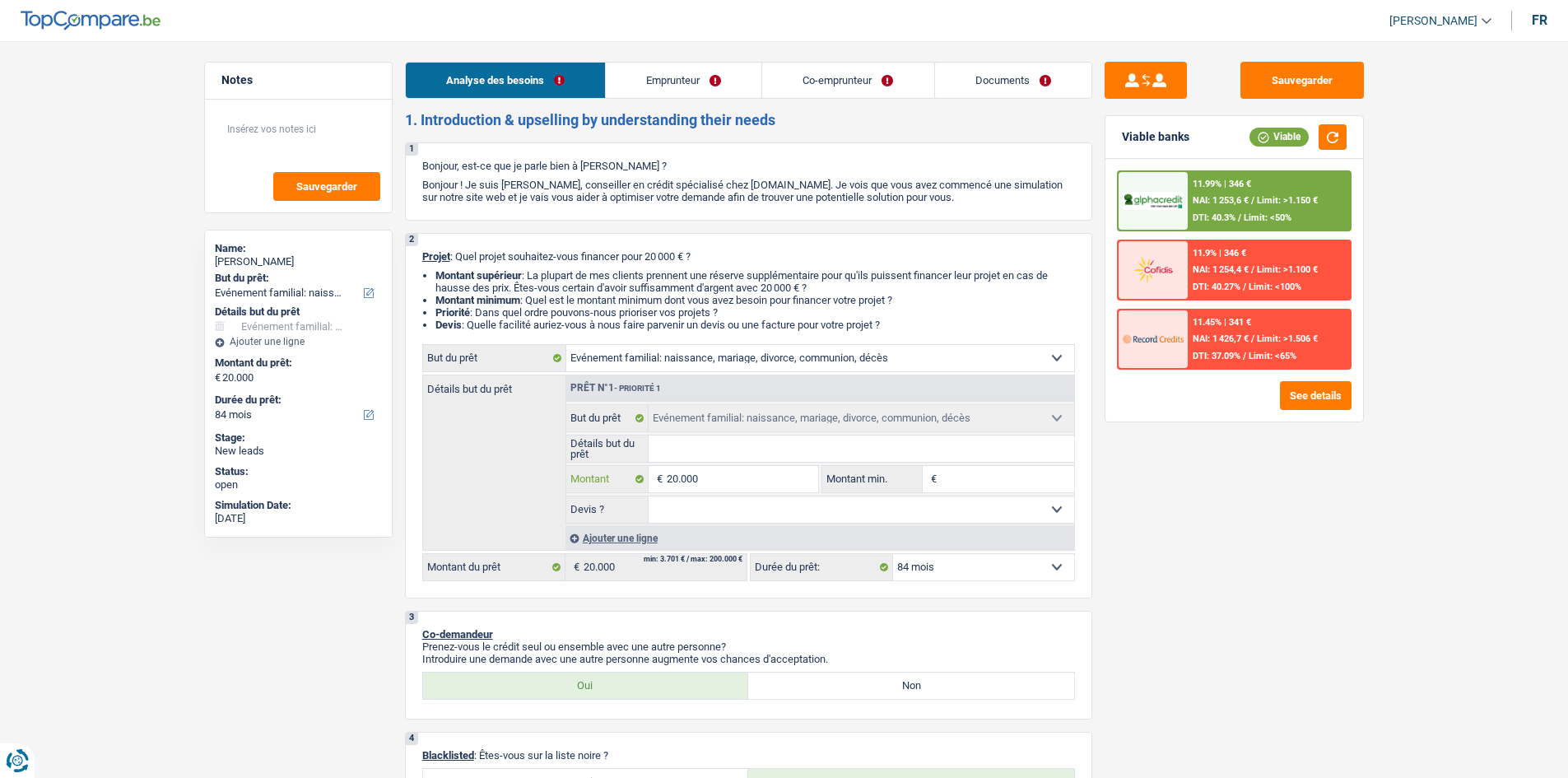 type on "2.000" 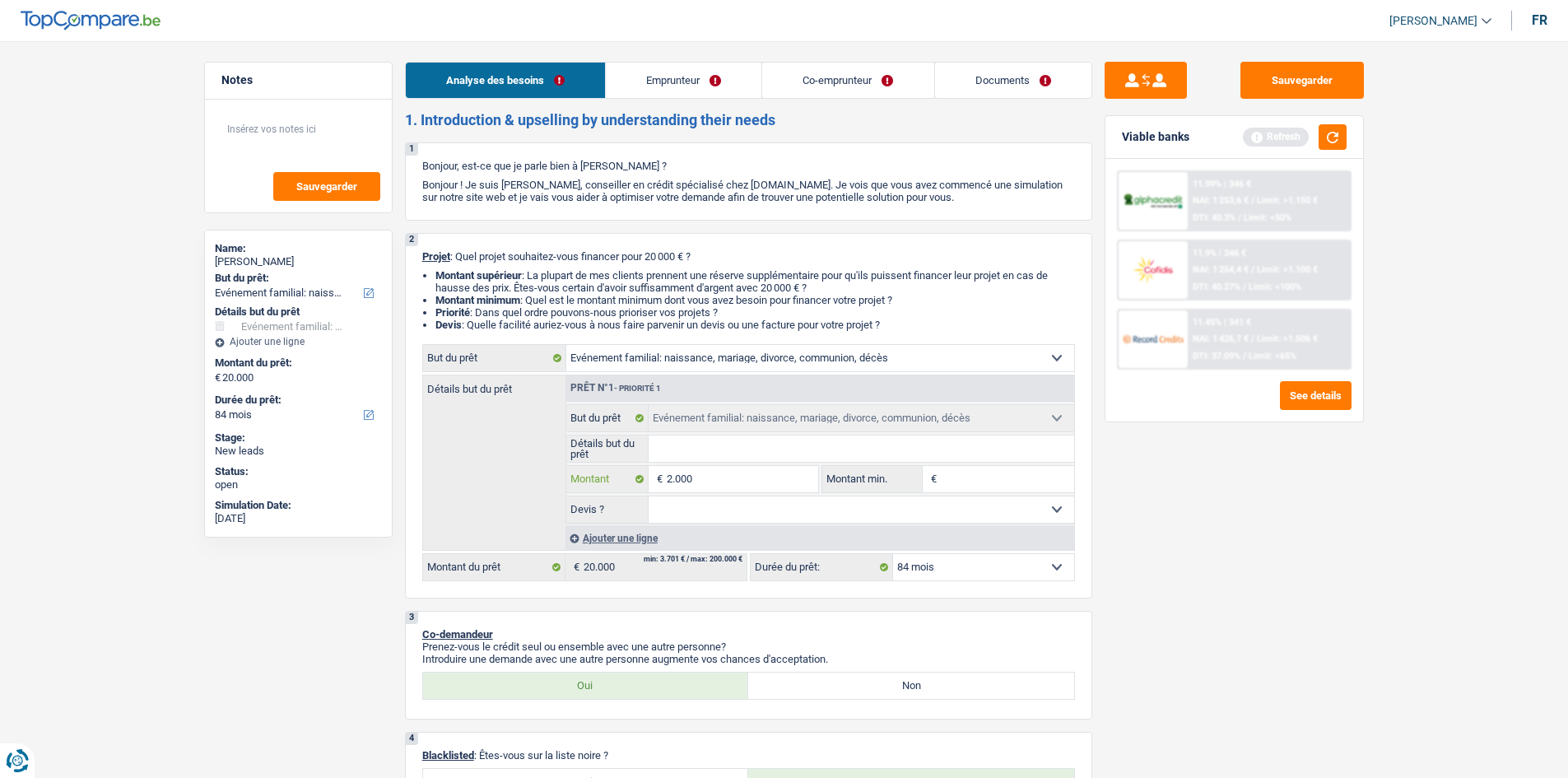 type on "200" 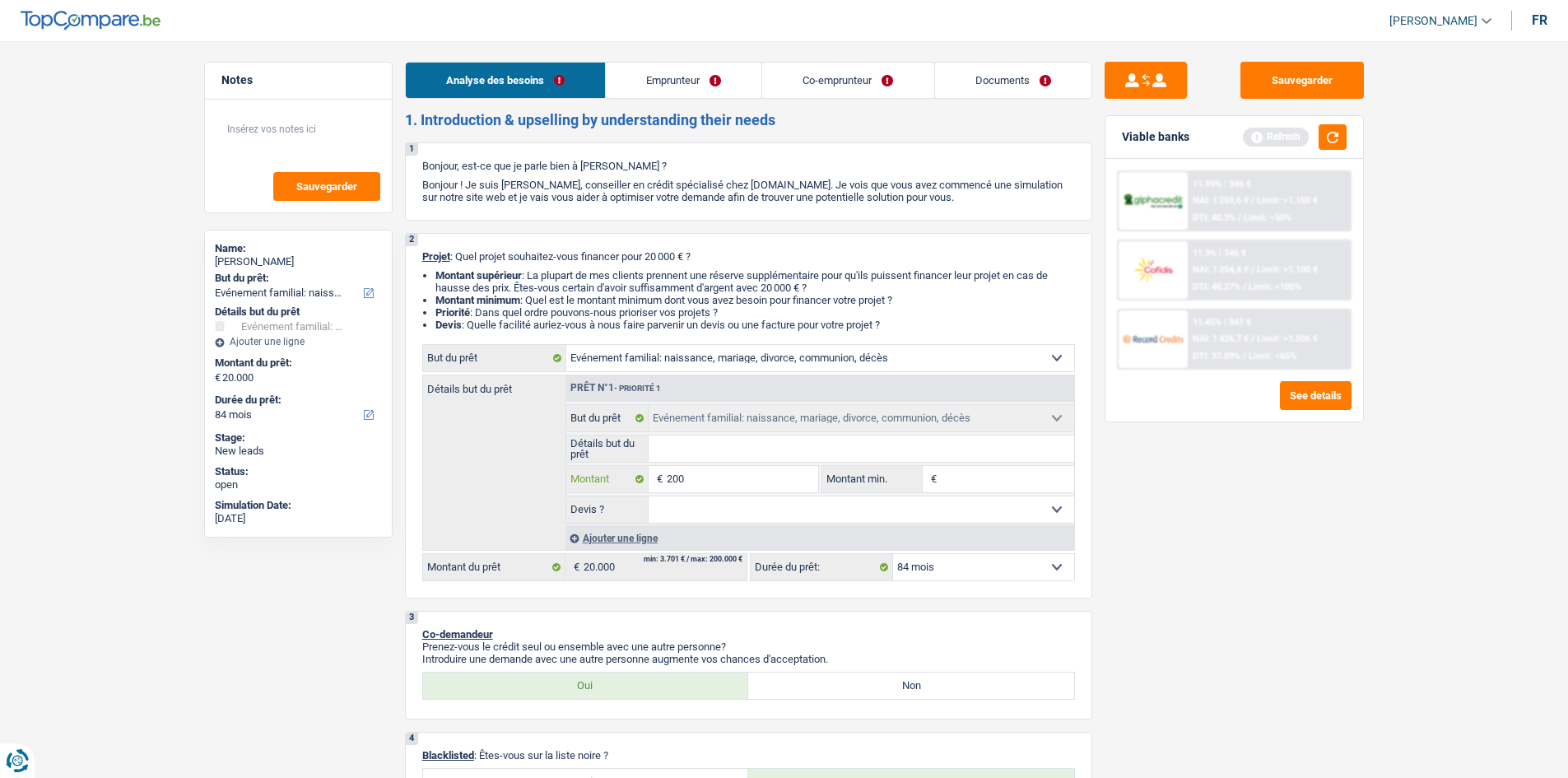 type on "20" 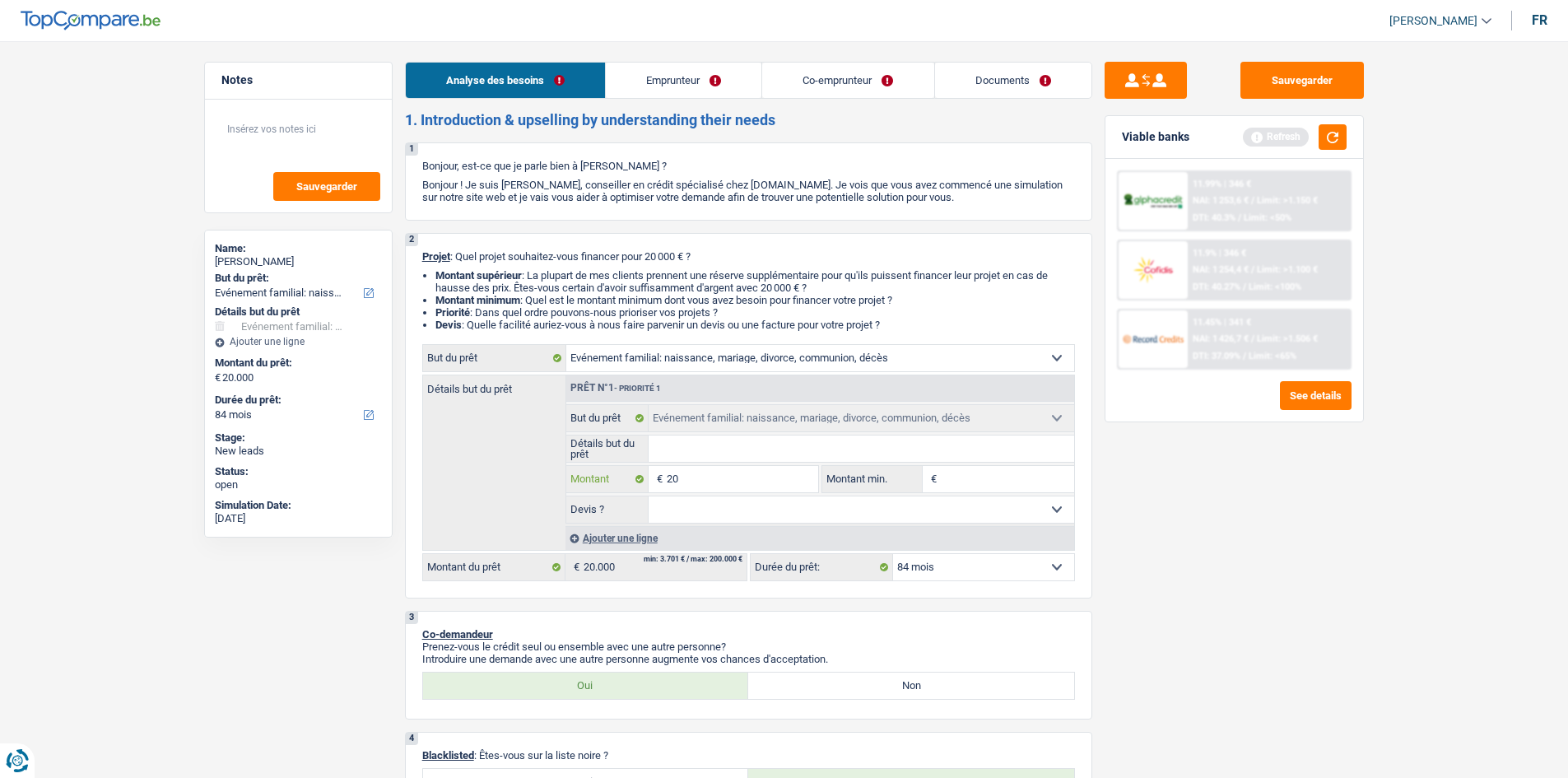 type on "2" 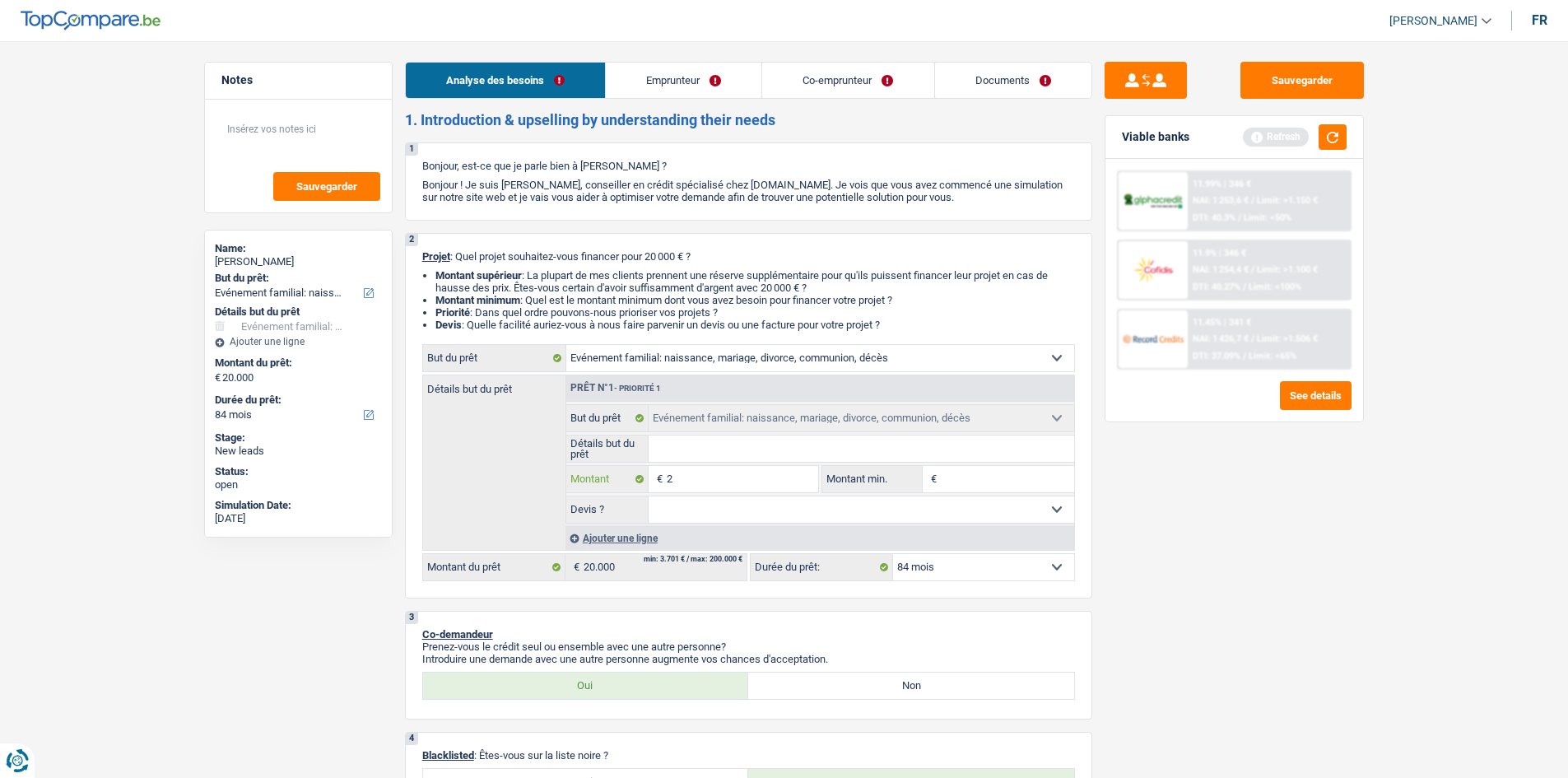 type 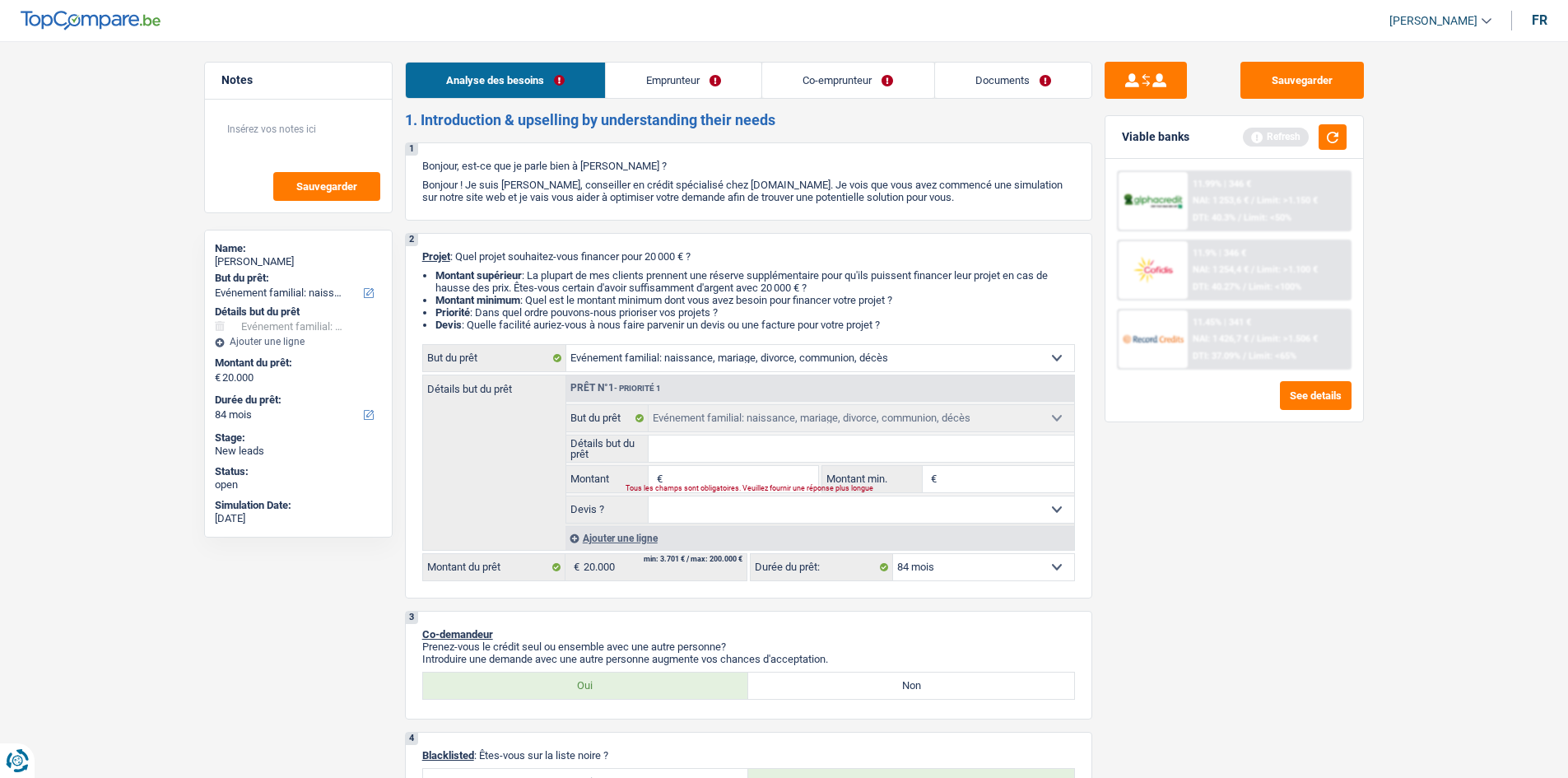 type on "1" 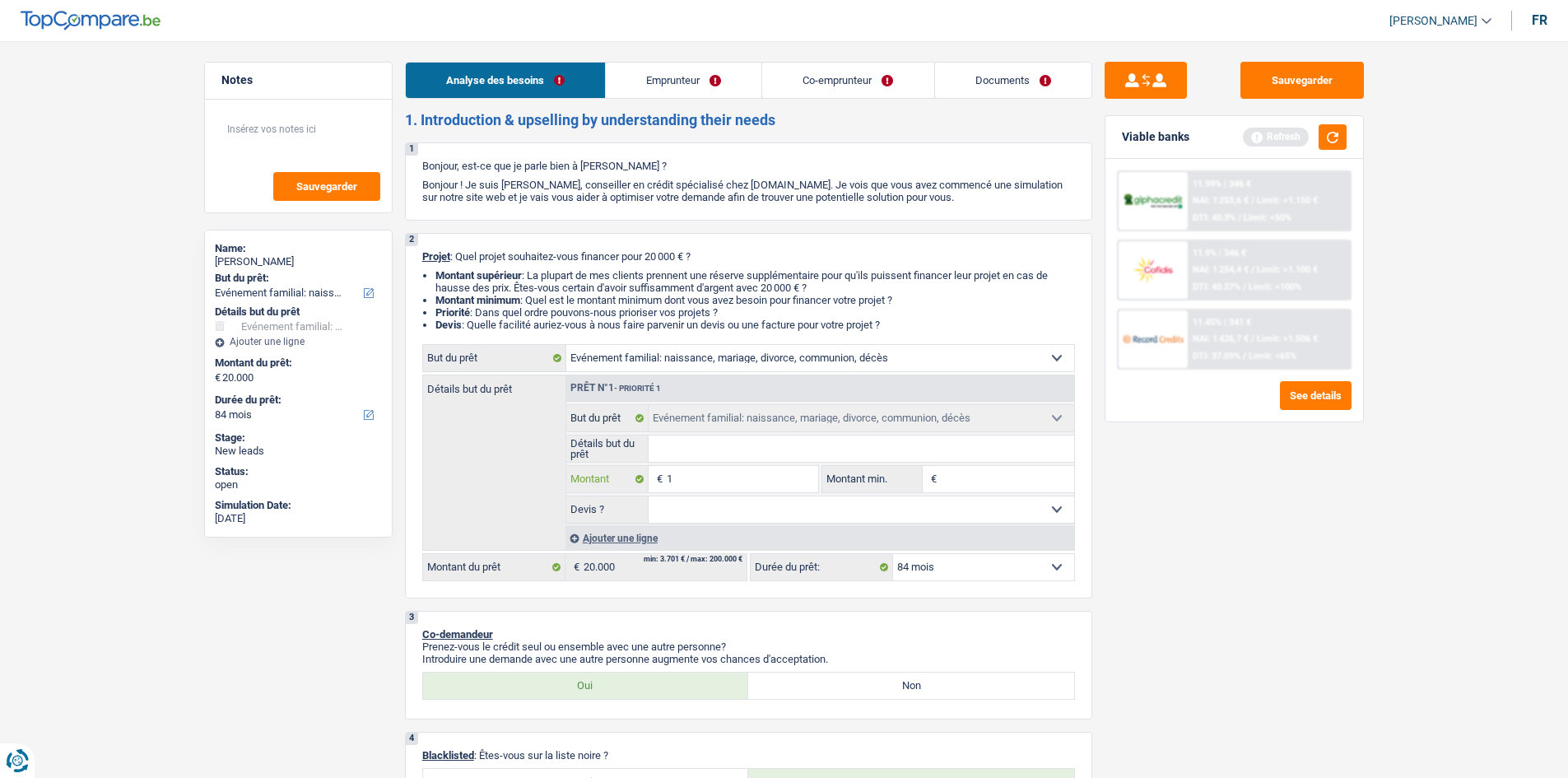 type on "14" 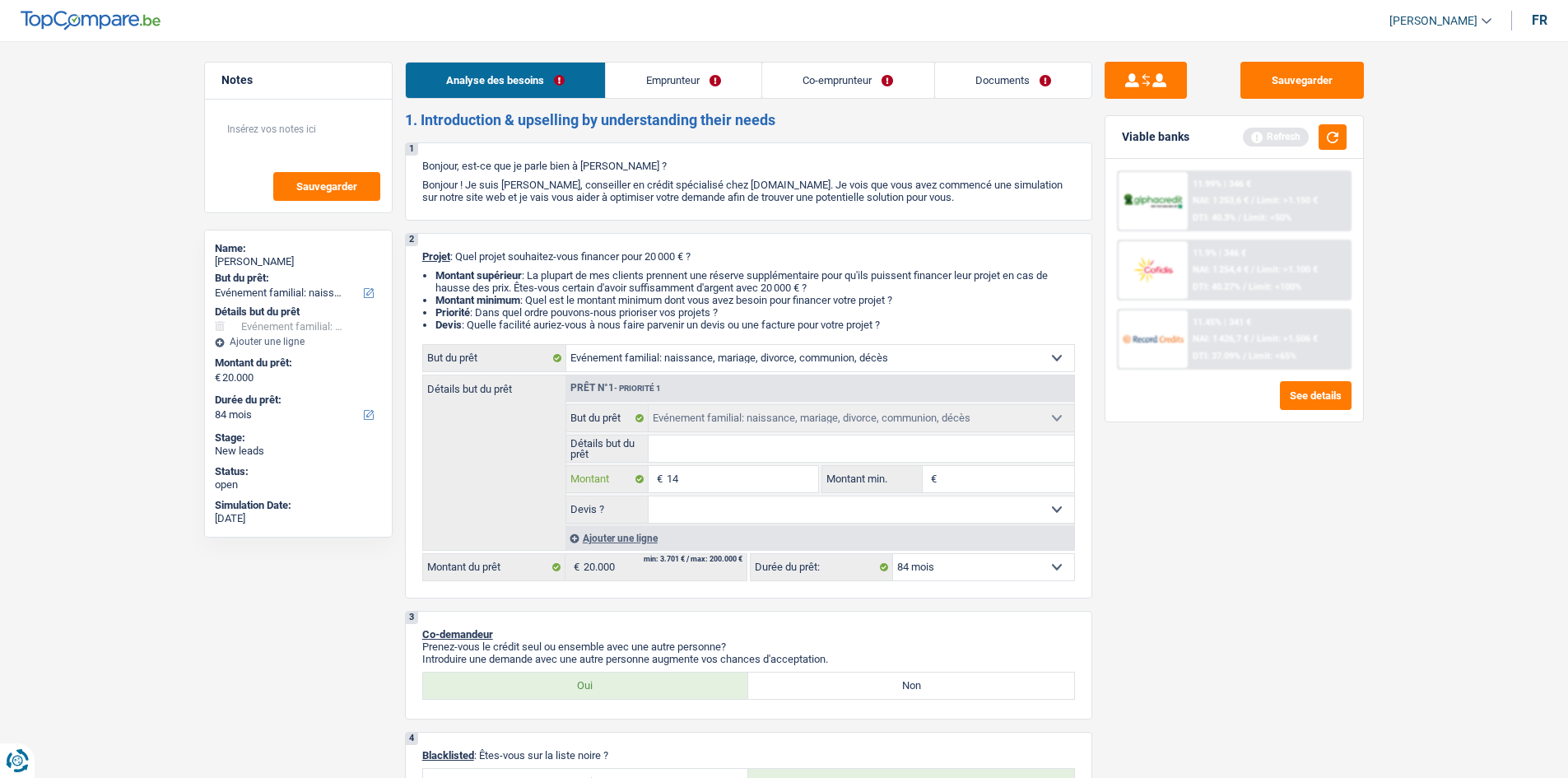 type on "140" 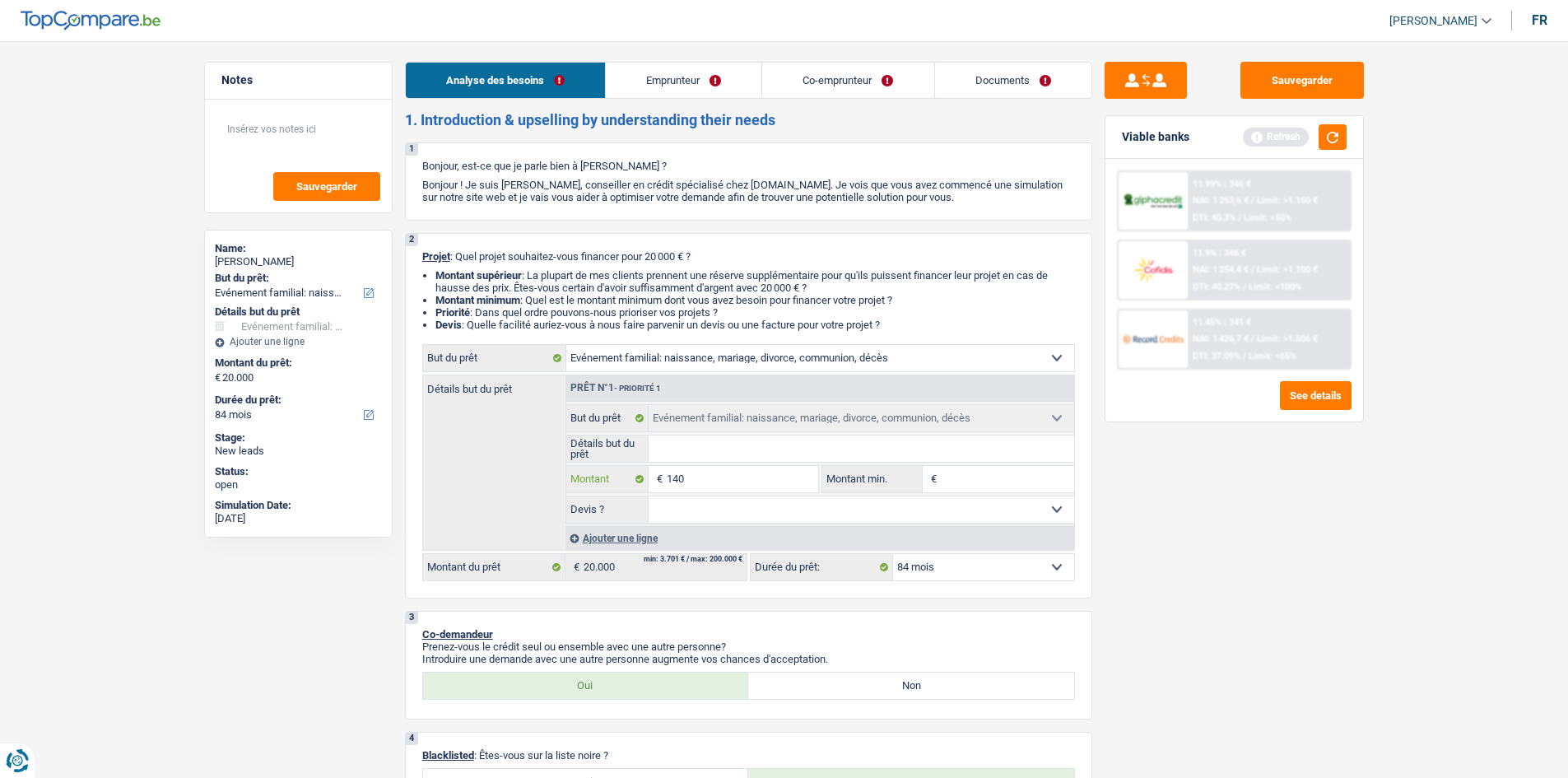 type on "1.400" 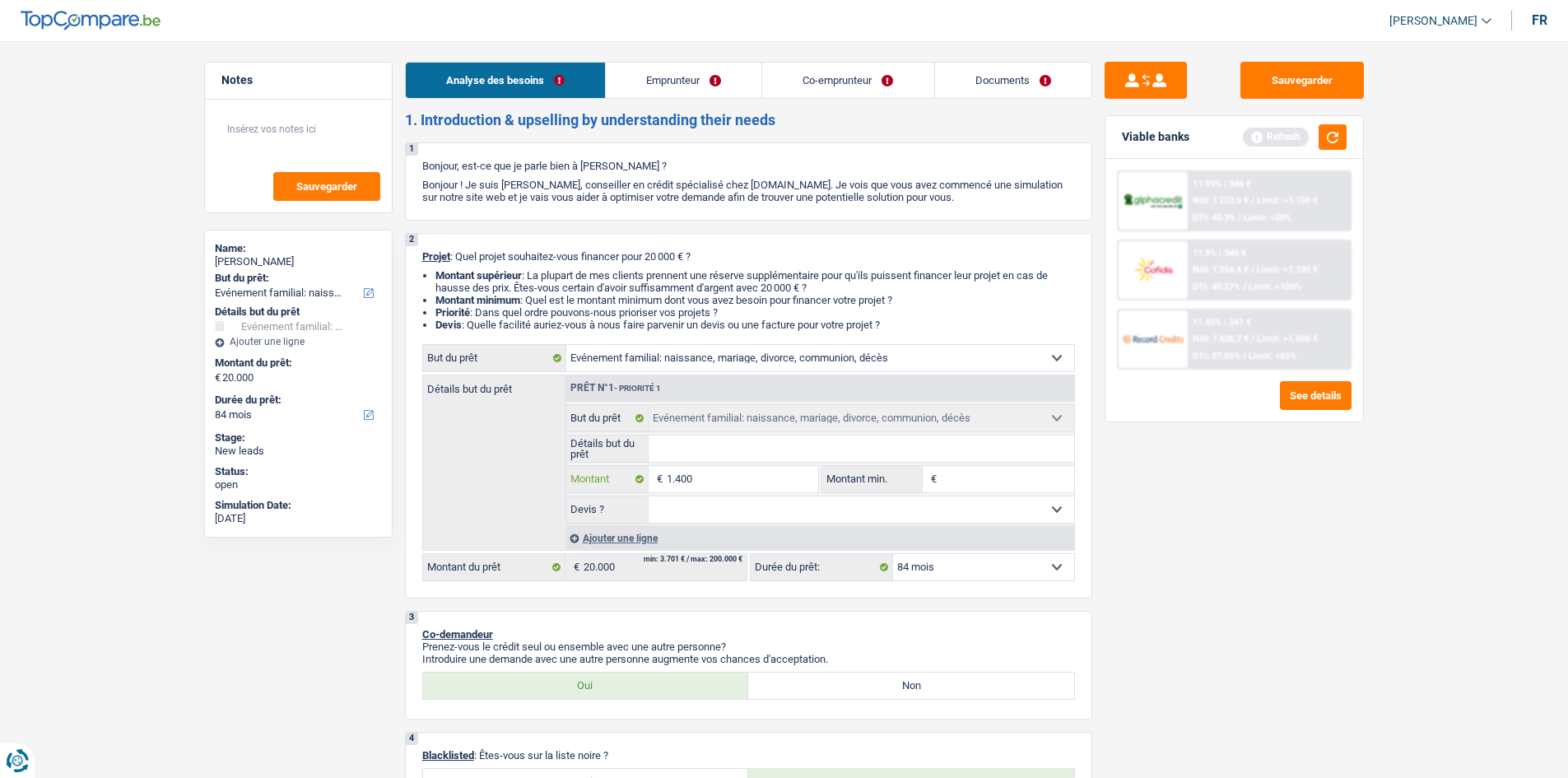 type on "14.000" 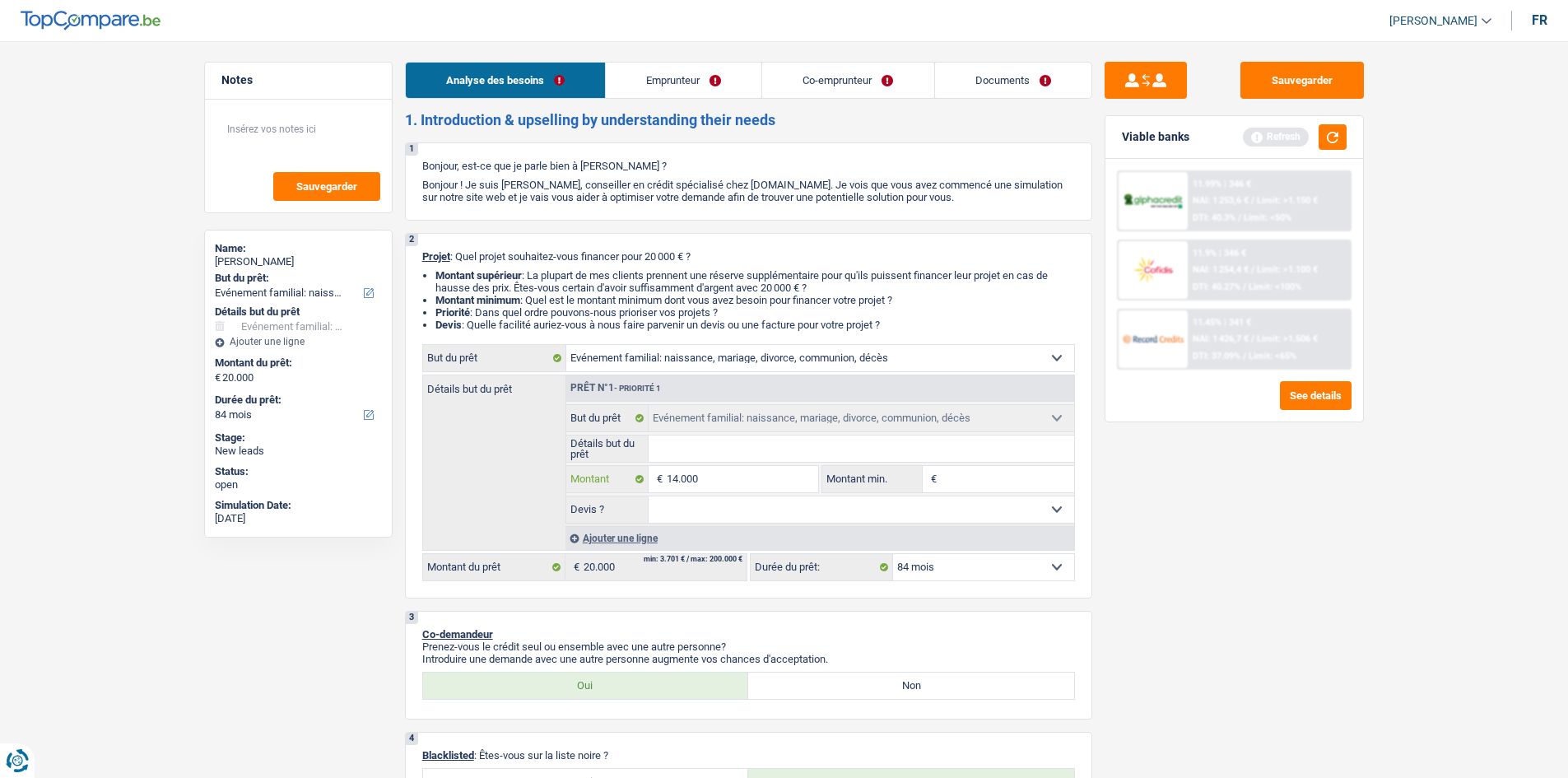 type on "14.000" 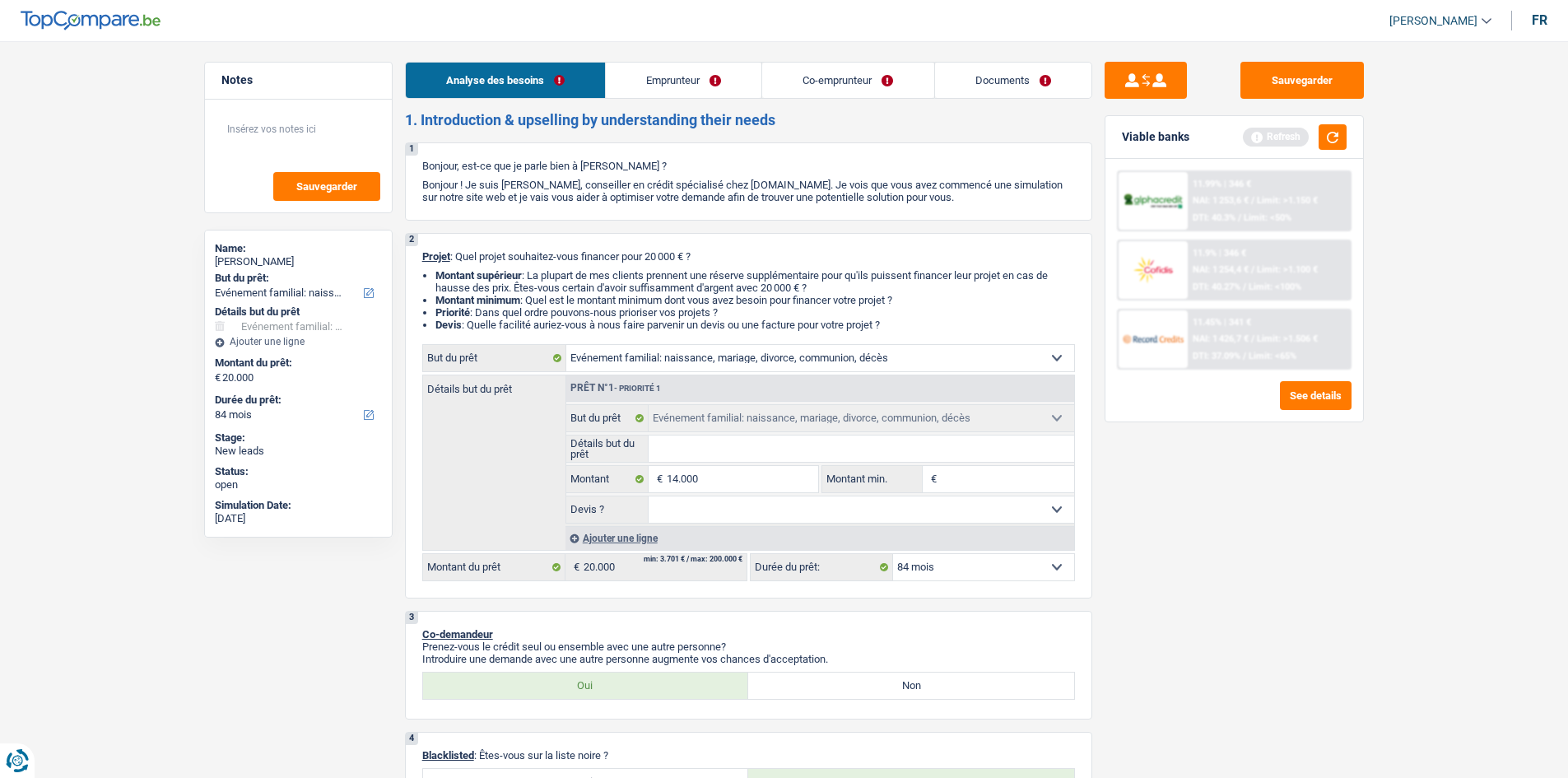 type on "14.000" 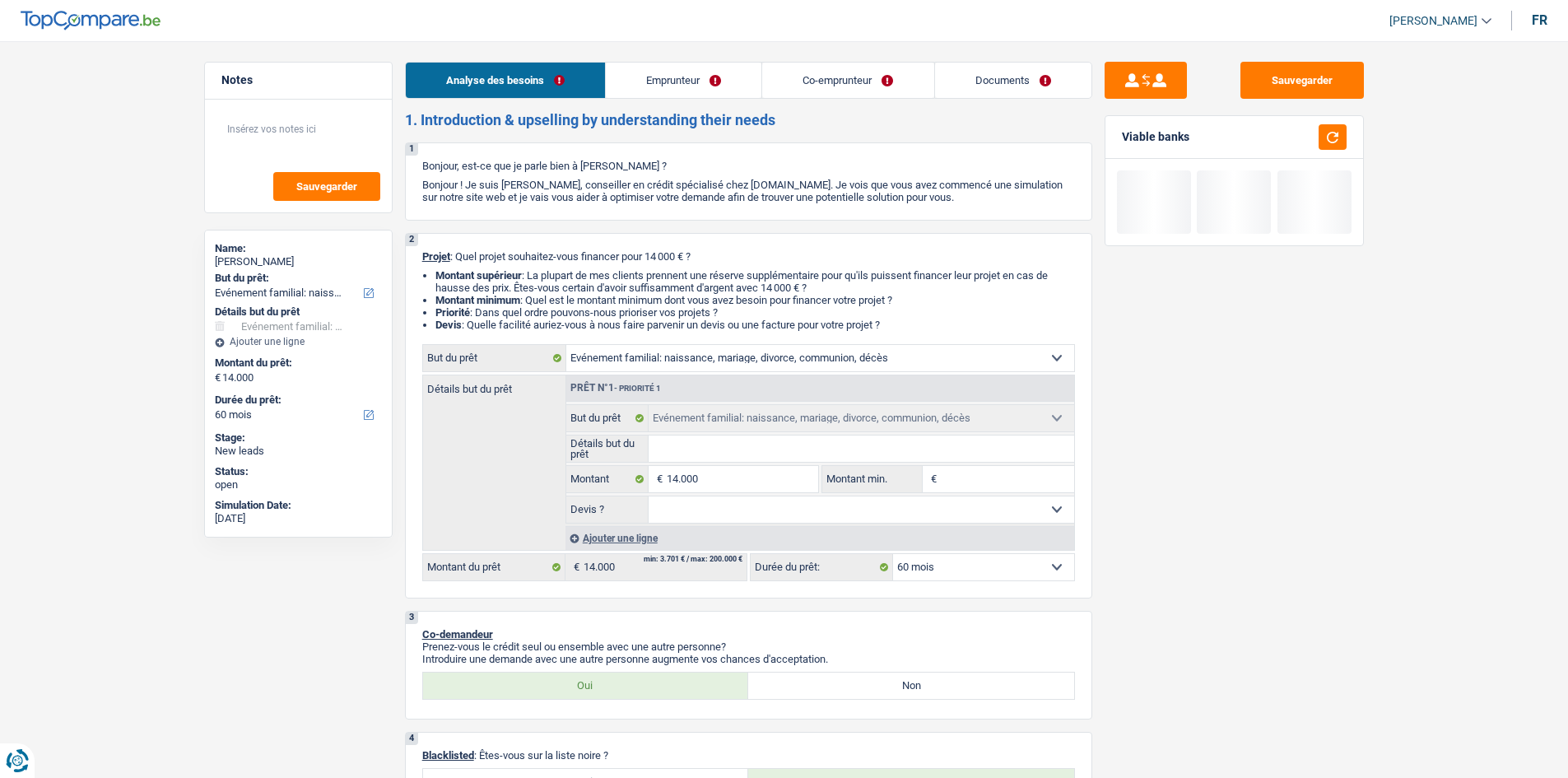 click on "Sauvegarder
Viable banks" at bounding box center (1234, 404) 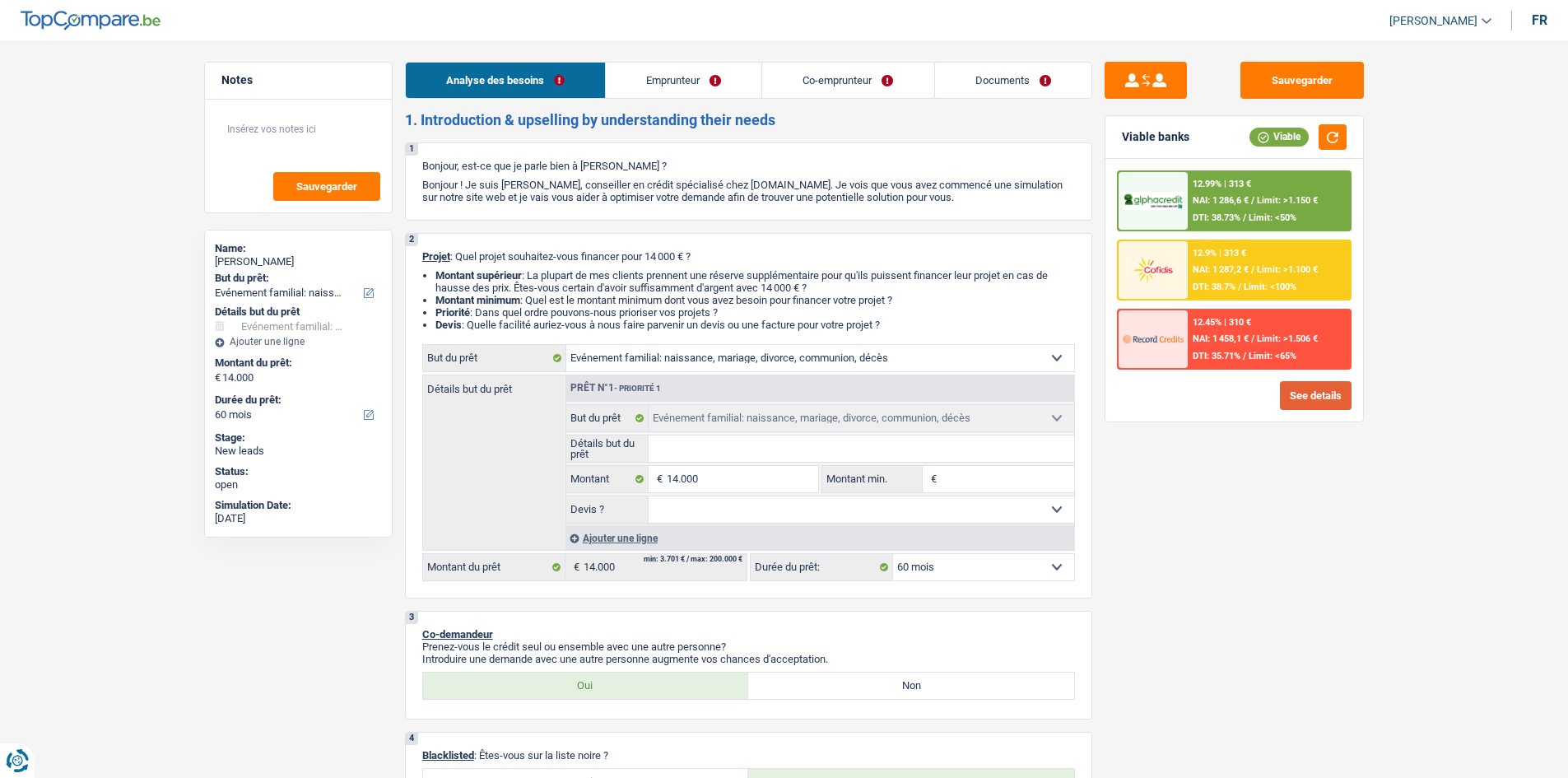 click on "See details" at bounding box center (1315, 395) 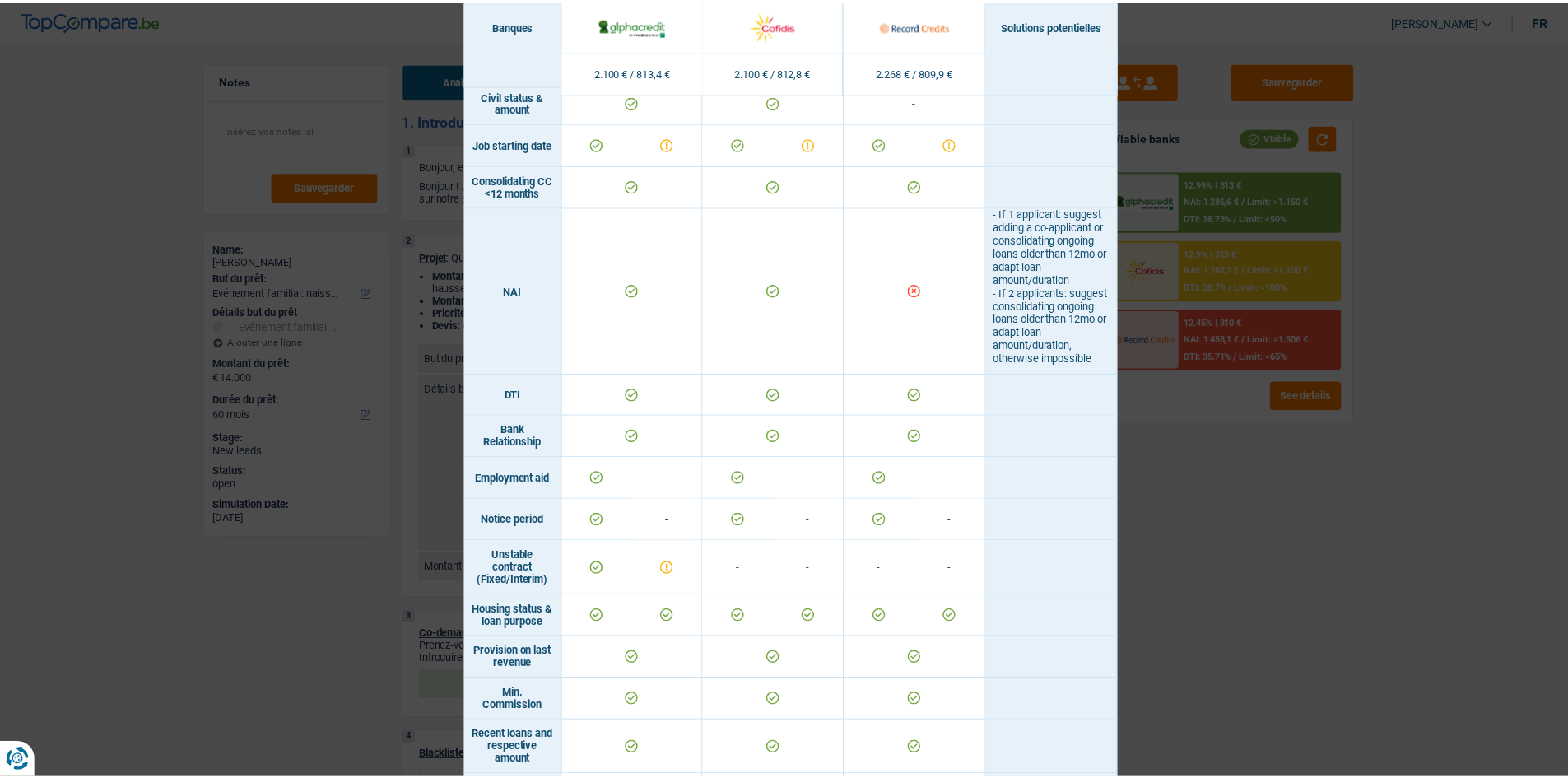 scroll, scrollTop: 741, scrollLeft: 0, axis: vertical 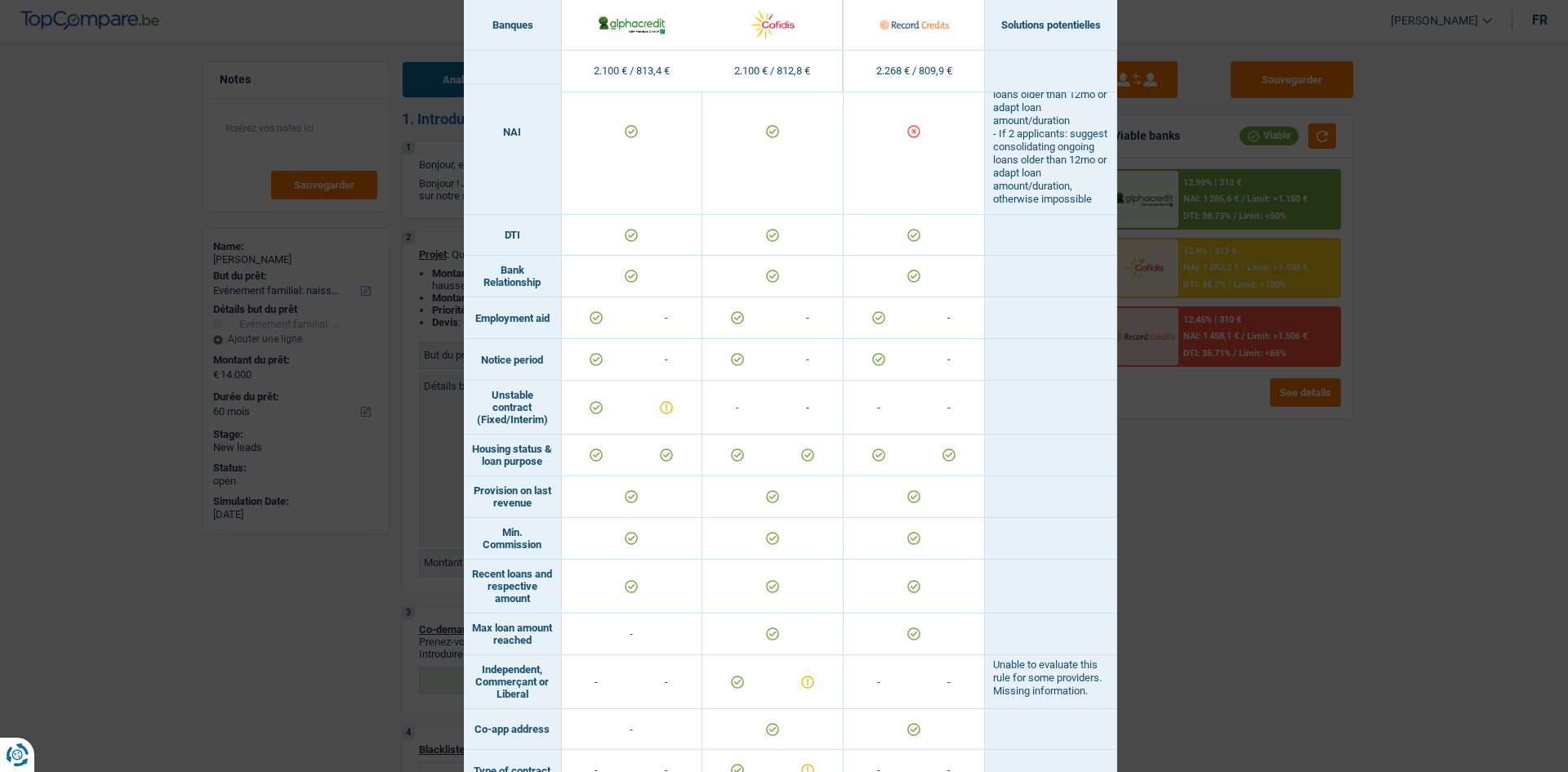 click on "Banks conditions ×
Banques
Solutions potentielles
Revenus / Charges
2.100 € / 813,4 €
2.100 € / 812,8 €
2.268 € / 809,9 €
Professional activity
ID card type" at bounding box center (784, 386) 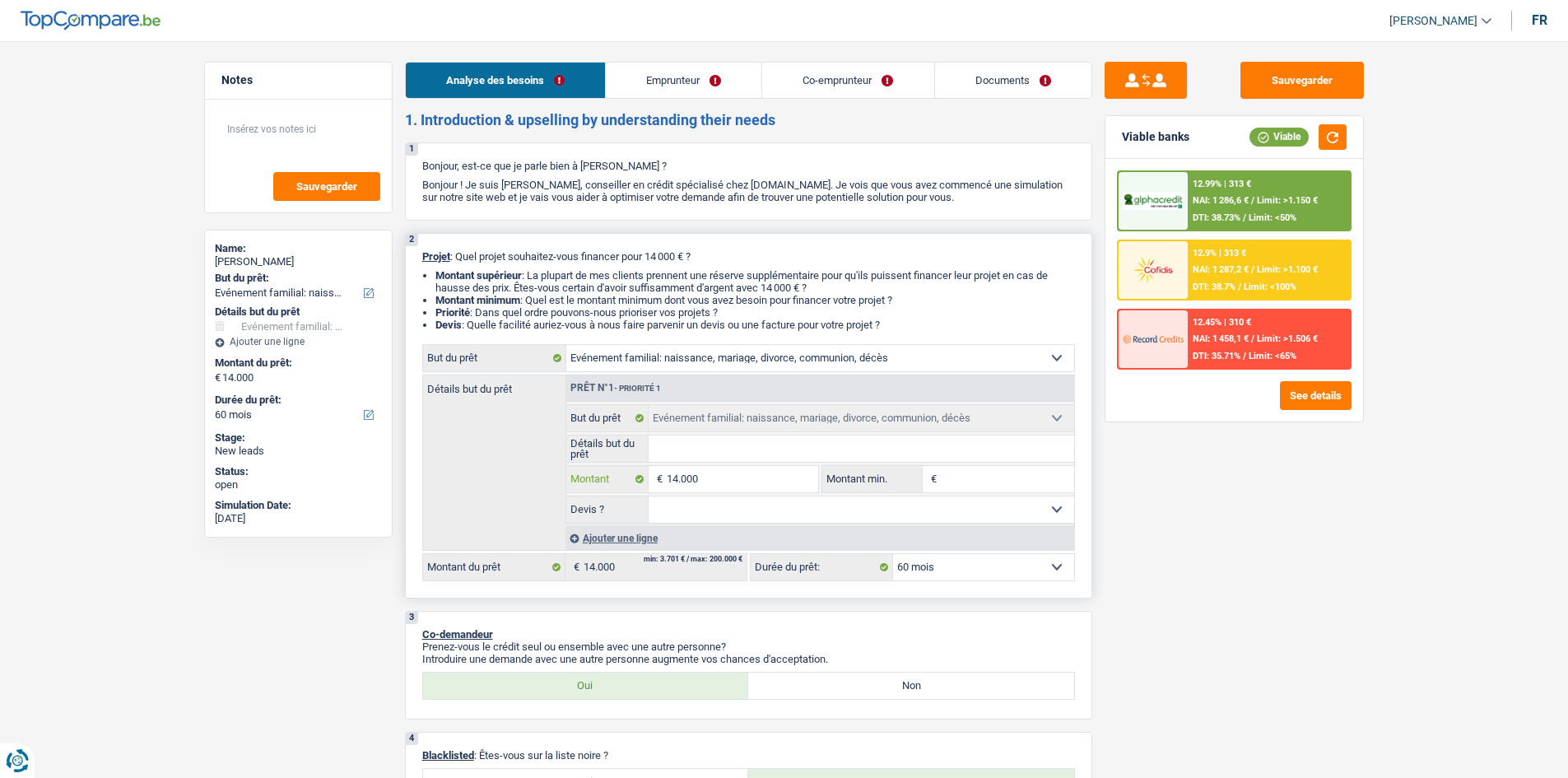 drag, startPoint x: 728, startPoint y: 467, endPoint x: 742, endPoint y: 472, distance: 14.866069 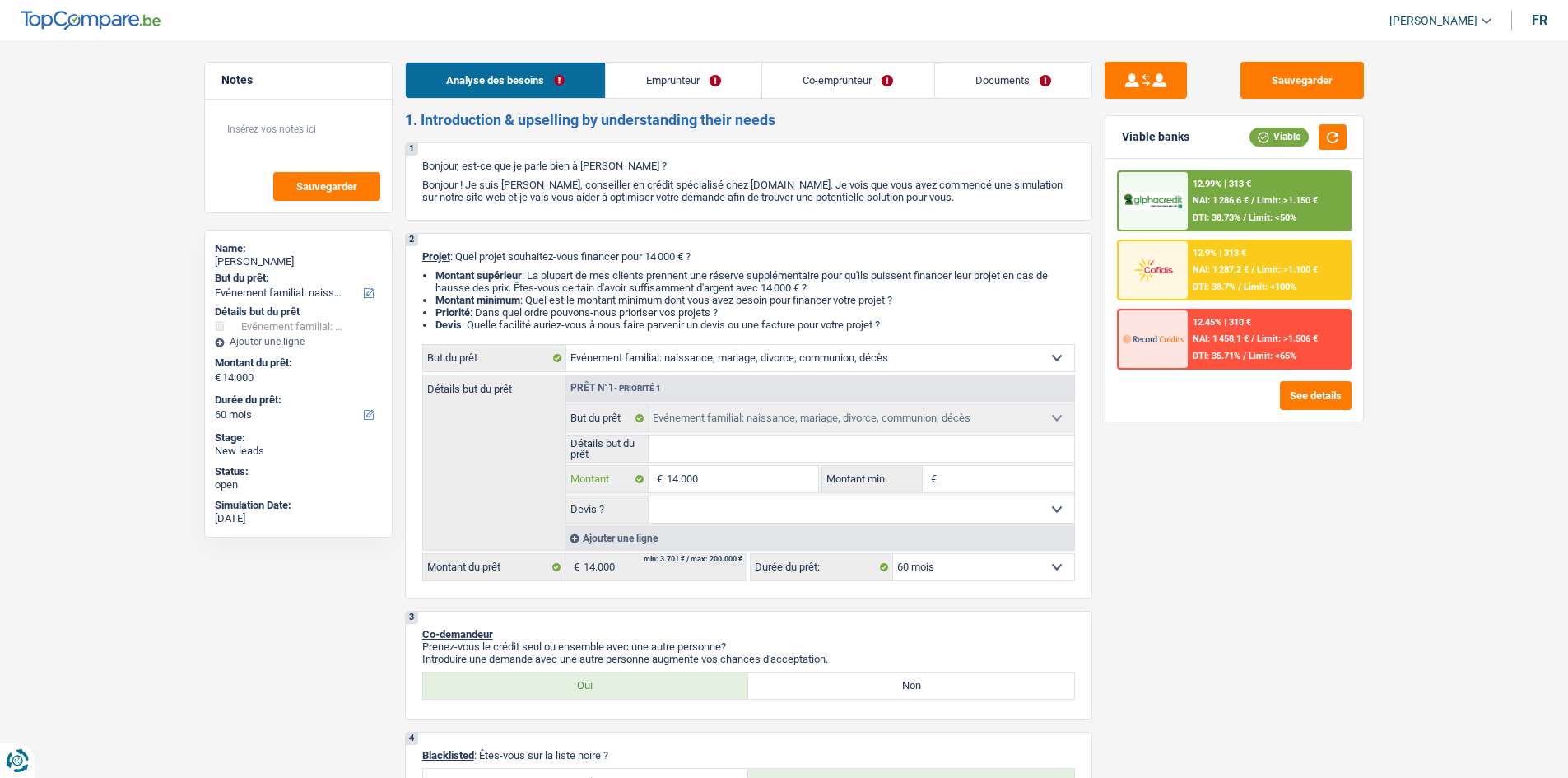 type on "1.400" 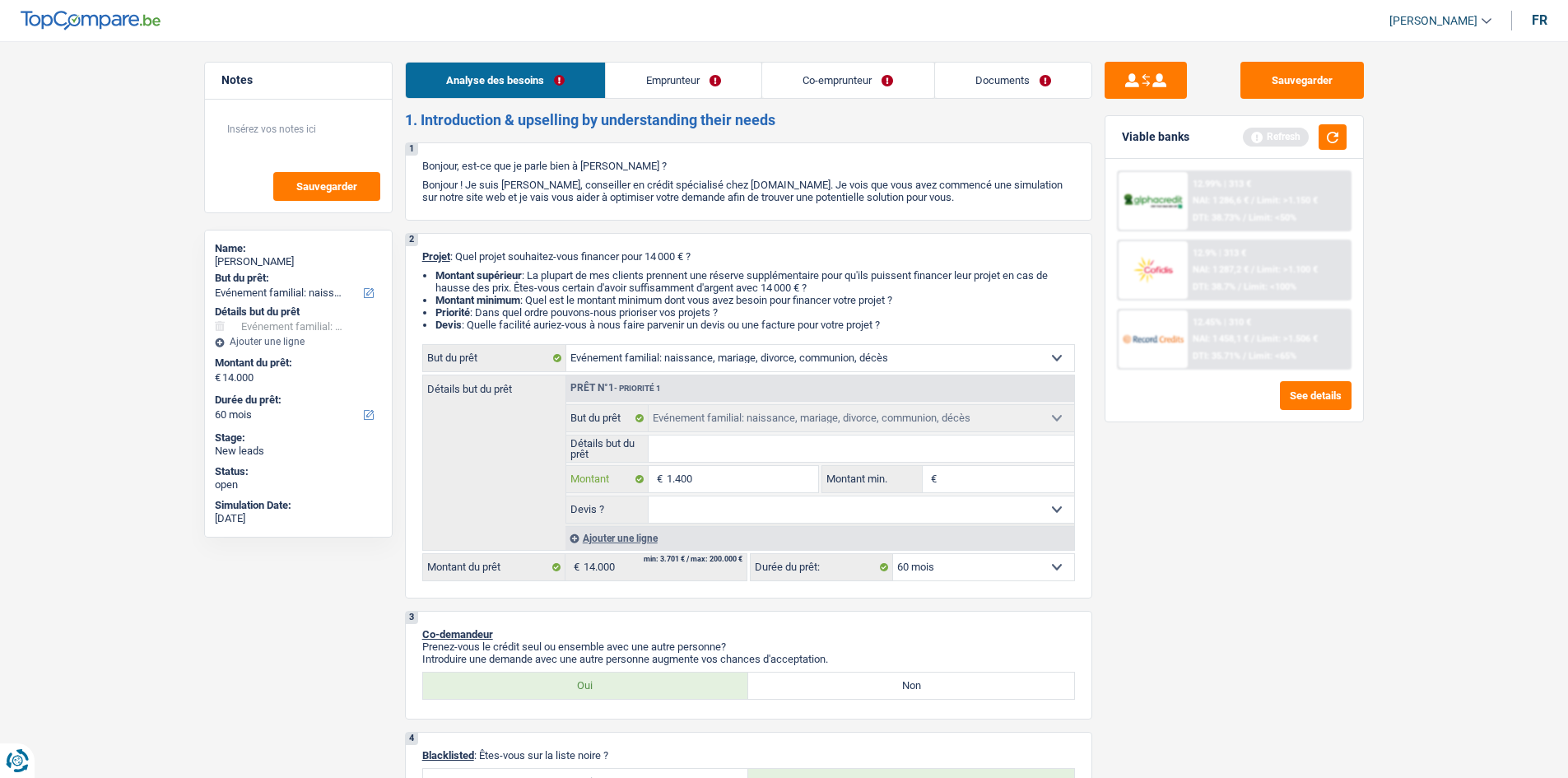 type on "140" 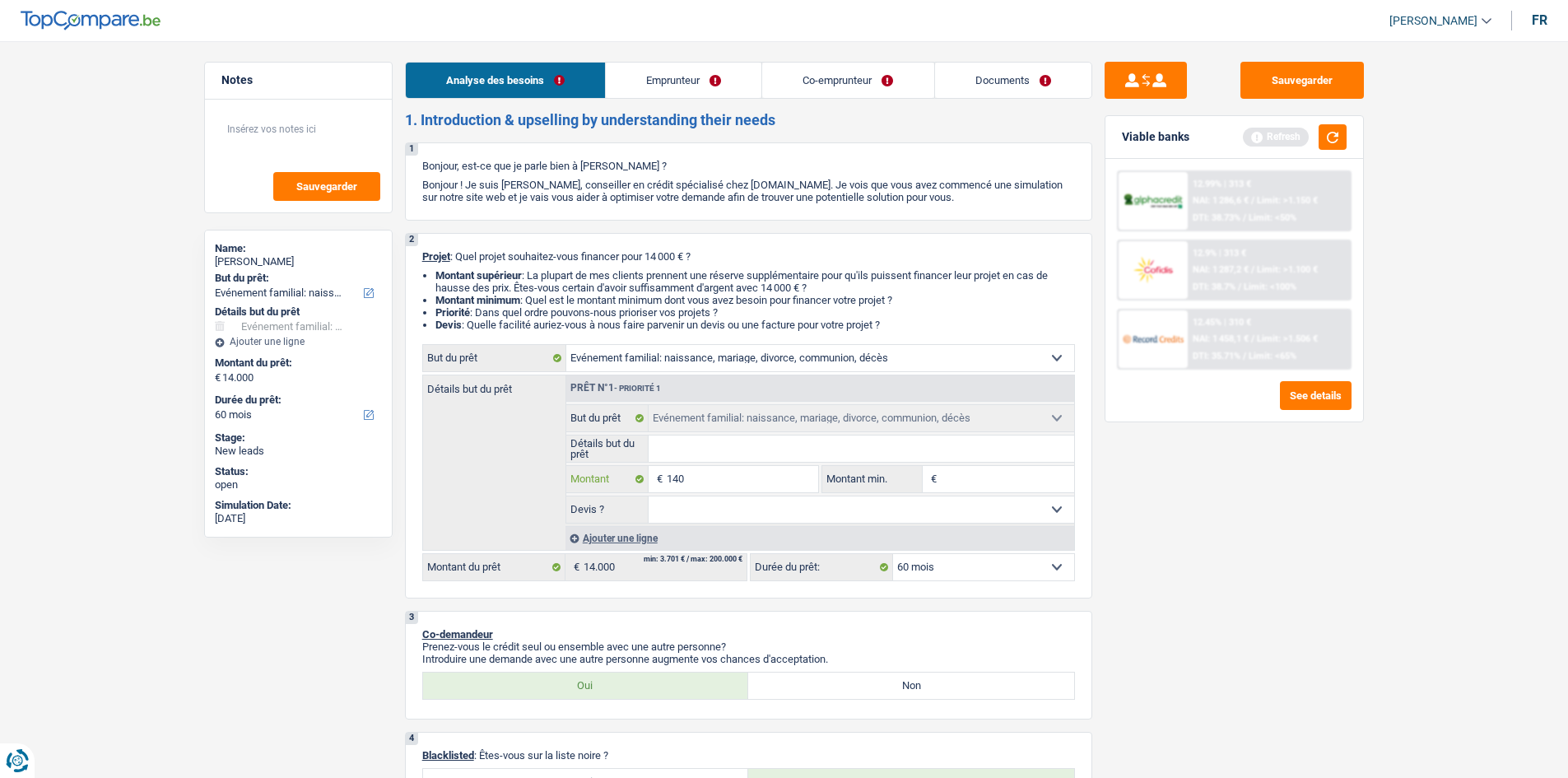 type on "14" 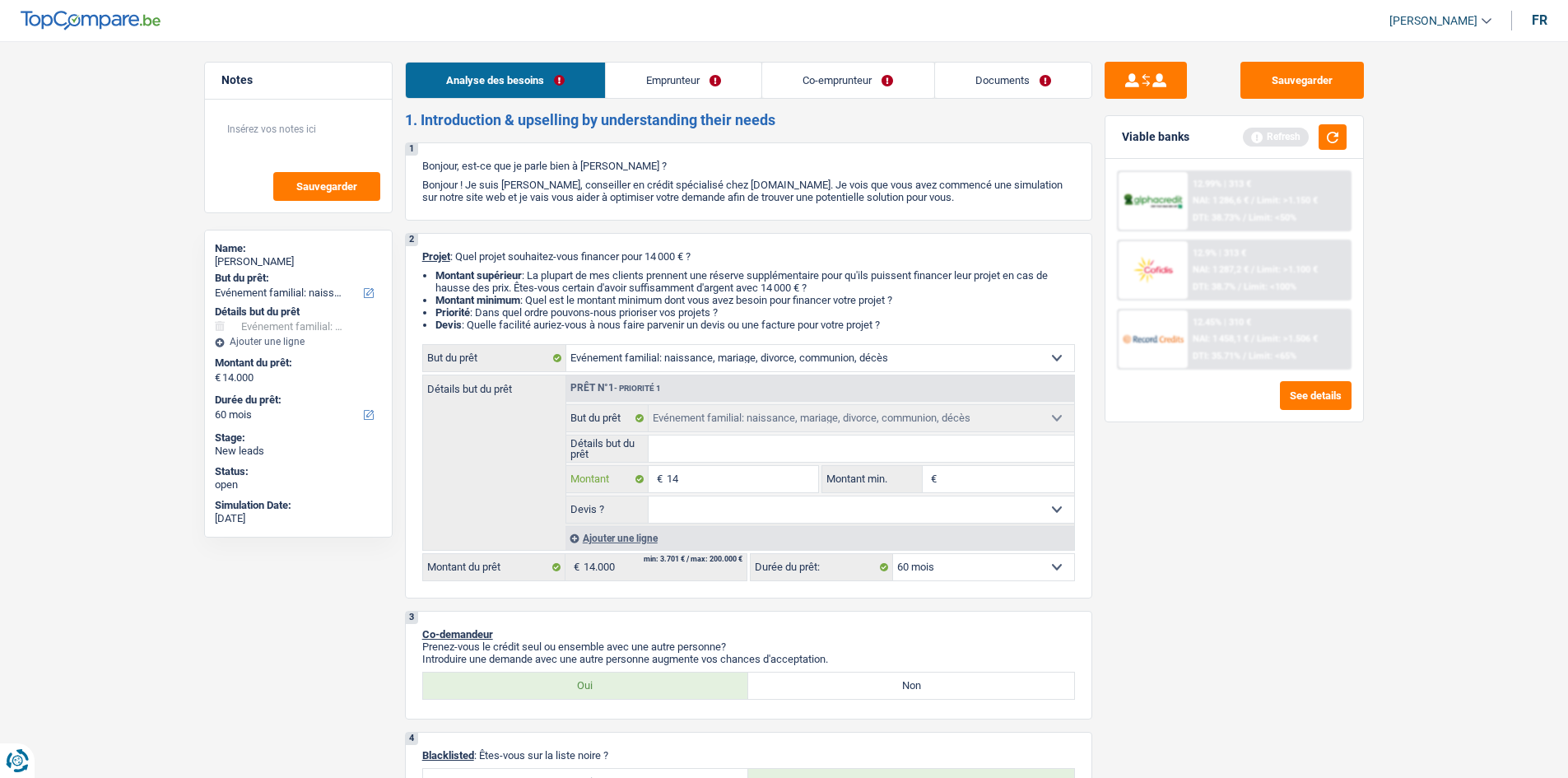 type on "1" 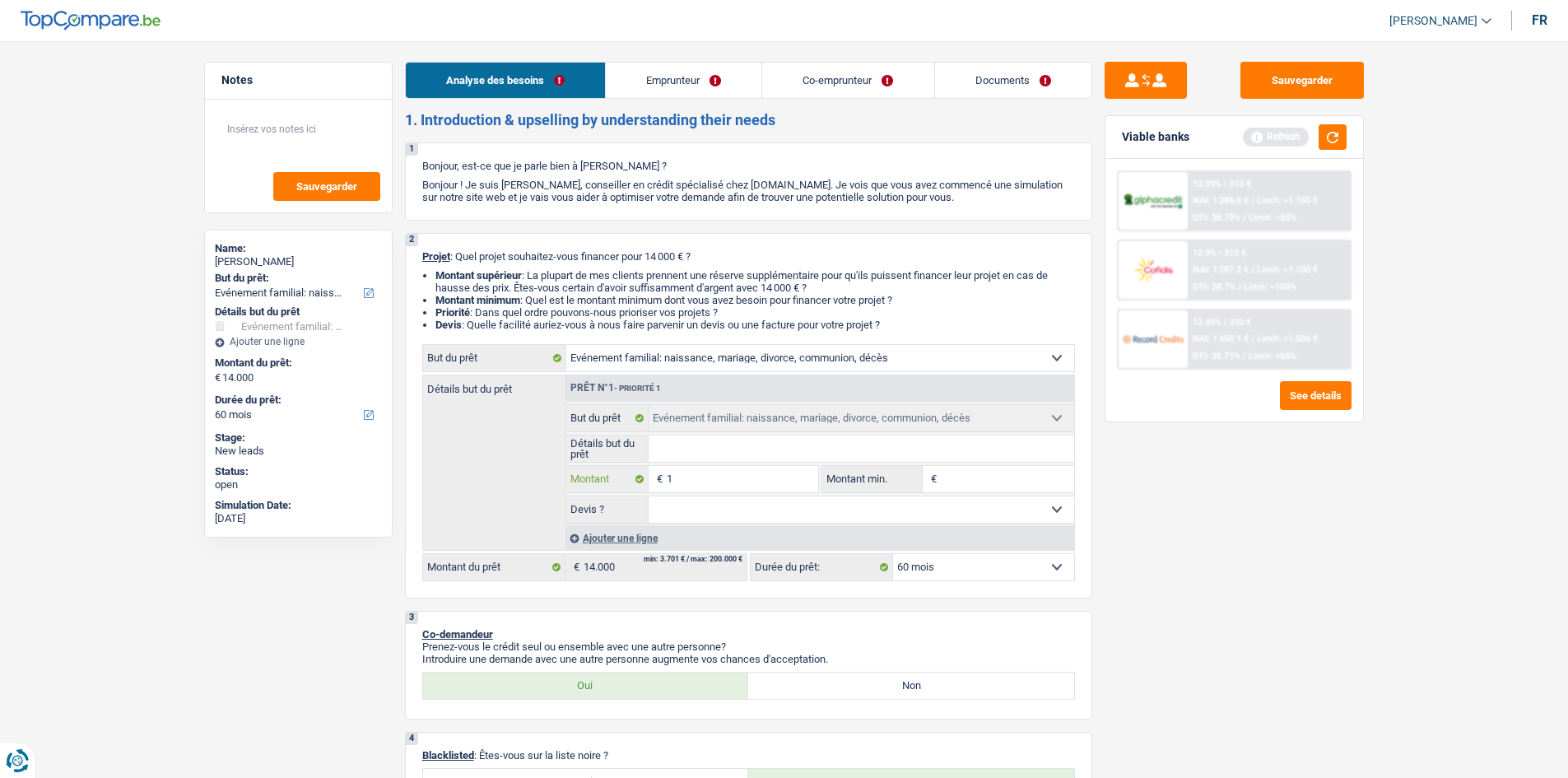 type on "1" 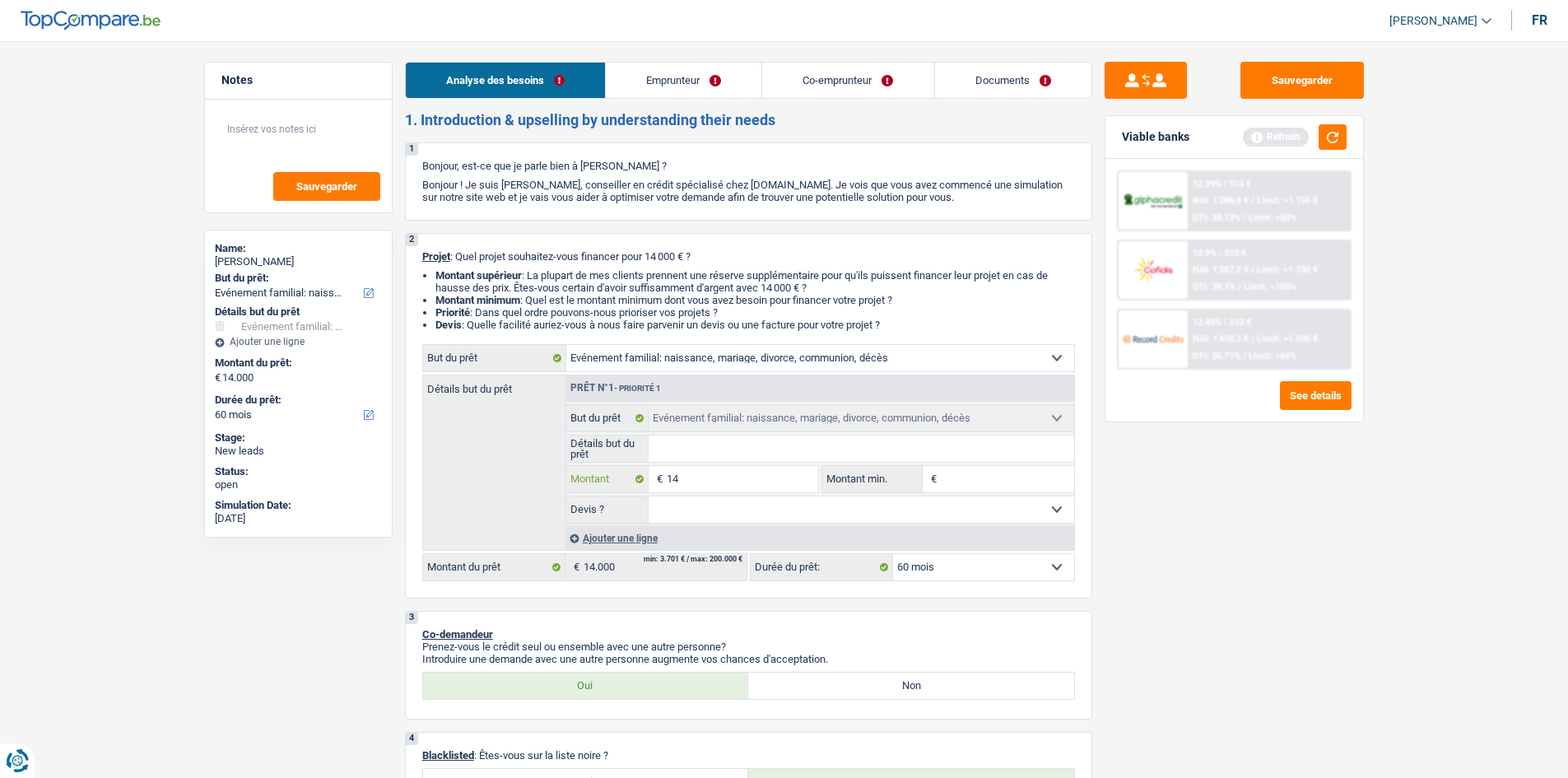 type on "149" 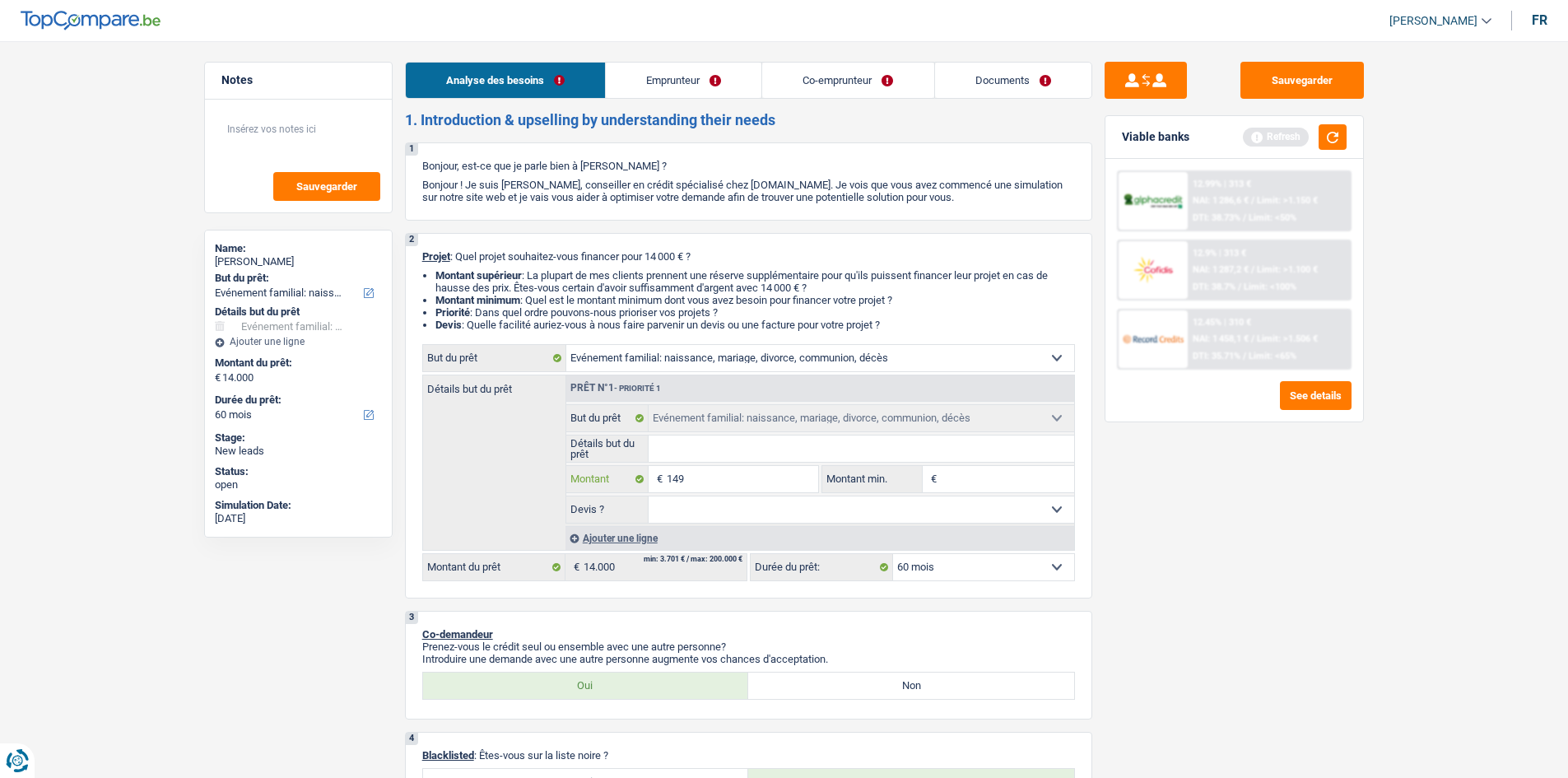 type on "1.499" 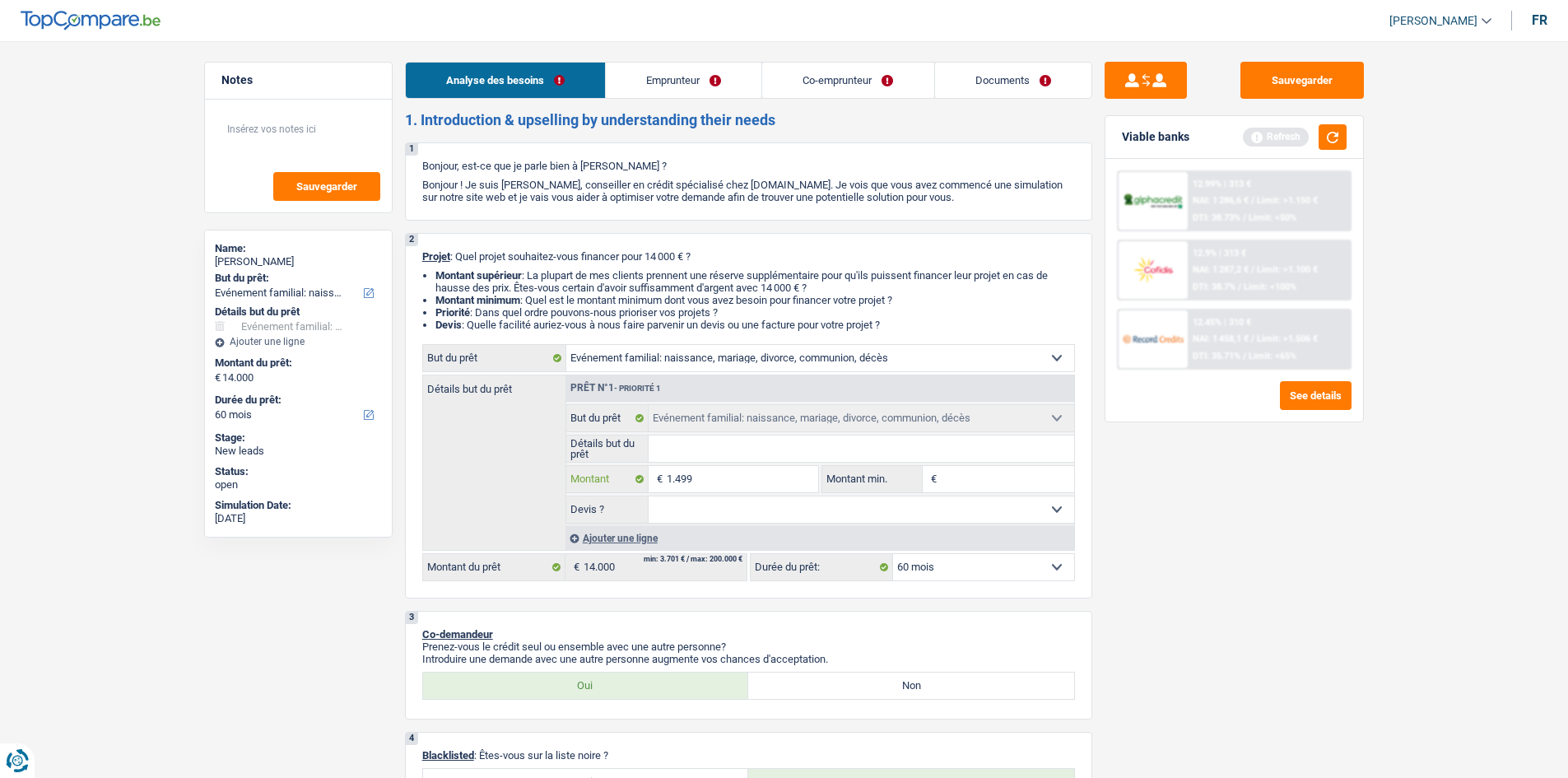 type on "14.999" 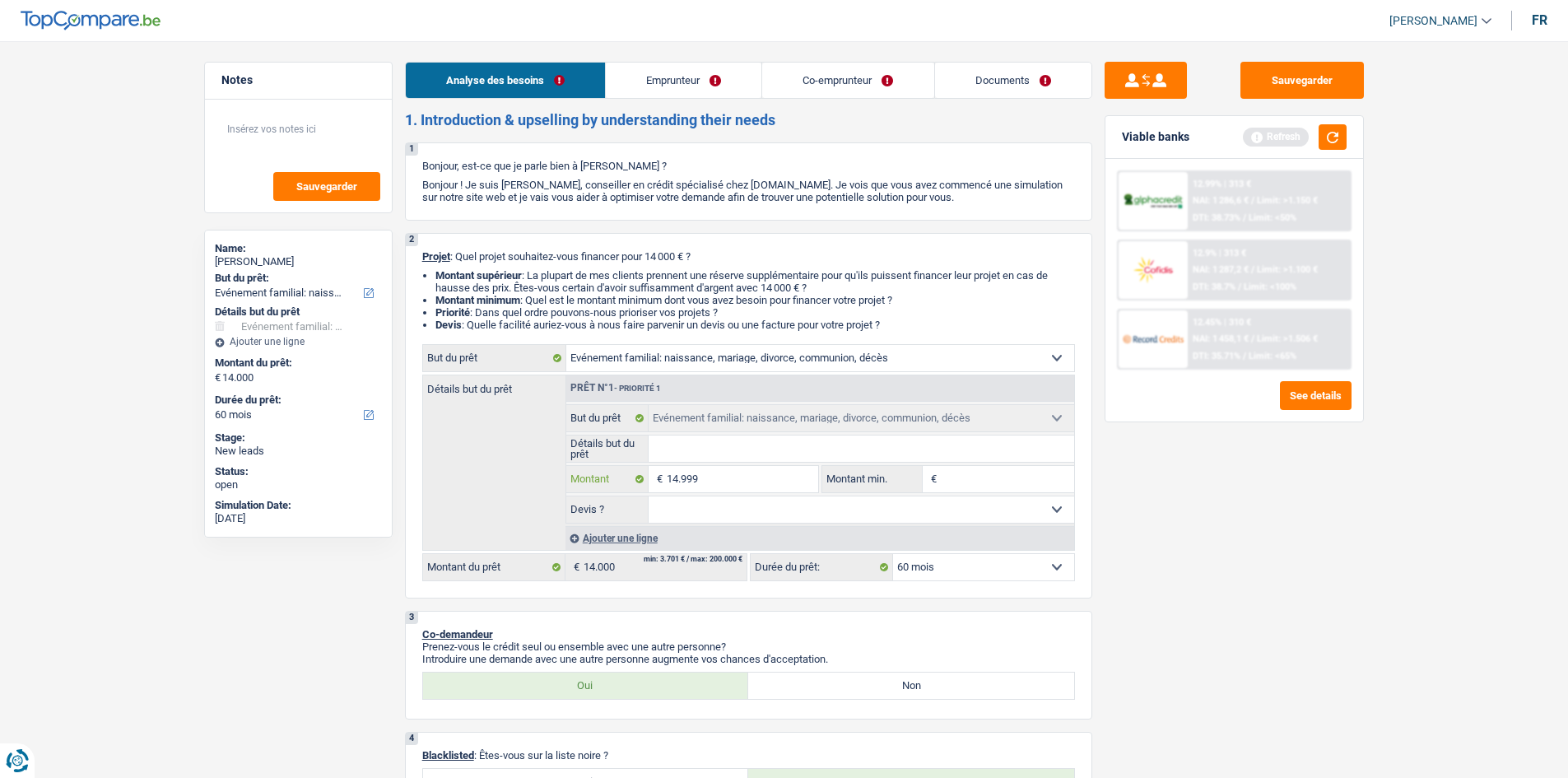 type on "14.999" 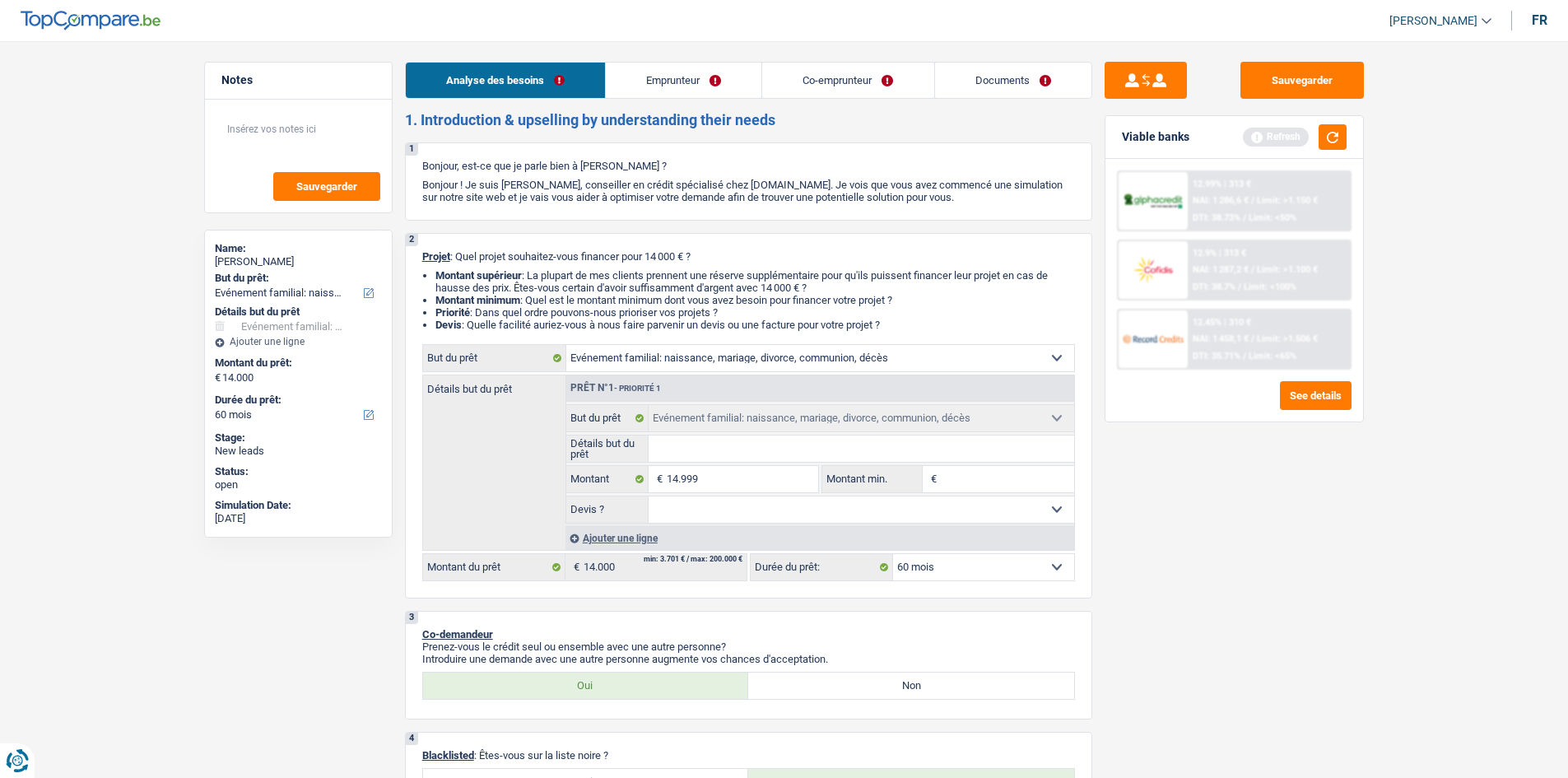 type on "14.999" 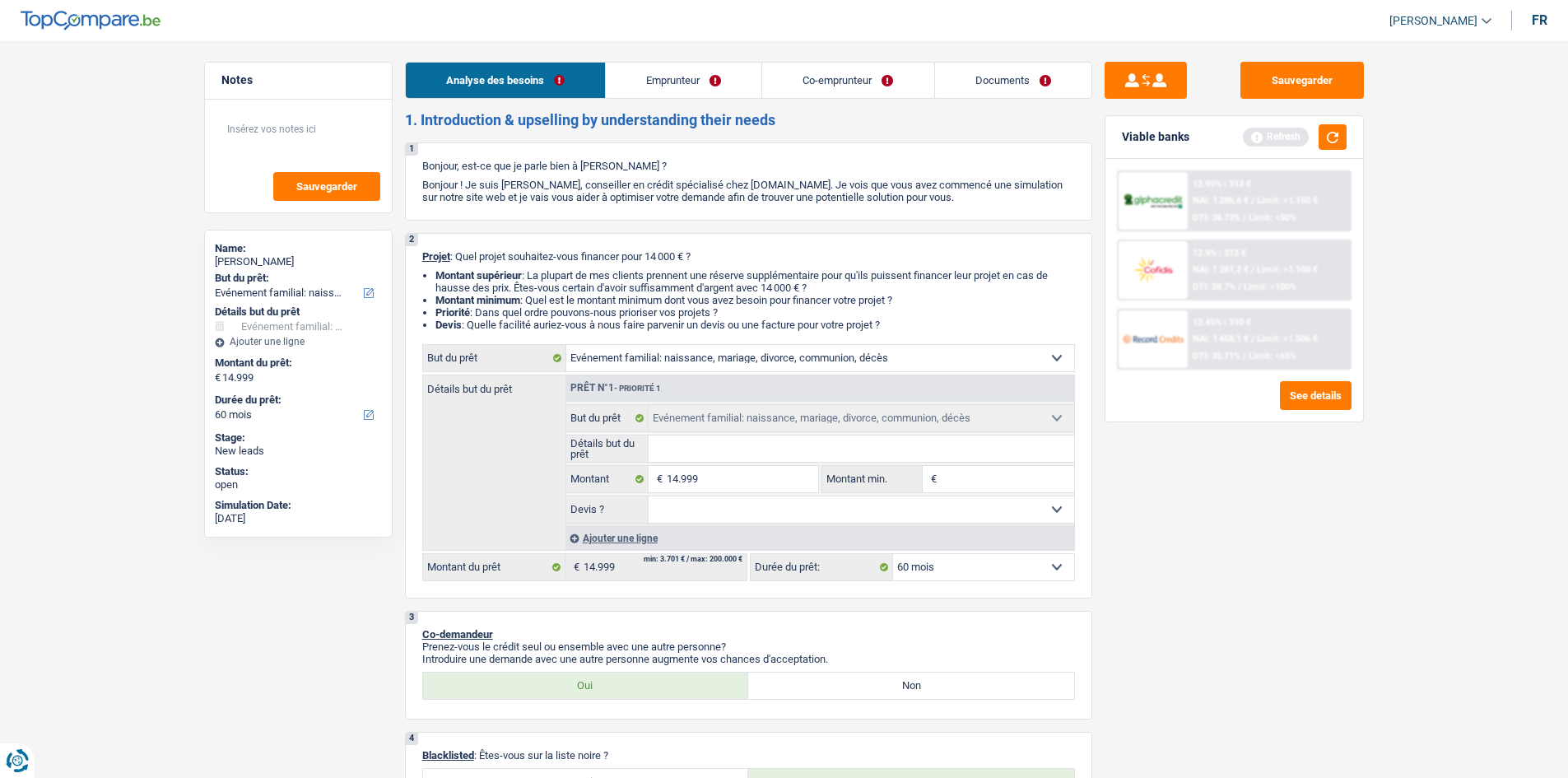 click on "Notes
Sauvegarder
Name:   [PERSON_NAME]   But du prêt: Confort maison: meubles, textile, peinture, électroménager, outillage non-professionnel Hifi, multimédia, gsm, ordinateur Aménagement: frais d'installation, déménagement Evénement familial: naissance, mariage, divorce, communion, décès Frais médicaux Frais d'études Frais permis de conduire Loisirs: voyage, sport, musique Rafraîchissement: petits travaux maison et jardin Frais judiciaires Réparation voiture Prêt rénovation (non disponible pour les non-propriétaires) Prêt énergie (non disponible pour les non-propriétaires) Prêt voiture Taxes, impôts non professionnels Rénovation bien à l'étranger Dettes familiales Assurance Autre
Sélectionner une option
Détails but du prêt
Confort maison: meubles, textile, peinture, électroménager, outillage non-professionnel Hifi, multimédia, gsm, ordinateur" at bounding box center [784, 1113] 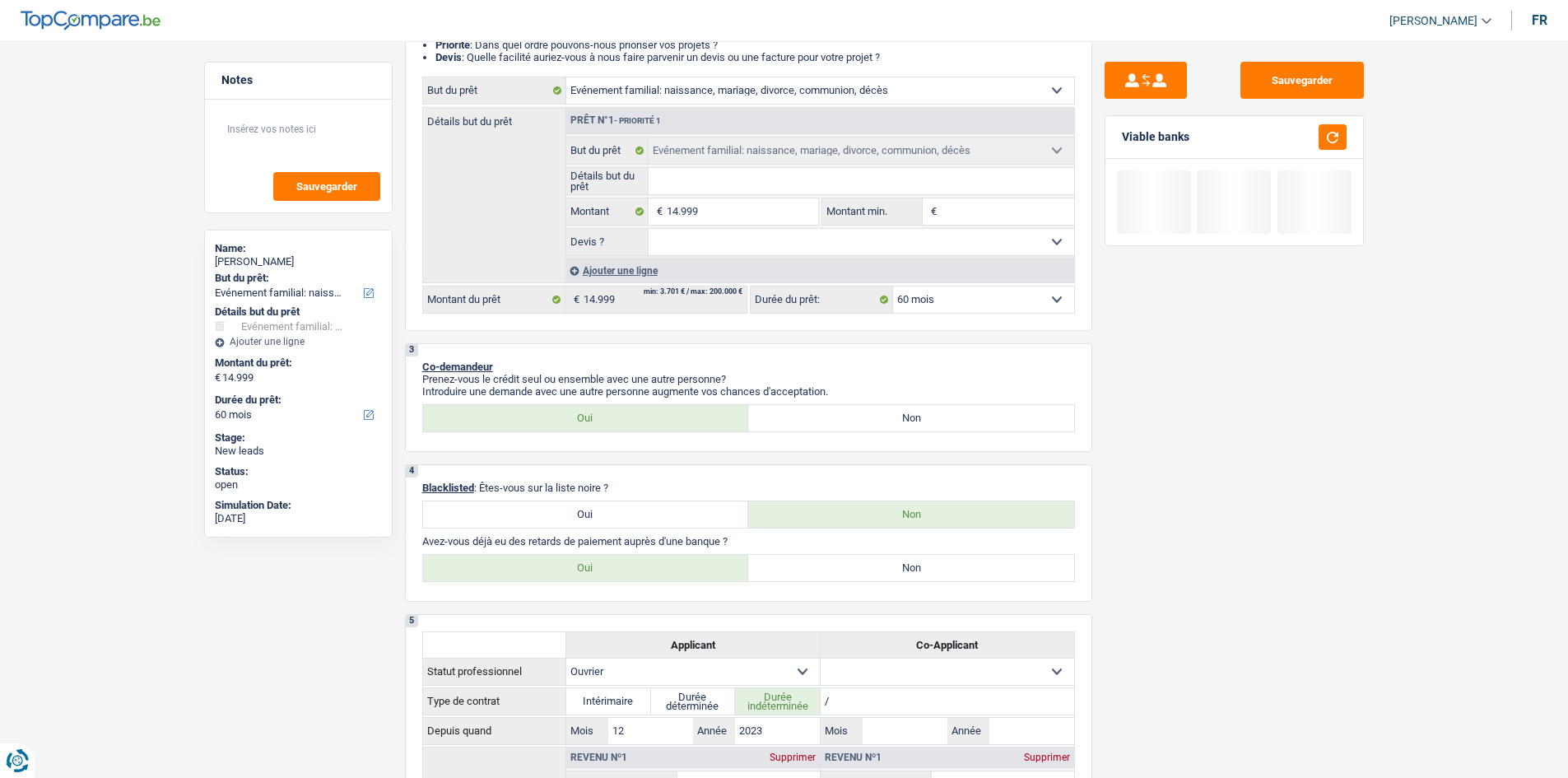 scroll, scrollTop: 329, scrollLeft: 0, axis: vertical 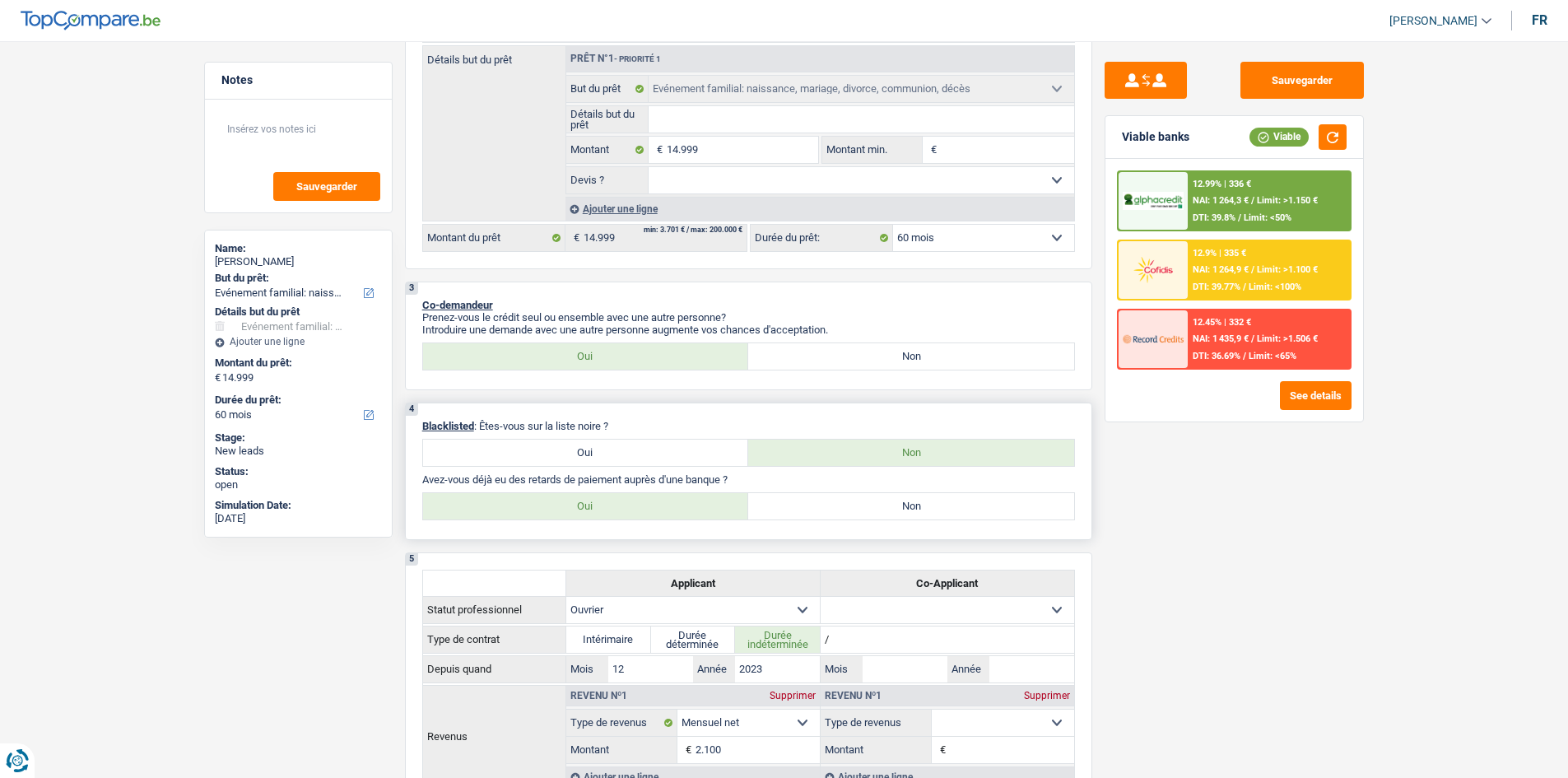 click on "Non" at bounding box center [911, 506] 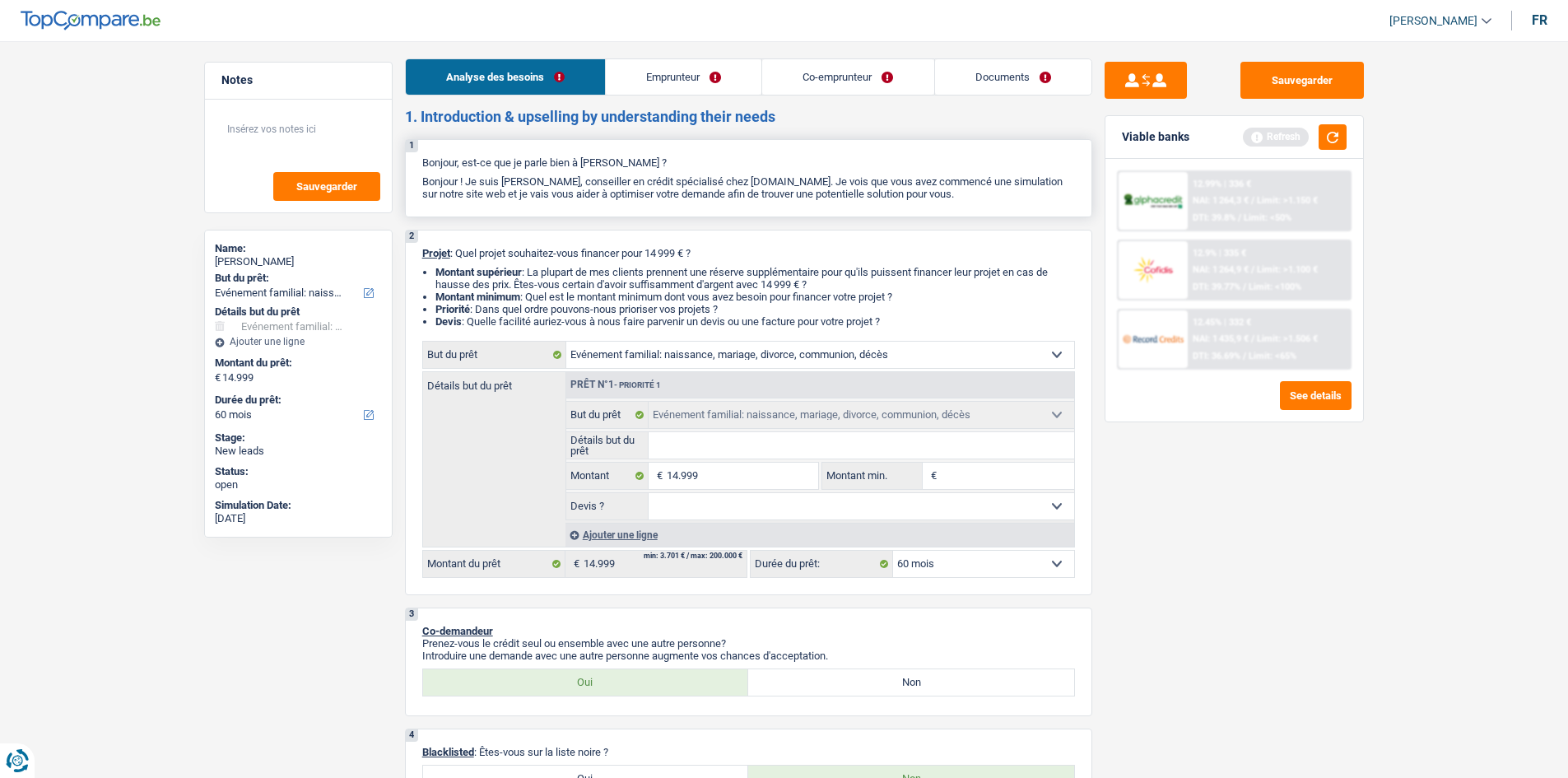 scroll, scrollTop: 0, scrollLeft: 0, axis: both 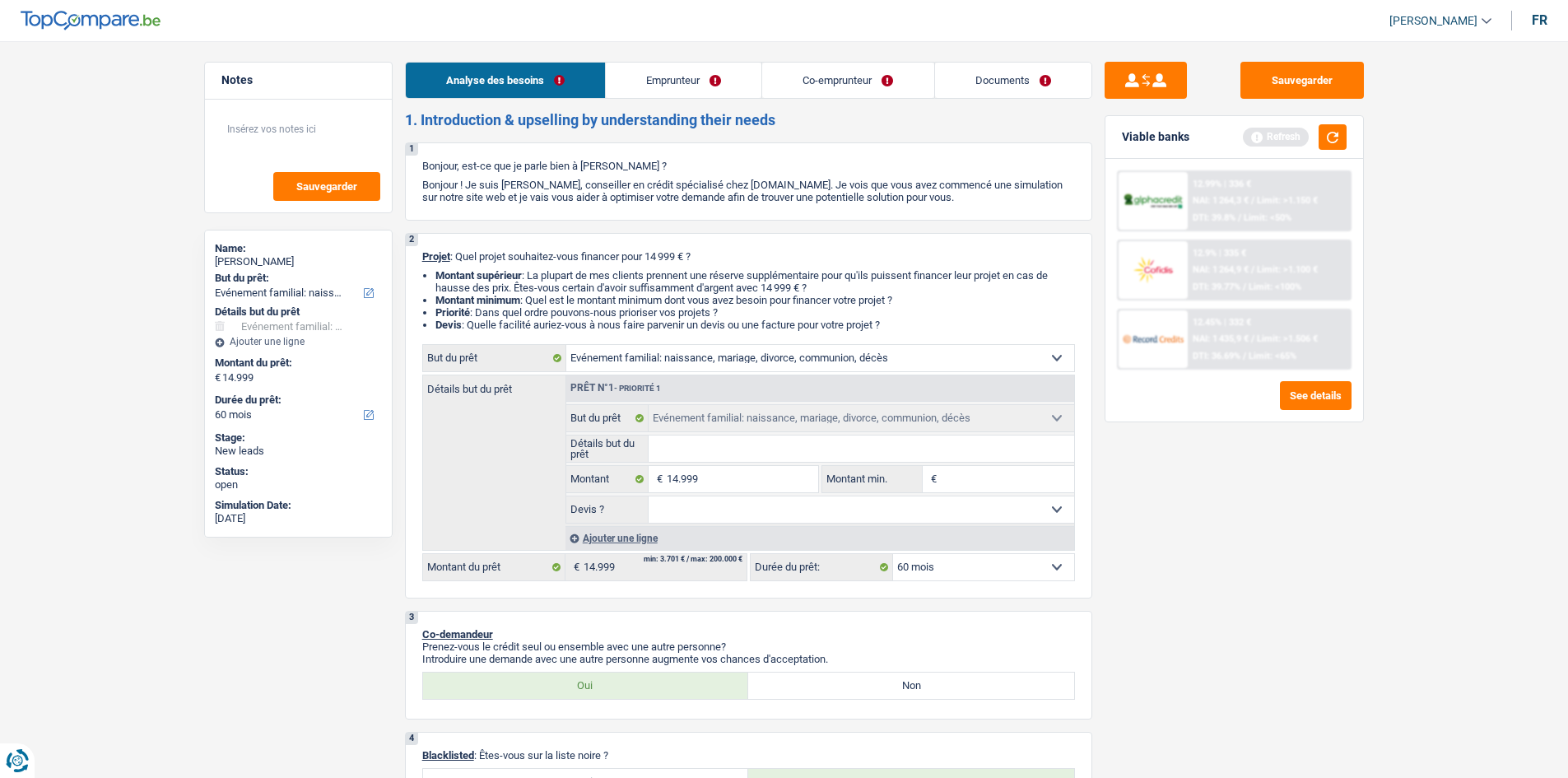 click on "Emprunteur" at bounding box center [683, 80] 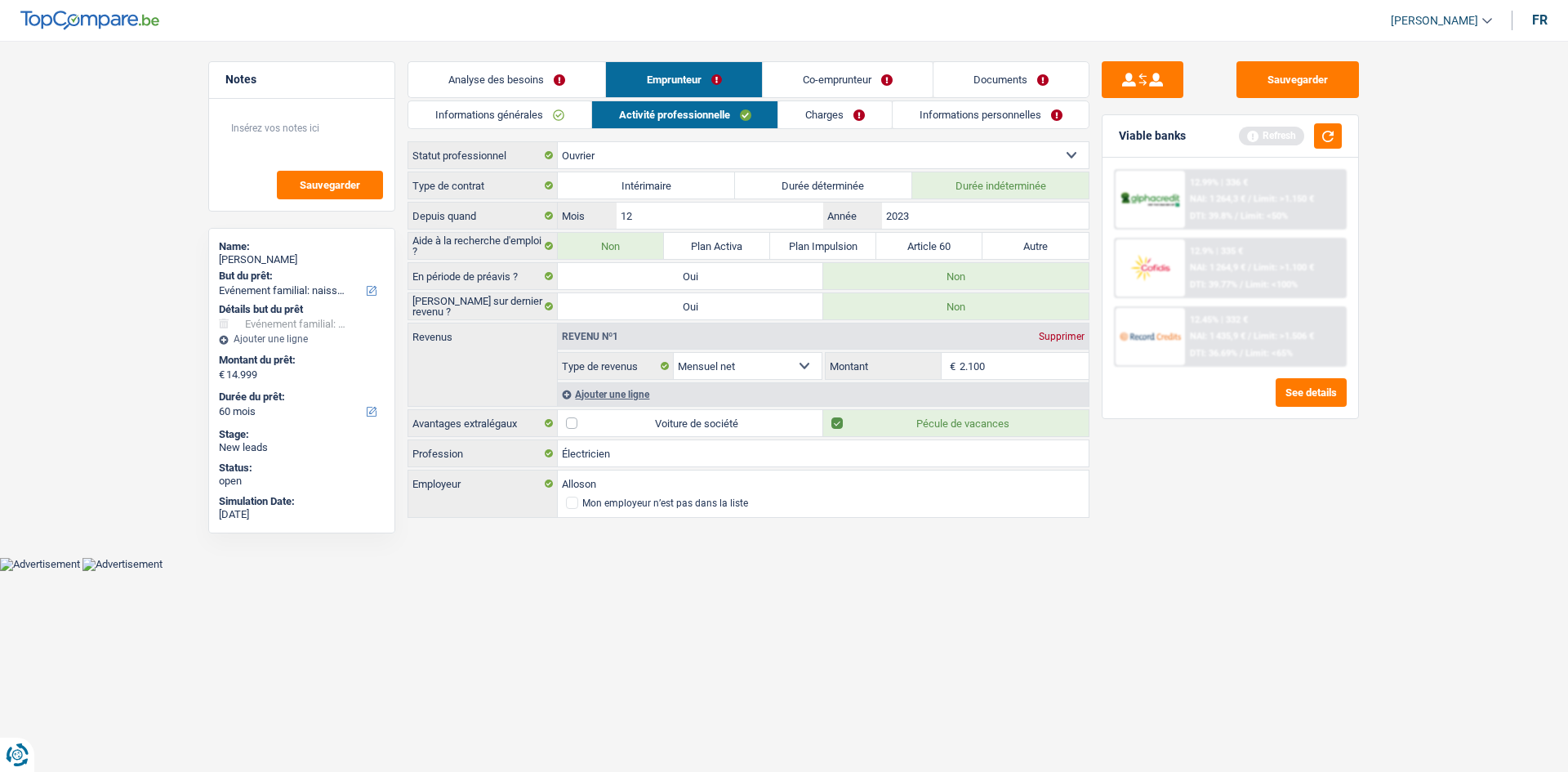 click on "Co-emprunteur" at bounding box center [848, 79] 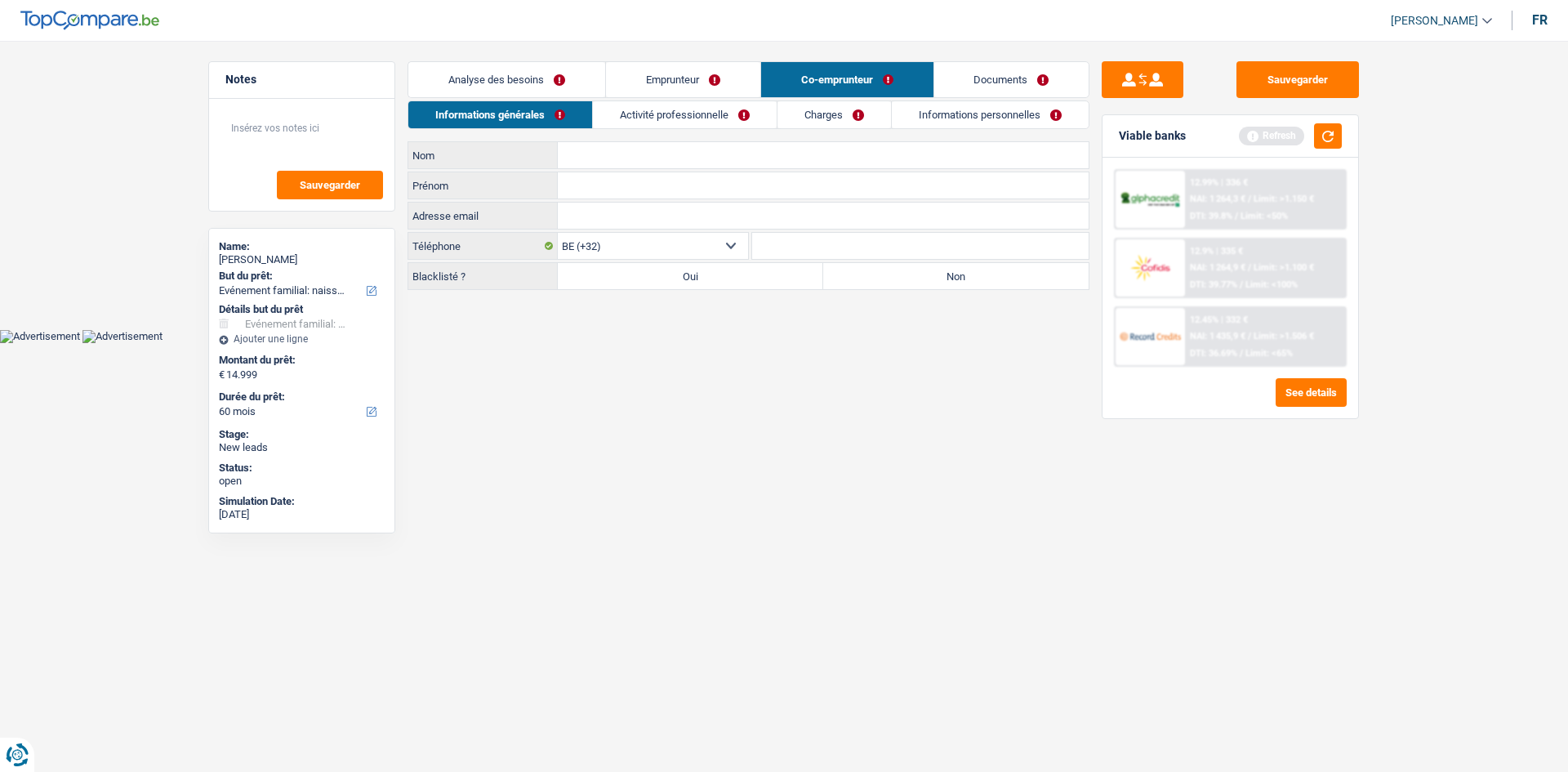 click on "Emprunteur" at bounding box center [683, 79] 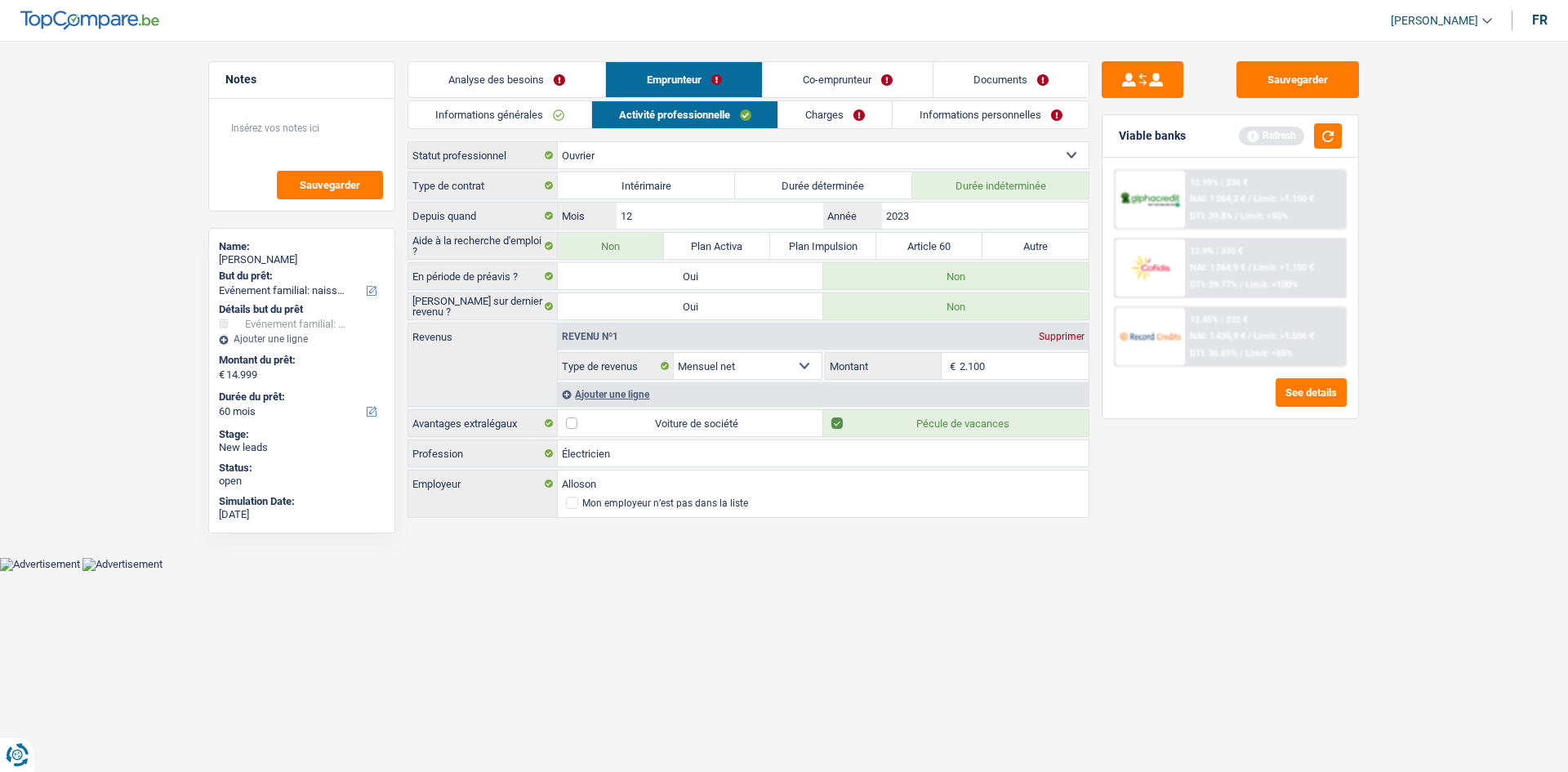 click on "Informations générales" at bounding box center (500, 114) 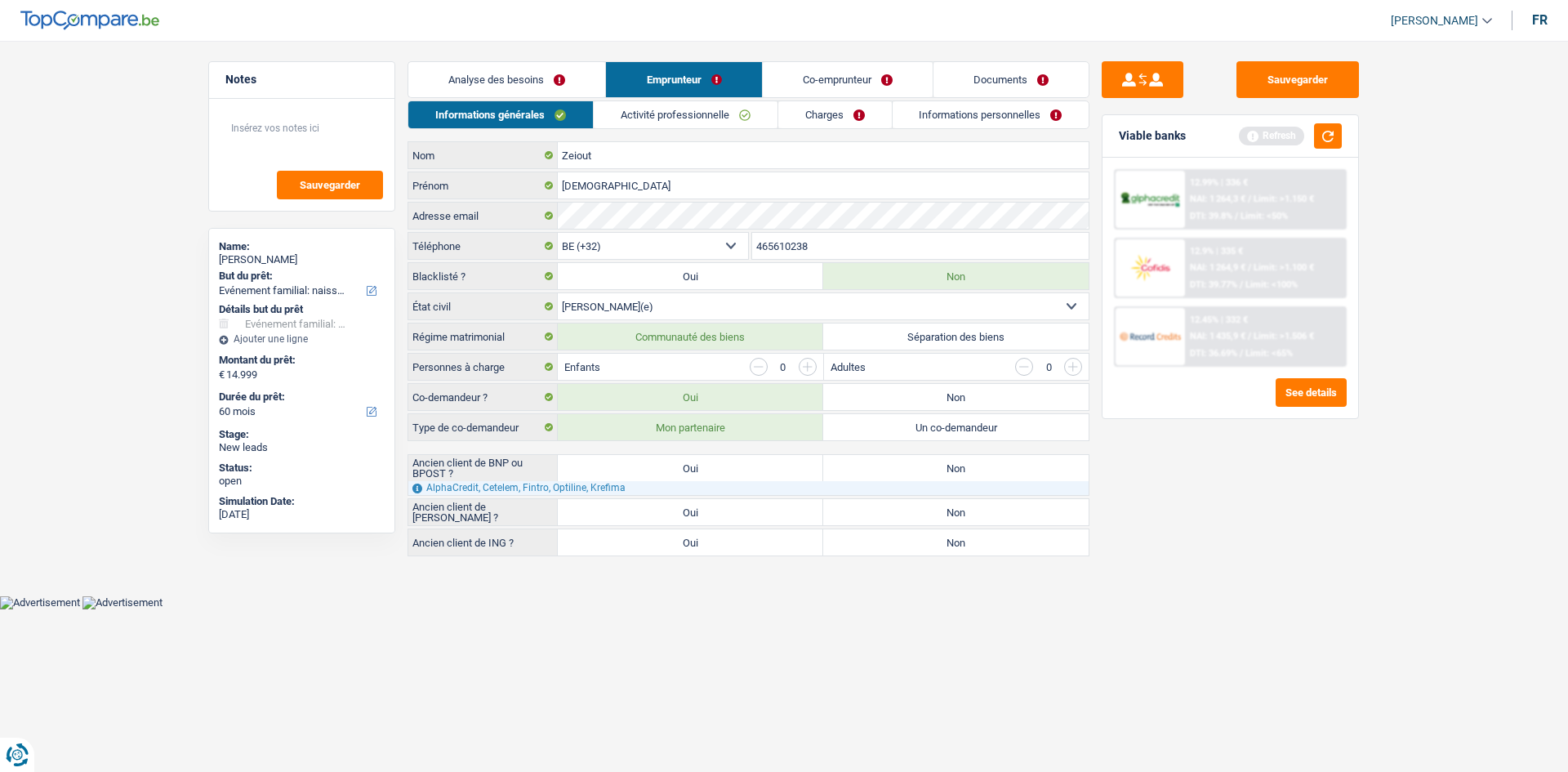 click on "Non" at bounding box center [956, 397] 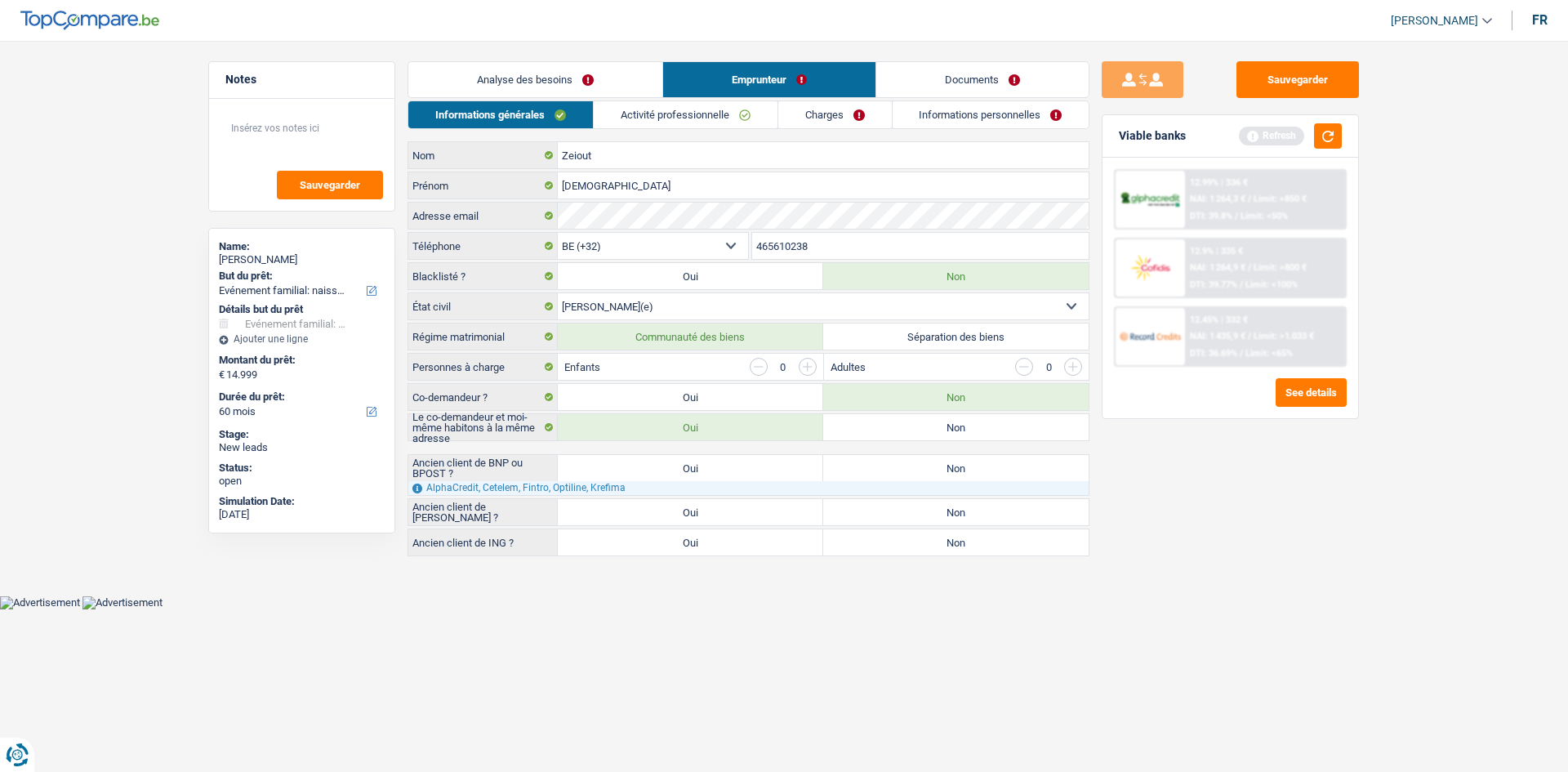 click on "Séparation des biens" at bounding box center (956, 337) 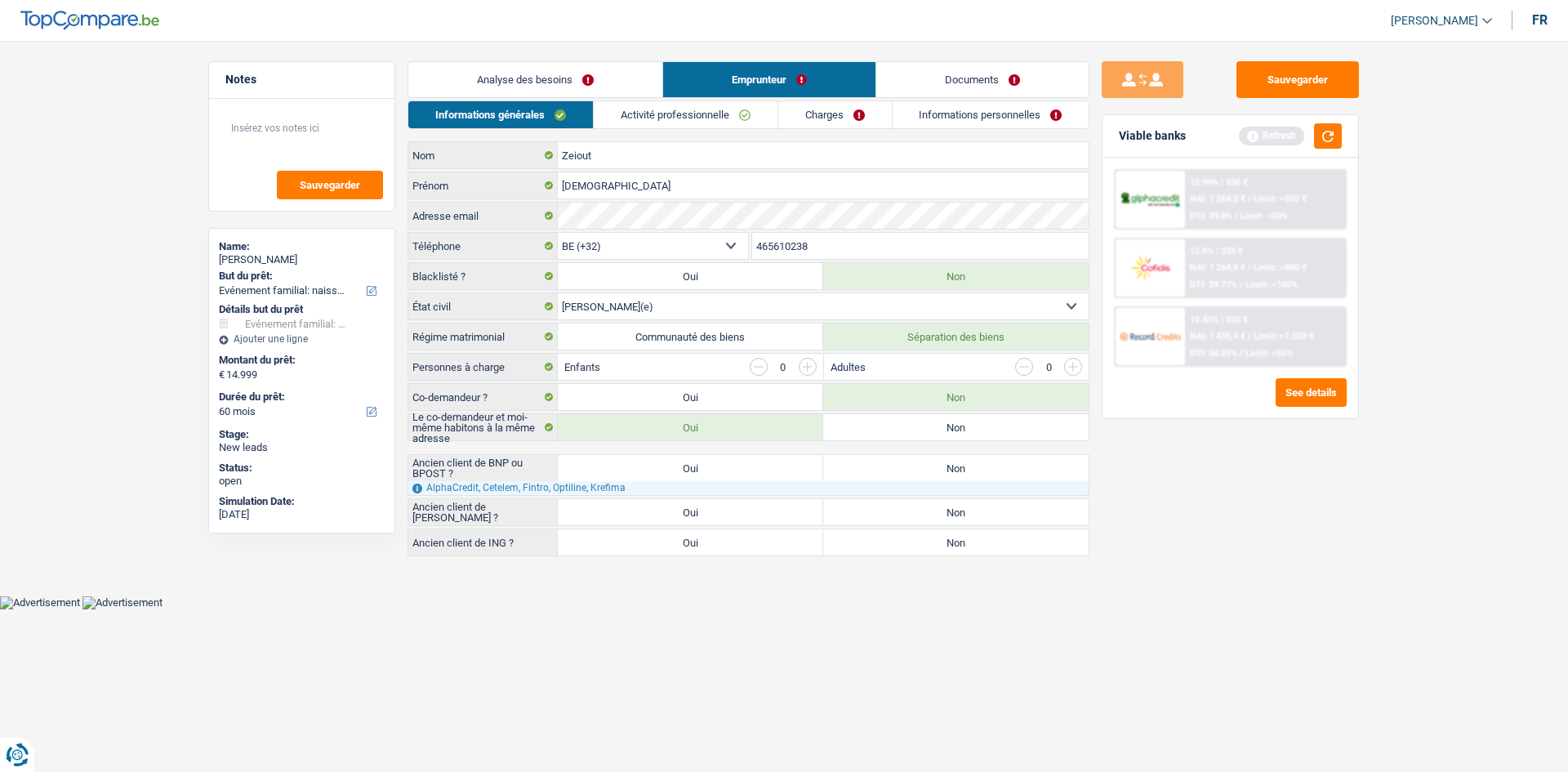 click on "Non" at bounding box center [956, 427] 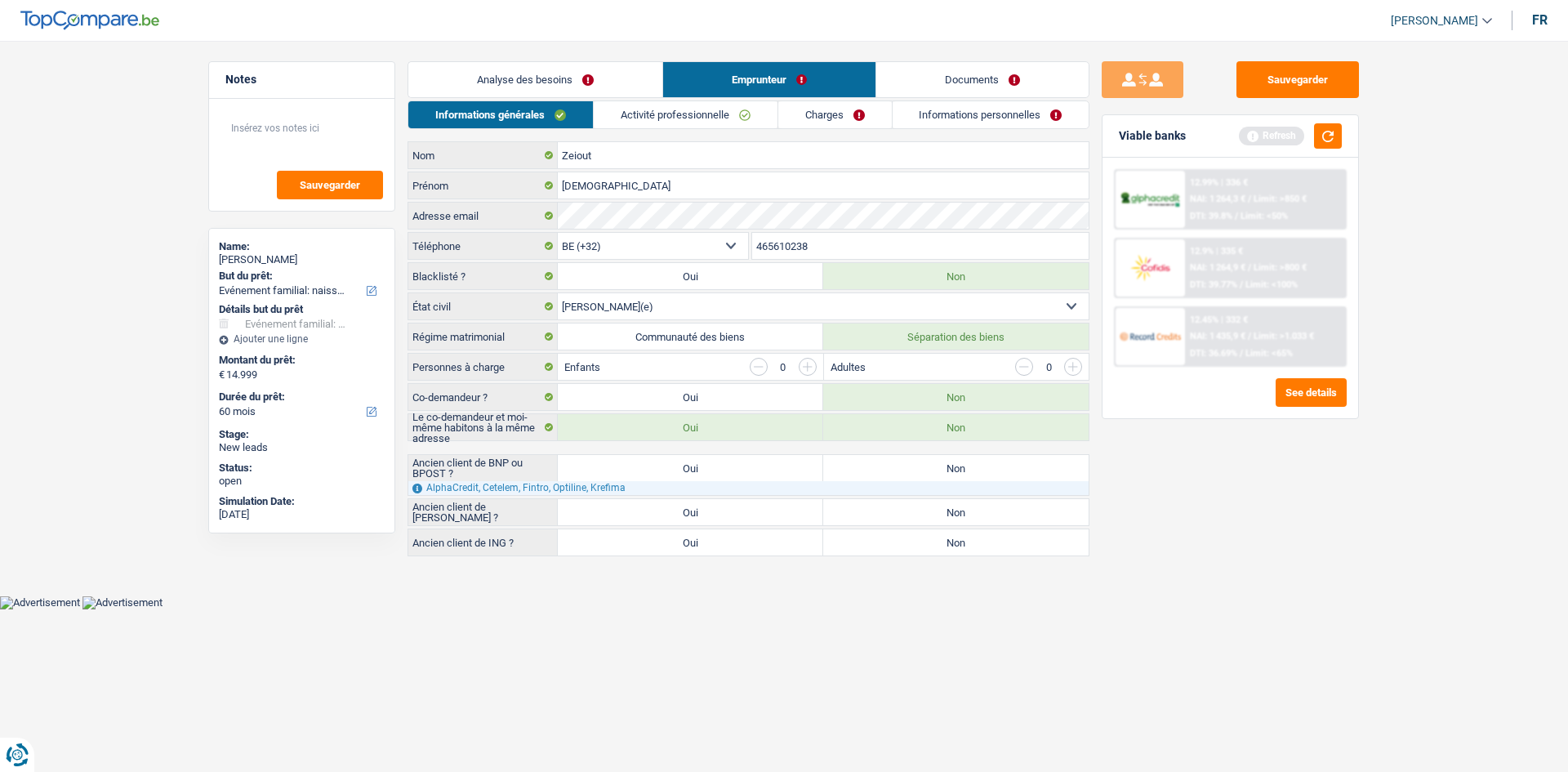 radio on "true" 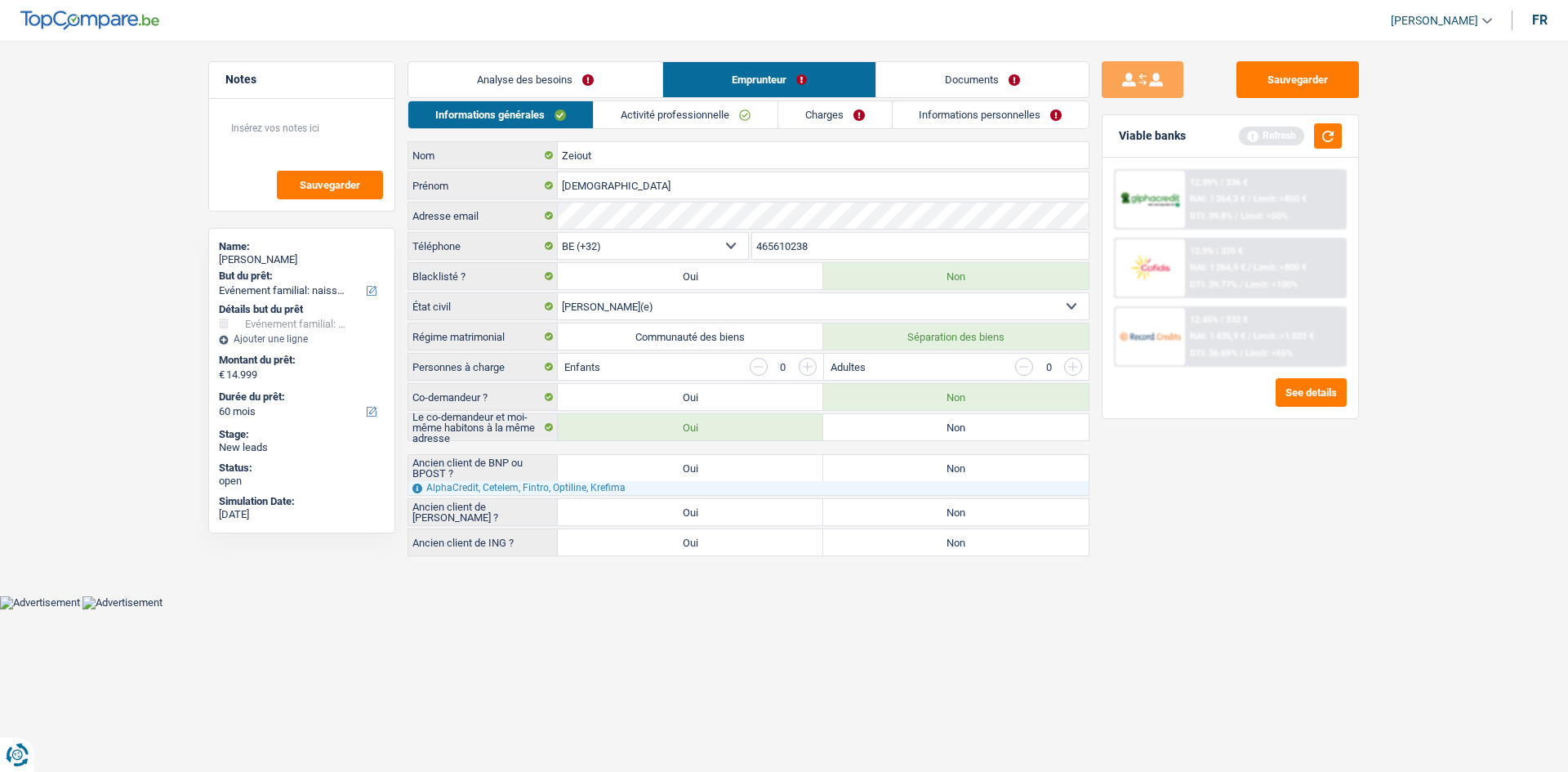 click on "Non" at bounding box center (956, 427) 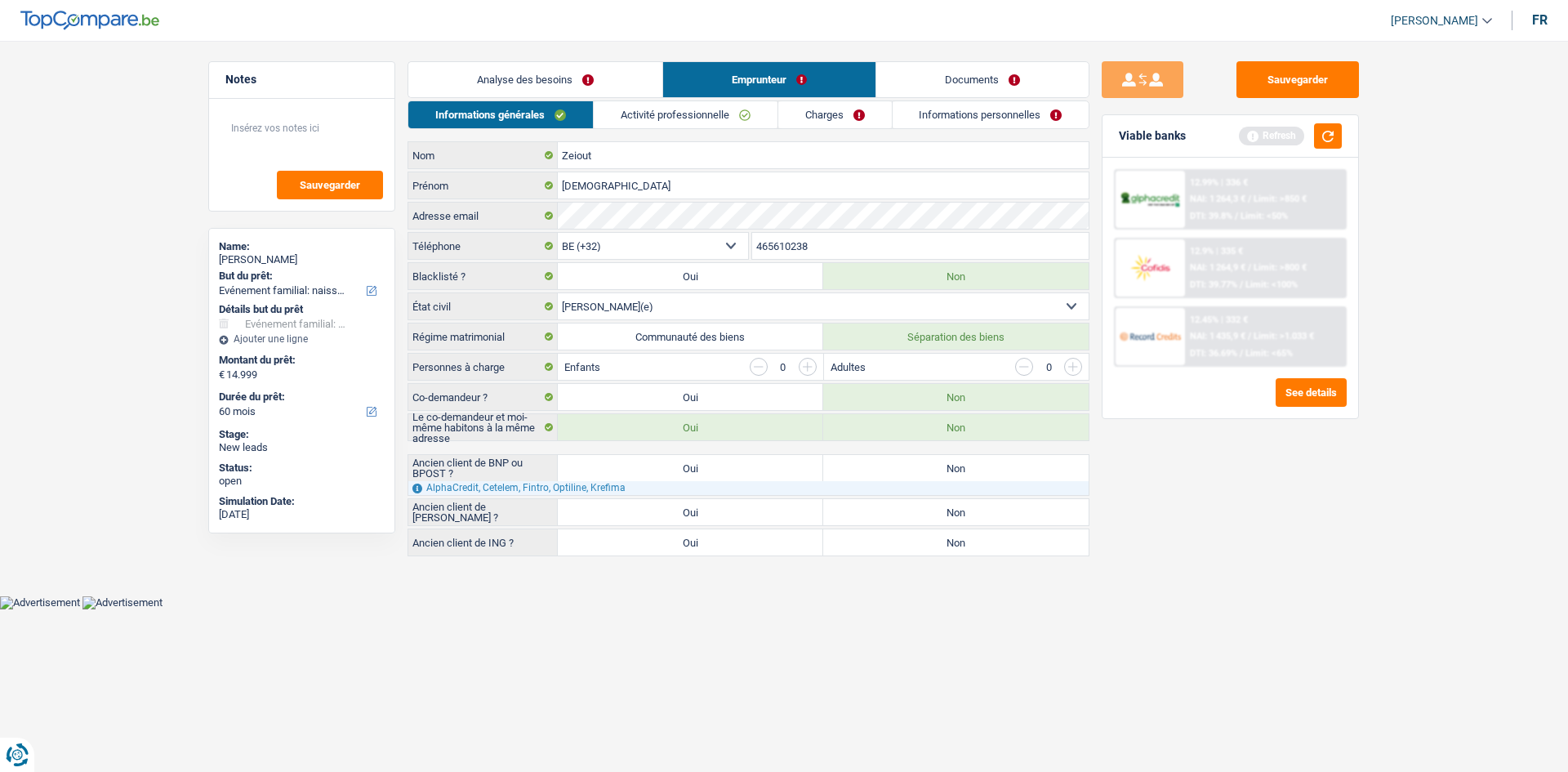 radio on "true" 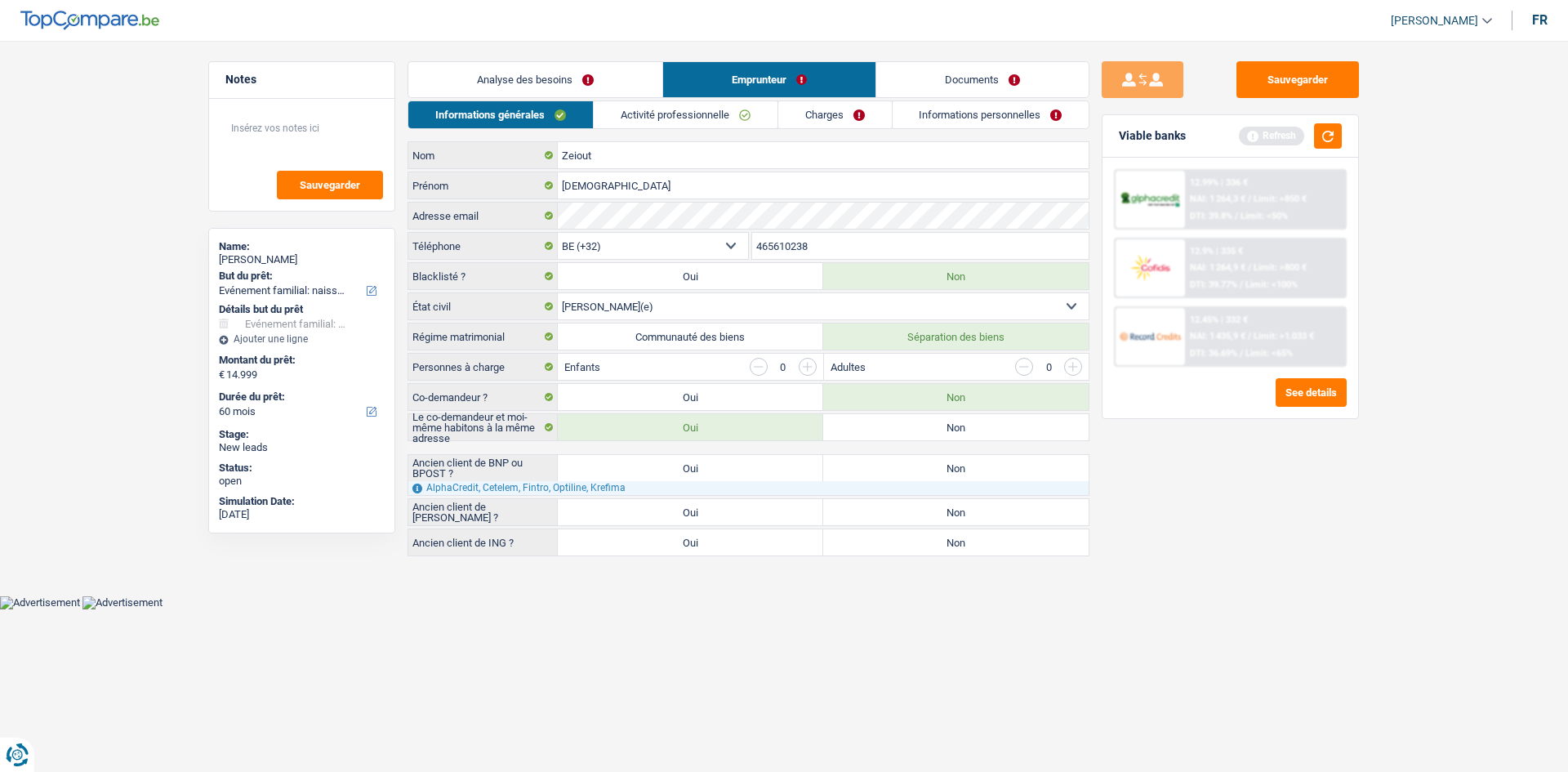 click on "Non" at bounding box center [956, 427] 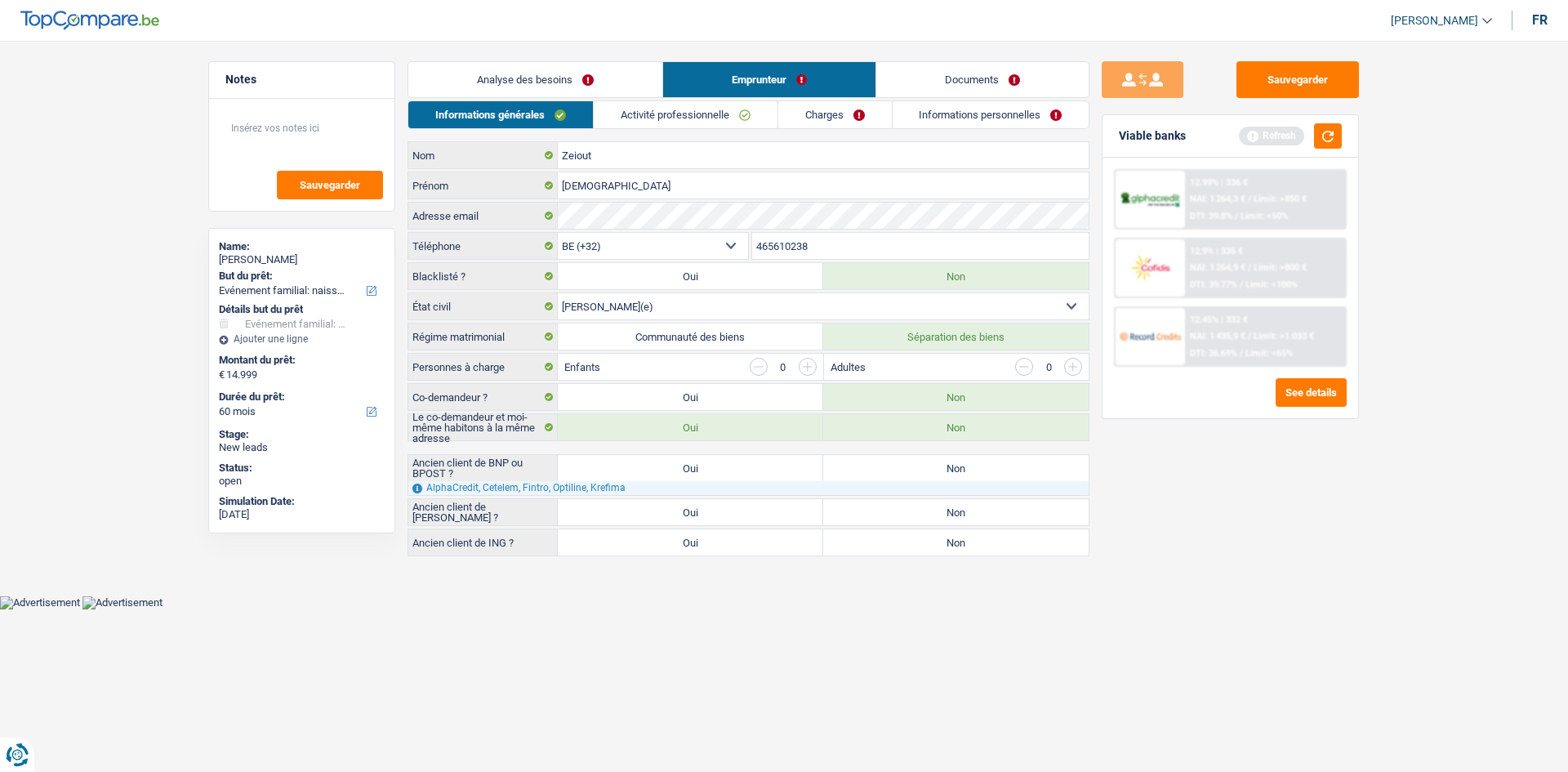 radio on "true" 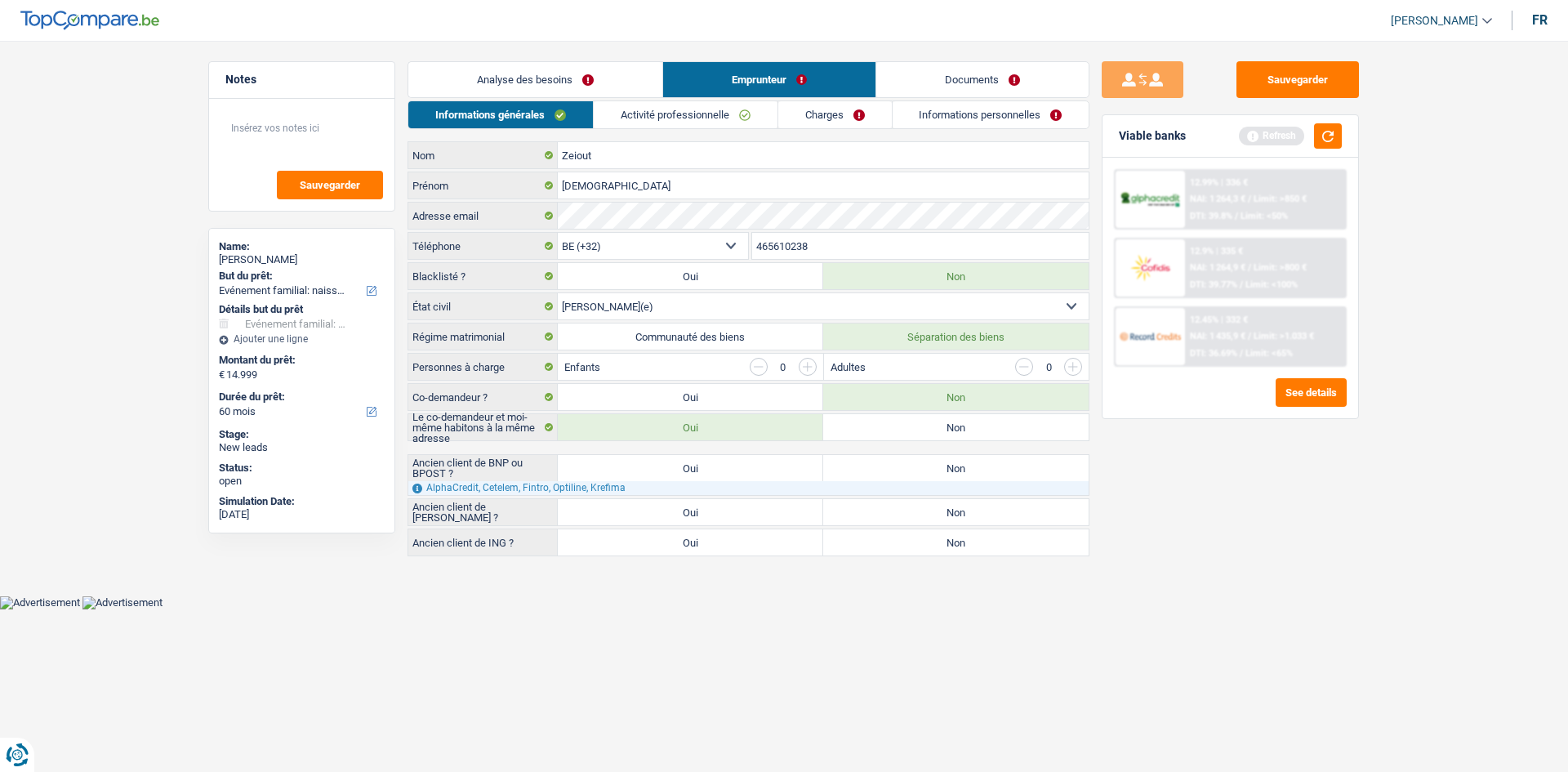 click on "Oui" at bounding box center (690, 397) 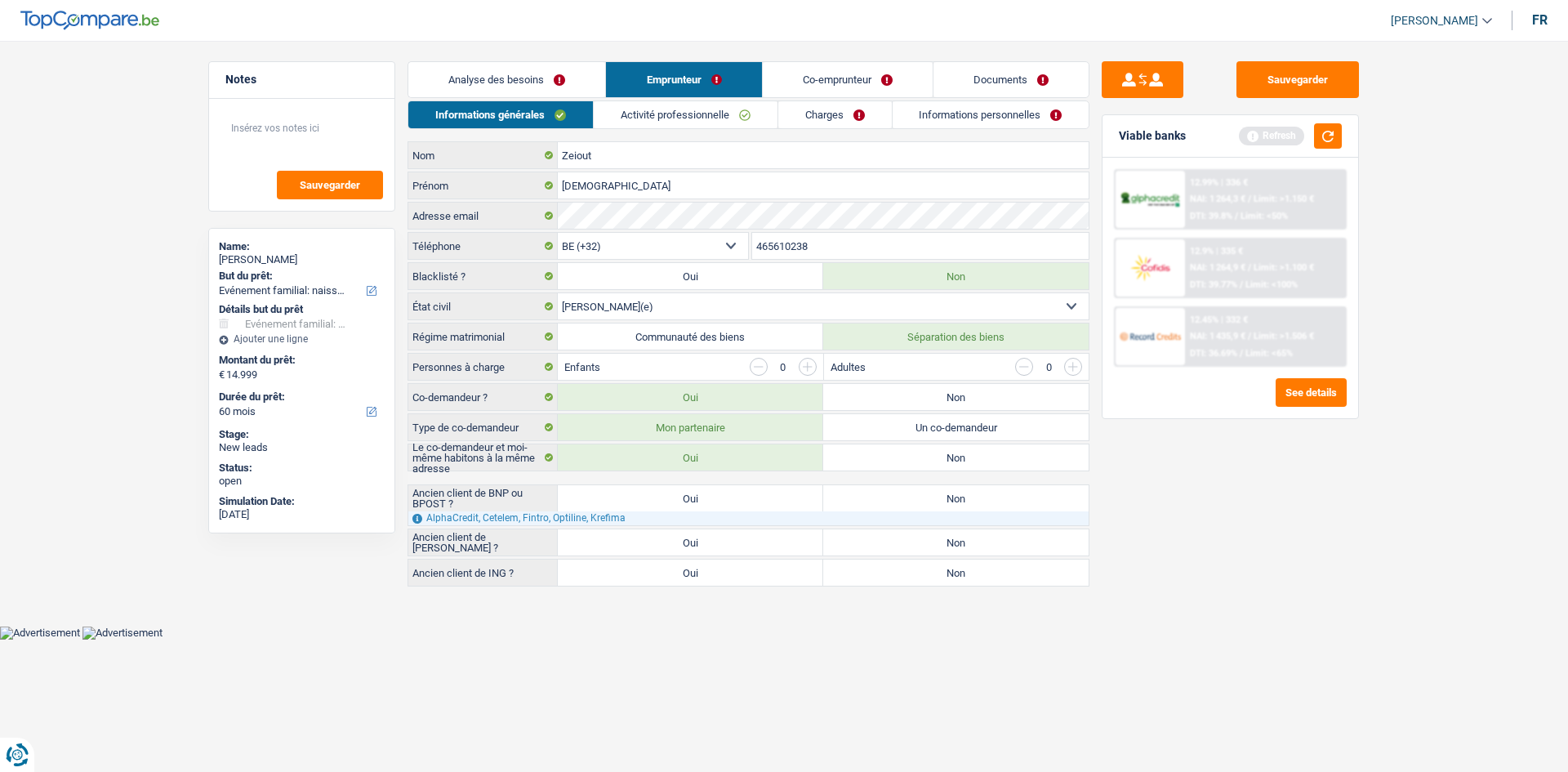 drag, startPoint x: 956, startPoint y: 399, endPoint x: 946, endPoint y: 399, distance: 10 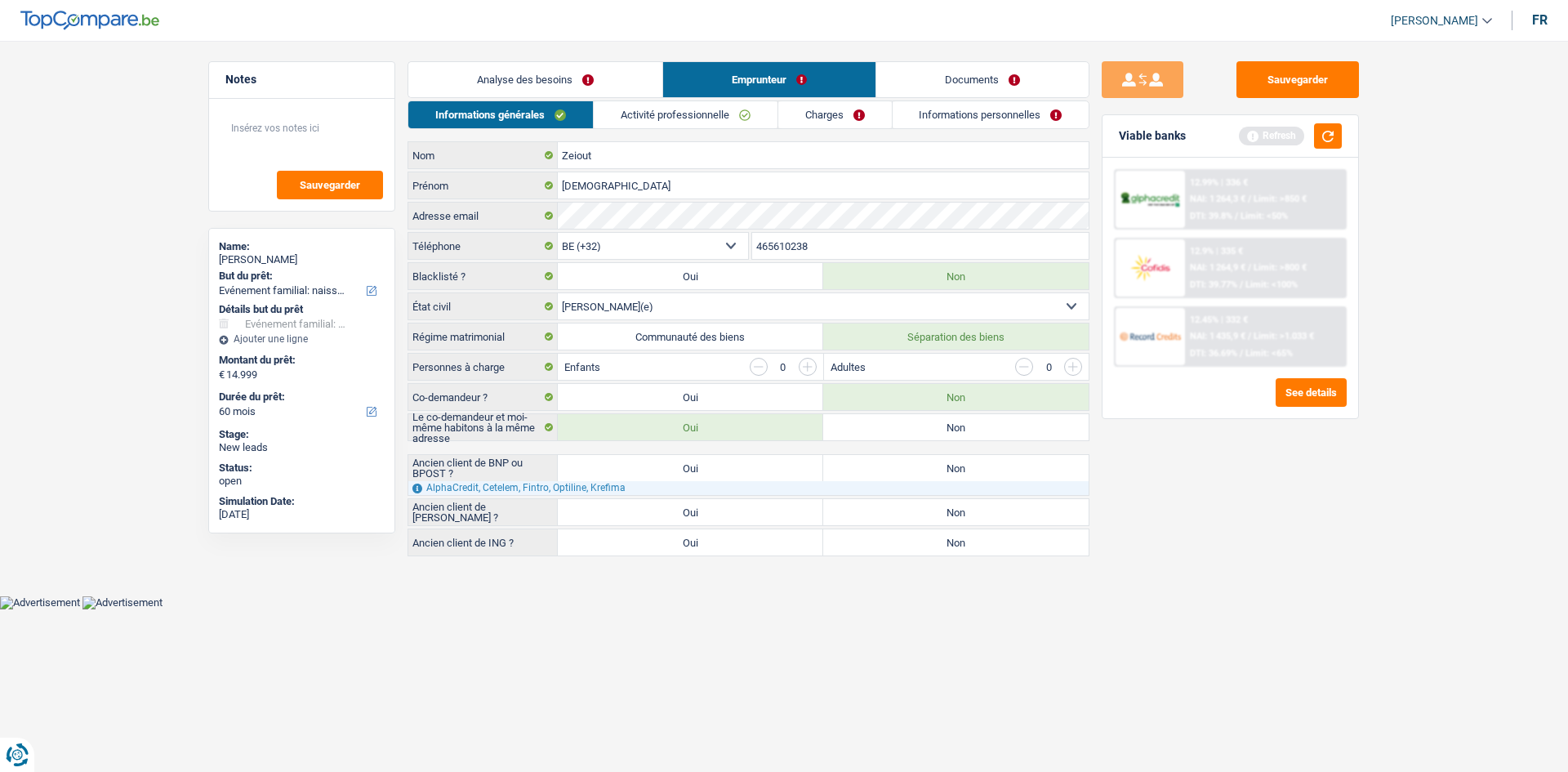 click on "Non" at bounding box center [956, 427] 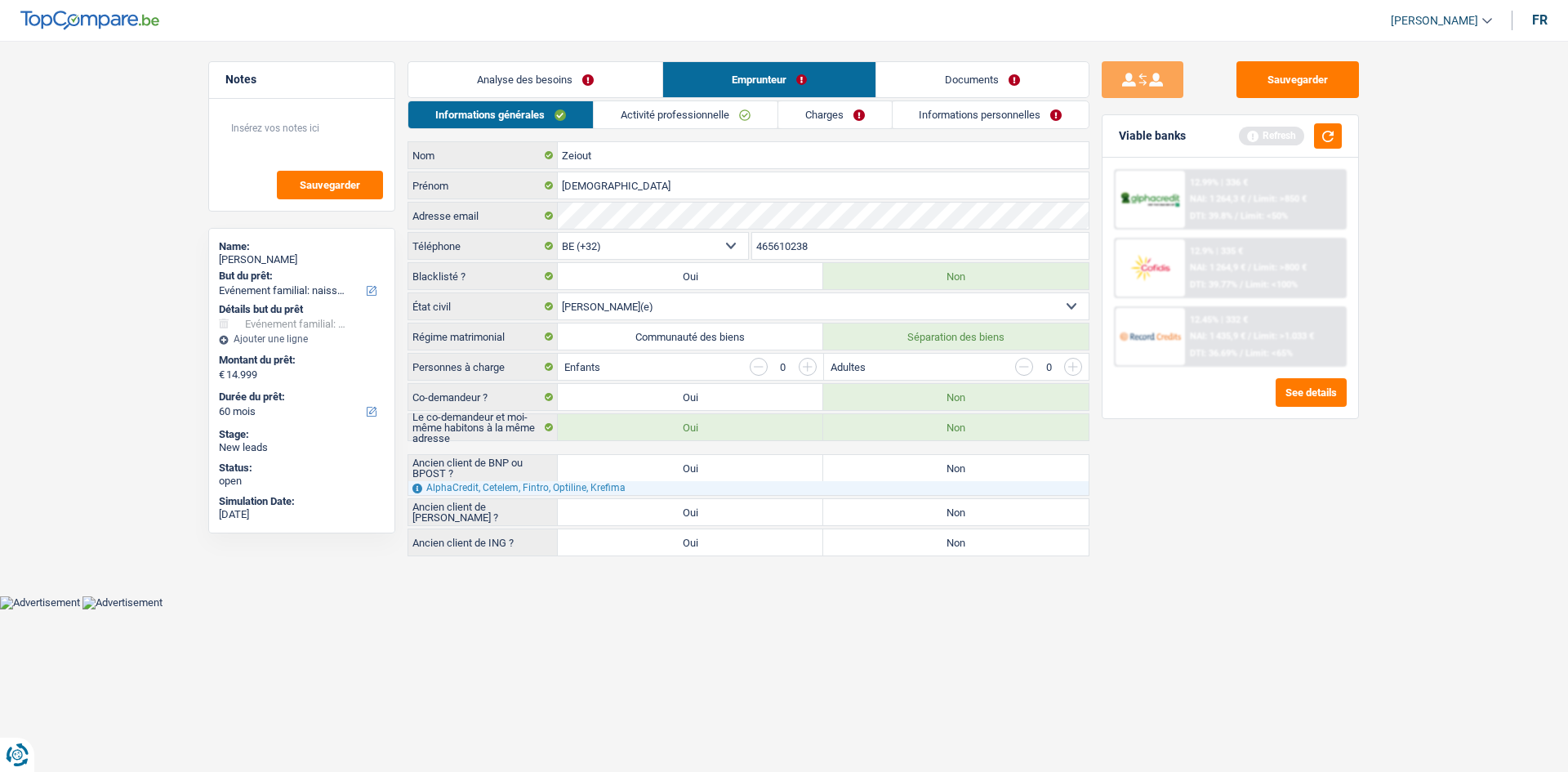 radio on "true" 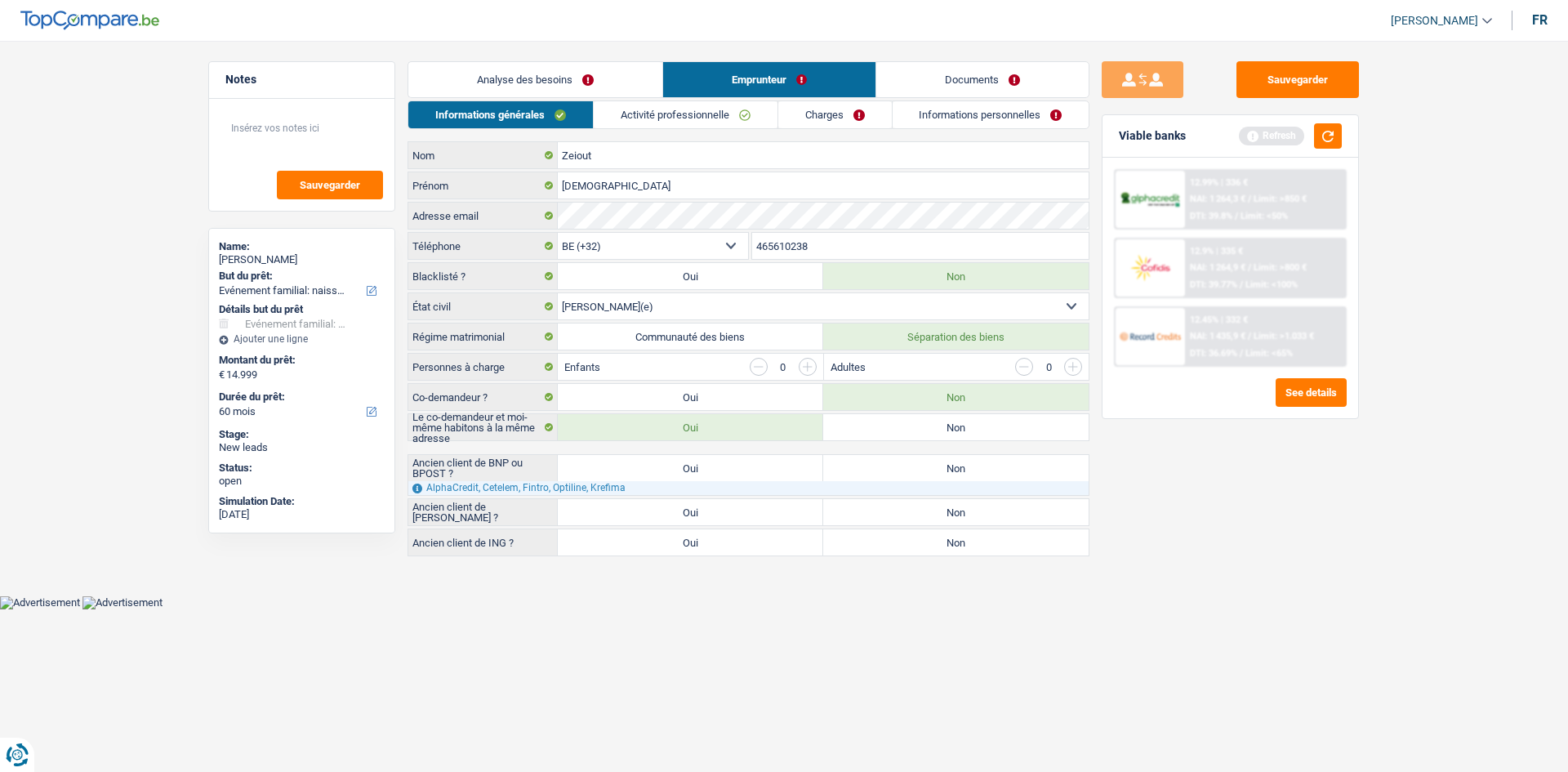 click on "Oui" at bounding box center (690, 397) 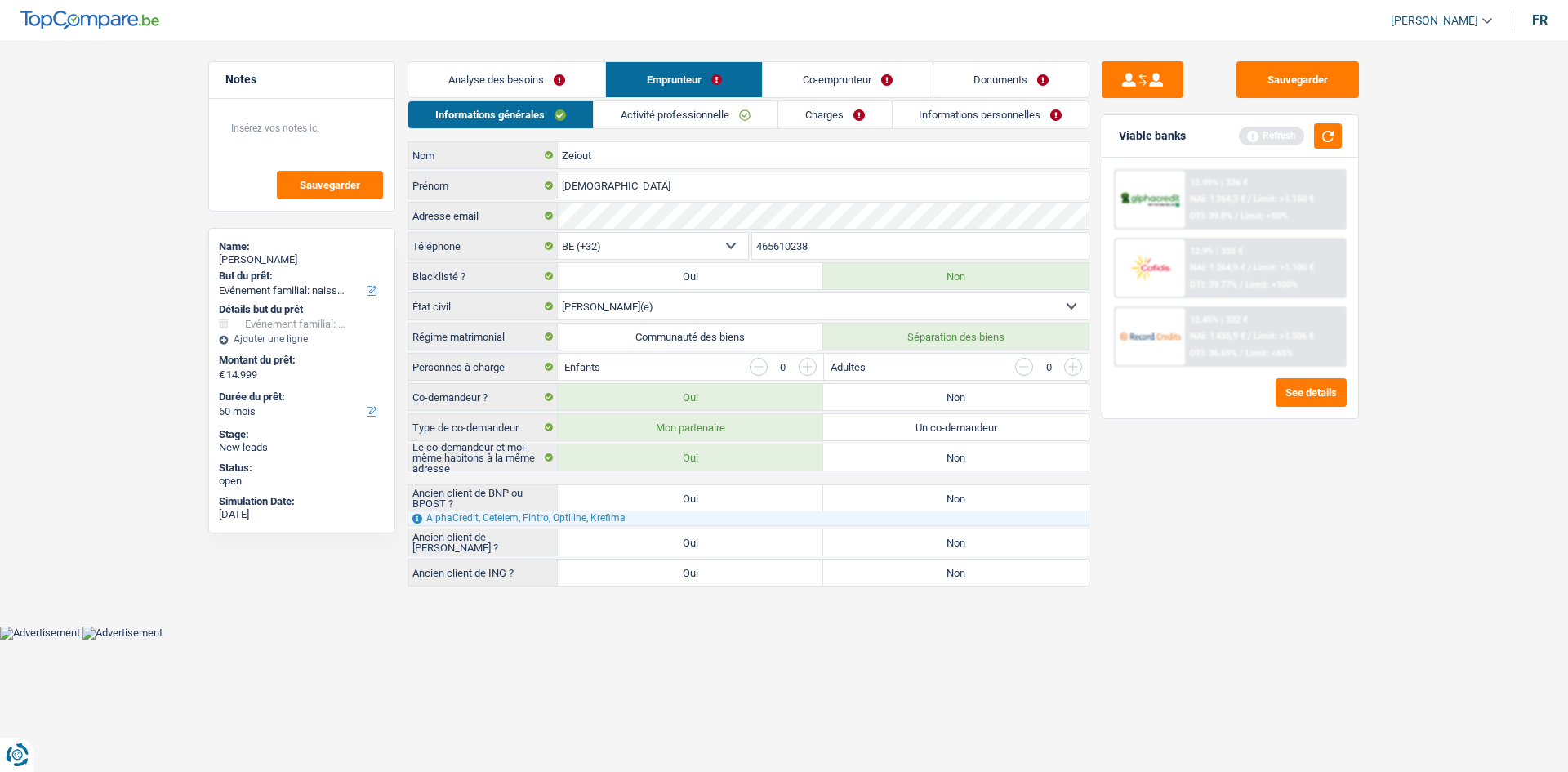 click on "Non" at bounding box center [956, 457] 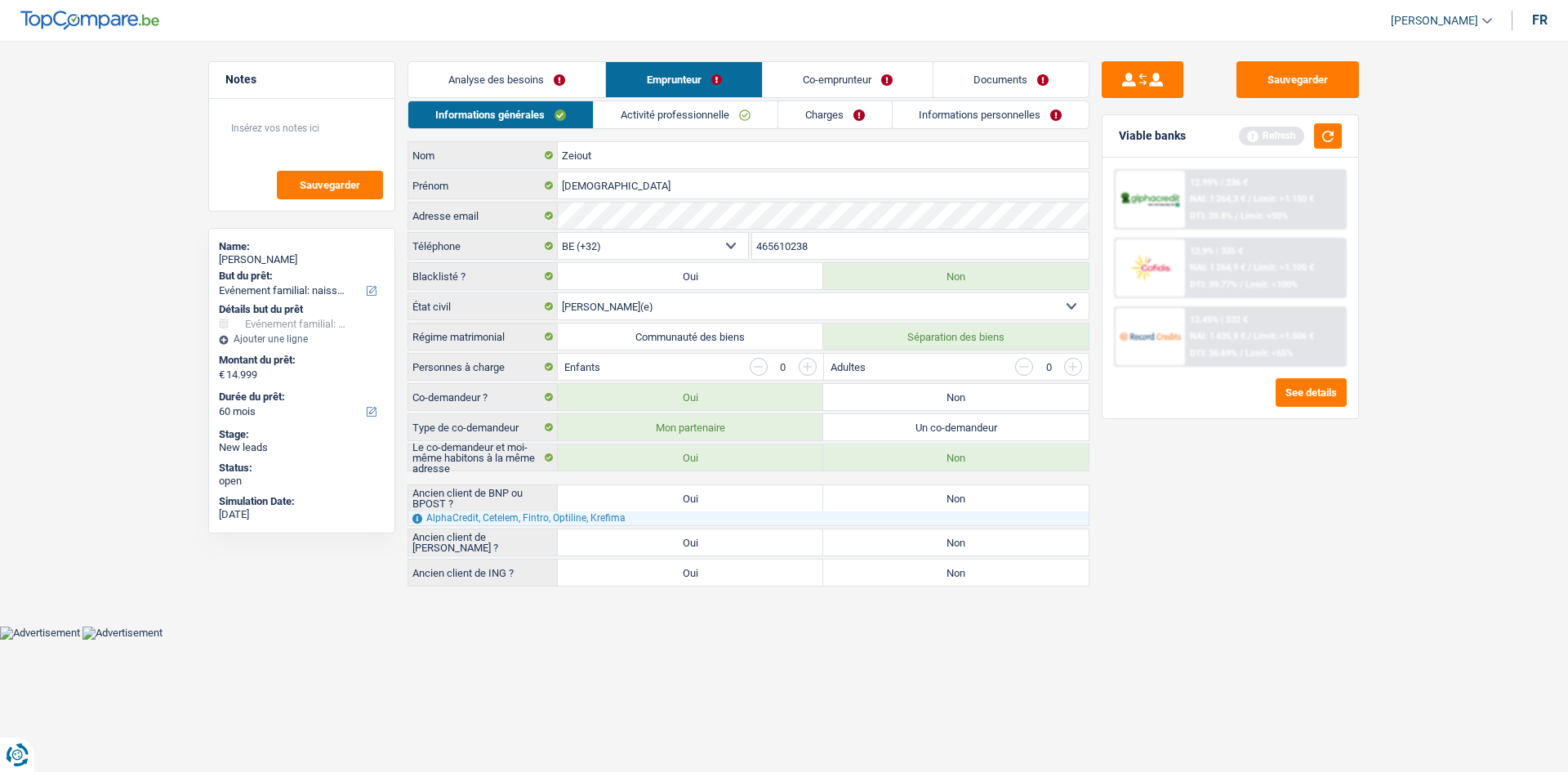 radio on "true" 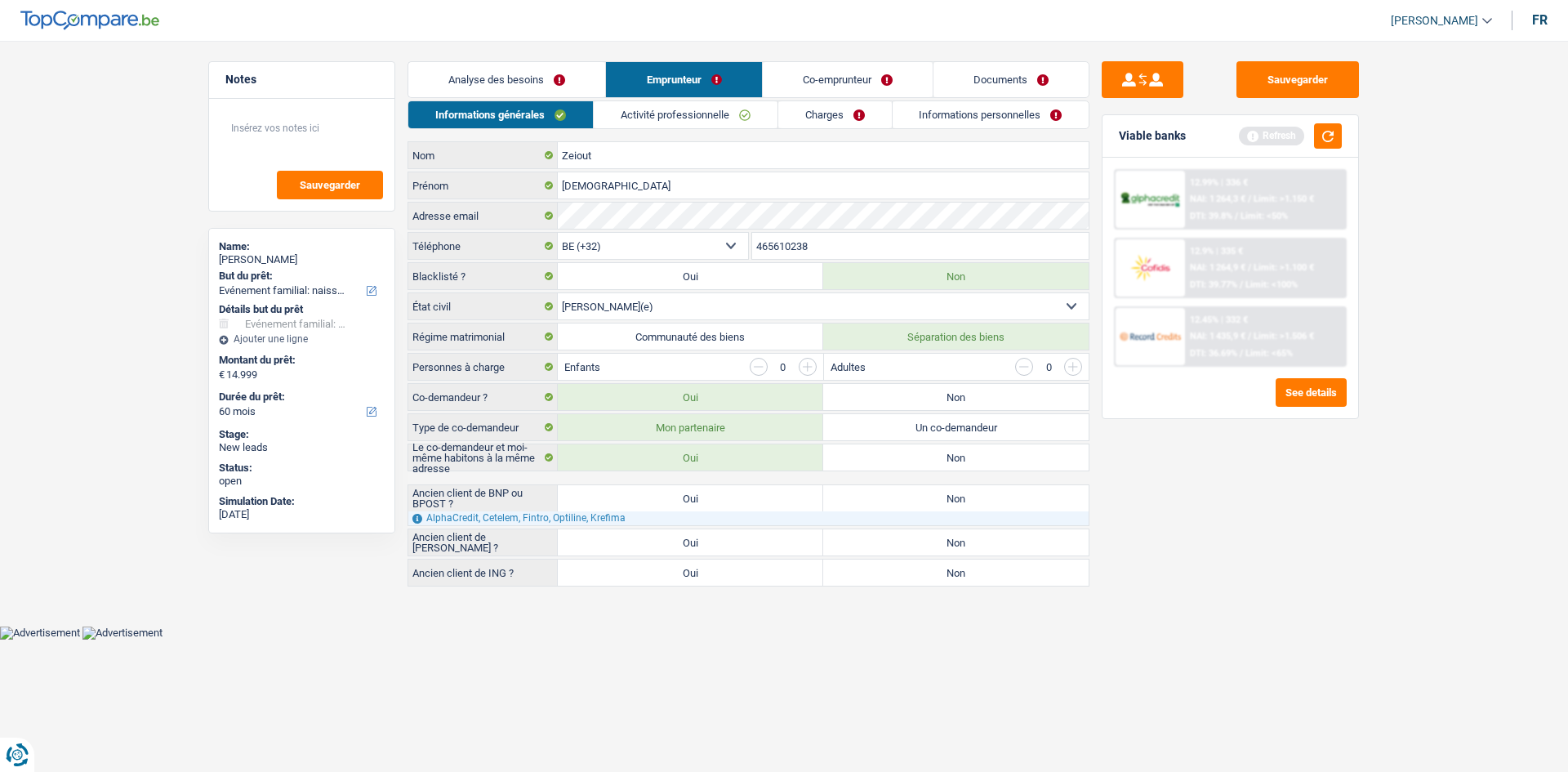 click on "Non" at bounding box center (956, 457) 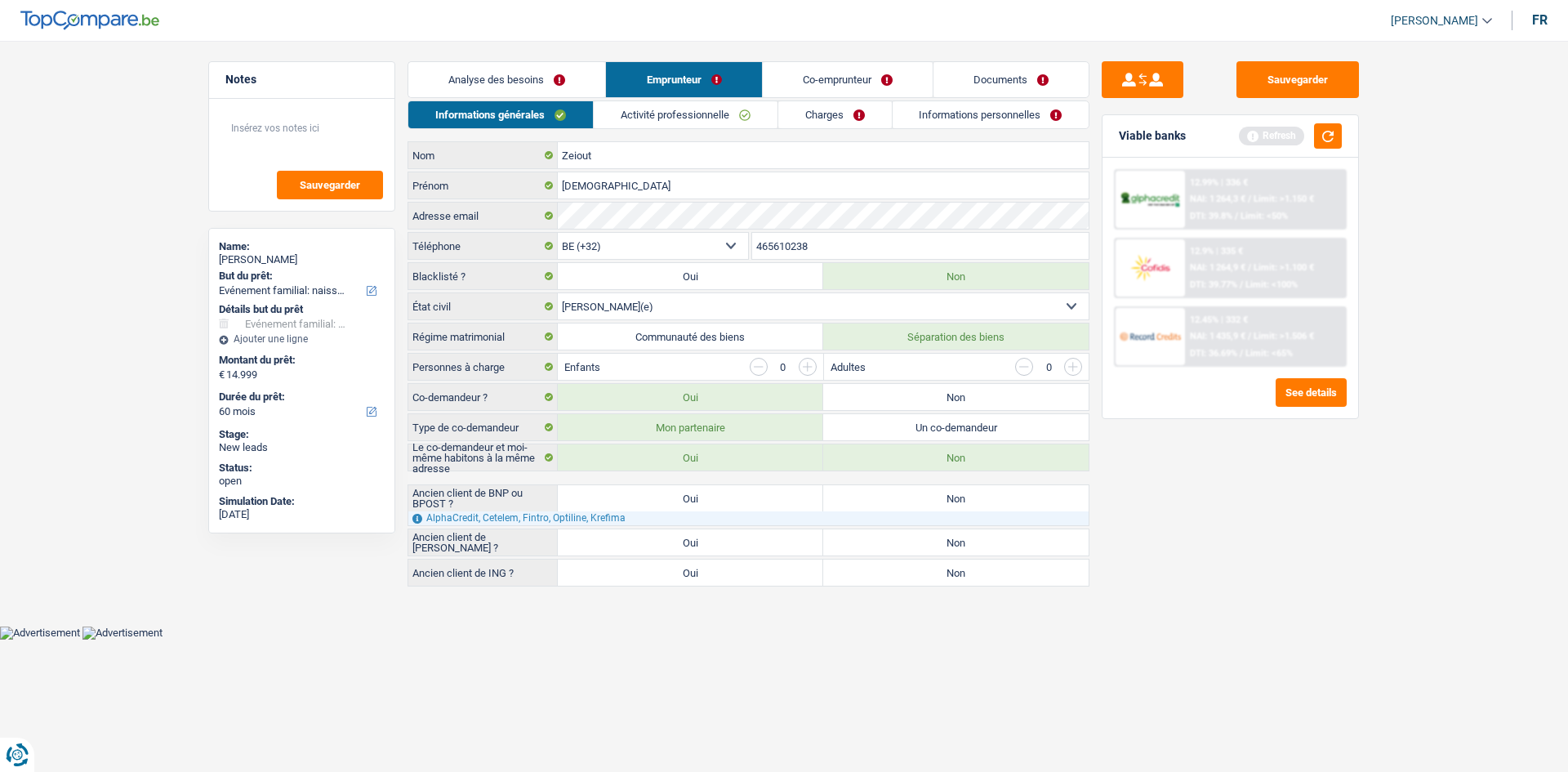 radio on "true" 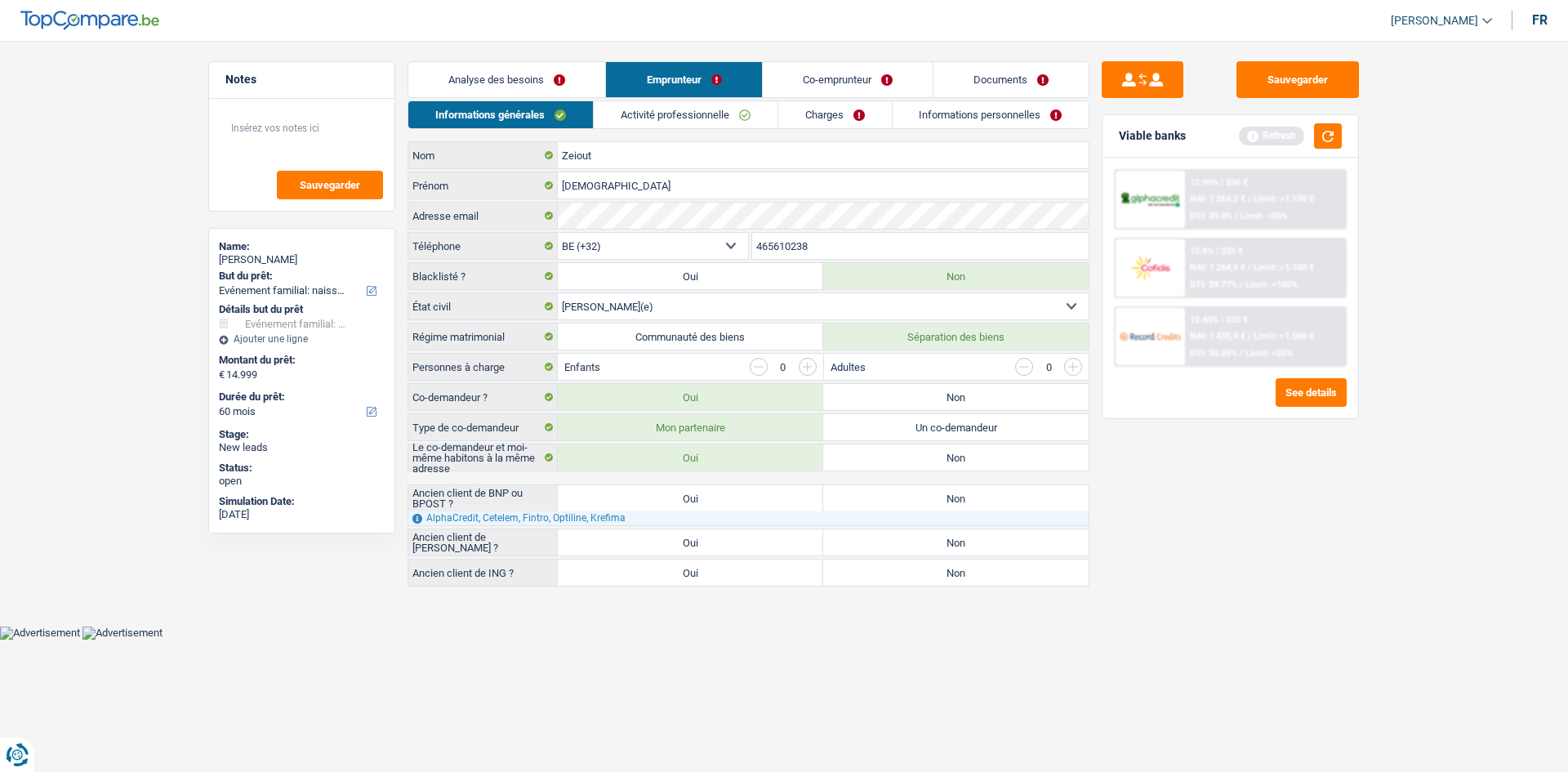 click on "Non" at bounding box center [956, 397] 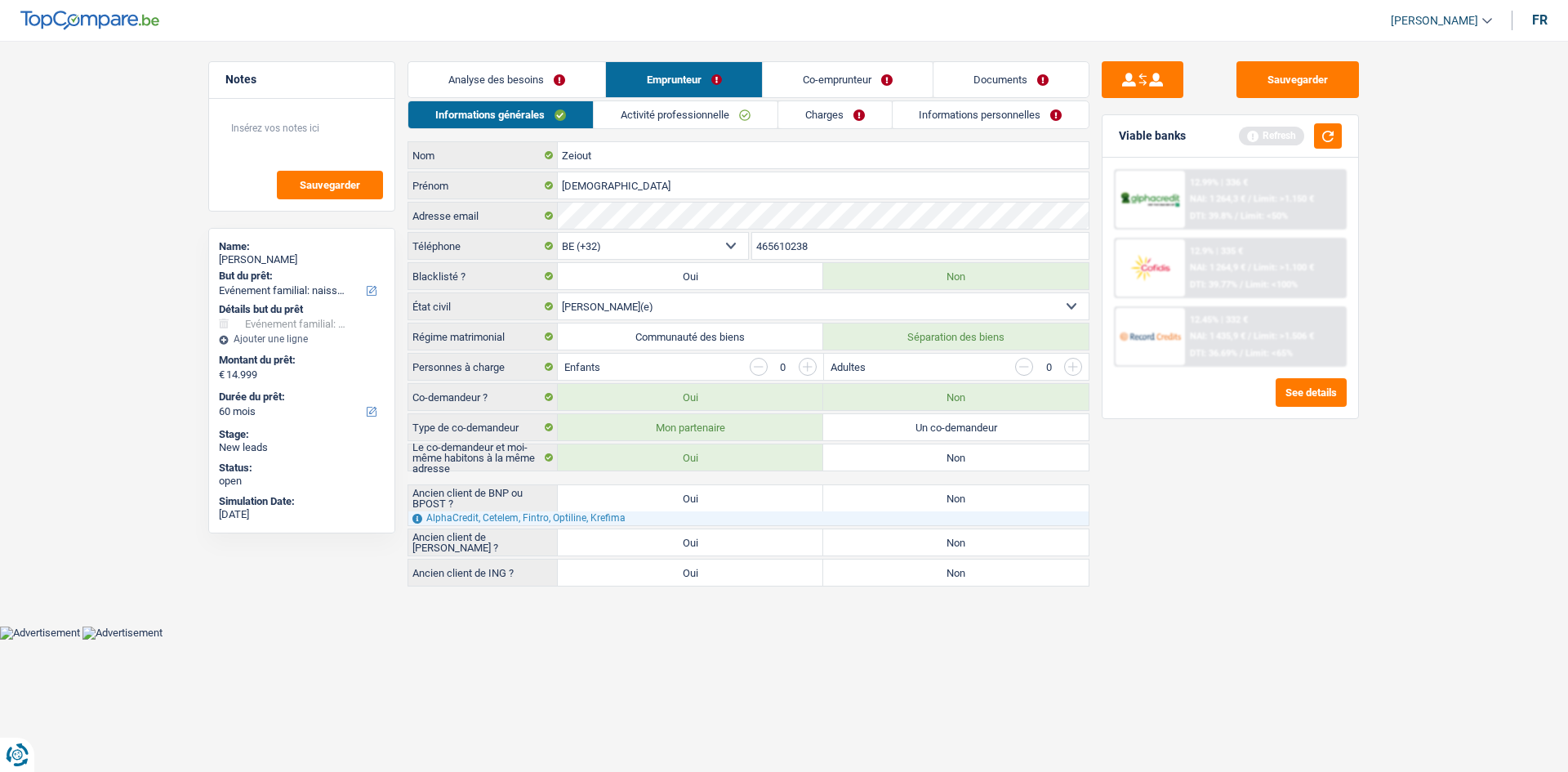 radio on "false" 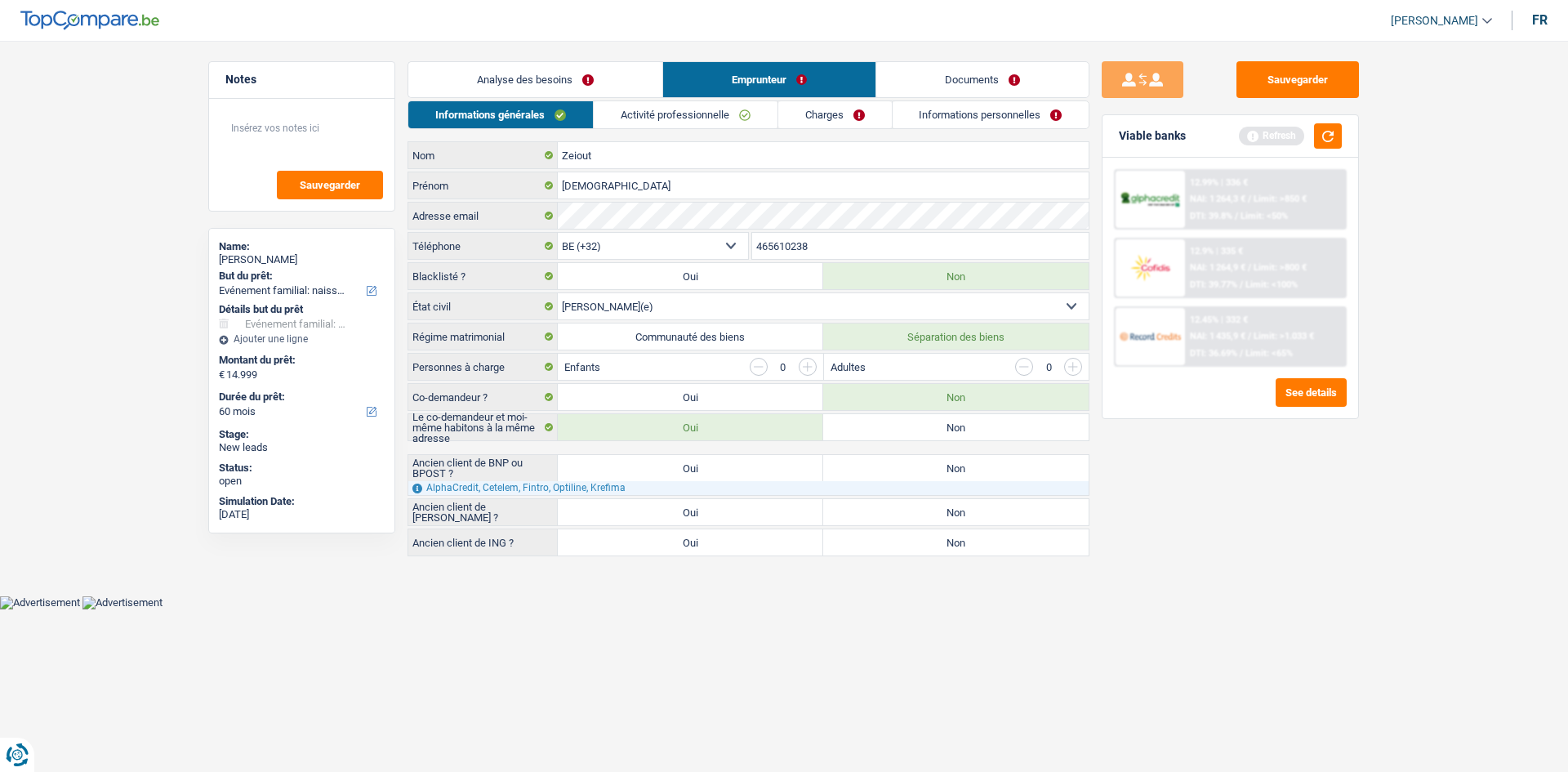 click on "Sauvegarder
Viable banks
Refresh
12.99% | 336 €
NAI: 1 264,3 €
/
Limit: >850 €
DTI: 39.8%
/
Limit: <50%
12.9% | 335 €
NAI: 1 264,9 €
/
Limit: >800 €
DTI: 39.77%
/
Limit: <100%
/       /" at bounding box center [1230, 401] 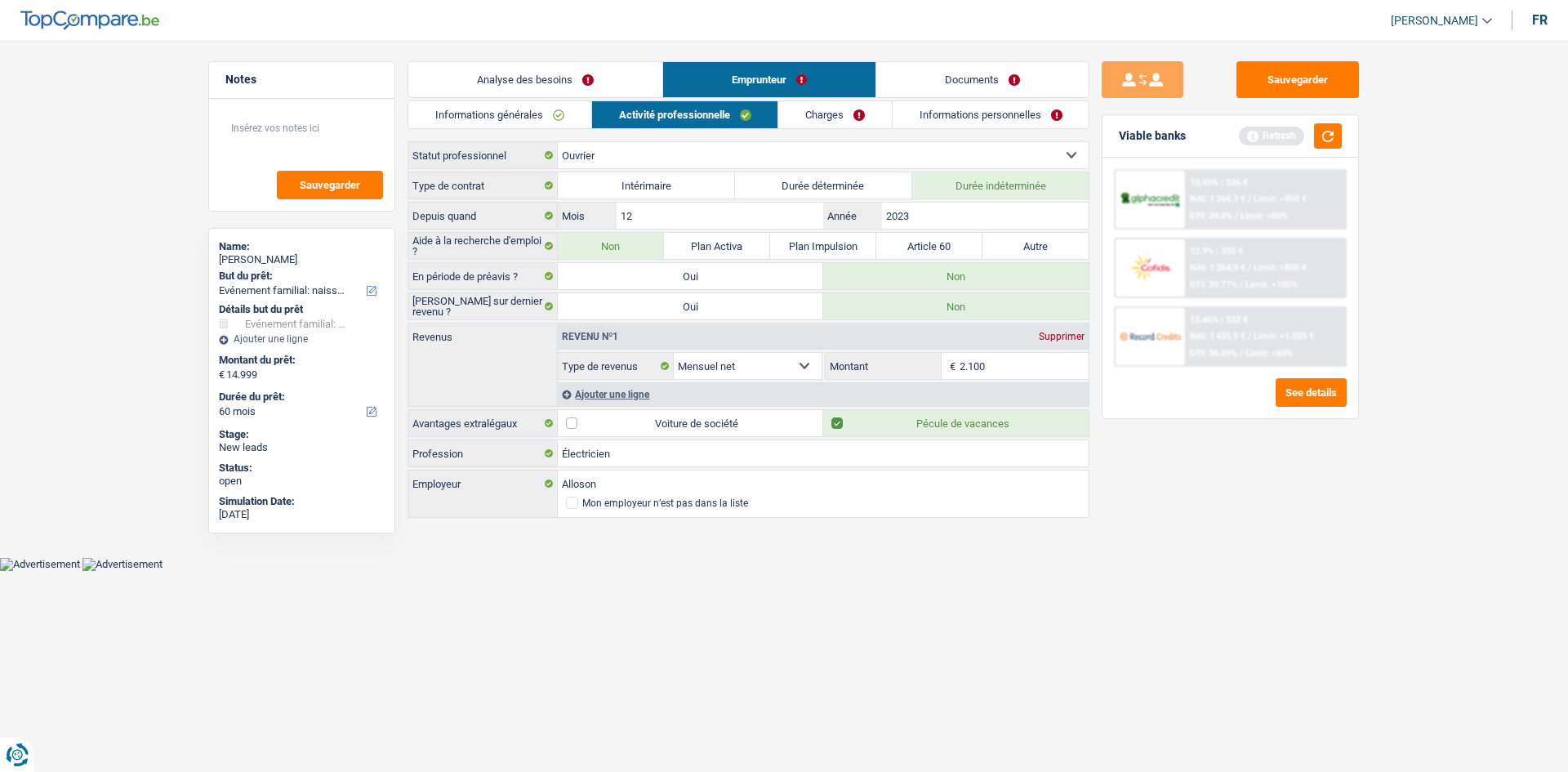 click on "Charges" at bounding box center (835, 114) 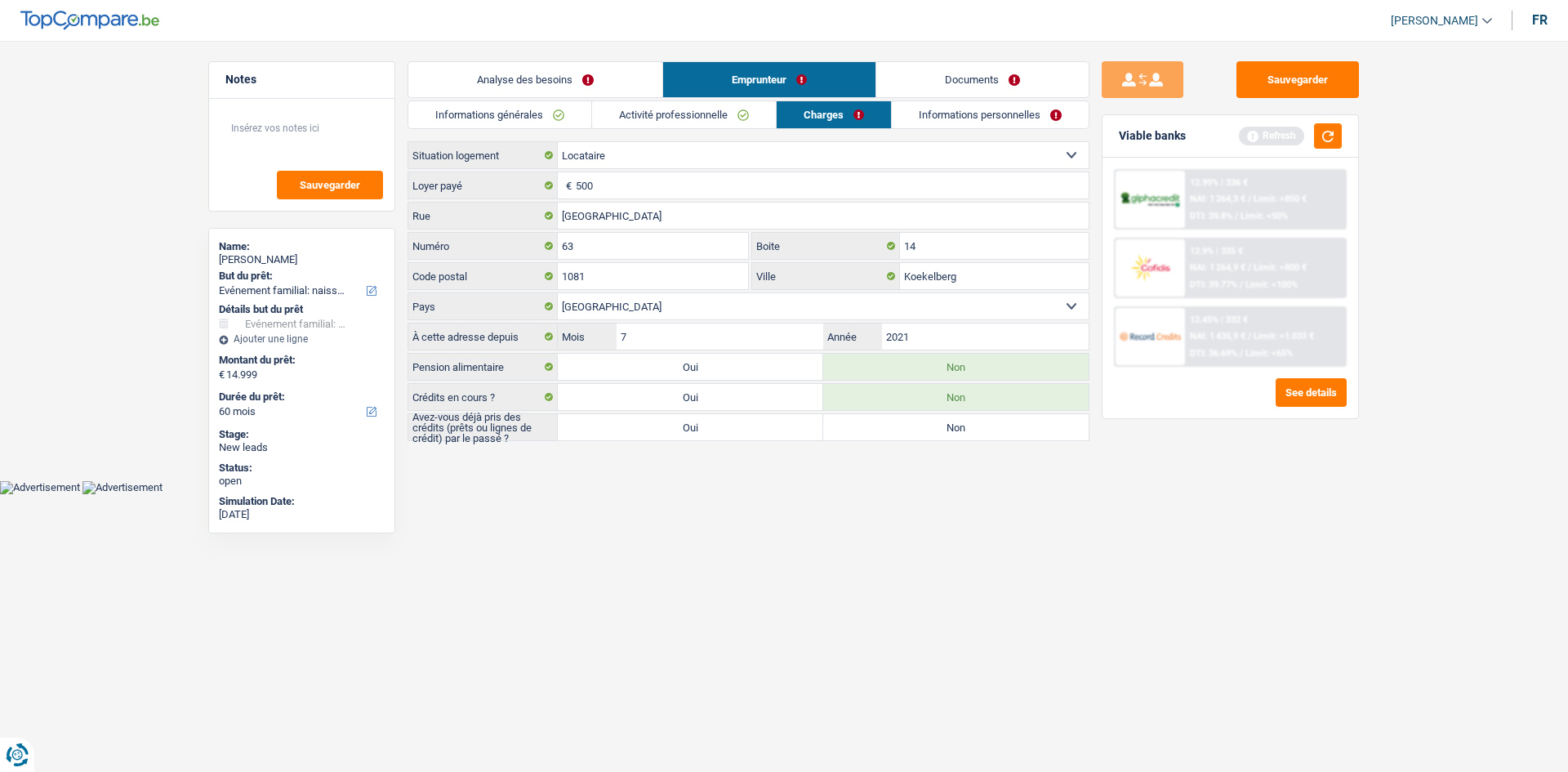 click on "Informations personnelles" at bounding box center (990, 114) 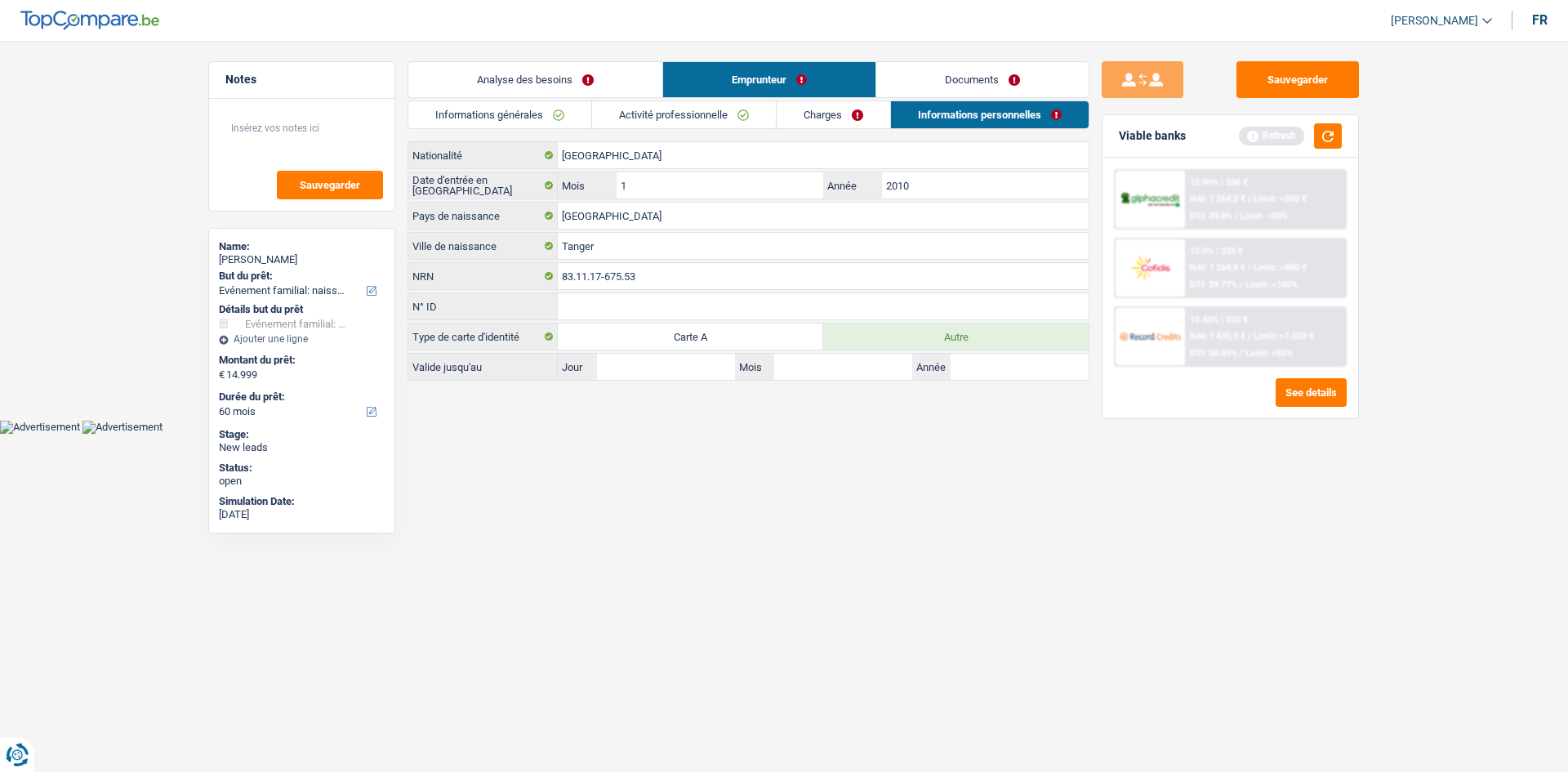click on "Analyse des besoins" at bounding box center [535, 79] 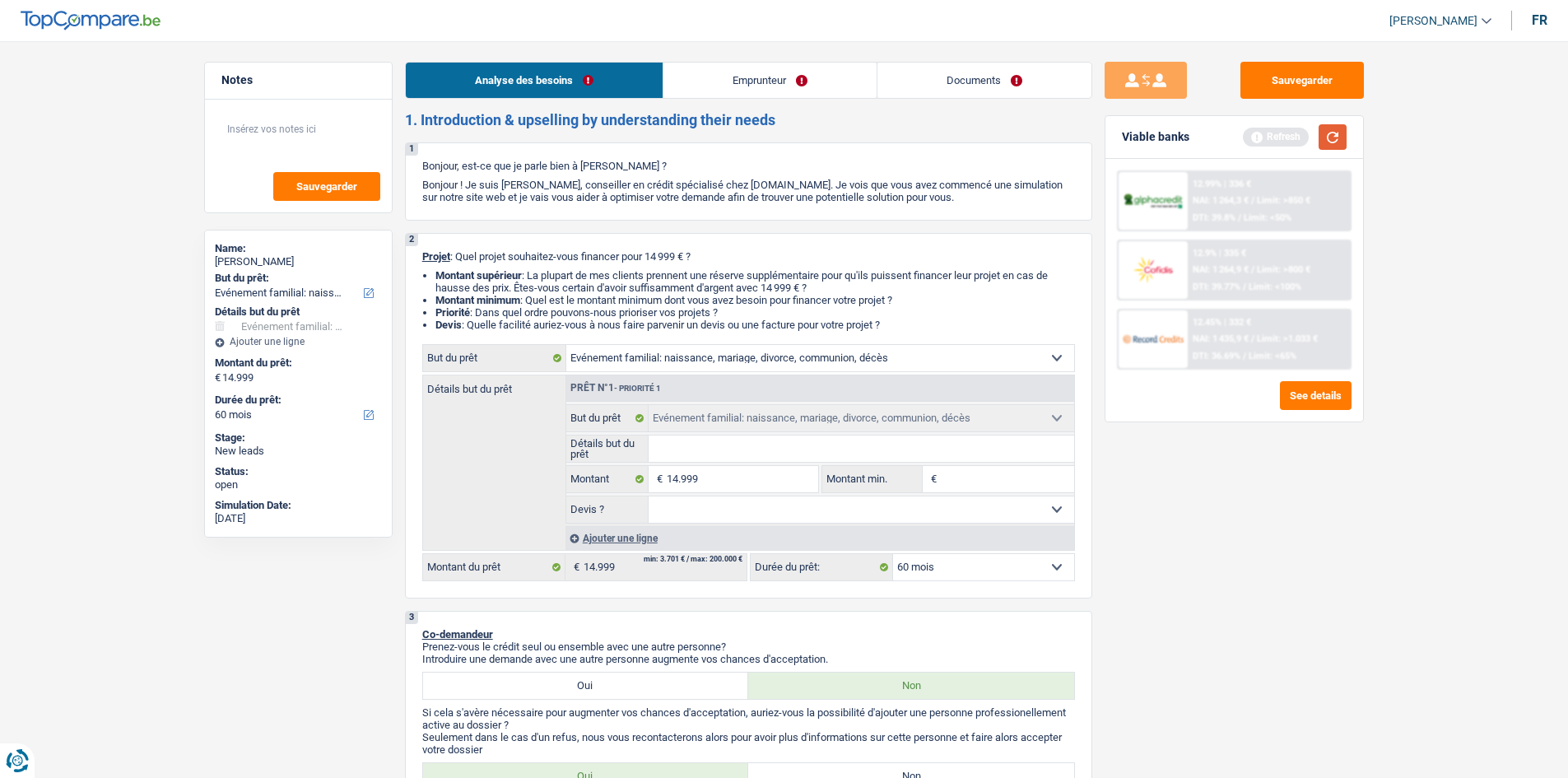 click at bounding box center (1333, 137) 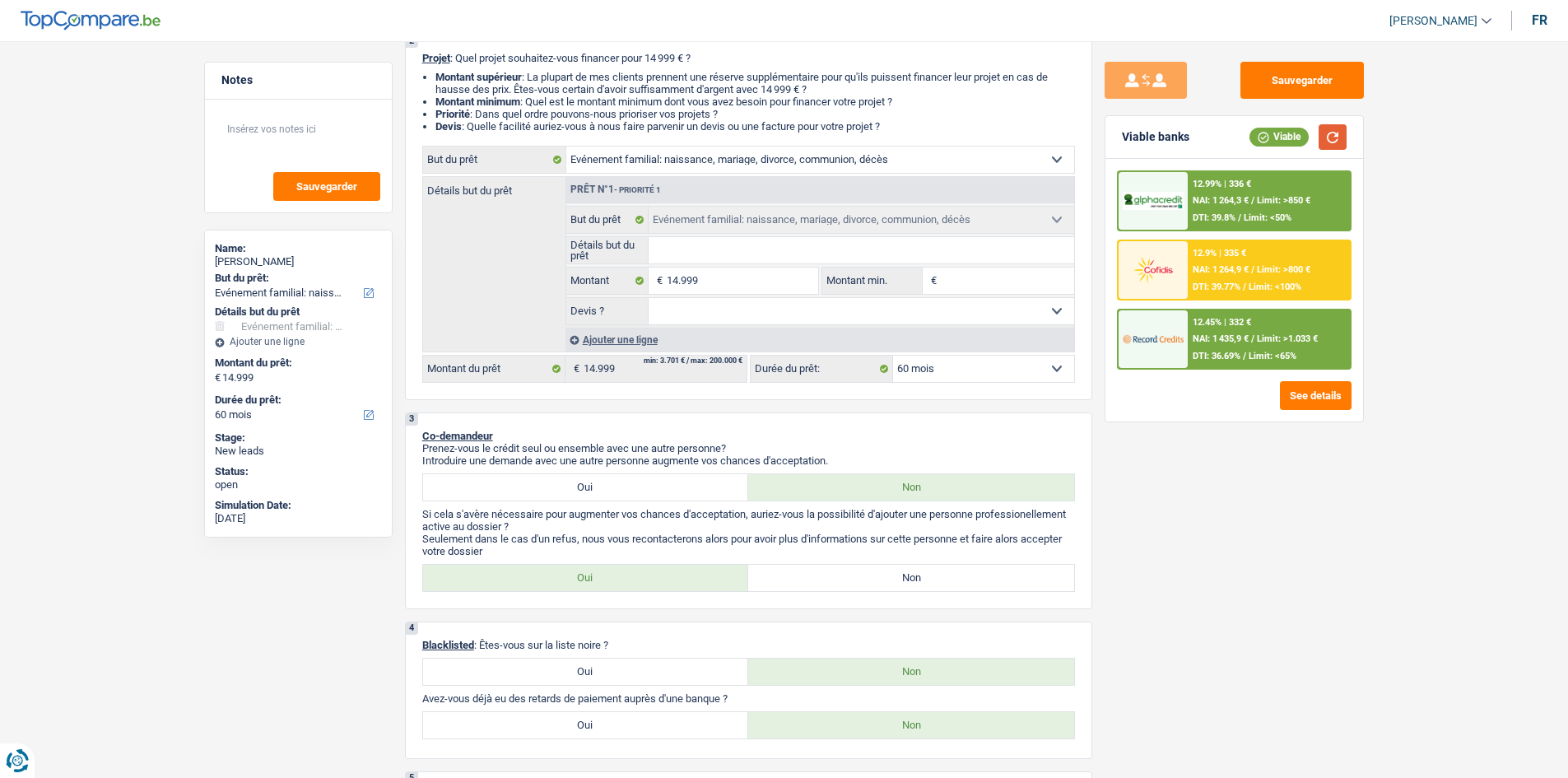 scroll, scrollTop: 0, scrollLeft: 0, axis: both 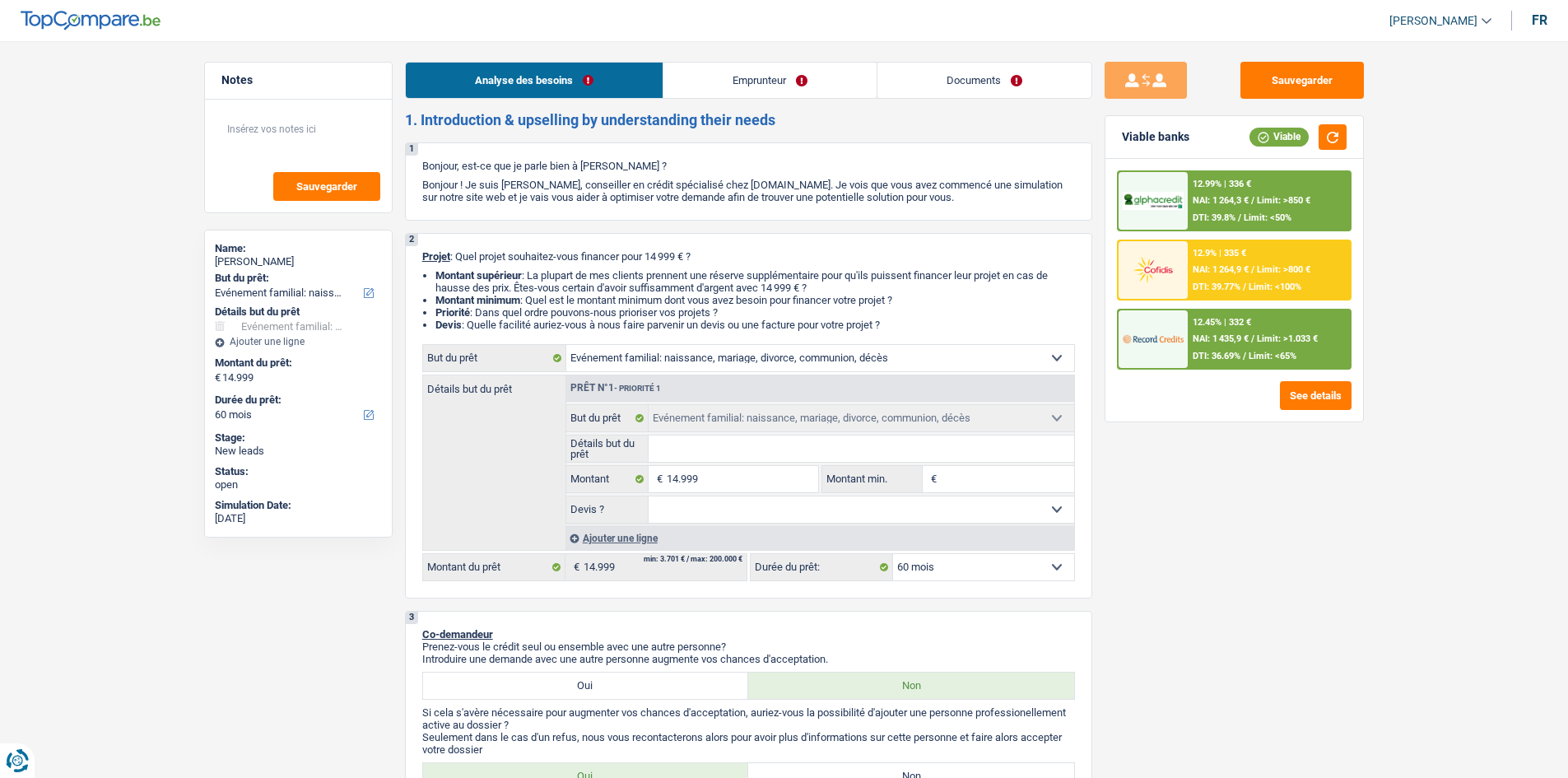 click on "Emprunteur" at bounding box center (770, 80) 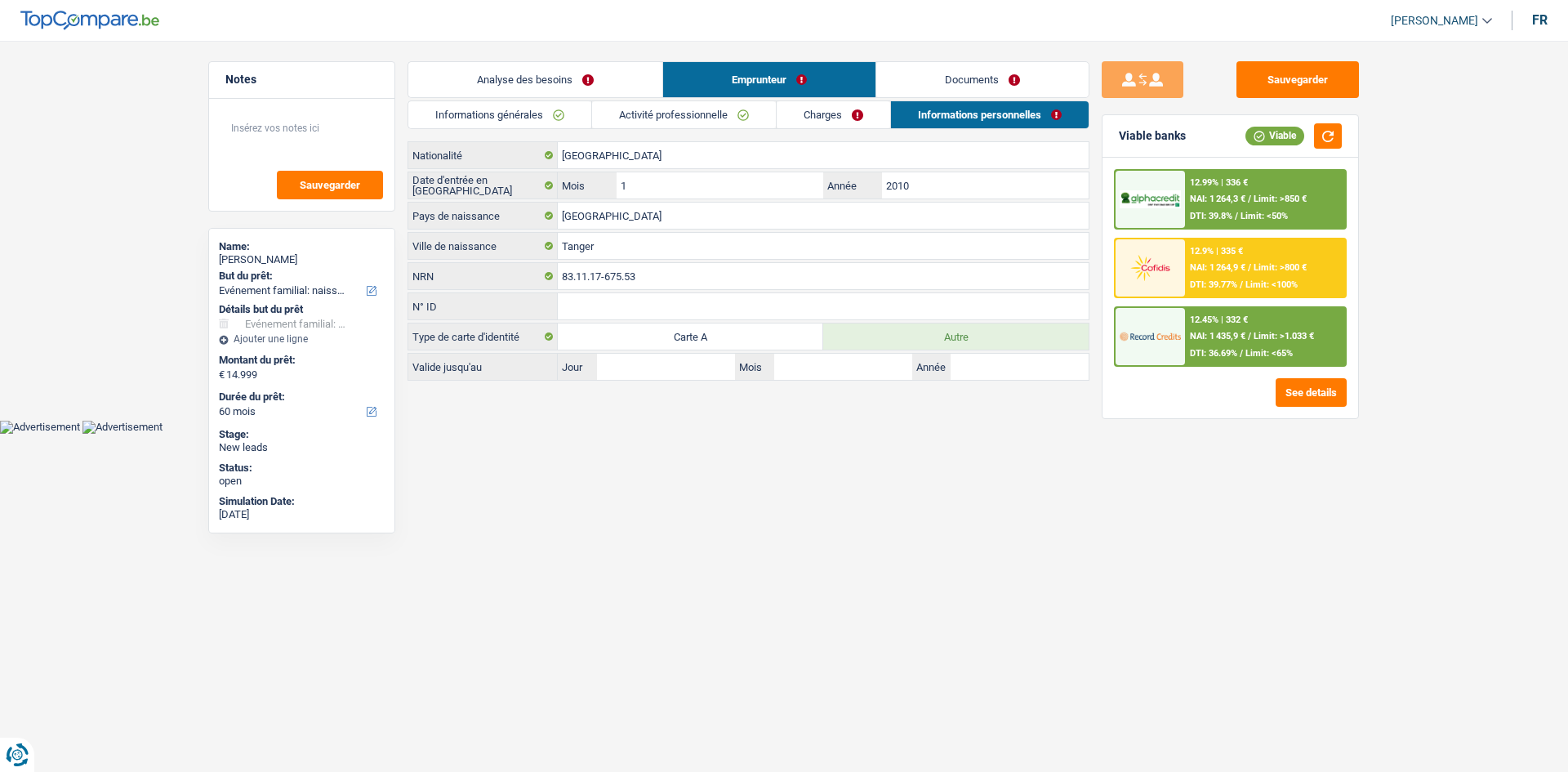 click on "Charges" at bounding box center [833, 114] 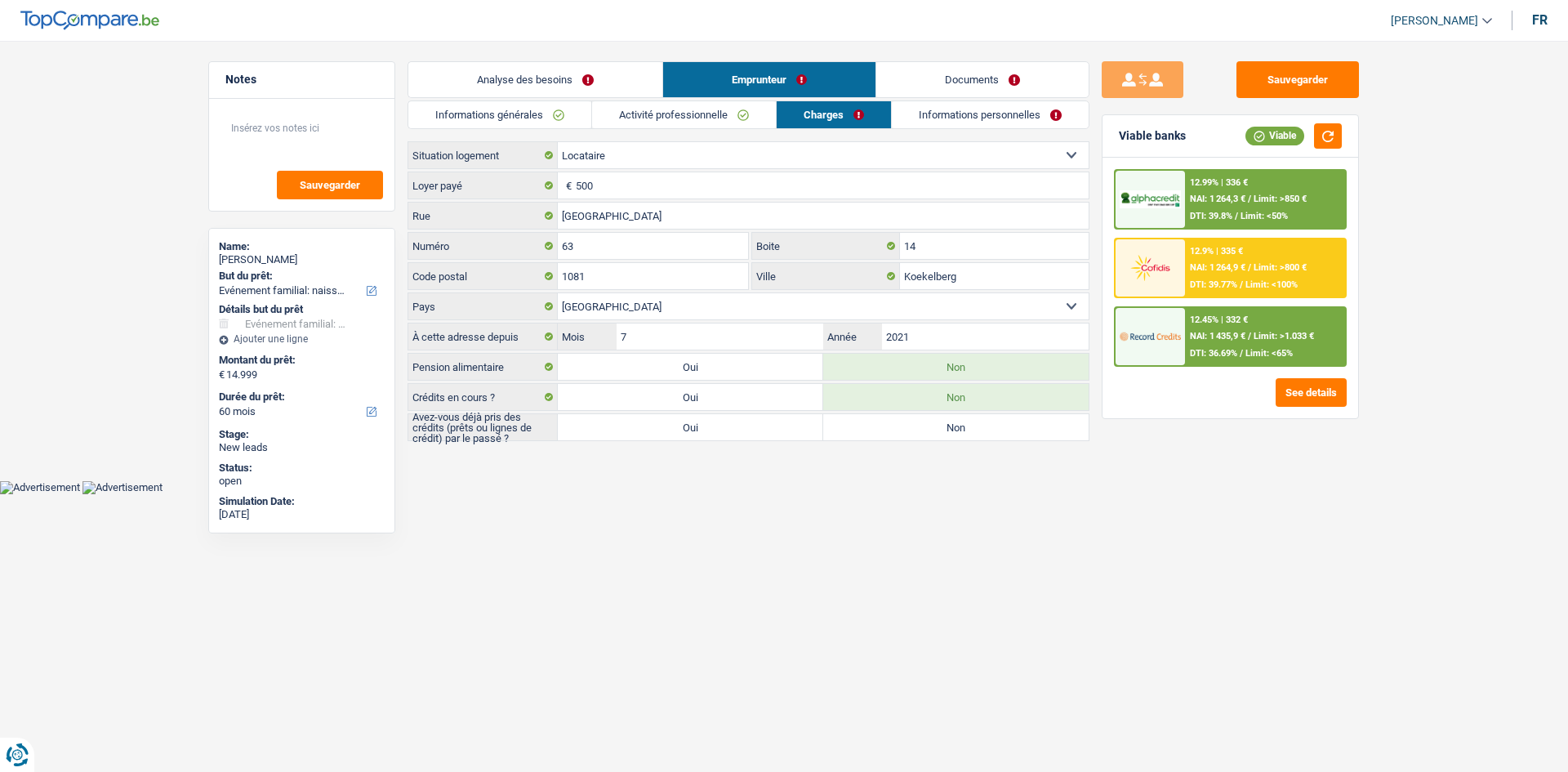 click on "Oui" at bounding box center [690, 427] 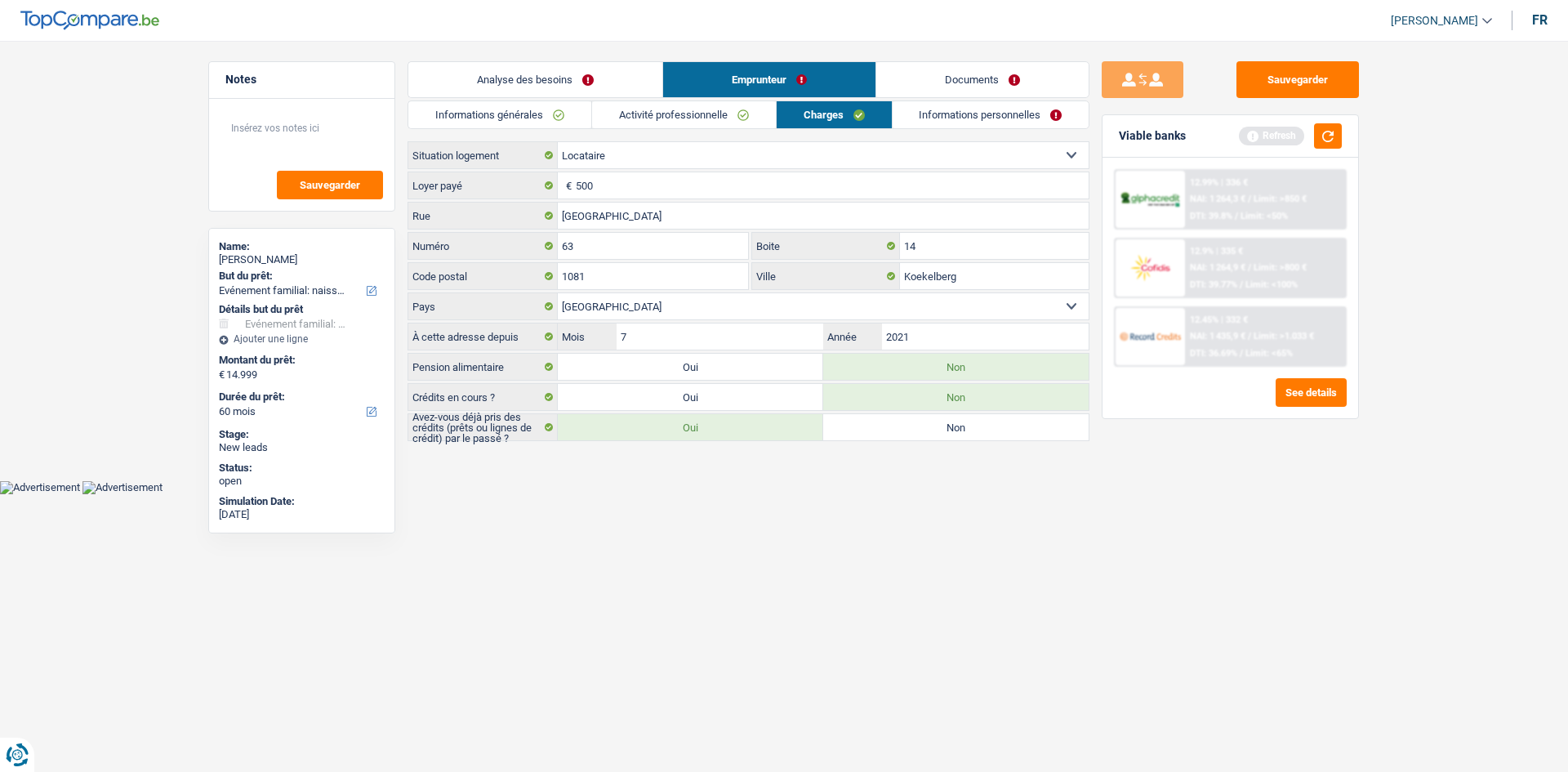 click on "Informations personnelles" at bounding box center (991, 114) 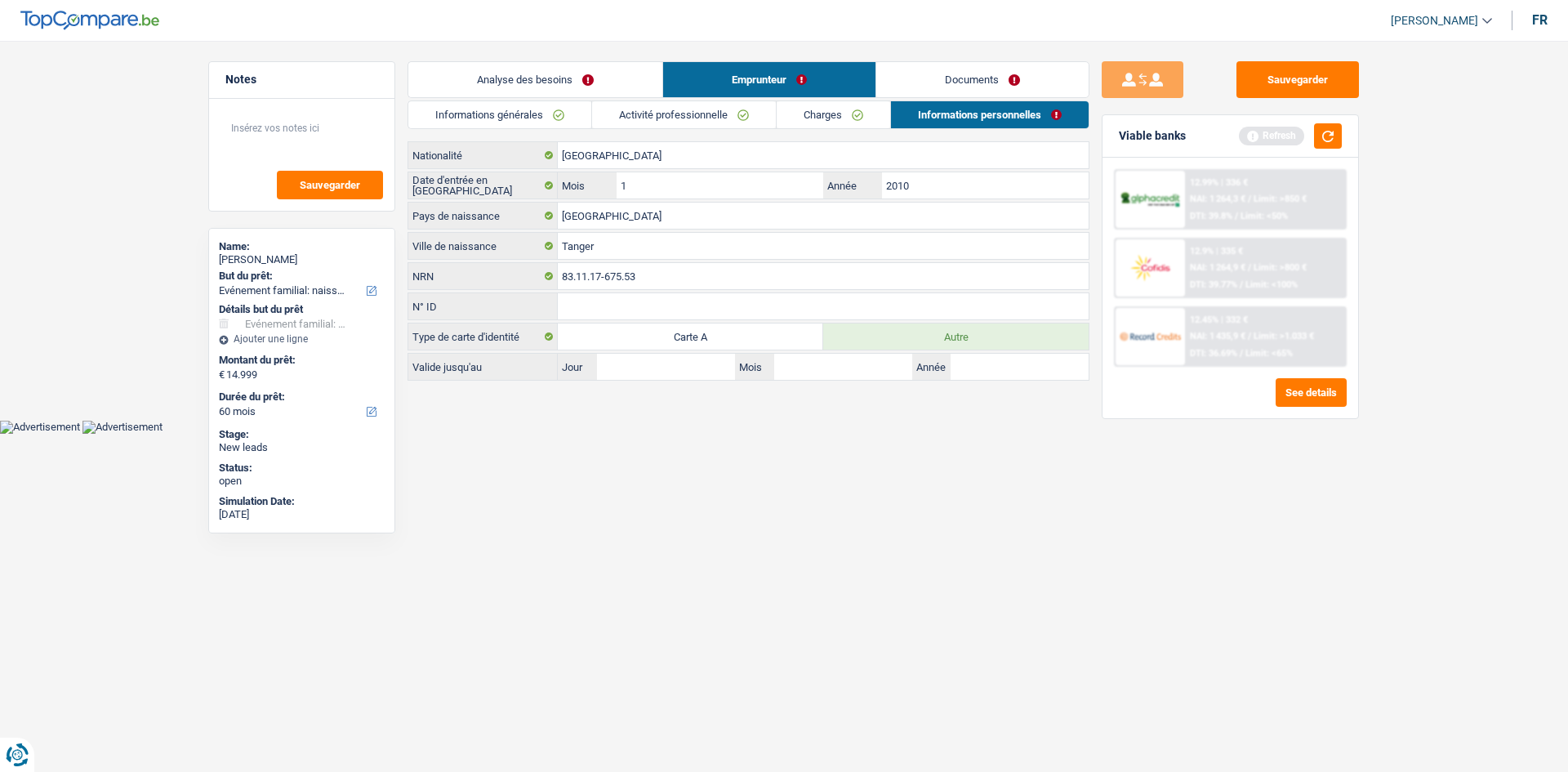 click on "Charges" at bounding box center [833, 114] 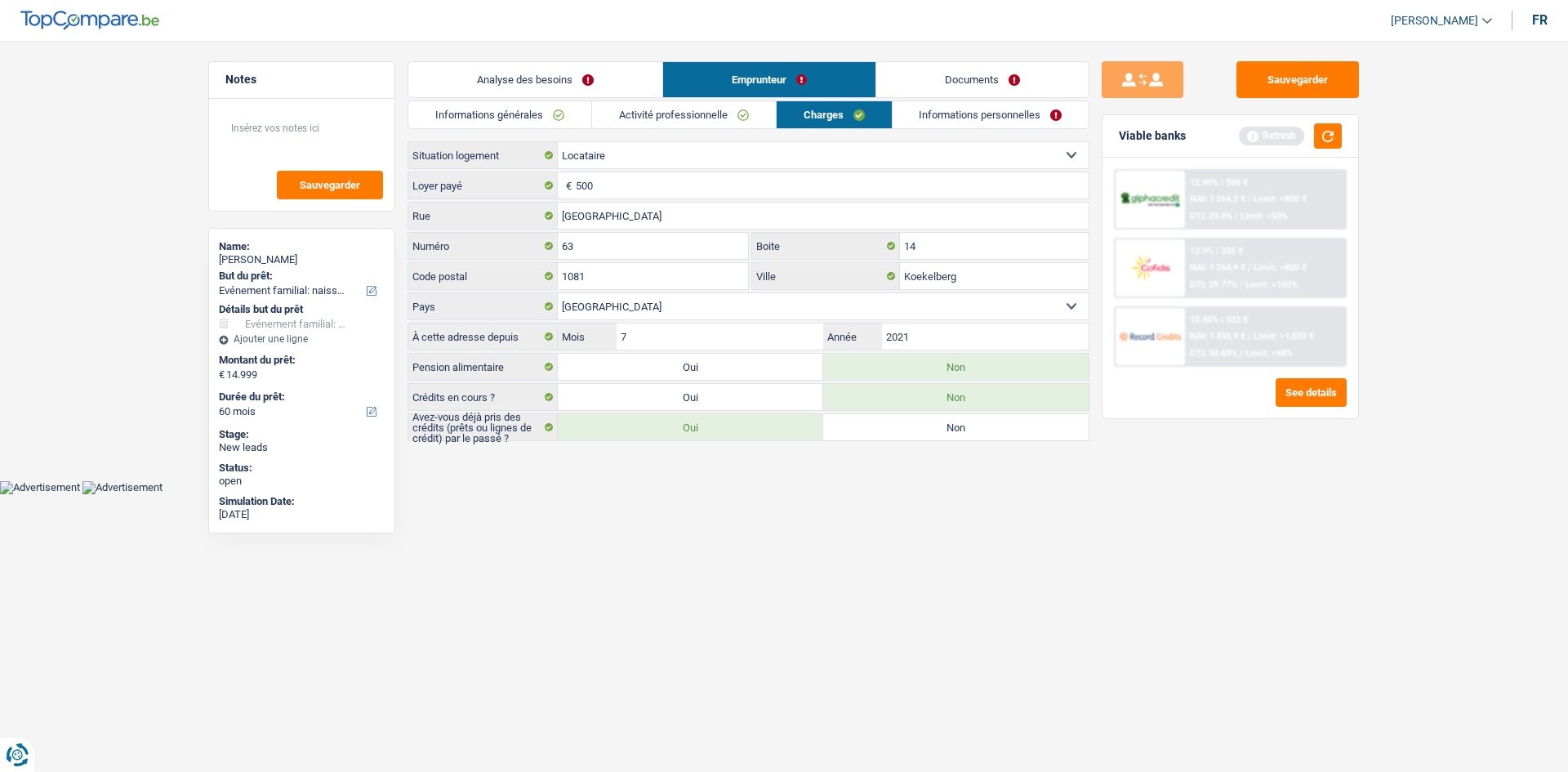 click on "Activité professionnelle" at bounding box center [684, 114] 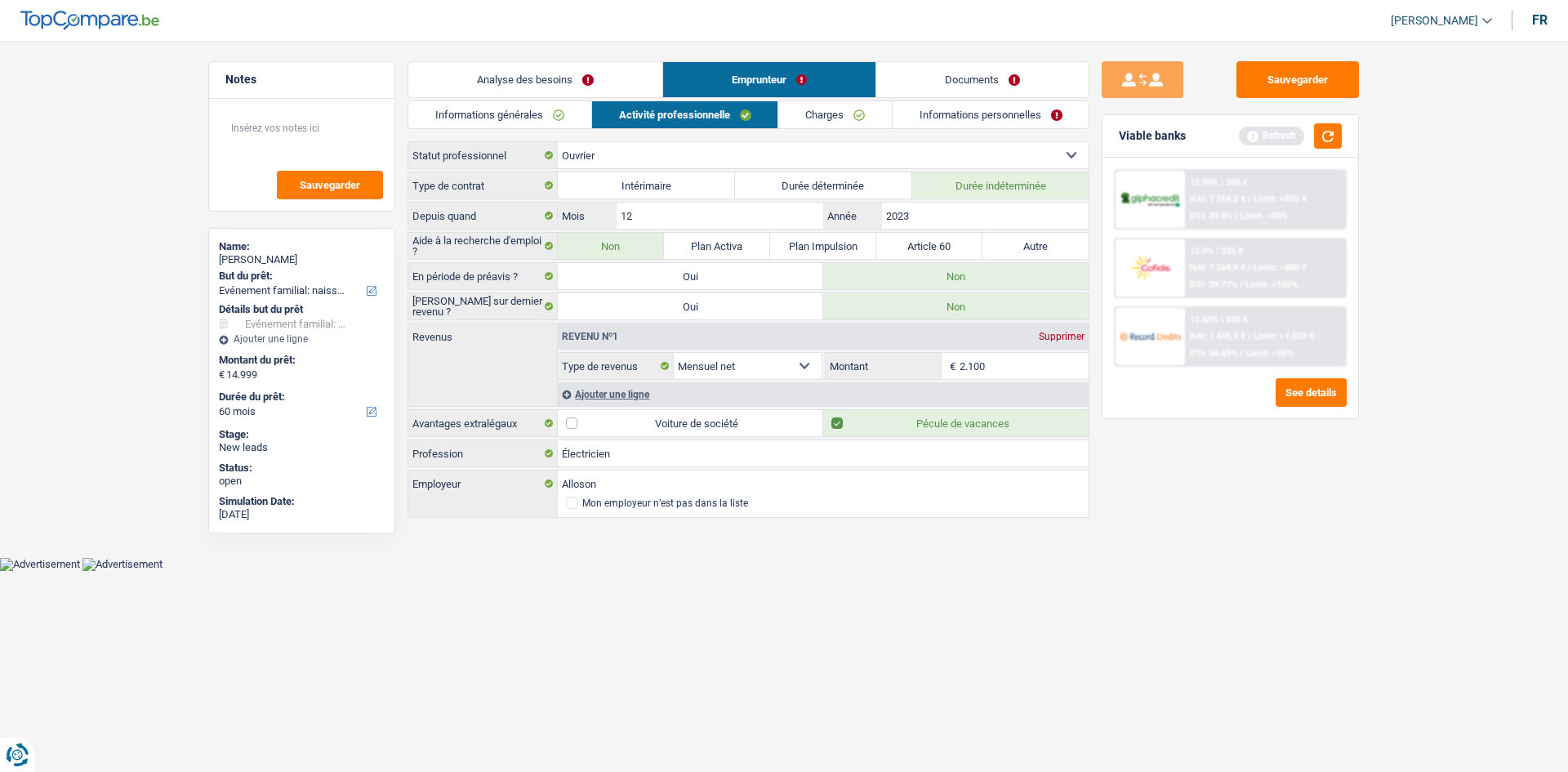 click on "Ajouter une ligne" at bounding box center (823, 394) 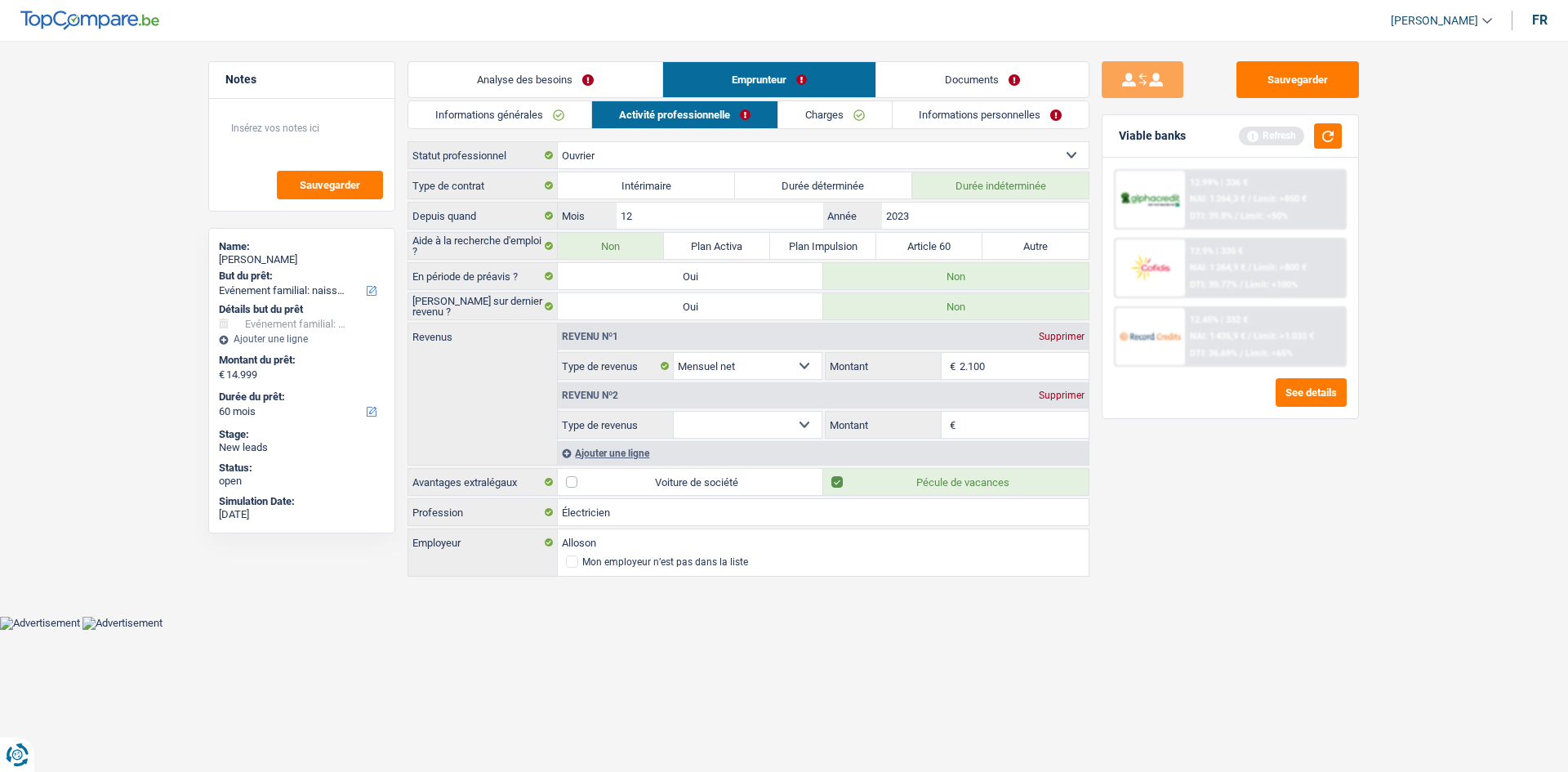 click on "Allocation d'handicap Allocations chômage Allocations familiales Chèques repas Complément d'entreprise Indemnité mutuelle Indépendant complémentaire Mensuel net Pension Pension alimentaire Pension d'invalidité Revenu d'intégration sociale Revenus locatifs Autres revenus
Sélectionner une option" at bounding box center [747, 425] 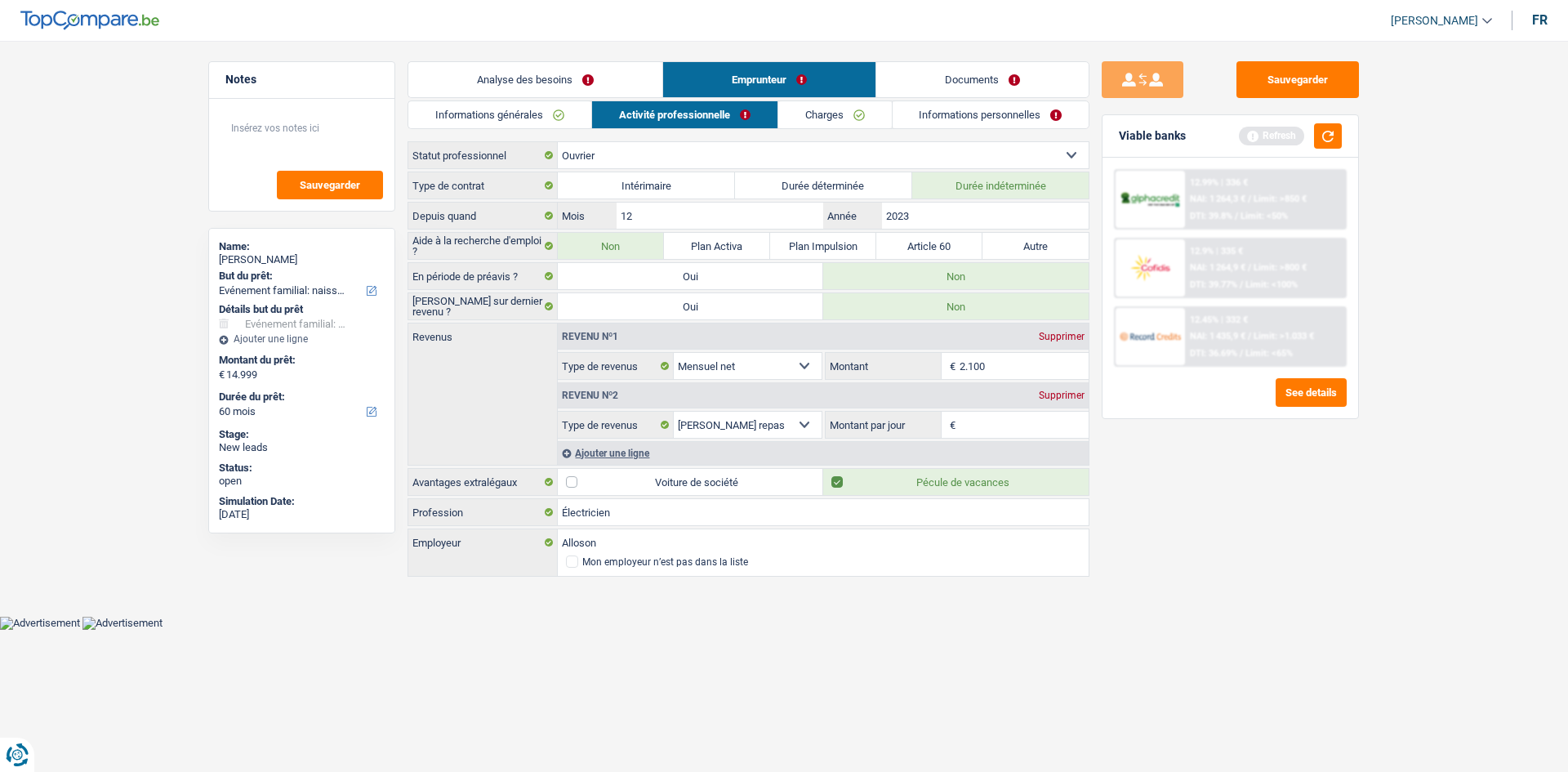 click on "Montant par jour" at bounding box center (1024, 425) 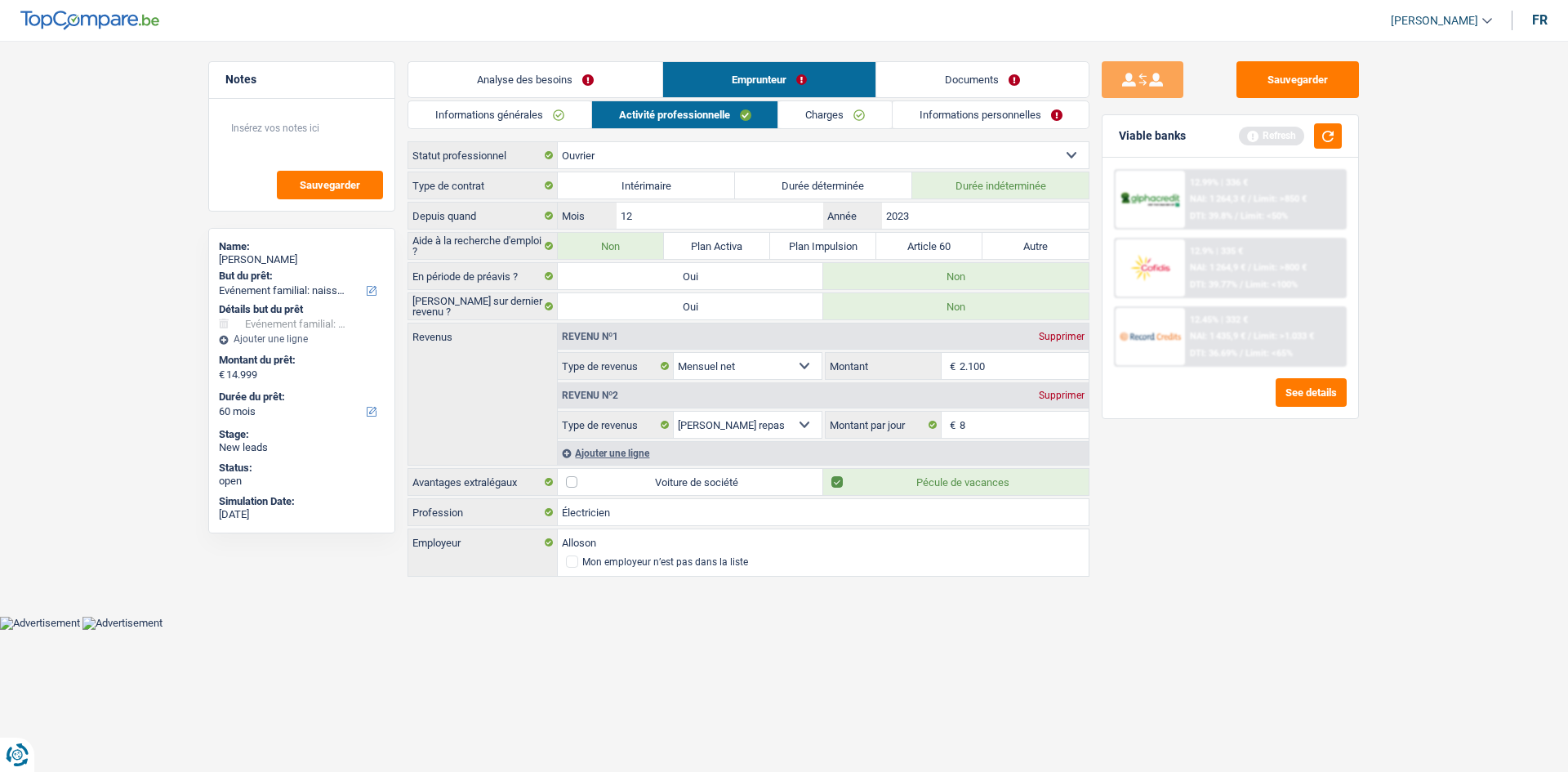 type on "8,0" 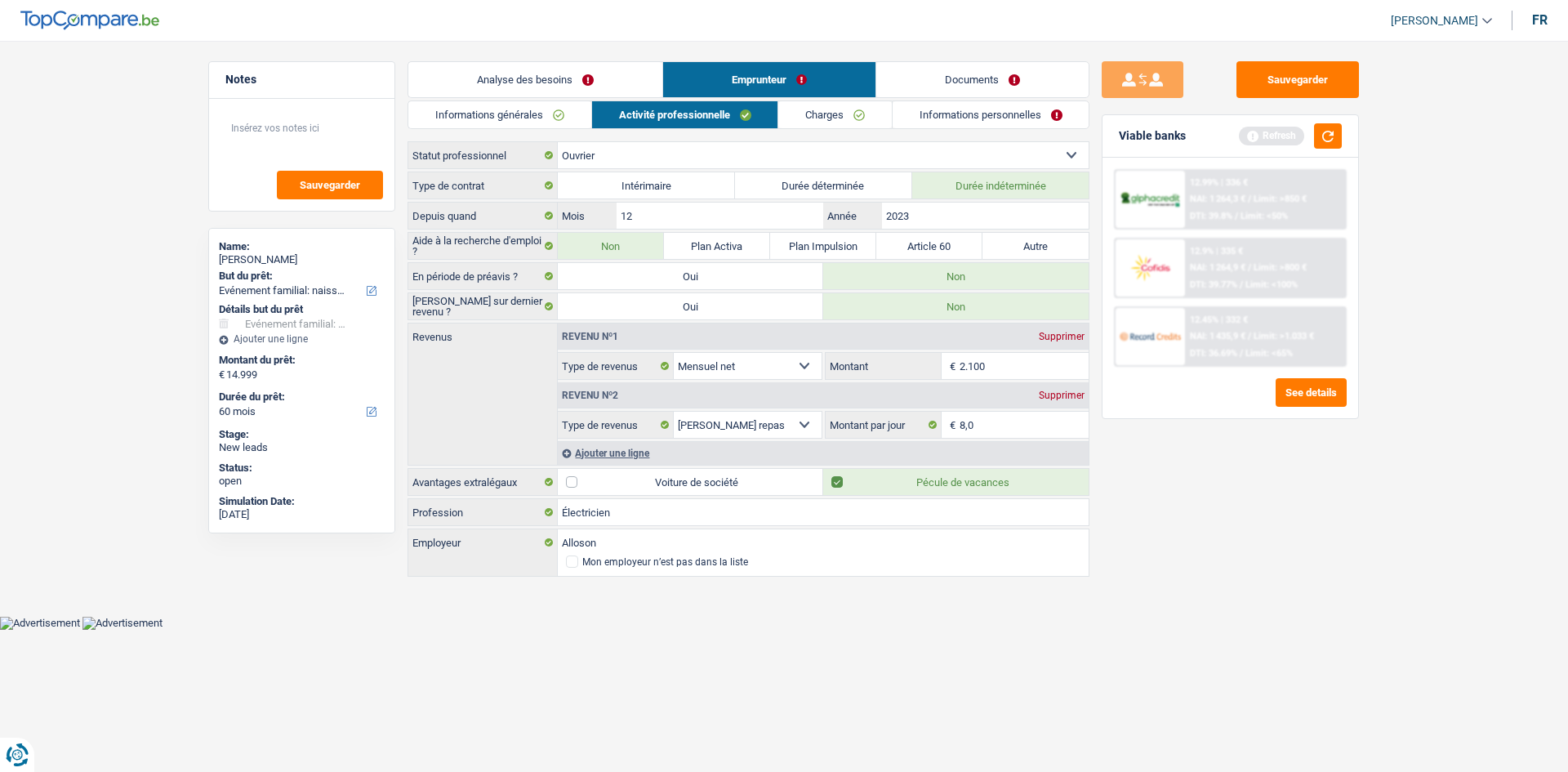click on "Sauvegarder
Viable banks
Refresh
12.99% | 336 €
NAI: 1 264,3 €
/
Limit: >850 €
DTI: 39.8%
/
Limit: <50%
12.9% | 335 €
NAI: 1 264,9 €
/
Limit: >800 €
DTI: 39.77%
/
Limit: <100%
/       /" at bounding box center [1230, 401] 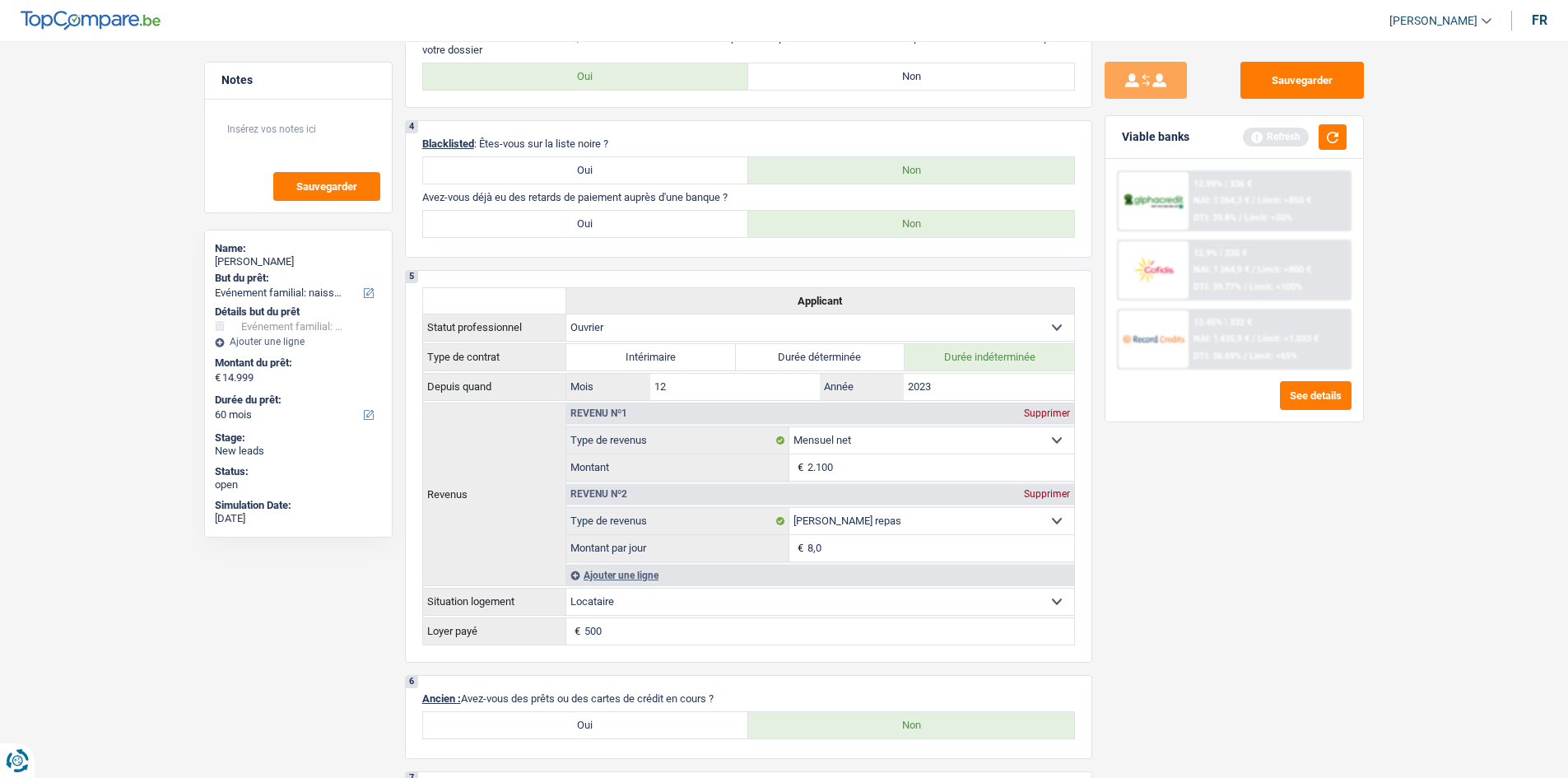 scroll, scrollTop: 823, scrollLeft: 0, axis: vertical 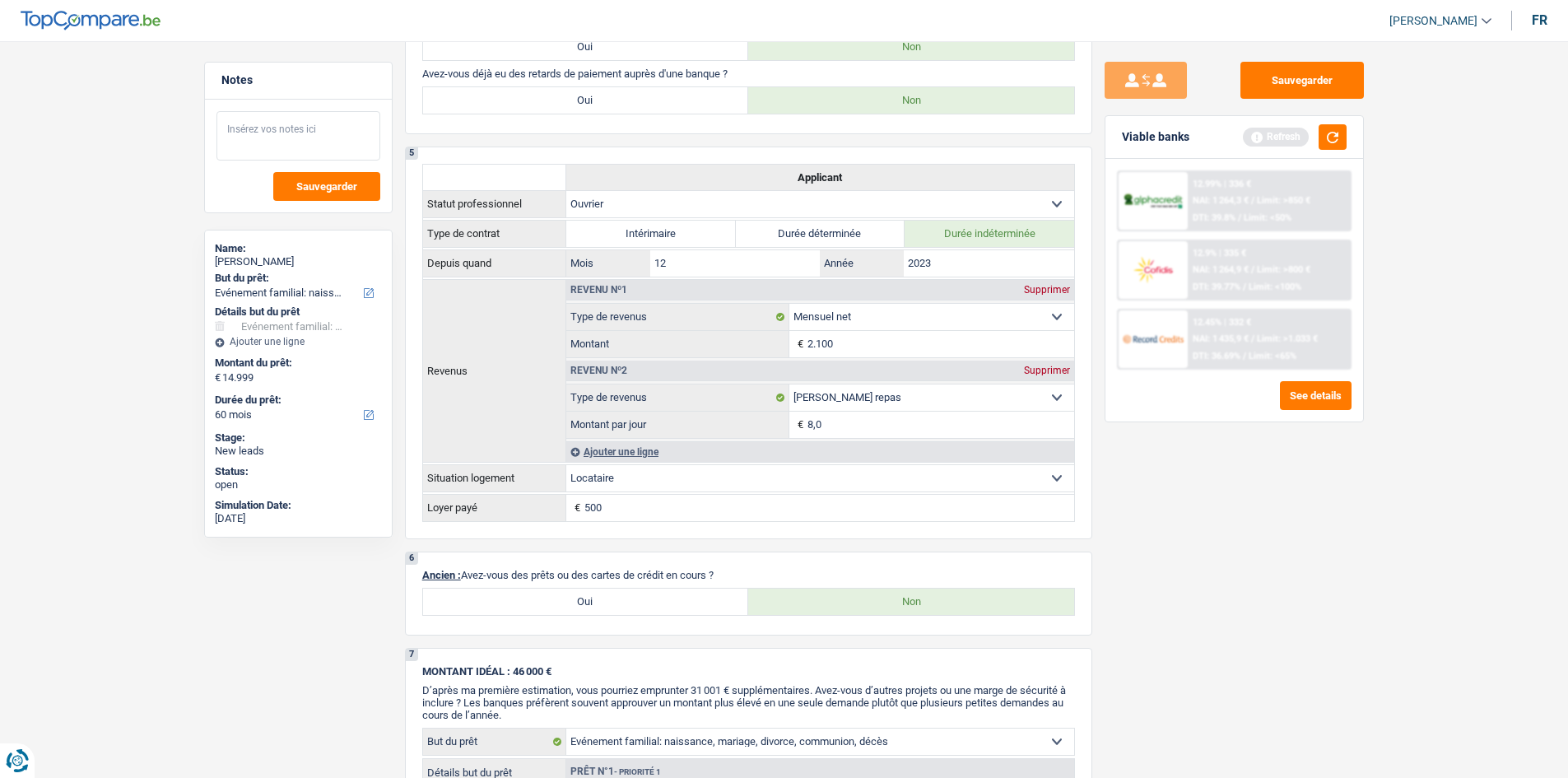 click at bounding box center (298, 136) 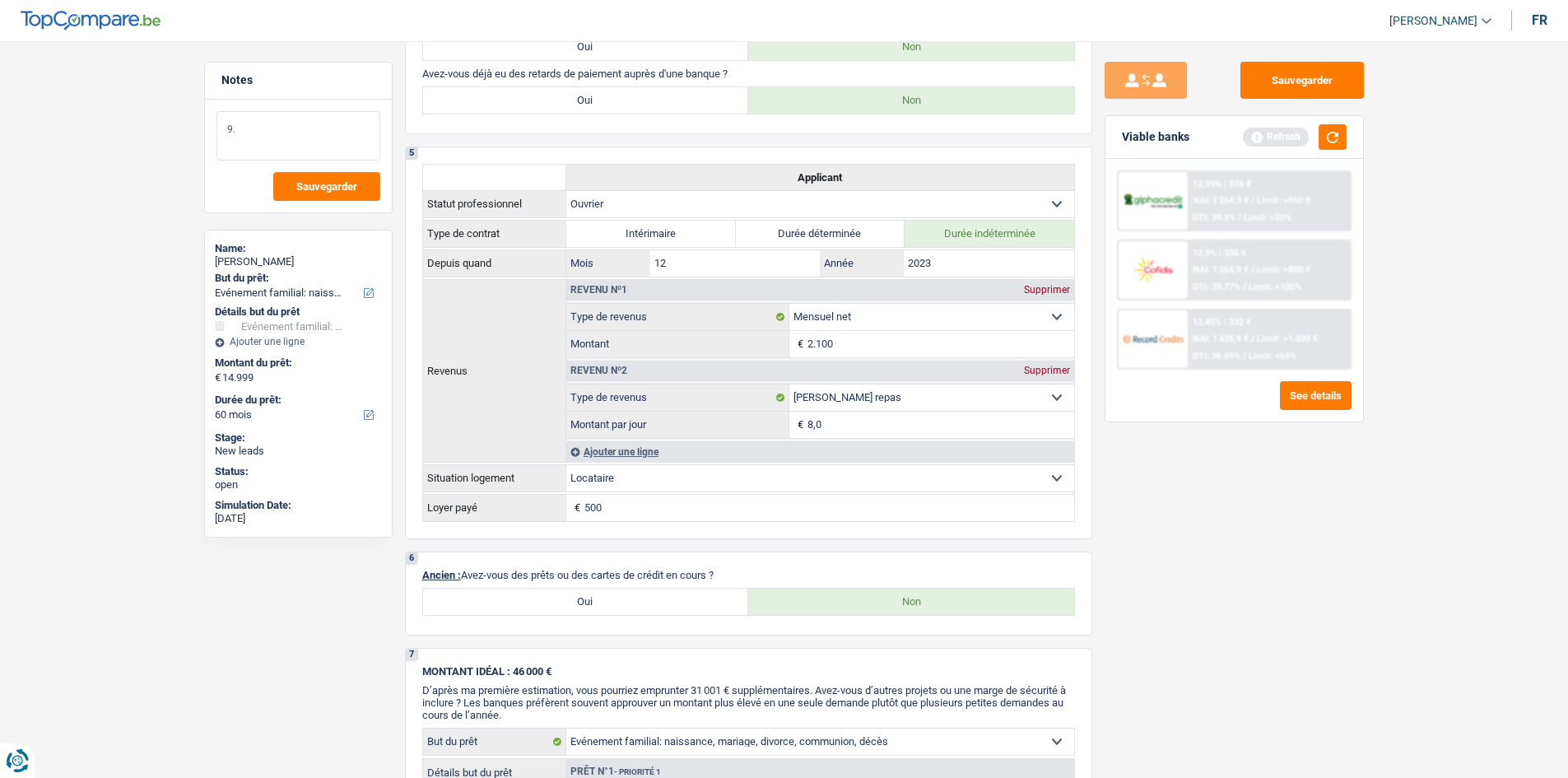 type on "9" 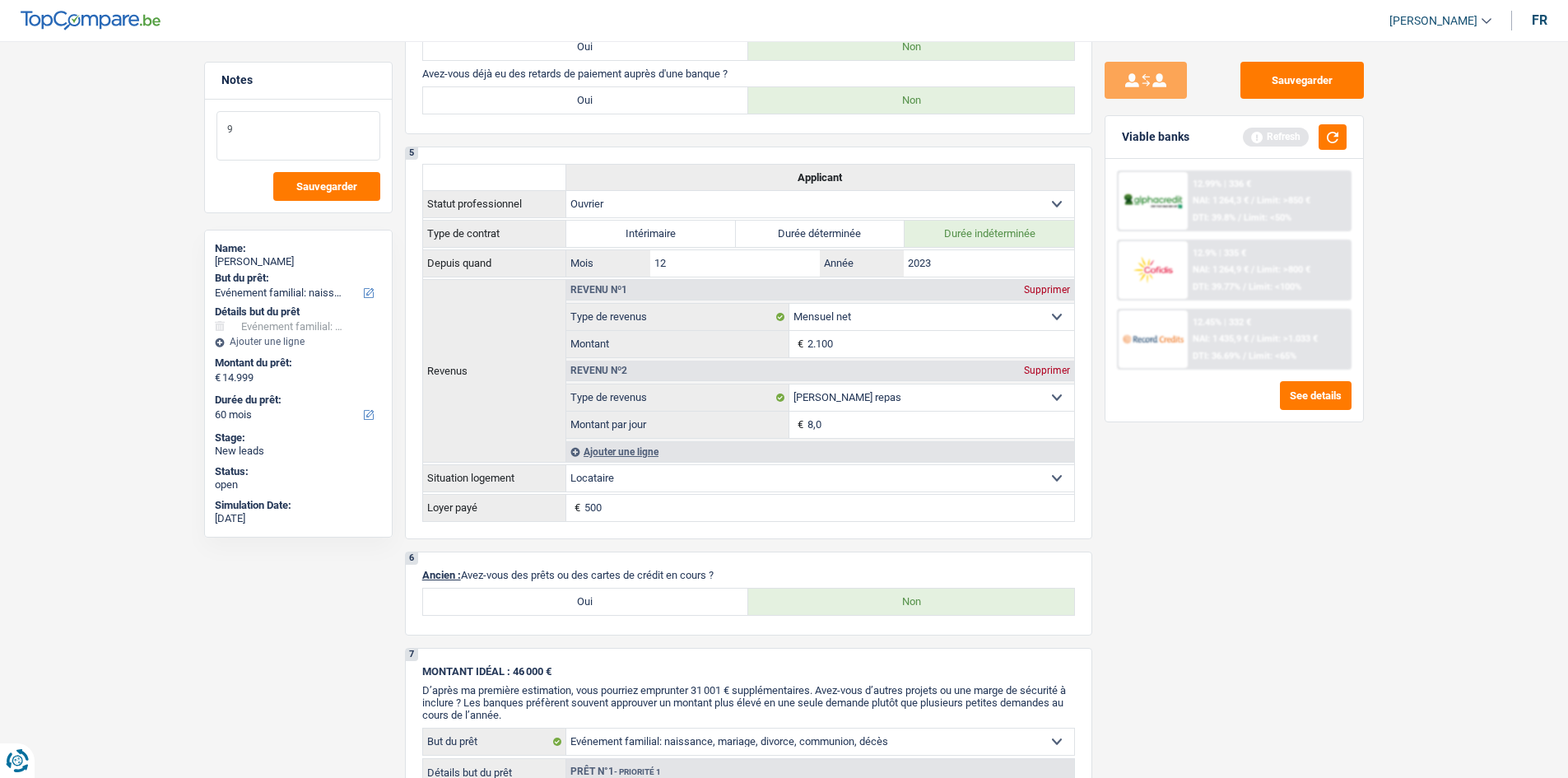 type 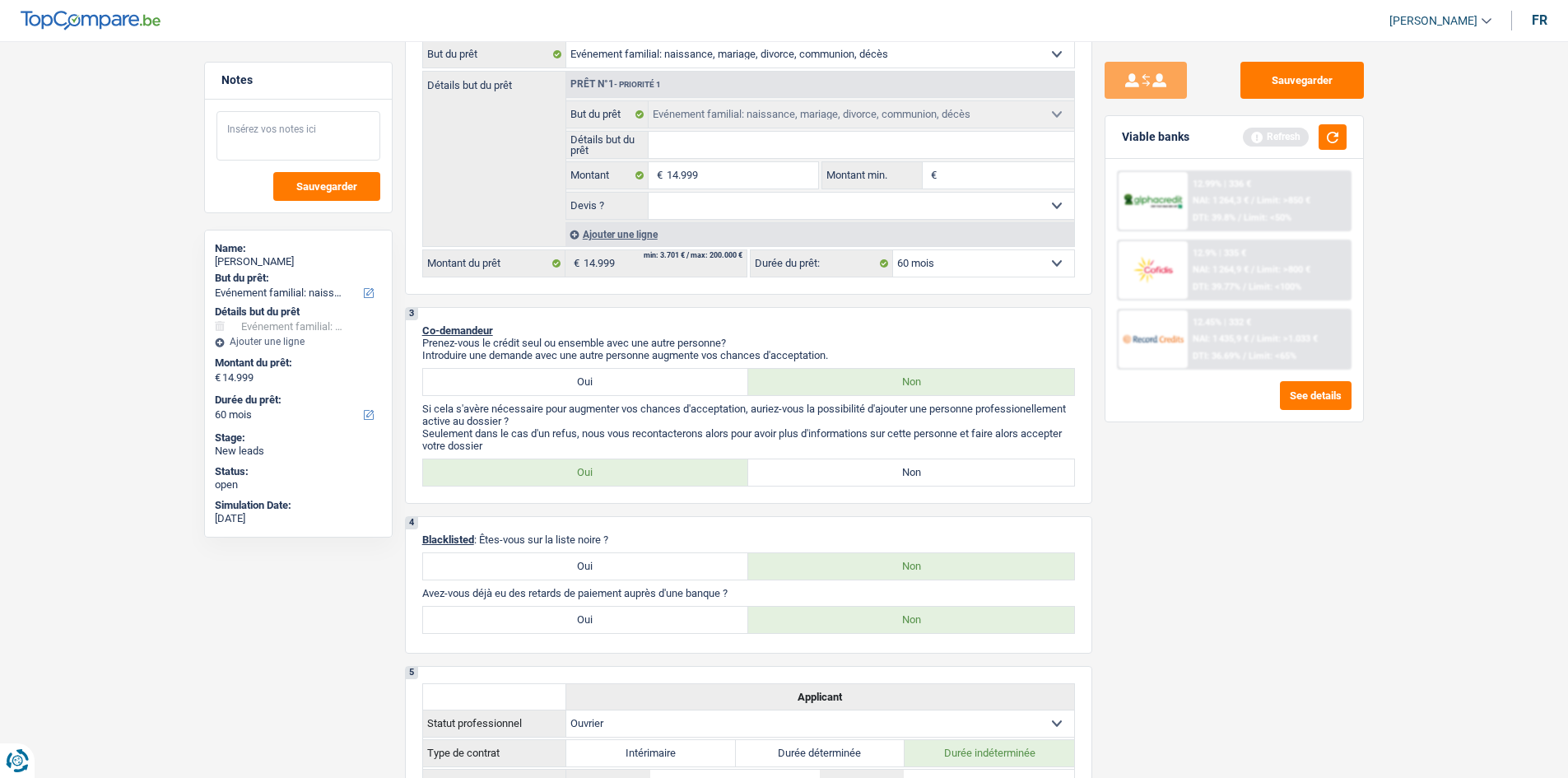 scroll, scrollTop: 329, scrollLeft: 0, axis: vertical 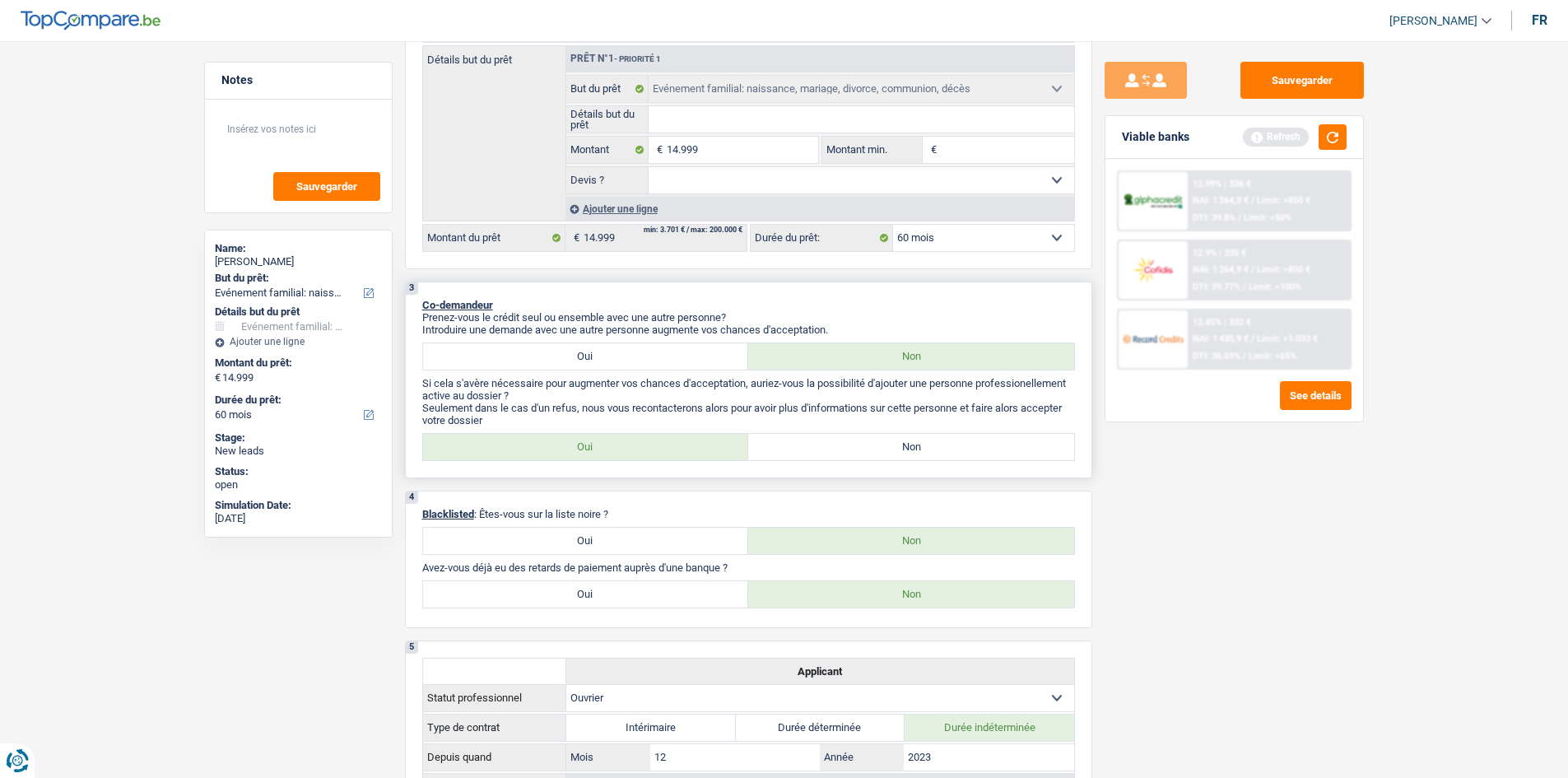 click on "3   Co-demandeur   Prenez-vous le crédit seul ou ensemble avec une autre personne?  Introduire une demande avec une autre personne augmente vos chances d'acceptation.
Oui
Non
Si cela s'avère nécessaire pour augmenter vos chances d'acceptation, auriez-vous la possibilité d'ajouter une personne professionellement active au dossier ? Seulement dans le cas d'un refus, nous vous recontacterons alors pour avoir plus d'informations sur cette personne et faire alors accepter votre dossier
Oui
Non
Tous les champs sont obligatoires. Veuillez sélectionner une option" at bounding box center (748, 380) 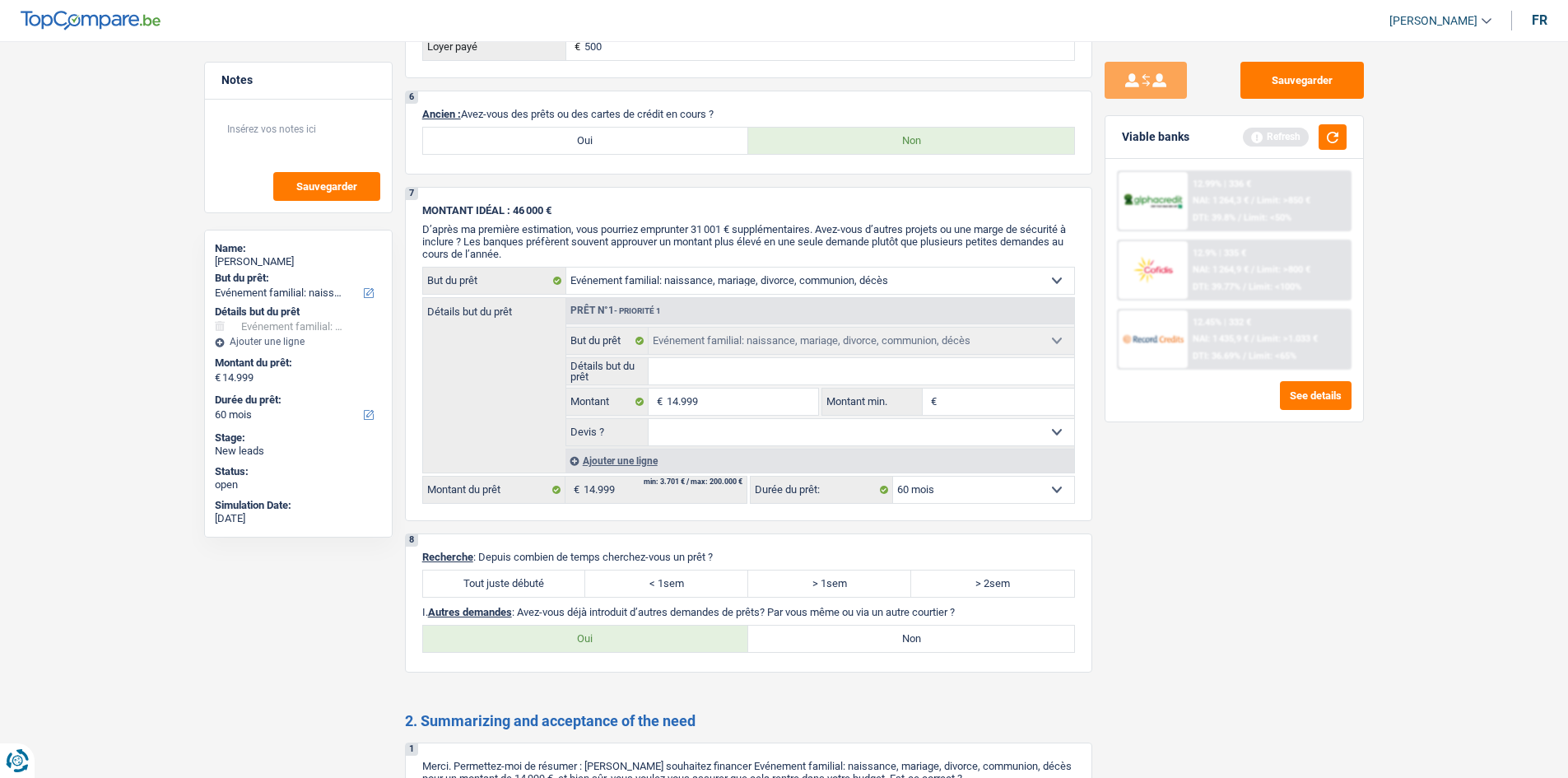 scroll, scrollTop: 1400, scrollLeft: 0, axis: vertical 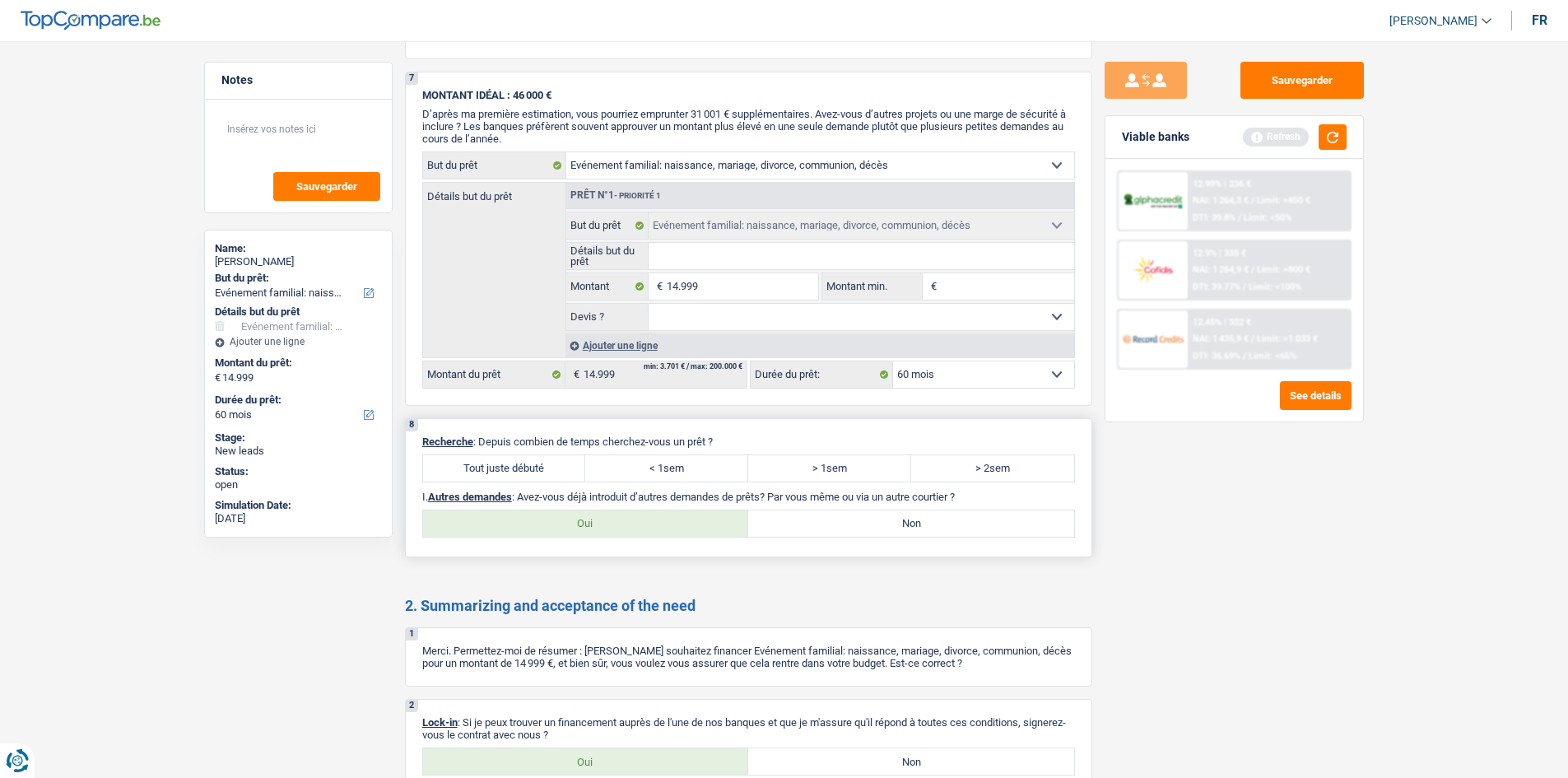 click on "Tout juste débuté" at bounding box center (505, 468) 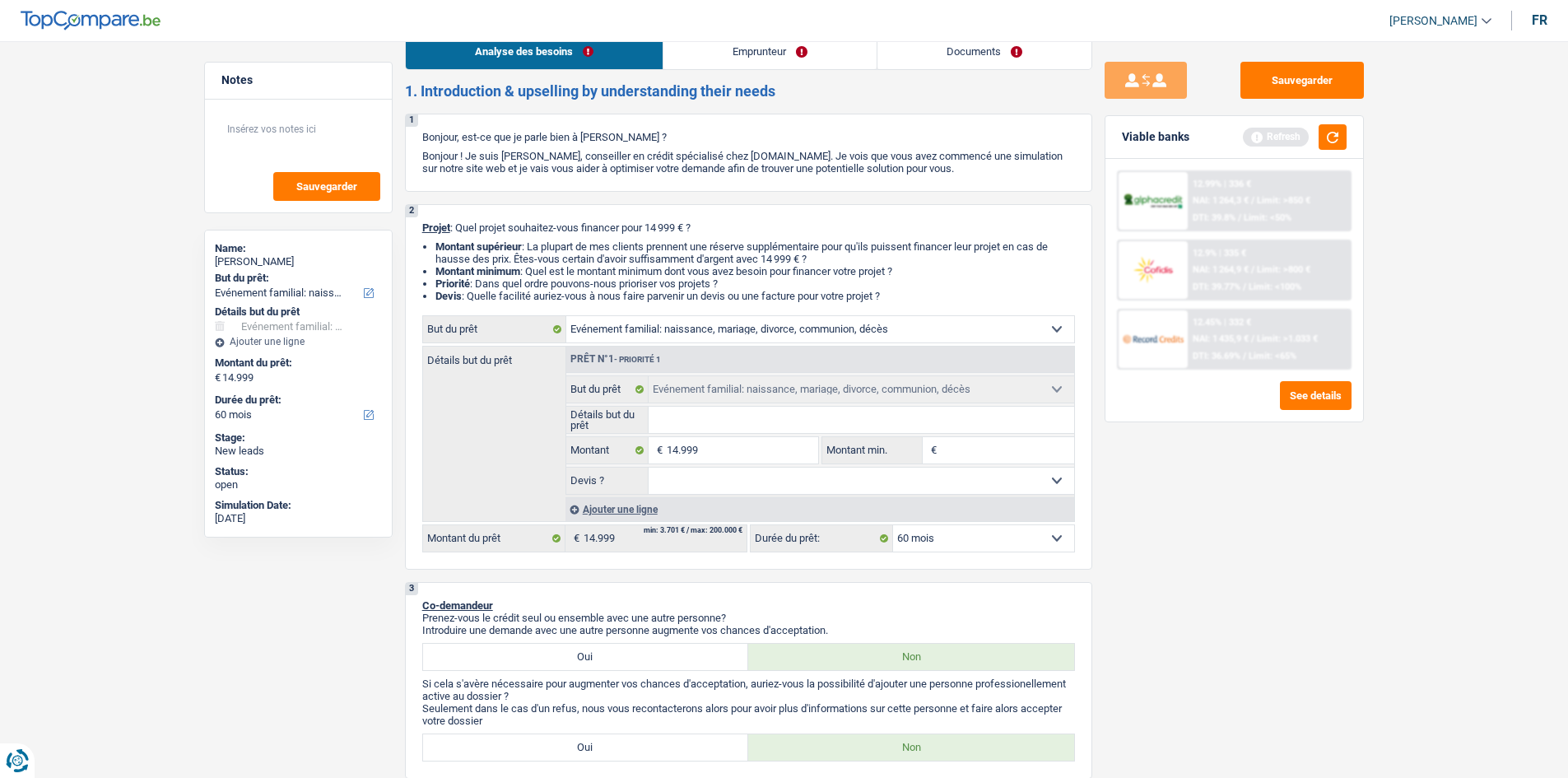 scroll, scrollTop: 0, scrollLeft: 0, axis: both 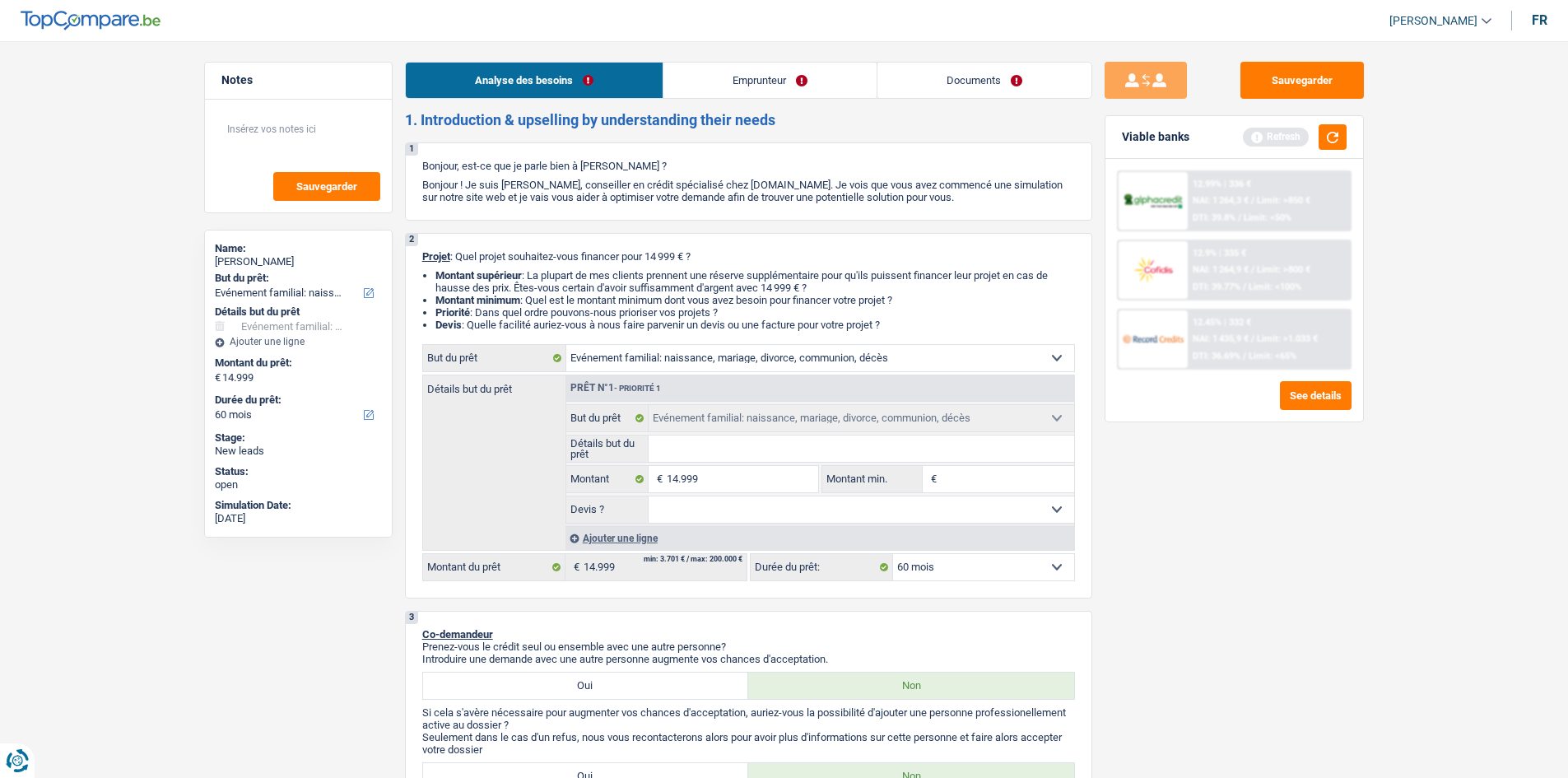 click on "Emprunteur" at bounding box center (770, 80) 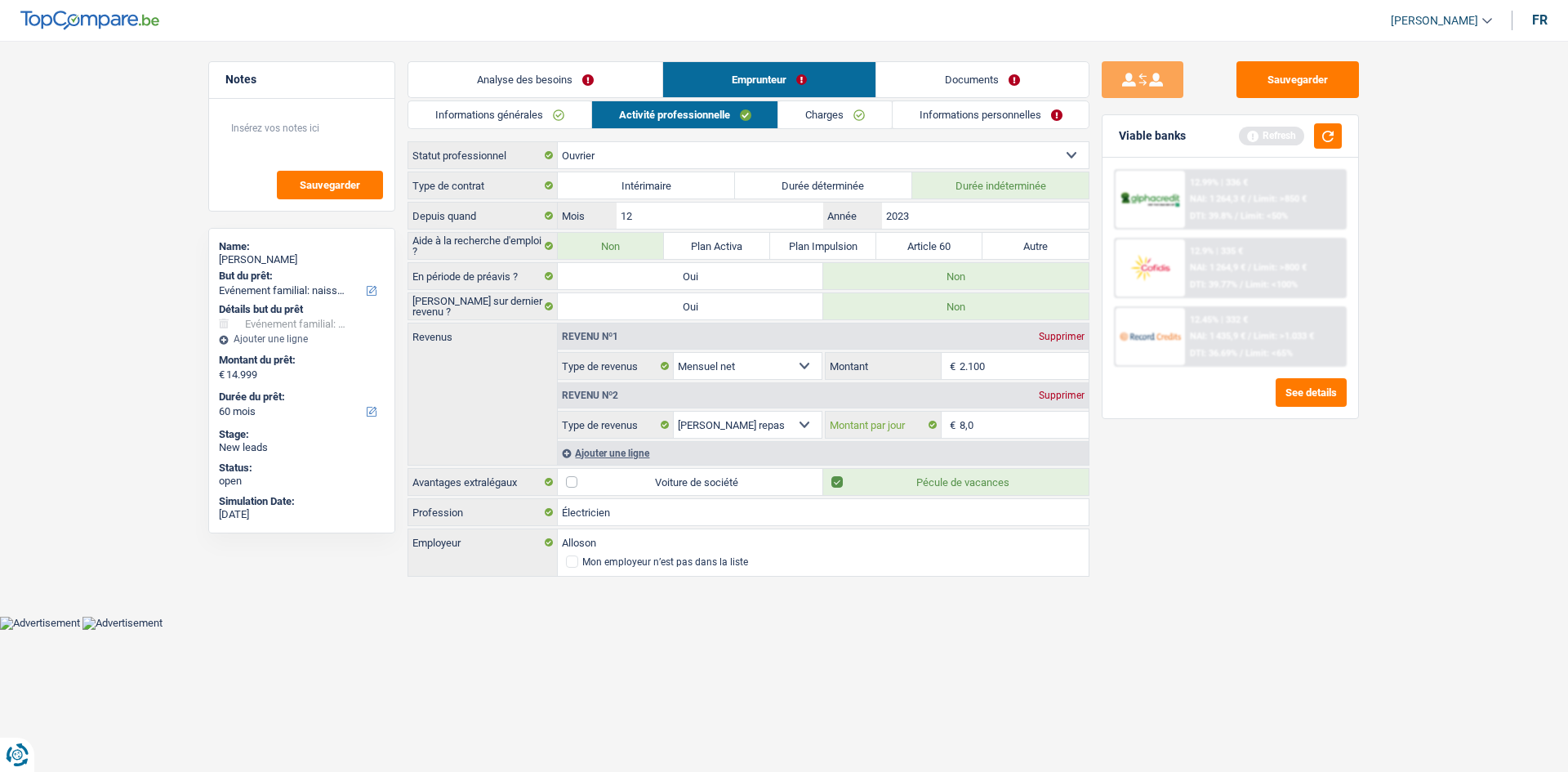 click on "8,0" at bounding box center (1024, 425) 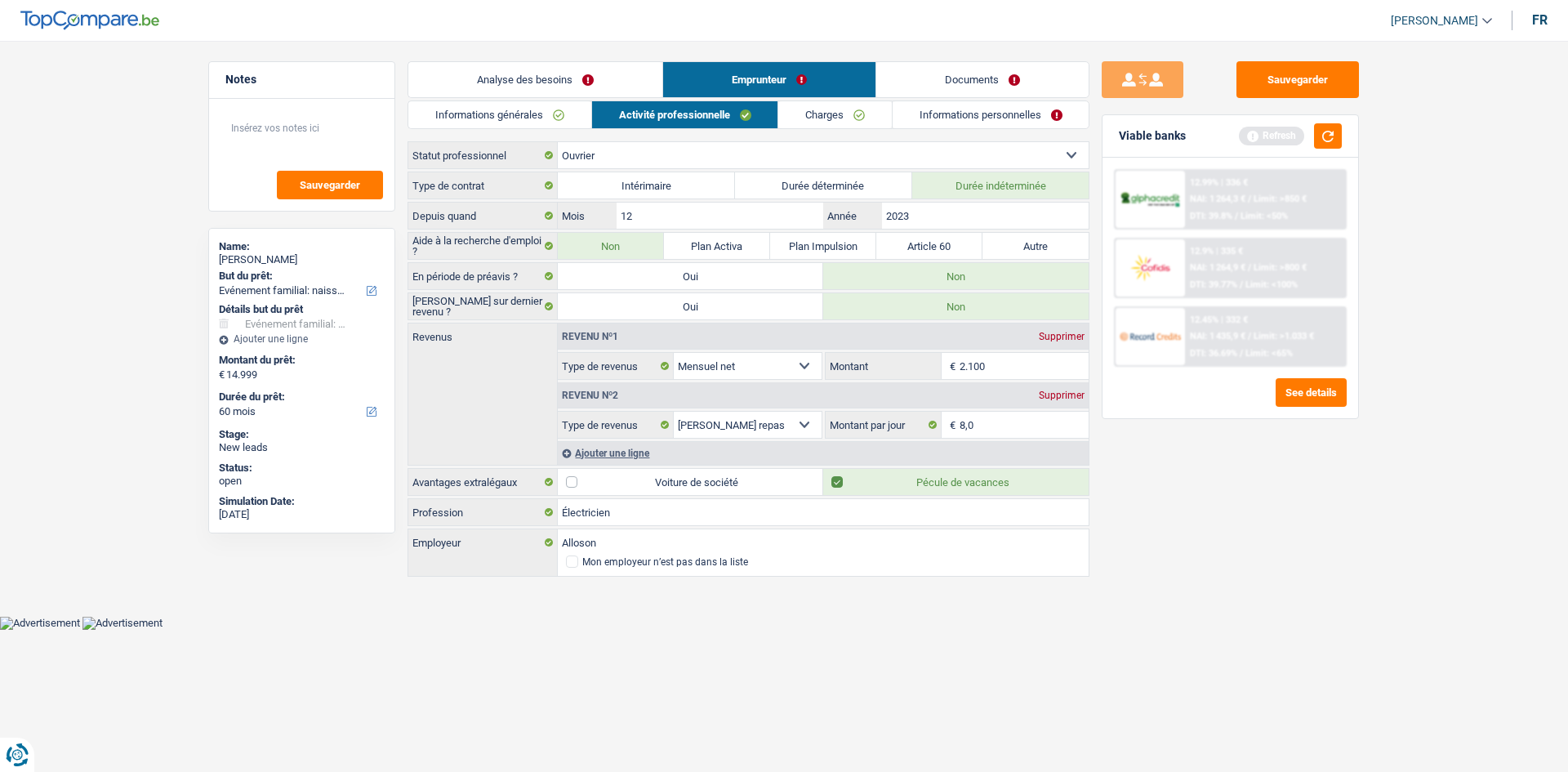 click on "Supprimer" at bounding box center (1062, 395) 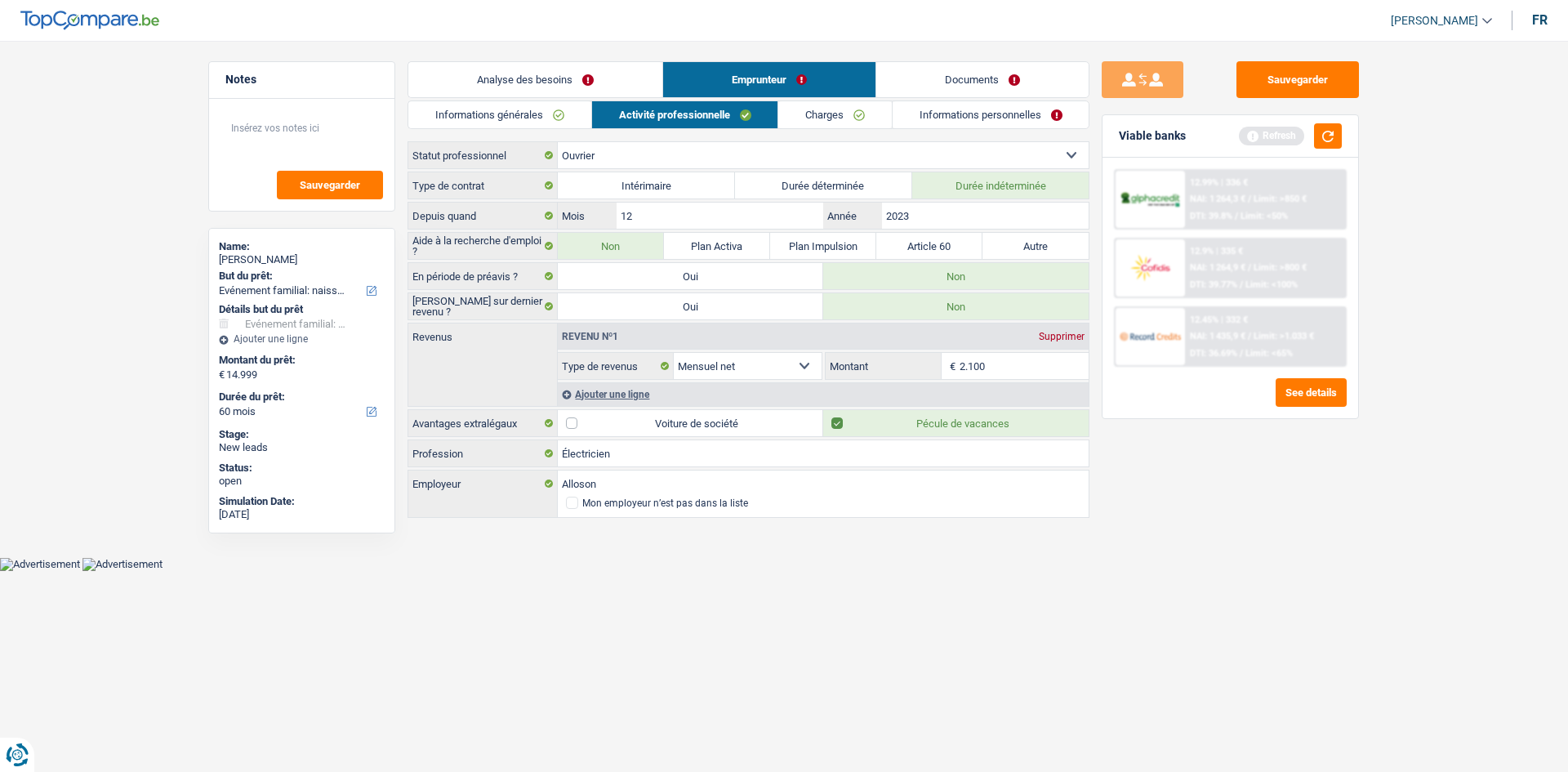 click on "Sauvegarder
Viable banks
Refresh
12.99% | 336 €
NAI: 1 264,3 €
/
Limit: >850 €
DTI: 39.8%
/
Limit: <50%
12.9% | 335 €
NAI: 1 264,9 €
/
Limit: >800 €
DTI: 39.77%
/
Limit: <100%
/       /" at bounding box center [1230, 401] 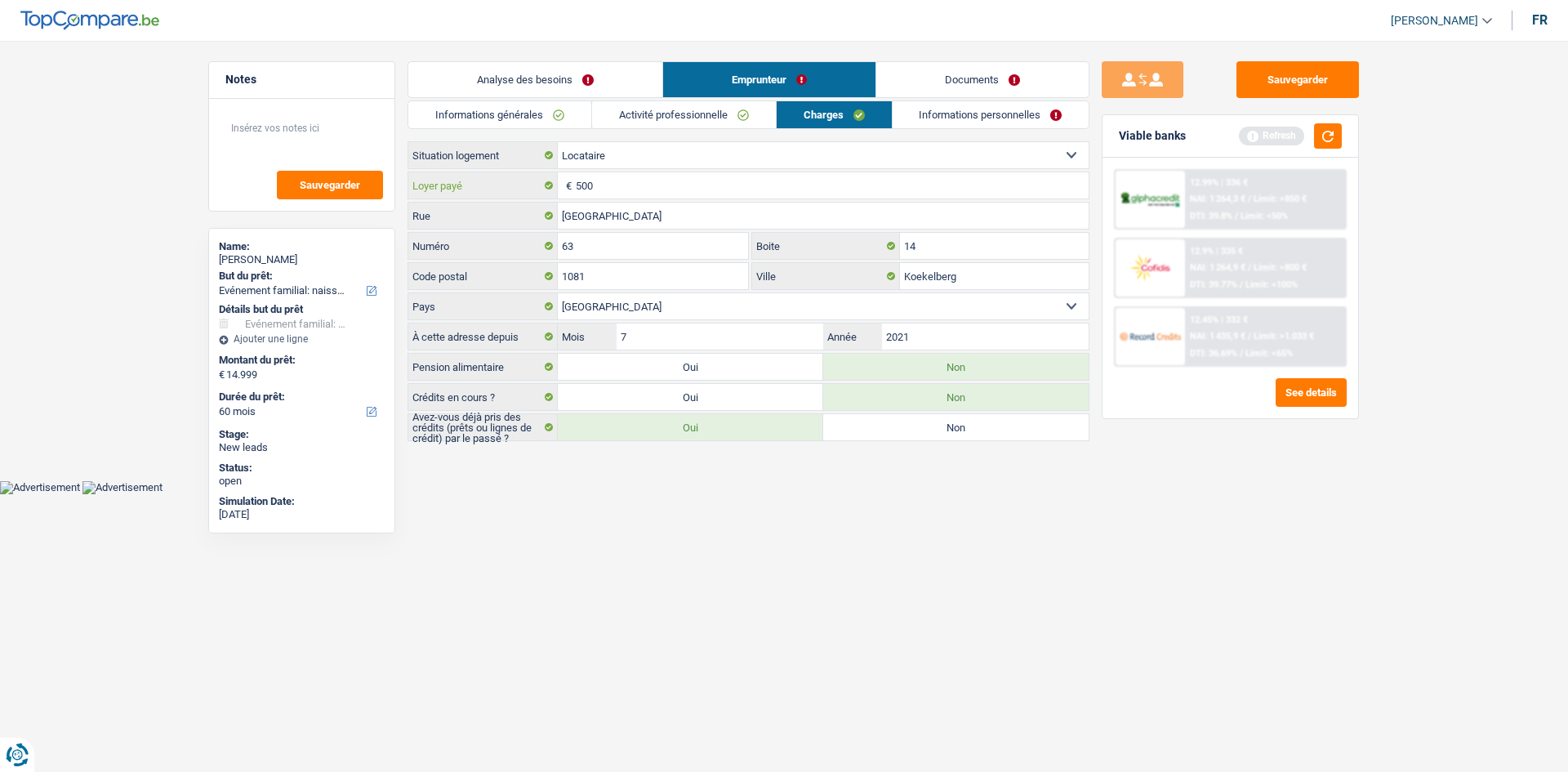 click on "500" at bounding box center [832, 185] 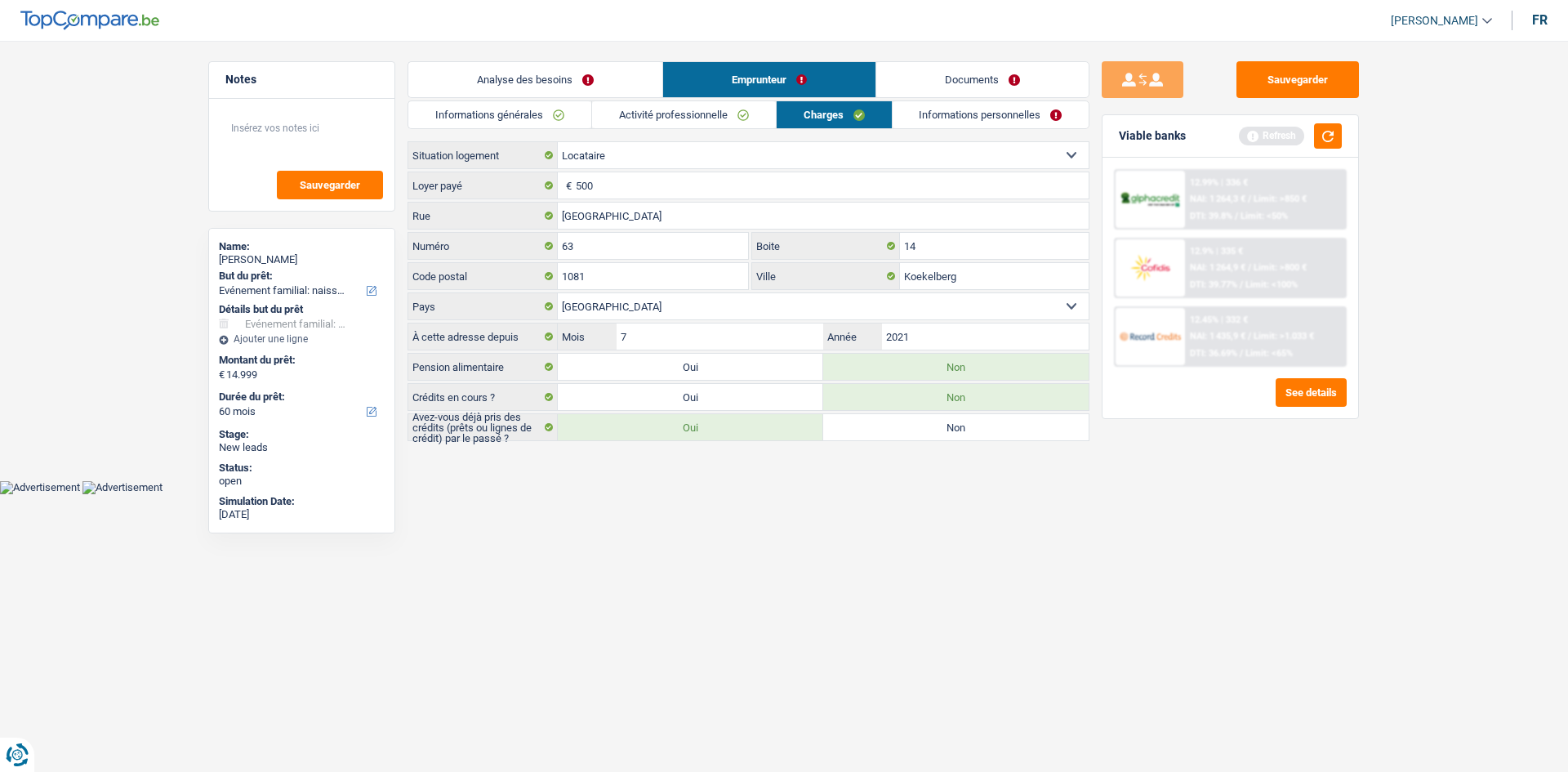 click on "Informations personnelles" at bounding box center [991, 114] 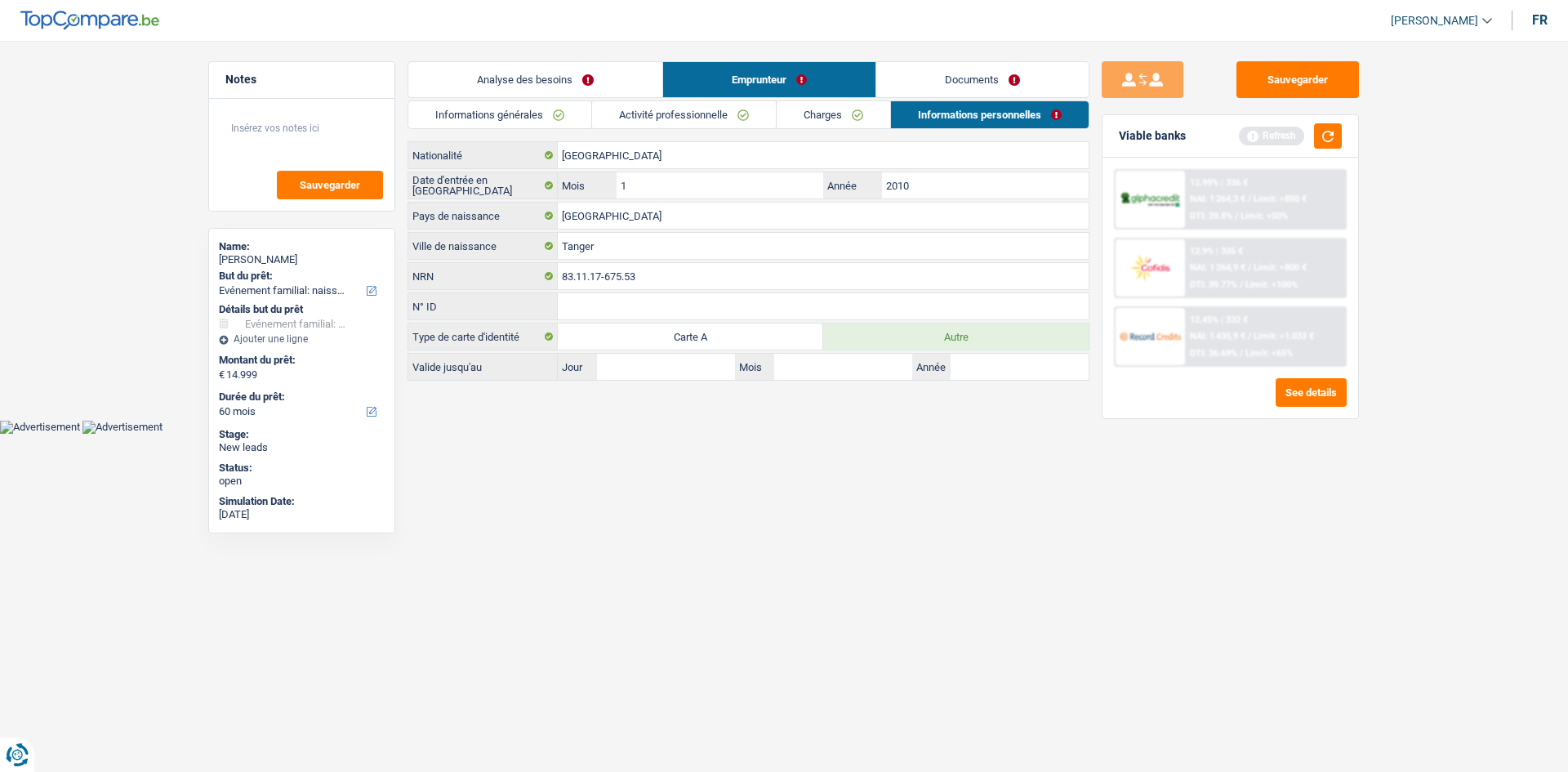 click on "Informations générales" at bounding box center [500, 114] 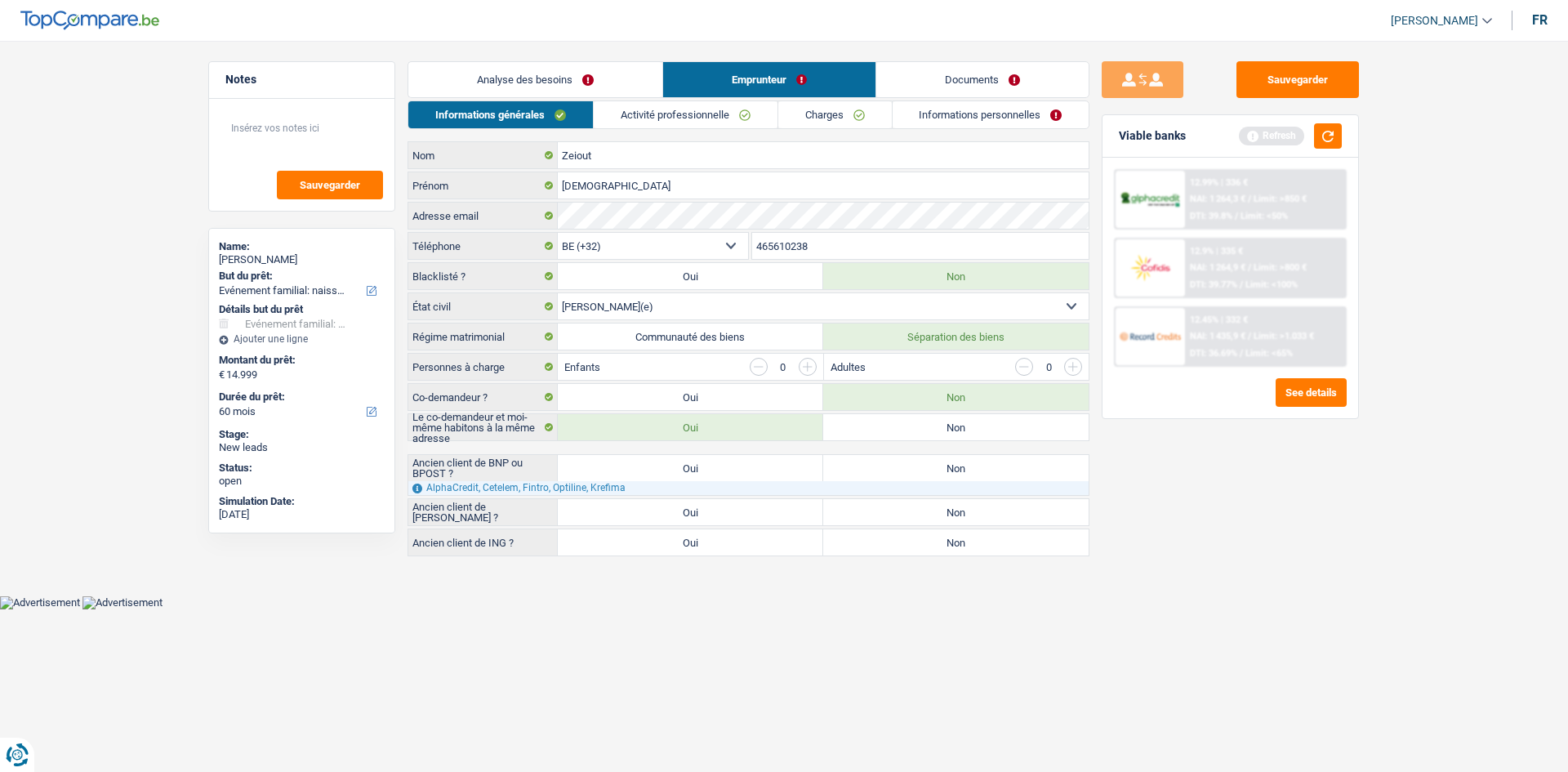 click on "Charges" at bounding box center [835, 114] 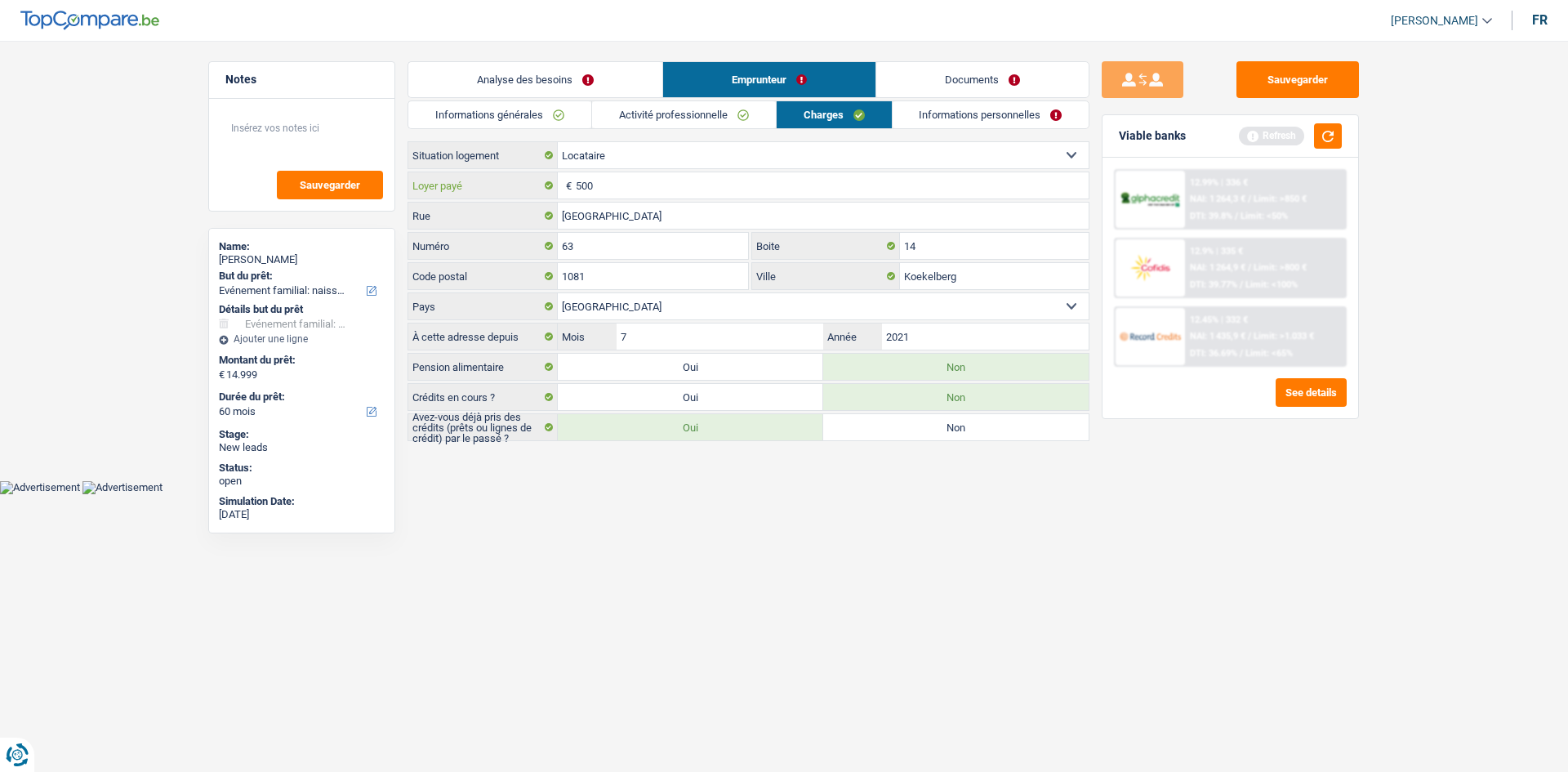click on "500" at bounding box center [832, 185] 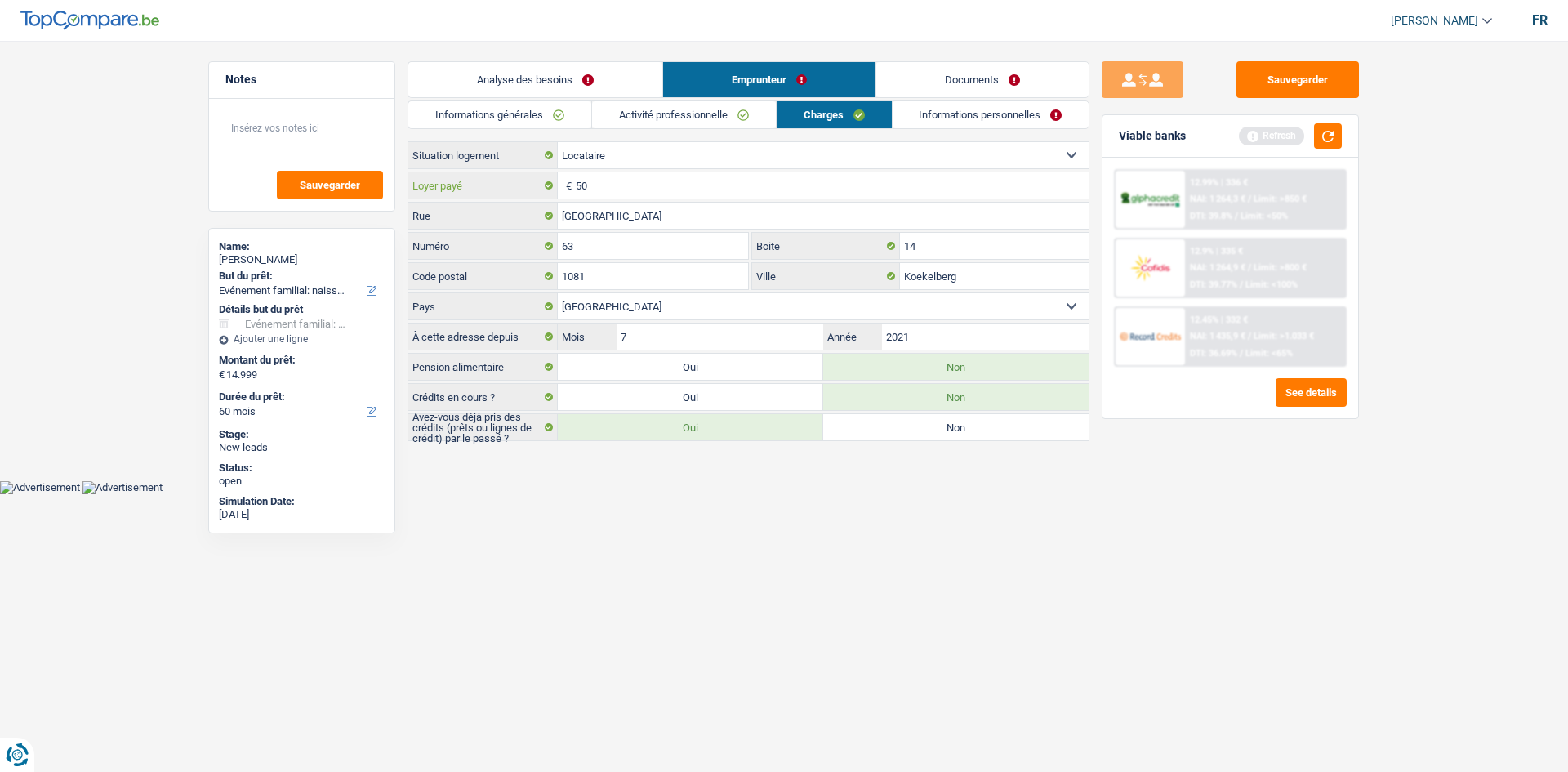 type on "5" 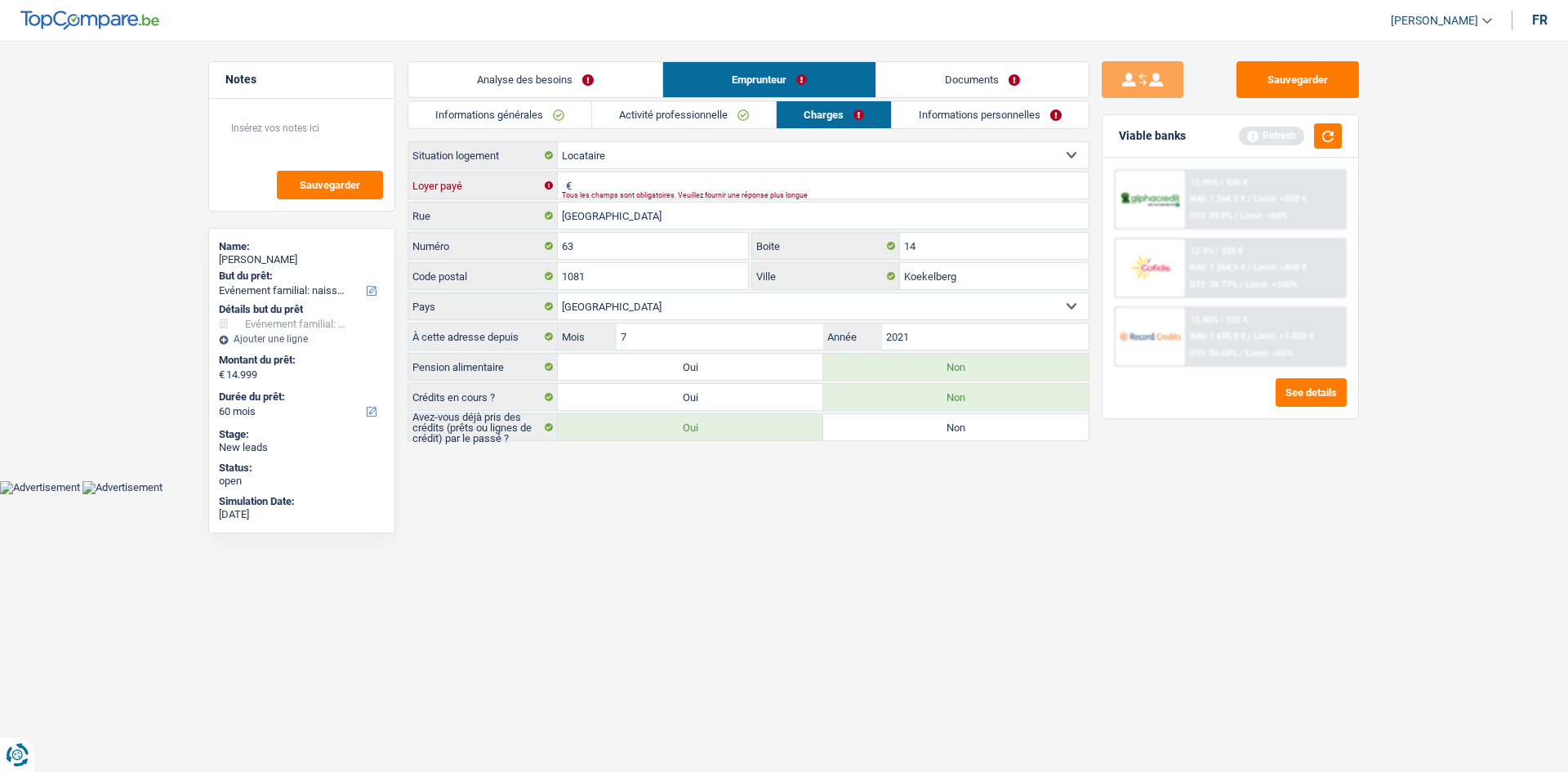 type on "1" 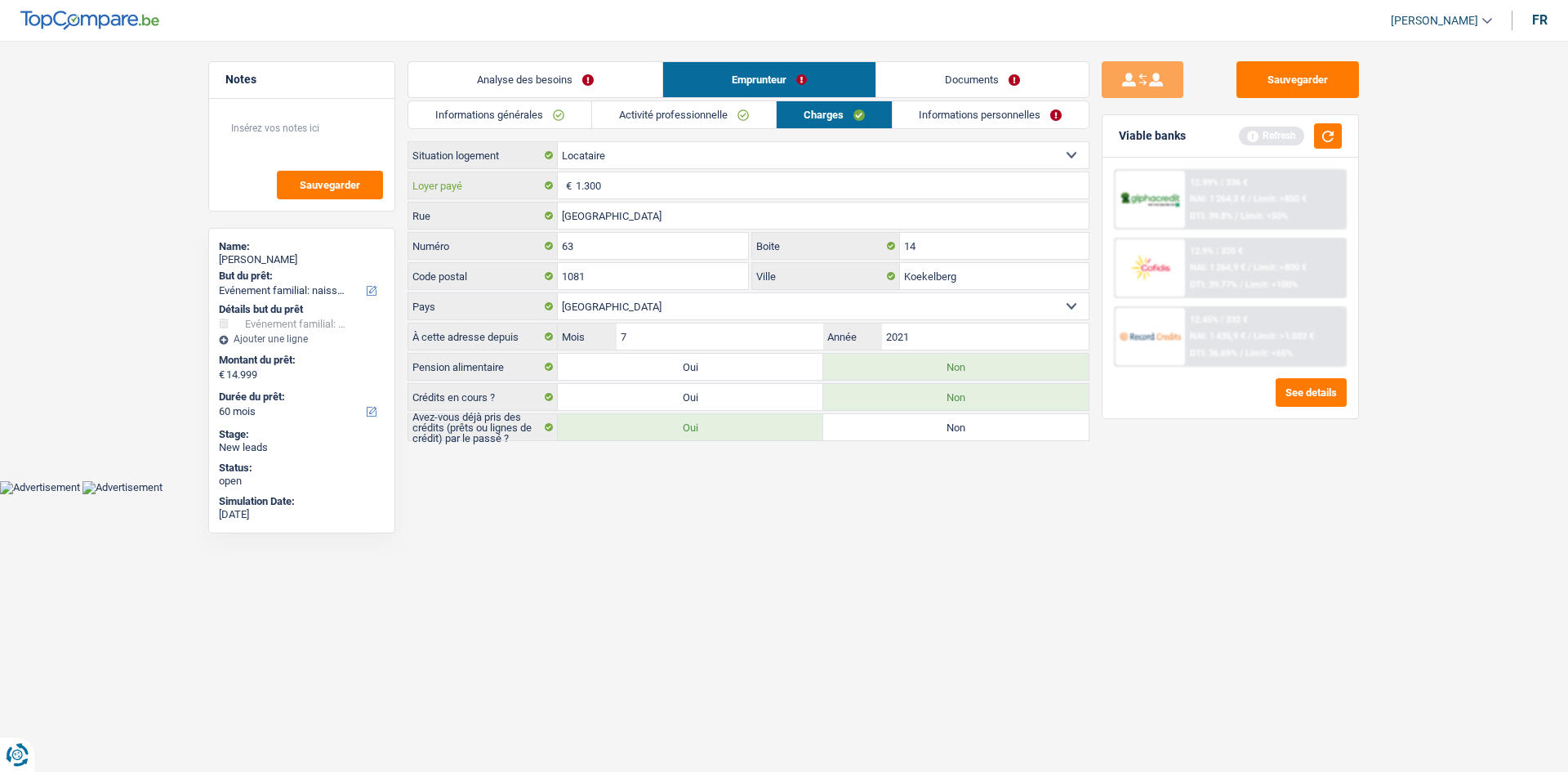 type on "1.300" 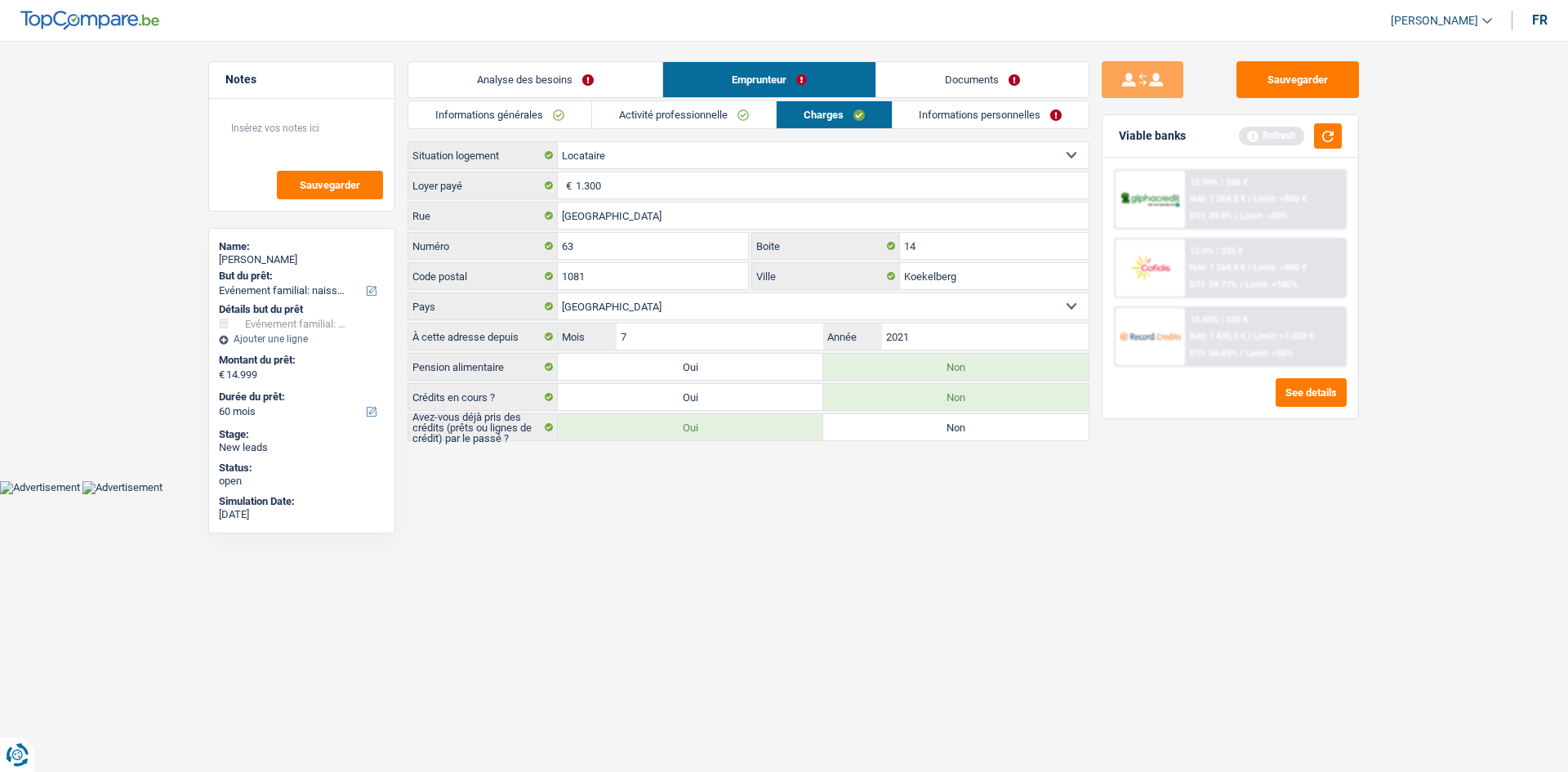 click on "Vous avez le contrôle de vos données
Nous utilisons des cookies, tout comme nos partenaires commerciaux, afin de collecter des informations sur vous à des fins diverses, notamment :
En cliquant sur « Accepter », vous donnez votre consentement à toutes les fins énoncées. Vous pouvez également choisir de spécifier les finalités auxquelles vous souhaitez donner votre consentement. Pour ce faire, il vous suffit de cocher la case située à côté de la finalité et d’appuyer sur « Enregistrer les paramètres ».
Vous pouvez à tout moment révoquer votre consentement en cliquant sur la petite icône située dans le coin inférieur gauche du site Internet. En savoir plus sur les cookies
Politique de confidentialité de Google
un an c" at bounding box center [784, 247] 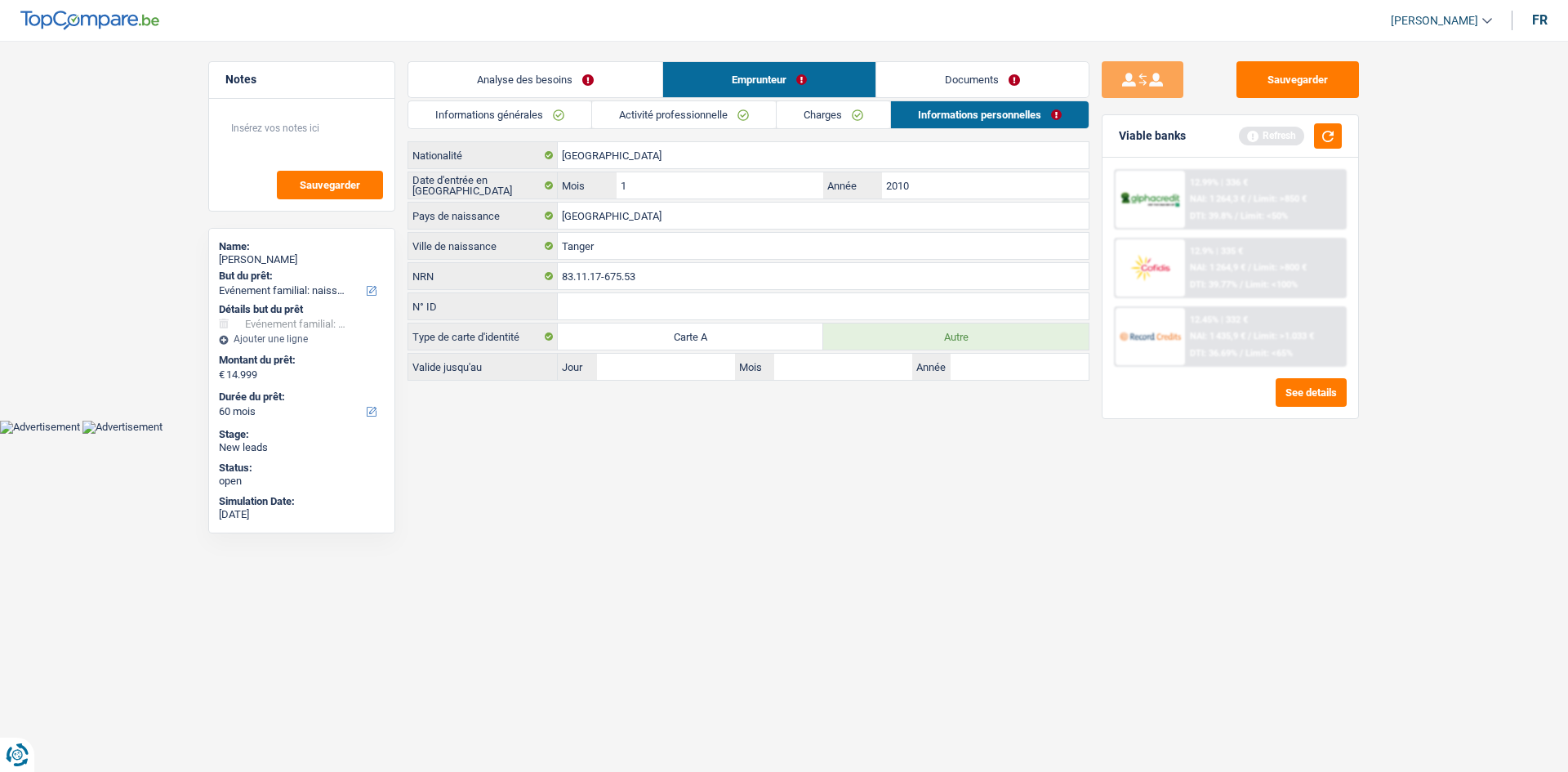 click on "Charges" at bounding box center (833, 114) 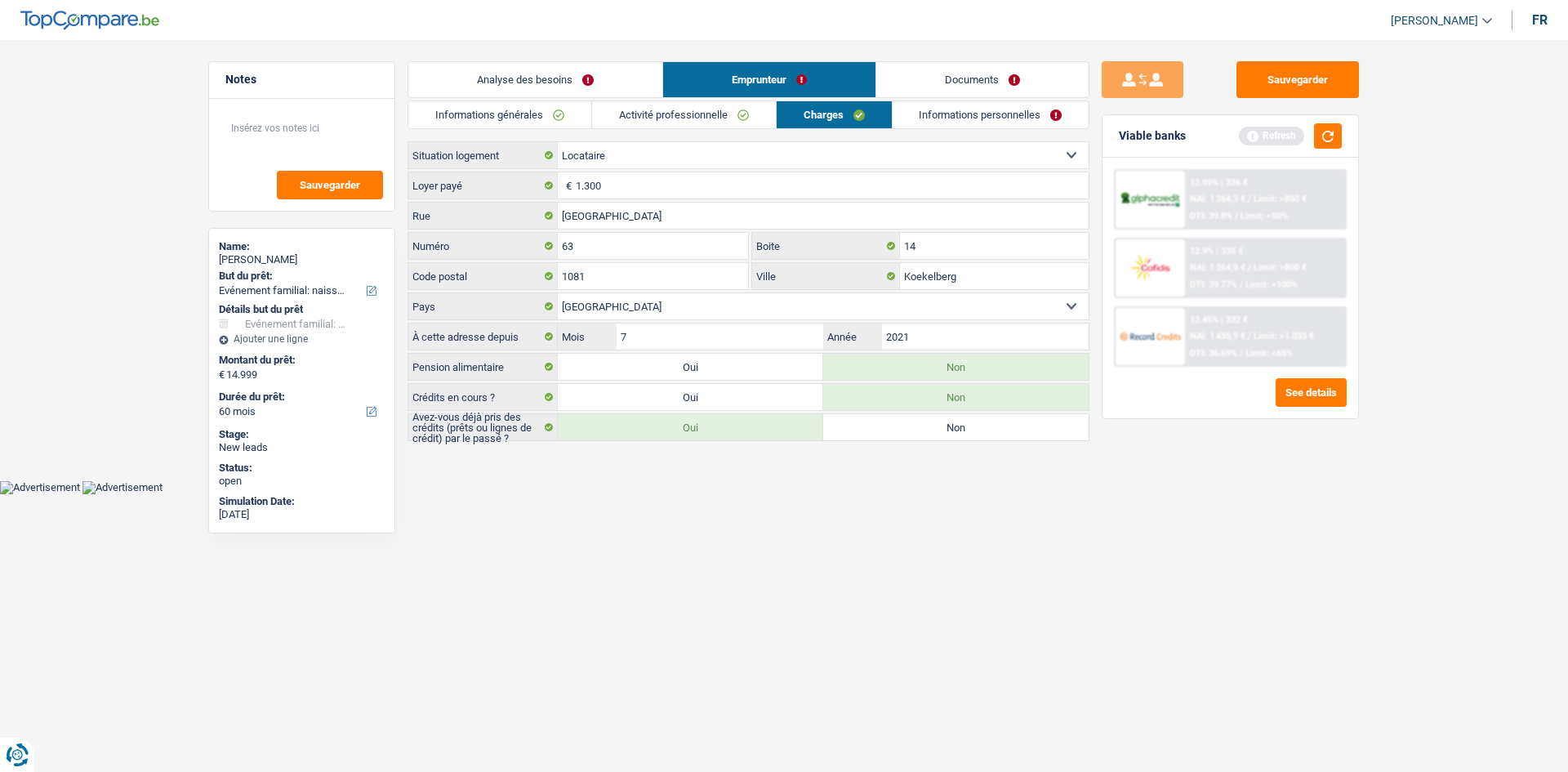 click on "Activité professionnelle" at bounding box center (684, 114) 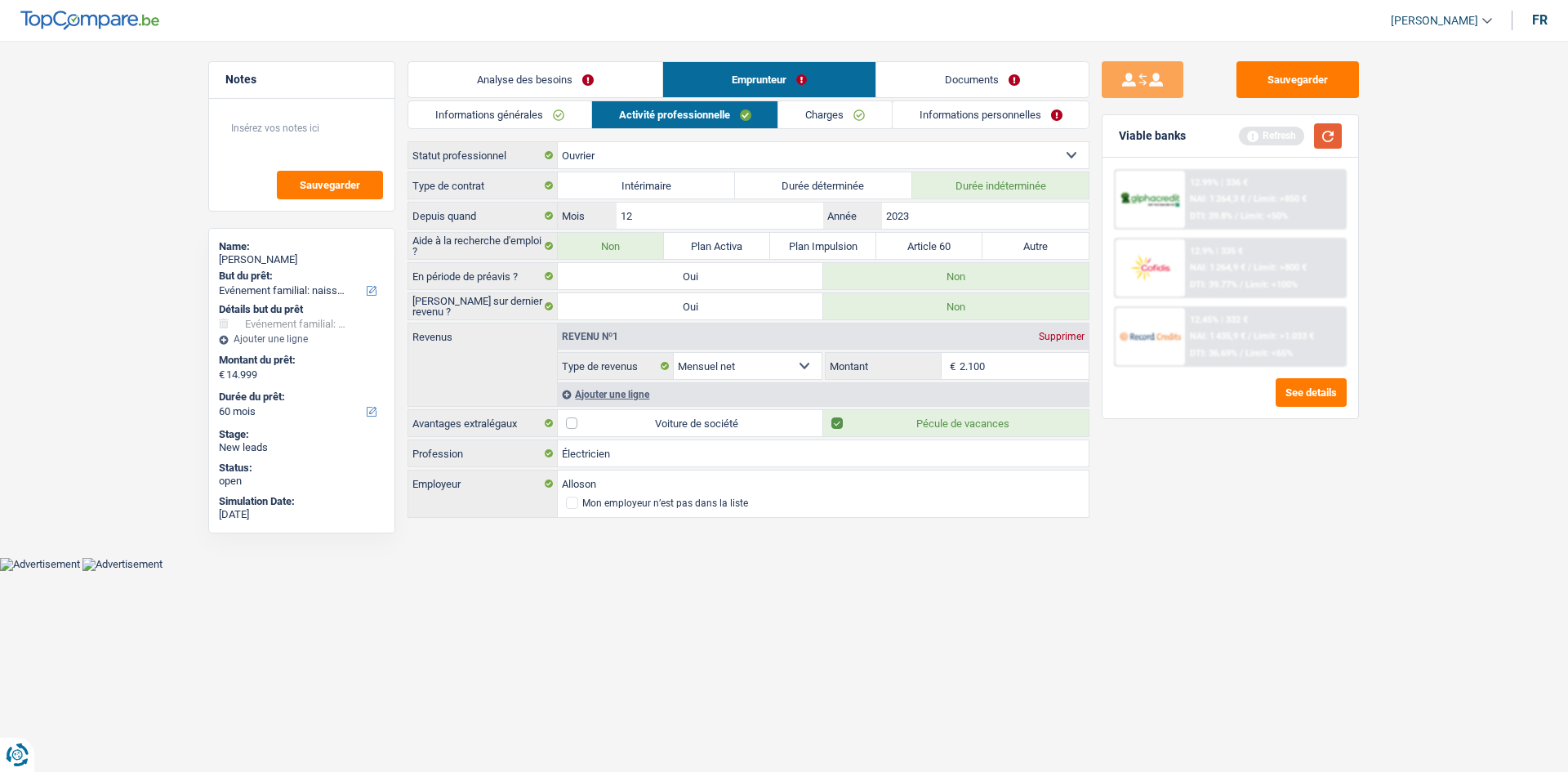 drag, startPoint x: 1329, startPoint y: 142, endPoint x: 1320, endPoint y: 154, distance: 15 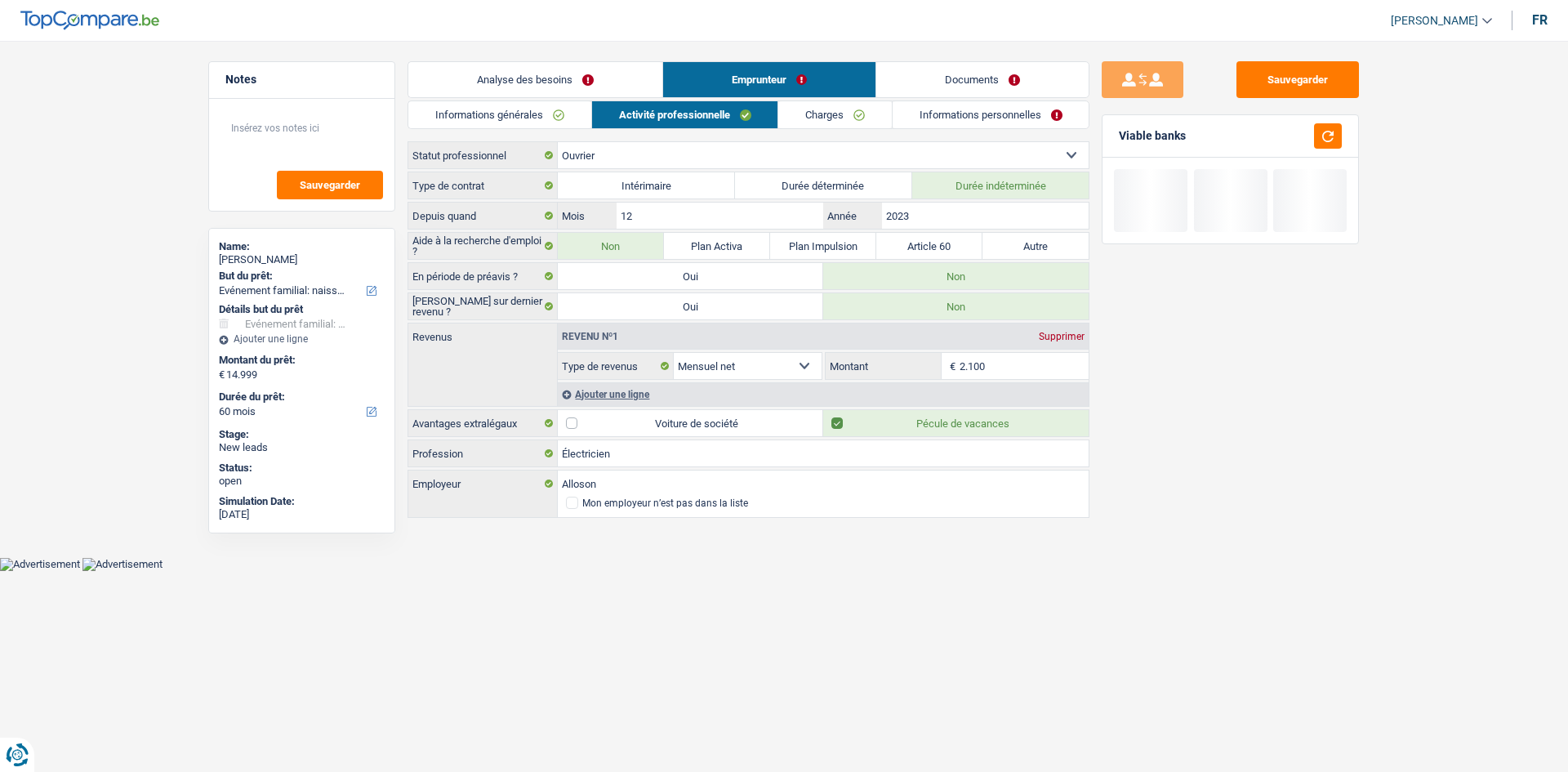 click on "Sauvegarder
Viable banks" at bounding box center [1230, 401] 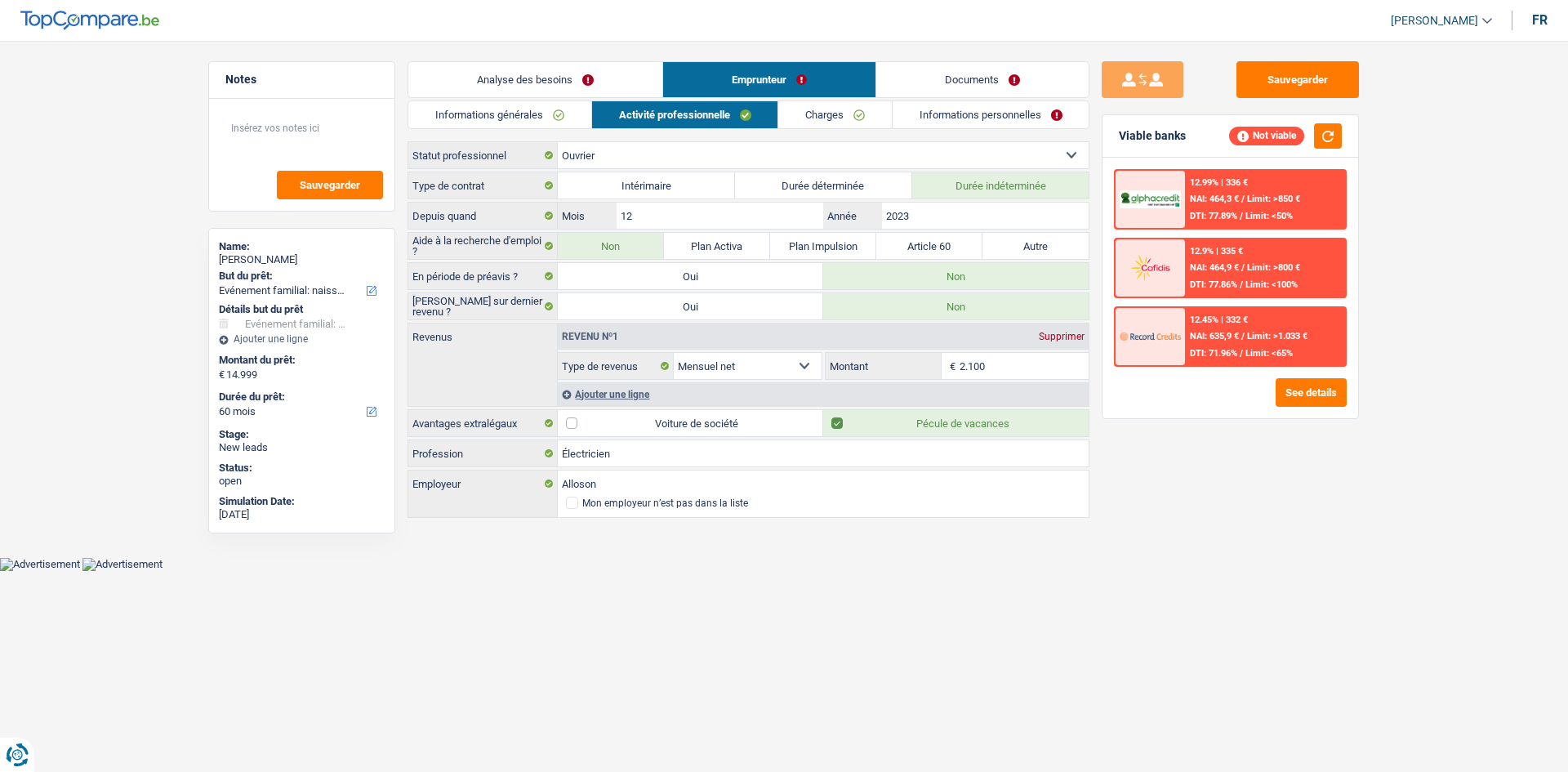 click on "Informations générales" at bounding box center (500, 114) 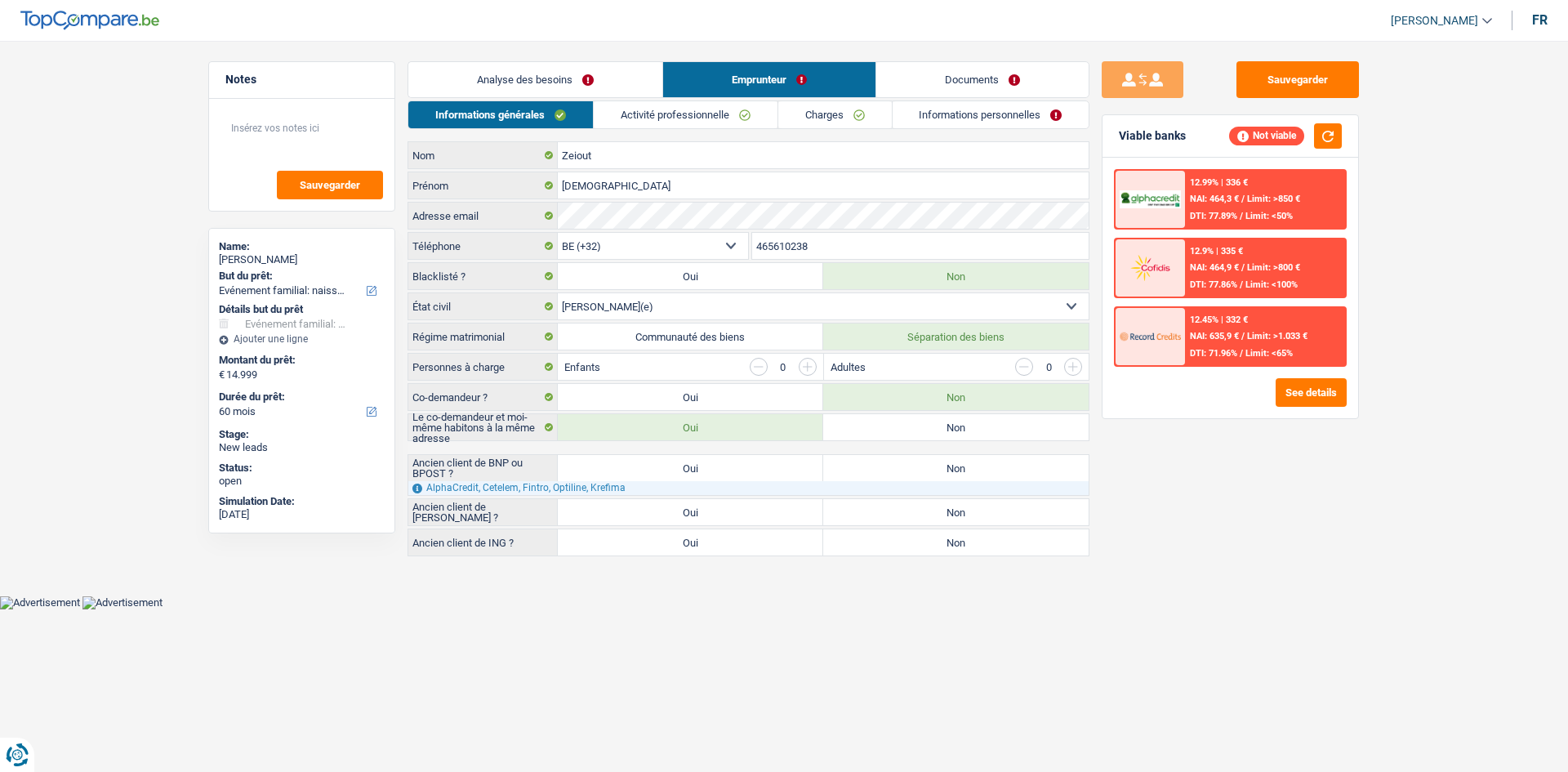click on "Non" at bounding box center (956, 427) 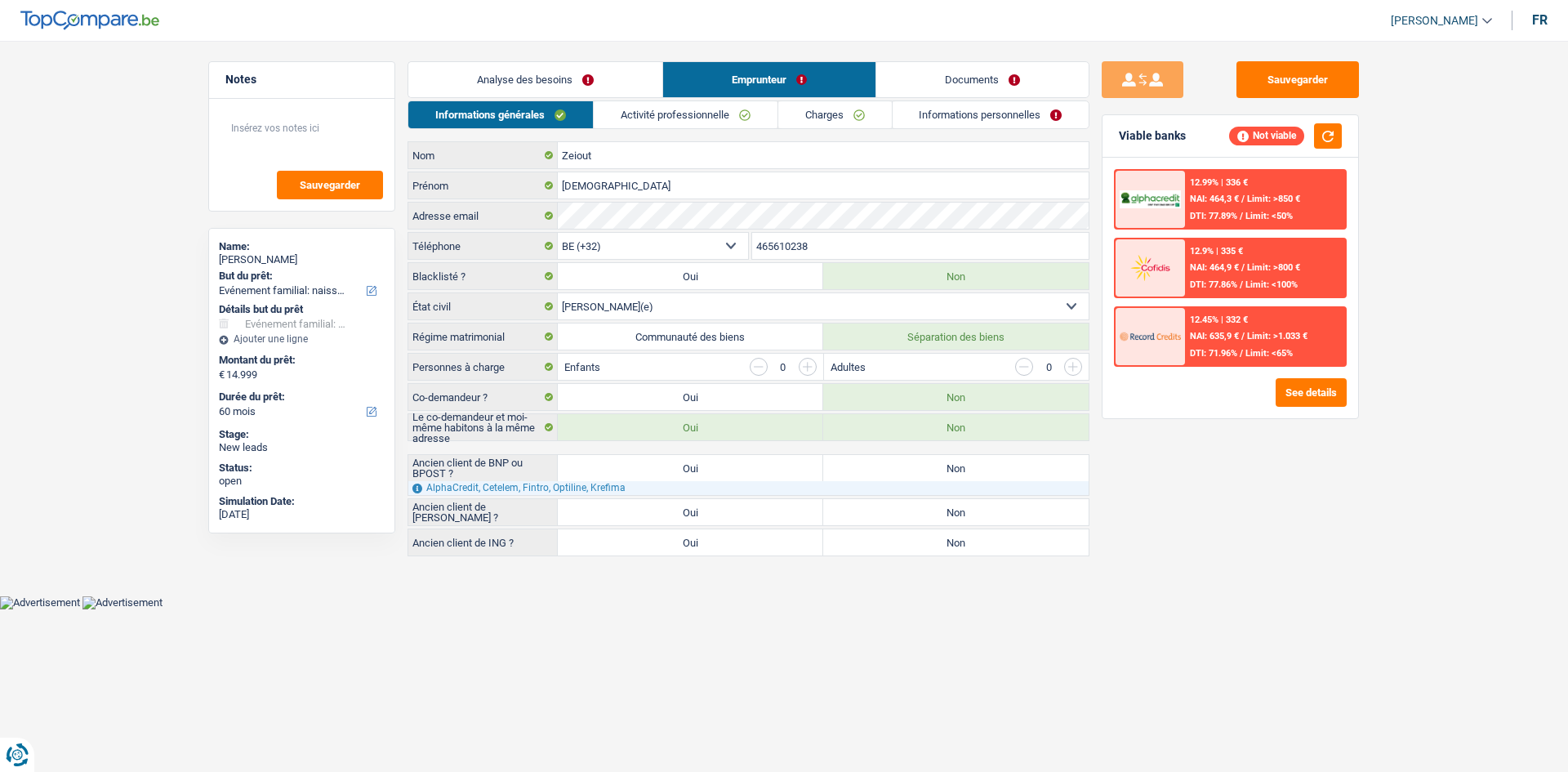 radio on "true" 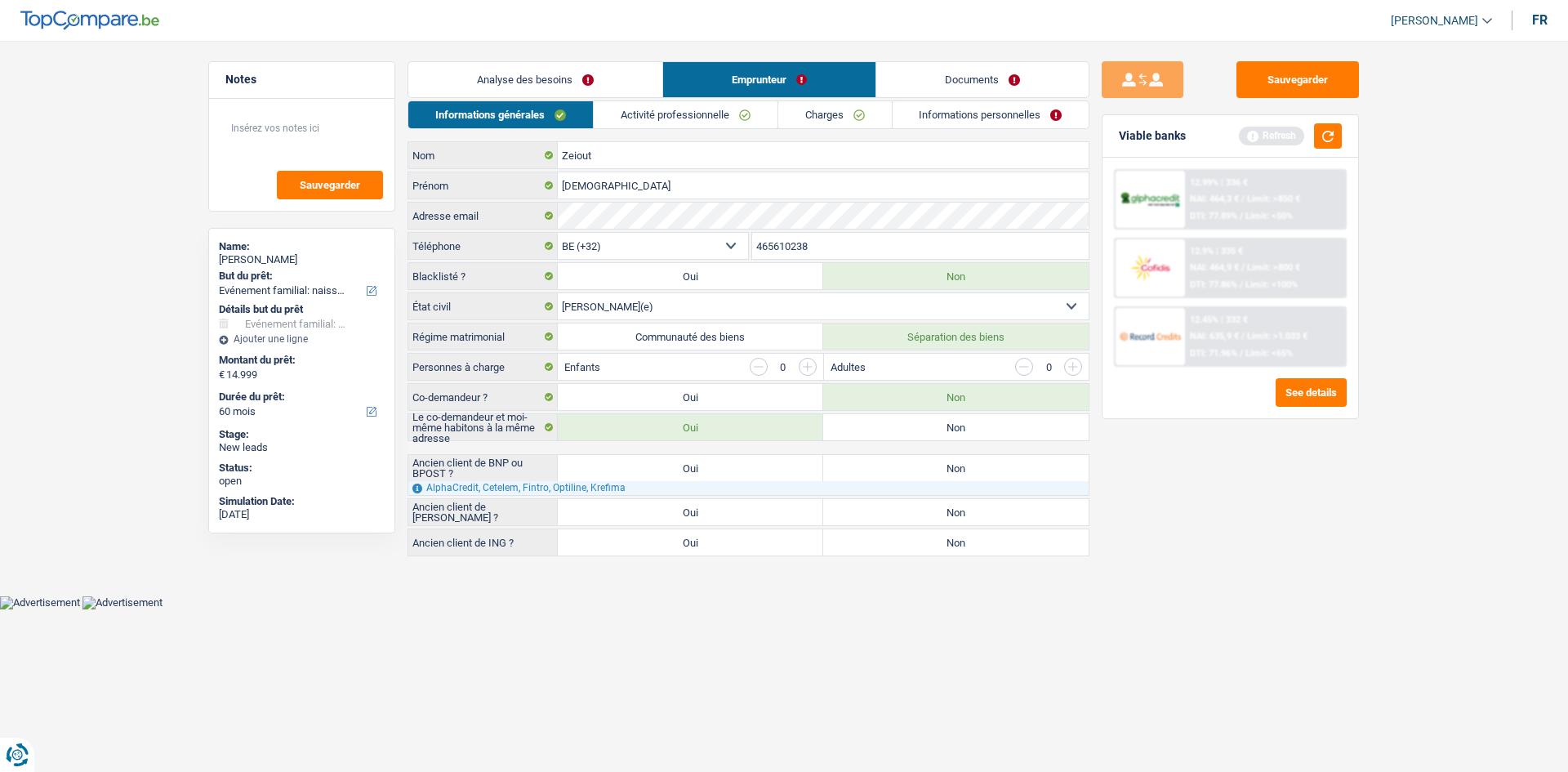 click on "Analyse des besoins" at bounding box center [535, 79] 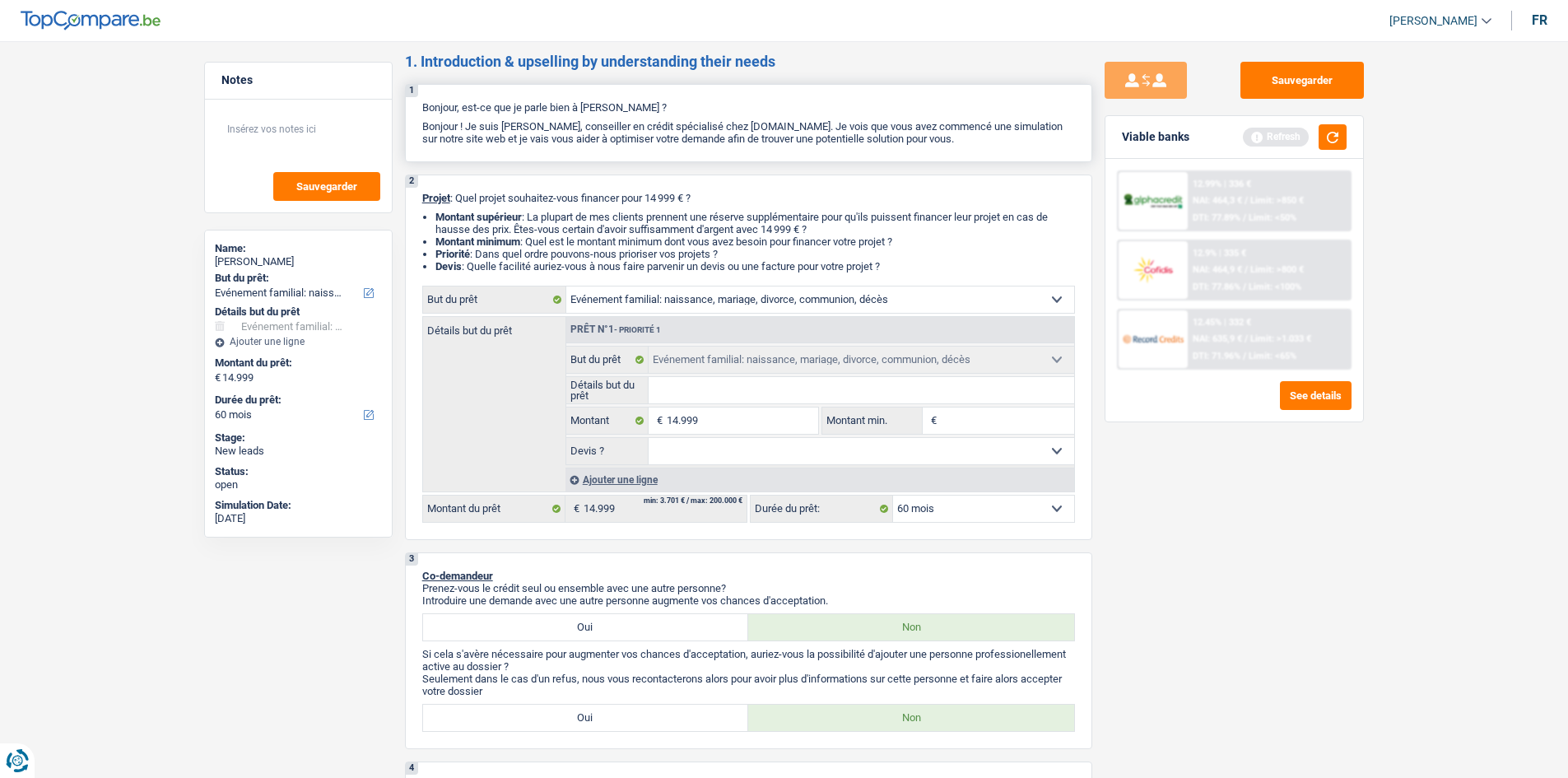 scroll, scrollTop: 0, scrollLeft: 0, axis: both 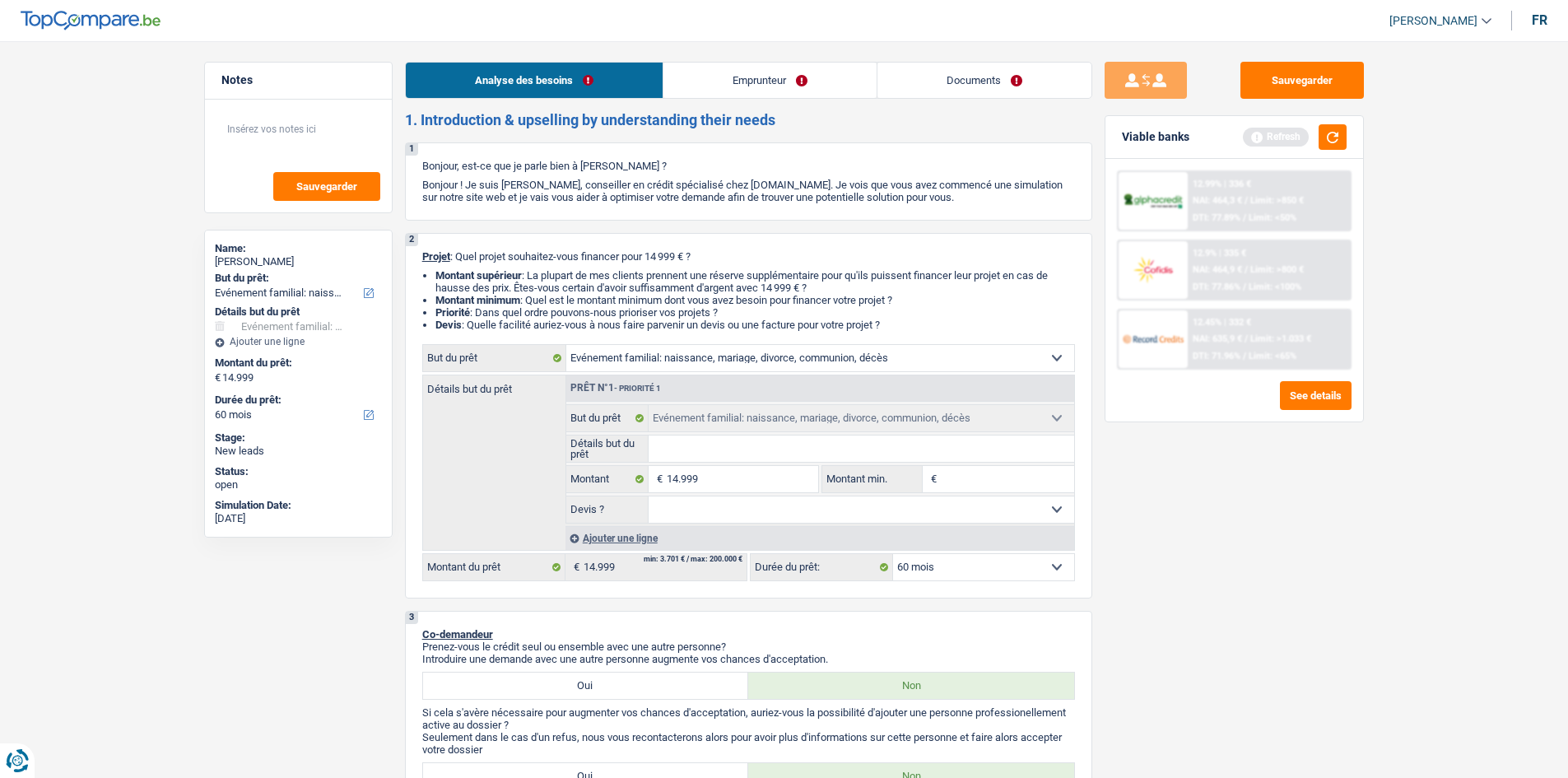 click on "Emprunteur" at bounding box center (770, 80) 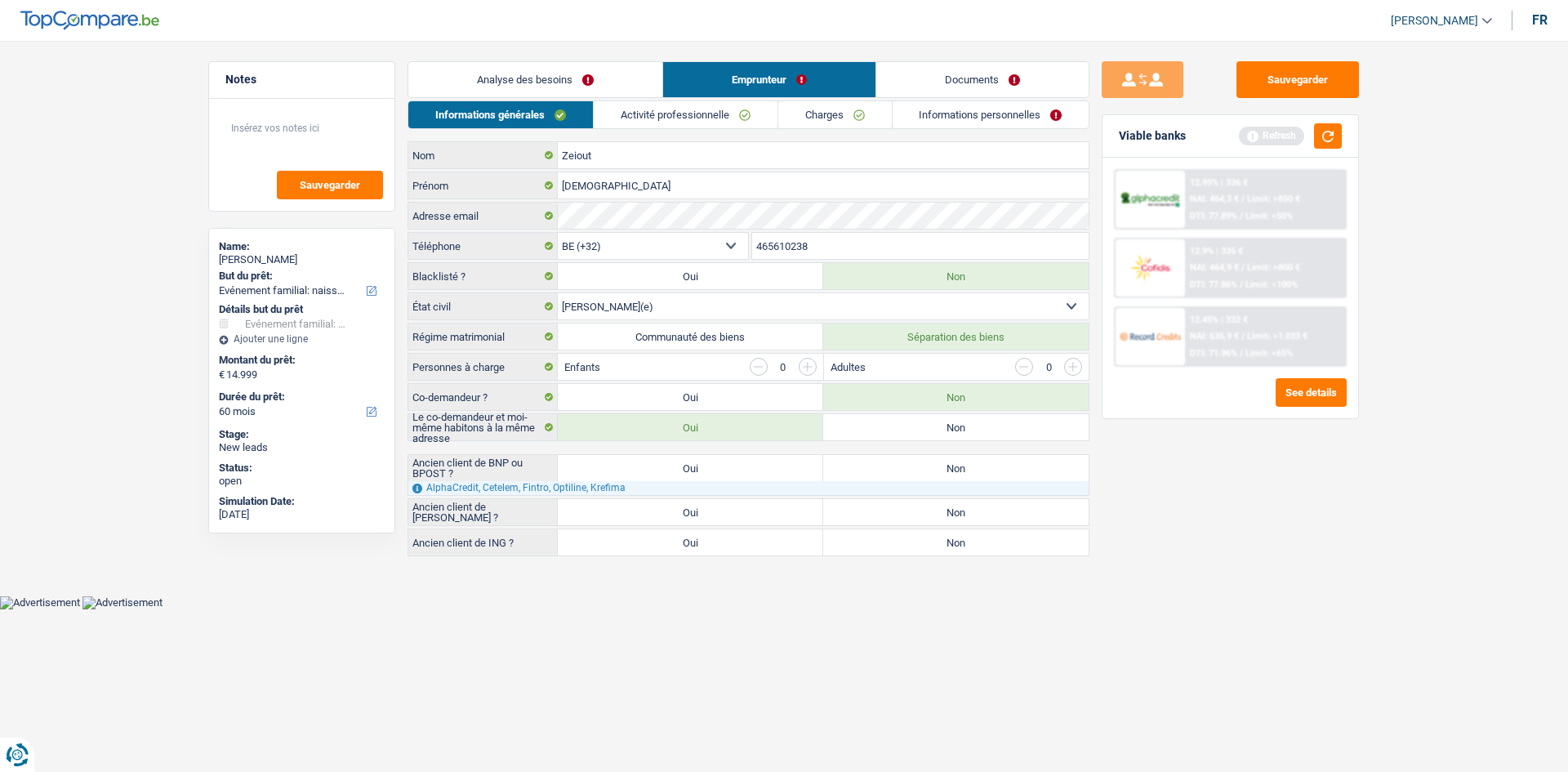 click on "Activité professionnelle" at bounding box center (685, 114) 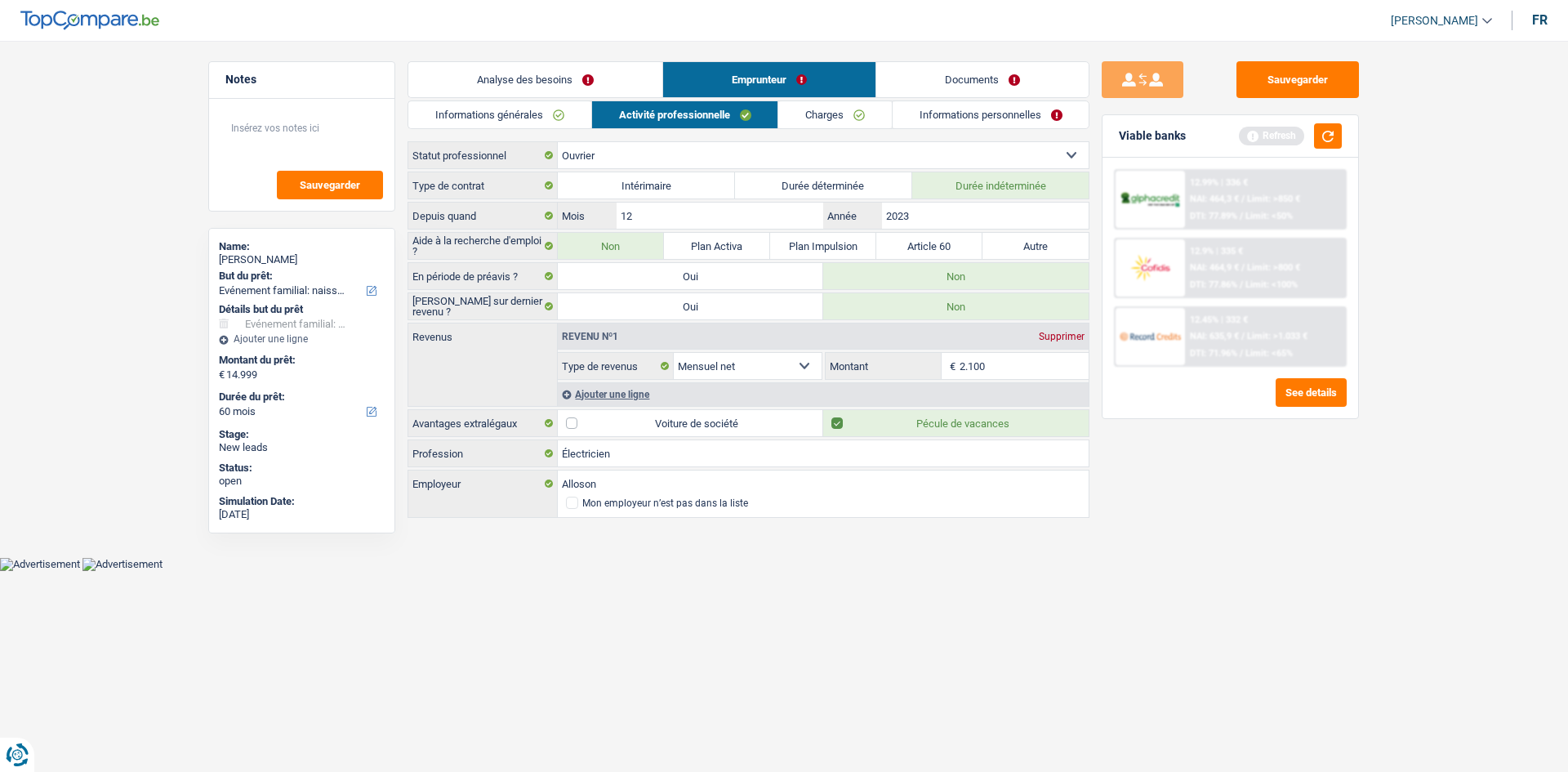 click on "Charges" at bounding box center (835, 114) 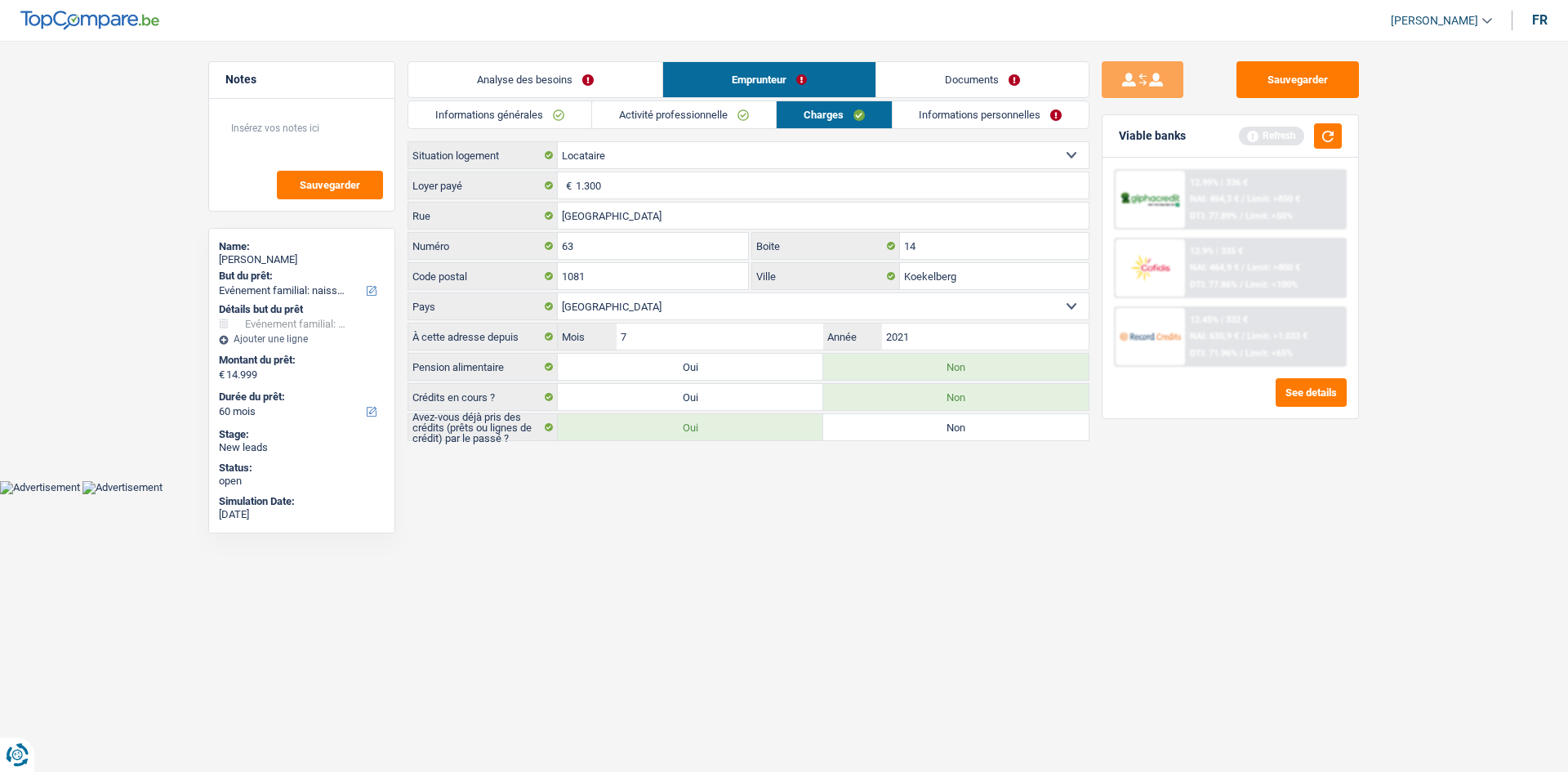 click on "Informations personnelles" at bounding box center (991, 114) 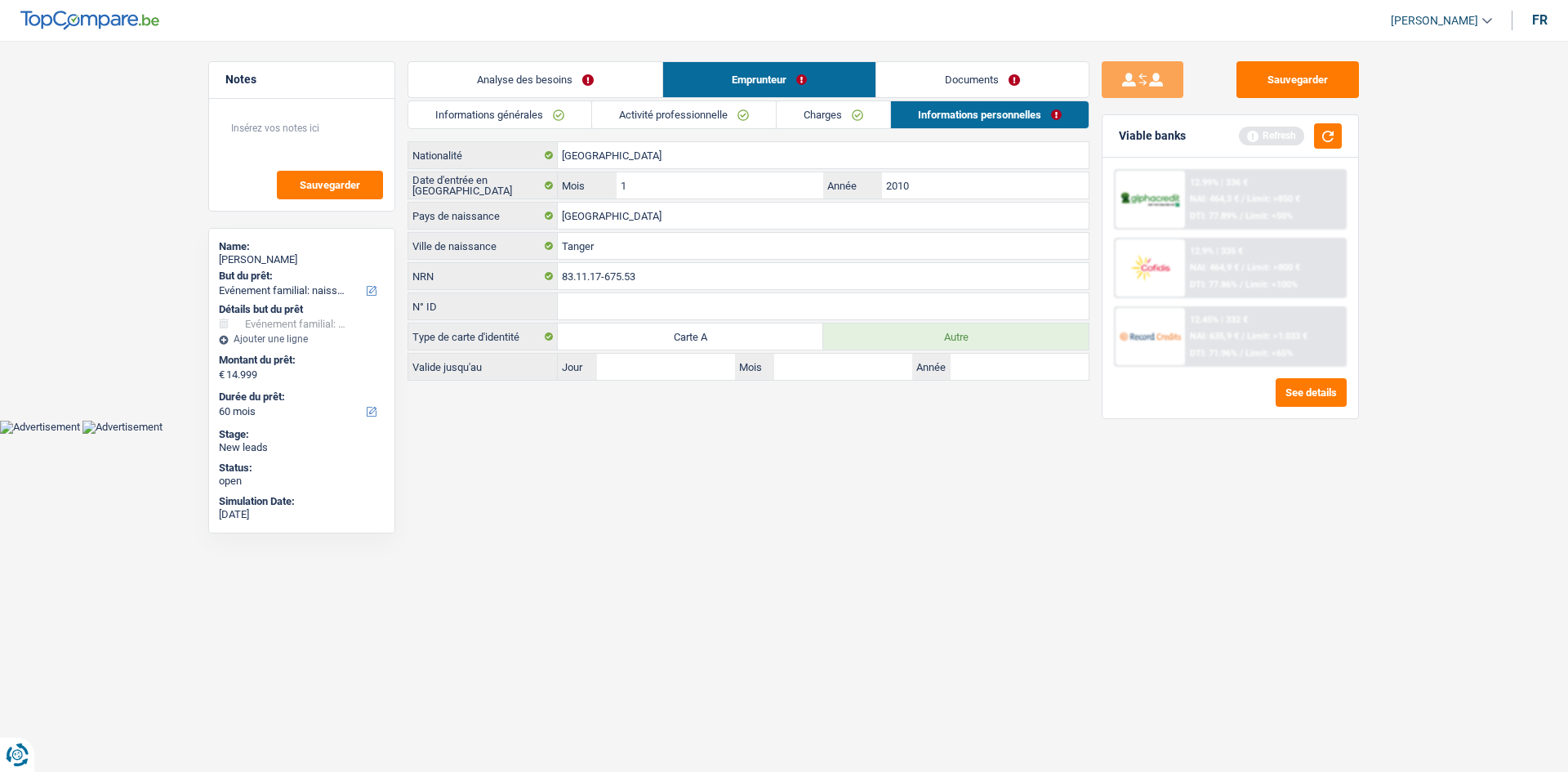 click on "Informations personnelles" at bounding box center (990, 114) 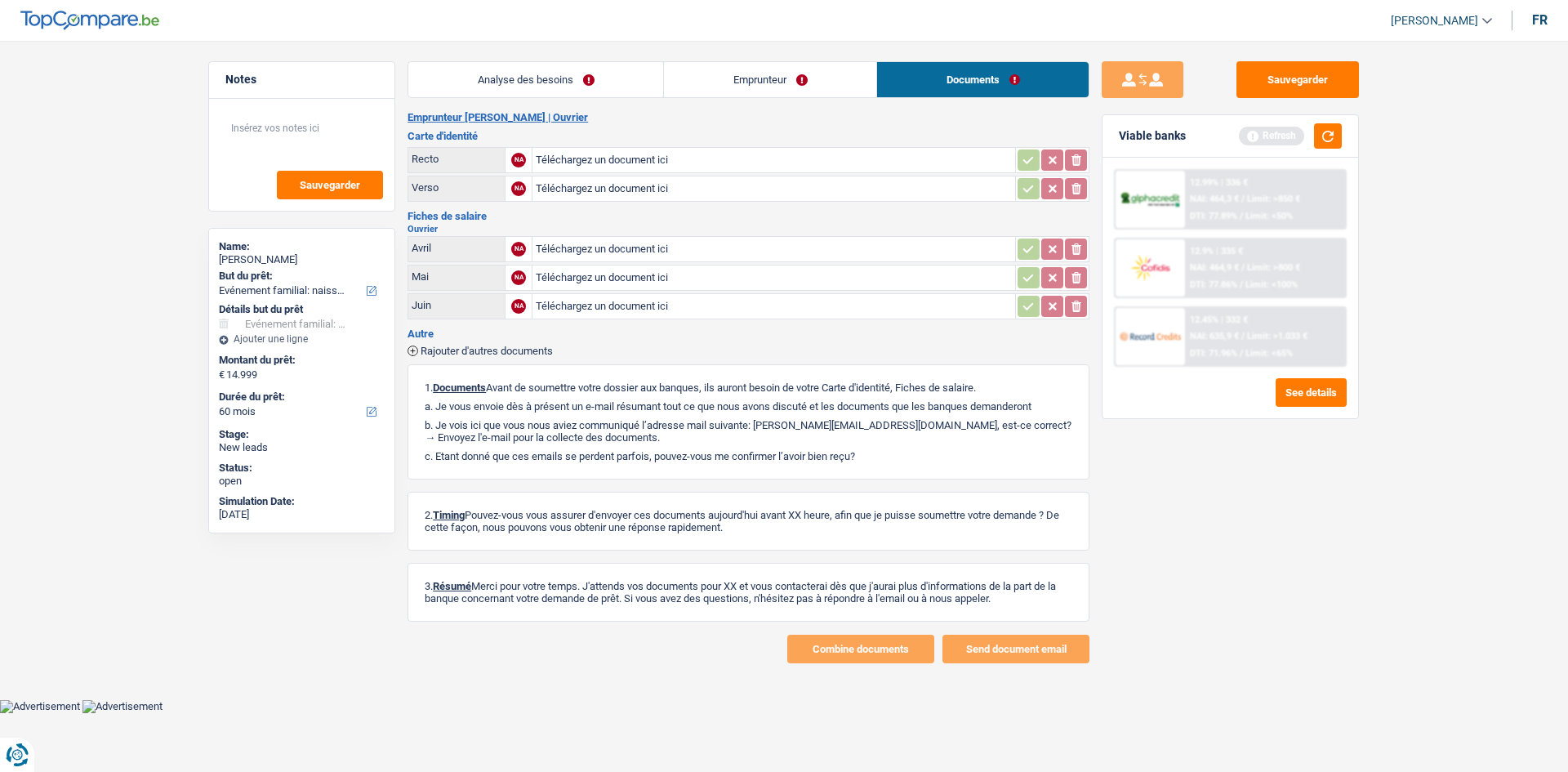 click on "Emprunteur" at bounding box center (770, 79) 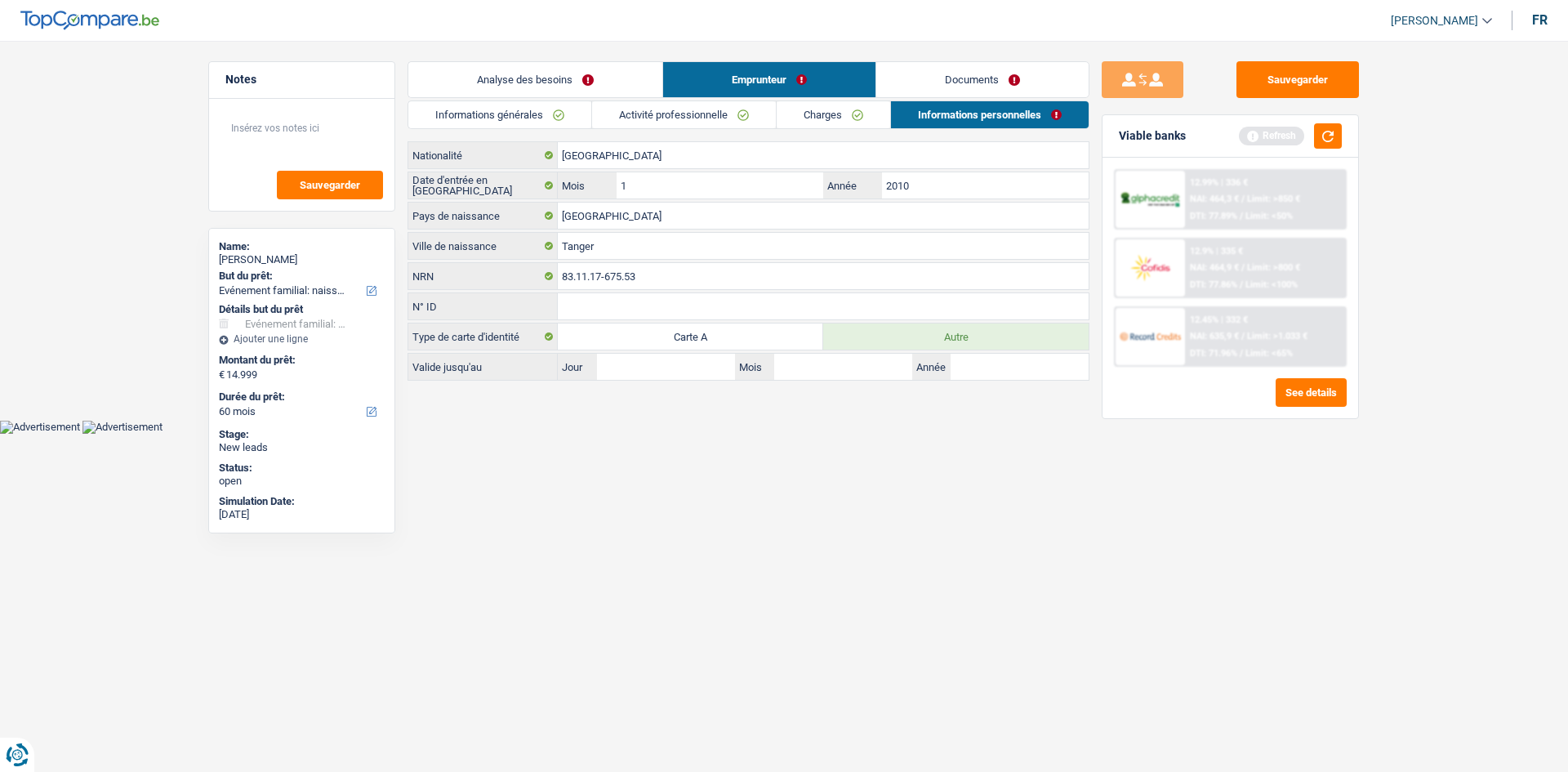 click on "Charges" at bounding box center (833, 114) 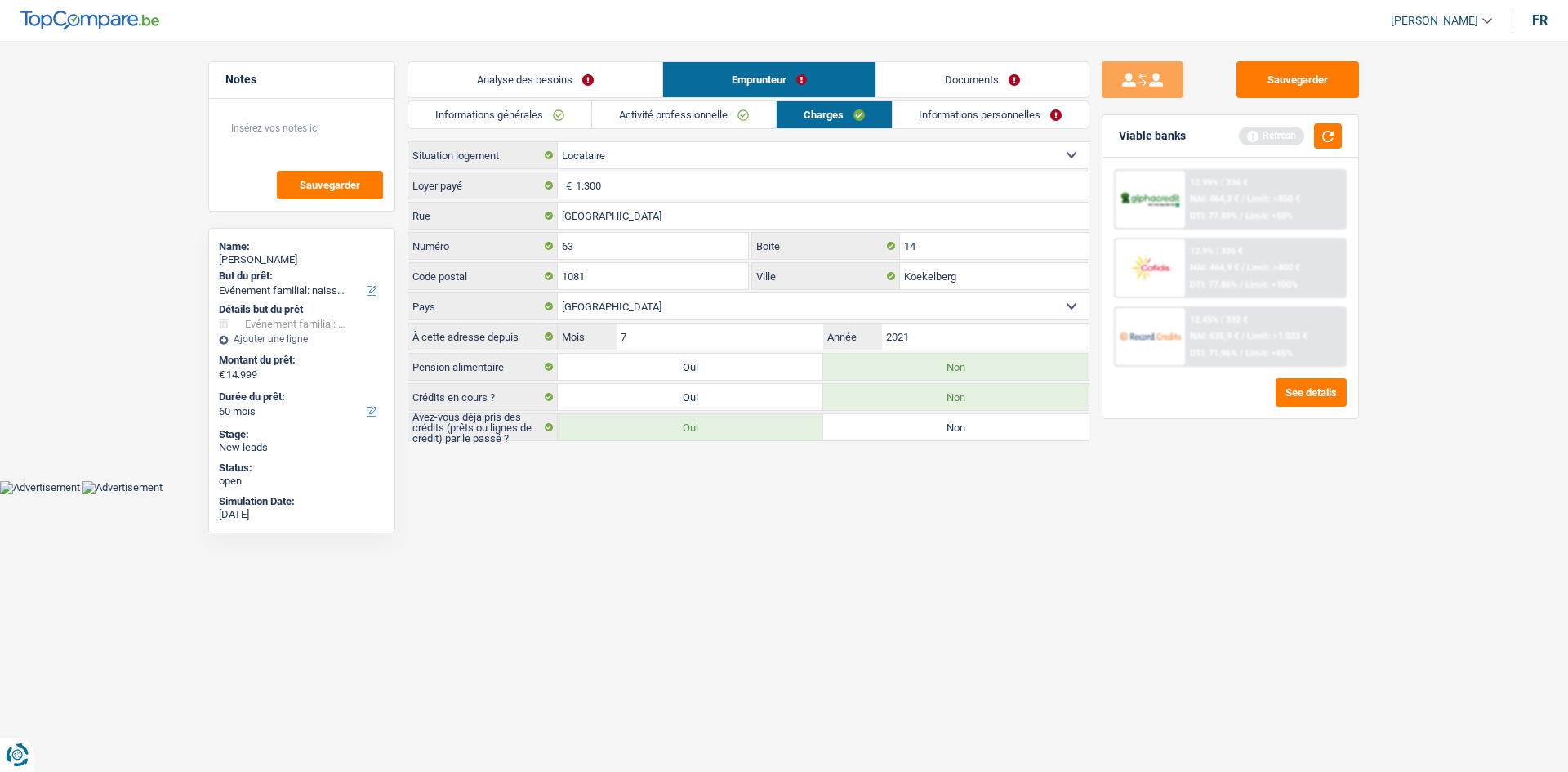 click on "Activité professionnelle" at bounding box center (684, 114) 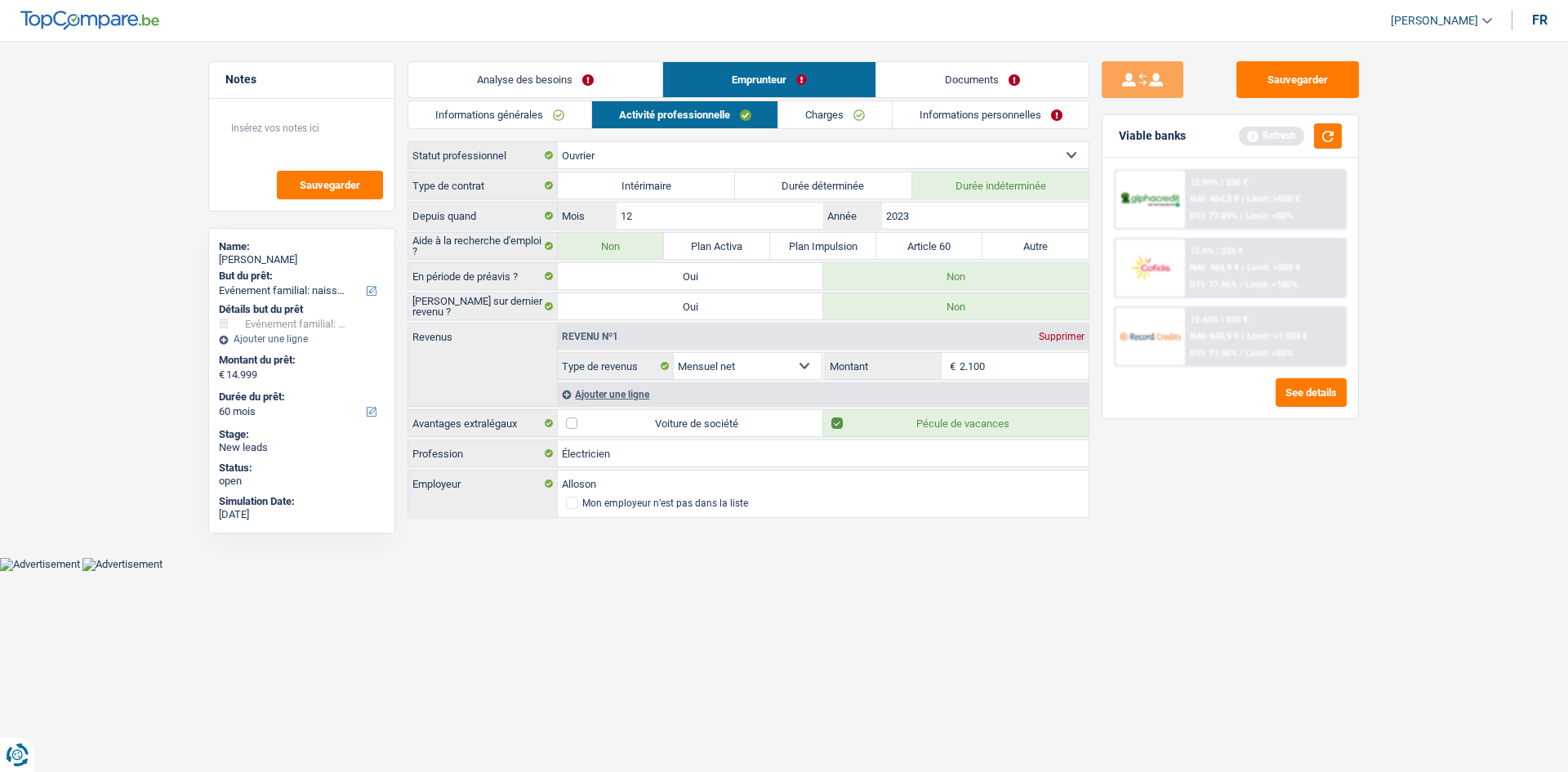 click on "Informations générales" at bounding box center (500, 114) 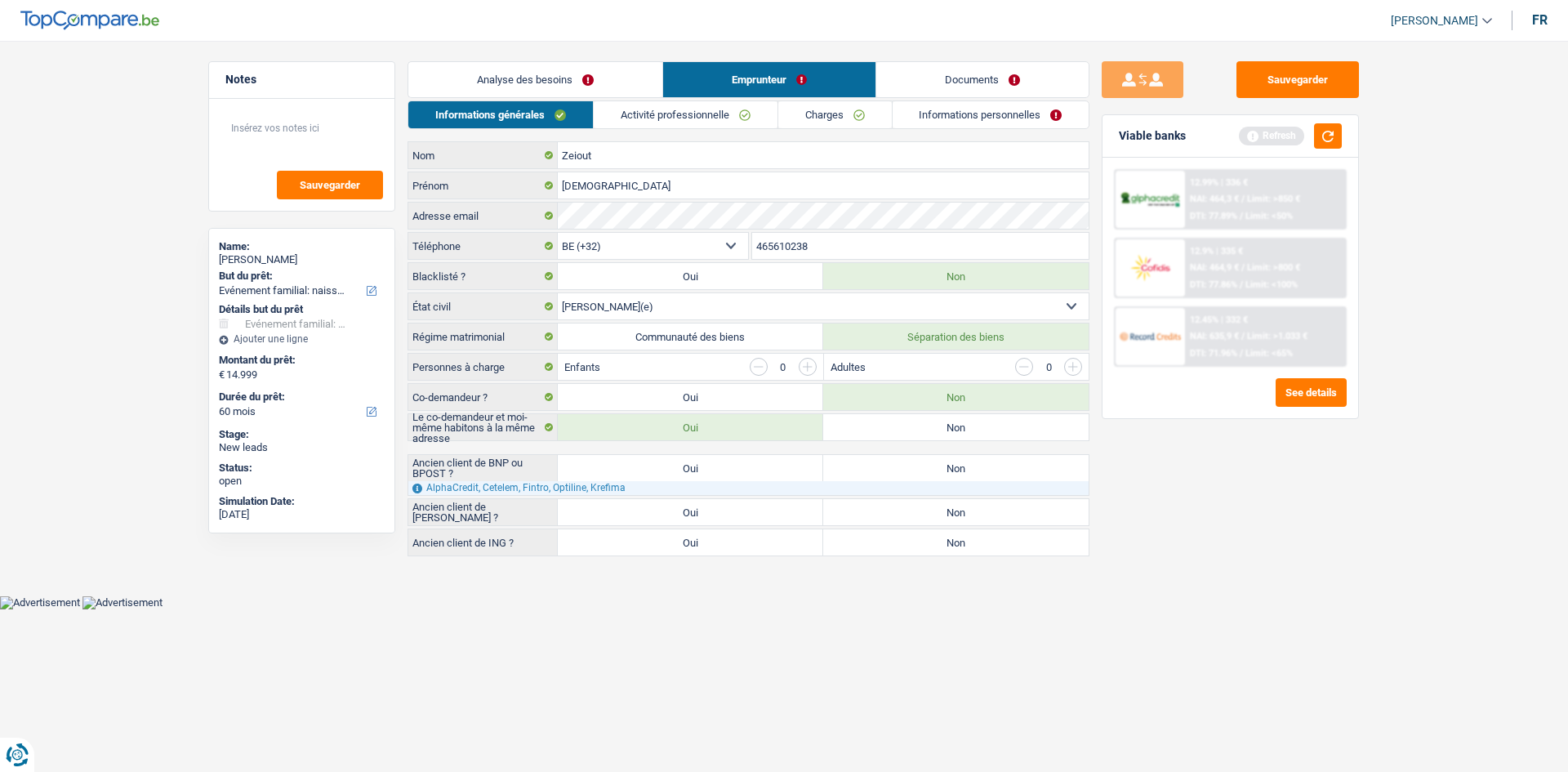 click on "Analyse des besoins" at bounding box center (535, 79) 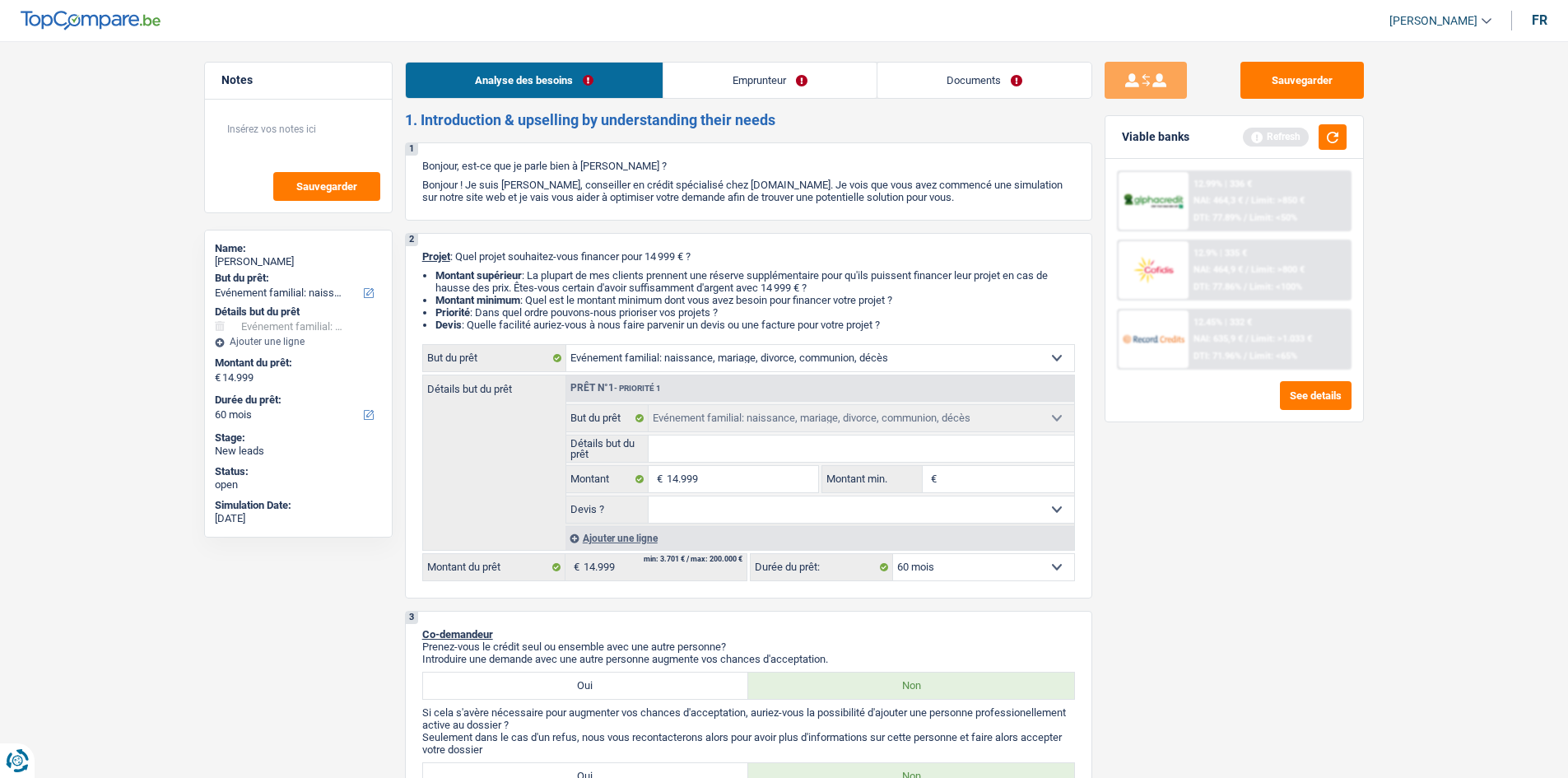 click on "Emprunteur" at bounding box center (770, 80) 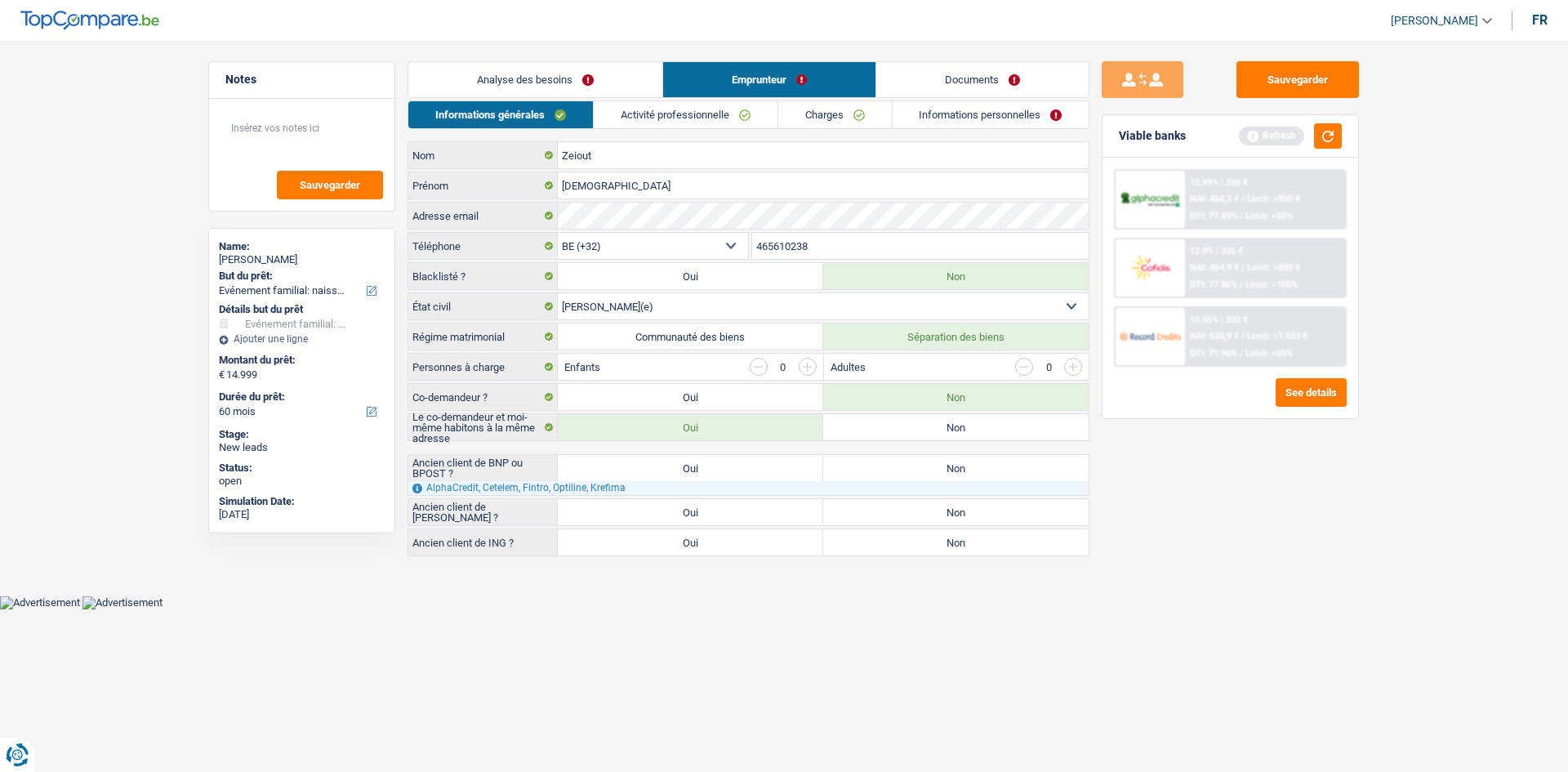 click on "Charges" at bounding box center [835, 114] 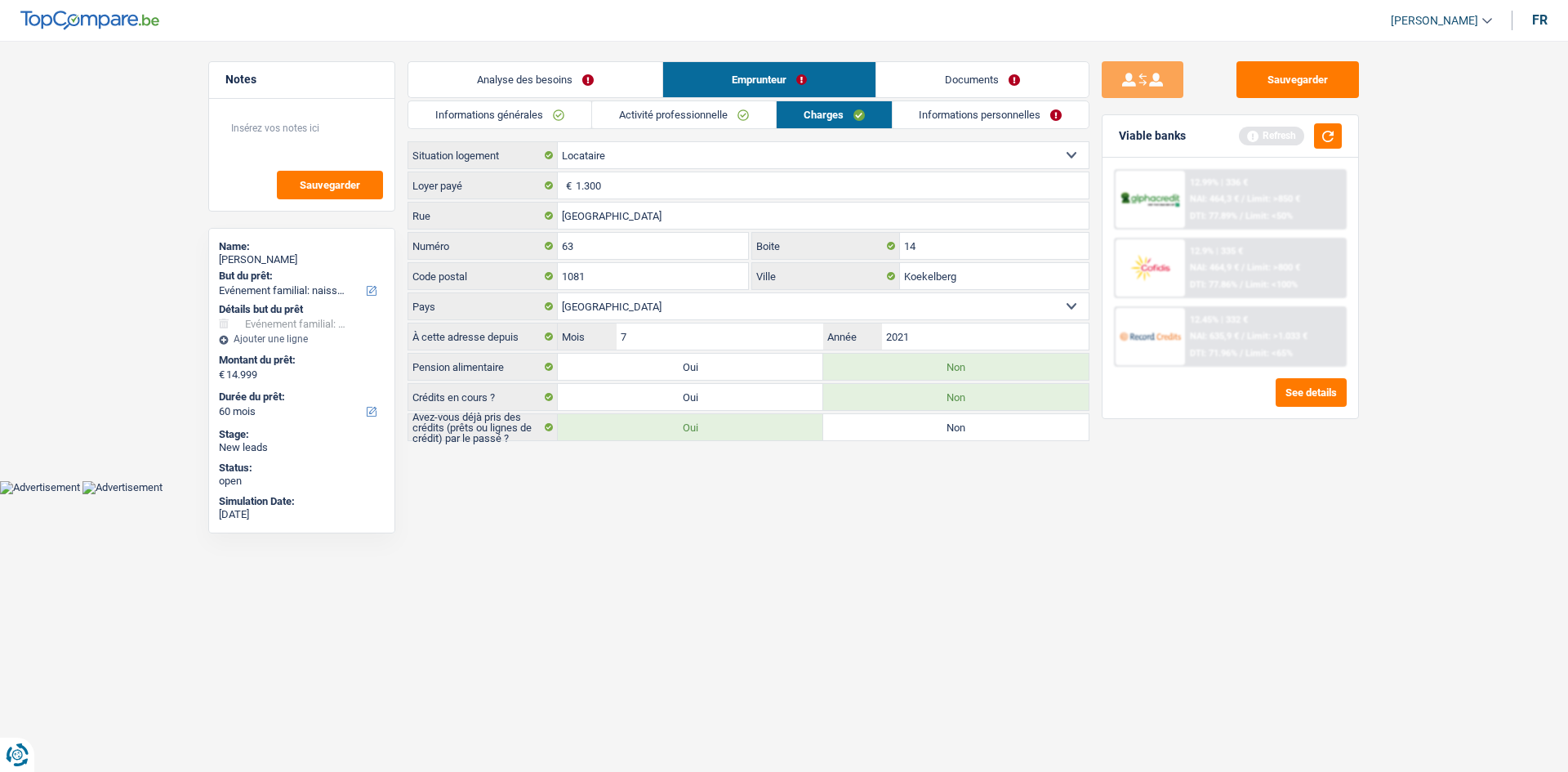 click on "Locataire Propriétaire avec prêt hypothécaire Propriétaire sans prêt hypothécaire Logé(e) par la famille Concierge
Sélectionner une option" at bounding box center [823, 155] 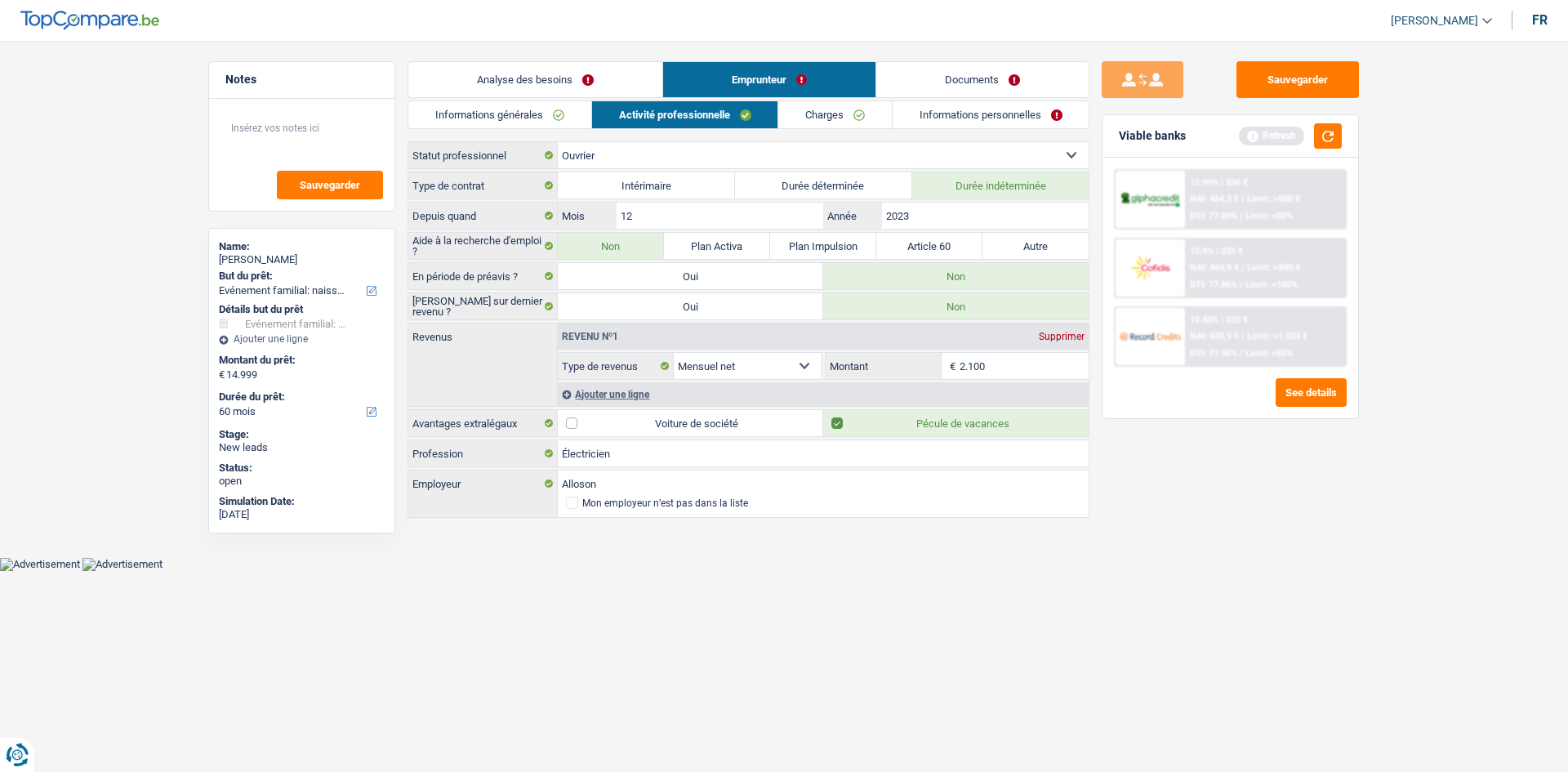 click on "2.100" at bounding box center (1024, 366) 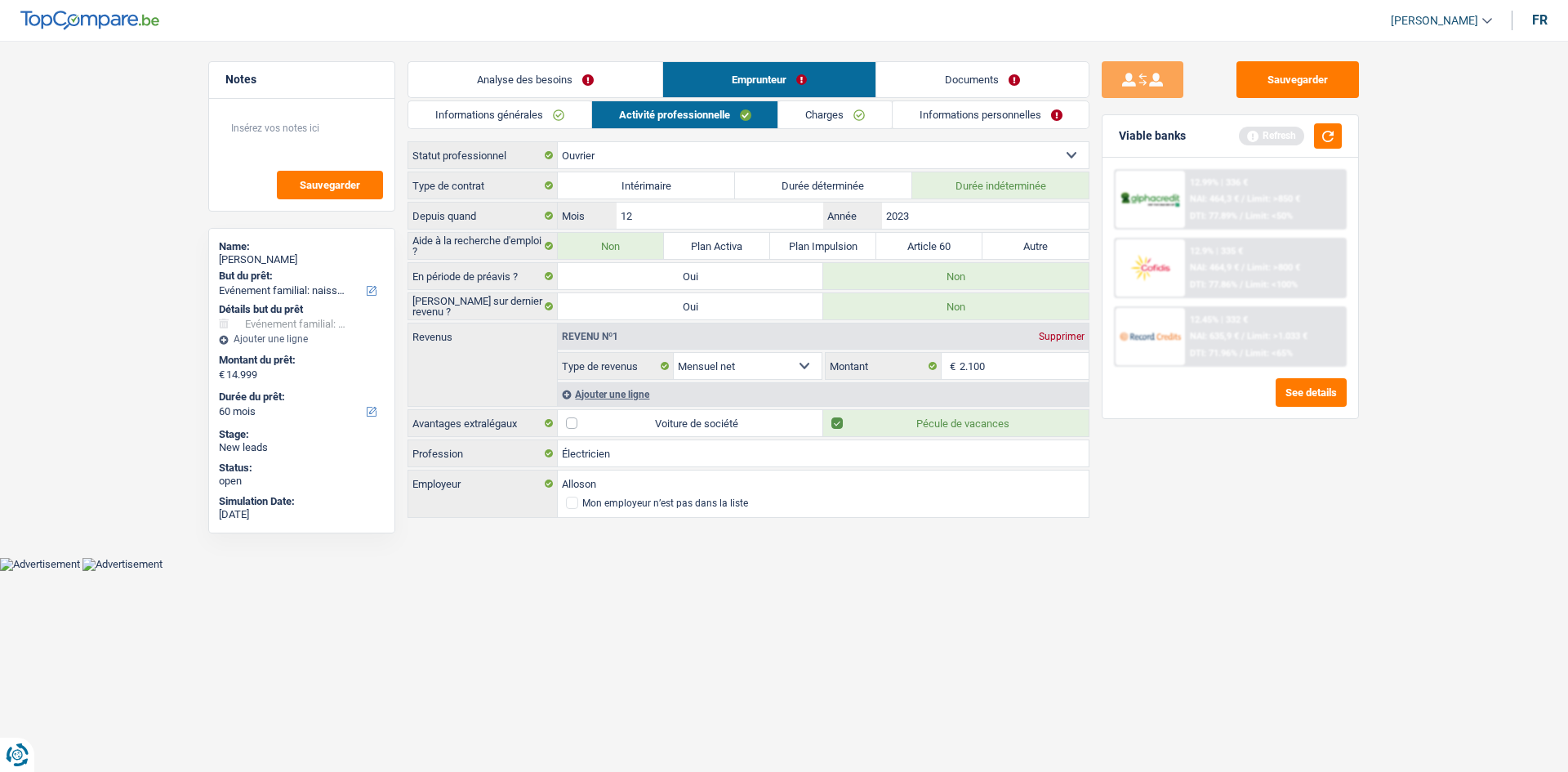 click on "Charges" at bounding box center (835, 114) 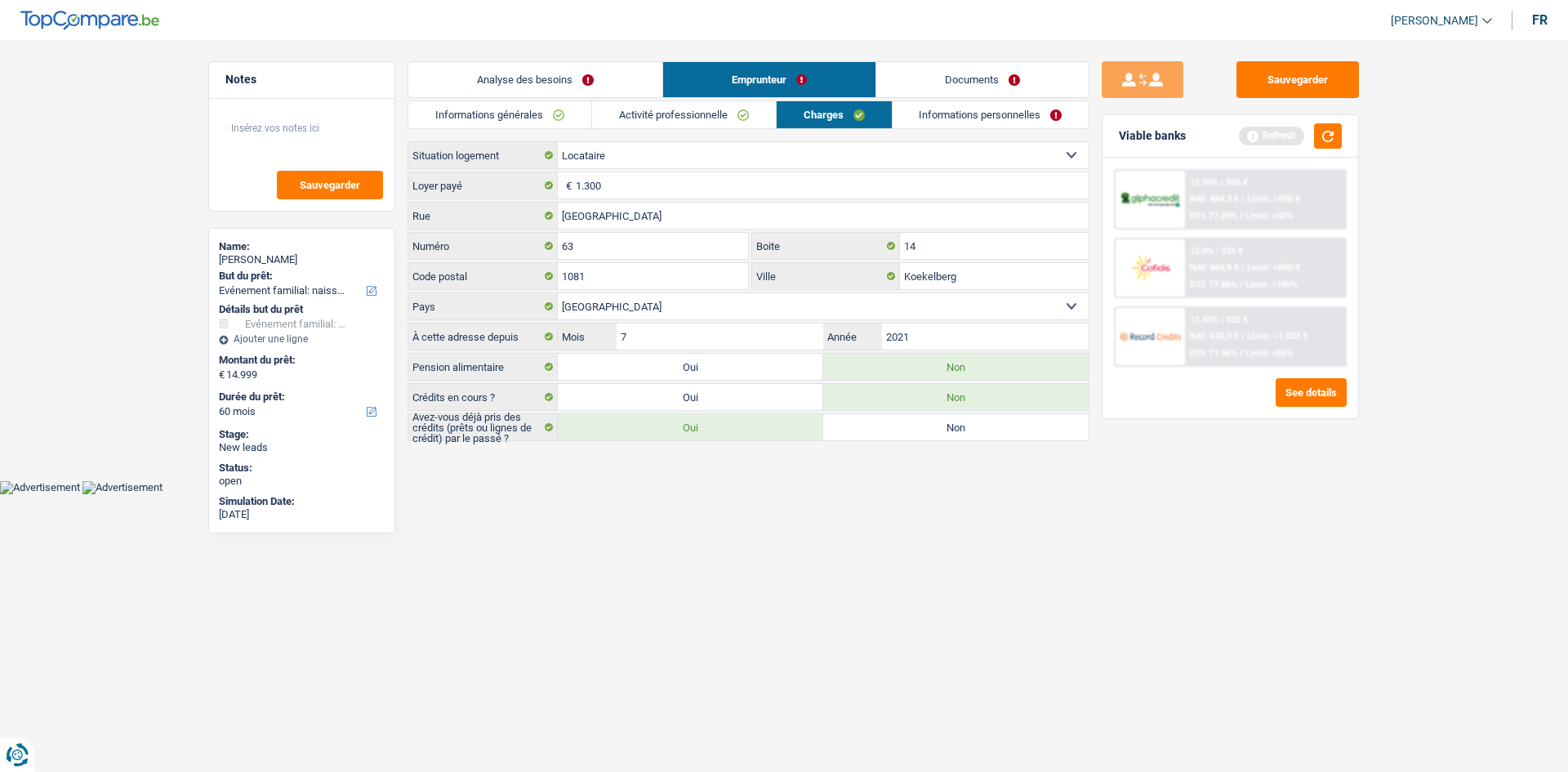 click on "Informations personnelles" at bounding box center [991, 114] 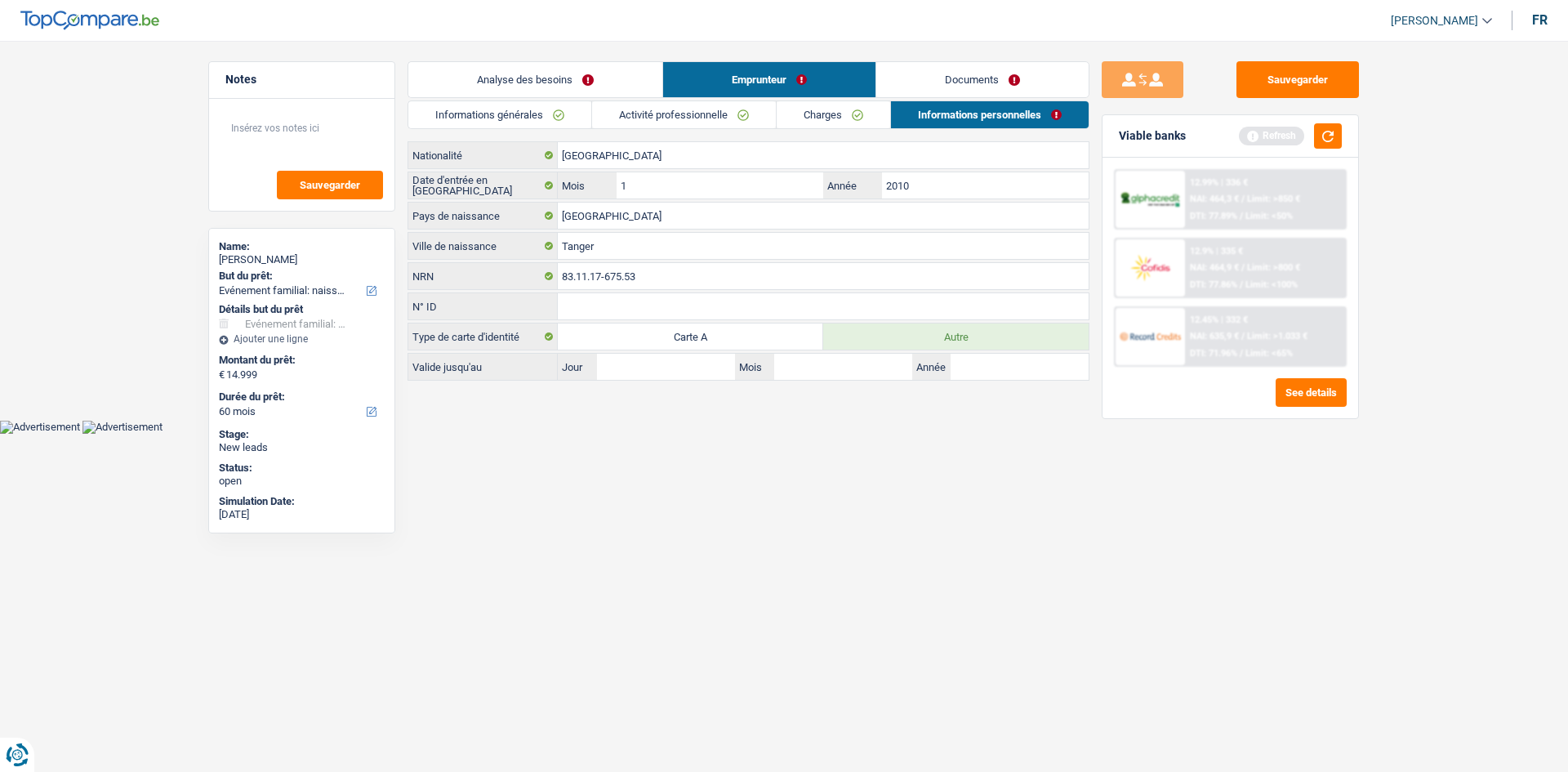 click on "Charges" at bounding box center (833, 114) 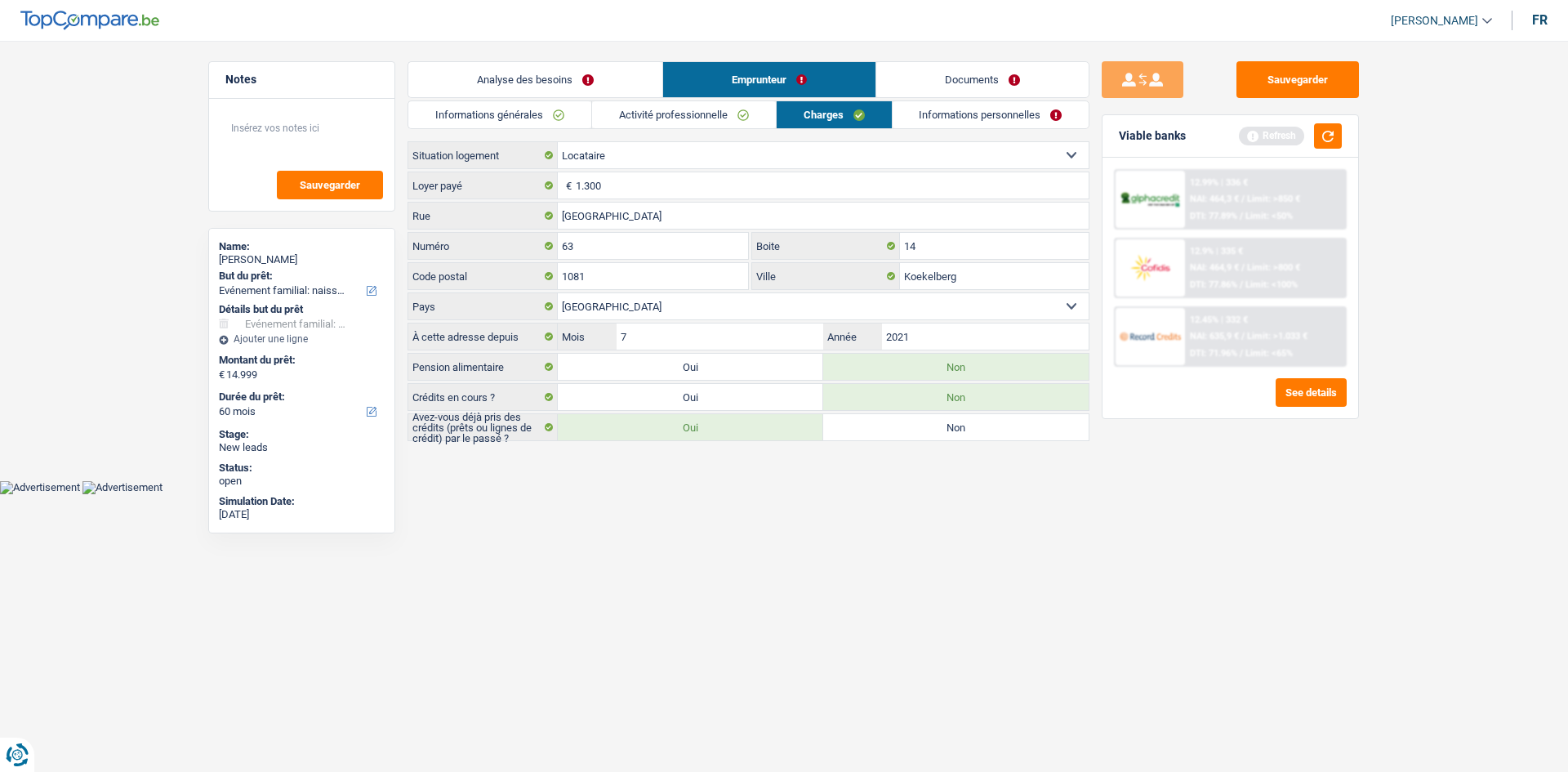 click on "Activité professionnelle" at bounding box center (684, 114) 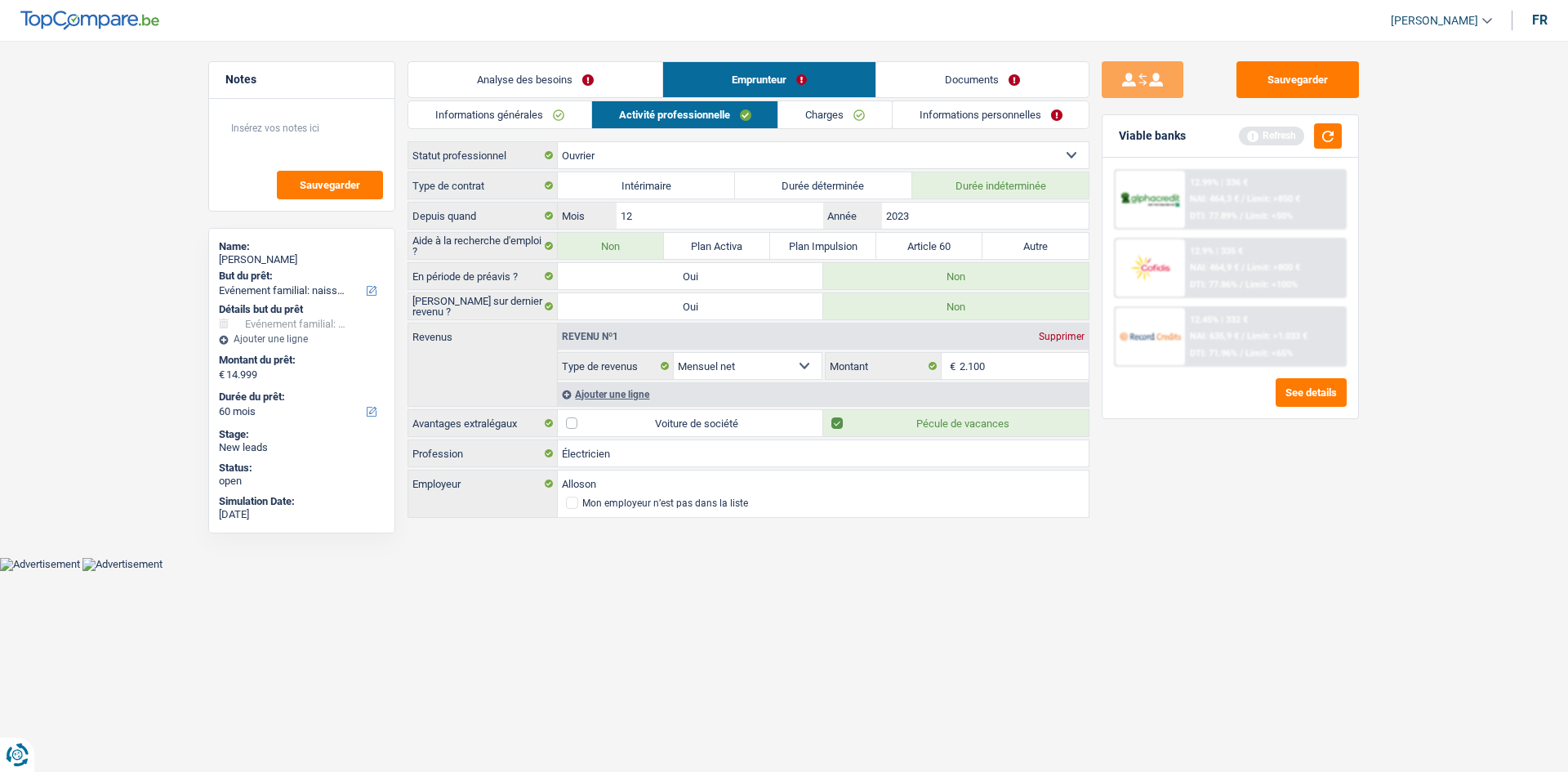 click on "Informations générales" at bounding box center (500, 114) 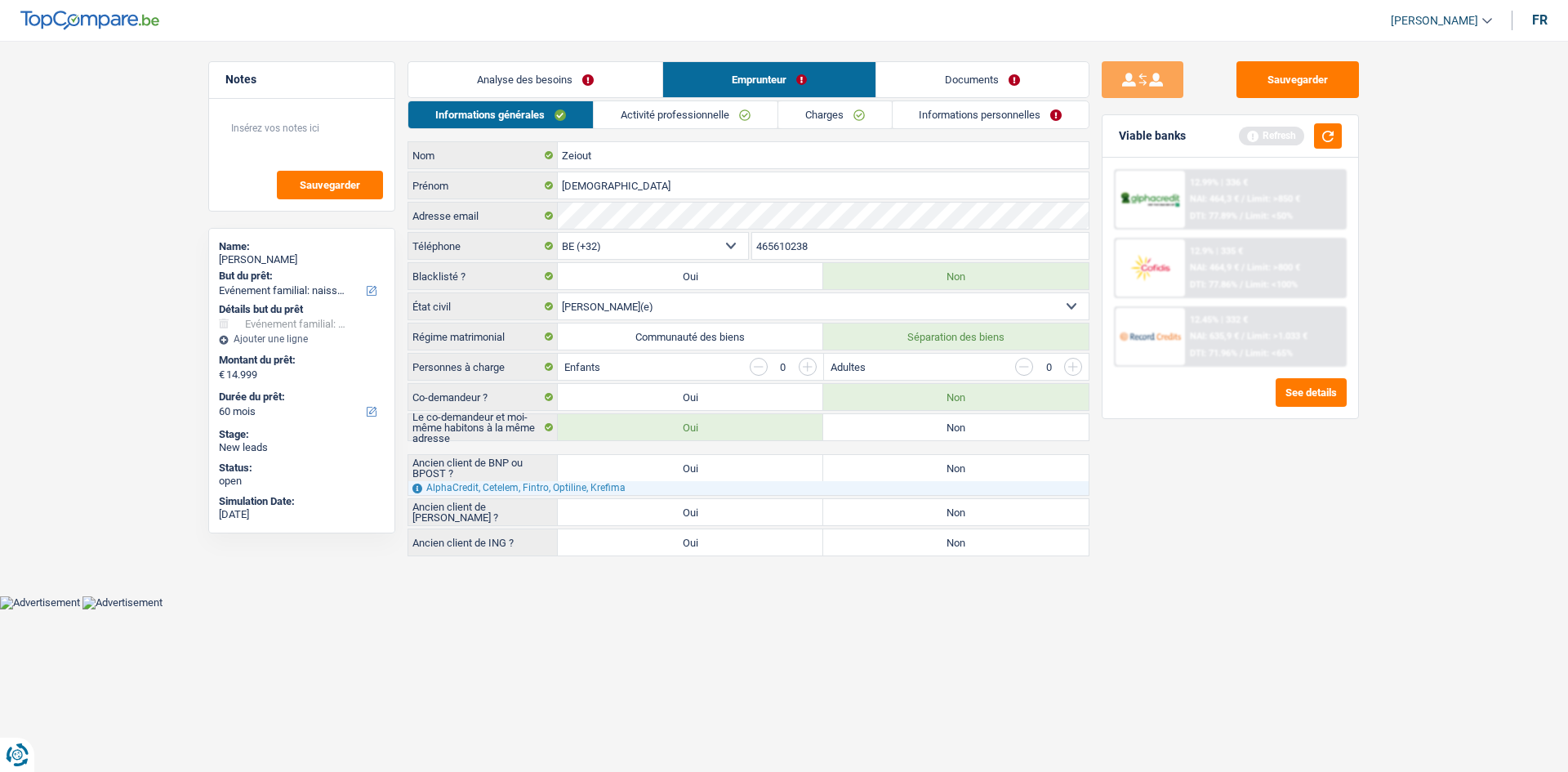 click on "Analyse des besoins" at bounding box center [535, 79] 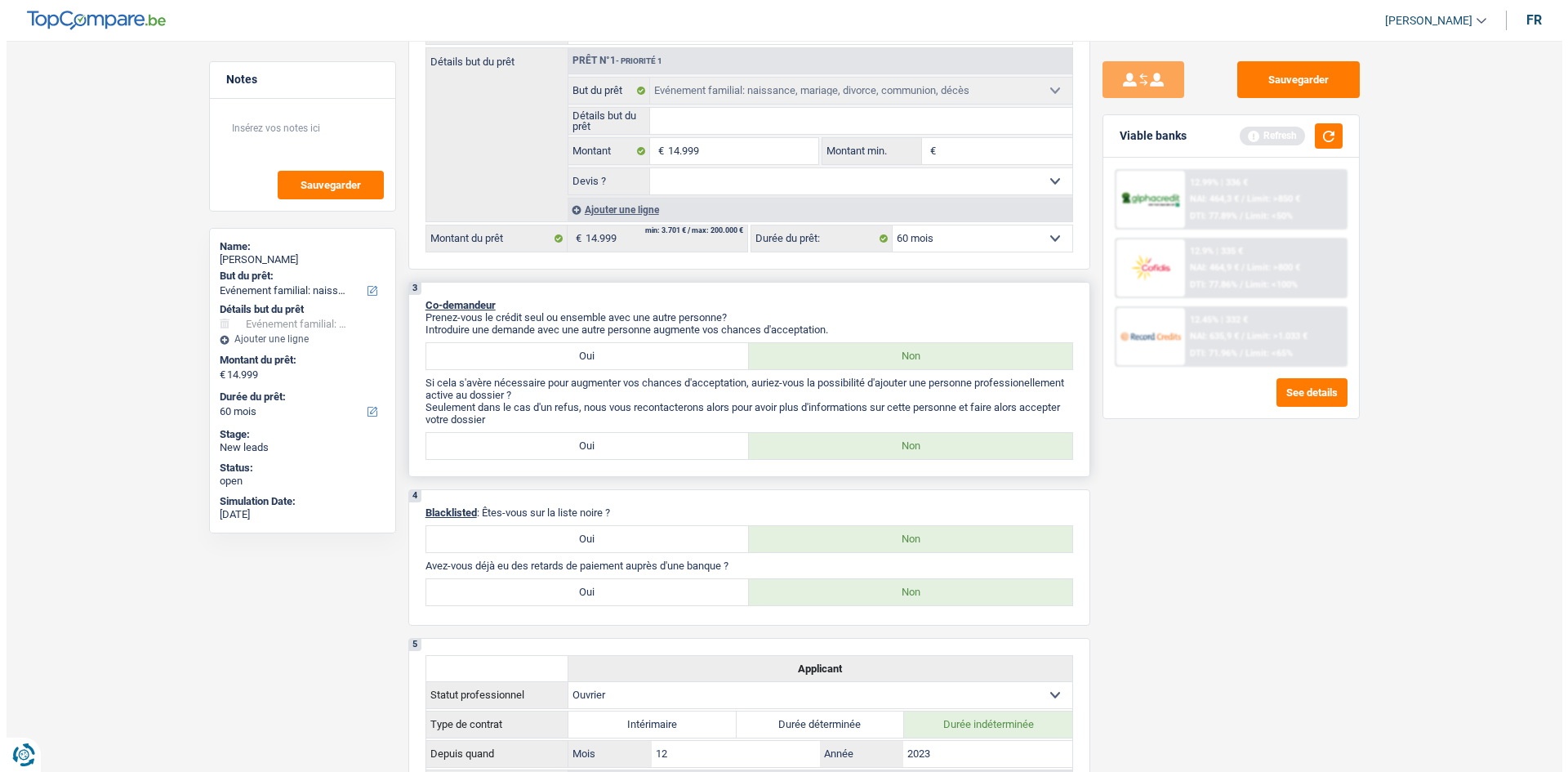 scroll, scrollTop: 163, scrollLeft: 0, axis: vertical 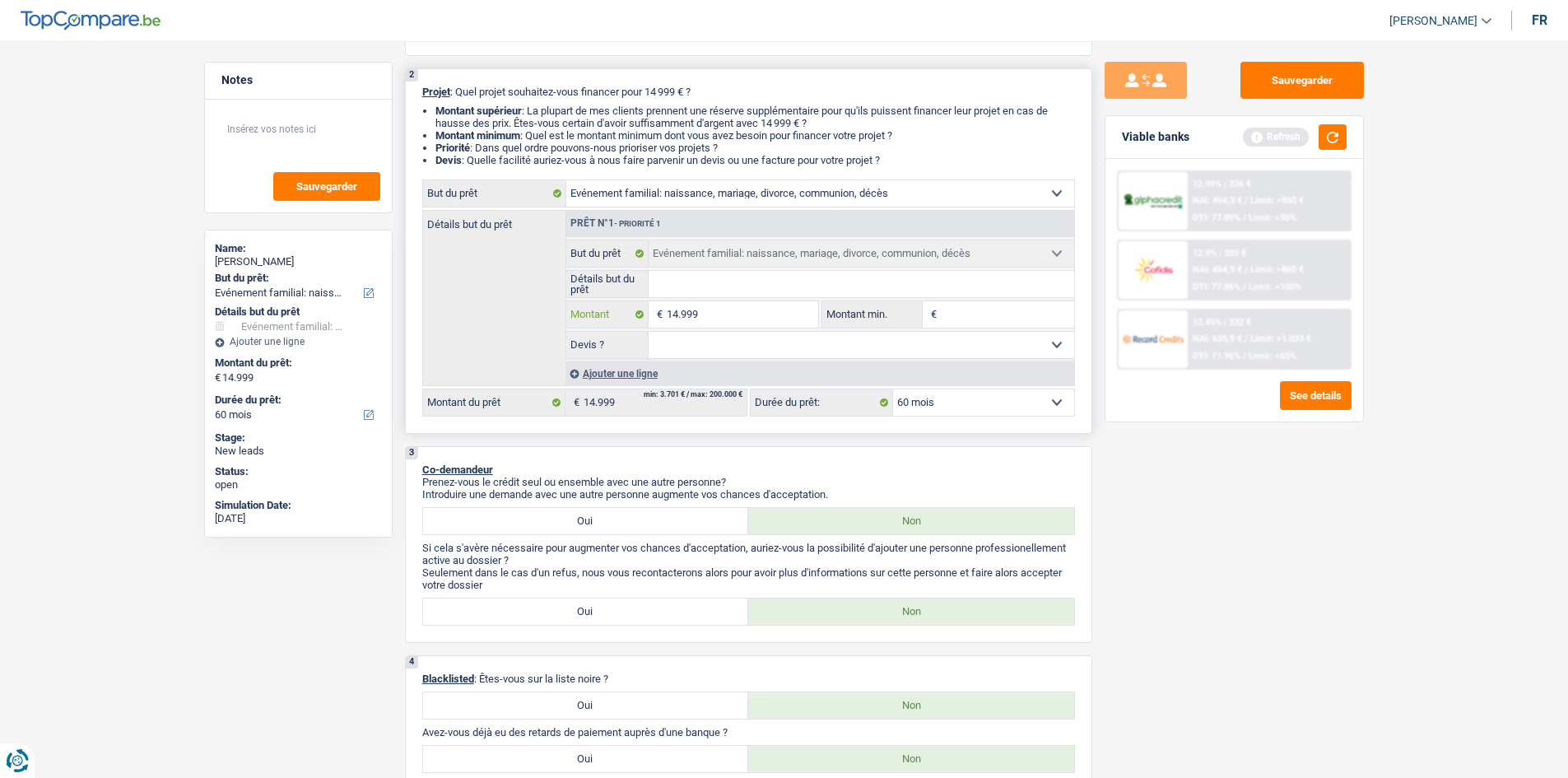 click on "14.999" at bounding box center [742, 314] 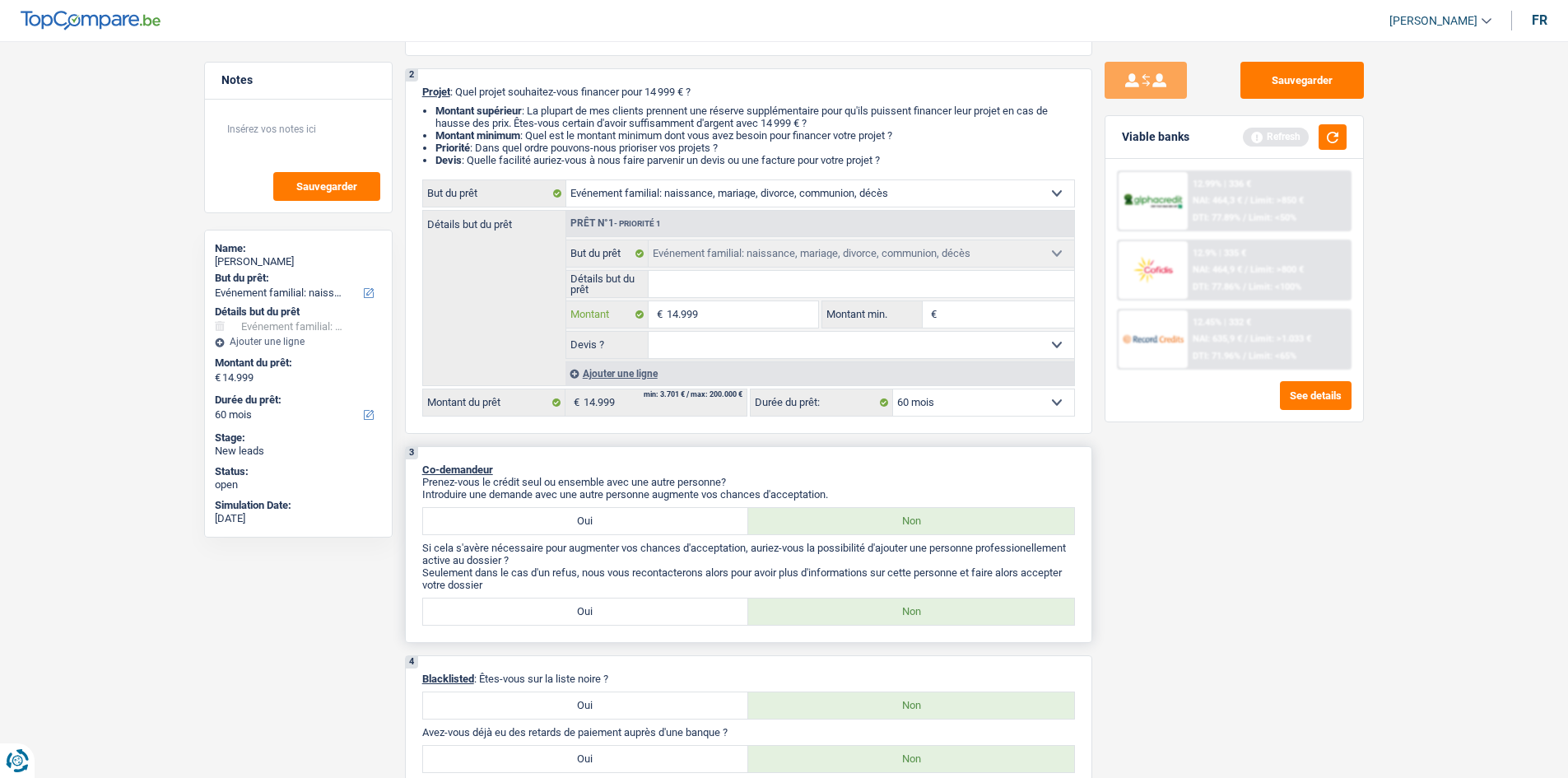 type on "1.499" 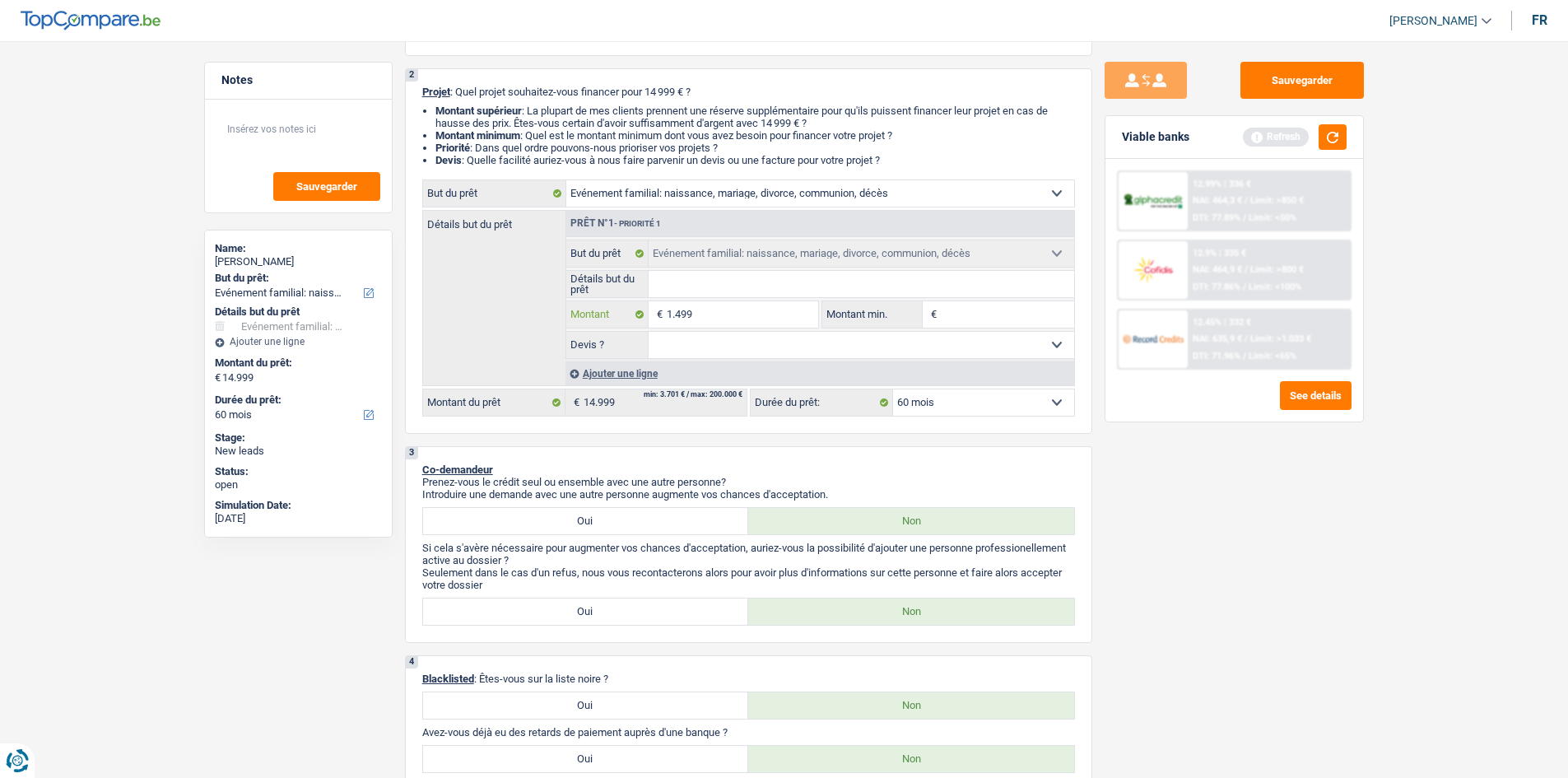 type on "149" 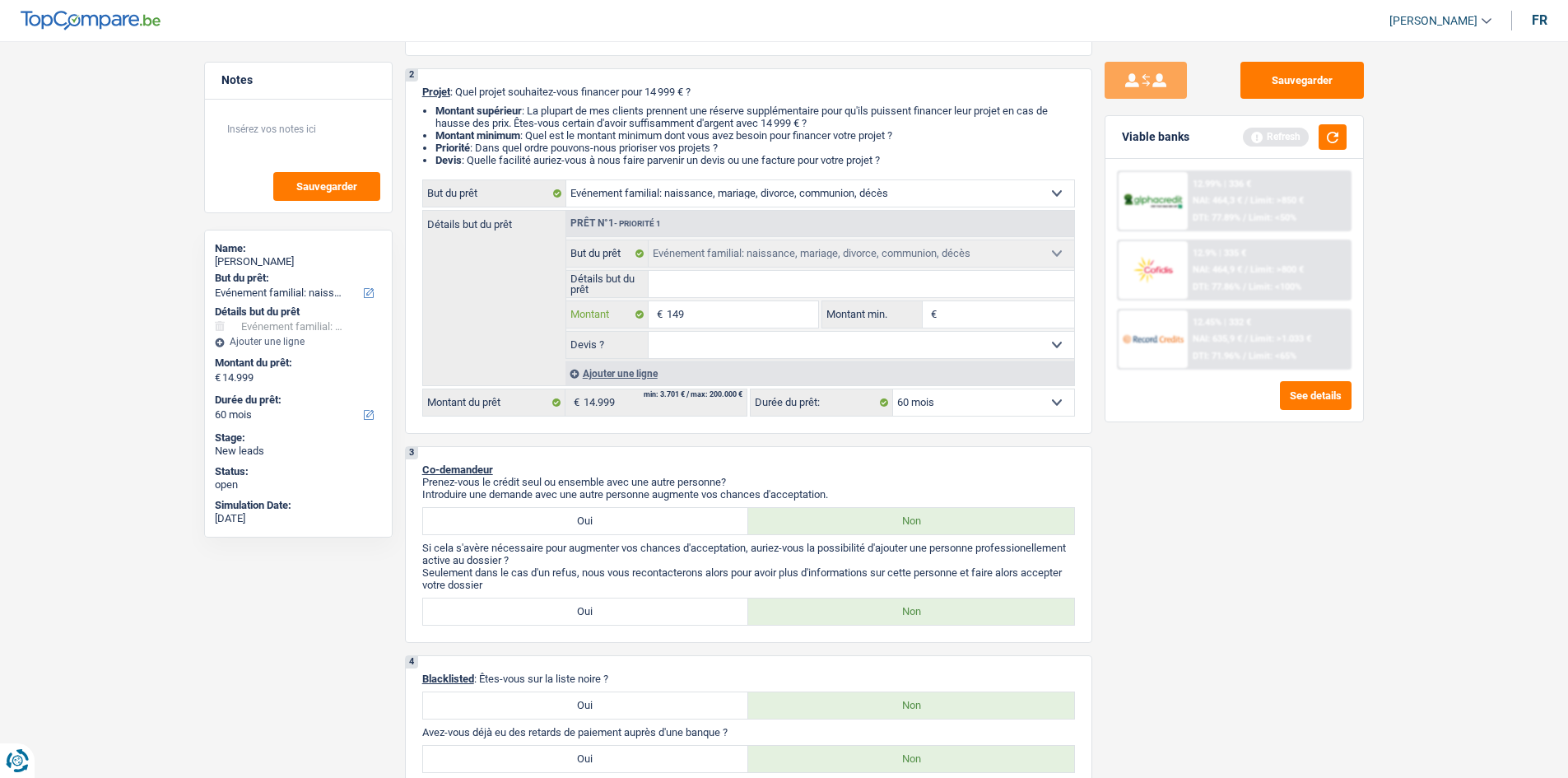 type on "14" 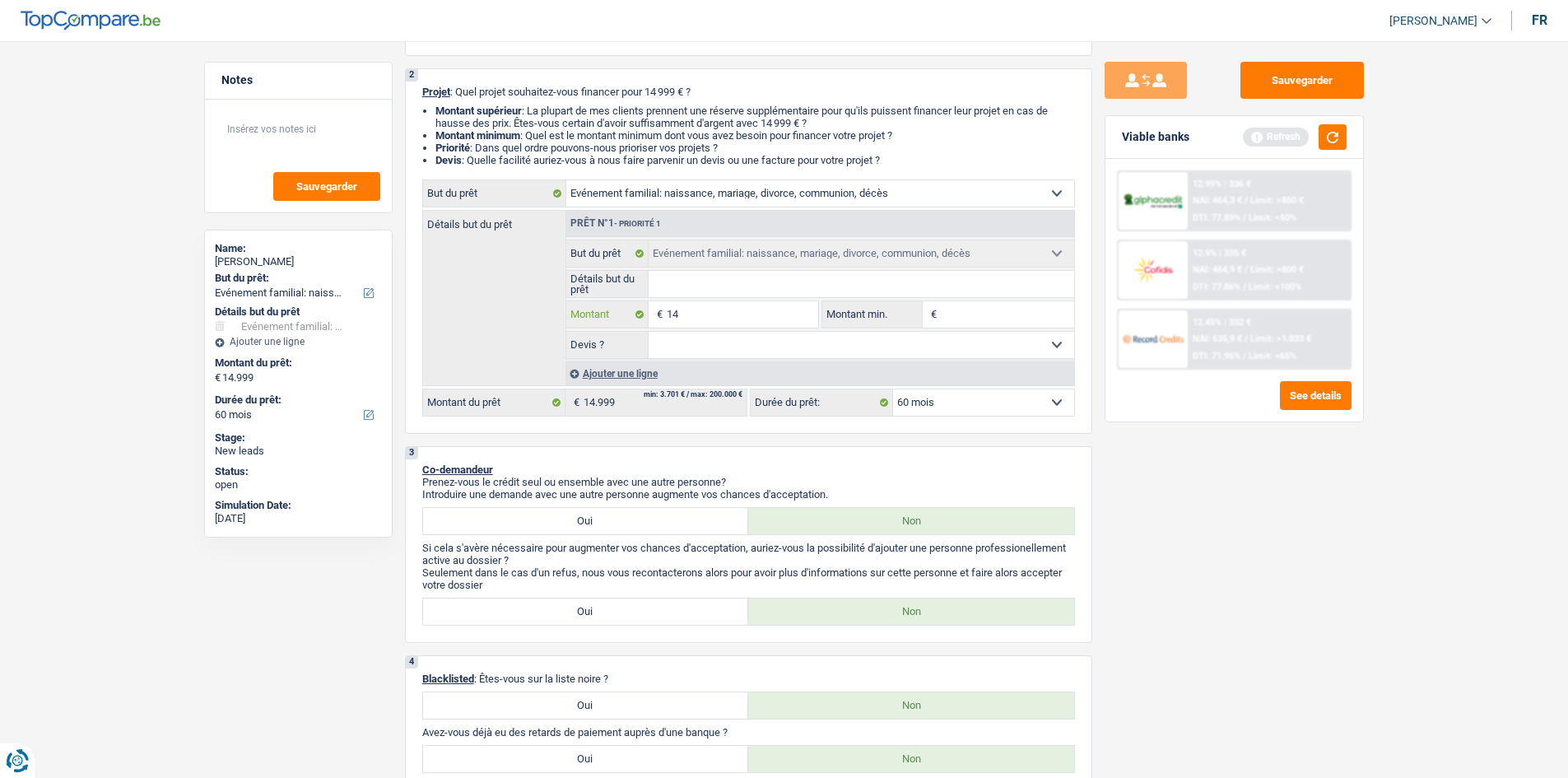 type on "1" 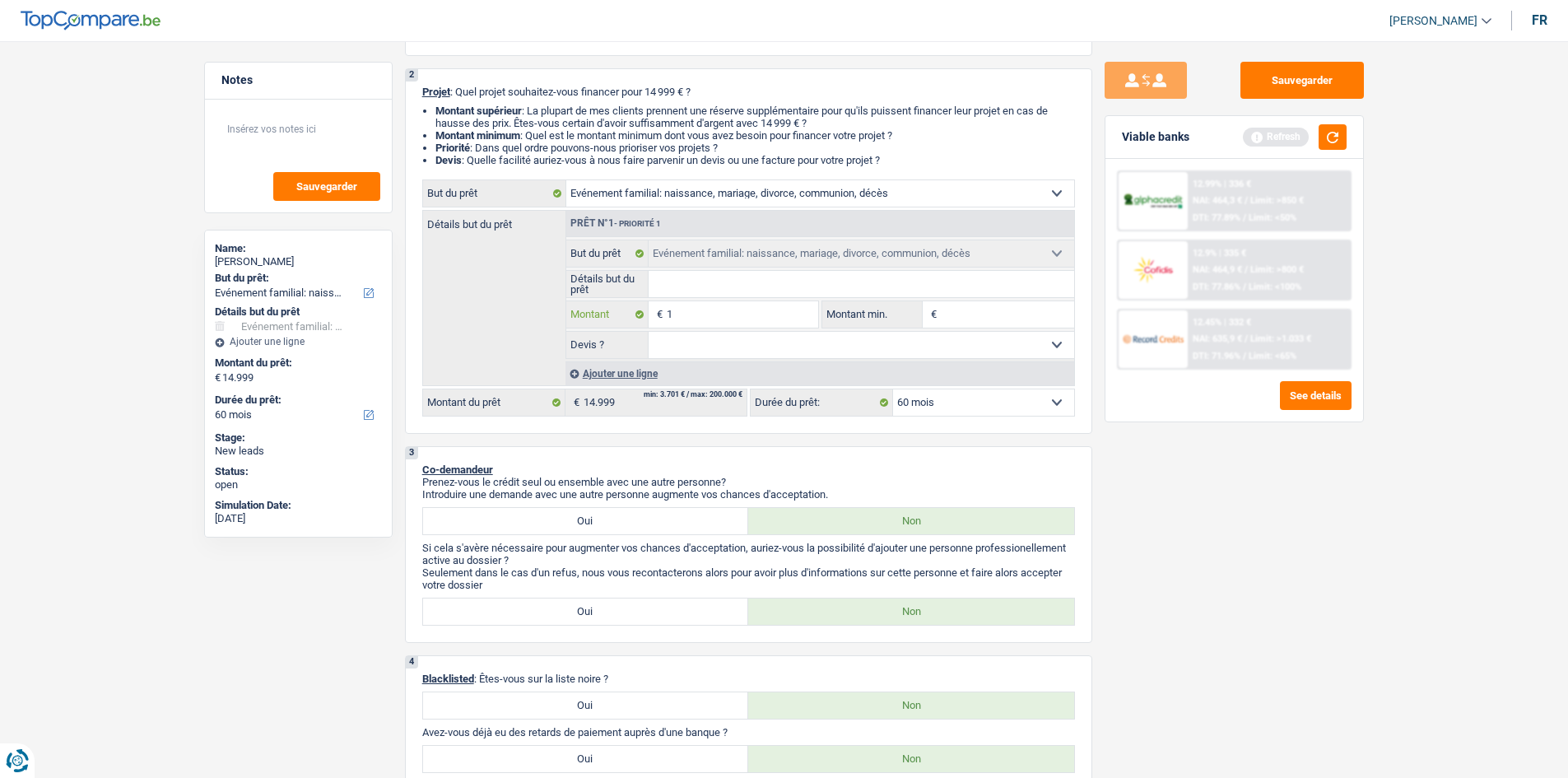 type 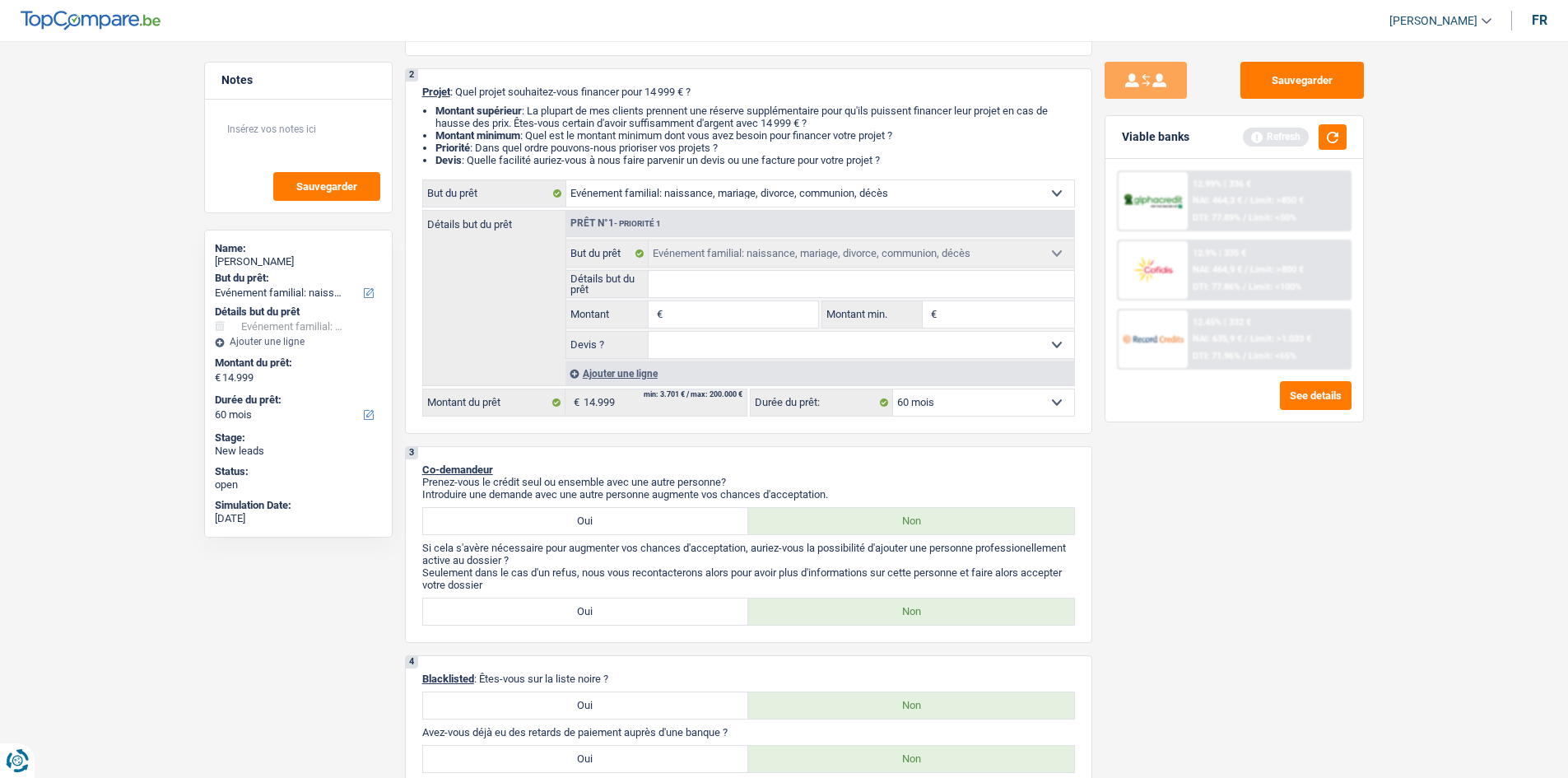 type on "7" 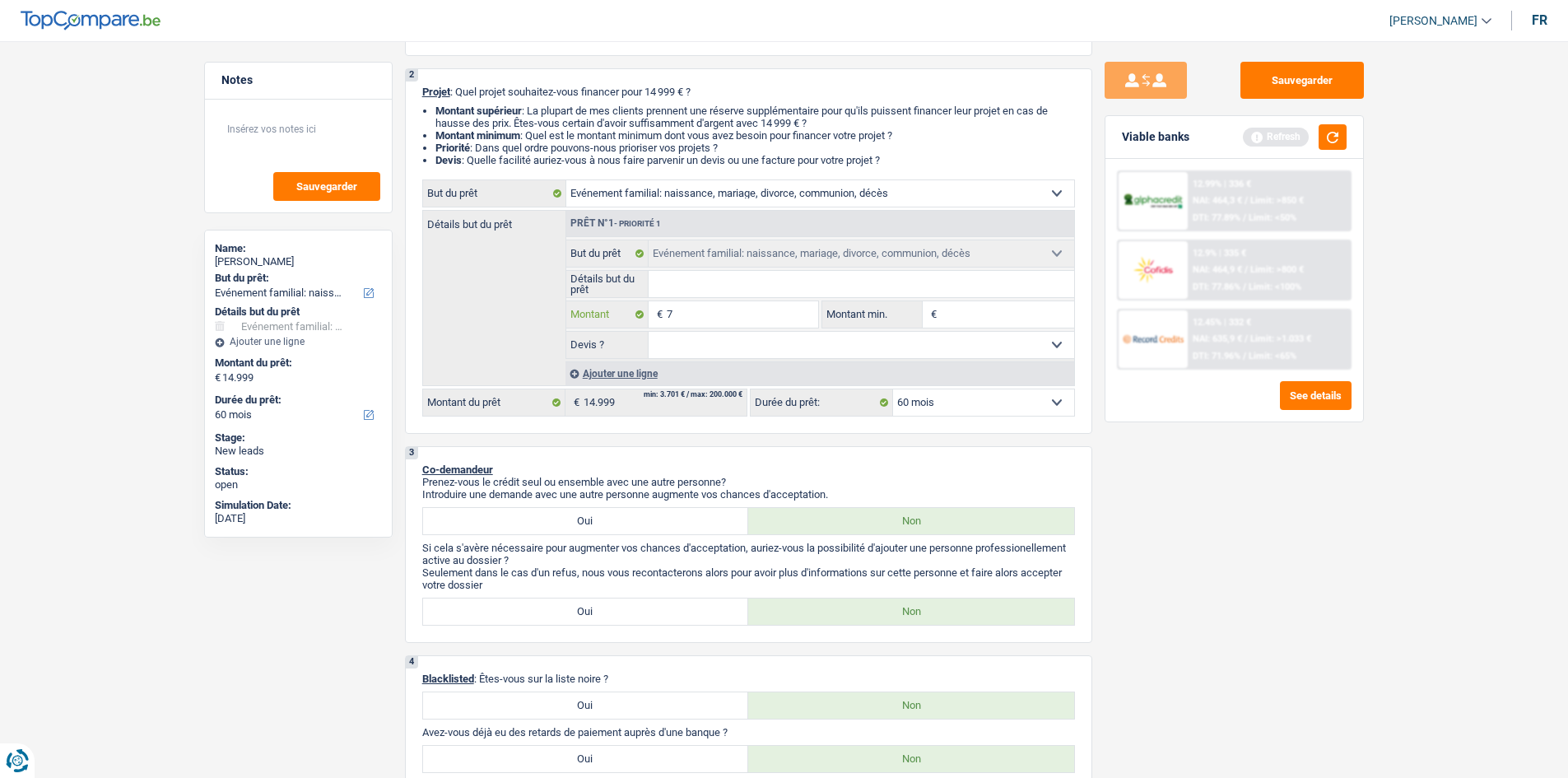 type on "75" 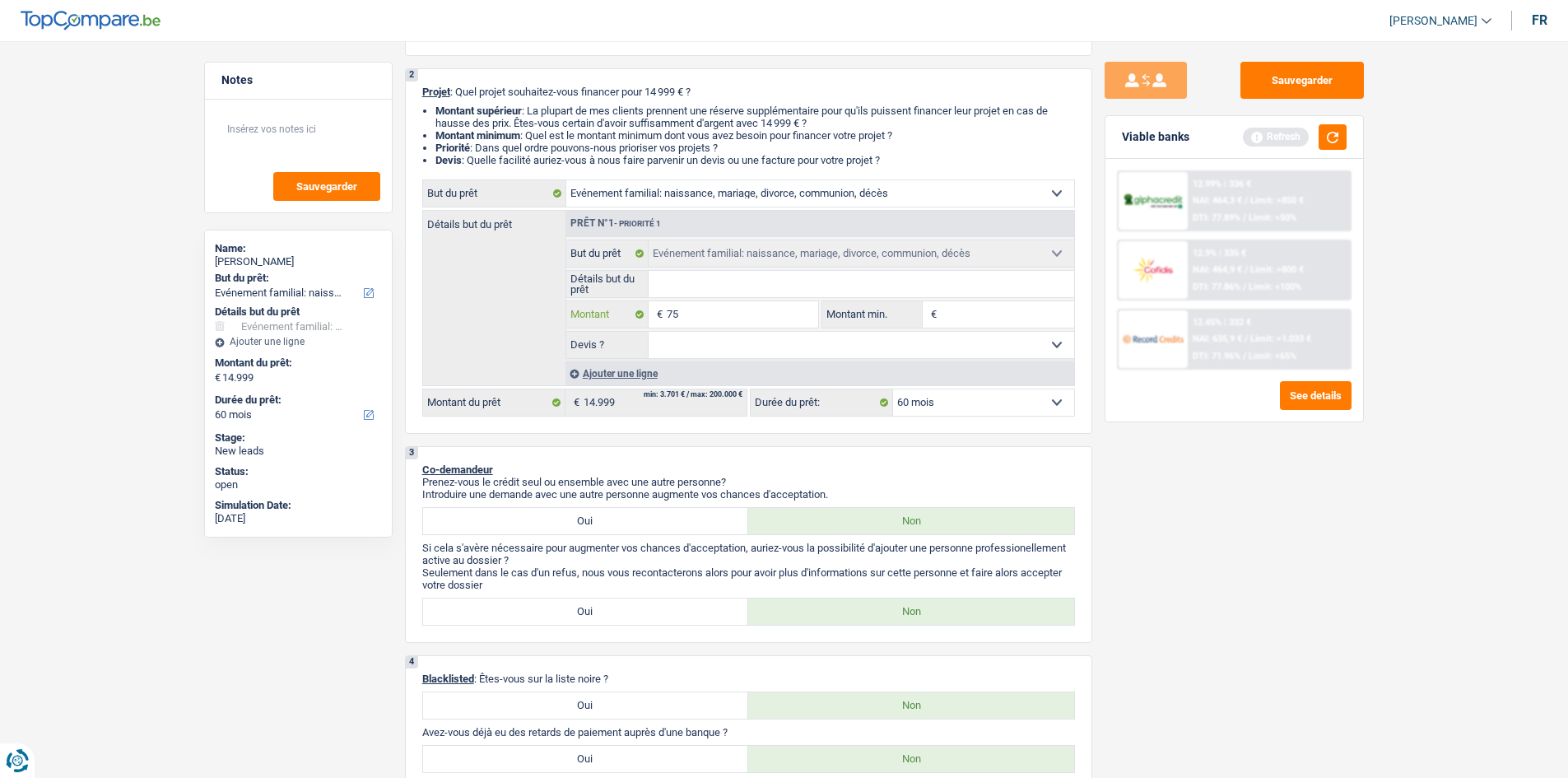 type on "750" 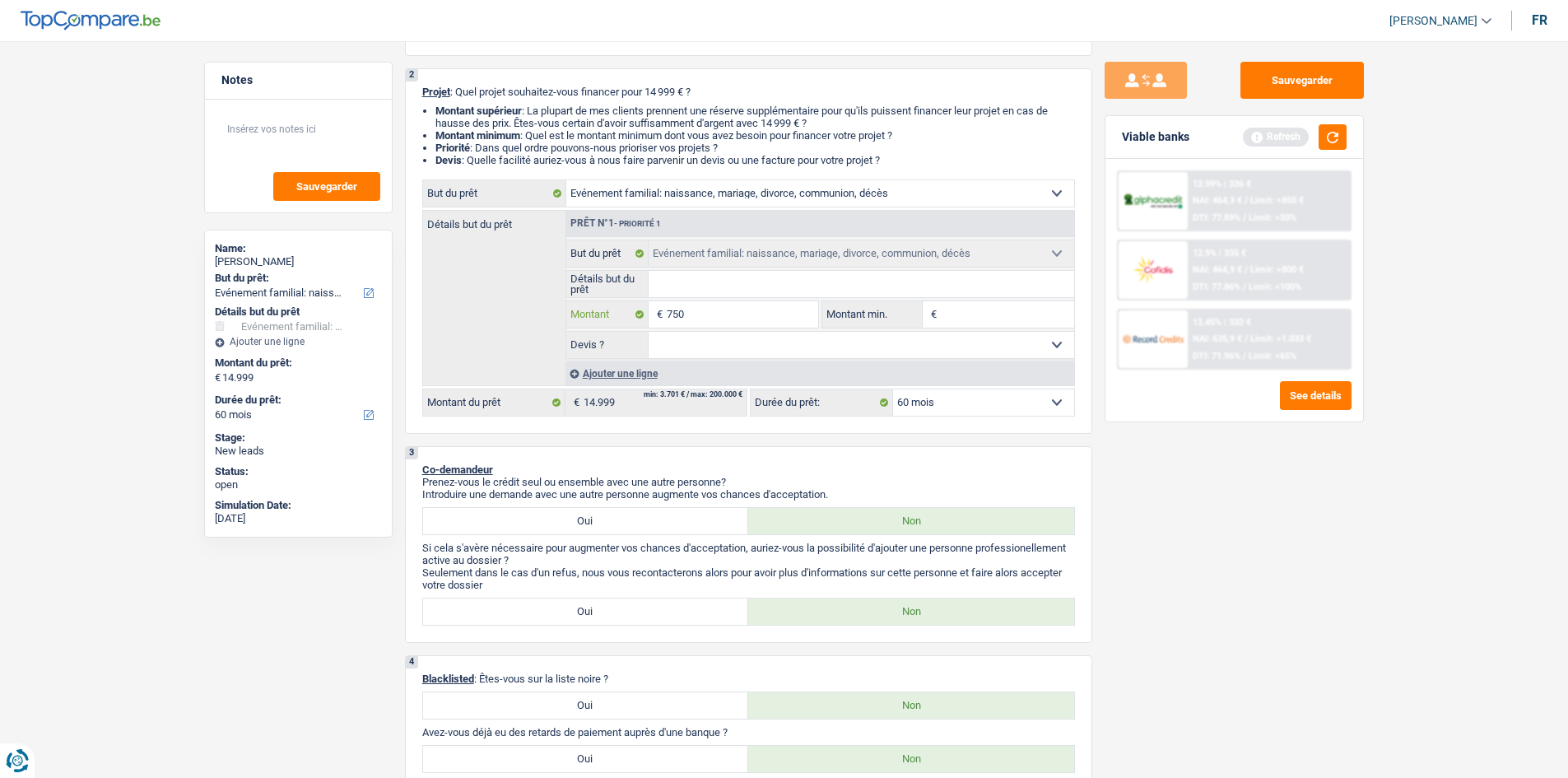 type on "7.500" 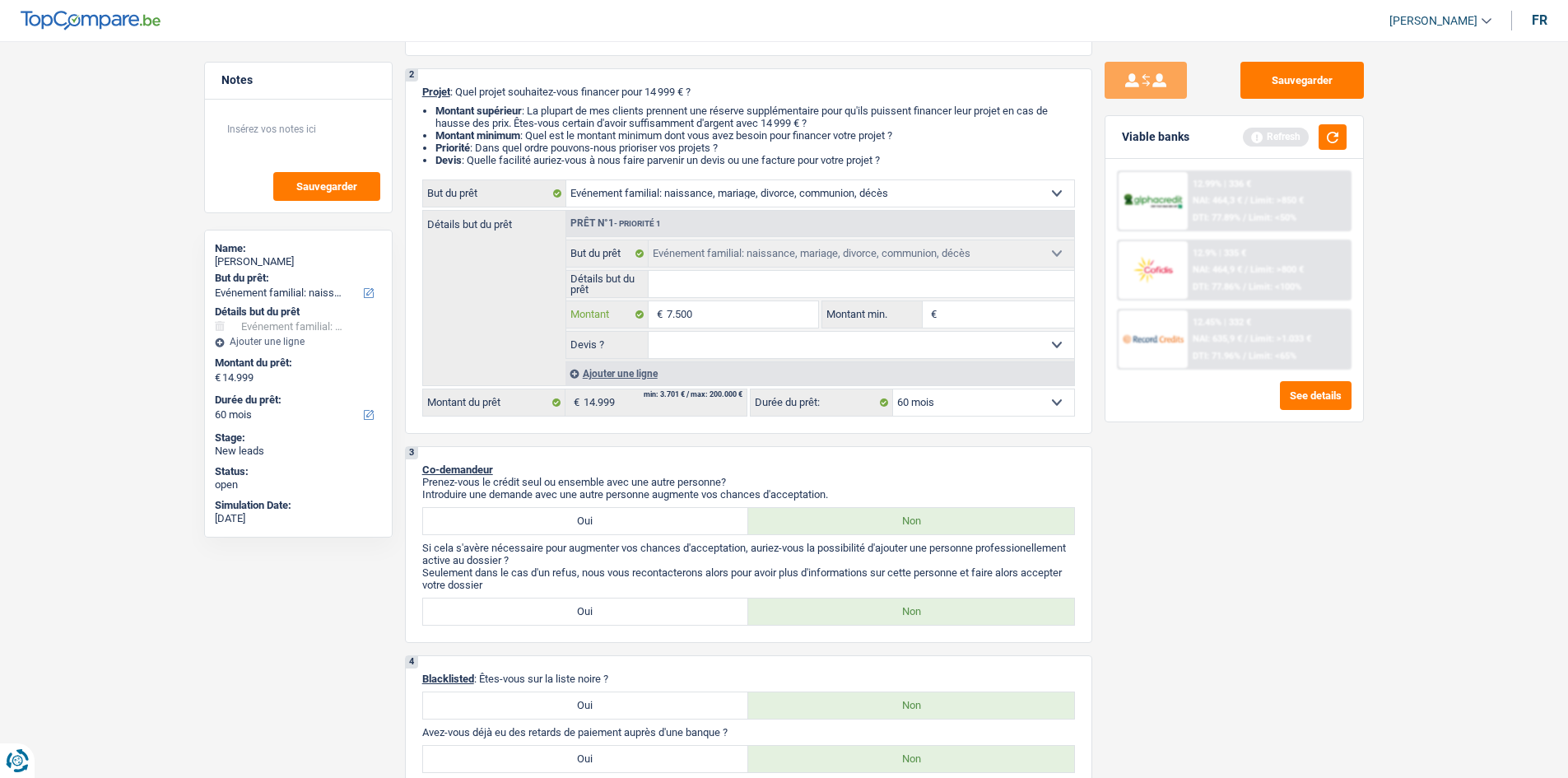 type on "7.500" 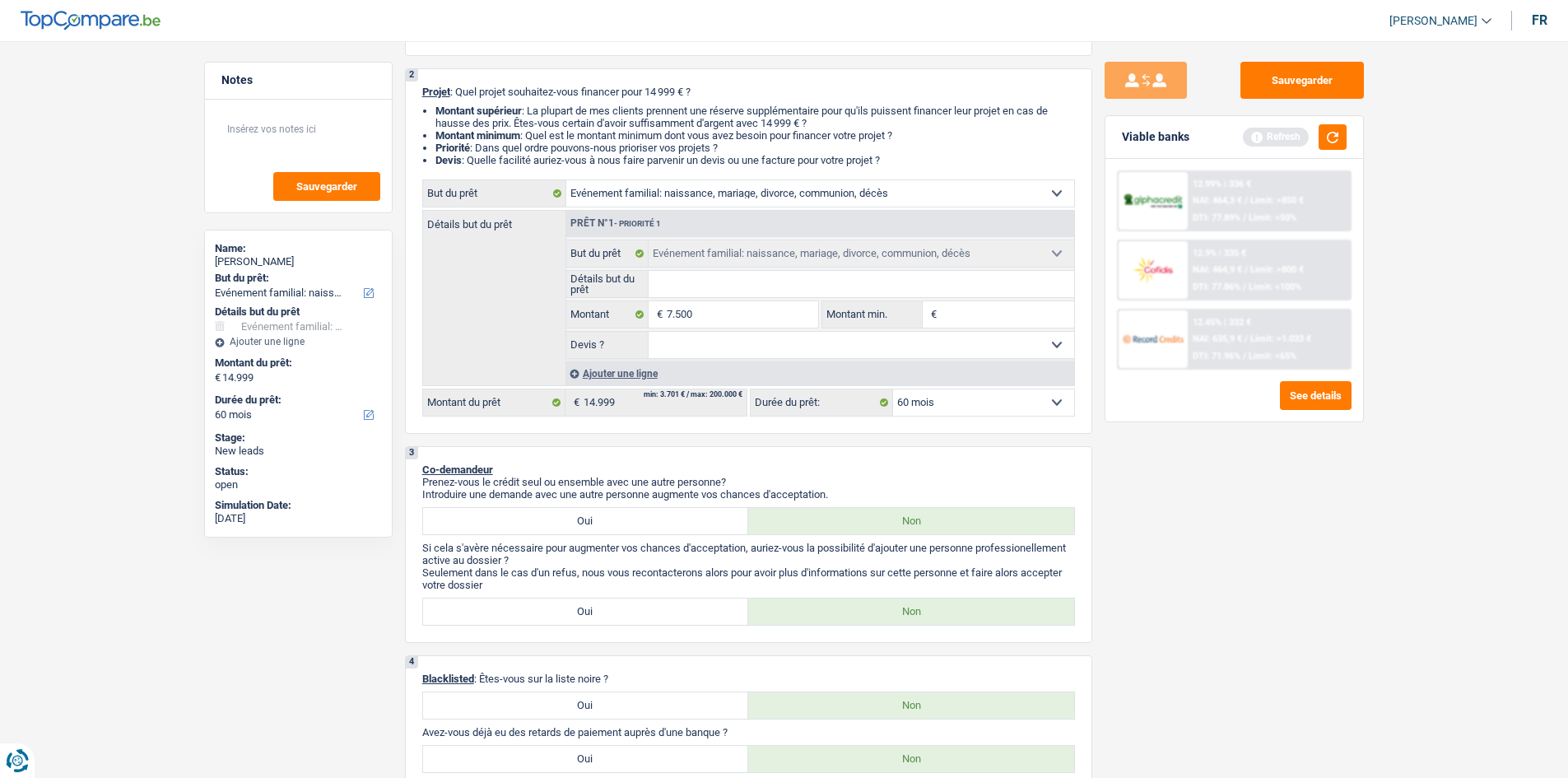 type on "7.500" 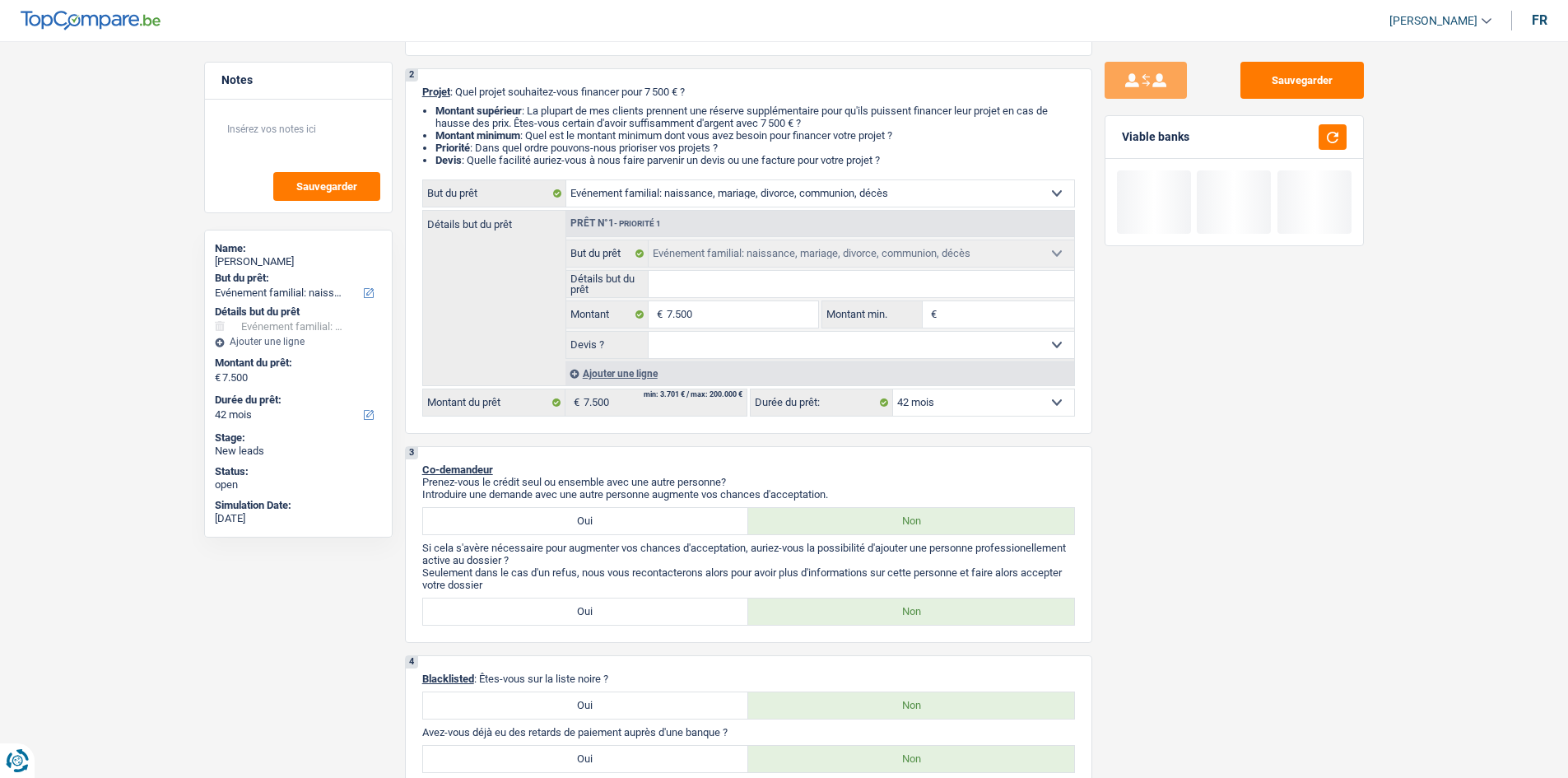 drag, startPoint x: 1213, startPoint y: 501, endPoint x: 1184, endPoint y: 512, distance: 31.016125 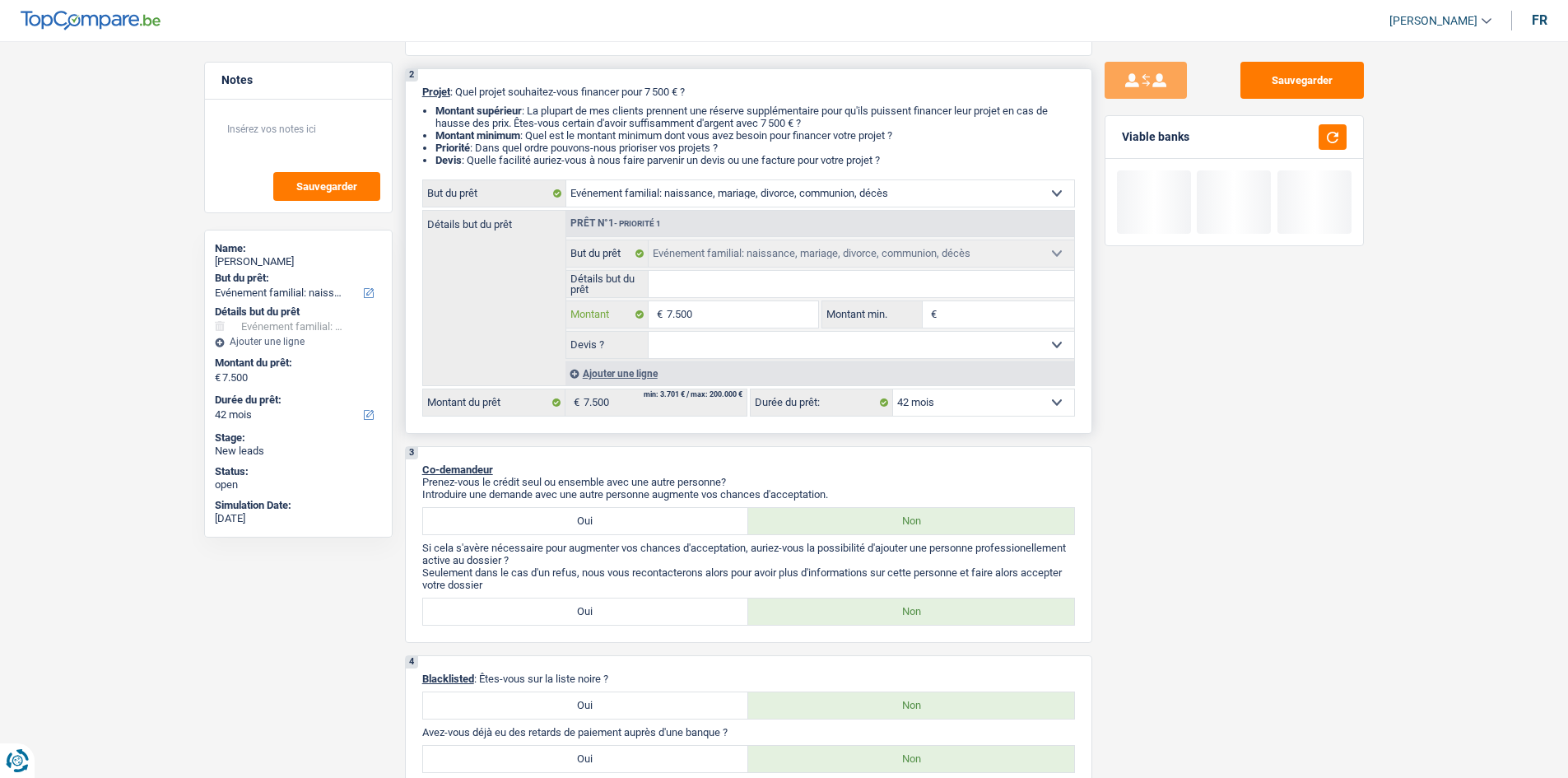 click on "7.500" at bounding box center [742, 314] 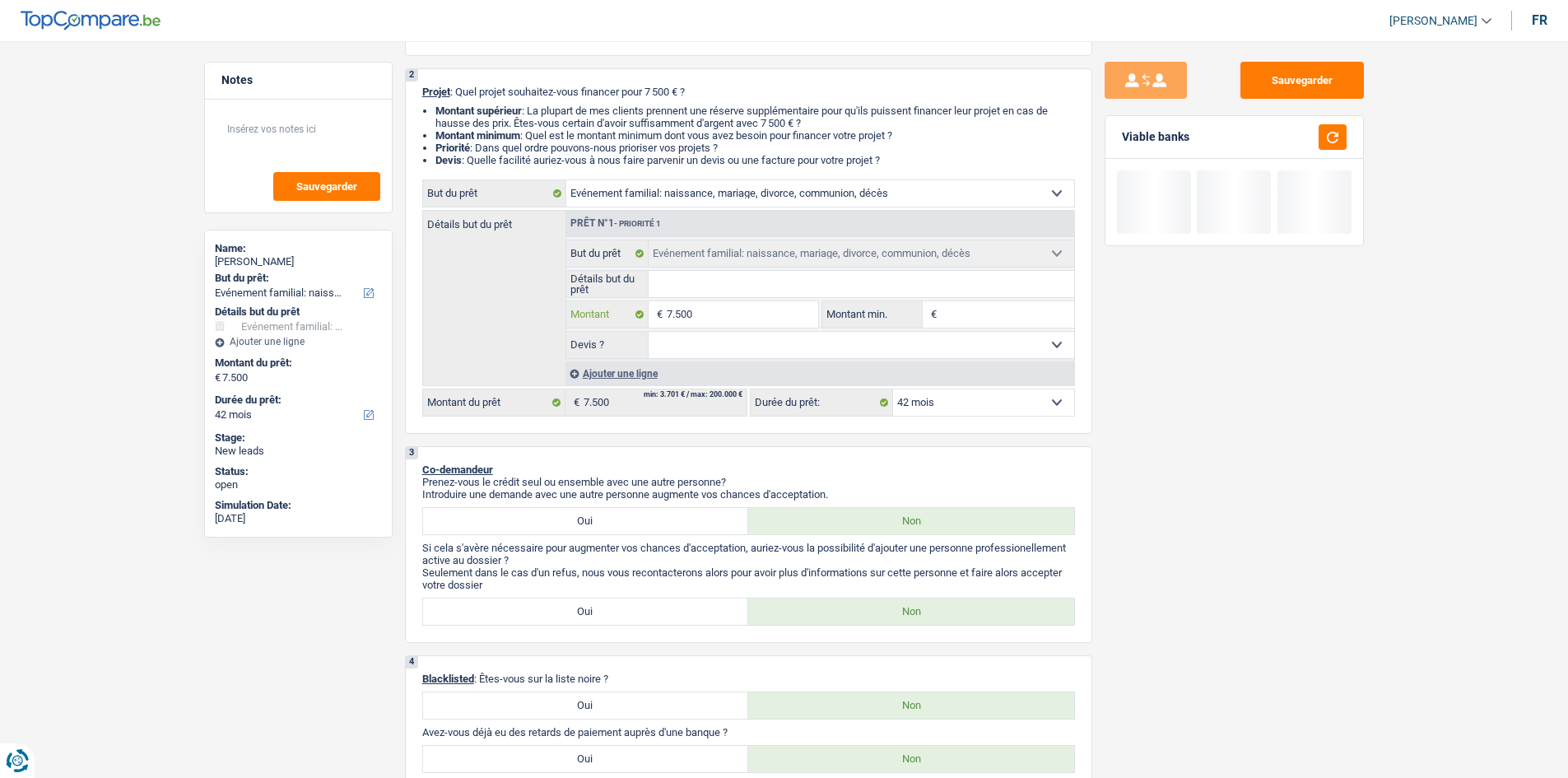 type on "750" 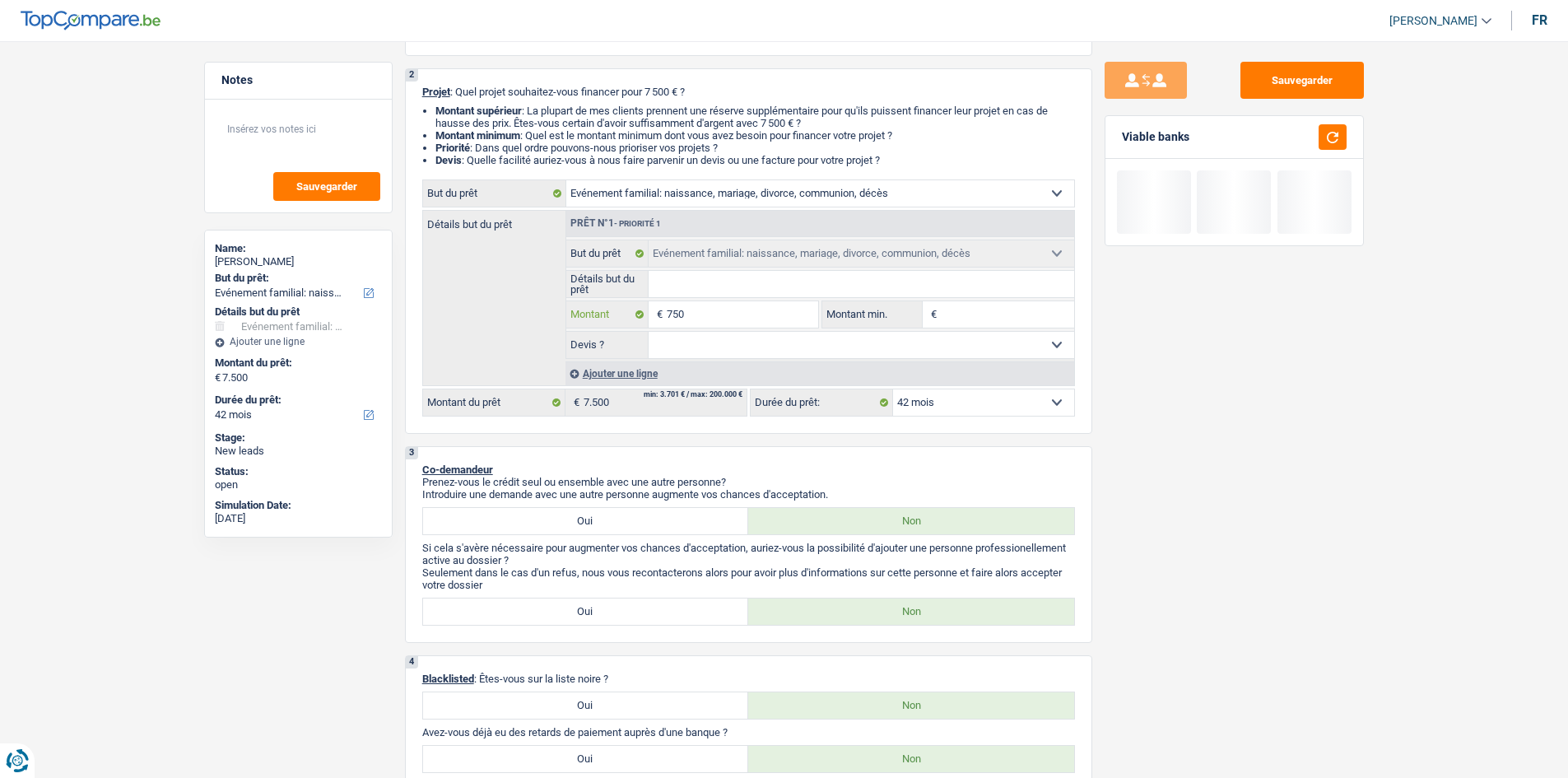 type on "75" 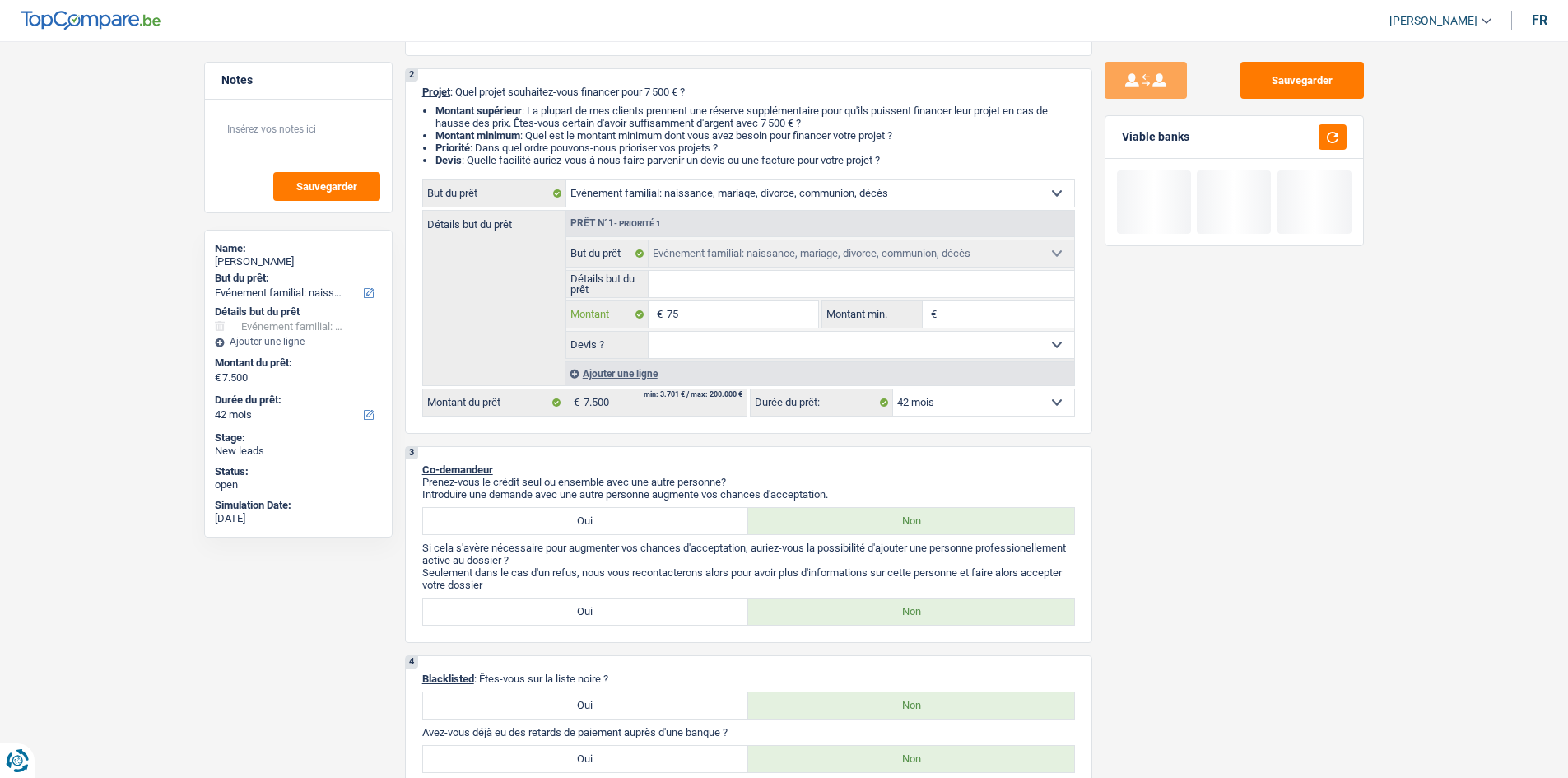 type on "7" 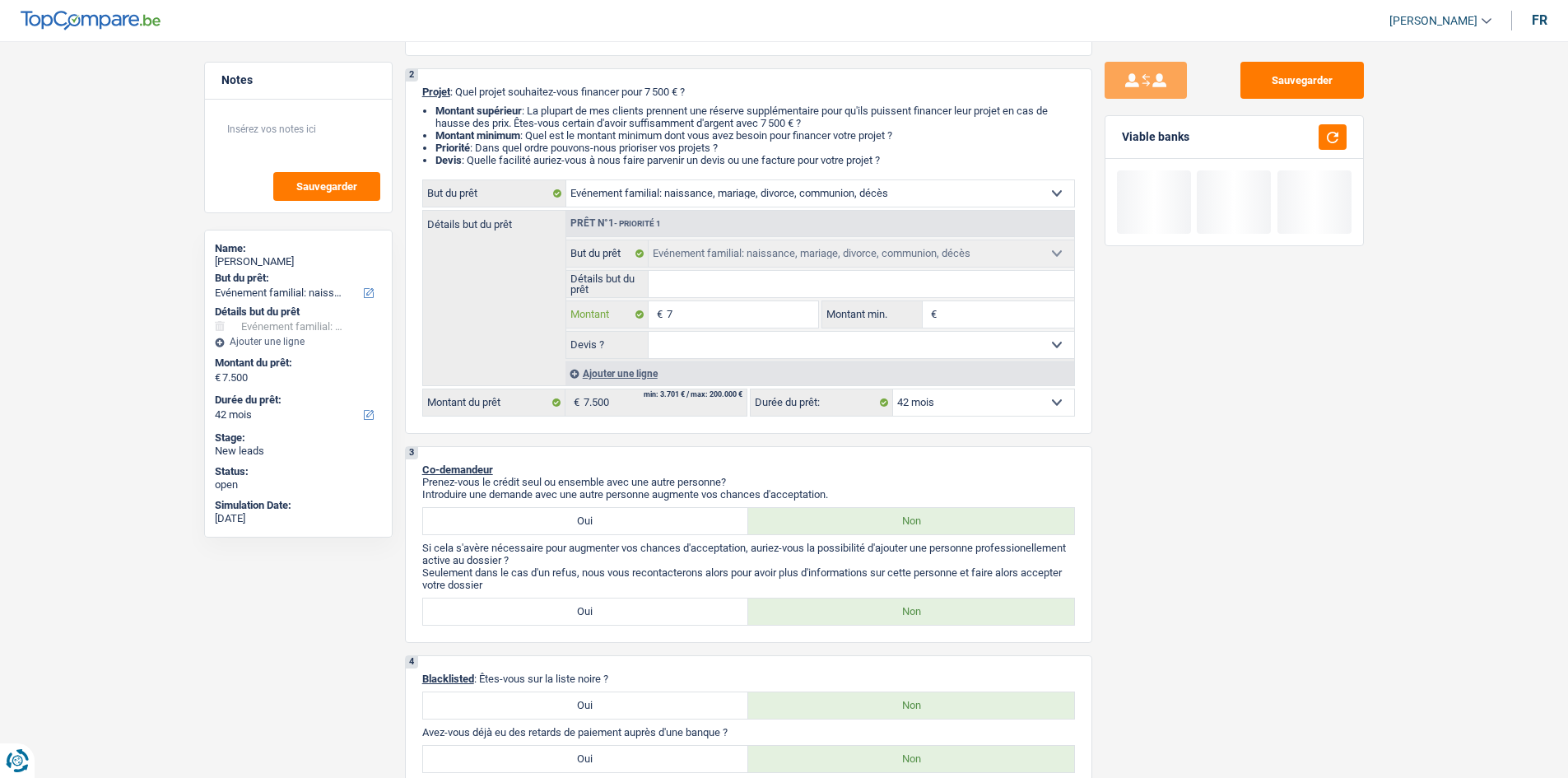 type 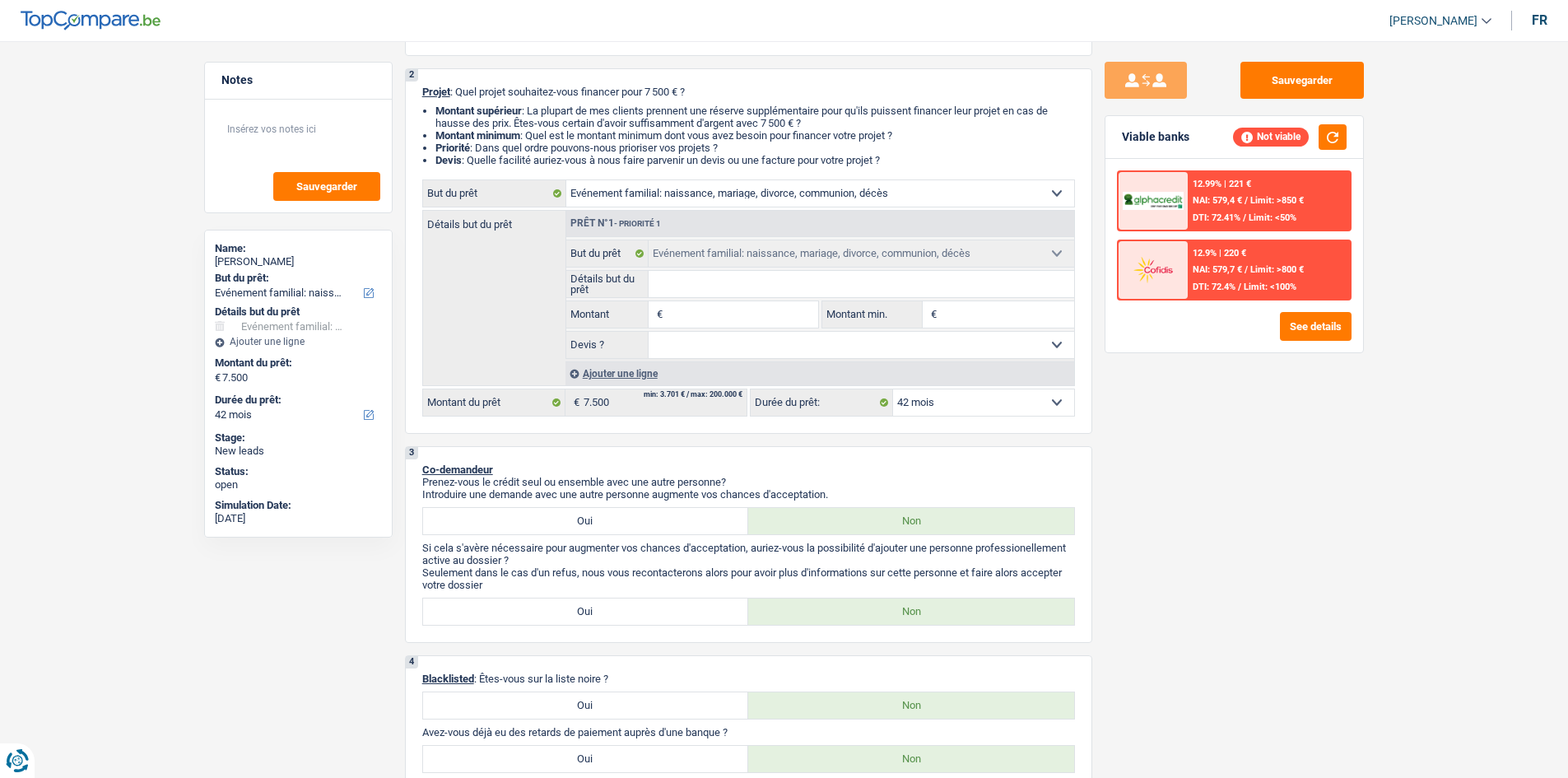 type on "8" 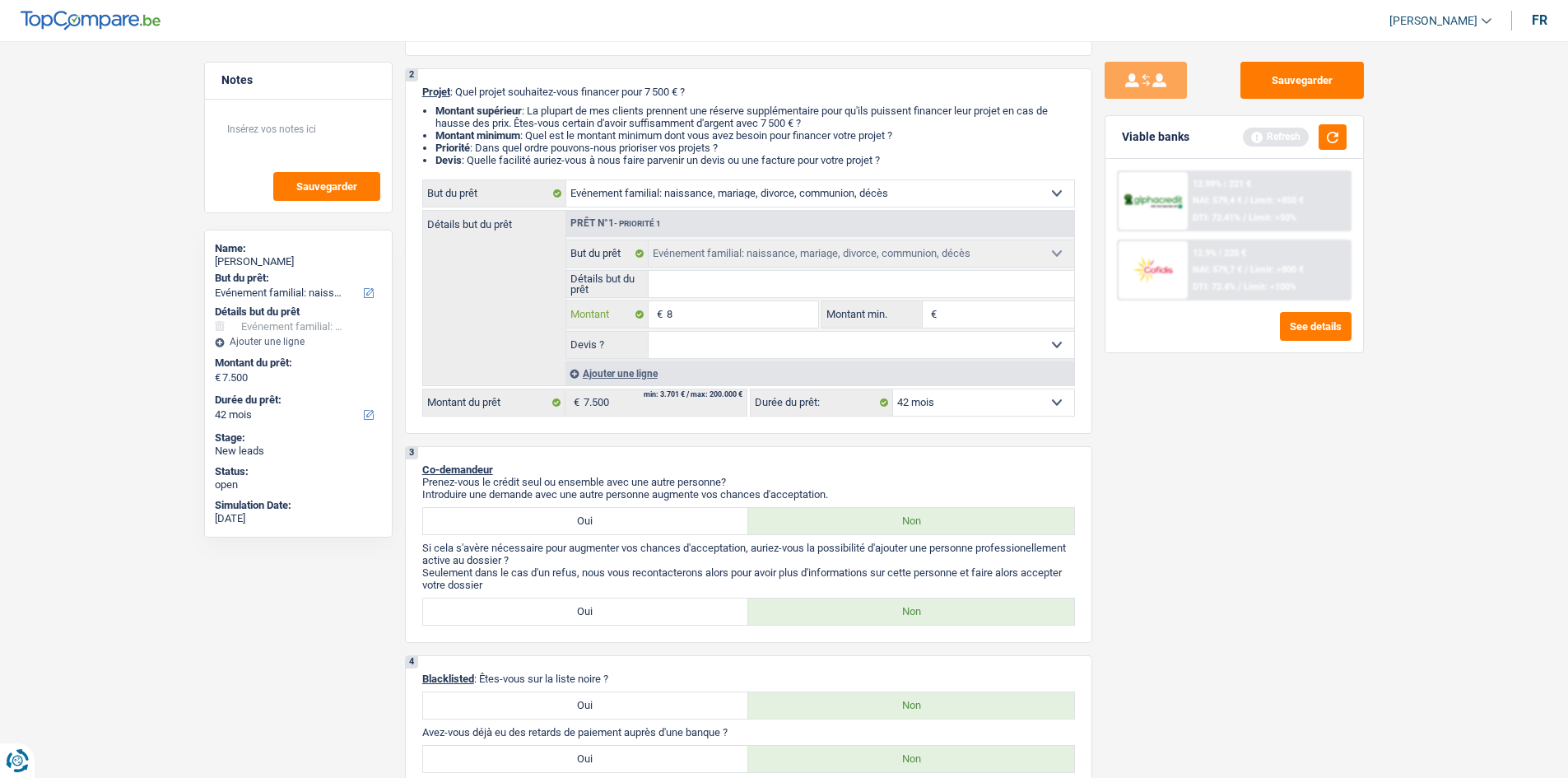 type on "80" 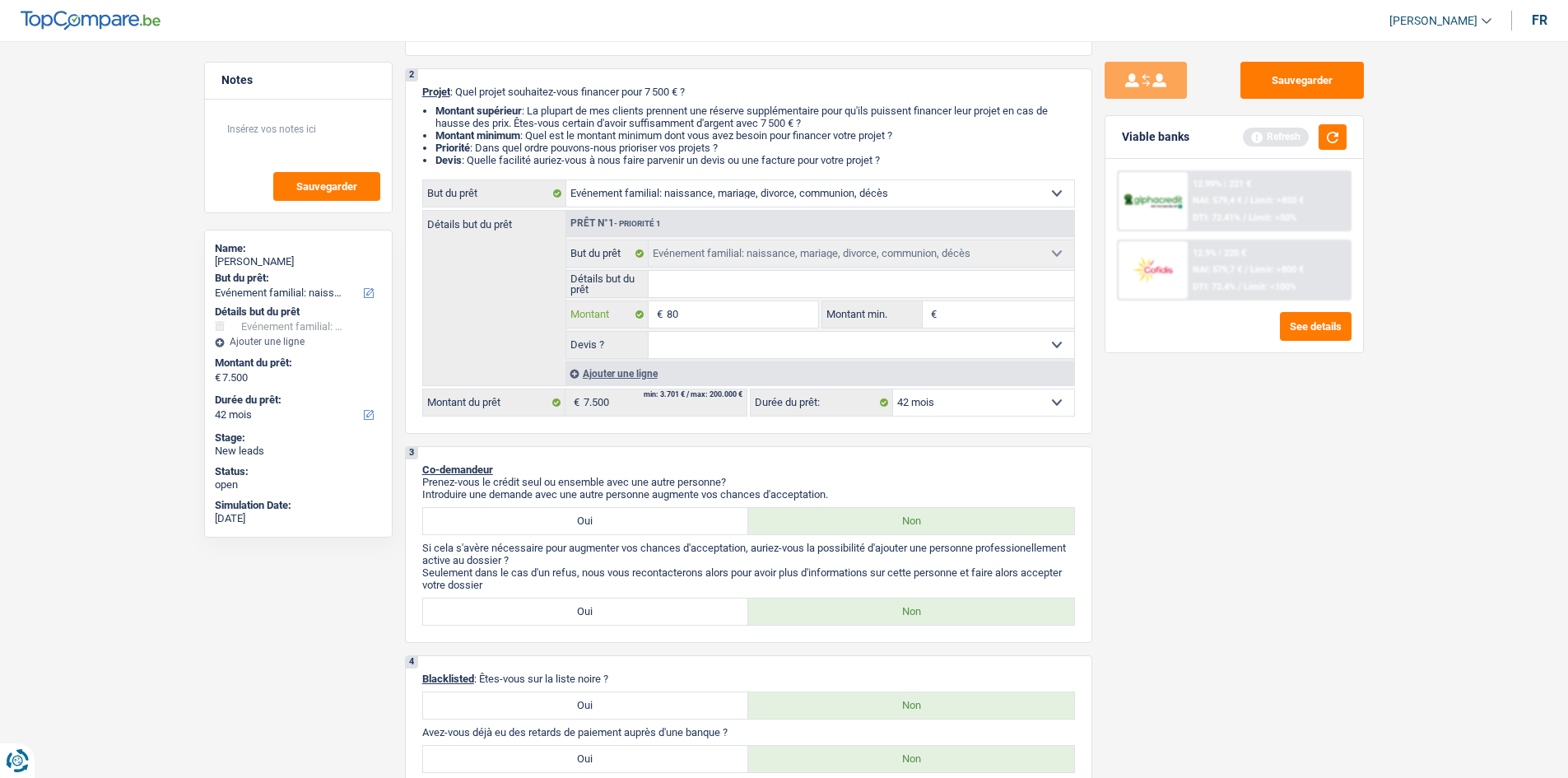 type on "800" 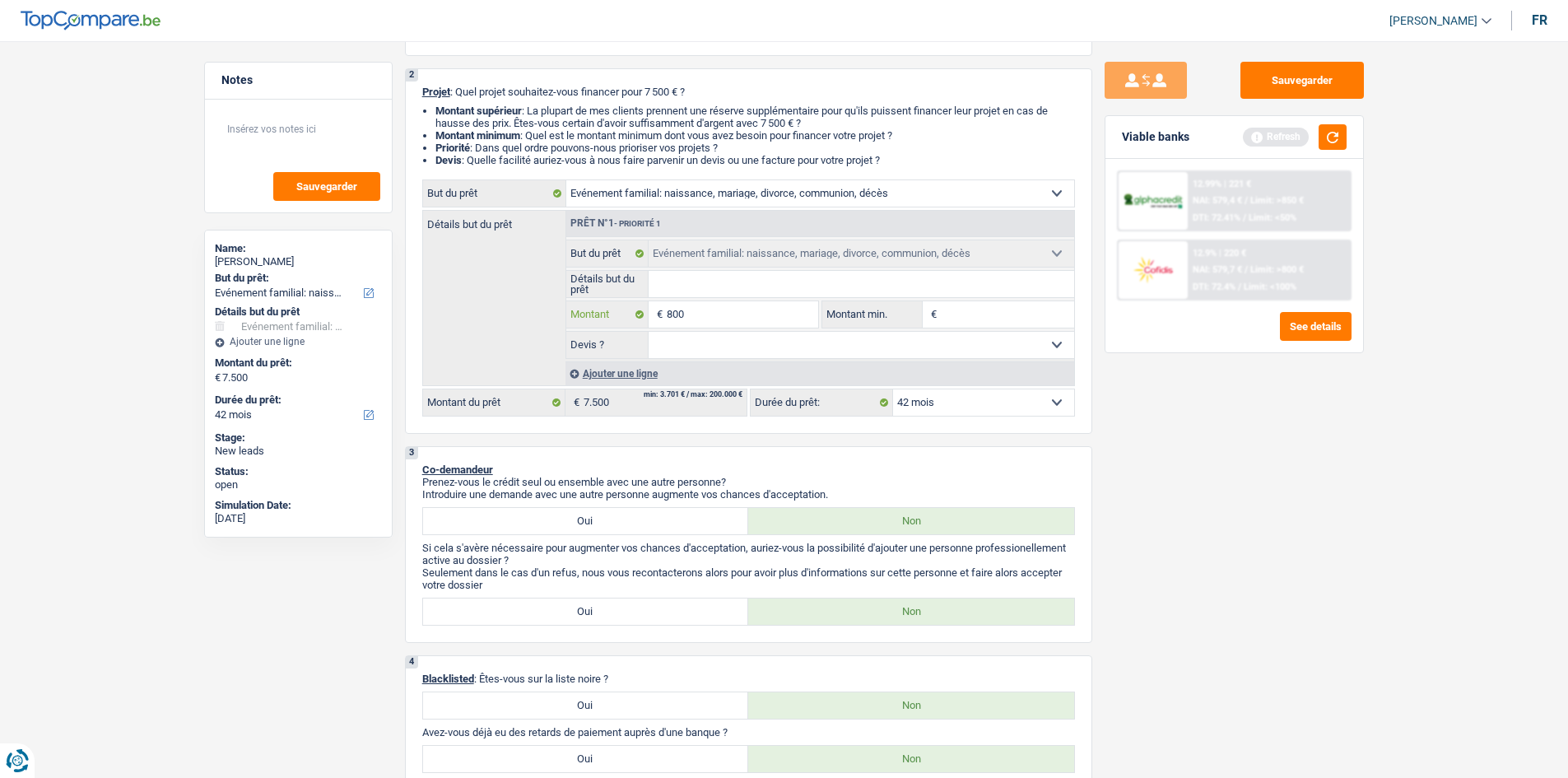 type on "8.000" 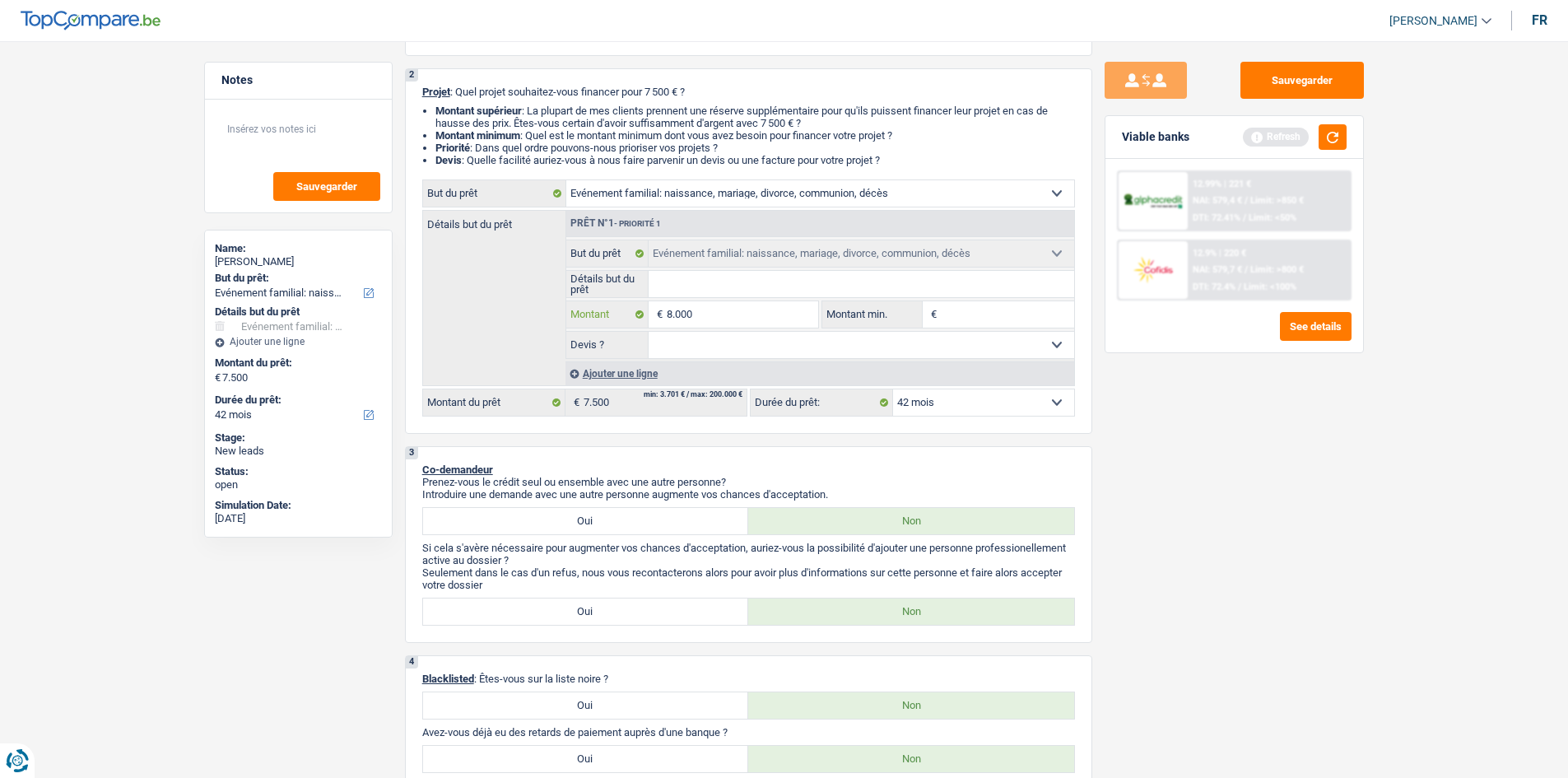 type on "80.000" 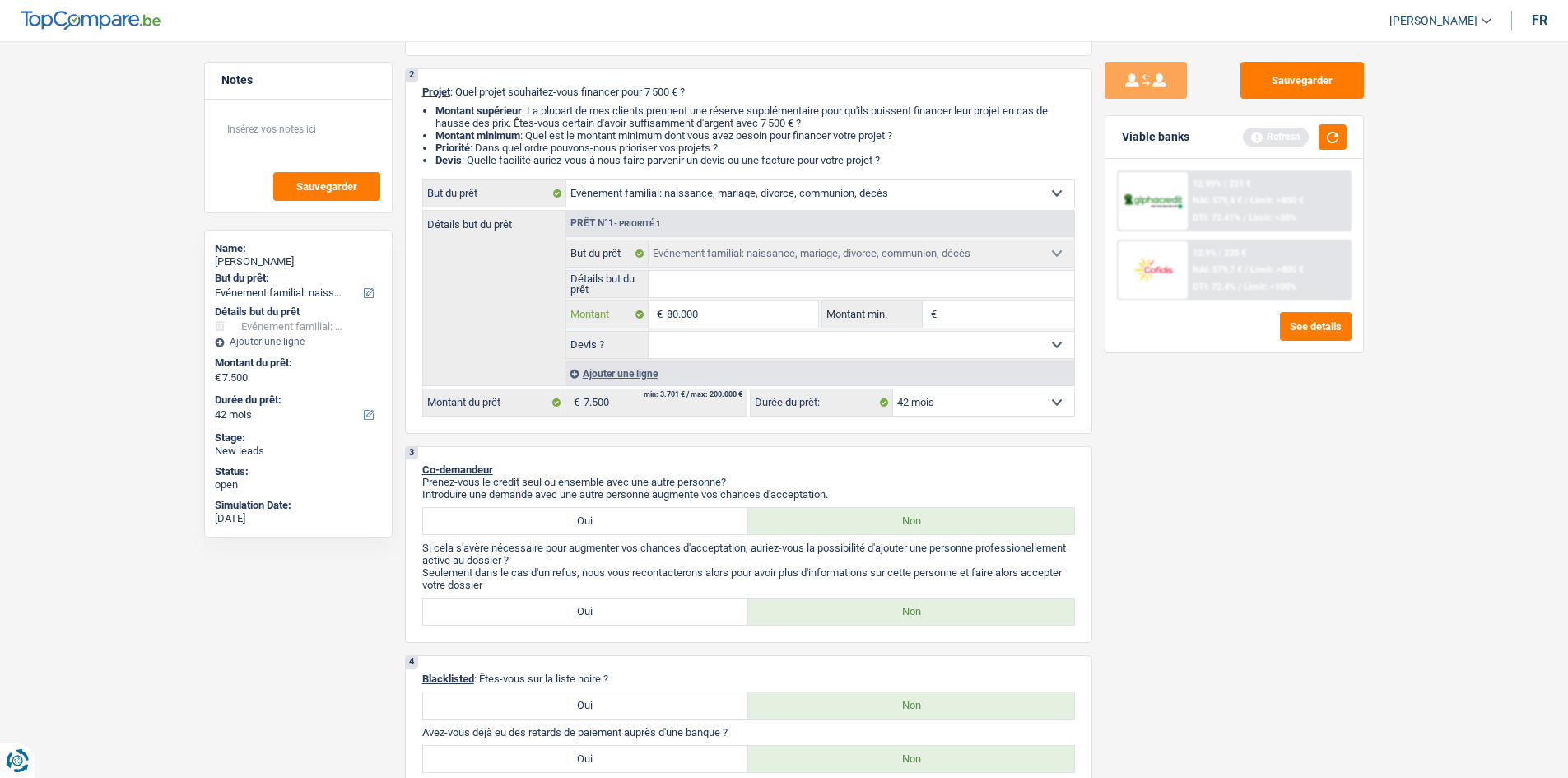 type on "8.000" 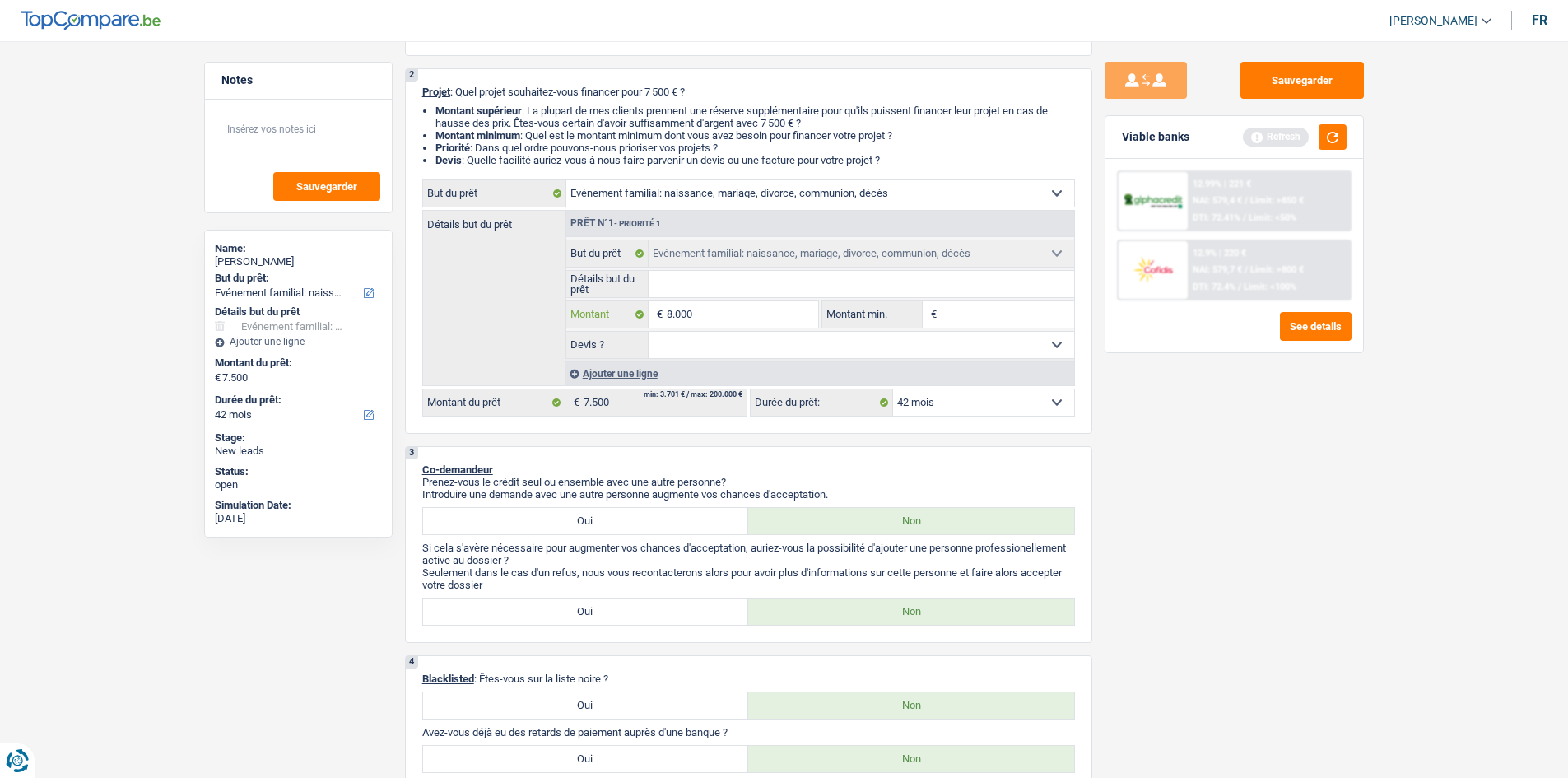 type on "8.000" 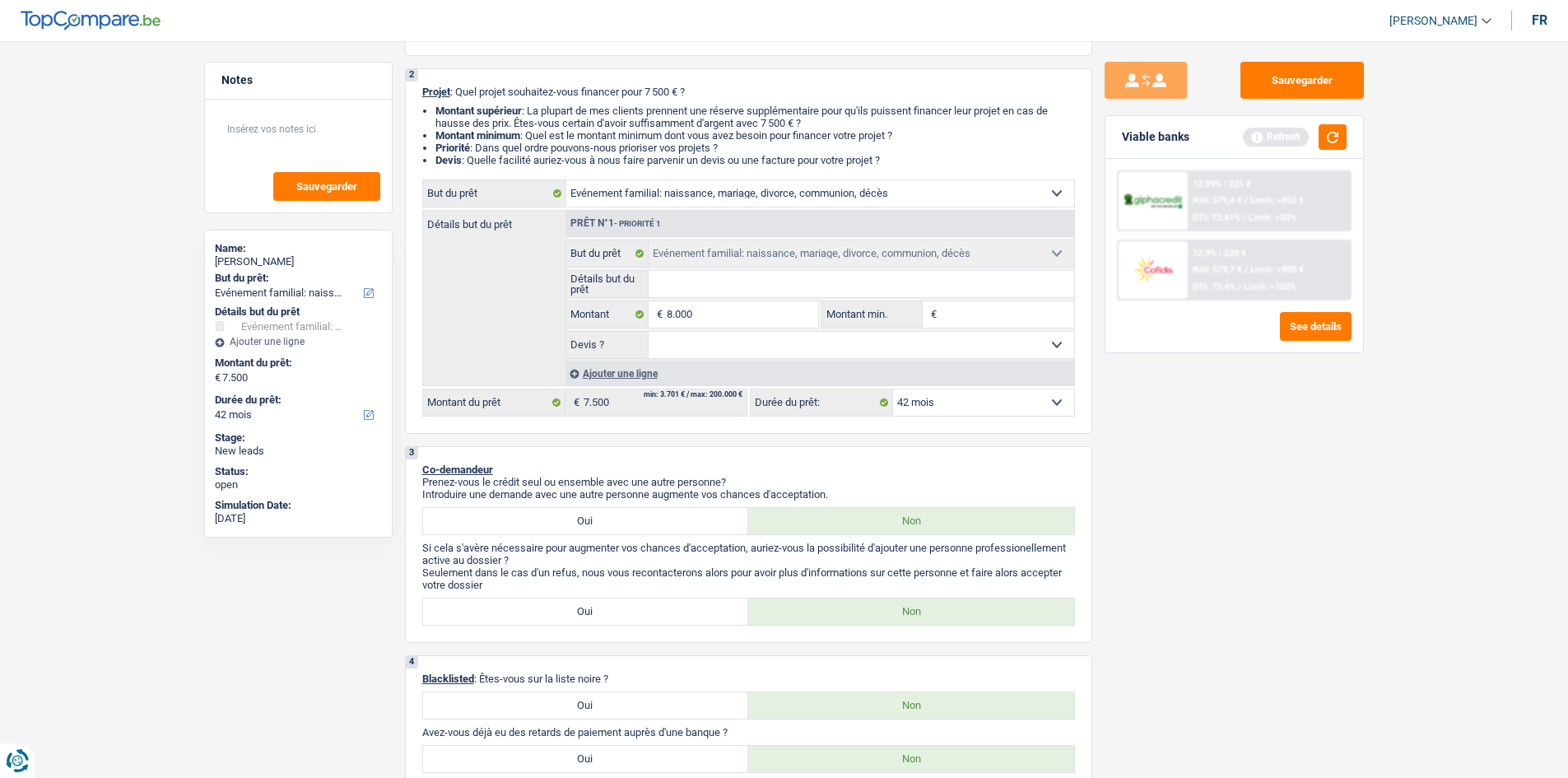type on "8.000" 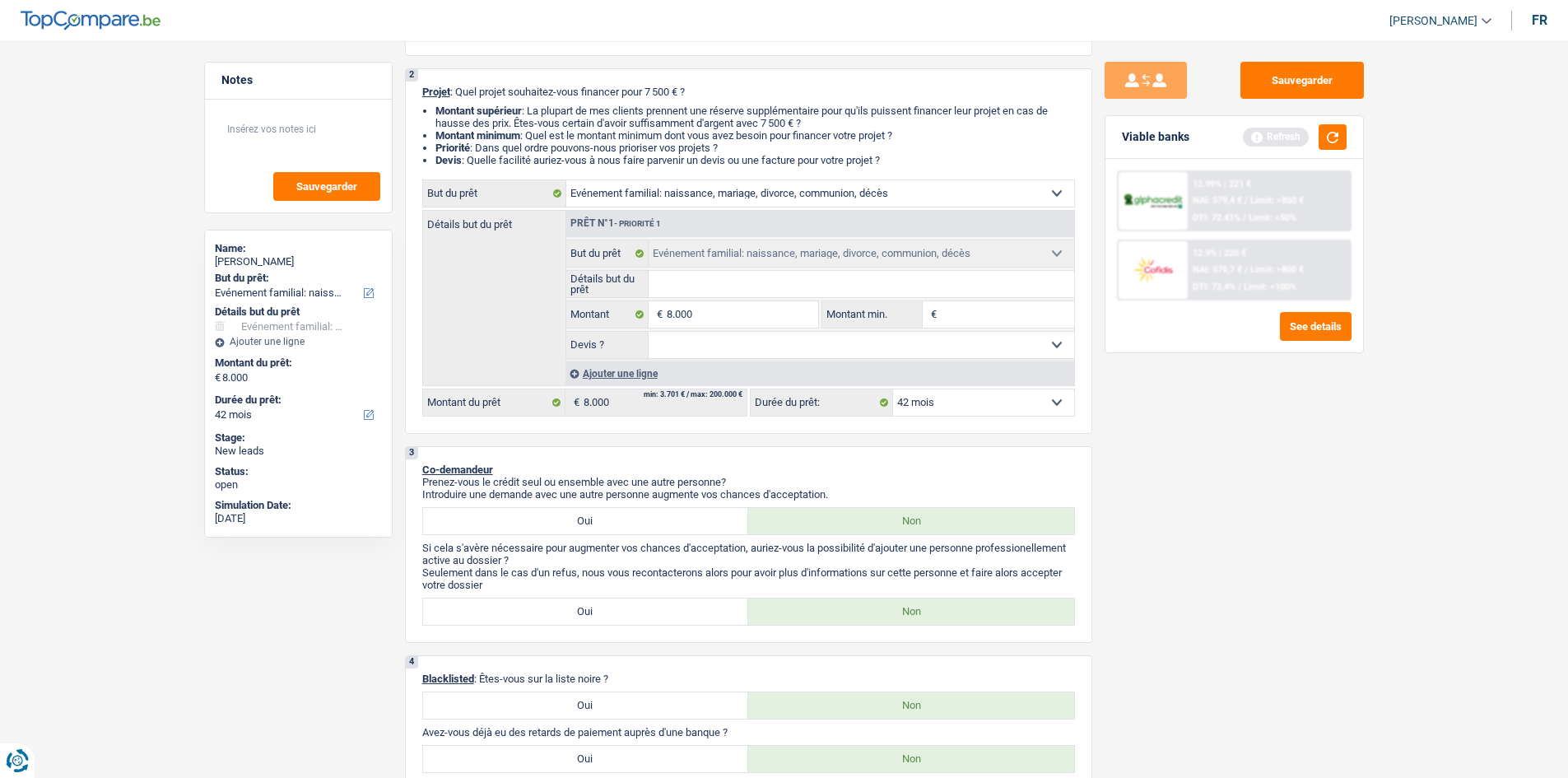 click on "Sauvegarder
Viable banks
Refresh
12.99% | 221 €
NAI: 579,4 €
/
Limit: >850 €
DTI: 72.41%
/
Limit: <50%
12.9% | 220 €
NAI: 579,7 €
/
Limit: >800 €
DTI: 72.4%
/
Limit: <100%" at bounding box center (1234, 404) 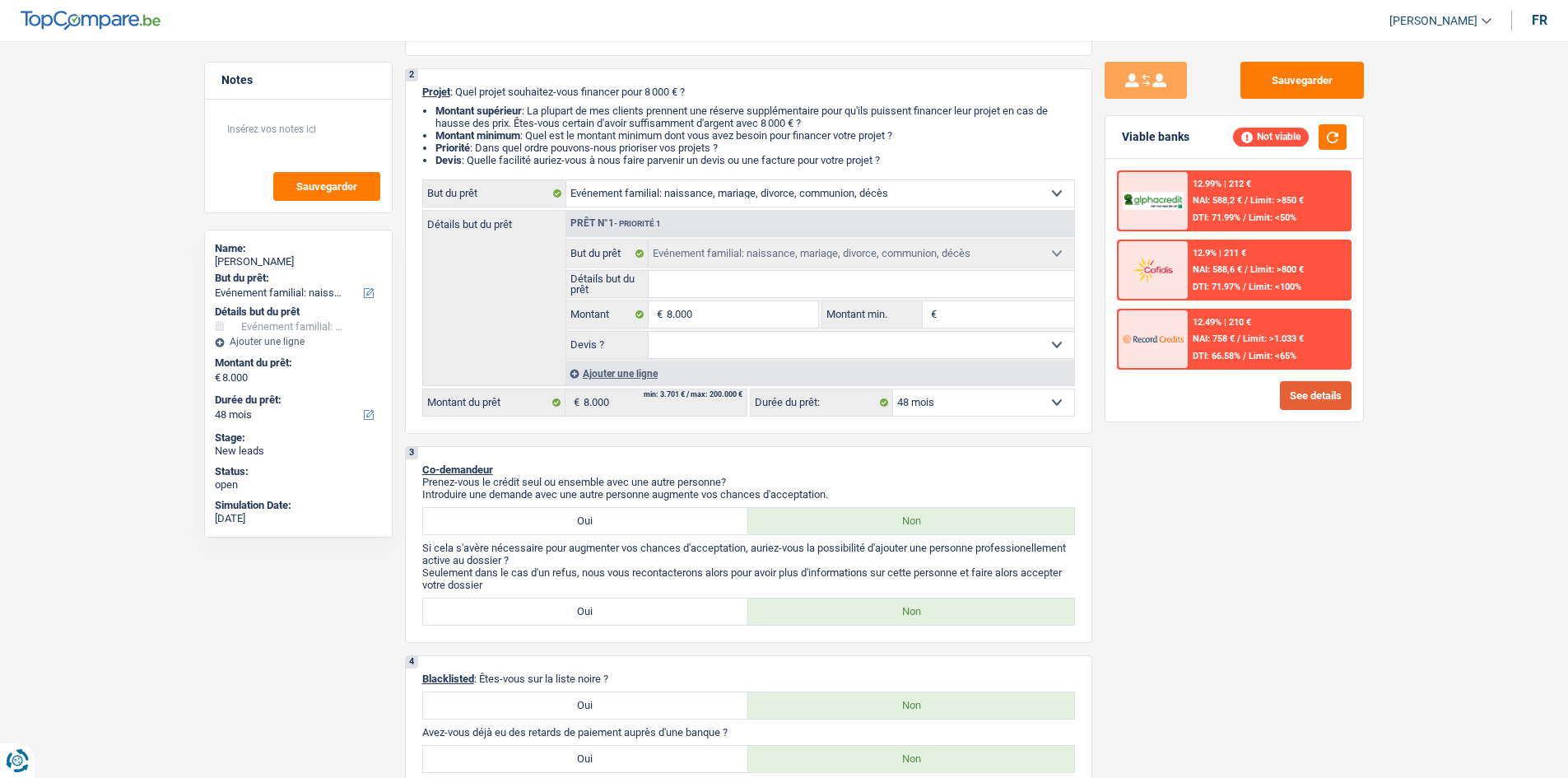 click on "See details" at bounding box center (1315, 395) 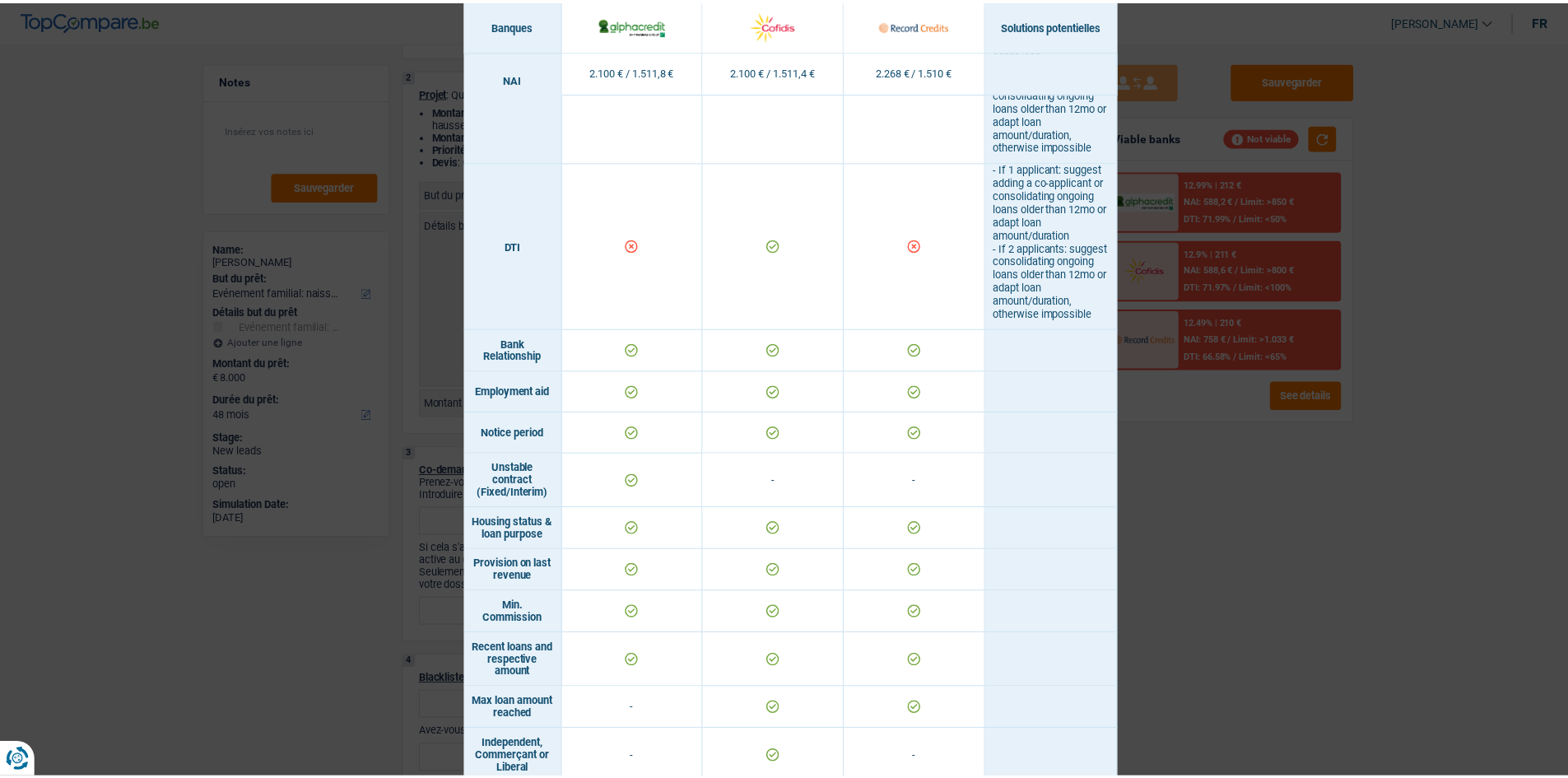 scroll, scrollTop: 906, scrollLeft: 0, axis: vertical 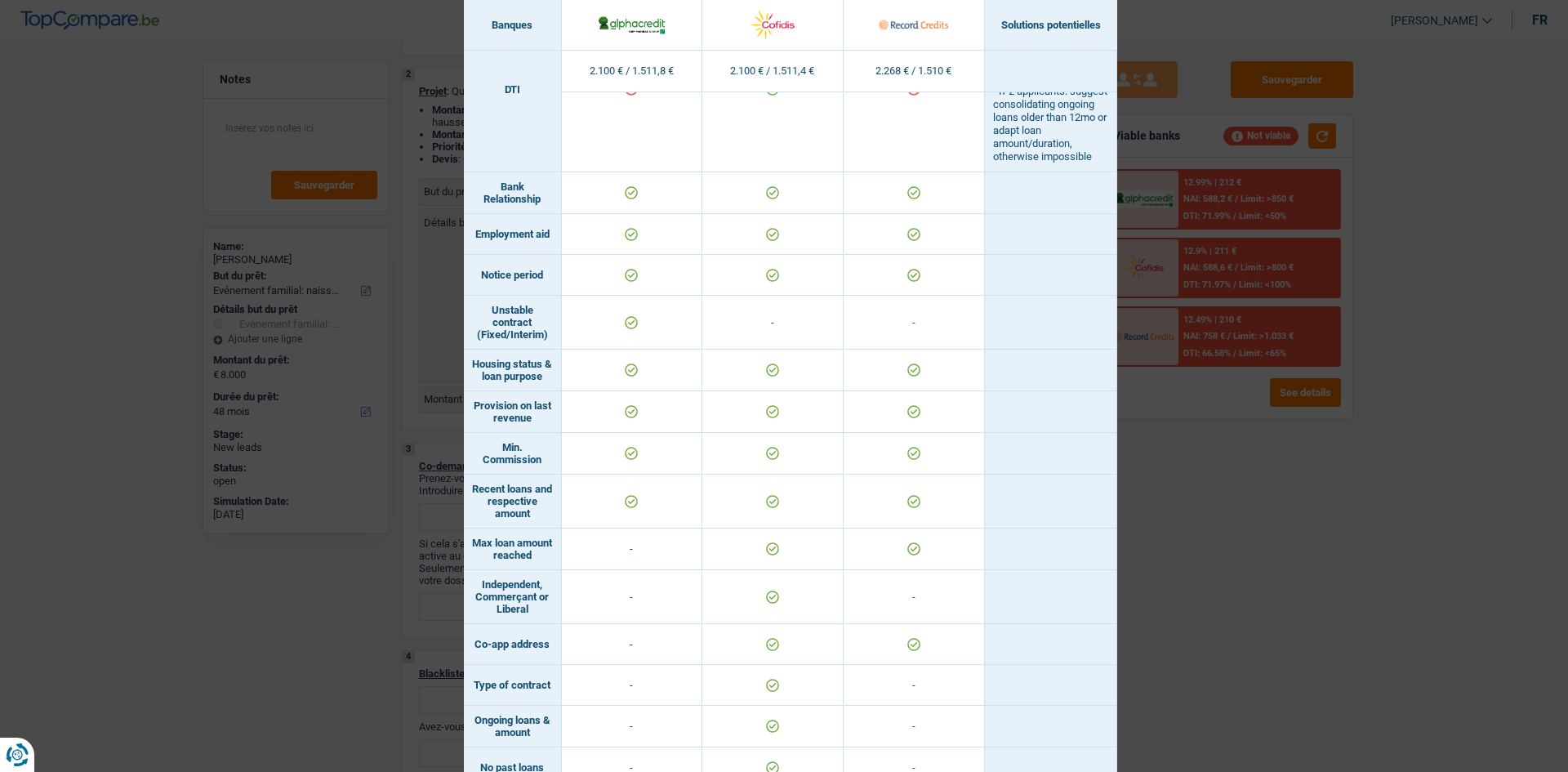 click on "Banks conditions ×
Banques
Solutions potentielles
Revenus / Charges
2.100 € / 1.511,8 €
2.100 € / 1.511,4 €
2.268 € / 1.510 €
Professional activity
ID card type
Min. revenue" at bounding box center [784, 386] 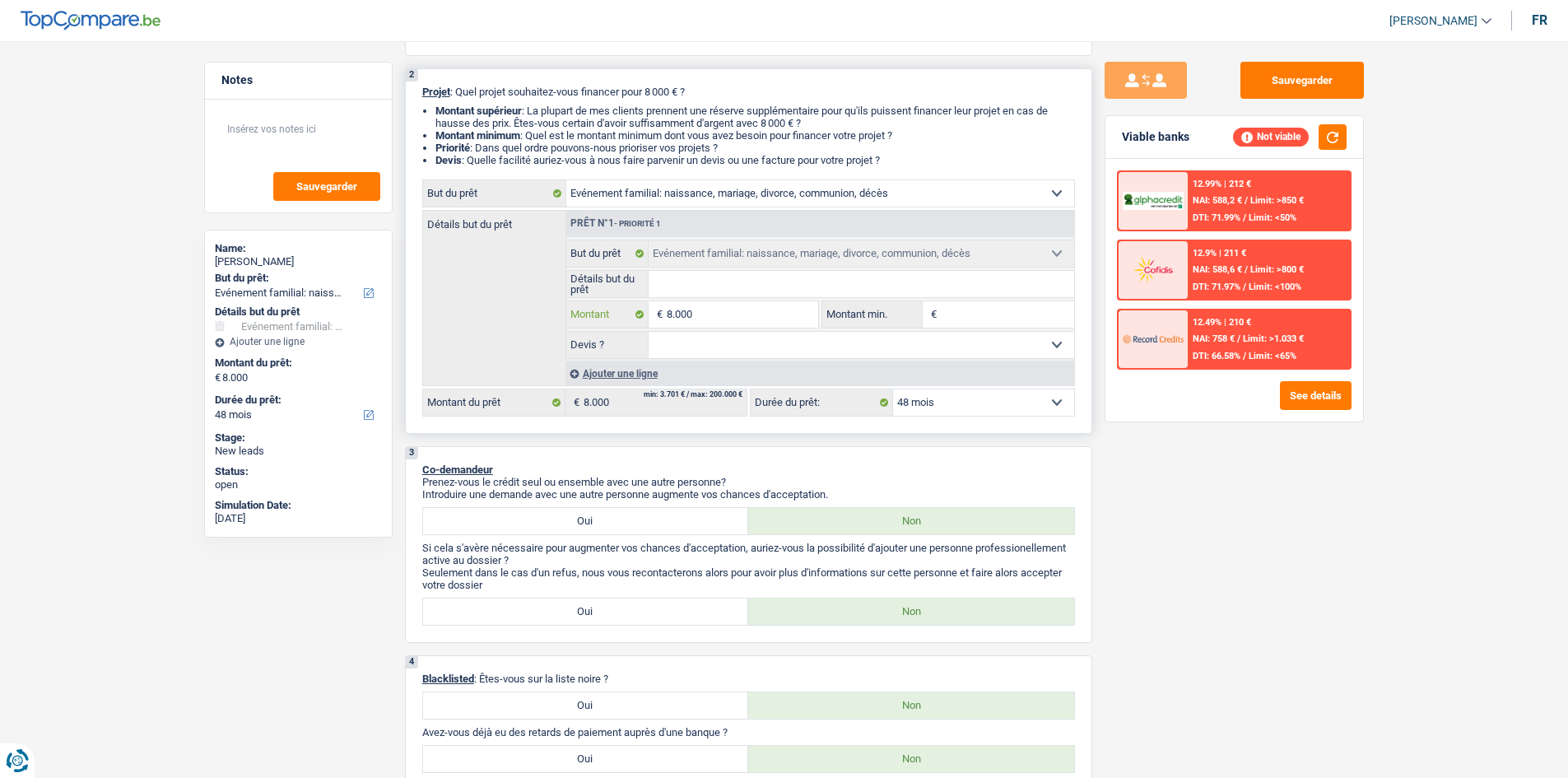 click on "8.000" at bounding box center (742, 314) 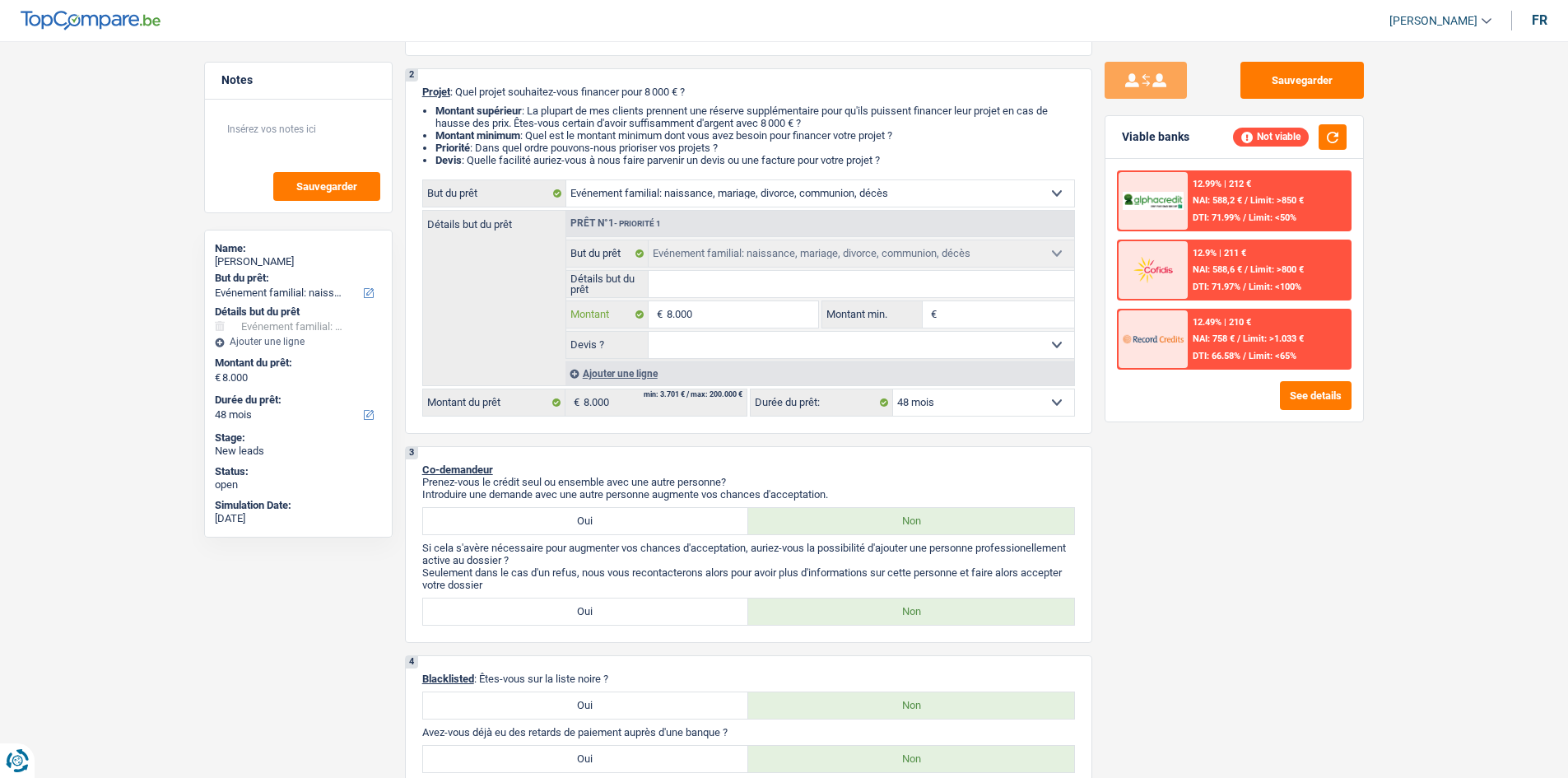 type on "800" 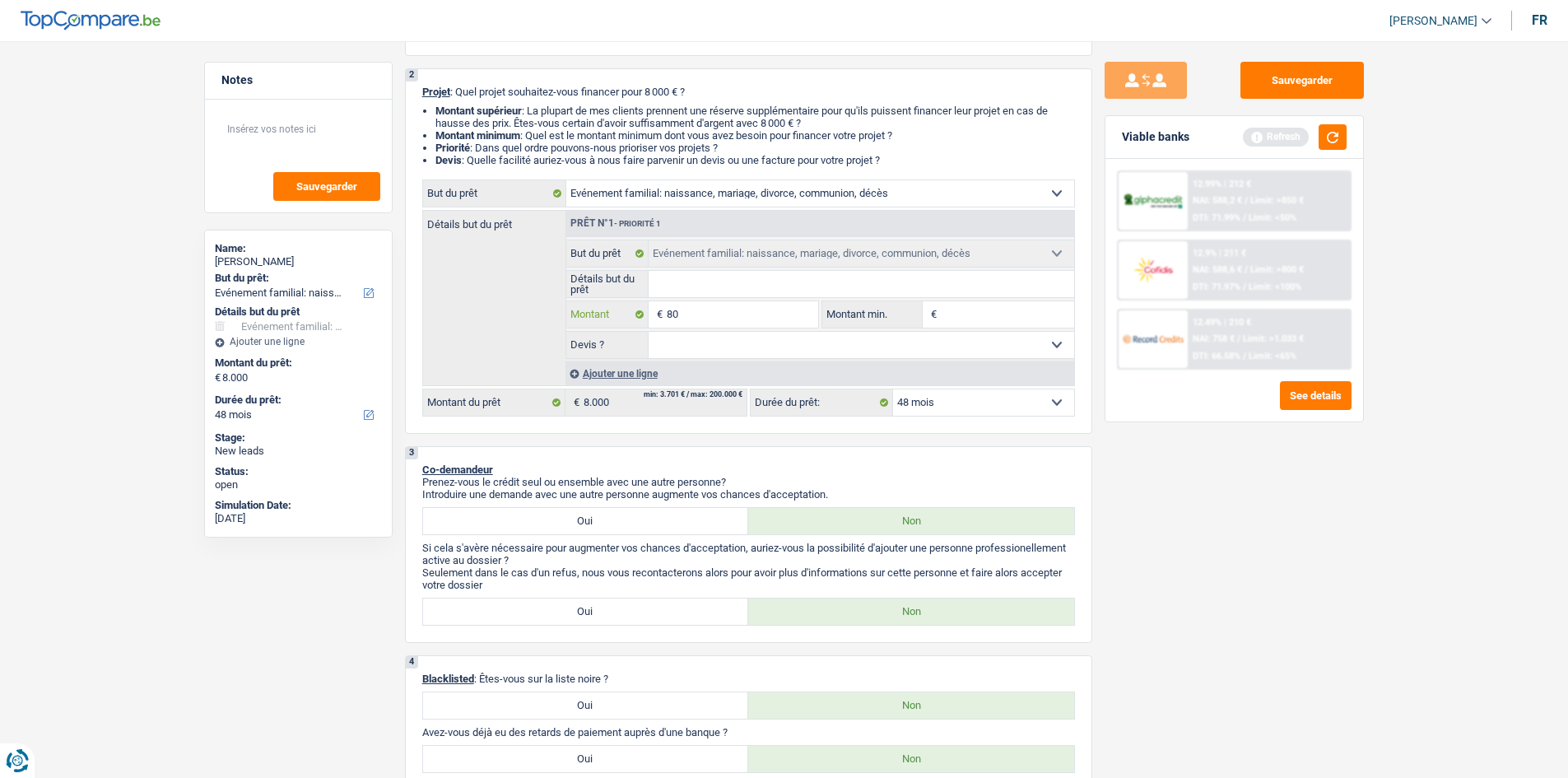 type on "8" 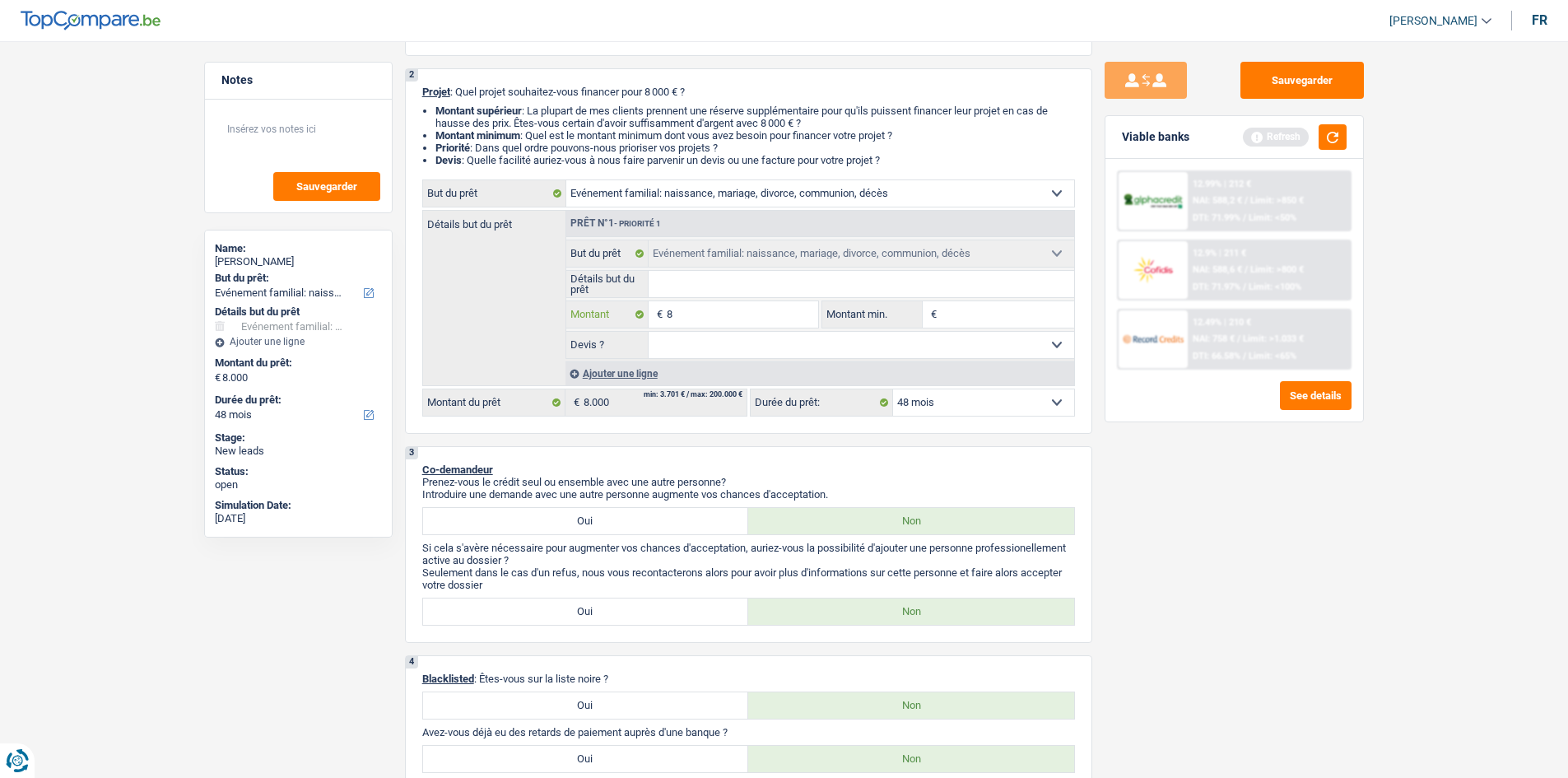 type 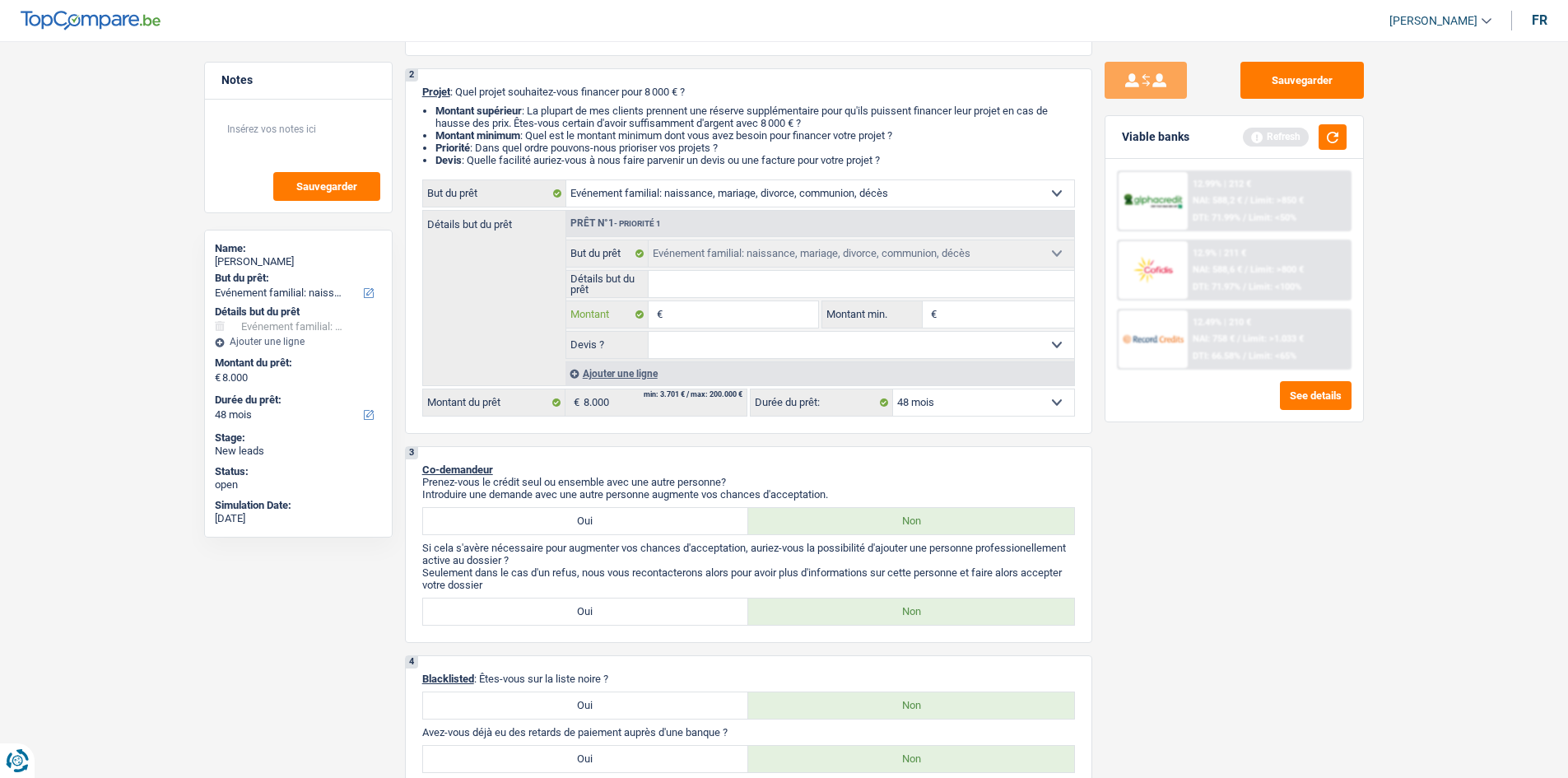 type 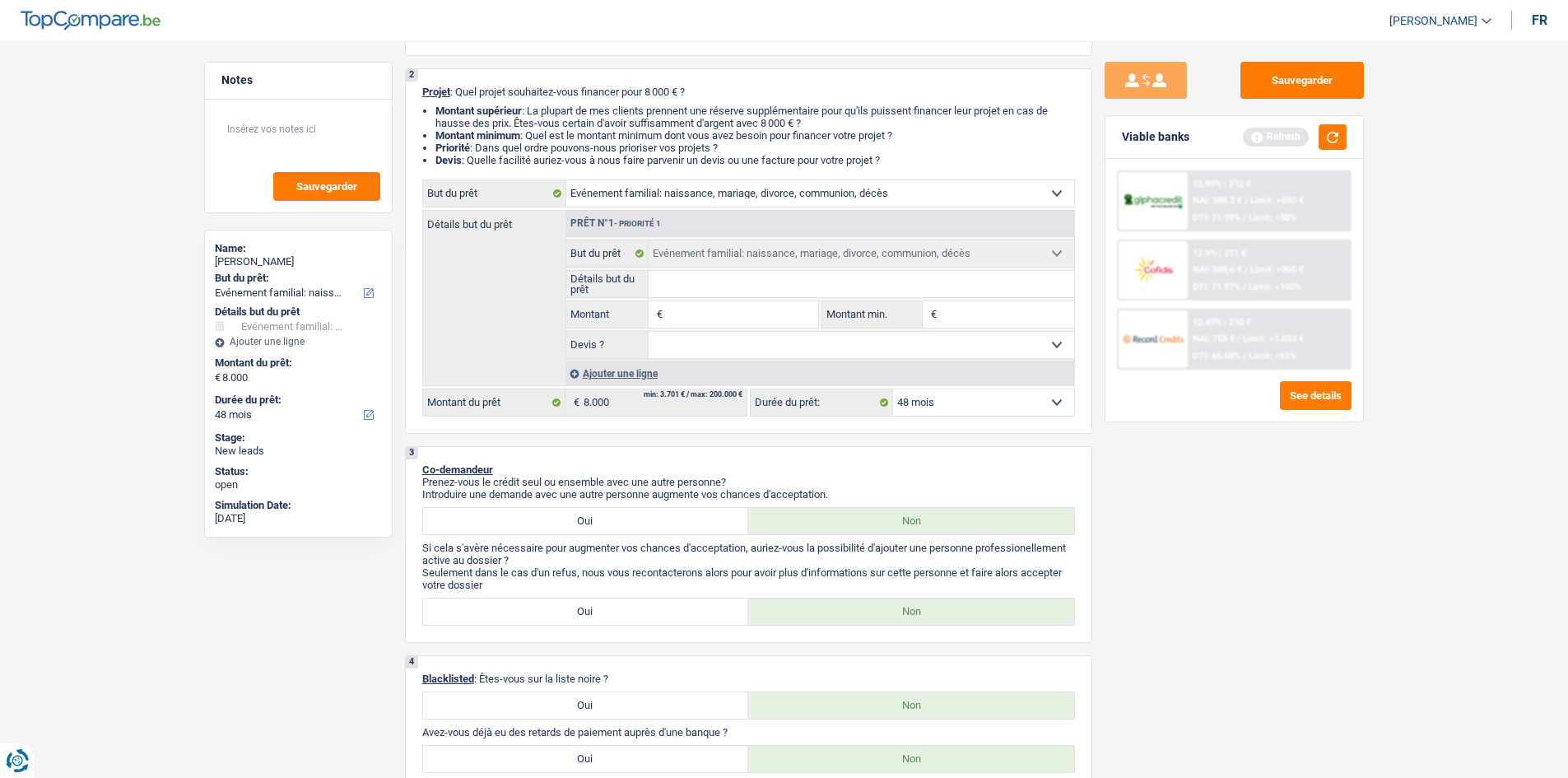 type on "5" 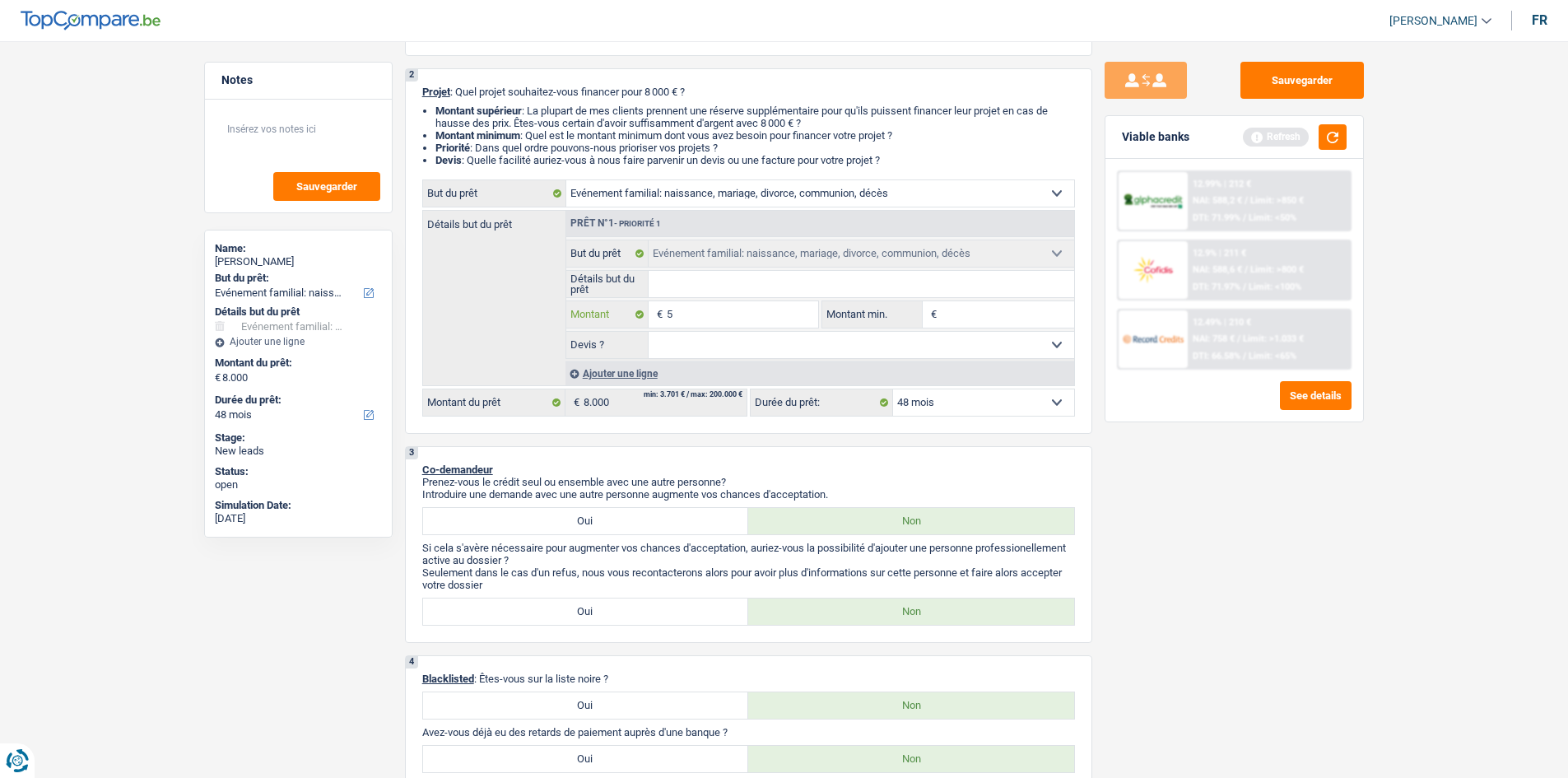 type on "50" 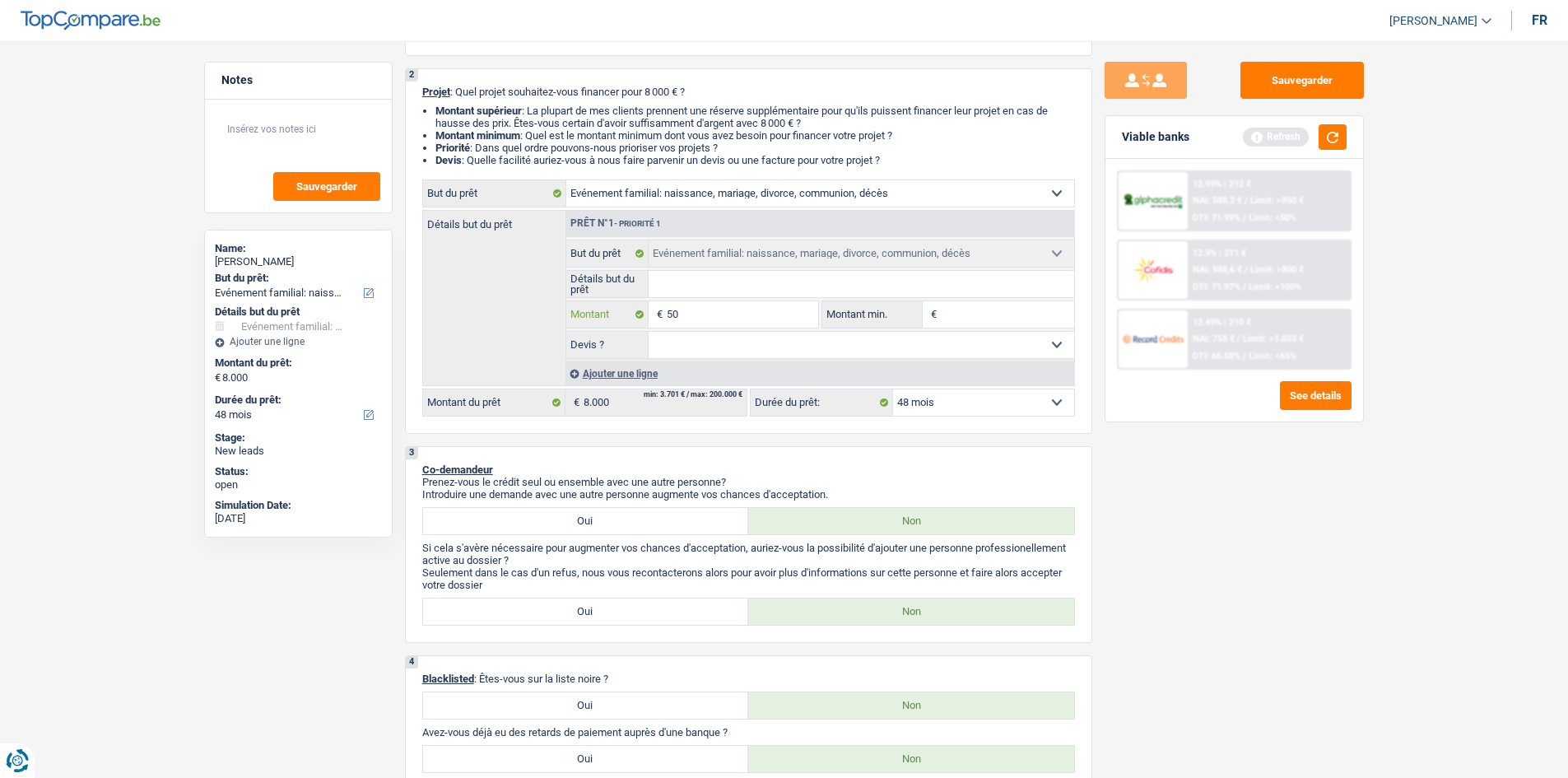 type on "500" 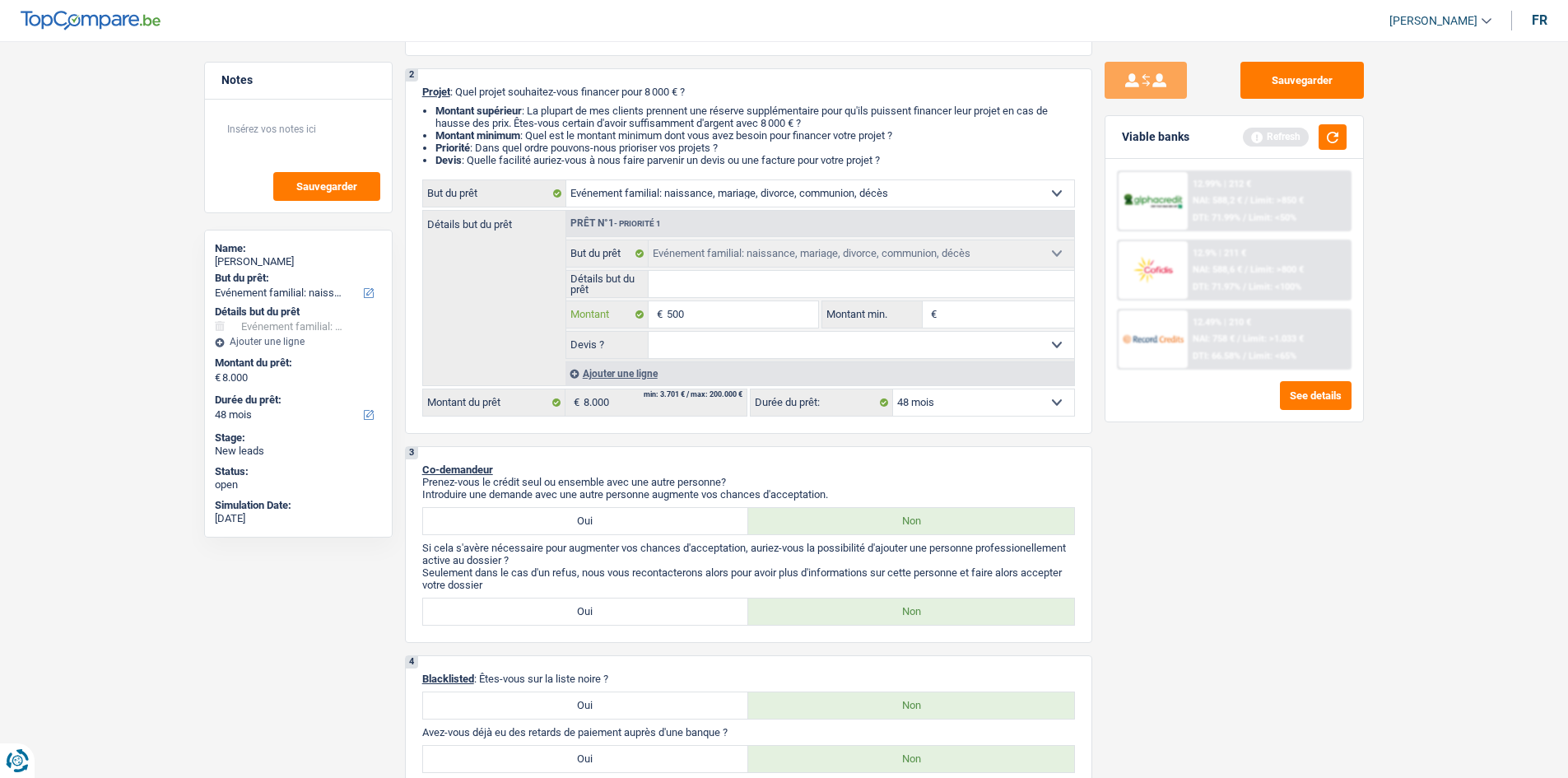 type on "5.000" 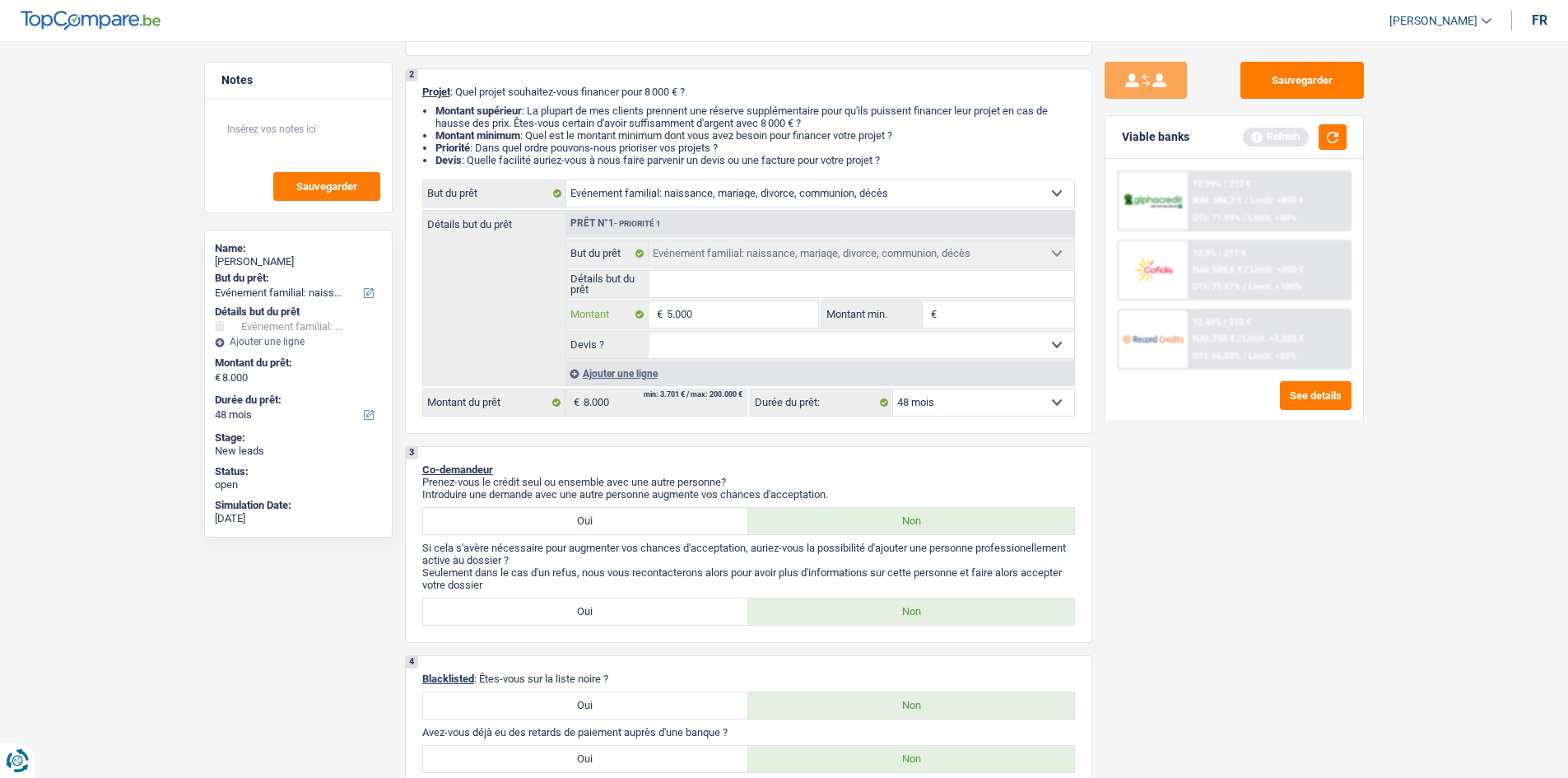 type on "5.000" 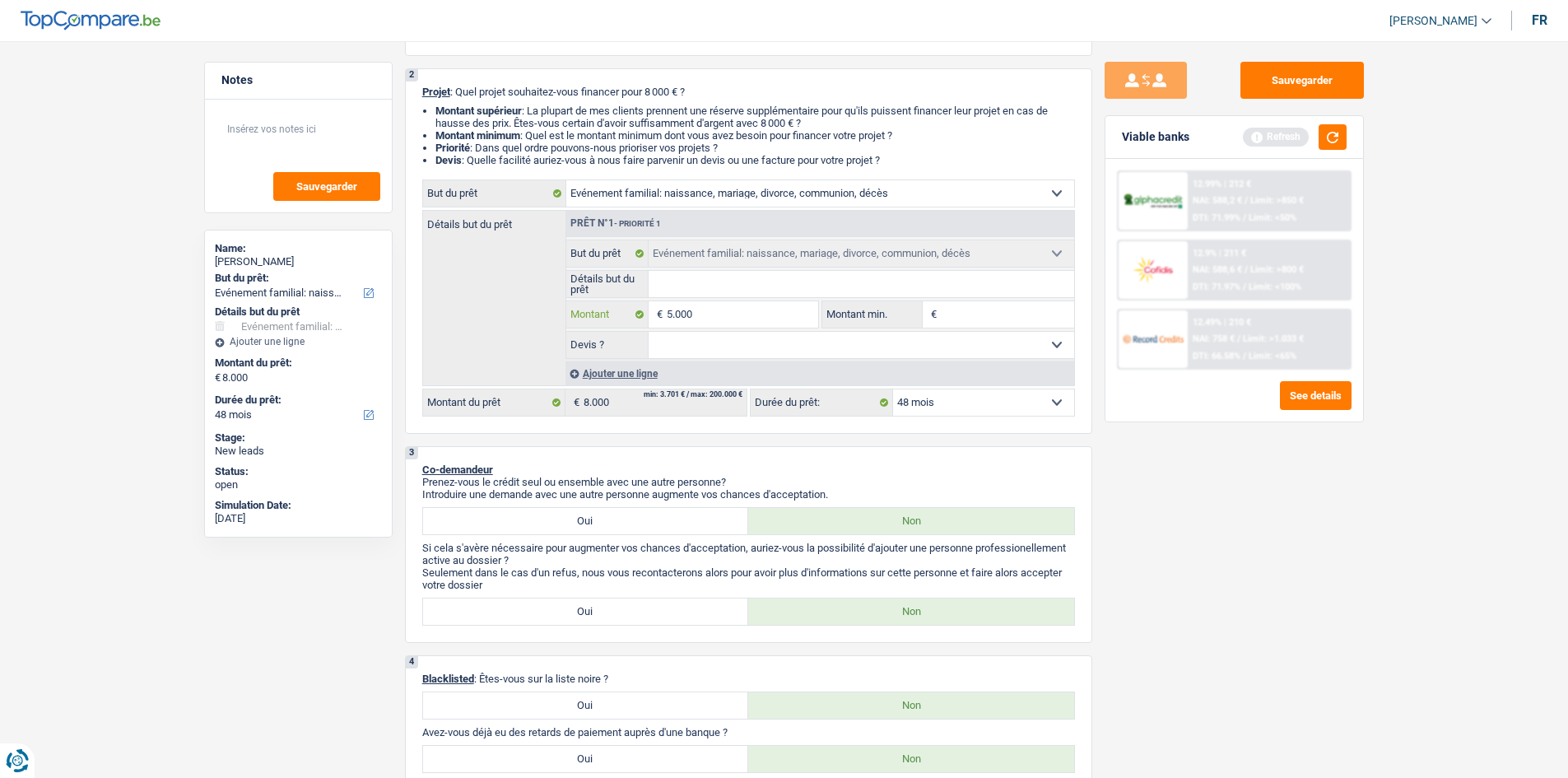 type on "500" 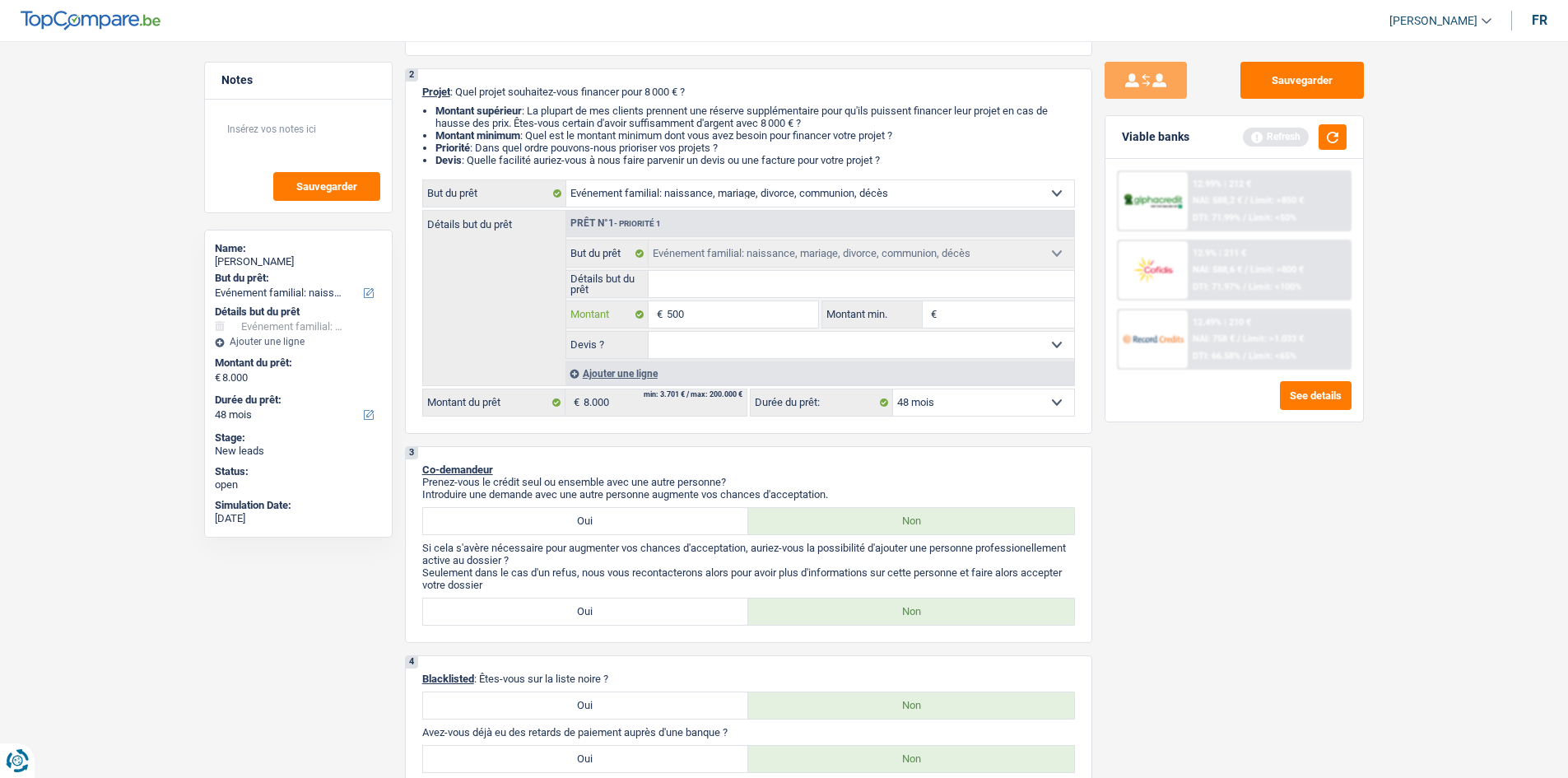 type on "5.001" 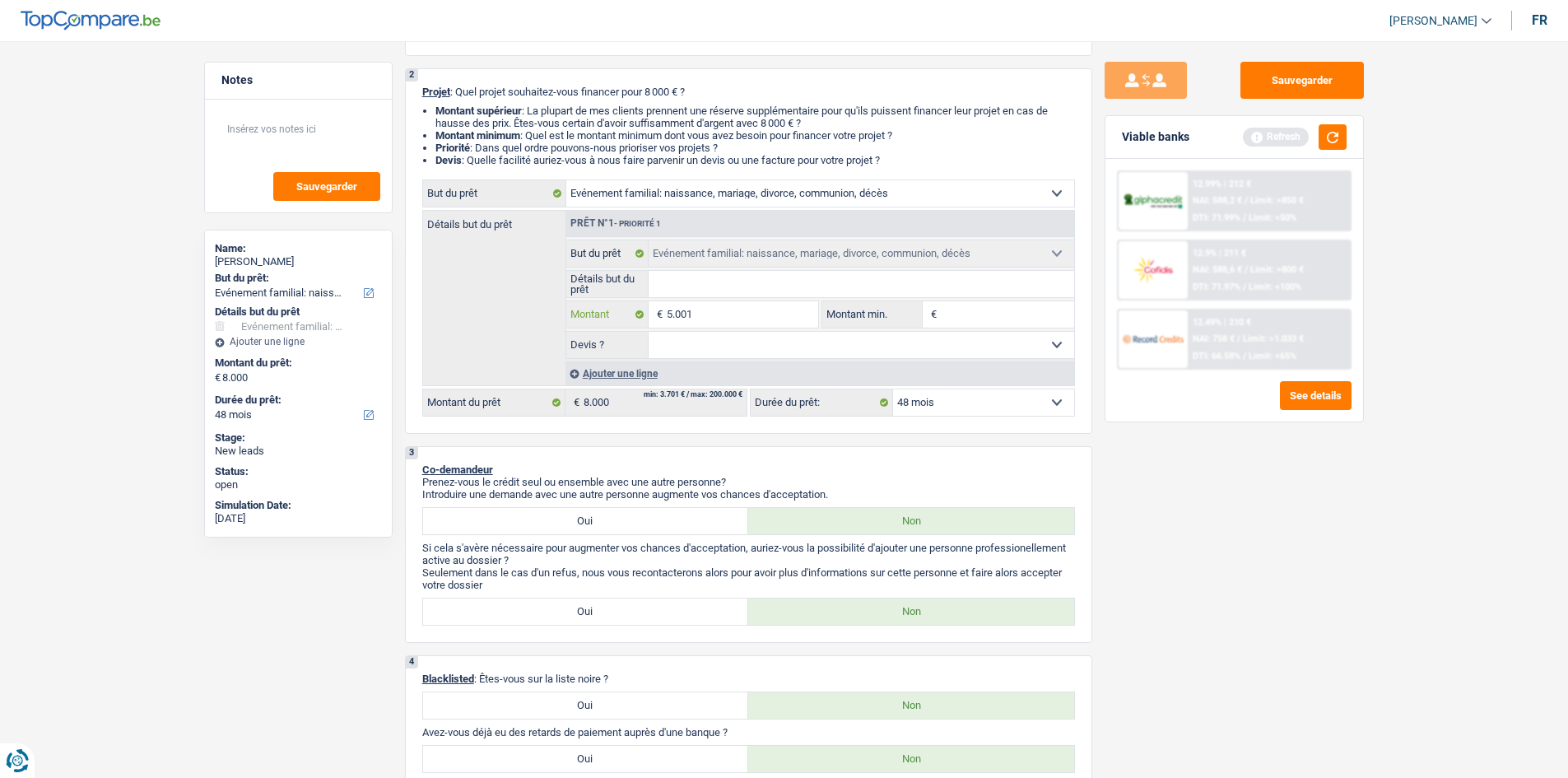 type on "5.001" 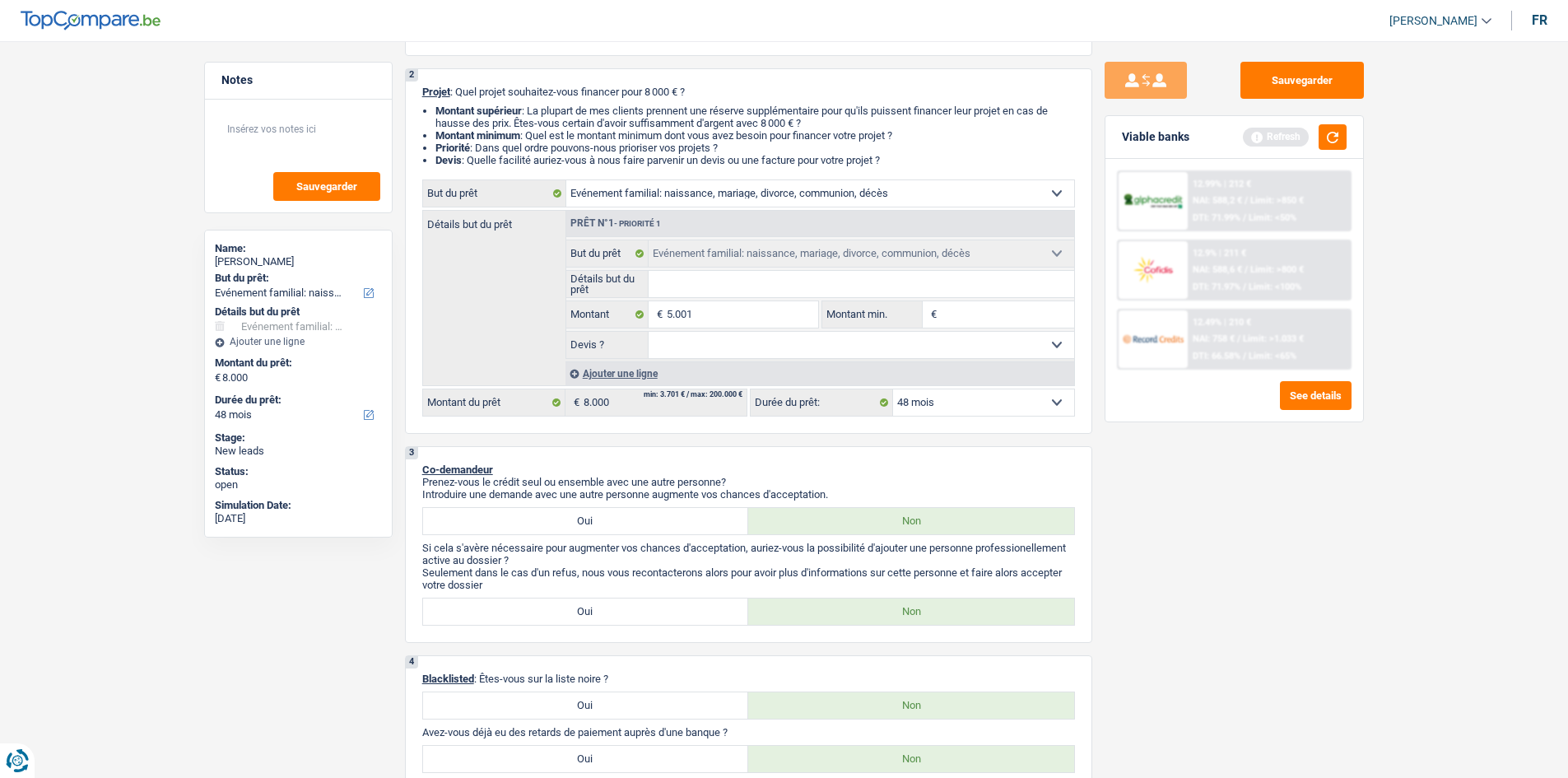 type on "5.001" 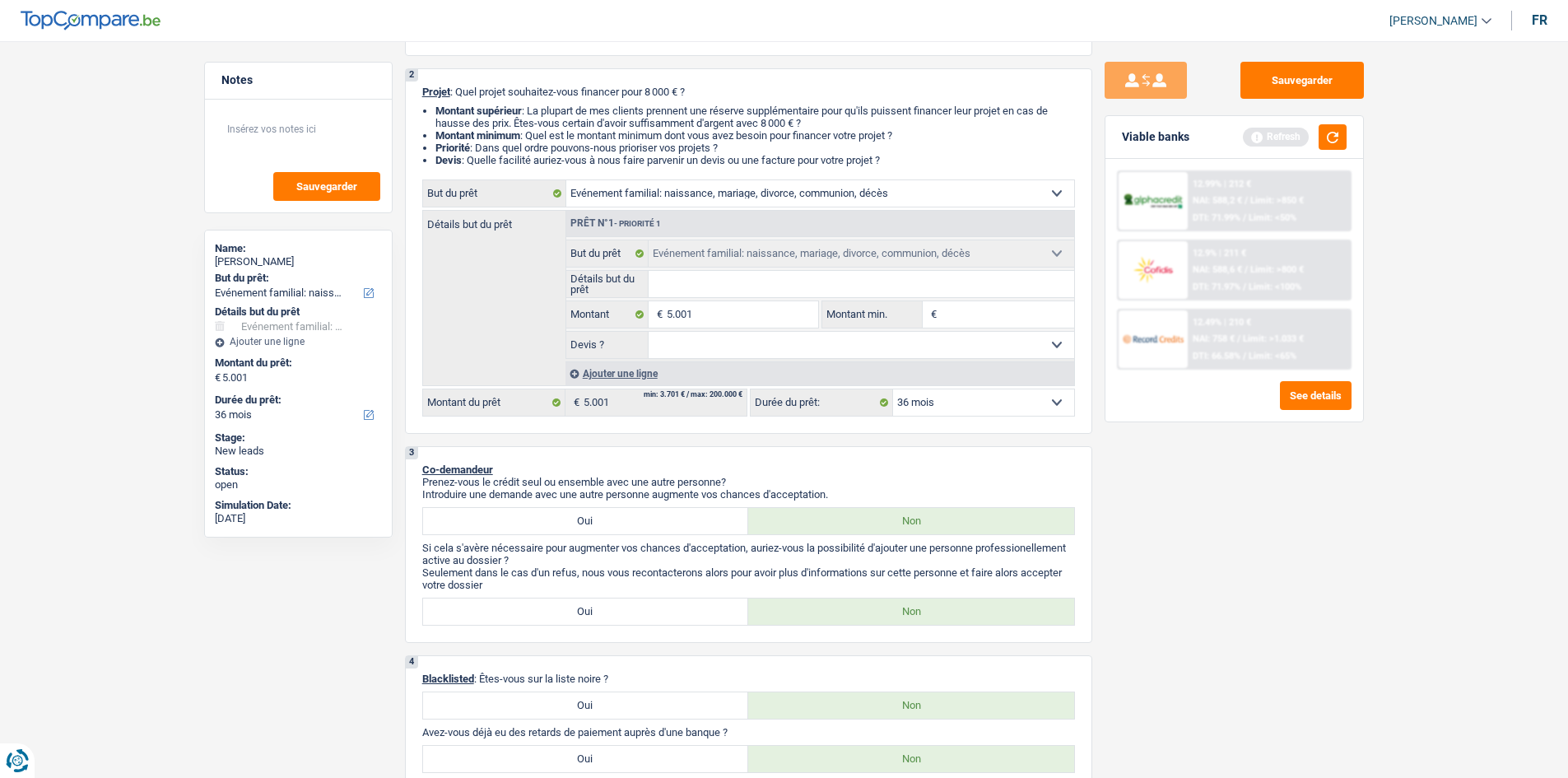 click on "Sauvegarder
Viable banks
Refresh
12.99% | 212 €
NAI: 588,2 €
/
Limit: >850 €
DTI: 71.99%
/
Limit: <50%
12.9% | 211 €
NAI: 588,6 €
/
Limit: >800 €
DTI: 71.97%
/
Limit: <100%
/       /" at bounding box center (1234, 404) 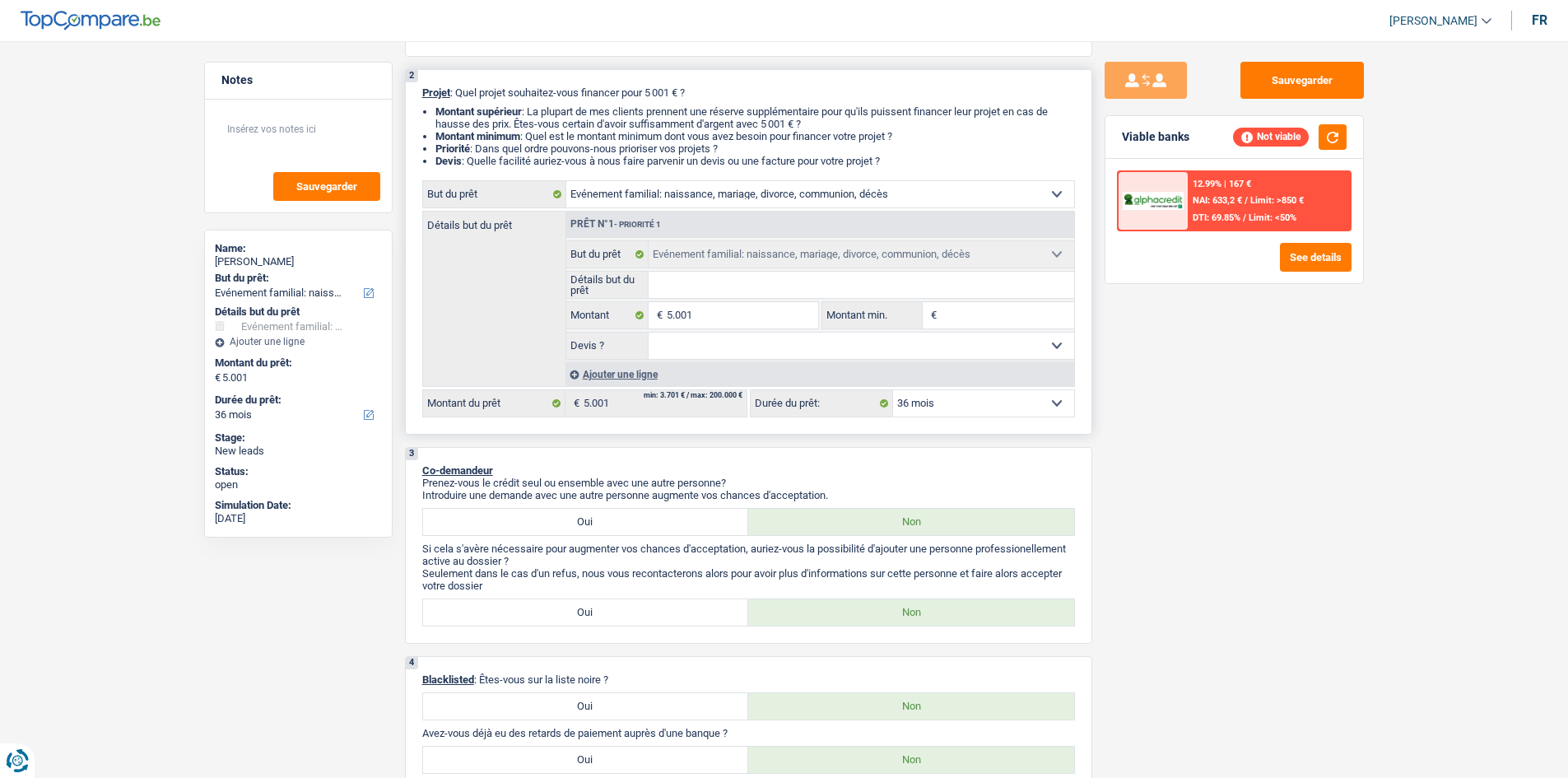 scroll, scrollTop: 0, scrollLeft: 0, axis: both 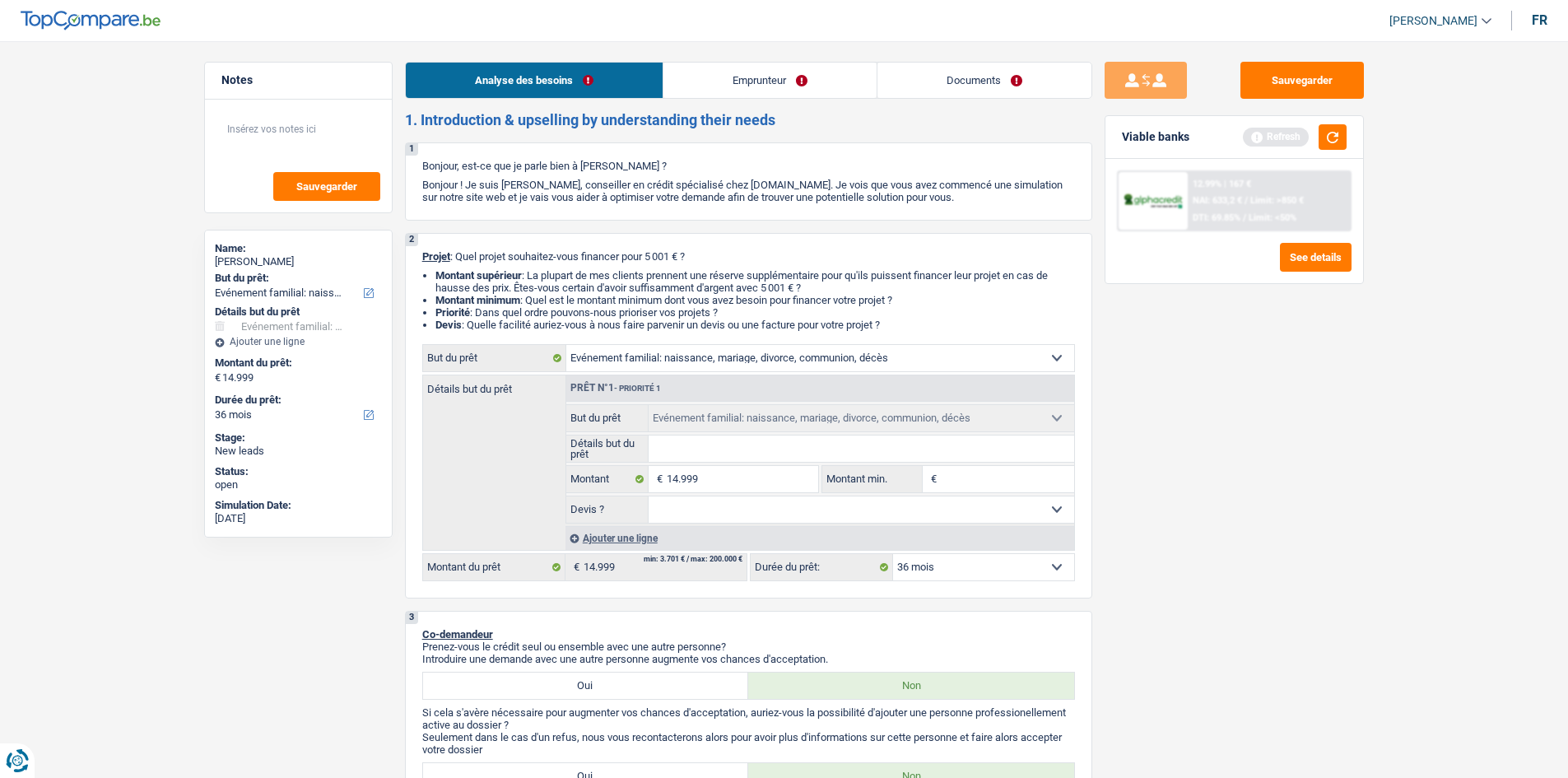 click on "Sauvegarder
Viable banks
Refresh
12.99% | 167 €
NAI: 633,2 €
/
Limit: >850 €
DTI: 69.85%
/
Limit: <50%
See details" at bounding box center [1234, 404] 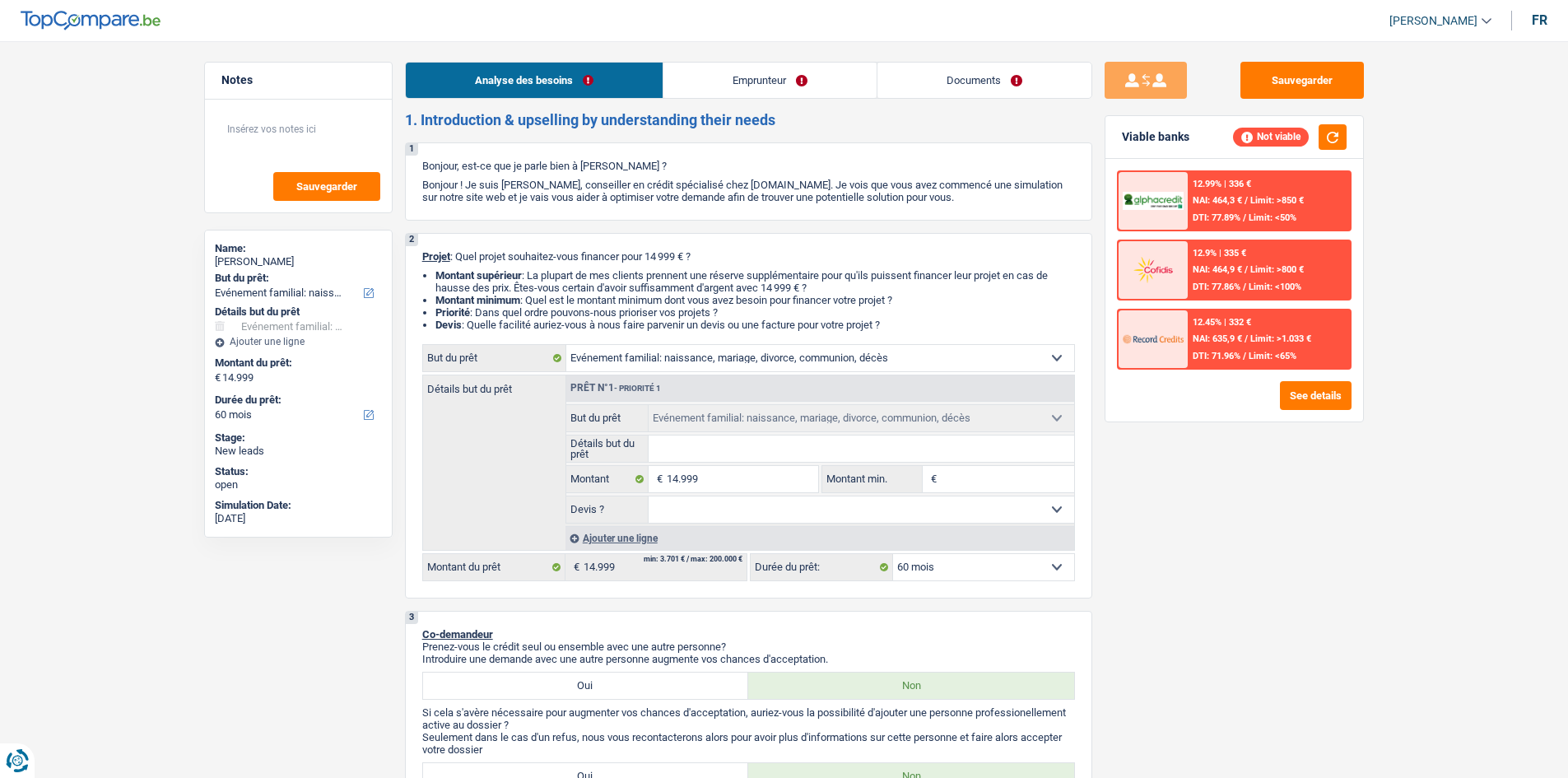 click on "Emprunteur" at bounding box center [770, 80] 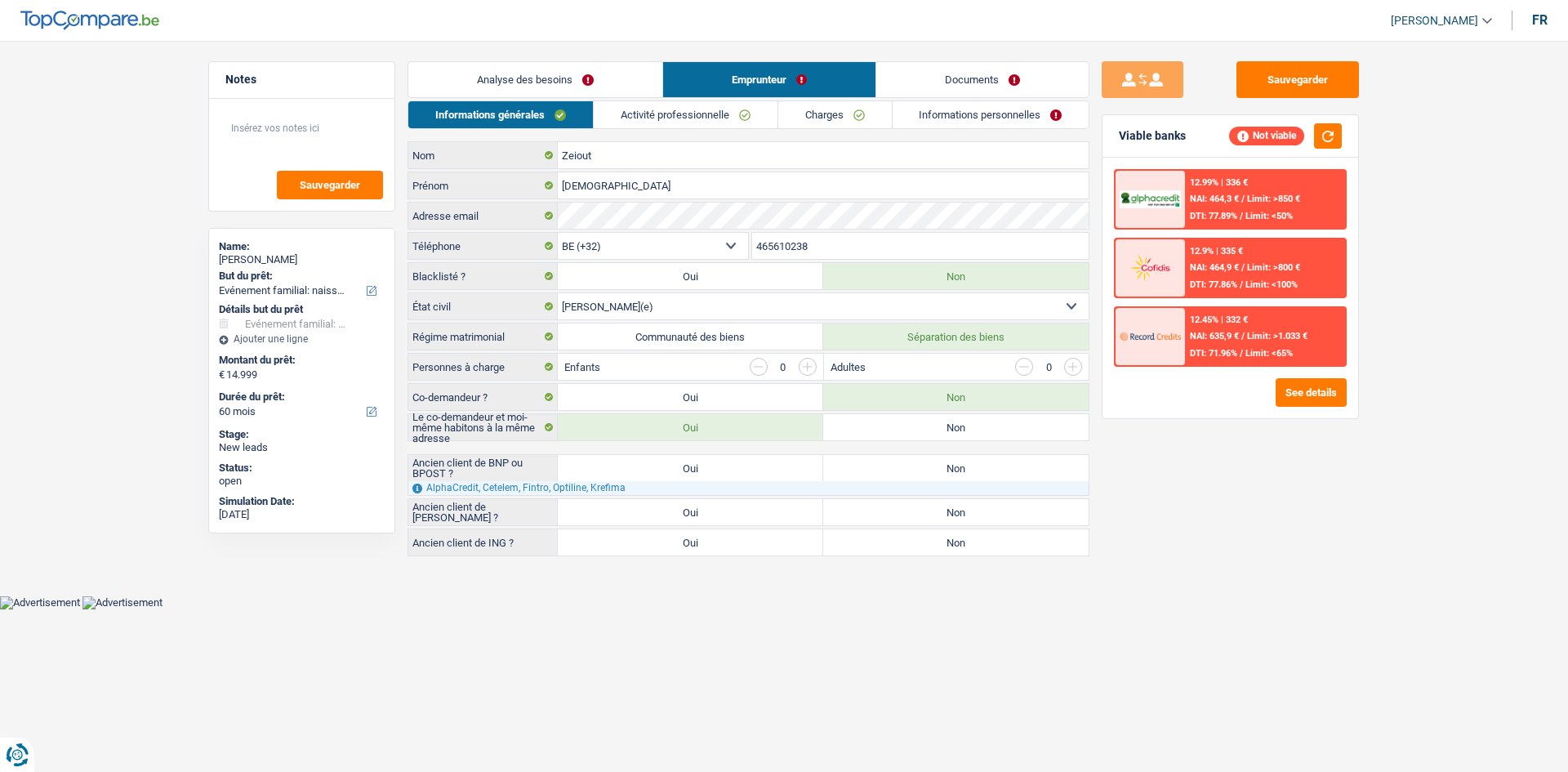 click on "Activité professionnelle" at bounding box center [685, 114] 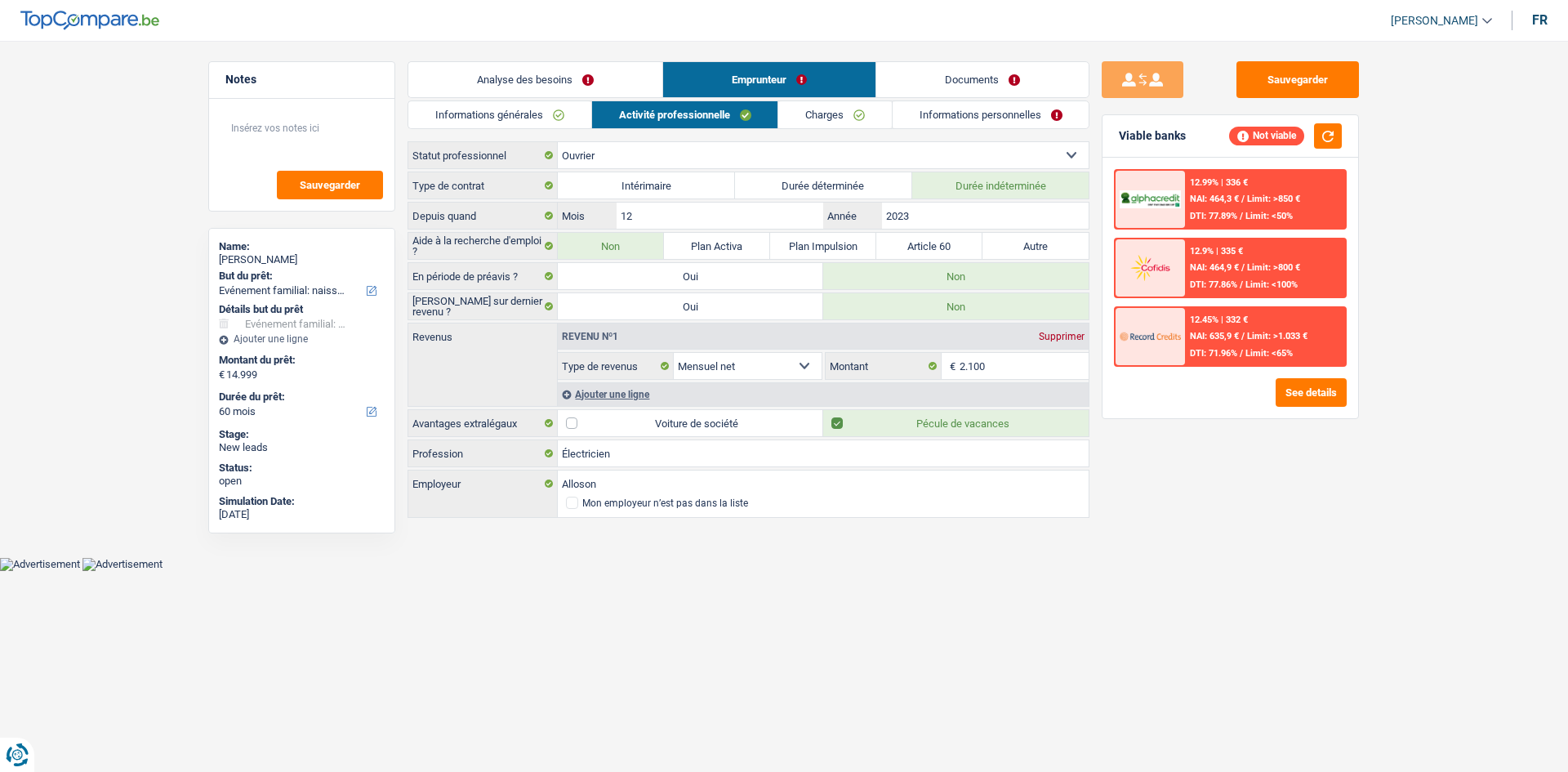 click on "Charges" at bounding box center [835, 114] 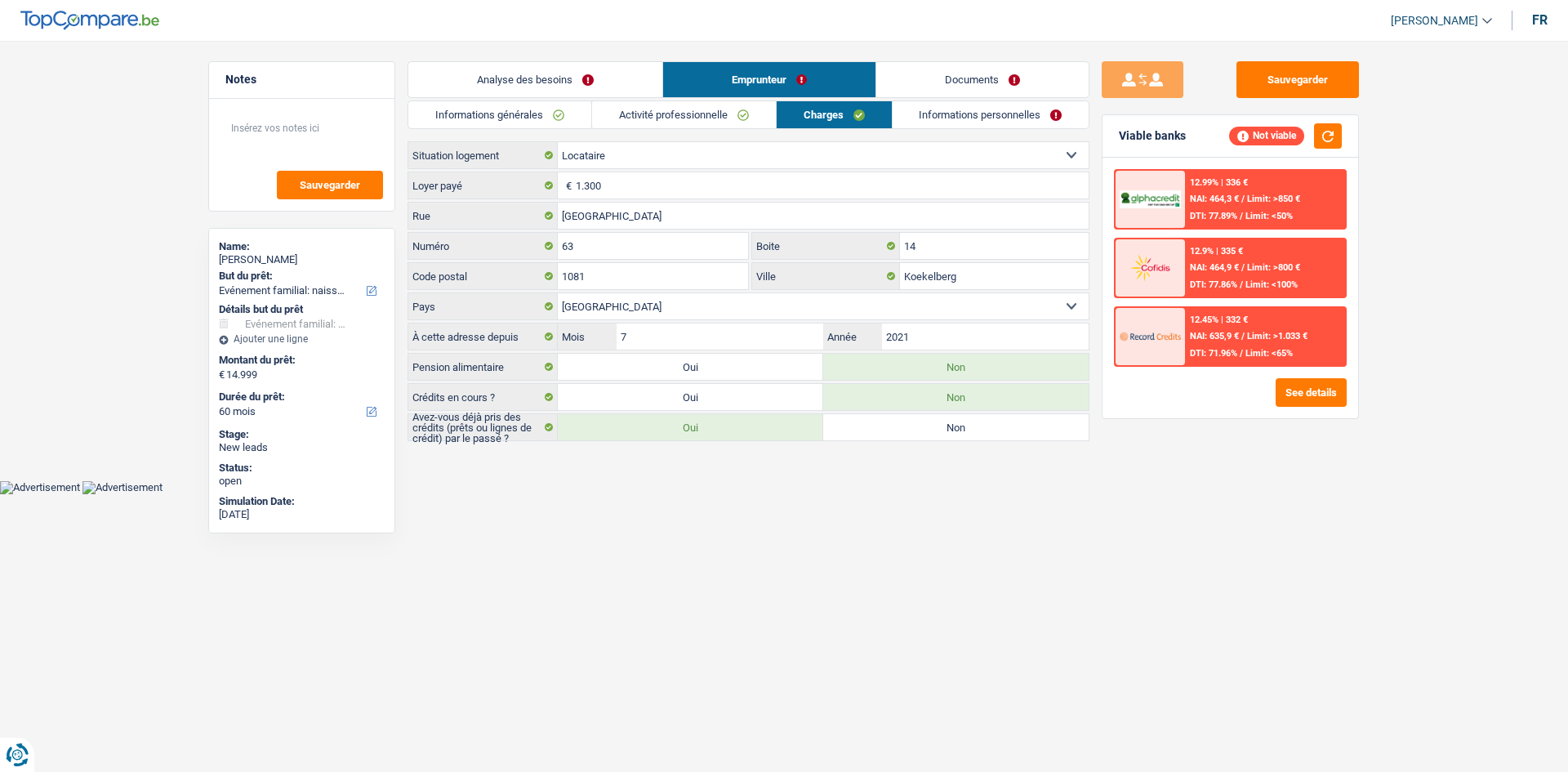 click on "Informations personnelles" at bounding box center [991, 114] 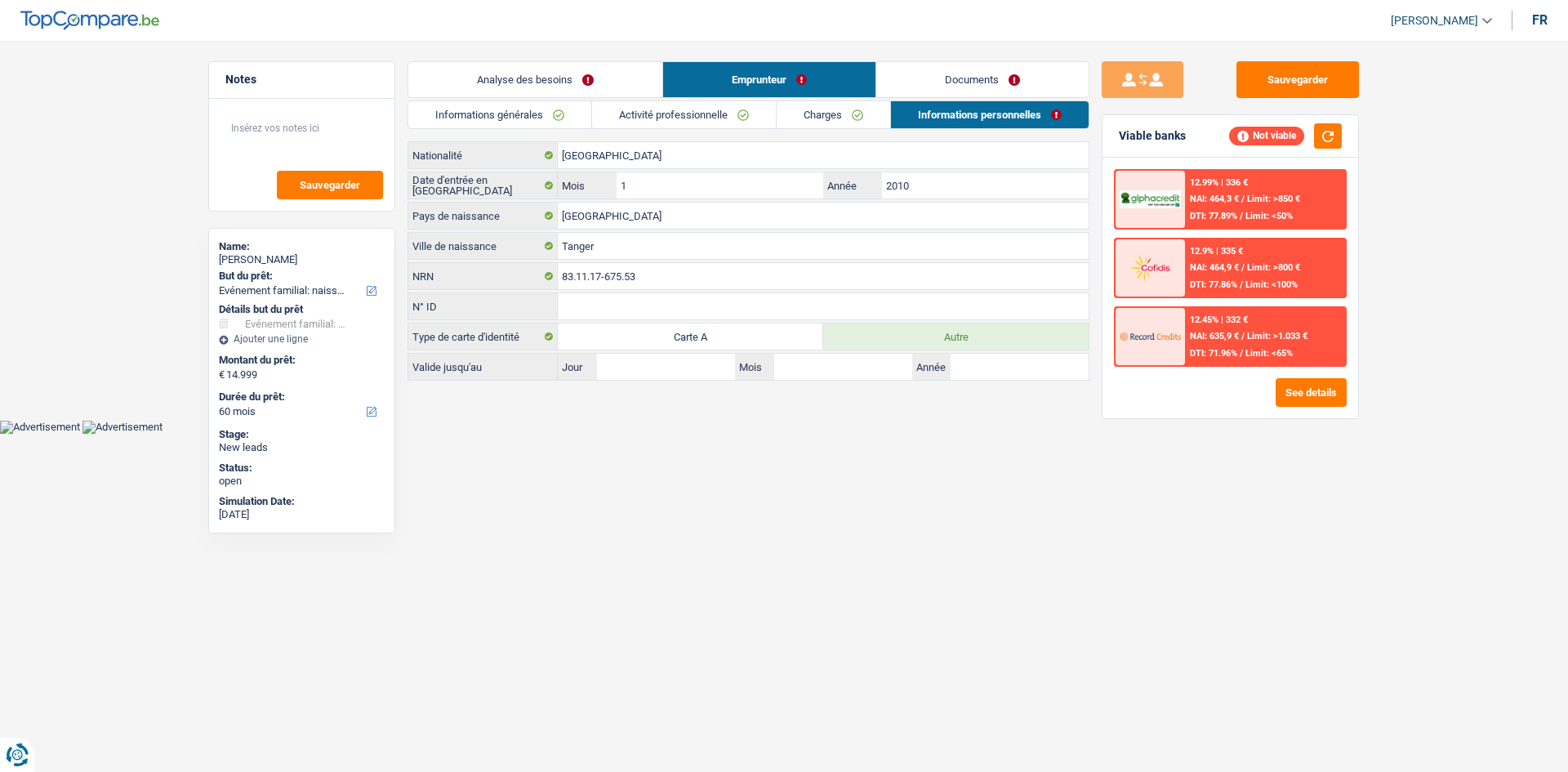 click on "Documents" at bounding box center [982, 79] 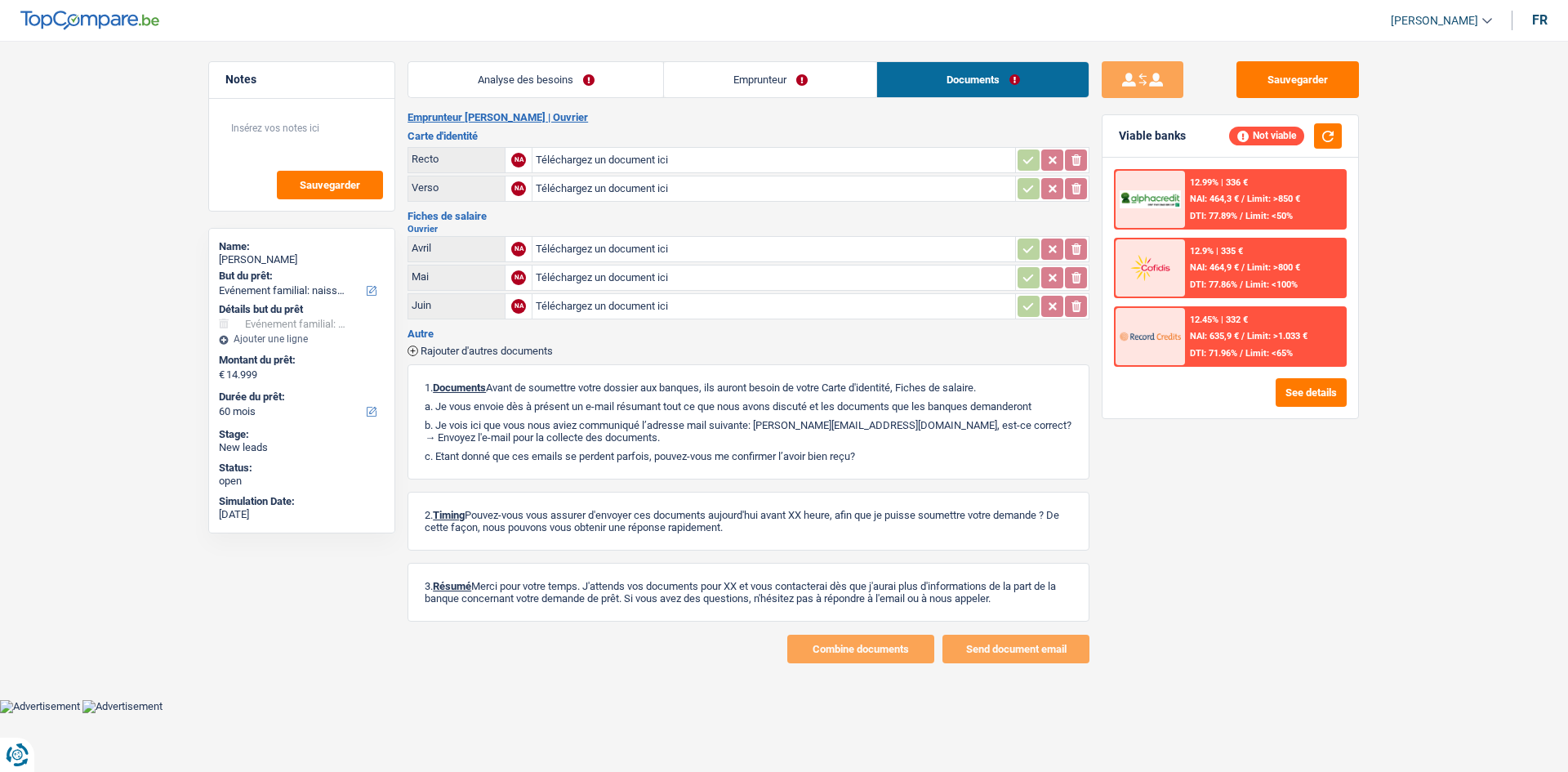click on "Emprunteur" at bounding box center [770, 79] 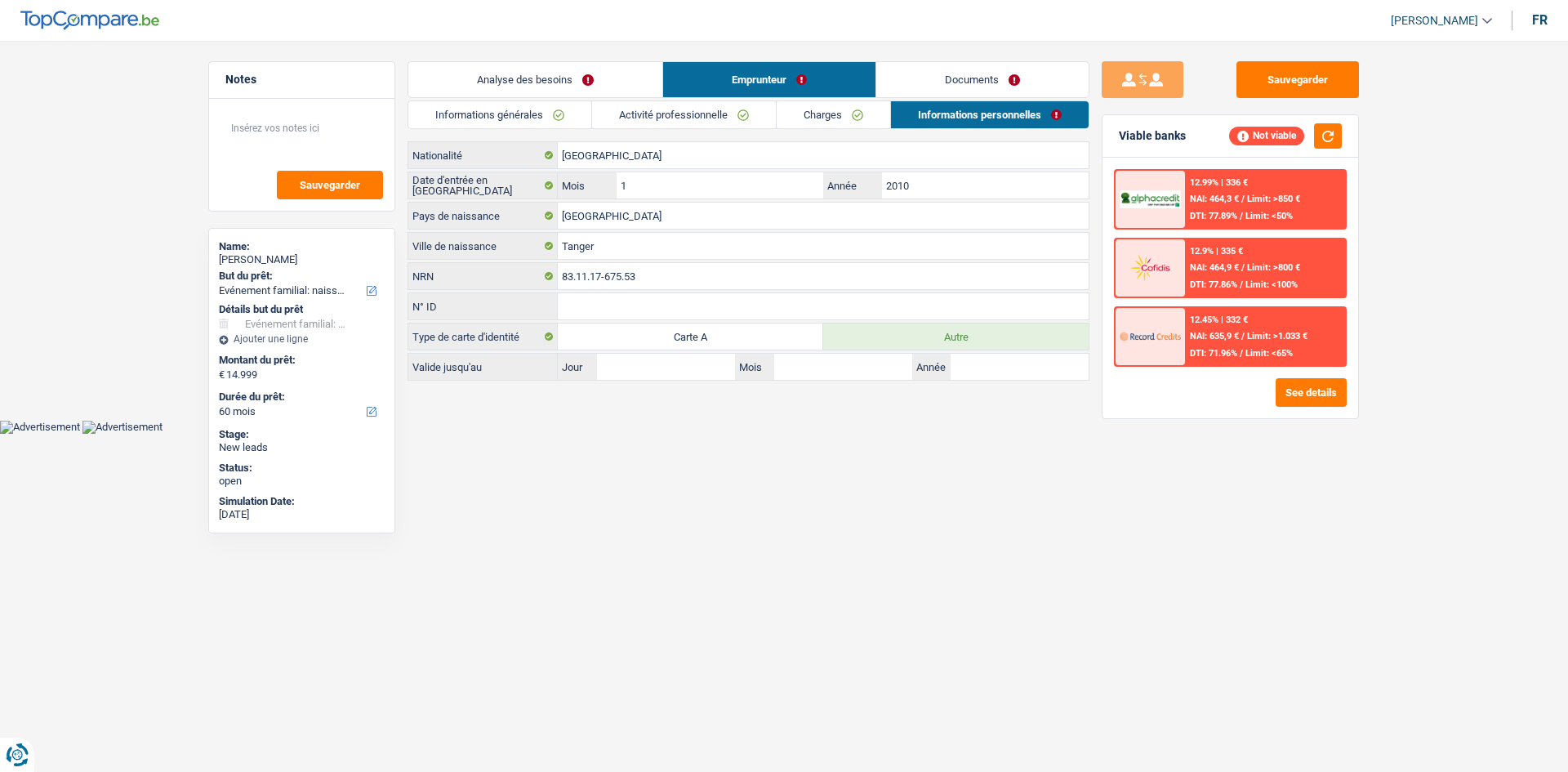 click on "Charges" at bounding box center (833, 114) 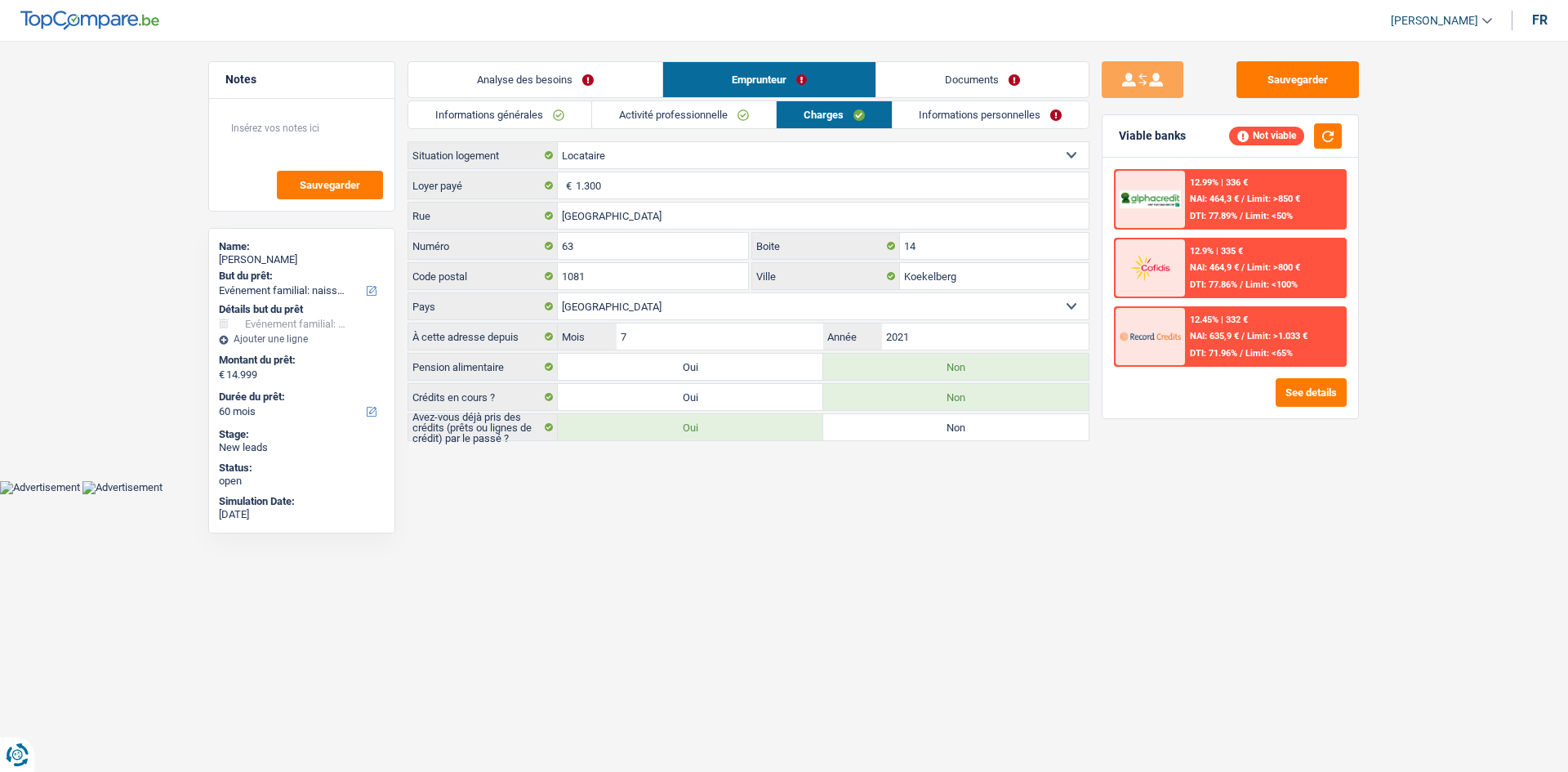 click on "Activité professionnelle" at bounding box center (684, 114) 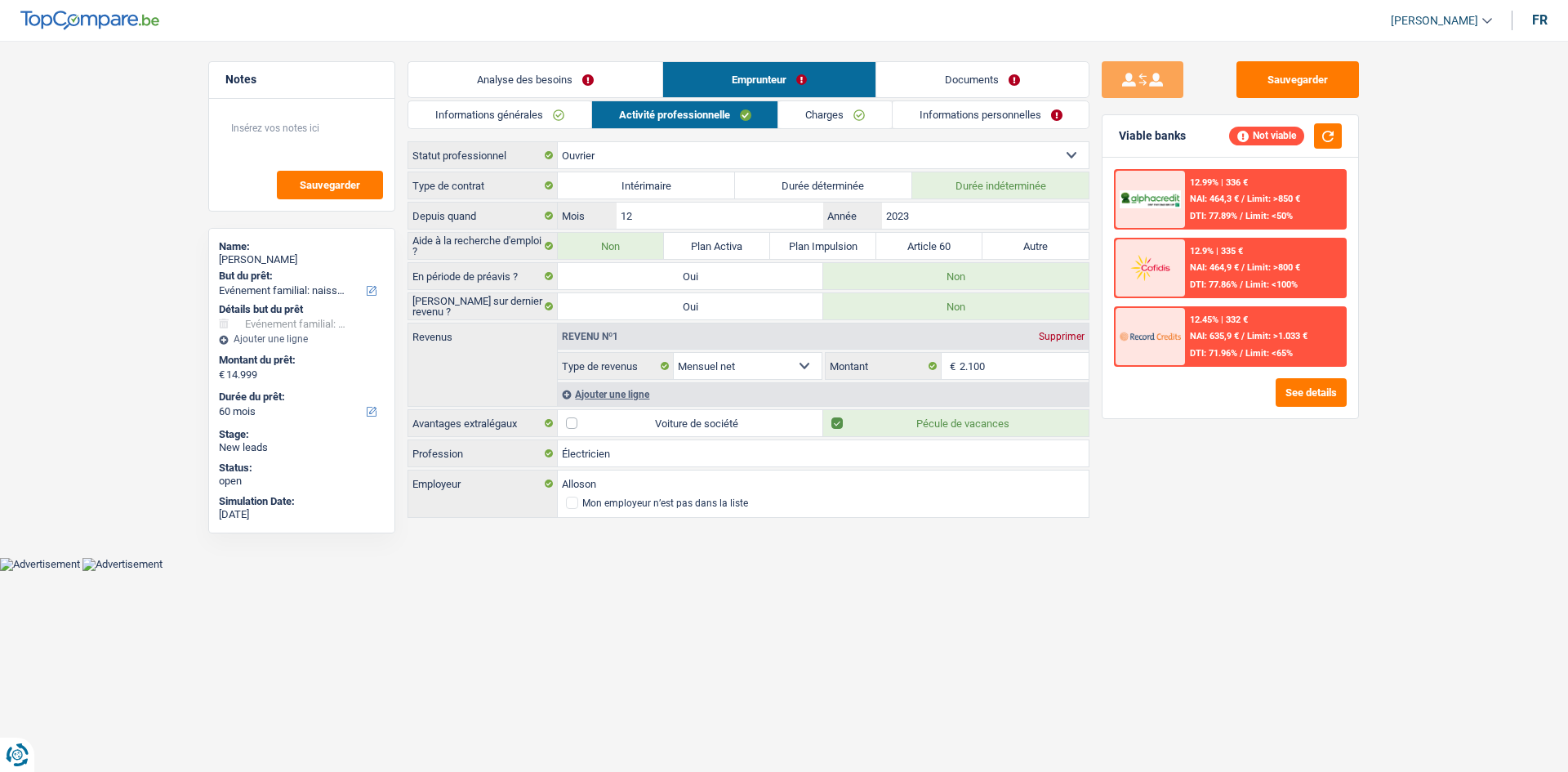 click on "Informations générales" at bounding box center (500, 114) 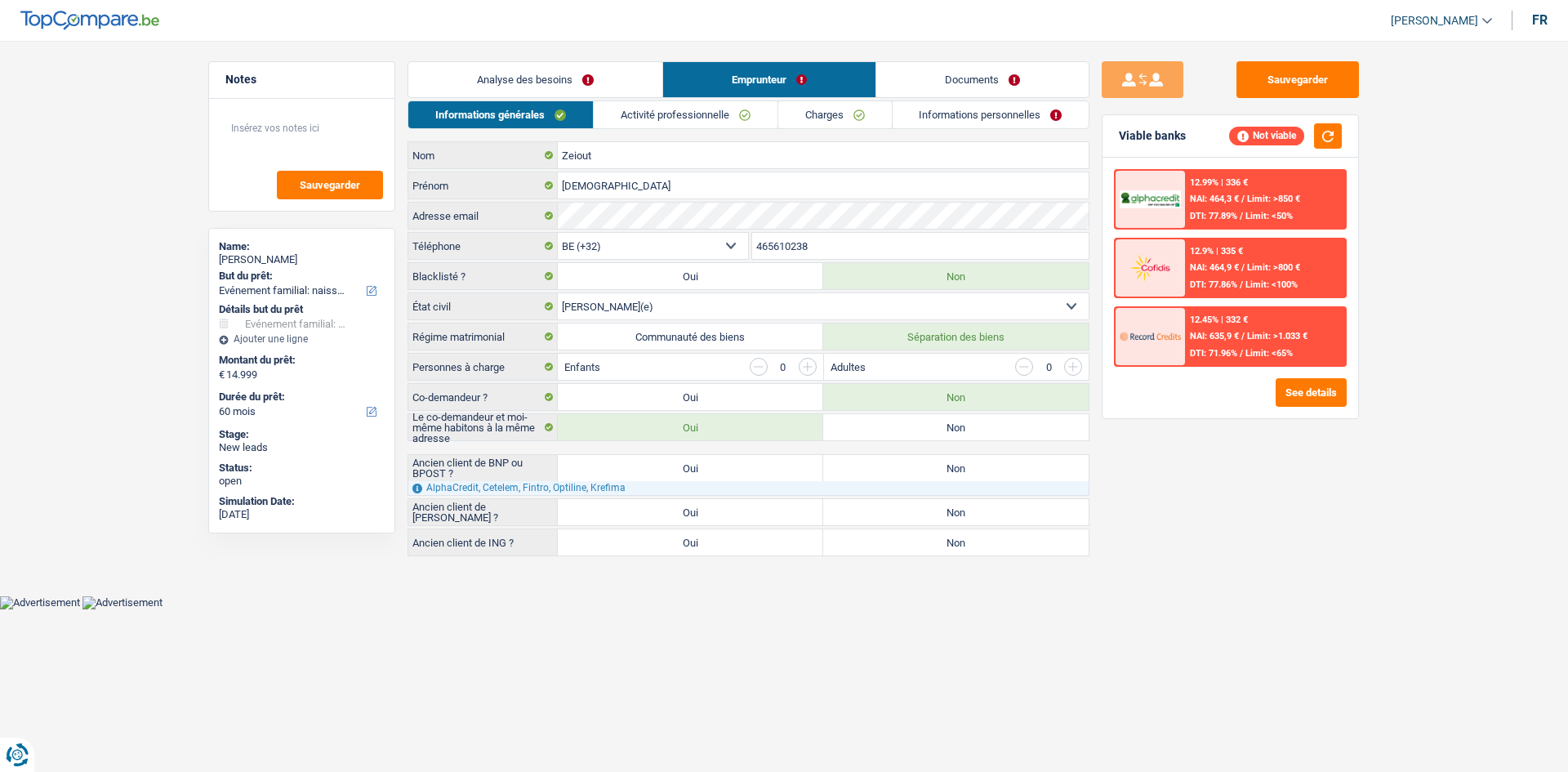 click on "Analyse des besoins" at bounding box center [535, 79] 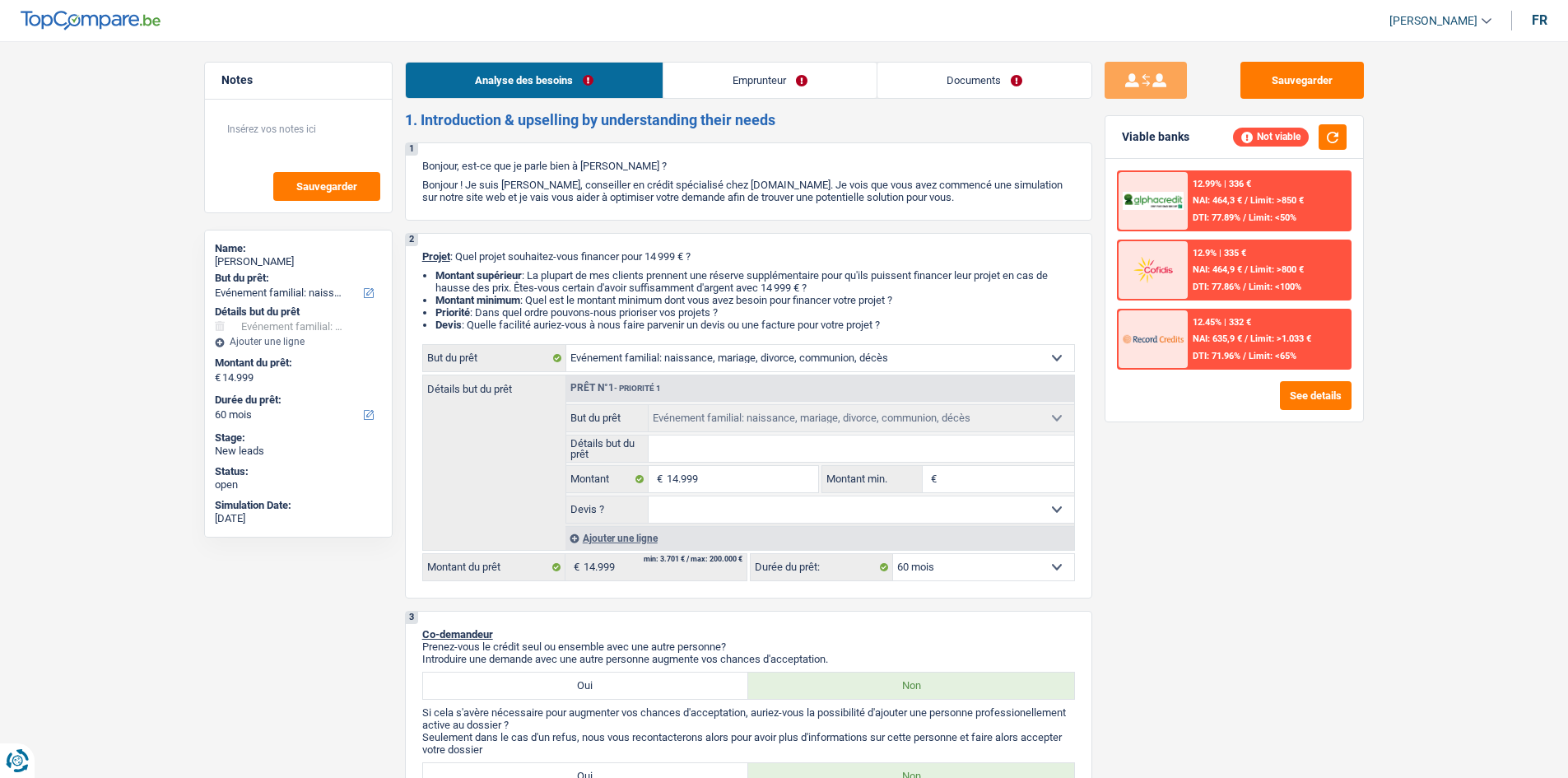 click on "Documents" at bounding box center (984, 80) 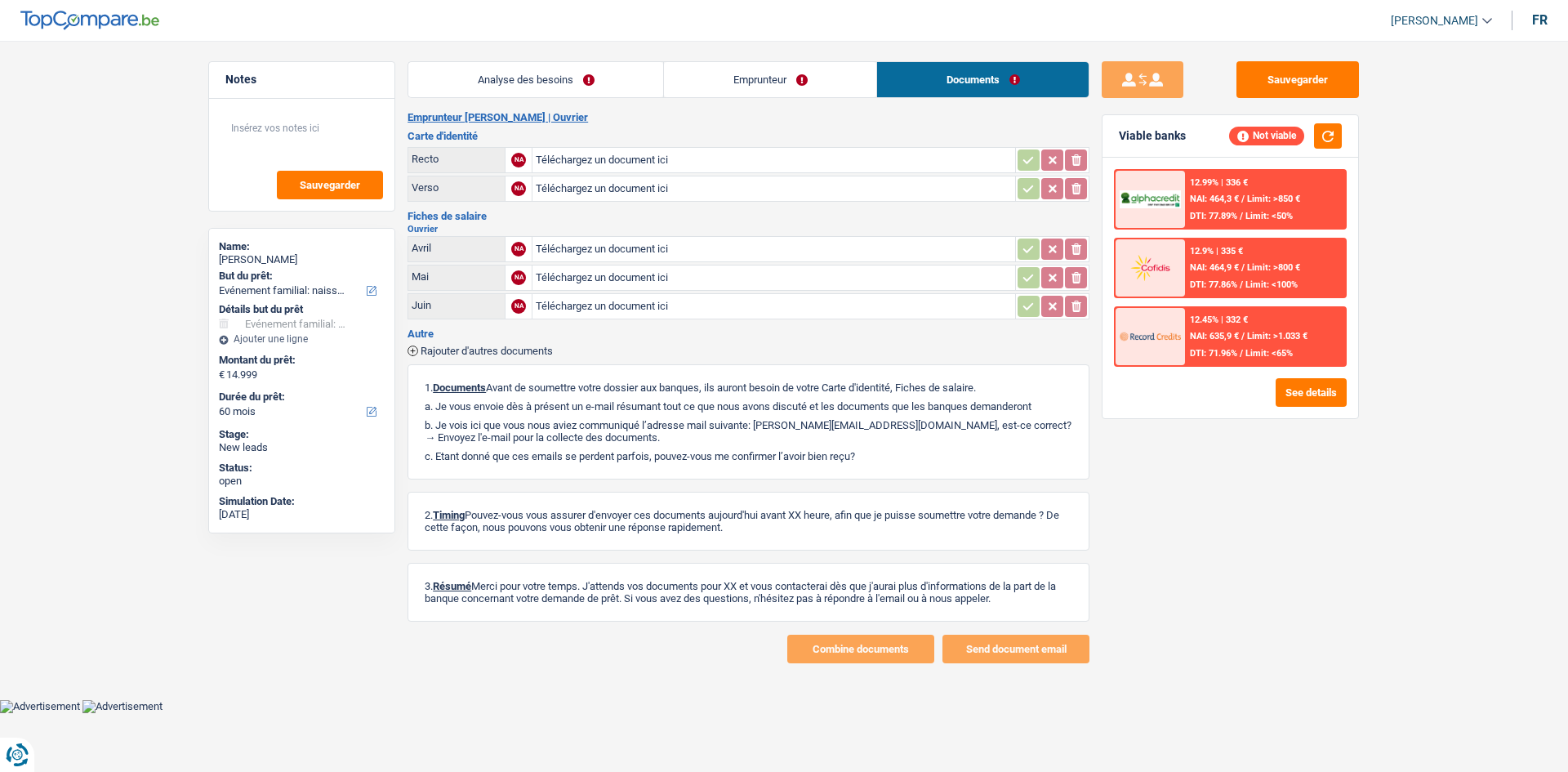 click on "Emprunteur" at bounding box center (770, 79) 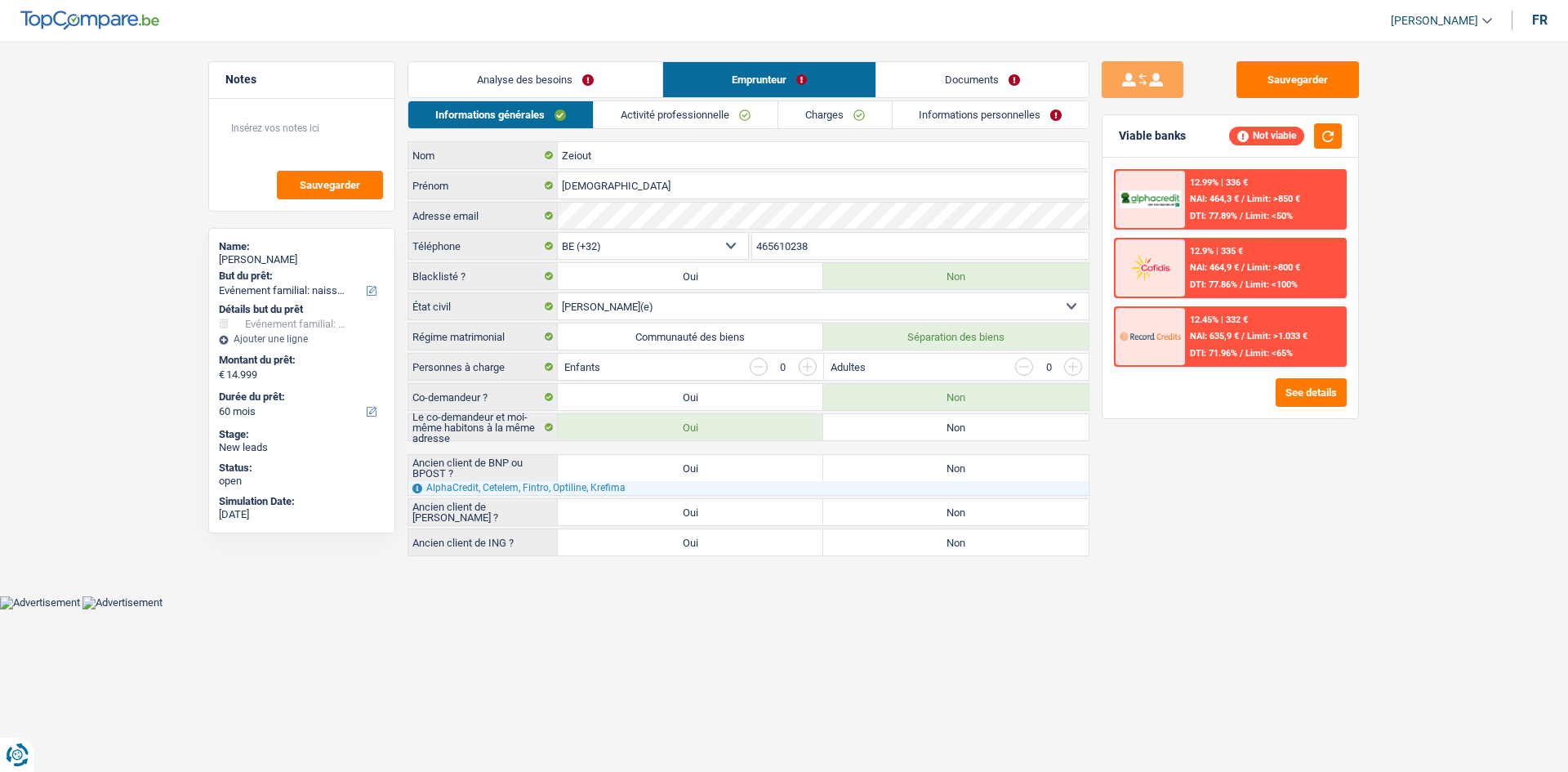 click on "Informations personnelles" at bounding box center (991, 114) 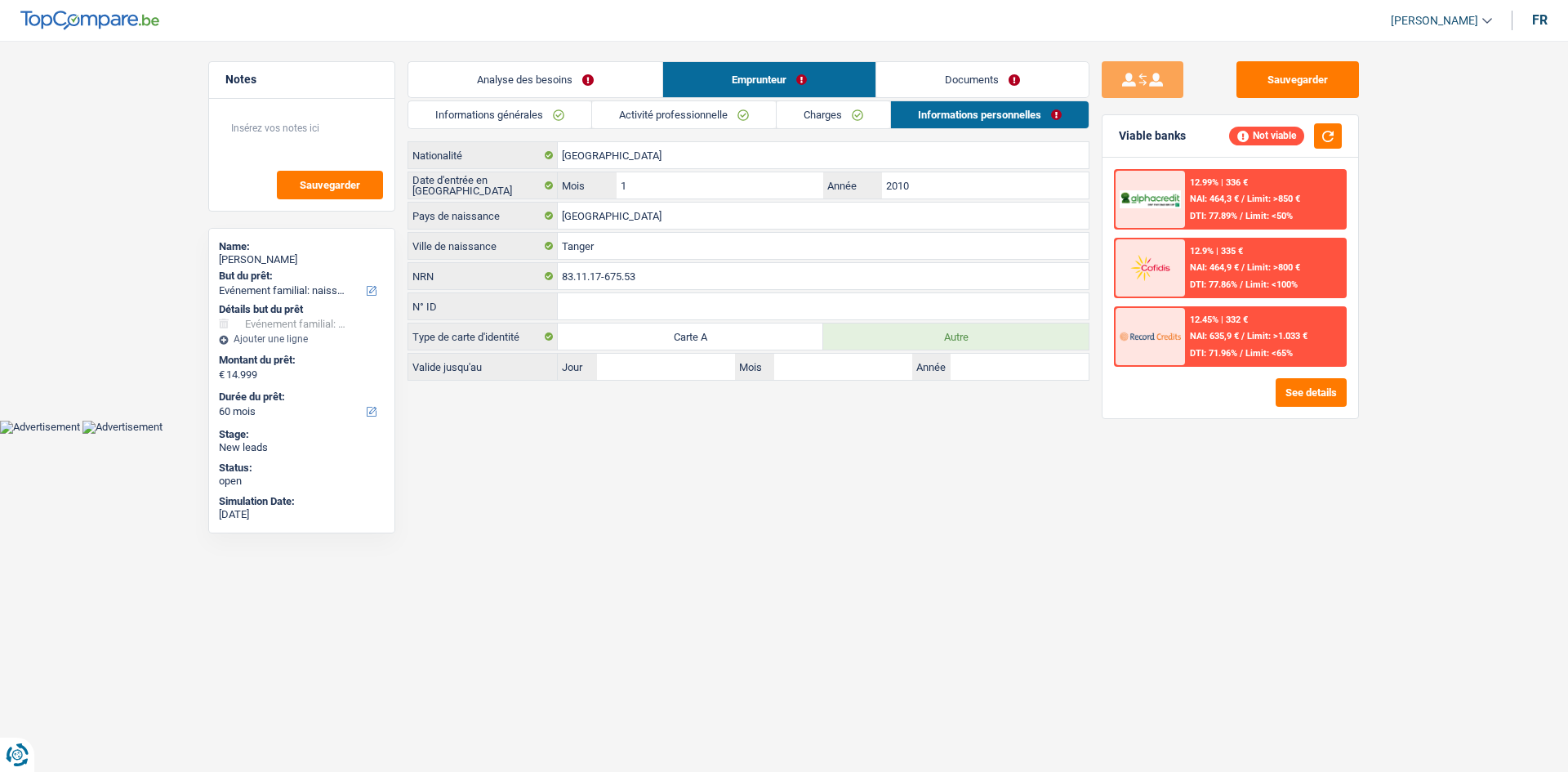 click on "Analyse des besoins Emprunteur Documents
1. Introduction & upselling by understanding their needs
1
Bonjour, est-ce que je parle bien à [PERSON_NAME] ?
Bonjour ! Je suis [PERSON_NAME], conseiller en crédit spécialisé chez [DOMAIN_NAME]. Je vois que vous avez commencé une simulation sur notre site web et je vais vous aider à optimiser votre demande afin de trouver une potentielle solution pour vous.
2   Projet  : Quel projet souhaitez-vous financer pour 14 999 € ?
Montant supérieur : La plupart de mes clients prennent une réserve supplémentaire pour qu'ils puissent financer leur projet en cas de hausse des prix. Êtes-vous certain d'avoir suffisamment d'argent avec 14 999 € ?   Montant minimum : Quel est le montant minimum dont vous avez besoin pour financer votre projet ?   Priorité : Dans quel ordre pouvons-nous prioriser vos projets ?   Devis     Hifi, multimédia, gsm, ordinateur Frais médicaux Autre" at bounding box center [748, 221] 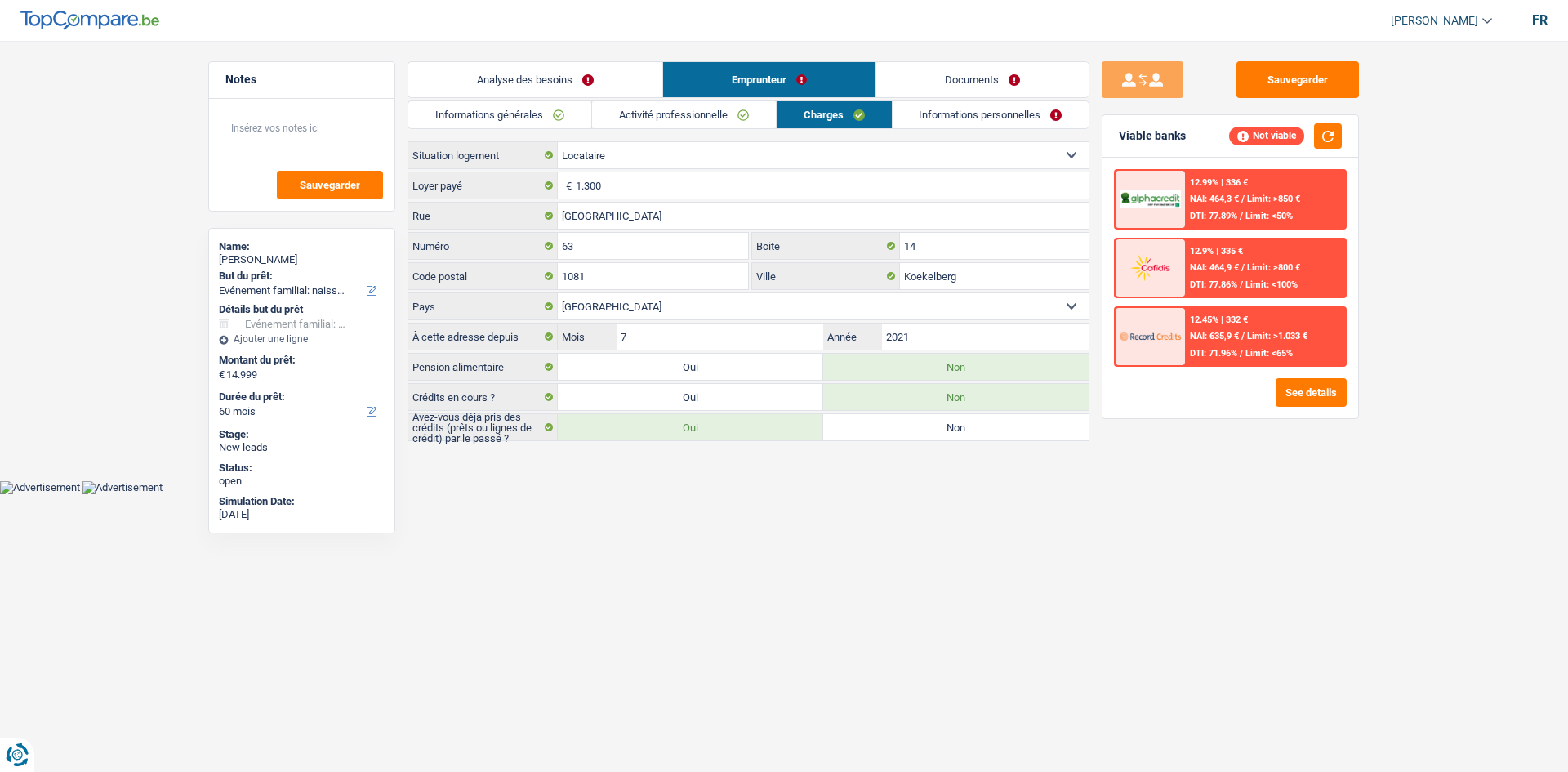 click on "Activité professionnelle" at bounding box center [684, 114] 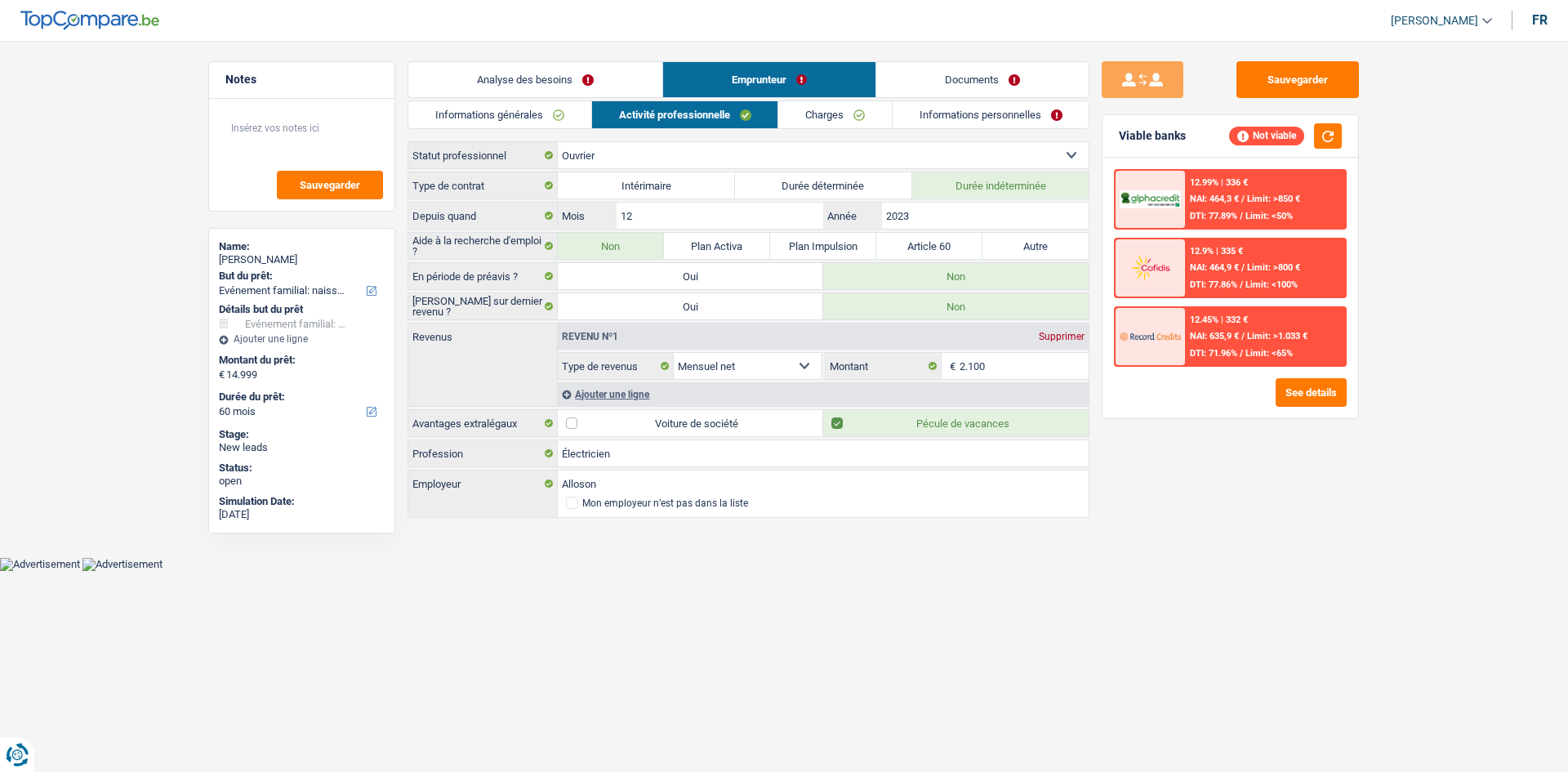 click on "Informations générales" at bounding box center (500, 114) 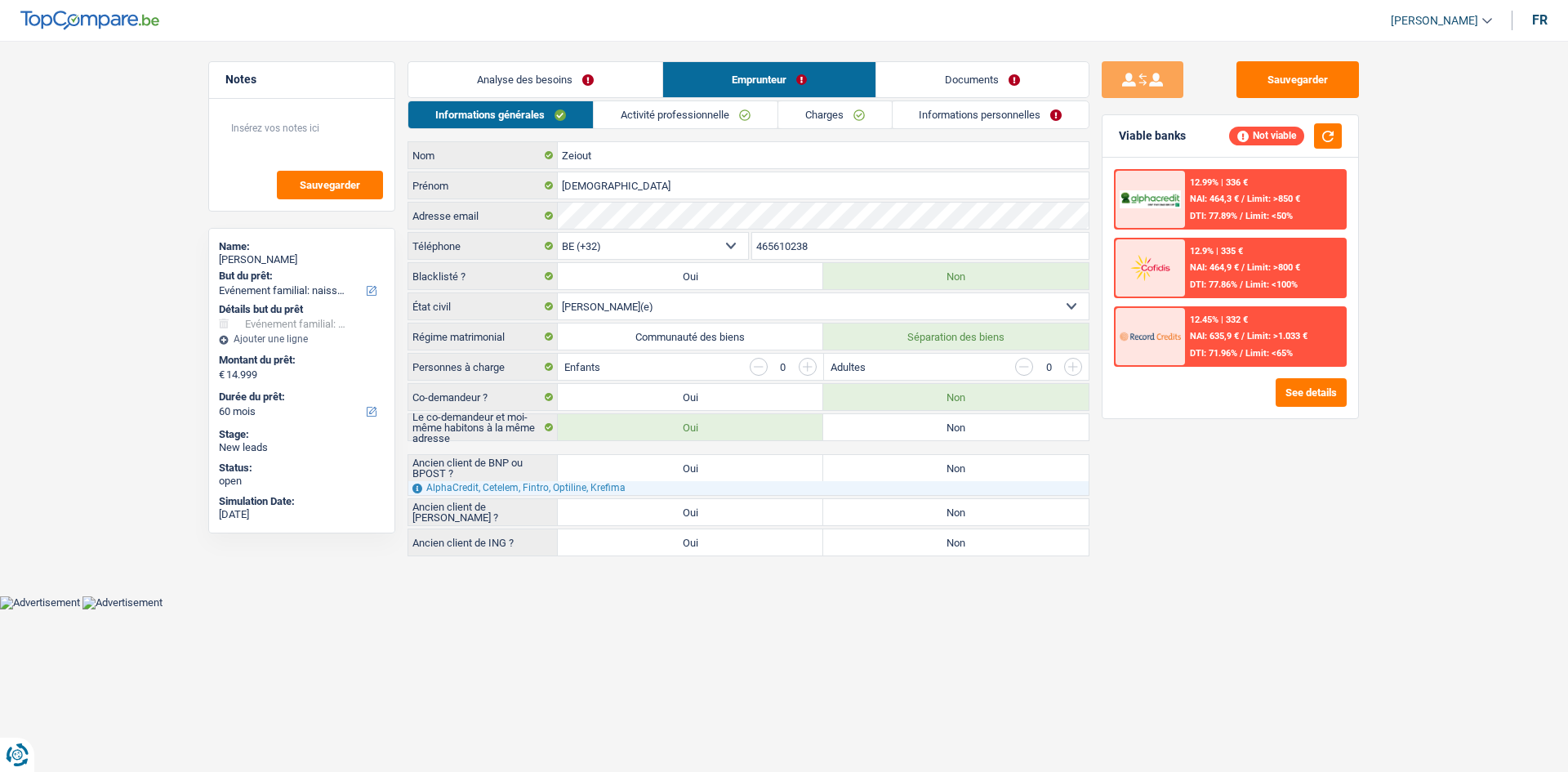 click on "Analyse des besoins" at bounding box center [535, 79] 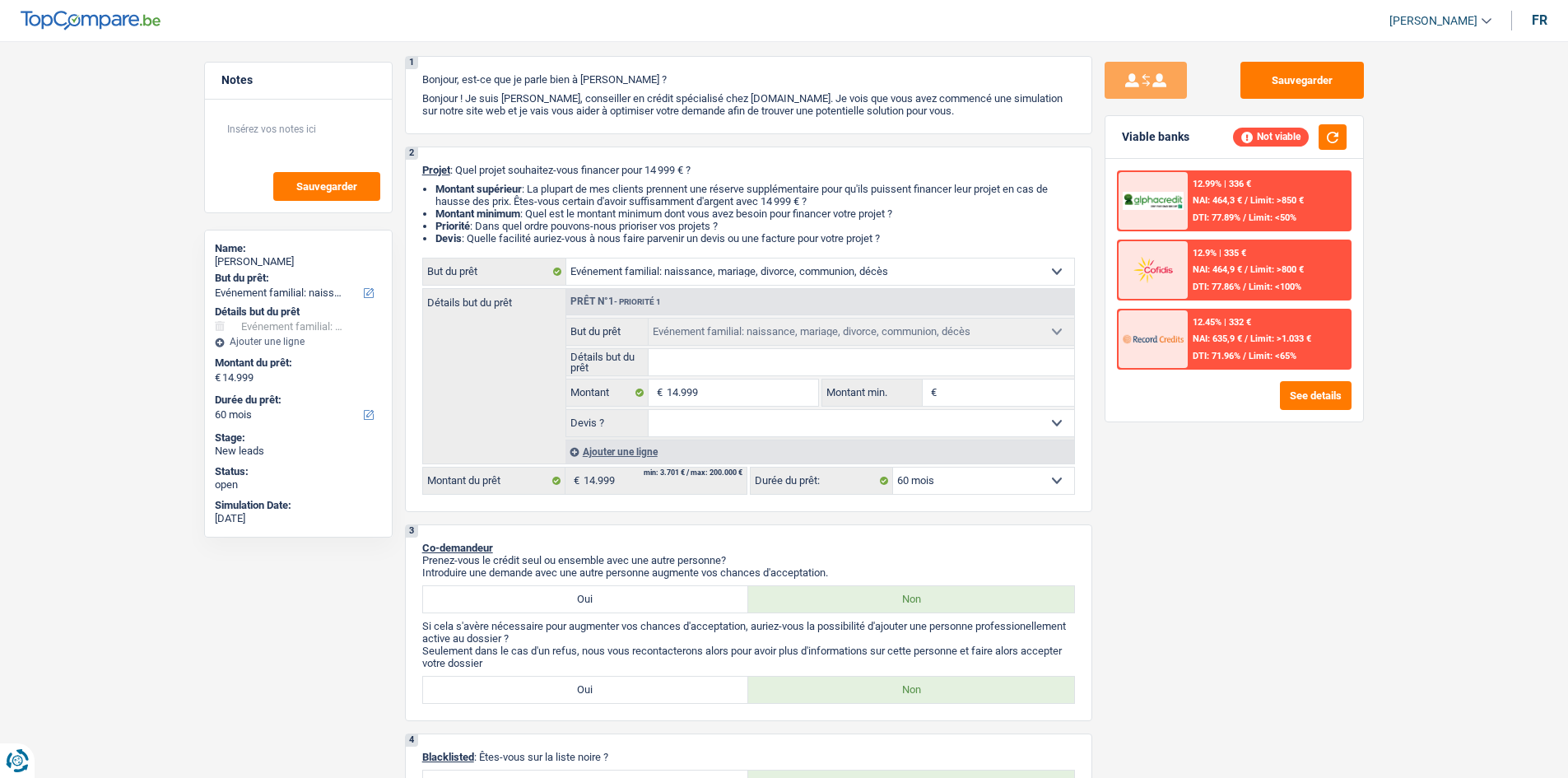 scroll, scrollTop: 0, scrollLeft: 0, axis: both 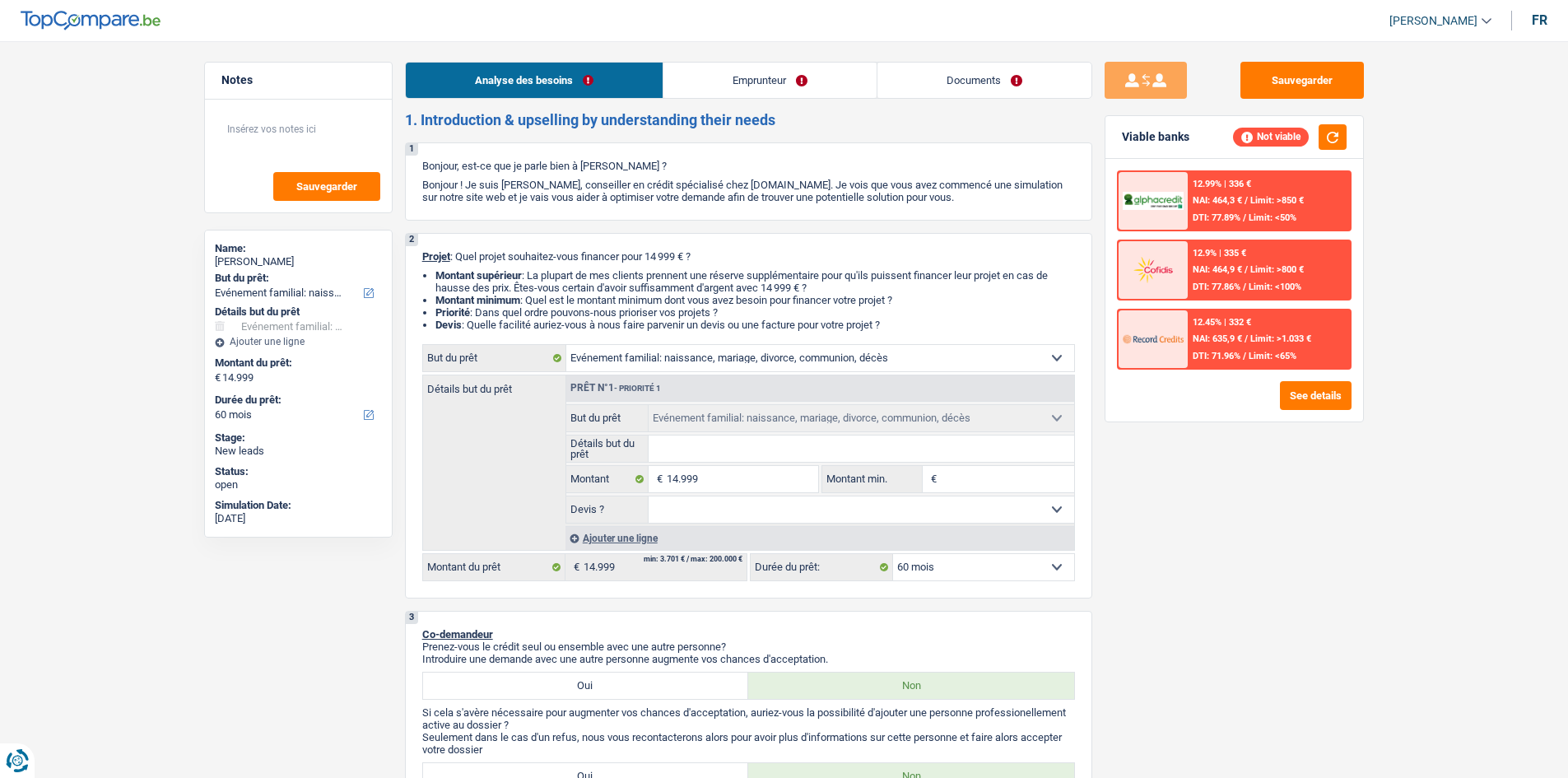 click on "Emprunteur" at bounding box center (770, 80) 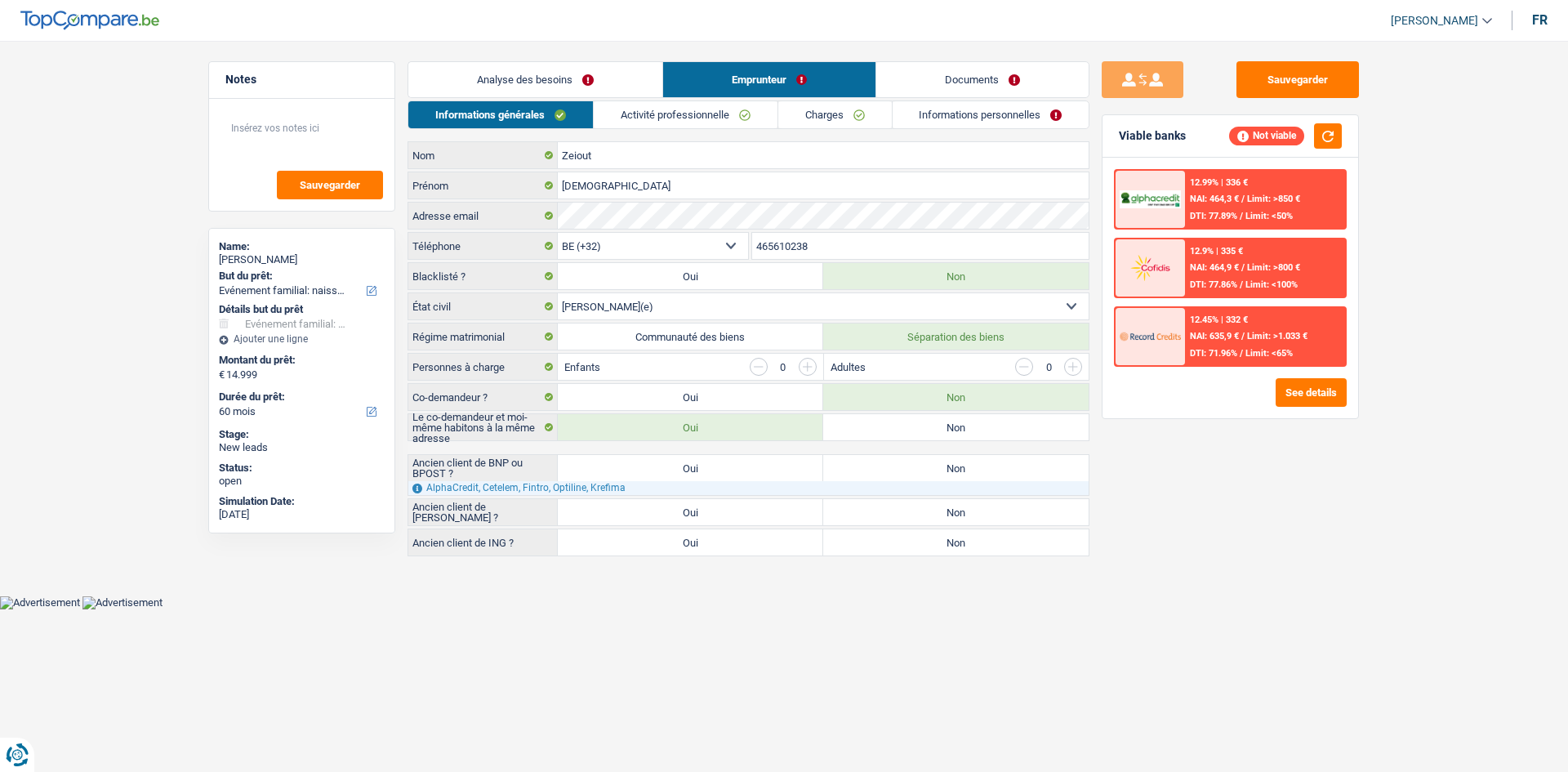 click on "Activité professionnelle" at bounding box center (685, 114) 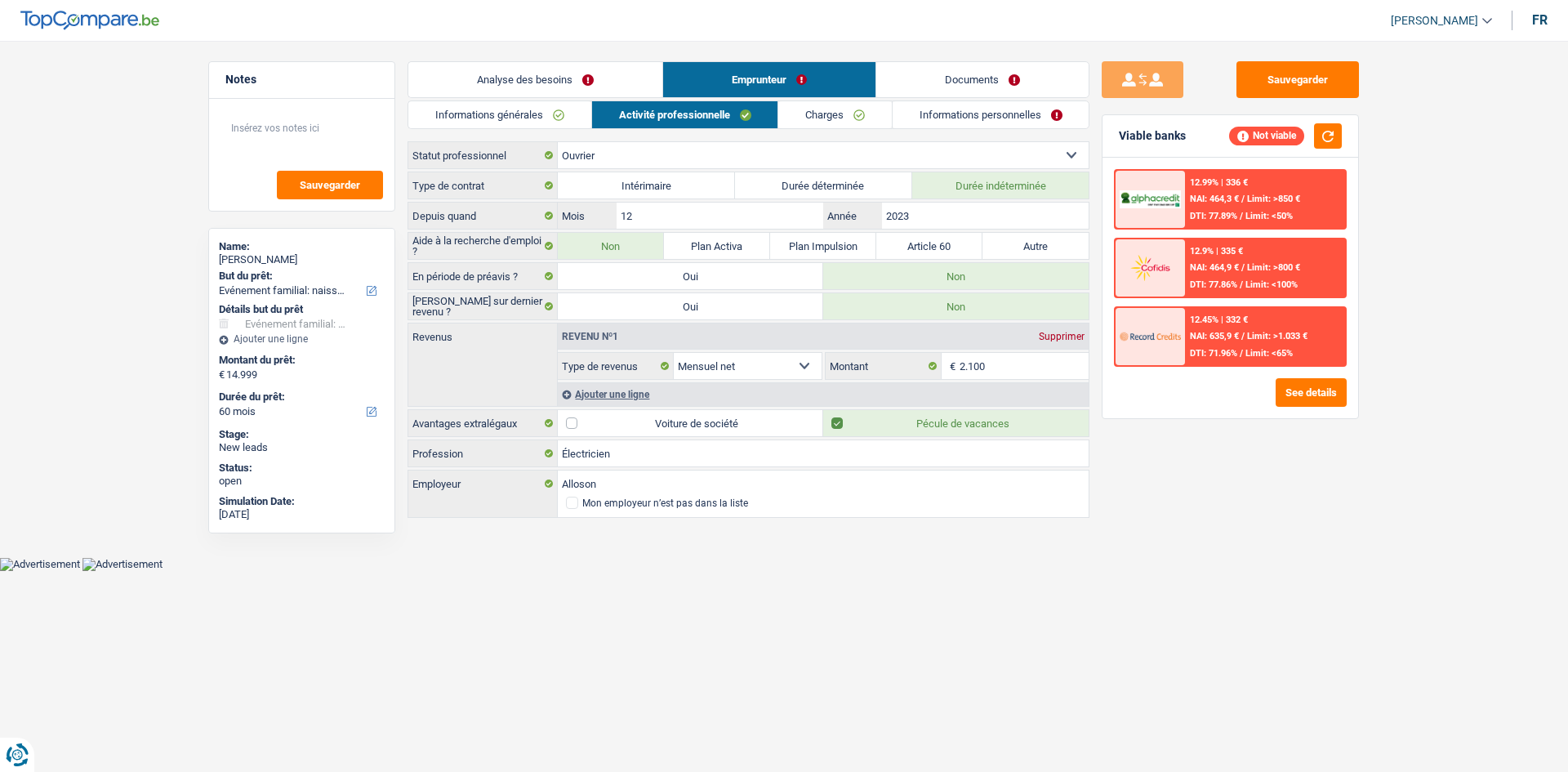 click on "Charges" at bounding box center (835, 114) 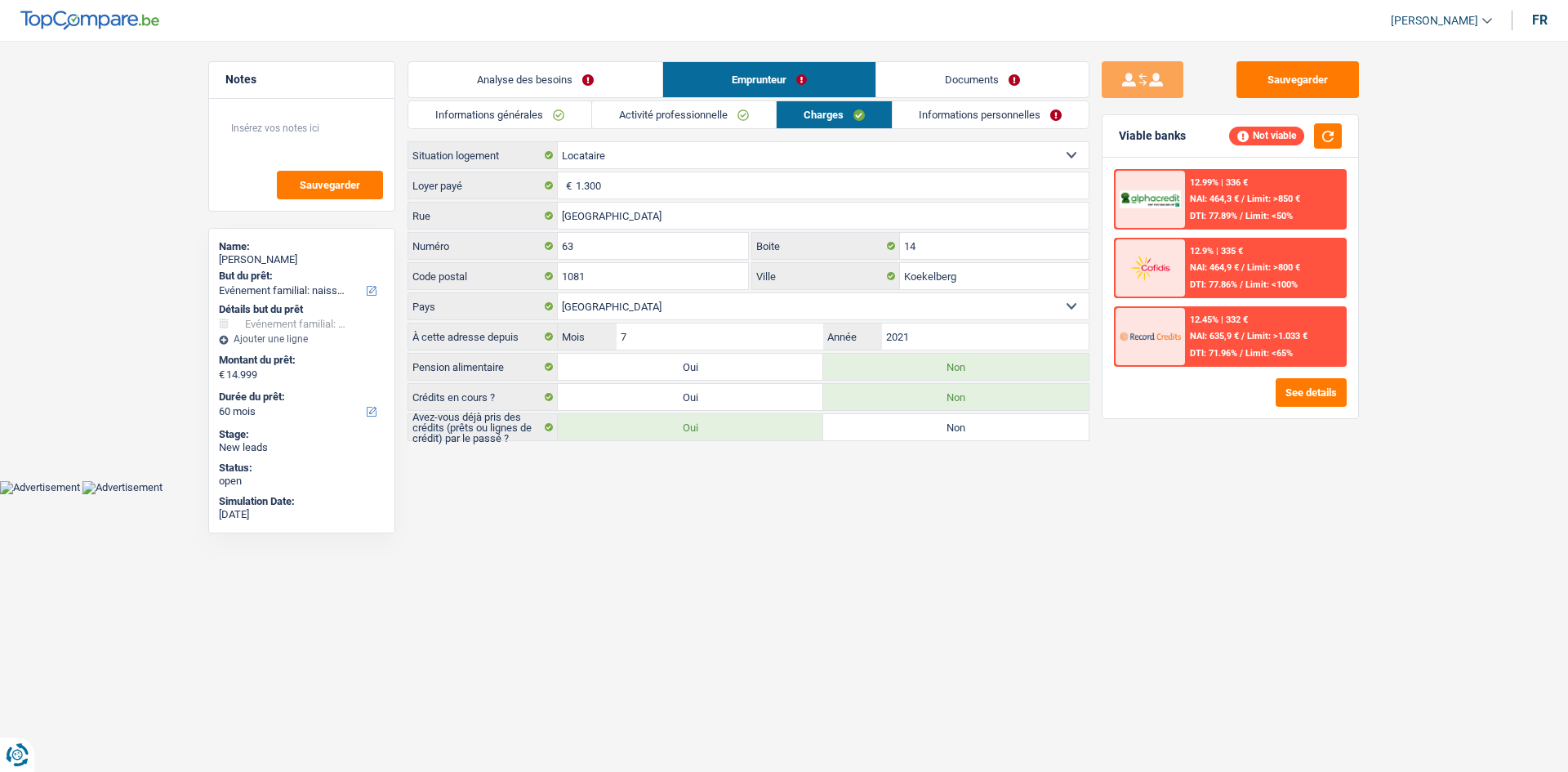 click on "Informations personnelles" at bounding box center (991, 114) 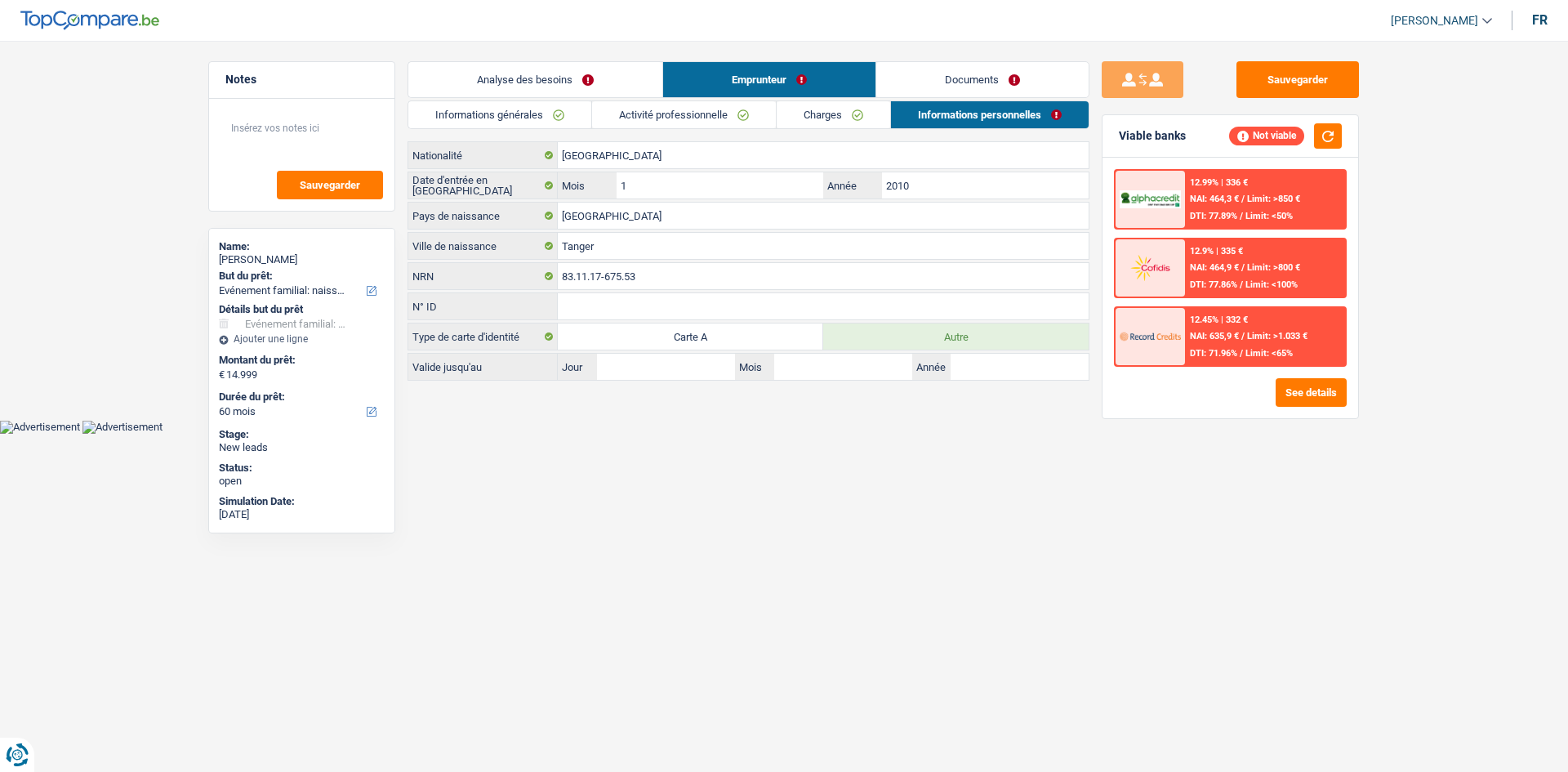 click on "Documents" at bounding box center (982, 79) 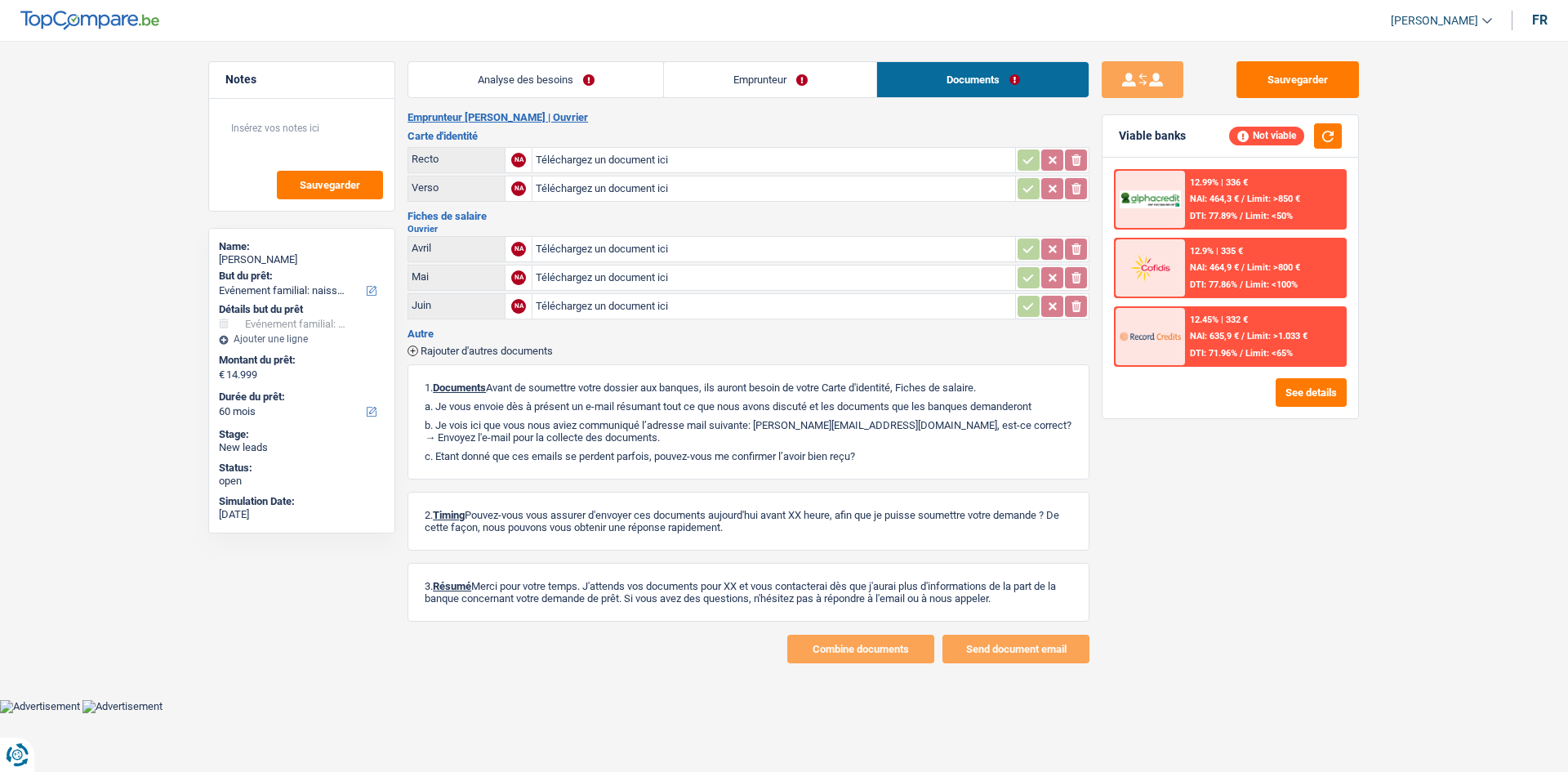 click on "Emprunteur" at bounding box center [770, 79] 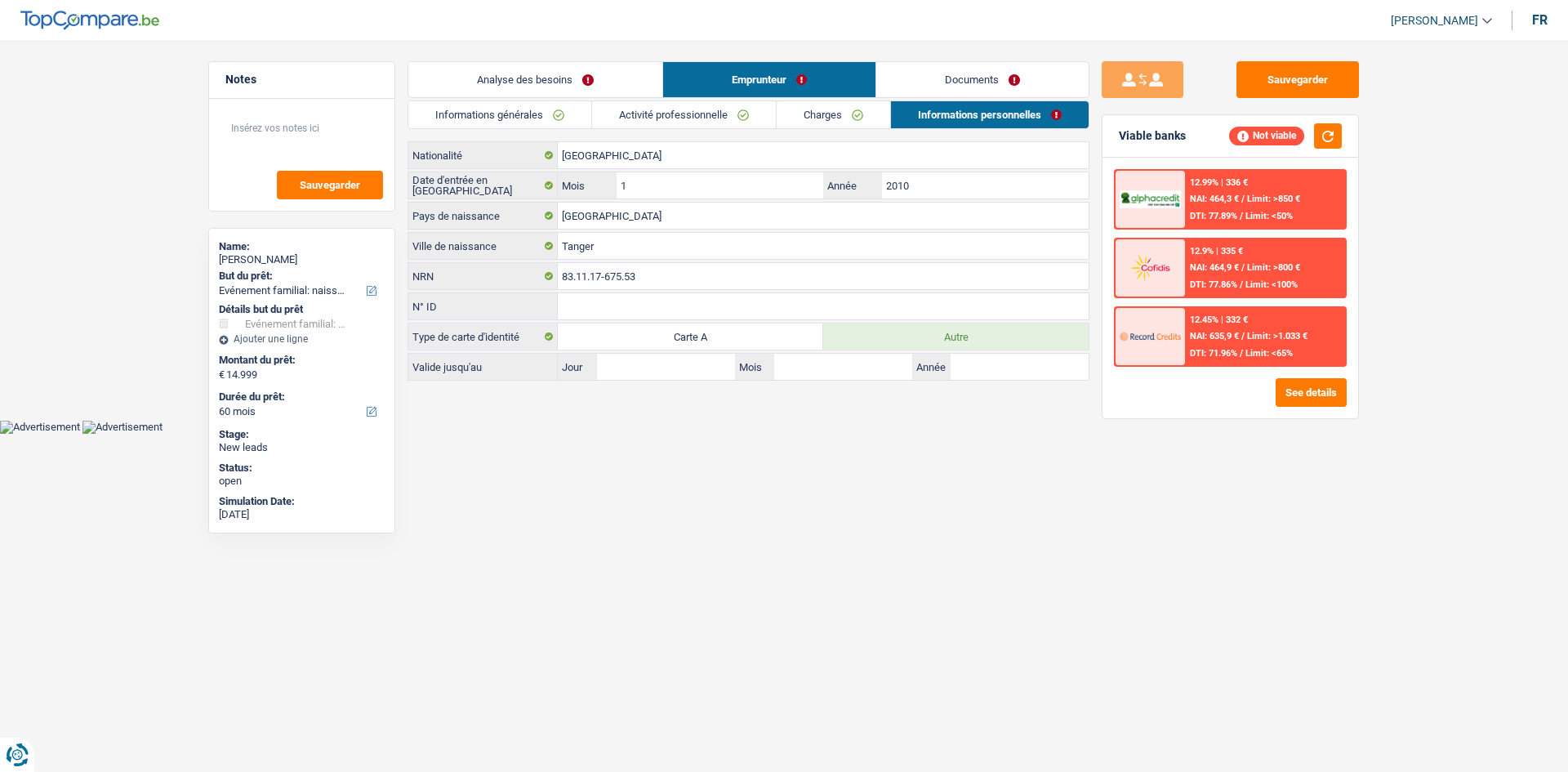 click on "Activité professionnelle" at bounding box center [684, 114] 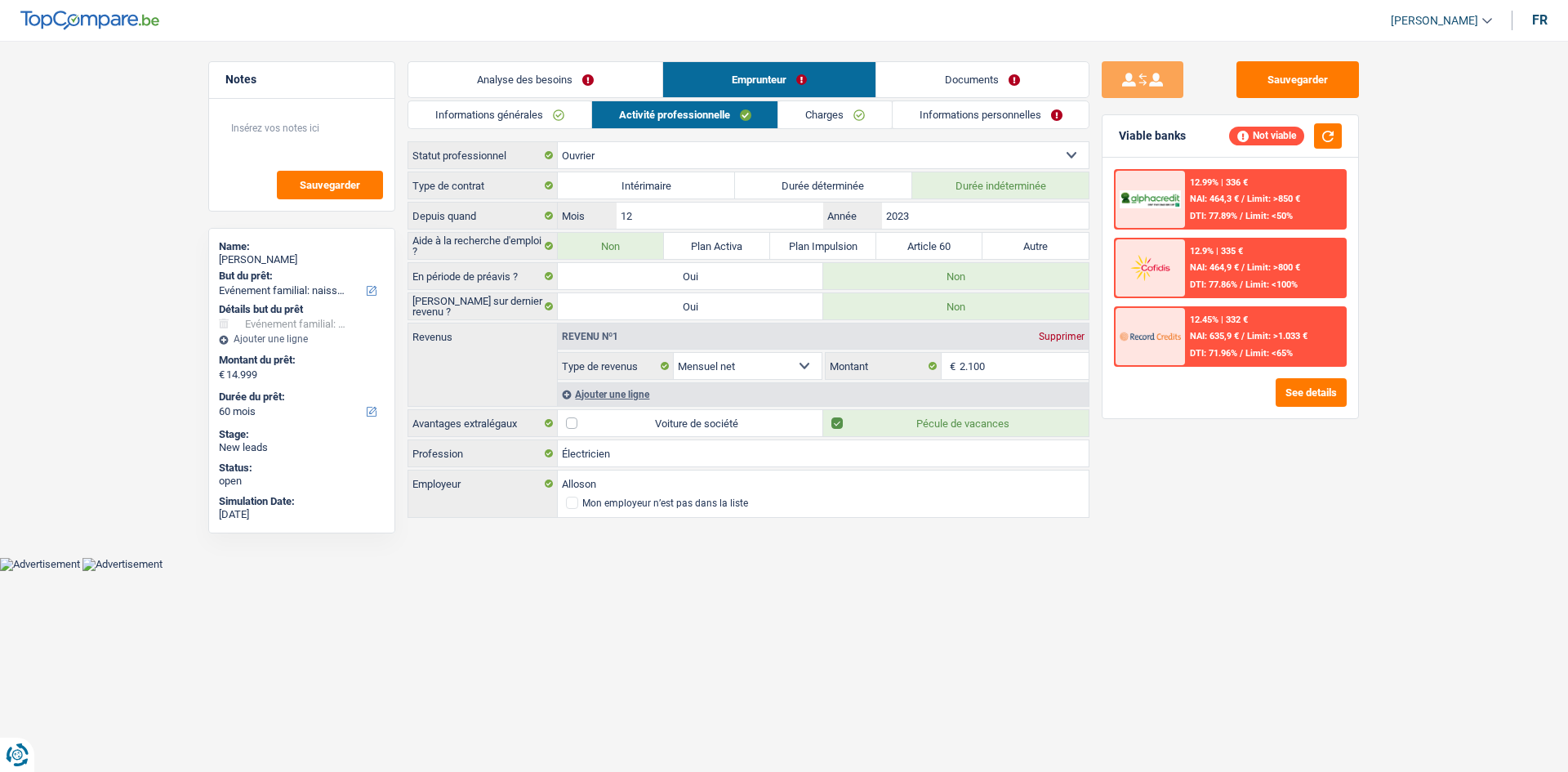 click on "Informations générales" at bounding box center (500, 114) 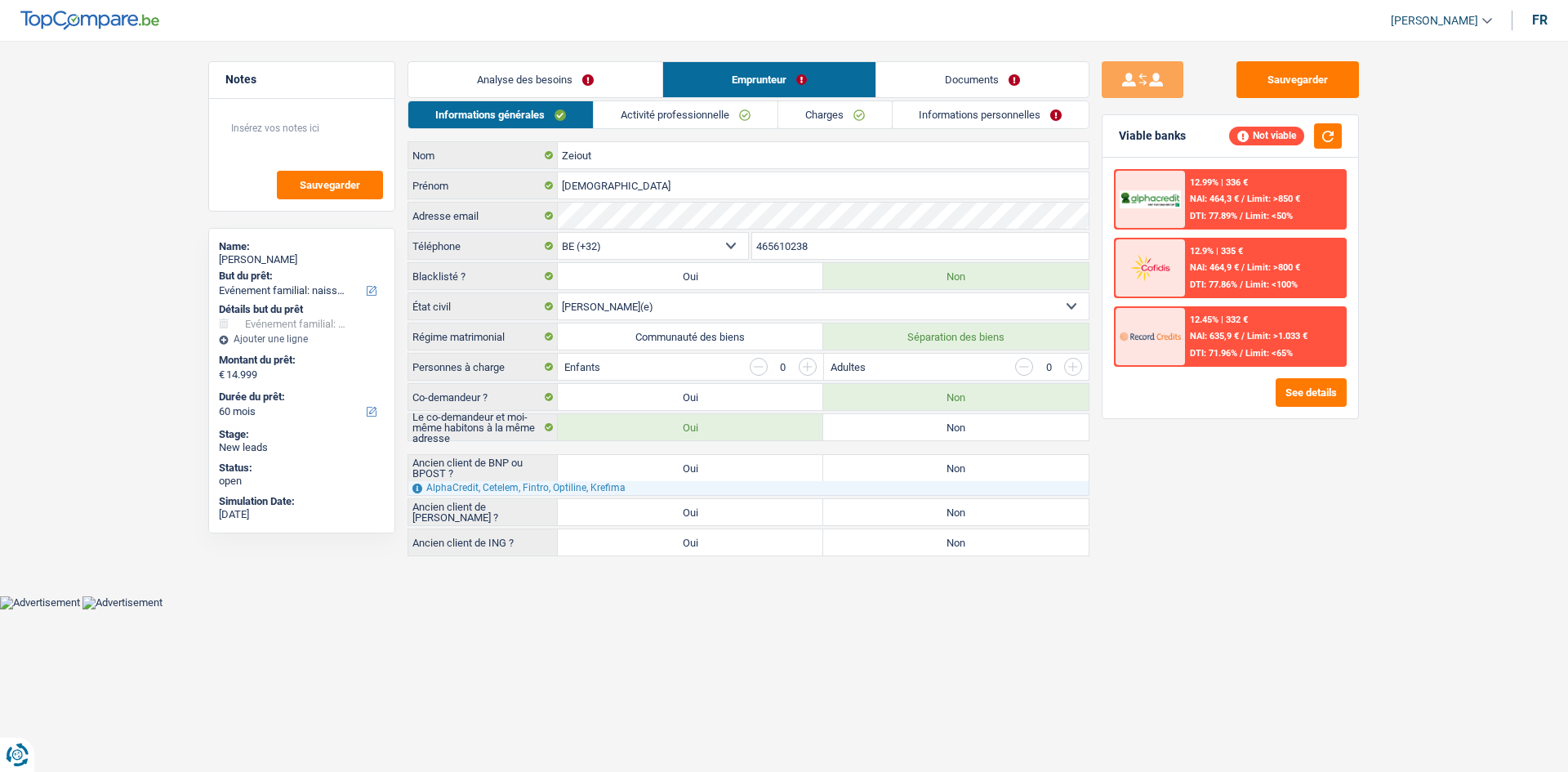 click on "Oui" at bounding box center [690, 397] 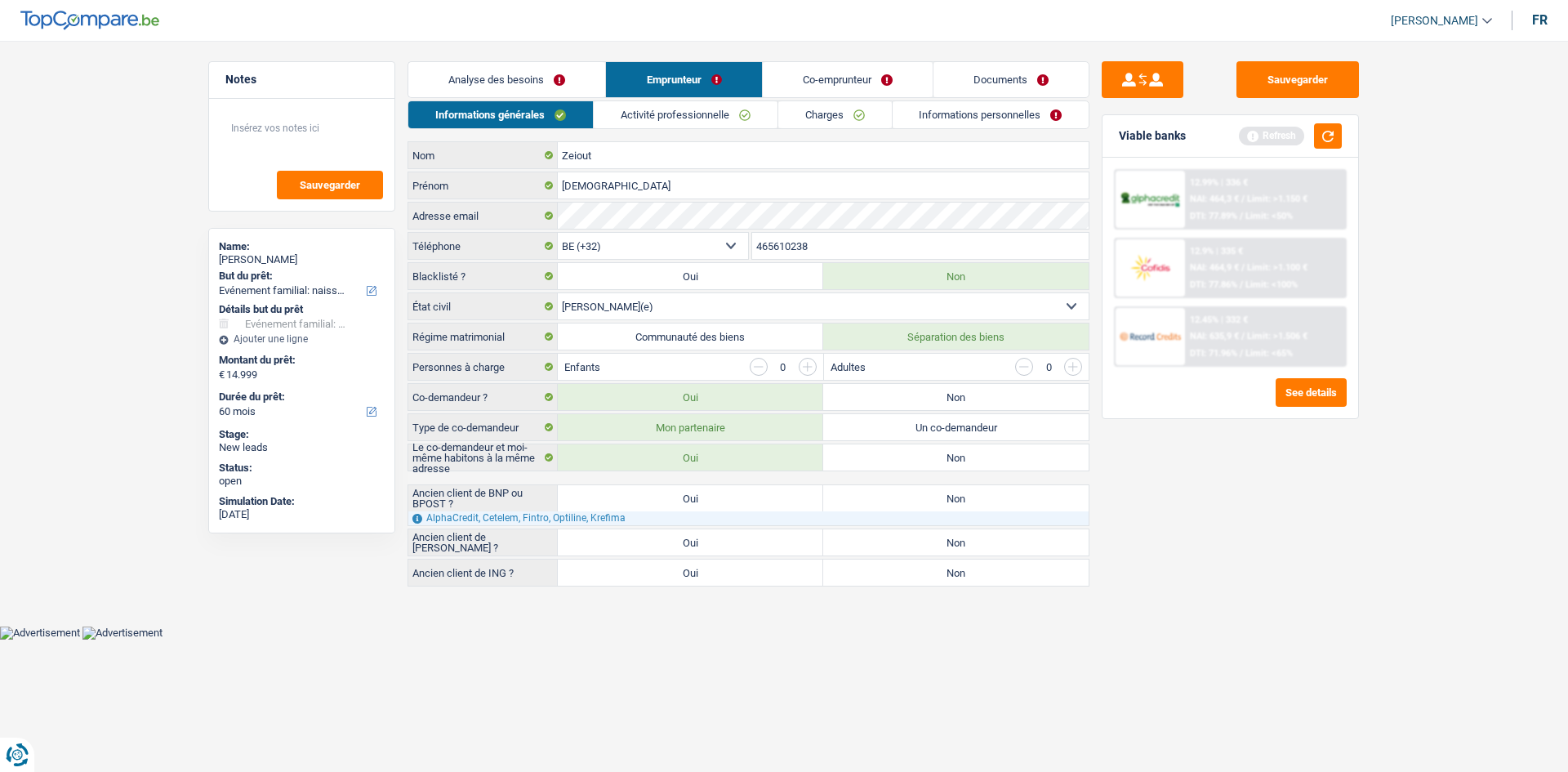 click on "Analyse des besoins" at bounding box center [506, 79] 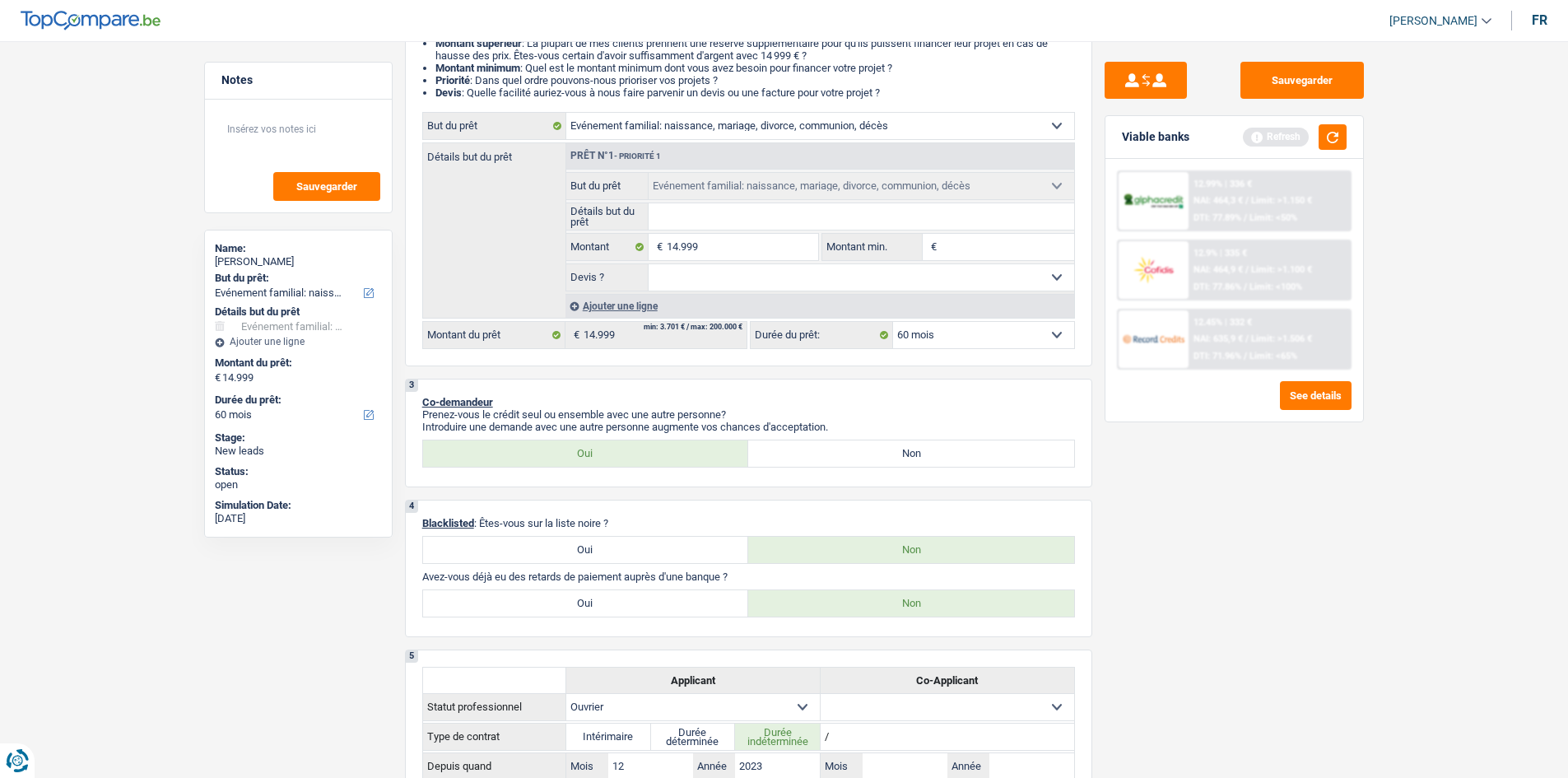 scroll, scrollTop: 329, scrollLeft: 0, axis: vertical 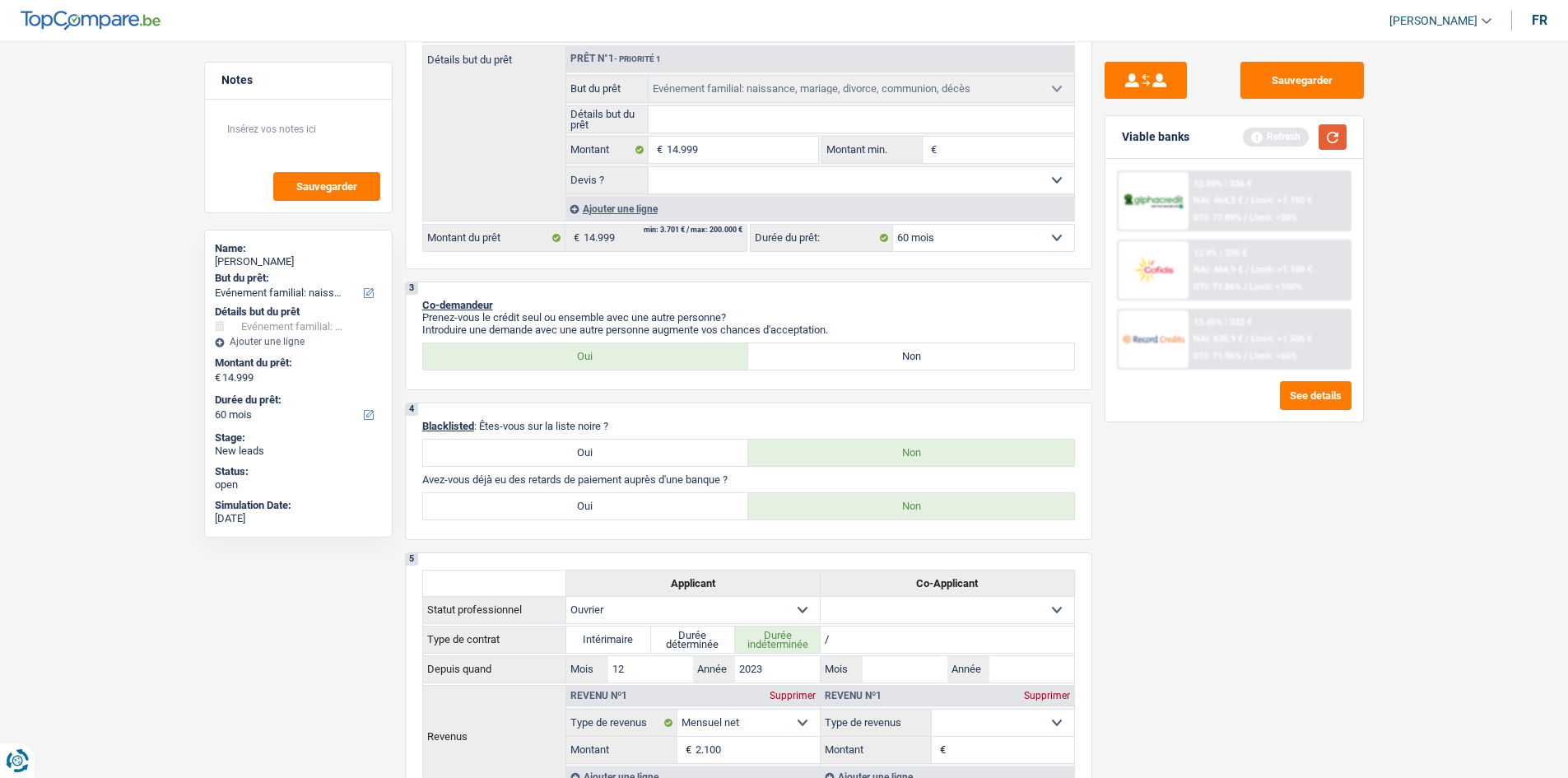 click at bounding box center (1333, 137) 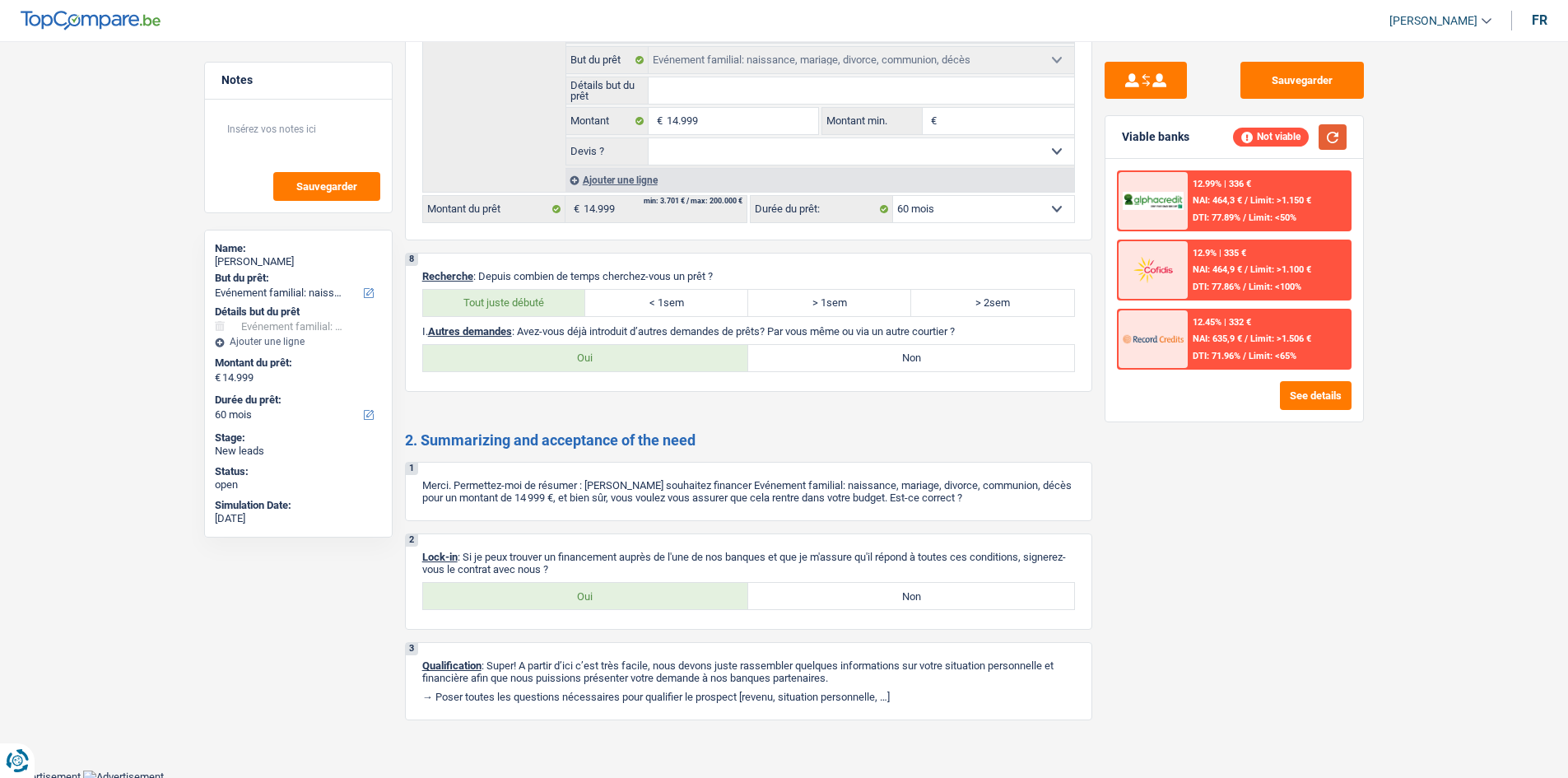 scroll, scrollTop: 1423, scrollLeft: 0, axis: vertical 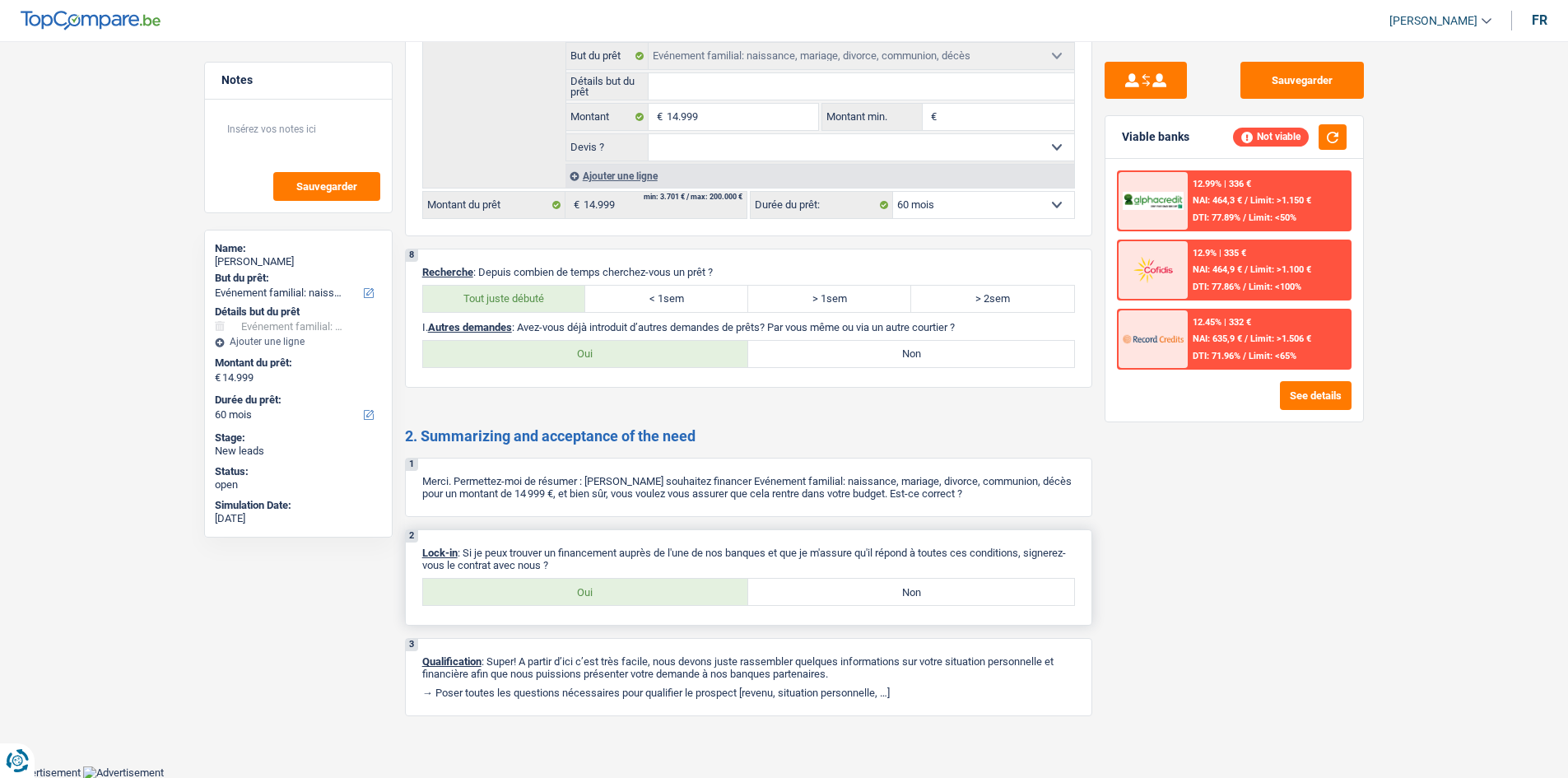 click on "Oui" at bounding box center (586, 592) 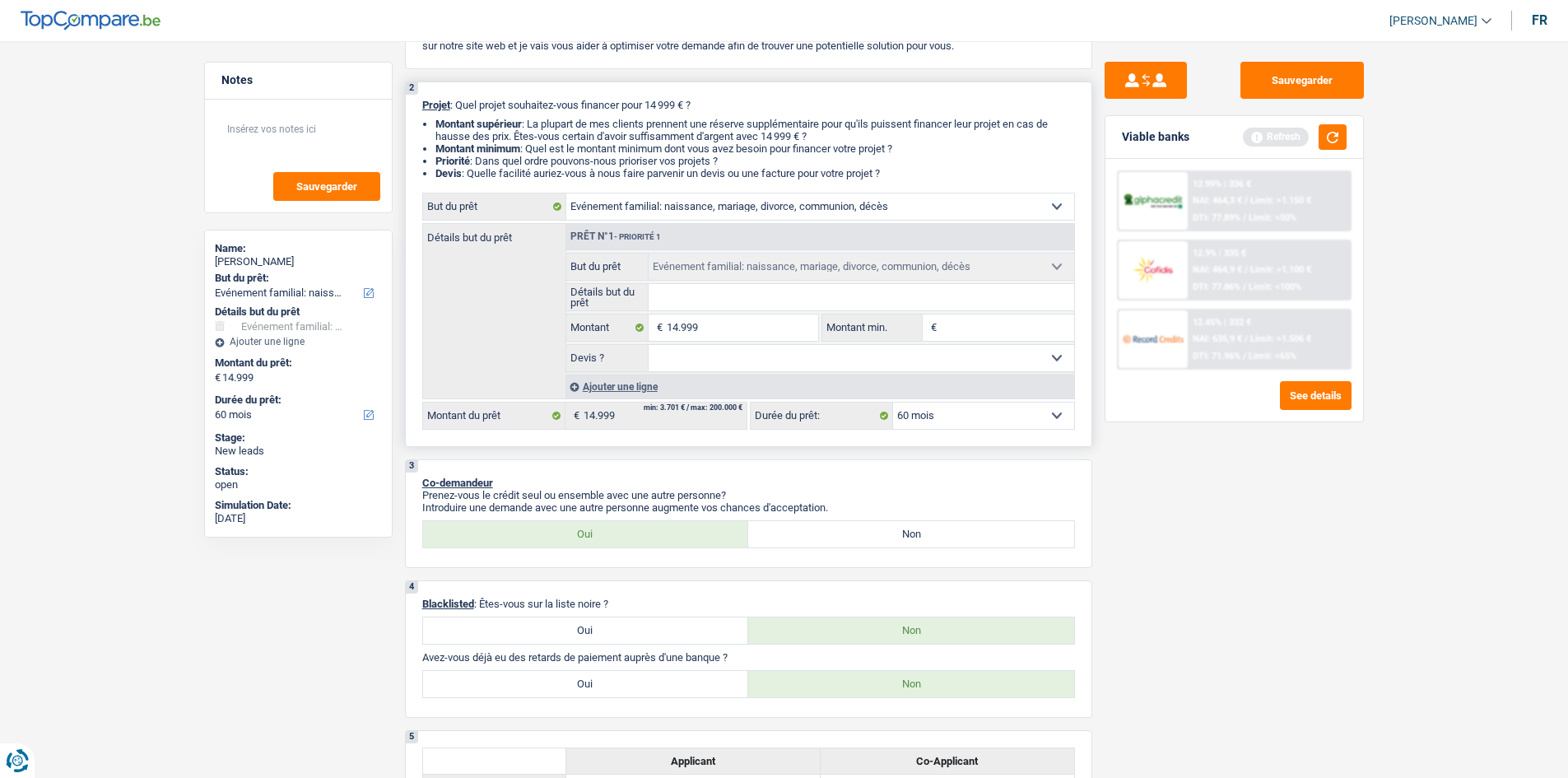 scroll, scrollTop: 0, scrollLeft: 0, axis: both 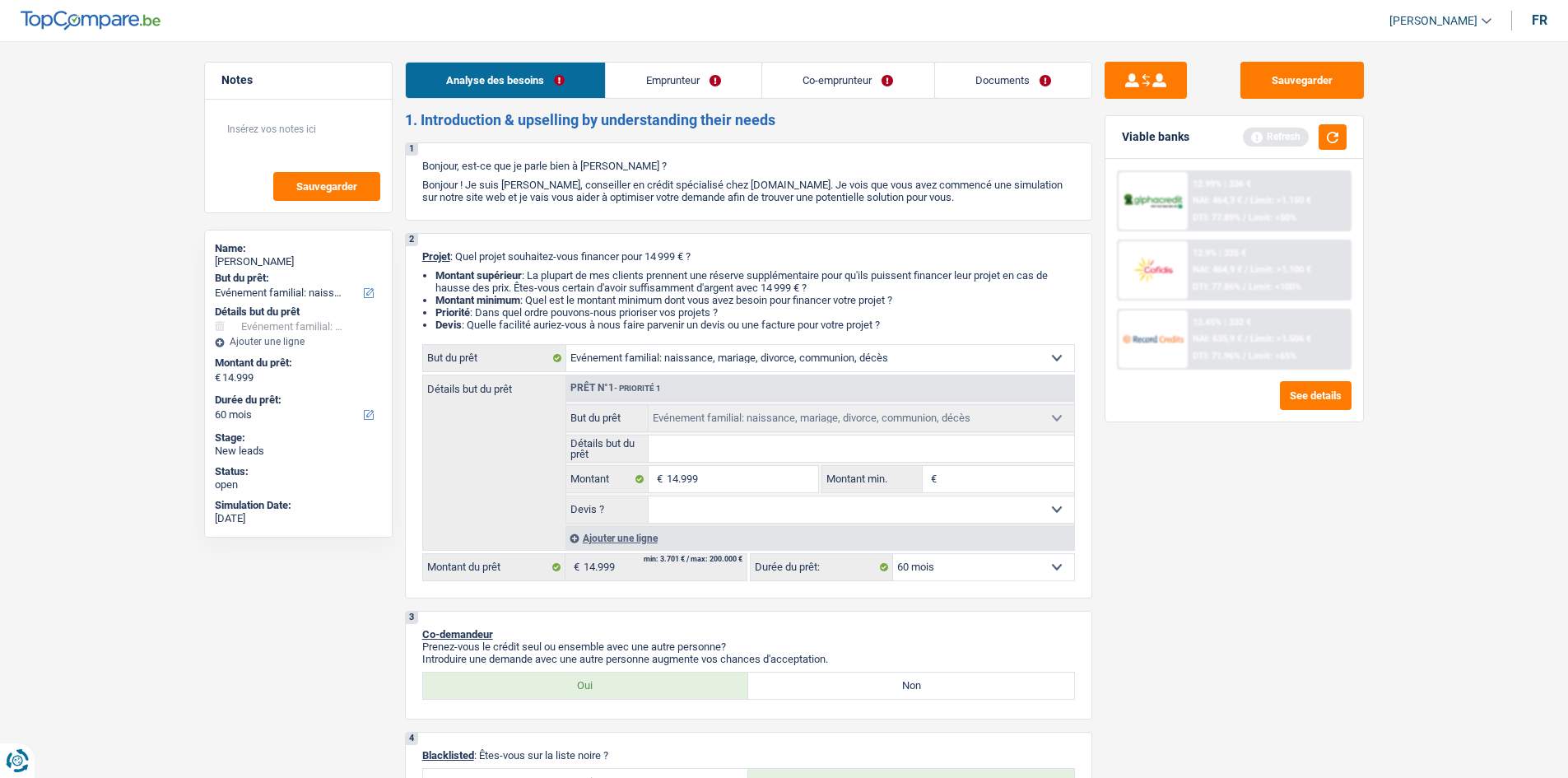 click on "Emprunteur" at bounding box center [683, 80] 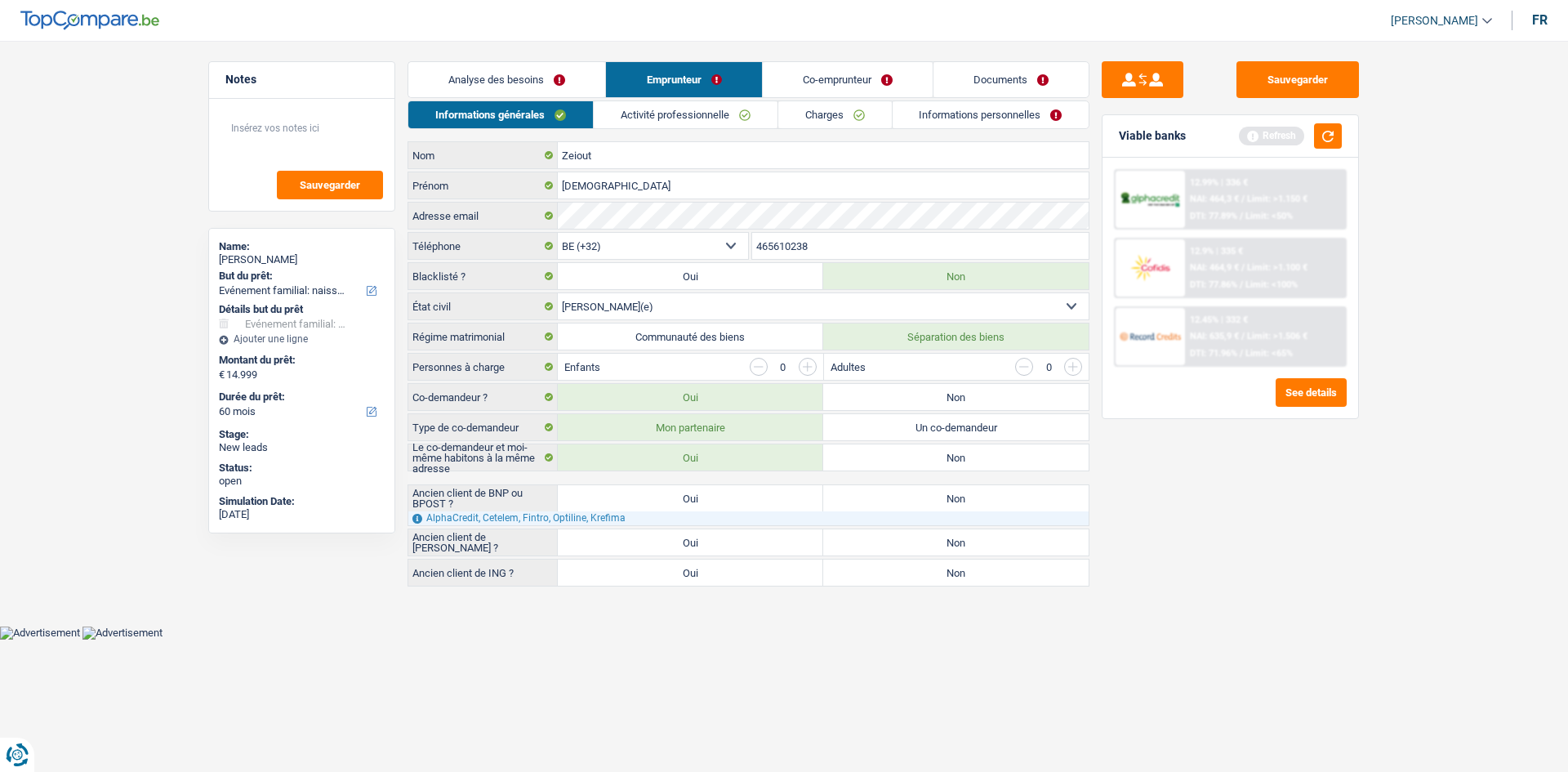 click on "Co-emprunteur" at bounding box center (848, 79) 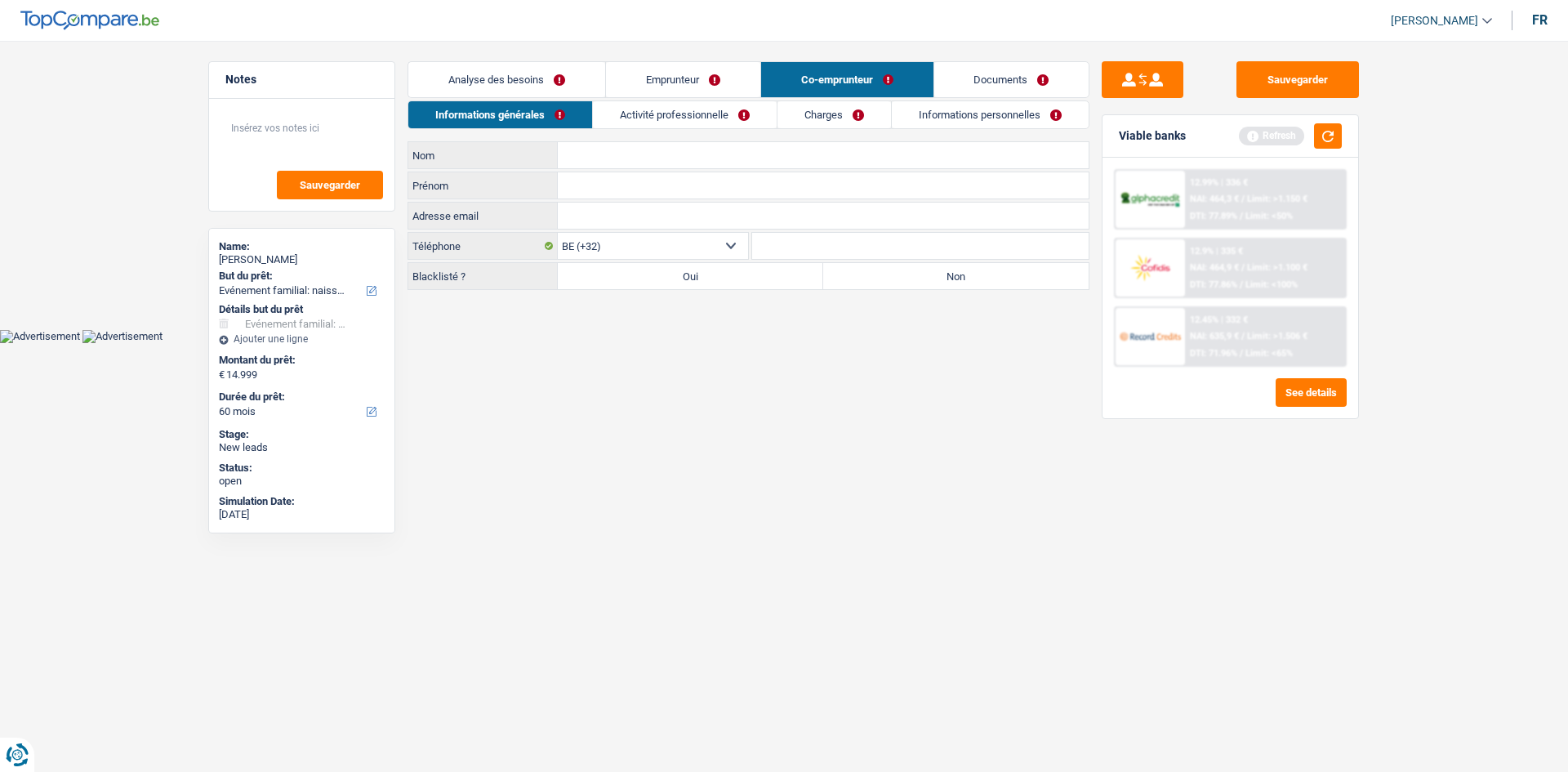 click on "Charges" at bounding box center [834, 114] 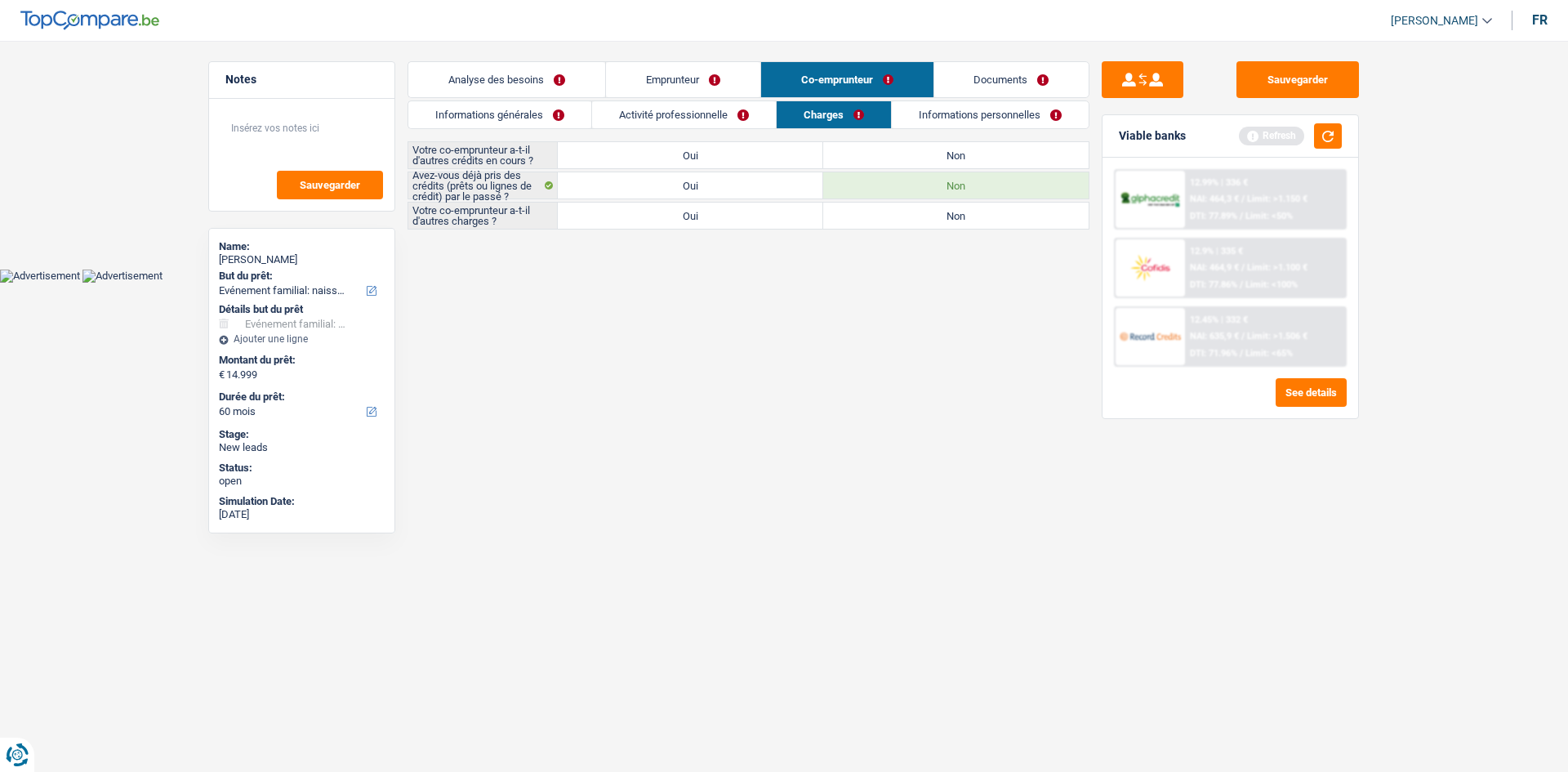 click on "Informations personnelles" at bounding box center (990, 114) 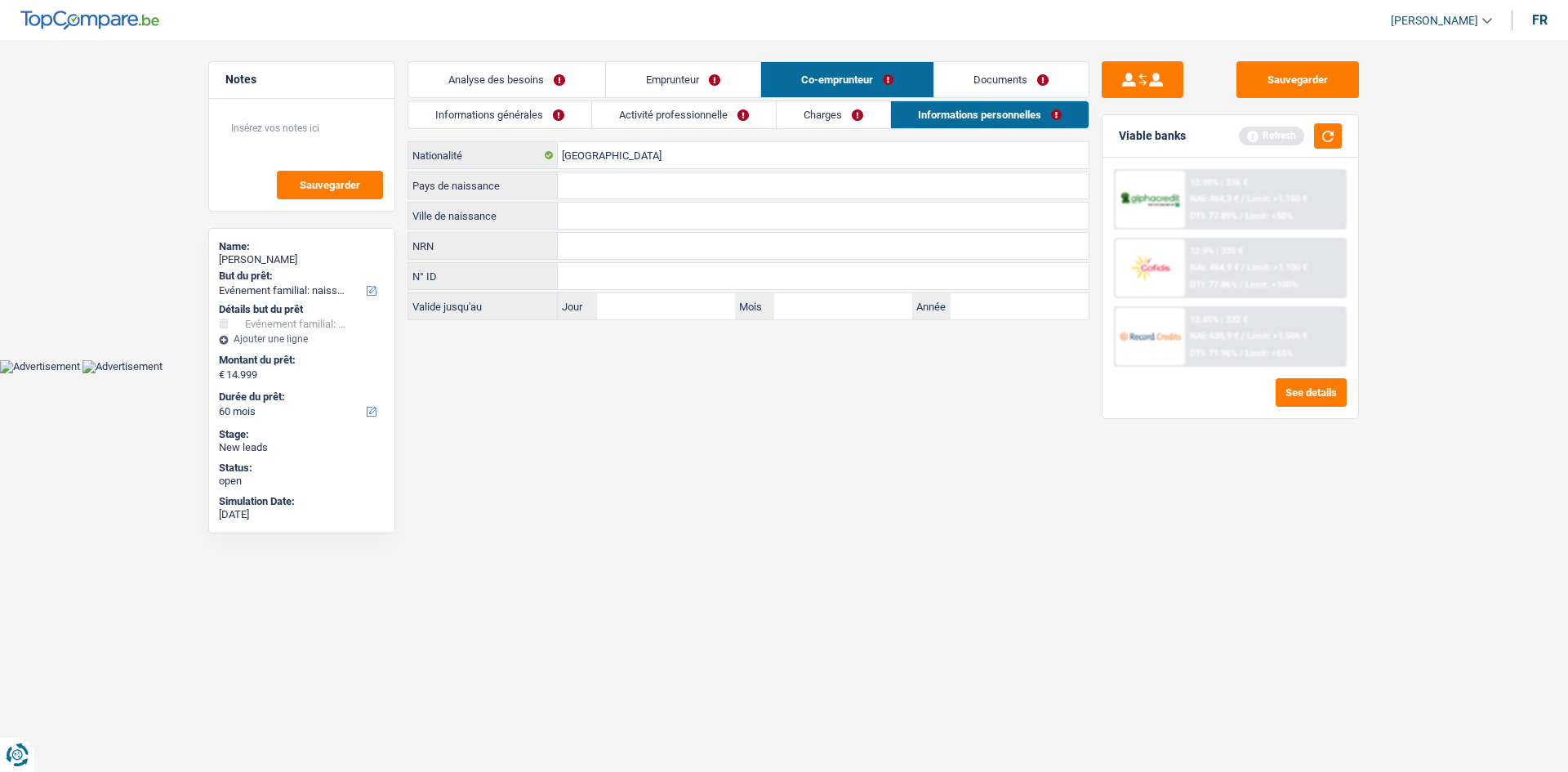 click on "Documents" at bounding box center (1012, 79) 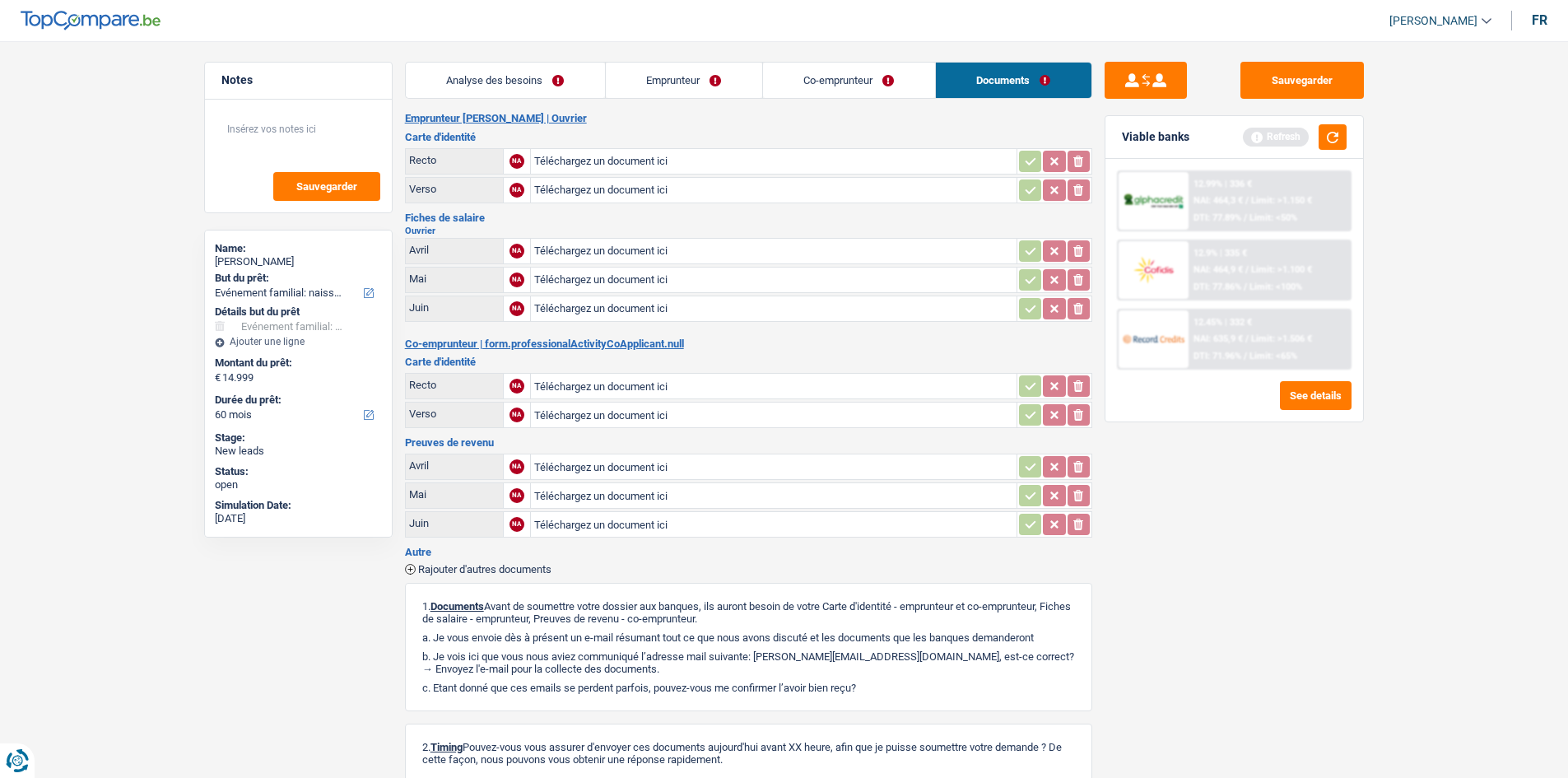 click on "Co-emprunteur" at bounding box center [849, 80] 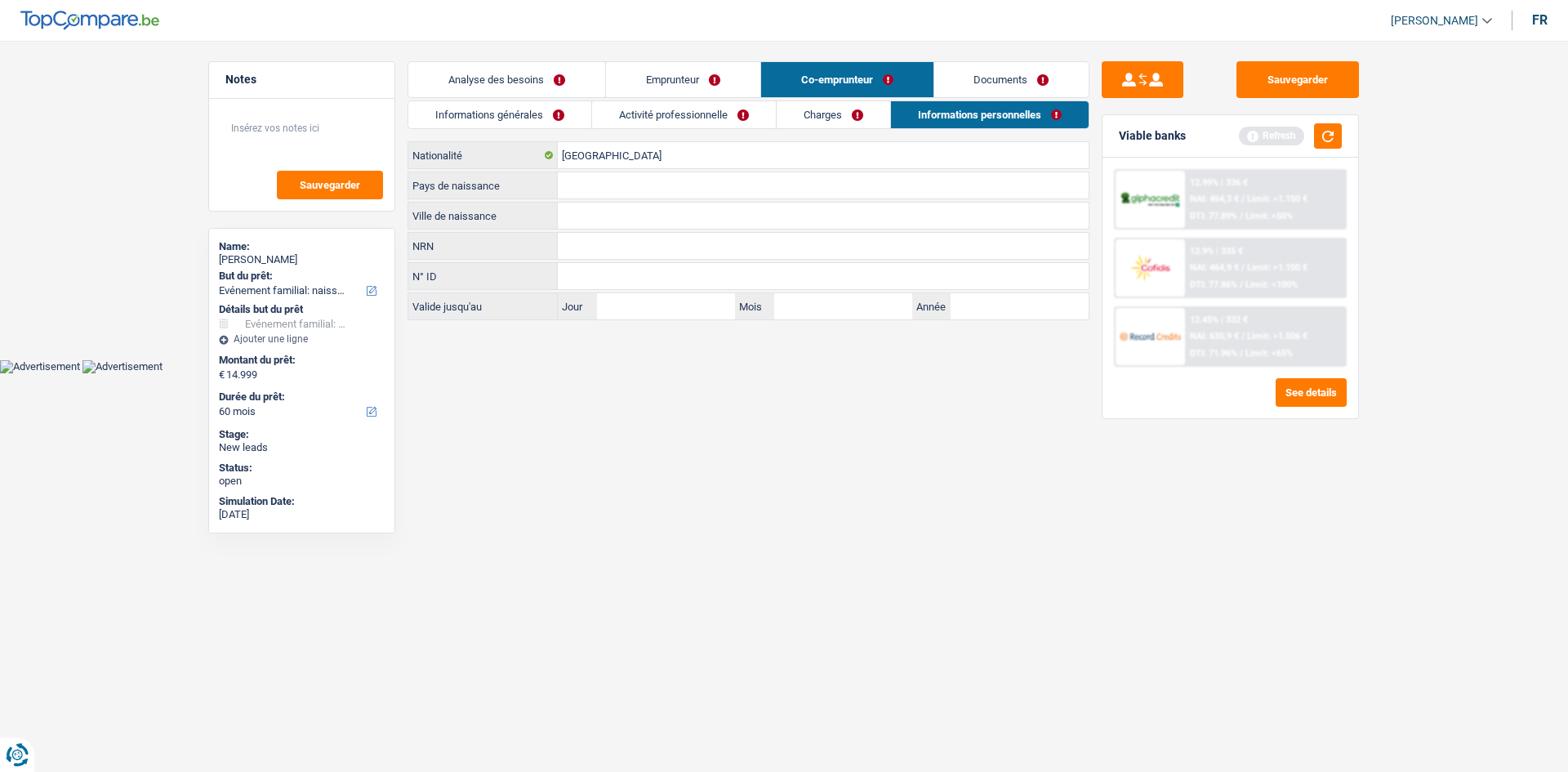 drag, startPoint x: 861, startPoint y: 115, endPoint x: 720, endPoint y: 110, distance: 141.08862 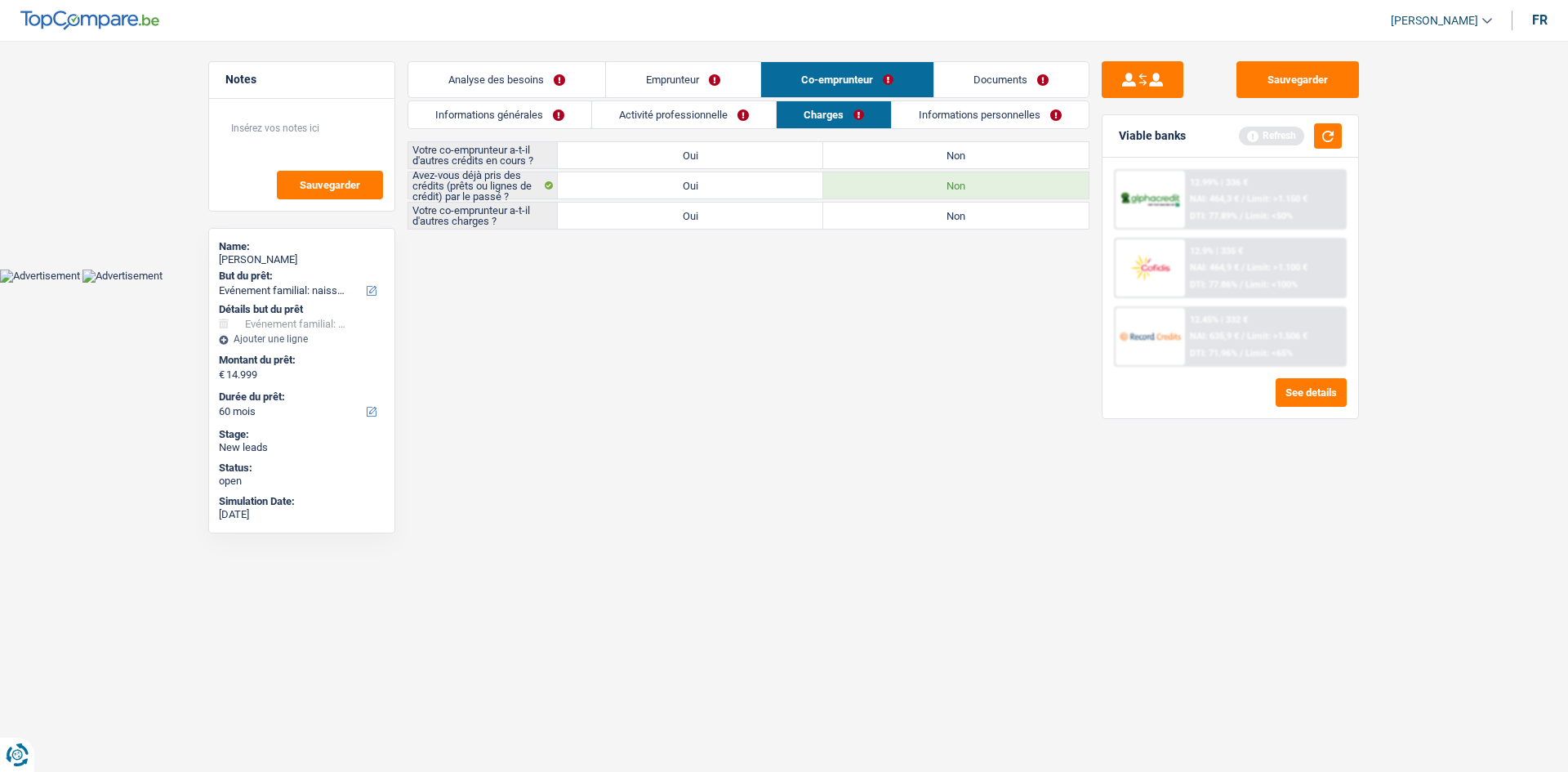click on "Activité professionnelle" at bounding box center [684, 114] 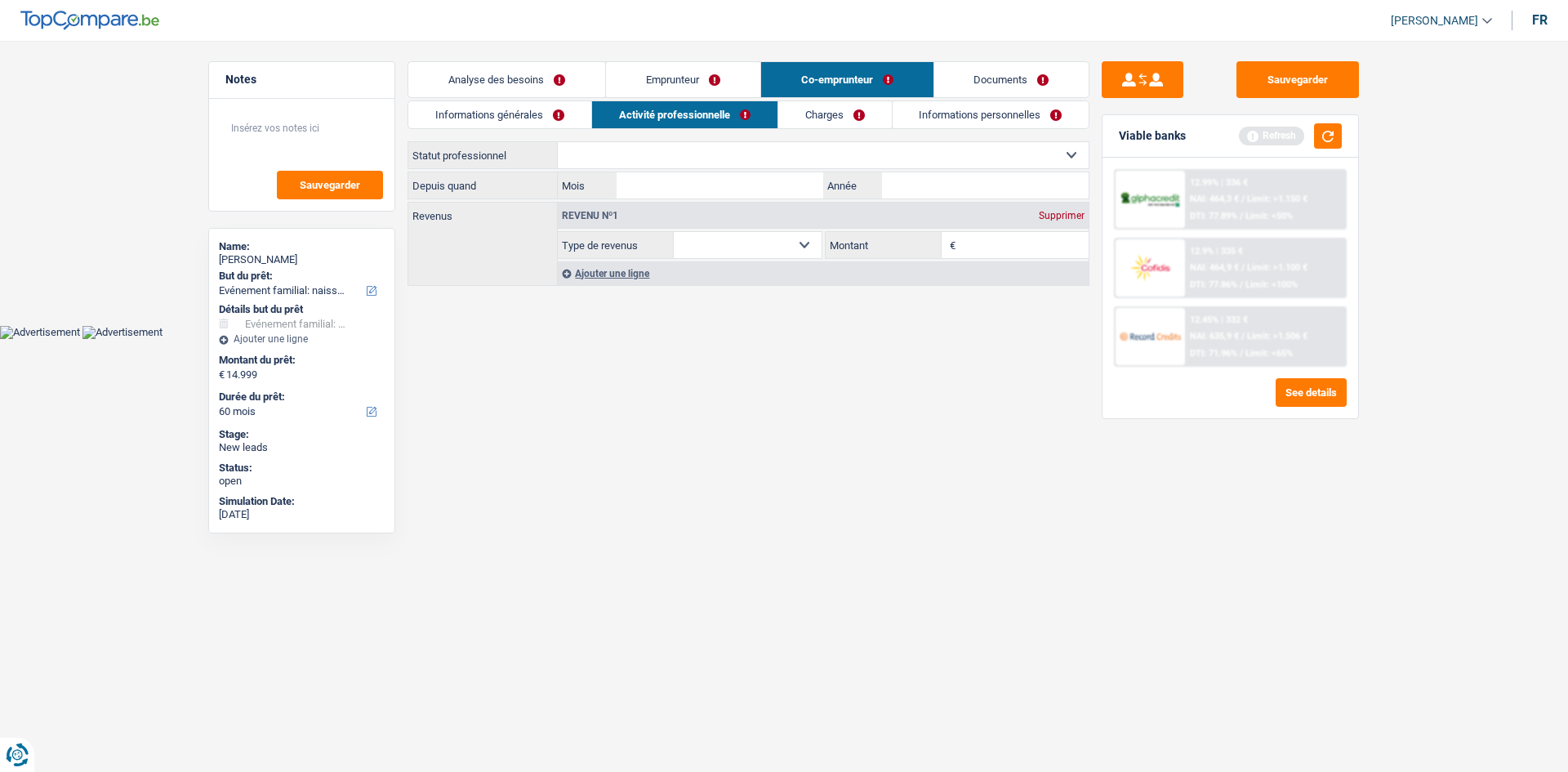 click on "Informations générales" at bounding box center [500, 114] 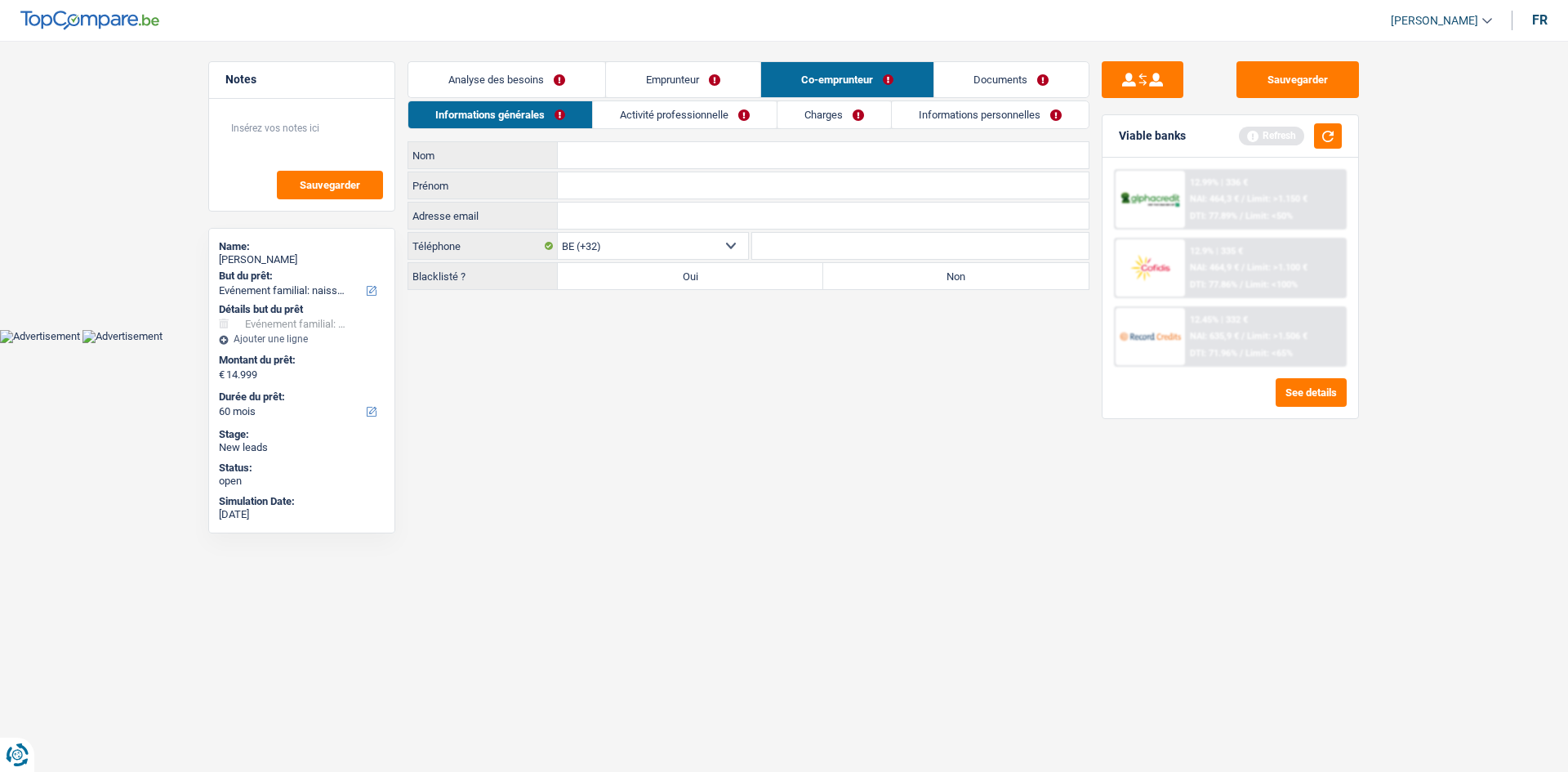 click on "Emprunteur" at bounding box center (683, 79) 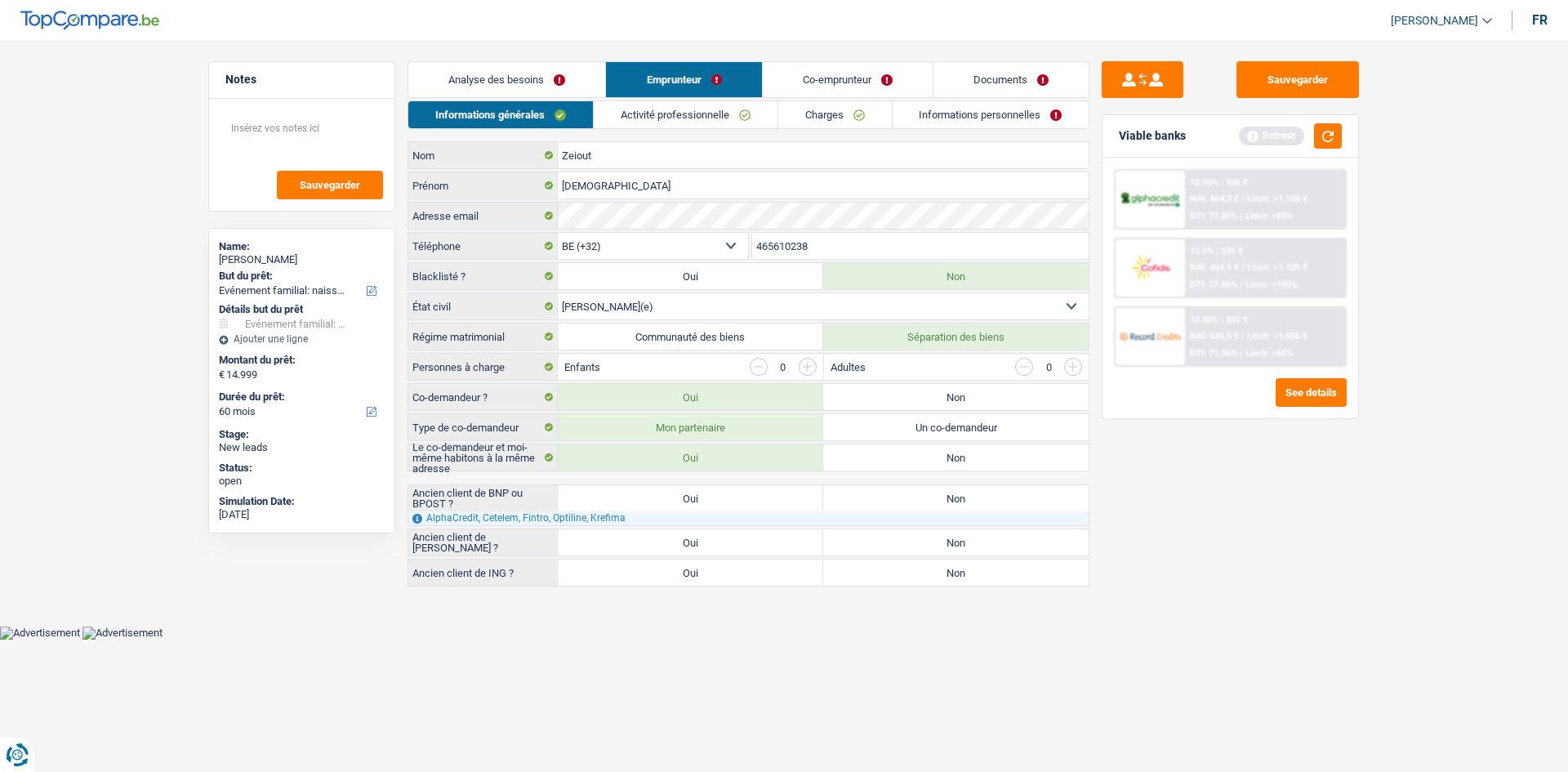 click on "Analyse des besoins" at bounding box center [506, 79] 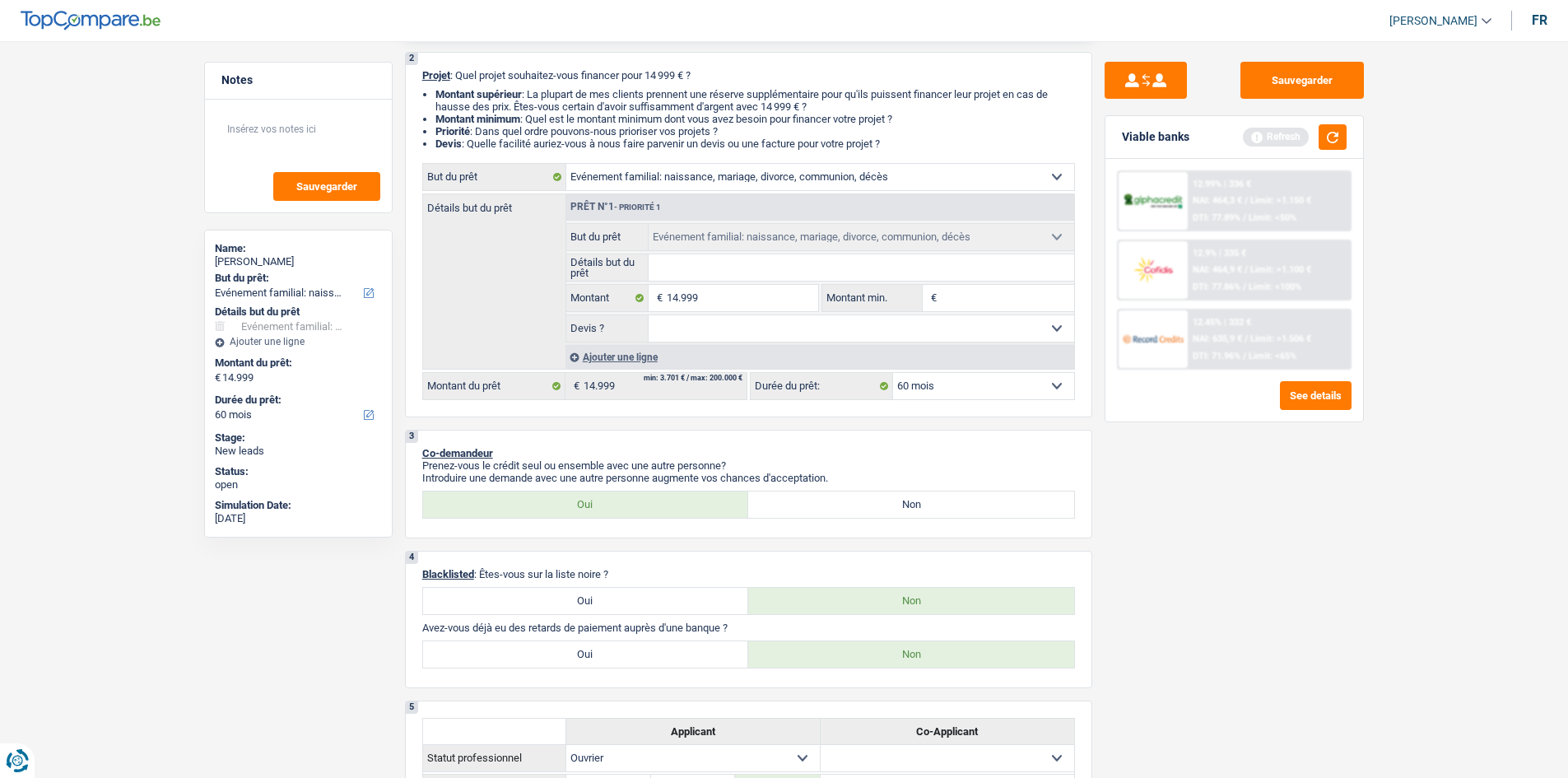 scroll, scrollTop: 0, scrollLeft: 0, axis: both 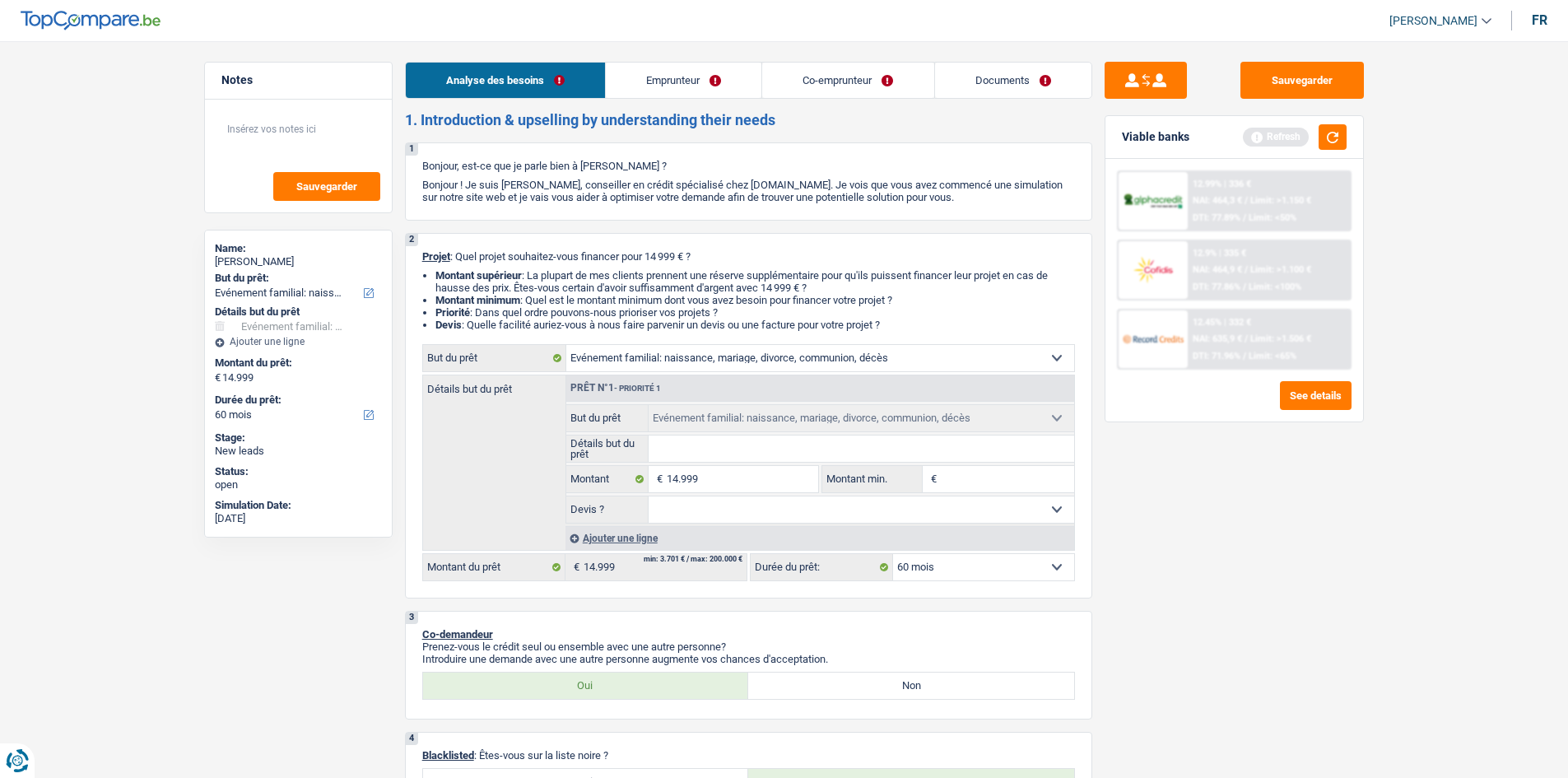 click on "Analyse des besoins Emprunteur Co-emprunteur Documents
1. Introduction & upselling by understanding their needs
1
Bonjour, est-ce que je parle bien à [PERSON_NAME] ?
Bonjour ! Je suis [PERSON_NAME], conseiller en crédit spécialisé chez [DOMAIN_NAME]. Je vois que vous avez commencé une simulation sur notre site web et je vais vous aider à optimiser votre demande afin de trouver une potentielle solution pour vous.
2   Projet  : Quel projet souhaitez-vous financer pour 14 999 € ?
Montant supérieur : La plupart de mes clients prennent une réserve supplémentaire pour qu'ils puissent financer leur projet en cas de hausse des prix. Êtes-vous certain d'avoir suffisamment d'argent avec 14 999 € ?   Montant minimum : Quel est le montant minimum dont vous avez besoin pour financer votre projet ?   Priorité : Dans quel ordre pouvons-nous prioriser vos projets ?   Devis     Hifi, multimédia, gsm, ordinateur Assurance" at bounding box center [748, 1101] 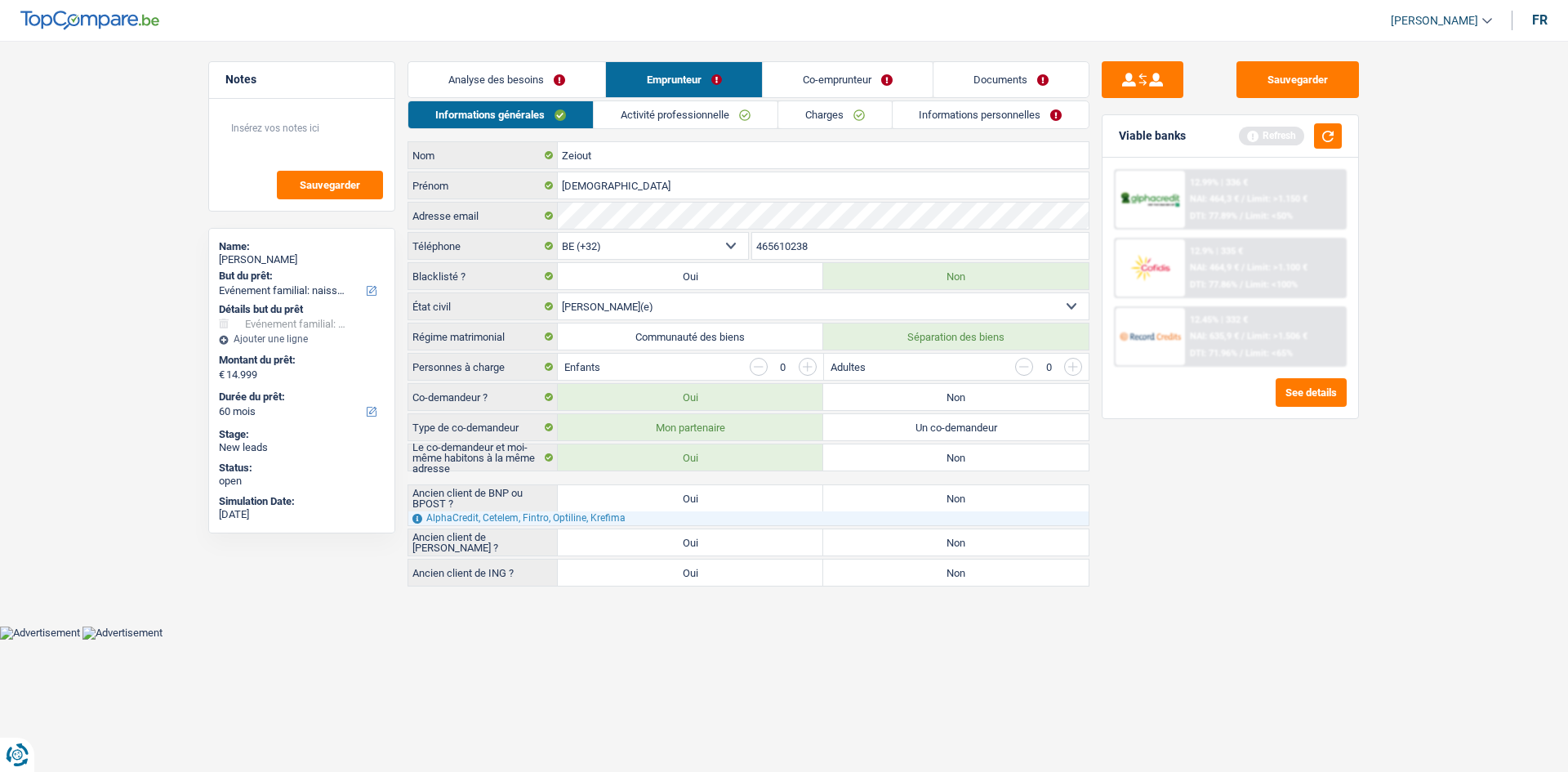 click on "Activité professionnelle" at bounding box center [685, 114] 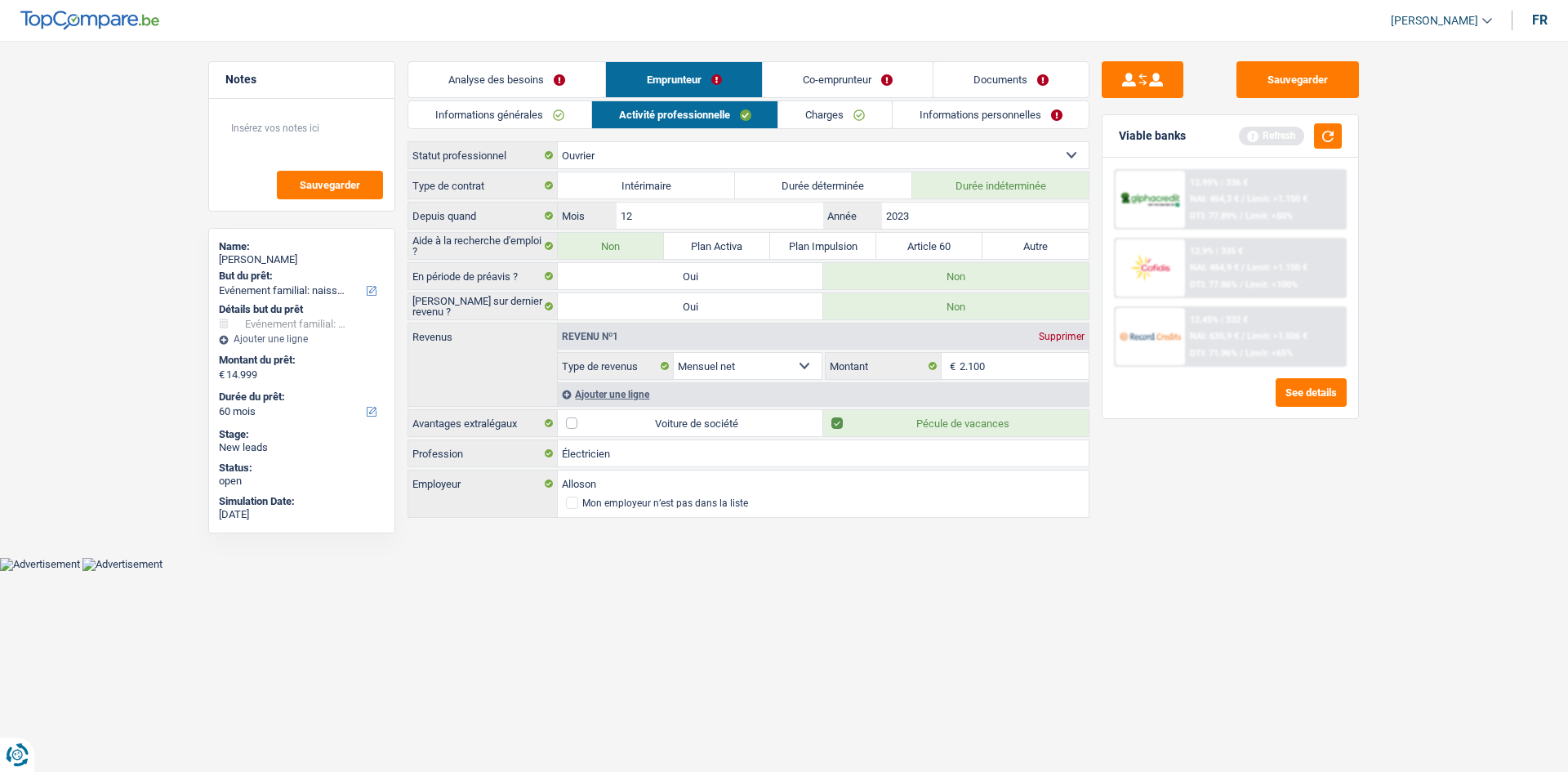 click on "Charges" at bounding box center (835, 114) 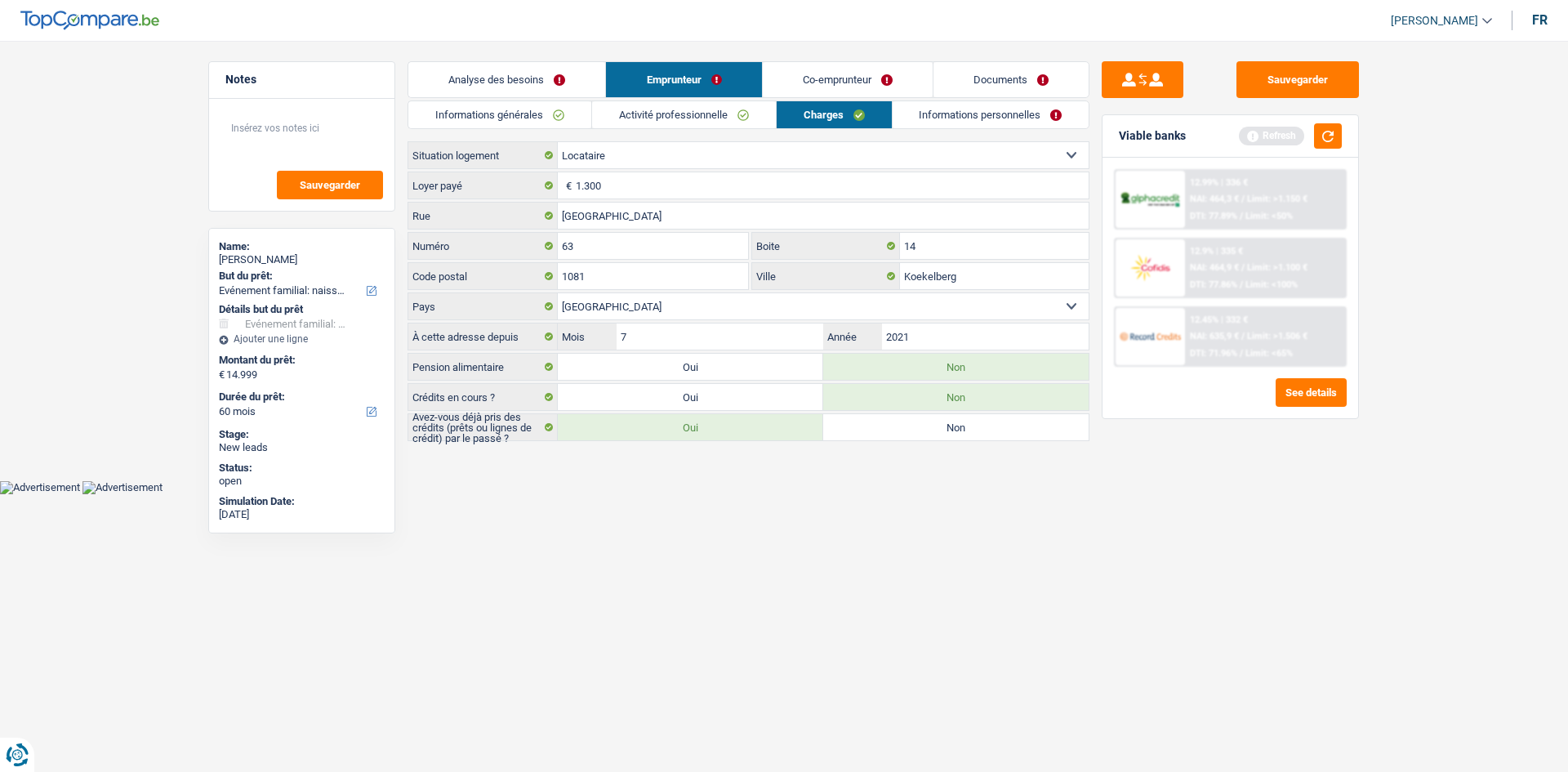 click on "Informations personnelles" at bounding box center [991, 114] 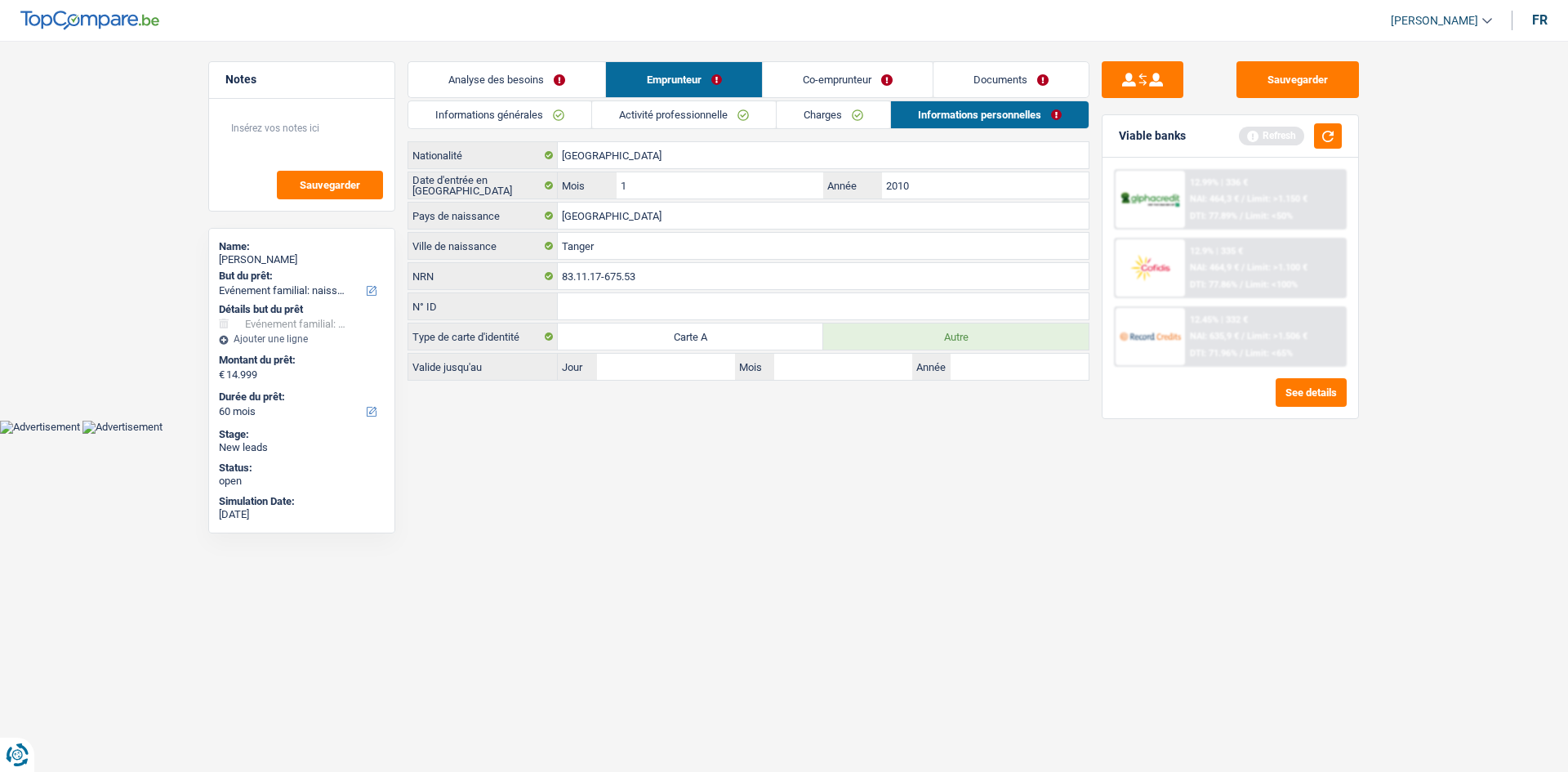 click on "Co-emprunteur" at bounding box center (848, 79) 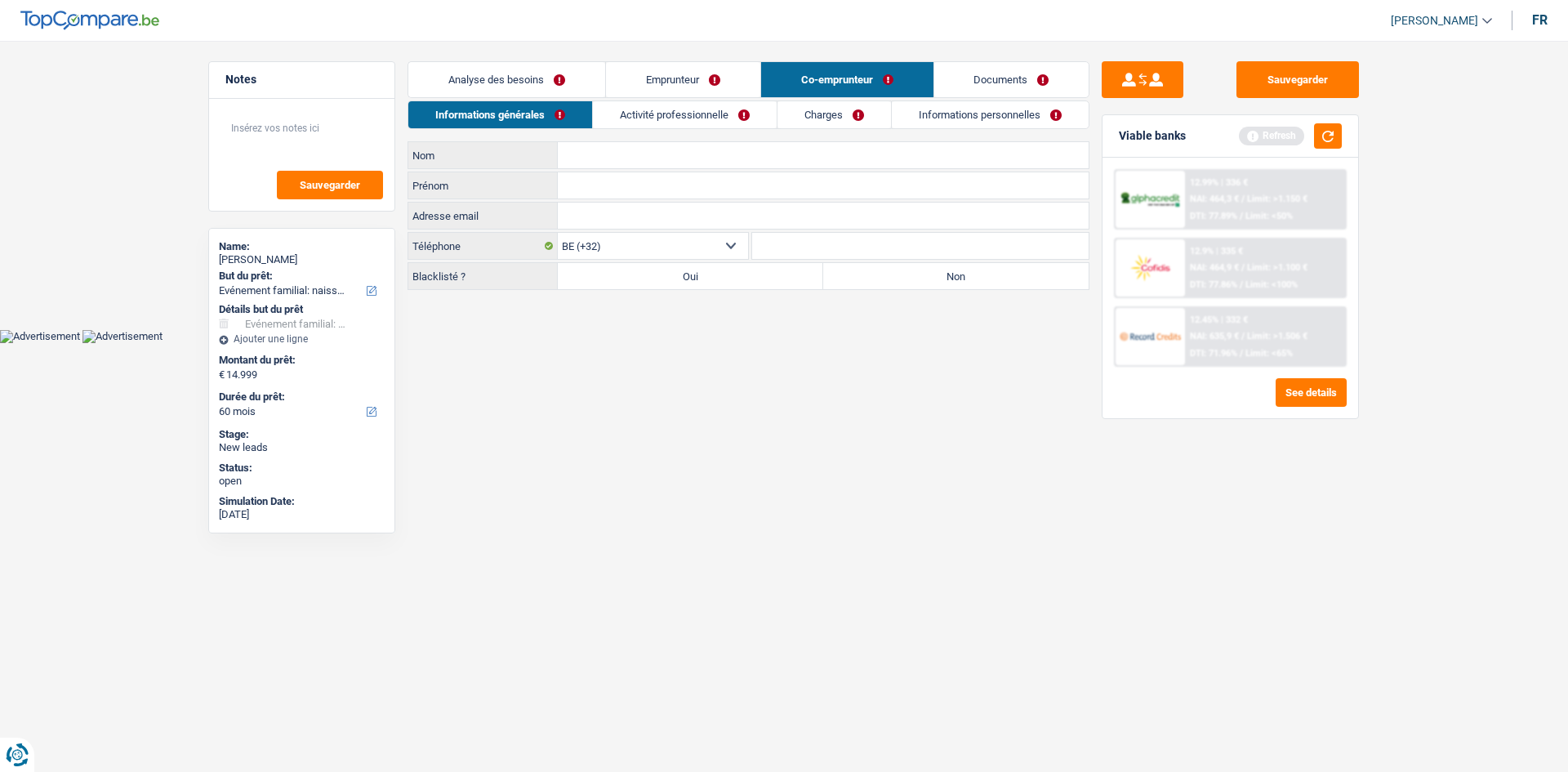 click on "Activité professionnelle" at bounding box center (684, 114) 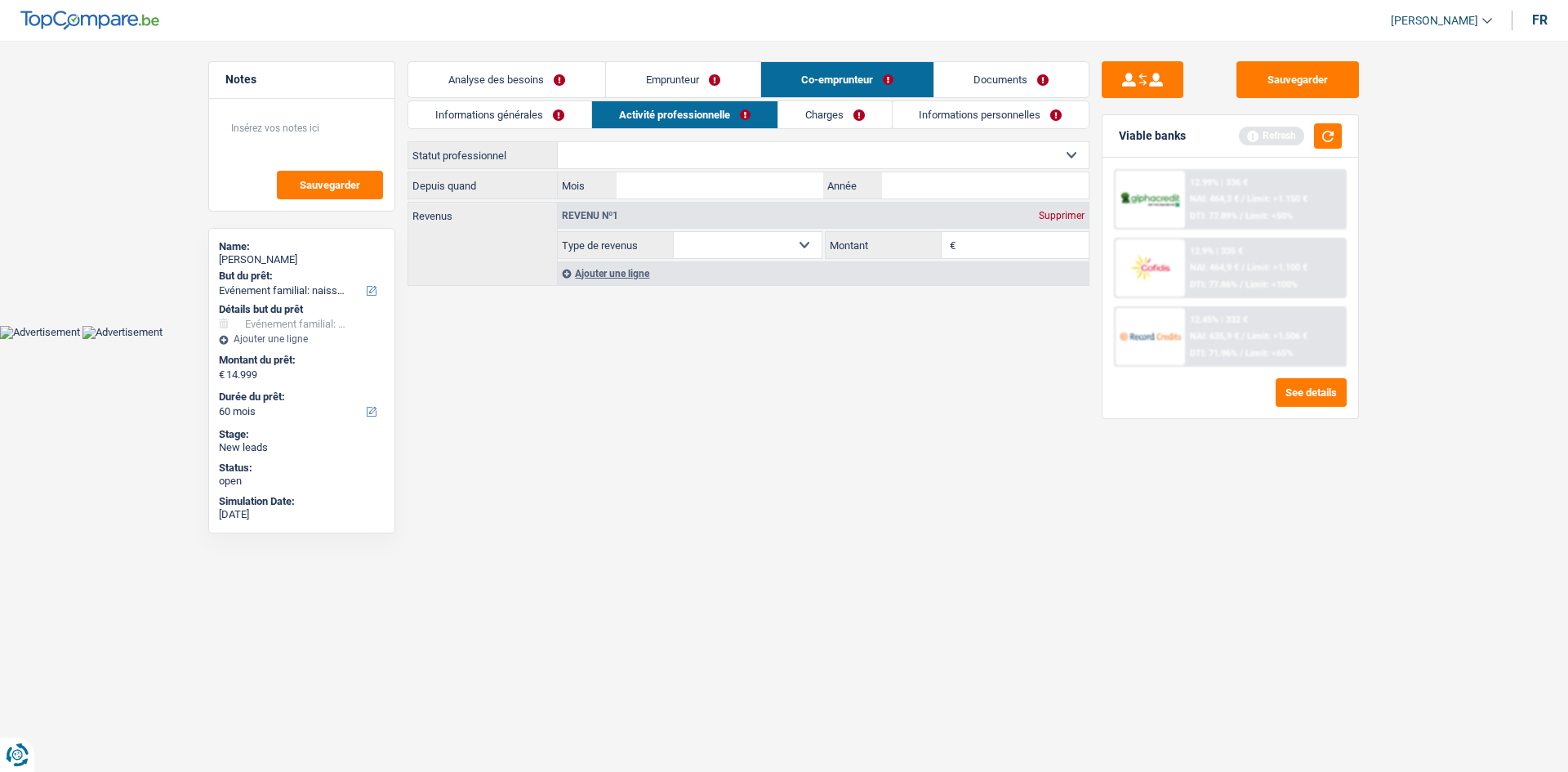 click on "Analyse des besoins Emprunteur Co-emprunteur Documents
1. Introduction & upselling by understanding their needs
1
Bonjour, est-ce que je parle bien à [PERSON_NAME] ?
Bonjour ! Je suis [PERSON_NAME], conseiller en crédit spécialisé chez [DOMAIN_NAME]. Je vois que vous avez commencé une simulation sur notre site web et je vais vous aider à optimiser votre demande afin de trouver une potentielle solution pour vous.
2   Projet  : Quel projet souhaitez-vous financer pour 14 999 € ?
Montant supérieur : La plupart de mes clients prennent une réserve supplémentaire pour qu'ils puissent financer leur projet en cas de hausse des prix. Êtes-vous certain d'avoir suffisamment d'argent avec 14 999 € ?   Montant minimum : Quel est le montant minimum dont vous avez besoin pour financer votre projet ?   Priorité : Dans quel ordre pouvons-nous prioriser vos projets ?   Devis     Hifi, multimédia, gsm, ordinateur Assurance" at bounding box center [748, 175] 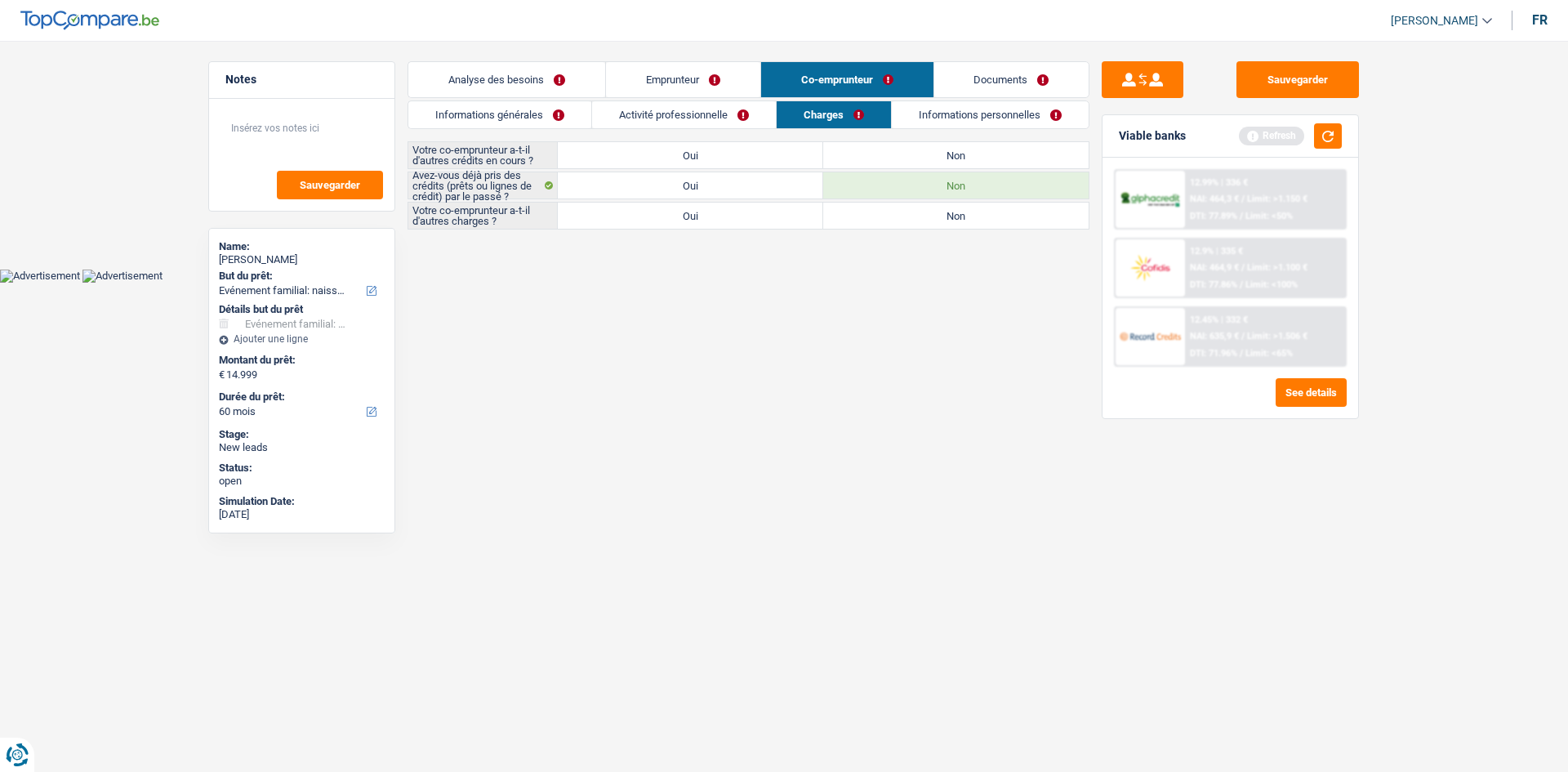 click on "Informations générales Activité professionnelle Charges Informations personnelles
Nom
Tous les champs sont obligatoires. Veuillez fournir une réponse plus longue
Prénom
Tous les champs sont obligatoires. Veuillez fournir une réponse plus longue
Adresse email
Tous les champs sont obligatoires. Veuillez fournir une réponse plus longue     BE (+32) LU (+352)
Sélectionner une option
Téléphone
Téléphone
Tous les champs sont obligatoires. [PERSON_NAME] fournir une réponse plus longue     Blacklisté ?
Oui
Non
Tous les champs sont obligatoires. [PERSON_NAME] sélectionner une option               Ouvrier Employé privé Employé public Invalide Indépendant Pensionné Chômeur" at bounding box center [748, 165] 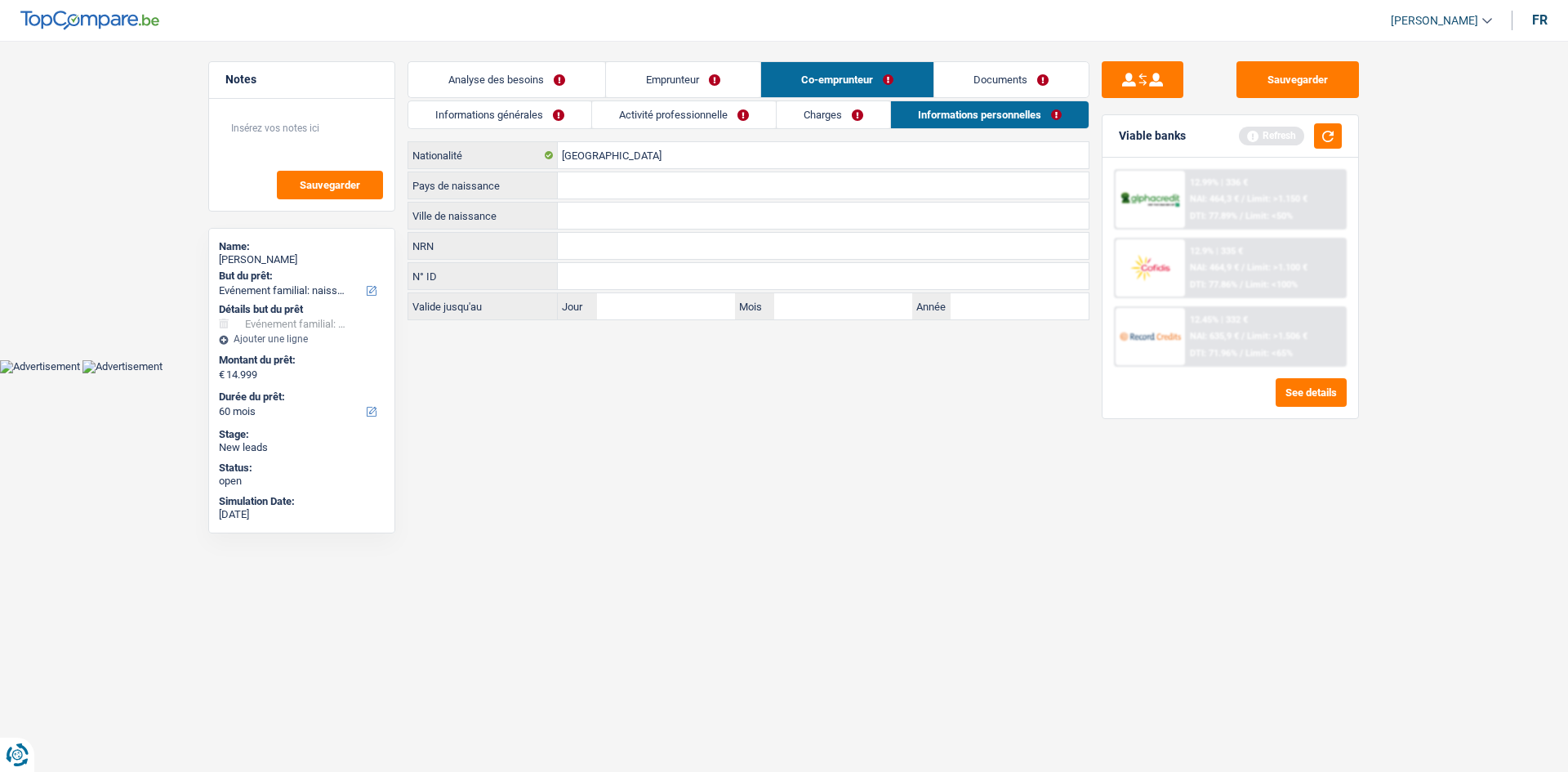 click on "Documents" at bounding box center [1012, 79] 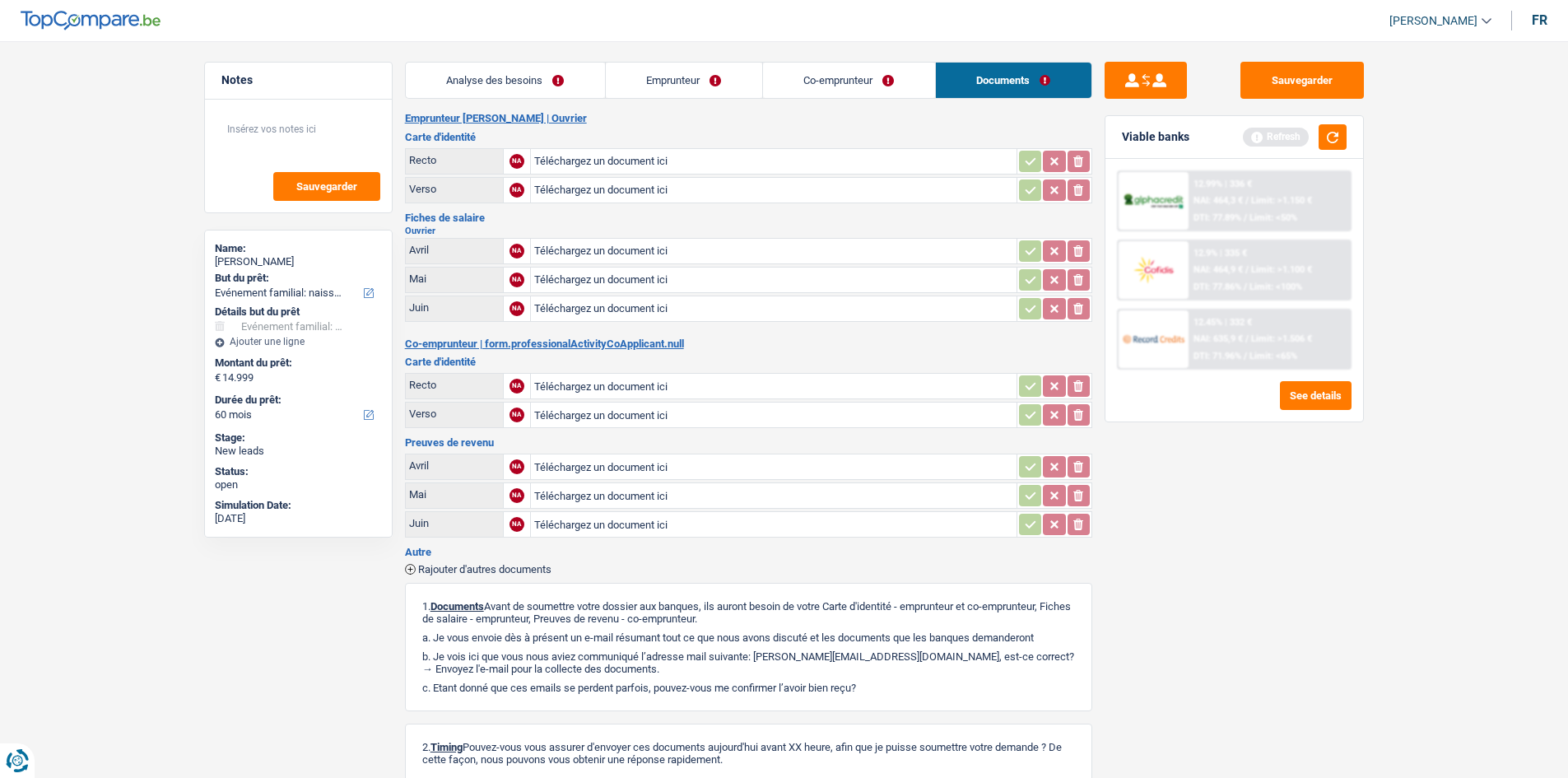 click on "Analyse des besoins Emprunteur Co-emprunteur Documents
1. Introduction & upselling by understanding their needs
1
Bonjour, est-ce que je parle bien à [PERSON_NAME] ?
Bonjour ! Je suis [PERSON_NAME], conseiller en crédit spécialisé chez [DOMAIN_NAME]. Je vois que vous avez commencé une simulation sur notre site web et je vais vous aider à optimiser votre demande afin de trouver une potentielle solution pour vous.
2   Projet  : Quel projet souhaitez-vous financer pour 14 999 € ?
Montant supérieur : La plupart de mes clients prennent une réserve supplémentaire pour qu'ils puissent financer leur projet en cas de hausse des prix. Êtes-vous certain d'avoir suffisamment d'argent avec 14 999 € ?   Montant minimum : Quel est le montant minimum dont vous avez besoin pour financer votre projet ?   Priorité : Dans quel ordre pouvons-nous prioriser vos projets ?   Devis     Hifi, multimédia, gsm, ordinateur Assurance" at bounding box center (748, 479) 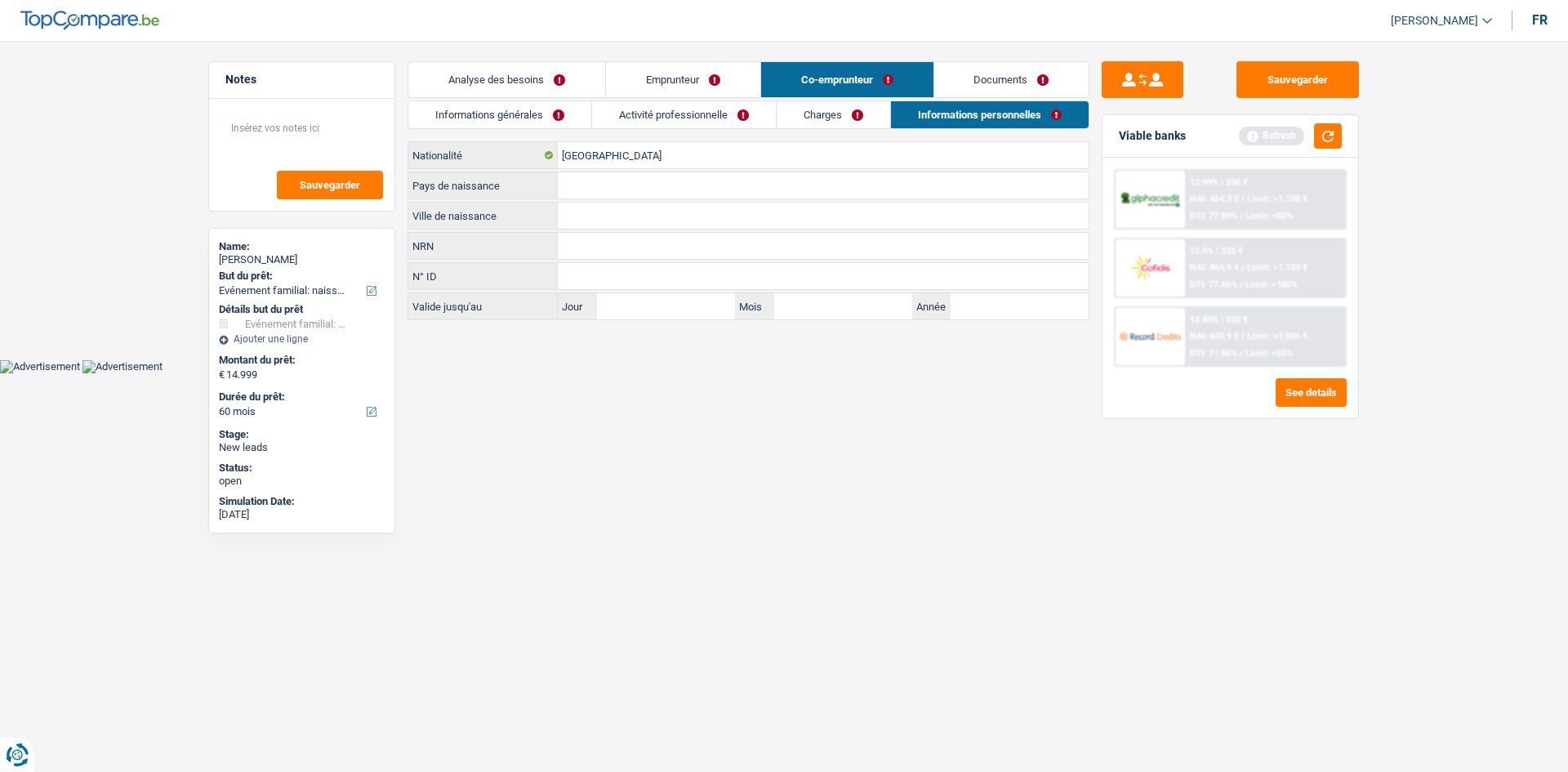 click on "Charges" at bounding box center [833, 114] 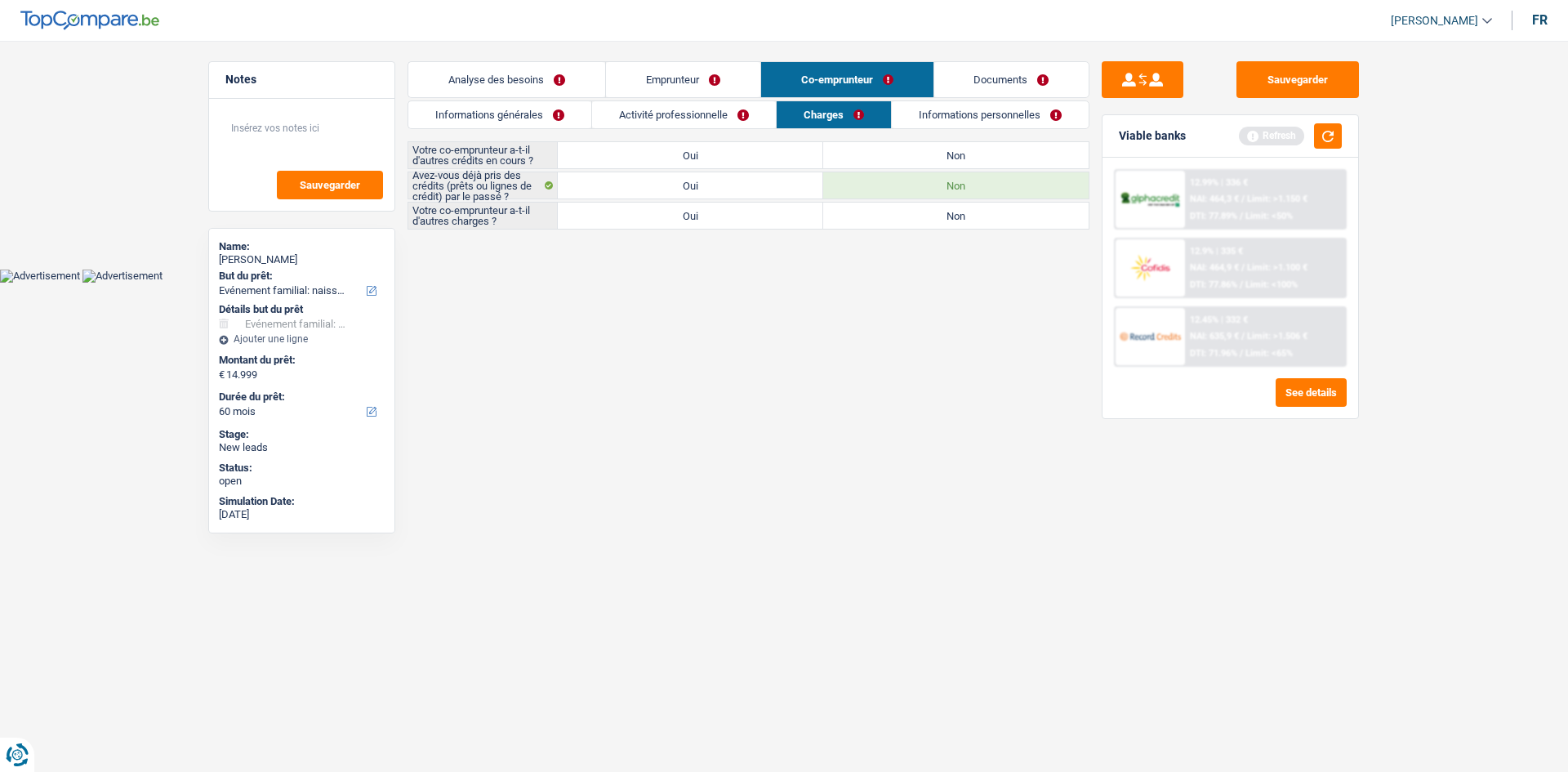 click on "Informations générales" at bounding box center [500, 114] 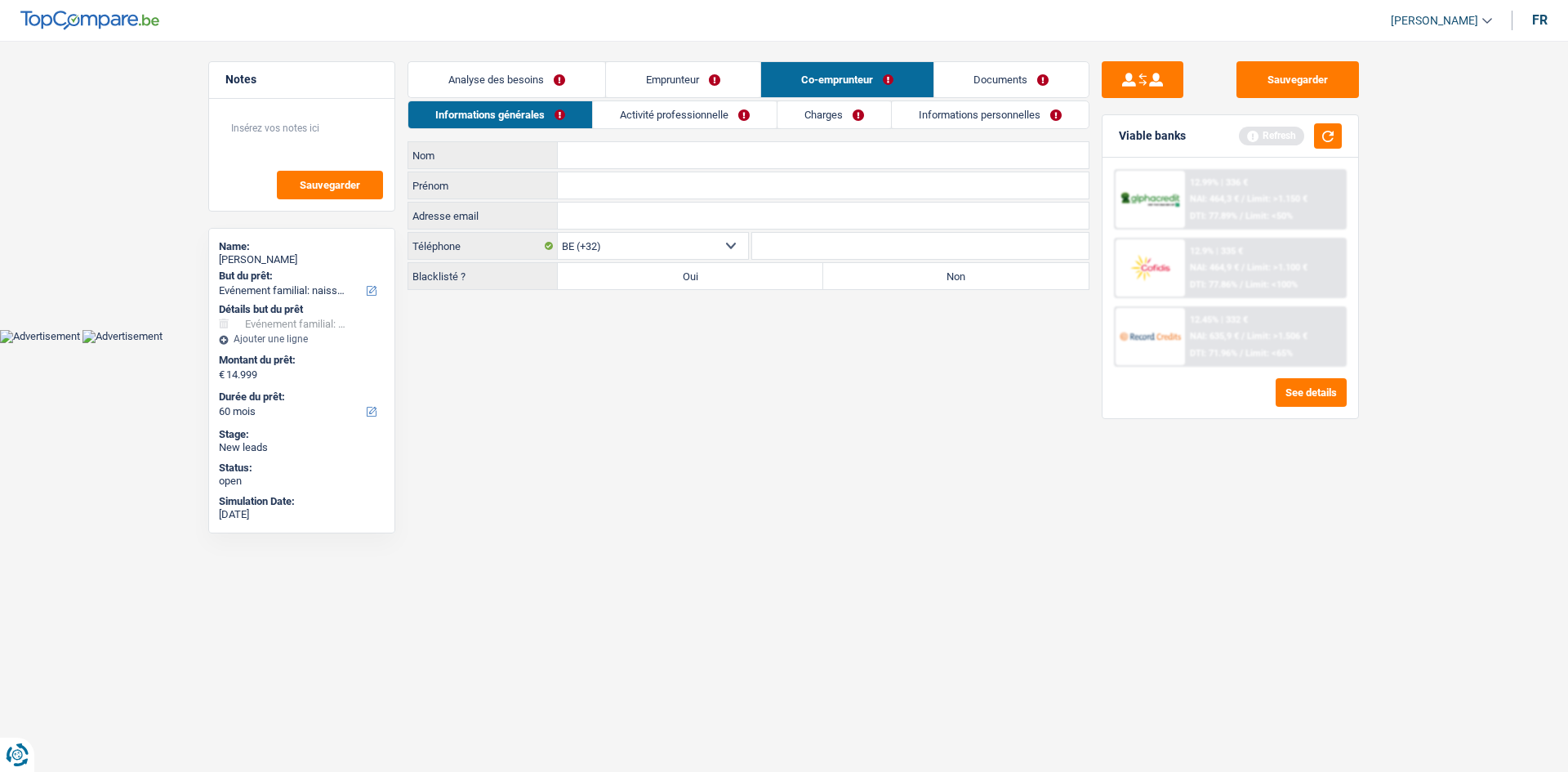 click on "Emprunteur" at bounding box center [683, 79] 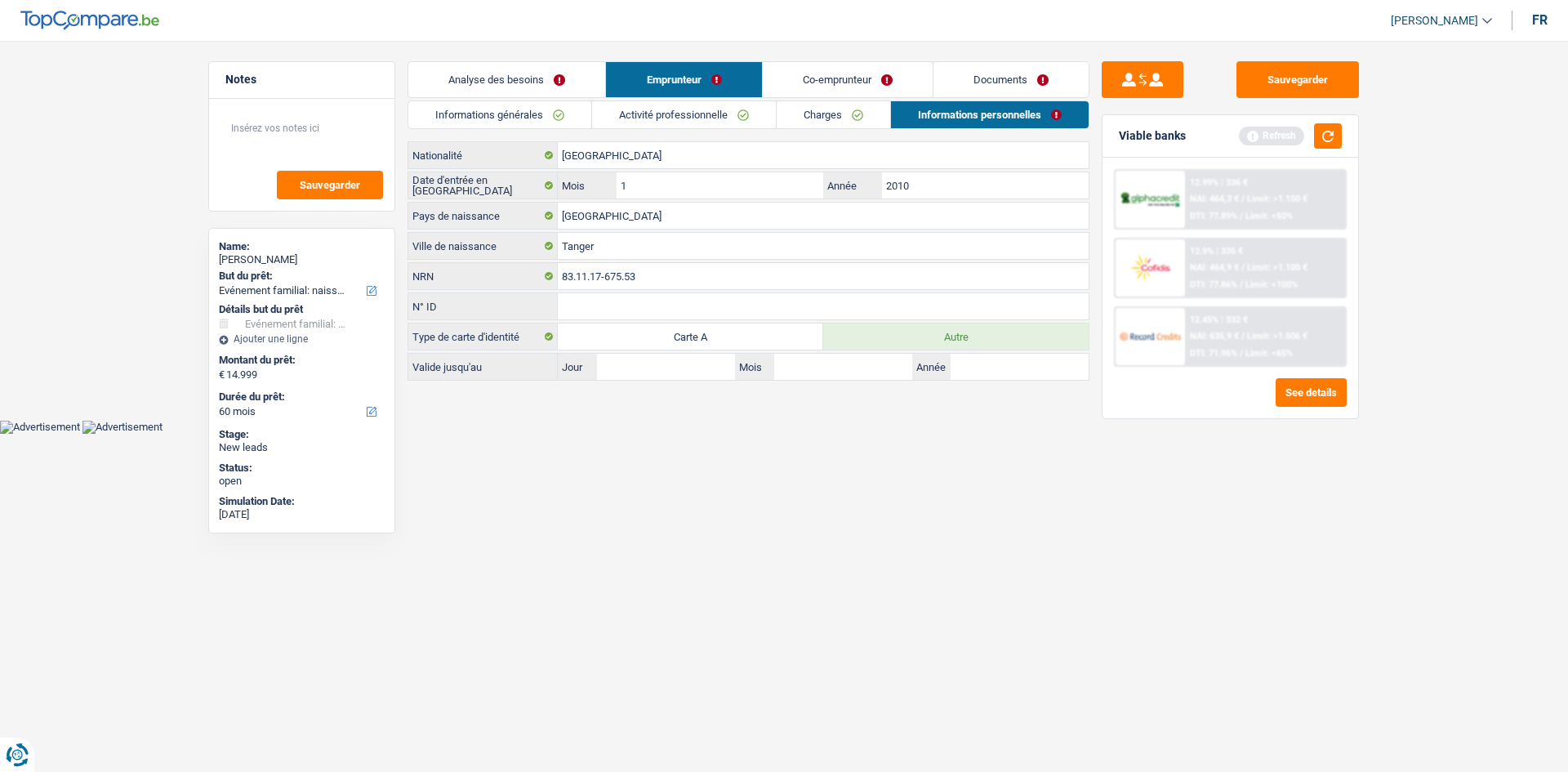 click on "Charges" at bounding box center (833, 114) 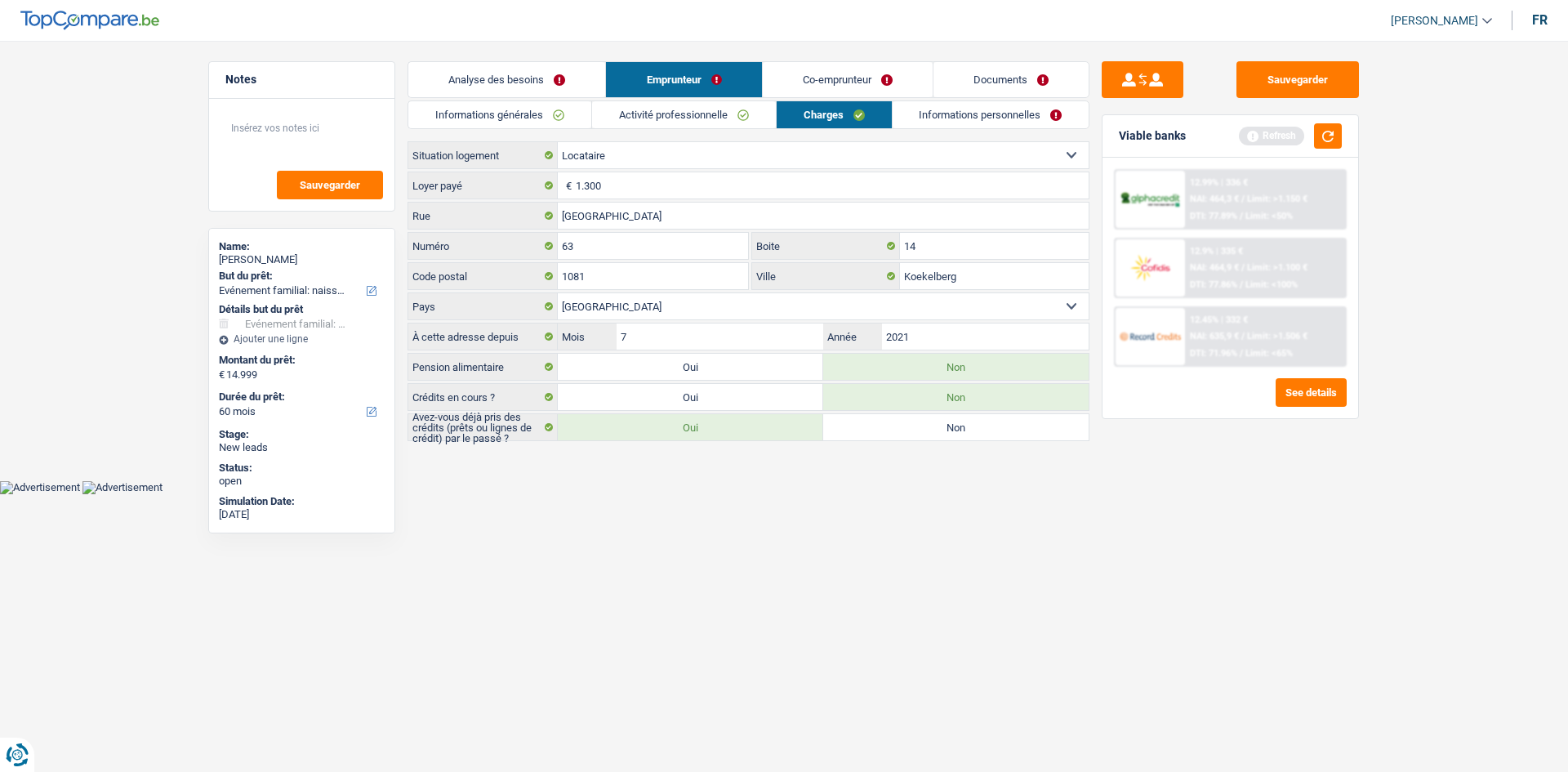 click on "Activité professionnelle" at bounding box center (684, 114) 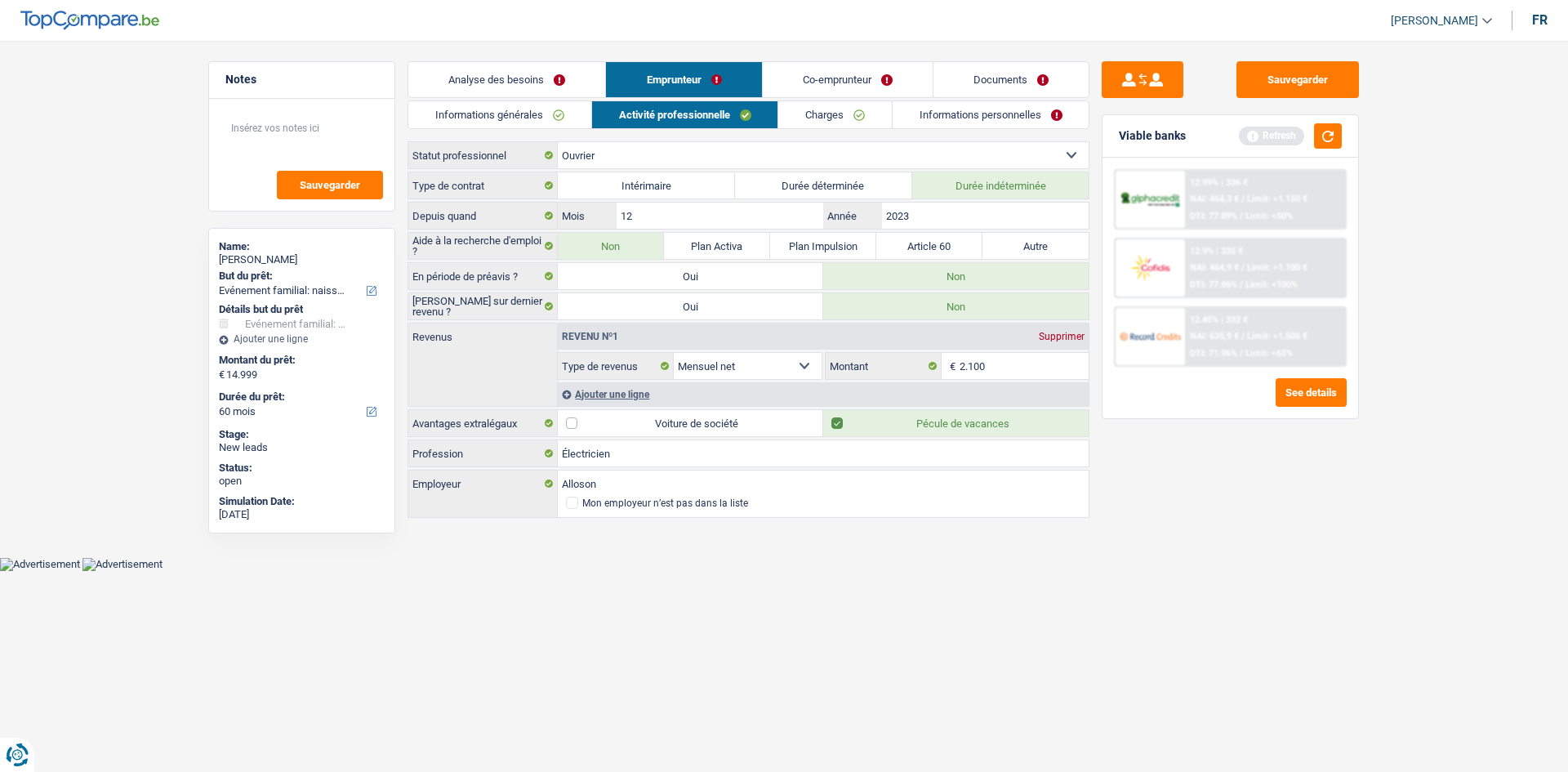 click on "Informations générales" at bounding box center [500, 114] 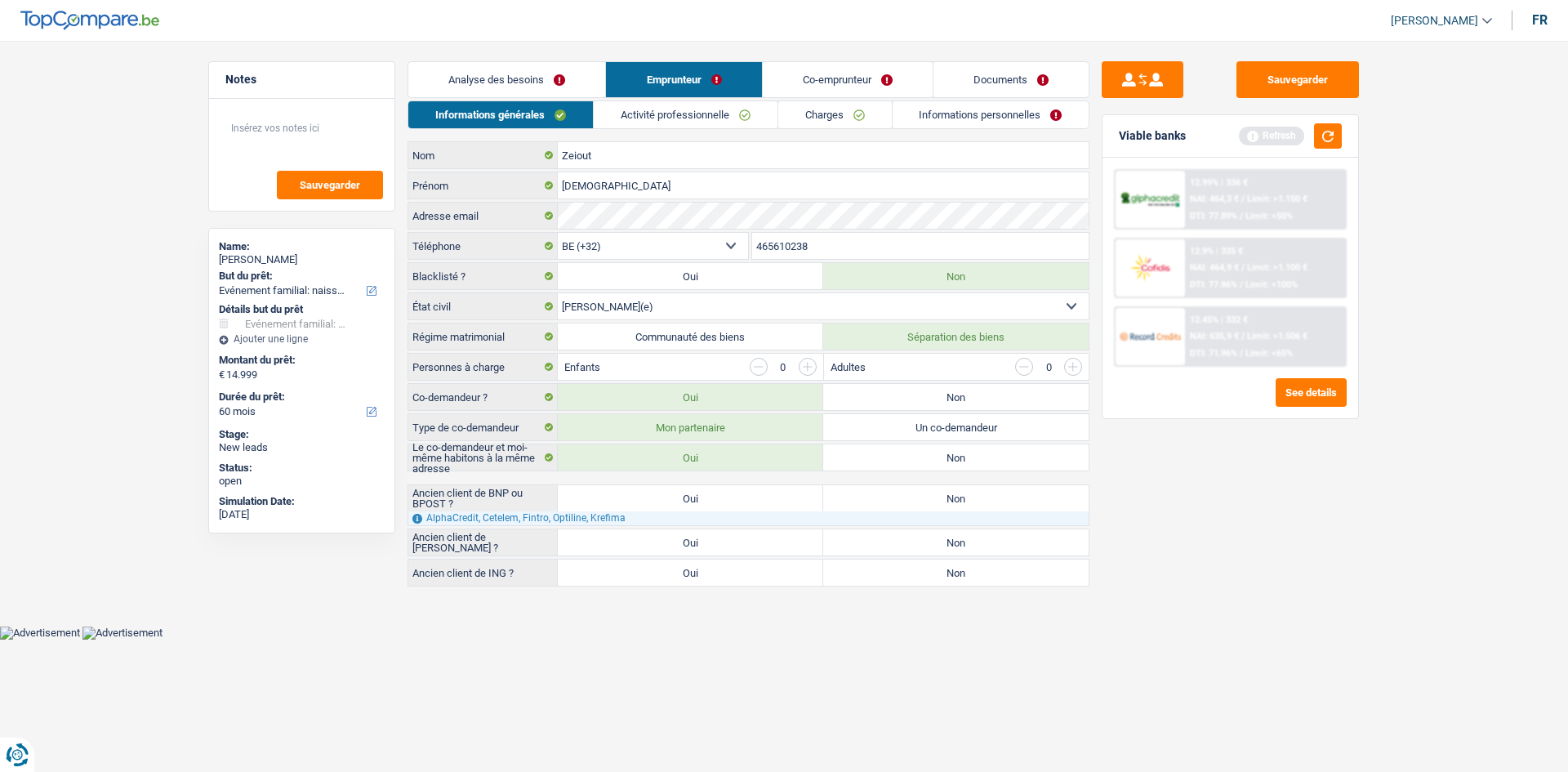 click on "Co-emprunteur" at bounding box center [848, 79] 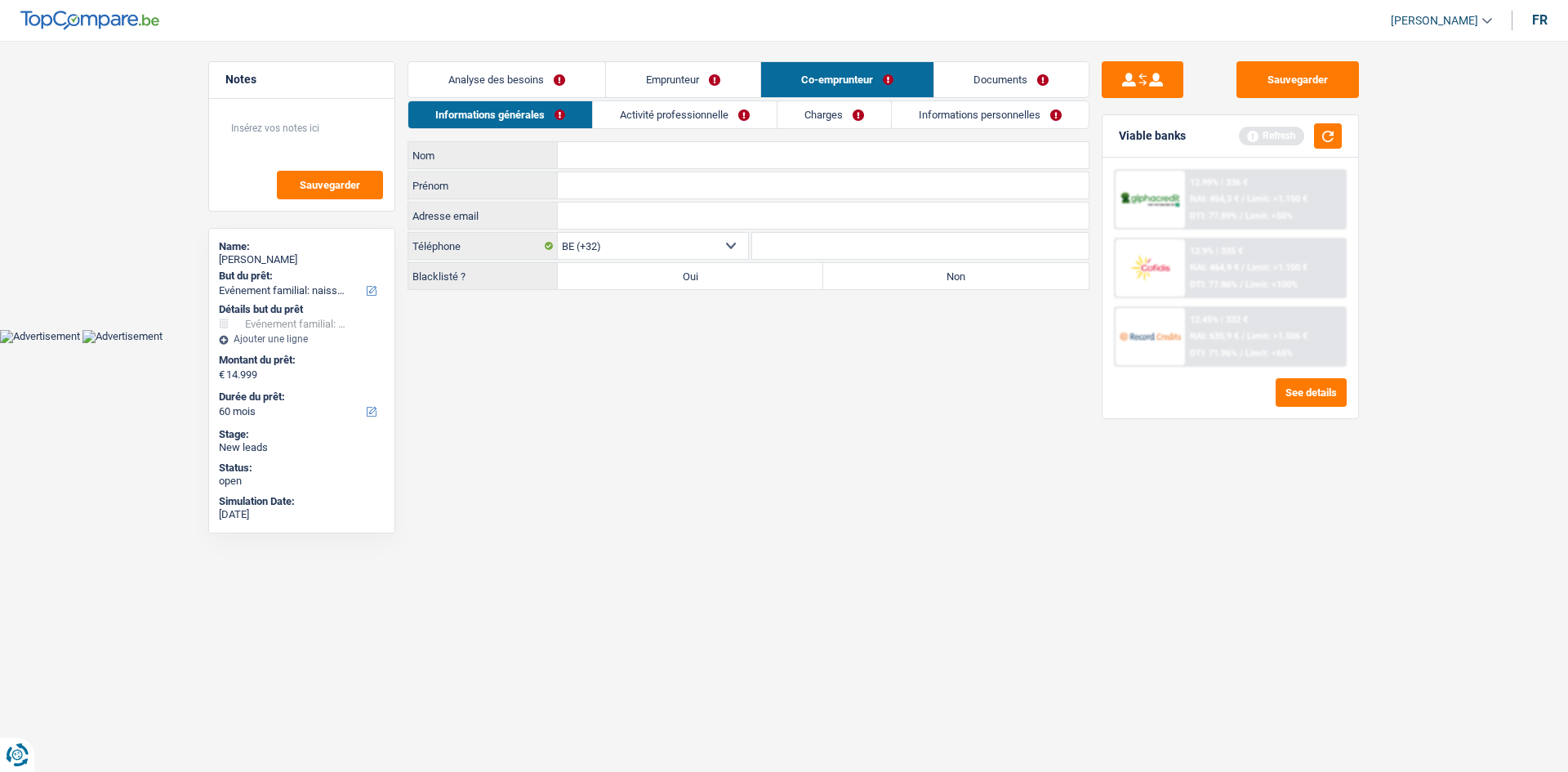 click on "Analyse des besoins" at bounding box center [506, 79] 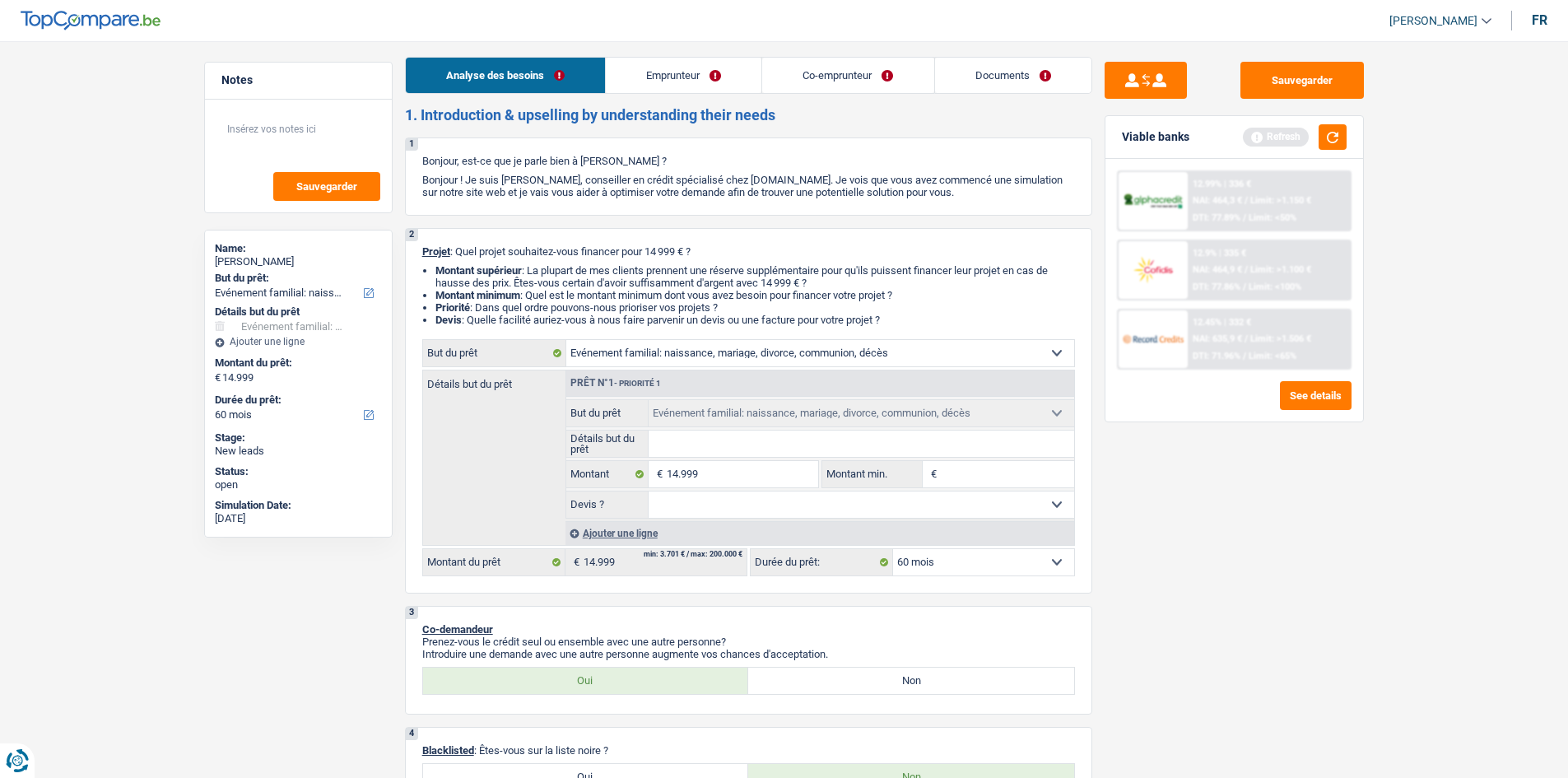 scroll, scrollTop: 0, scrollLeft: 0, axis: both 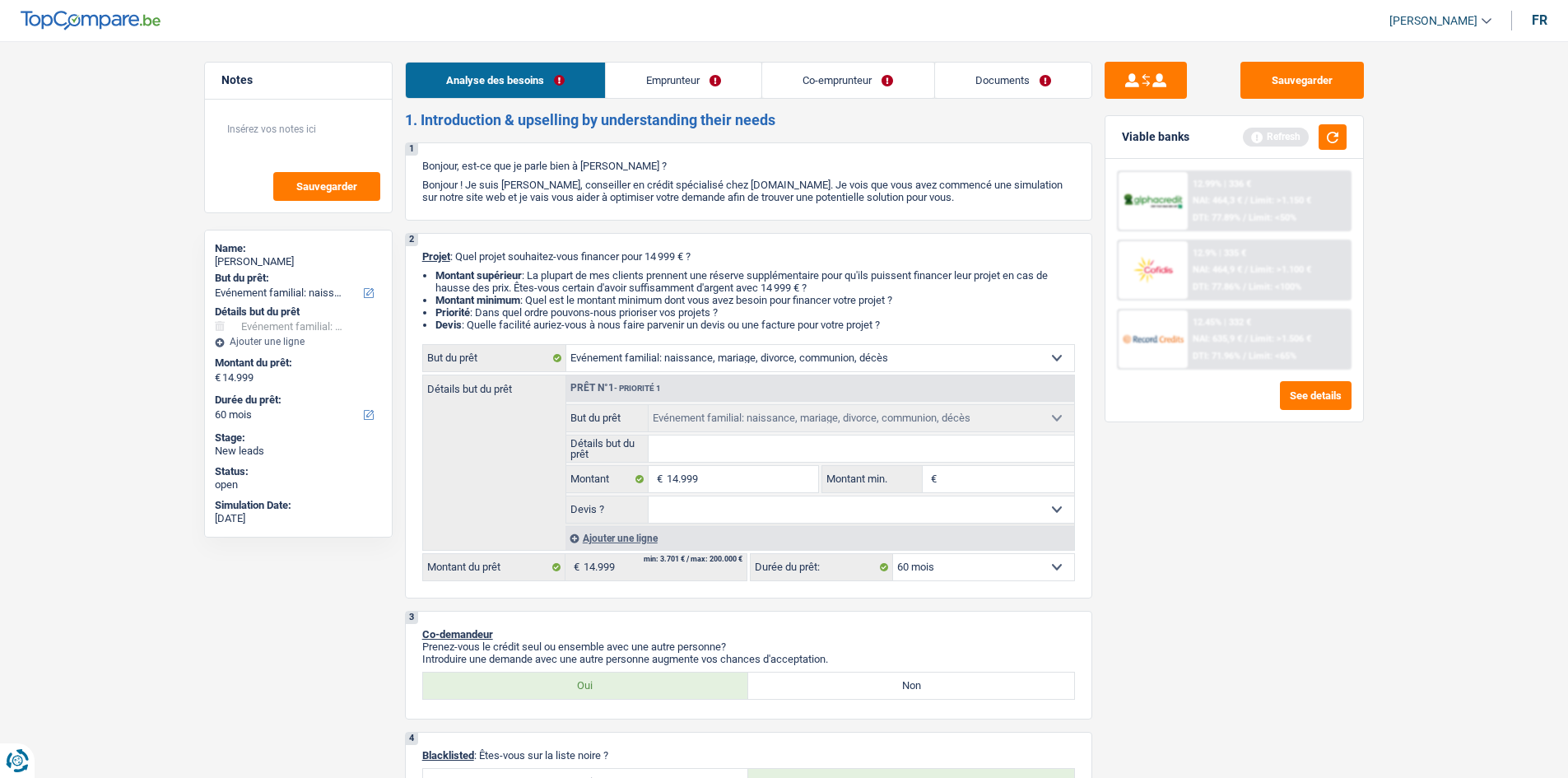 drag, startPoint x: 838, startPoint y: 92, endPoint x: 821, endPoint y: 91, distance: 17.02939 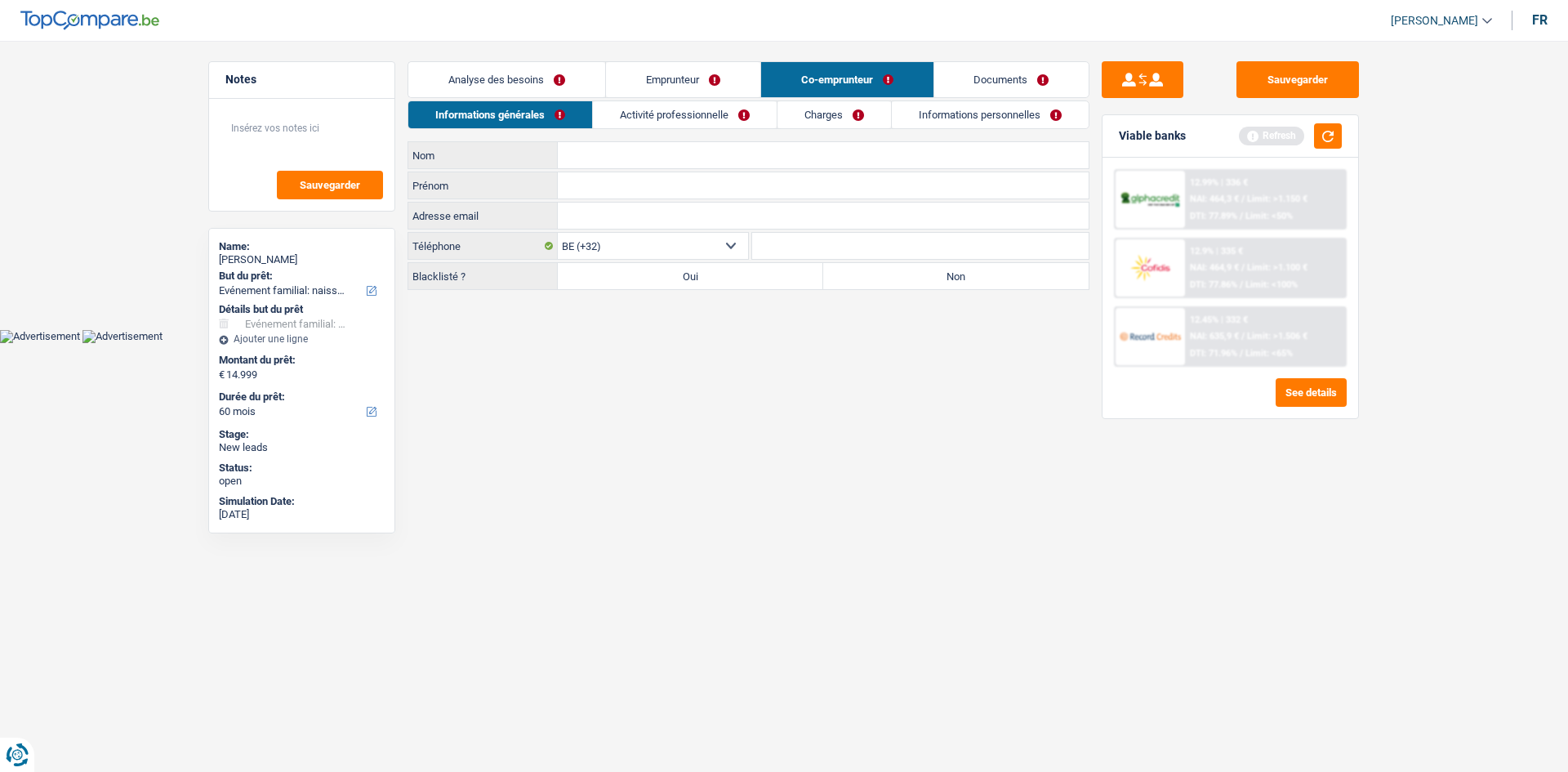 click on "Activité professionnelle" at bounding box center [684, 114] 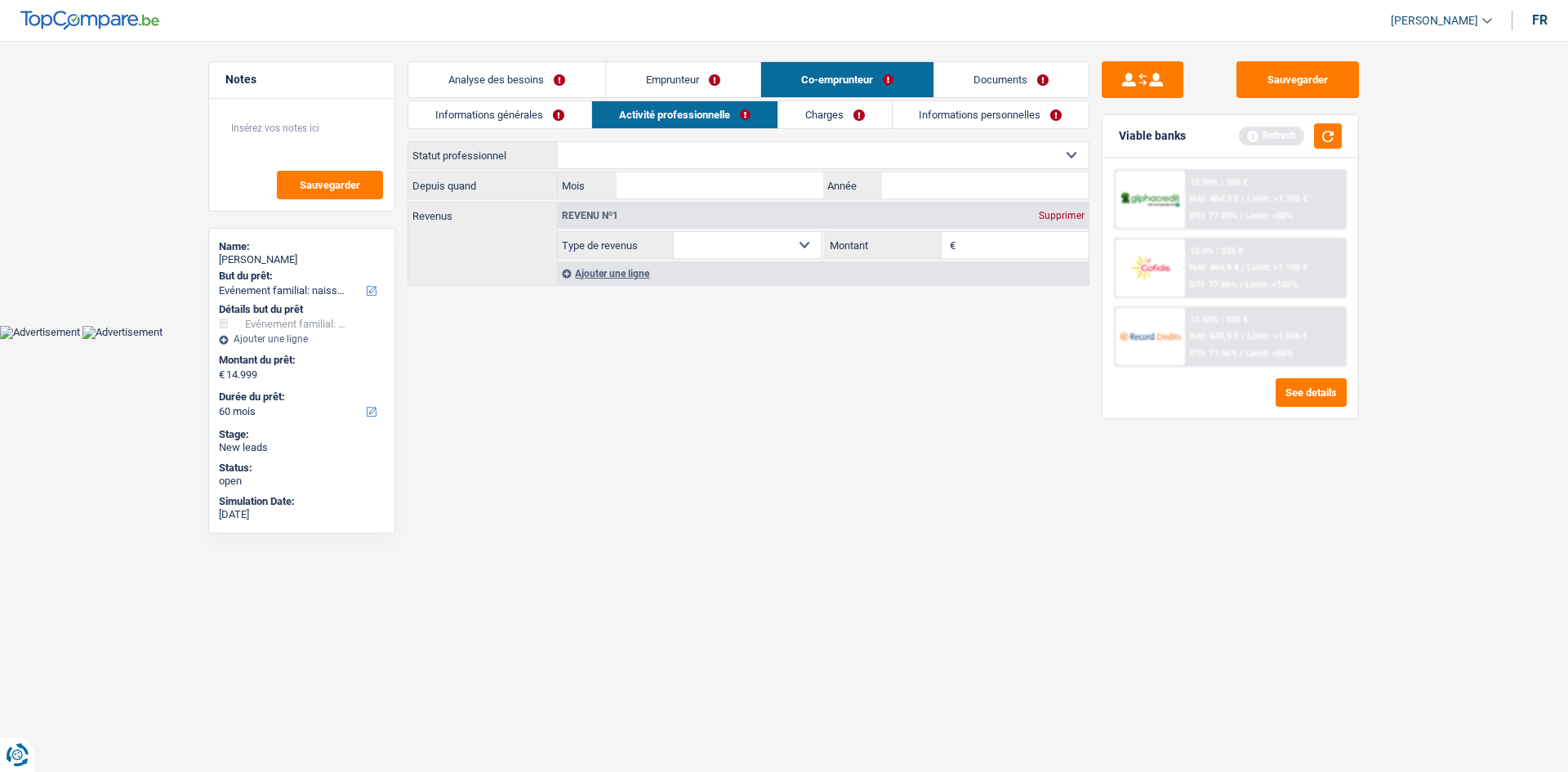 click on "Charges" at bounding box center (835, 114) 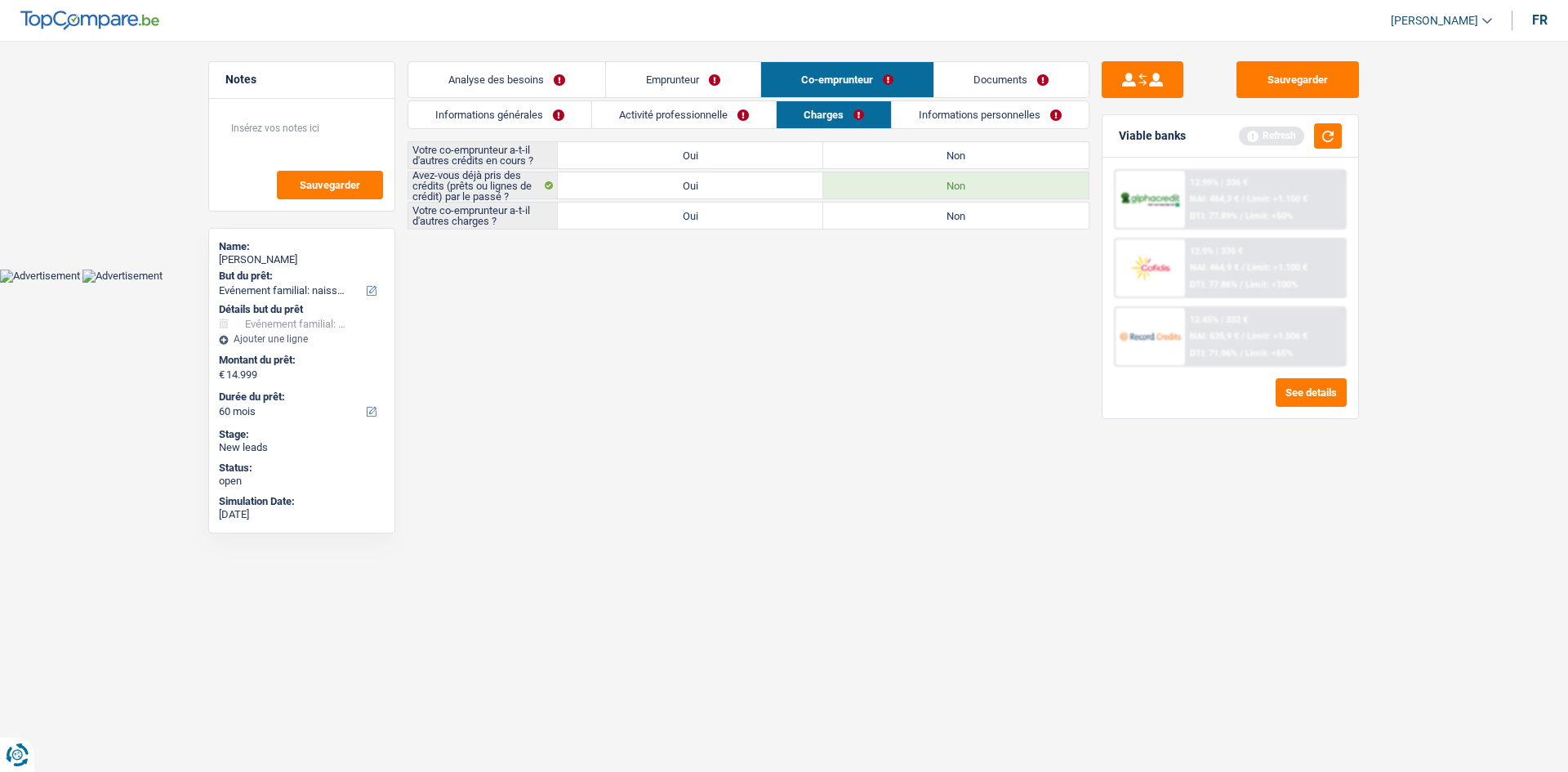 click on "Informations personnelles" at bounding box center [990, 114] 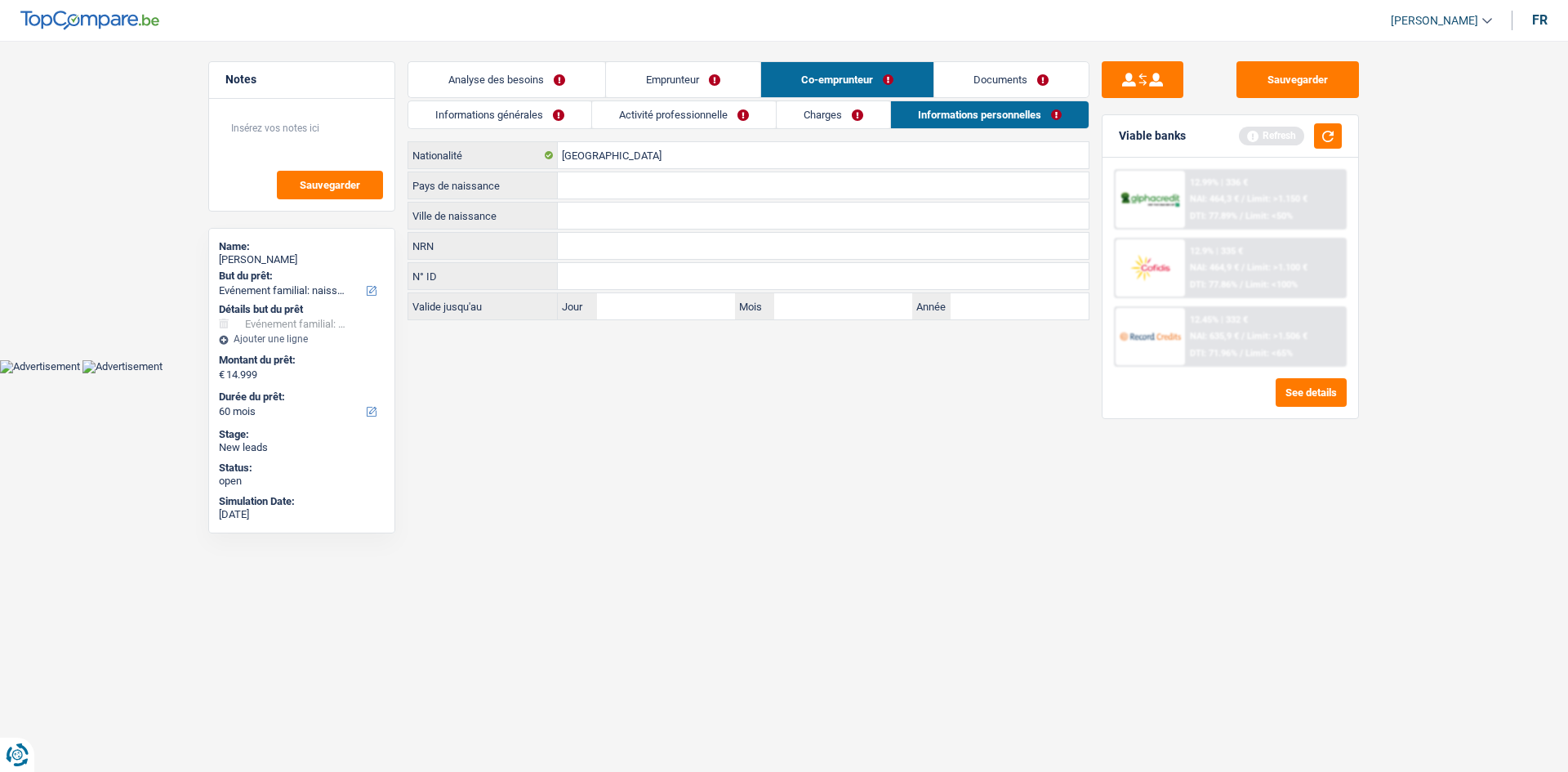 click on "Charges" at bounding box center [833, 114] 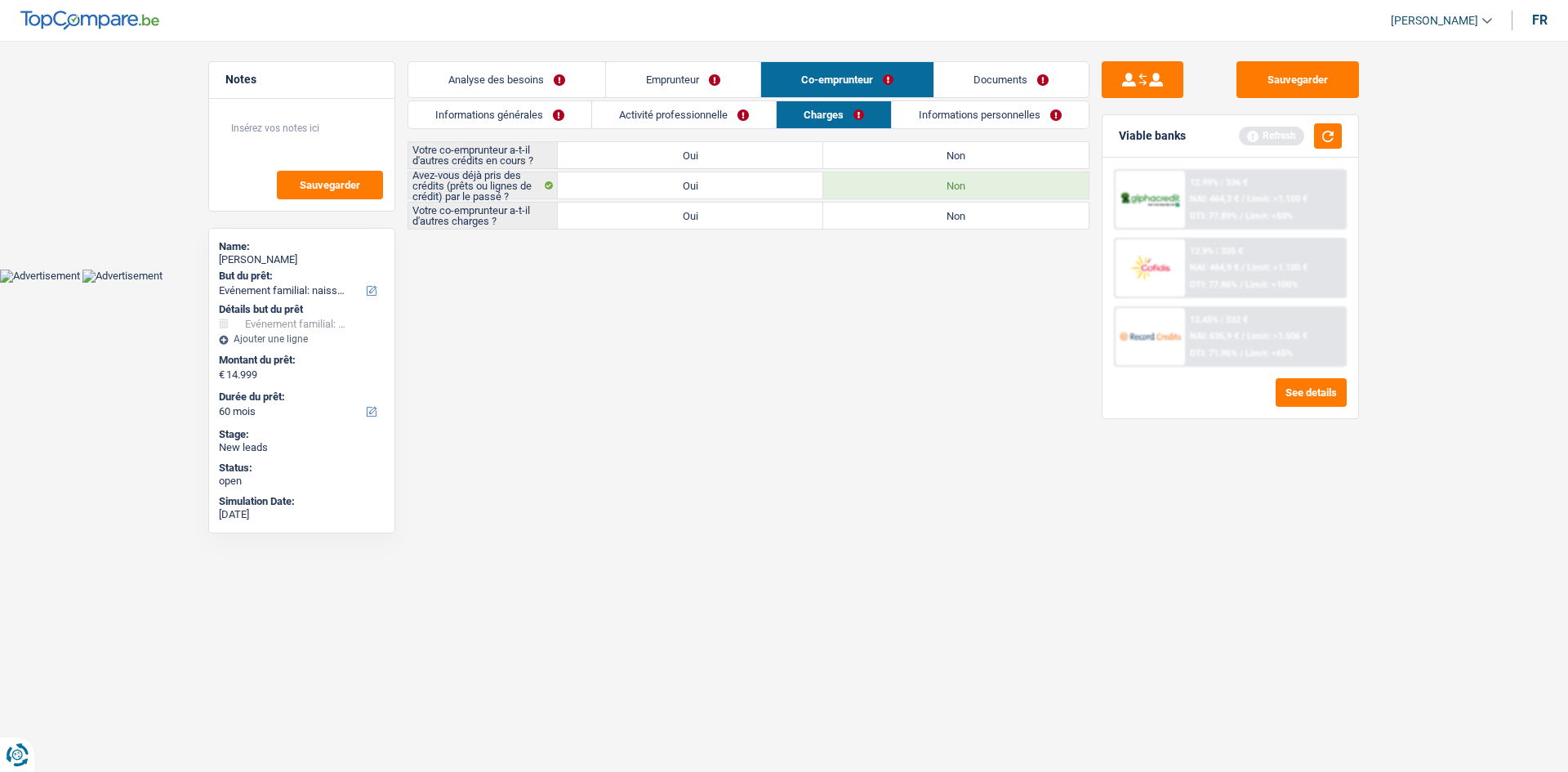 click on "Activité professionnelle" at bounding box center (684, 114) 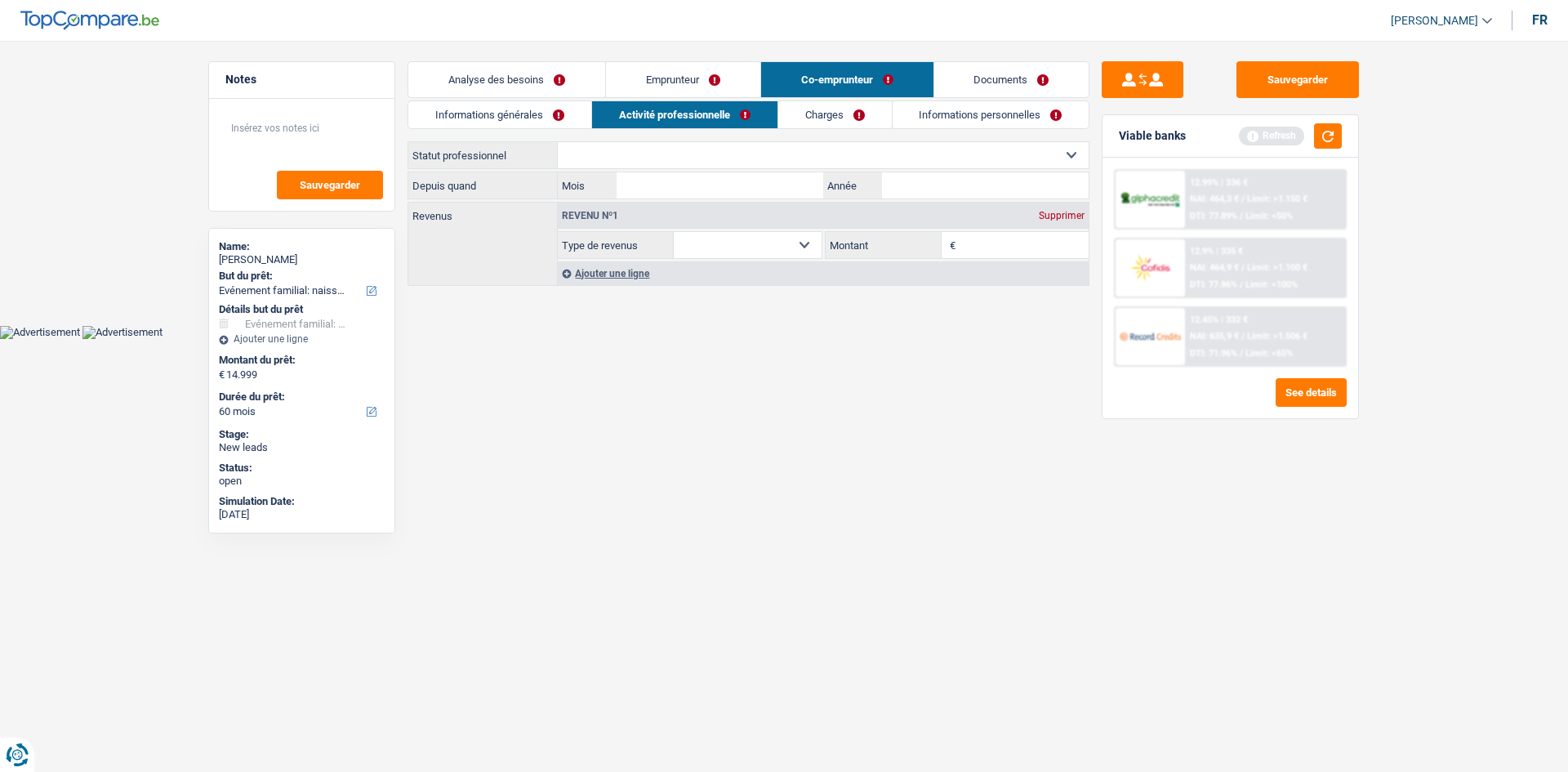 click on "Informations générales" at bounding box center (500, 114) 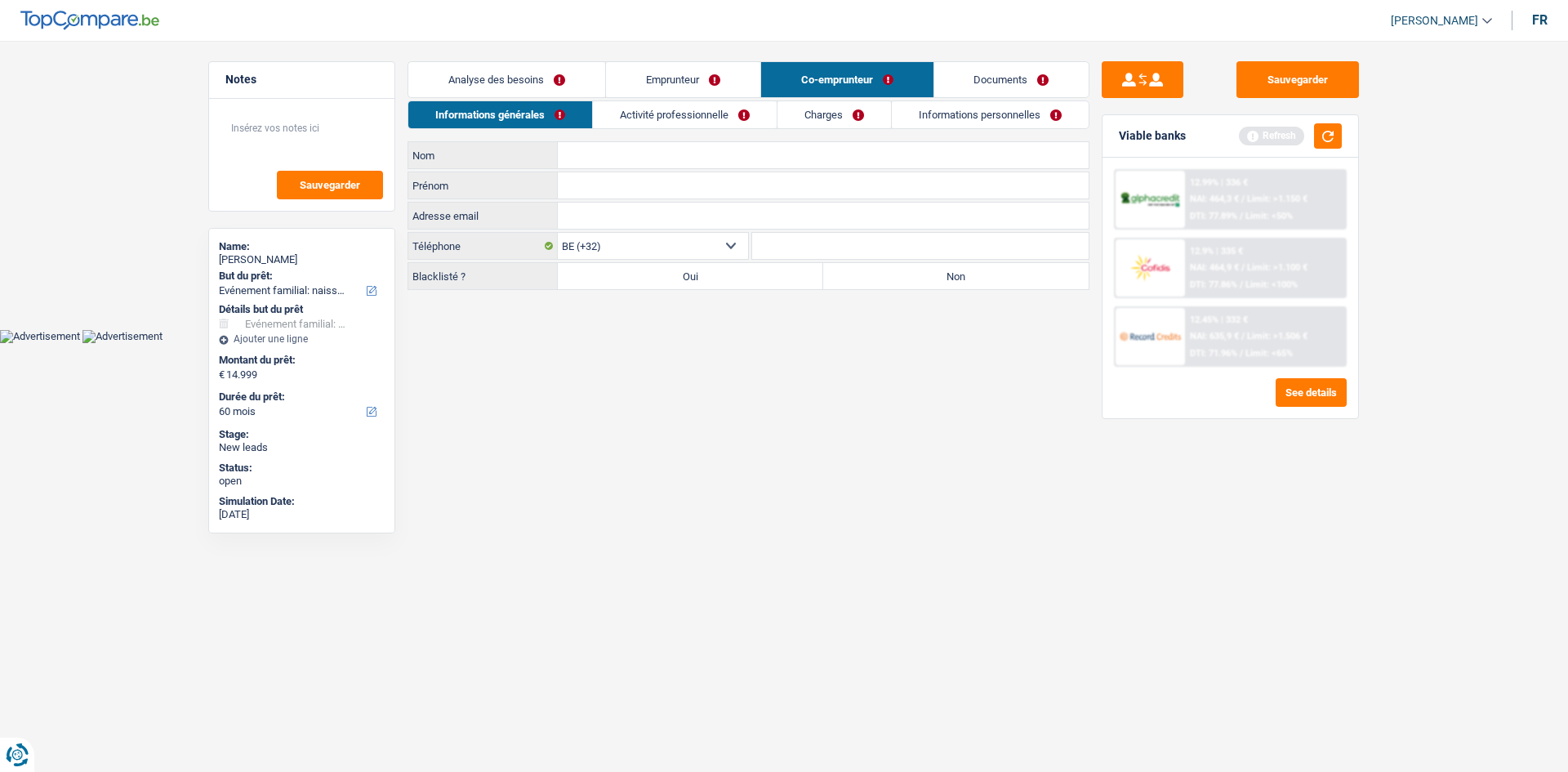 click on "Emprunteur" at bounding box center [683, 79] 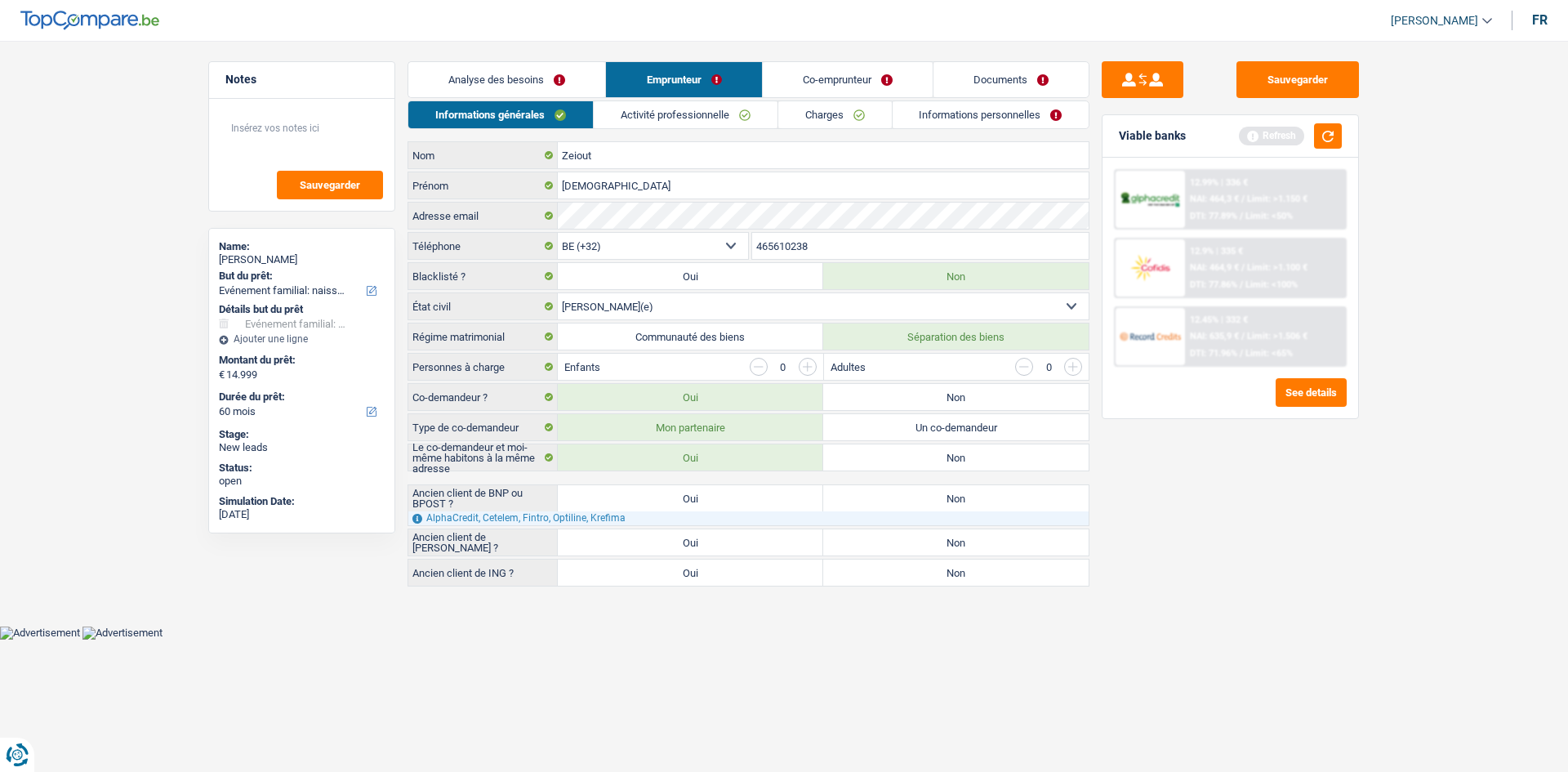 click on "Activité professionnelle" at bounding box center [685, 114] 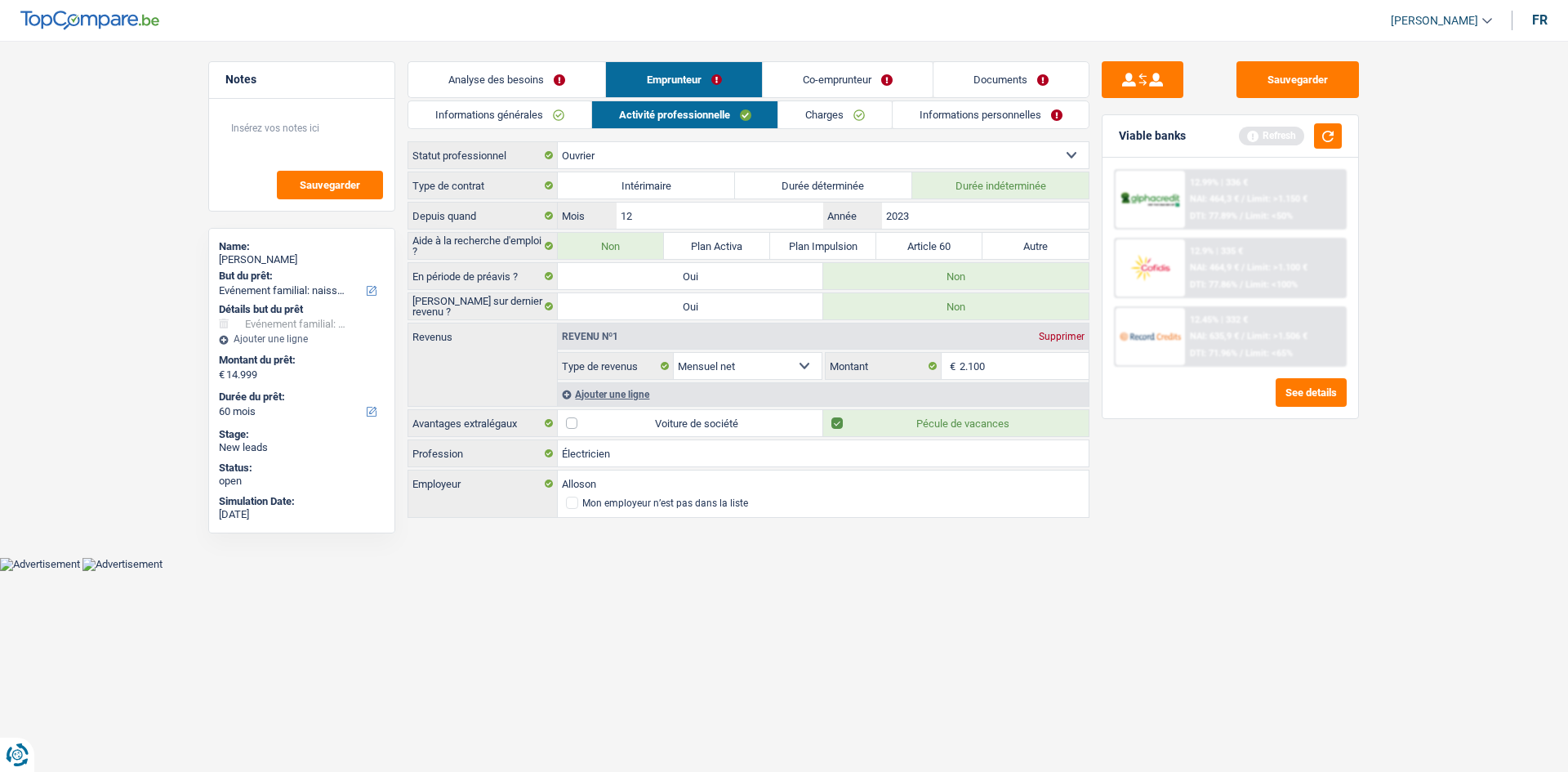 click on "Charges" at bounding box center (835, 114) 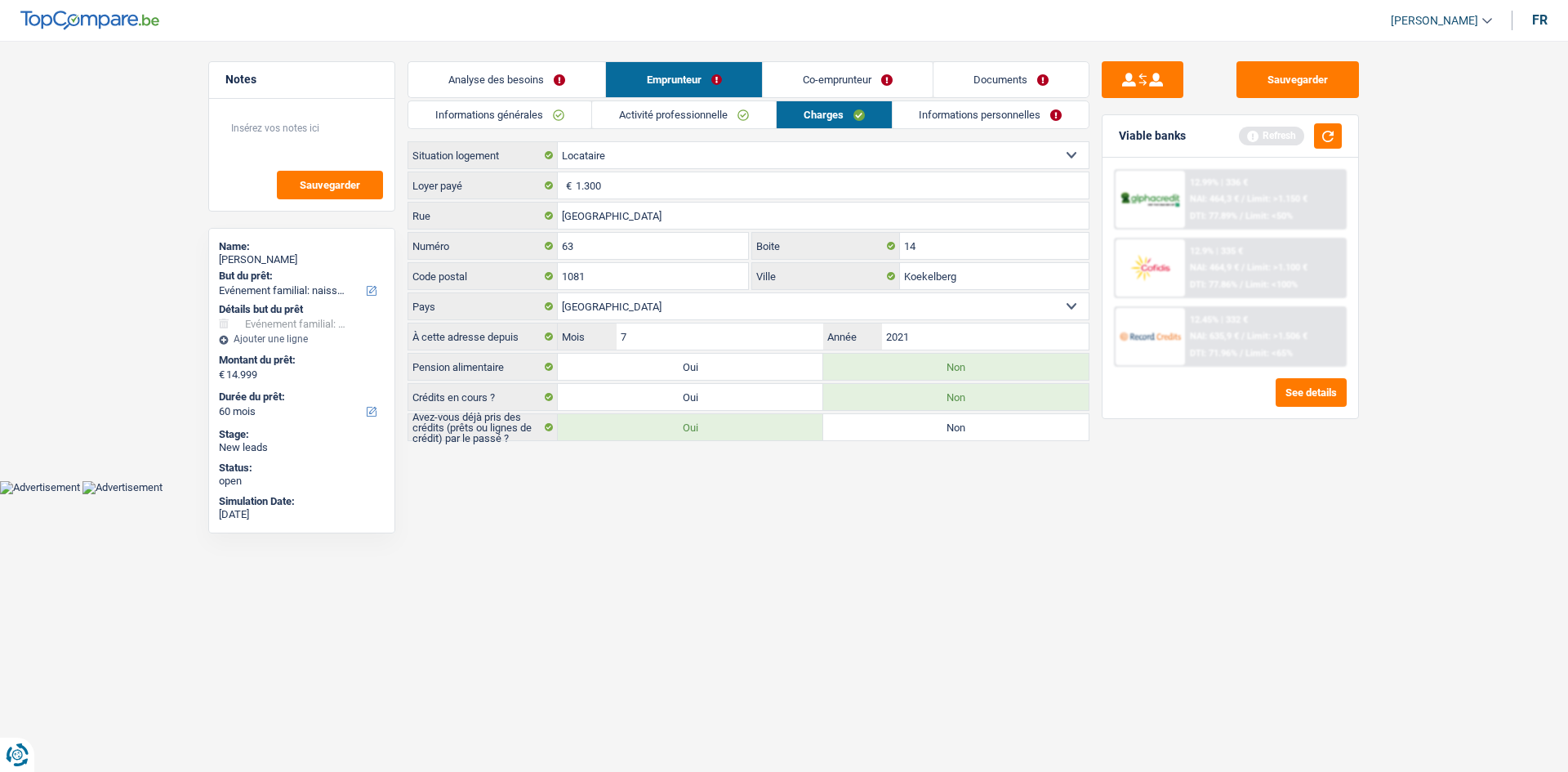 click on "Informations personnelles" at bounding box center (991, 114) 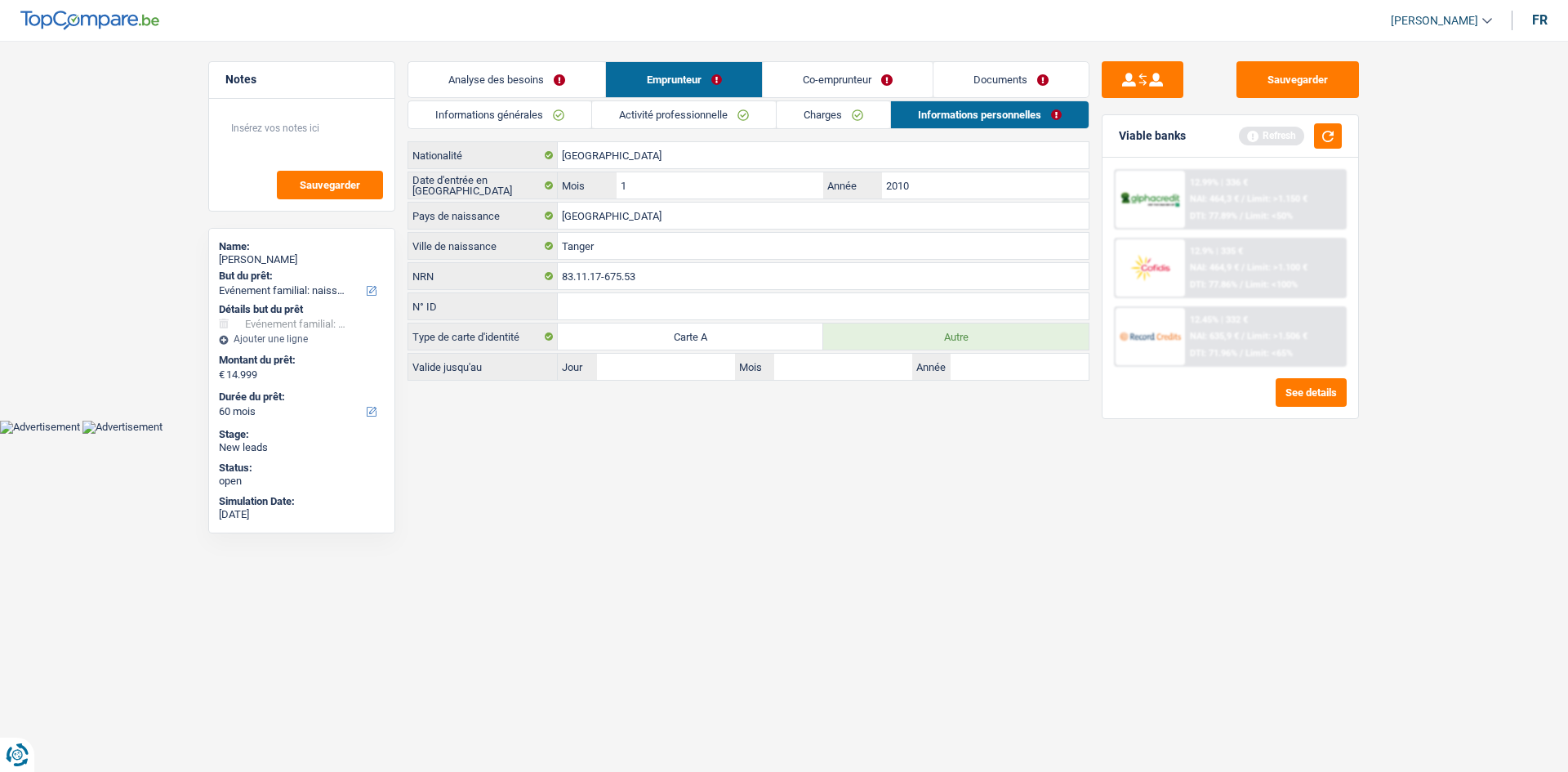 click on "Co-emprunteur" at bounding box center [848, 79] 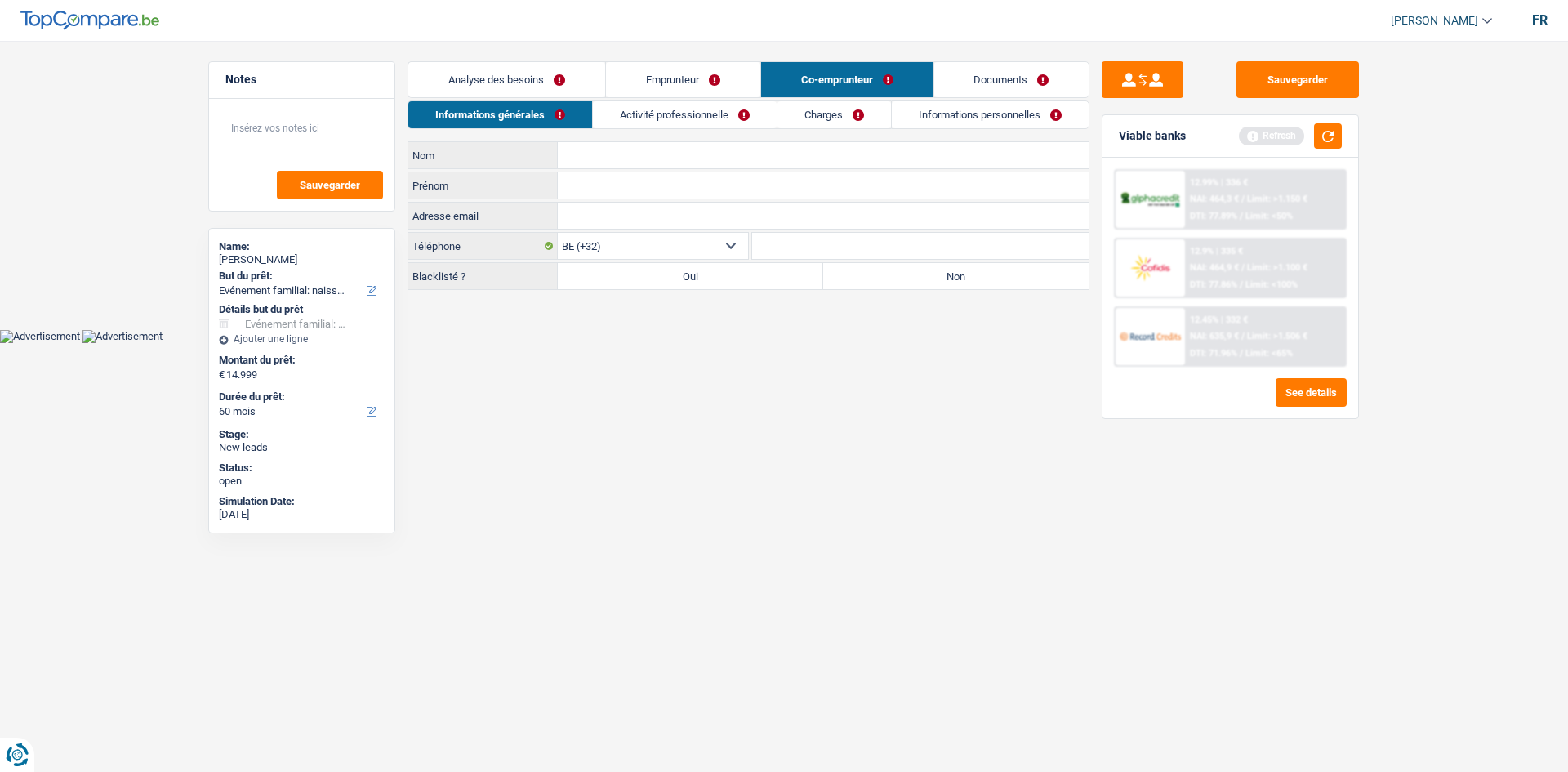 click on "Informations générales Activité professionnelle Charges Informations personnelles
Nom
Tous les champs sont obligatoires. Veuillez fournir une réponse plus longue
Prénom
Tous les champs sont obligatoires. Veuillez fournir une réponse plus longue
Adresse email
Tous les champs sont obligatoires. Veuillez fournir une réponse plus longue     BE (+32) LU (+352)
Sélectionner une option
Téléphone
Téléphone
Tous les champs sont obligatoires. [PERSON_NAME] fournir une réponse plus longue     Blacklisté ?
Oui
Non
Tous les champs sont obligatoires. [PERSON_NAME] sélectionner une option               Ouvrier Employé privé Employé public Invalide Indépendant Pensionné Chômeur" at bounding box center [748, 195] 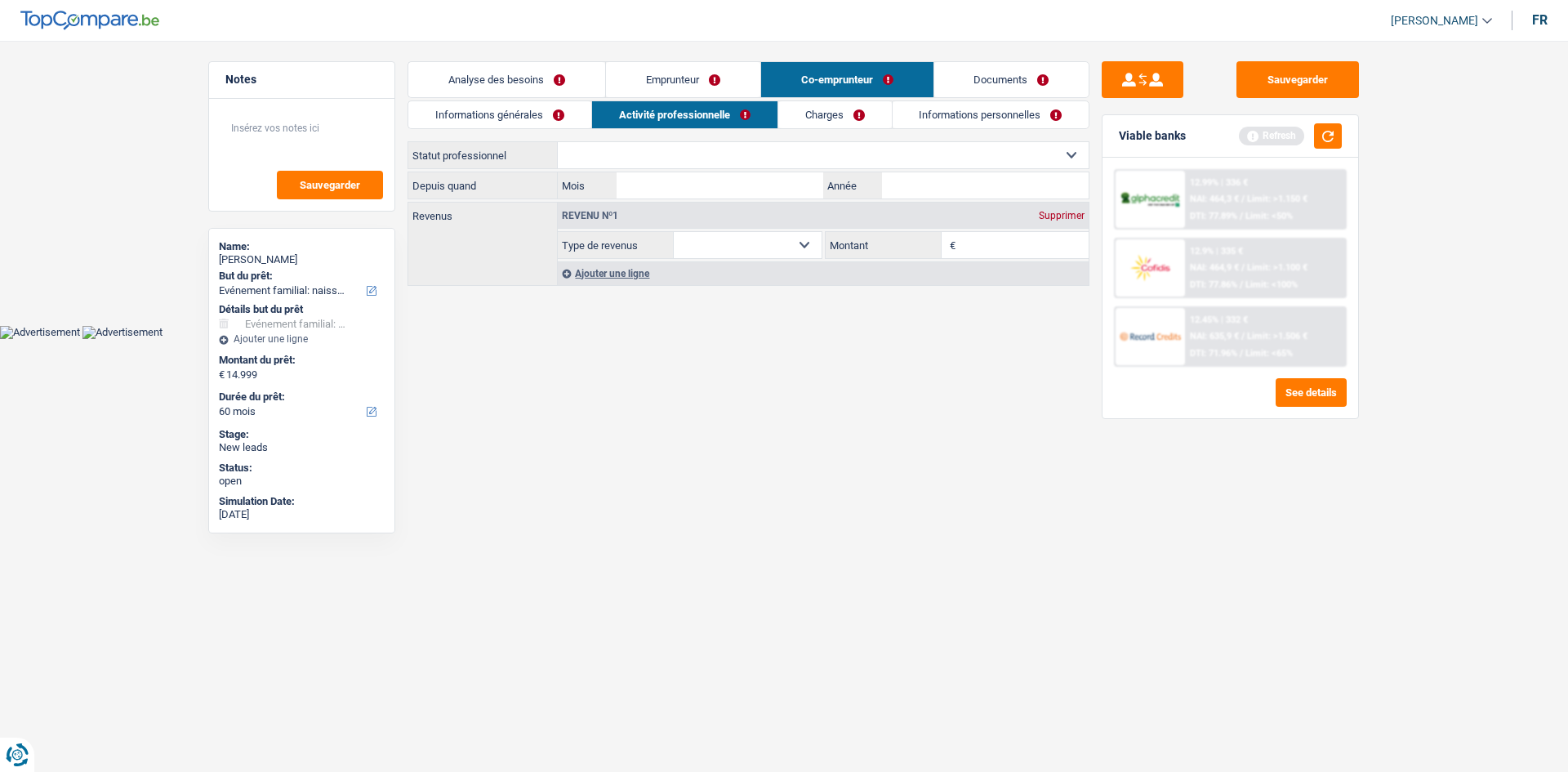 click on "Charges" at bounding box center [835, 114] 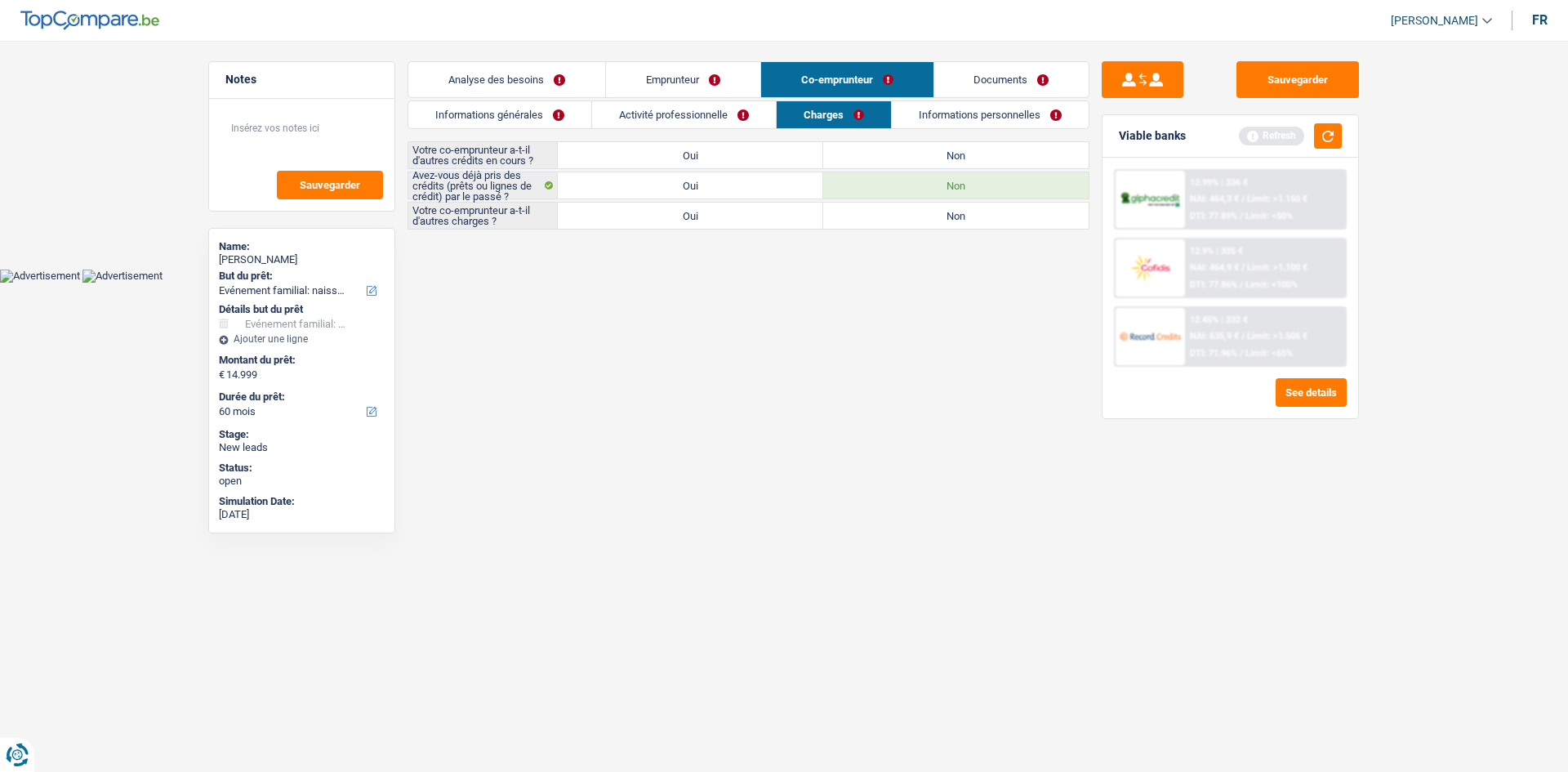 click on "Informations personnelles" at bounding box center [990, 114] 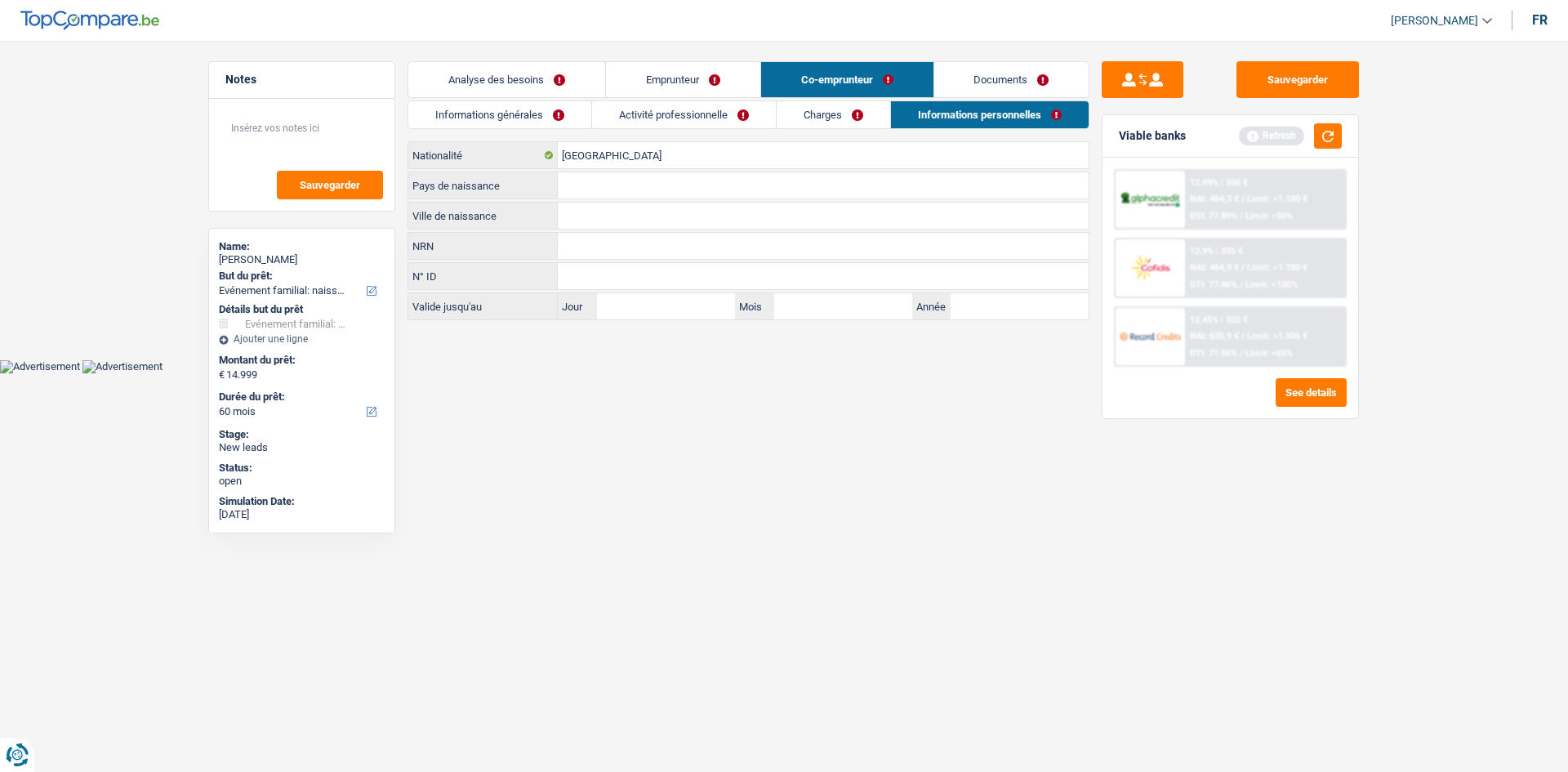 click on "Charges" at bounding box center [833, 114] 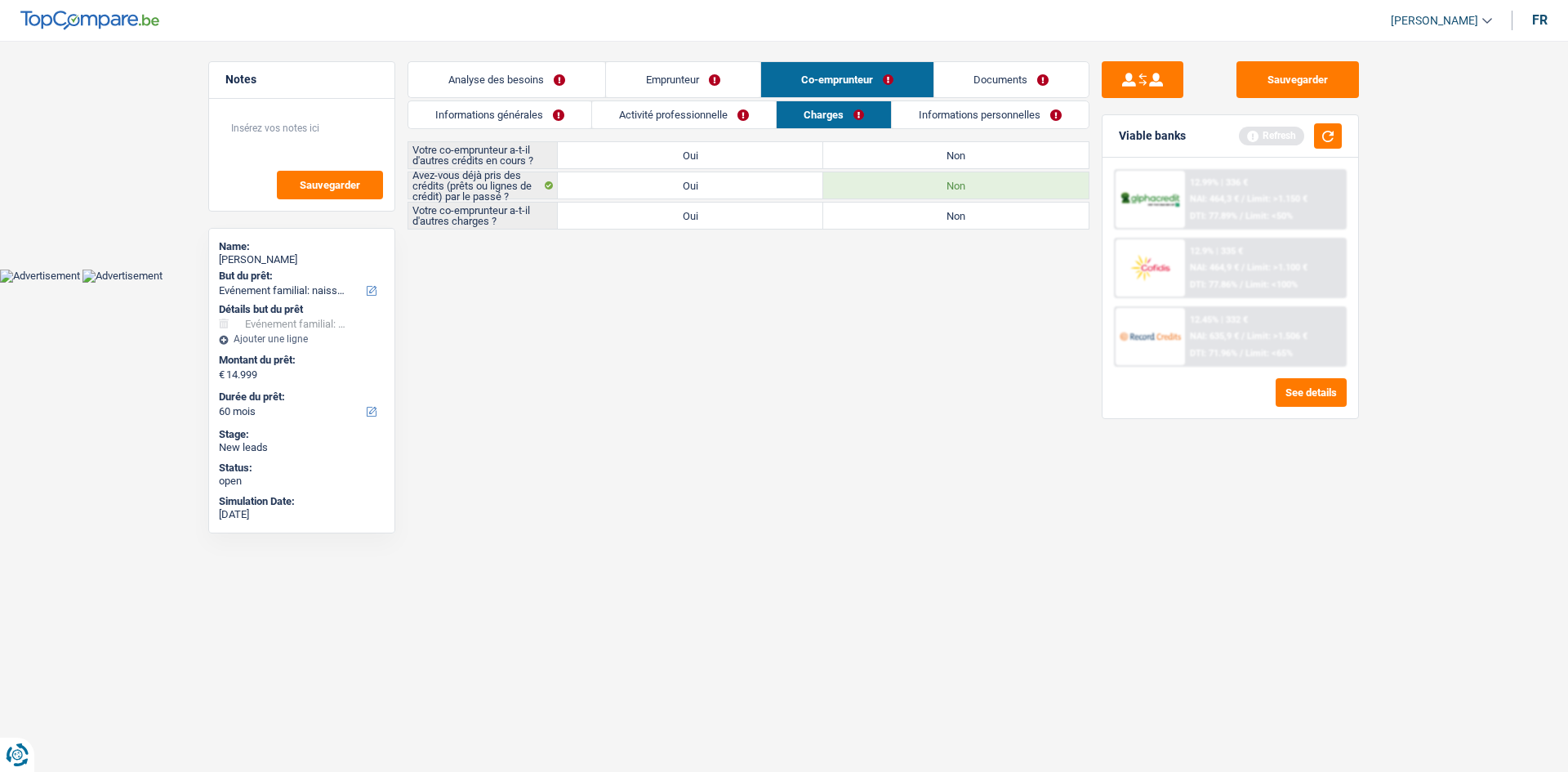 click on "Activité professionnelle" at bounding box center (684, 114) 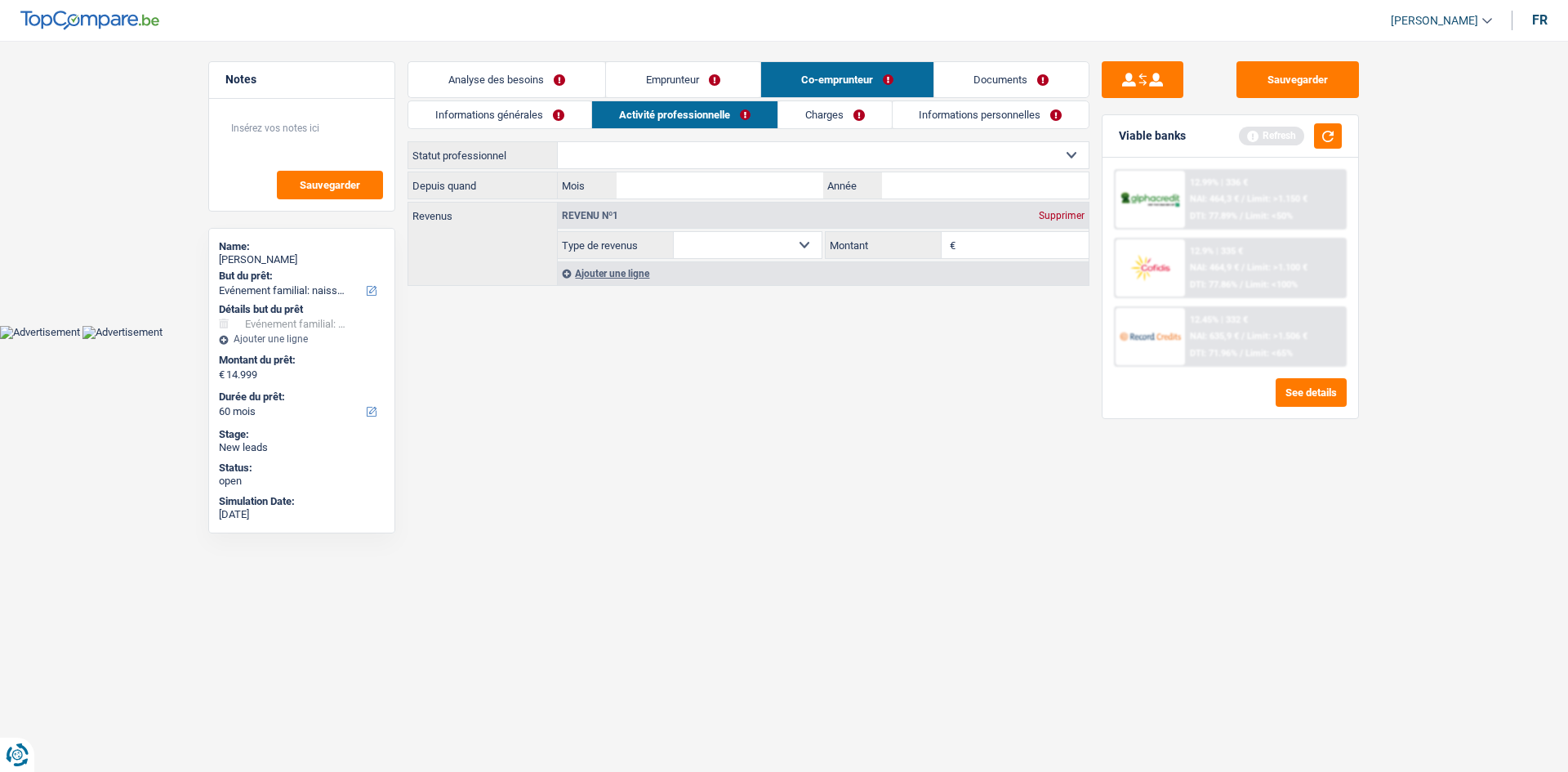 click on "Emprunteur" at bounding box center (683, 79) 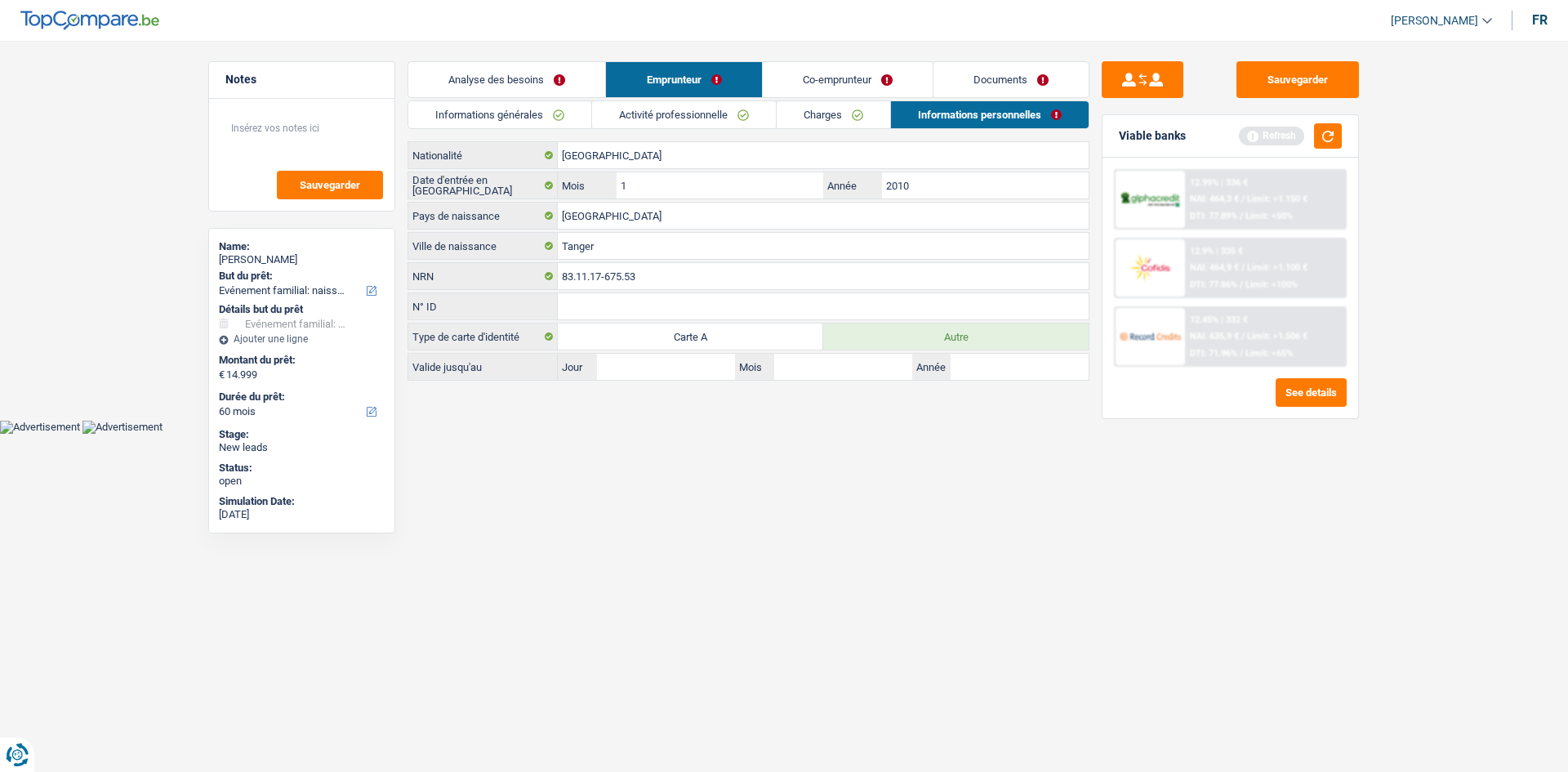 click on "Charges" at bounding box center [833, 114] 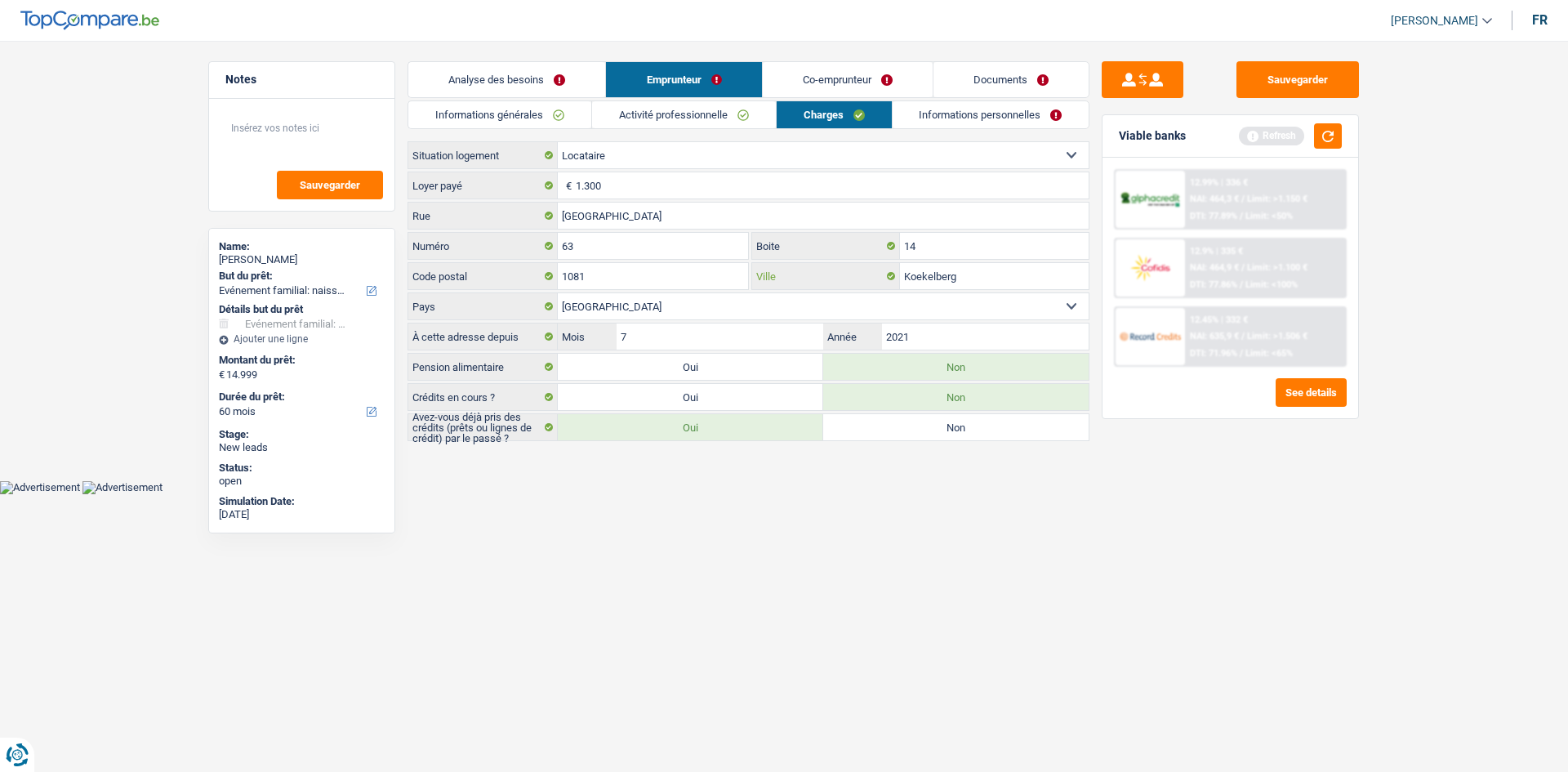 click on "Koekelberg" at bounding box center [994, 276] 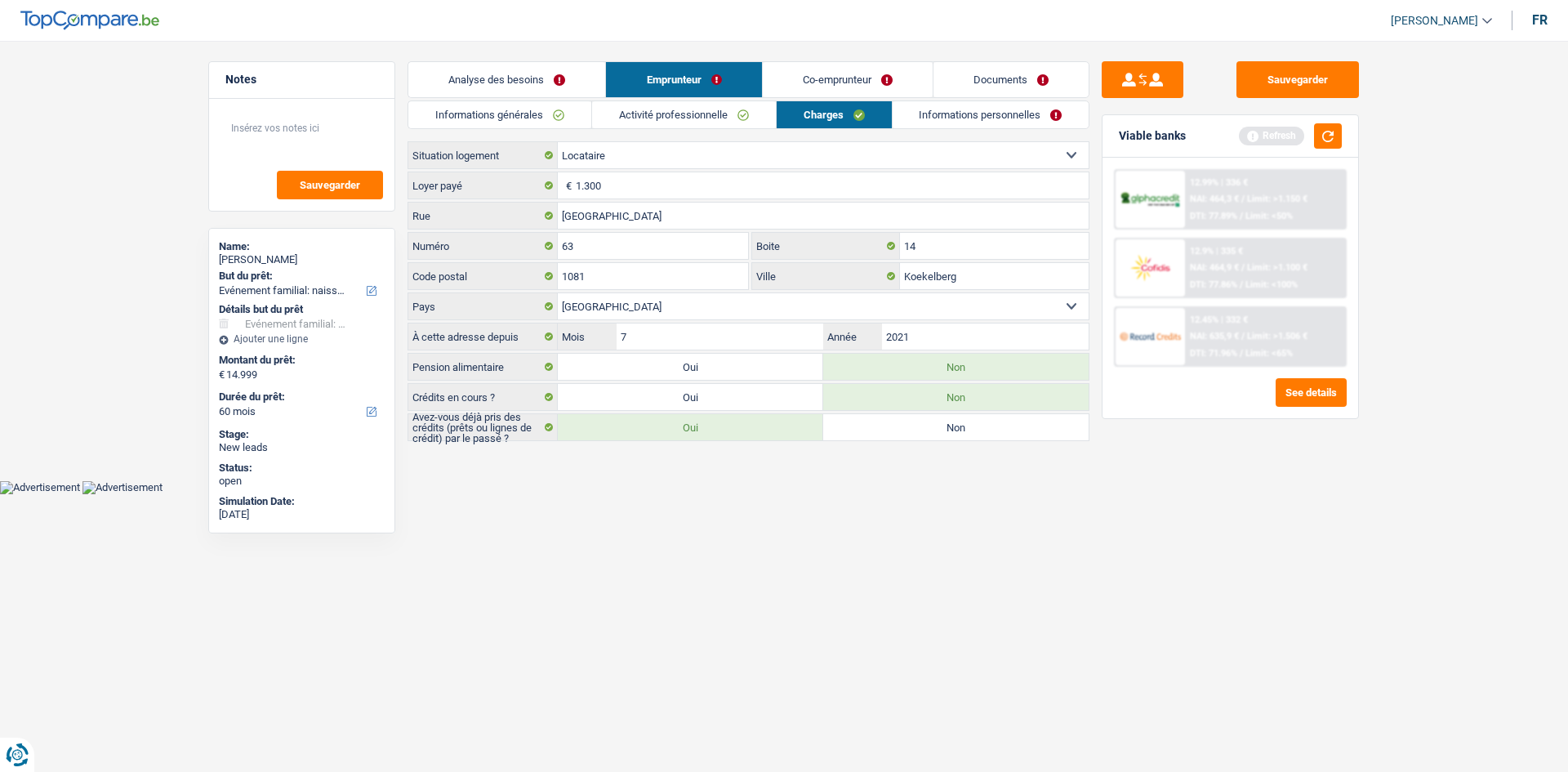 click on "Activité professionnelle" at bounding box center (684, 114) 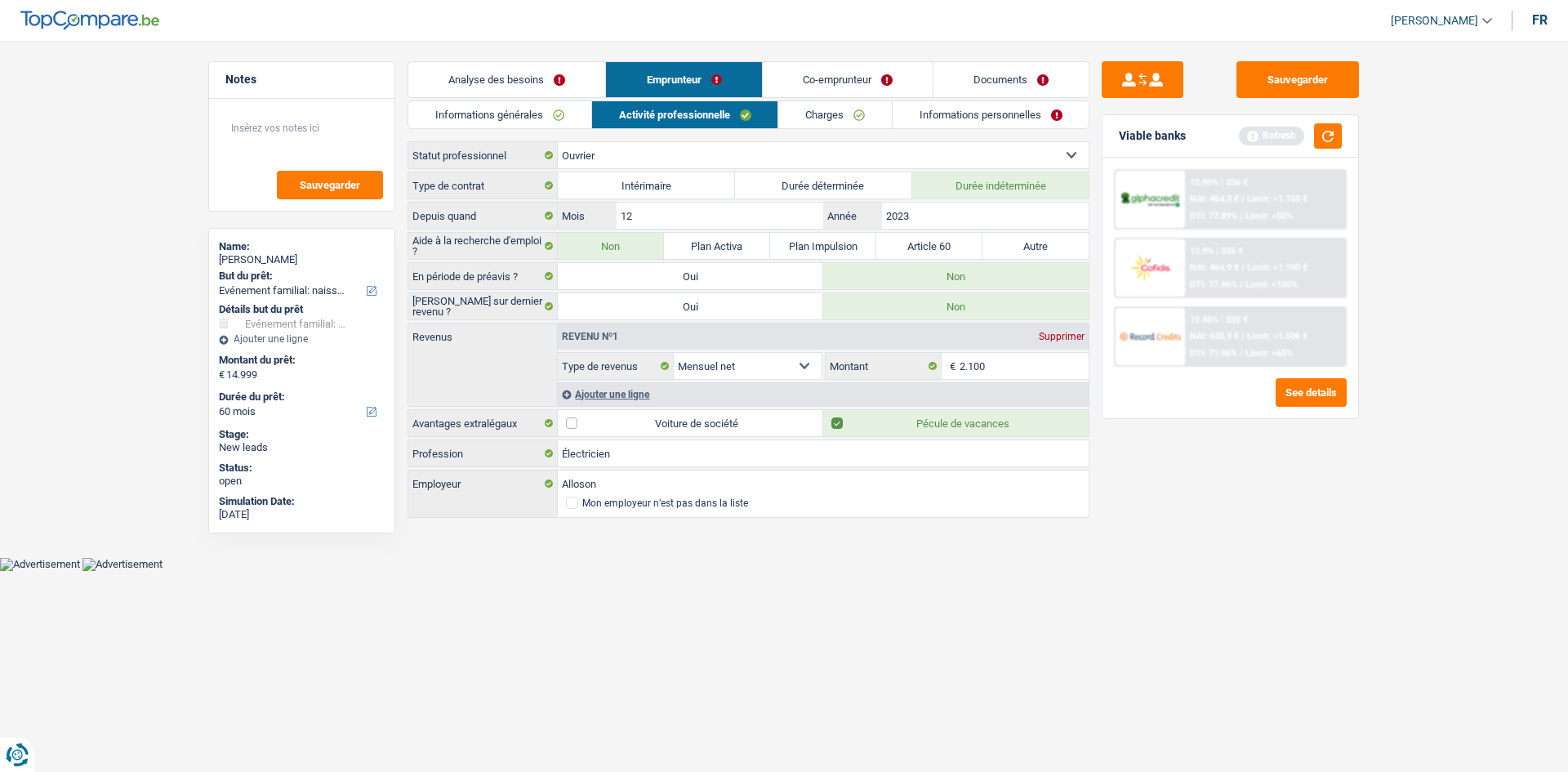 click on "Informations générales" at bounding box center [500, 114] 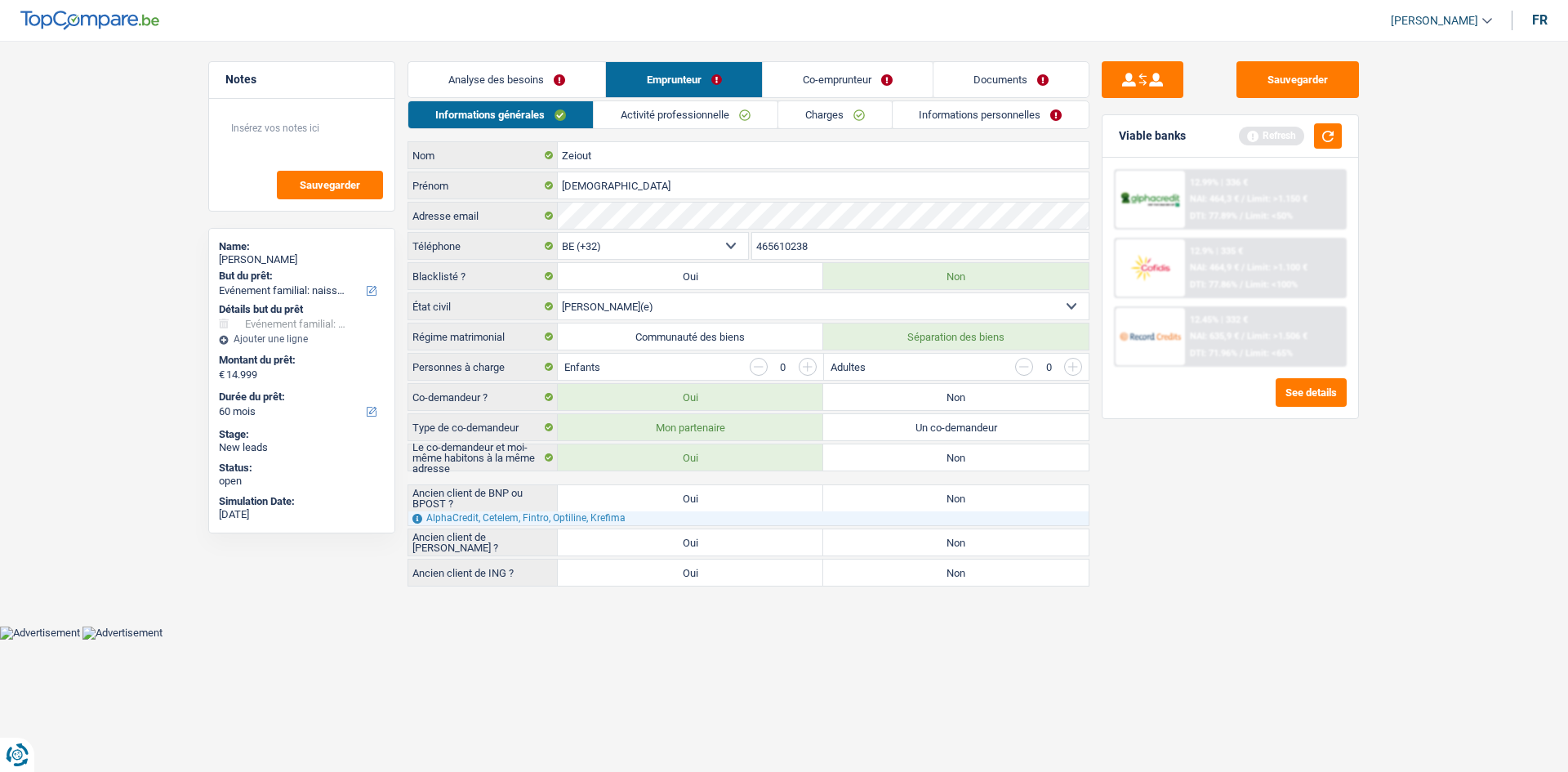 click on "Analyse des besoins" at bounding box center (506, 79) 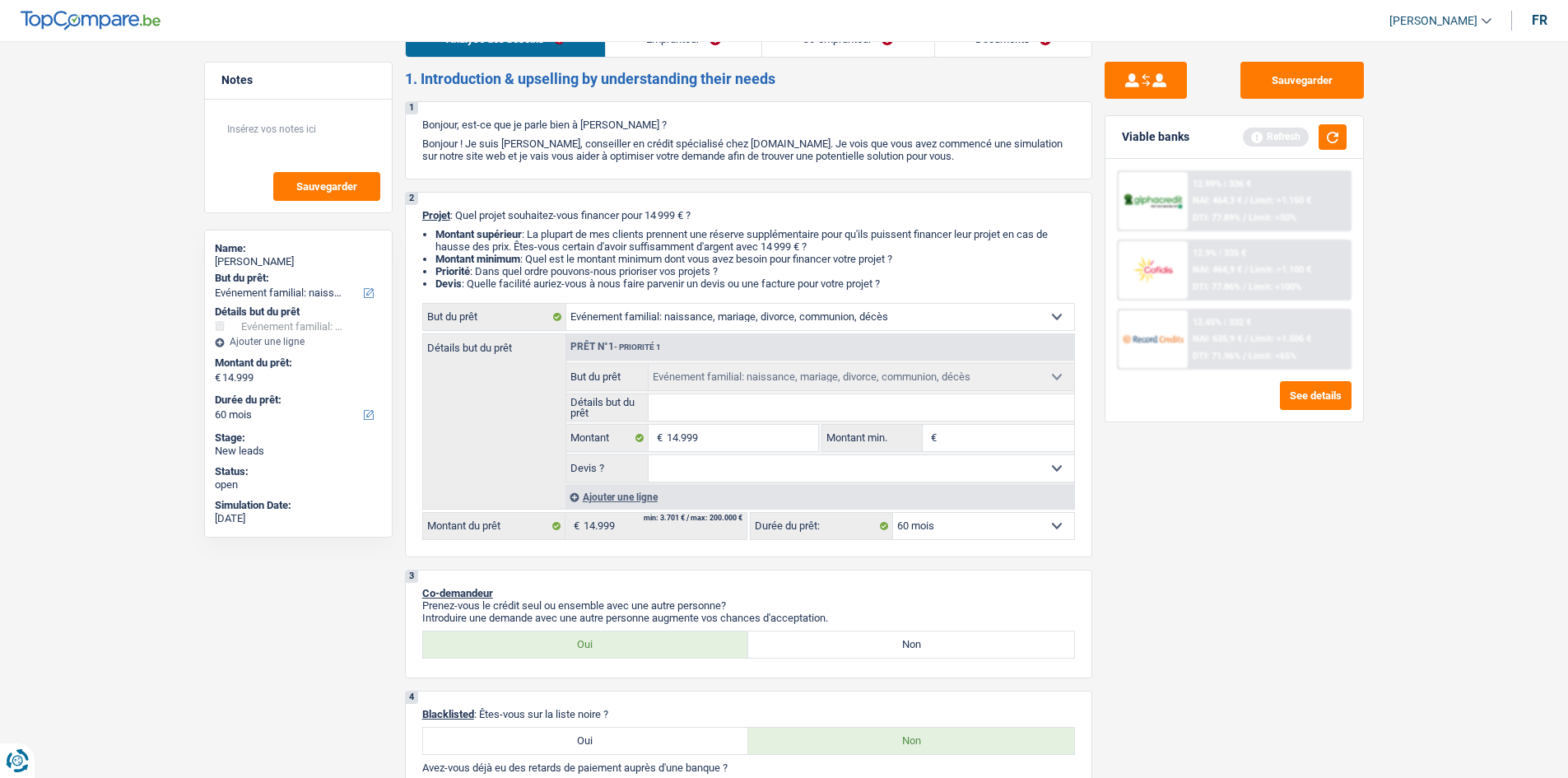 scroll, scrollTop: 0, scrollLeft: 0, axis: both 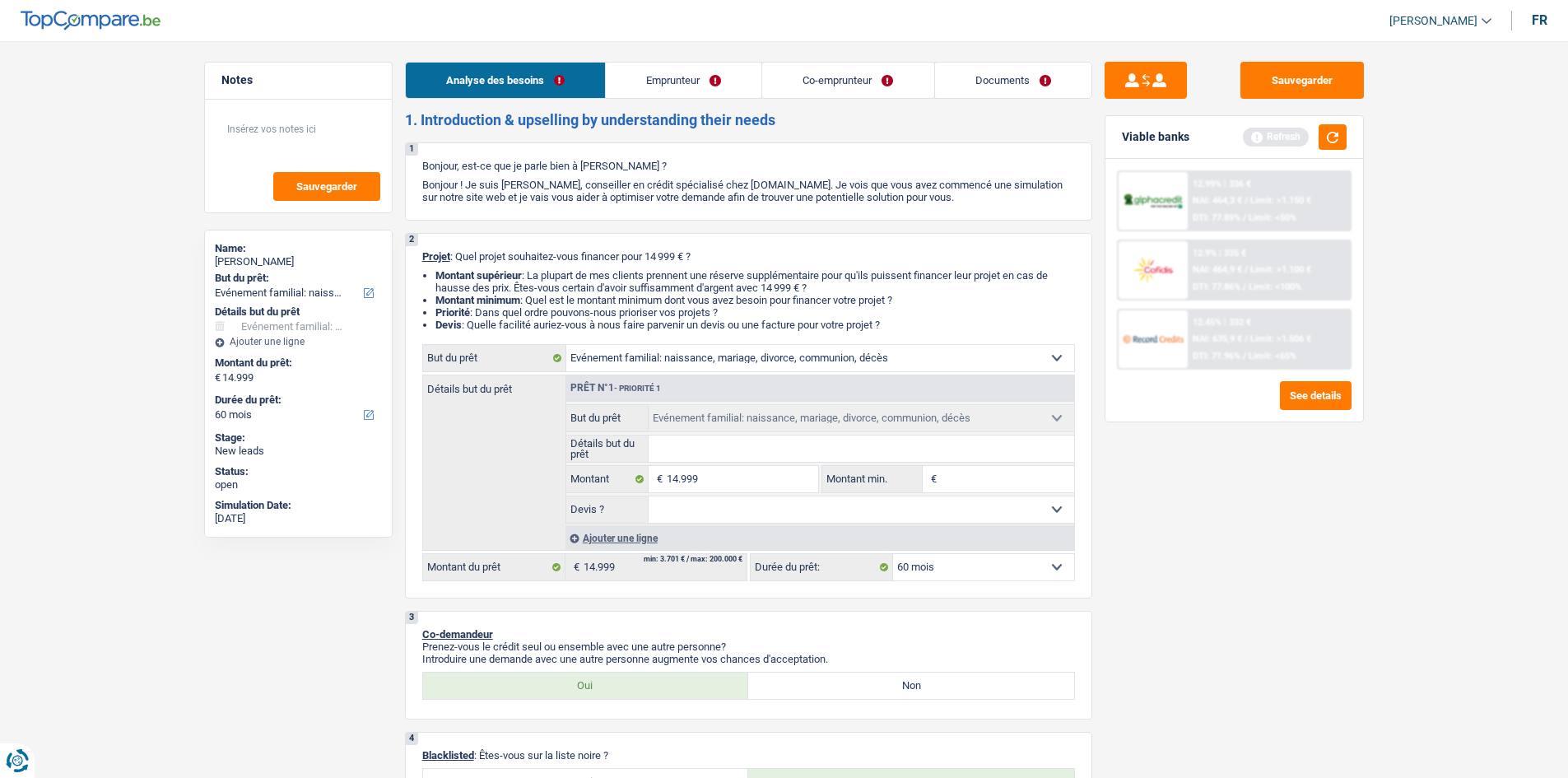 click on "Emprunteur" at bounding box center (683, 80) 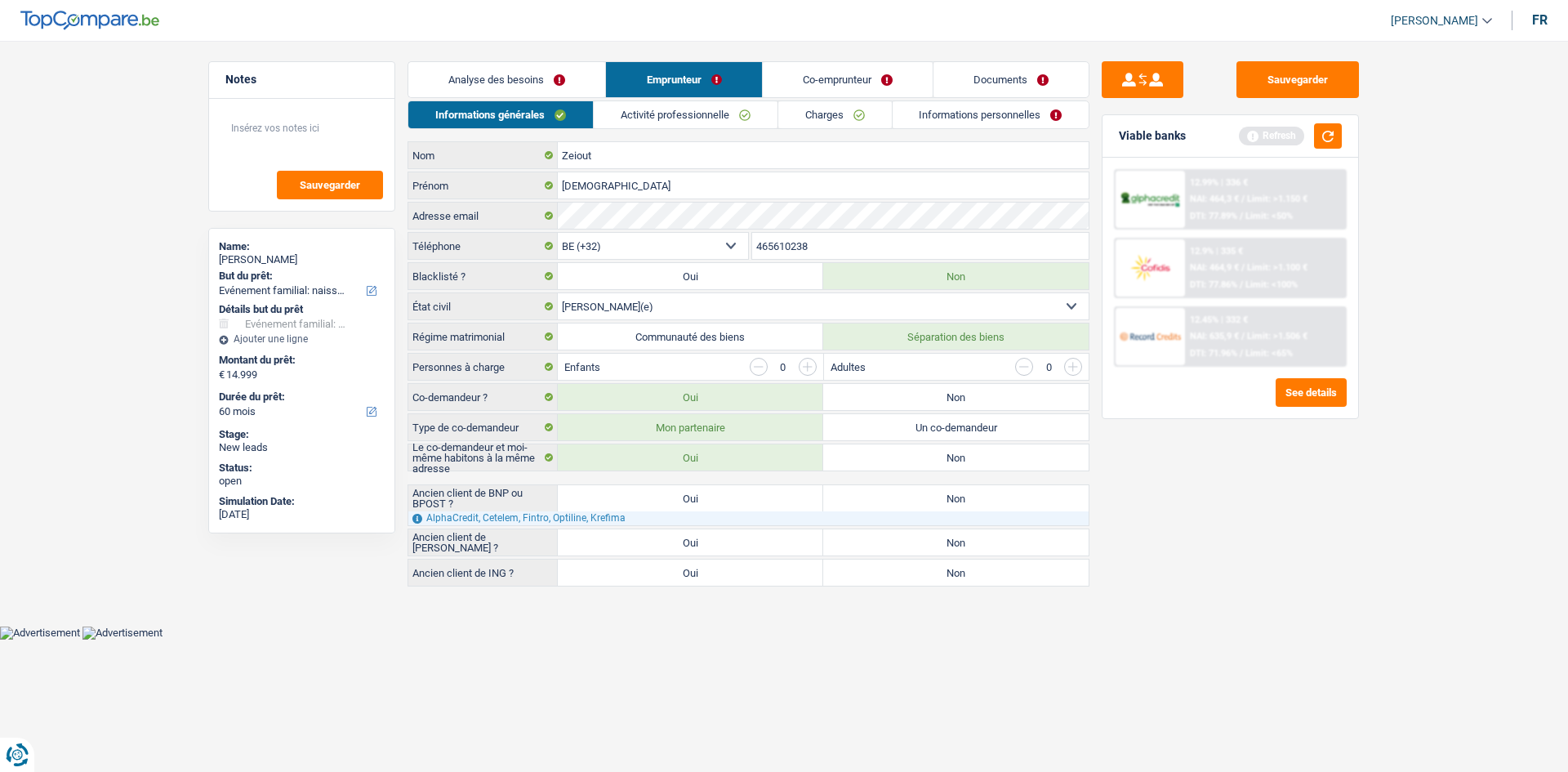 click on "Activité professionnelle" at bounding box center (685, 114) 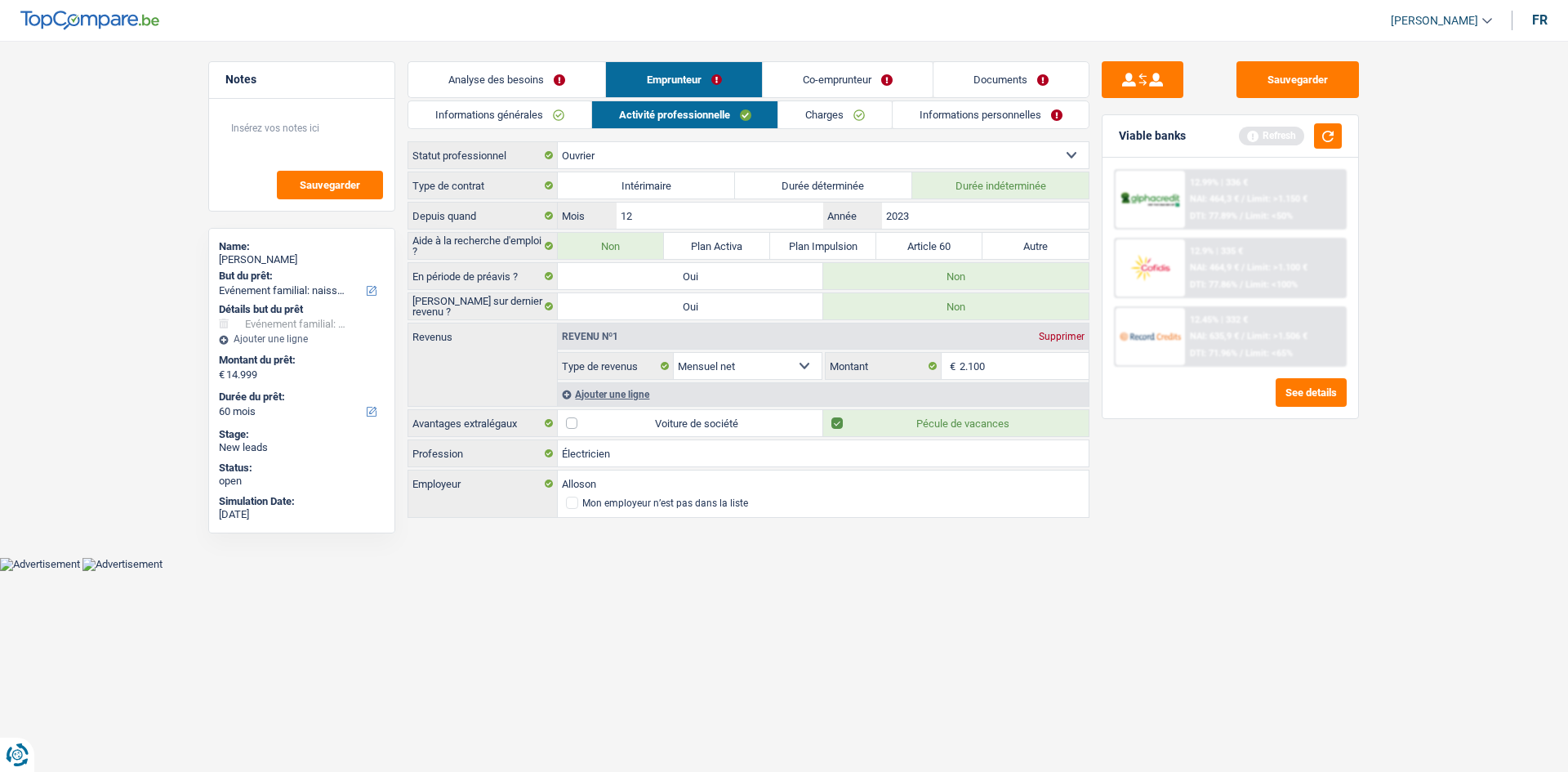 click on "Charges" at bounding box center [835, 114] 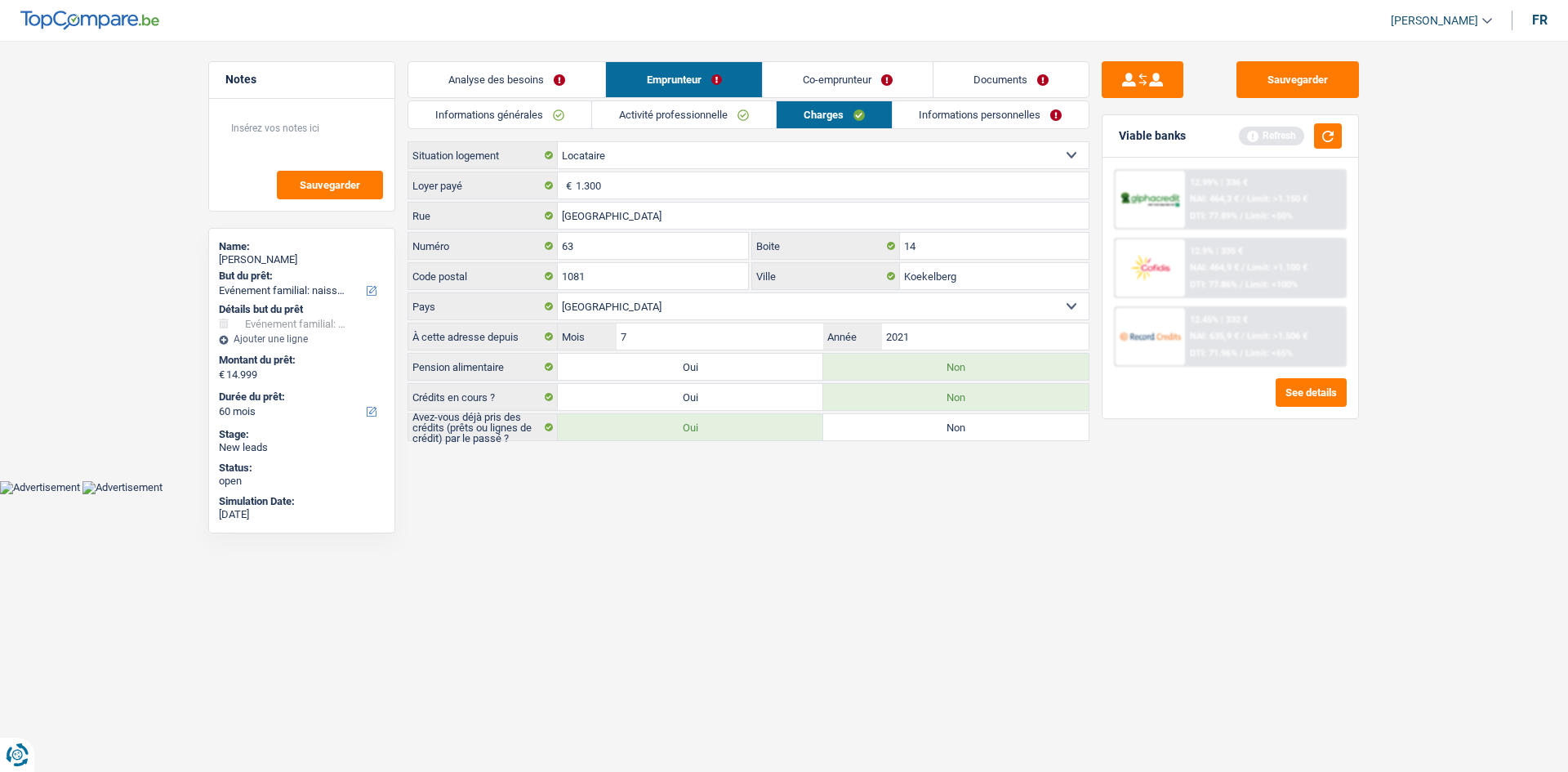 click on "Informations personnelles" at bounding box center [991, 114] 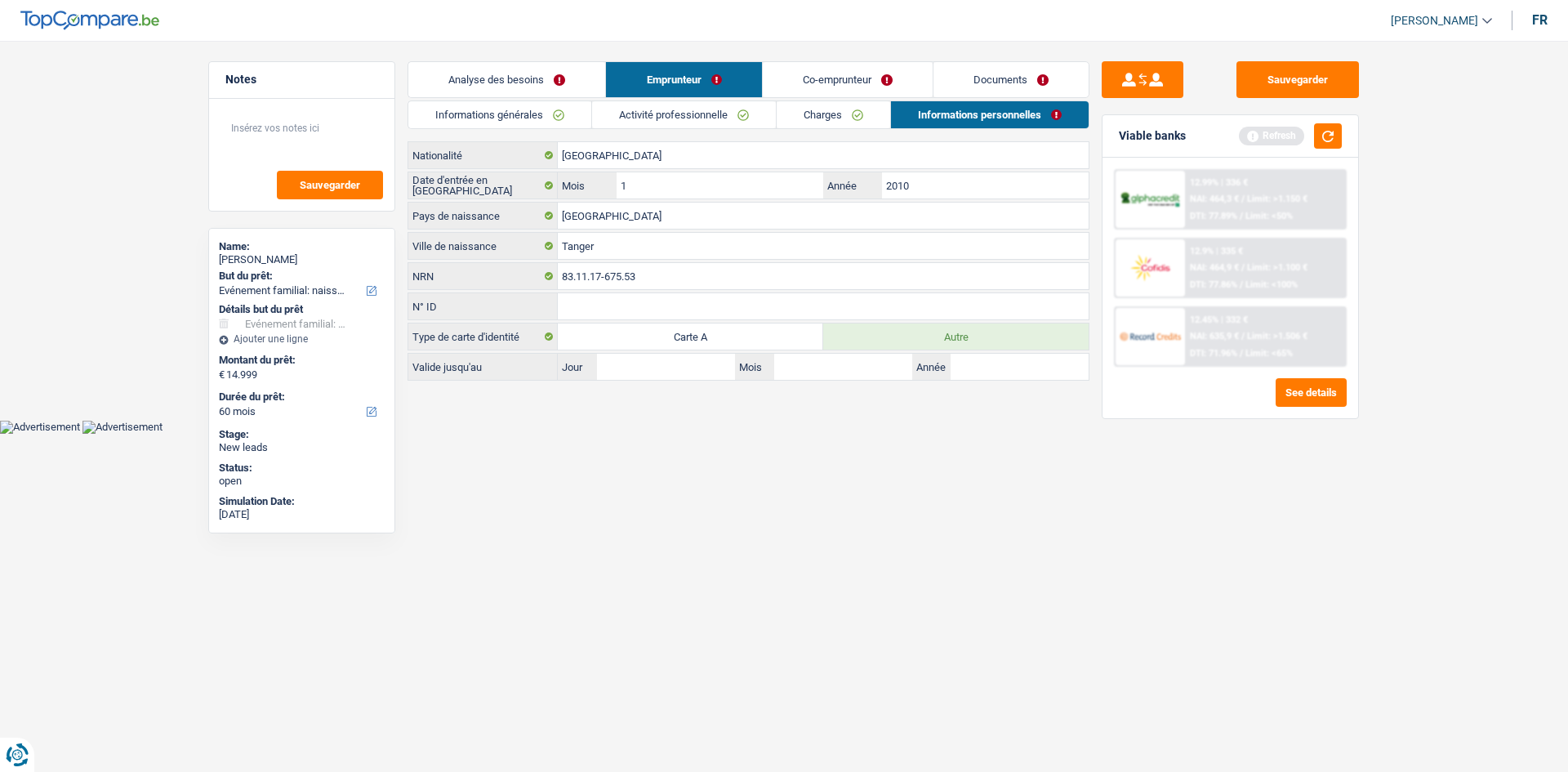 click on "Co-emprunteur" at bounding box center [848, 79] 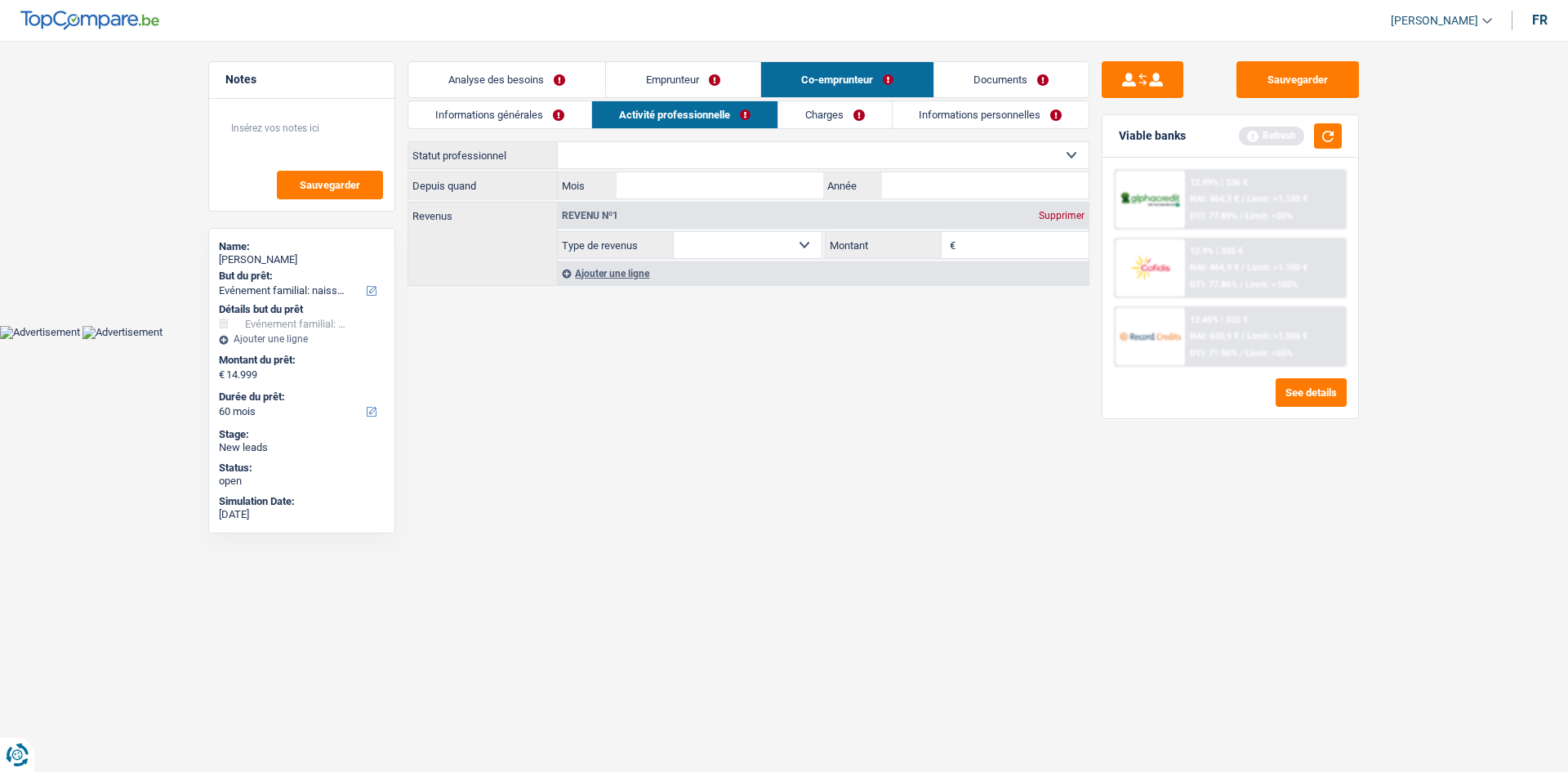 click on "Documents" at bounding box center (1012, 79) 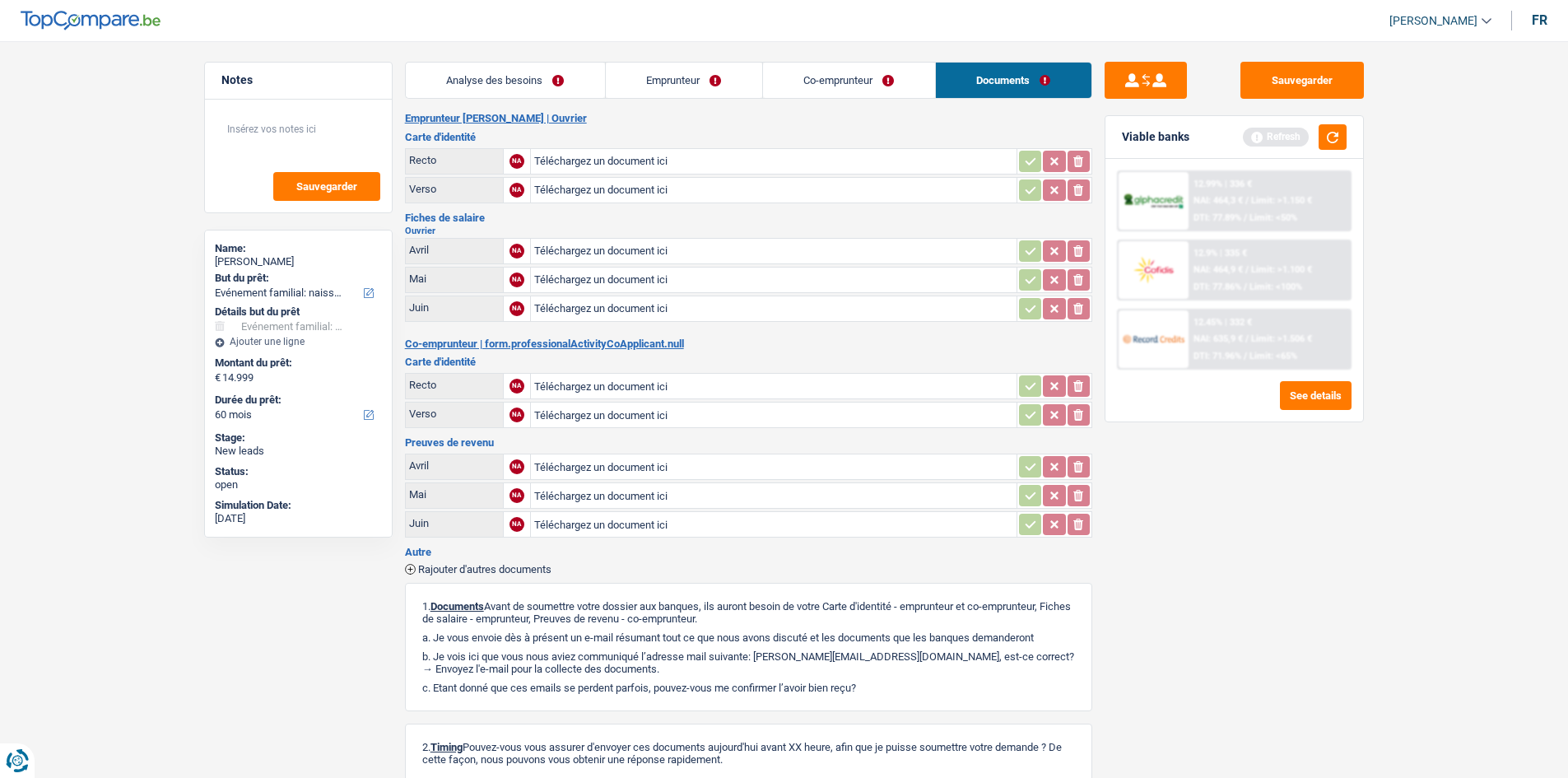 click on "Analyse des besoins" at bounding box center (505, 80) 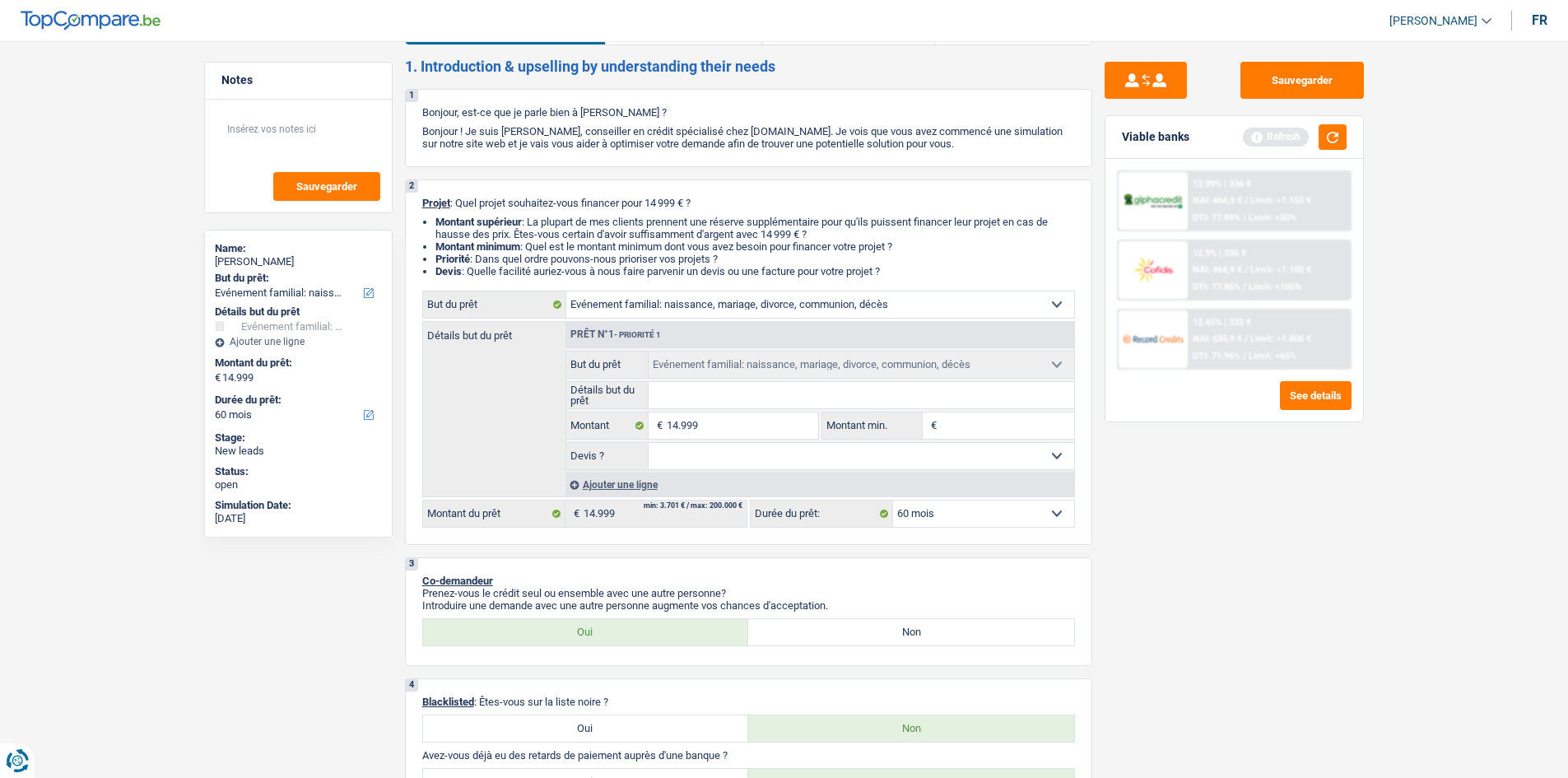 scroll, scrollTop: 0, scrollLeft: 0, axis: both 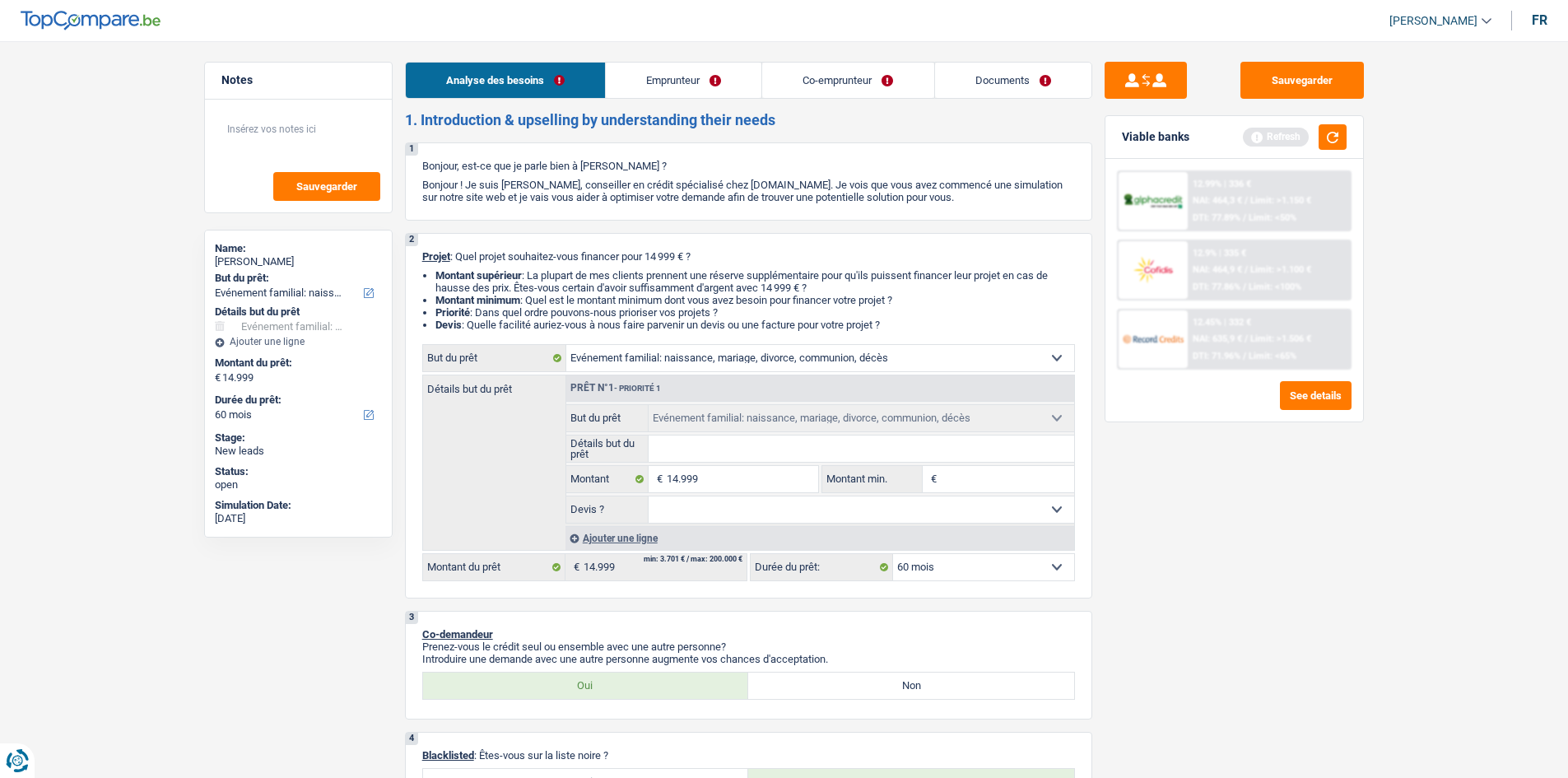 click on "Co-emprunteur" at bounding box center (848, 80) 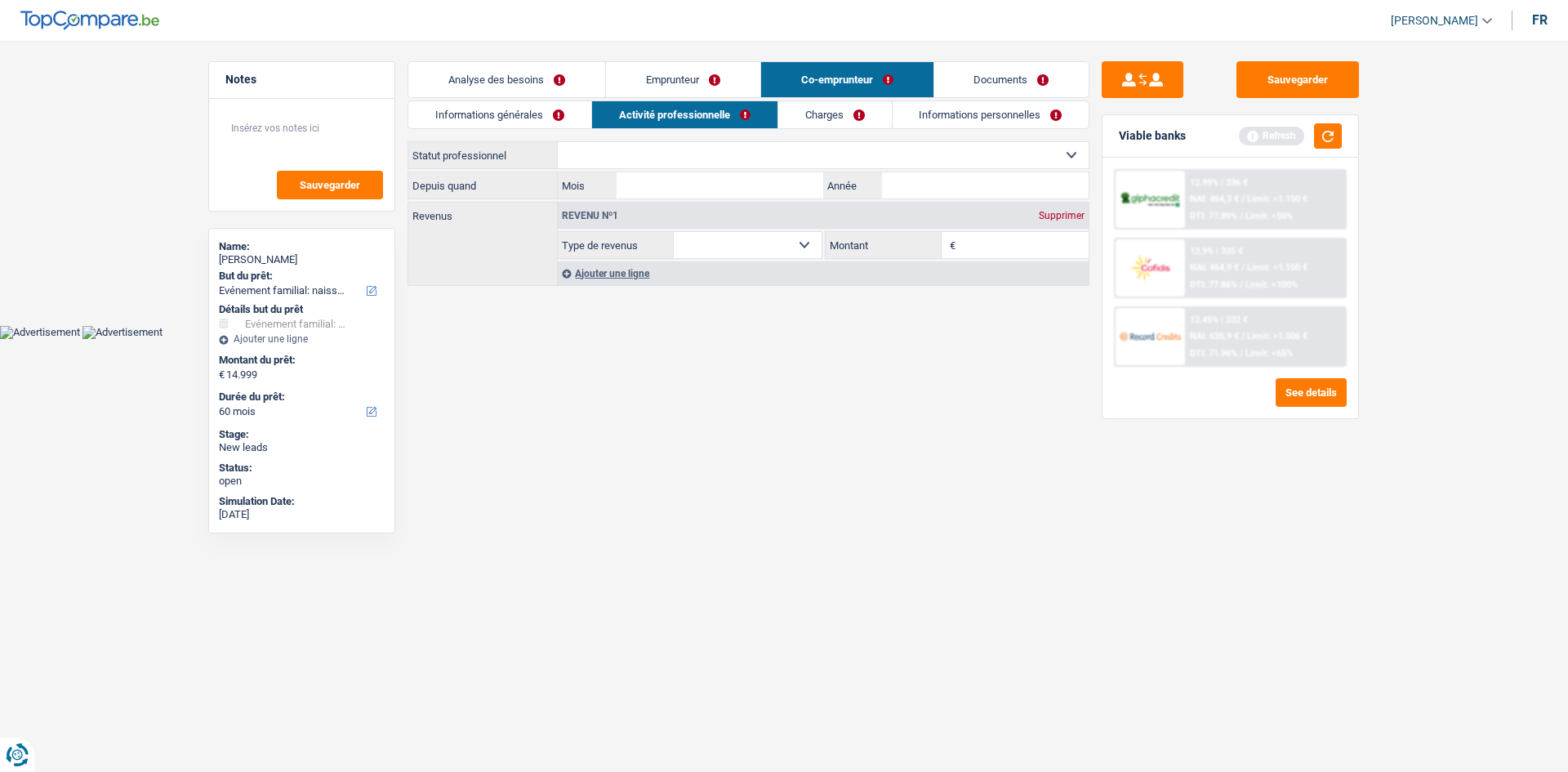 drag, startPoint x: 538, startPoint y: 116, endPoint x: 591, endPoint y: 171, distance: 76.38063 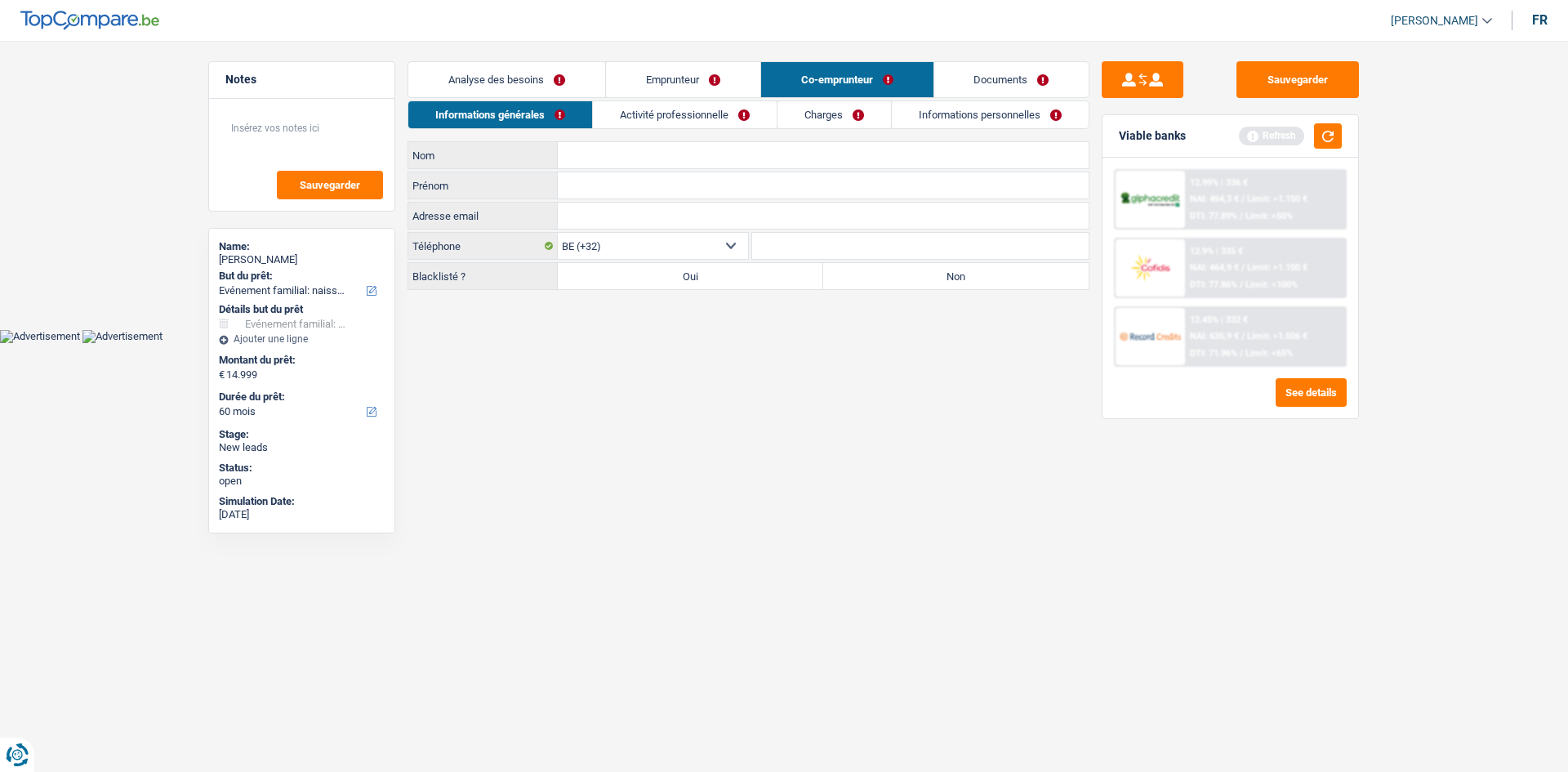click on "Emprunteur" at bounding box center (683, 79) 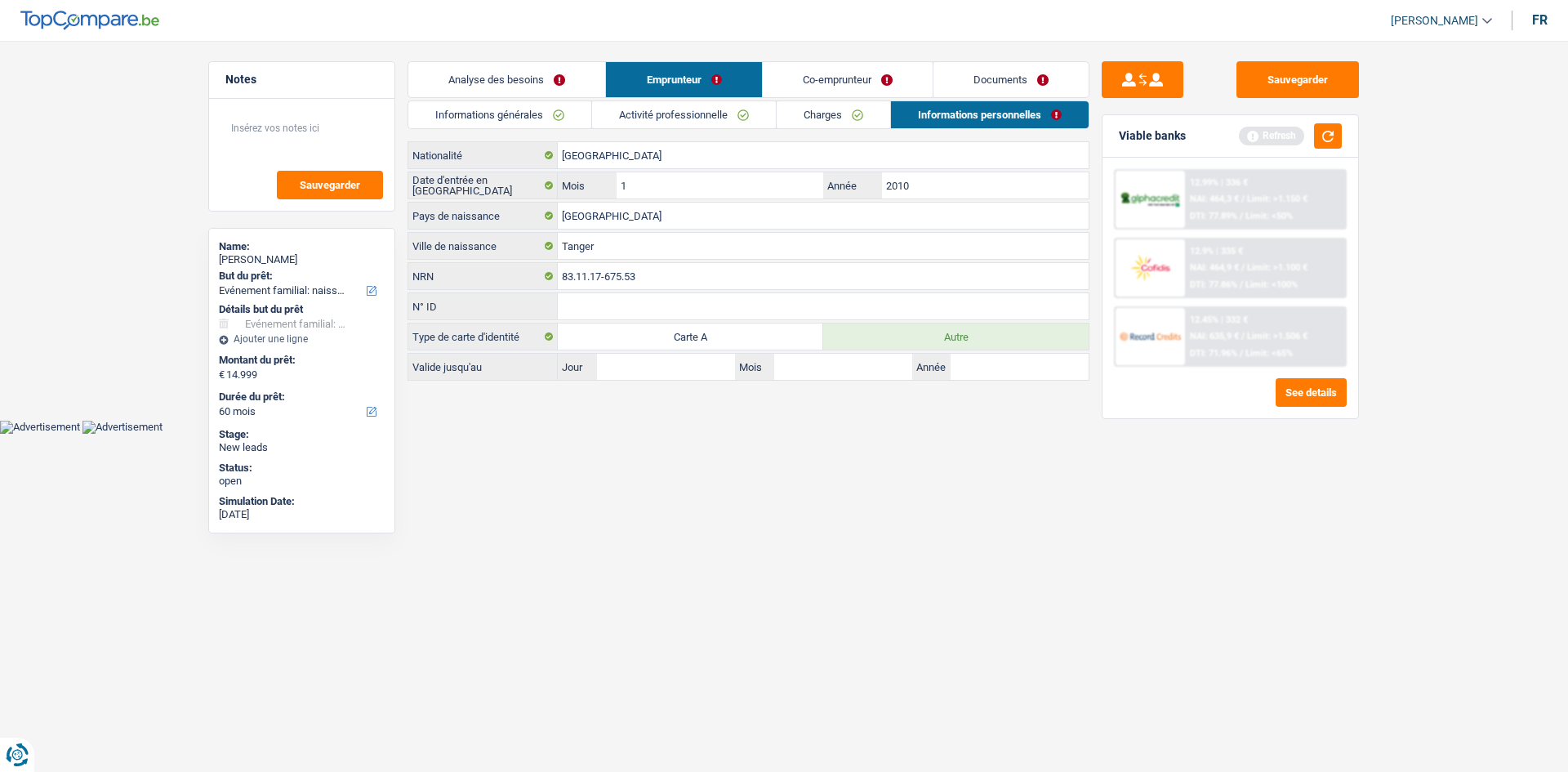 click on "Activité professionnelle" at bounding box center (684, 114) 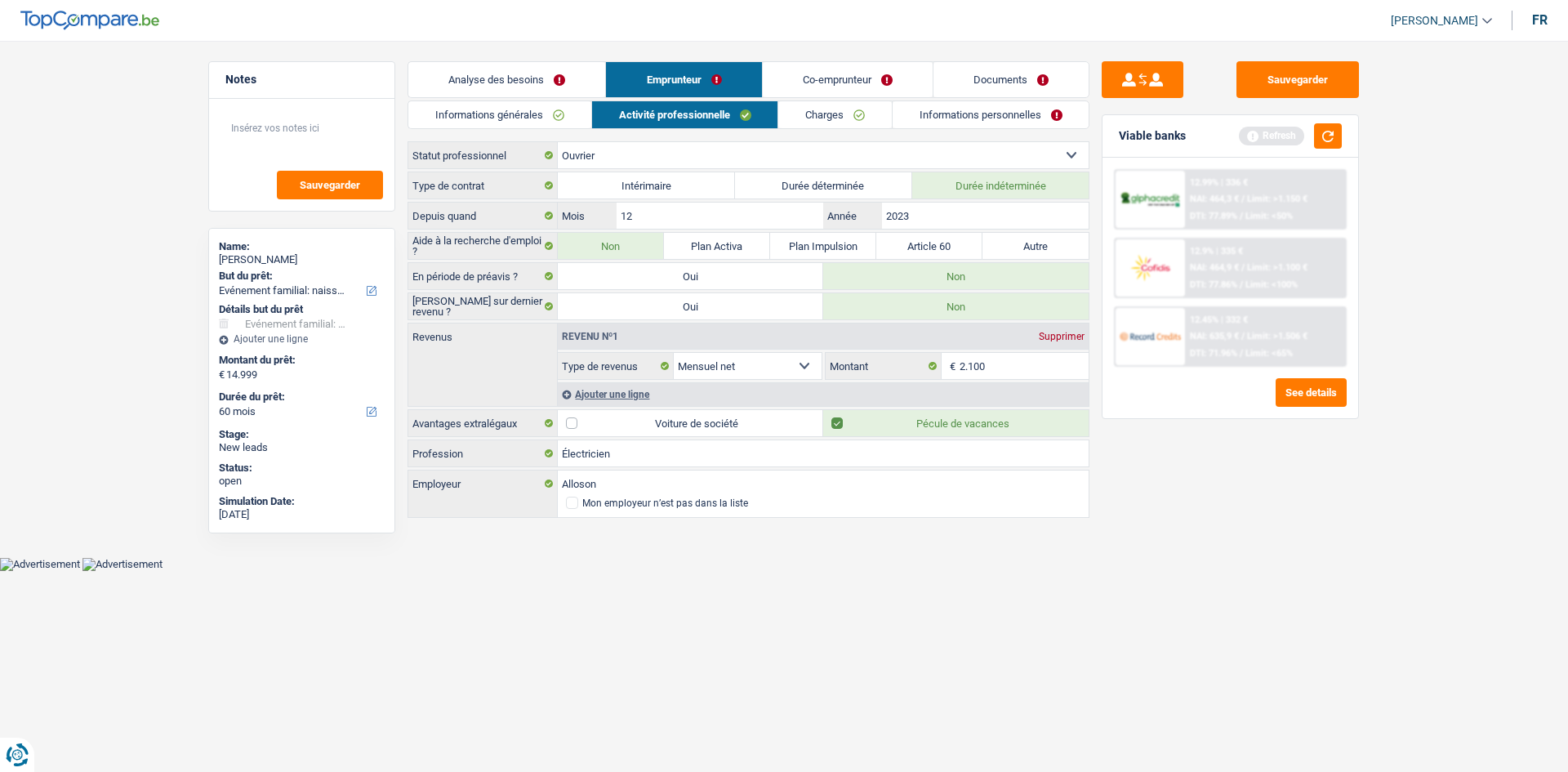 click on "Charges" at bounding box center (835, 114) 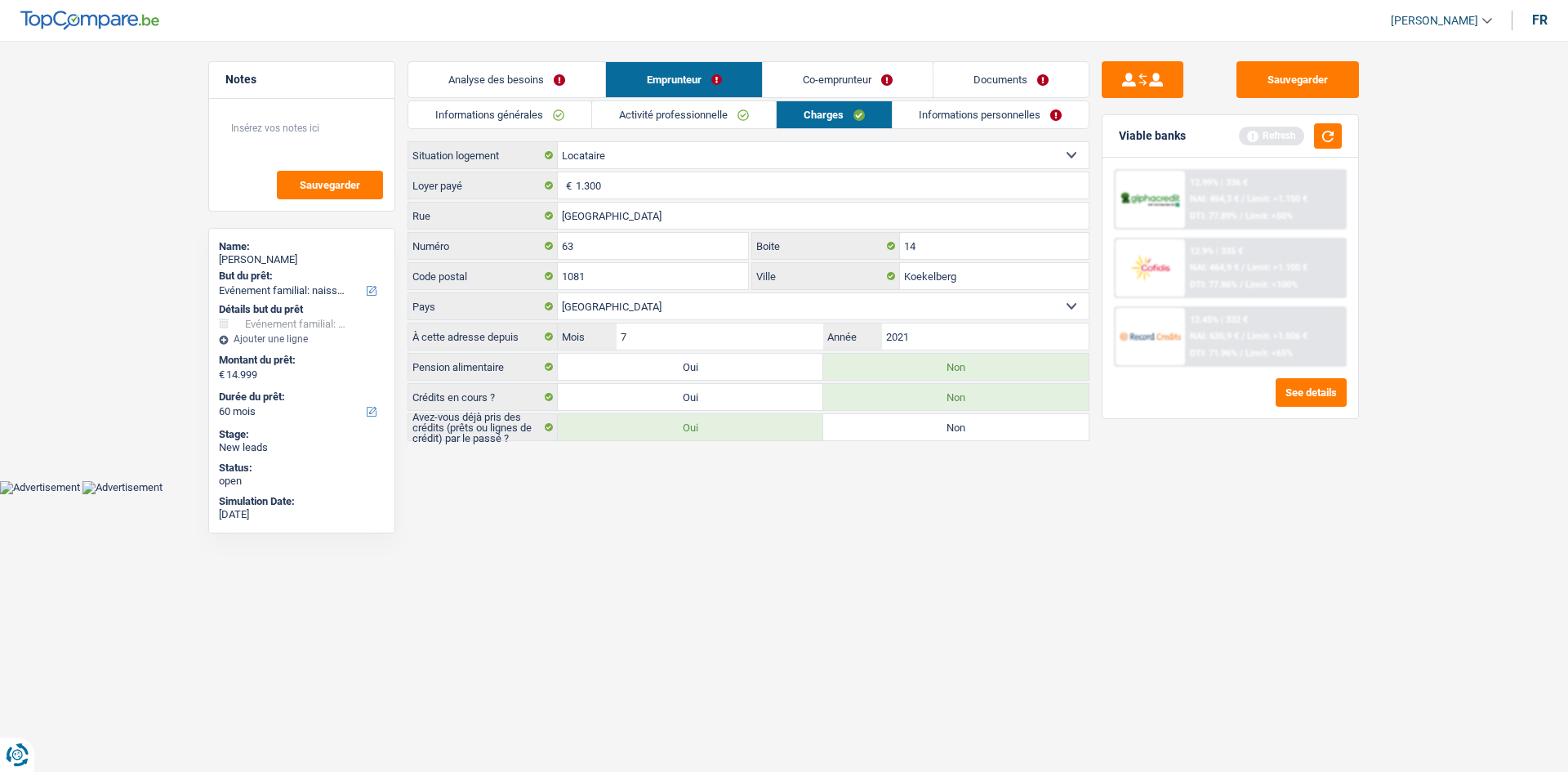 click on "Co-emprunteur" at bounding box center (848, 79) 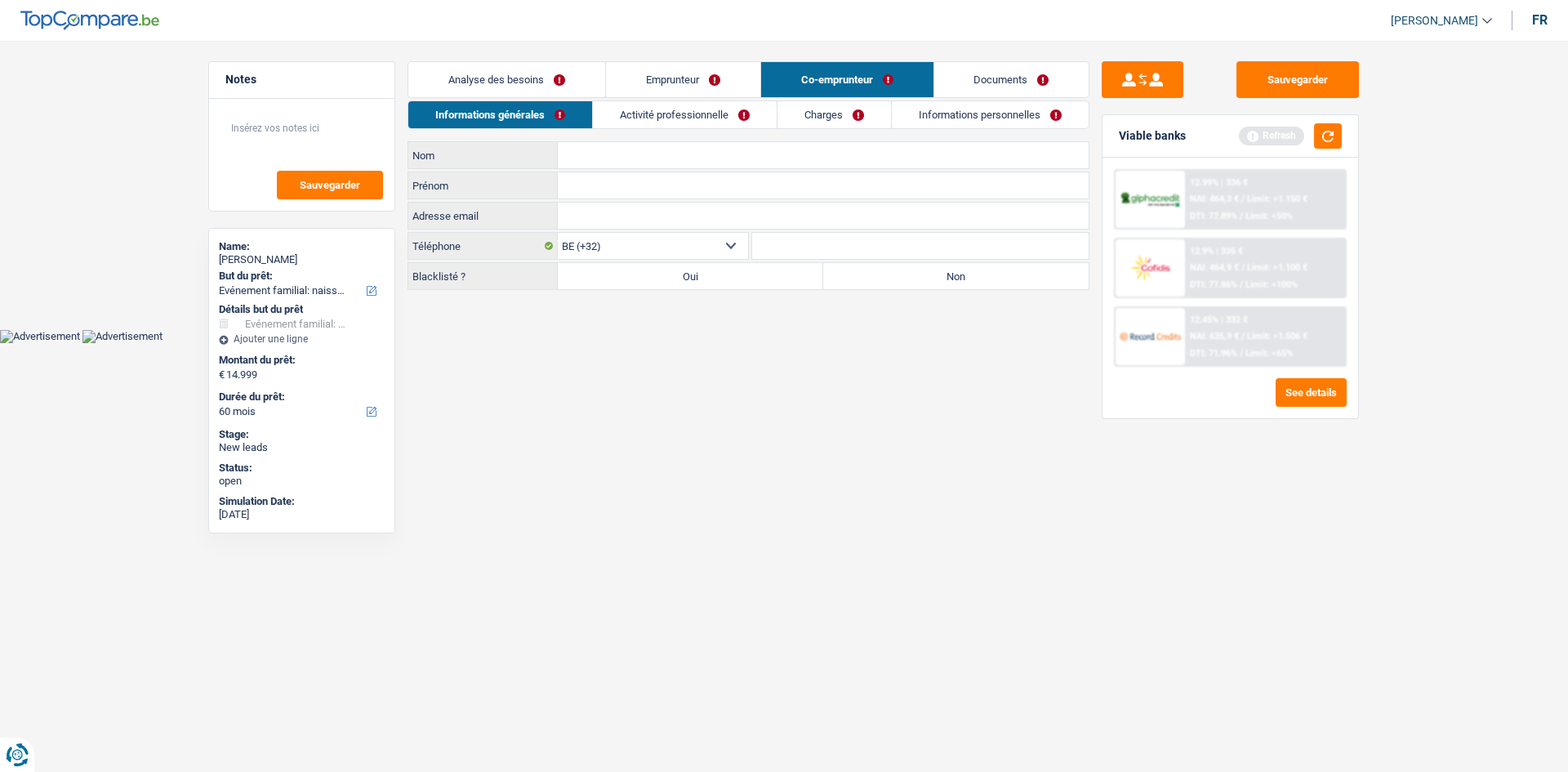 click on "Emprunteur" at bounding box center (683, 79) 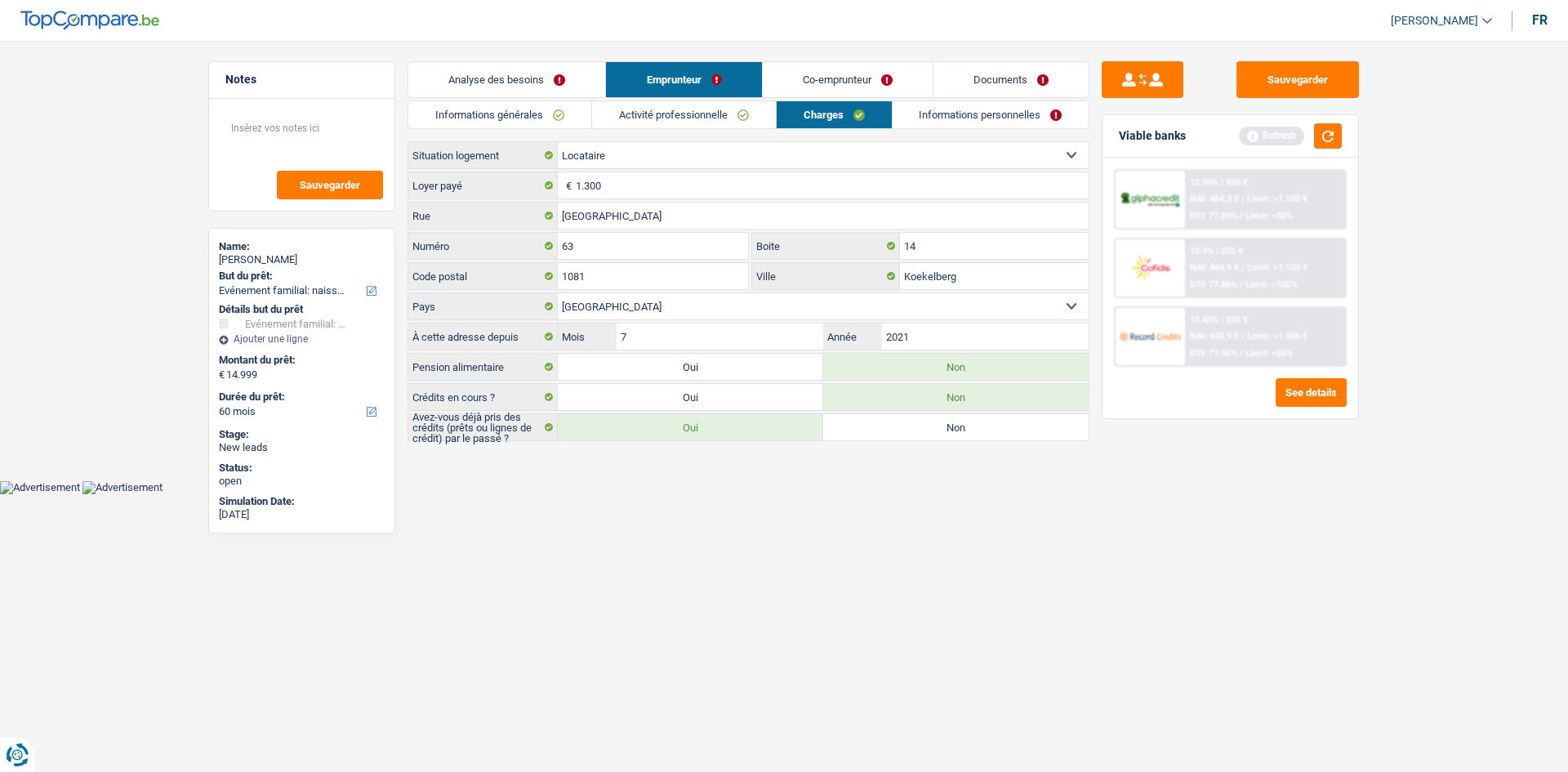 click on "Informations personnelles" at bounding box center [991, 114] 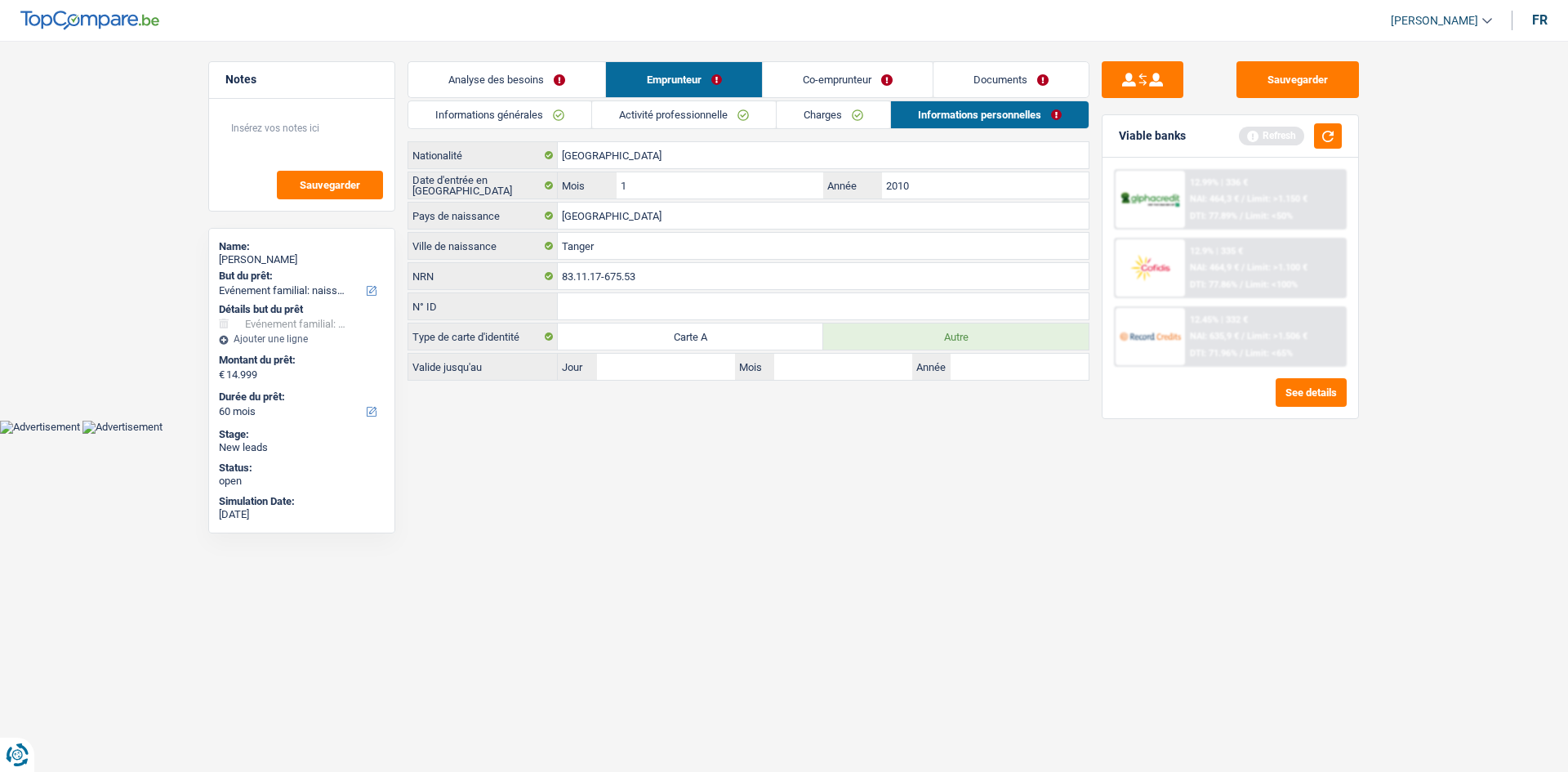 click on "Informations générales" at bounding box center [500, 114] 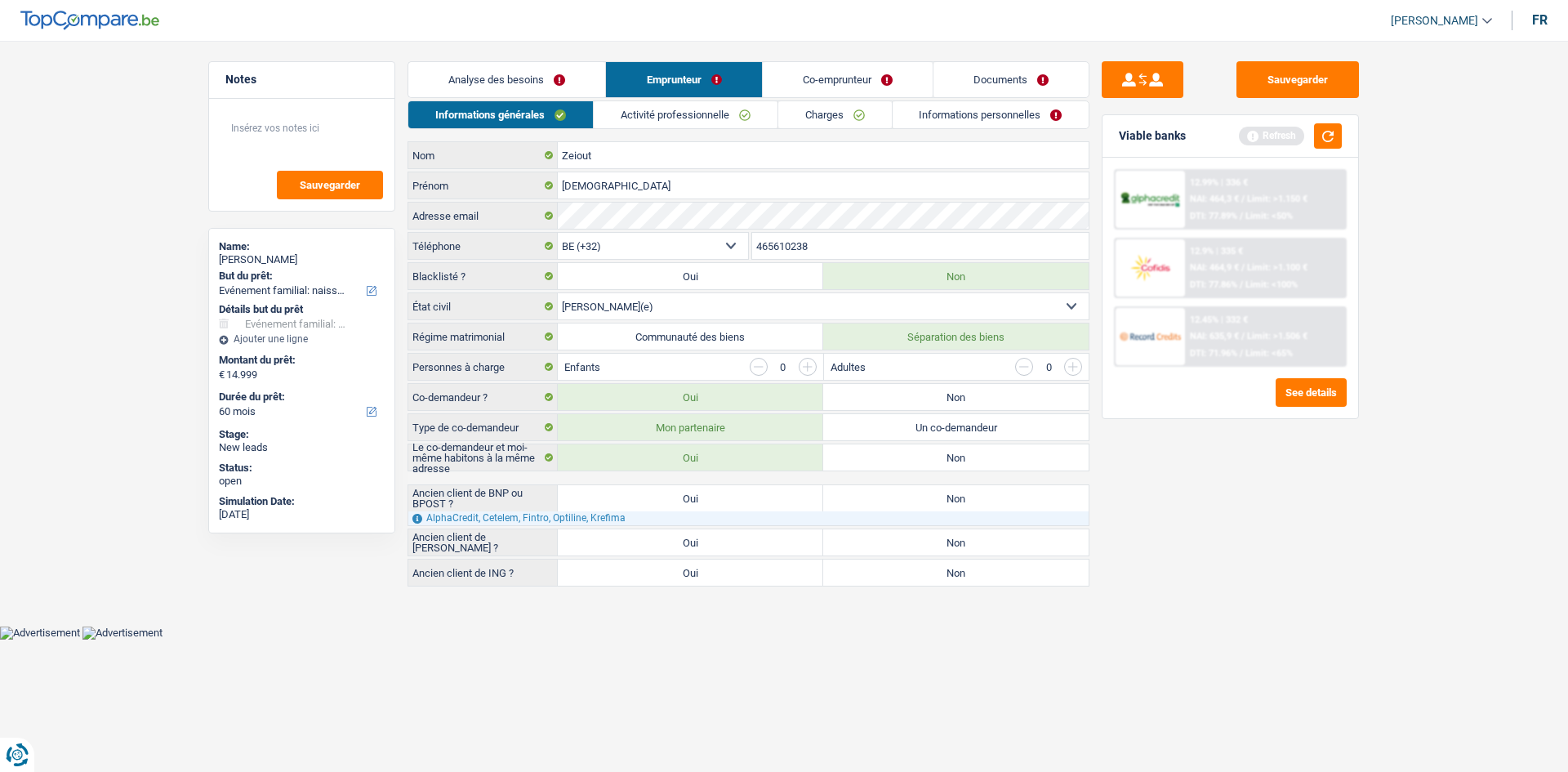 click on "Co-emprunteur" at bounding box center [848, 79] 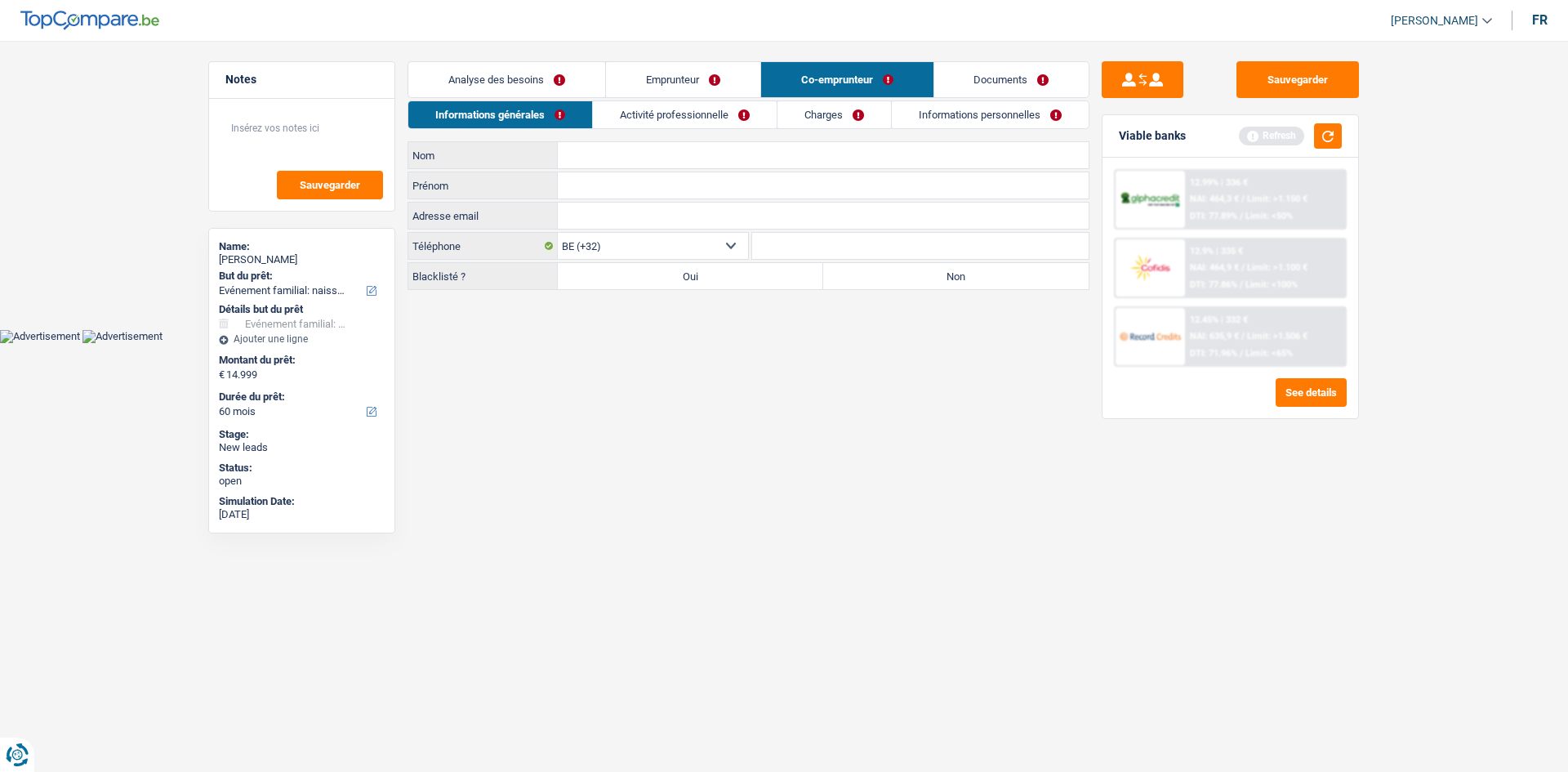 click on "Nom" at bounding box center (823, 155) 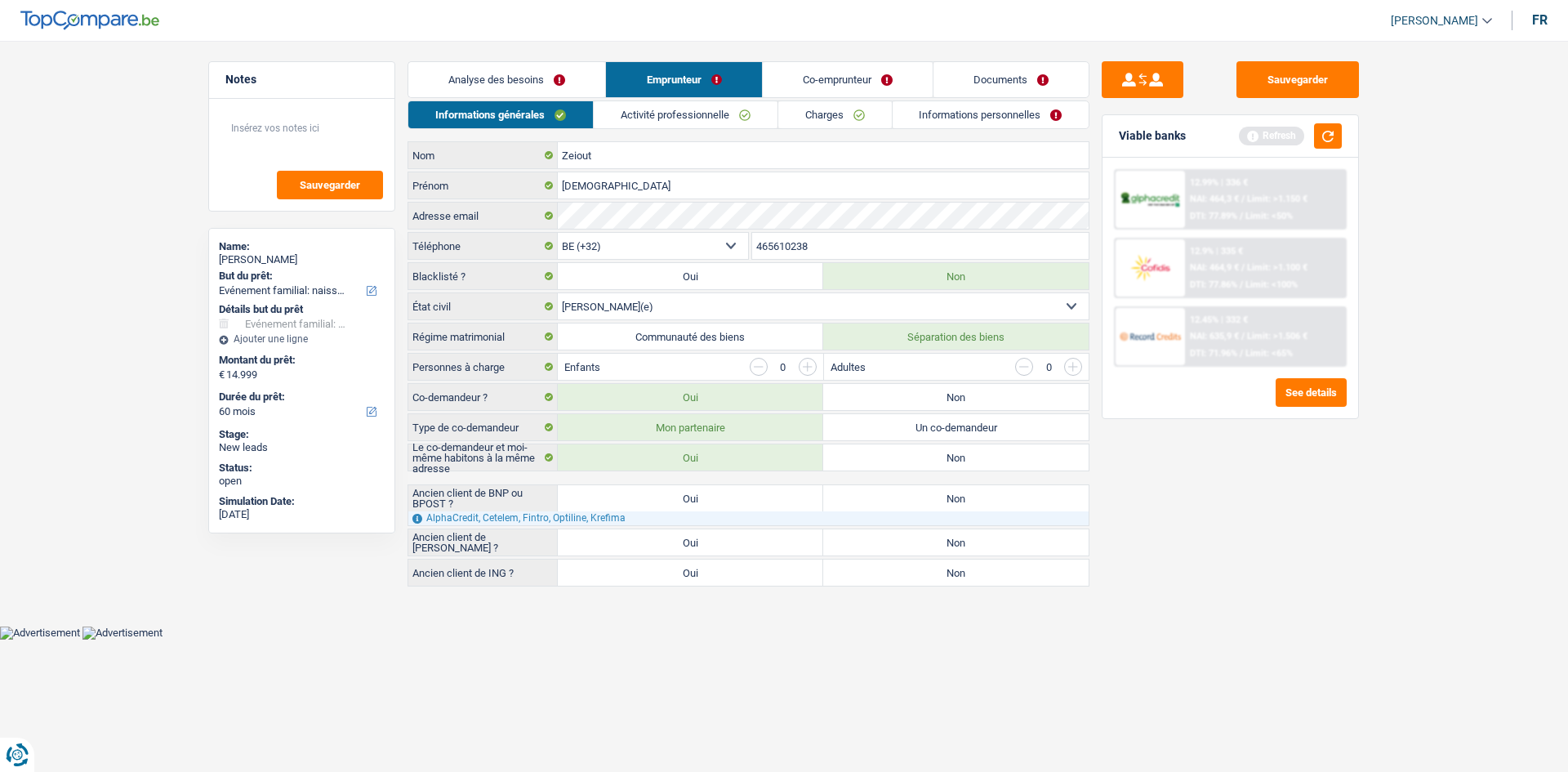 drag, startPoint x: 685, startPoint y: 113, endPoint x: 834, endPoint y: 109, distance: 149.05368 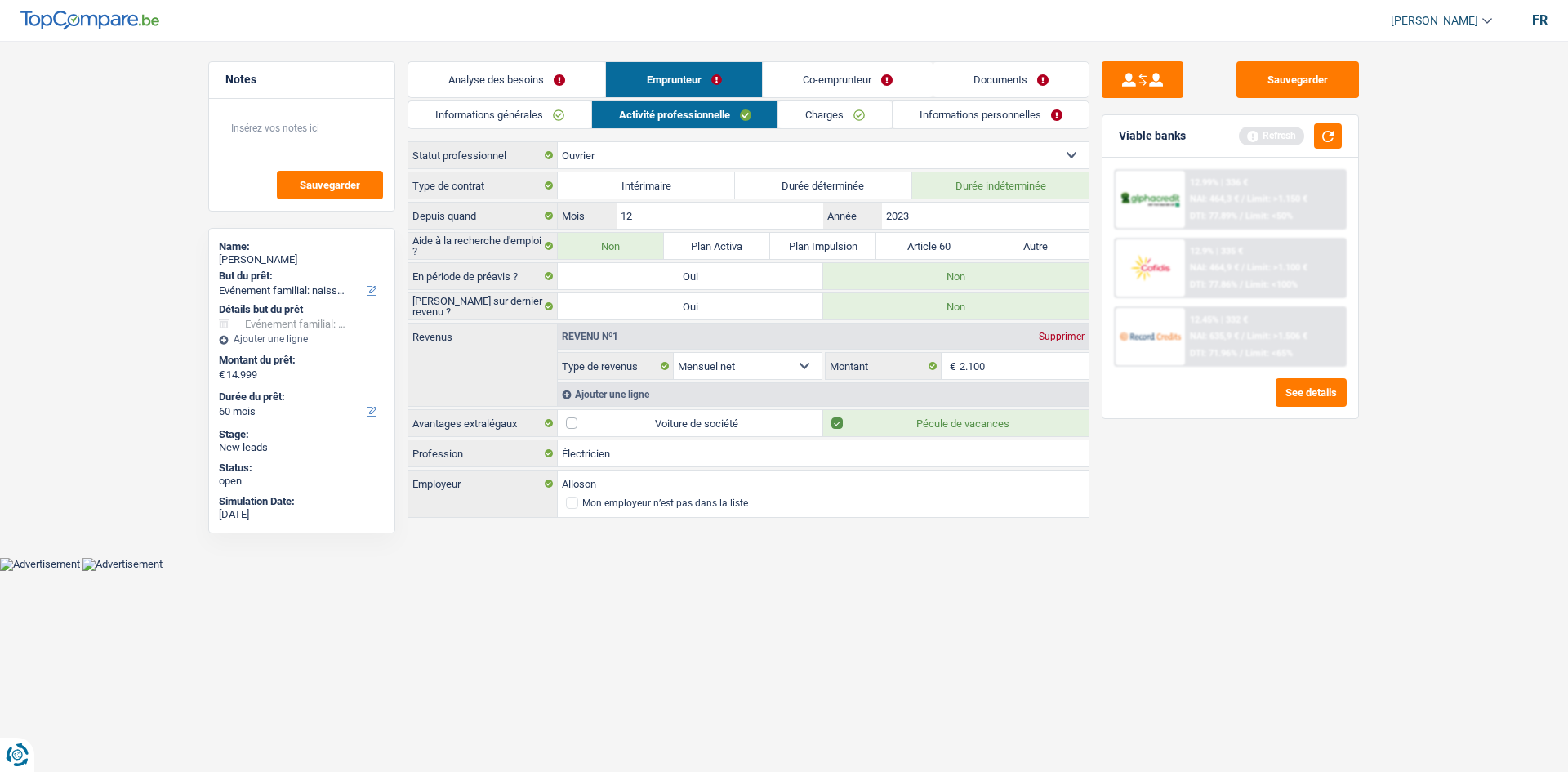 drag, startPoint x: 858, startPoint y: 118, endPoint x: 936, endPoint y: 127, distance: 78.51751 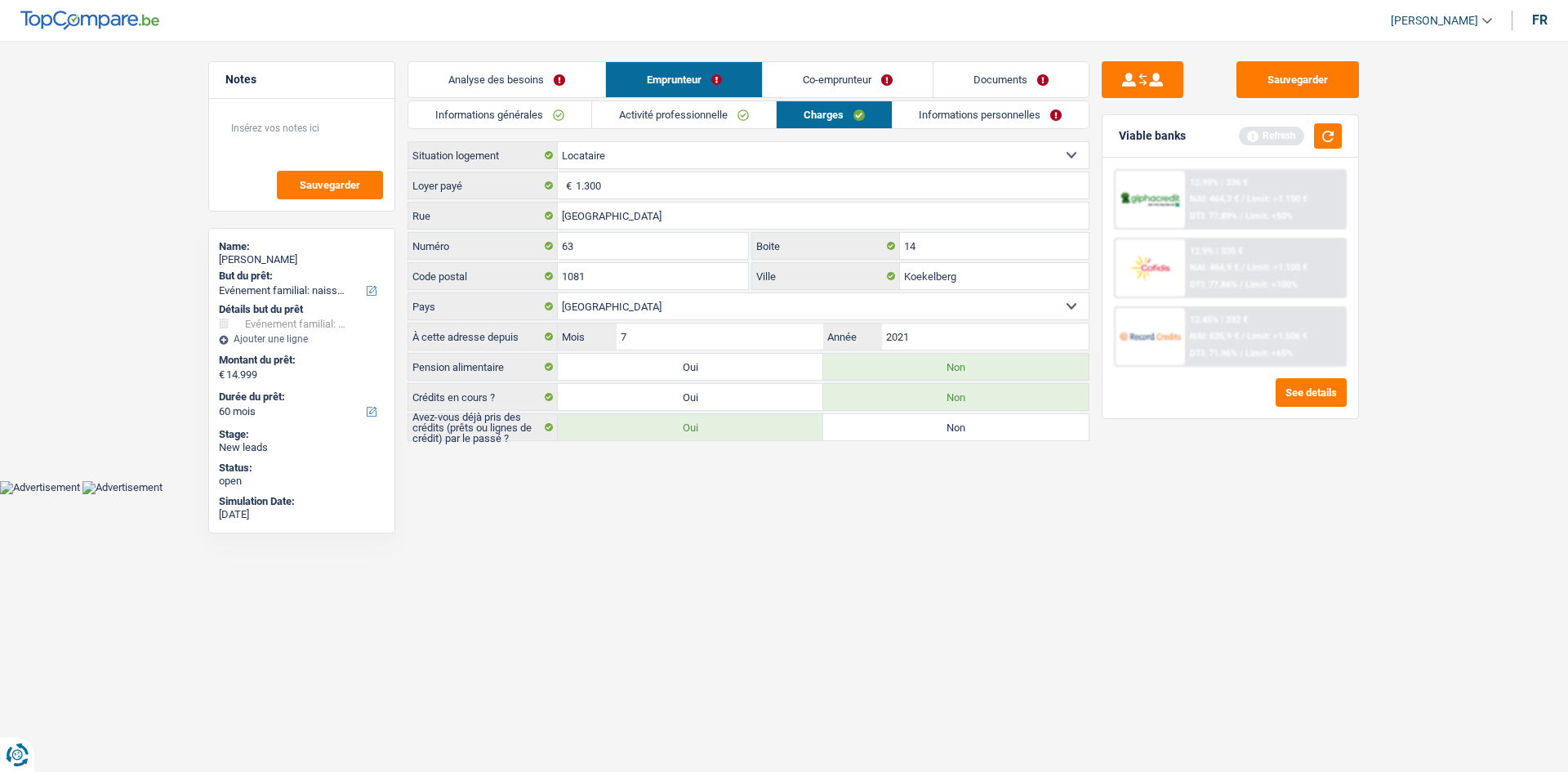 click on "Informations personnelles" at bounding box center [991, 114] 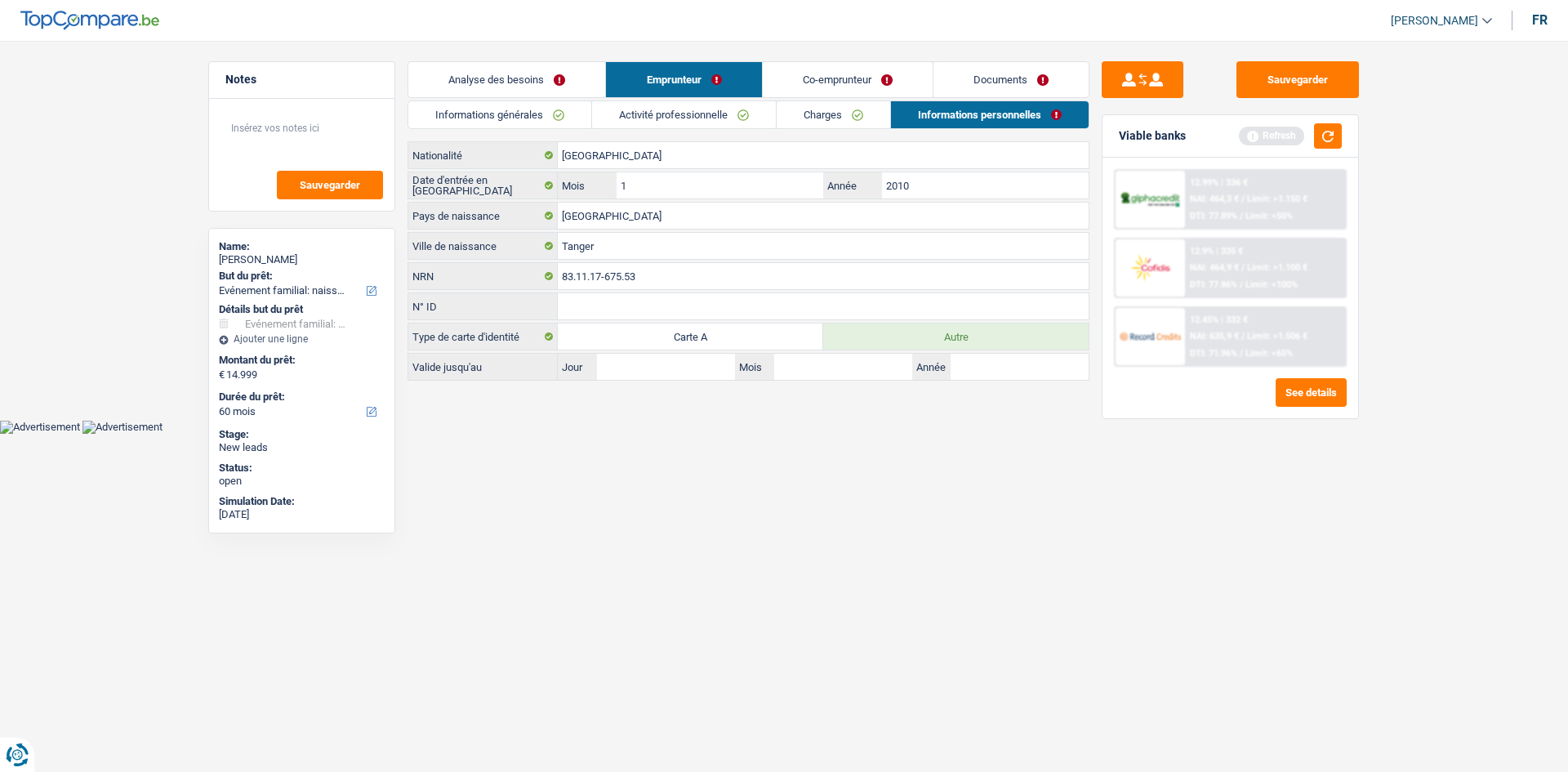 click on "Co-emprunteur" at bounding box center (848, 79) 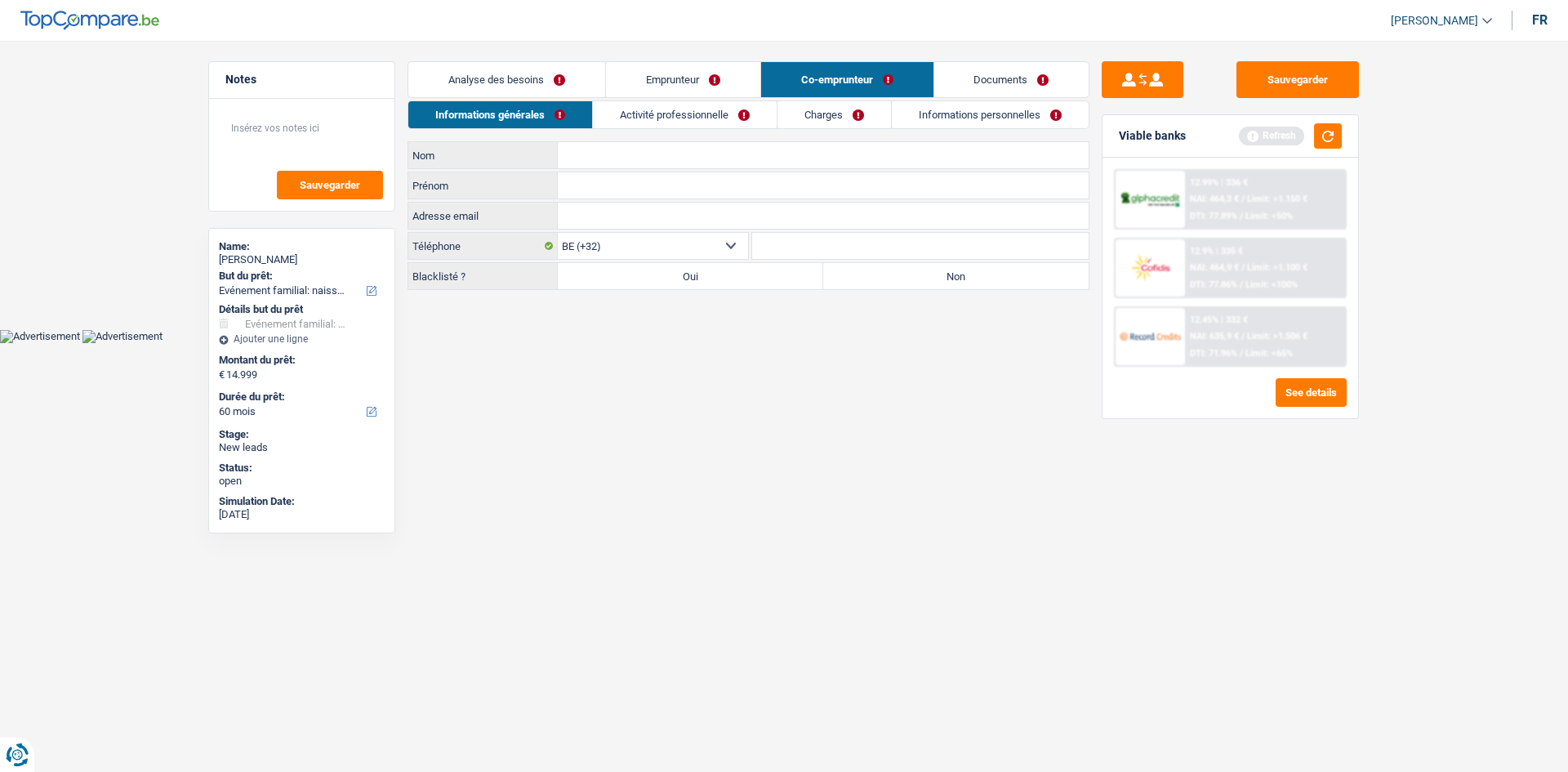 click on "Emprunteur" at bounding box center [683, 79] 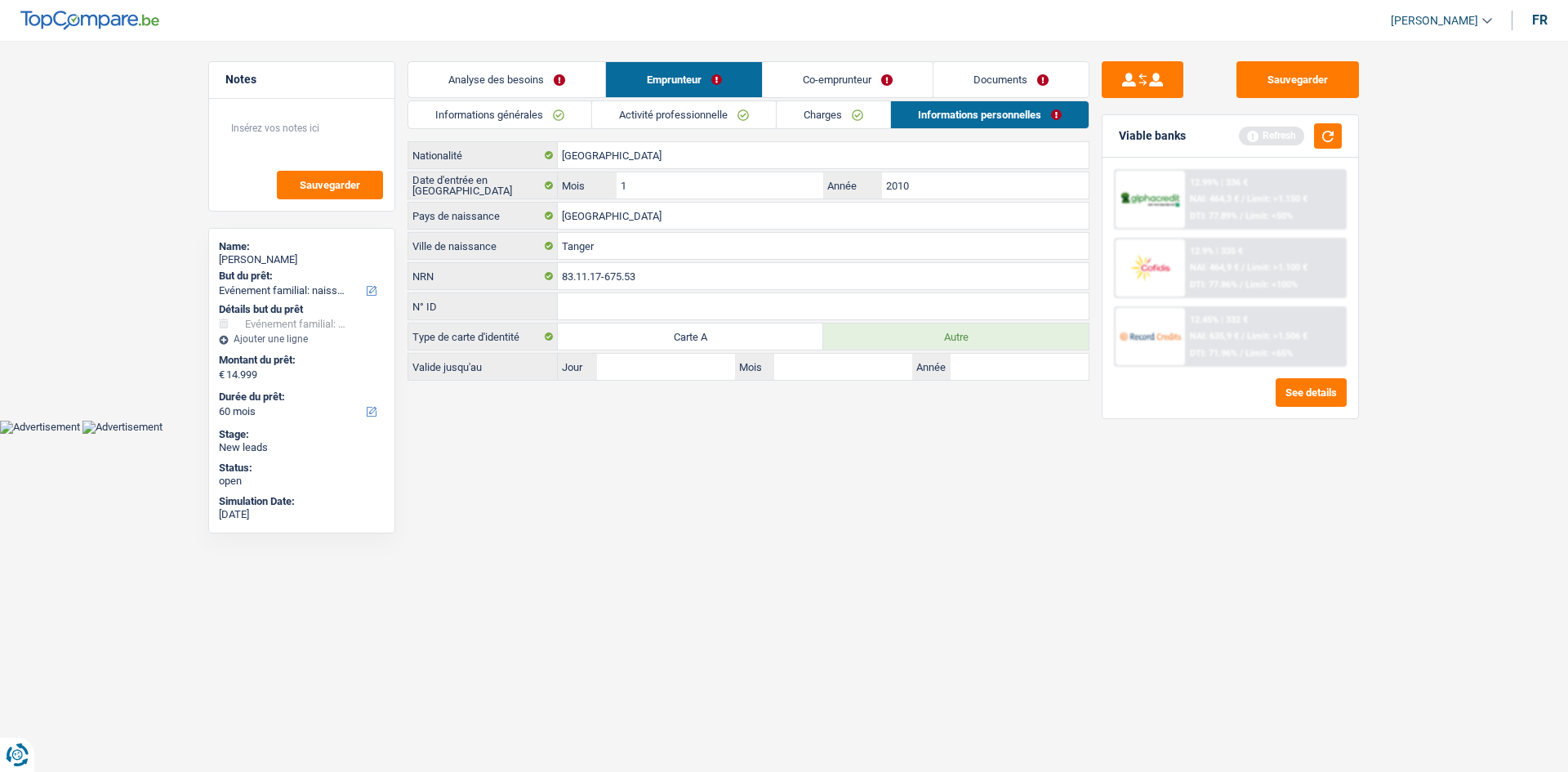 click on "Informations générales" at bounding box center (500, 114) 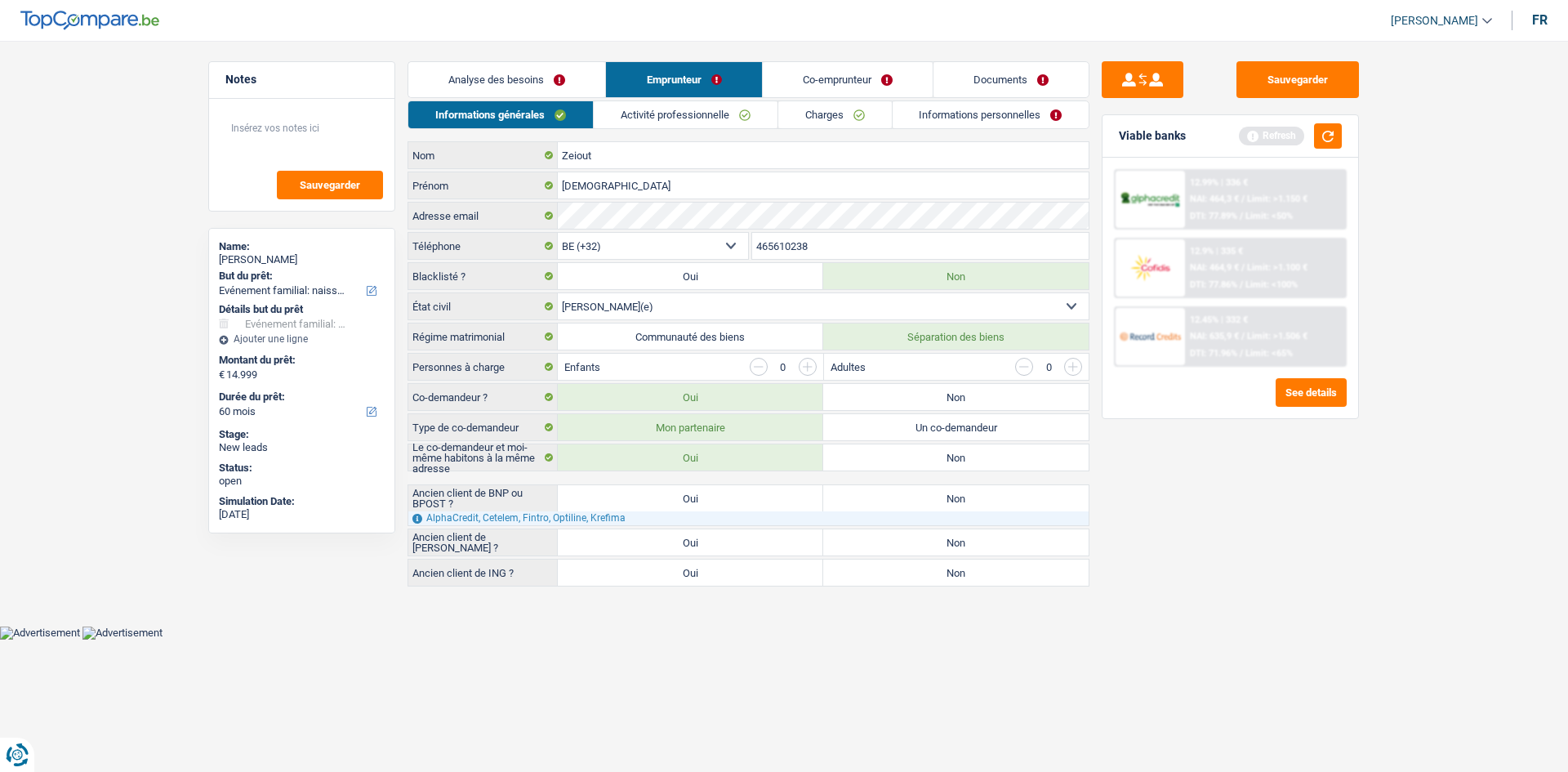 click on "Co-emprunteur" at bounding box center (848, 79) 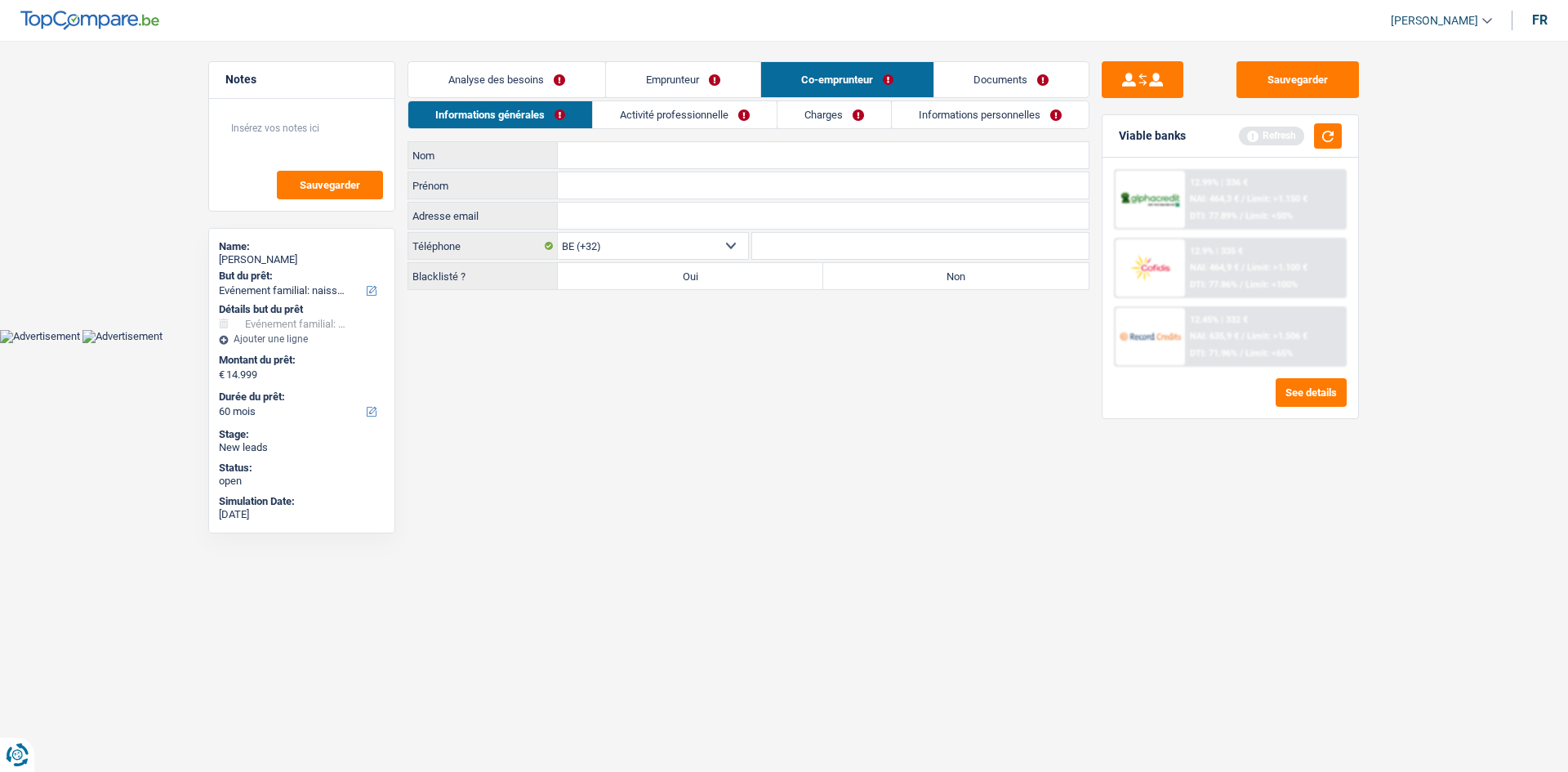 click on "Analyse des besoins" at bounding box center (506, 79) 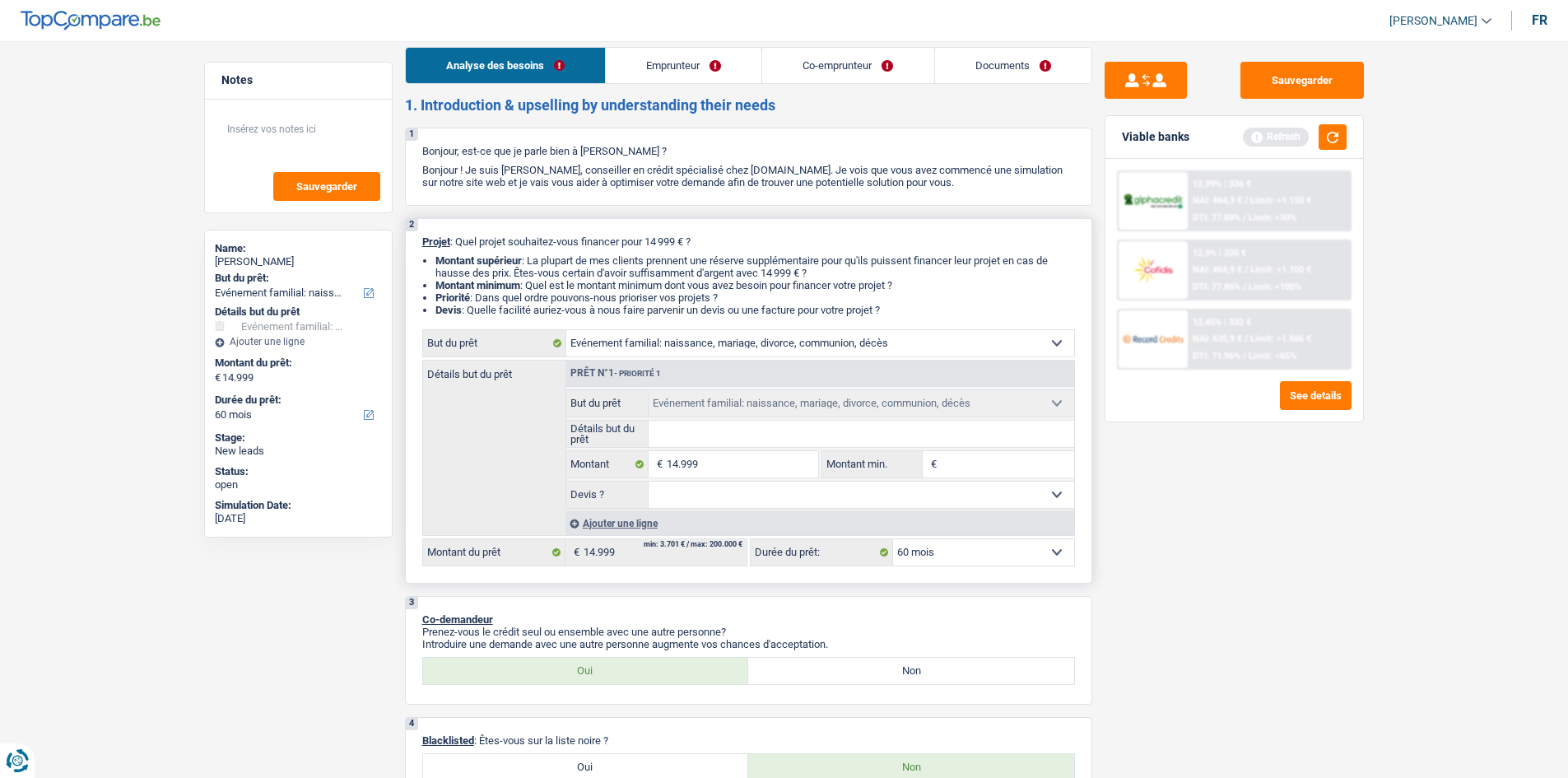 scroll, scrollTop: 0, scrollLeft: 0, axis: both 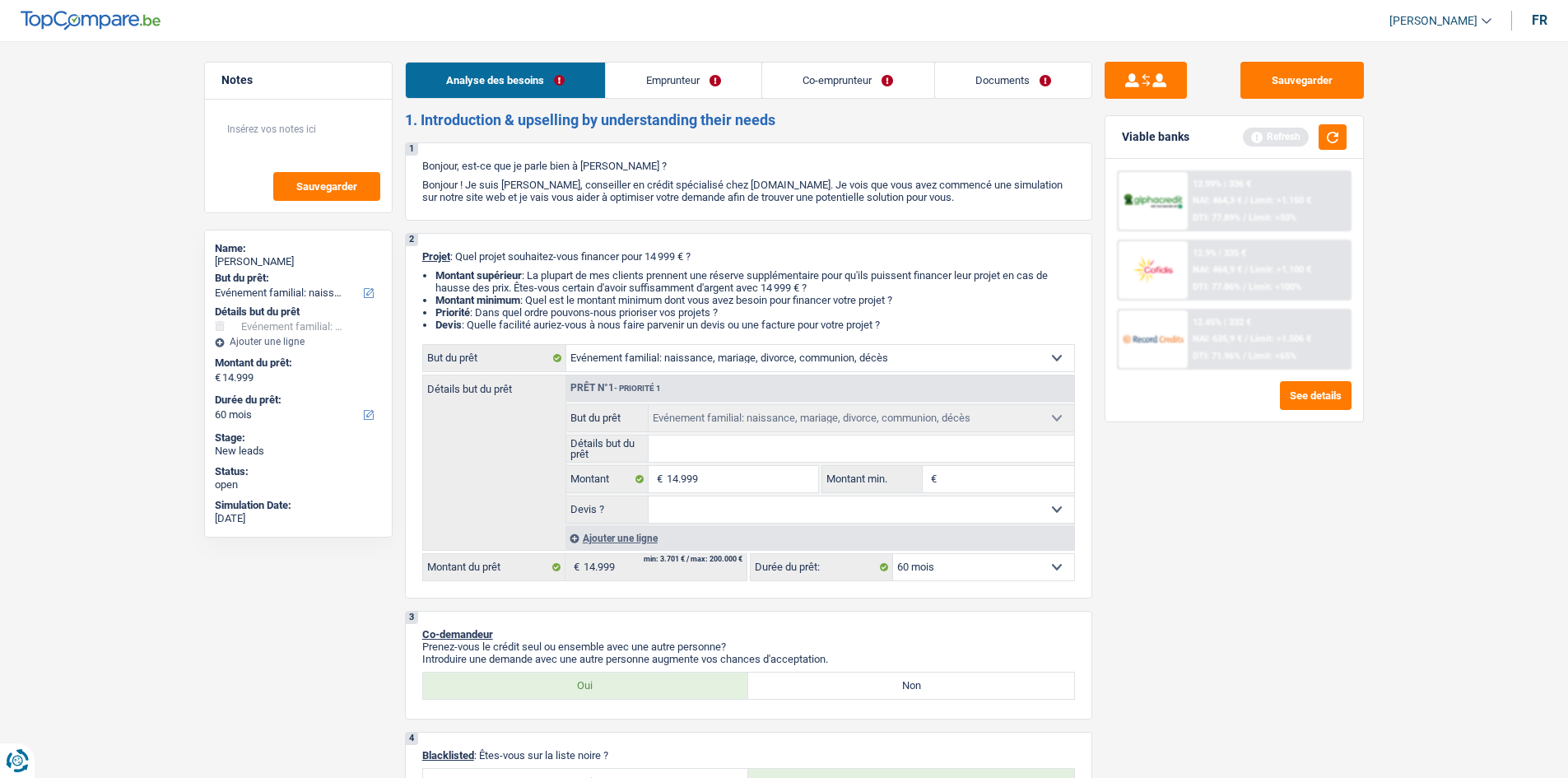 click on "Emprunteur" at bounding box center (683, 80) 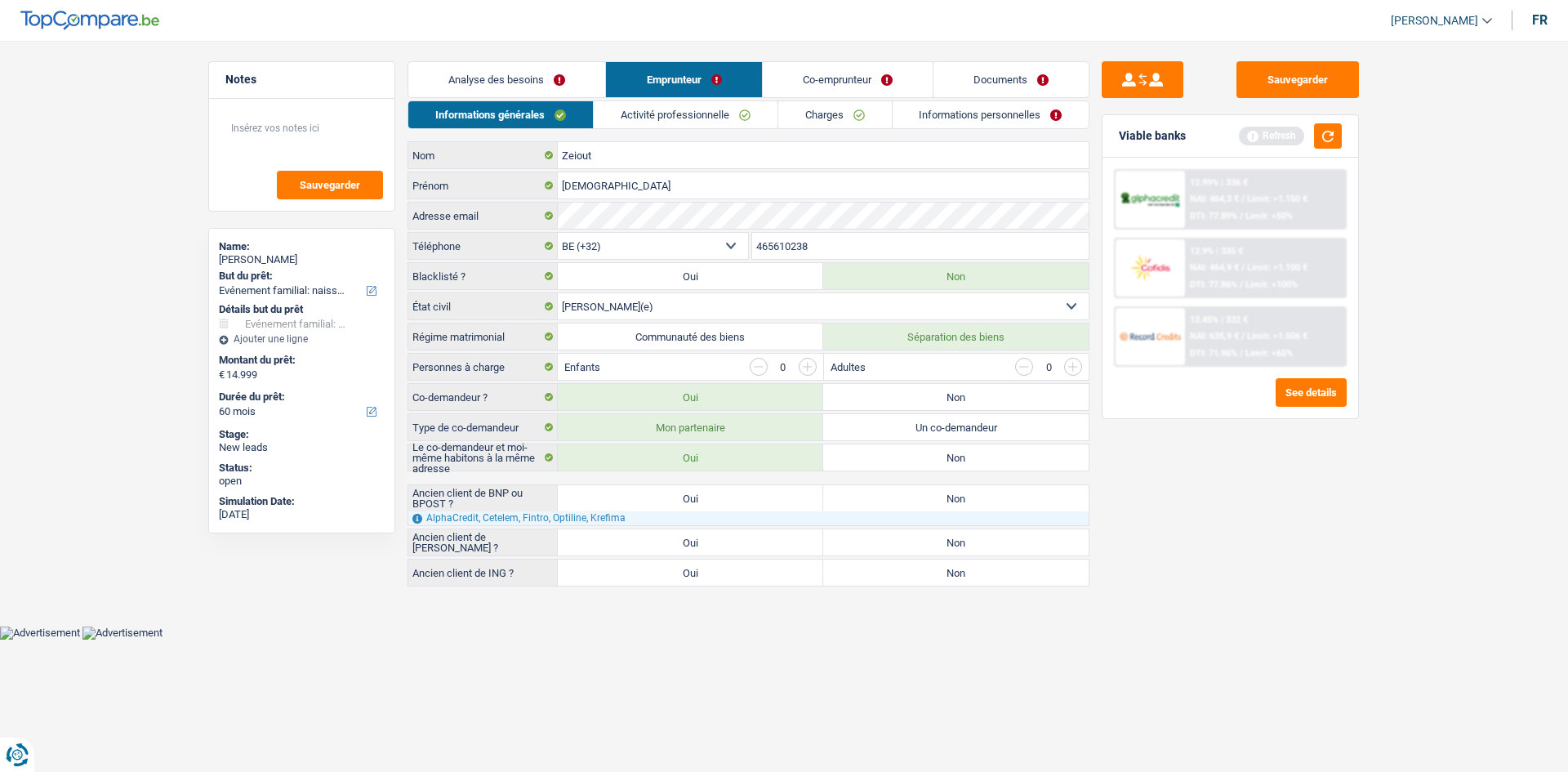 click on "Co-emprunteur" at bounding box center [848, 79] 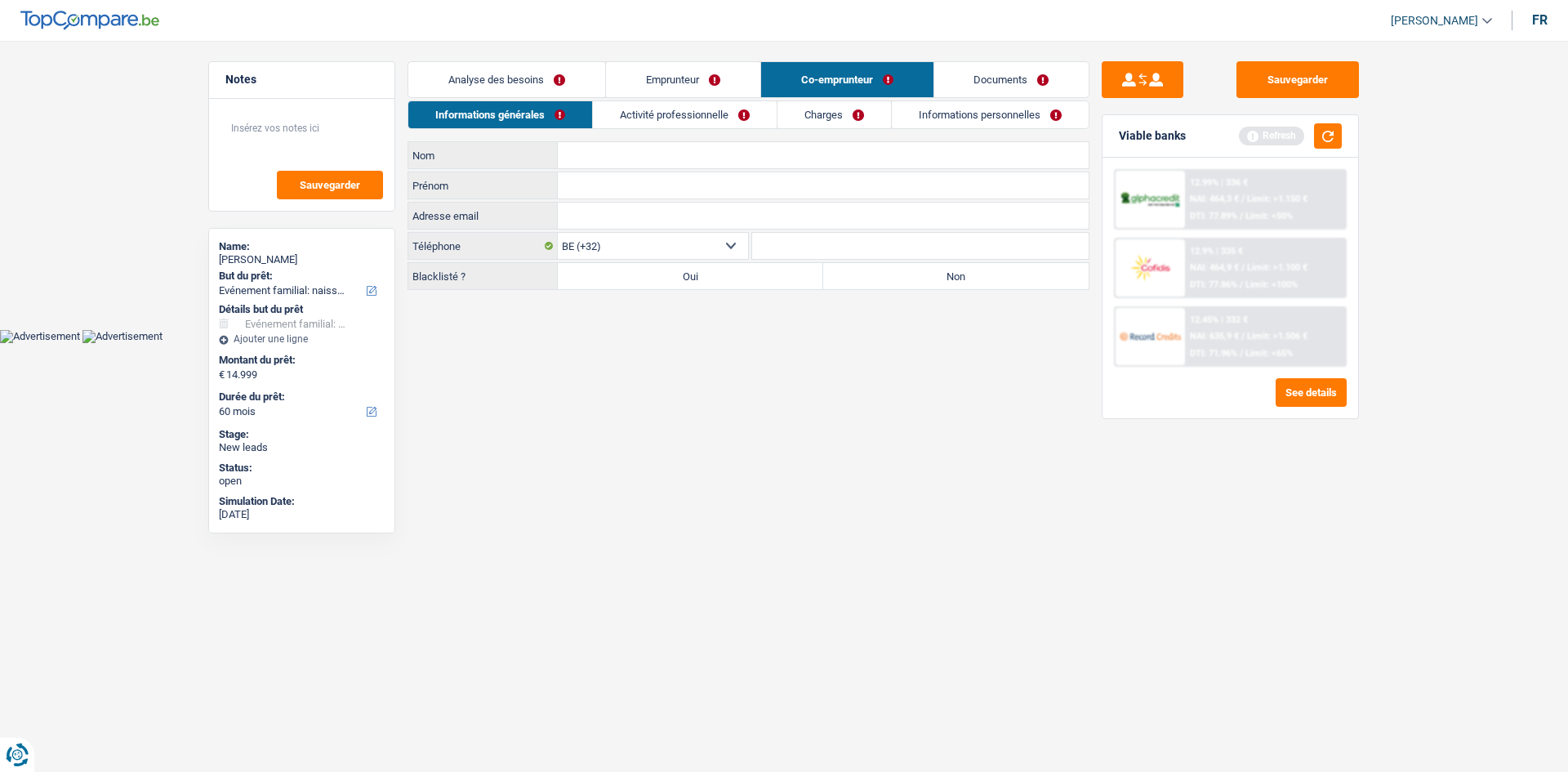 click on "Nom" at bounding box center [823, 155] 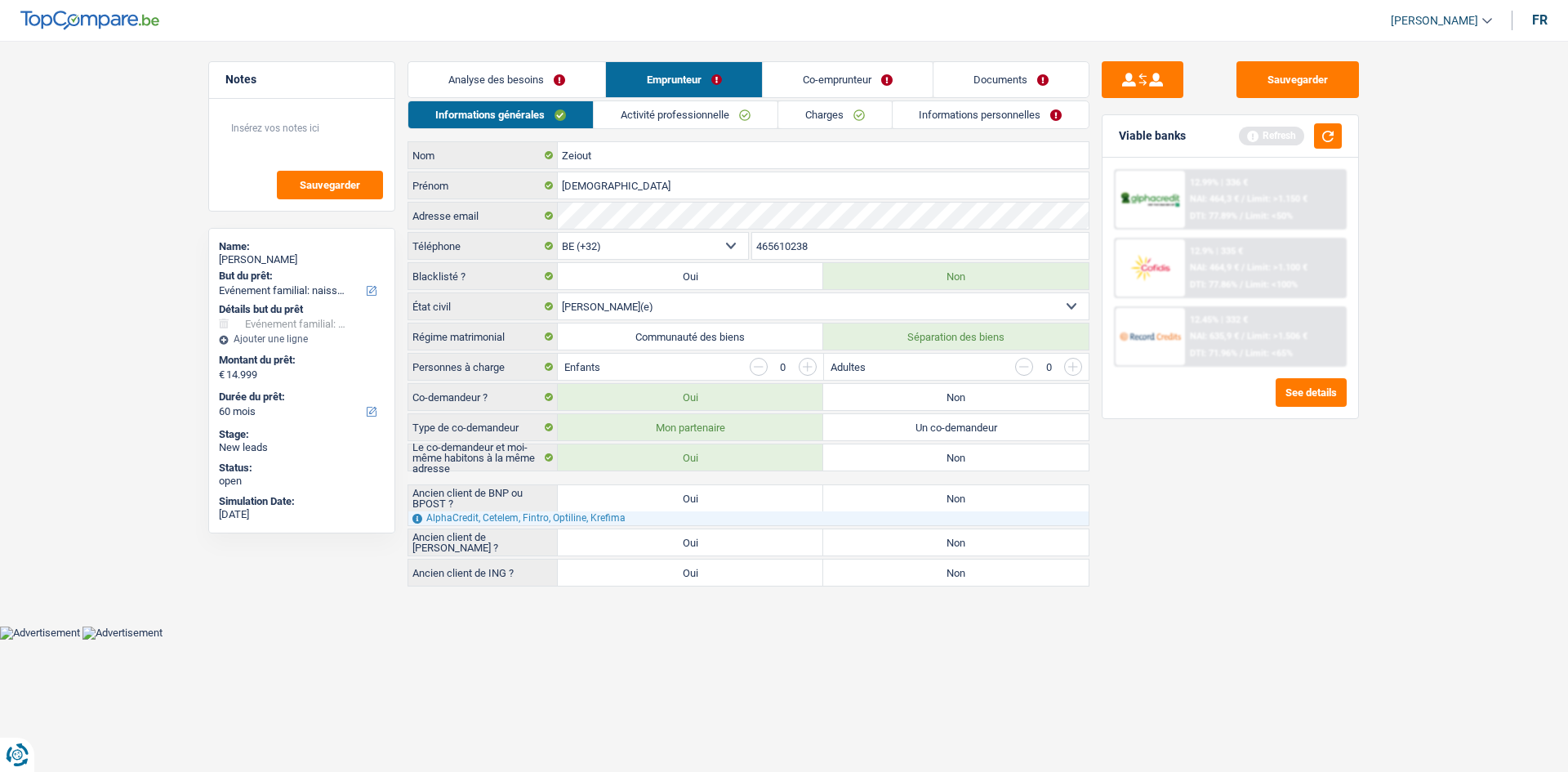 click on "Analyse des besoins" at bounding box center (506, 79) 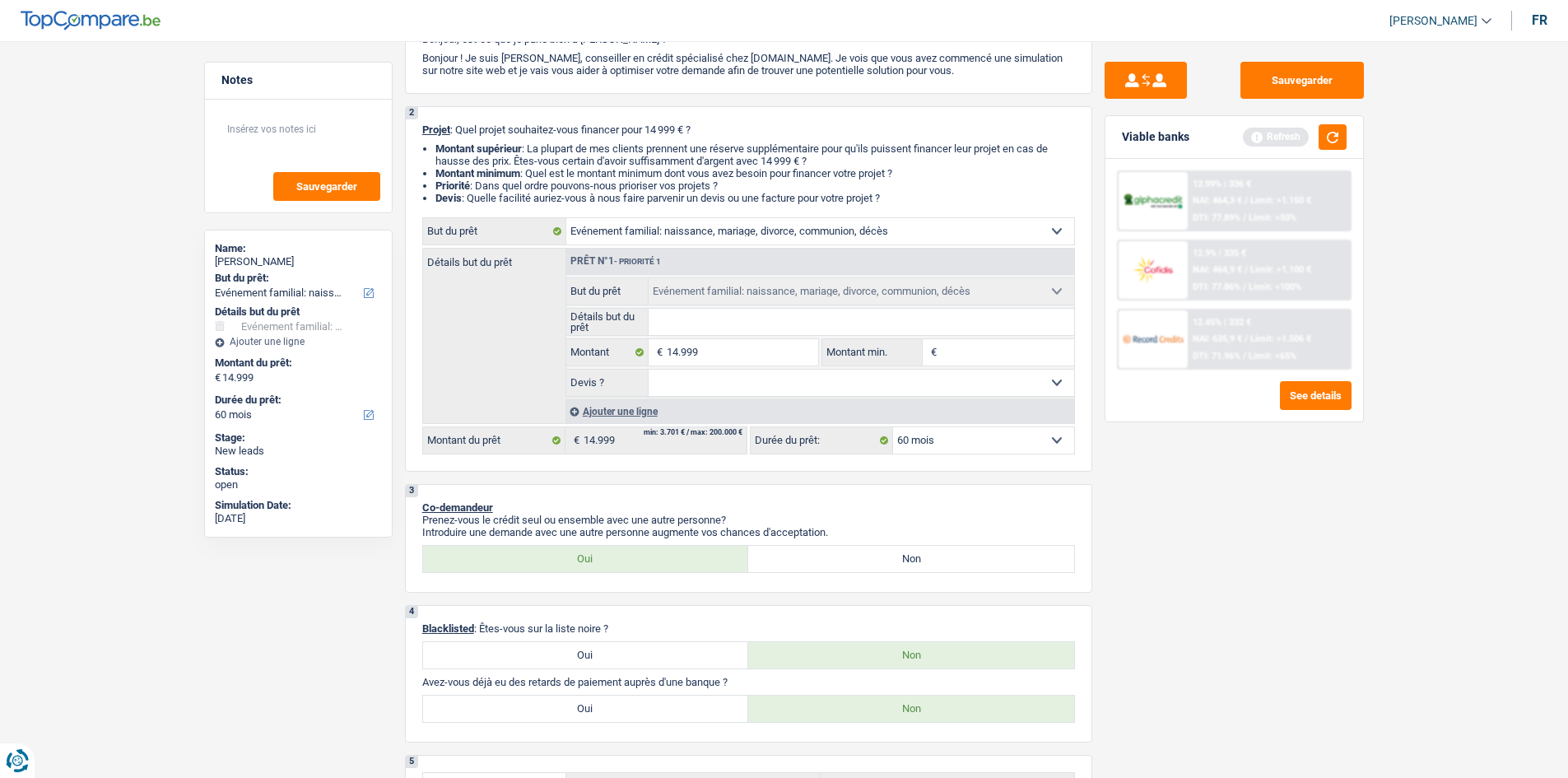 scroll, scrollTop: 0, scrollLeft: 0, axis: both 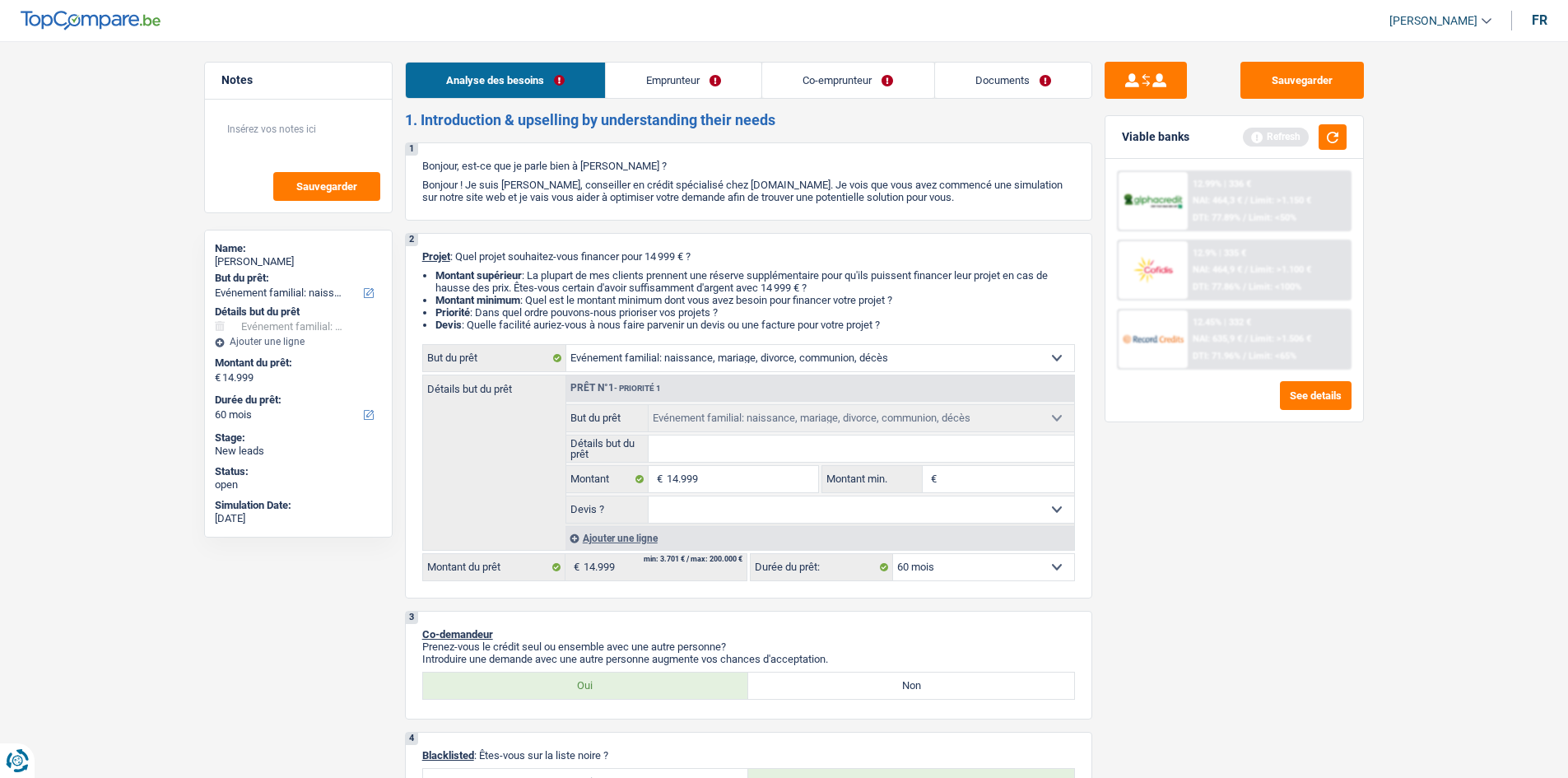 click on "Emprunteur" at bounding box center (683, 80) 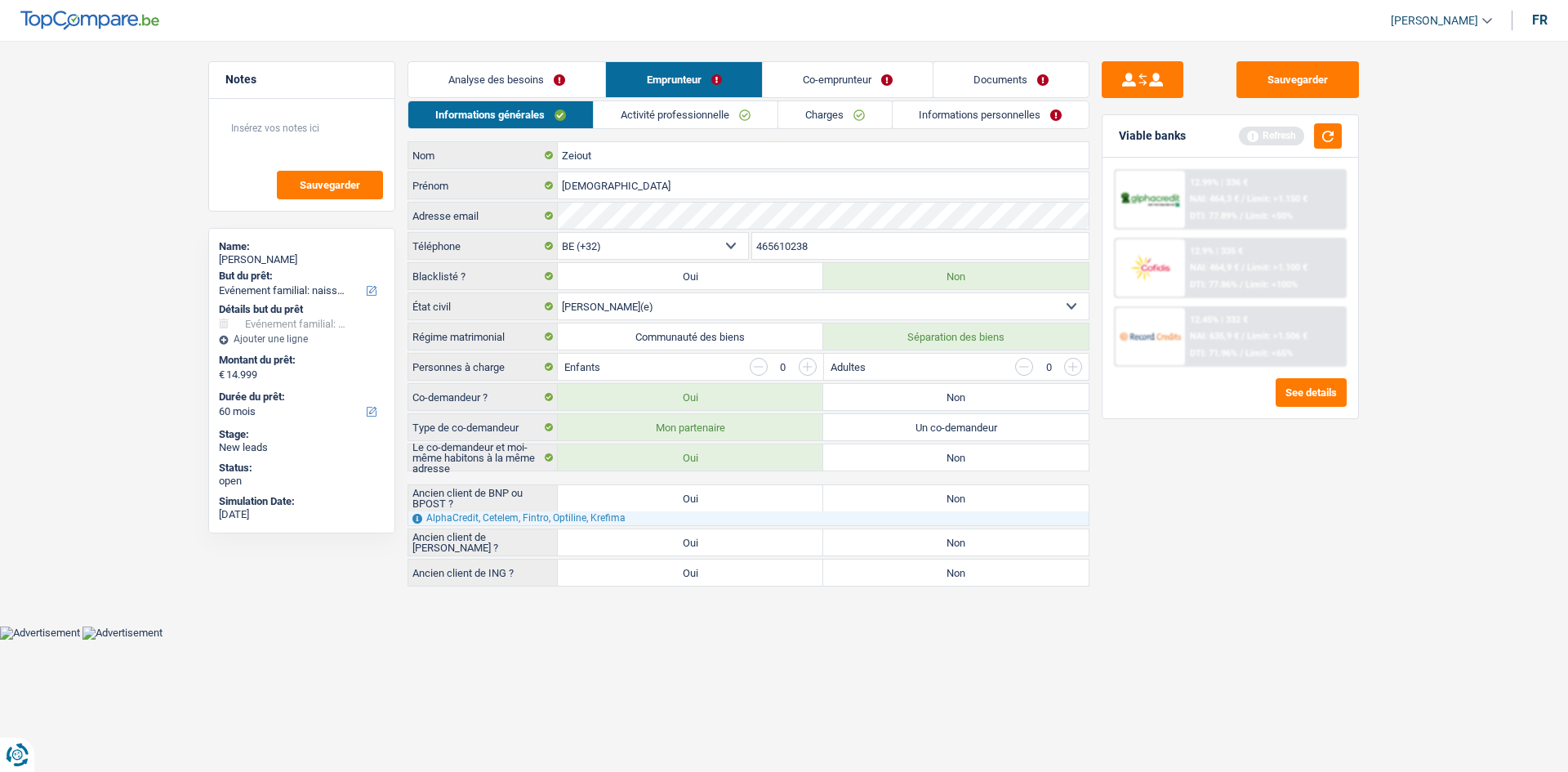 click on "Communauté des biens" at bounding box center (690, 337) 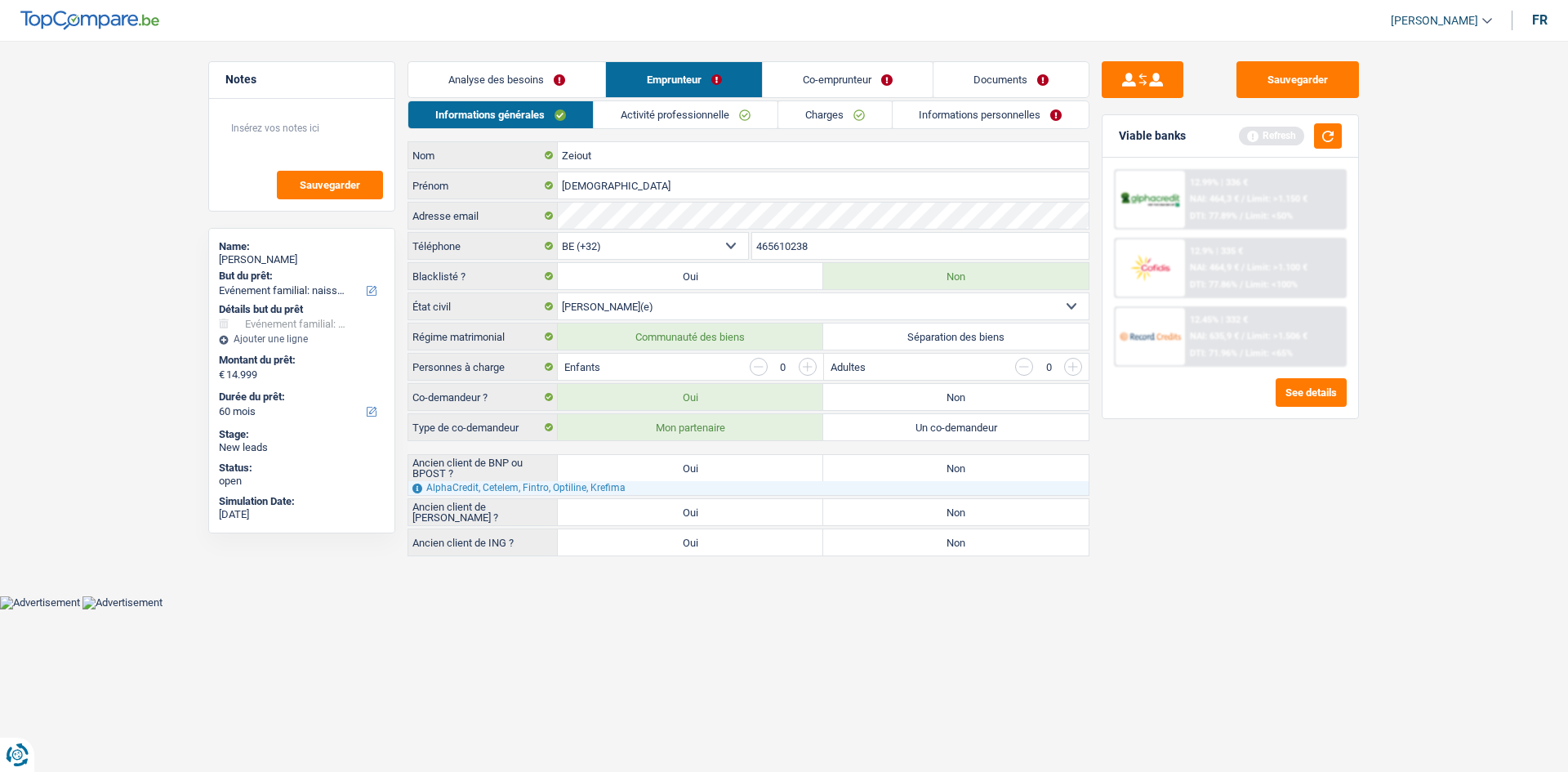 click on "Non" at bounding box center (956, 468) 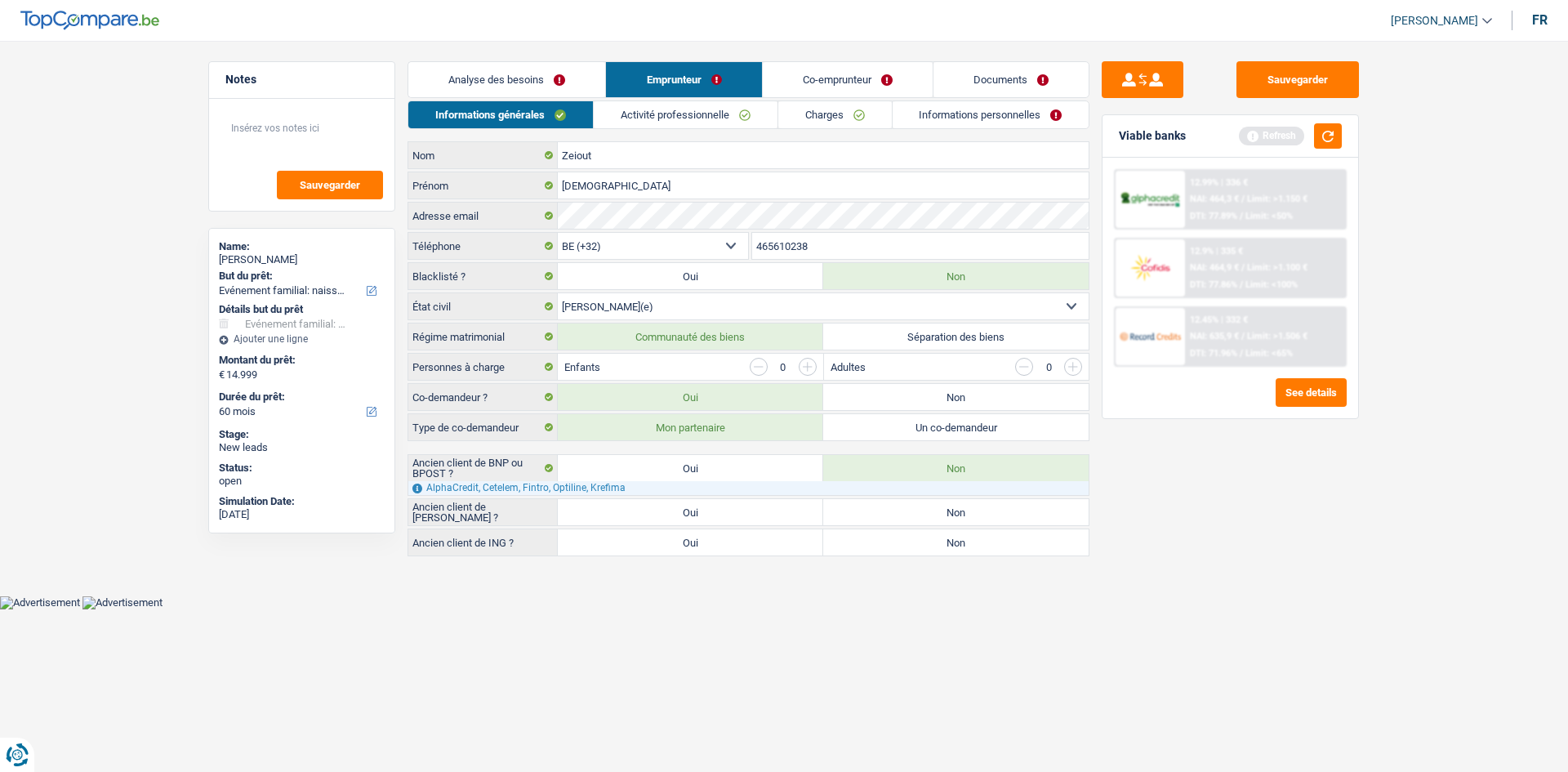 click on "Non" at bounding box center (956, 512) 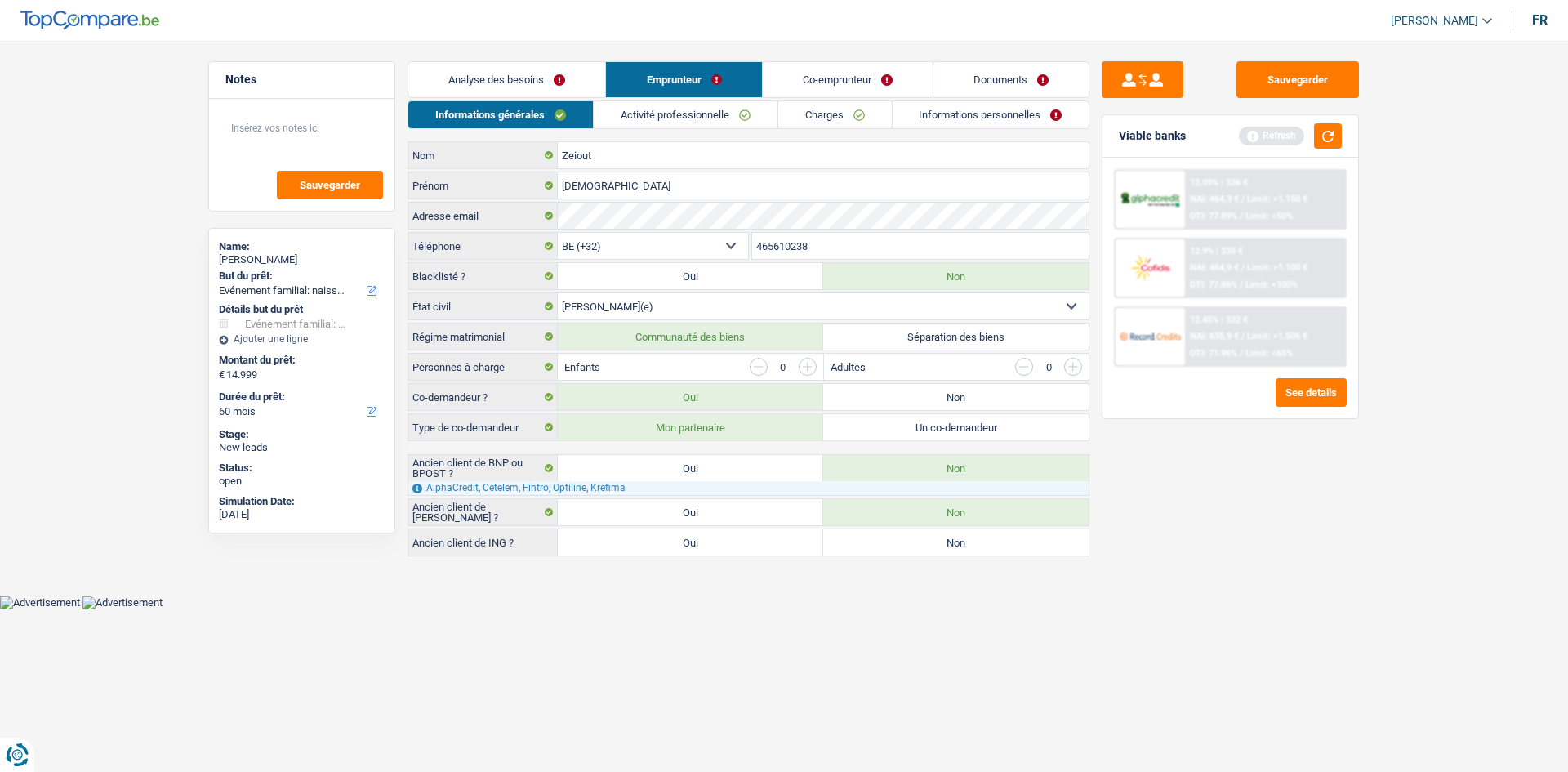 click on "Ancien client de ING ?
Oui
Non
Tous les champs sont obligatoires. Veuillez sélectionner une option" at bounding box center (748, 542) 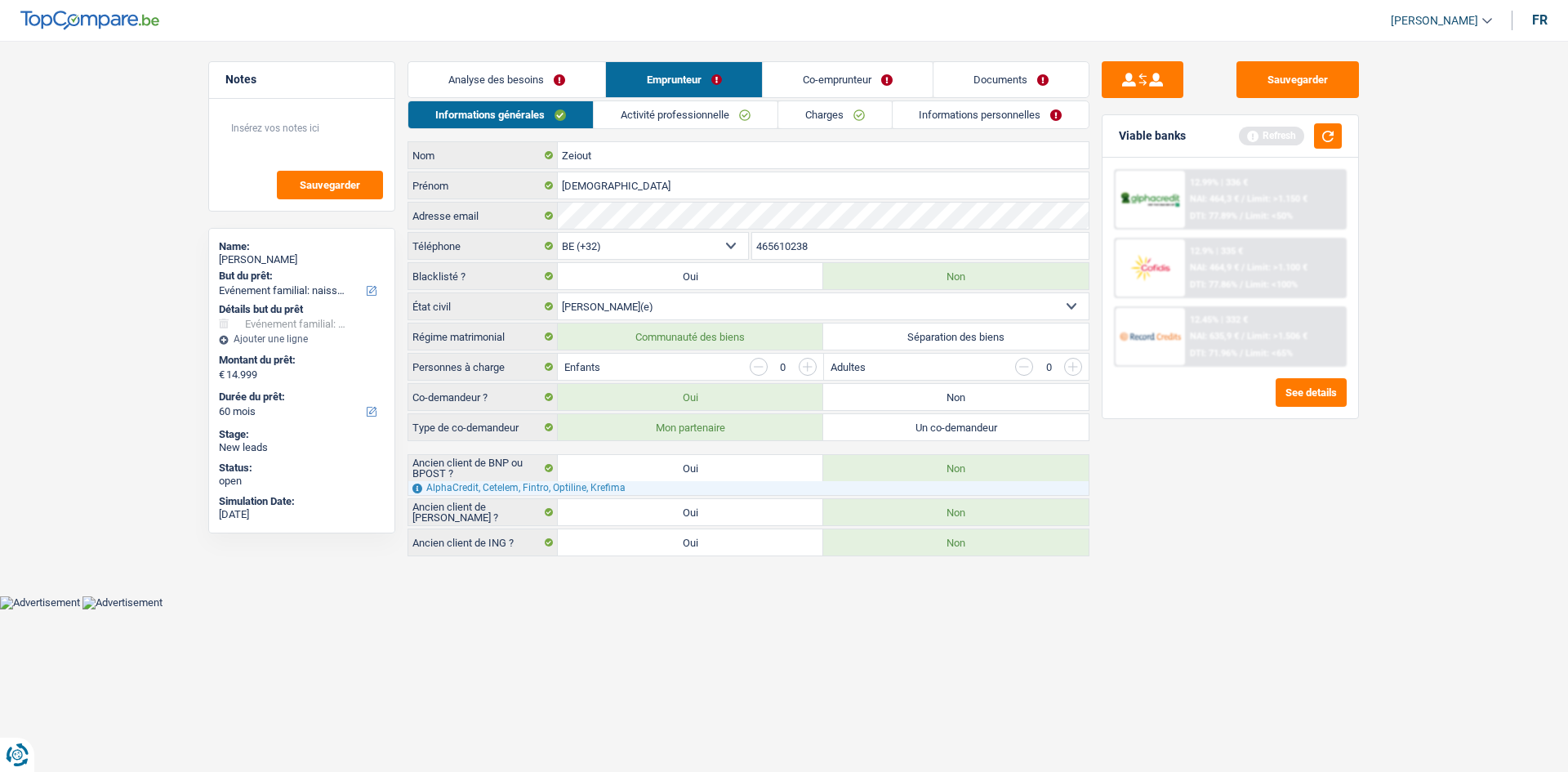 click on "Activité professionnelle" at bounding box center [685, 114] 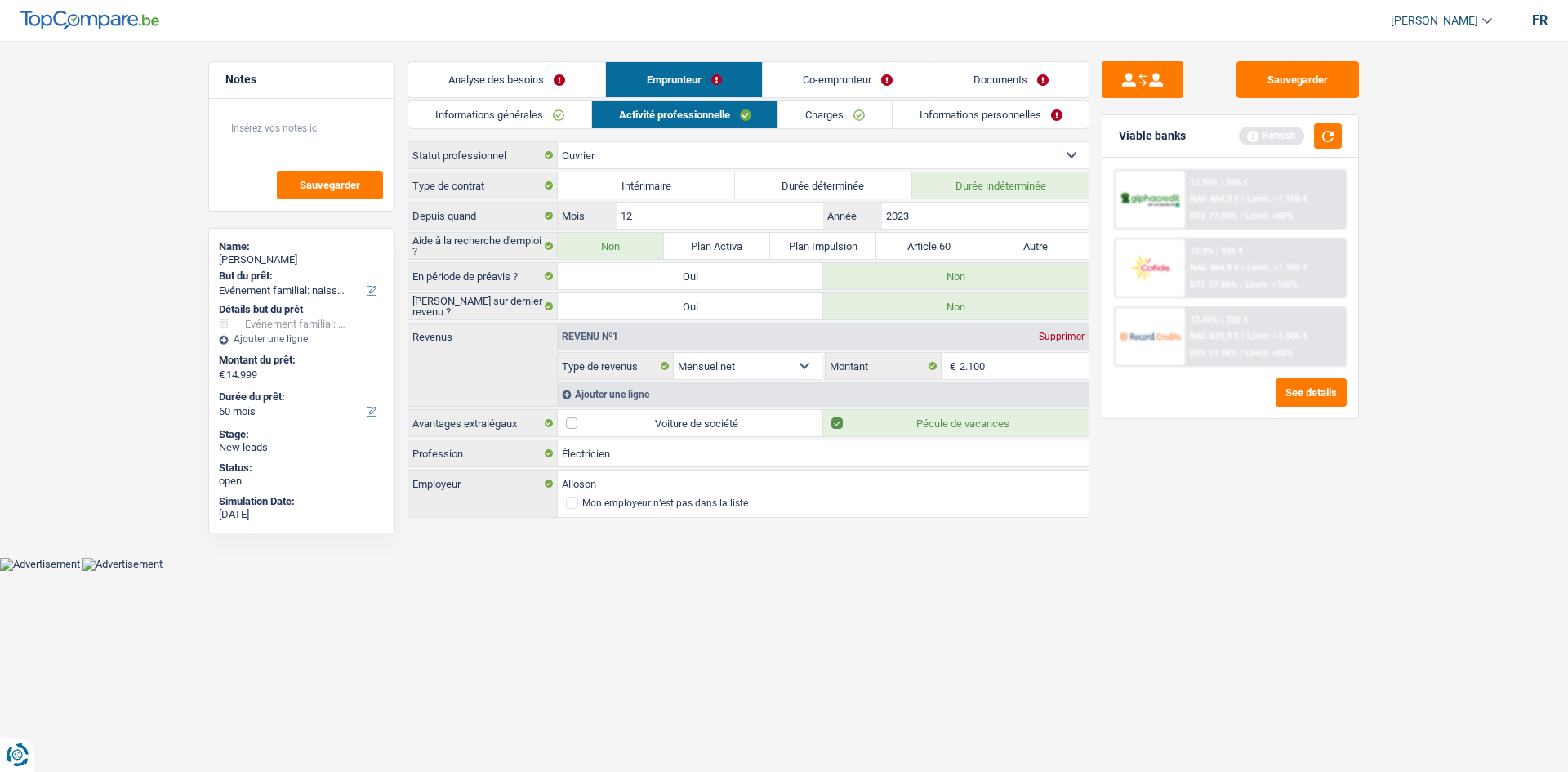 click on "Charges" at bounding box center [835, 114] 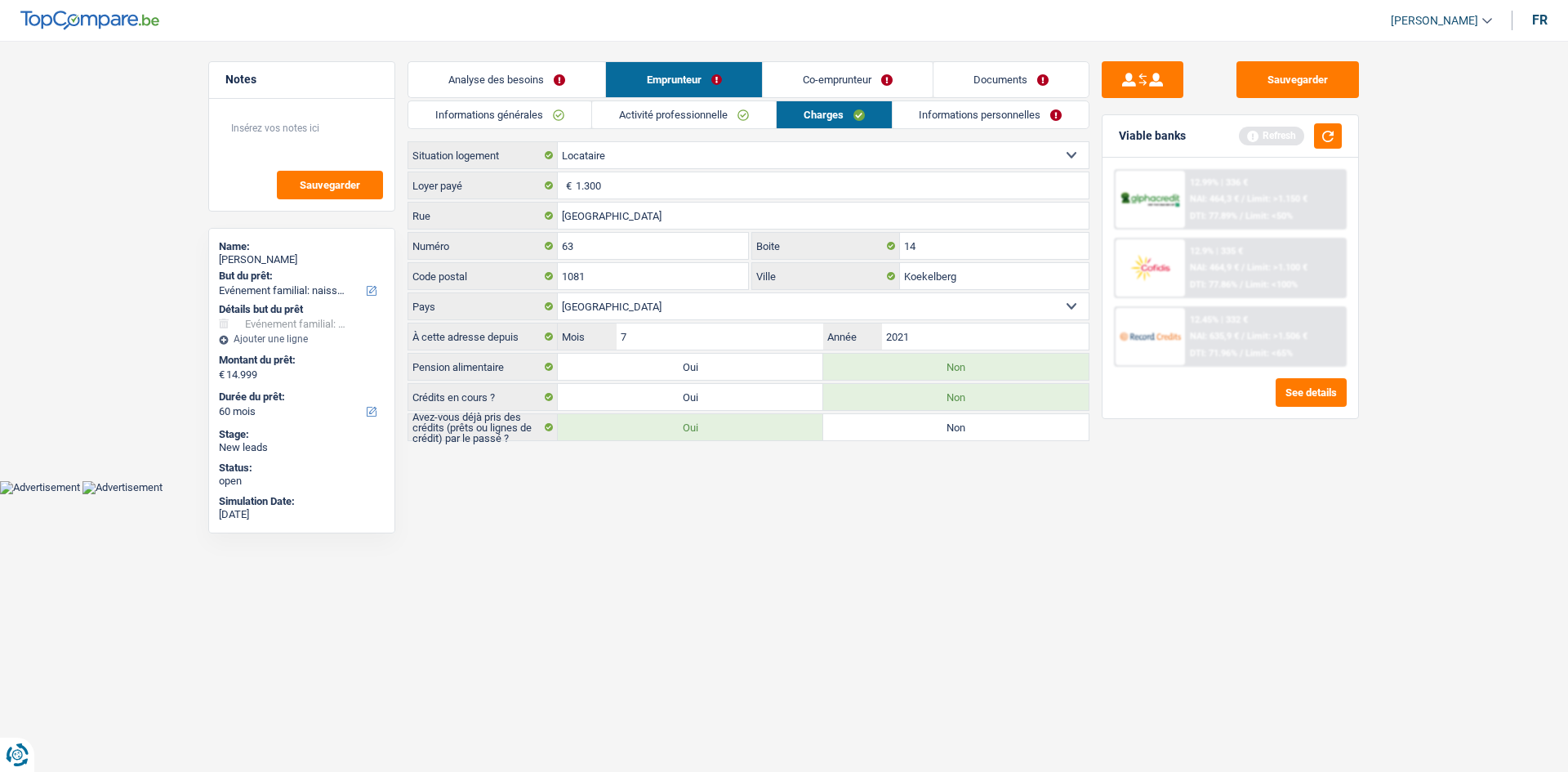 click on "Non" at bounding box center [956, 427] 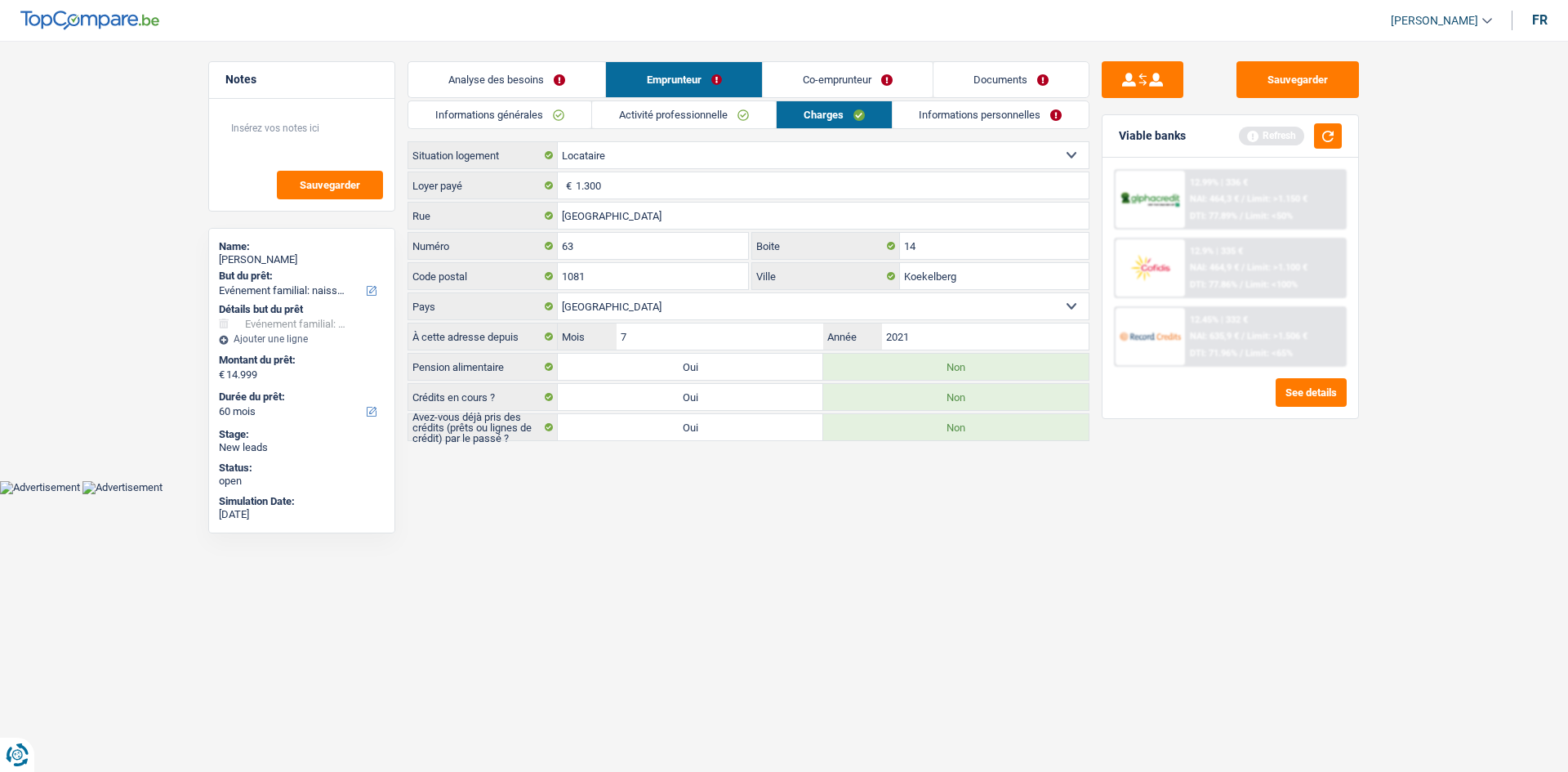 click on "Informations personnelles" at bounding box center [991, 114] 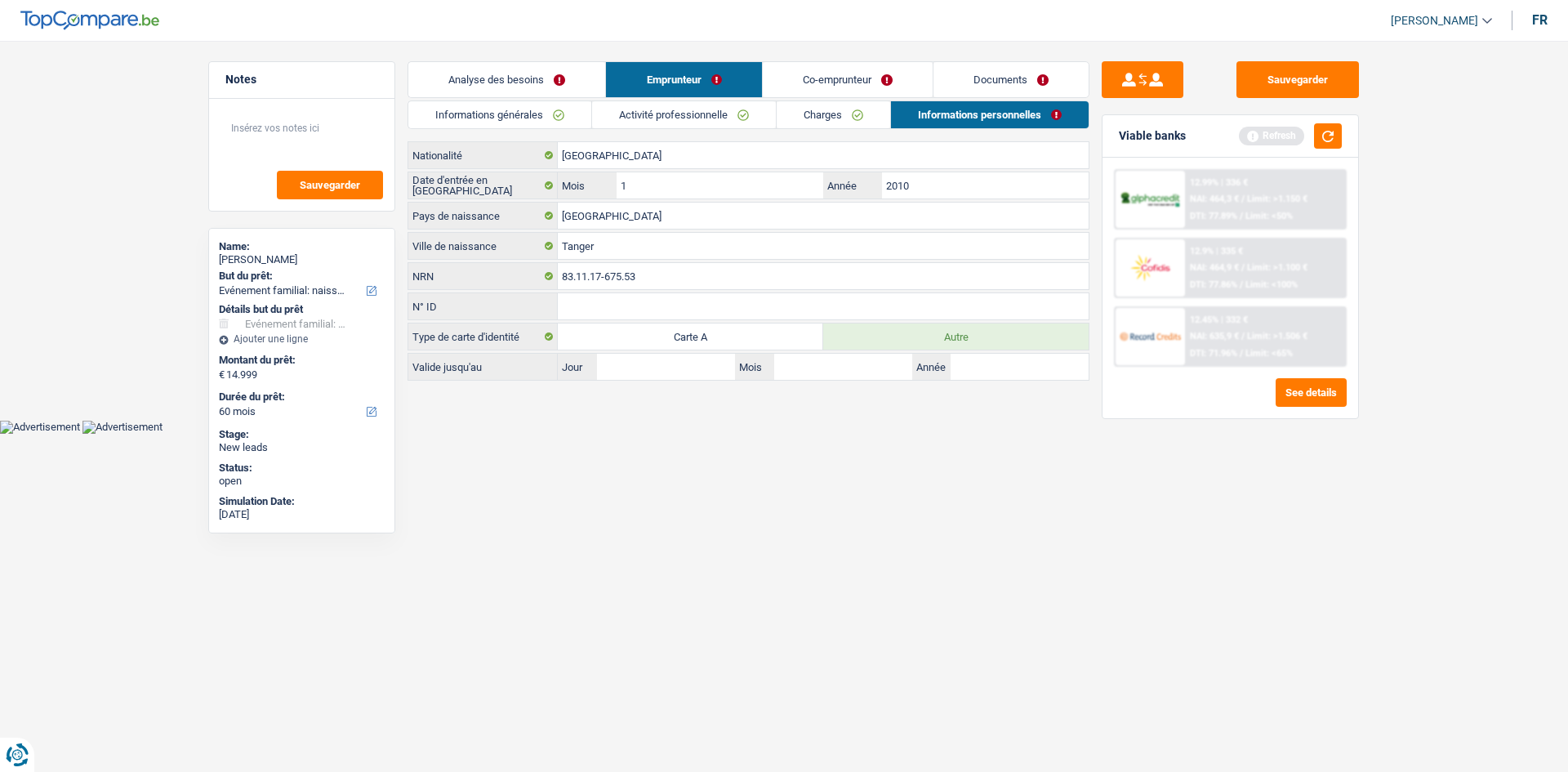 click on "Co-emprunteur" at bounding box center [848, 79] 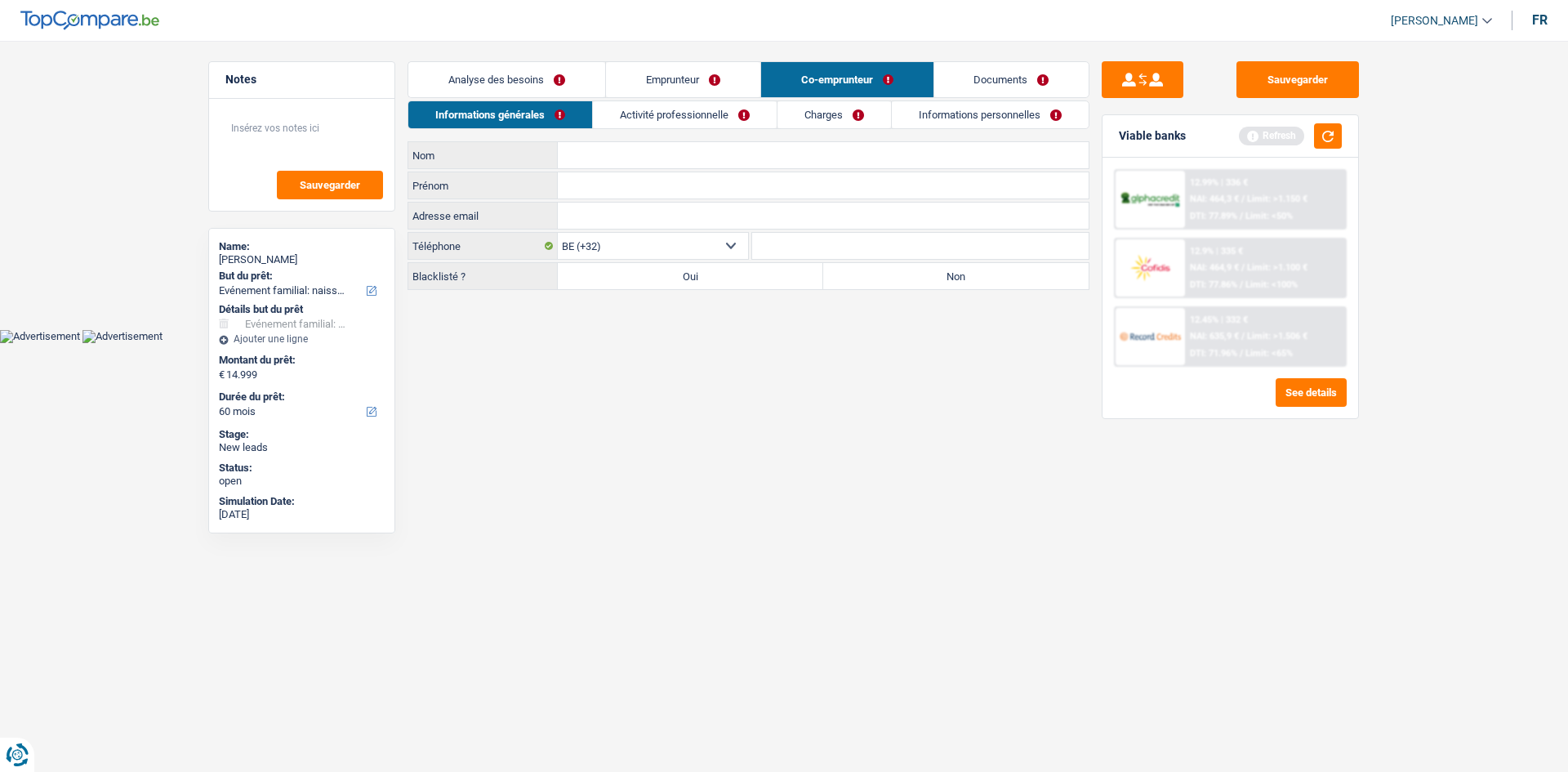 drag, startPoint x: 585, startPoint y: 162, endPoint x: 597, endPoint y: 181, distance: 22.47221 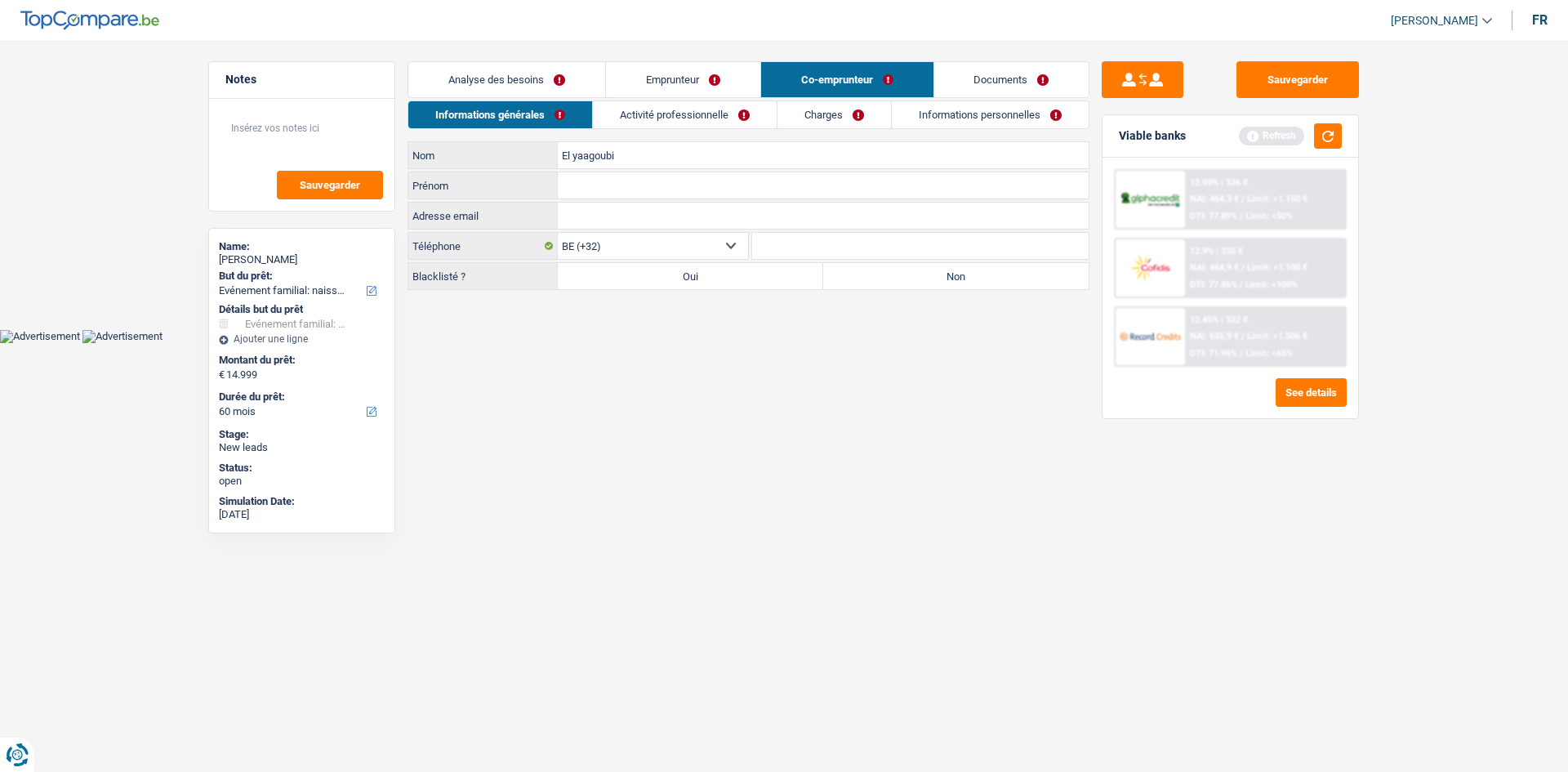 click on "Prénom" at bounding box center (823, 185) 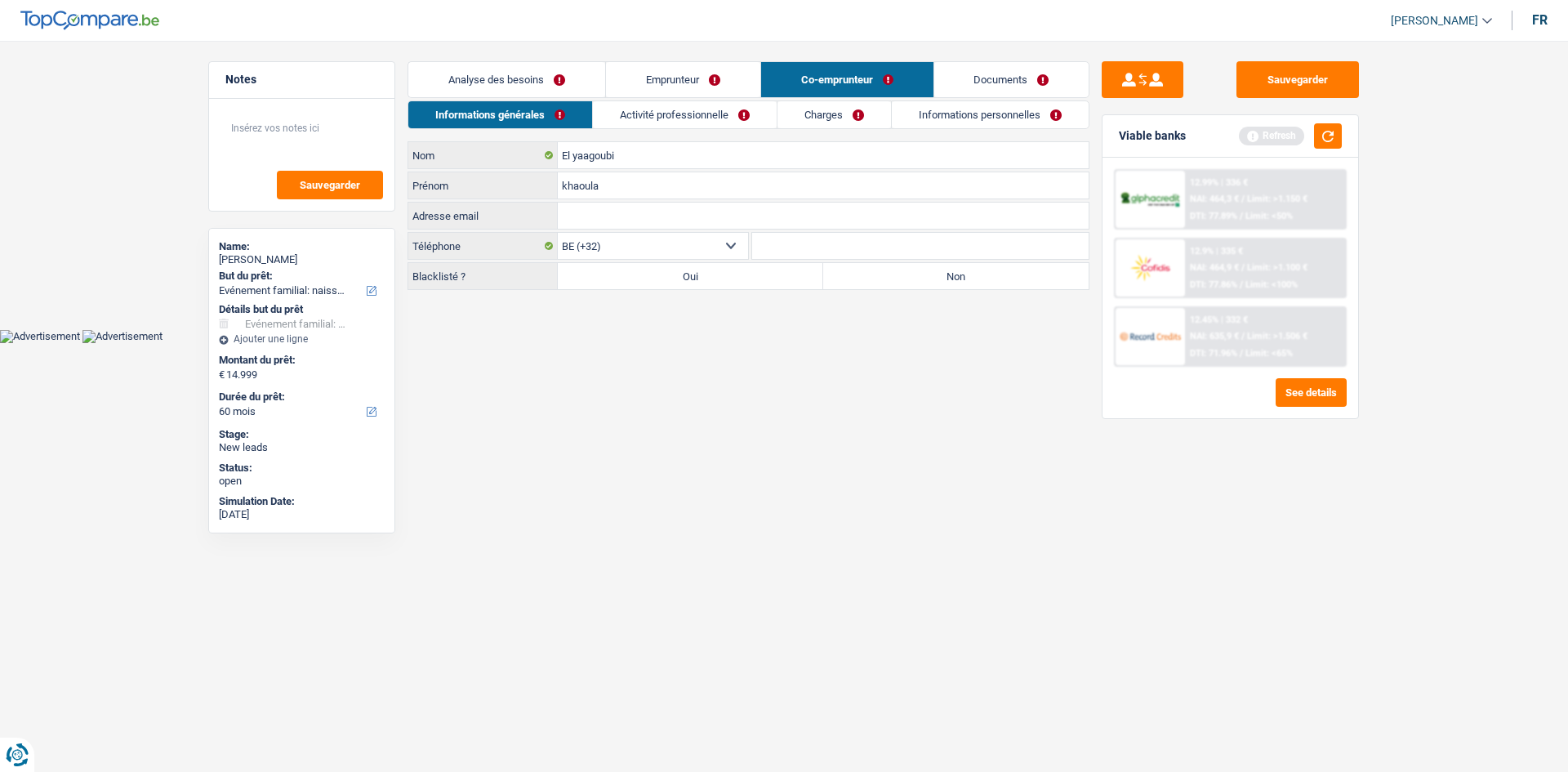 click on "Vous avez le contrôle de vos données
Nous utilisons des cookies, tout comme nos partenaires commerciaux, afin de collecter des informations sur vous à des fins diverses, notamment :
En cliquant sur « Accepter », vous donnez votre consentement à toutes les fins énoncées. Vous pouvez également choisir de spécifier les finalités auxquelles vous souhaitez donner votre consentement. Pour ce faire, il vous suffit de cocher la case située à côté de la finalité et d’appuyer sur « Enregistrer les paramètres ».
Vous pouvez à tout moment révoquer votre consentement en cliquant sur la petite icône située dans le coin inférieur gauche du site Internet. En savoir plus sur les cookies
Politique de confidentialité de Google
un an c" at bounding box center (784, 172) 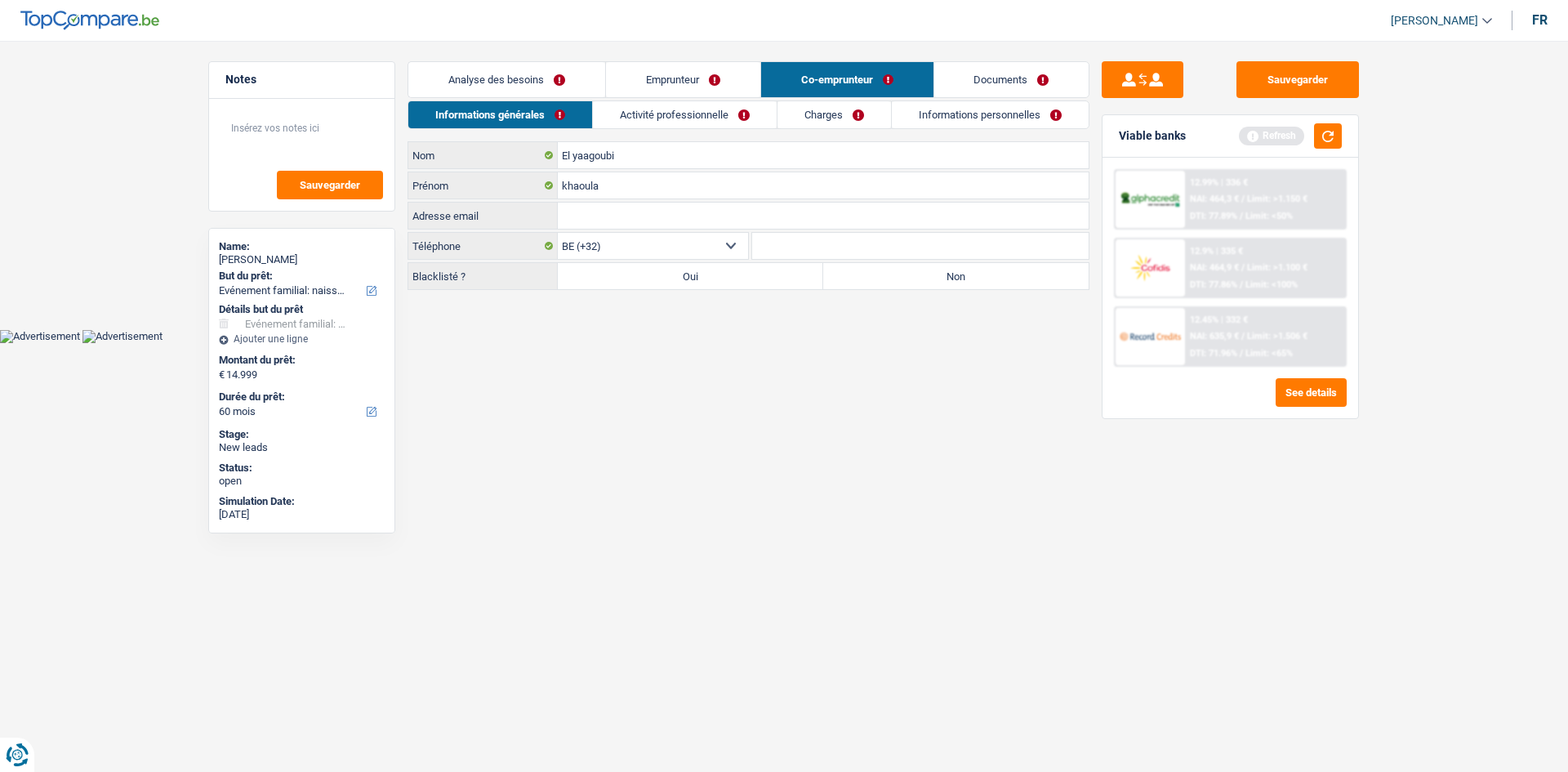 click on "Non" at bounding box center [956, 276] 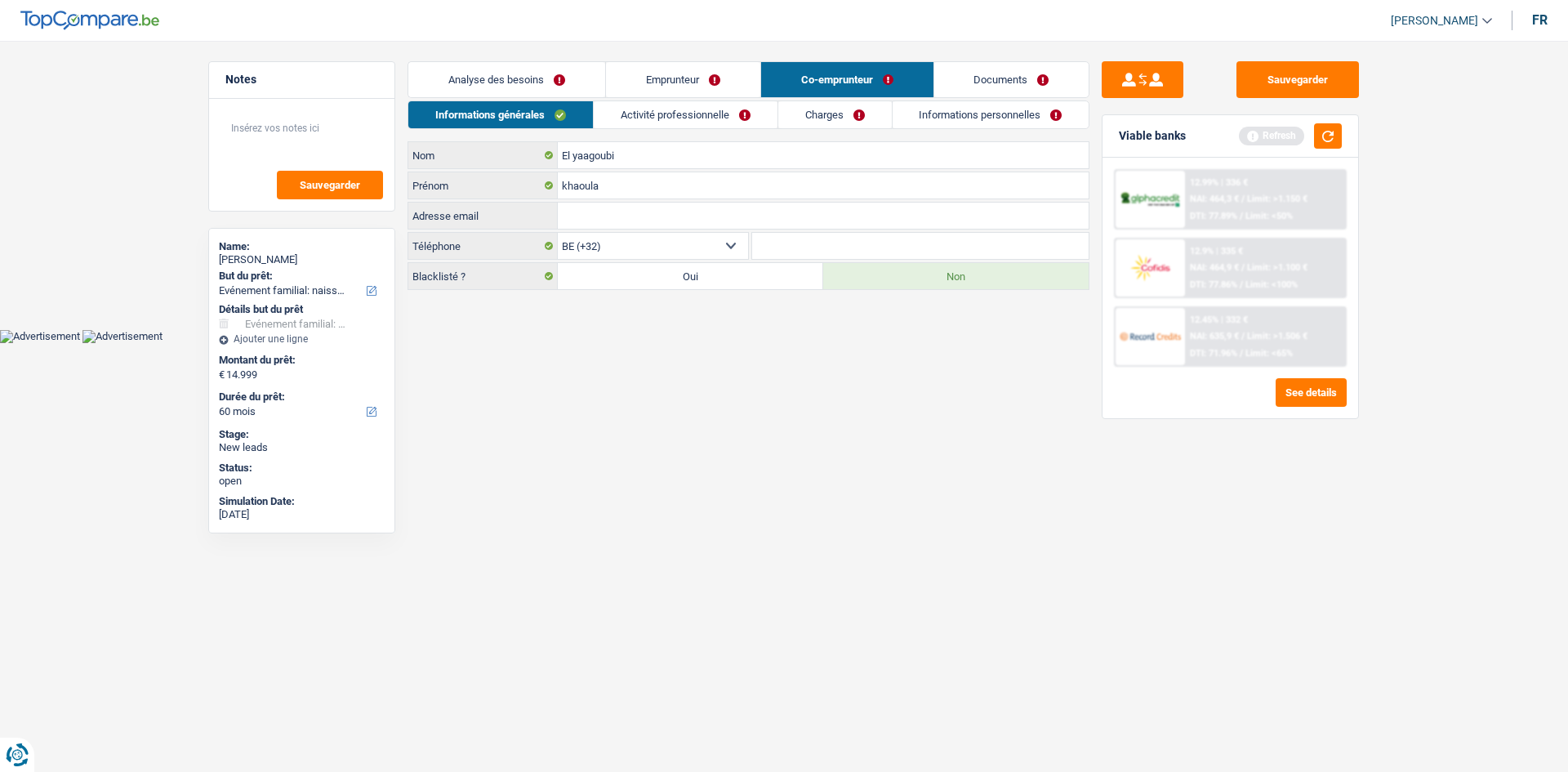 click on "Activité professionnelle" at bounding box center (685, 114) 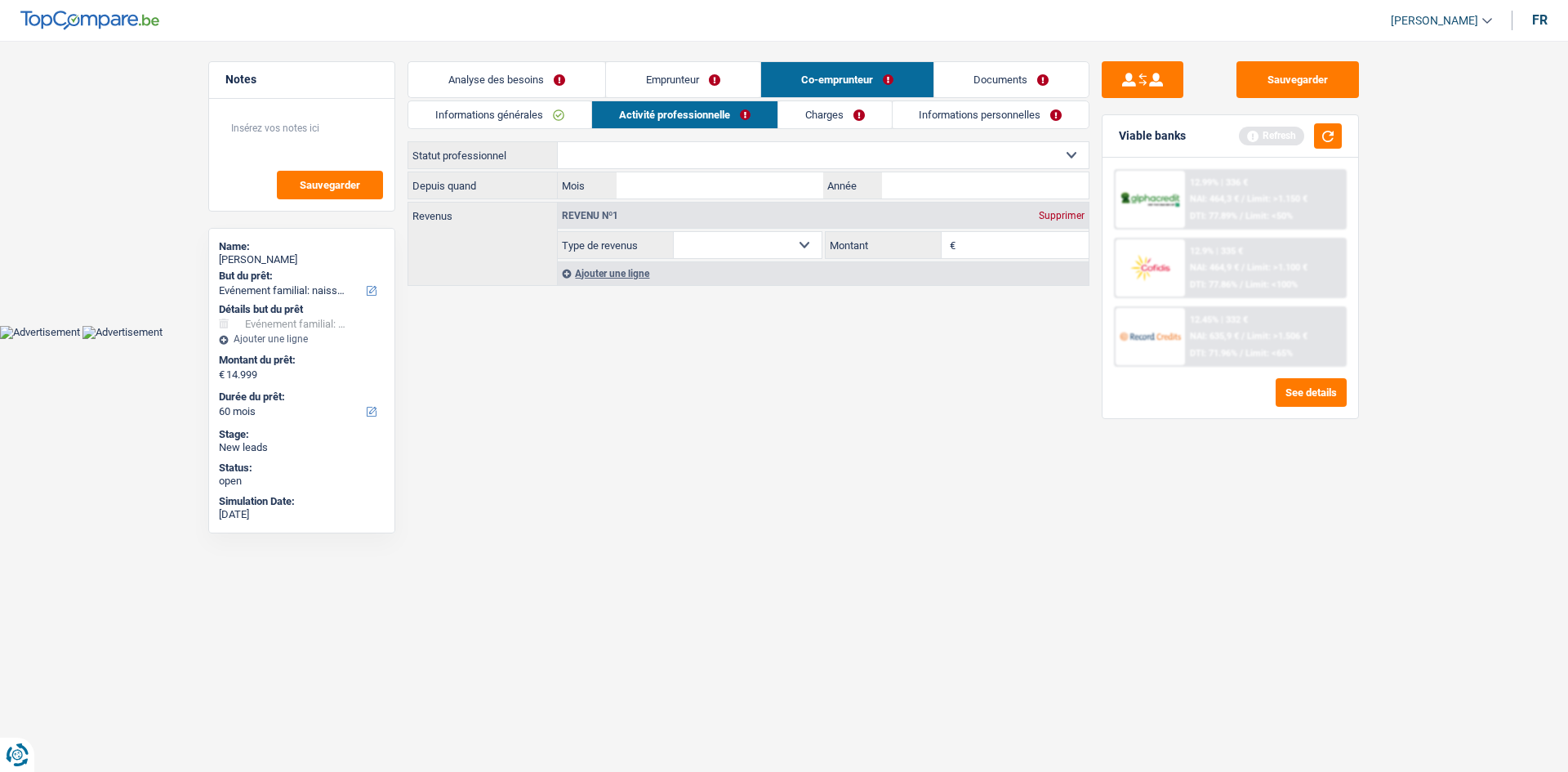 click on "Ouvrier Employé privé Employé public Invalide Indépendant Pensionné Chômeur Mutuelle Femme au foyer Sans profession Allocataire sécurité/Intégration social (SPF Sécurité Sociale, CPAS) Etudiant Profession libérale Commerçant [PERSON_NAME]-pensionné
Sélectionner une option" at bounding box center (823, 155) 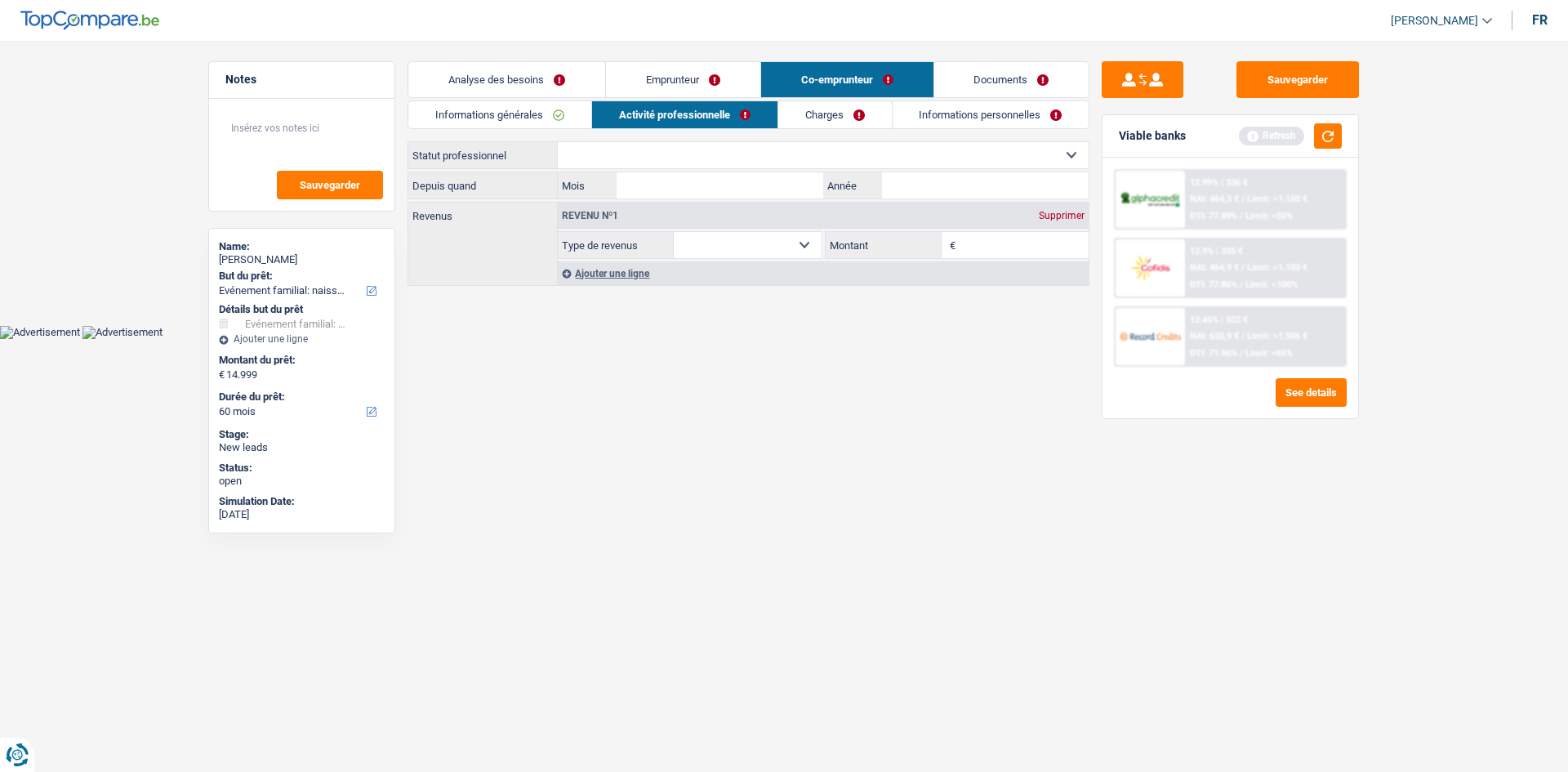 click on "Ouvrier Employé privé Employé public Invalide Indépendant Pensionné Chômeur Mutuelle Femme au foyer Sans profession Allocataire sécurité/Intégration social (SPF Sécurité Sociale, CPAS) Etudiant Profession libérale Commerçant [PERSON_NAME]-pensionné
Sélectionner une option" at bounding box center [823, 155] 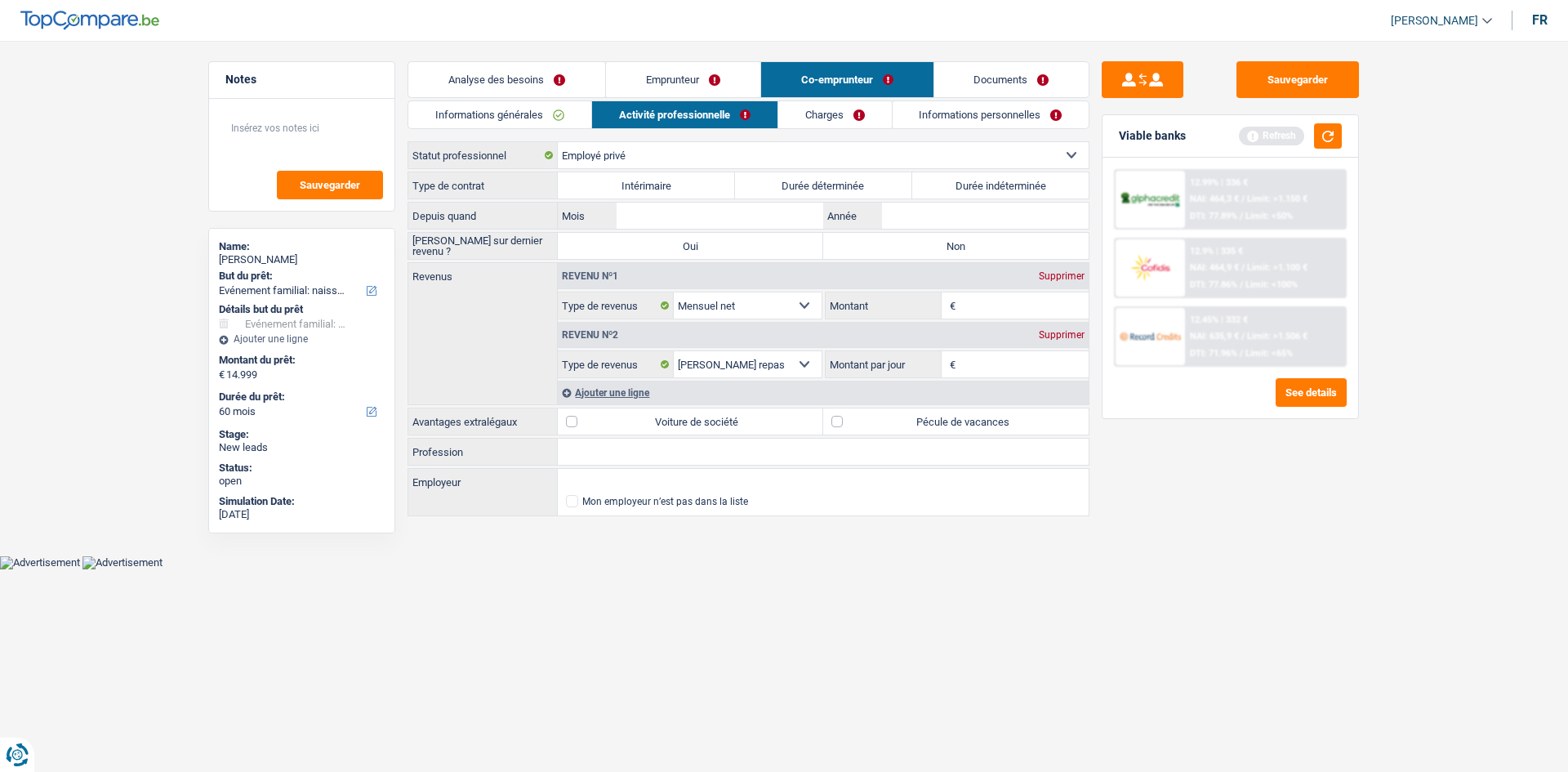 click on "Durée indéterminée" at bounding box center [1000, 185] 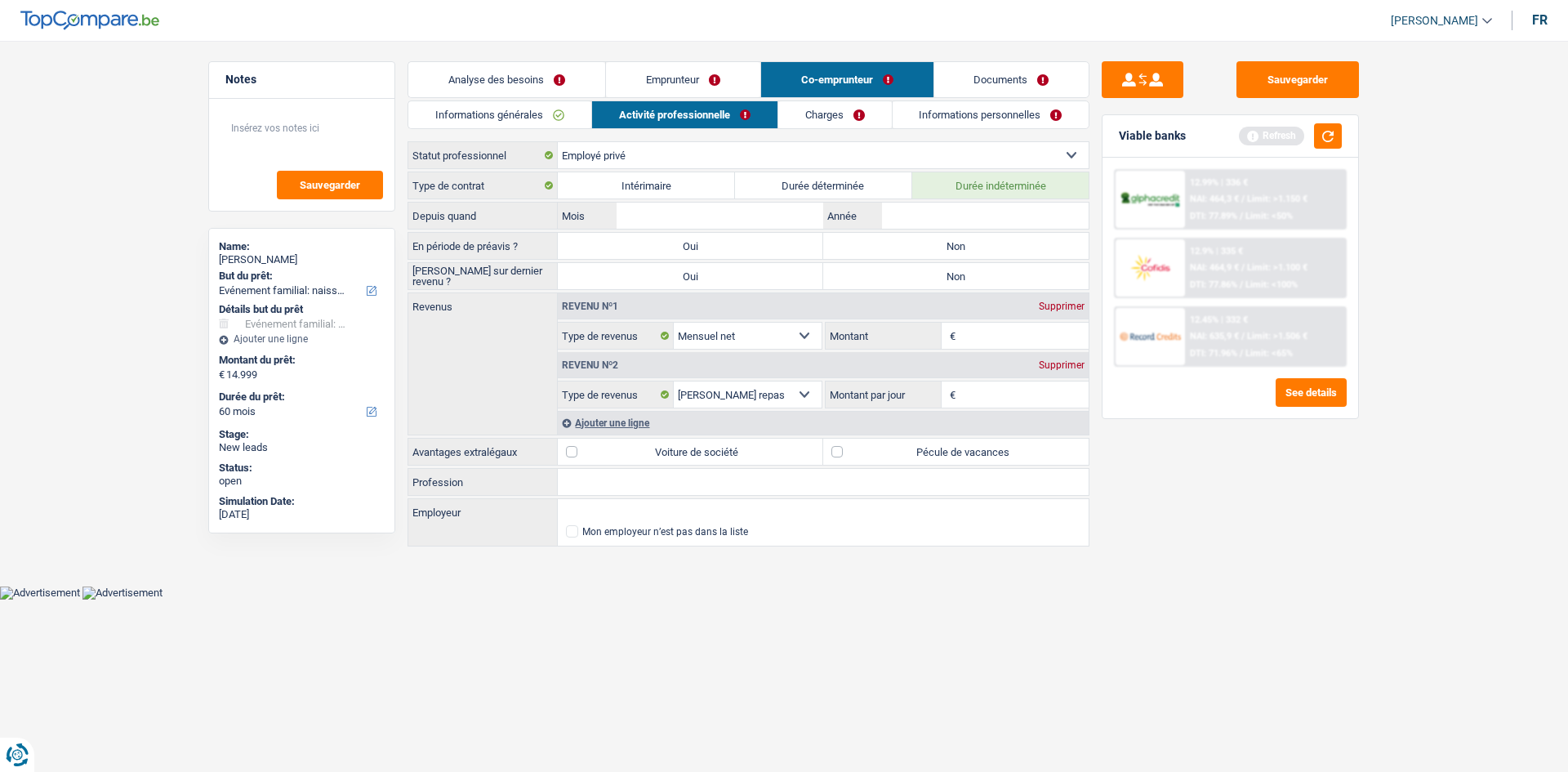 click on "Non" at bounding box center (956, 246) 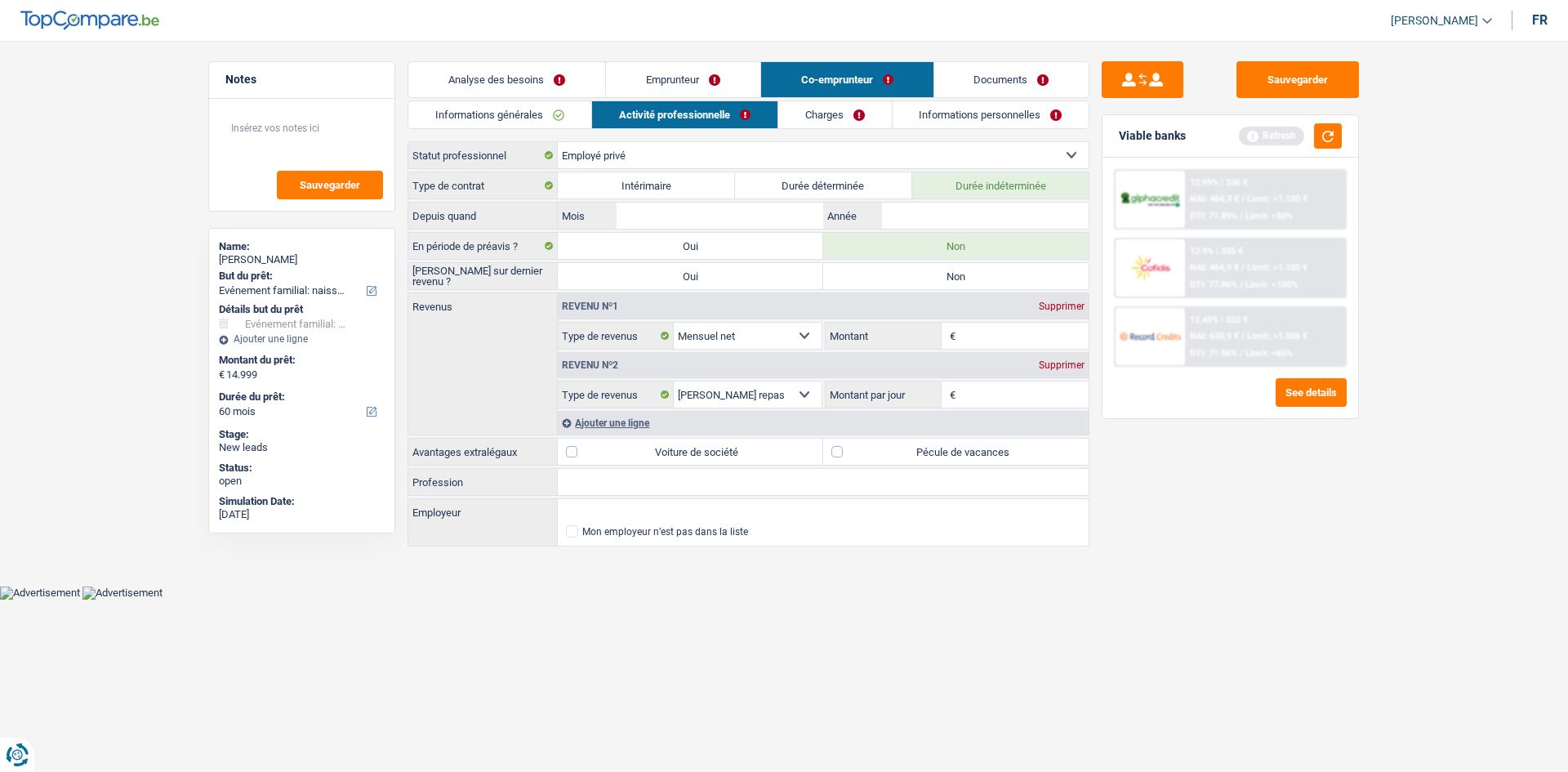 click on "Non" at bounding box center (956, 276) 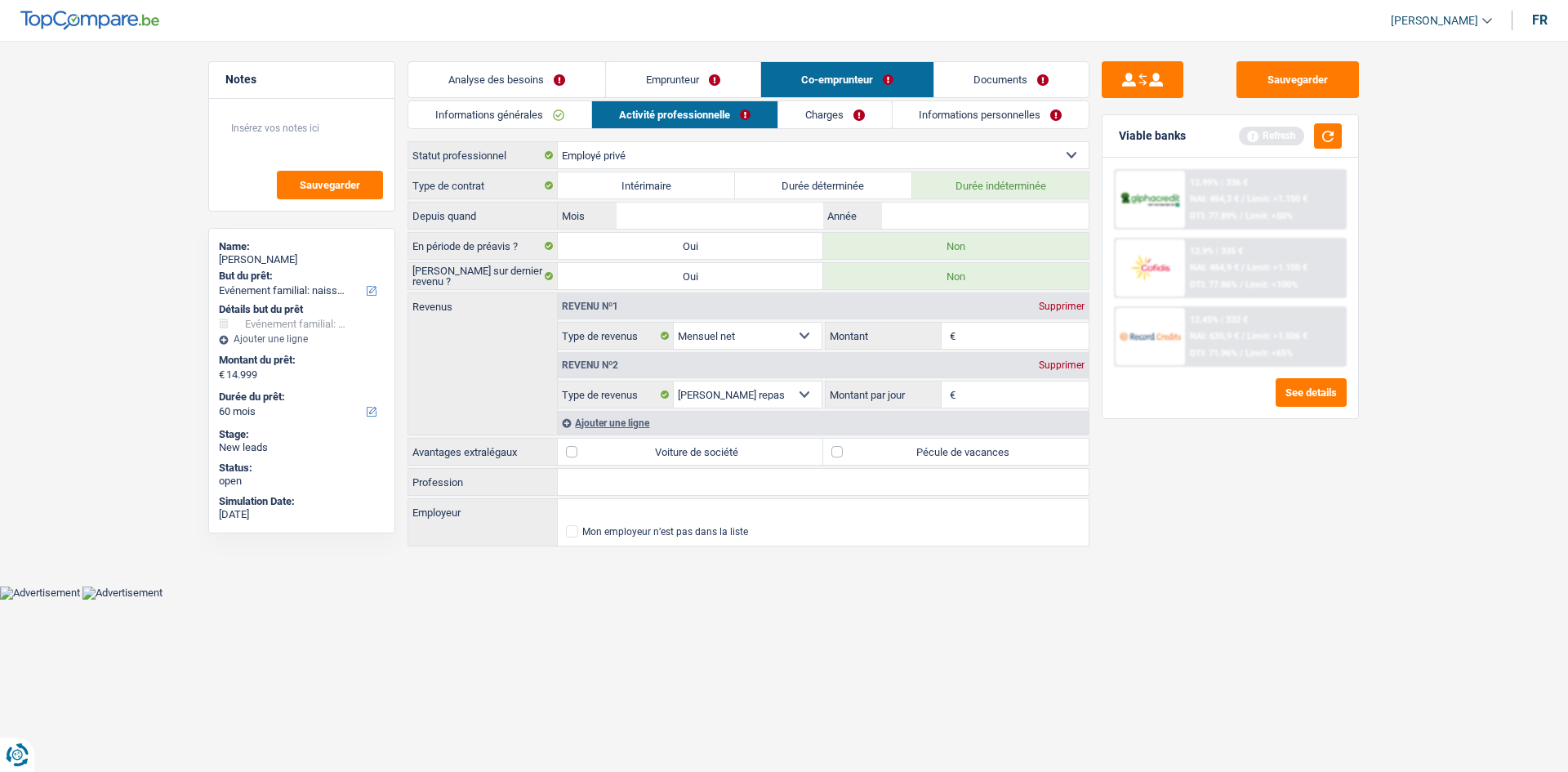click on "Profession" at bounding box center [823, 482] 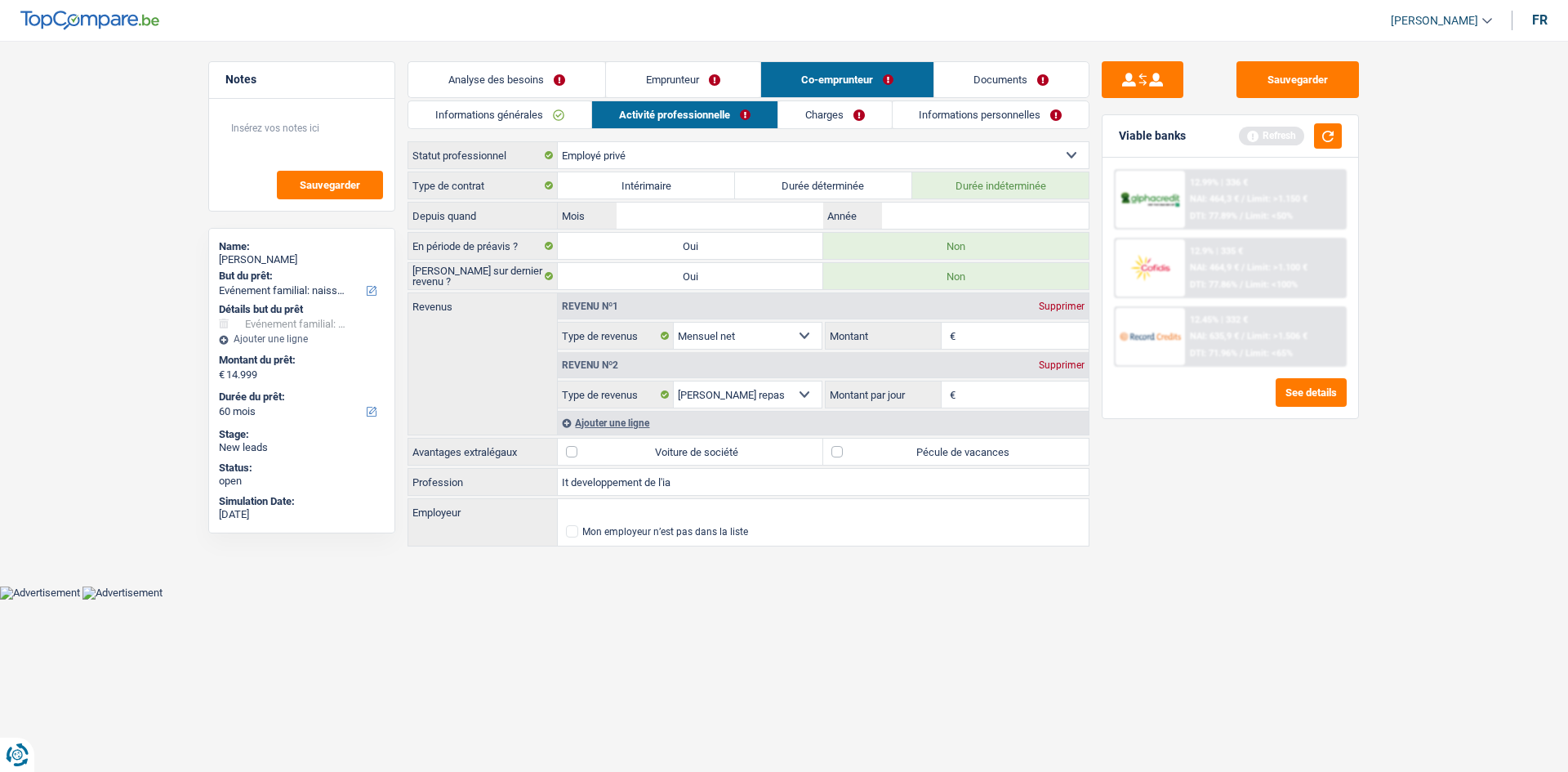 click on "Notes
Sauvegarder
Name:   [PERSON_NAME]   But du prêt: Confort maison: meubles, textile, peinture, électroménager, outillage non-professionnel Hifi, multimédia, gsm, ordinateur Aménagement: frais d'installation, déménagement Evénement familial: naissance, mariage, divorce, communion, décès Frais médicaux Frais d'études Frais permis de conduire Loisirs: voyage, sport, musique Rafraîchissement: petits travaux maison et jardin Frais judiciaires Réparation voiture Prêt rénovation (non disponible pour les non-propriétaires) Prêt énergie (non disponible pour les non-propriétaires) Prêt voiture Taxes, impôts non professionnels Rénovation bien à l'étranger Dettes familiales Assurance Autre
Sélectionner une option
Détails but du prêt
Confort maison: meubles, textile, peinture, électroménager, outillage non-professionnel Hifi, multimédia, gsm, ordinateur" at bounding box center (784, 305) 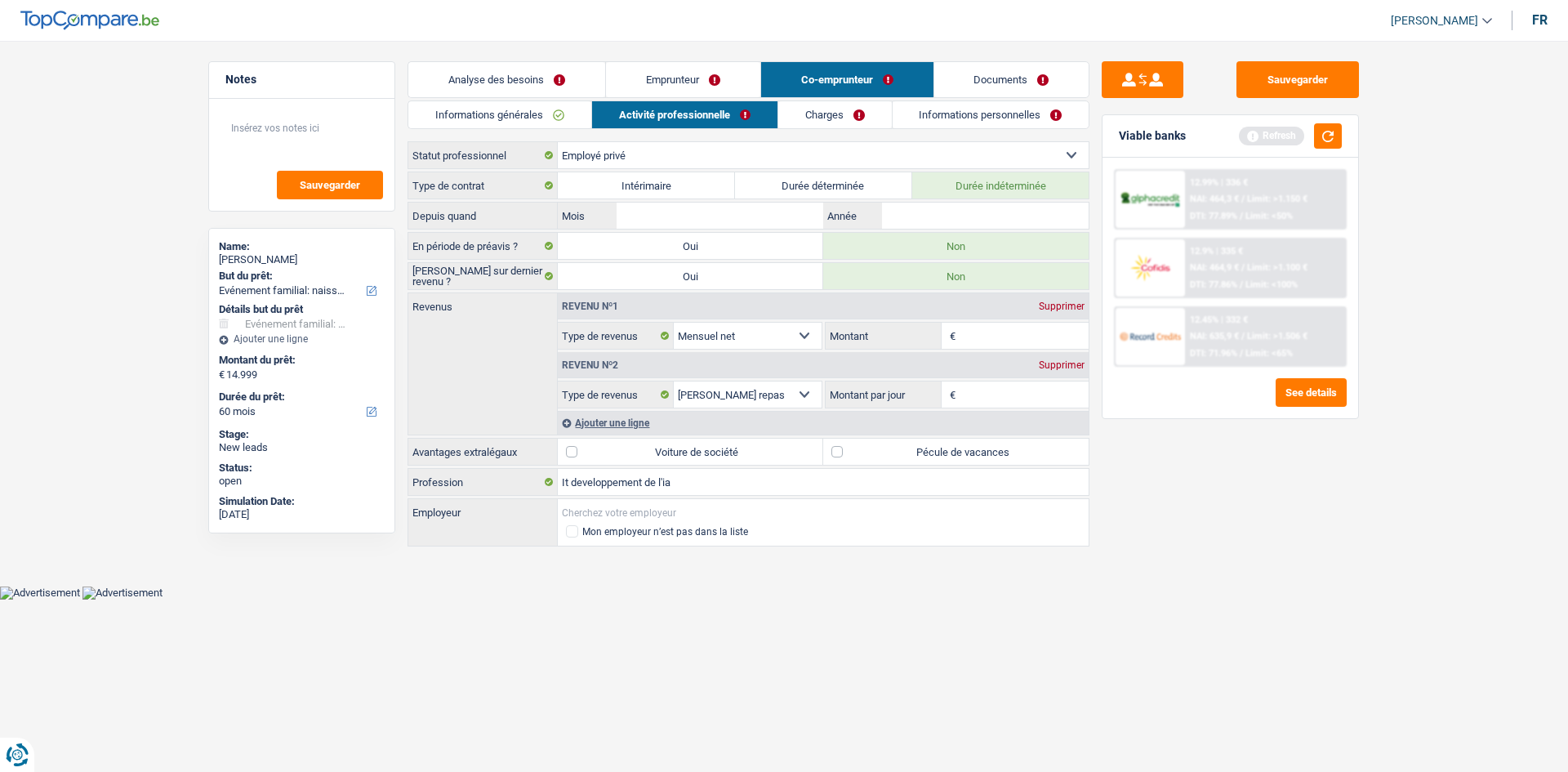 click on "Employeur" at bounding box center (823, 512) 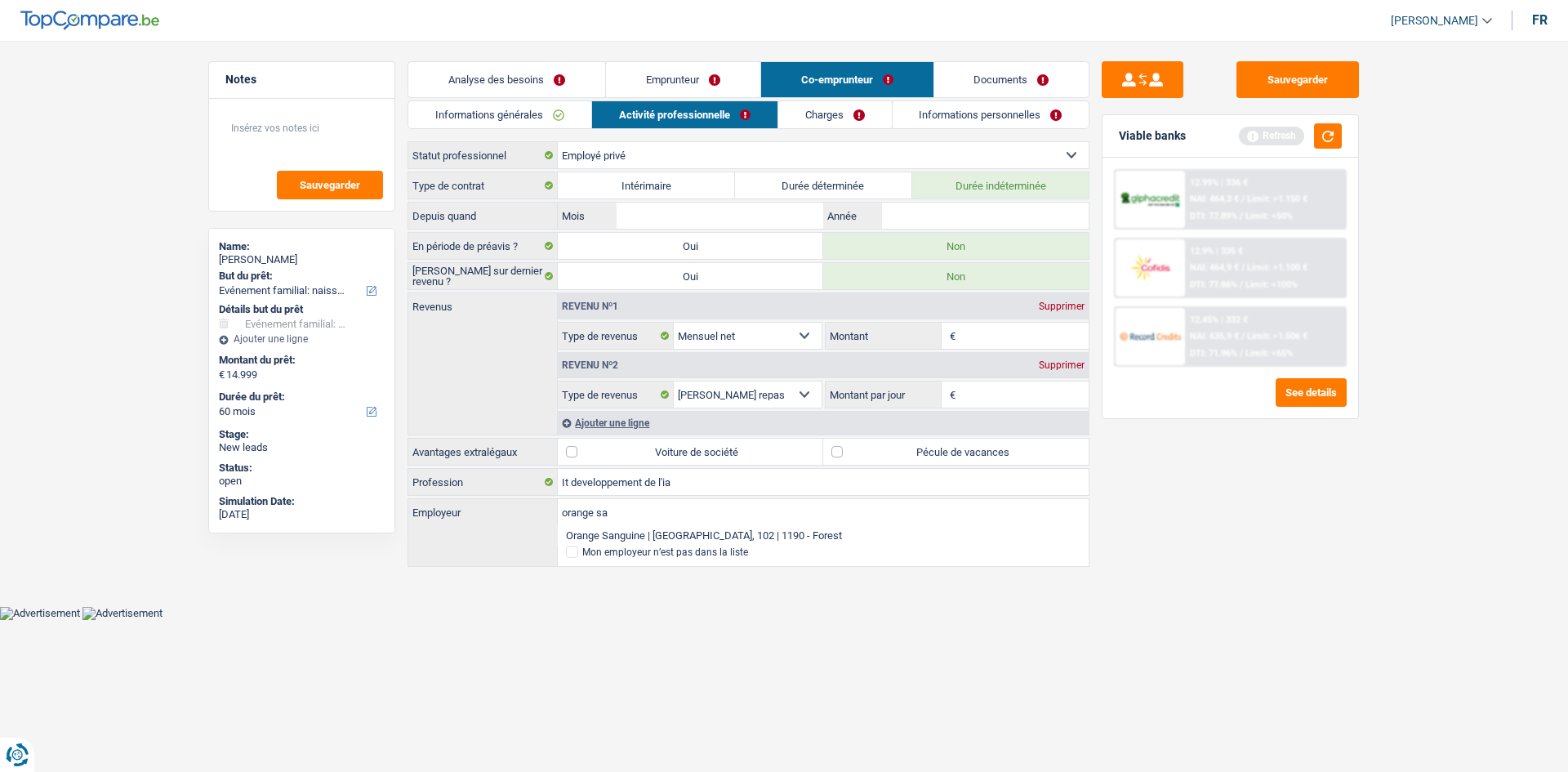 click on "Sauvegarder
Viable banks
Refresh
12.99% | 336 €
NAI: 464,3 €
/
Limit: >1.150 €
DTI: 77.89%
/
Limit: <50%
12.9% | 335 €
NAI: 464,9 €
/
Limit: >1.100 €
DTI: 77.86%
/
Limit: <100%
/       /" at bounding box center (1230, 401) 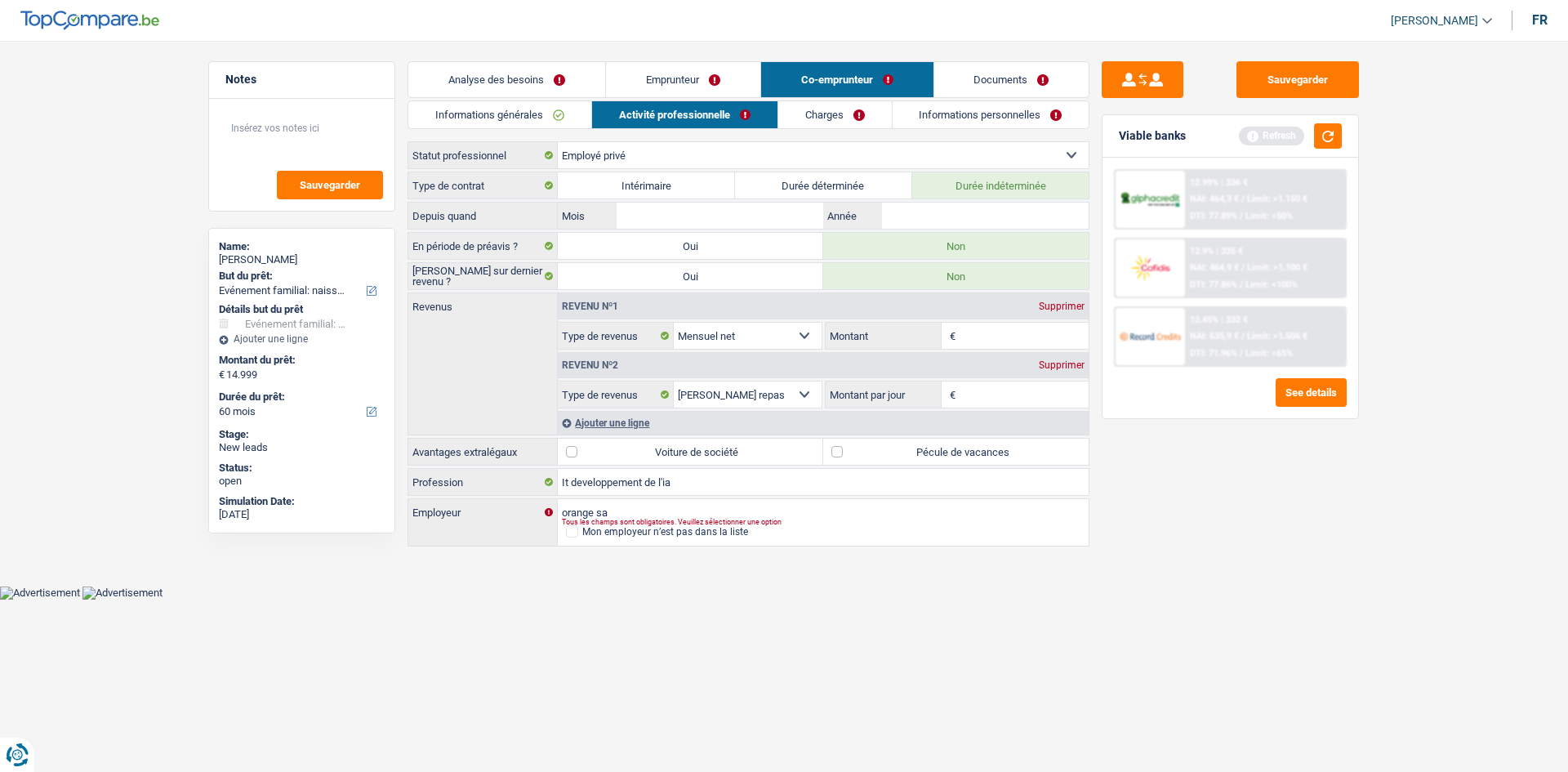 click on "Durée indéterminée" at bounding box center [1000, 185] 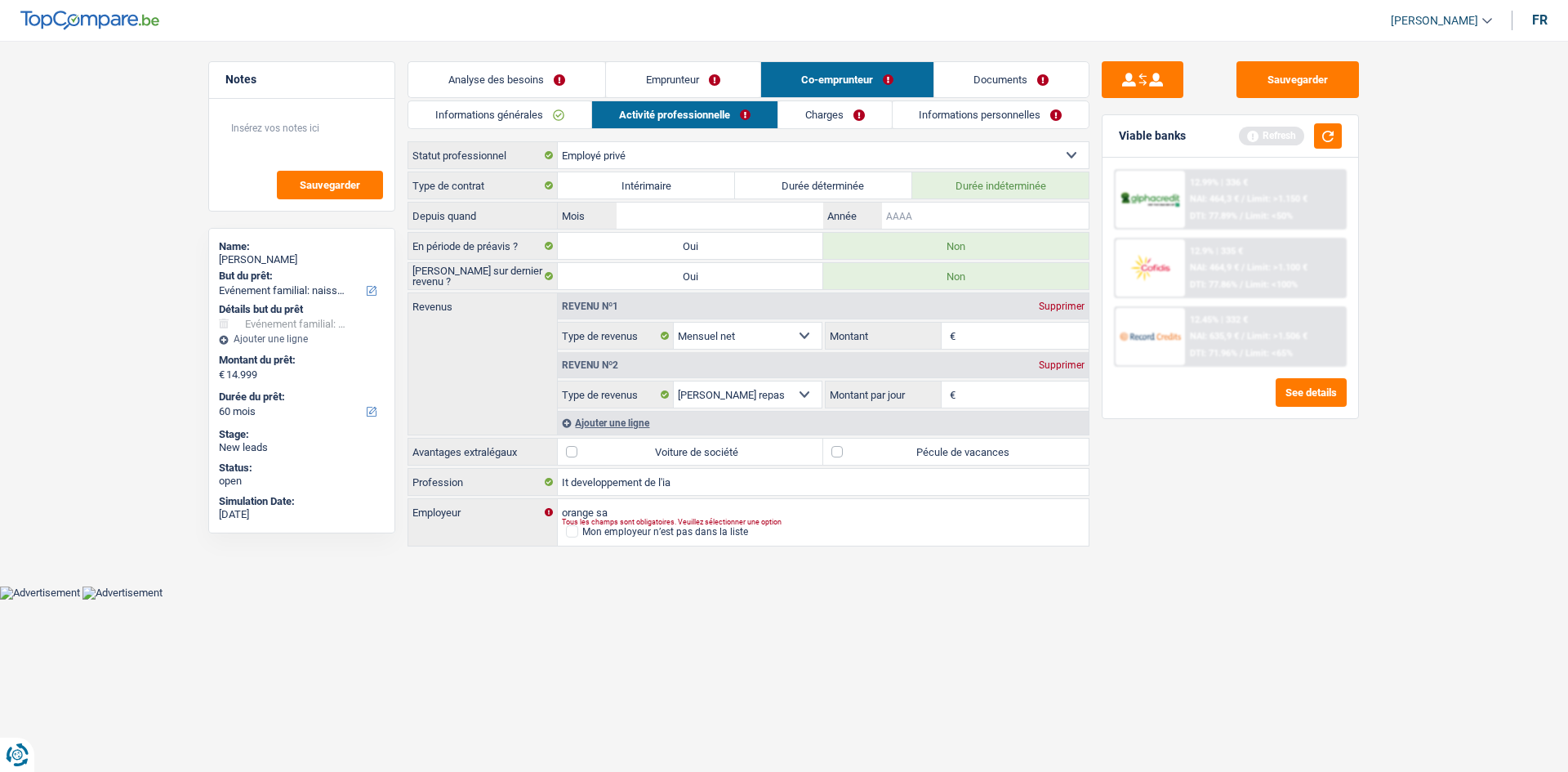 click on "Année" at bounding box center [985, 216] 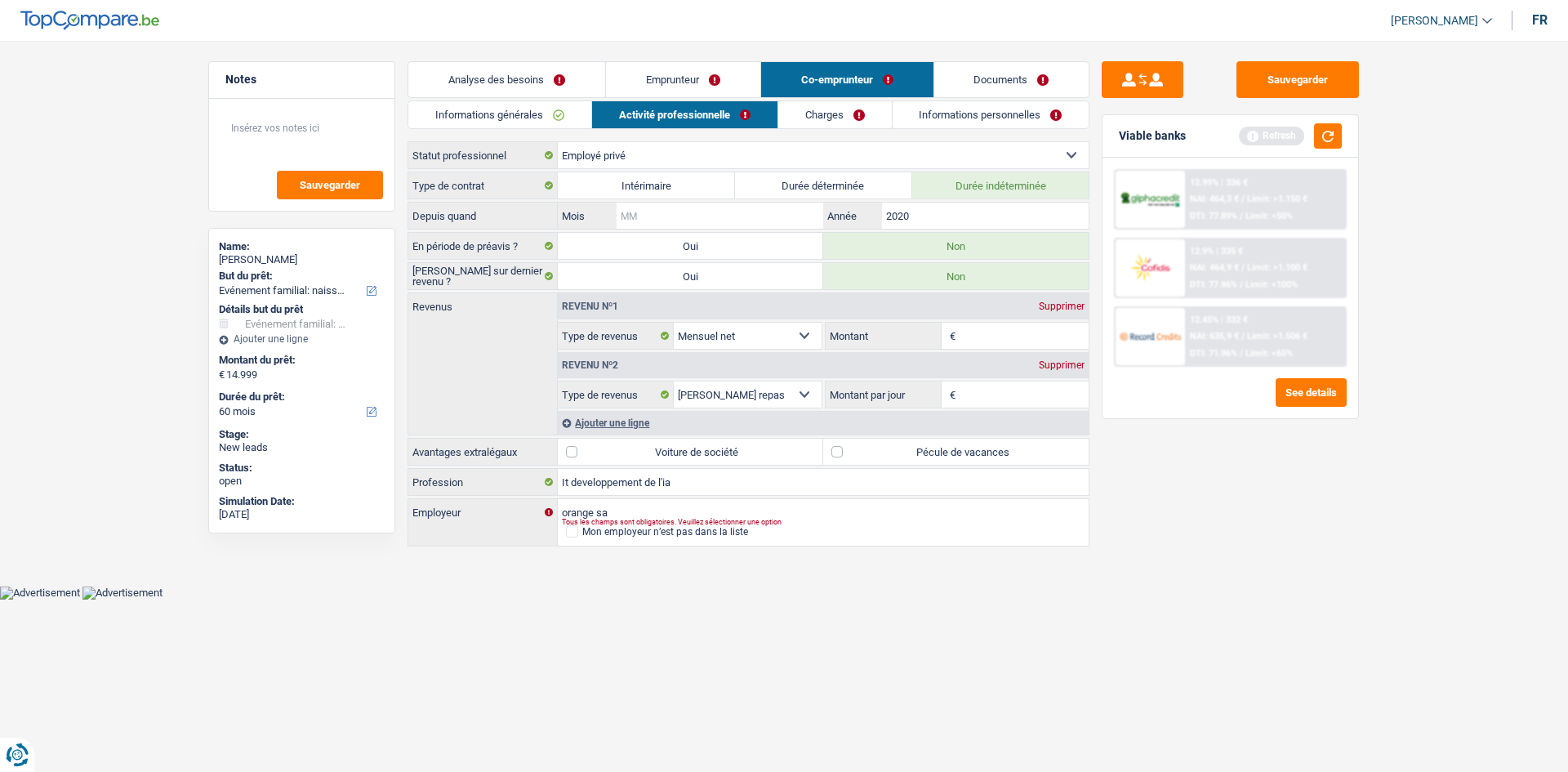 click on "Mois" at bounding box center (719, 216) 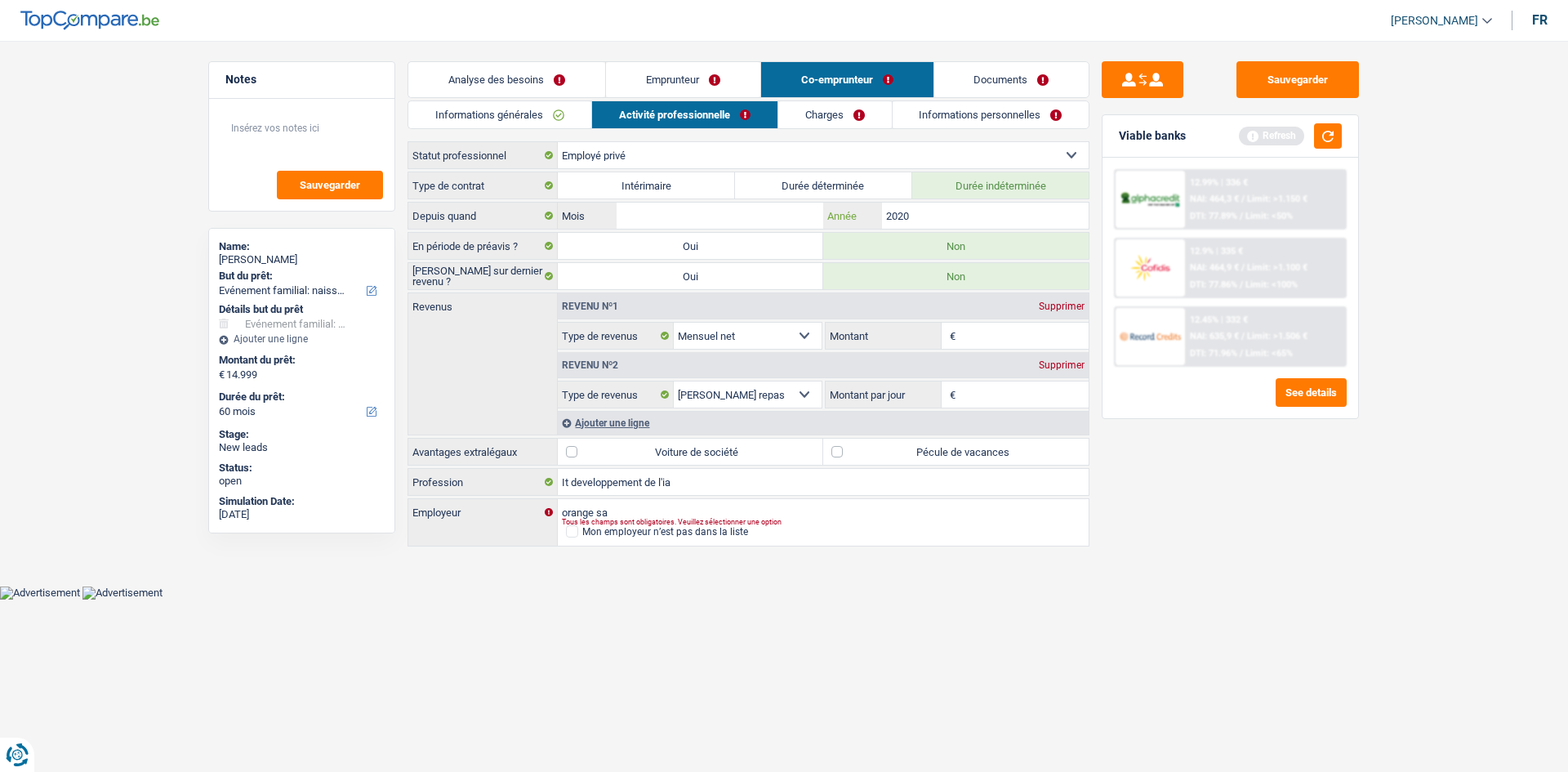 click on "2020" at bounding box center (985, 216) 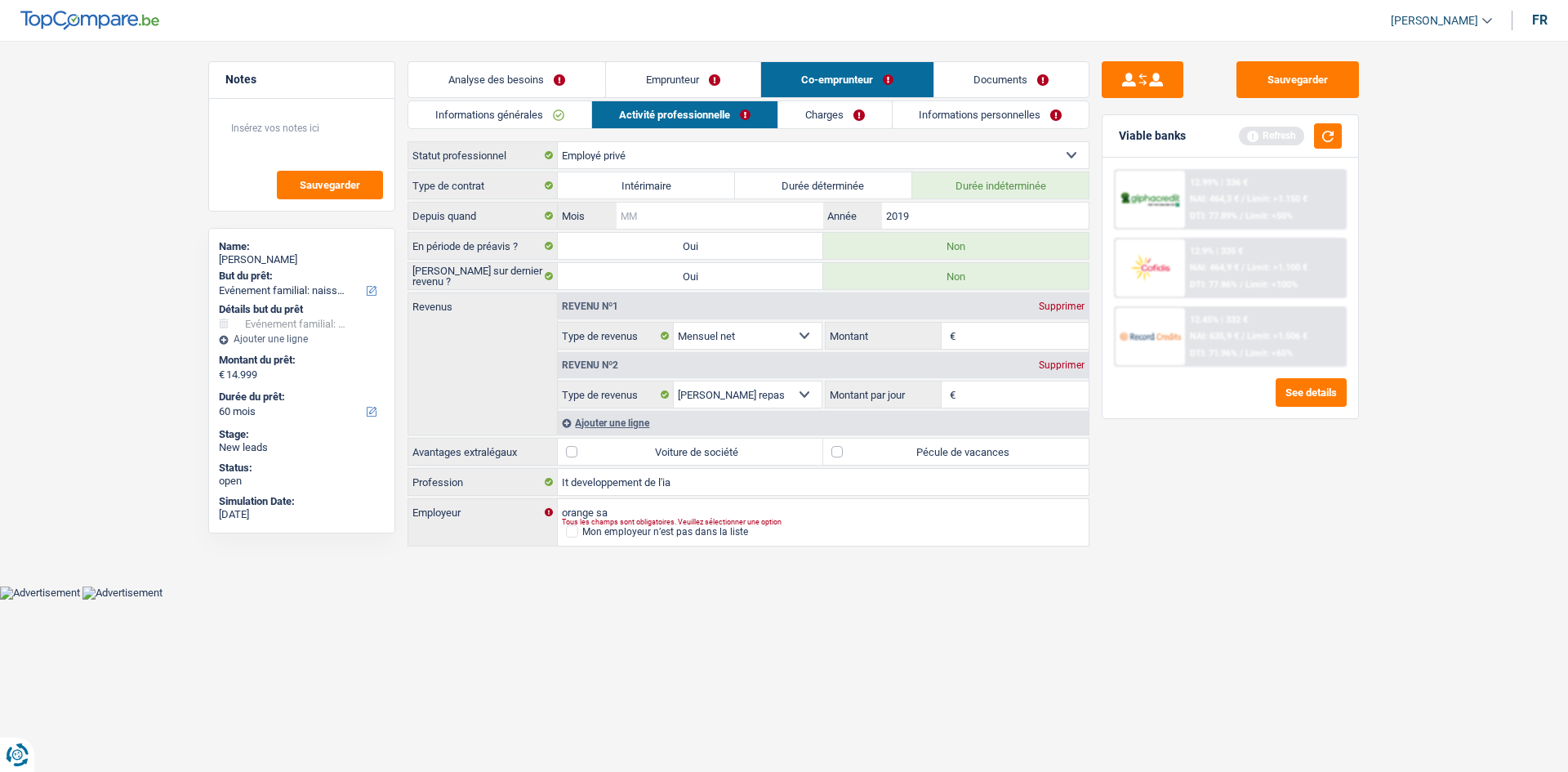 click on "Mois" at bounding box center (719, 216) 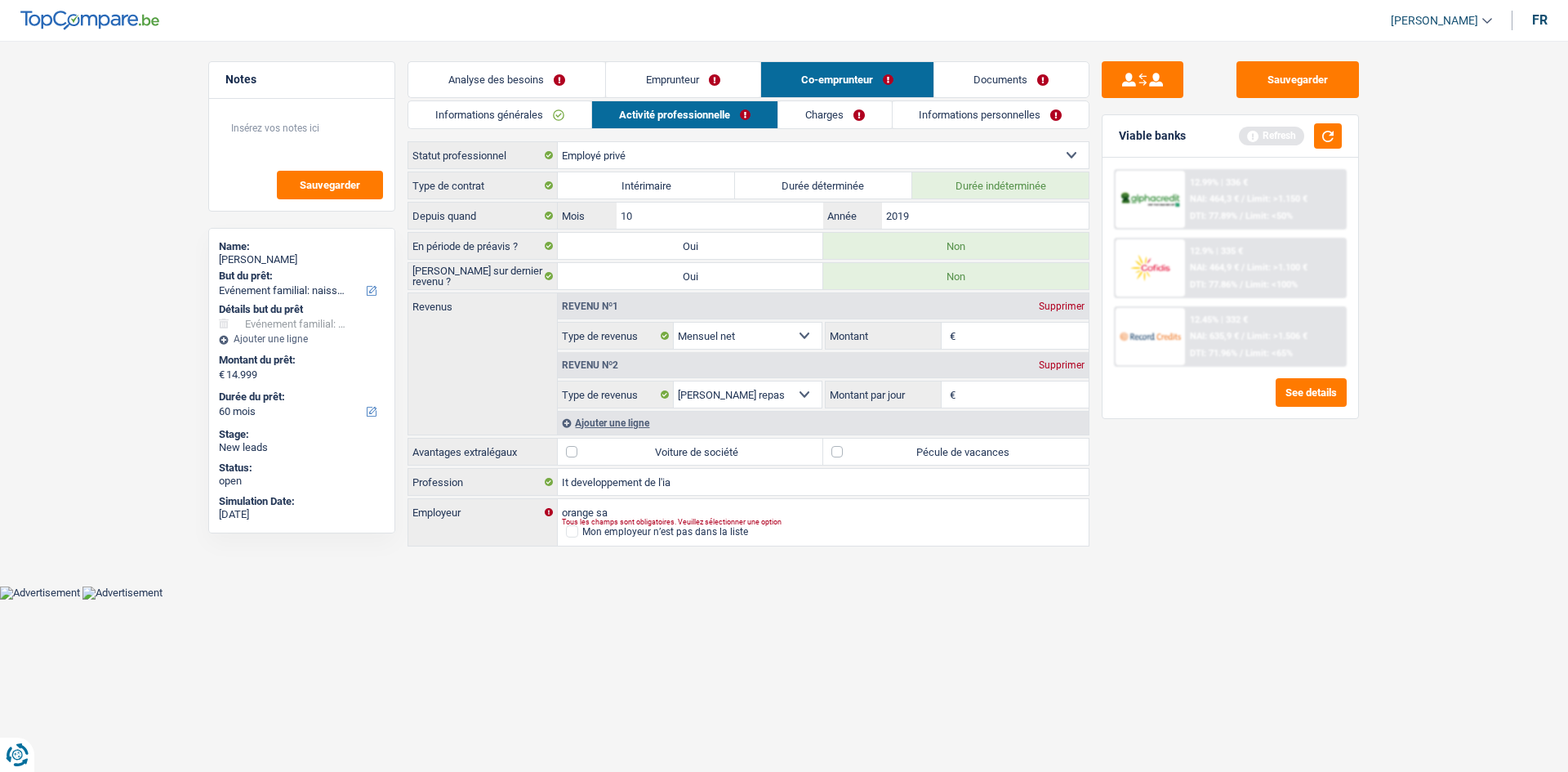 click on "Sauvegarder
Viable banks
Refresh
12.99% | 336 €
NAI: 464,3 €
/
Limit: >1.150 €
DTI: 77.89%
/
Limit: <50%
12.9% | 335 €
NAI: 464,9 €
/
Limit: >1.100 €
DTI: 77.86%
/
Limit: <100%
/       /" at bounding box center (1230, 401) 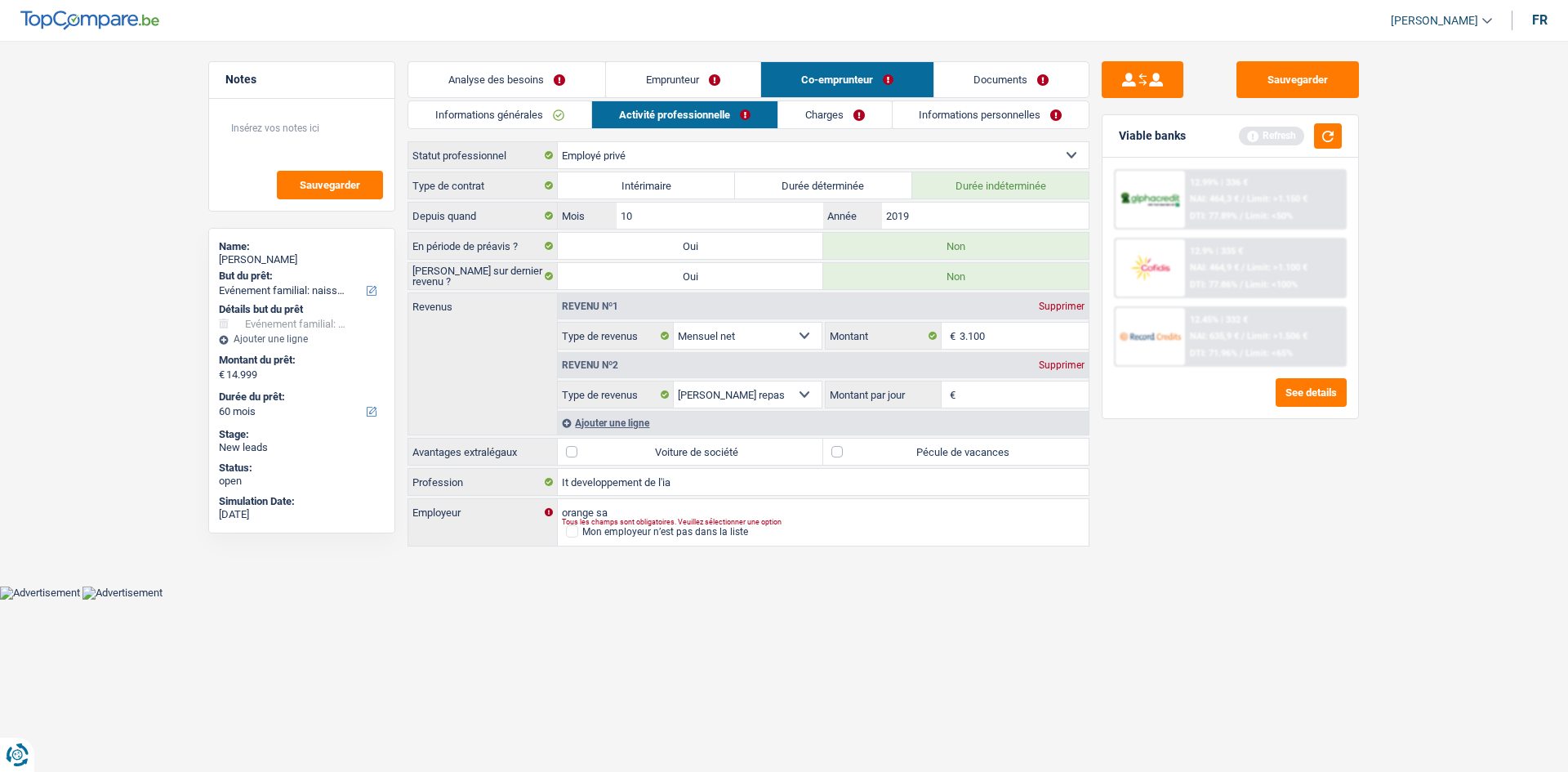 click on "Sauvegarder
Viable banks
Refresh
12.99% | 336 €
NAI: 464,3 €
/
Limit: >1.150 €
DTI: 77.89%
/
Limit: <50%
12.9% | 335 €
NAI: 464,9 €
/
Limit: >1.100 €
DTI: 77.86%
/
Limit: <100%
/       /" at bounding box center (1230, 401) 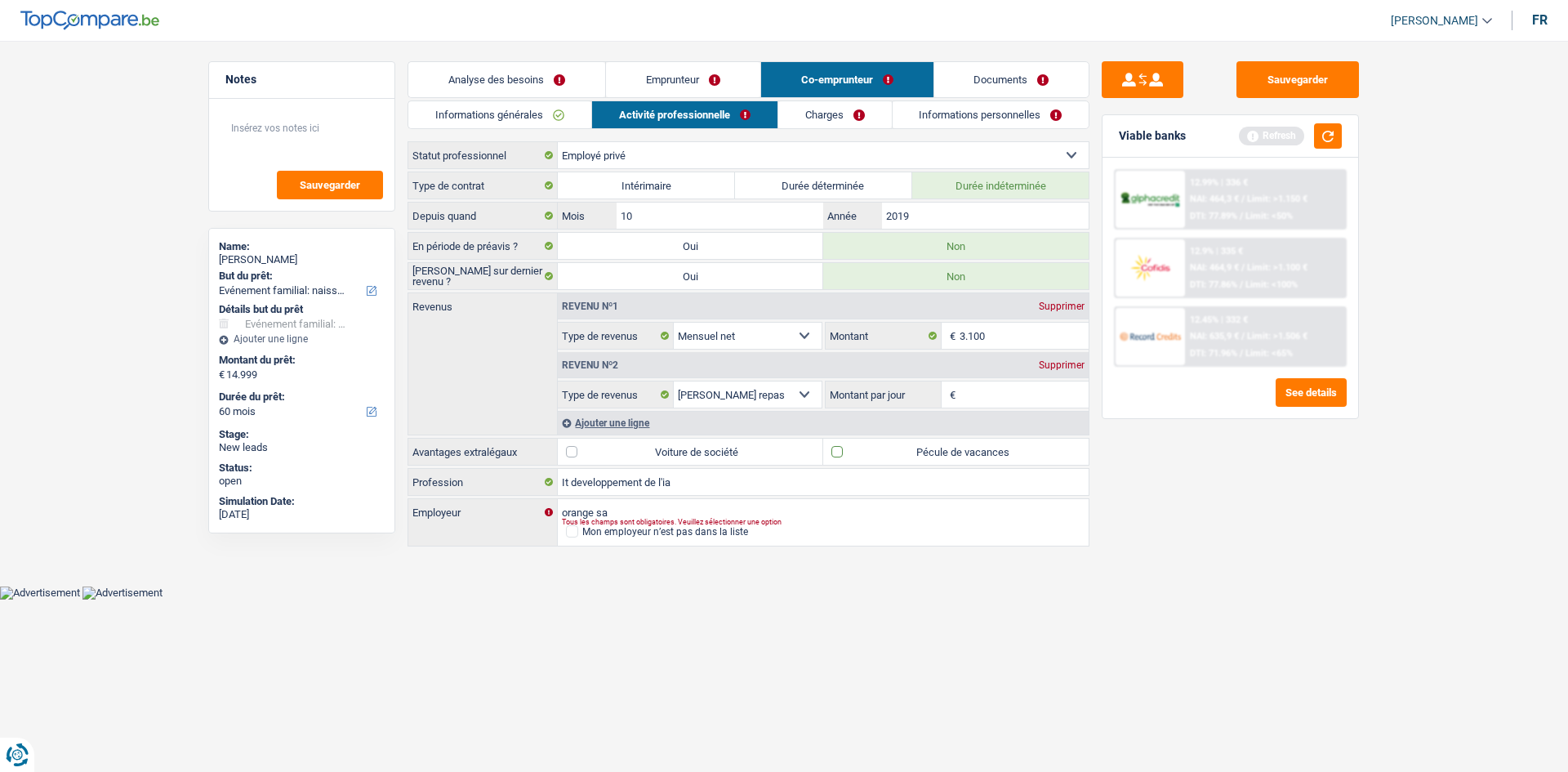 click on "Pécule de vacances" at bounding box center (956, 452) 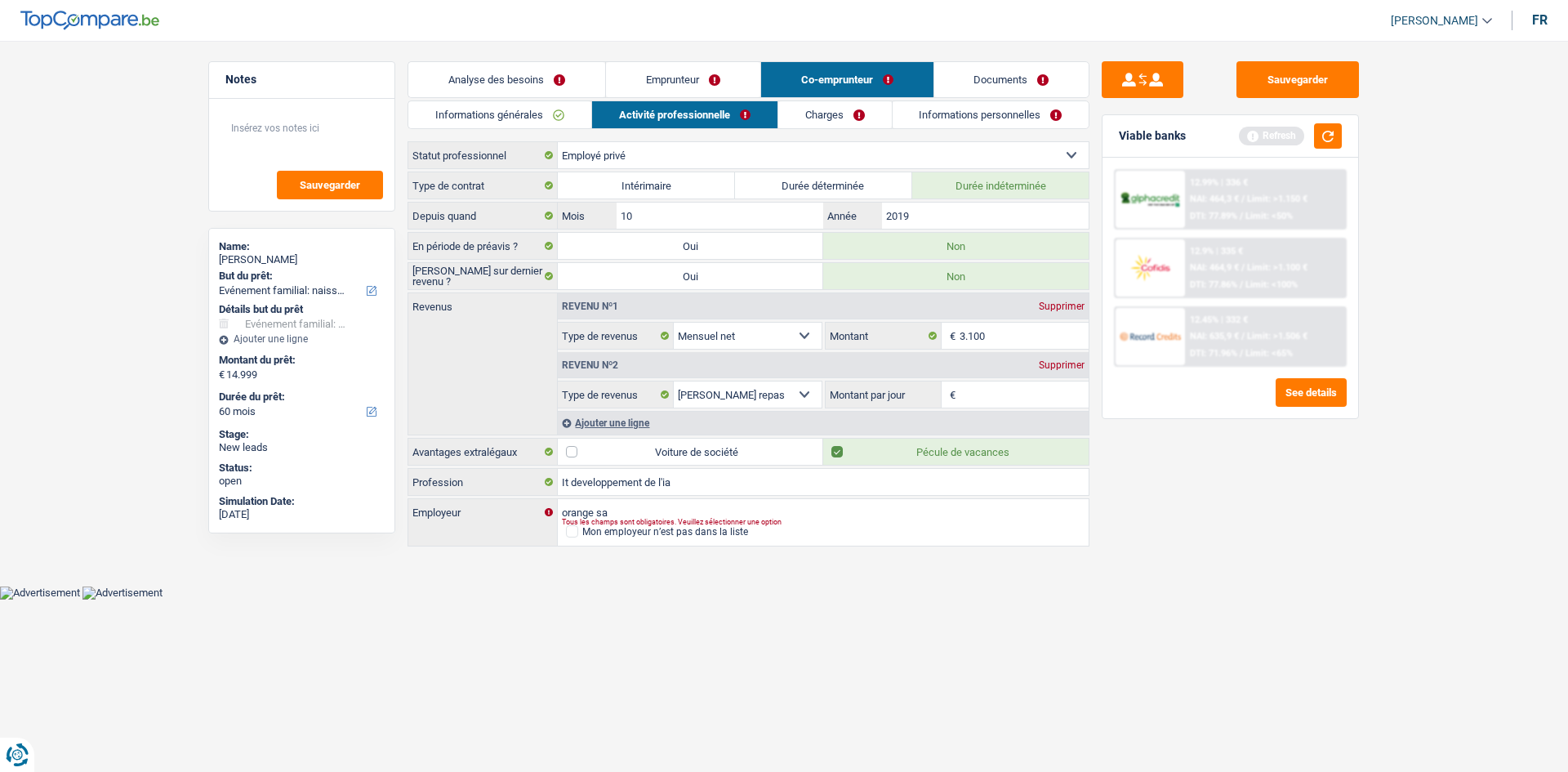 click on "Emprunteur" at bounding box center [683, 79] 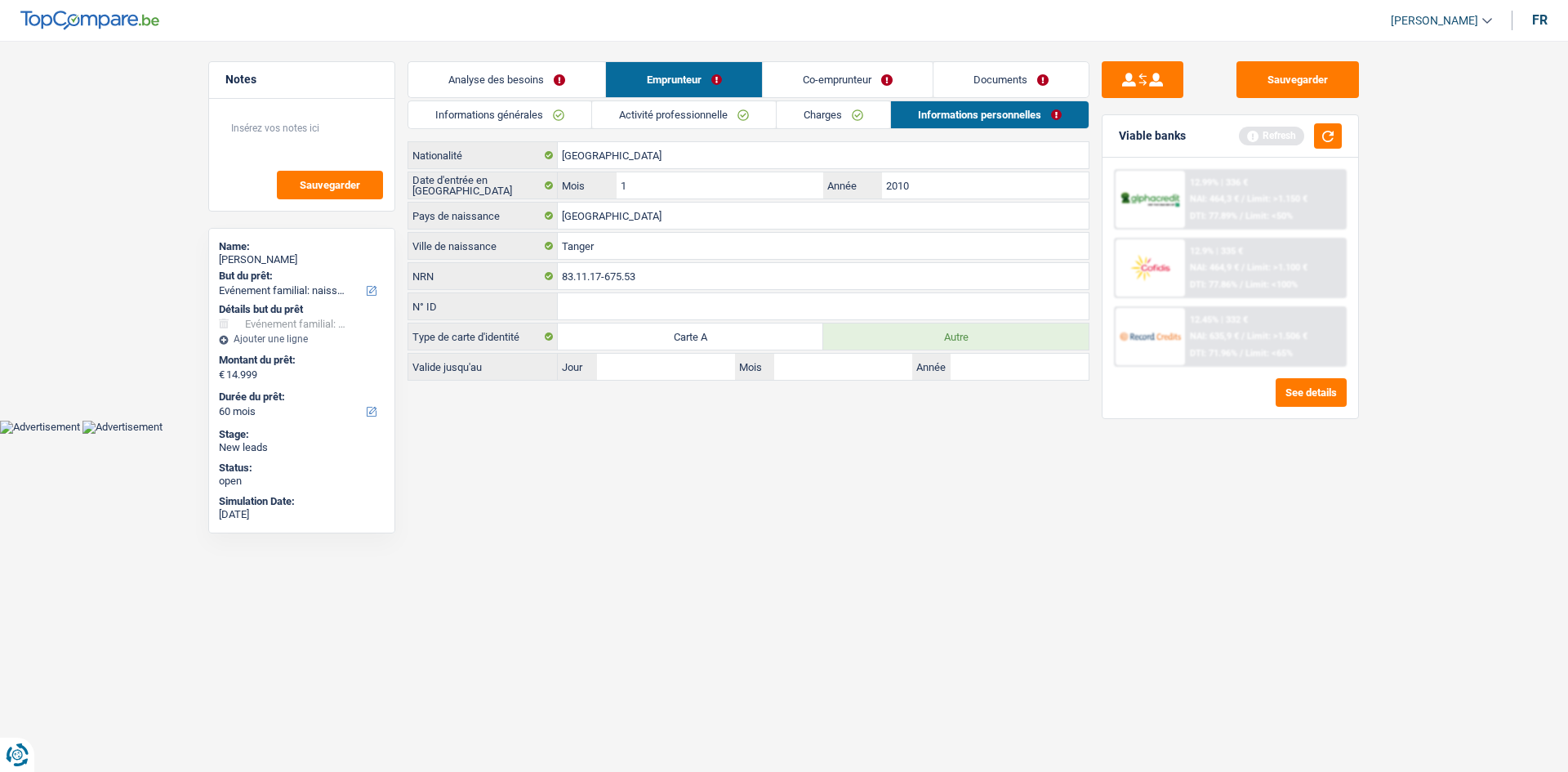 click on "Activité professionnelle" at bounding box center (684, 114) 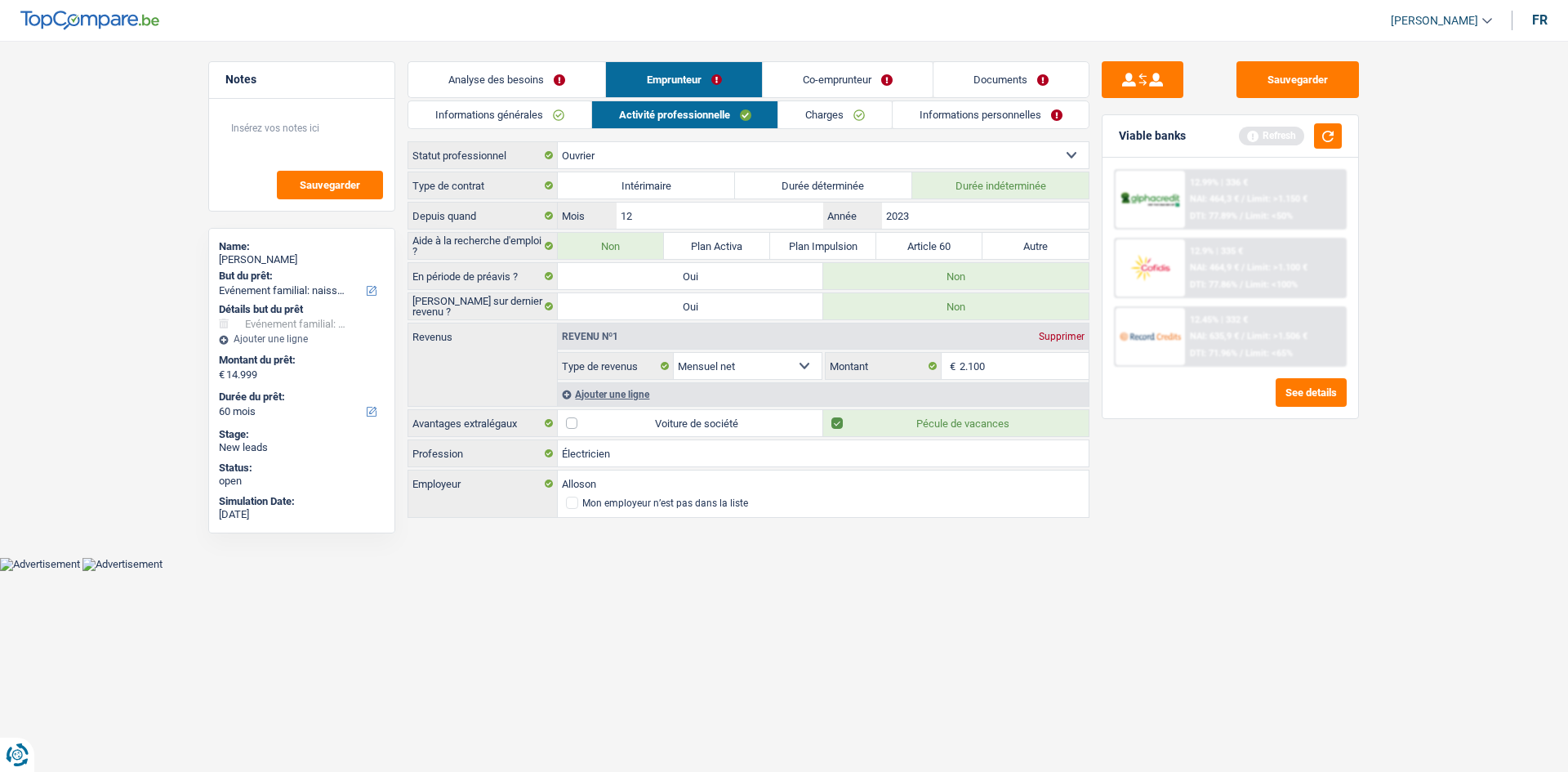 click on "Co-emprunteur" at bounding box center [848, 79] 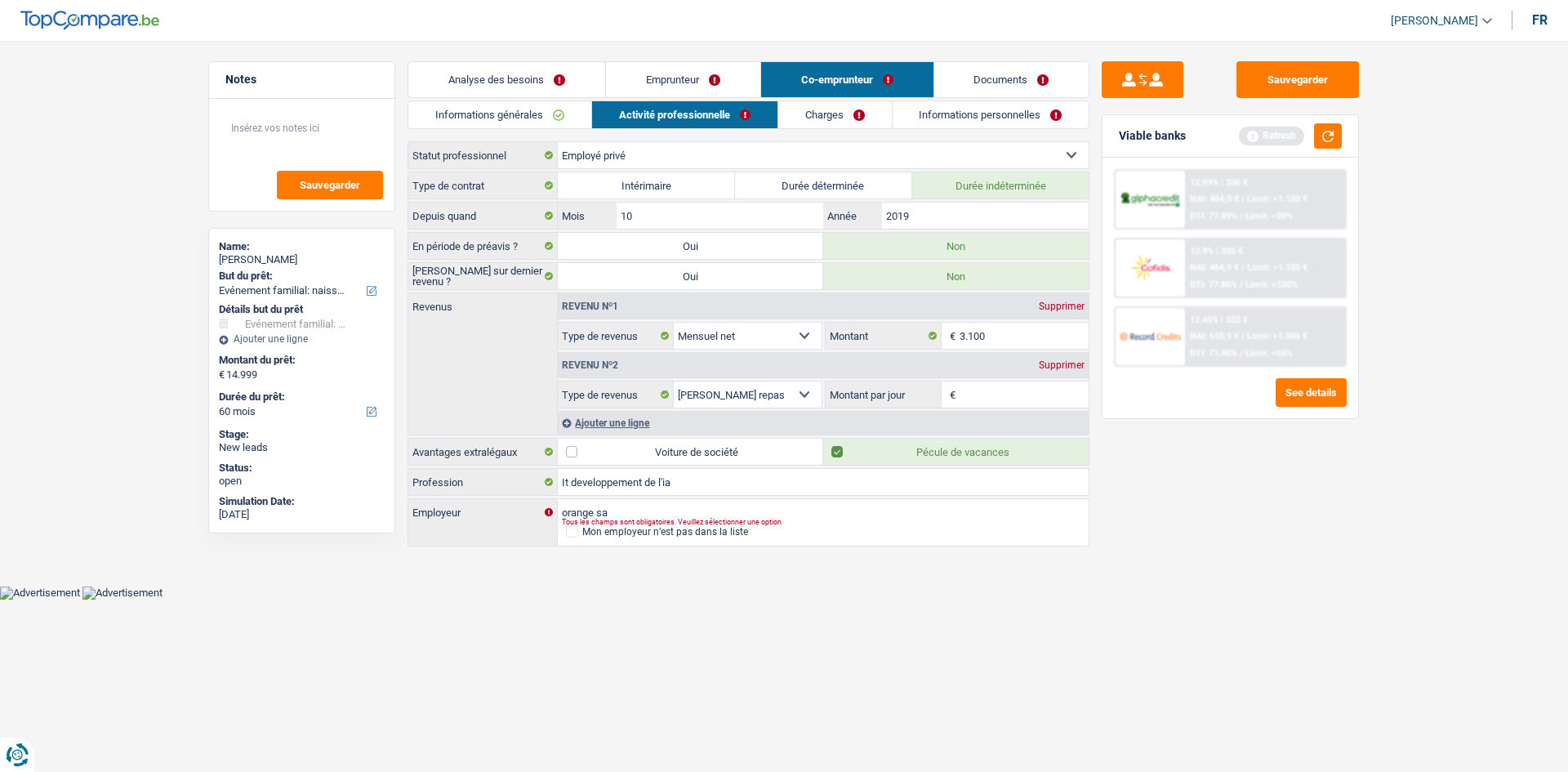 click on "Voiture de société" at bounding box center [690, 452] 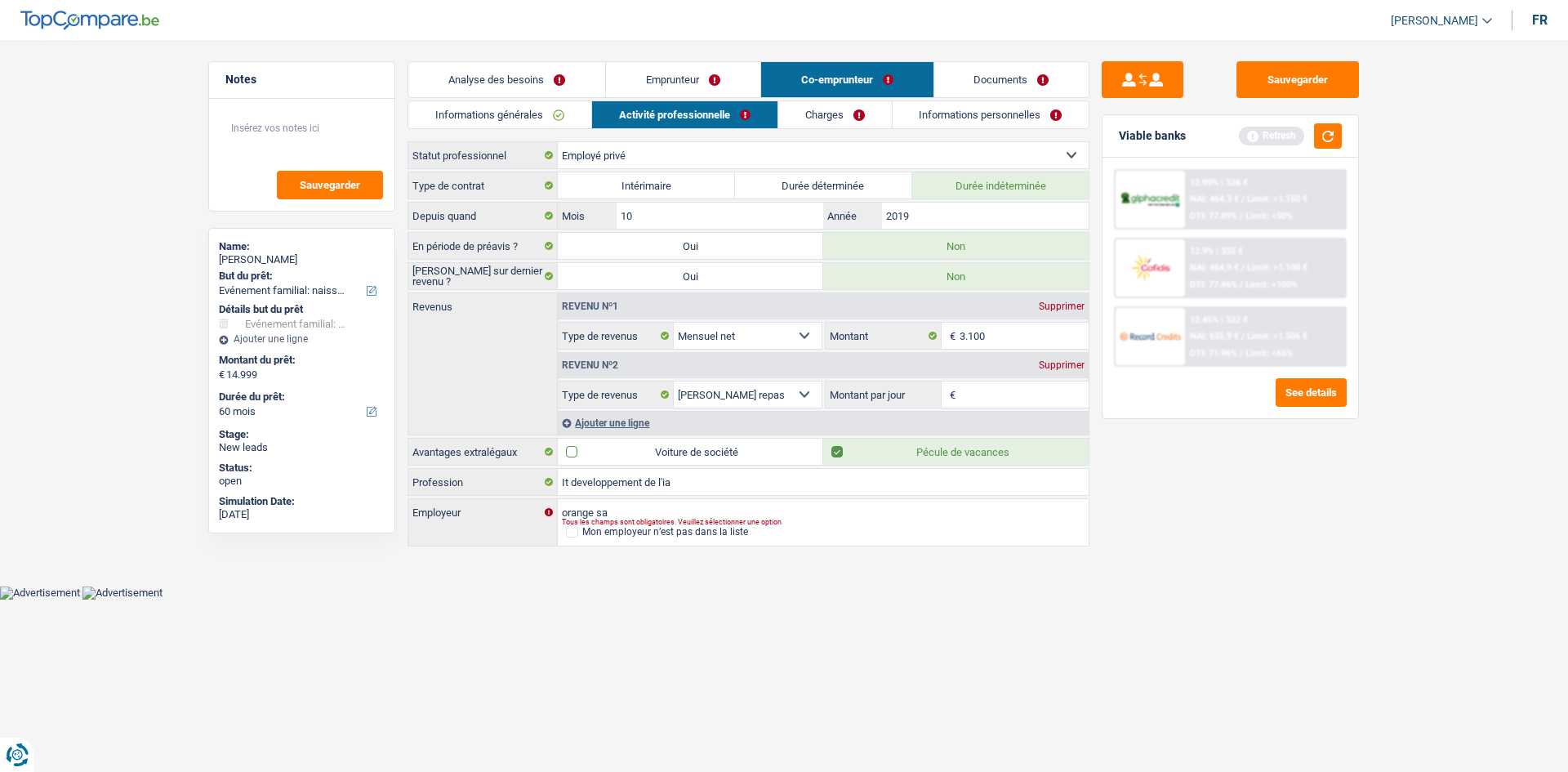 click on "Voiture de société" at bounding box center (690, 452) 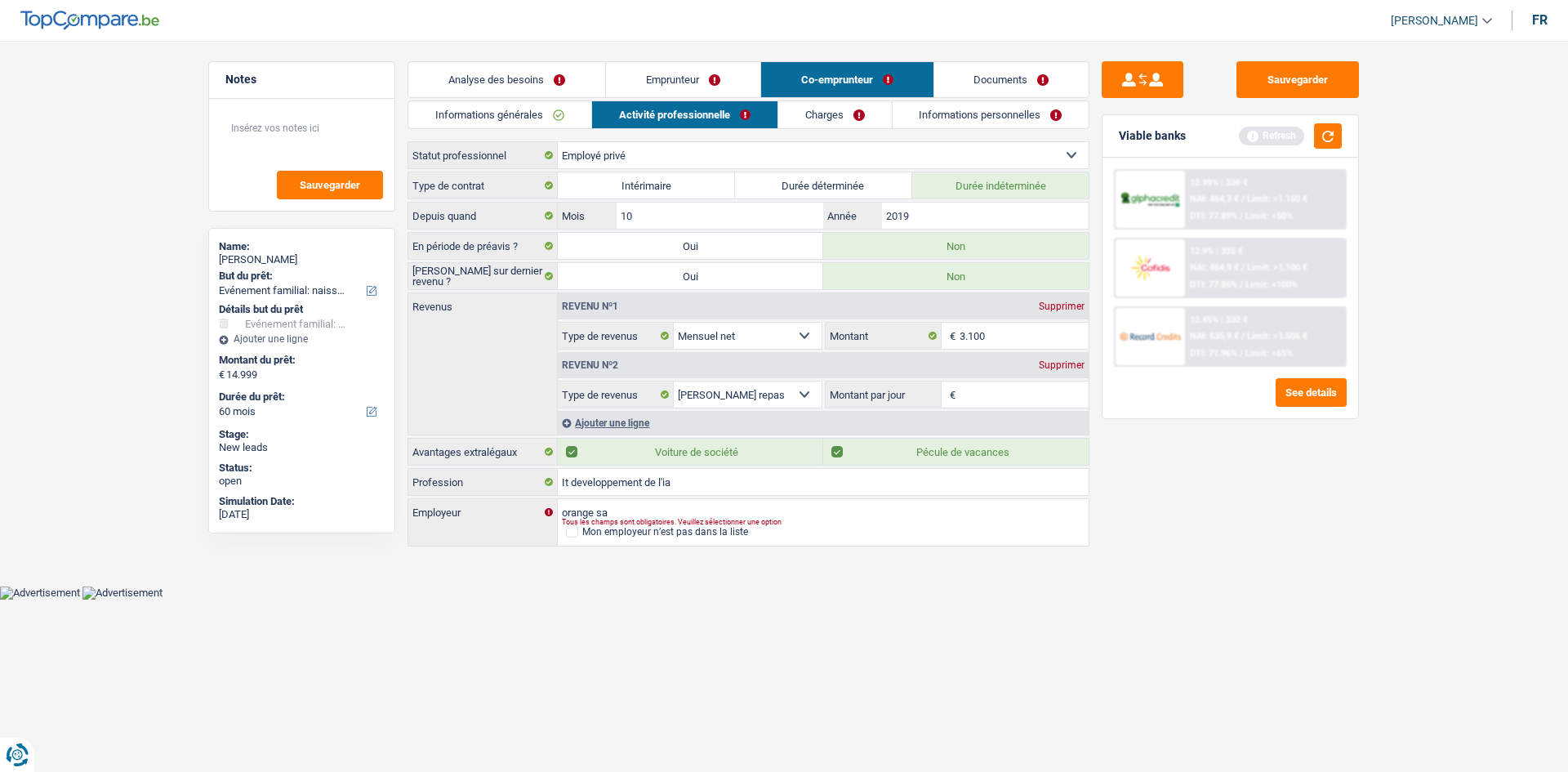 click on "Montant par jour" at bounding box center [1024, 395] 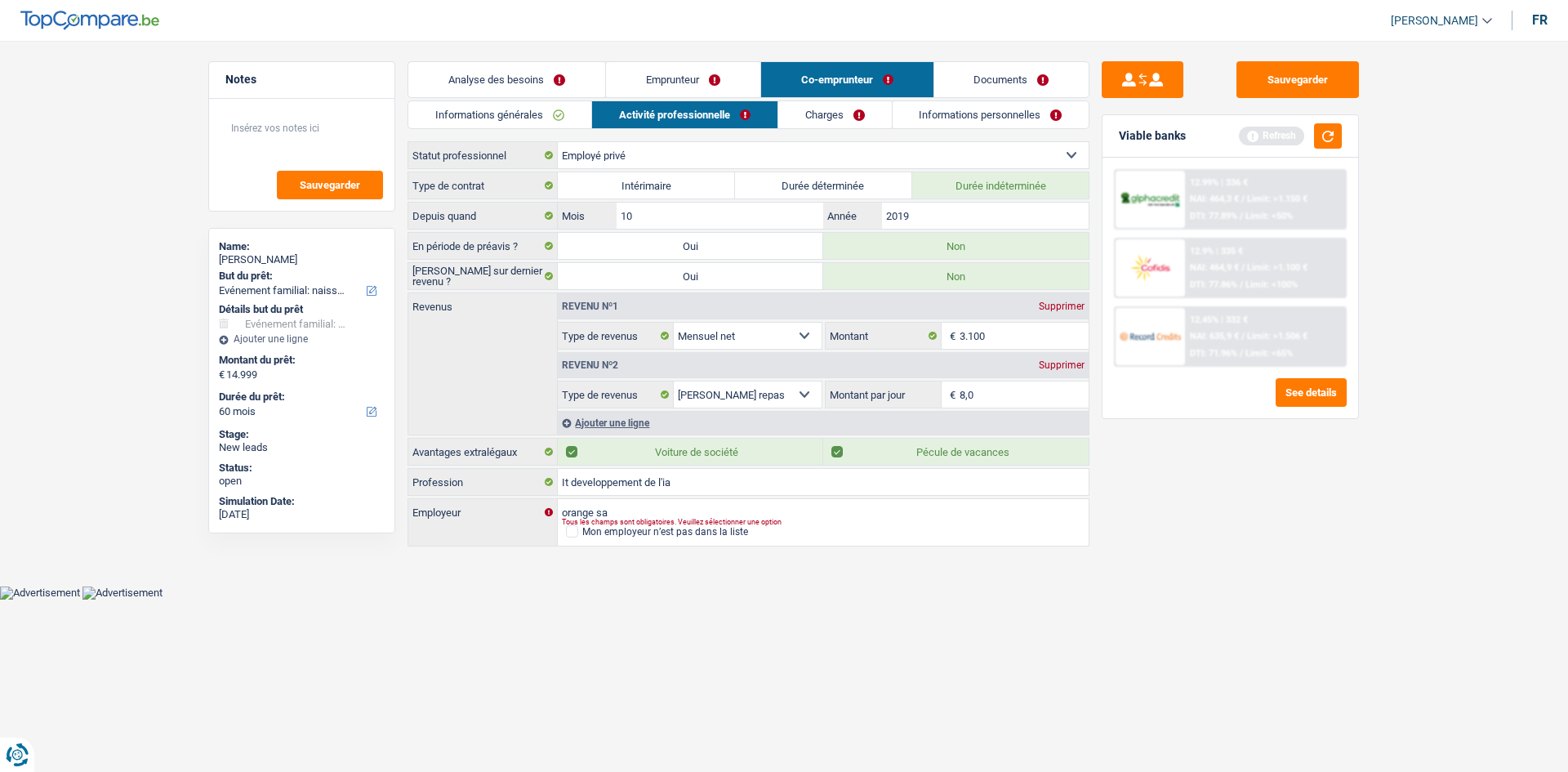 click on "Vous avez le contrôle de vos données
Nous utilisons des cookies, tout comme nos partenaires commerciaux, afin de collecter des informations sur vous à des fins diverses, notamment :
En cliquant sur « Accepter », vous donnez votre consentement à toutes les fins énoncées. Vous pouvez également choisir de spécifier les finalités auxquelles vous souhaitez donner votre consentement. Pour ce faire, il vous suffit de cocher la case située à côté de la finalité et d’appuyer sur « Enregistrer les paramètres ».
Vous pouvez à tout moment révoquer votre consentement en cliquant sur la petite icône située dans le coin inférieur gauche du site Internet. En savoir plus sur les cookies
Politique de confidentialité de Google
un an c" at bounding box center [784, 300] 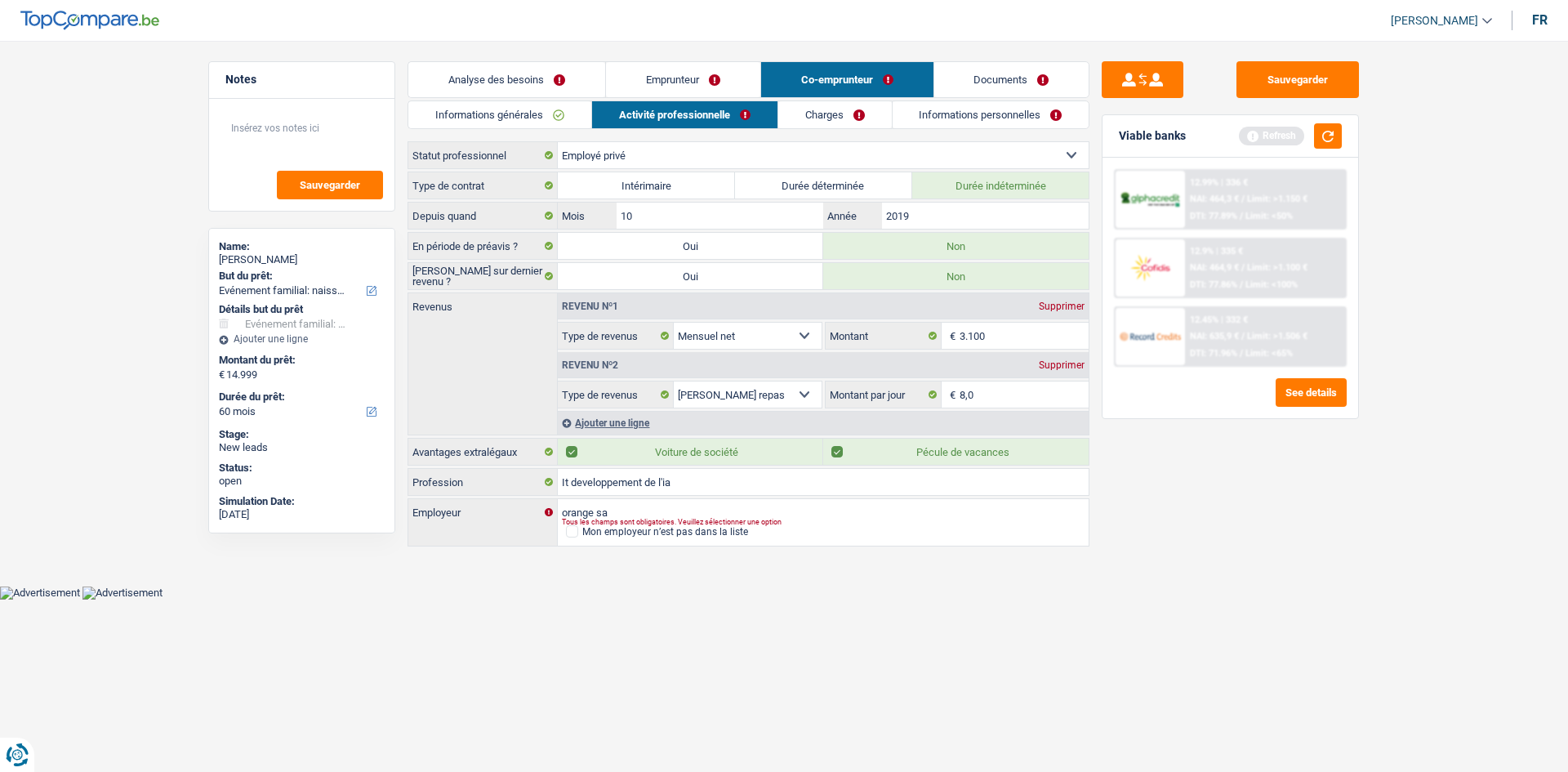 click on "Emprunteur" at bounding box center [683, 79] 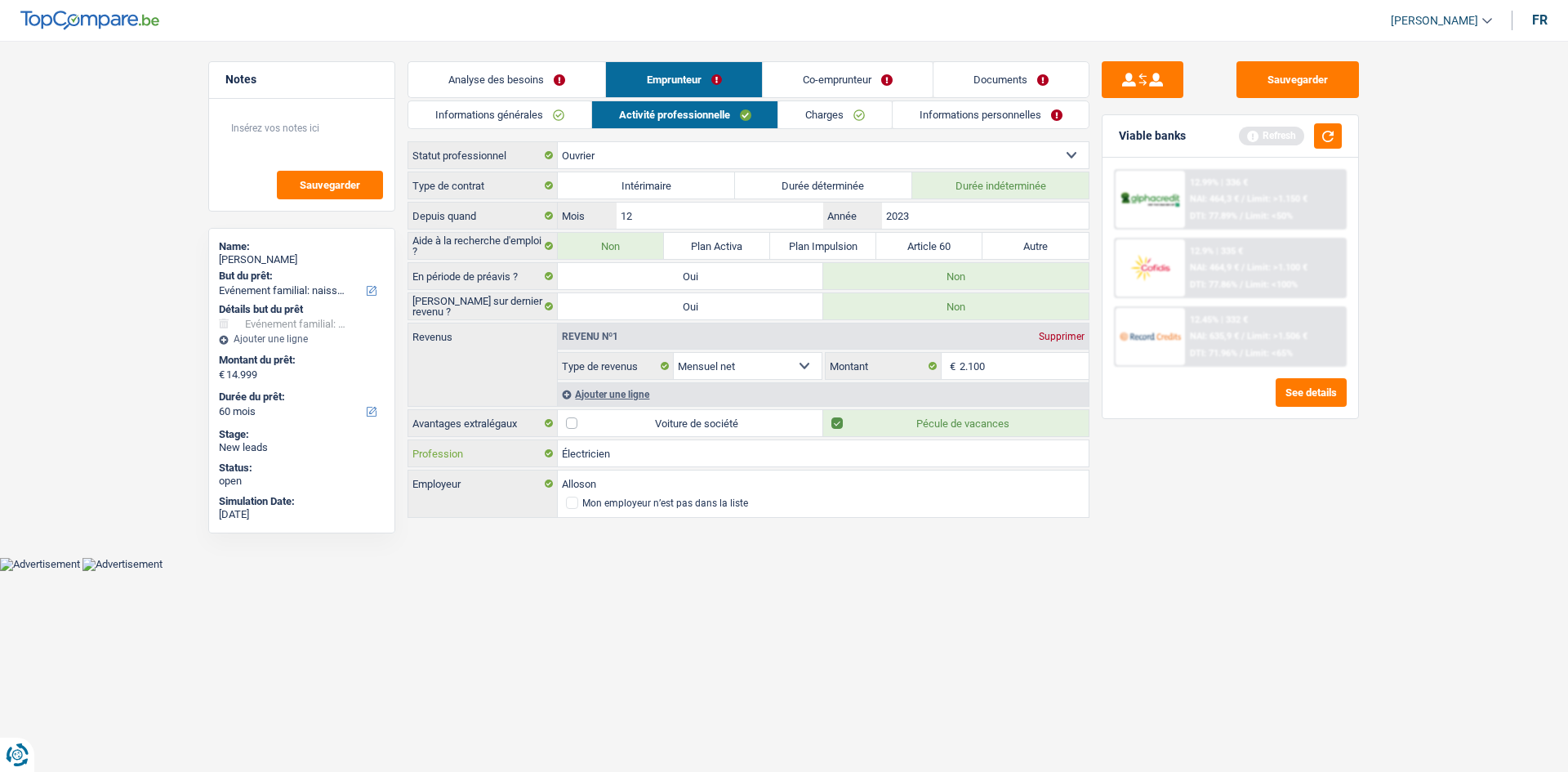click on "Électricien" at bounding box center (823, 453) 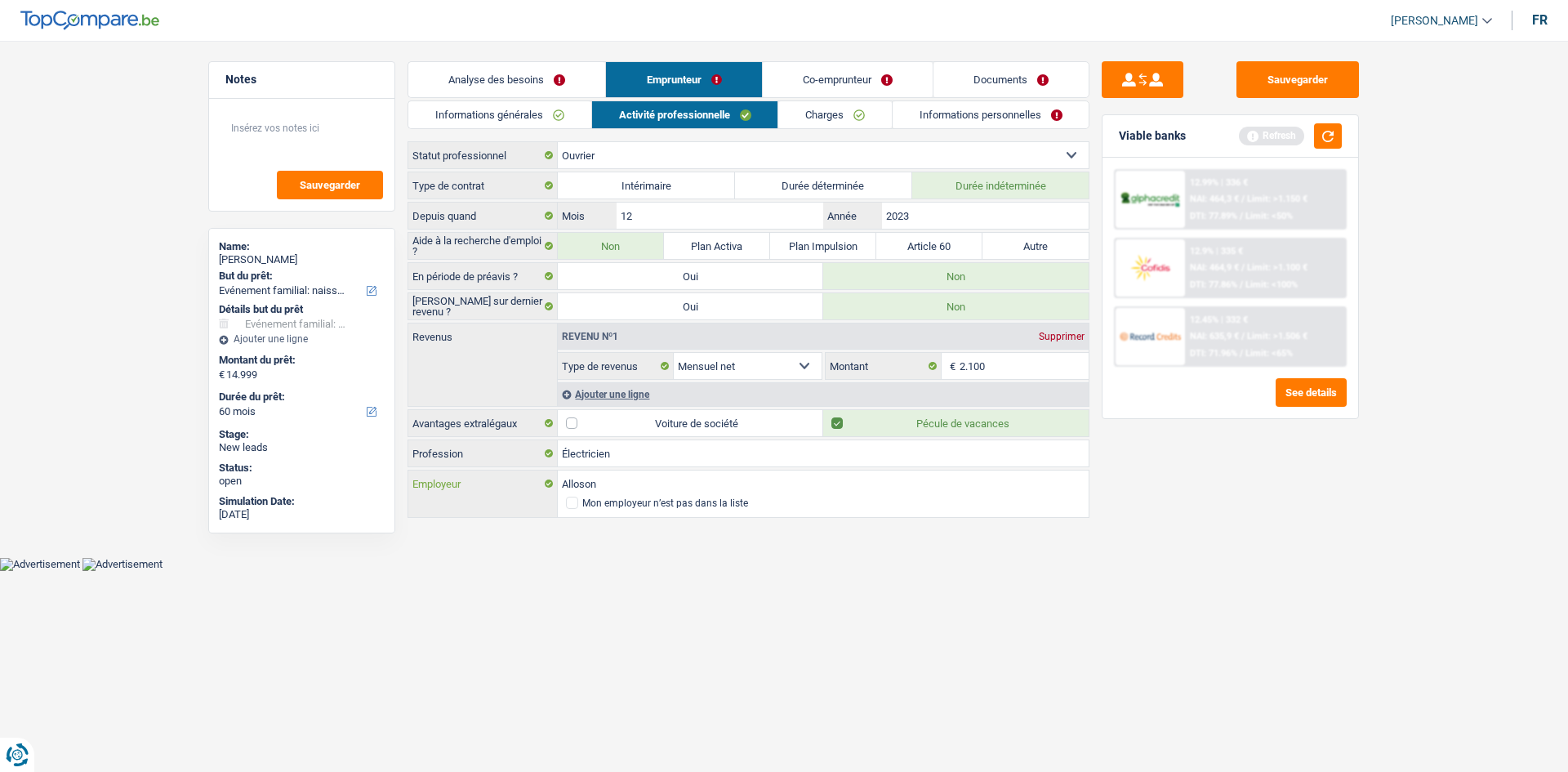 click on "Alloson" at bounding box center [823, 484] 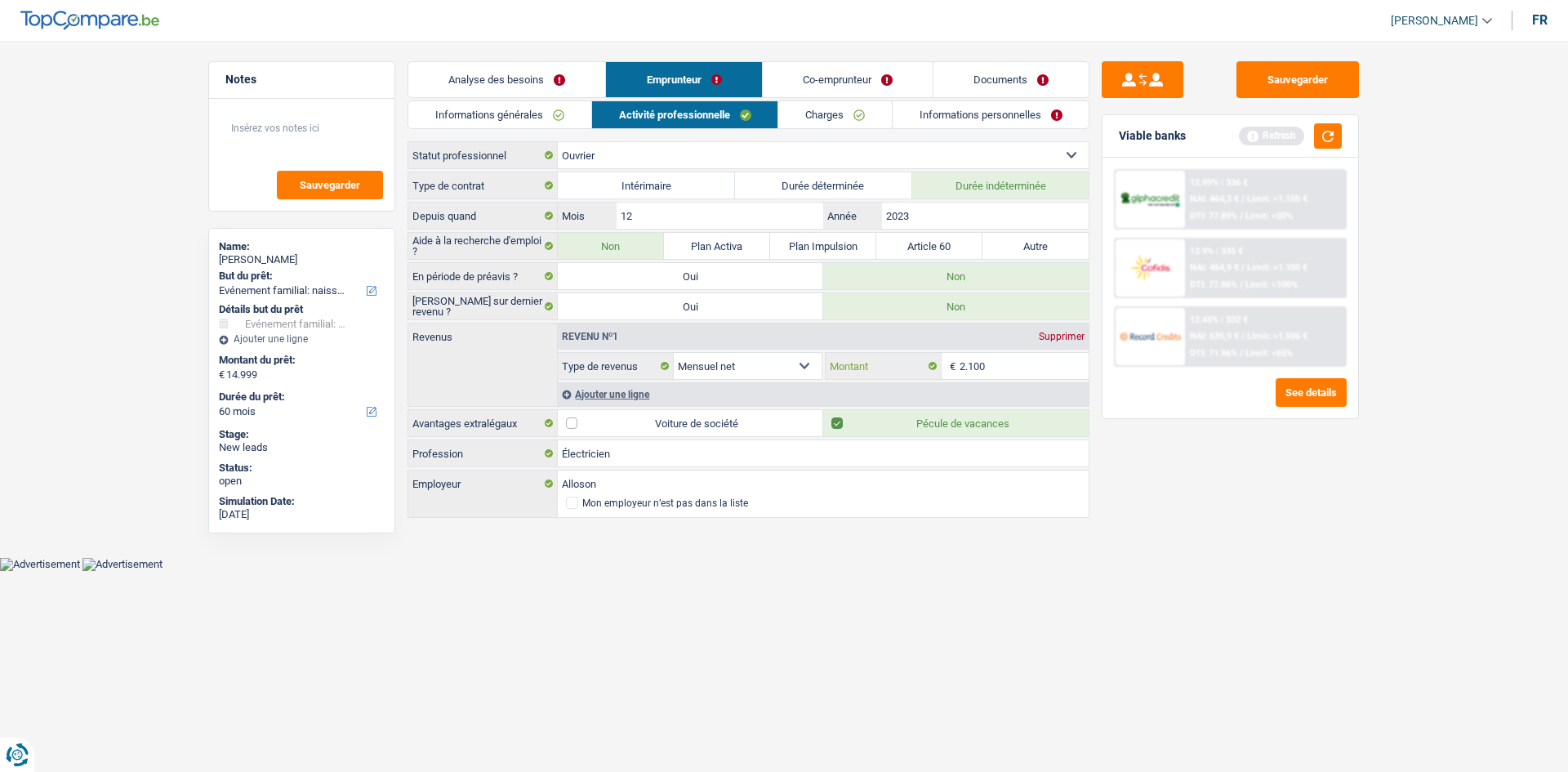 click on "2.100" at bounding box center (1024, 366) 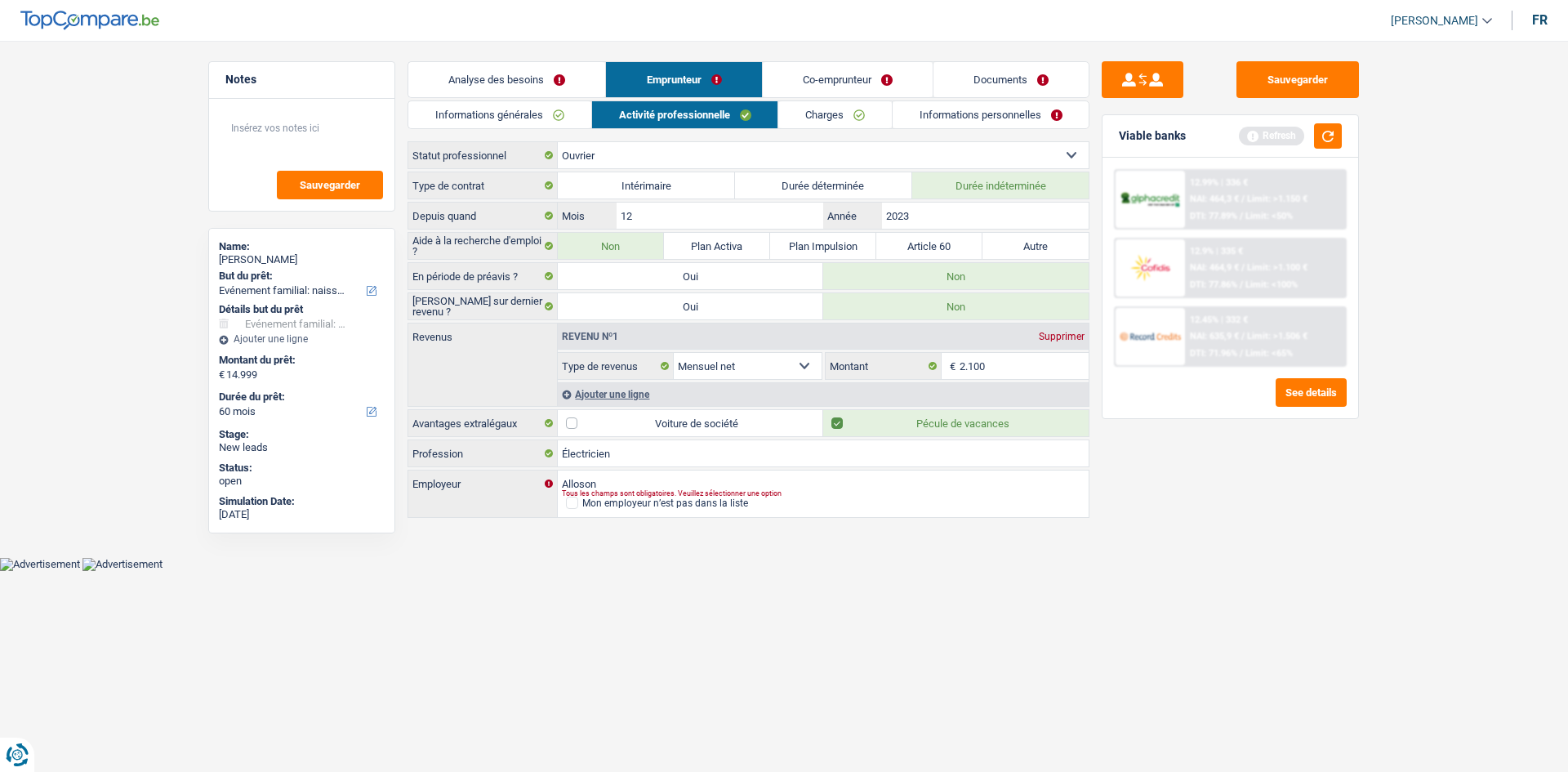 click on "Co-emprunteur" at bounding box center (848, 79) 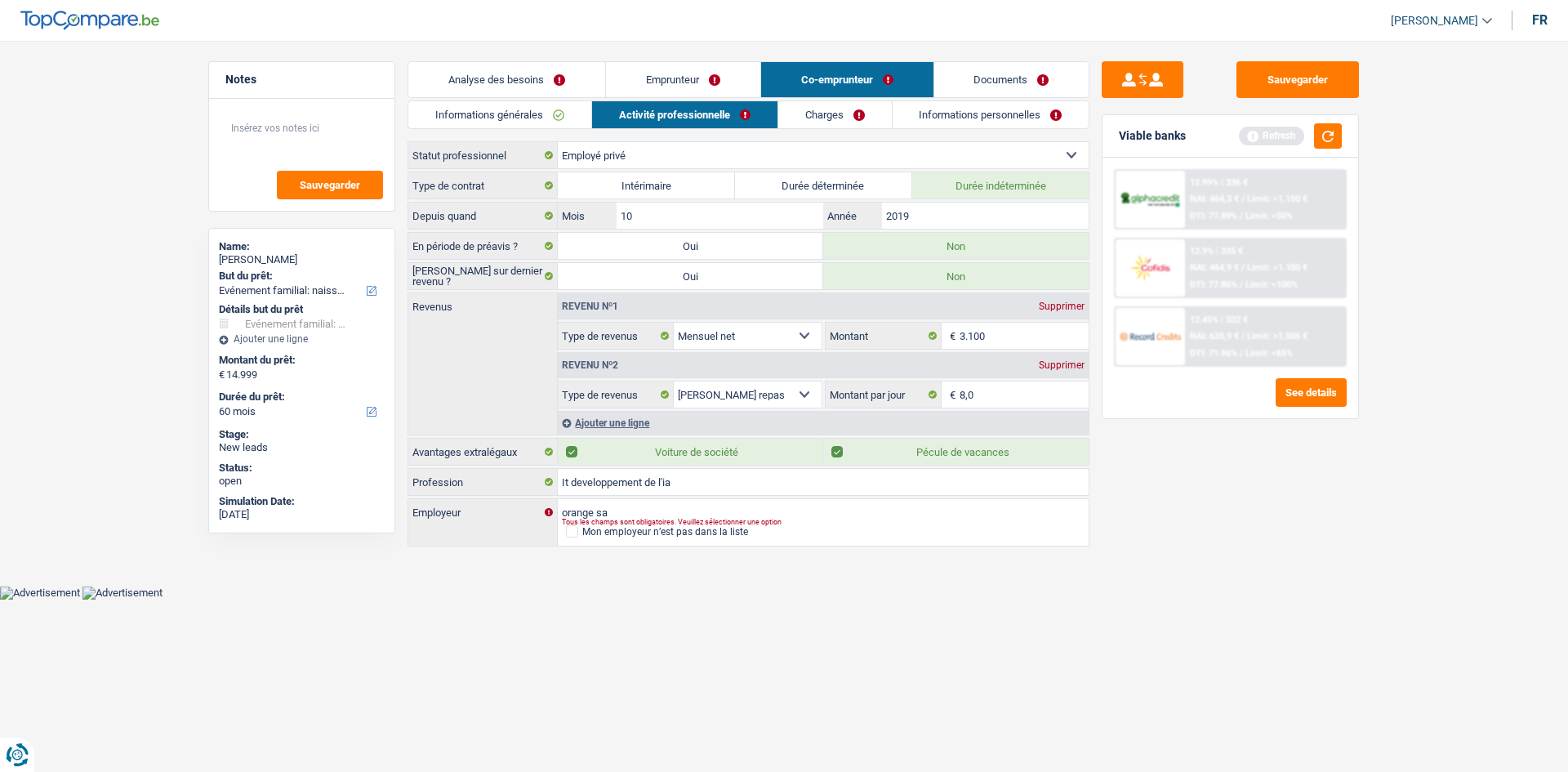 click on "Charges" at bounding box center (835, 114) 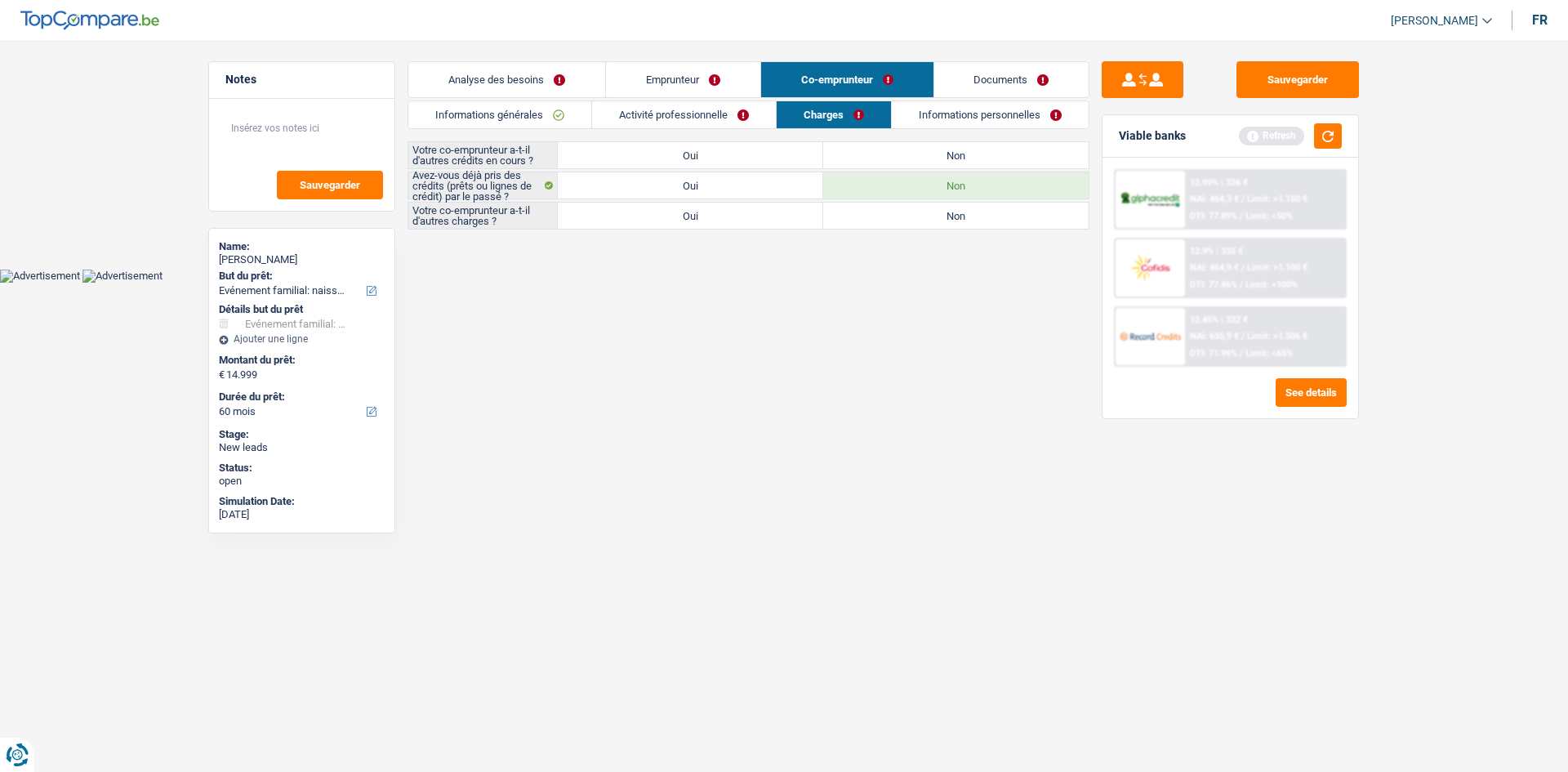 click on "Activité professionnelle" at bounding box center [684, 114] 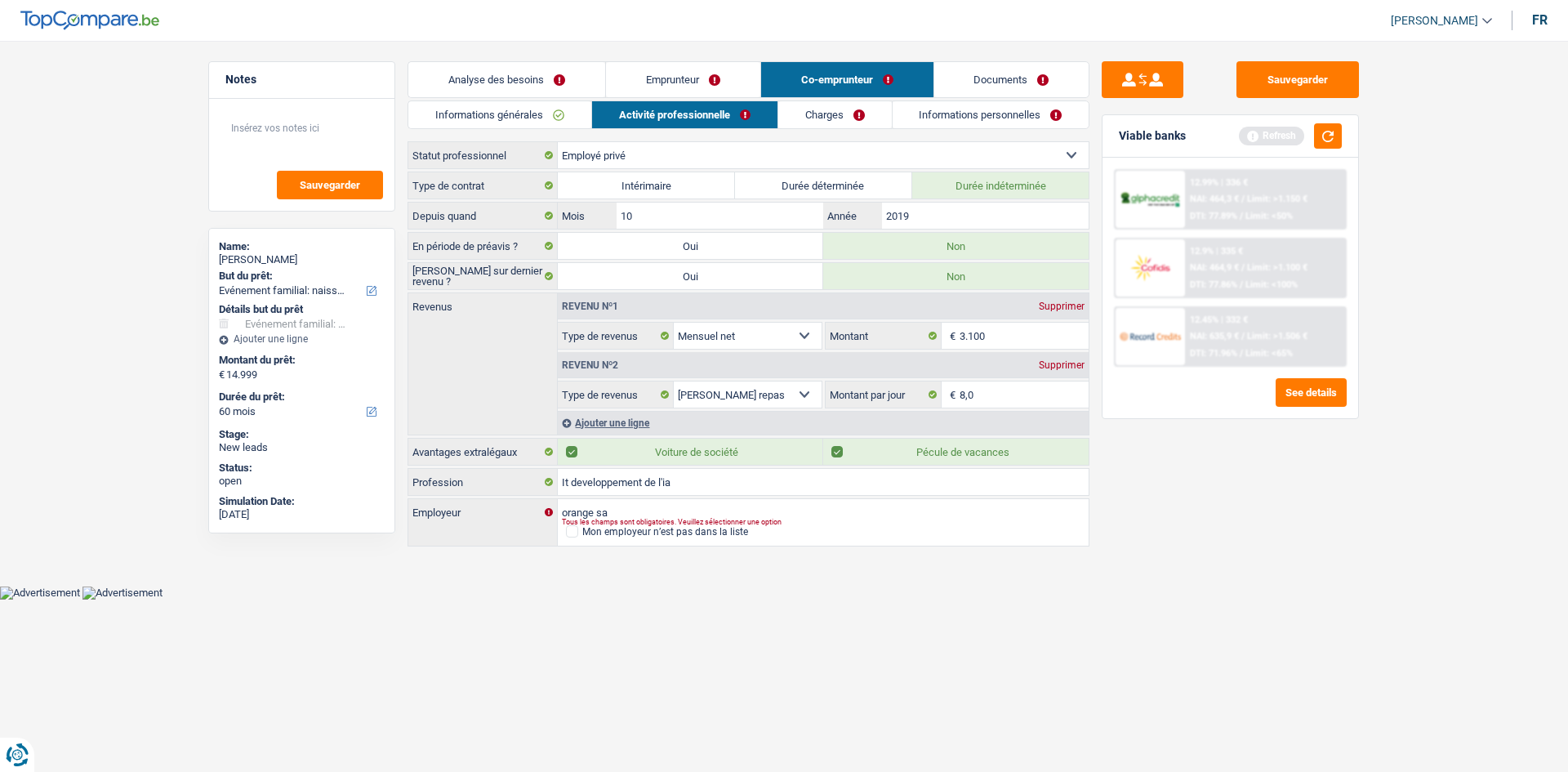 click on "Emprunteur" at bounding box center (683, 79) 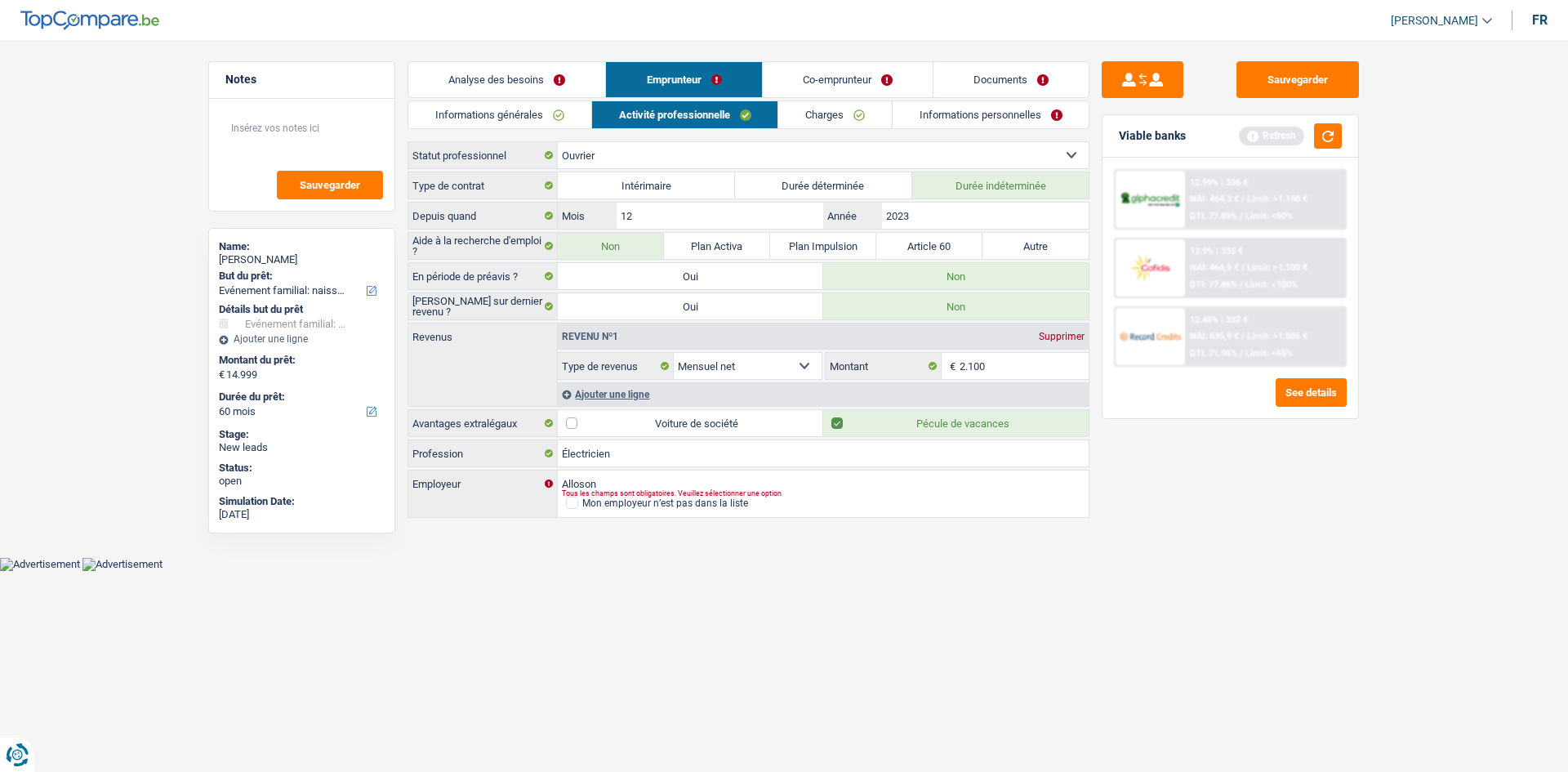 click on "Activité professionnelle" at bounding box center [685, 114] 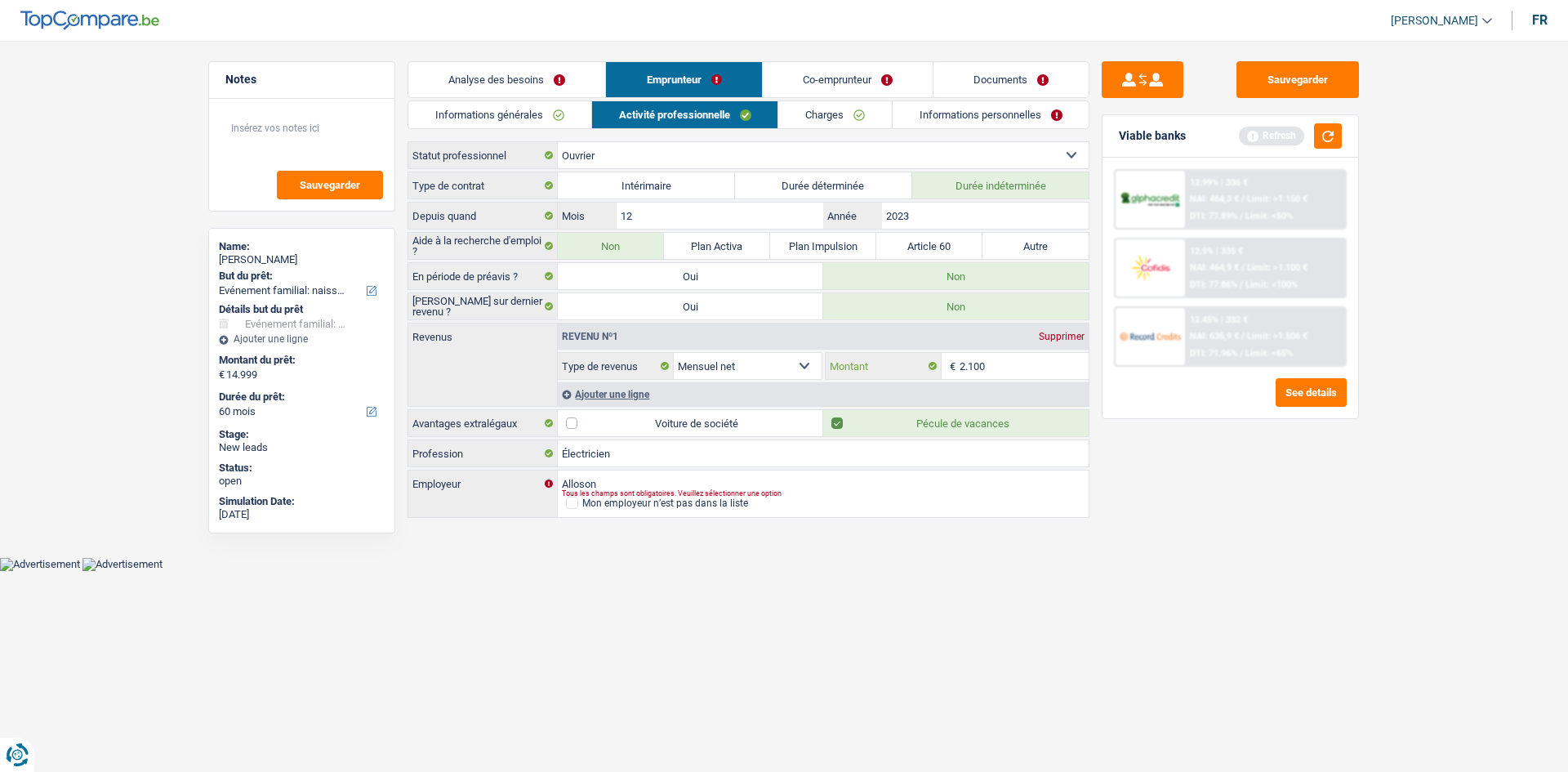 click on "2.100" at bounding box center [1024, 366] 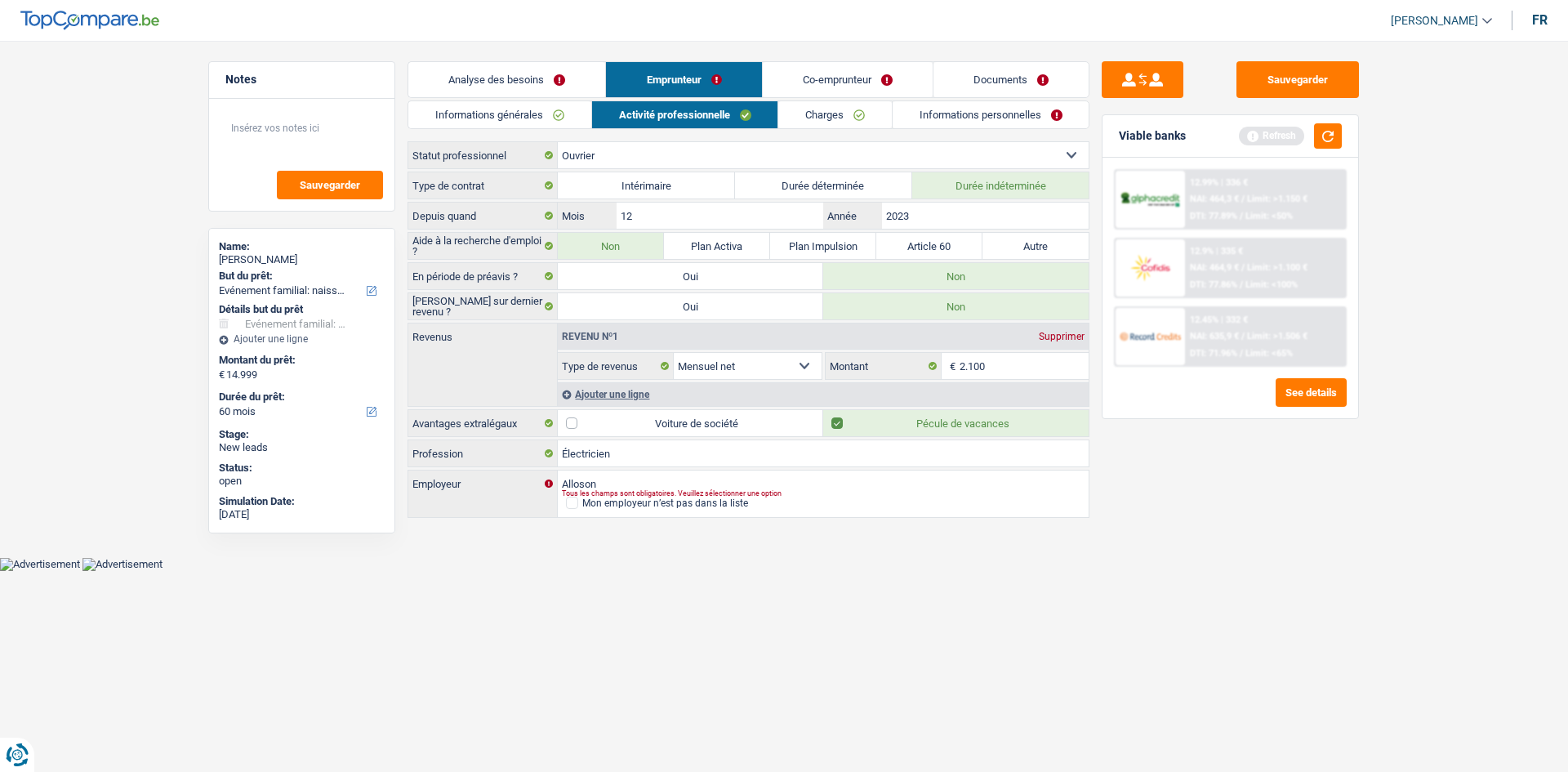 click on "Co-emprunteur" at bounding box center (848, 79) 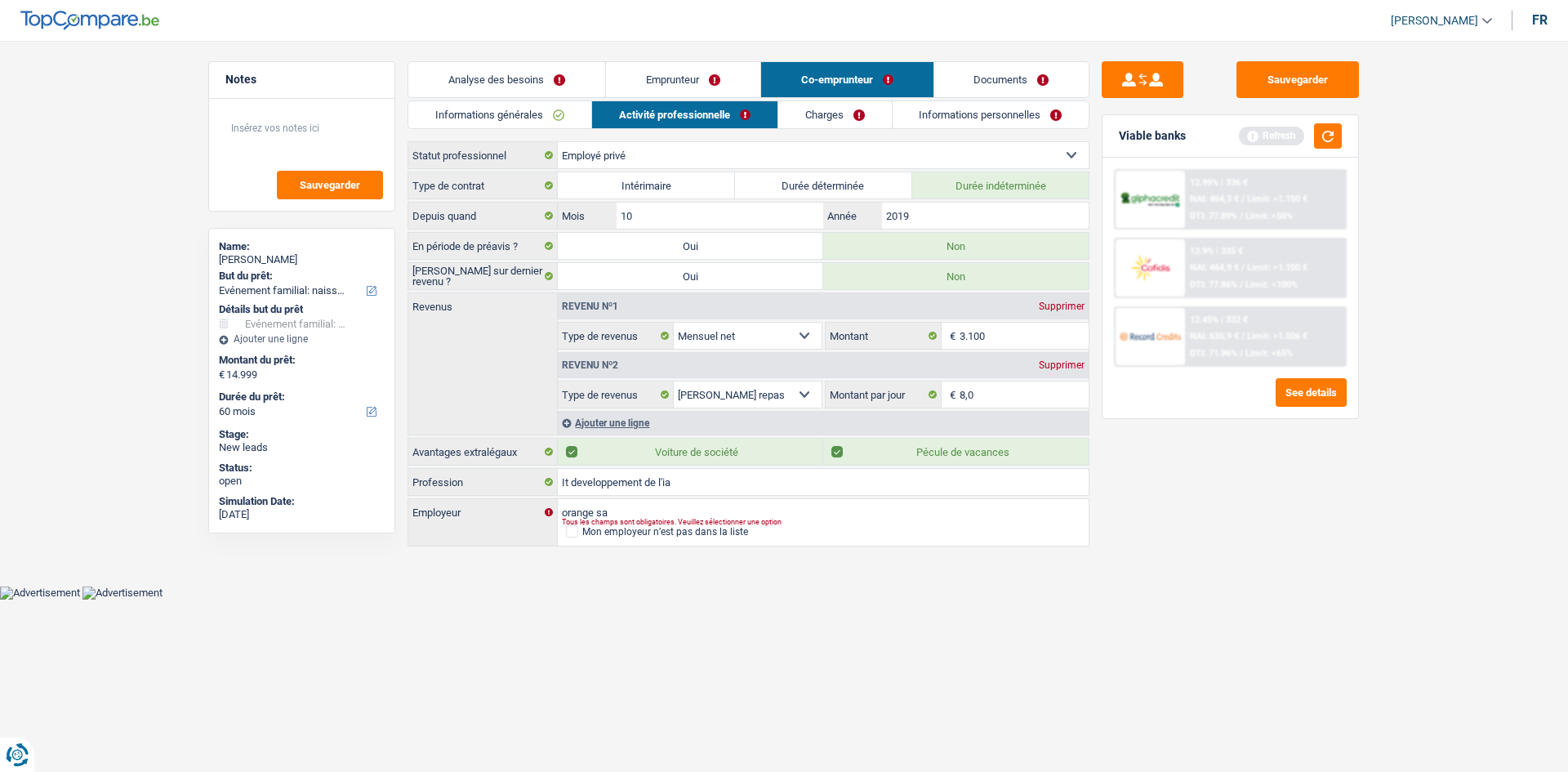 click on "Charges" at bounding box center [835, 114] 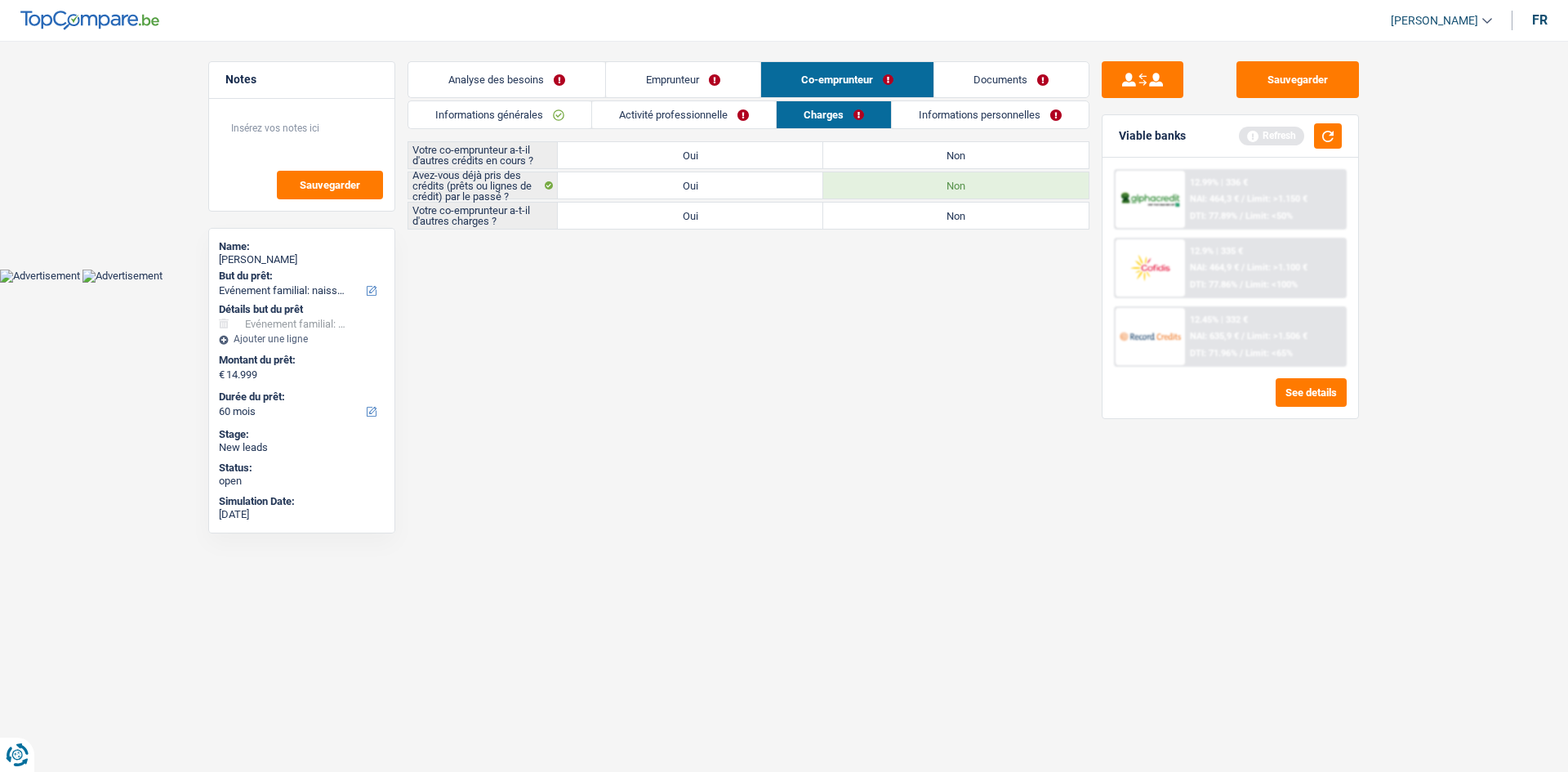 drag, startPoint x: 922, startPoint y: 144, endPoint x: 924, endPoint y: 158, distance: 14.142136 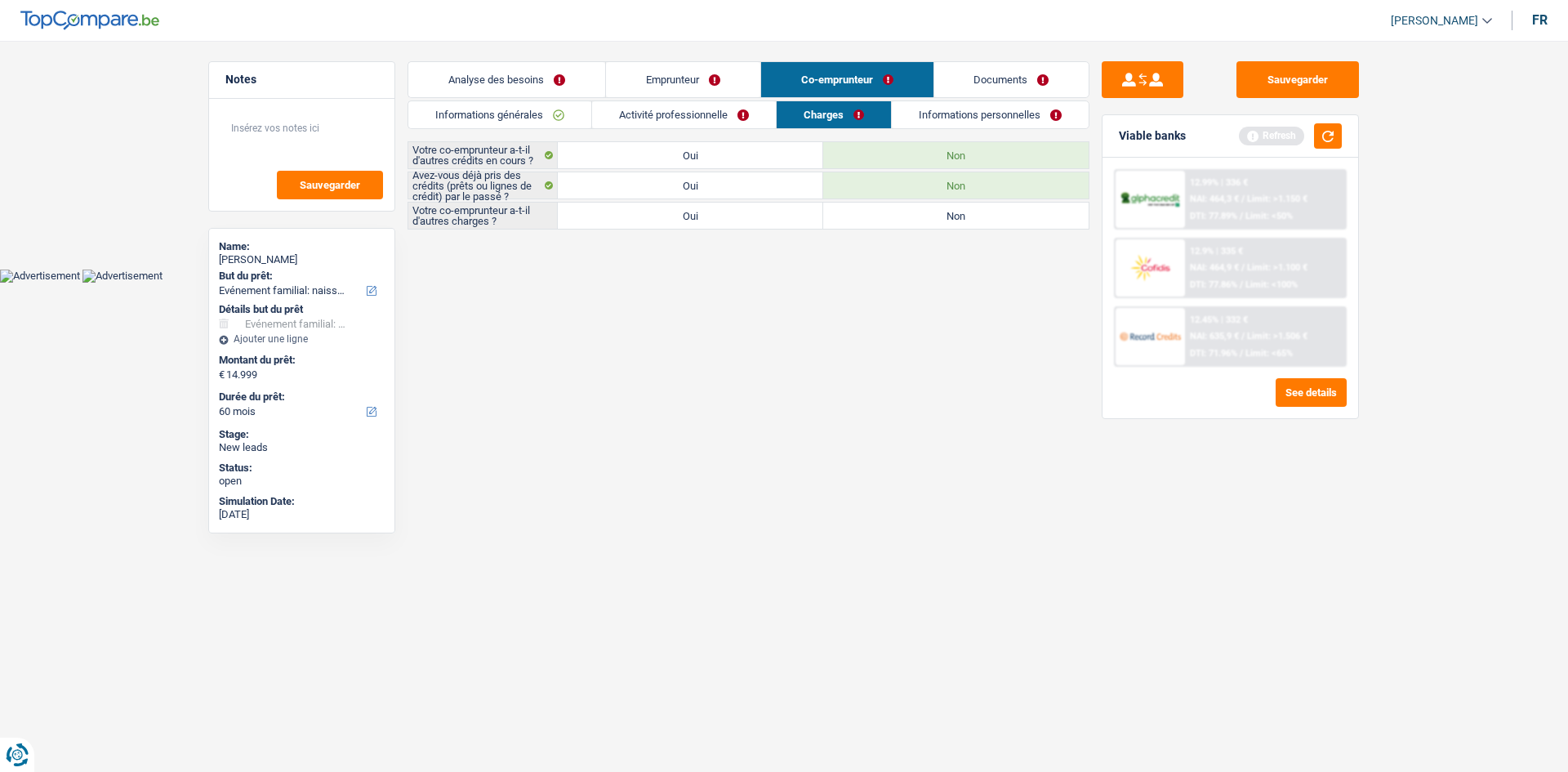 click on "Non" at bounding box center (956, 216) 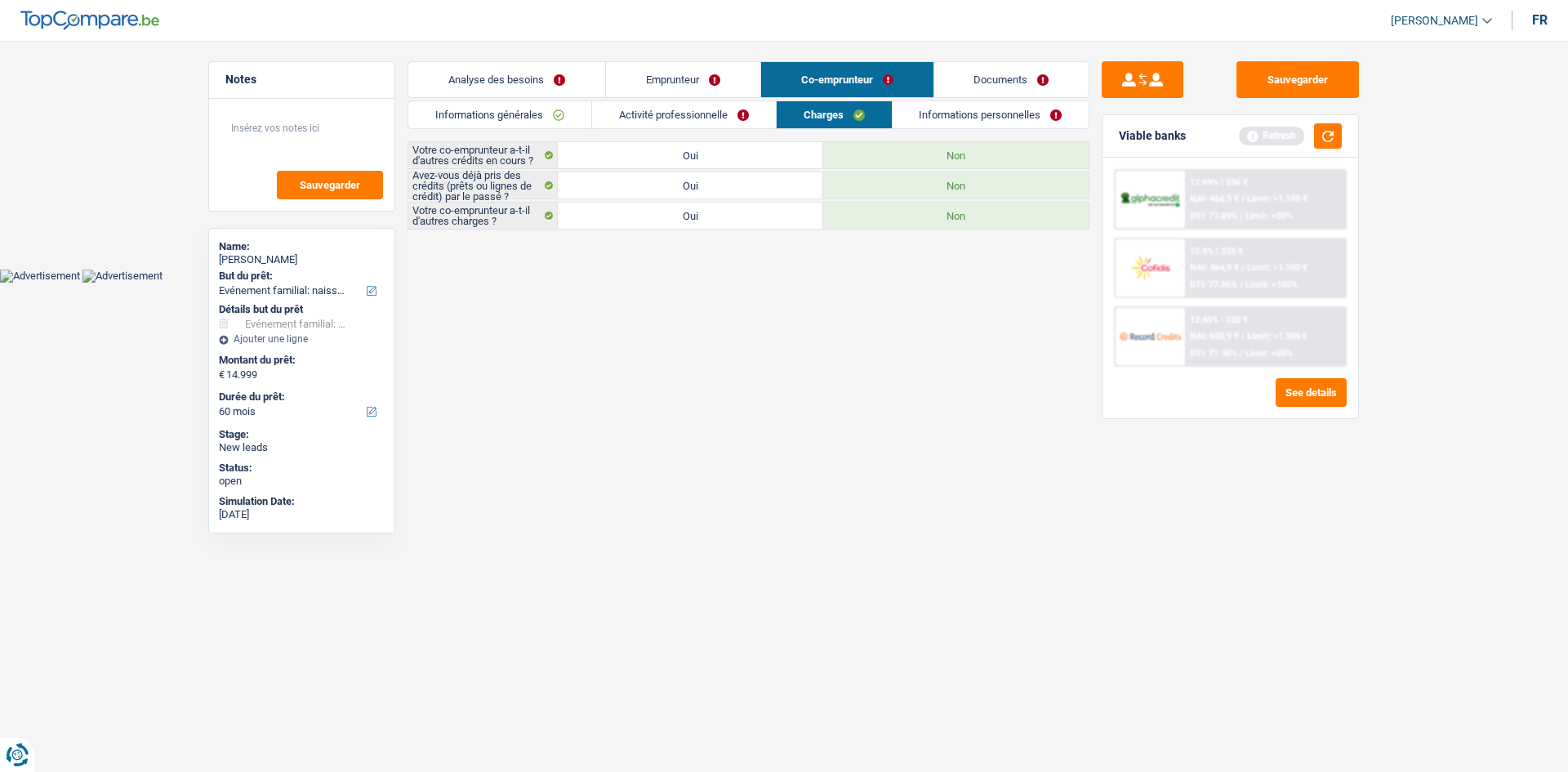 click on "Oui" at bounding box center (690, 185) 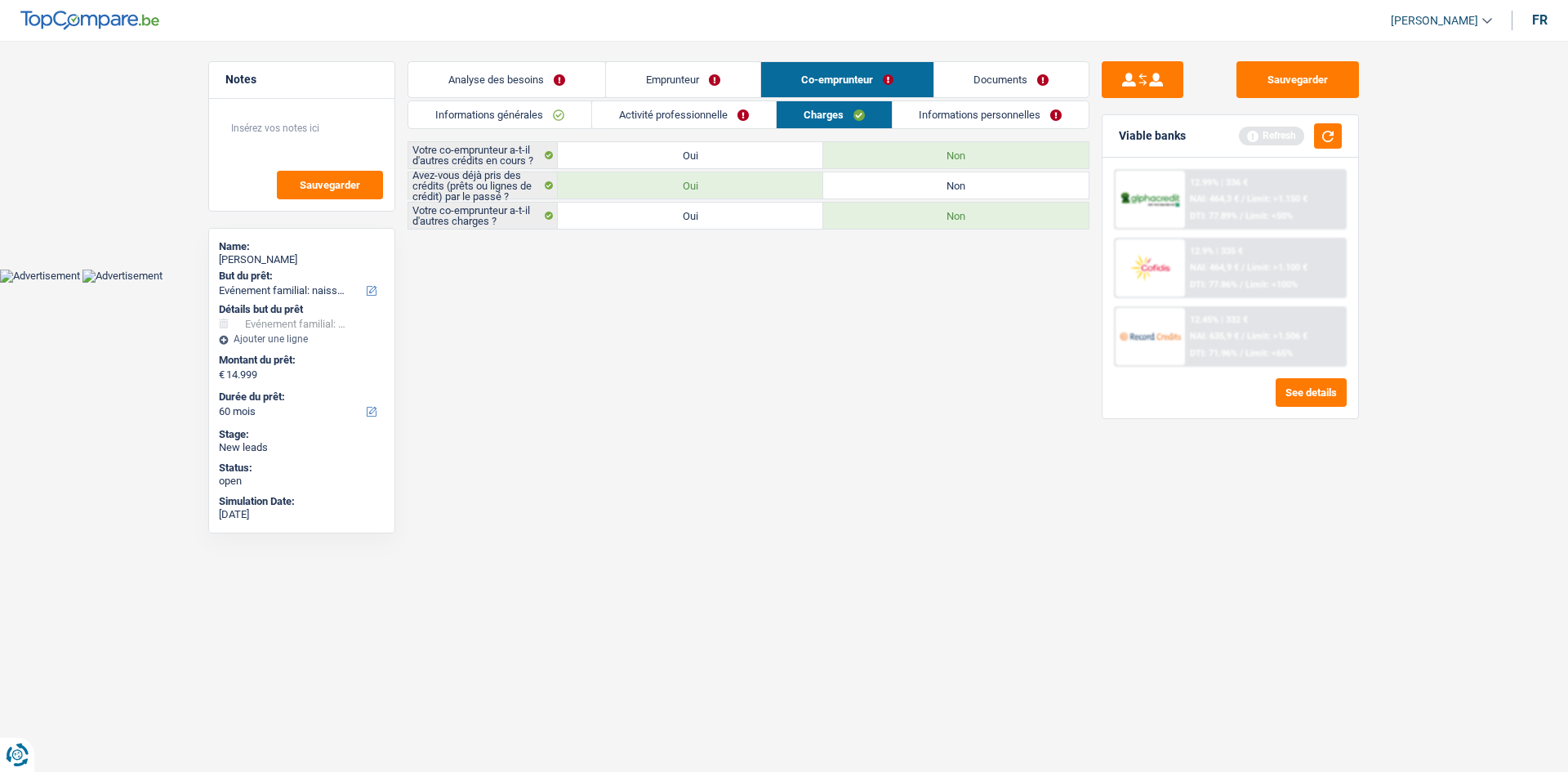 click on "Informations personnelles" at bounding box center [991, 114] 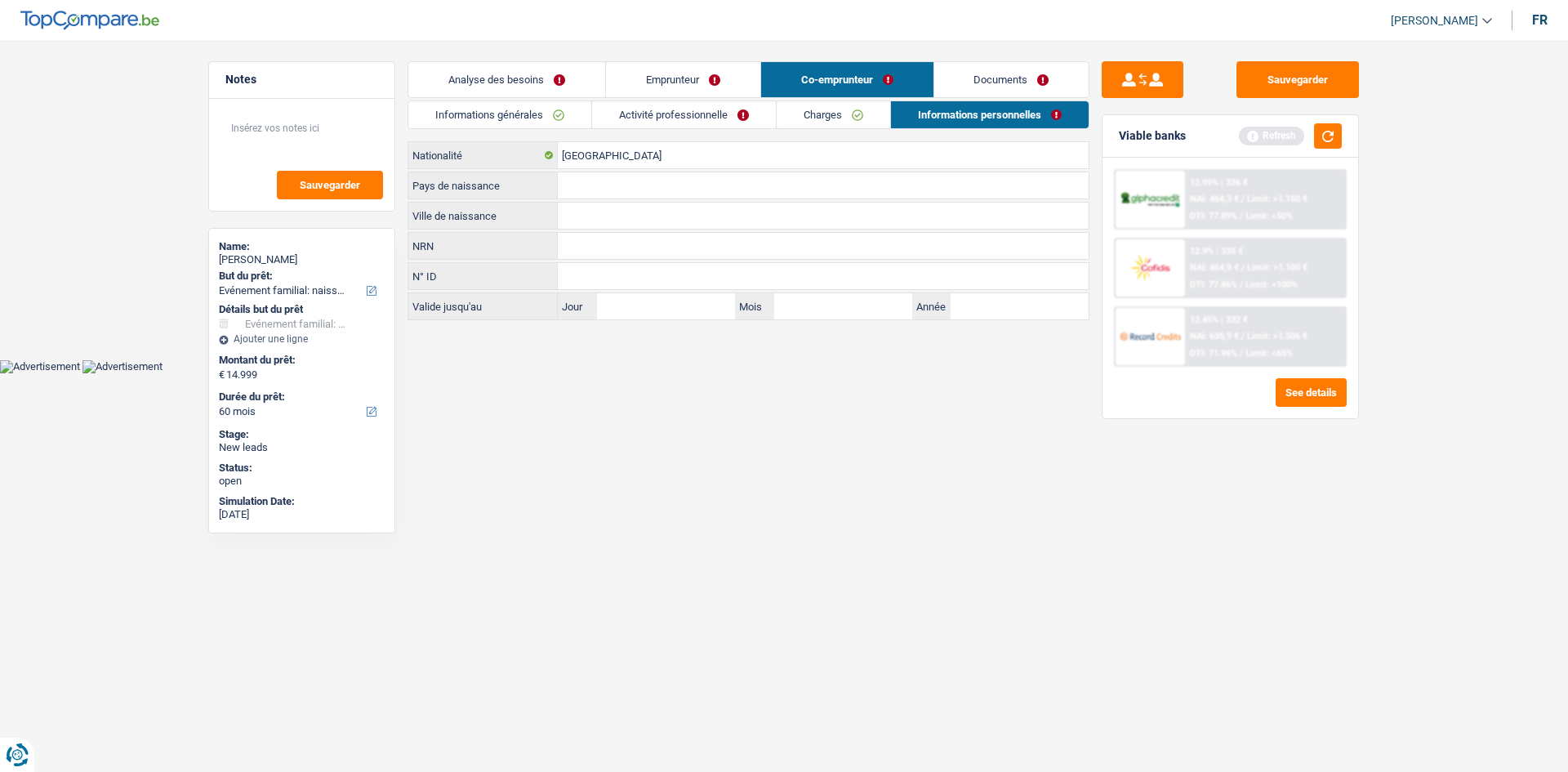 click on "Charges" at bounding box center [833, 114] 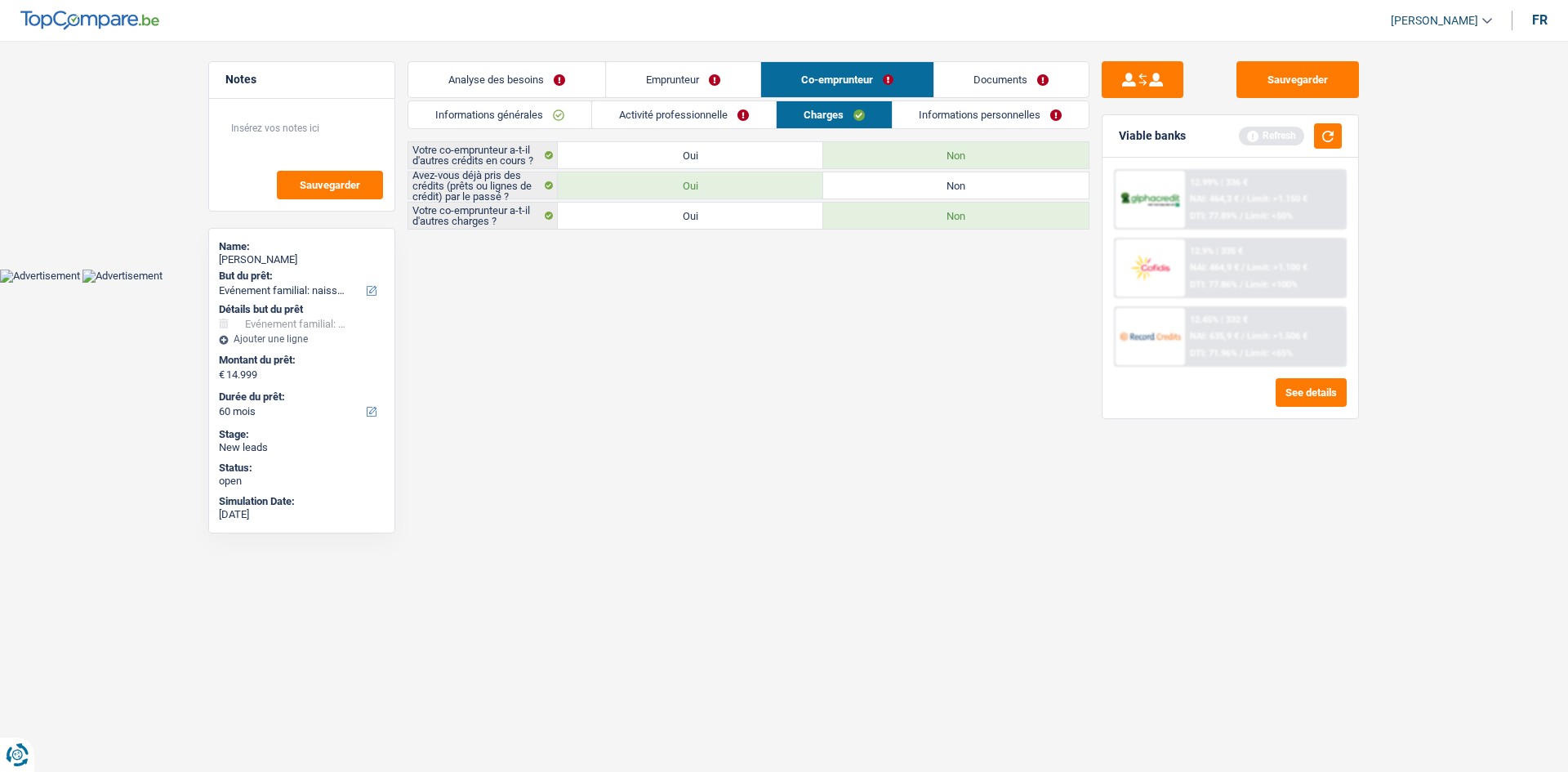 click on "Oui" at bounding box center [690, 155] 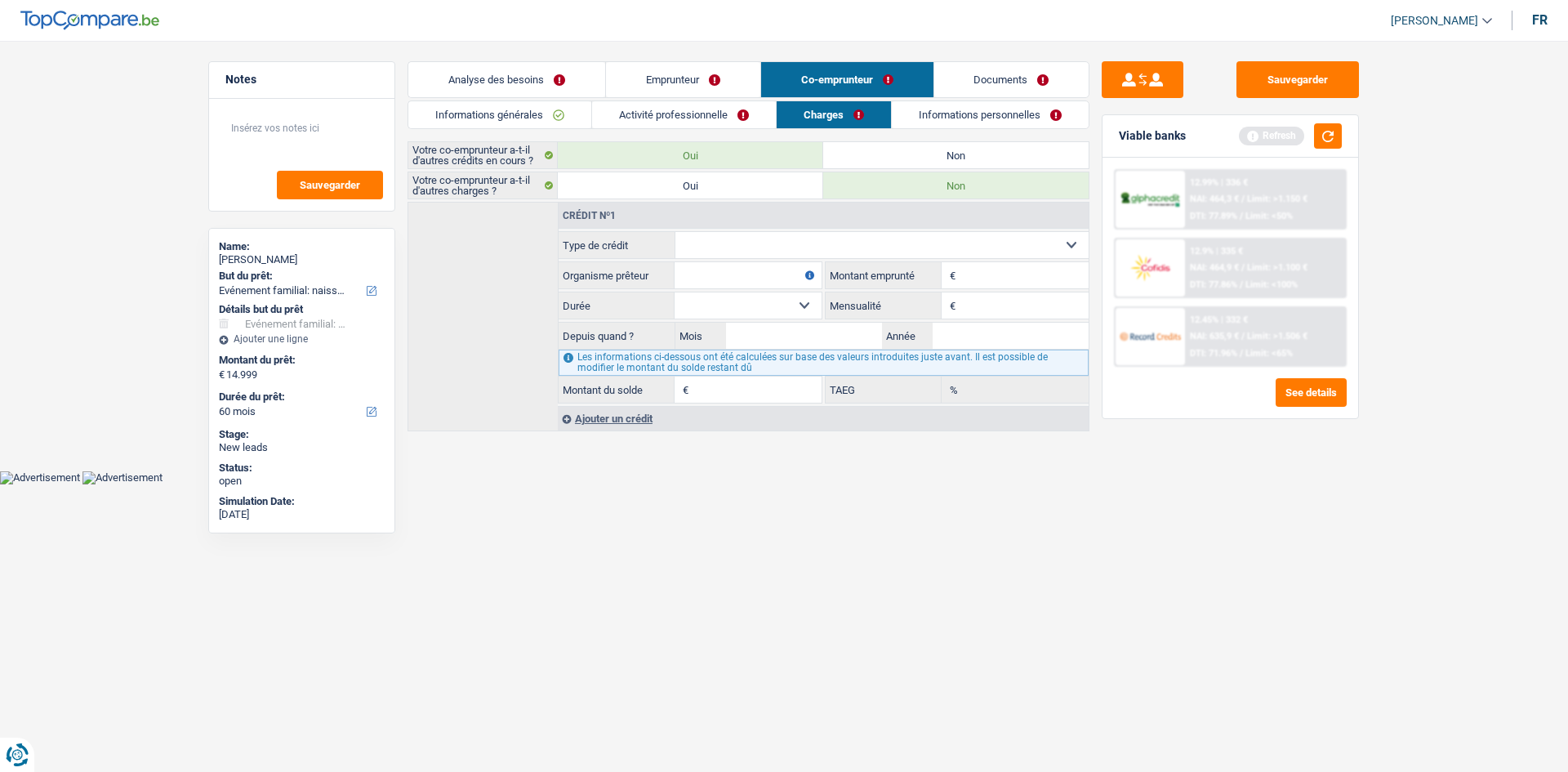 click on "Carte ou ouverture de crédit Prêt hypothécaire Vente à tempérament Prêt à tempérament Prêt rénovation Prêt voiture Regroupement d'un ou plusieurs crédits
Sélectionner une option" at bounding box center (882, 245) 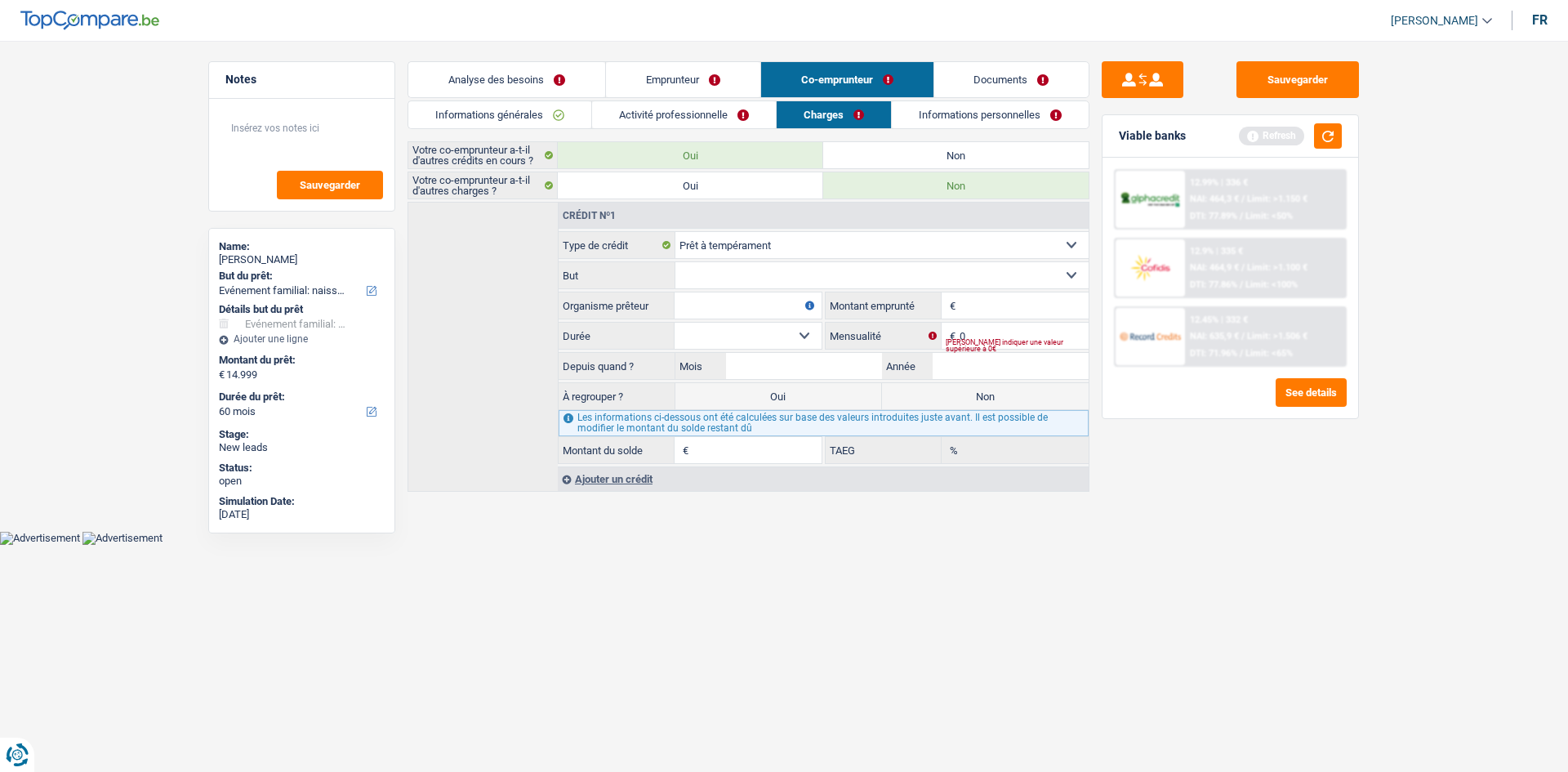 click on "Ajouter un crédit" at bounding box center [823, 479] 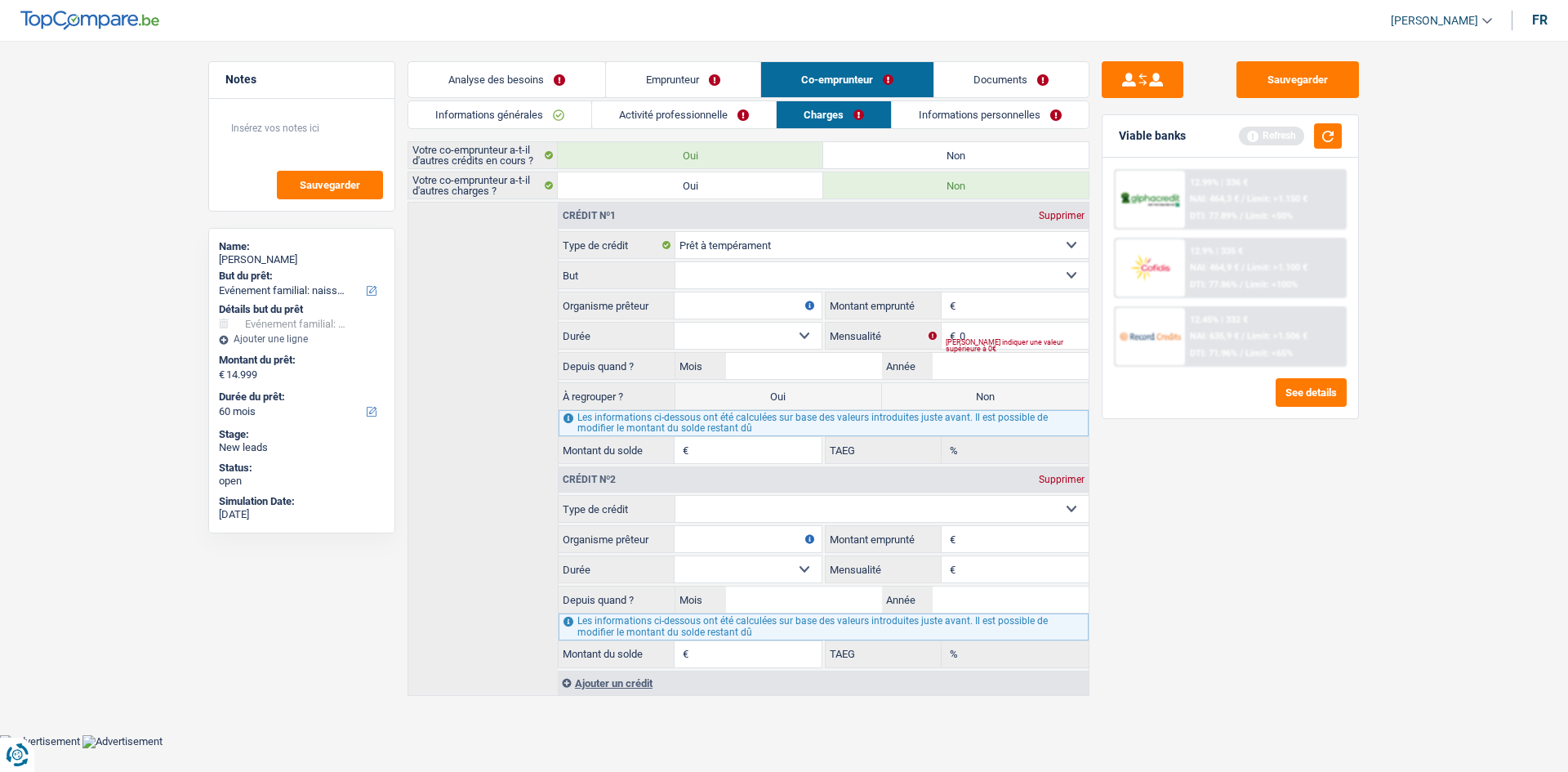 click on "Supprimer" at bounding box center (1062, 480) 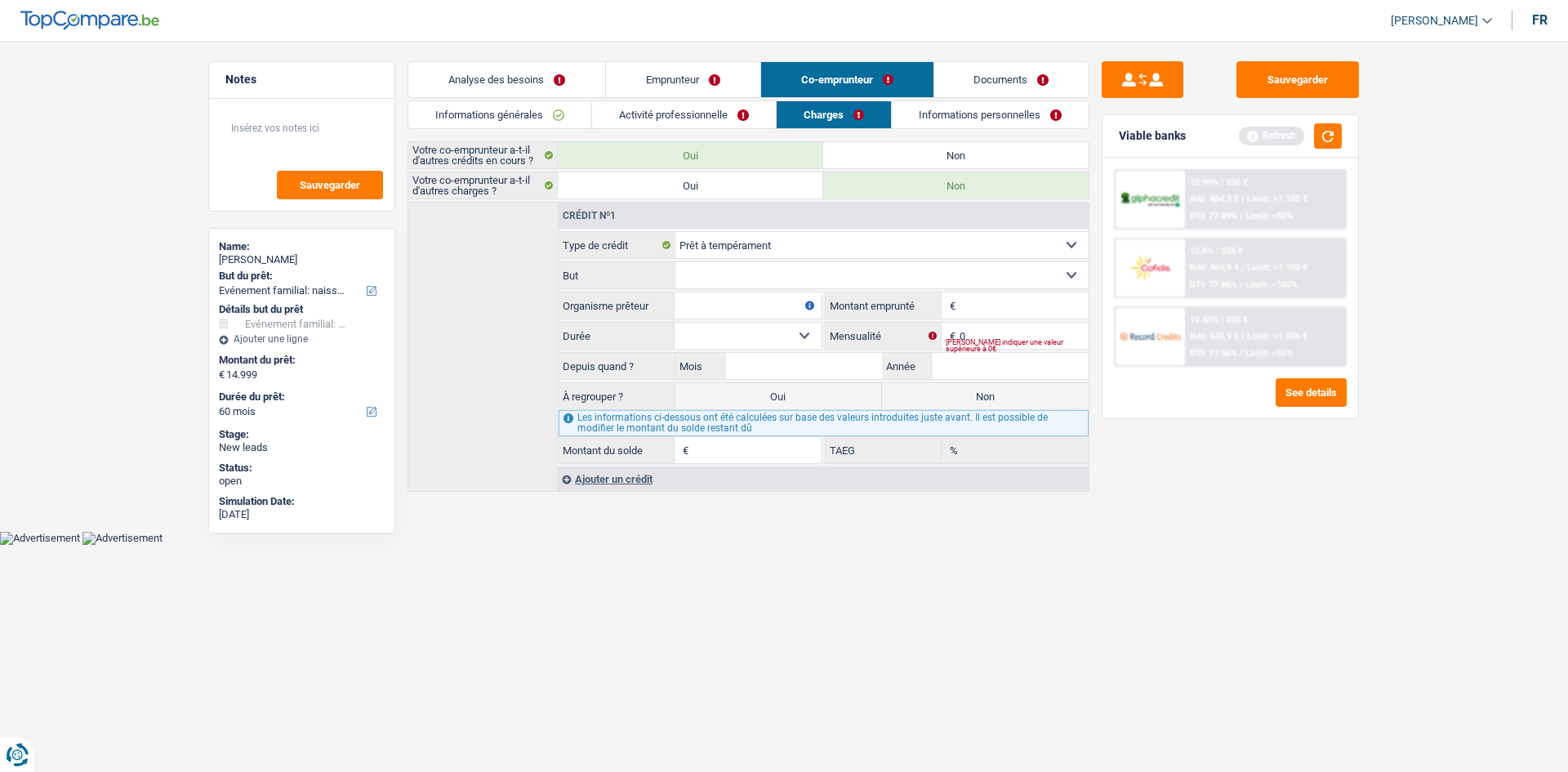 click on "Informations générales" at bounding box center (500, 114) 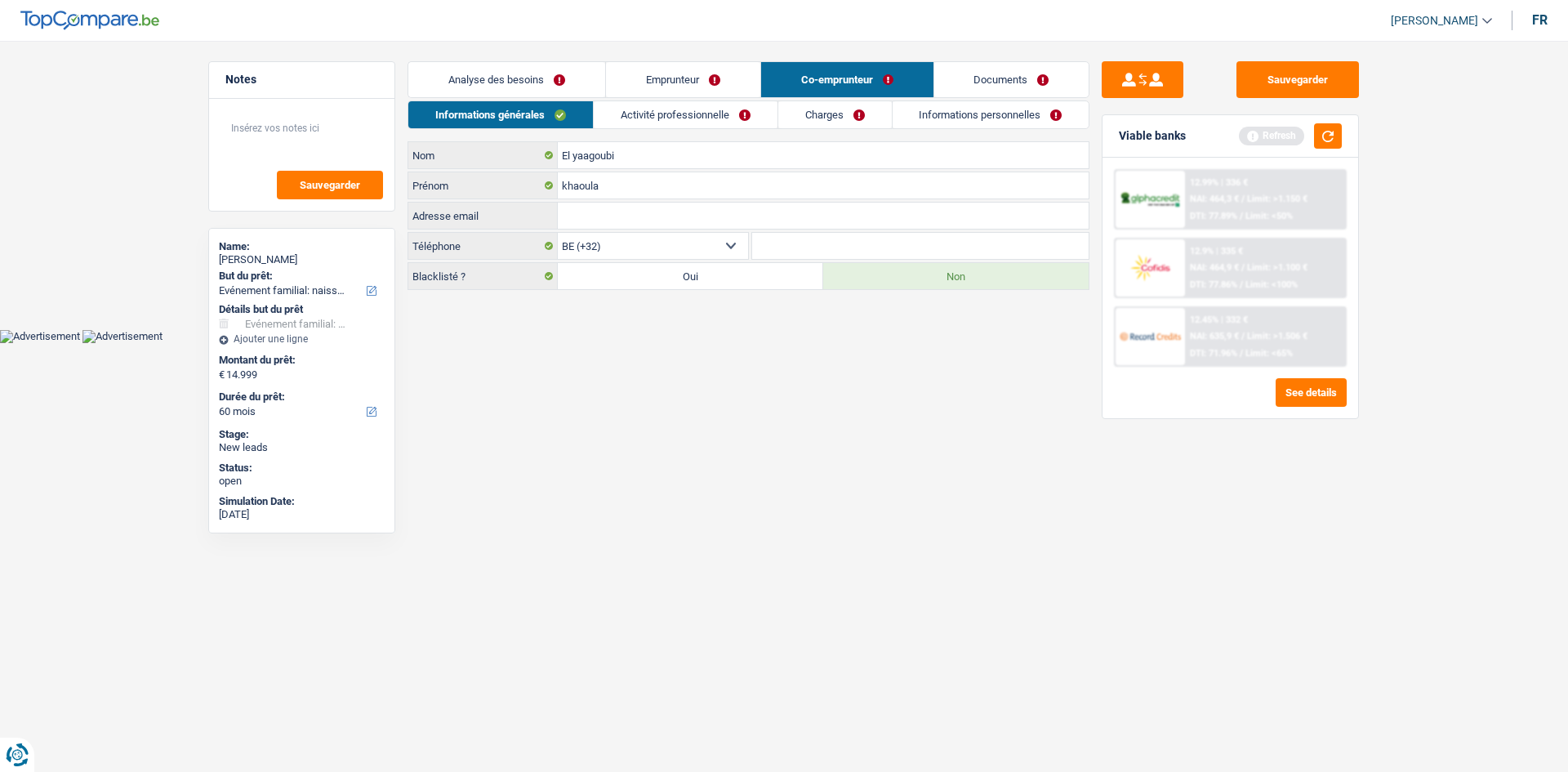 click on "Charges" at bounding box center (835, 114) 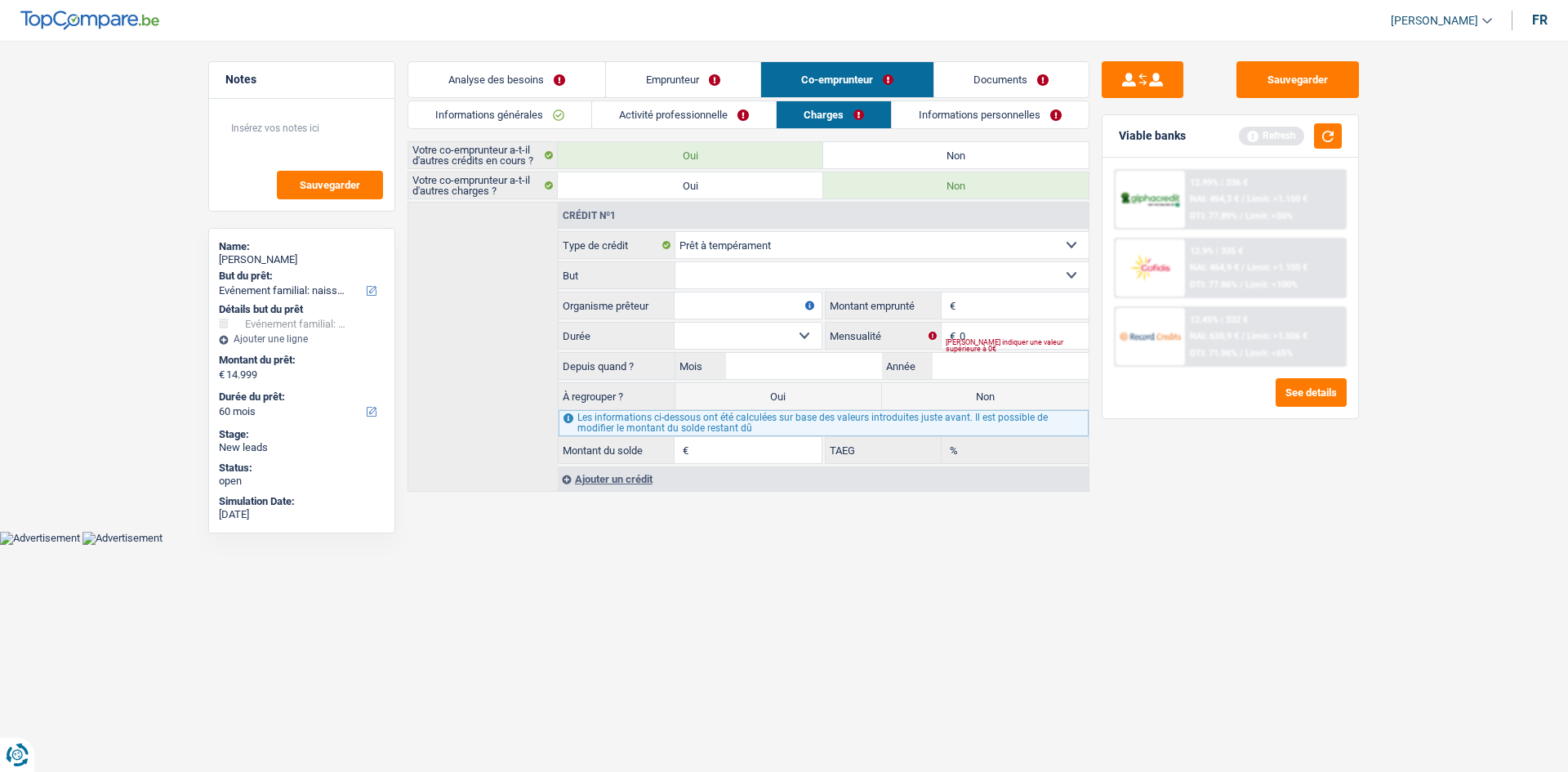 click on "Confort maison: meubles, textile, peinture, électroménager, outillage non-professionnel, Hifi, multimédia, gsm, ordinateur, Frais installation, déménagement Evénement familial: naissance, mariage, divorce, communion, décès Frais médicaux Frais d'études Remboursement prêt Frais permis de conduire Loisirs: voyage, sport, musique Petits travaux maison et jardin Frais divers (max 2.000€) Frais judiciaires Réparation voiture Autre
Sélectionner une option" at bounding box center (882, 275) 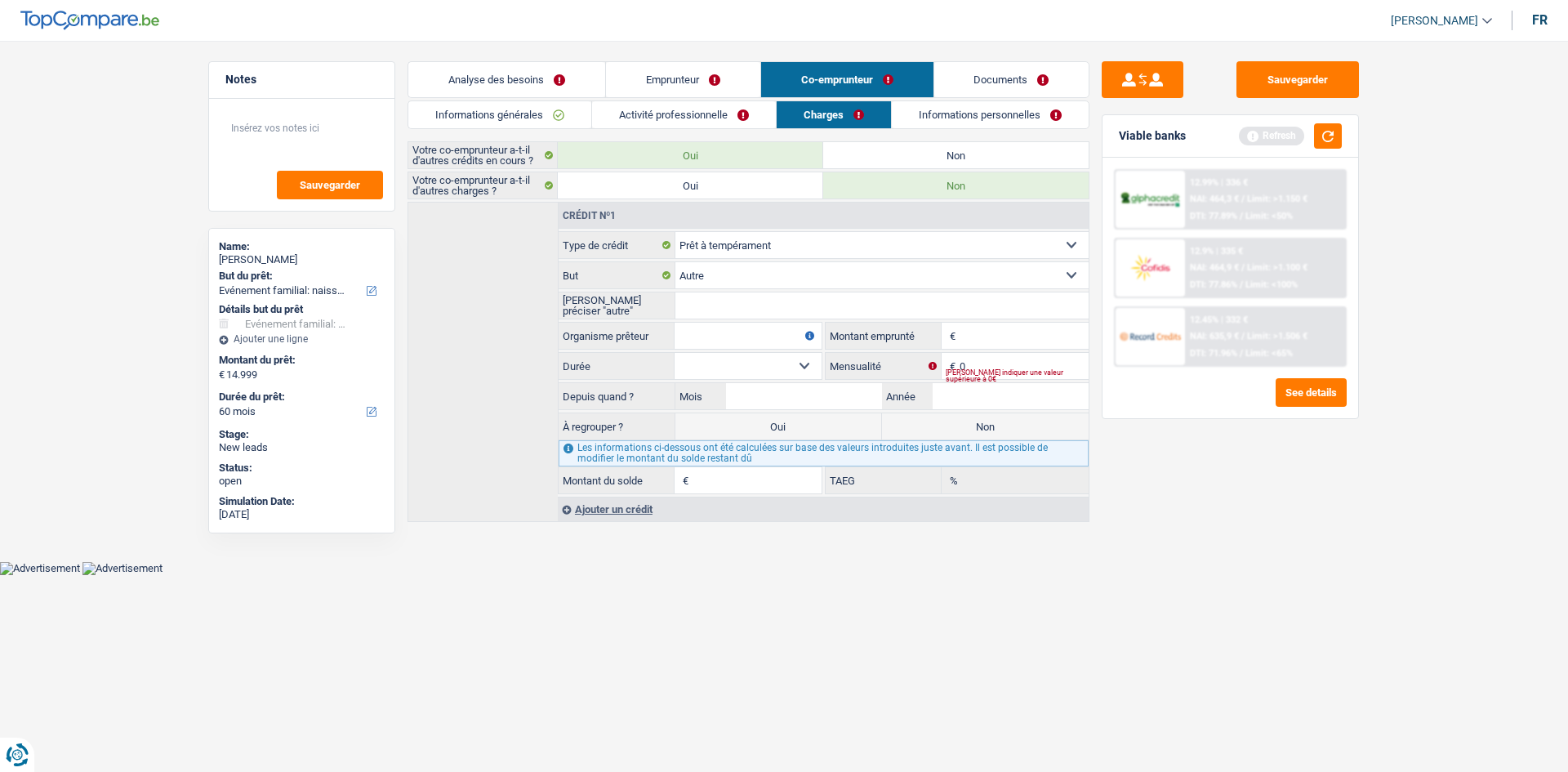 click on "[PERSON_NAME] préciser "autre"" at bounding box center [882, 306] 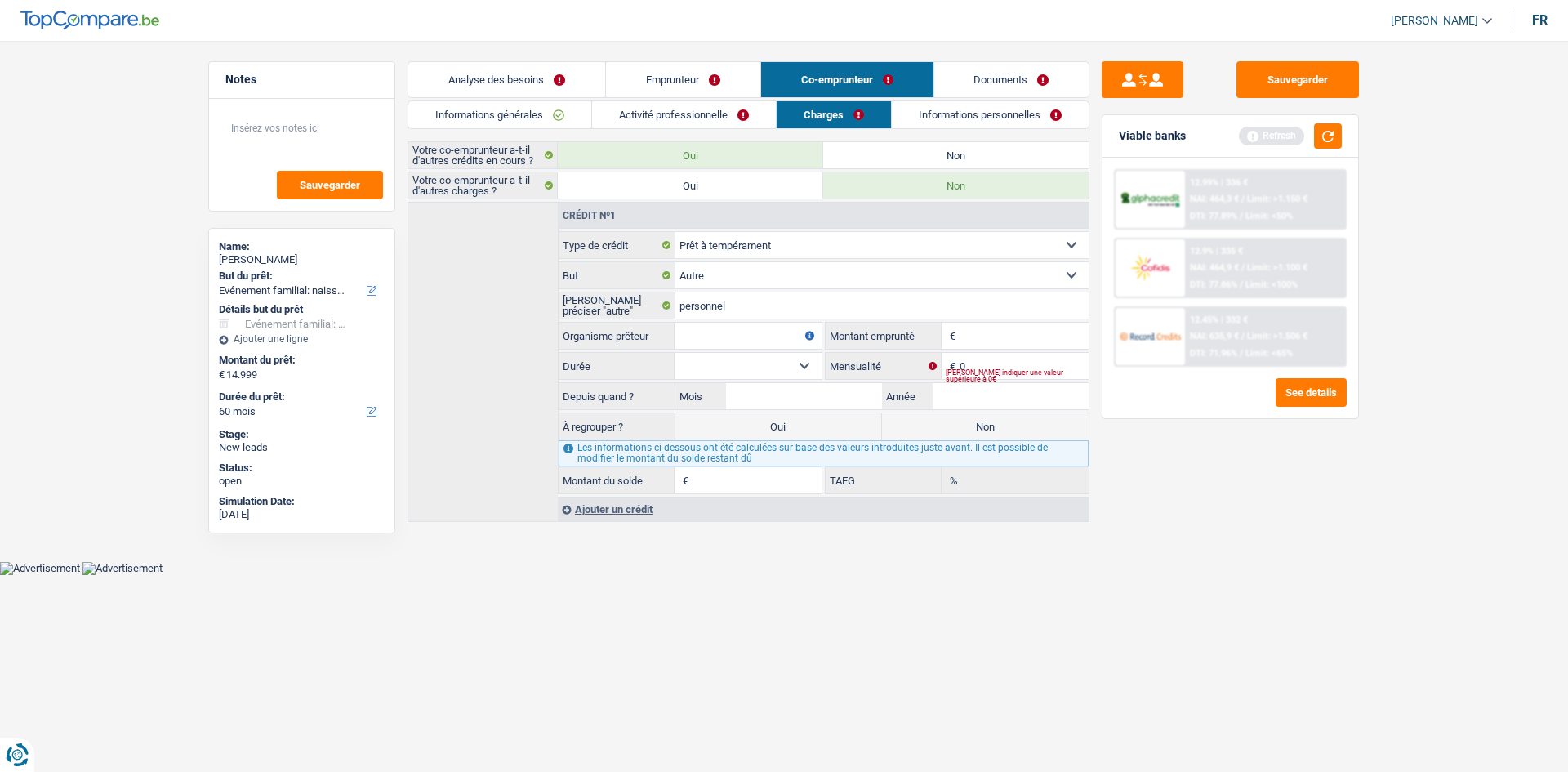 click on "Organisme prêteur" at bounding box center [748, 336] 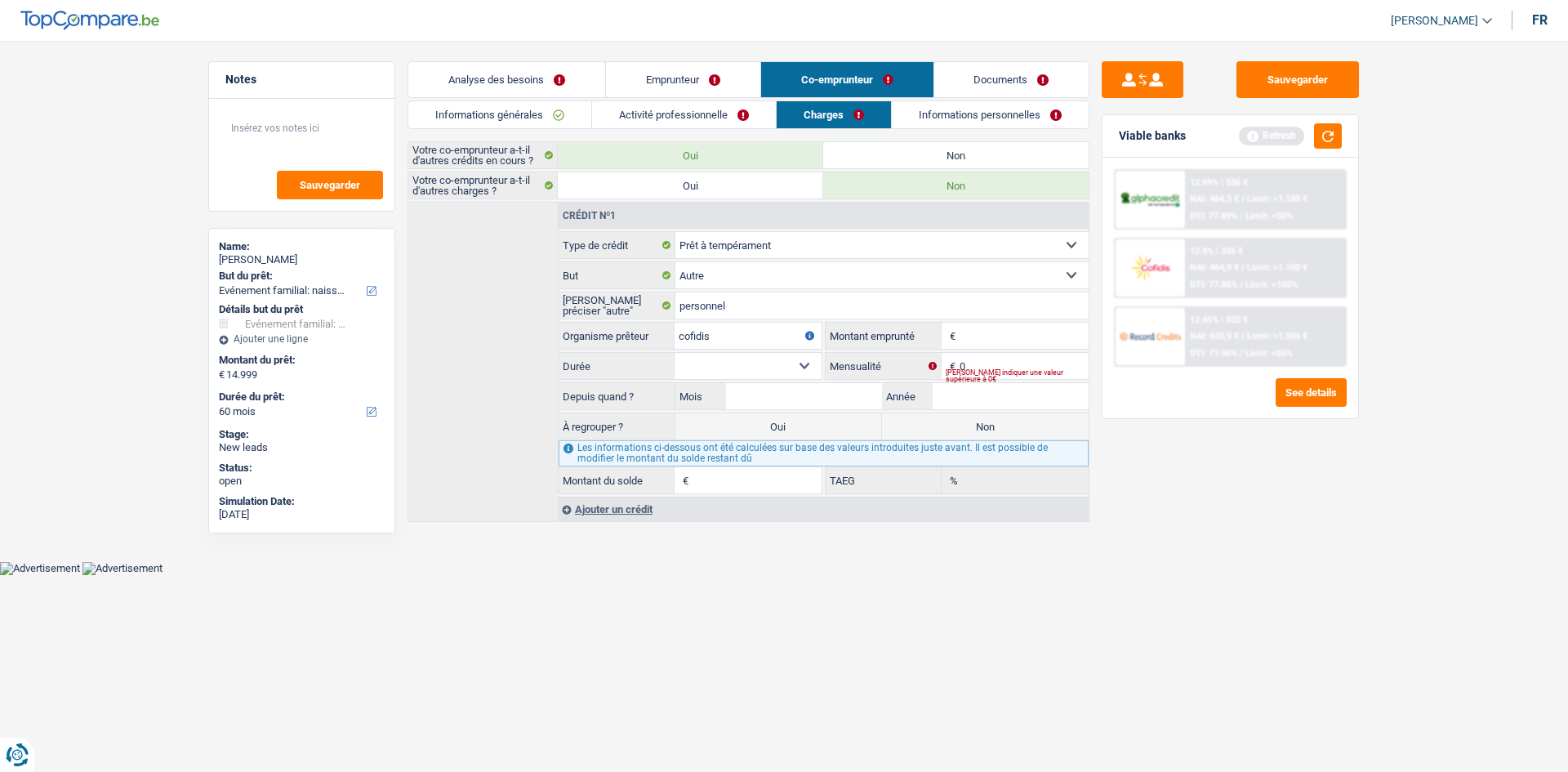 click on "Montant" at bounding box center [1024, 336] 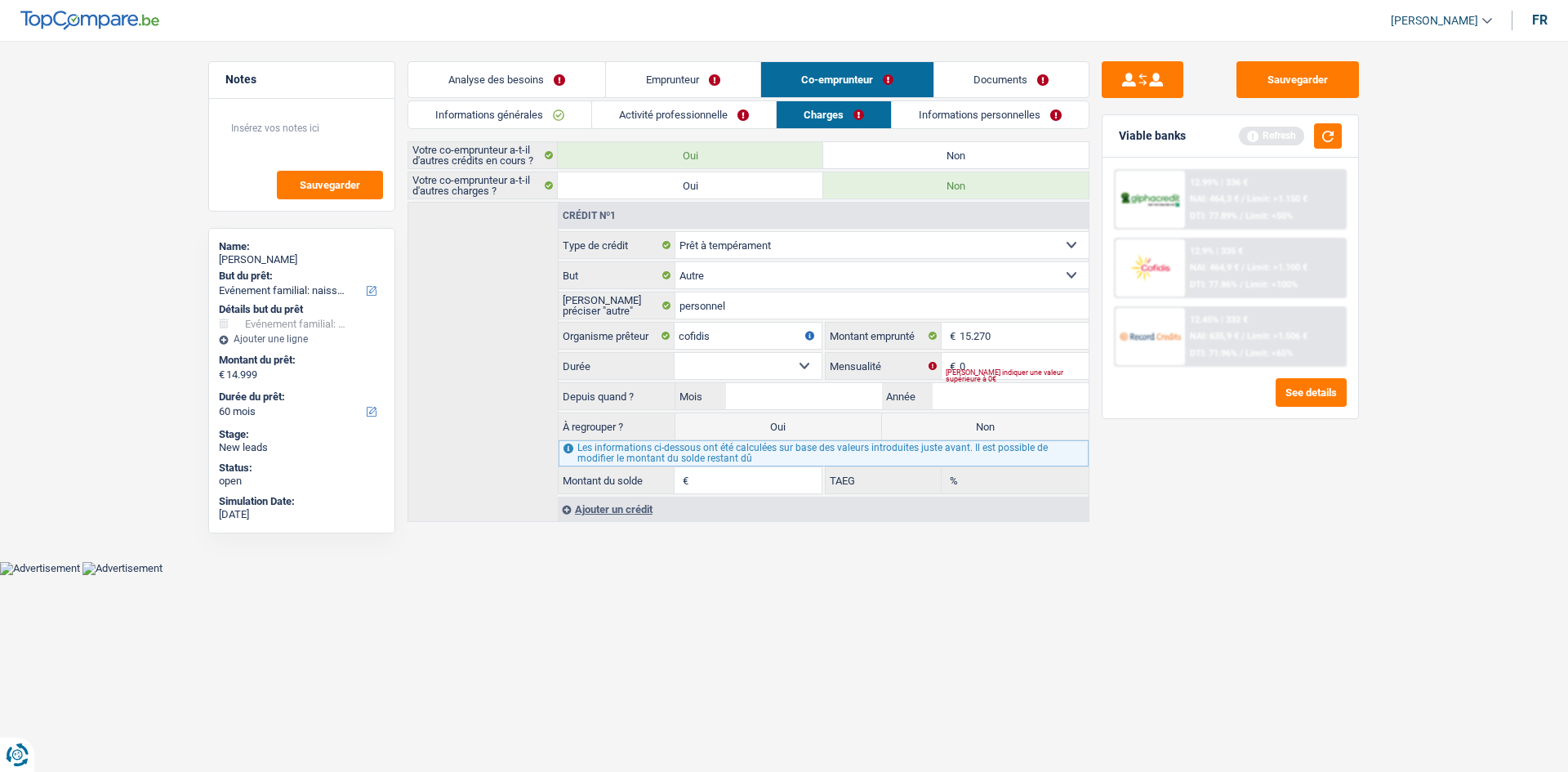 drag, startPoint x: 1166, startPoint y: 488, endPoint x: 1017, endPoint y: 357, distance: 198.39859 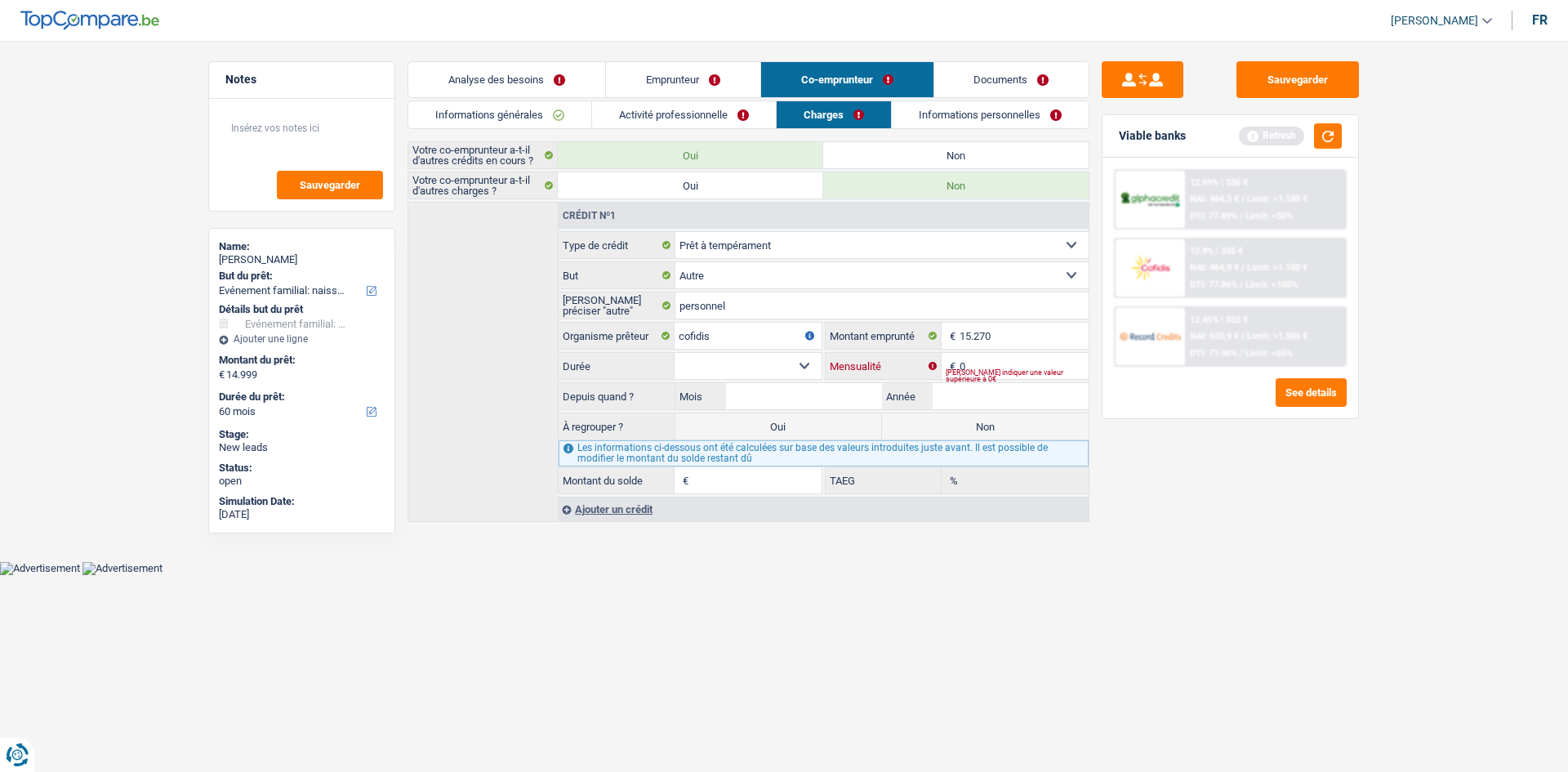 click on "0" at bounding box center [1024, 366] 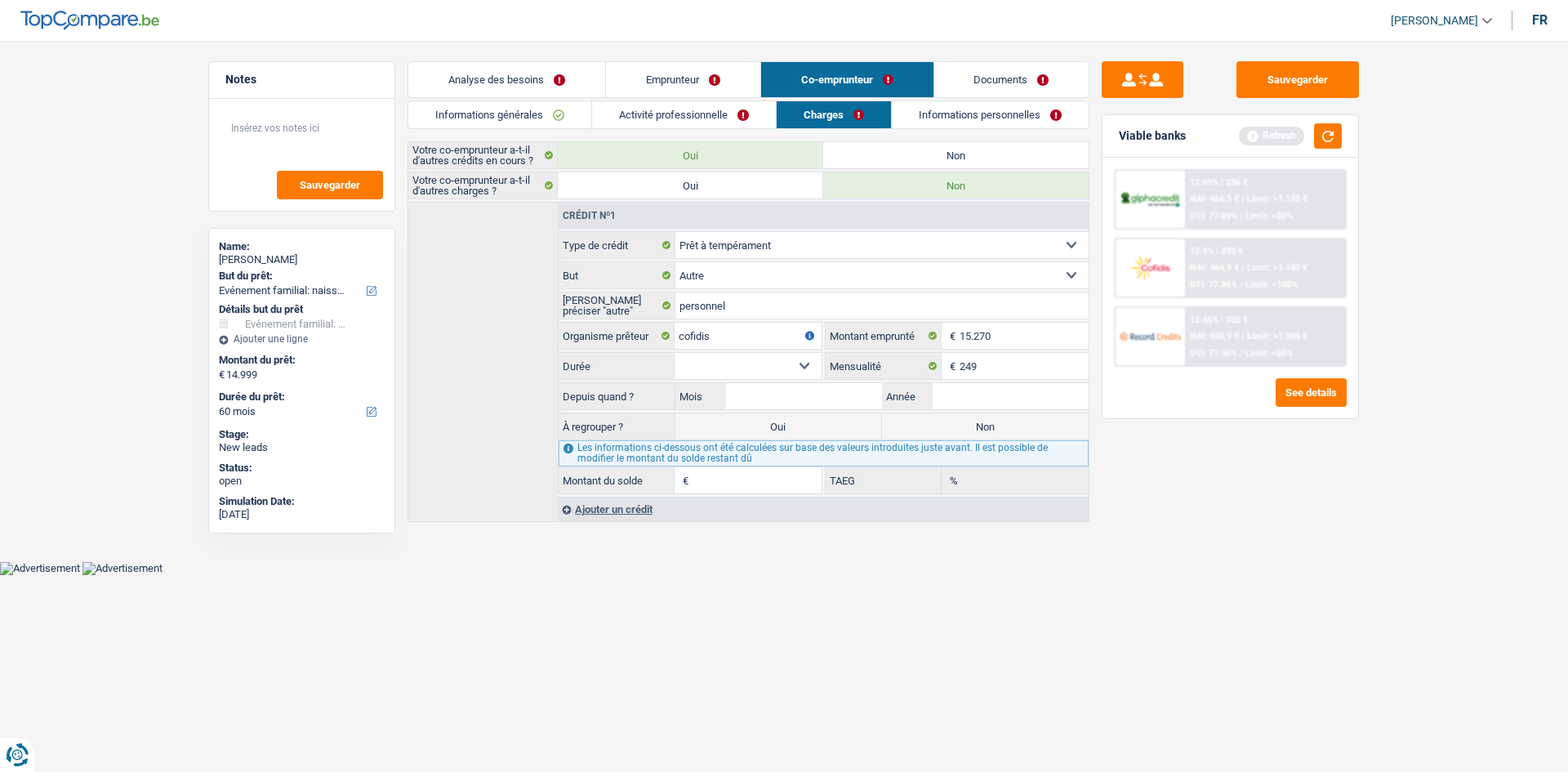 drag, startPoint x: 1154, startPoint y: 537, endPoint x: 1153, endPoint y: 469, distance: 68.00735 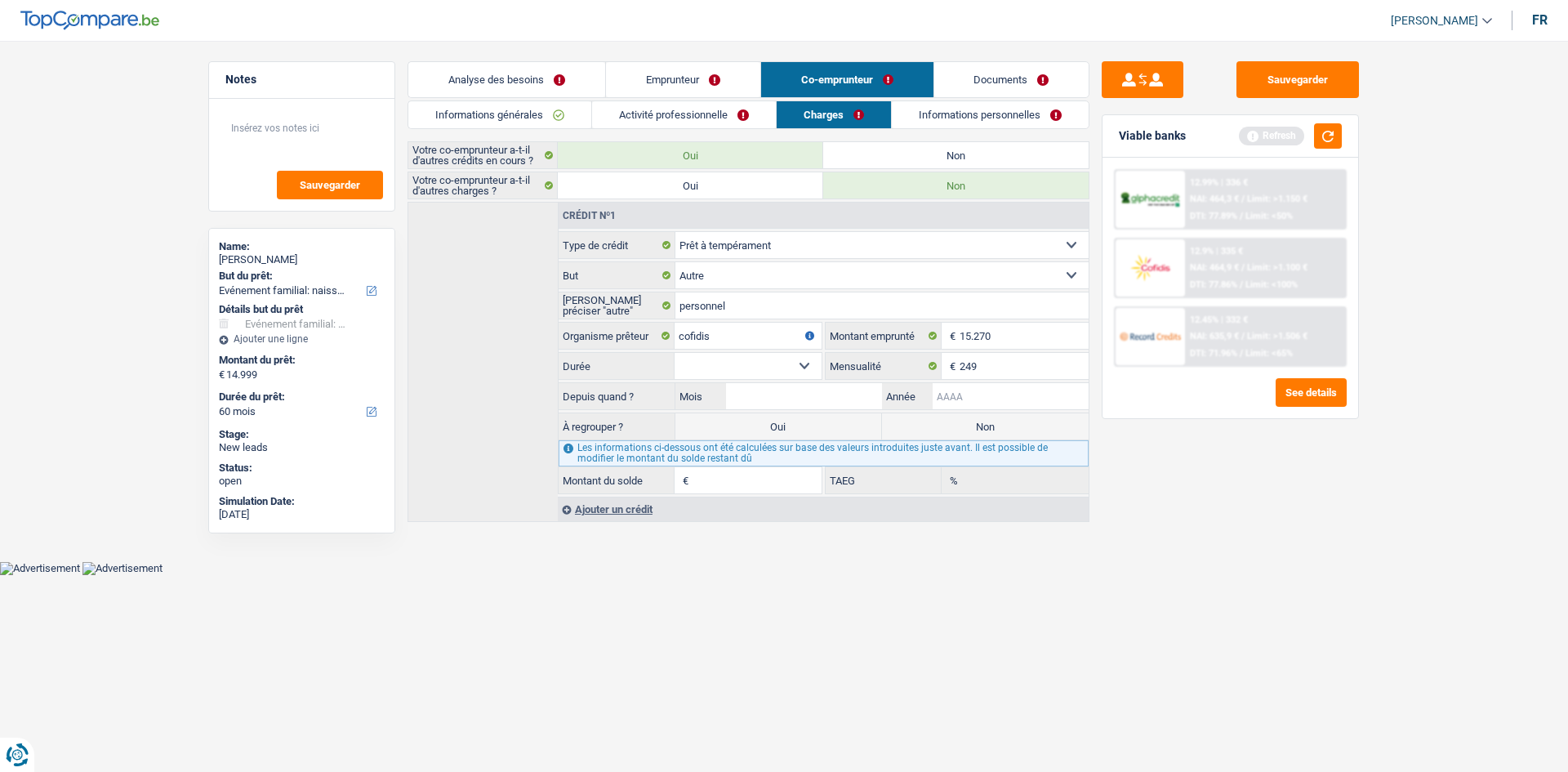 click on "Année" at bounding box center [1010, 396] 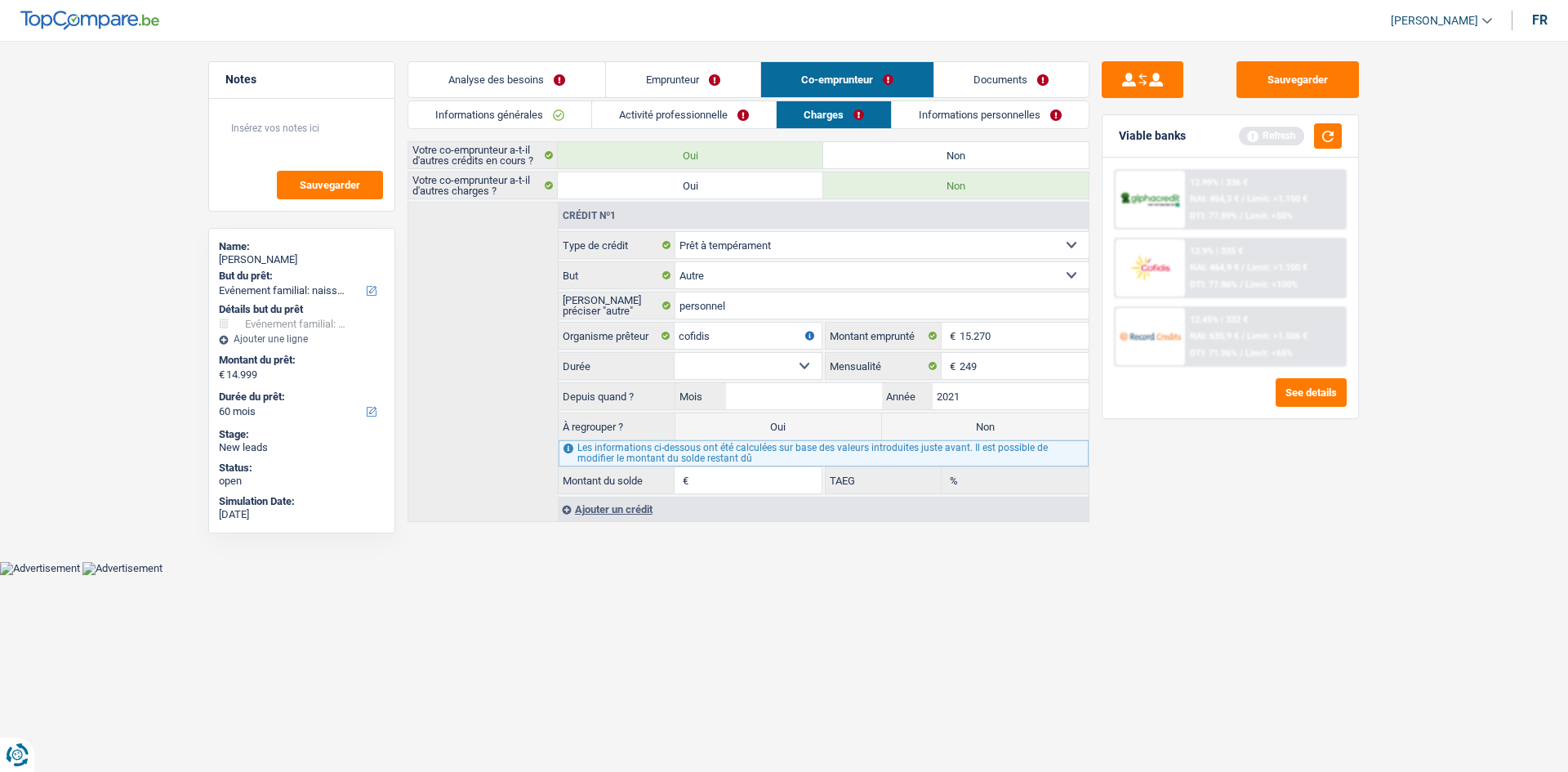 click on "Sauvegarder
Viable banks
Refresh
12.99% | 336 €
NAI: 464,3 €
/
Limit: >1.150 €
DTI: 77.89%
/
Limit: <50%
12.9% | 335 €
NAI: 464,9 €
/
Limit: >1.100 €
DTI: 77.86%
/
Limit: <100%
/       /" at bounding box center [1230, 401] 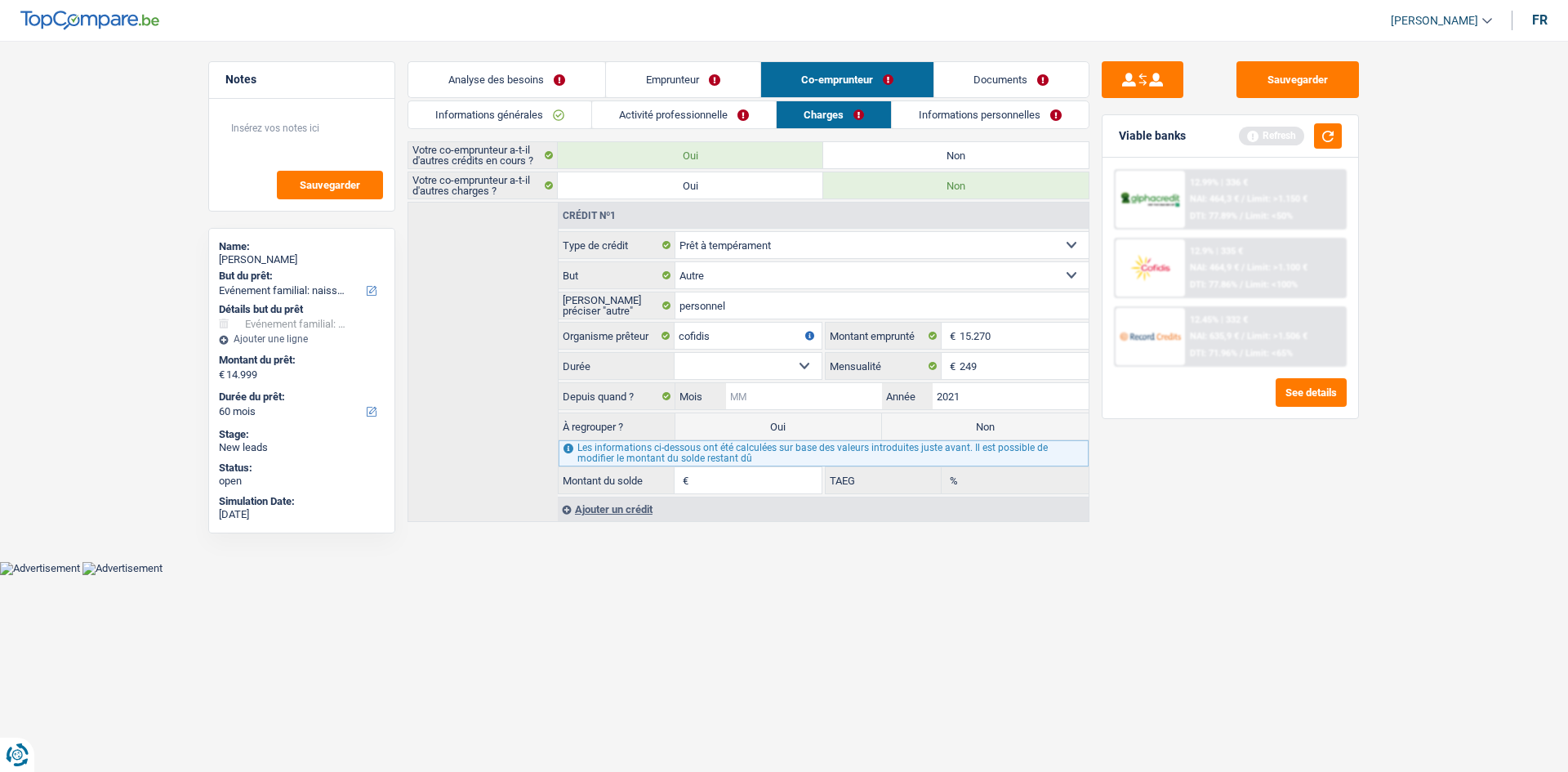 click on "Mois" at bounding box center (804, 396) 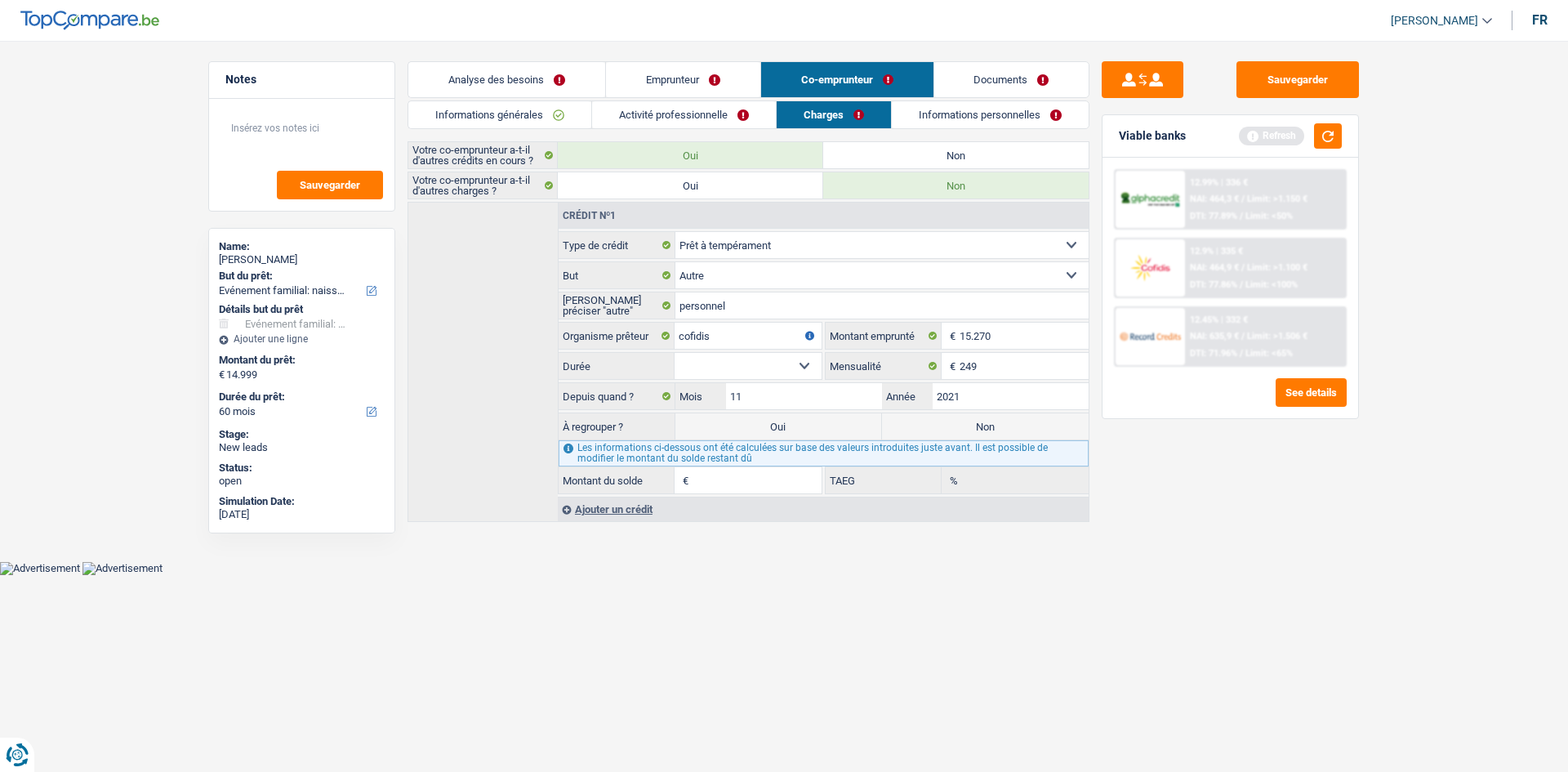 click on "12 mois 18 mois 24 mois 30 mois 36 mois 42 mois 48 mois 60 mois 72 mois 84 mois
Sélectionner une option" at bounding box center (748, 366) 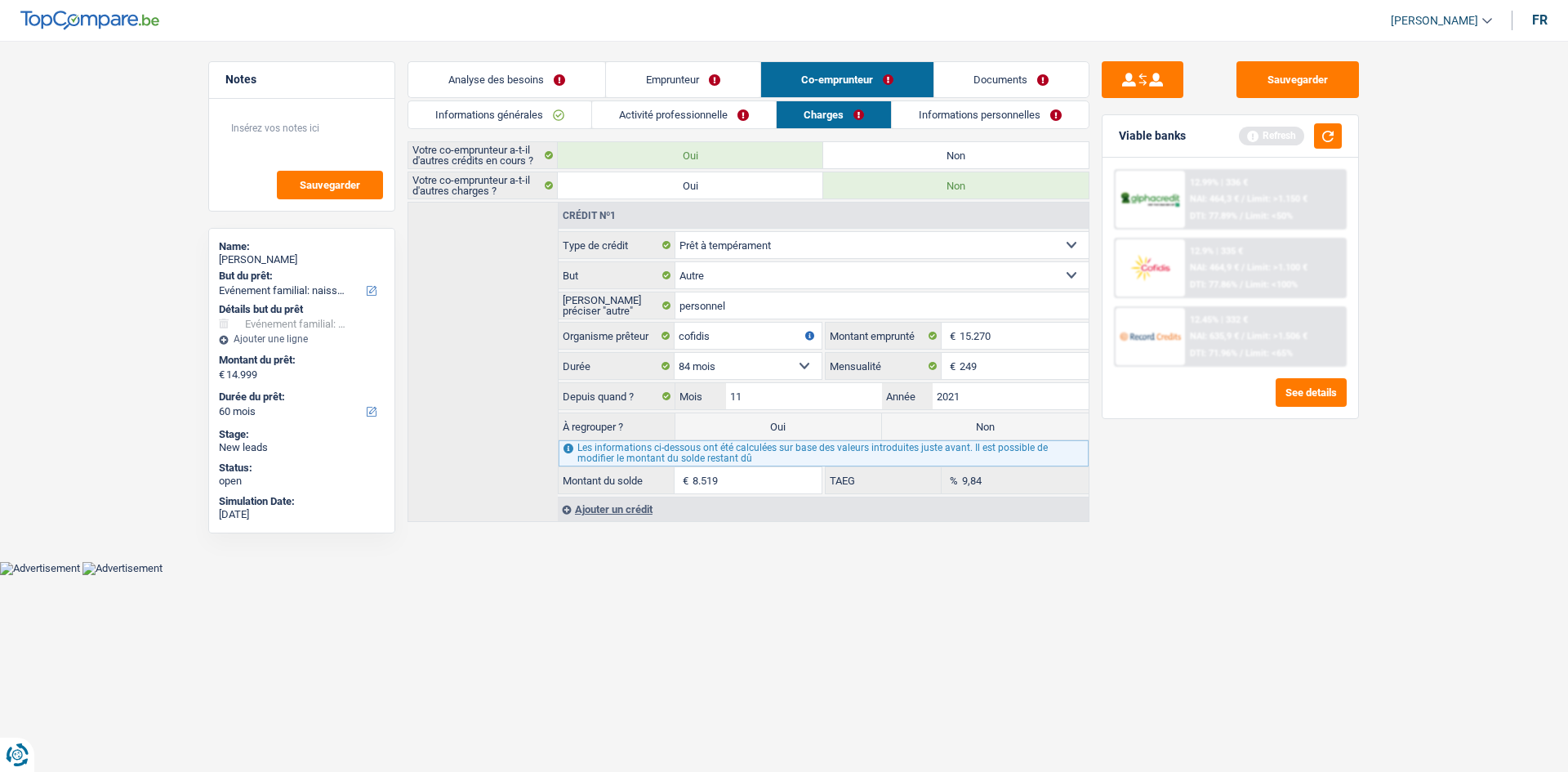 click on "Sauvegarder
Viable banks
Refresh
12.99% | 336 €
NAI: 464,3 €
/
Limit: >1.150 €
DTI: 77.89%
/
Limit: <50%
12.9% | 335 €
NAI: 464,9 €
/
Limit: >1.100 €
DTI: 77.86%
/
Limit: <100%
/       /" at bounding box center (1230, 401) 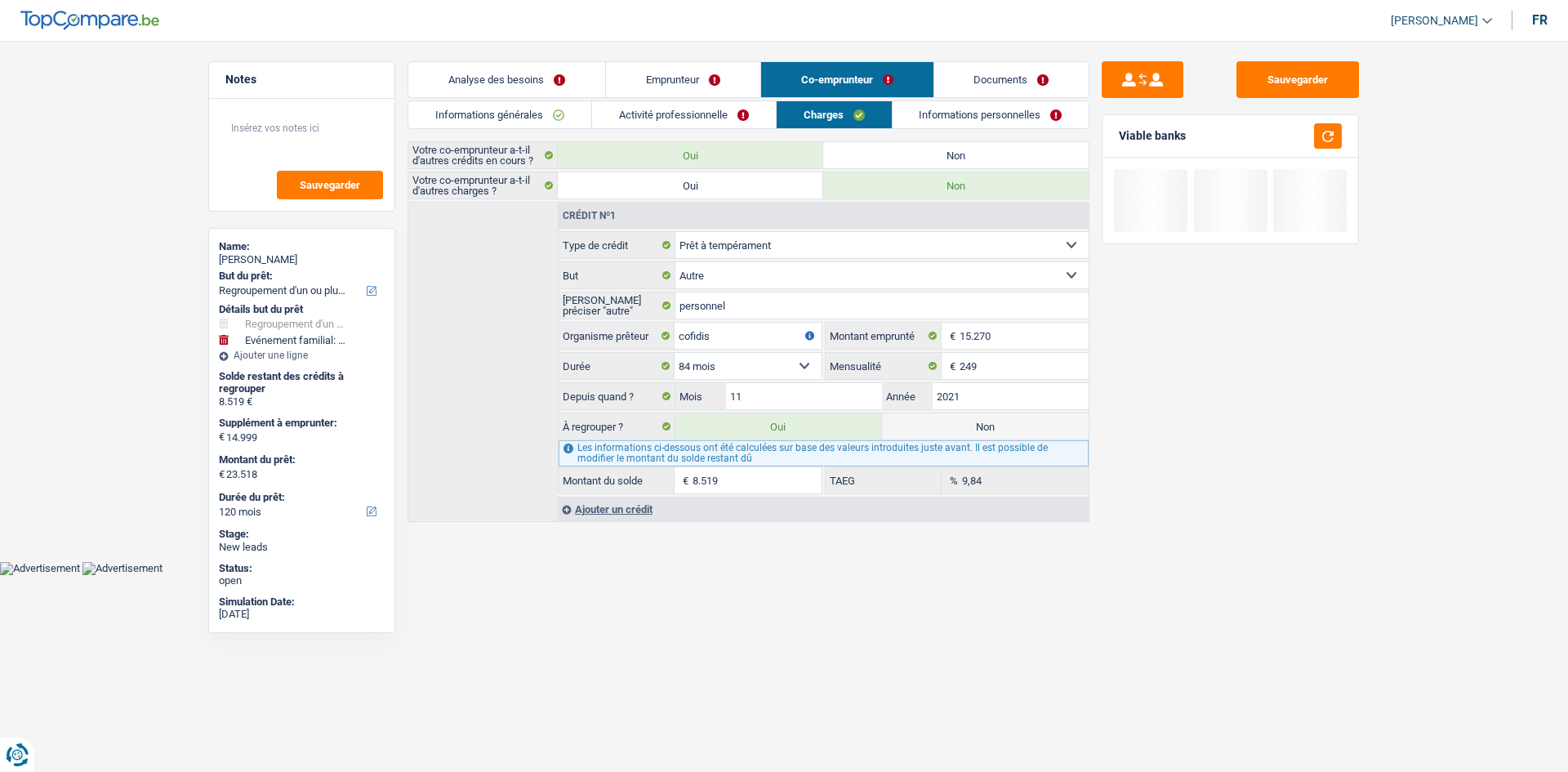 click on "Informations personnelles" at bounding box center [991, 114] 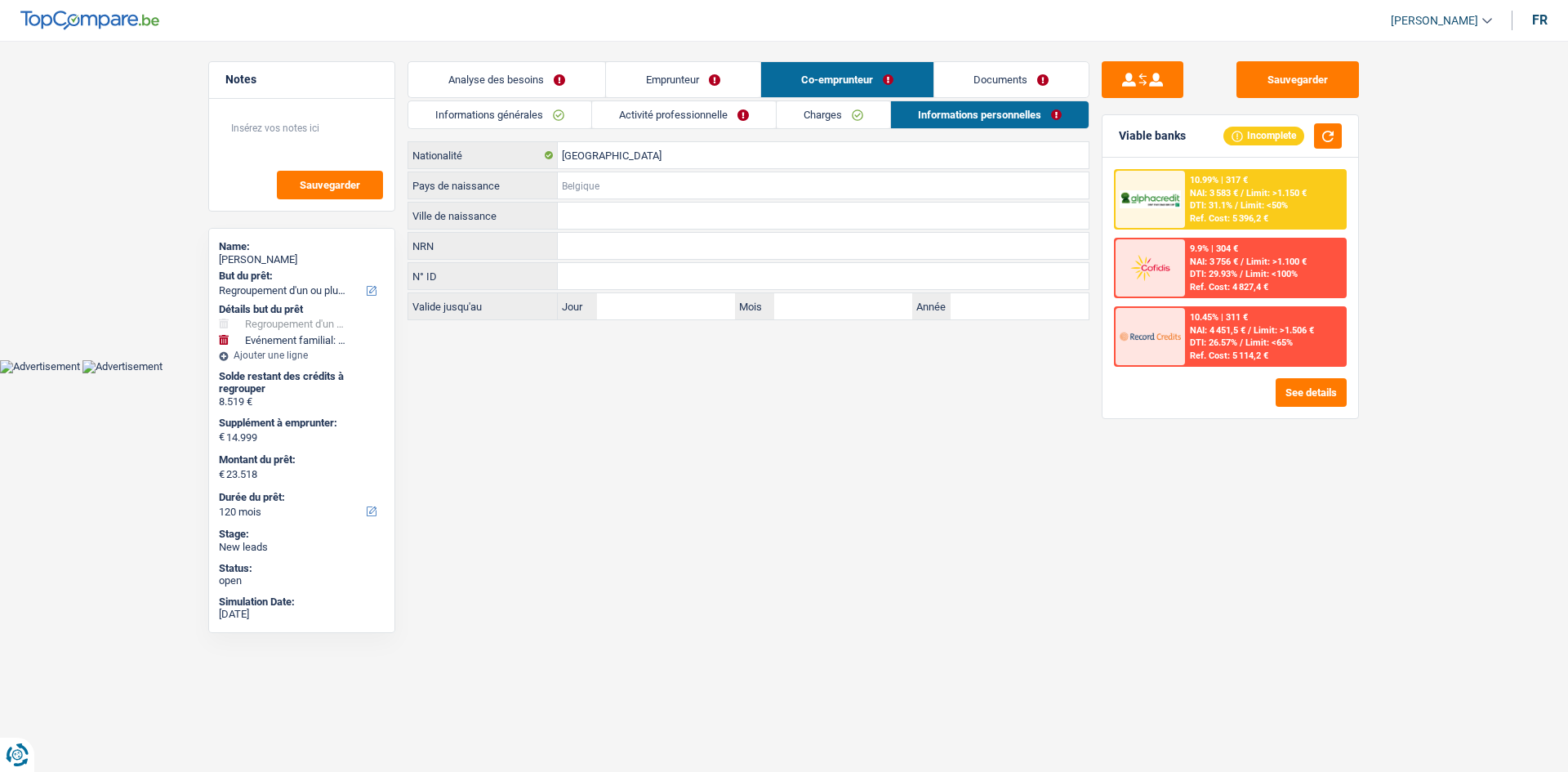 click on "Pays de naissance" at bounding box center [823, 185] 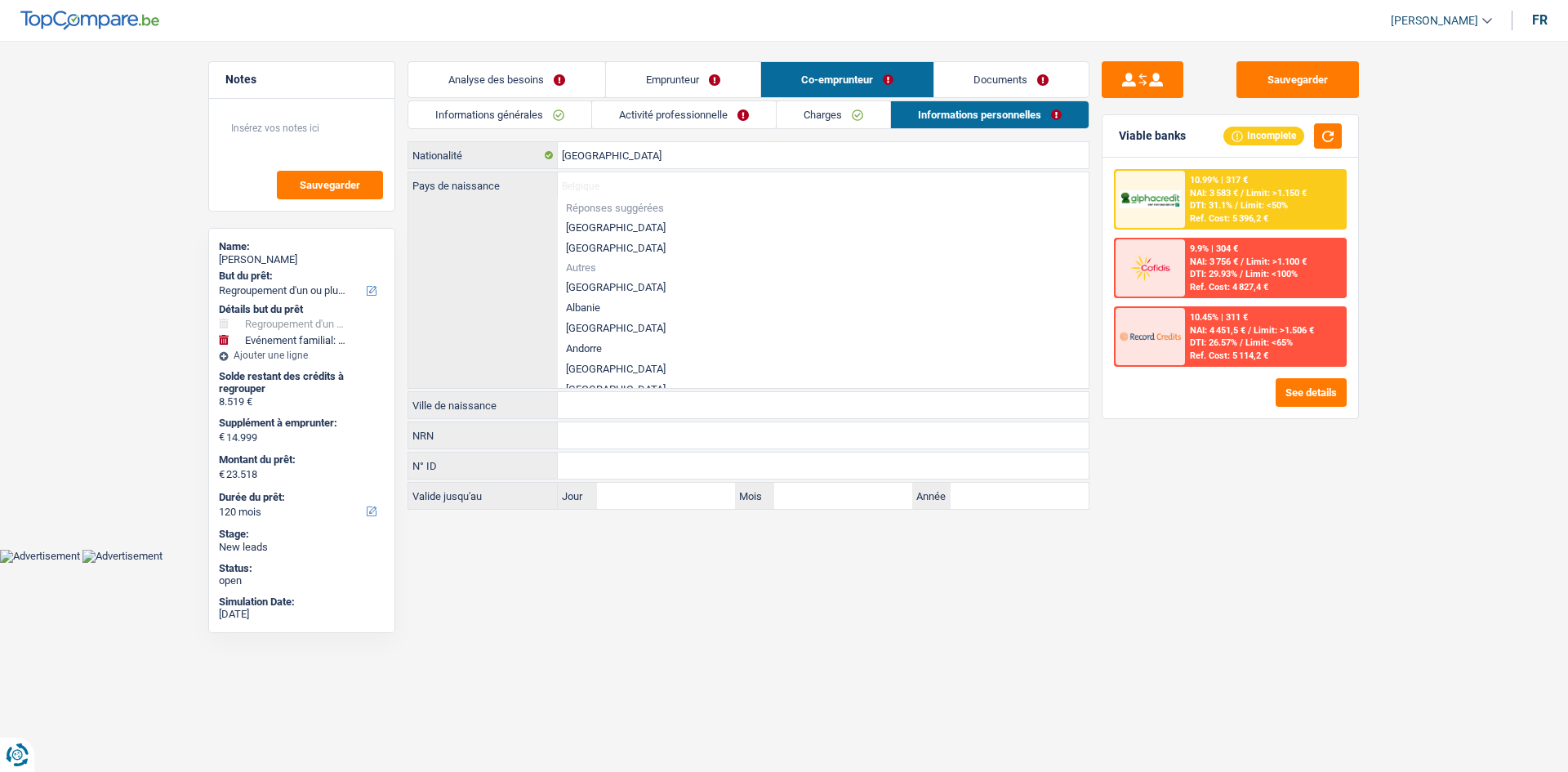 click on "Emprunteur" at bounding box center [683, 79] 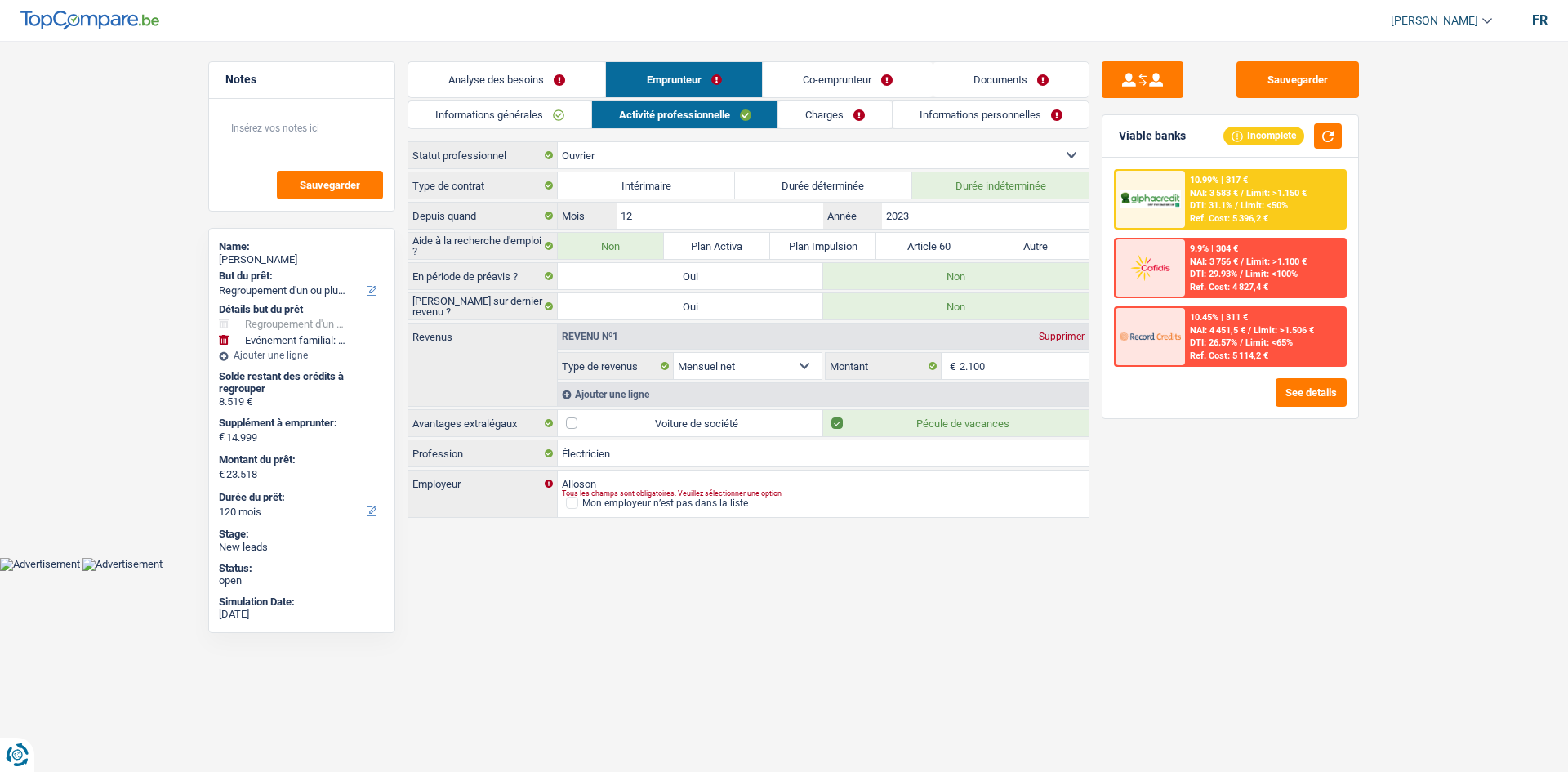 click on "Informations personnelles" at bounding box center (991, 114) 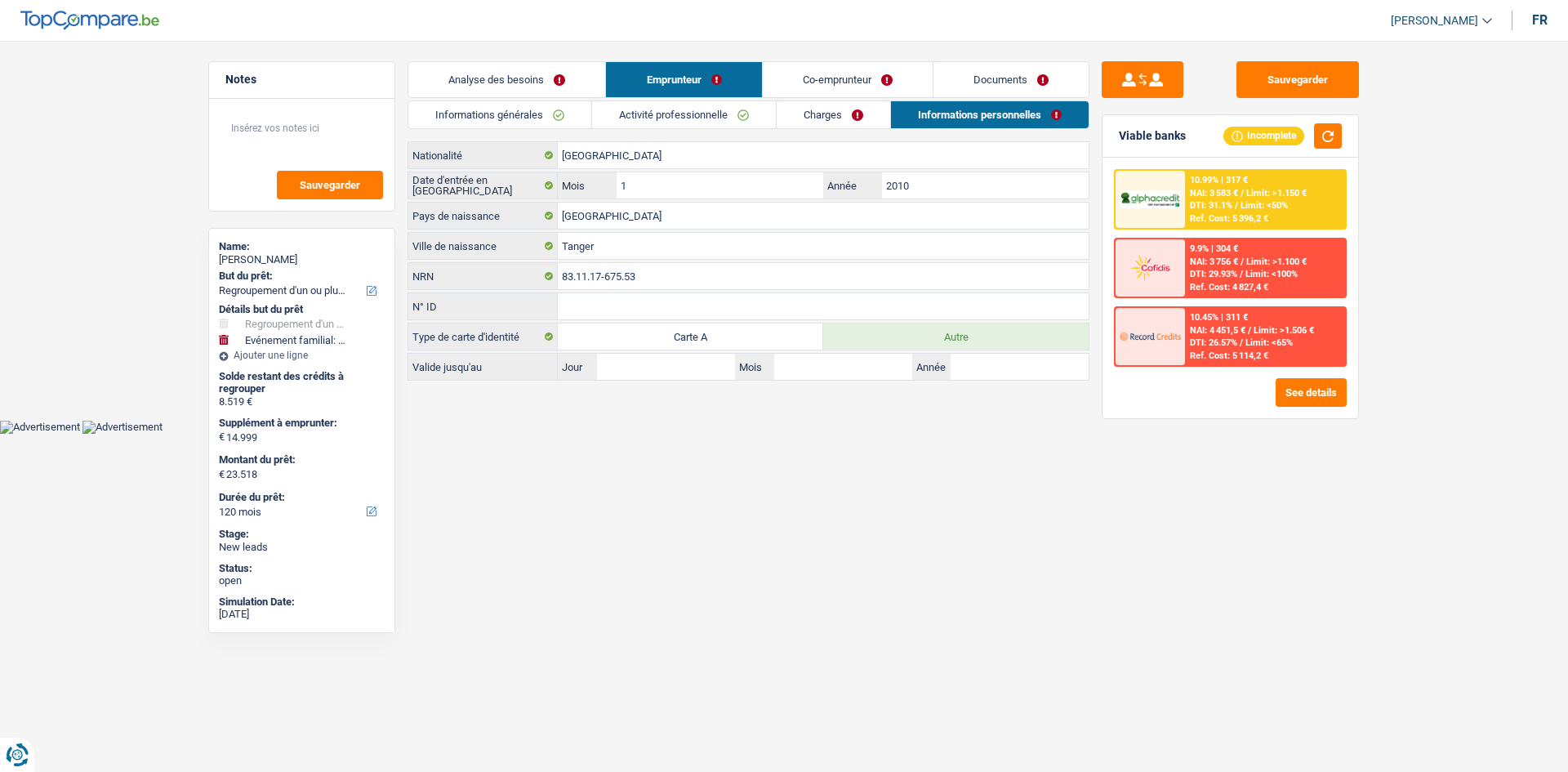 click on "Co-emprunteur" at bounding box center [848, 79] 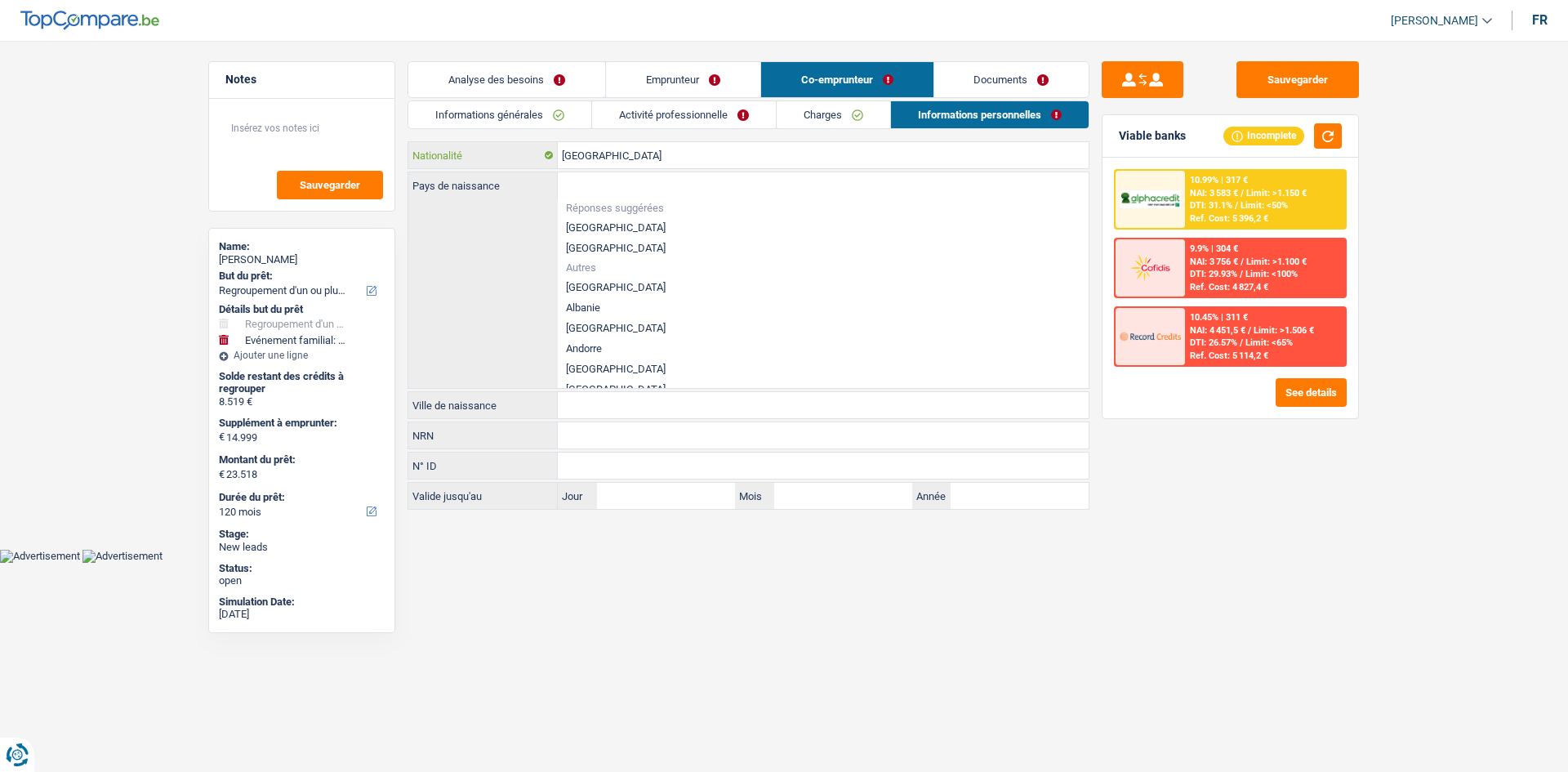 click on "[GEOGRAPHIC_DATA]" at bounding box center [823, 155] 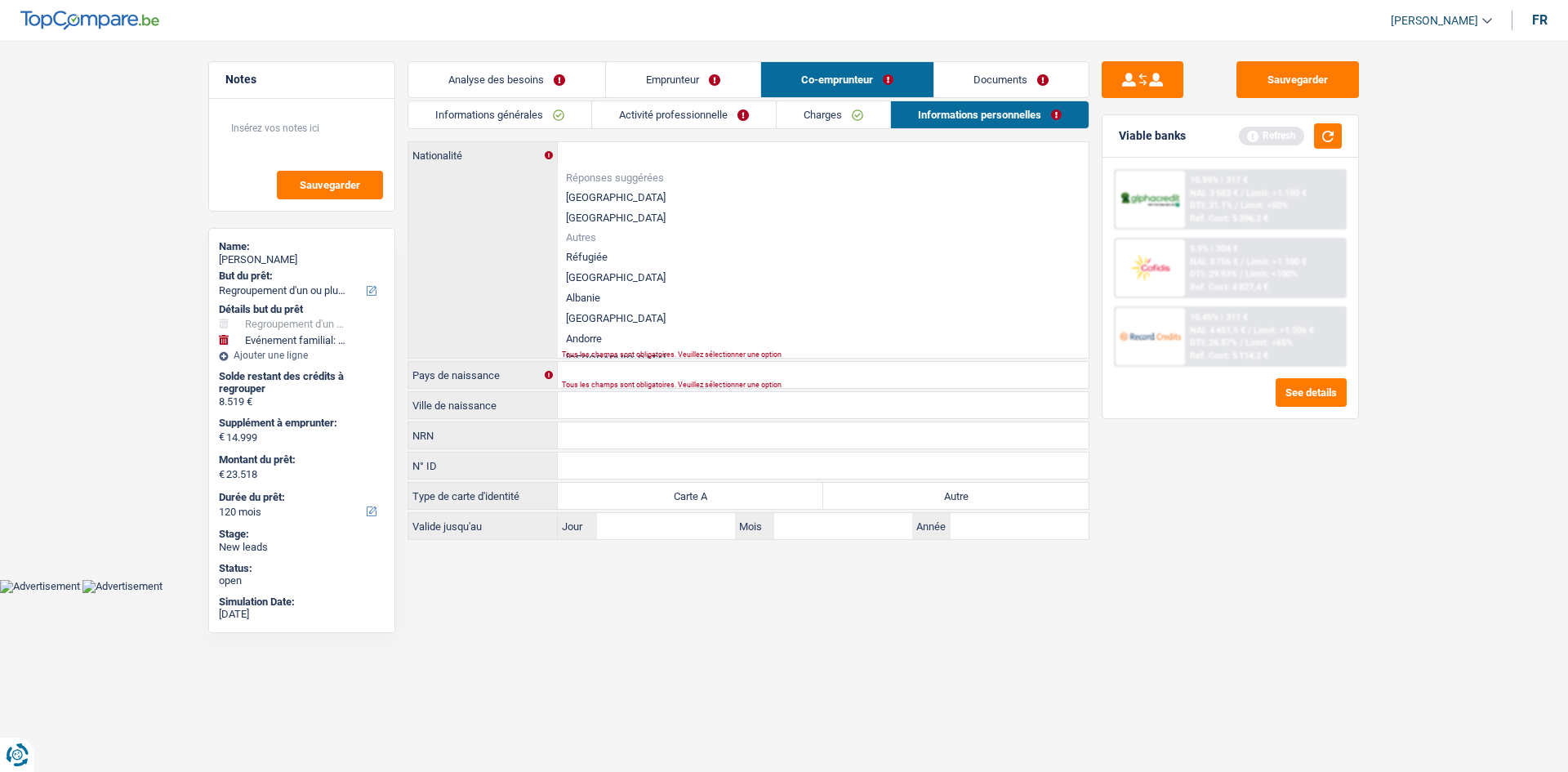 click on "10.99% | 317 €
NAI: 3 583 €
/
Limit: >1.150 €
DTI: 31.1%
/
Limit: <50%
Ref. Cost: 5 396,2 €" at bounding box center (1265, 199) 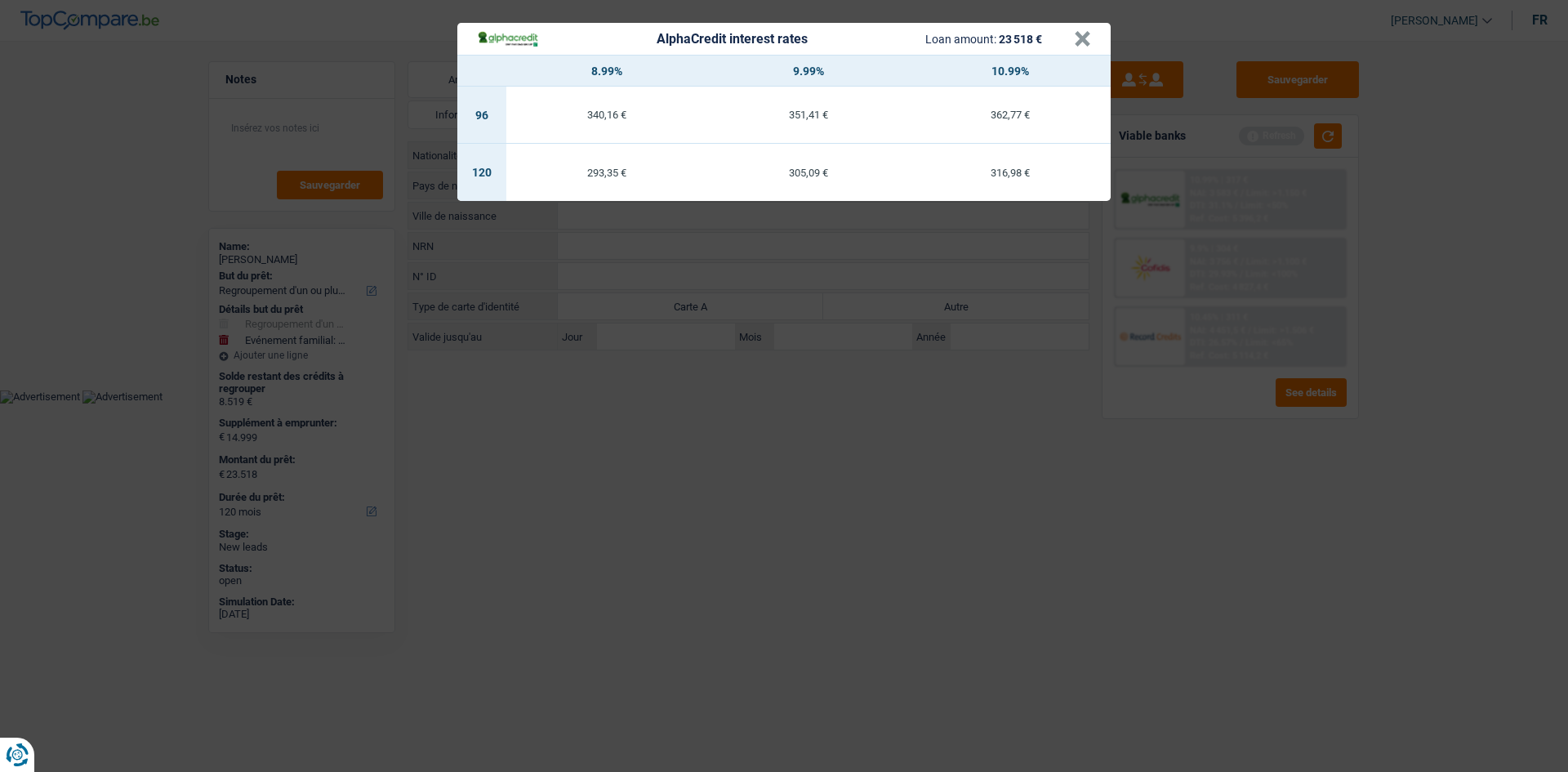 click on "AlphaCredit interest rates
Loan amount:
23 518 €
×
8.99%
9.99%
10.99%
96
340,16 €
351,41 €
362,77 €
120
293,35 €
305,09 €
316,98 €" at bounding box center (784, 386) 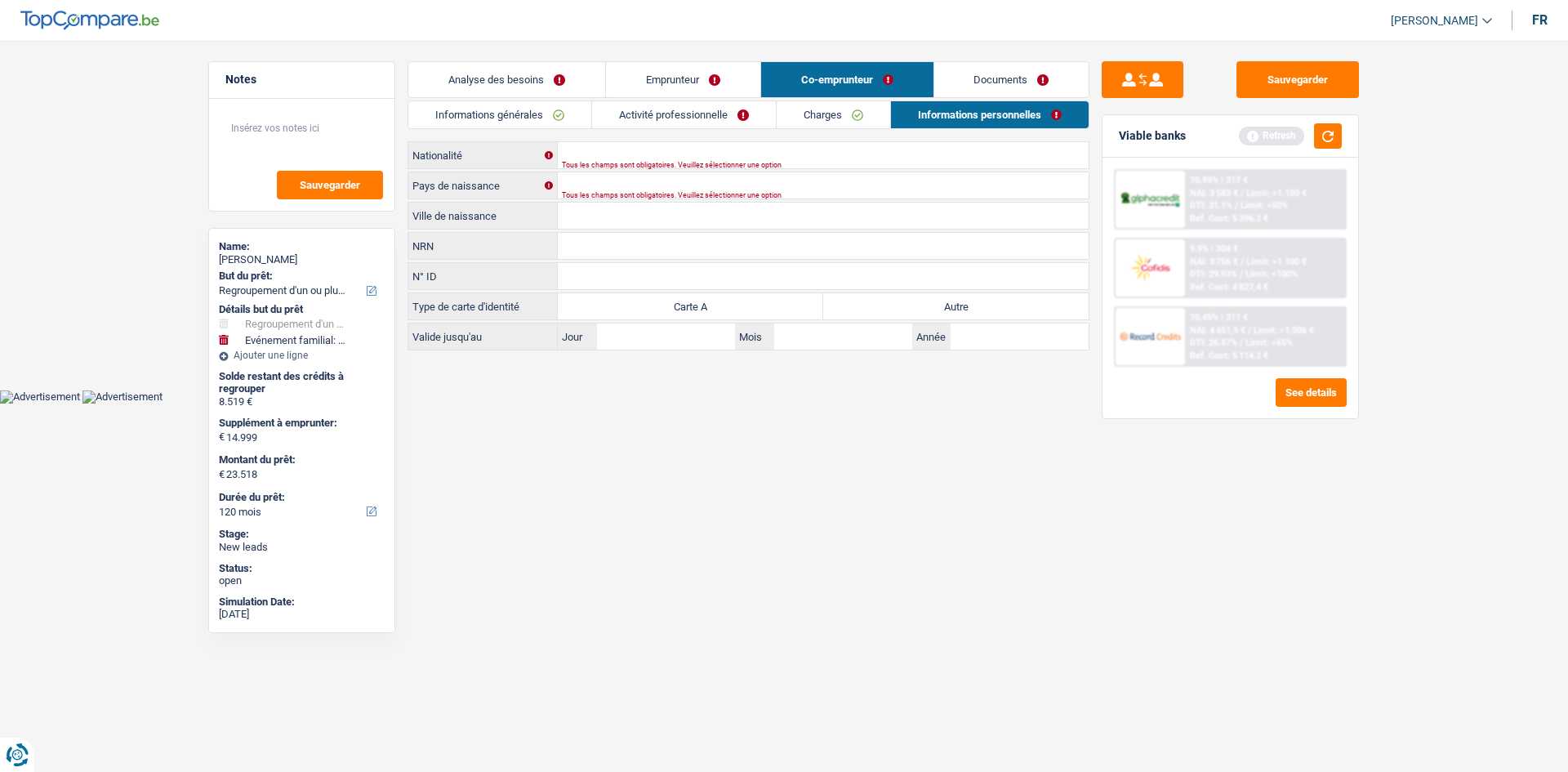 click on "Ref. Cost: 5 396,2 €" at bounding box center (1229, 218) 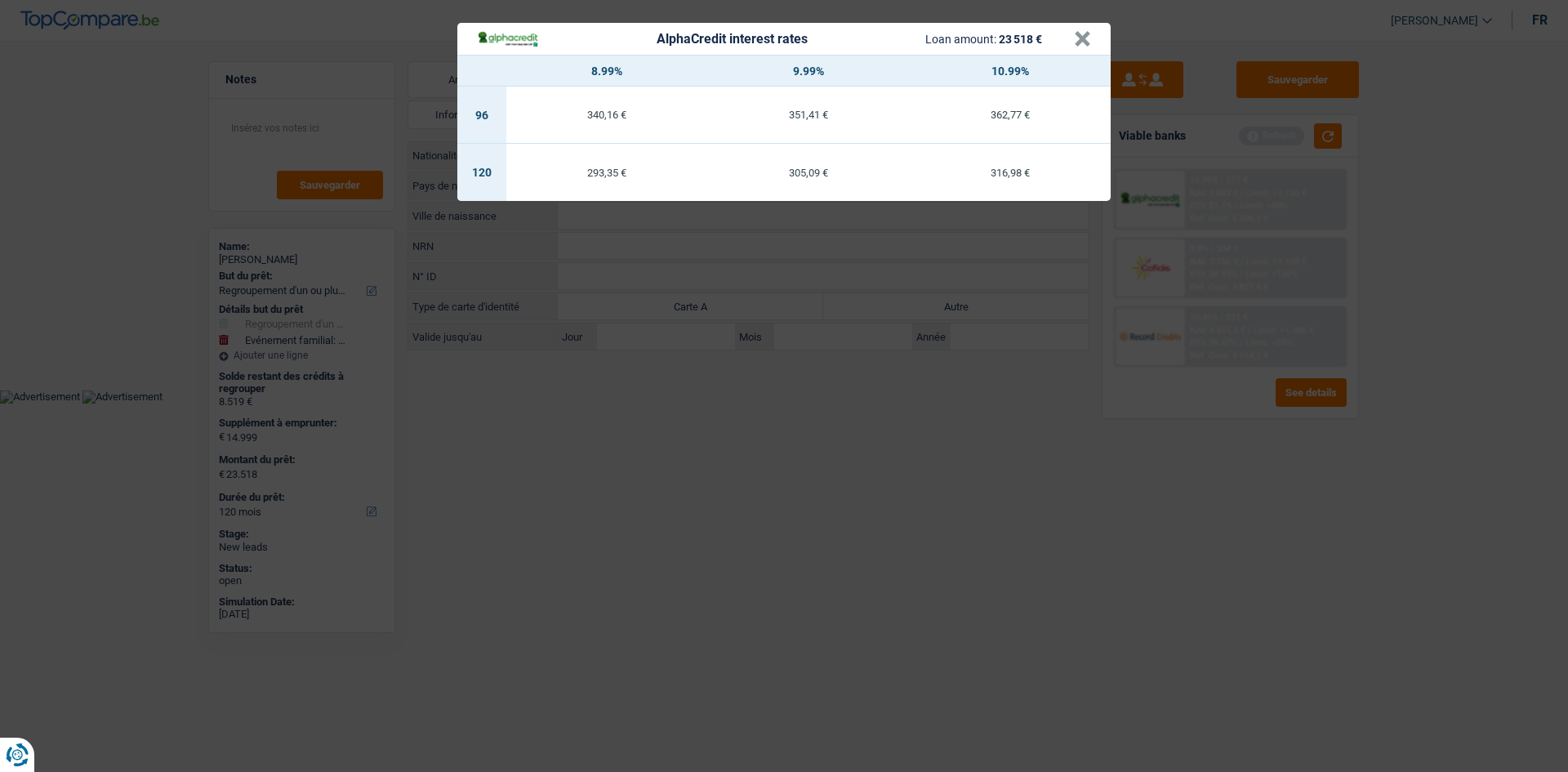 drag, startPoint x: 1025, startPoint y: 386, endPoint x: 879, endPoint y: 231, distance: 212.9343 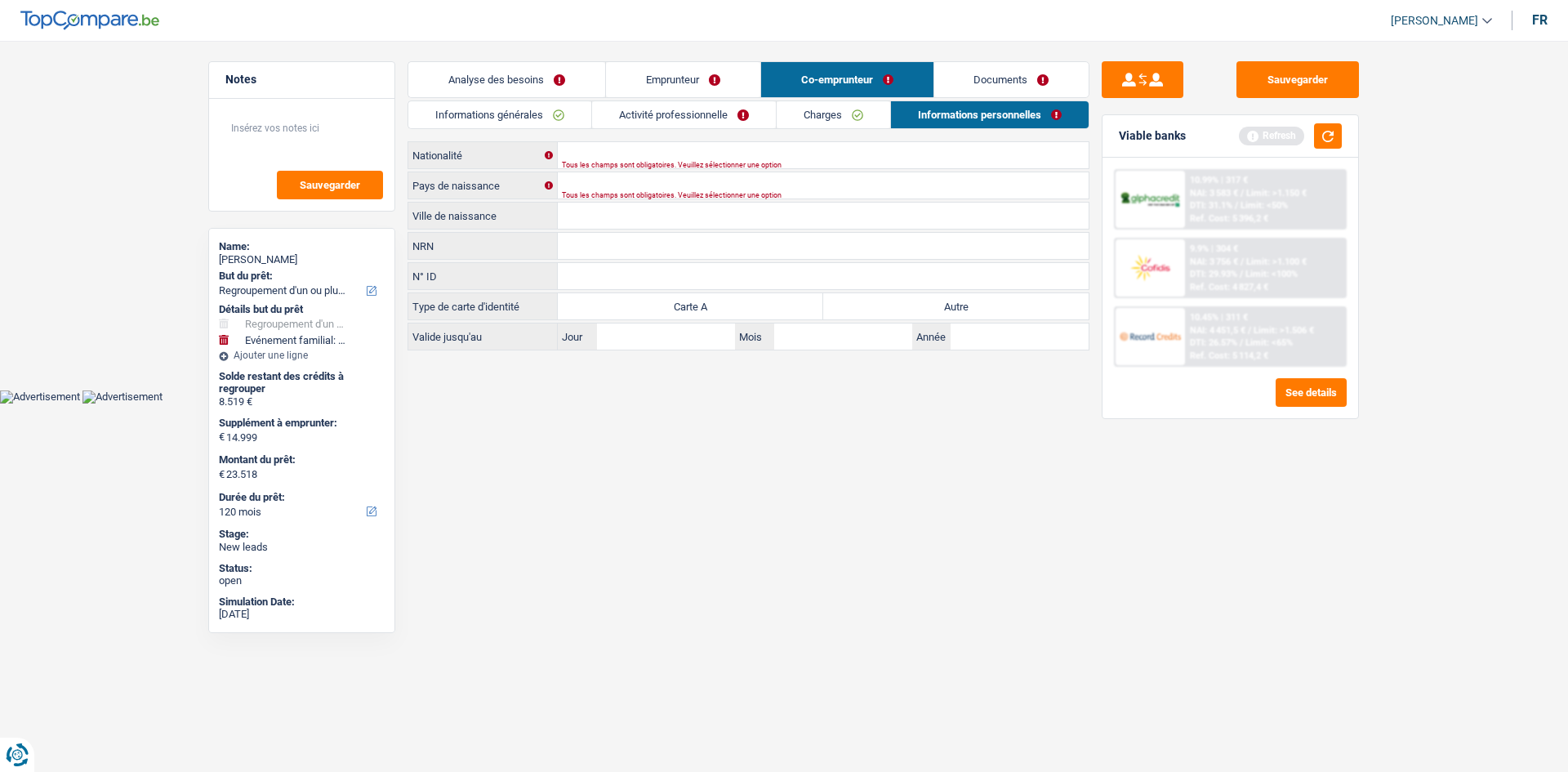 click on "Emprunteur" at bounding box center [683, 79] 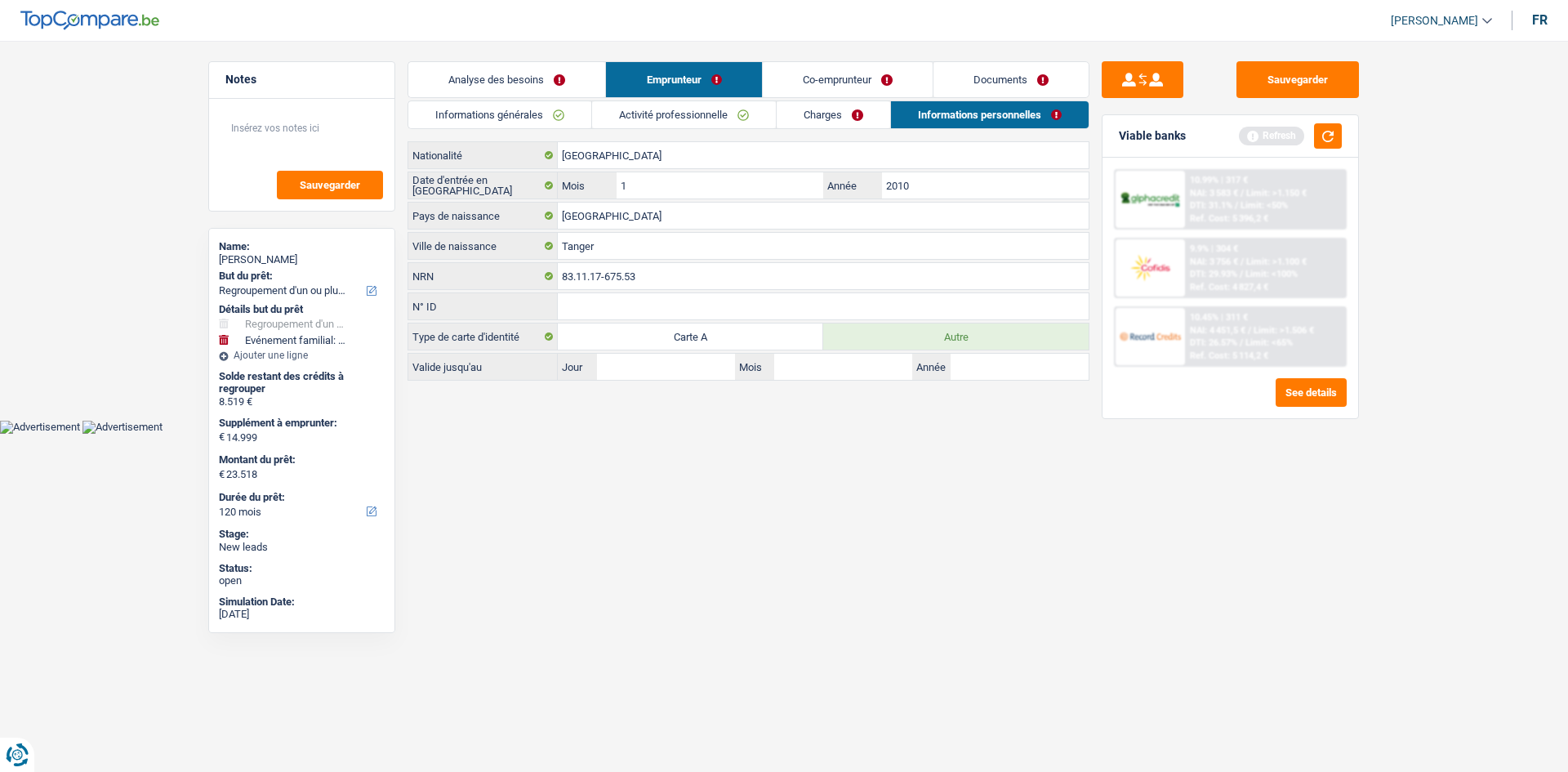 click on "Co-emprunteur" at bounding box center (848, 79) 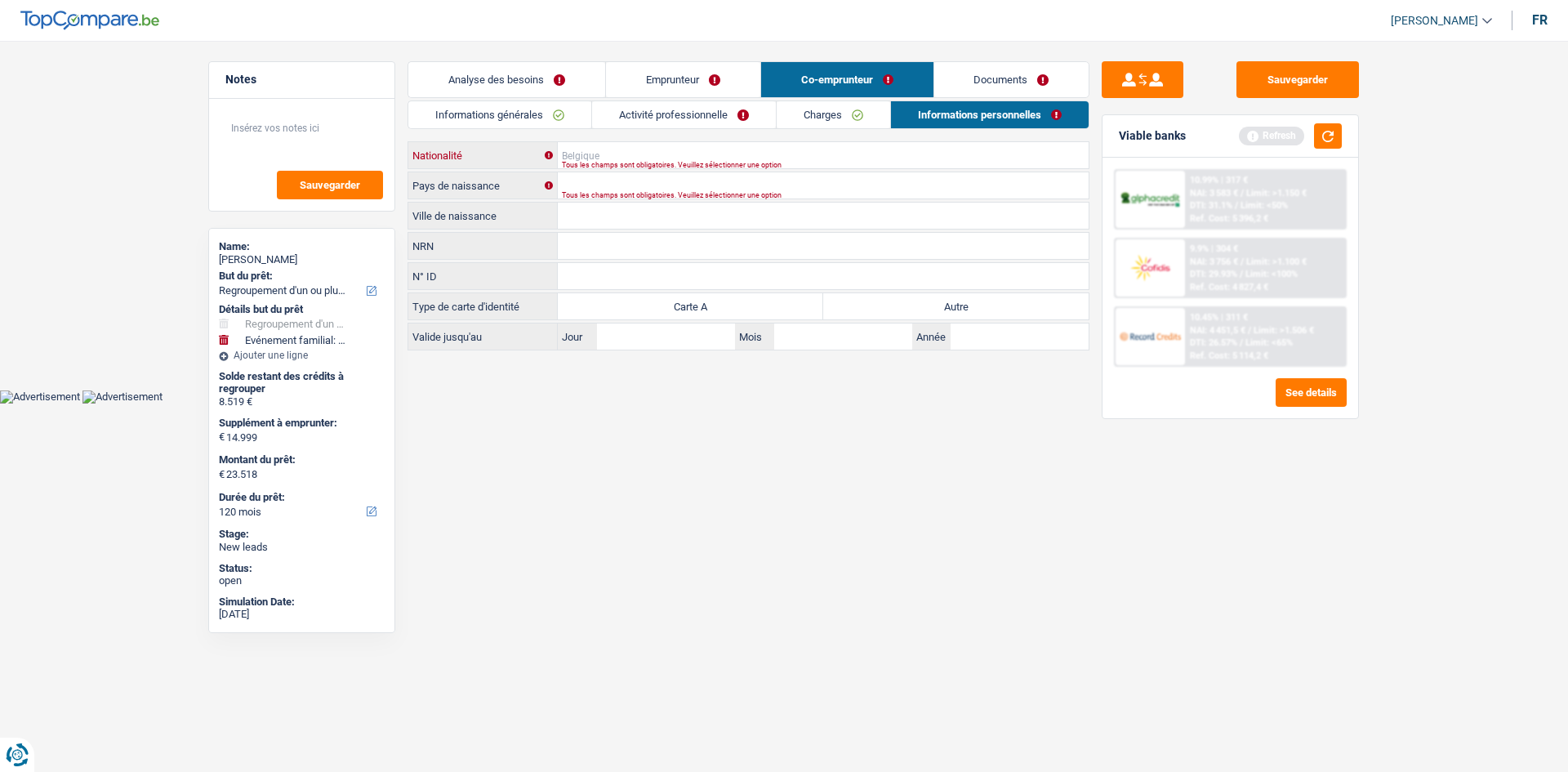 click on "Nationalité" at bounding box center [823, 155] 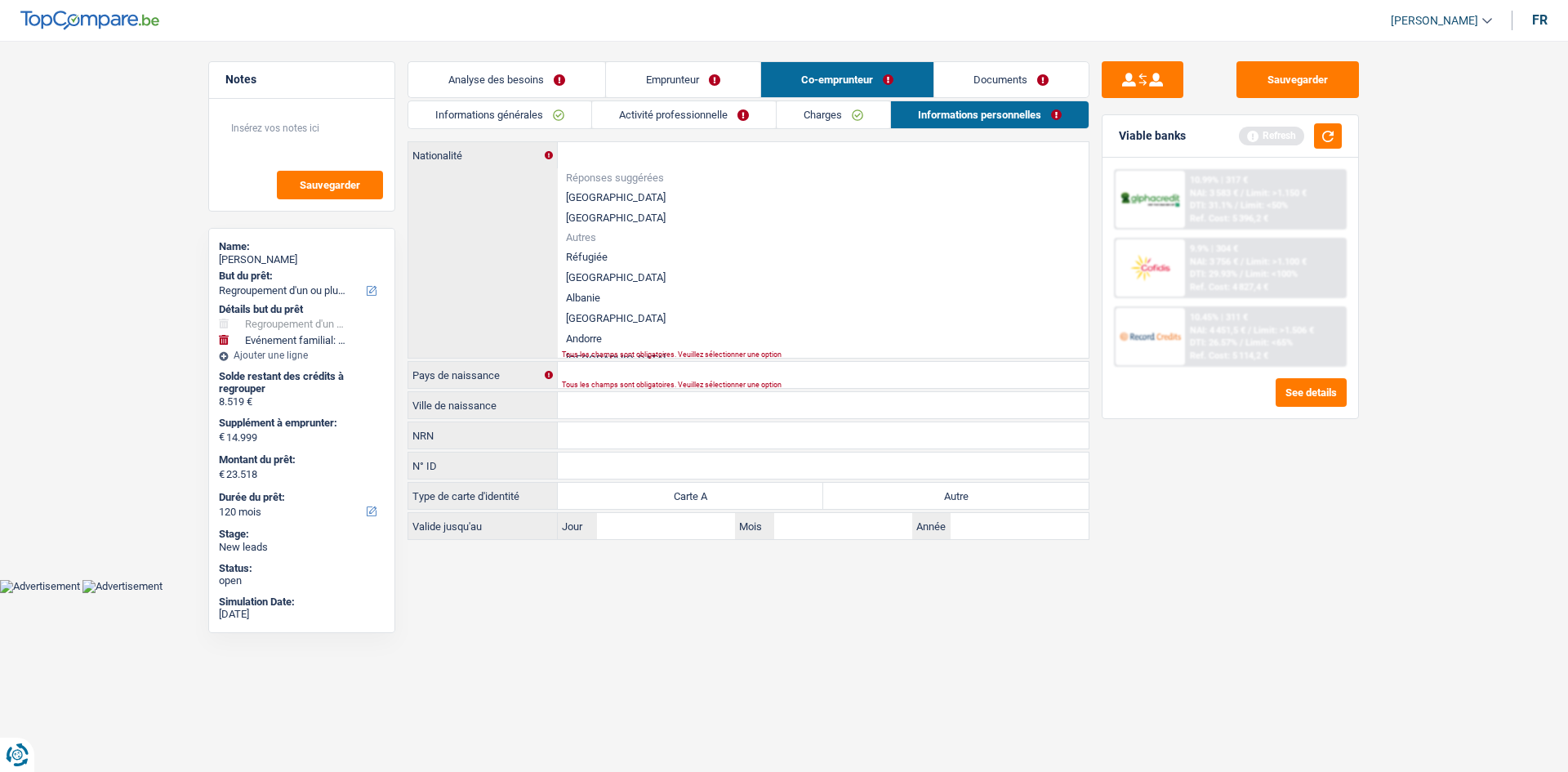 drag, startPoint x: 710, startPoint y: 85, endPoint x: 730, endPoint y: 109, distance: 31.241 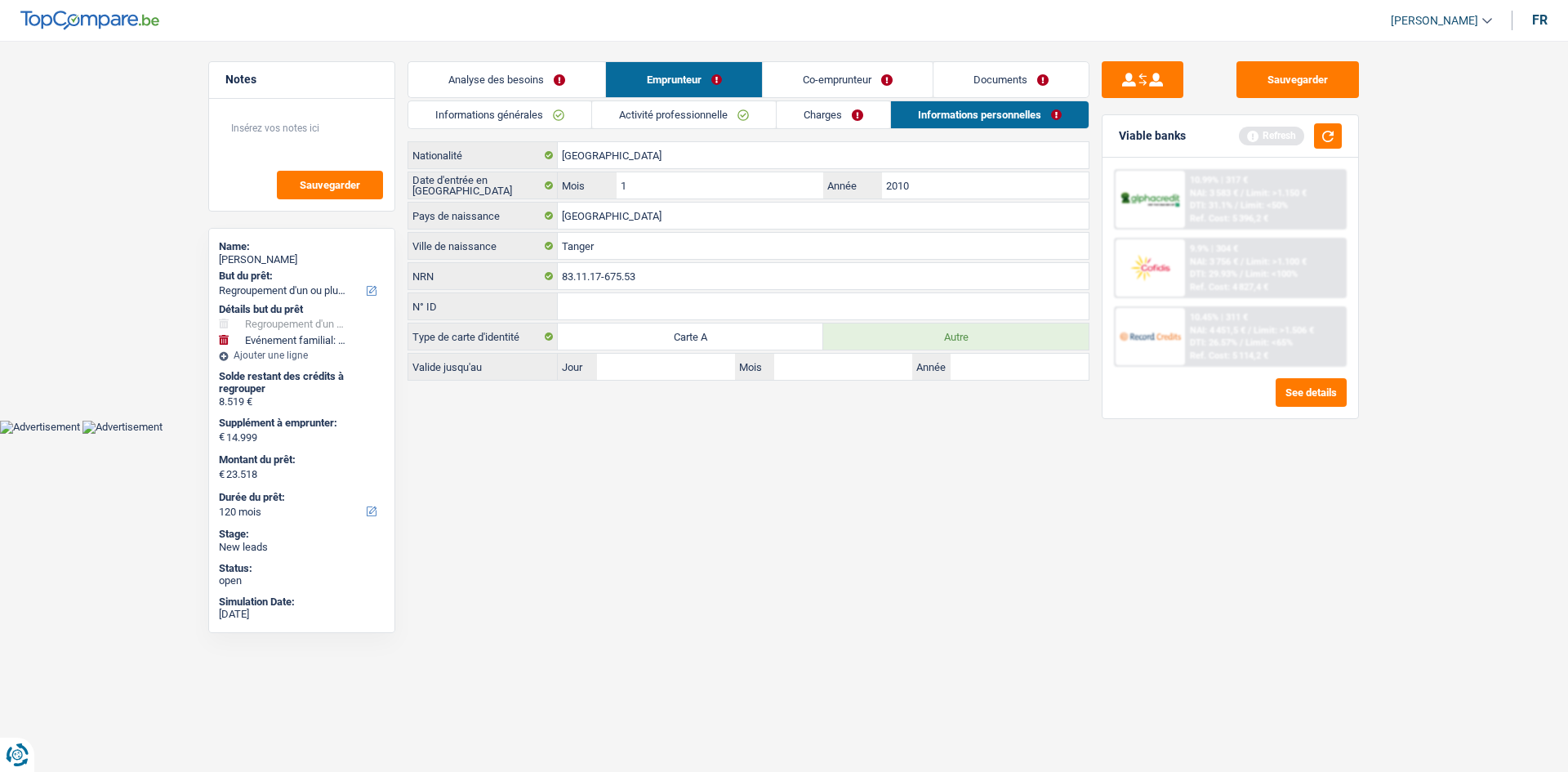 click on "Co-emprunteur" at bounding box center [848, 79] 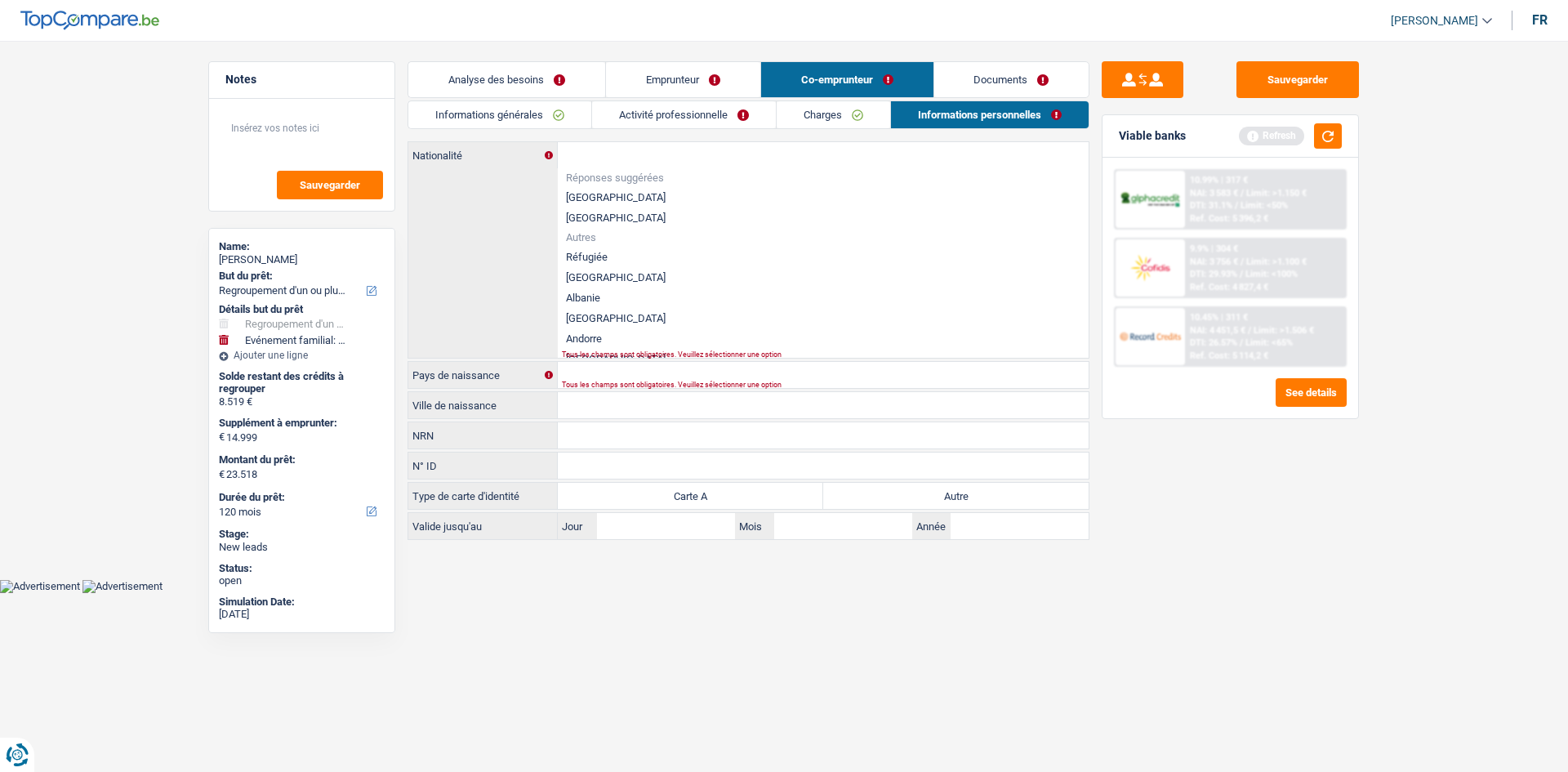 click on "[GEOGRAPHIC_DATA]" at bounding box center [823, 197] 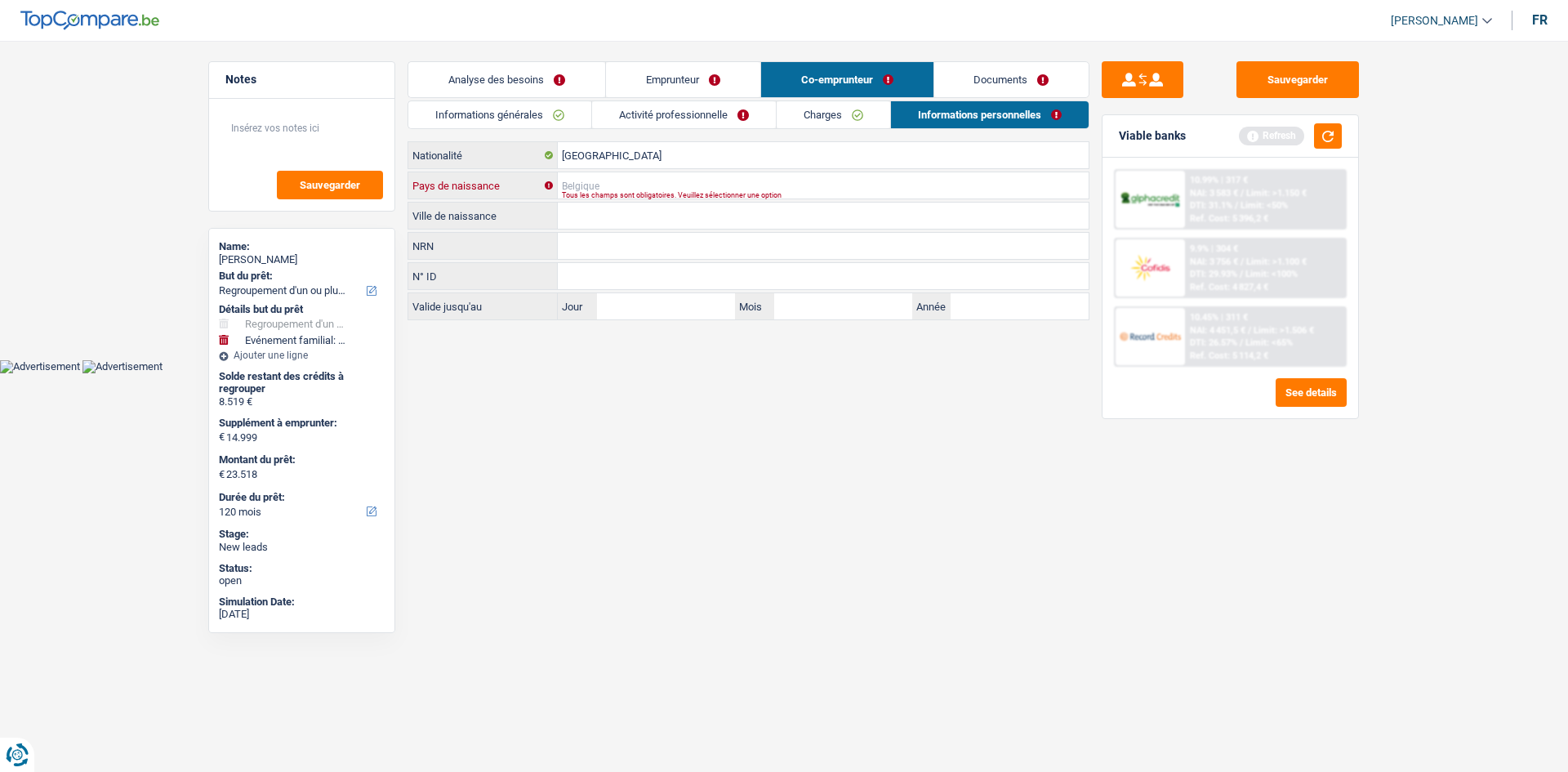 click on "Pays de naissance" at bounding box center (823, 185) 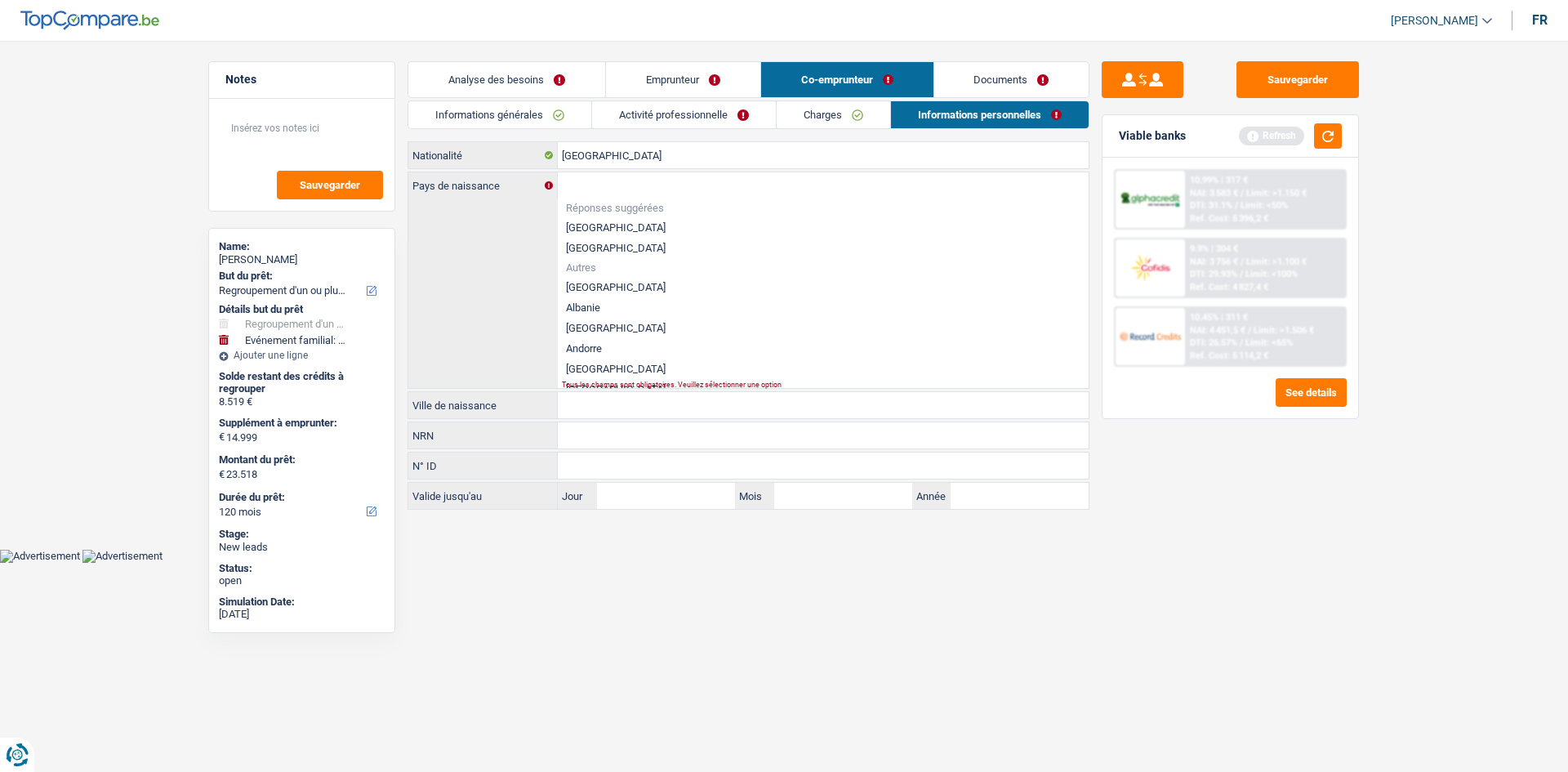 click on "Emprunteur" at bounding box center [683, 79] 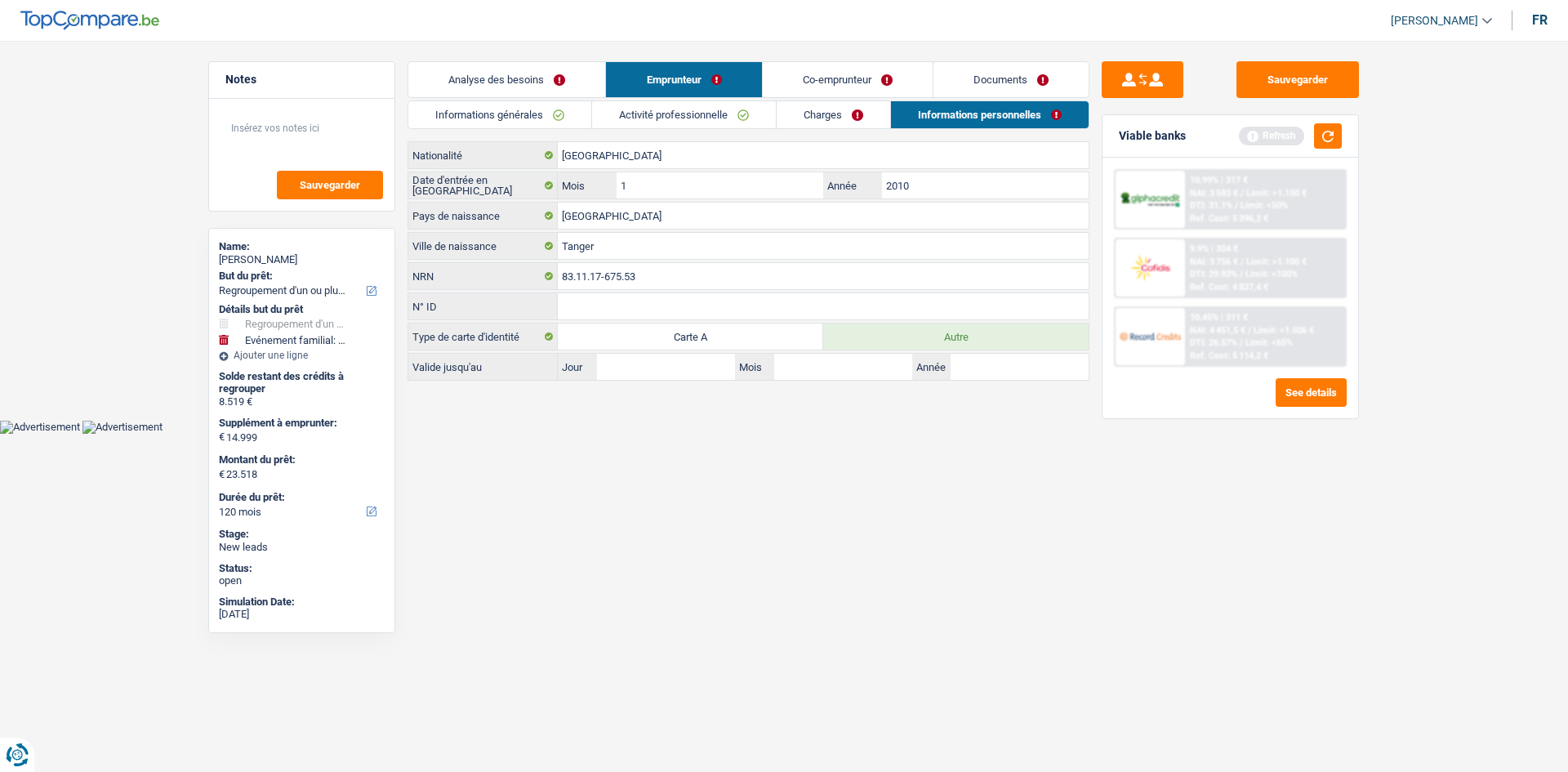 click on "Co-emprunteur" at bounding box center [848, 79] 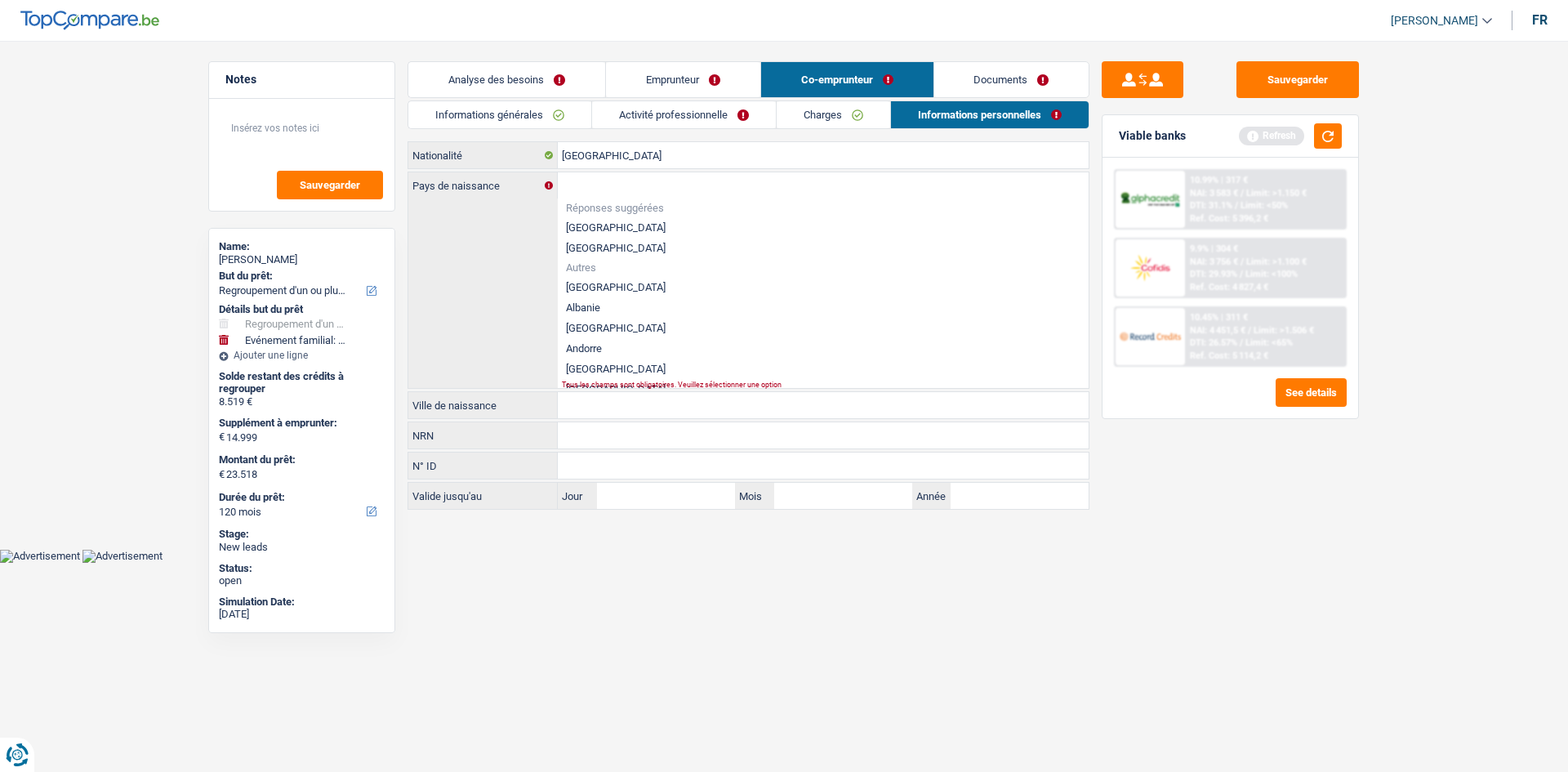 click on "[GEOGRAPHIC_DATA]" at bounding box center (823, 227) 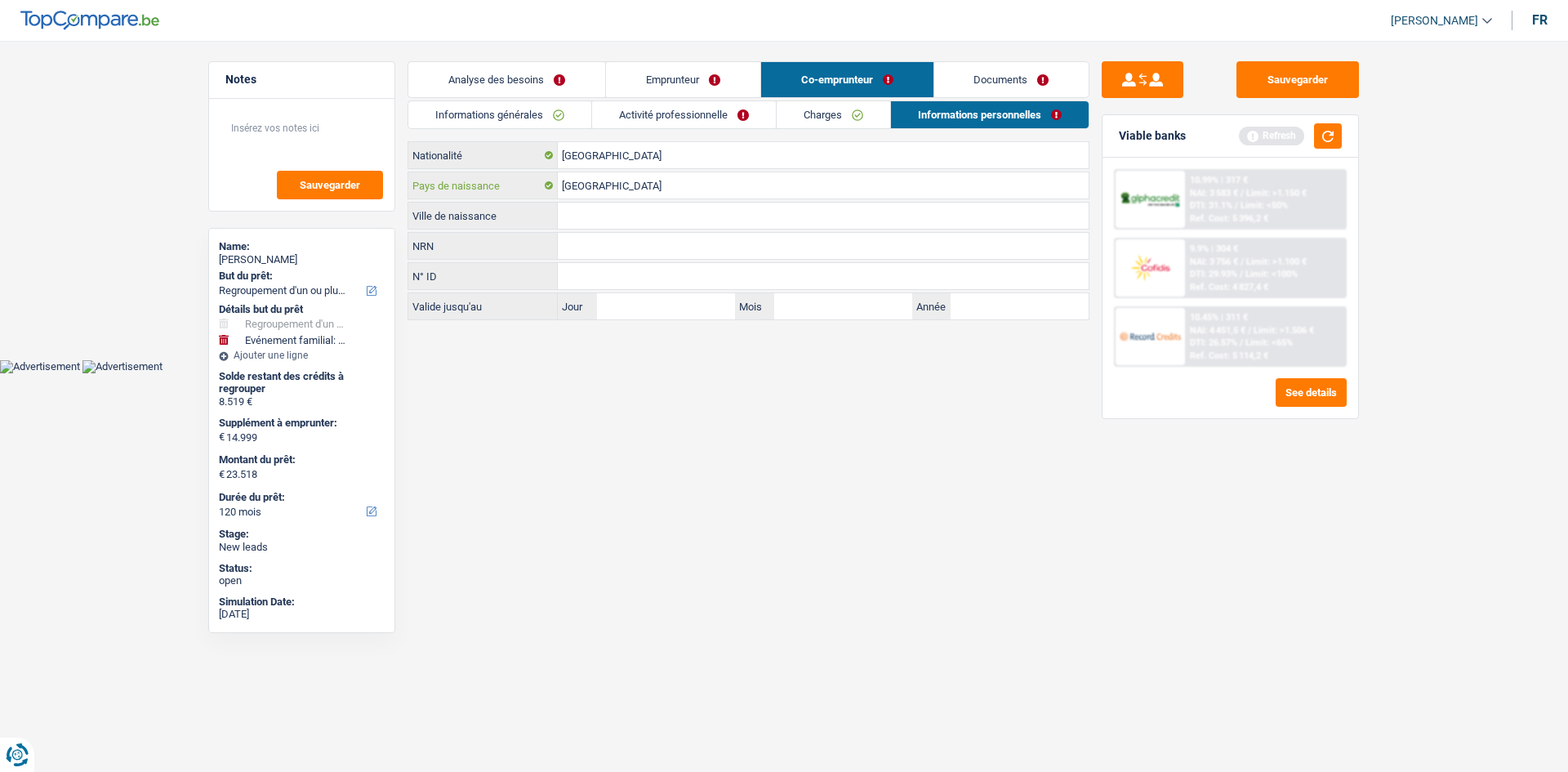 click on "[GEOGRAPHIC_DATA]" at bounding box center [823, 185] 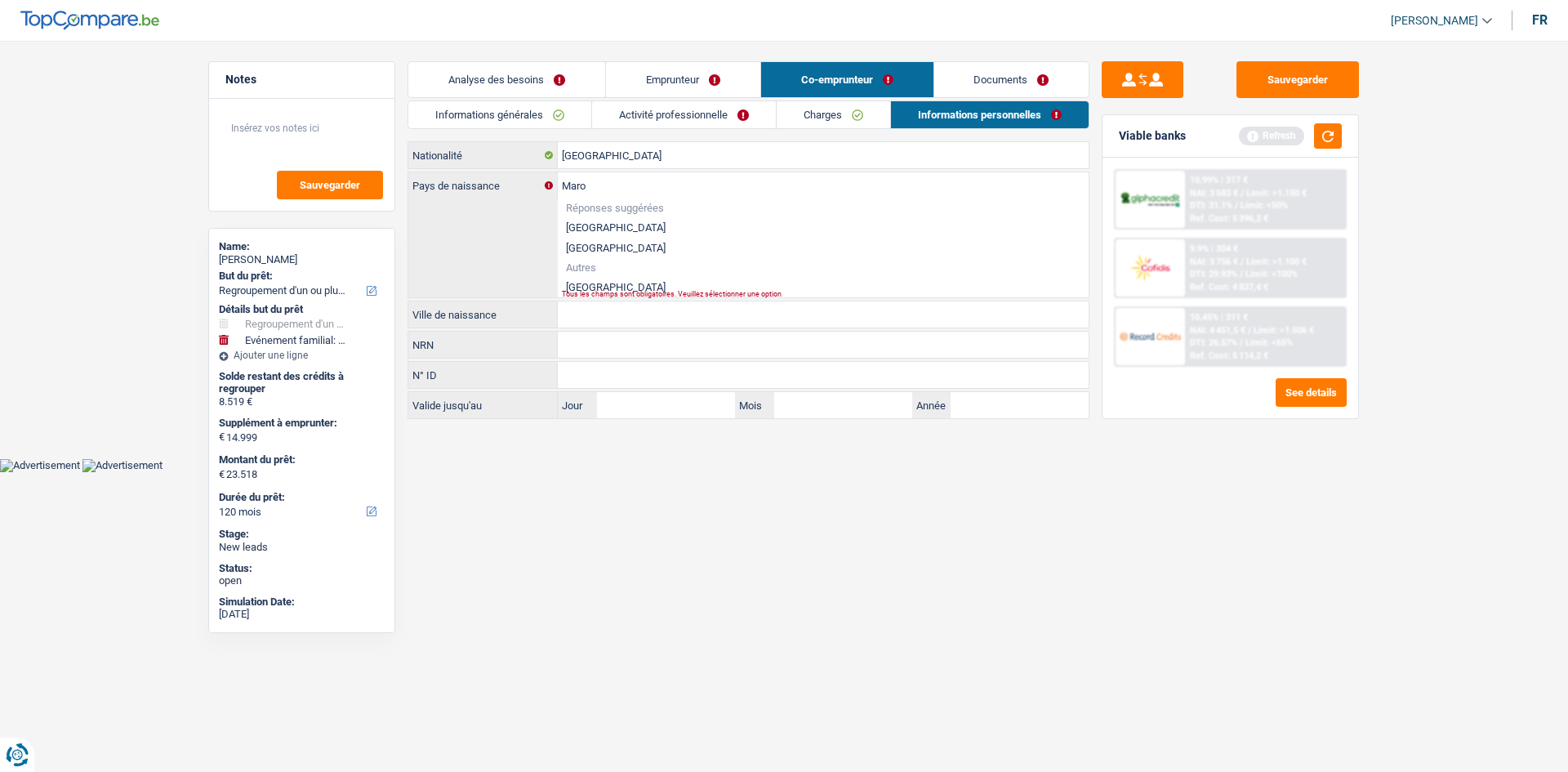 click on "[GEOGRAPHIC_DATA]" at bounding box center [823, 287] 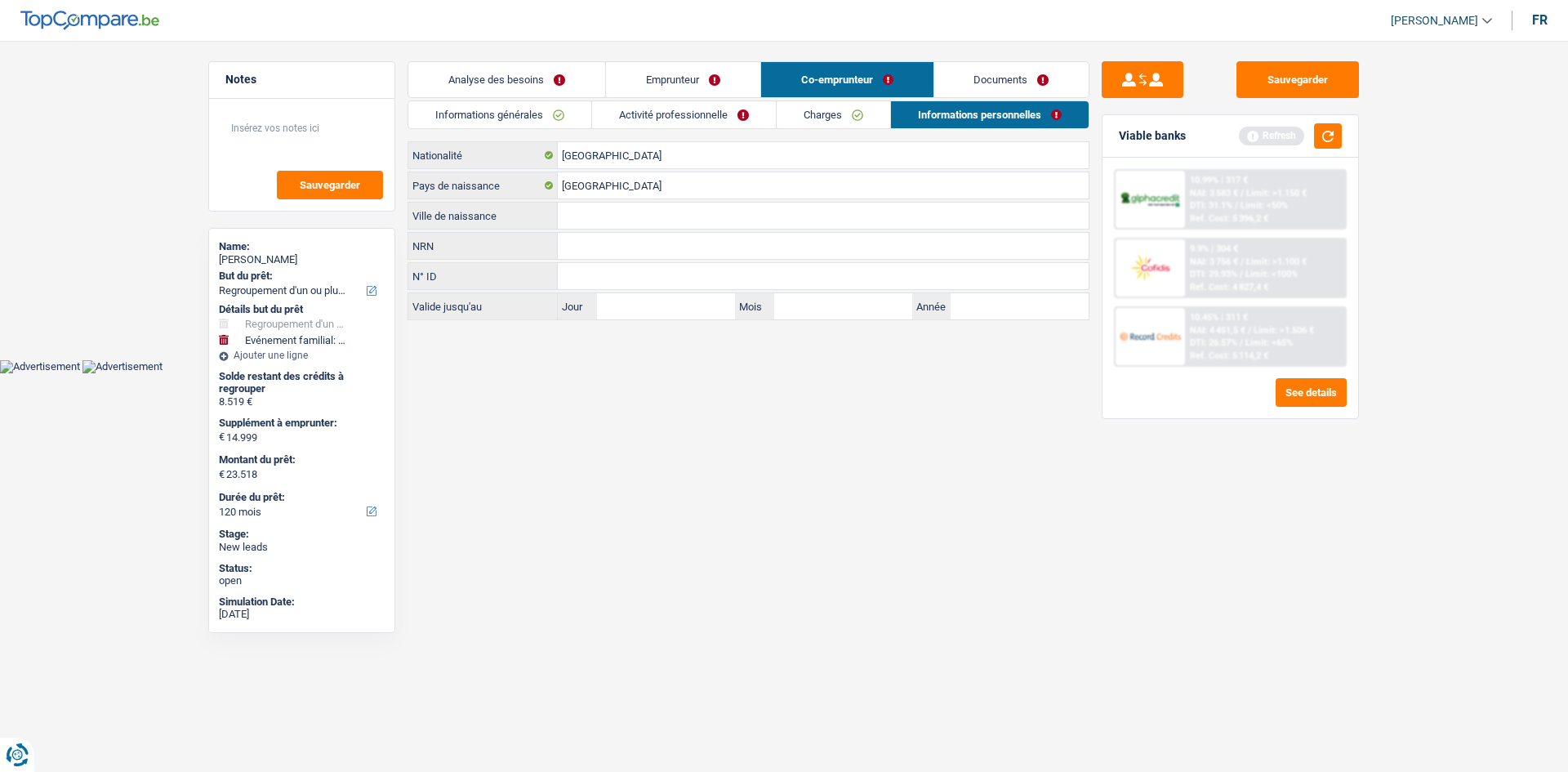click on "Ville de naissance" at bounding box center (823, 216) 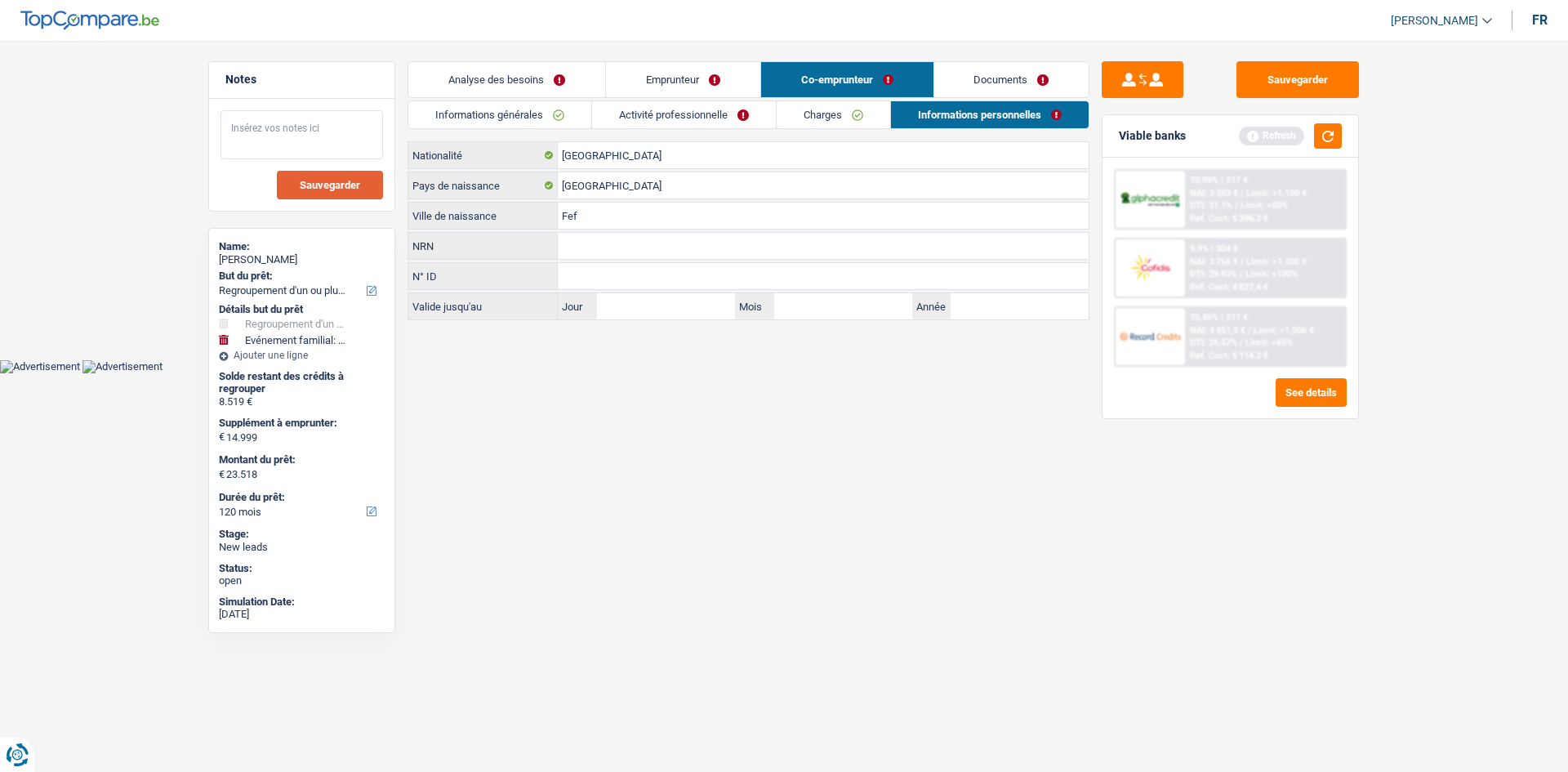 drag, startPoint x: 251, startPoint y: 136, endPoint x: 336, endPoint y: 197, distance: 104.62313 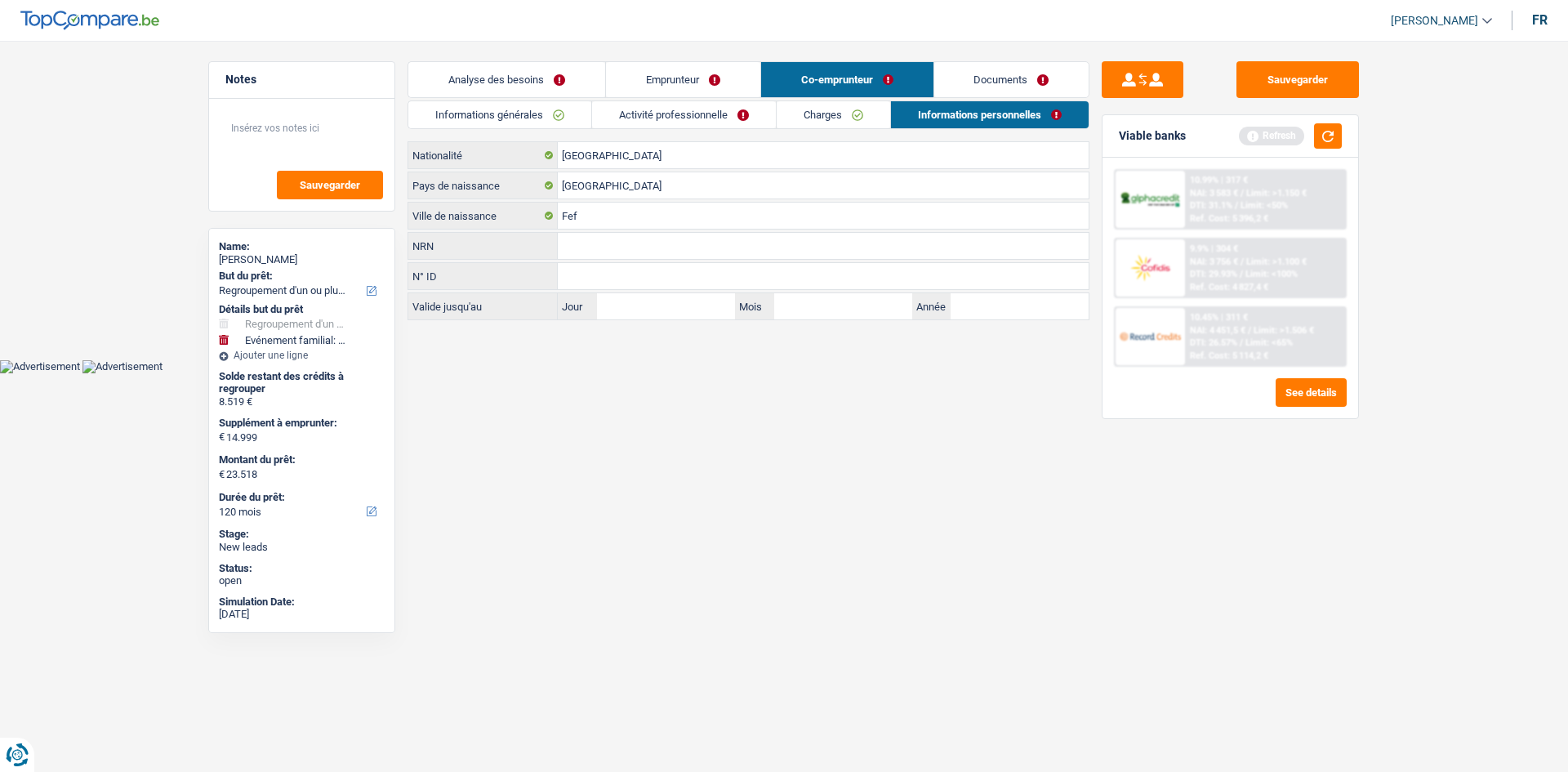 click on "Vous avez le contrôle de vos données
Nous utilisons des cookies, tout comme nos partenaires commerciaux, afin de collecter des informations sur vous à des fins diverses, notamment :
En cliquant sur « Accepter », vous donnez votre consentement à toutes les fins énoncées. Vous pouvez également choisir de spécifier les finalités auxquelles vous souhaitez donner votre consentement. Pour ce faire, il vous suffit de cocher la case située à côté de la finalité et d’appuyer sur « Enregistrer les paramètres ».
Vous pouvez à tout moment révoquer votre consentement en cliquant sur la petite icône située dans le coin inférieur gauche du site Internet. En savoir plus sur les cookies
Politique de confidentialité de Google
un an c" at bounding box center [784, 186] 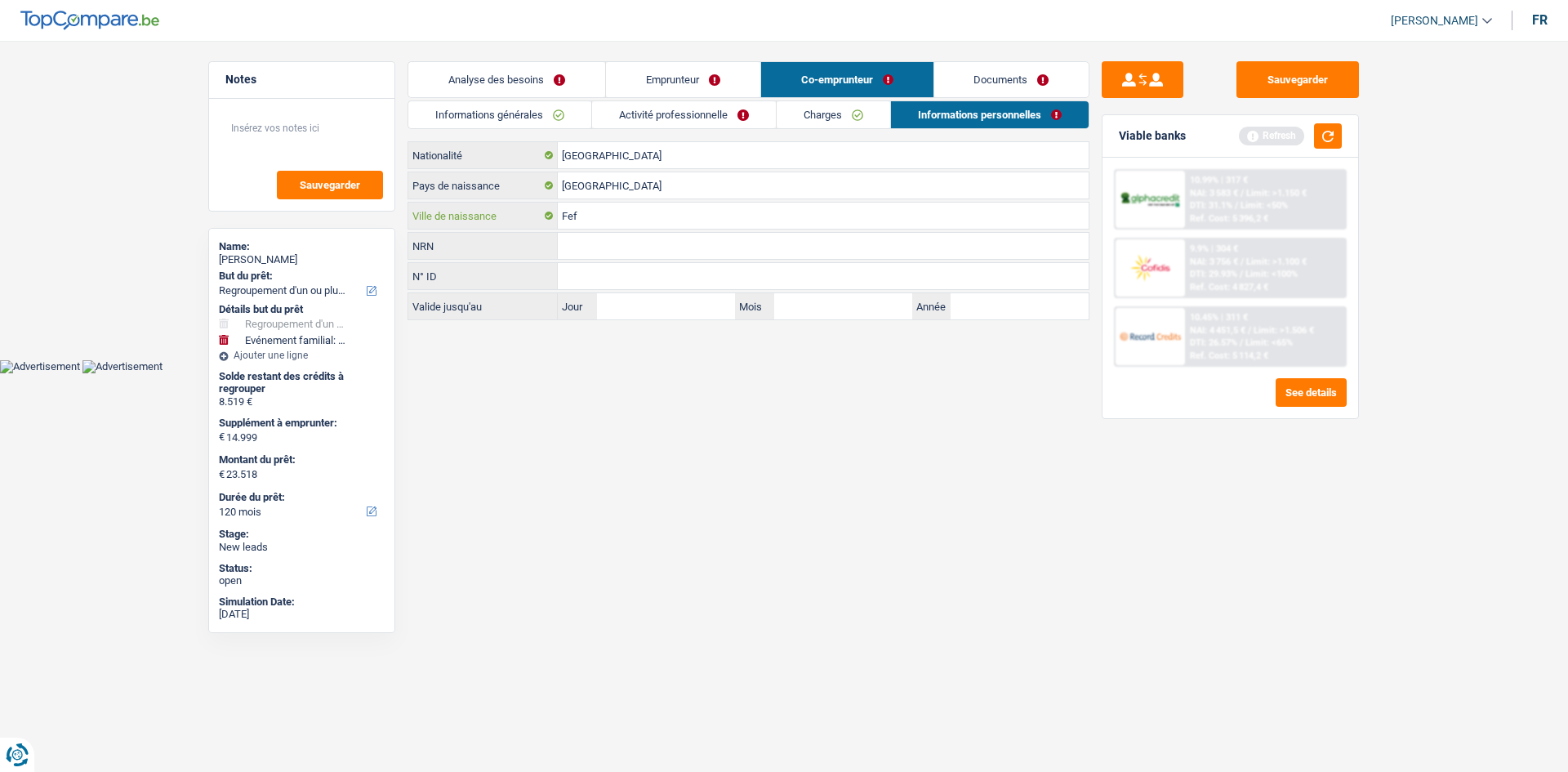click on "Fef" at bounding box center [823, 216] 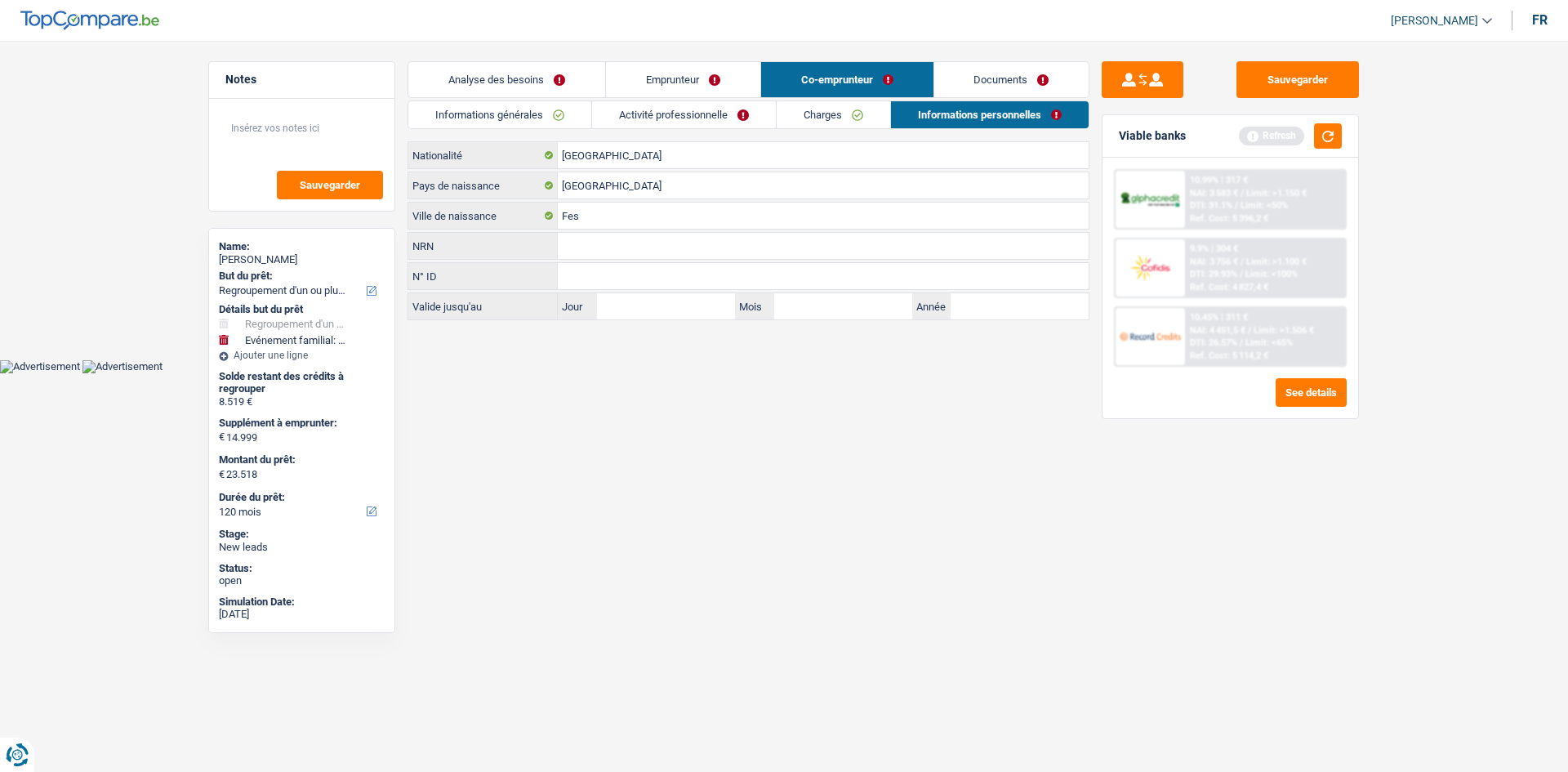 drag, startPoint x: 773, startPoint y: 457, endPoint x: 1073, endPoint y: 206, distance: 391.15342 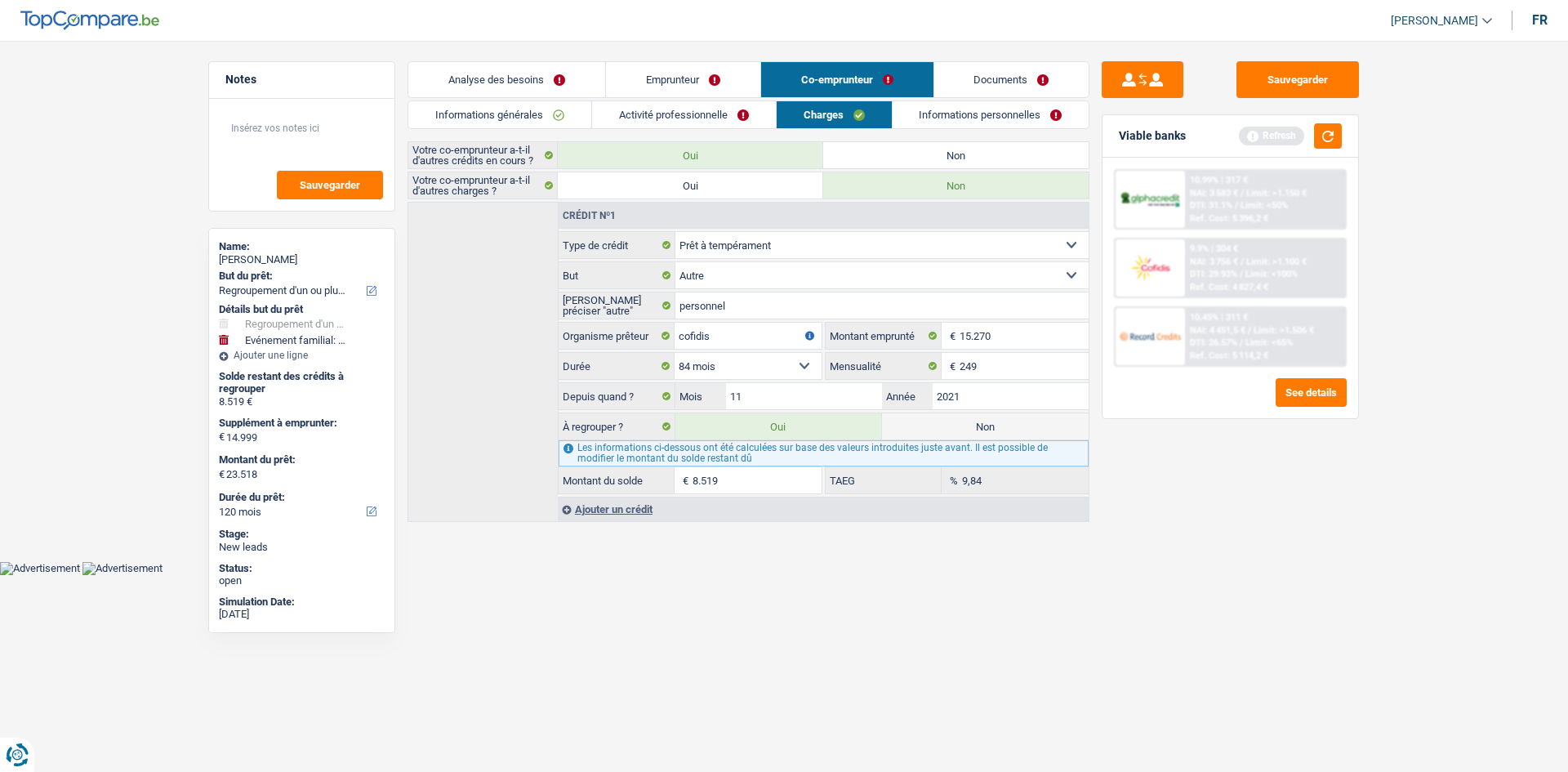 click on "Documents" at bounding box center [1012, 79] 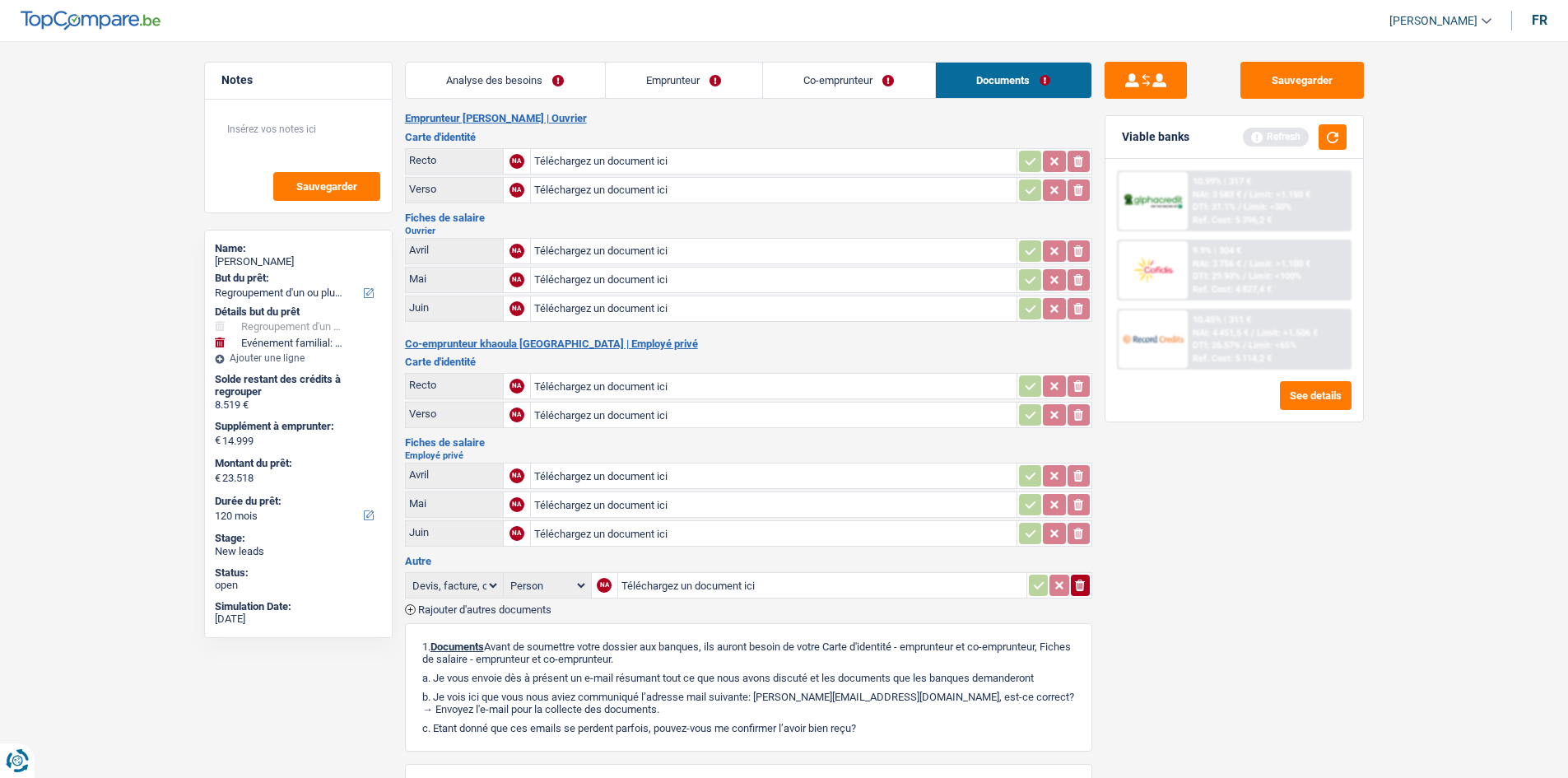 click on "Analyse des besoins" at bounding box center [505, 80] 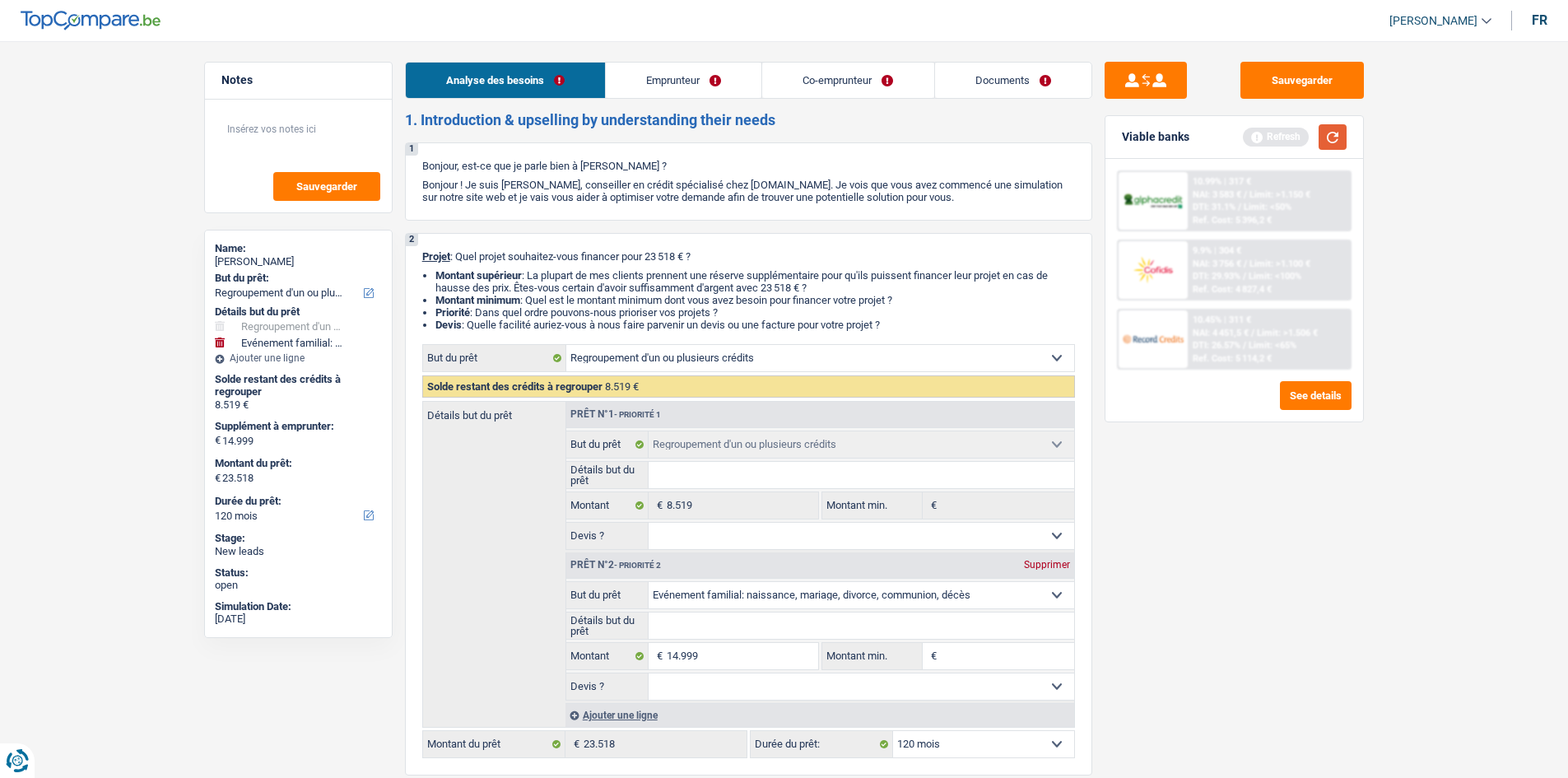 click at bounding box center [1333, 137] 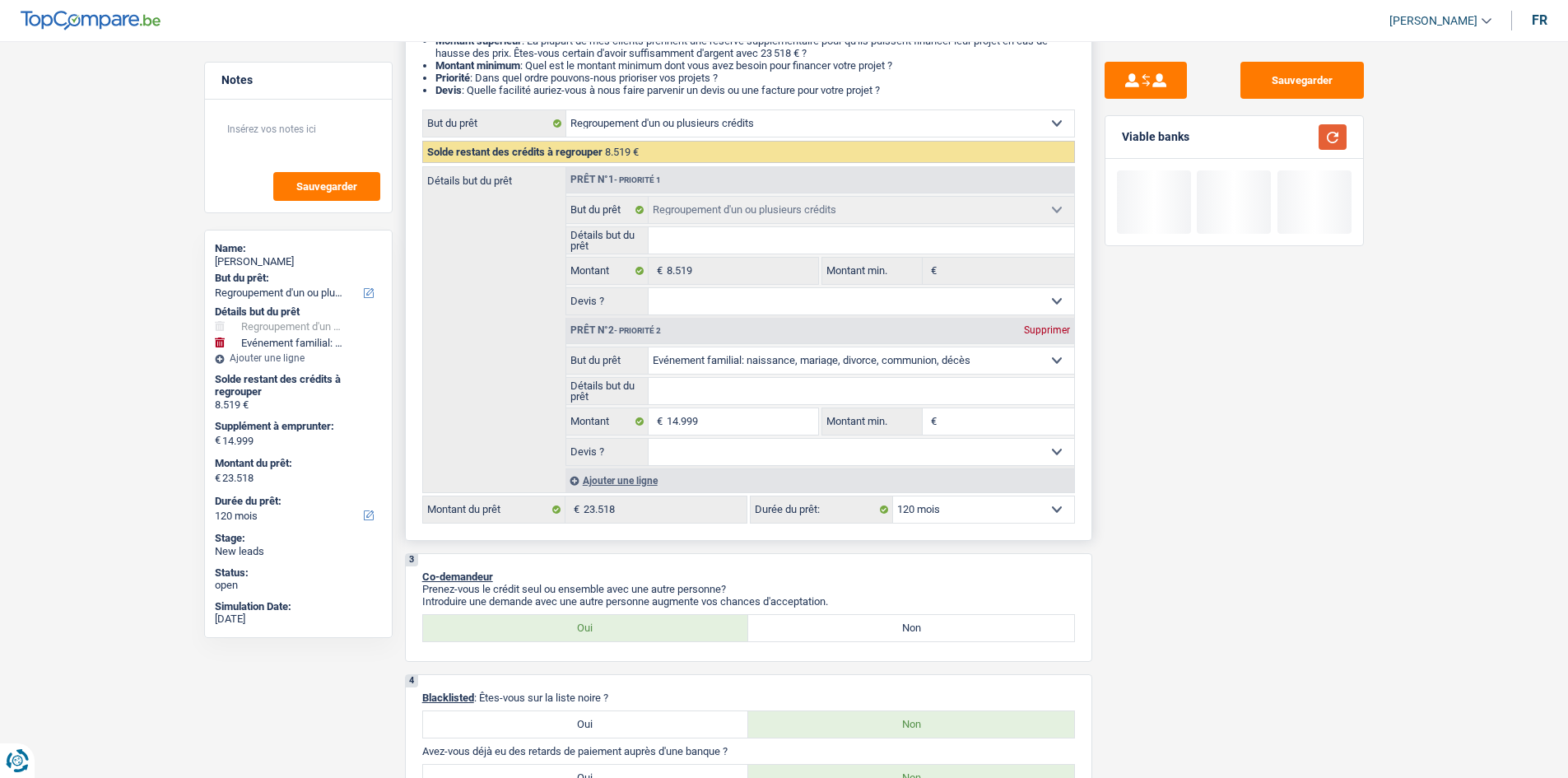 scroll, scrollTop: 412, scrollLeft: 0, axis: vertical 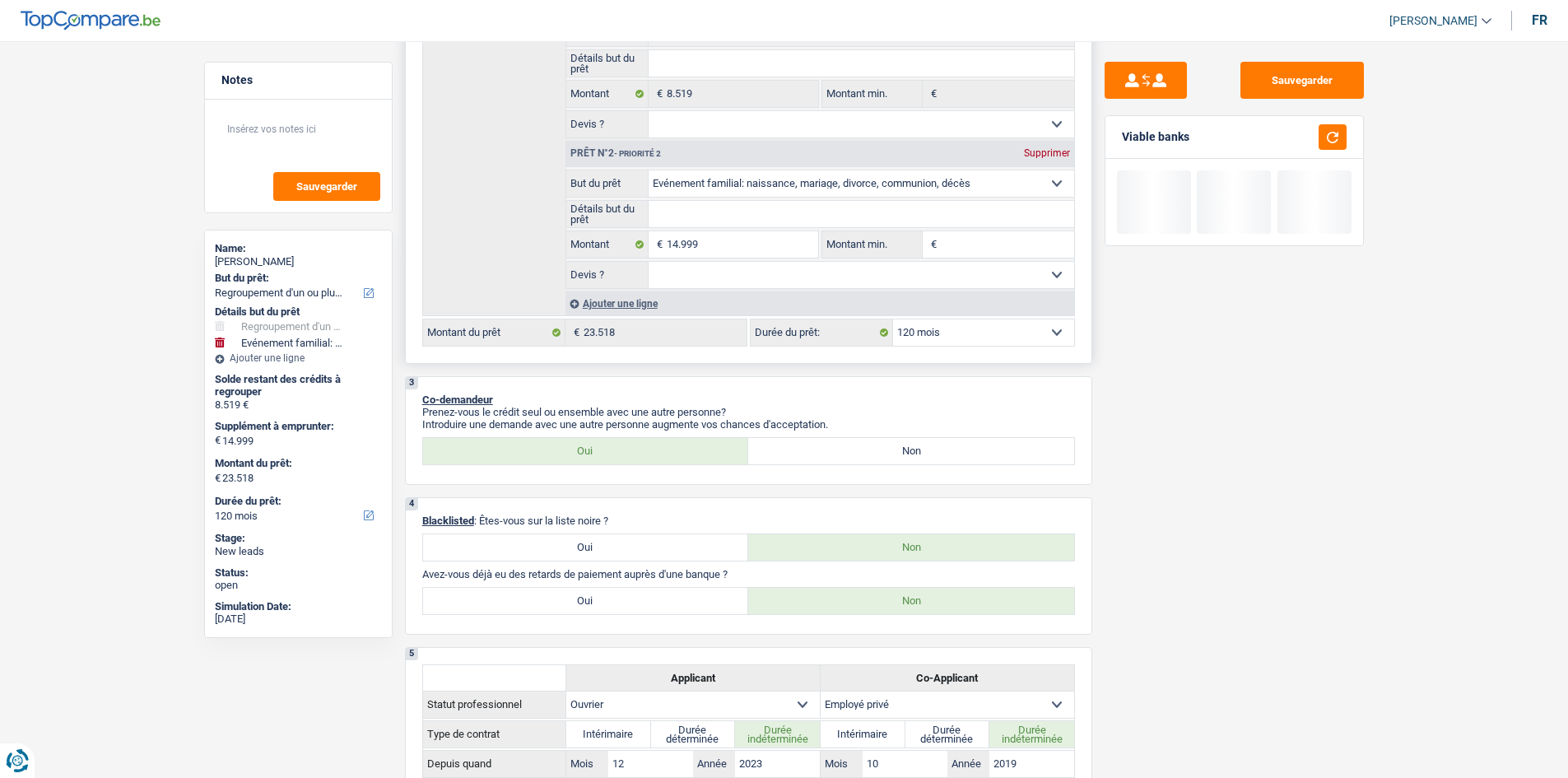 click on "Supprimer" at bounding box center [1047, 153] 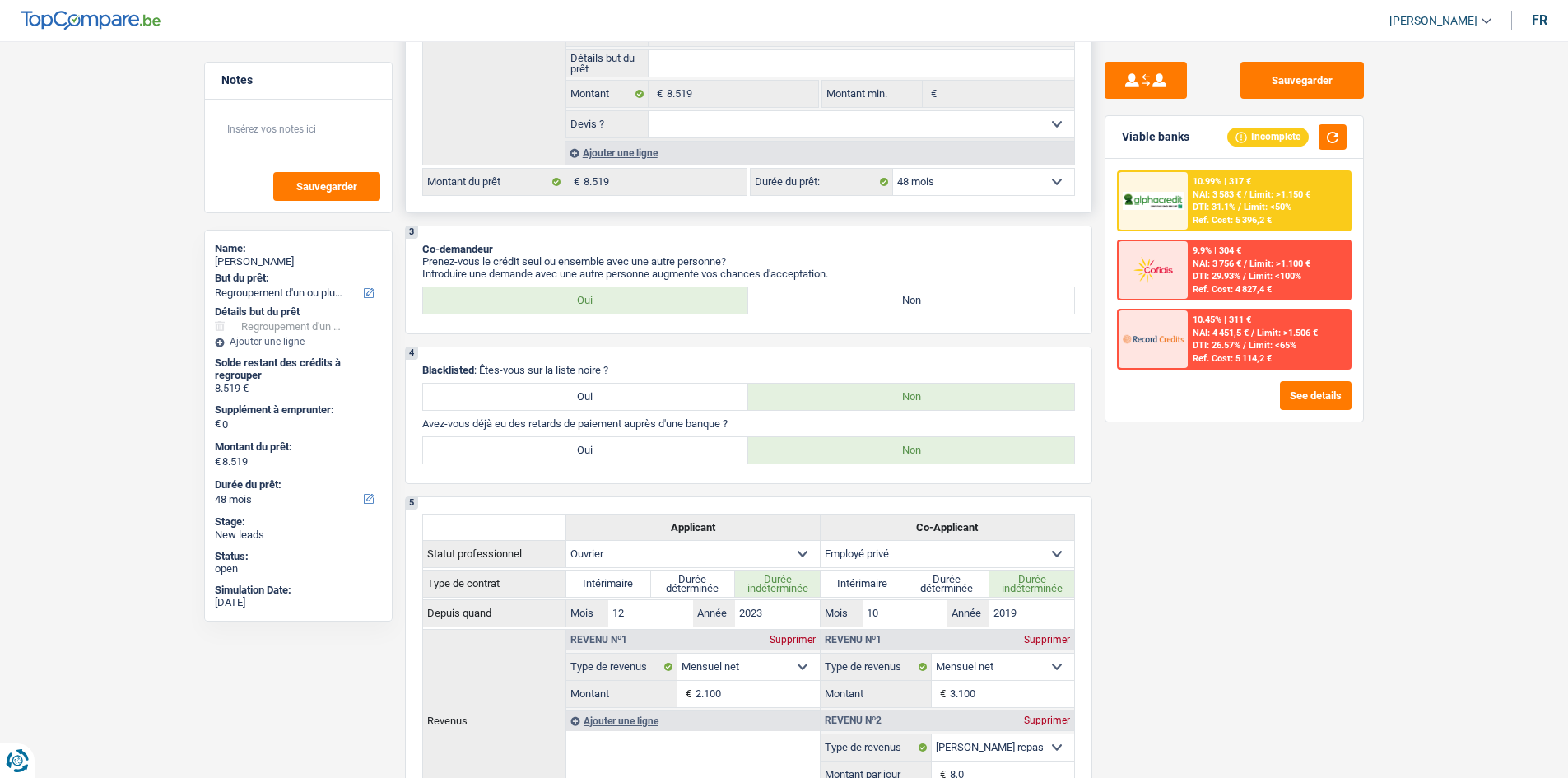 click on "Confort maison: meubles, textile, peinture, électroménager, outillage non-professionnel Hifi, multimédia, gsm, ordinateur Aménagement: frais d'installation, déménagement Evénement familial: naissance, mariage, divorce, communion, décès Frais médicaux Frais d'études Frais permis de conduire Regroupement d'un ou plusieurs crédits Loisirs: voyage, sport, musique Rafraîchissement: petits travaux maison et jardin Frais judiciaires Réparation voiture Prêt rénovation (non disponible pour les non-propriétaires) Prêt énergie (non disponible pour les non-propriétaires) Prêt voiture Taxes, impôts non professionnels Rénovation bien à l'étranger Dettes familiales Assurance Autre
Sélectionner une option
But du prêt
Solde restant des crédits à regrouper   8.519 €
Détails but du prêt
Prêt n°1
Frais médicaux Frais d'études" at bounding box center [748, 64] 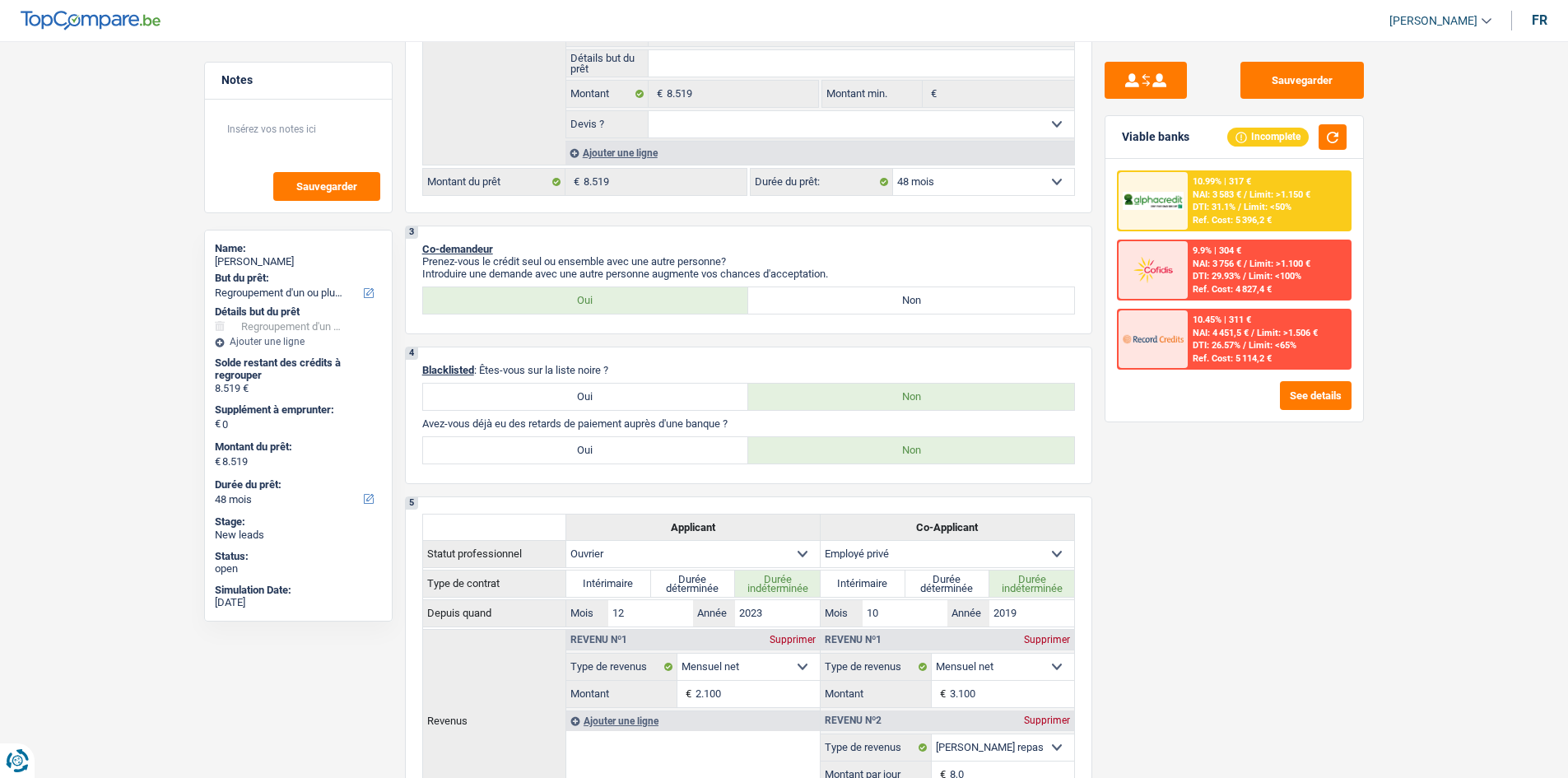 click on "Ajouter une ligne" at bounding box center (820, 152) 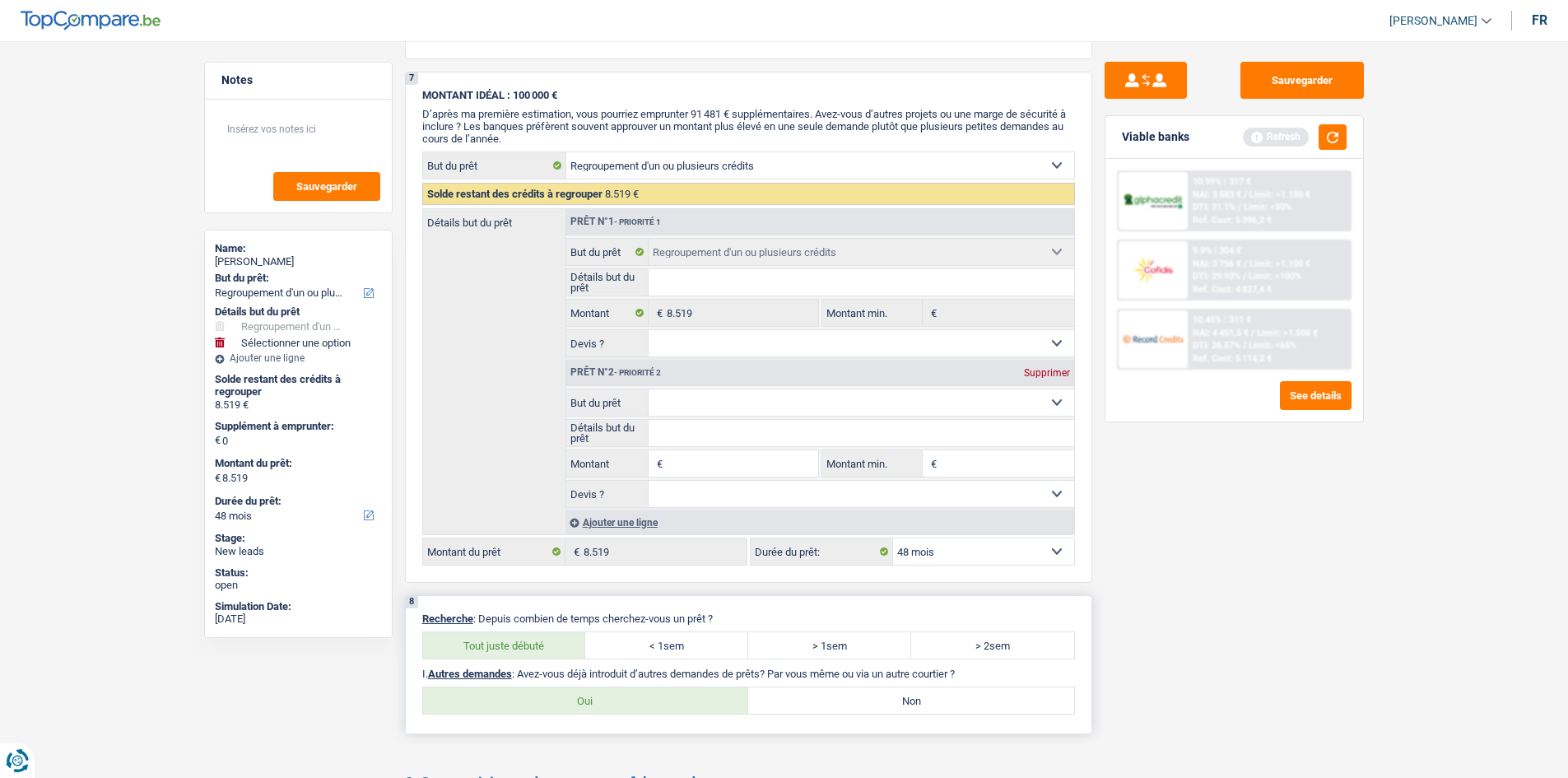 scroll, scrollTop: 2011, scrollLeft: 0, axis: vertical 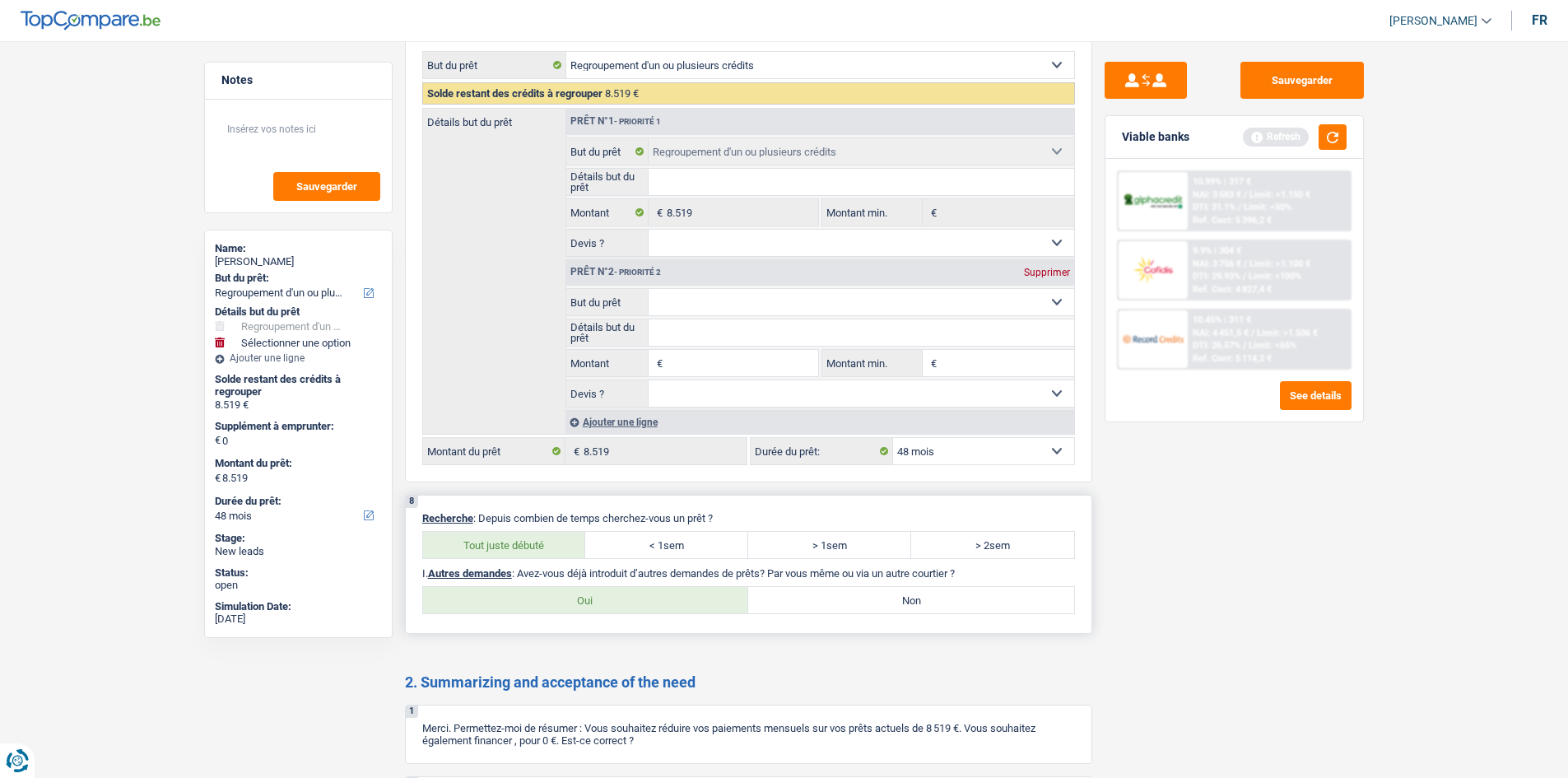 click on "Non" at bounding box center [911, 600] 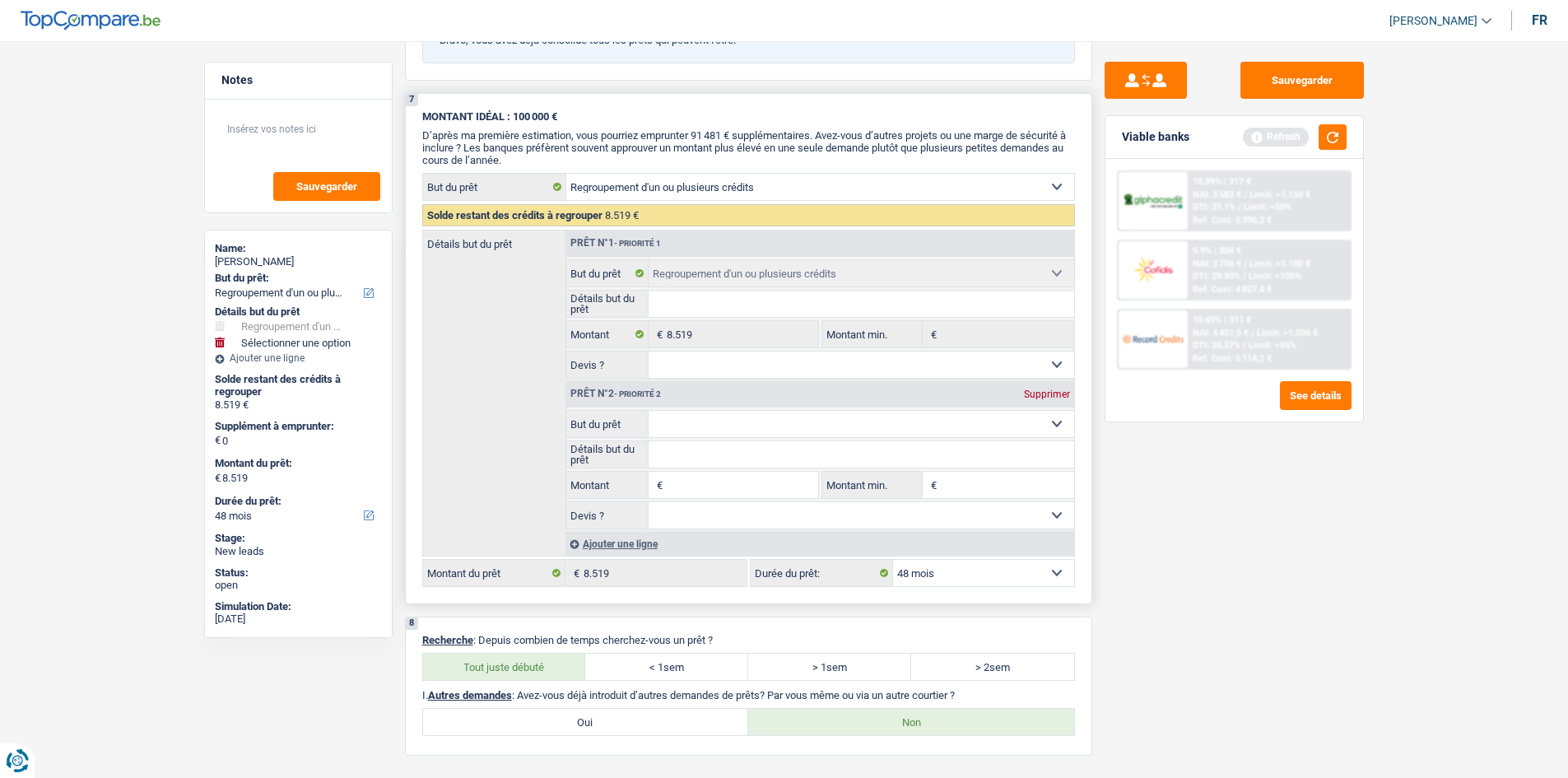 scroll, scrollTop: 1764, scrollLeft: 0, axis: vertical 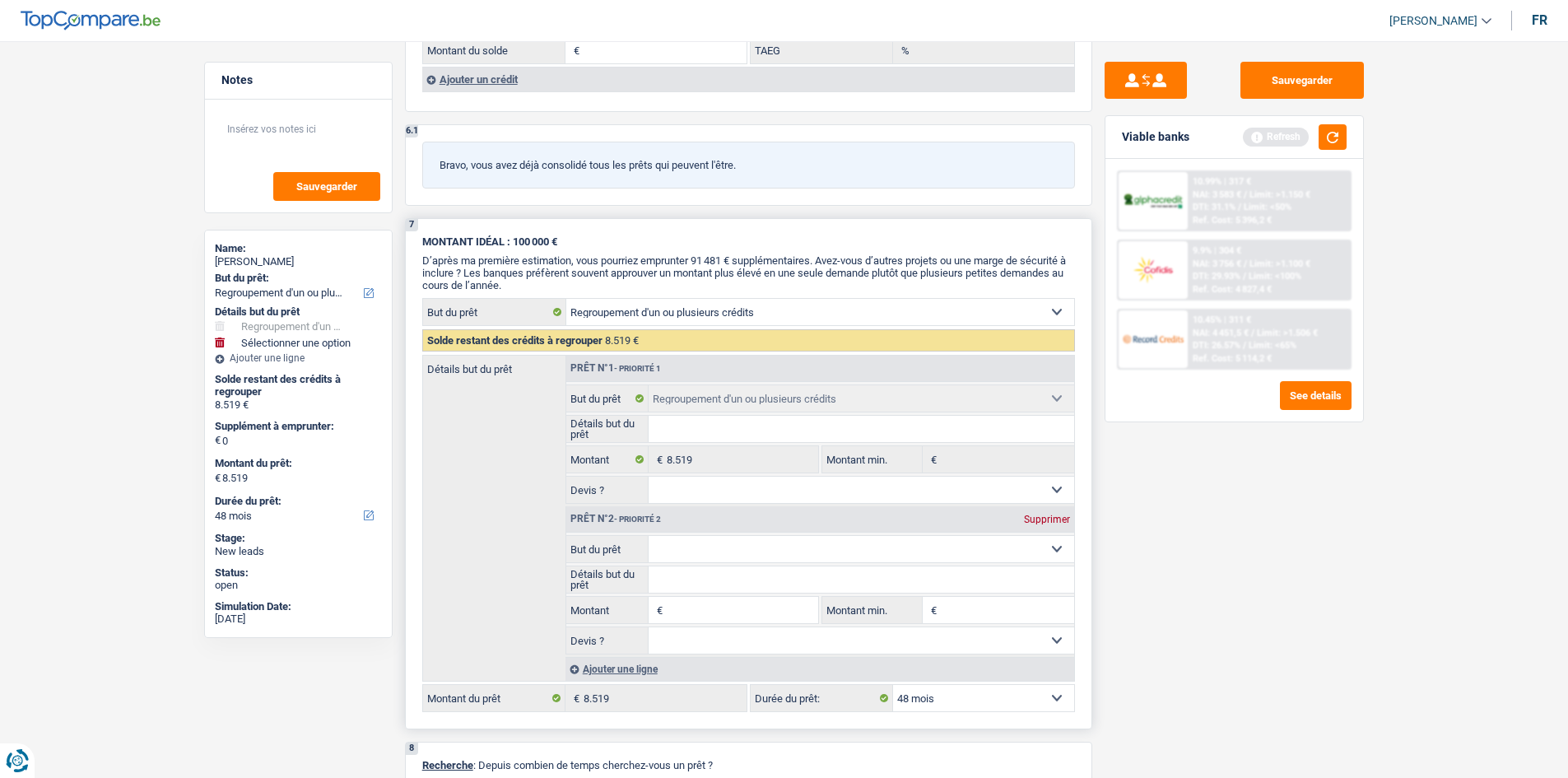 click on "Confort maison: meubles, textile, peinture, électroménager, outillage non-professionnel Hifi, multimédia, gsm, ordinateur Aménagement: frais d'installation, déménagement Evénement familial: naissance, mariage, divorce, communion, décès Frais médicaux Frais d'études Frais permis de conduire Regroupement d'un ou plusieurs crédits Loisirs: voyage, sport, musique Rafraîchissement: petits travaux maison et jardin Frais judiciaires Réparation voiture Prêt rénovation (non disponible pour les non-propriétaires) Prêt énergie (non disponible pour les non-propriétaires) Prêt voiture Taxes, impôts non professionnels Rénovation bien à l'étranger Dettes familiales Assurance Autre
Sélectionner une option" at bounding box center [861, 549] 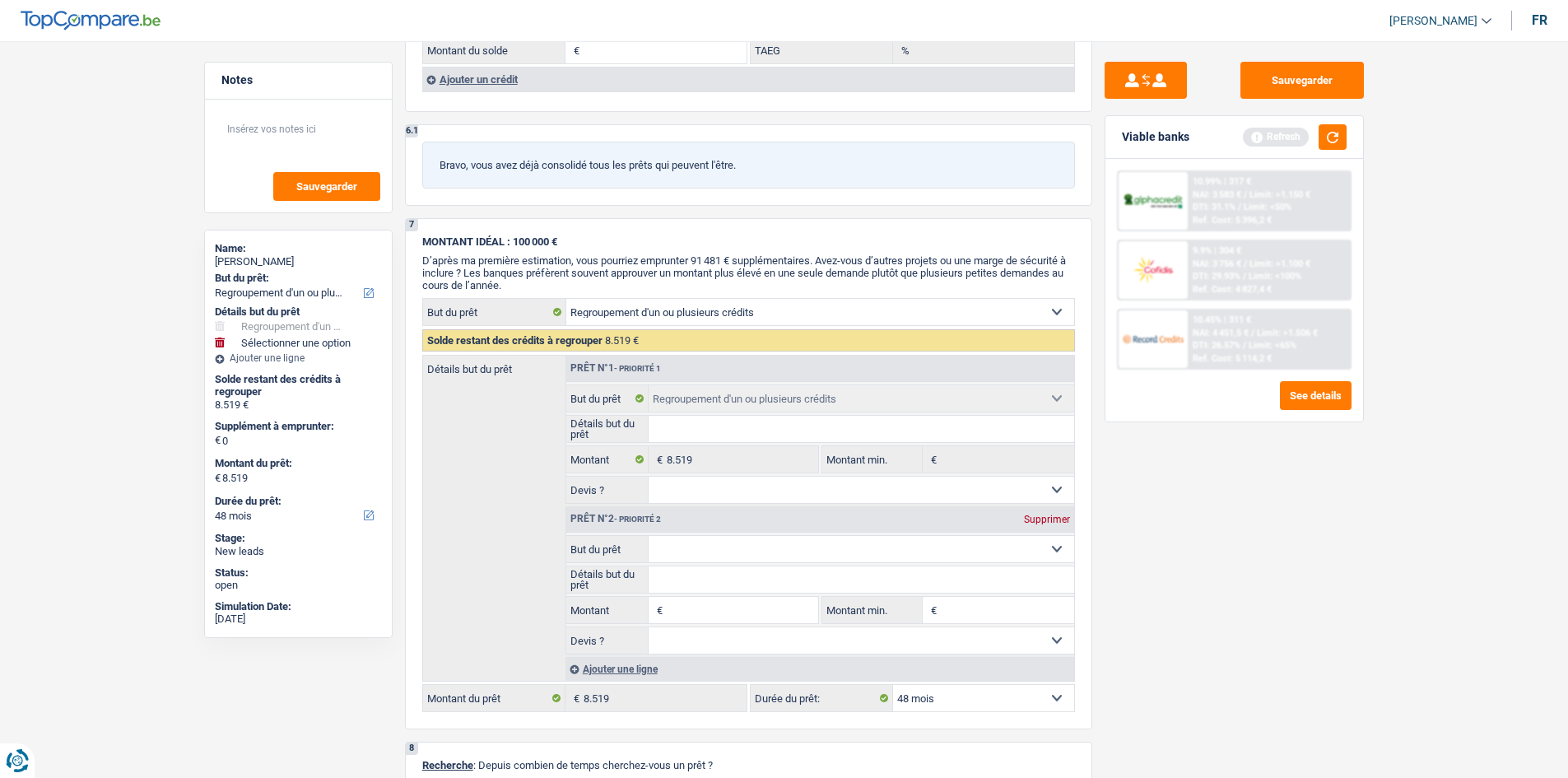 click on "Sauvegarder
Viable banks
Refresh
10.99% | 317 €
NAI: 3 583 €
/
Limit: >1.150 €
DTI: 31.1%
/
Limit: <50%
Ref. Cost: 5 396,2 €
9.9% | 304 €
NAI: 3 756 €
/
Limit: >1.100 €
DTI: 29.93%
/               /       /" at bounding box center (1234, 404) 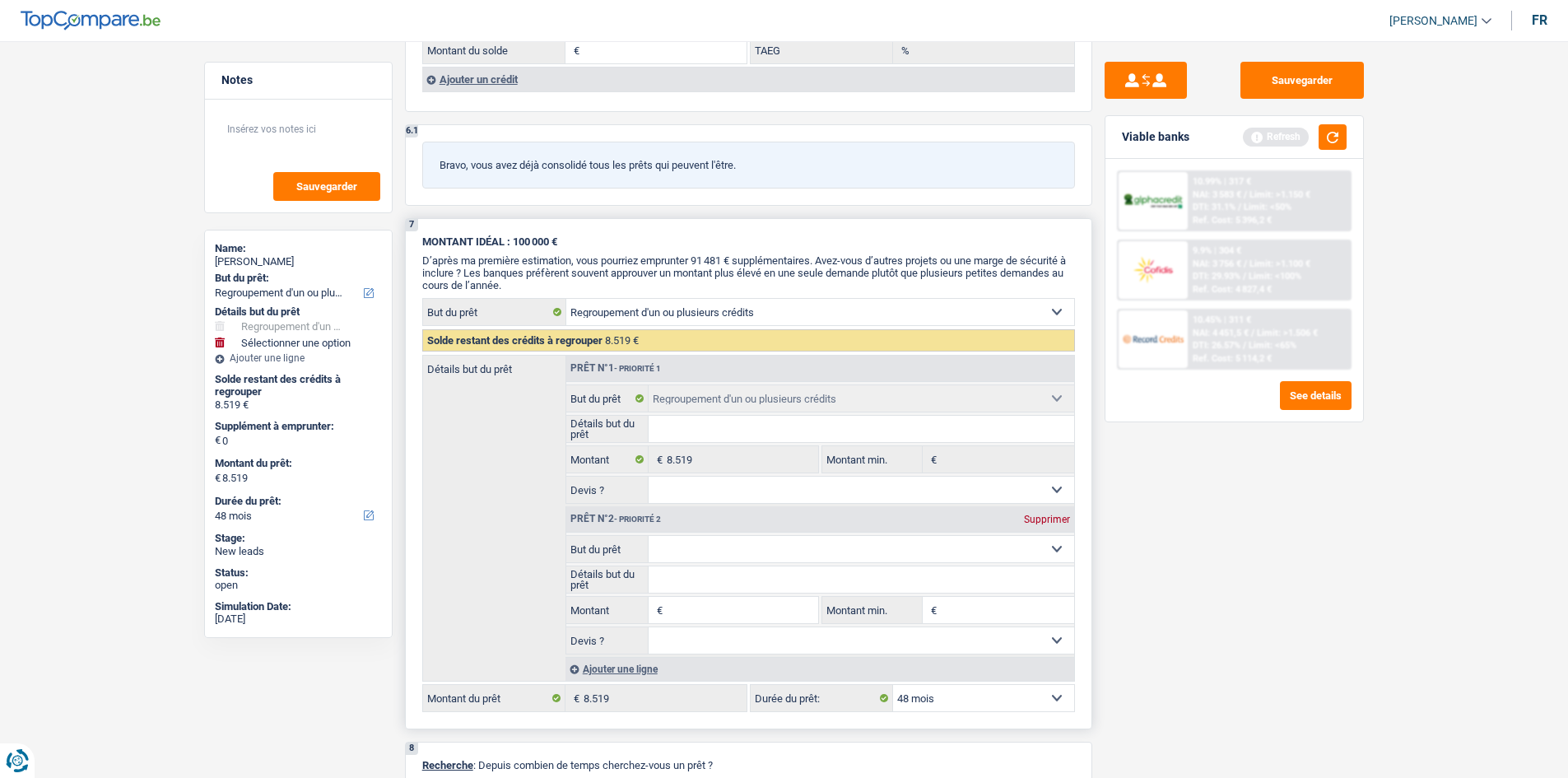 click on "Confort maison: meubles, textile, peinture, électroménager, outillage non-professionnel Hifi, multimédia, gsm, ordinateur Aménagement: frais d'installation, déménagement Evénement familial: naissance, mariage, divorce, communion, décès Frais médicaux Frais d'études Frais permis de conduire Regroupement d'un ou plusieurs crédits Loisirs: voyage, sport, musique Rafraîchissement: petits travaux maison et jardin Frais judiciaires Réparation voiture Prêt rénovation (non disponible pour les non-propriétaires) Prêt énergie (non disponible pour les non-propriétaires) Prêt voiture Taxes, impôts non professionnels Rénovation bien à l'étranger Dettes familiales Assurance Autre
Sélectionner une option" at bounding box center [861, 549] 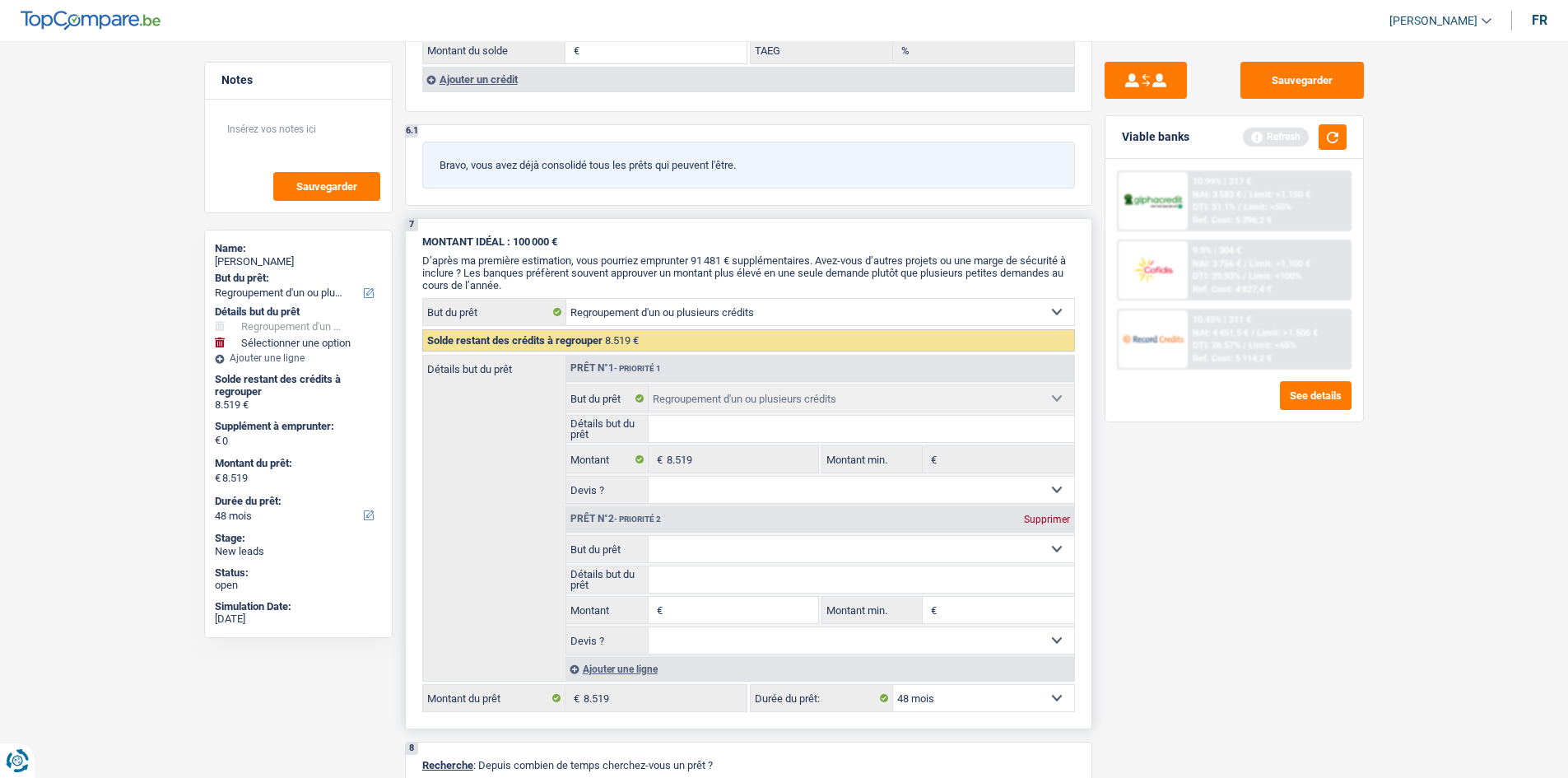 click on "Confort maison: meubles, textile, peinture, électroménager, outillage non-professionnel Hifi, multimédia, gsm, ordinateur Aménagement: frais d'installation, déménagement Evénement familial: naissance, mariage, divorce, communion, décès Frais médicaux Frais d'études Frais permis de conduire Regroupement d'un ou plusieurs crédits Loisirs: voyage, sport, musique Rafraîchissement: petits travaux maison et jardin Frais judiciaires Réparation voiture Prêt rénovation (non disponible pour les non-propriétaires) Prêt énergie (non disponible pour les non-propriétaires) Prêt voiture Taxes, impôts non professionnels Rénovation bien à l'étranger Dettes familiales Assurance Autre
Sélectionner une option" at bounding box center [861, 549] 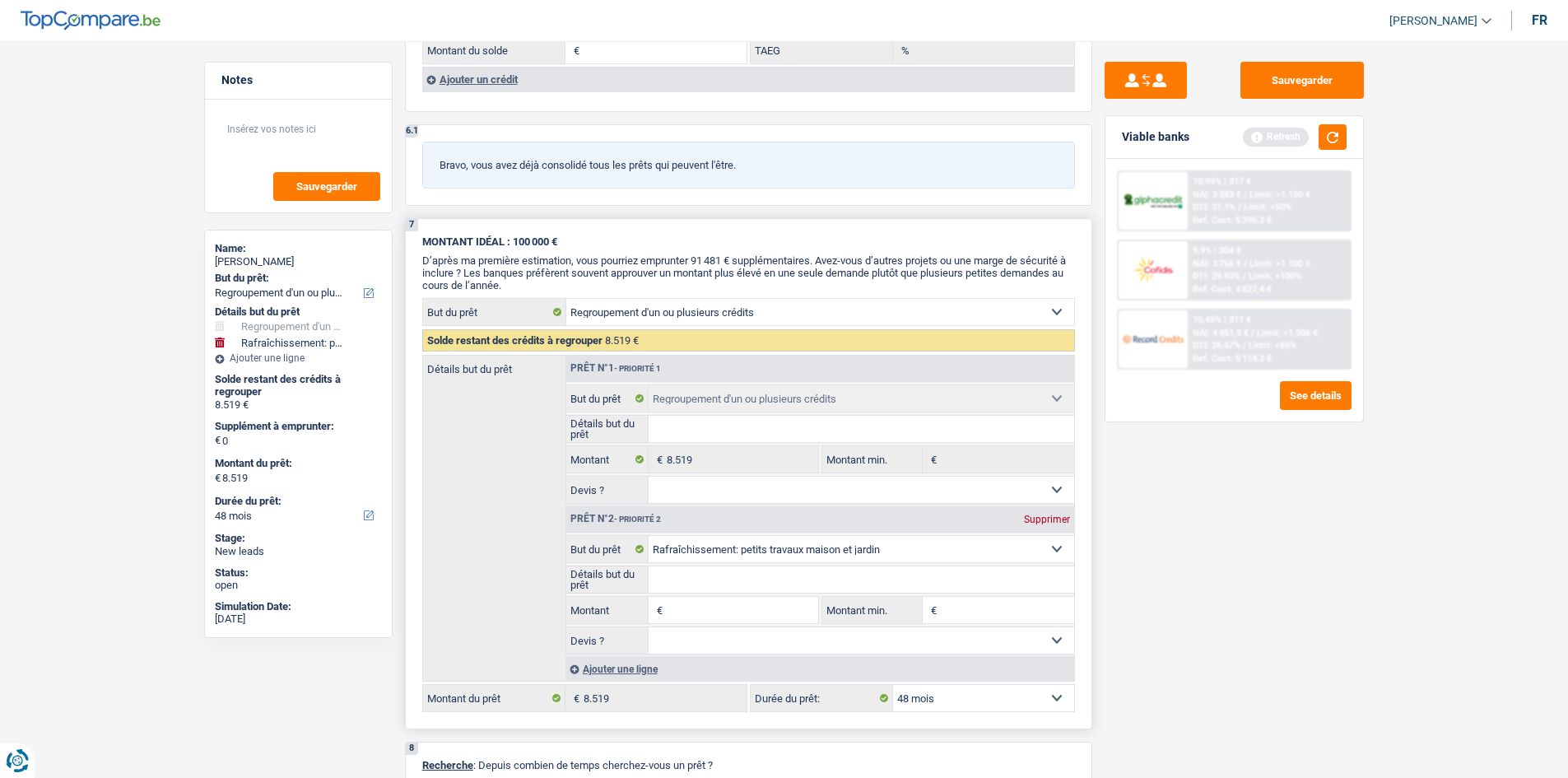 click on "Montant" at bounding box center [742, 610] 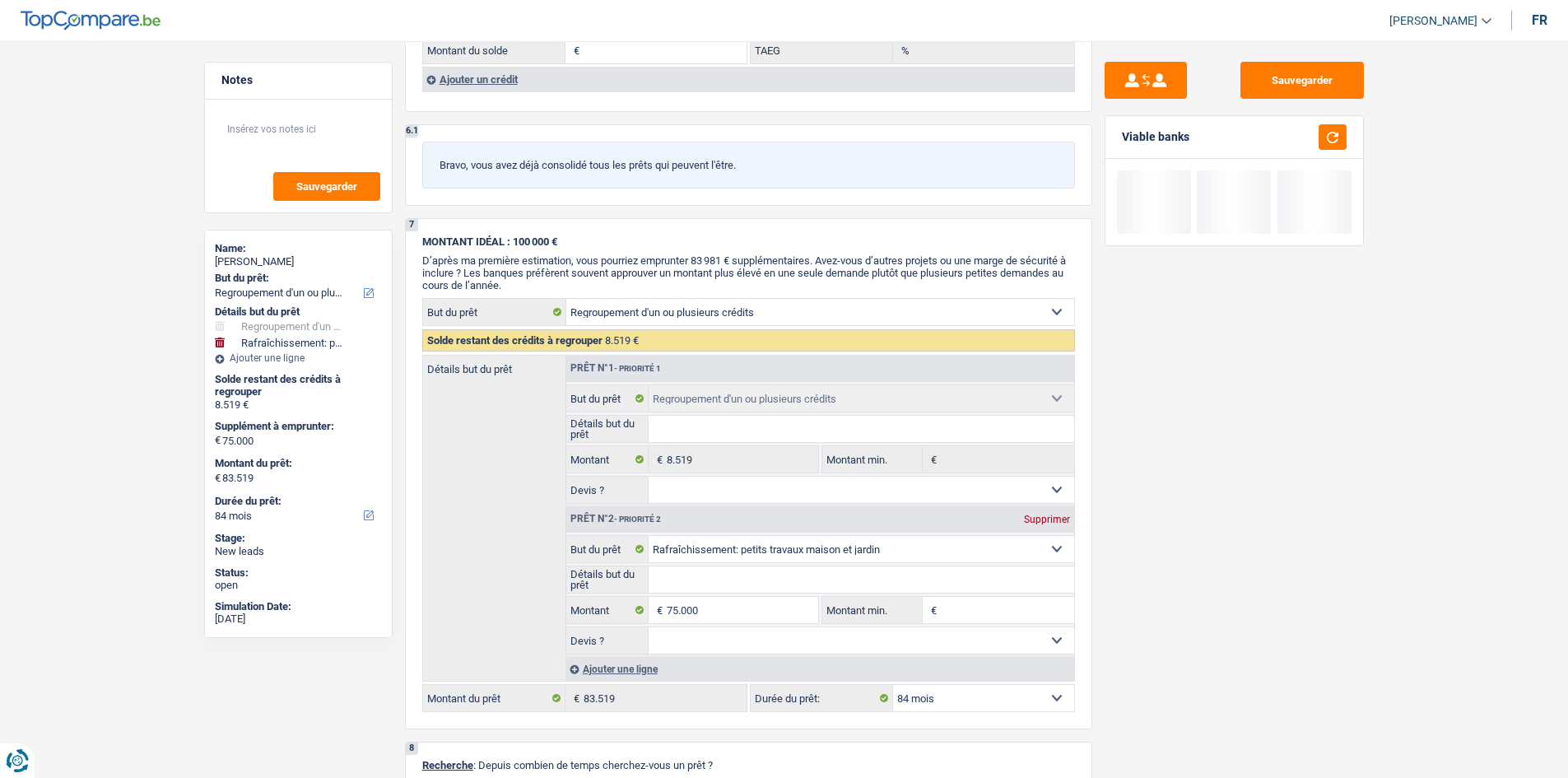 click on "Sauvegarder
Viable banks" at bounding box center (1234, 404) 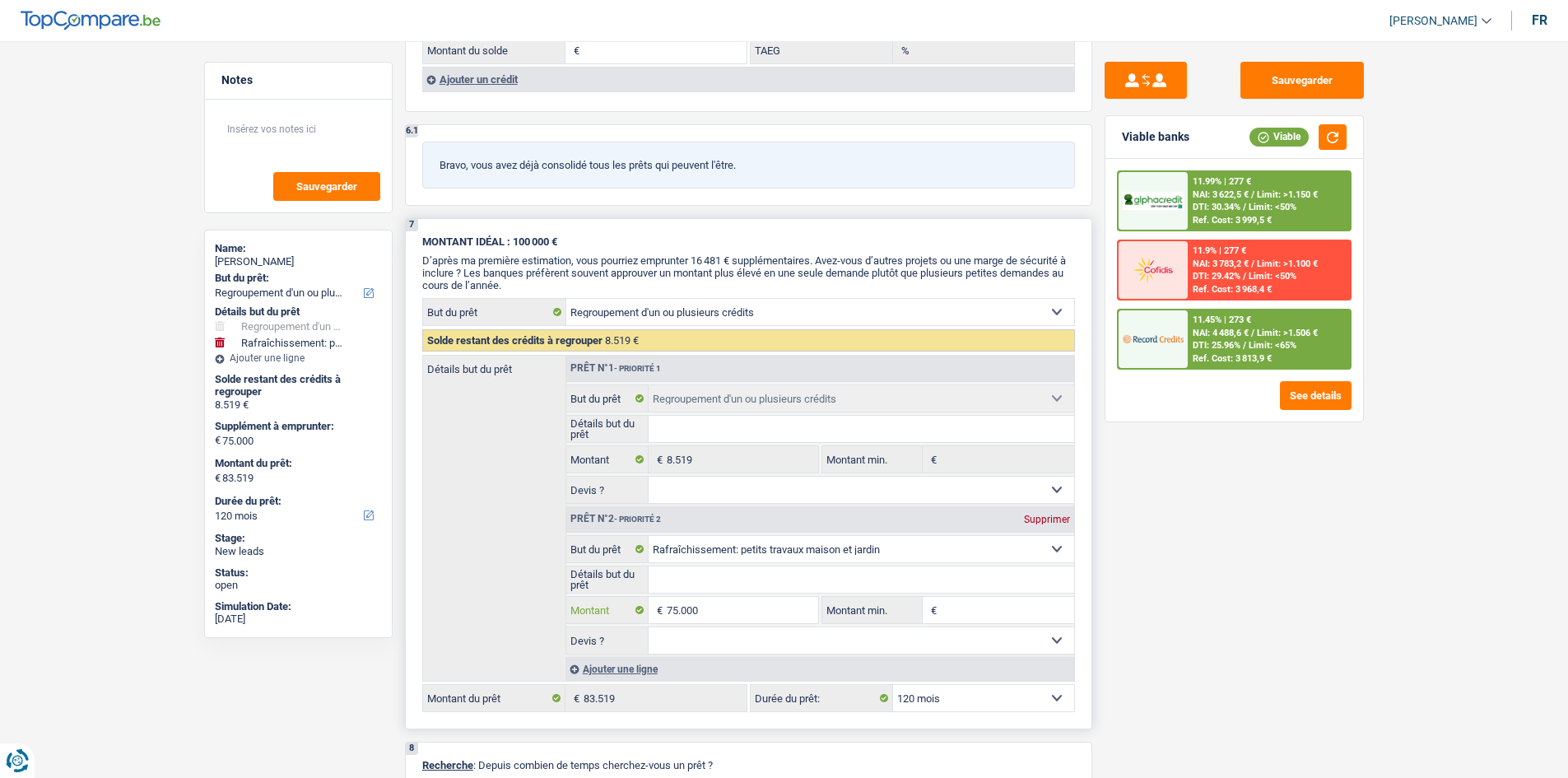 drag, startPoint x: 739, startPoint y: 616, endPoint x: 868, endPoint y: 627, distance: 129.46814 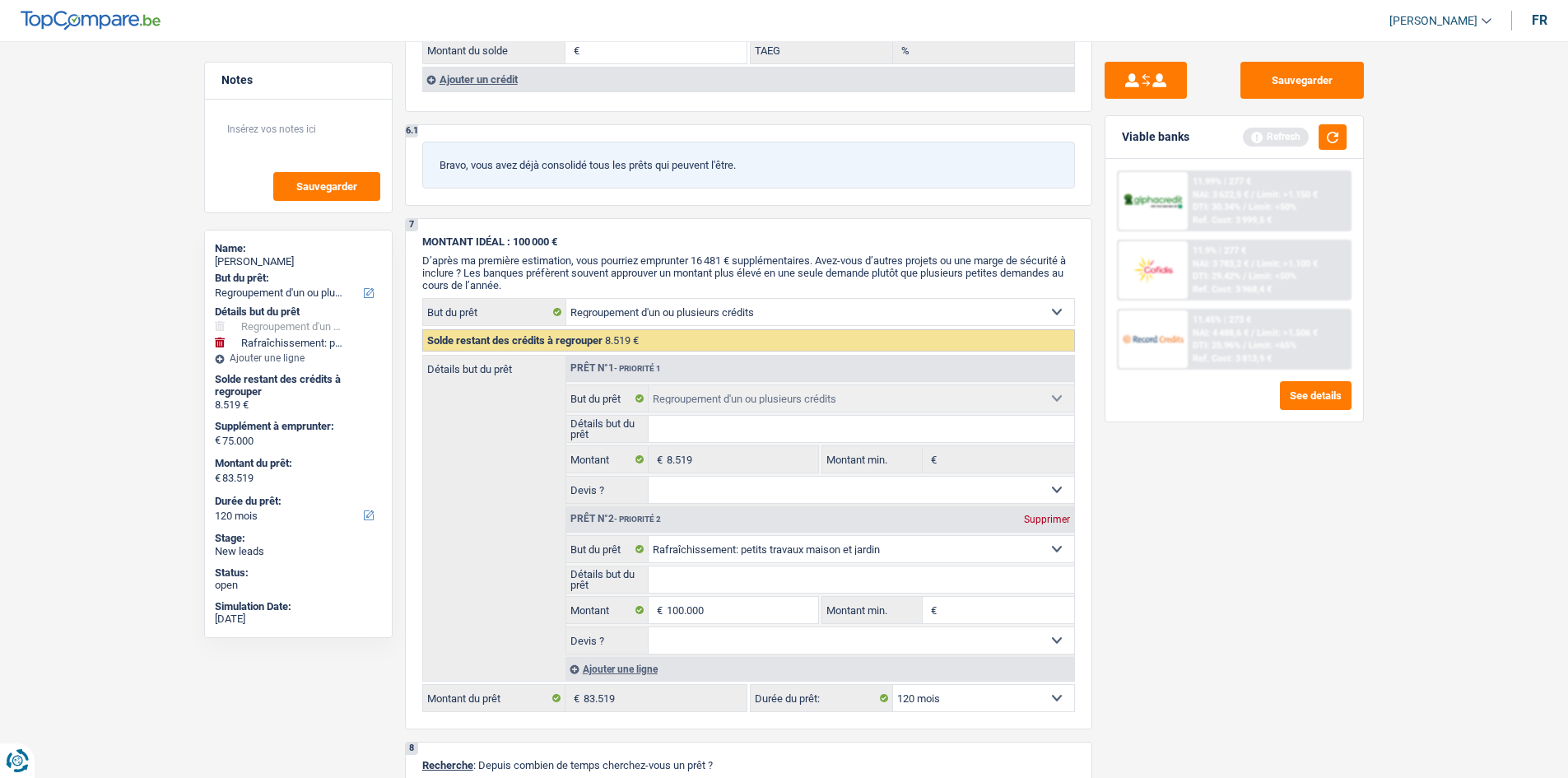 click on "Sauvegarder
Viable banks
Refresh
11.99% | 277 €
NAI: 3 622,5 €
/
Limit: >1.150 €
DTI: 30.34%
/
Limit: <50%
Ref. Cost: 3 999,5 €
11.9% | 277 €
NAI: 3 783,2 €
/
Limit: >1.100 €
DTI: 29.42%
/               /" at bounding box center (1234, 404) 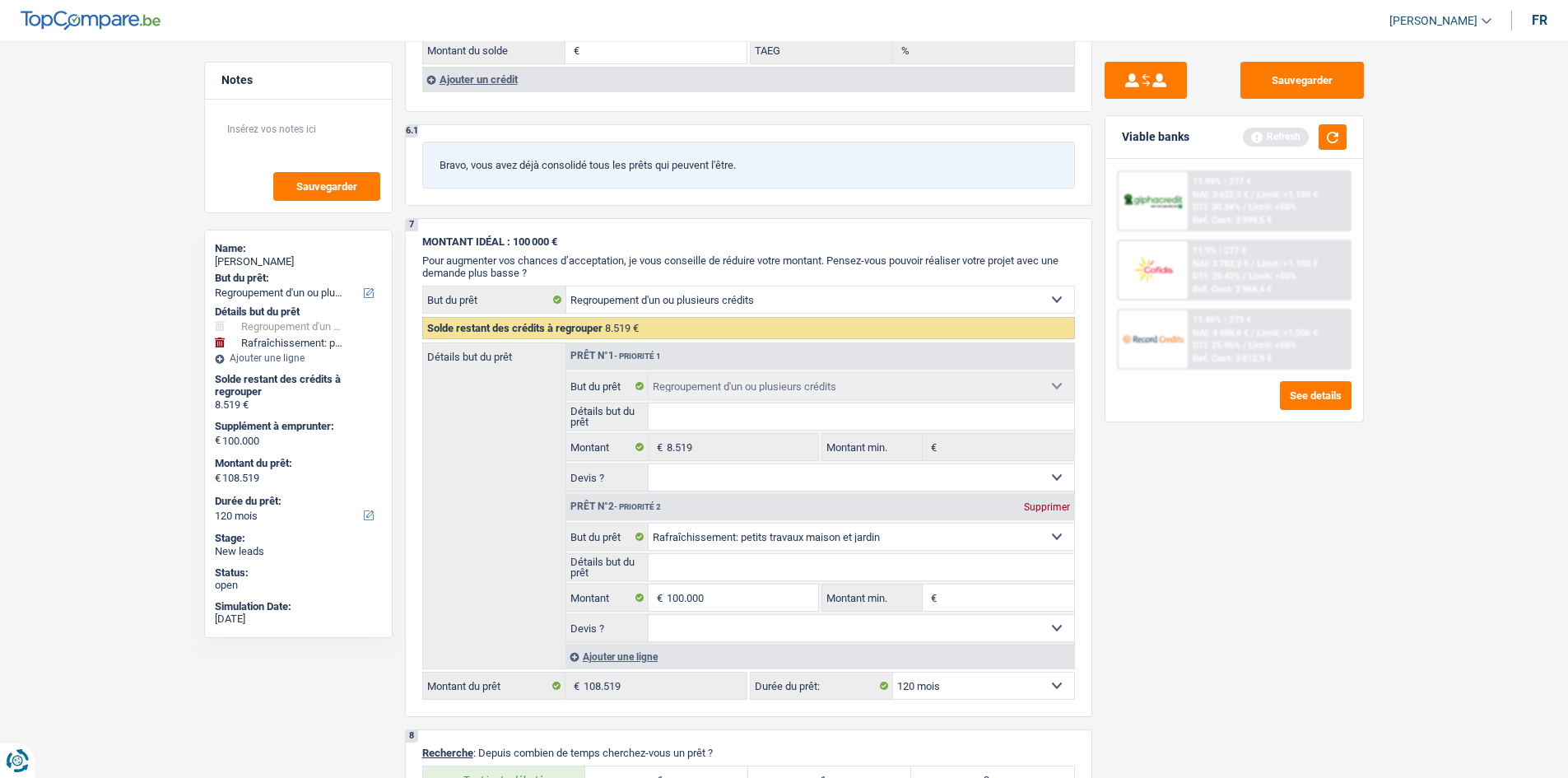 click on "Sauvegarder
Viable banks
Refresh
11.99% | 277 €
NAI: 3 622,5 €
/
Limit: >1.150 €
DTI: 30.34%
/
Limit: <50%
Ref. Cost: 3 999,5 €
11.9% | 277 €
NAI: 3 783,2 €
/
Limit: >1.100 €
DTI: 29.42%
/               /" at bounding box center (1234, 404) 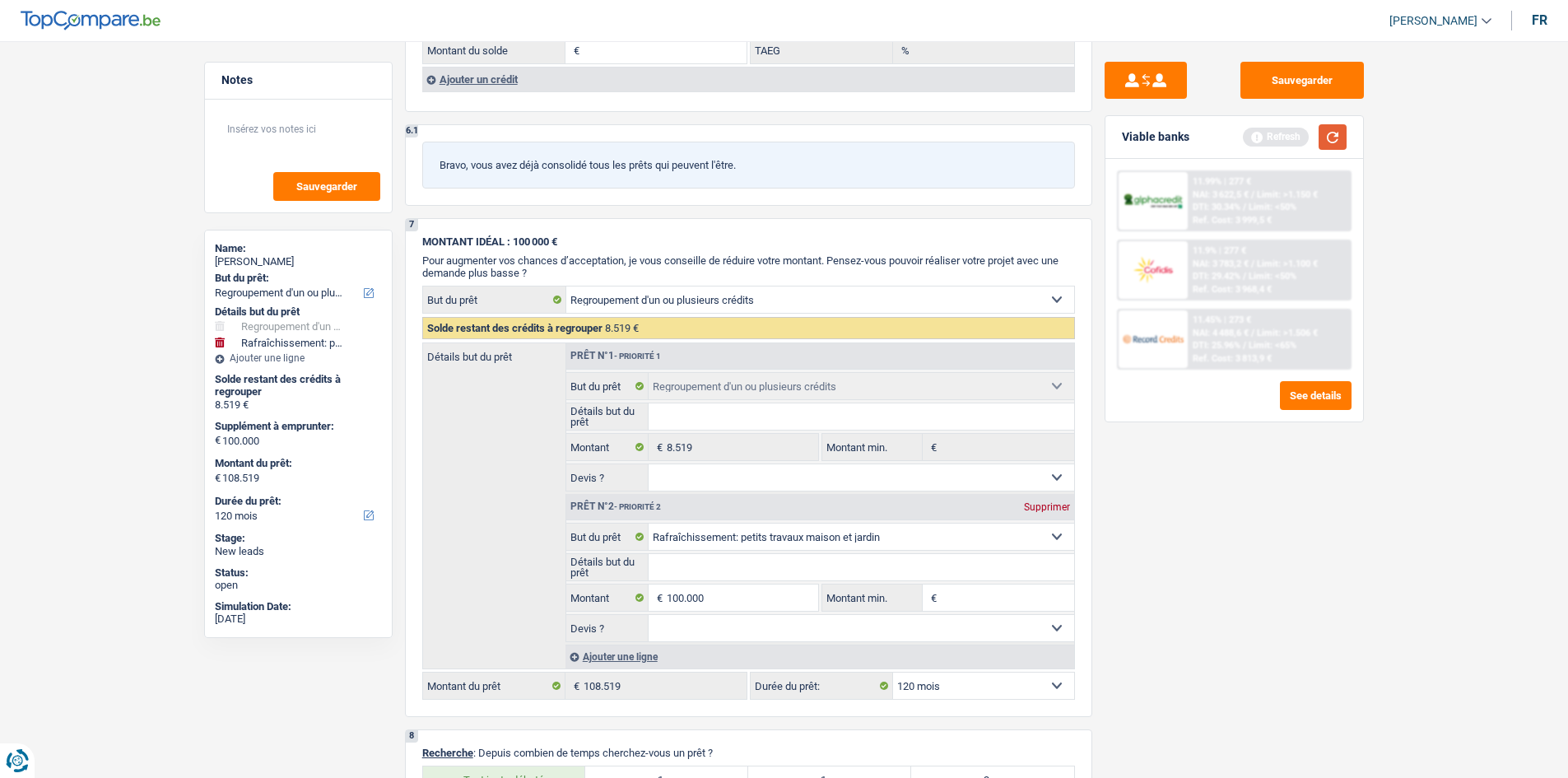 click at bounding box center (1333, 137) 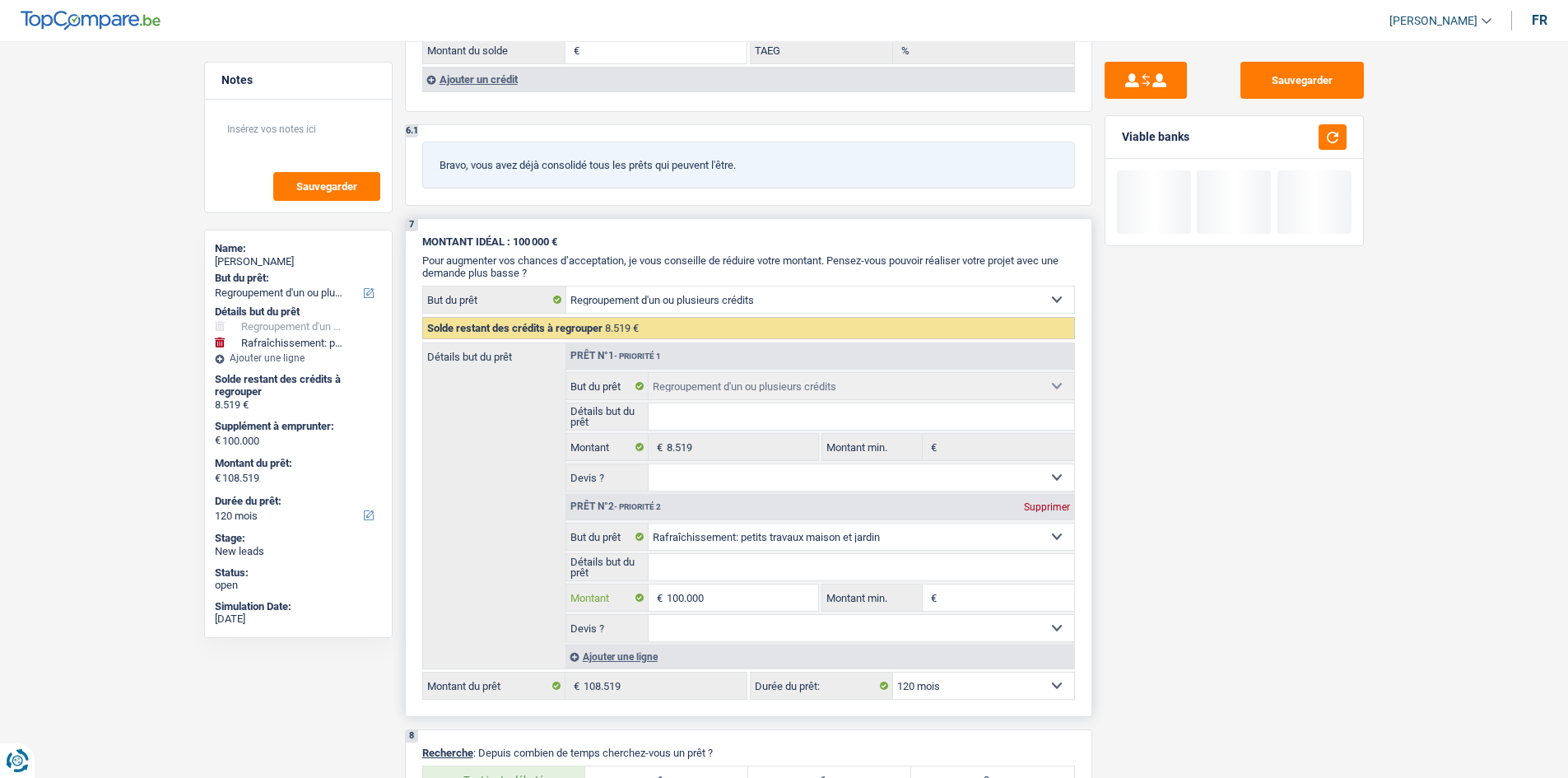 click on "100.000" at bounding box center (742, 598) 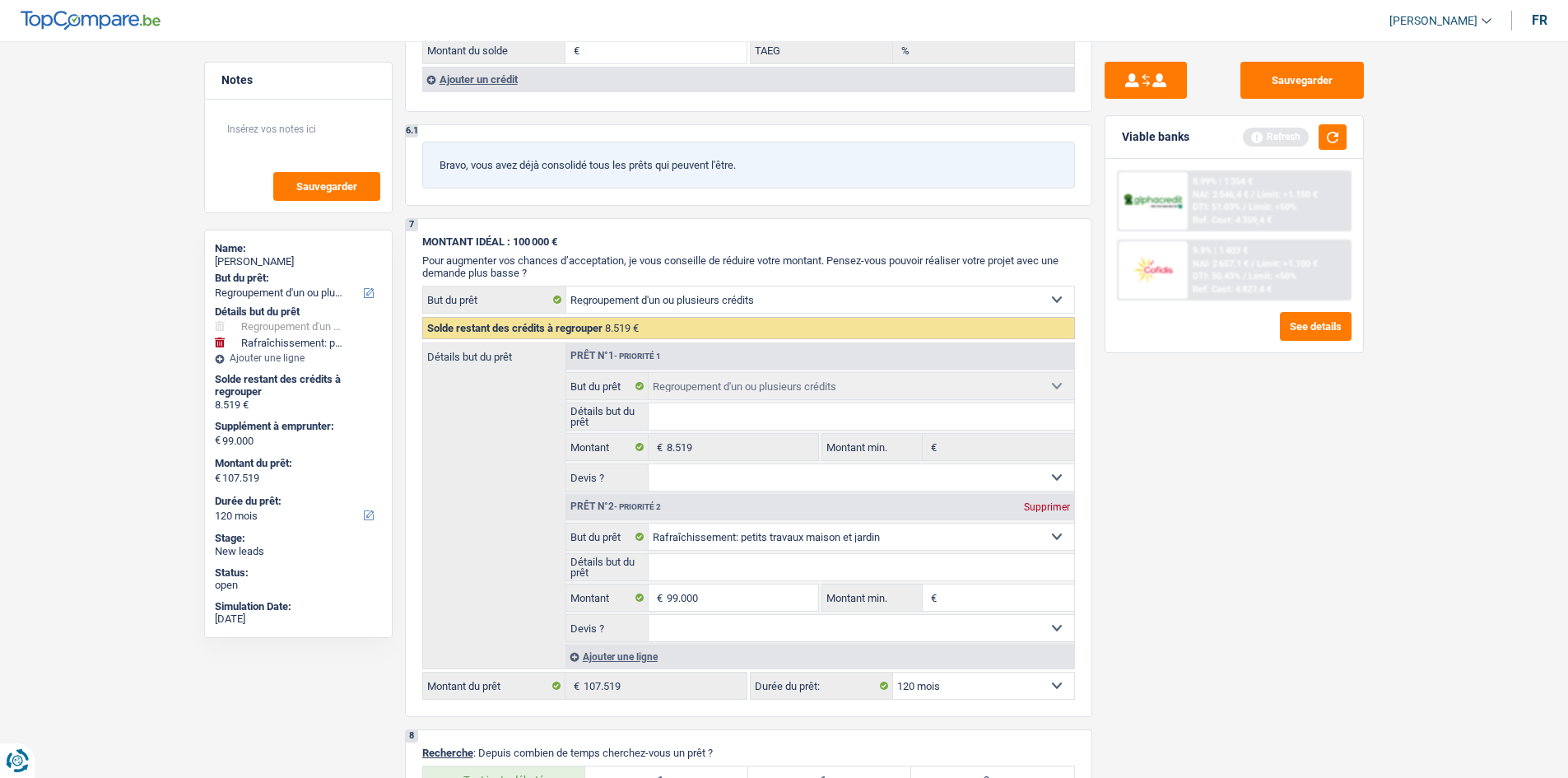 click on "Sauvegarder
Viable banks
Refresh
8.99% | 1 354 €
NAI: 2 546,4 €
/
Limit: >1.150 €
DTI: 51.03%
/
Limit: <50%
Ref. Cost: 4 359,4 €
9.9% | 1 403 €
NAI: 2 657,1 €
/
Limit: >1.100 €
DTI: 50.43%
/" at bounding box center [1234, 404] 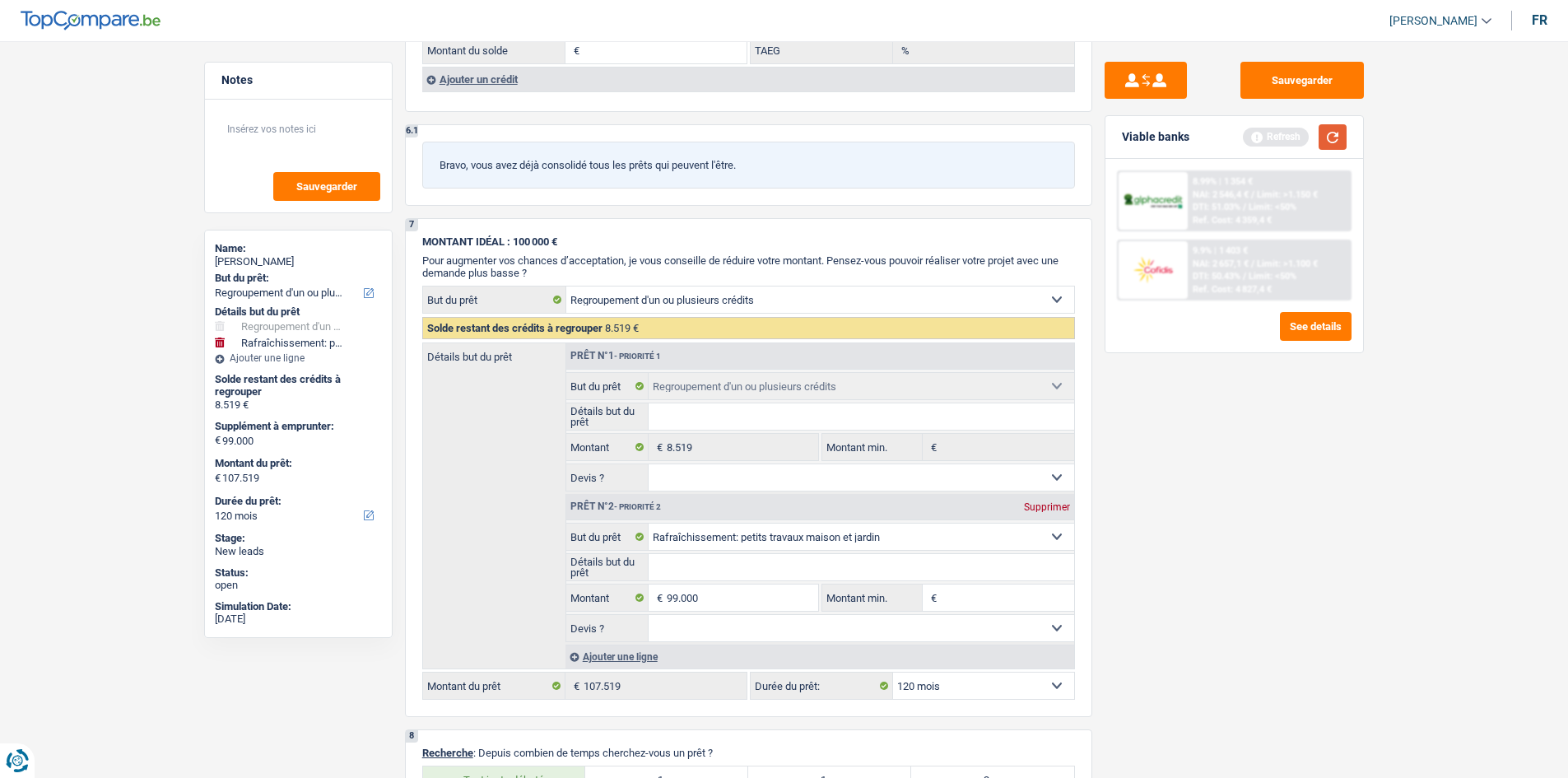 click at bounding box center [1333, 137] 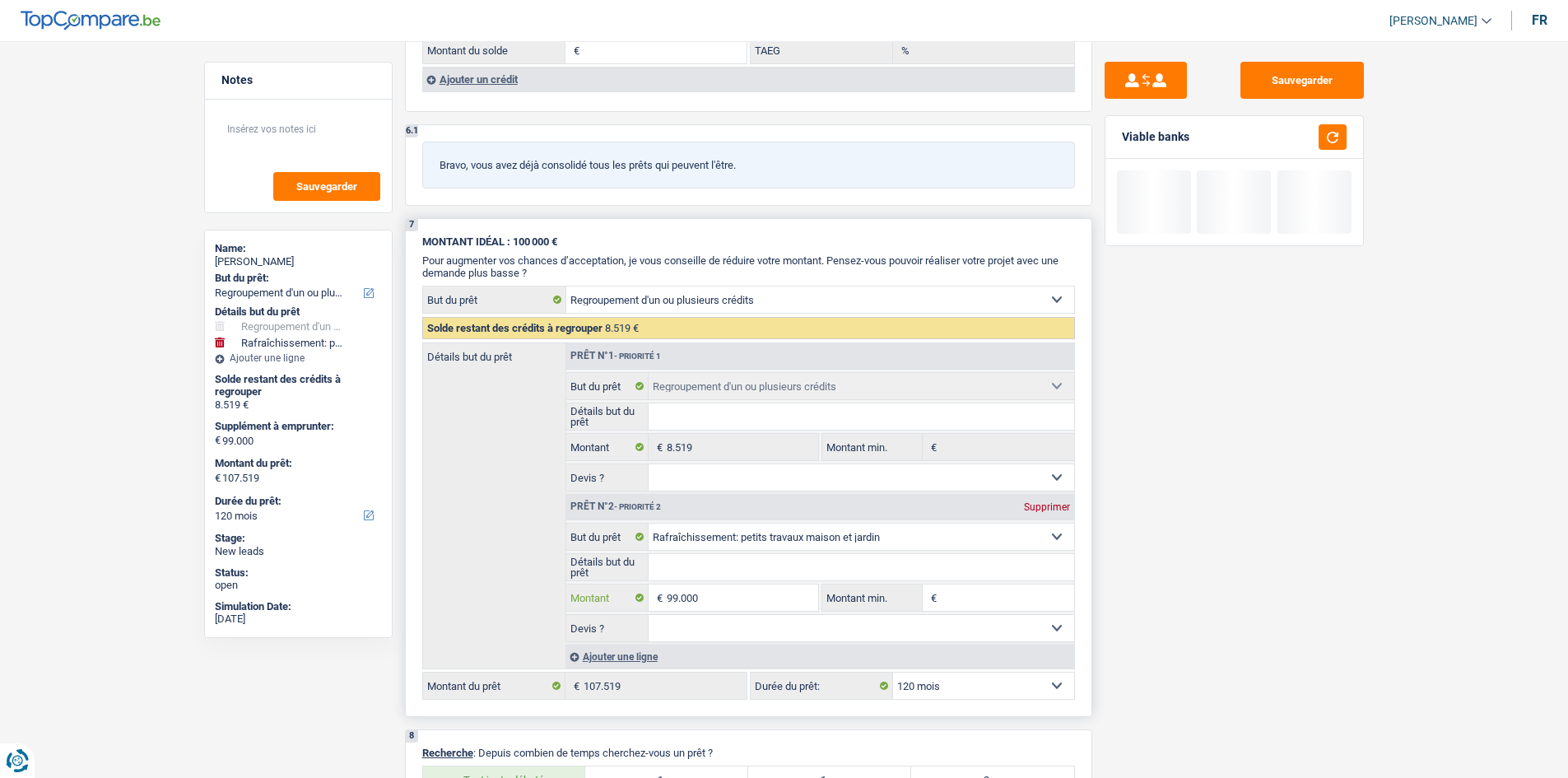 click on "99.000" at bounding box center (742, 598) 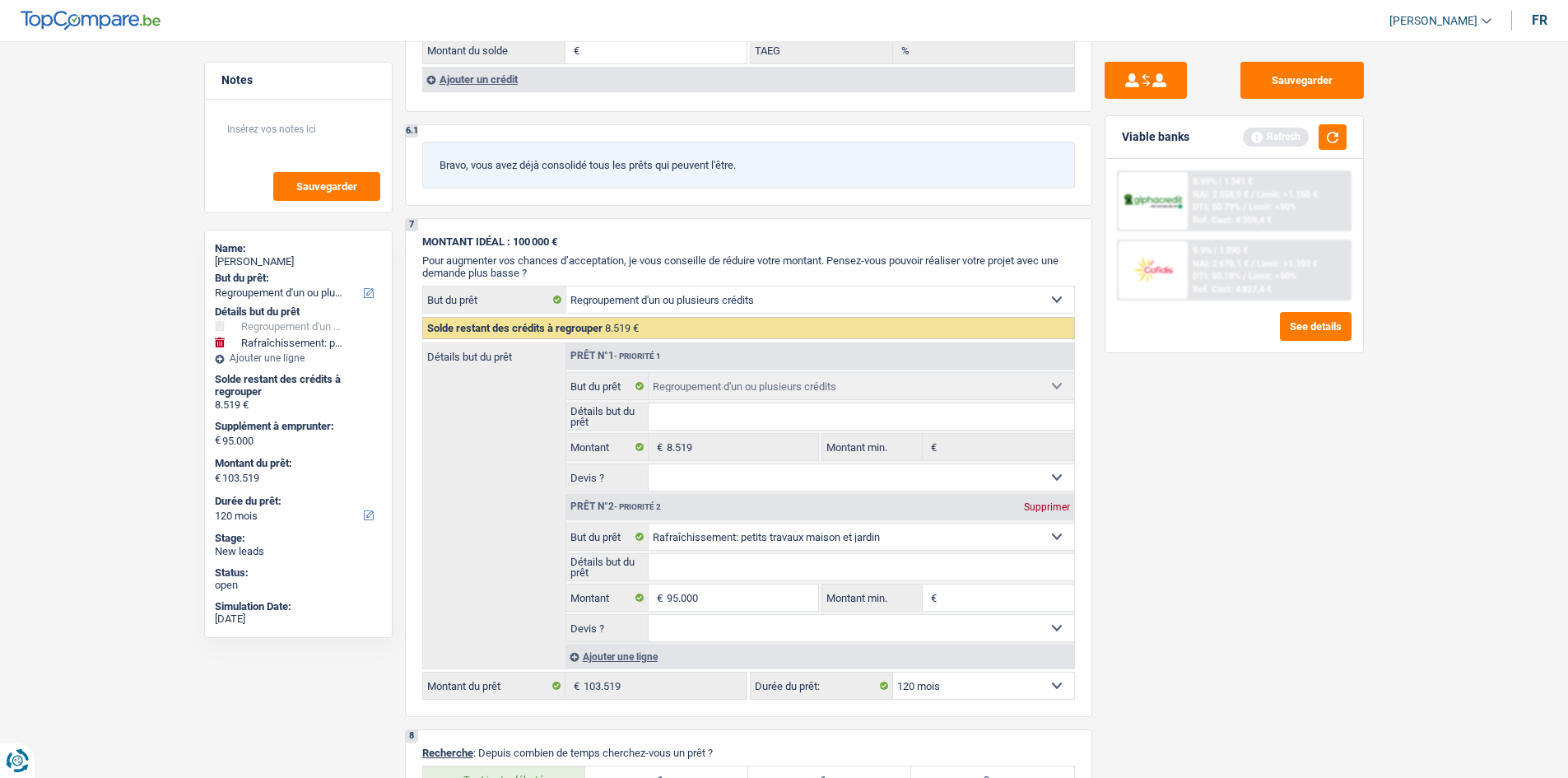 drag, startPoint x: 1262, startPoint y: 606, endPoint x: 1283, endPoint y: 303, distance: 303.72685 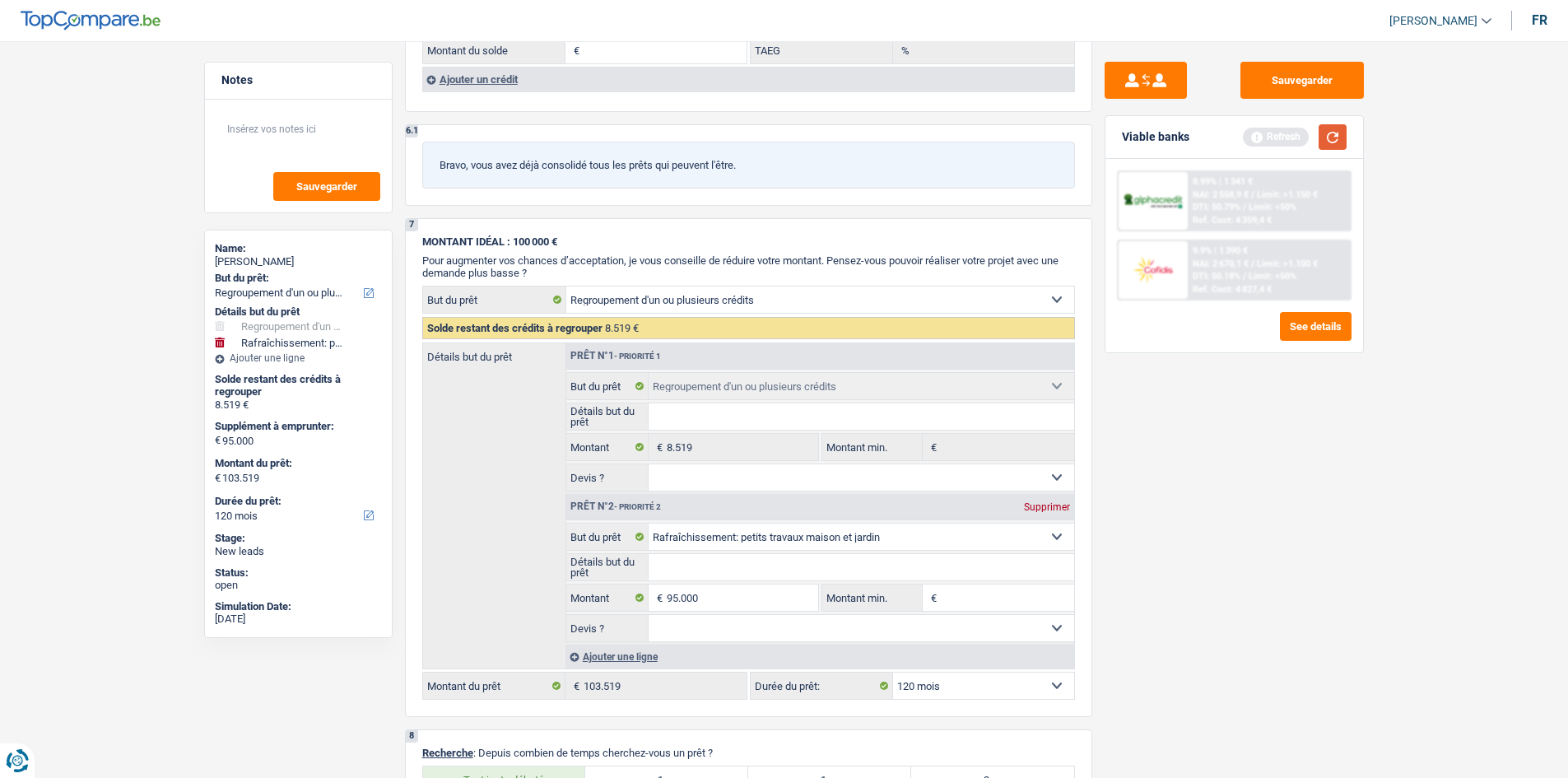 click at bounding box center [1333, 137] 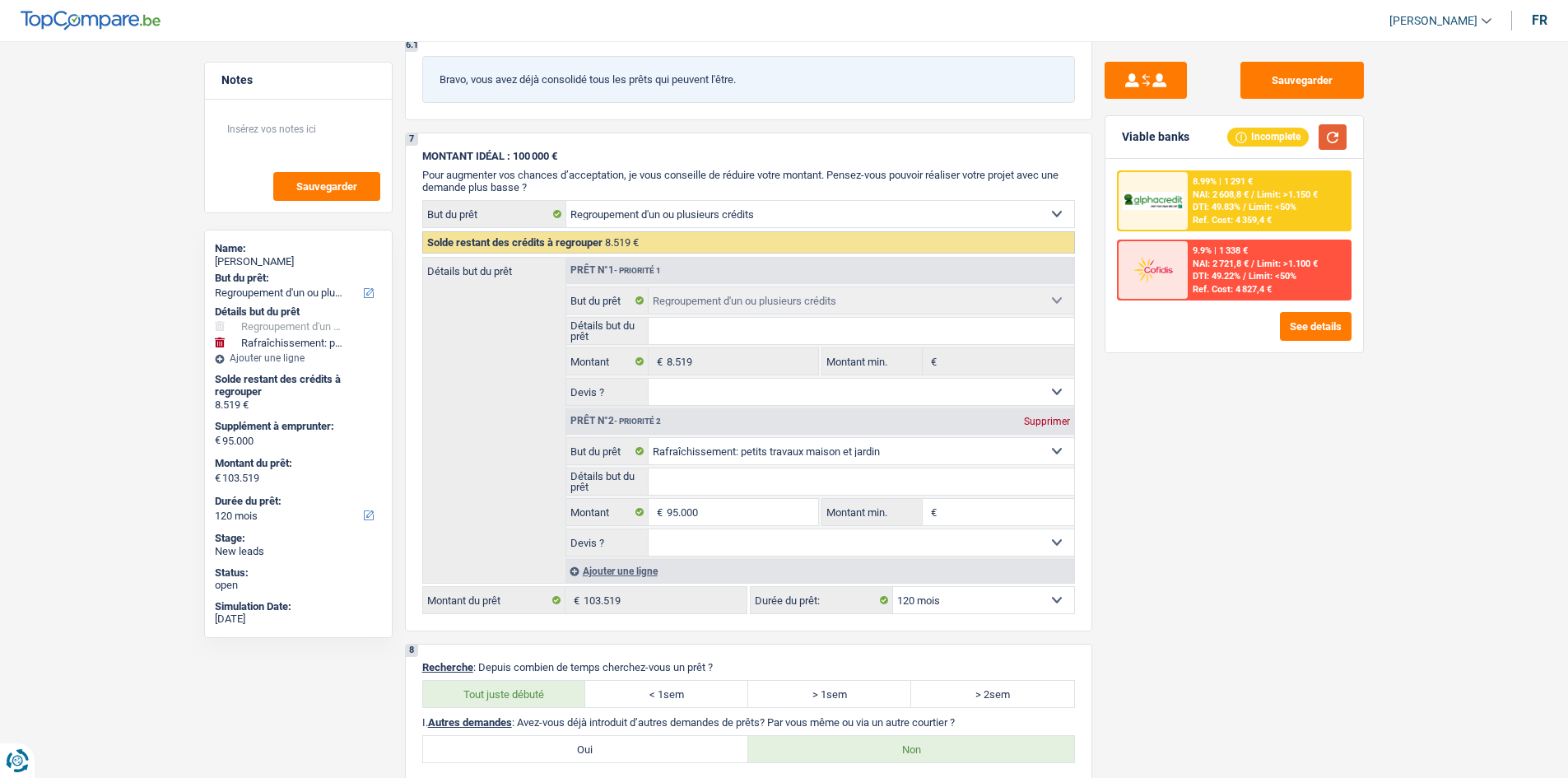 scroll, scrollTop: 2094, scrollLeft: 0, axis: vertical 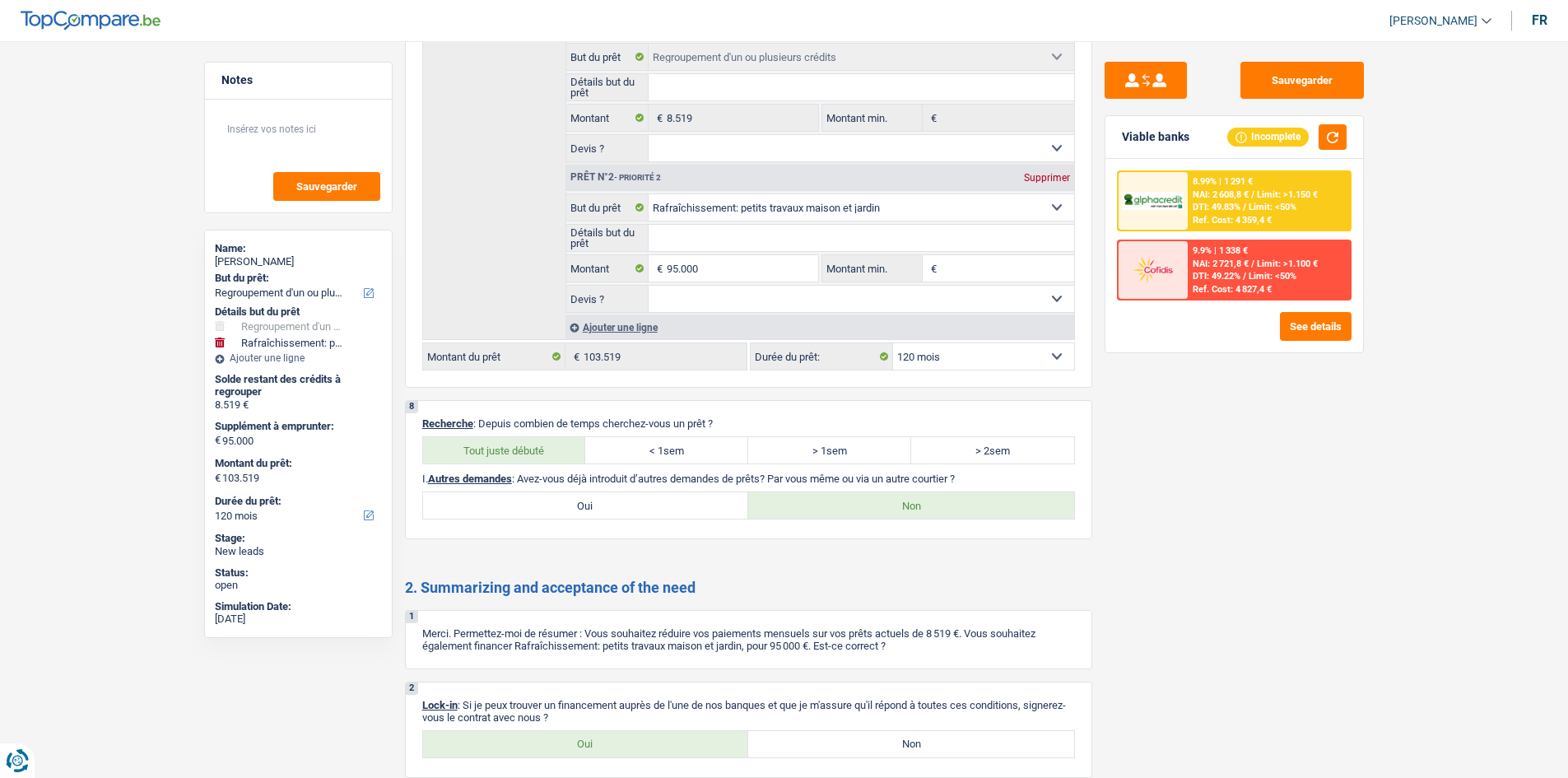 click on "8.99% | 1 291 €
NAI: 2 608,8 €
/
Limit: >1.150 €
DTI: 49.83%
/
Limit: <50%
Ref. Cost: 4 359,4 €" at bounding box center [1268, 201] 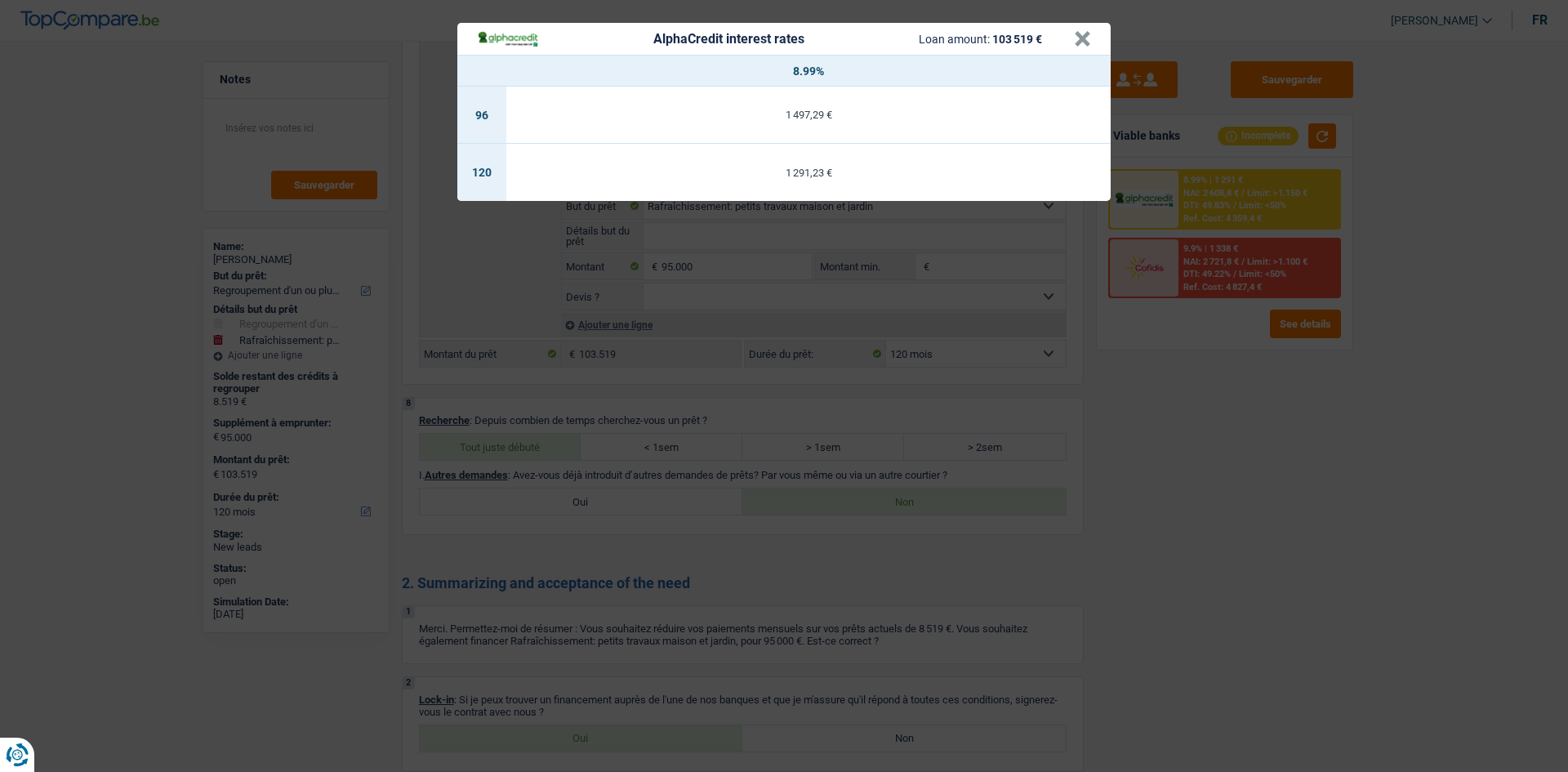 click on "AlphaCredit interest rates
Loan amount:
103 519 €
×
8.99%
96
1 497,29 €
120
1 291,23 €" at bounding box center (784, 386) 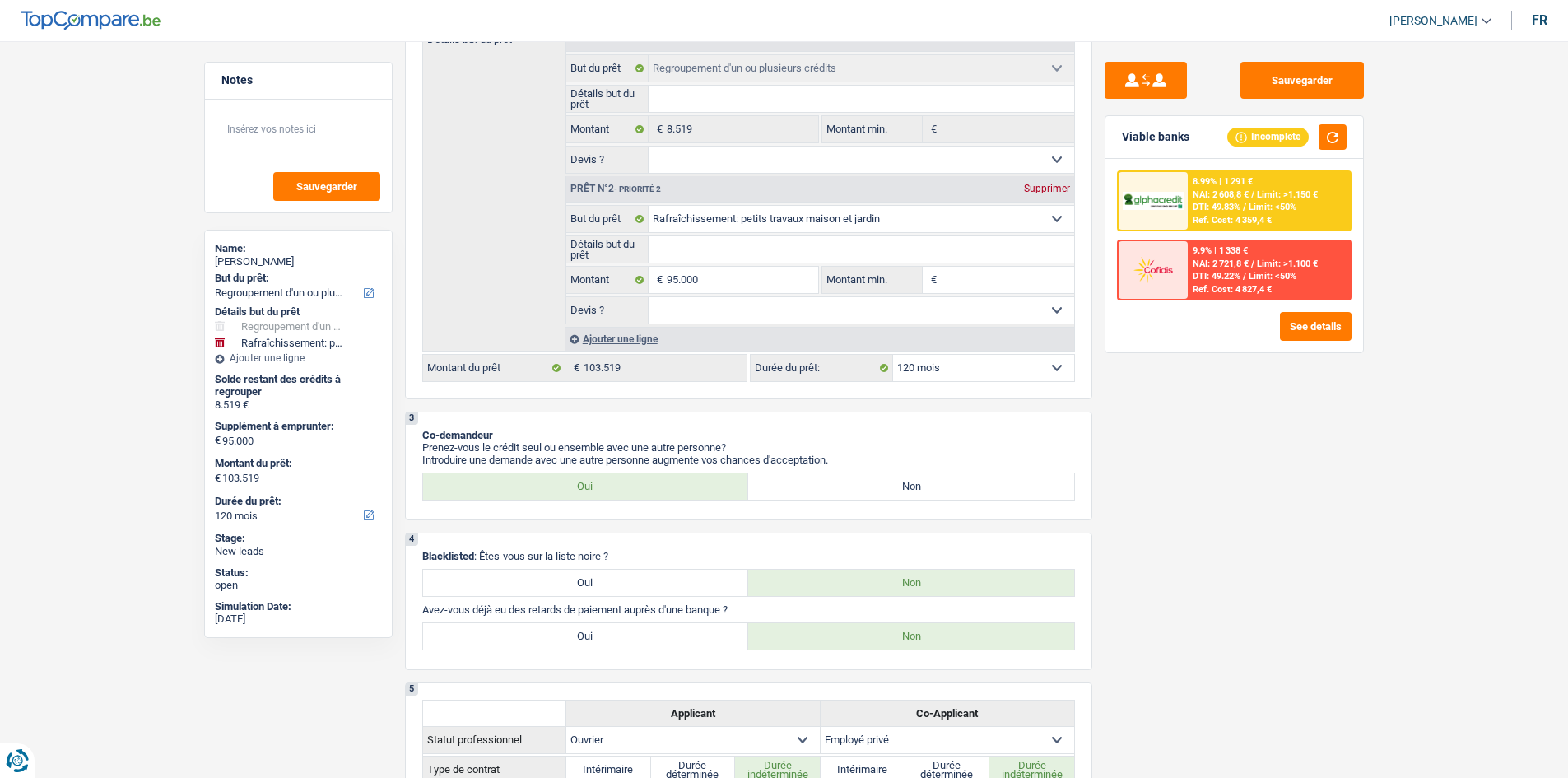 scroll, scrollTop: 200, scrollLeft: 0, axis: vertical 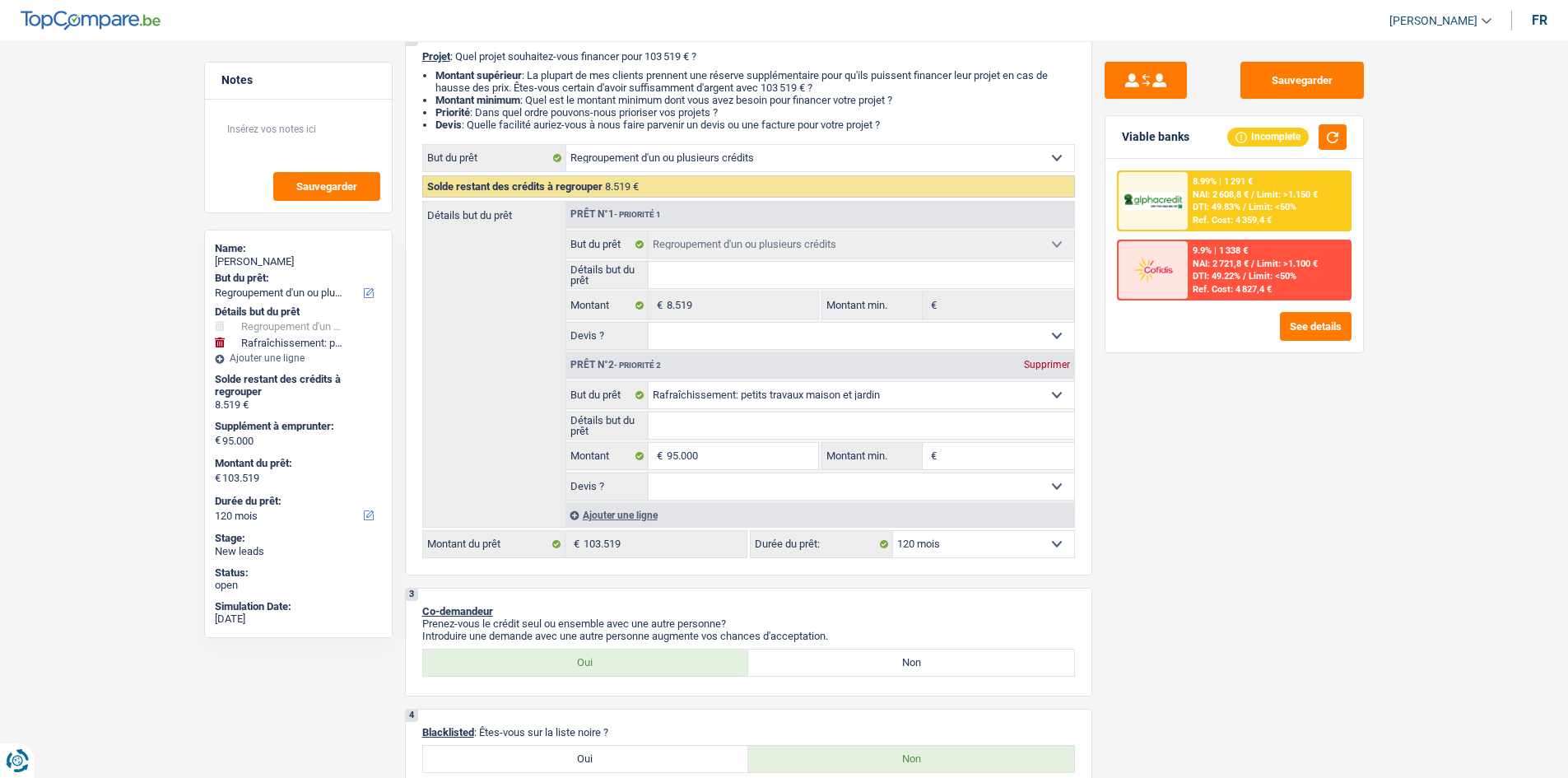 click on "8.99% | 1 291 €
NAI: 2 608,8 €
/
Limit: >1.150 €
DTI: 49.83%
/
Limit: <50%
Ref. Cost: 4 359,4 €" at bounding box center (1268, 201) 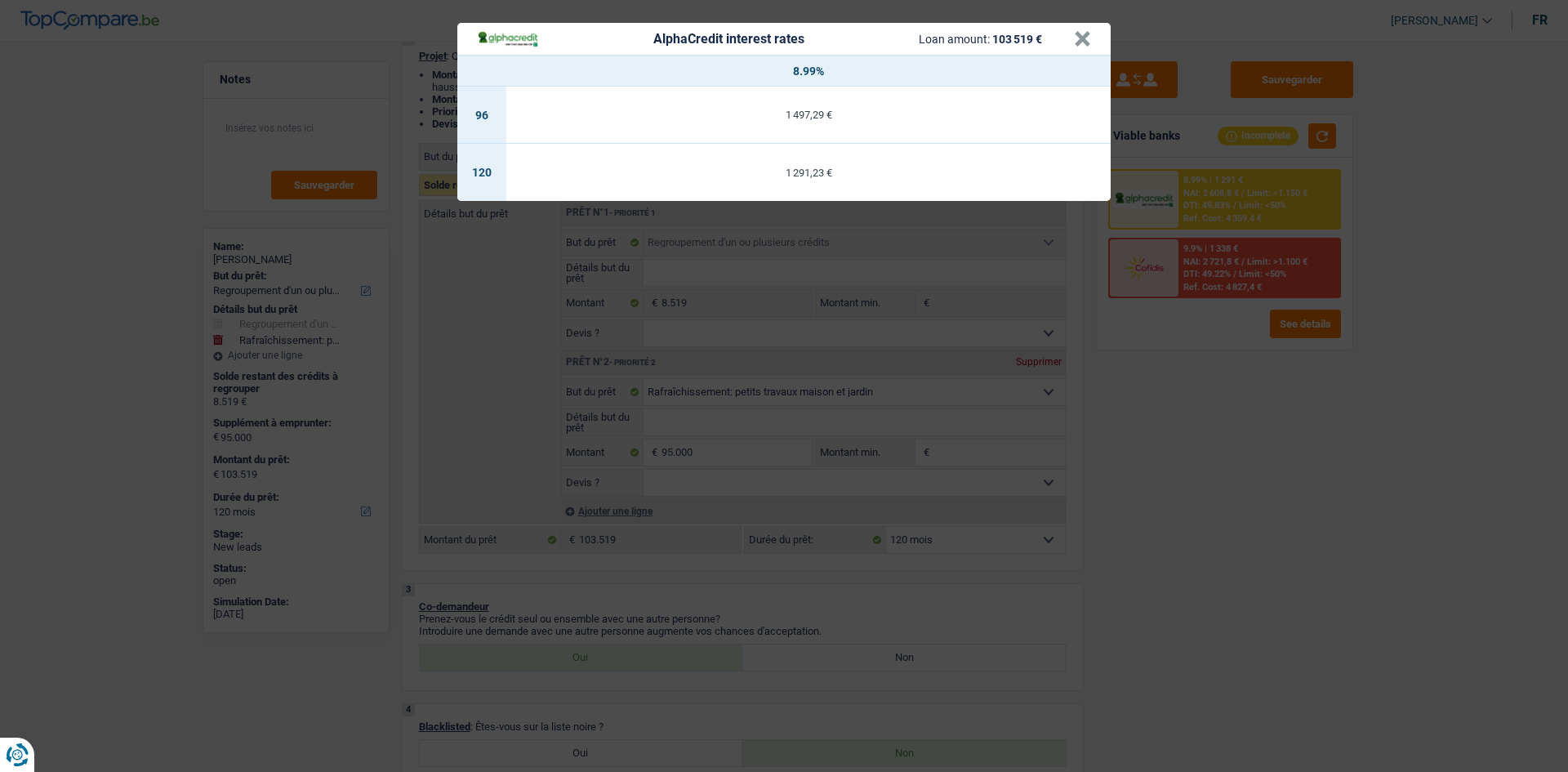 drag, startPoint x: 1288, startPoint y: 517, endPoint x: 1309, endPoint y: 504, distance: 24.698178 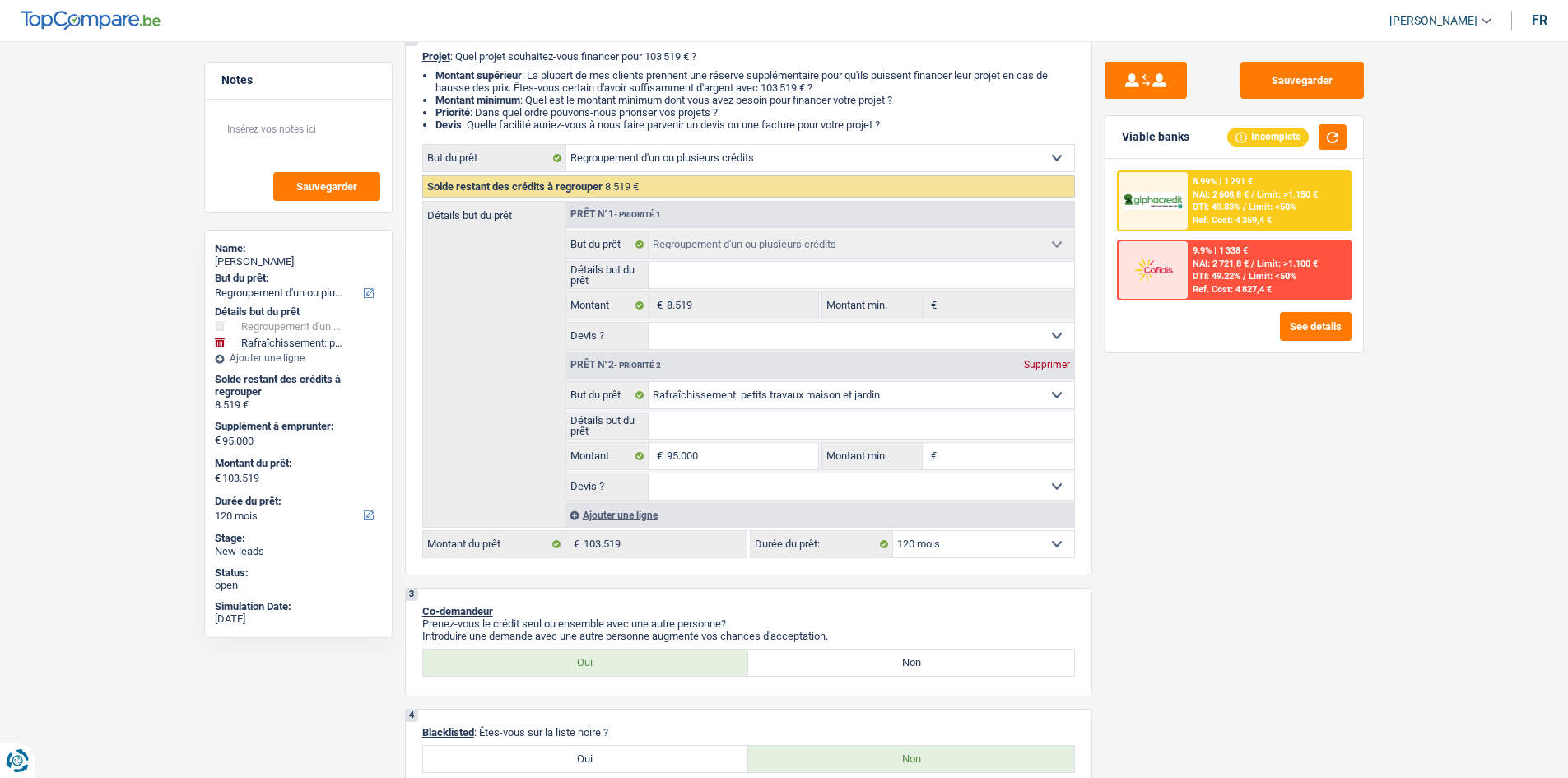 click on "Ref. Cost: 4 359,4 €" at bounding box center [1232, 220] 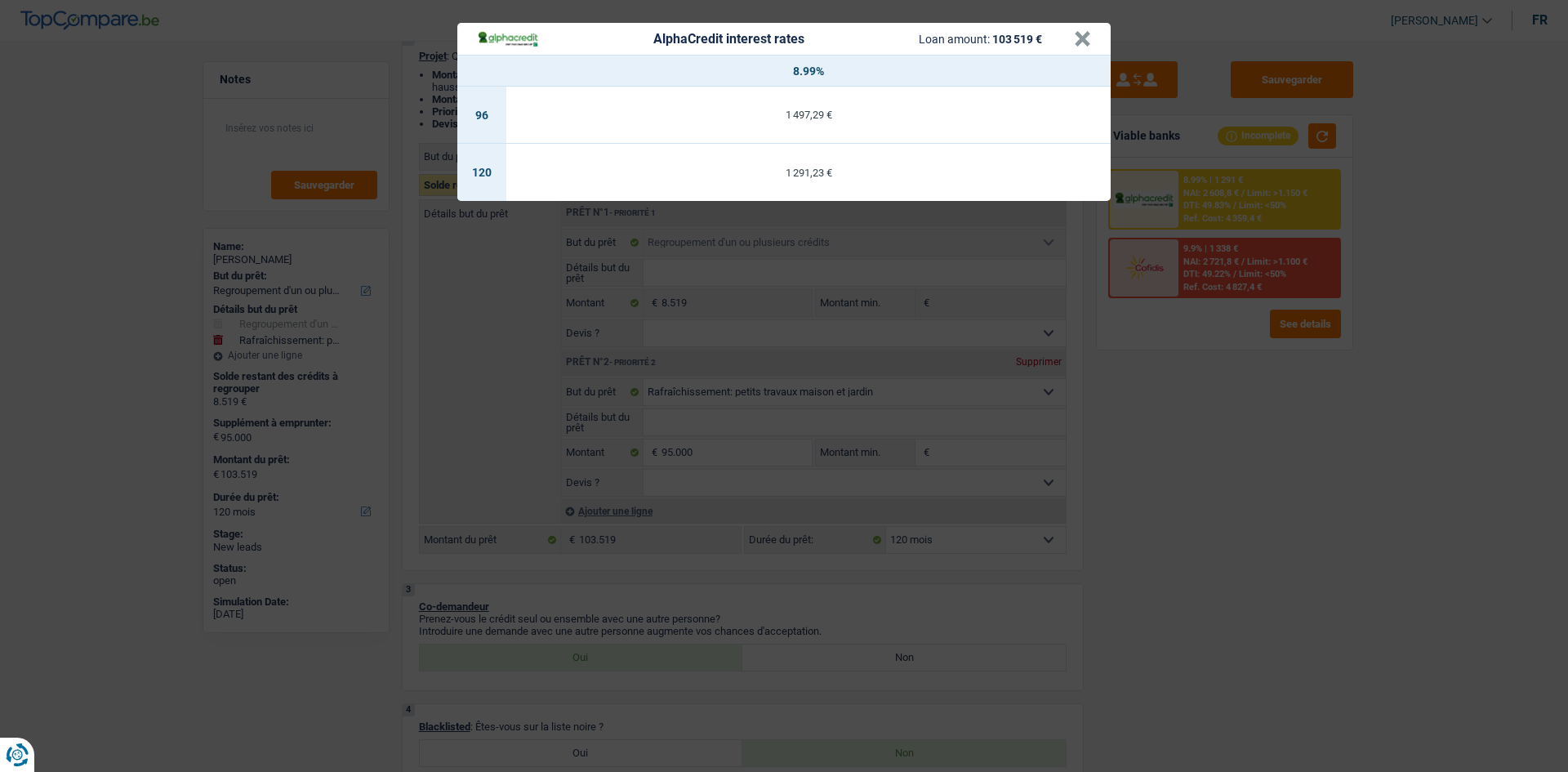 click on "AlphaCredit interest rates
Loan amount:
103 519 €
×
8.99%
96
1 497,29 €
120
1 291,23 €" at bounding box center (784, 386) 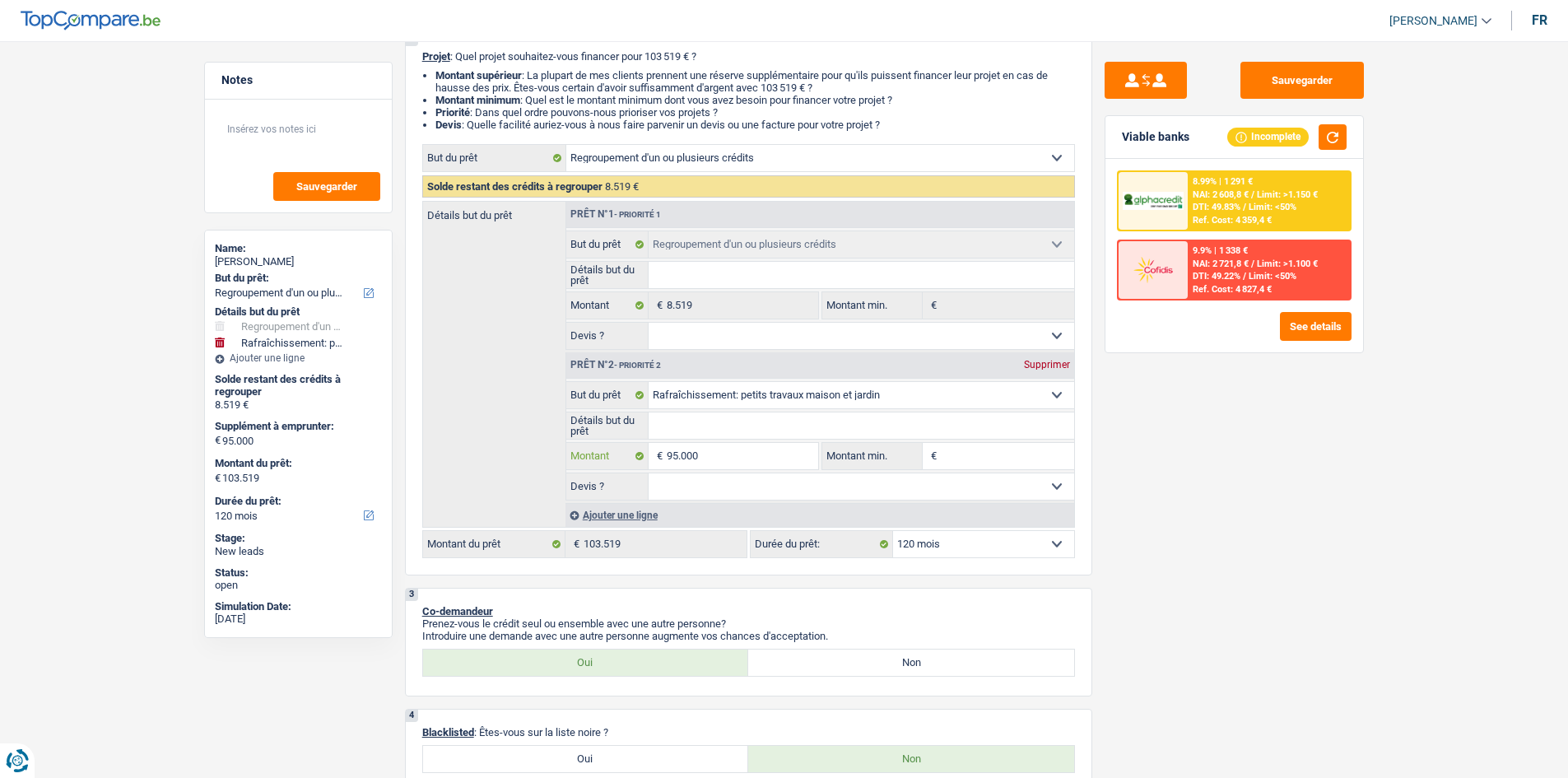 click on "95.000" at bounding box center (742, 456) 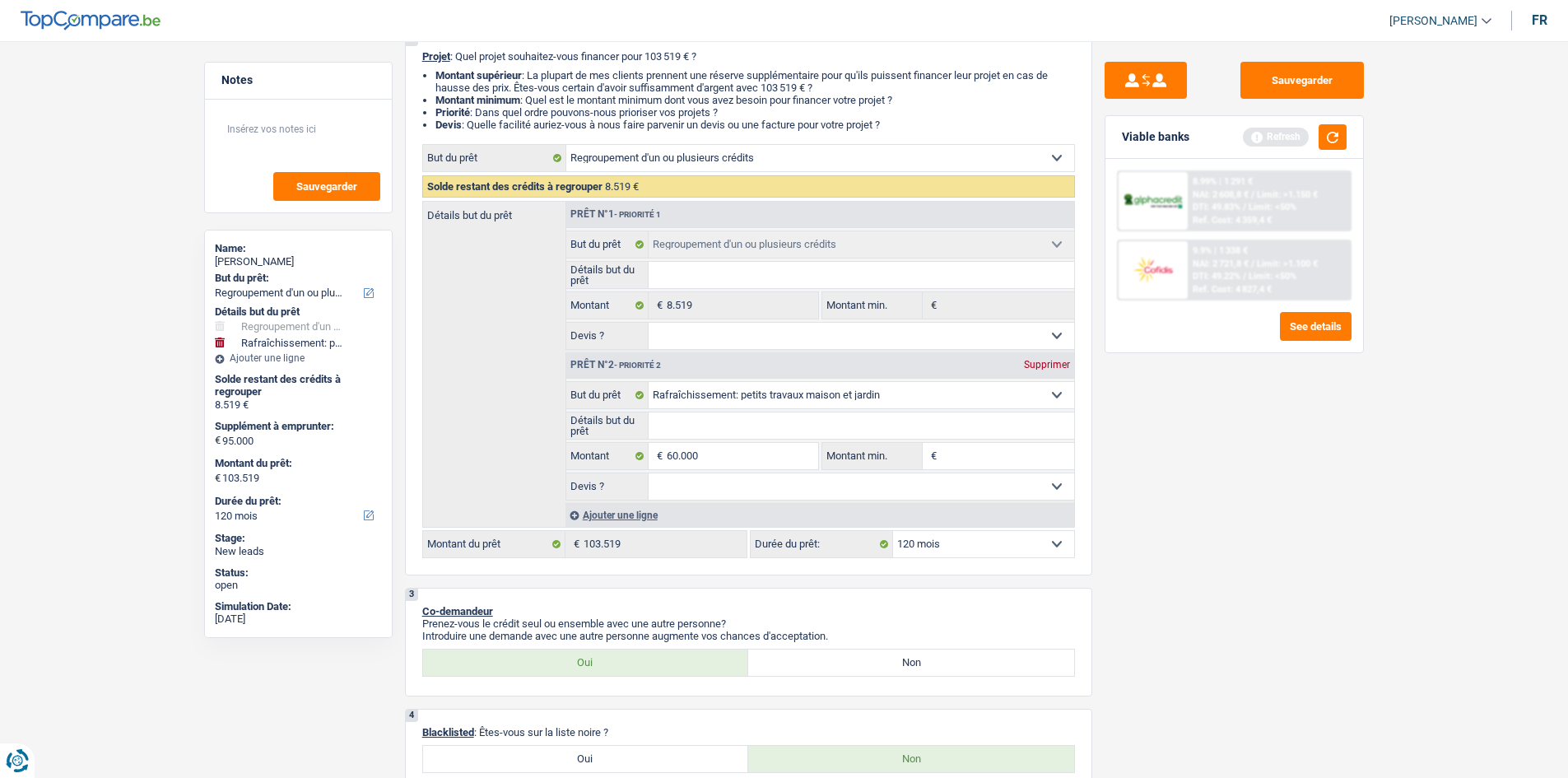 click on "Sauvegarder
Viable banks
Refresh
8.99% | 1 291 €
NAI: 2 608,8 €
/
Limit: >1.150 €
DTI: 49.83%
/
Limit: <50%
Ref. Cost: 4 359,4 €
9.9% | 1 338 €
NAI: 2 721,8 €
/
Limit: >1.100 €
DTI: 49.22%
/" at bounding box center (1234, 404) 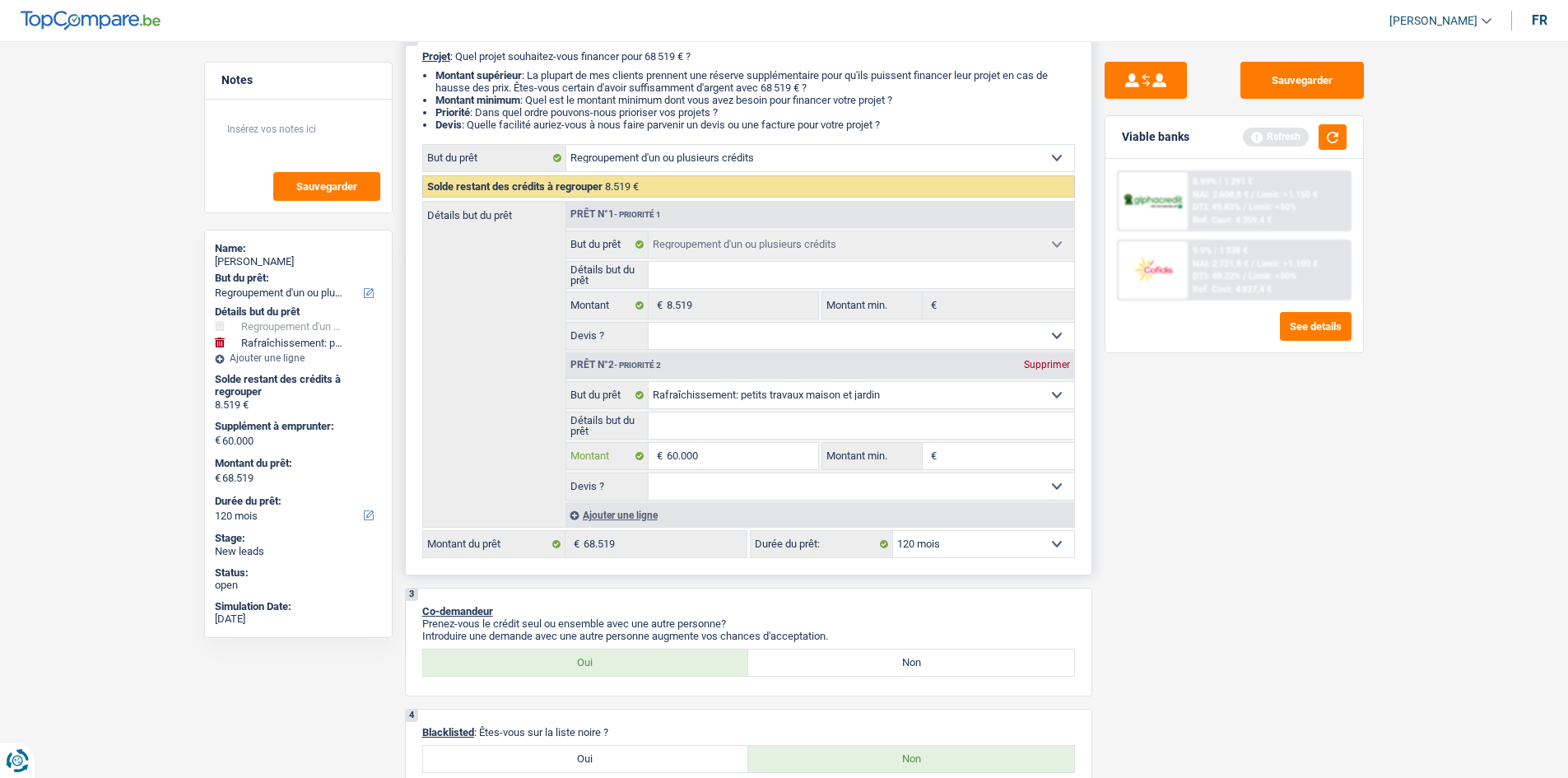click on "60.000" at bounding box center (742, 456) 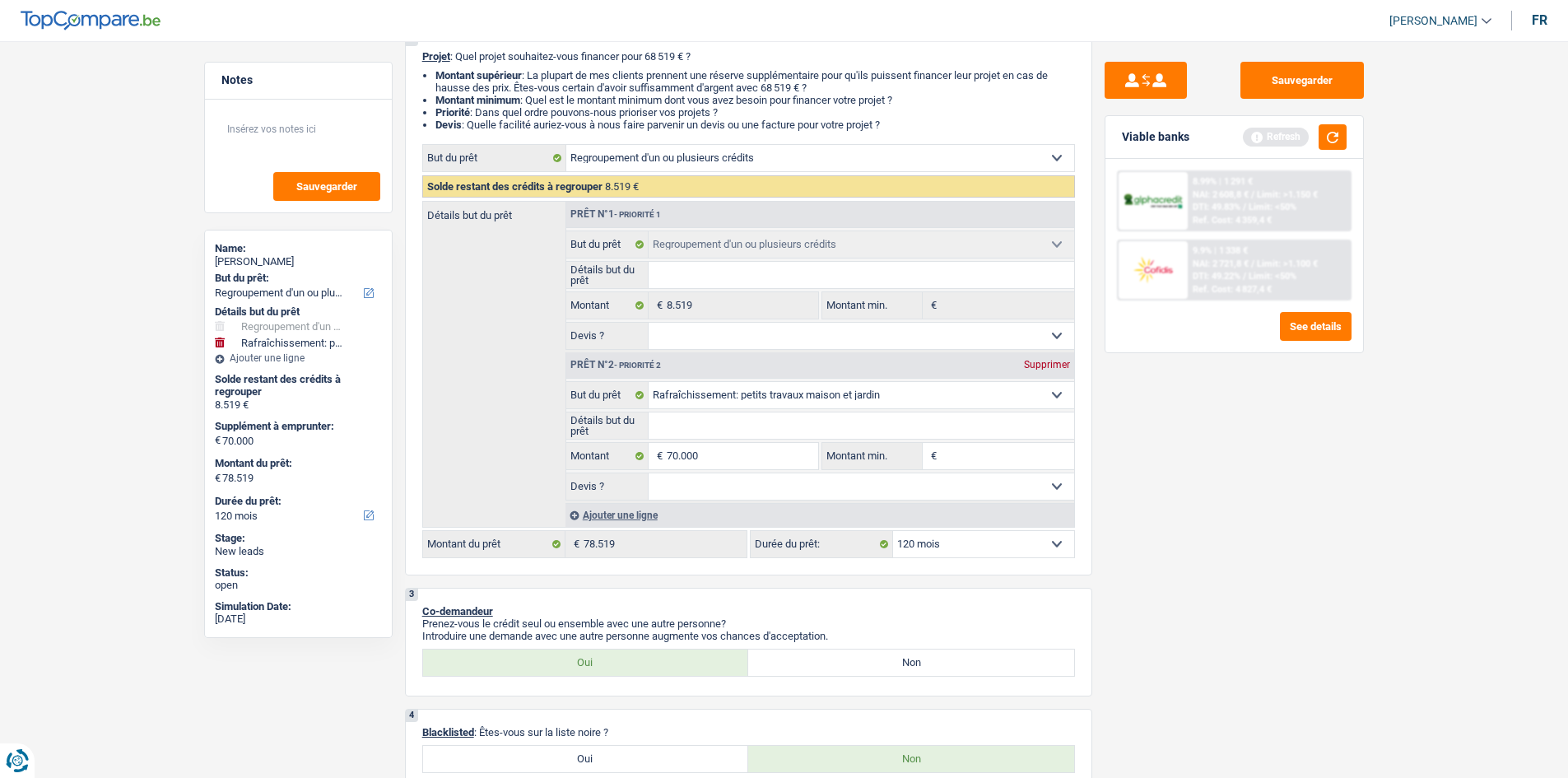 click on "Sauvegarder
Viable banks
Refresh
8.99% | 1 291 €
NAI: 2 608,8 €
/
Limit: >1.150 €
DTI: 49.83%
/
Limit: <50%
Ref. Cost: 4 359,4 €
9.9% | 1 338 €
NAI: 2 721,8 €
/
Limit: >1.100 €
DTI: 49.22%
/" at bounding box center (1234, 404) 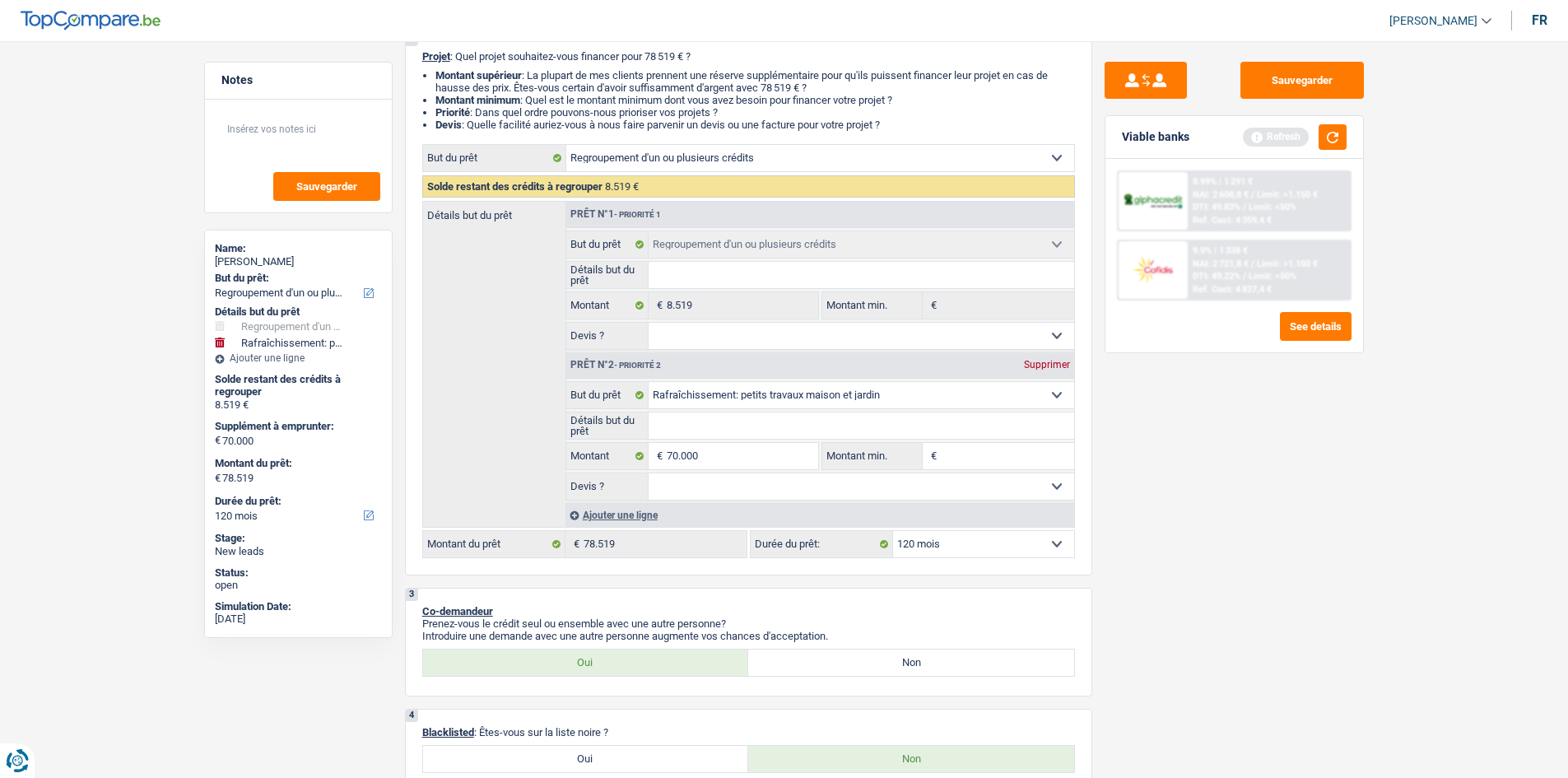 click on "Sauvegarder
Viable banks
Refresh
8.99% | 1 291 €
NAI: 2 608,8 €
/
Limit: >1.150 €
DTI: 49.83%
/
Limit: <50%
Ref. Cost: 4 359,4 €
9.9% | 1 338 €
NAI: 2 721,8 €
/
Limit: >1.100 €
DTI: 49.22%
/" at bounding box center [1234, 404] 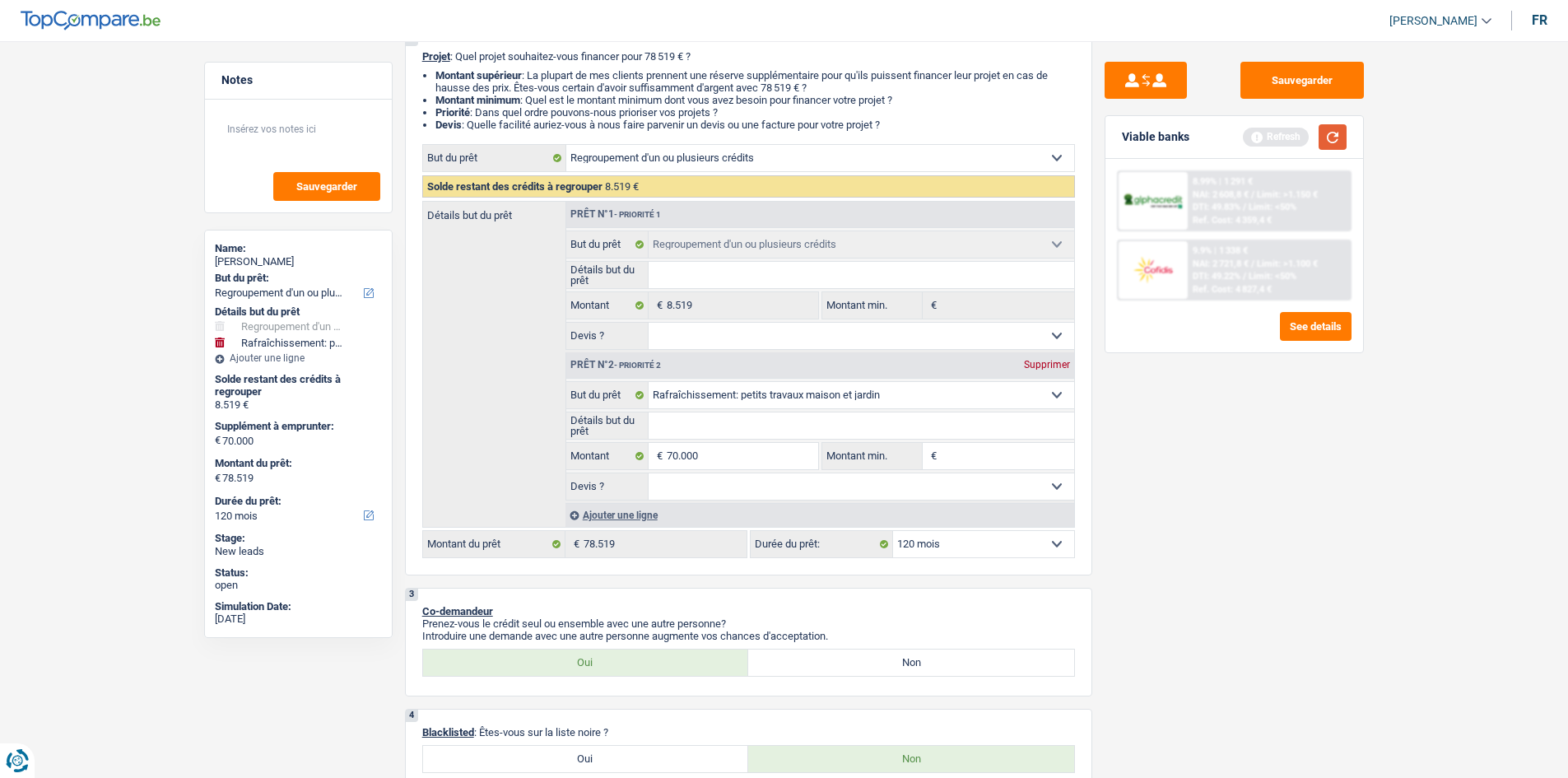 click at bounding box center (1333, 137) 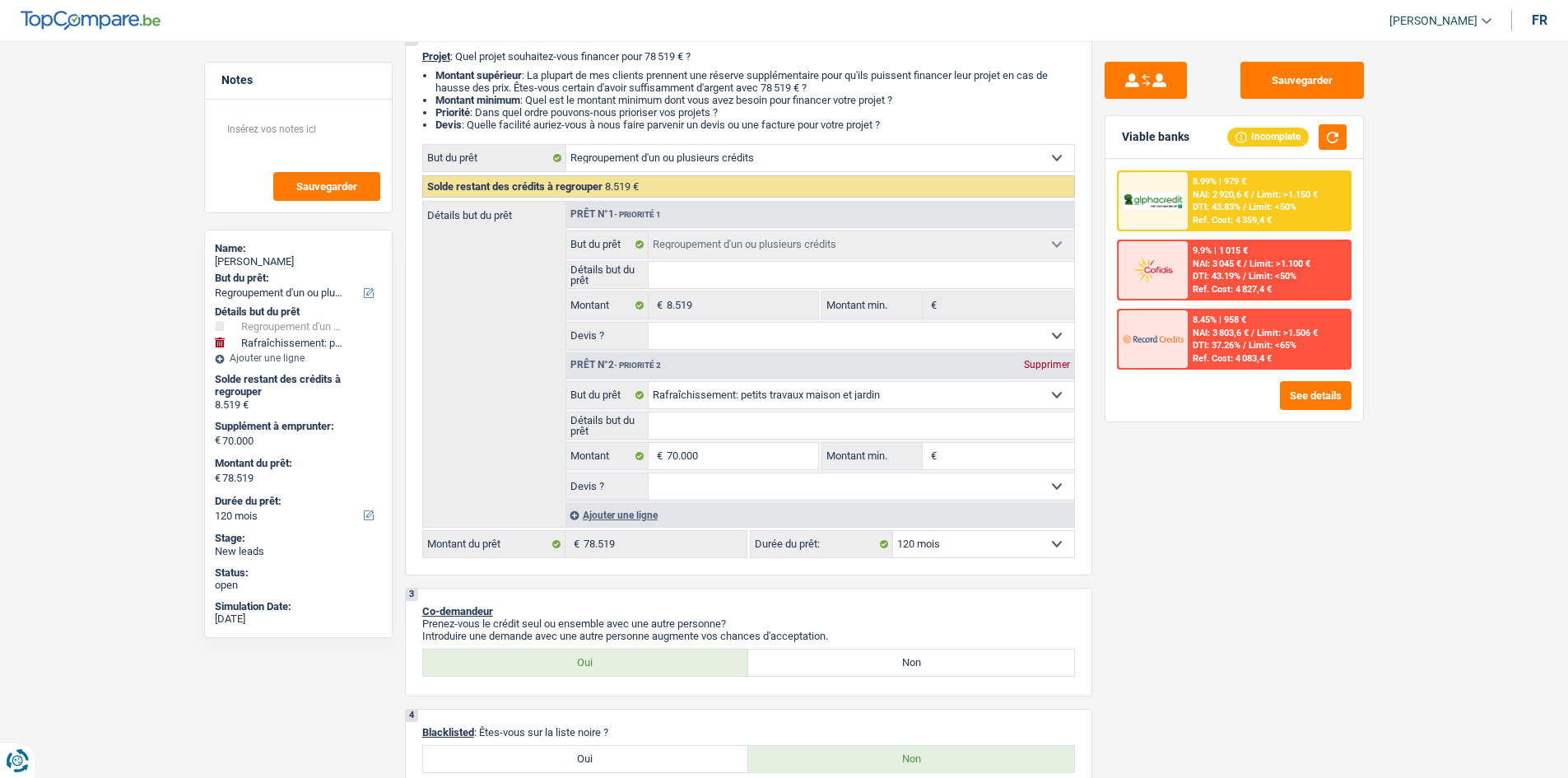 click on "8.99% | 979 €
NAI: 2 920,6 €
/
Limit: >1.150 €
DTI: 43.83%
/
Limit: <50%
Ref. Cost: 4 359,4 €" at bounding box center [1268, 201] 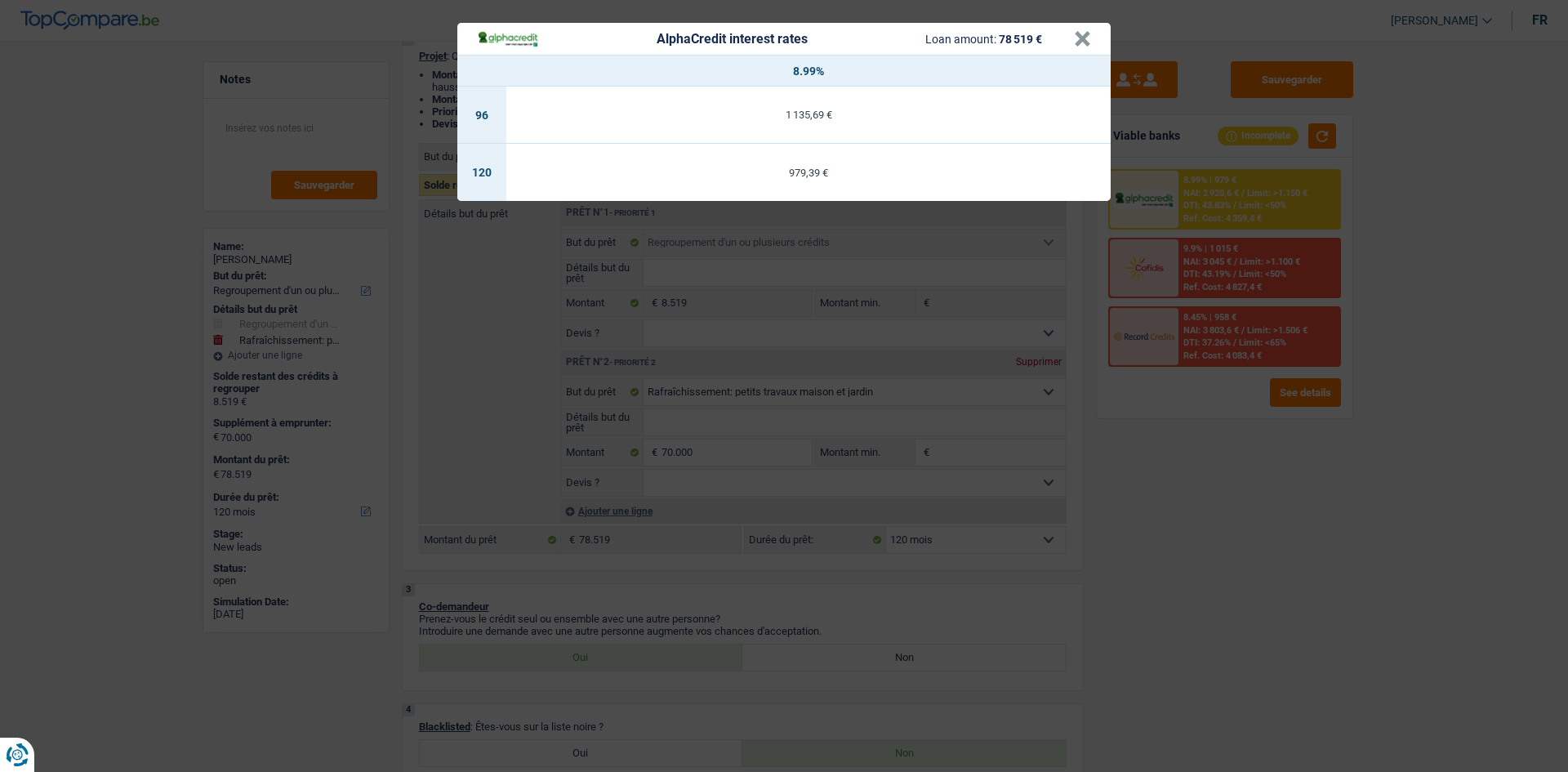 click on "AlphaCredit interest rates
Loan amount:
78 519 €
×
8.99%
96
1 135,69 €
120
979,39 €" at bounding box center (784, 386) 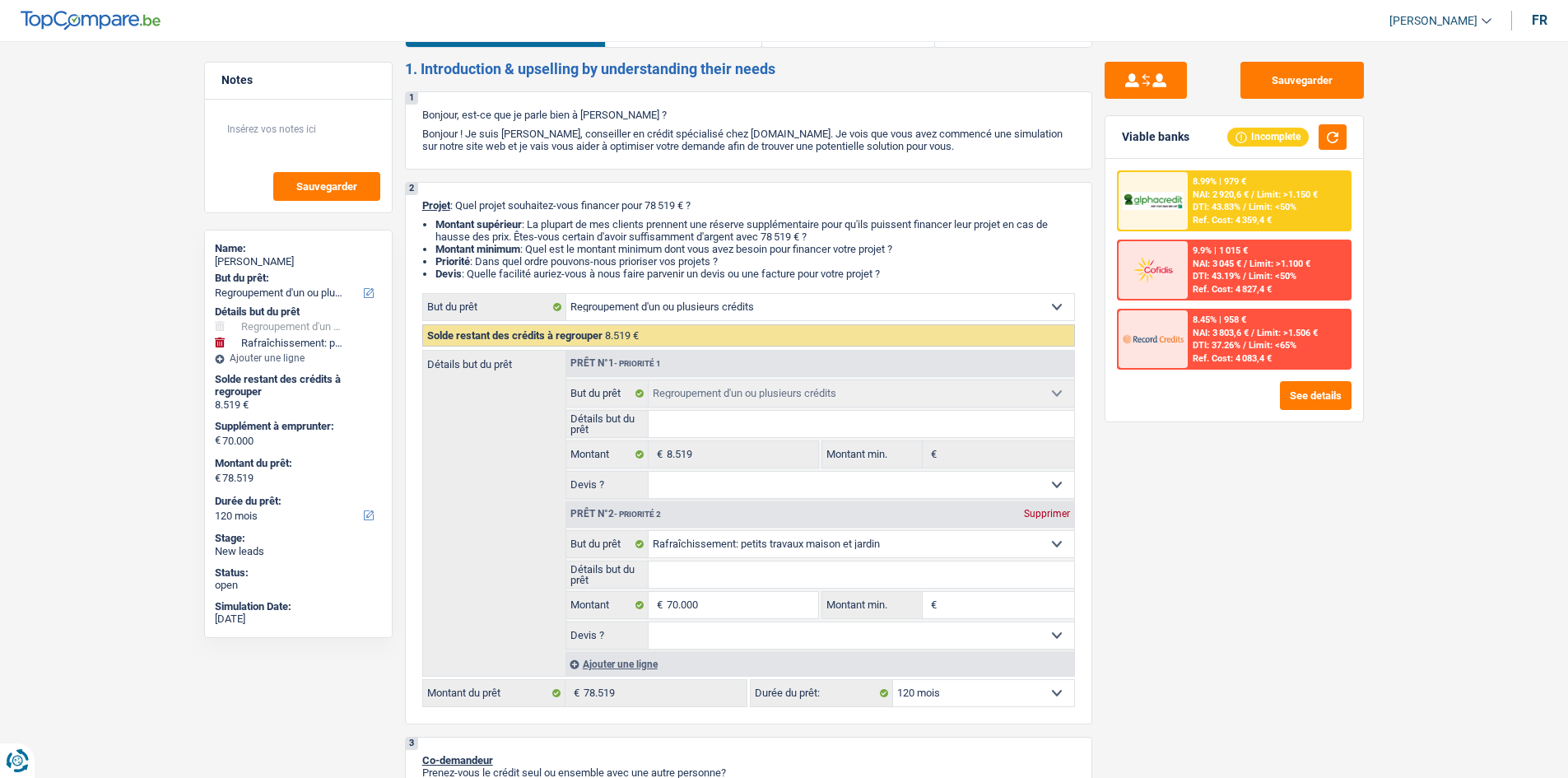 scroll, scrollTop: 0, scrollLeft: 0, axis: both 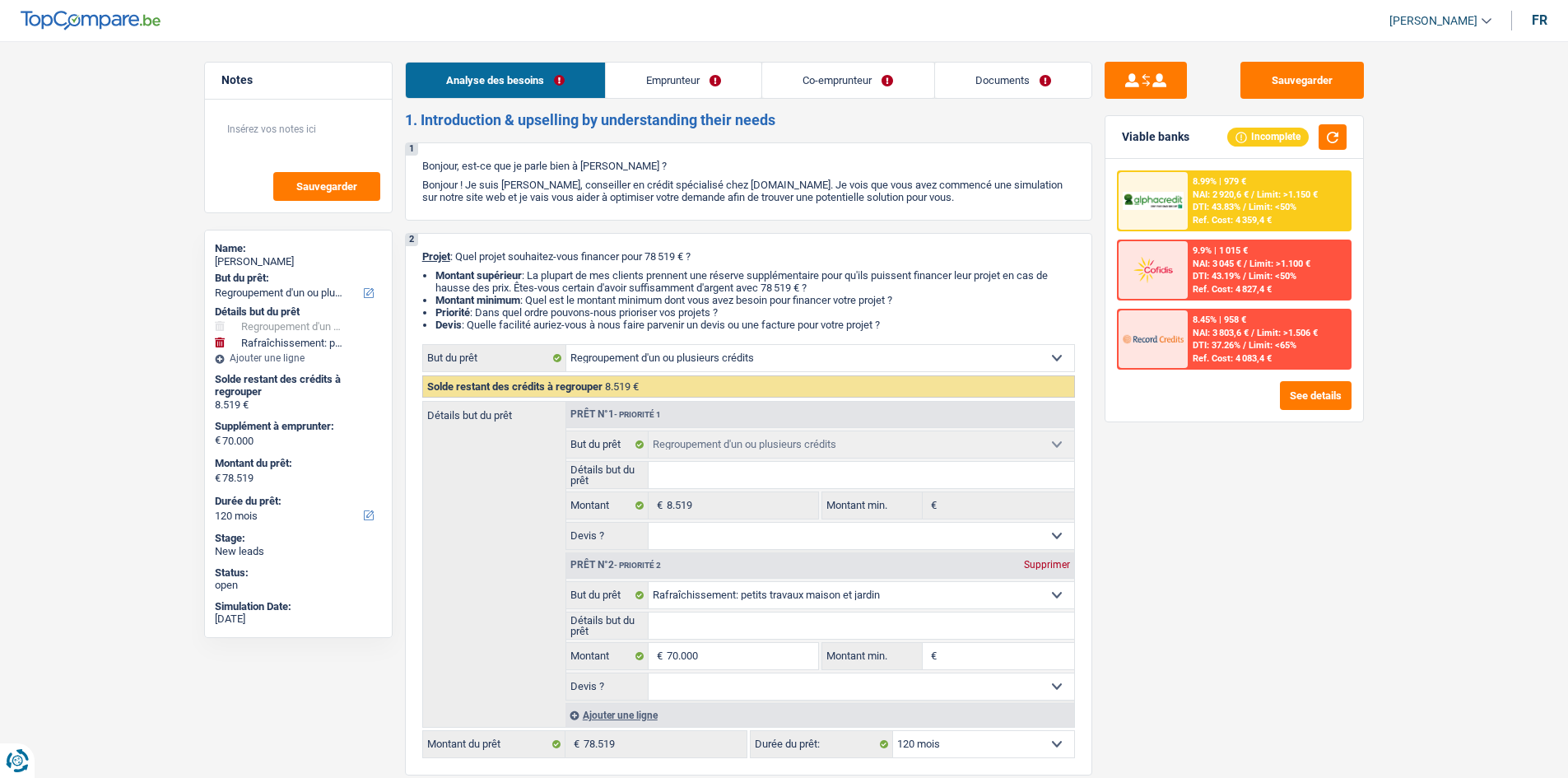 click on "Co-emprunteur" at bounding box center (848, 80) 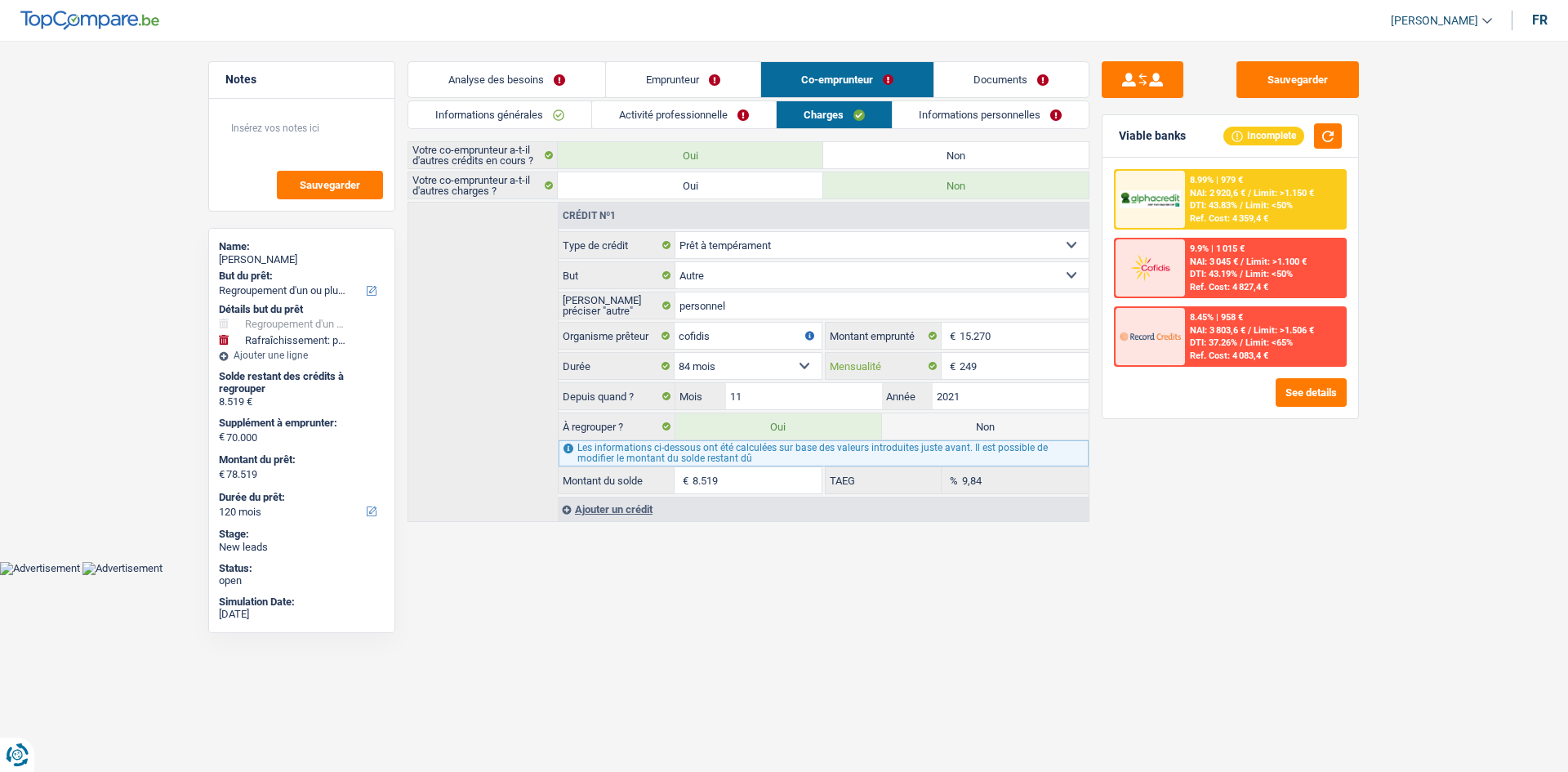 click on "249" at bounding box center (1024, 366) 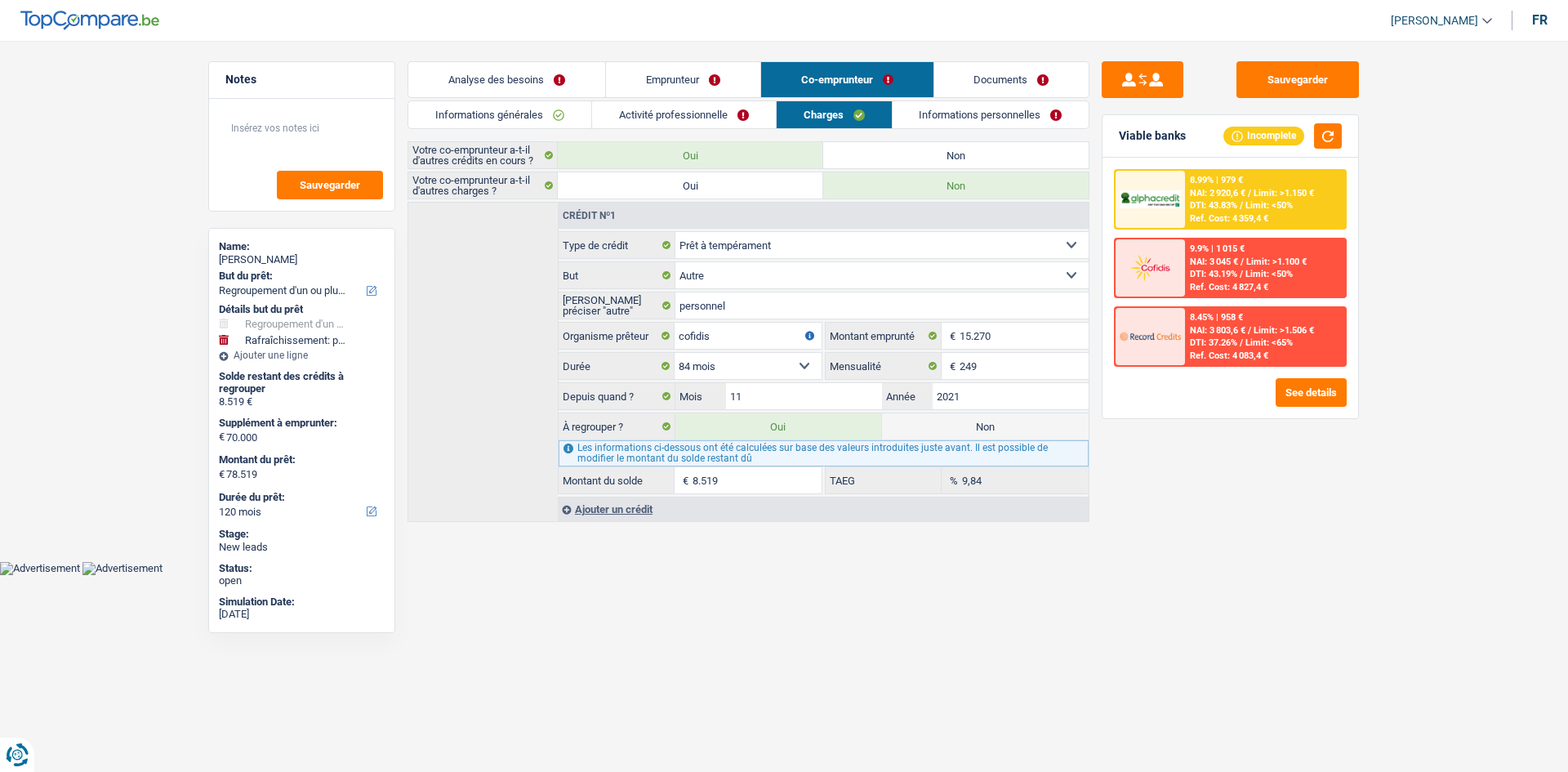 click on "Analyse des besoins" at bounding box center [506, 79] 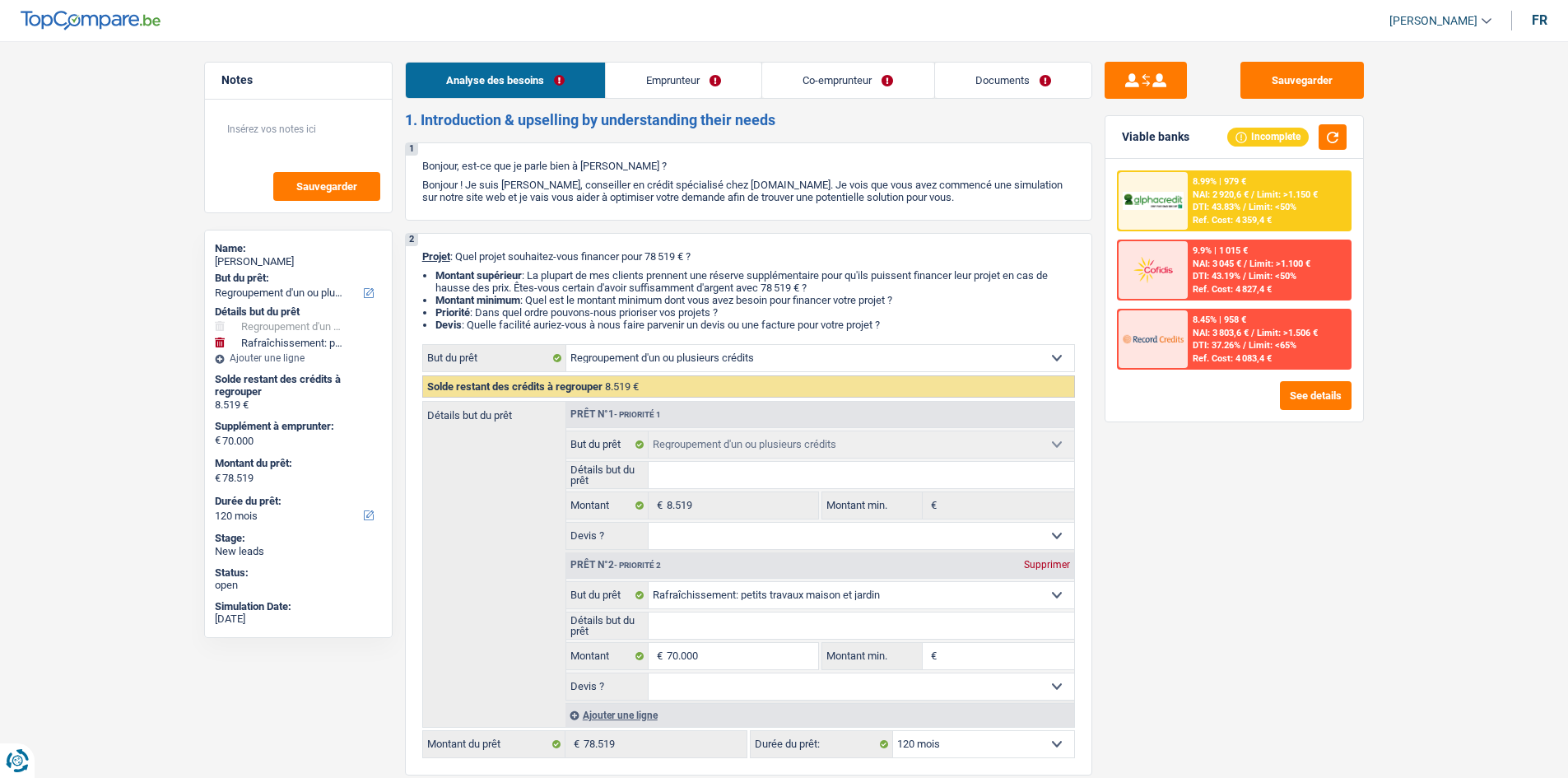 click on "Co-emprunteur" at bounding box center [848, 80] 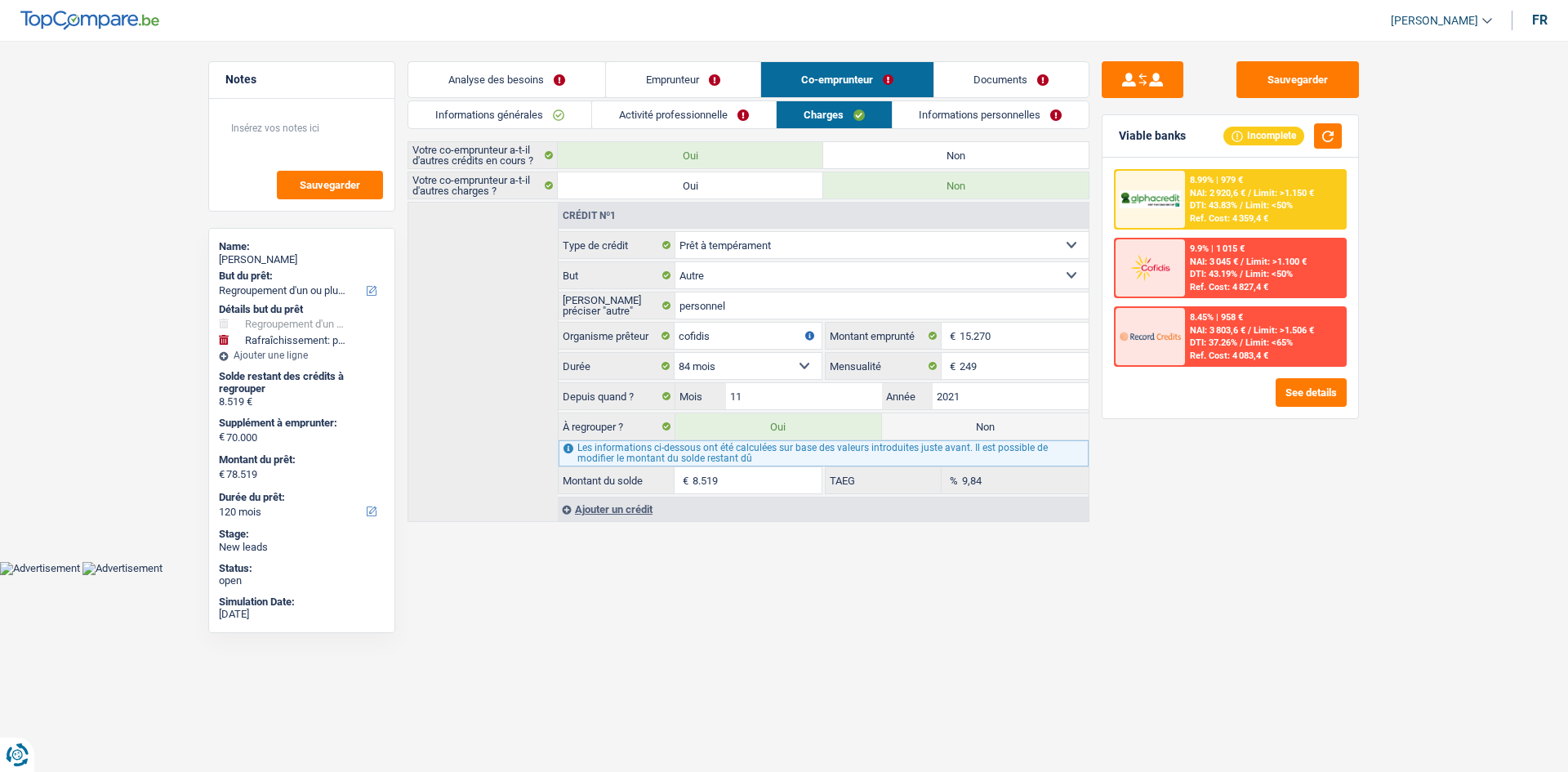 click on "Analyse des besoins" at bounding box center (506, 79) 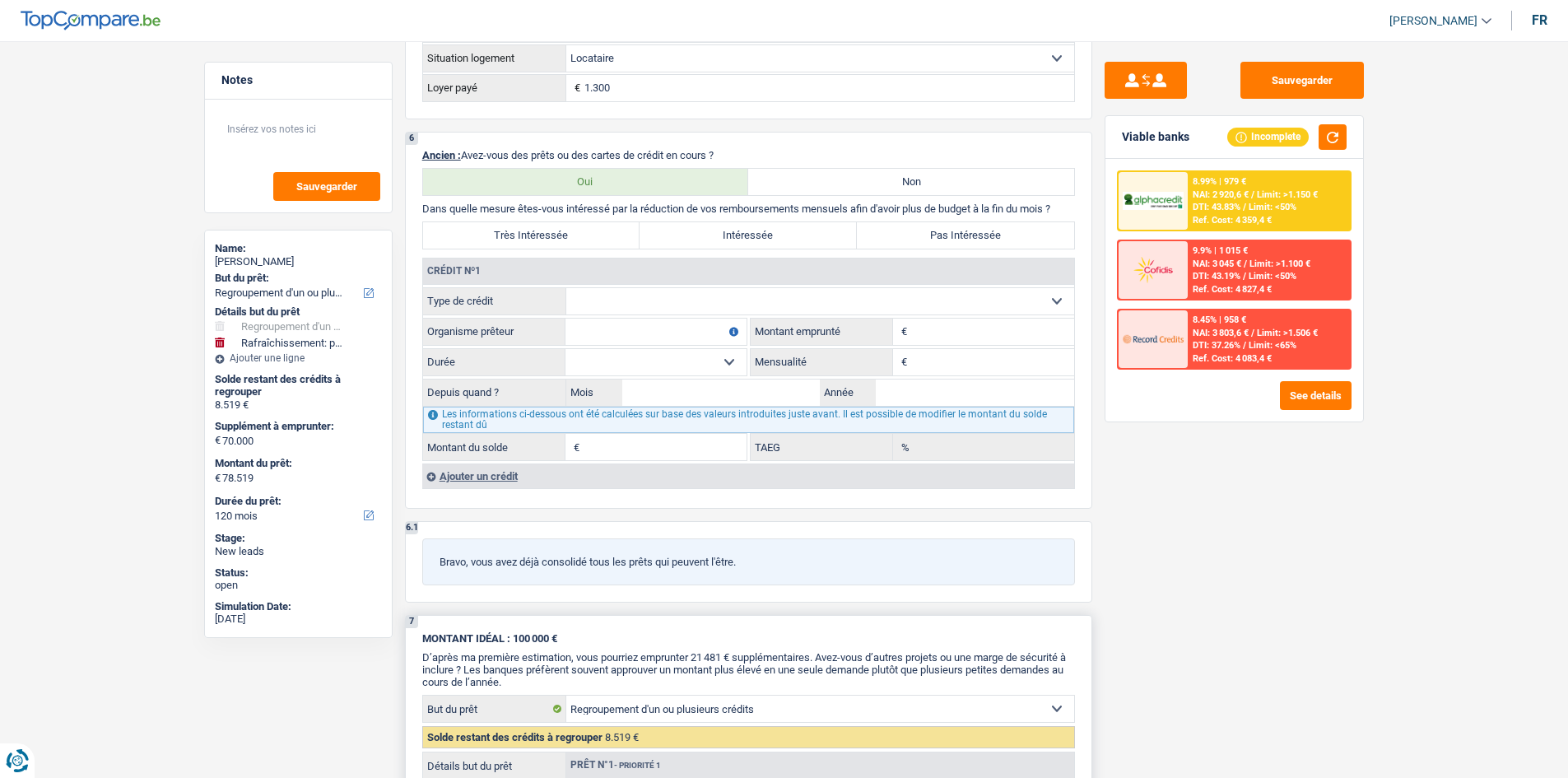 scroll, scrollTop: 1482, scrollLeft: 0, axis: vertical 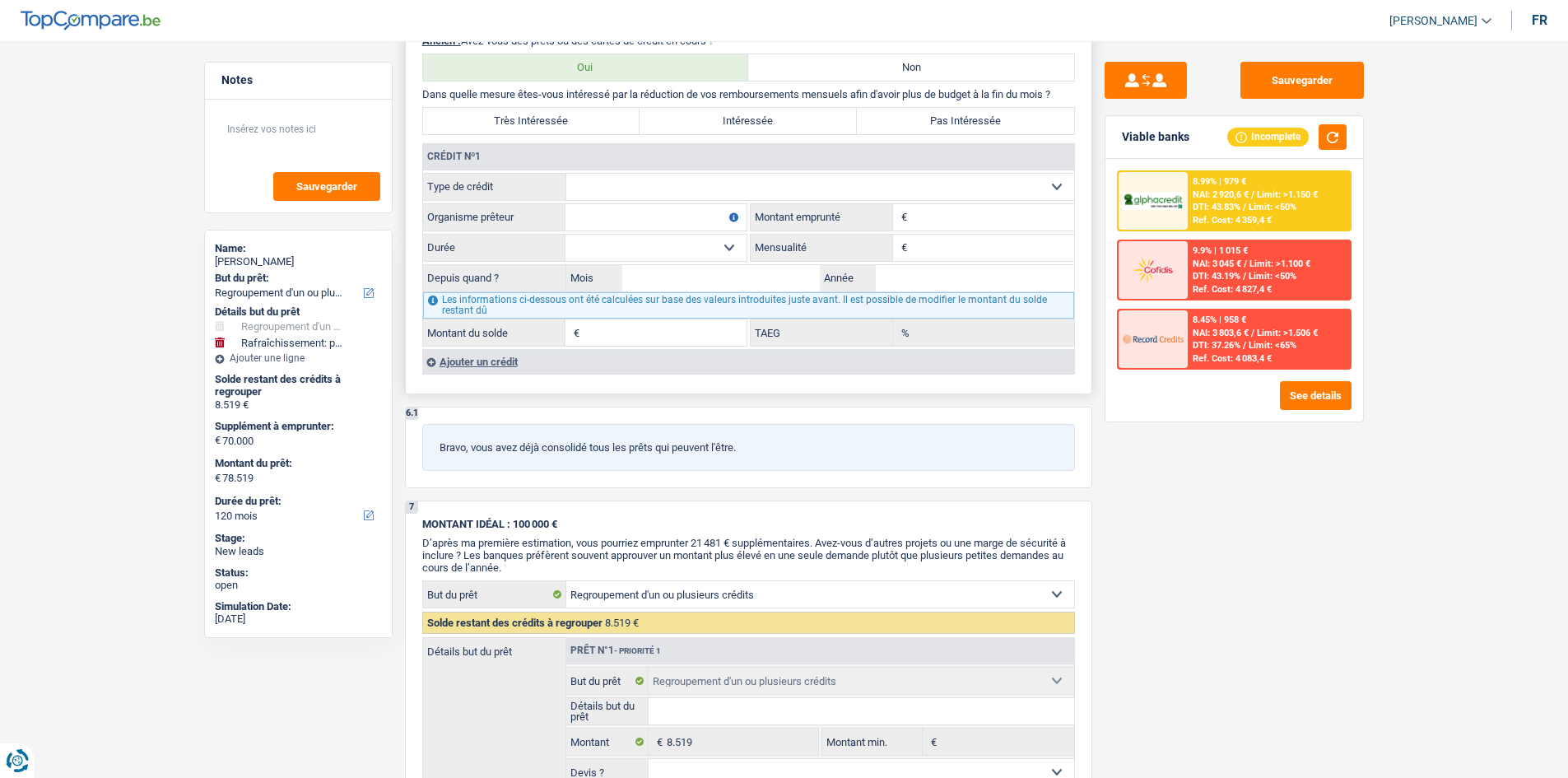 click on "6   Ancien :  Avez-vous des prêts ou des cartes de crédit en cours ?
Oui
Non
Dans quelle mesure êtes-vous intéressé par la réduction de vos remboursements mensuels afin d'avoir plus de budget à la fin du mois ?
Très Intéressée
Intéressée
Pas Intéressée
Crédit nº1
Carte ou ouverture de crédit Prêt hypothécaire Vente à tempérament Prêt à tempérament Prêt rénovation Prêt voiture Regroupement d'un ou plusieurs crédits
Sélectionner une option
Type de crédit
Tous les champs sont obligatoires. Veuillez fournir une réponse plus longue" at bounding box center [748, 206] 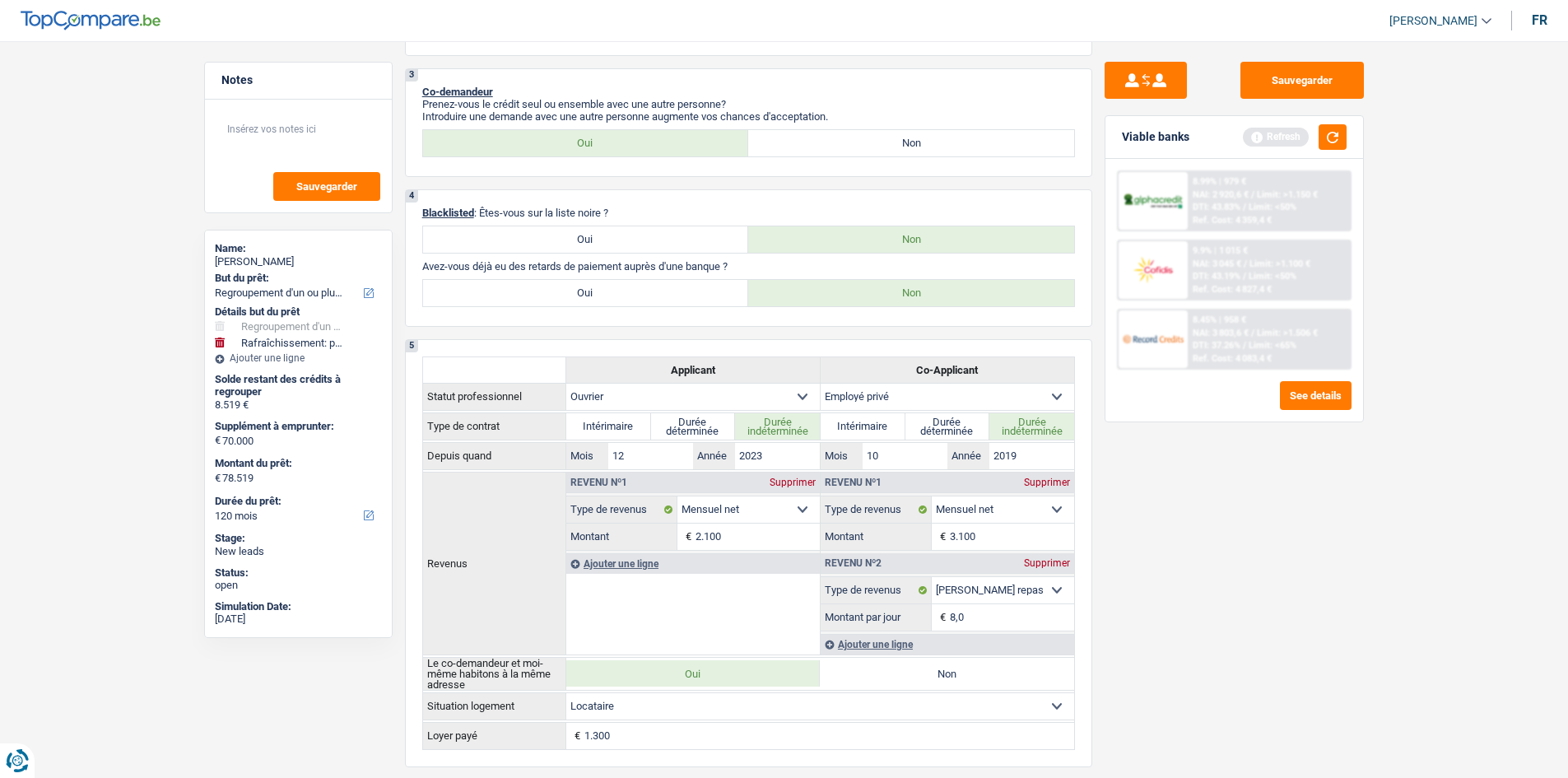 scroll, scrollTop: 494, scrollLeft: 0, axis: vertical 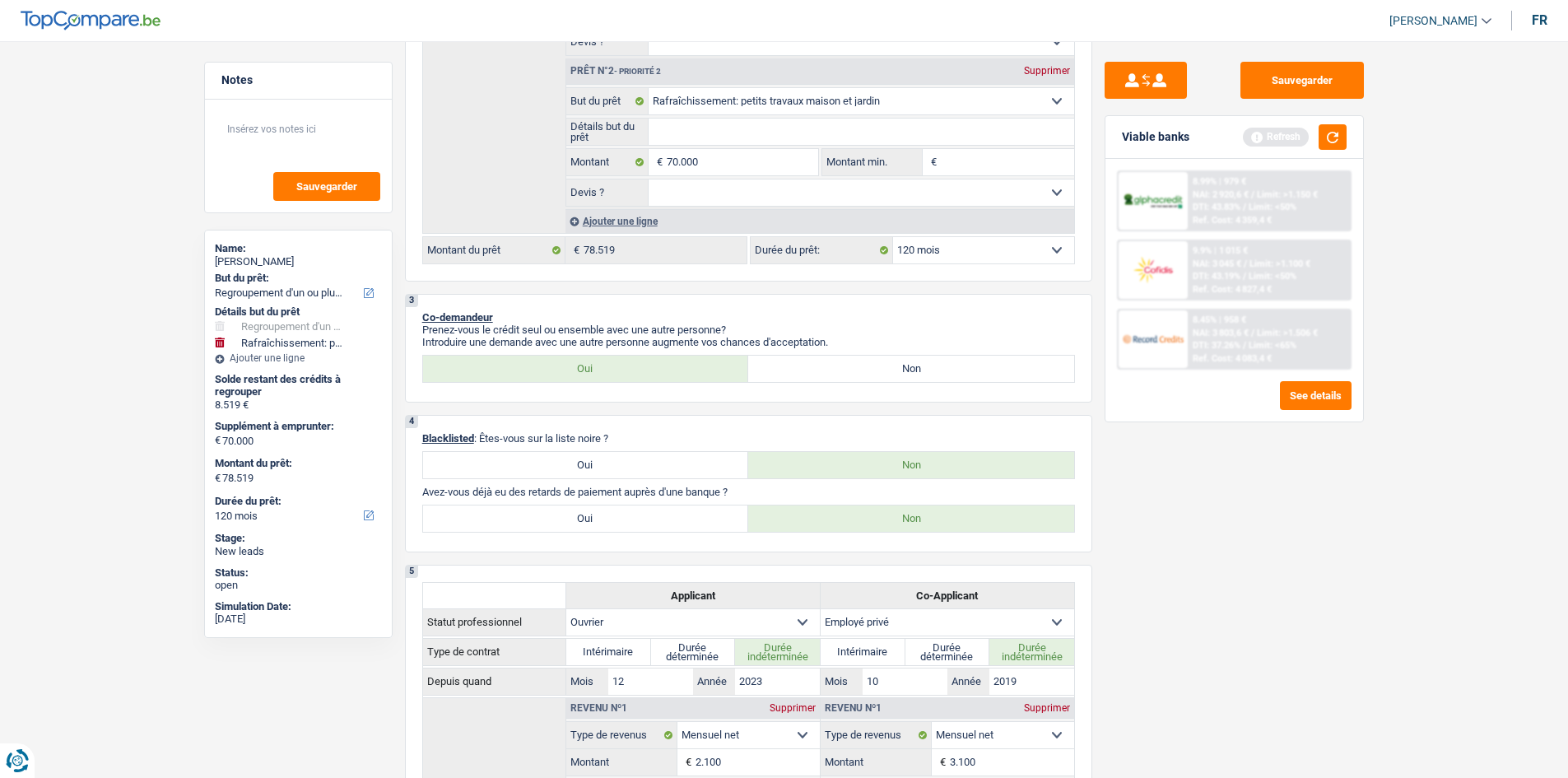 click on "Refresh" at bounding box center (1295, 137) 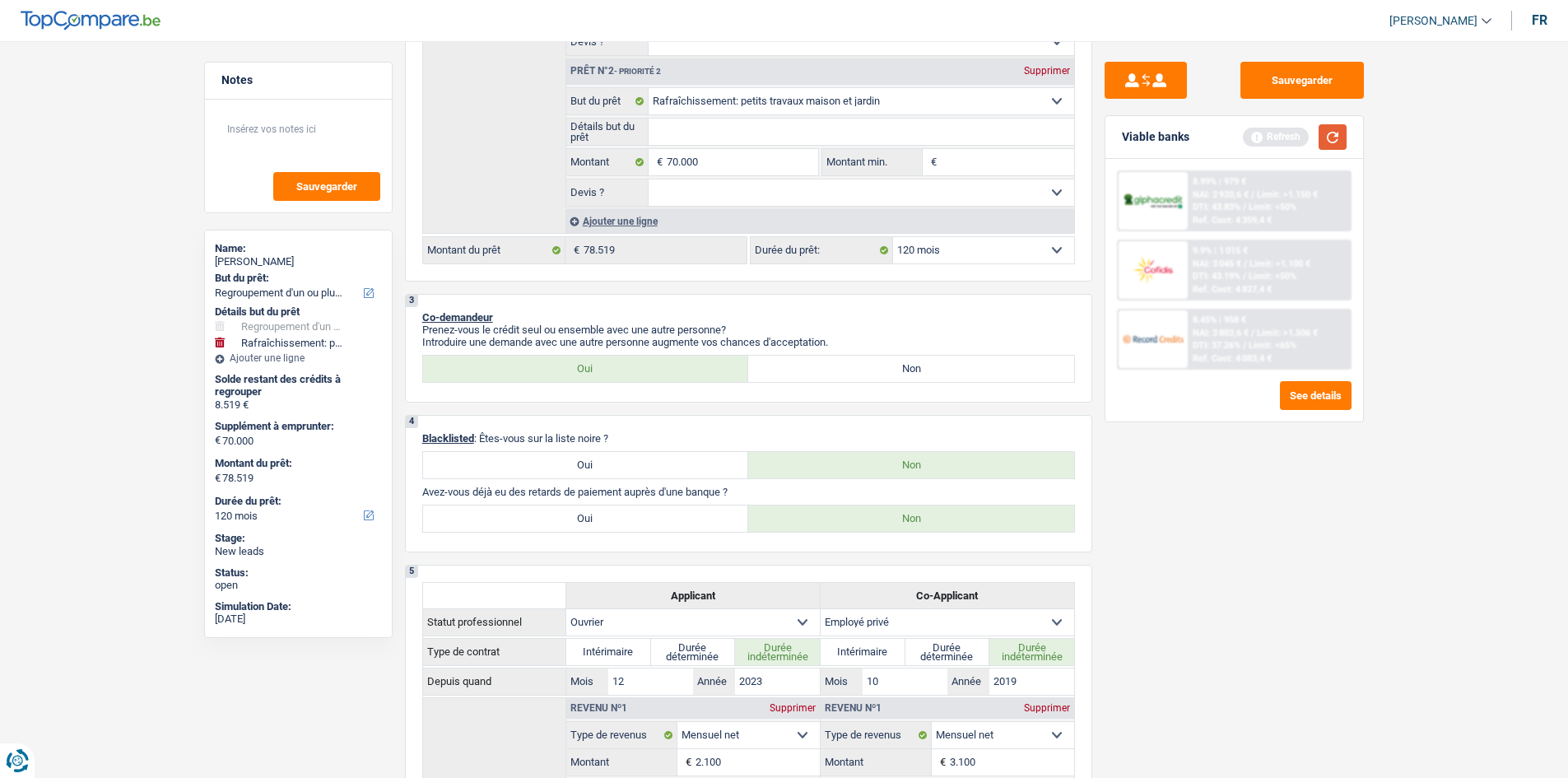 click at bounding box center (1333, 137) 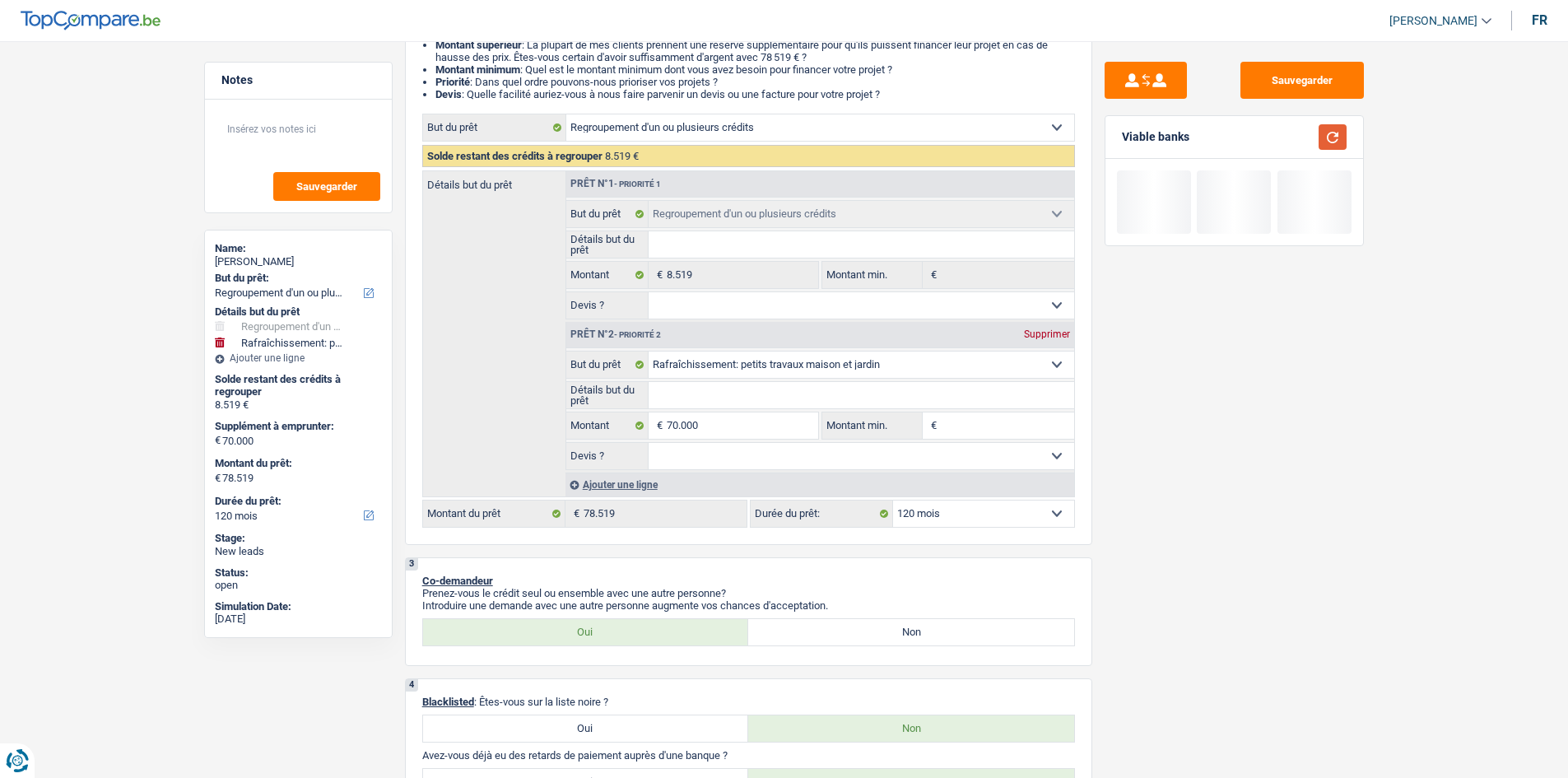 scroll, scrollTop: 0, scrollLeft: 0, axis: both 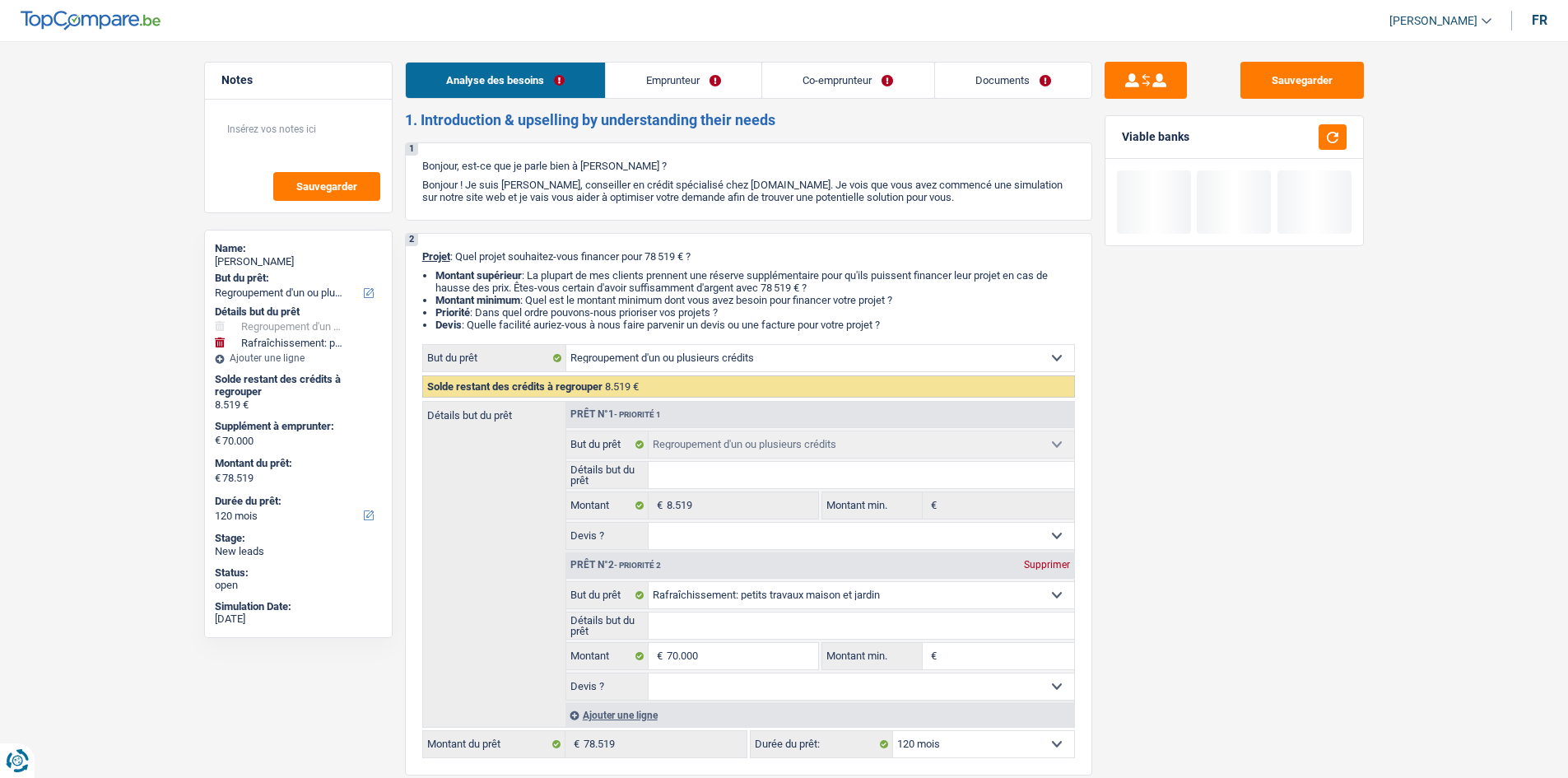 click on "Emprunteur" at bounding box center (683, 80) 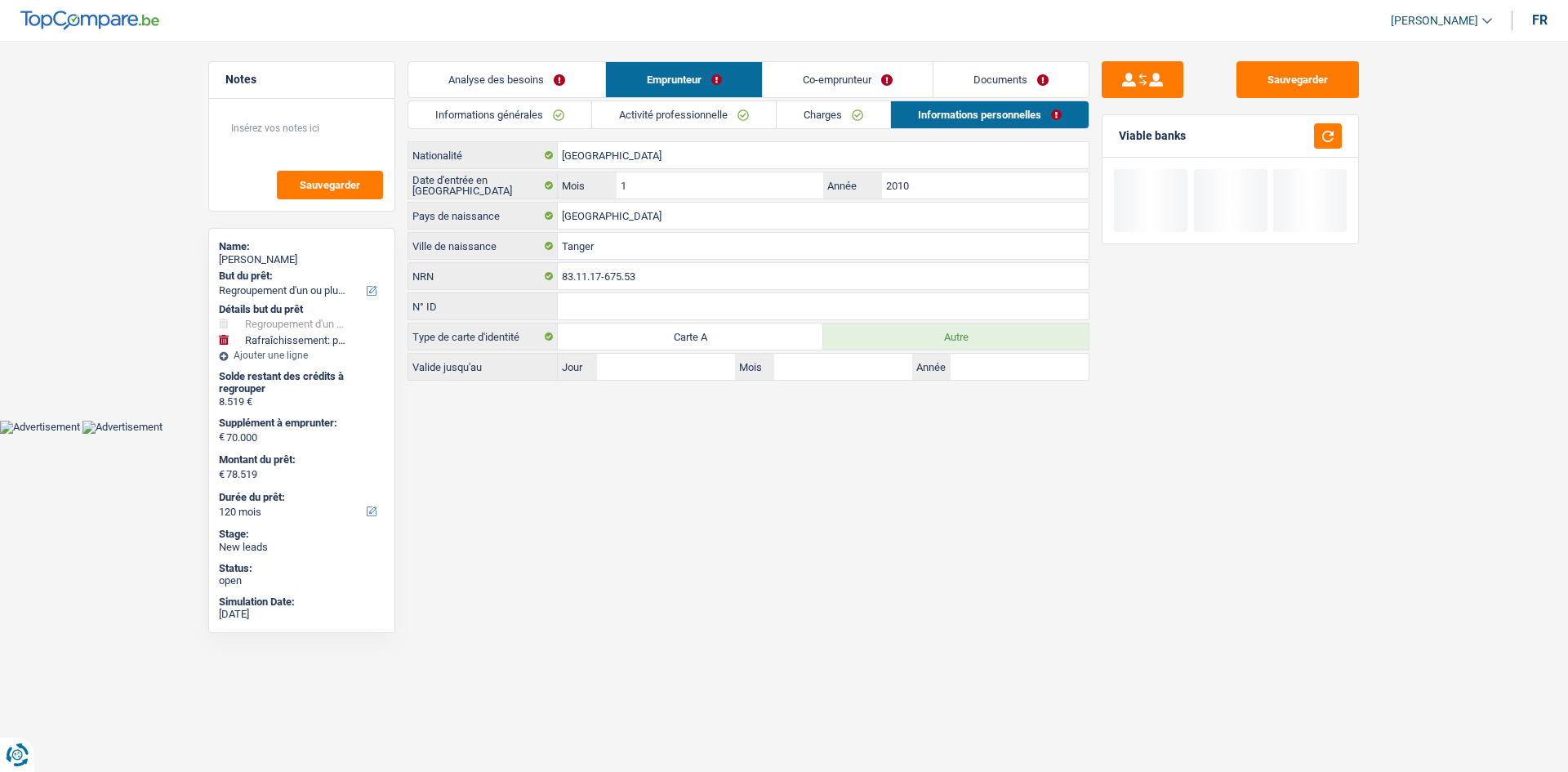 click on "Charges" at bounding box center [833, 114] 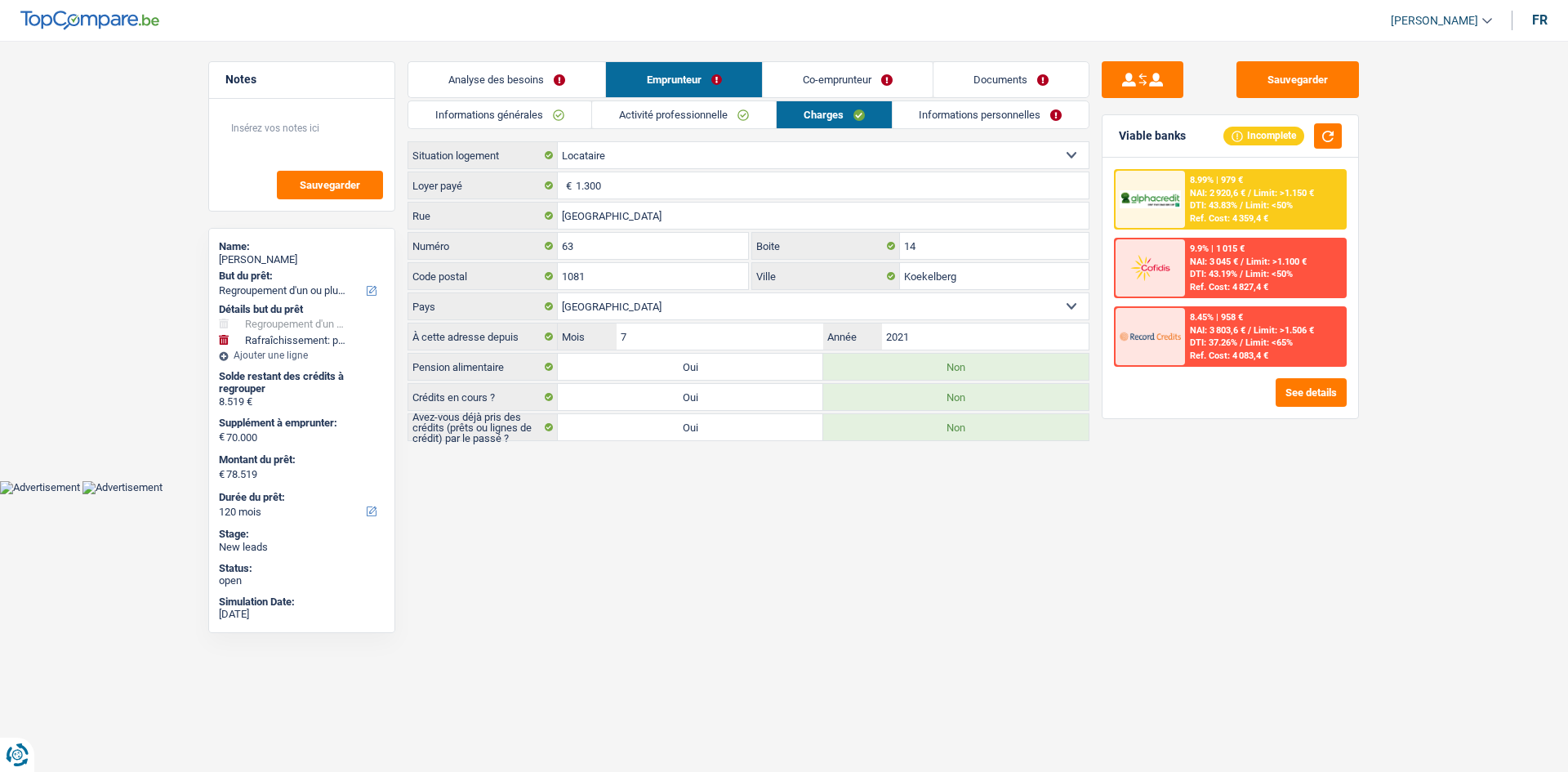 click on "Activité professionnelle" at bounding box center (684, 114) 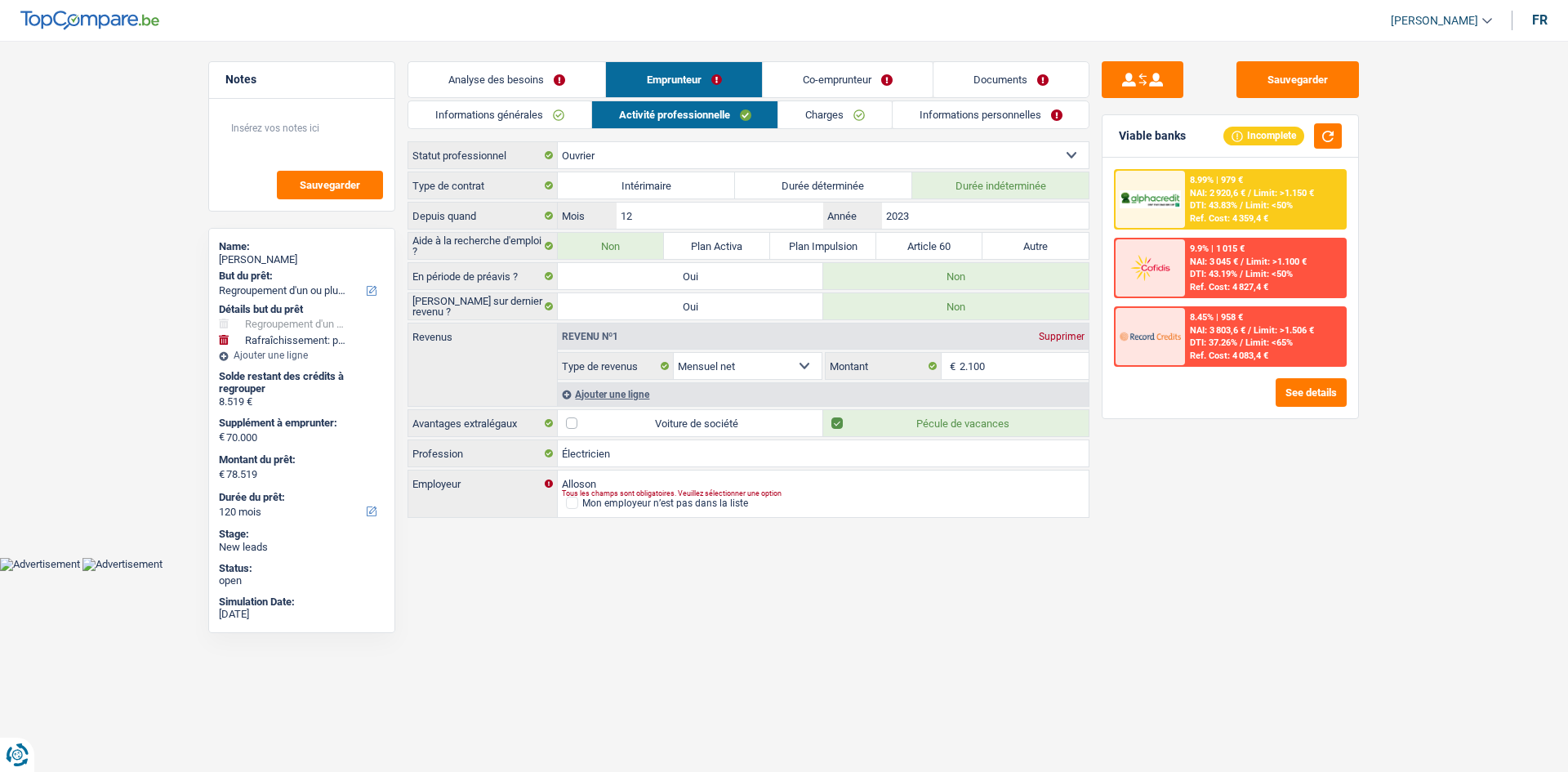 drag, startPoint x: 845, startPoint y: 74, endPoint x: 836, endPoint y: 77, distance: 9.486833 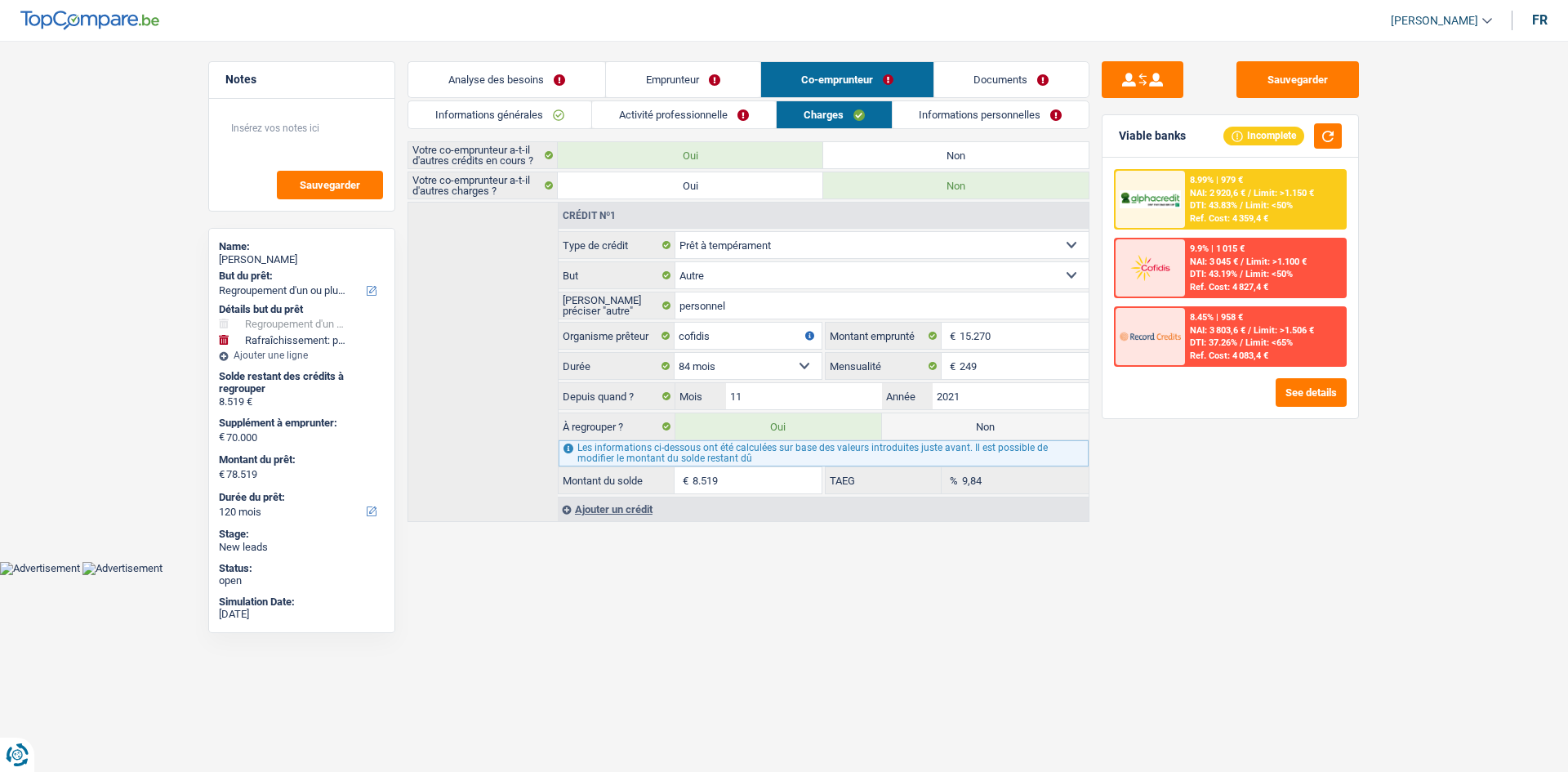 click on "Activité professionnelle" at bounding box center (684, 114) 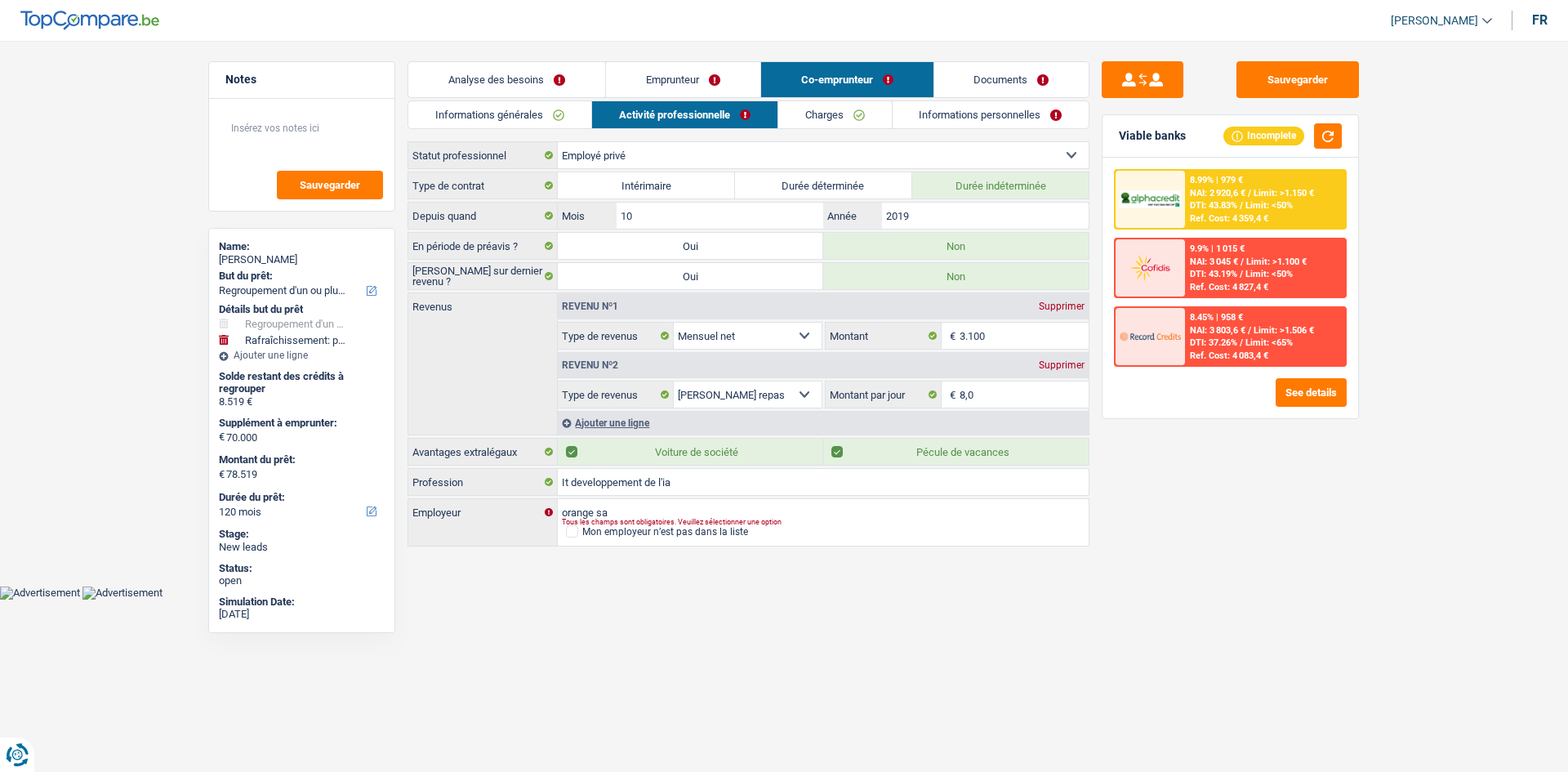 click on "Charges" at bounding box center [835, 114] 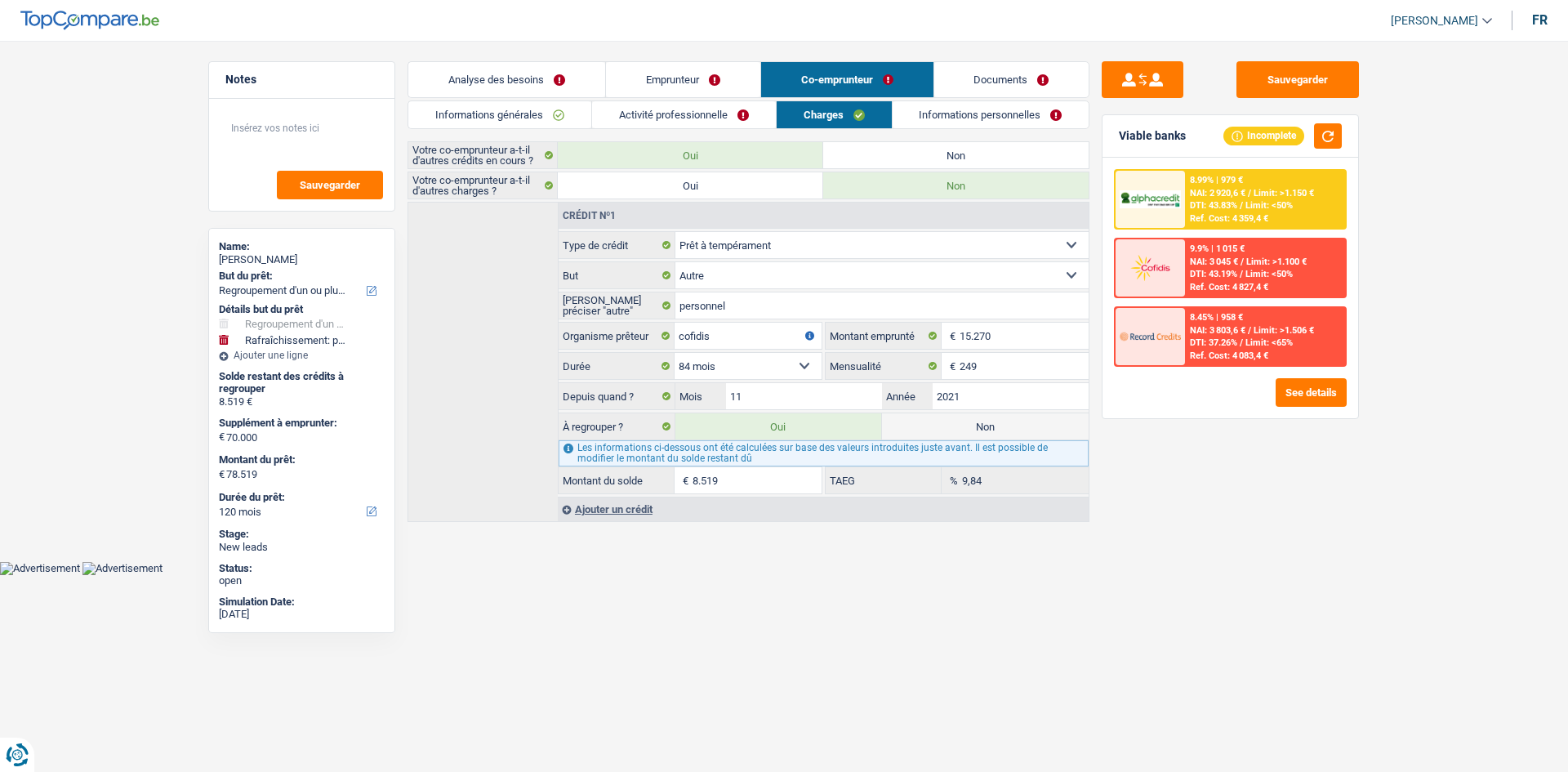 click on "Informations personnelles" at bounding box center (991, 114) 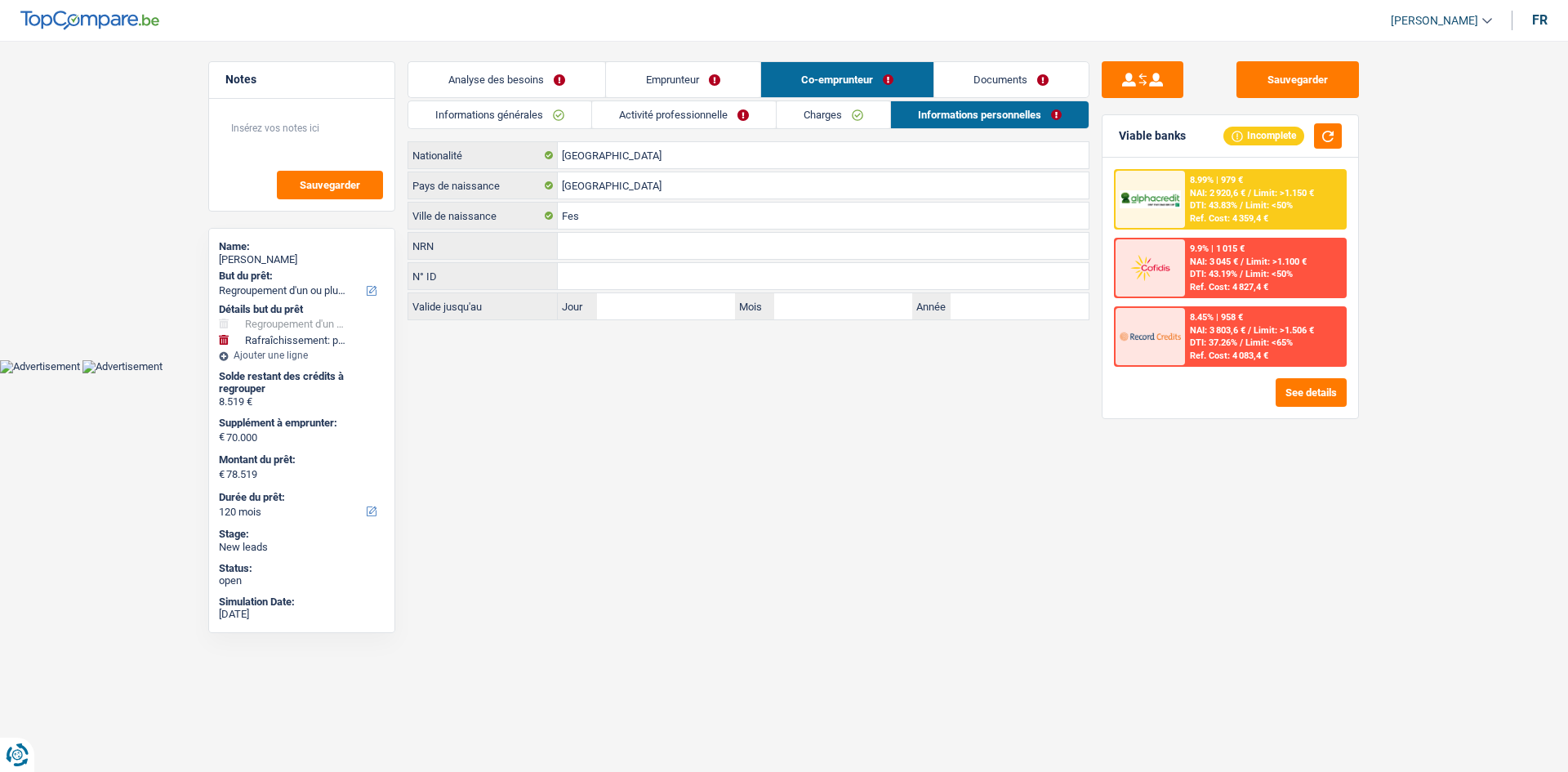 click on "Emprunteur" at bounding box center (683, 79) 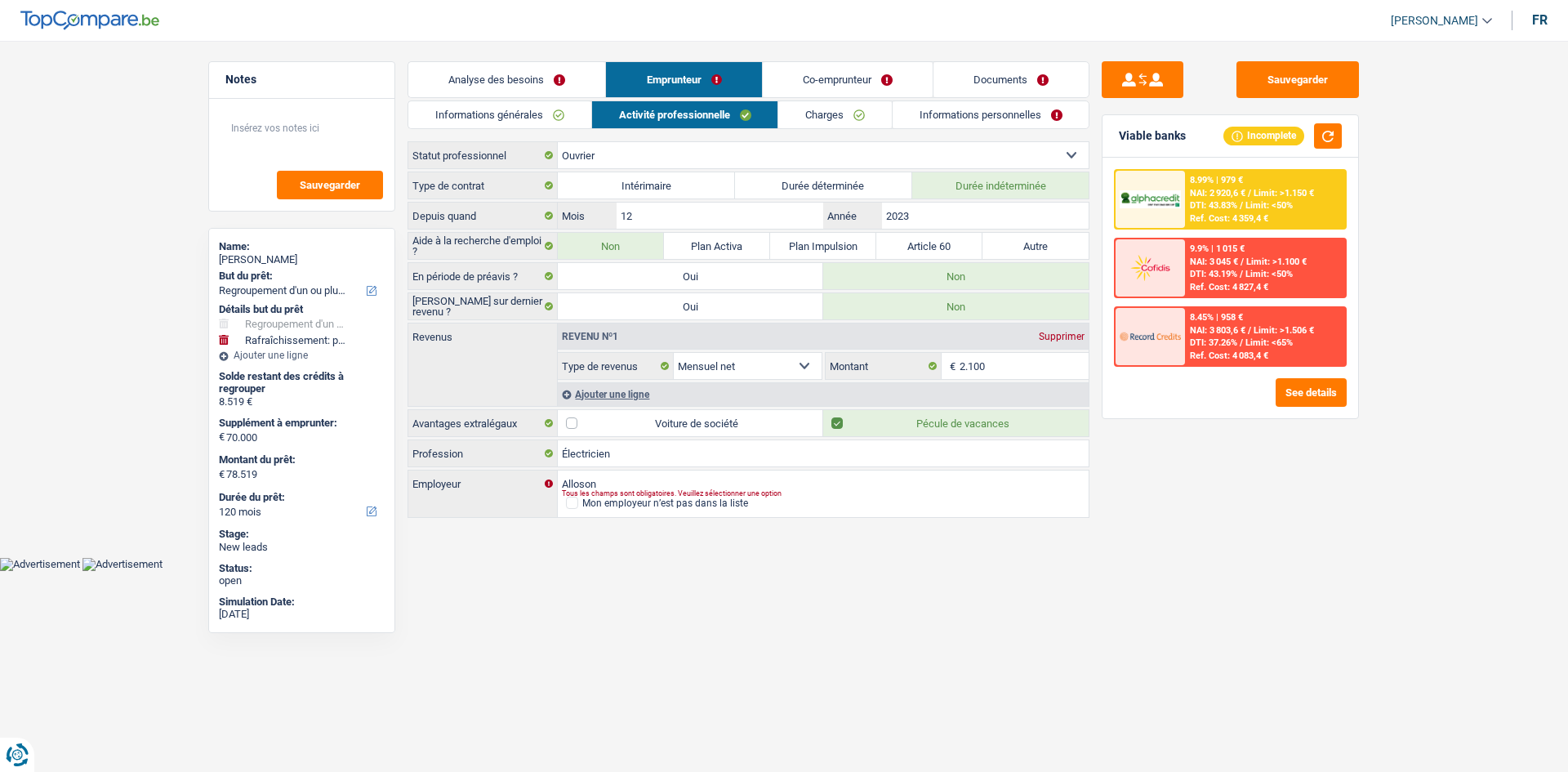 click on "Analyse des besoins" at bounding box center [506, 79] 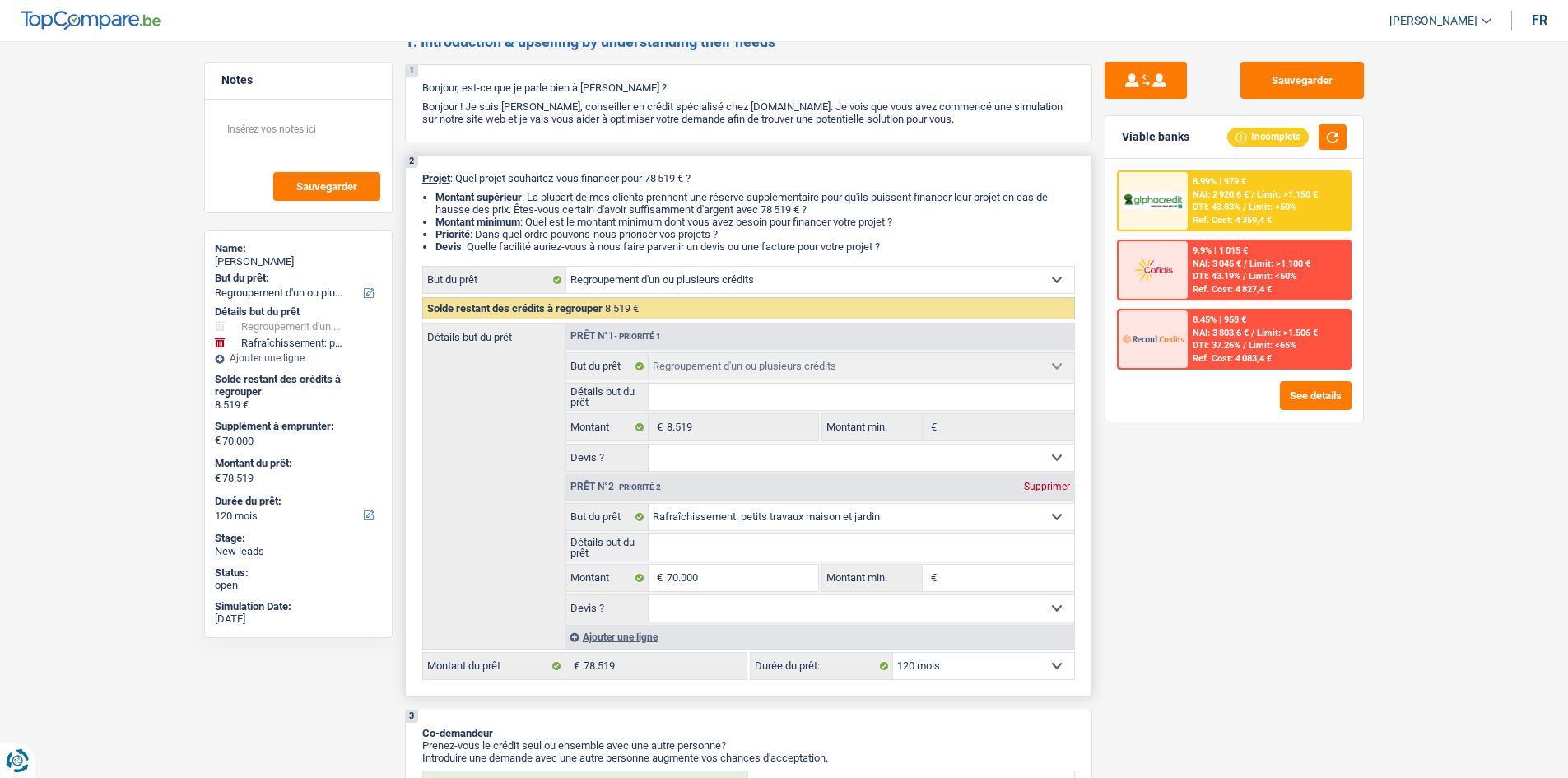 scroll, scrollTop: 82, scrollLeft: 0, axis: vertical 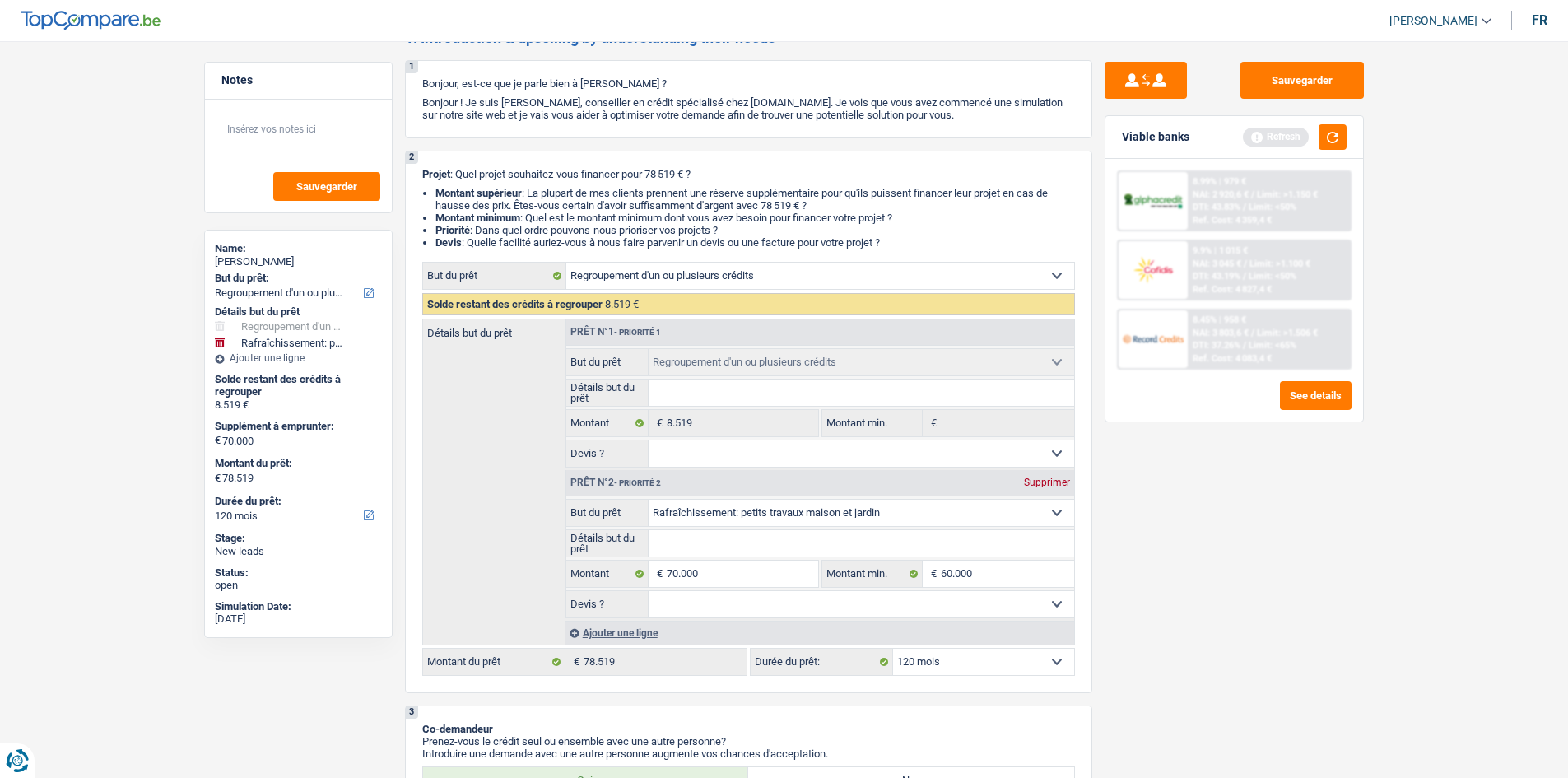 click on "Notes
Sauvegarder
Name:   [PERSON_NAME]   But du prêt: Confort maison: meubles, textile, peinture, électroménager, outillage non-professionnel Hifi, multimédia, gsm, ordinateur Aménagement: frais d'installation, déménagement Evénement familial: naissance, mariage, divorce, communion, décès Frais médicaux Frais d'études Frais permis de conduire Regroupement d'un ou plusieurs crédits Loisirs: voyage, sport, musique Rafraîchissement: petits travaux maison et jardin Frais judiciaires Réparation voiture Prêt rénovation (non disponible pour les non-propriétaires) Prêt énergie (non disponible pour les non-propriétaires) Prêt voiture Taxes, impôts non professionnels Rénovation bien à l'étranger Dettes familiales Assurance Autre
Sélectionner une option
Détails but du prêt
Hifi, multimédia, gsm, ordinateur Aménagement: frais d'installation, déménagement" at bounding box center (784, 1295) 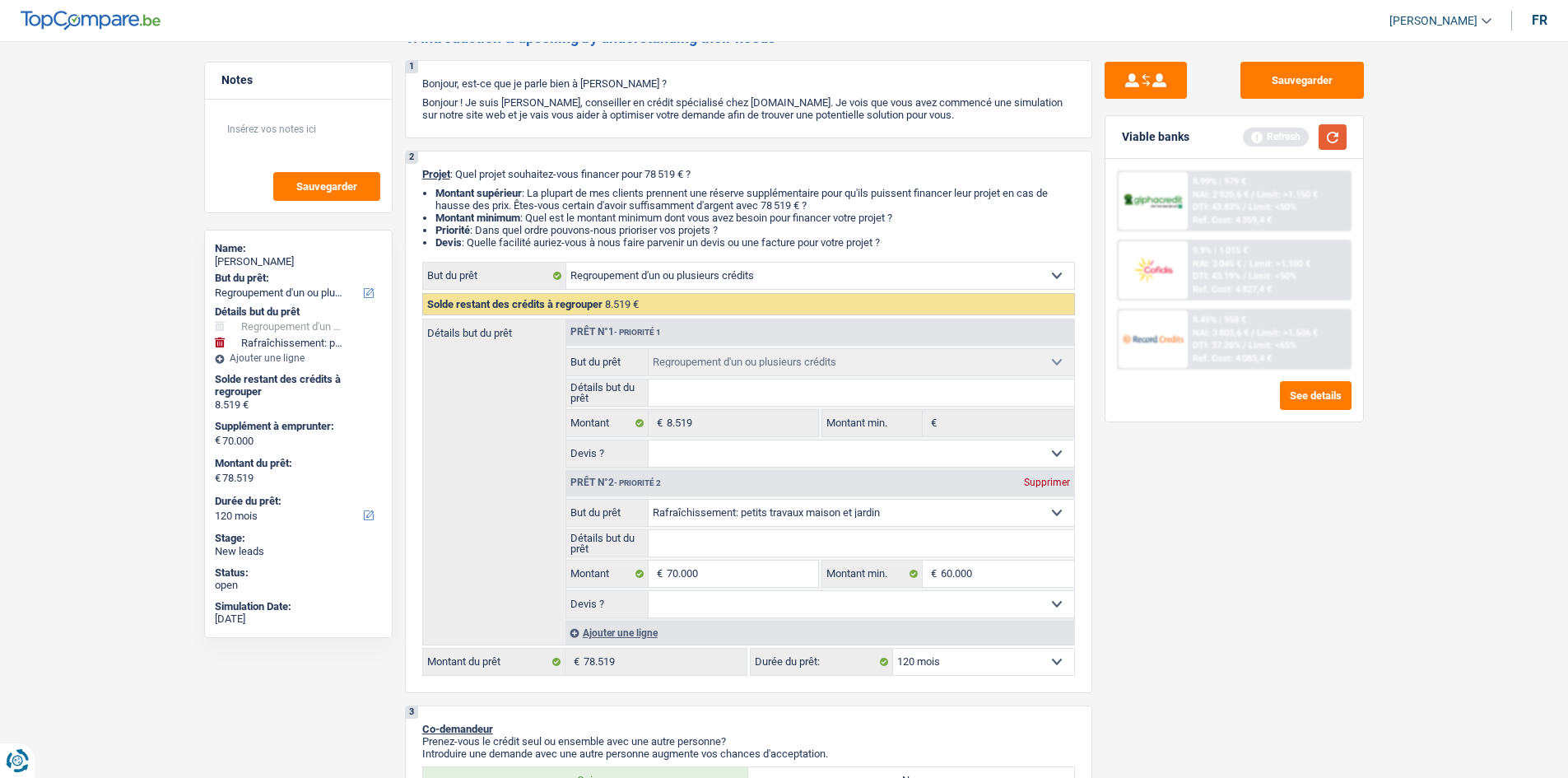 click at bounding box center (1333, 137) 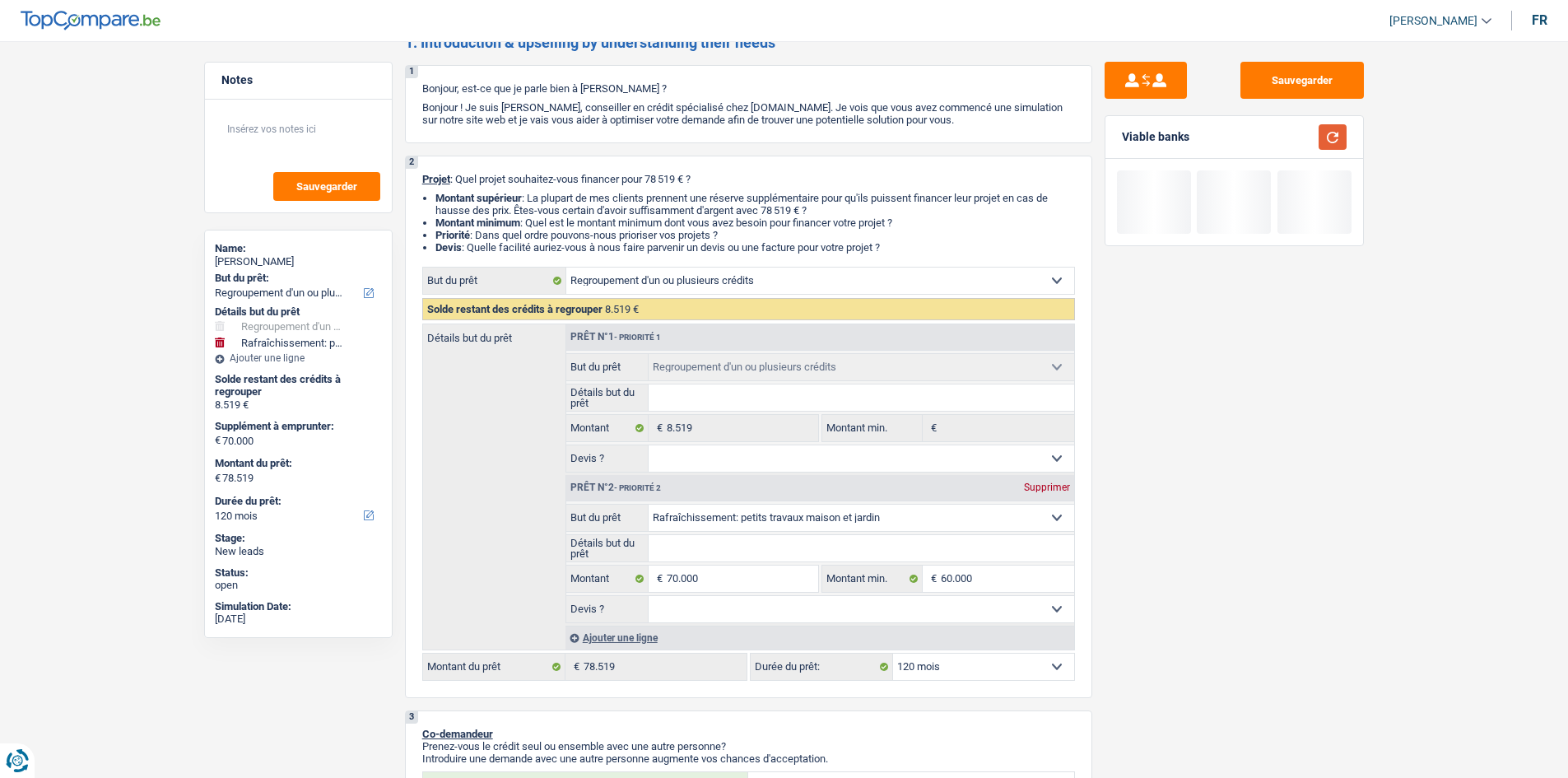 scroll, scrollTop: 0, scrollLeft: 0, axis: both 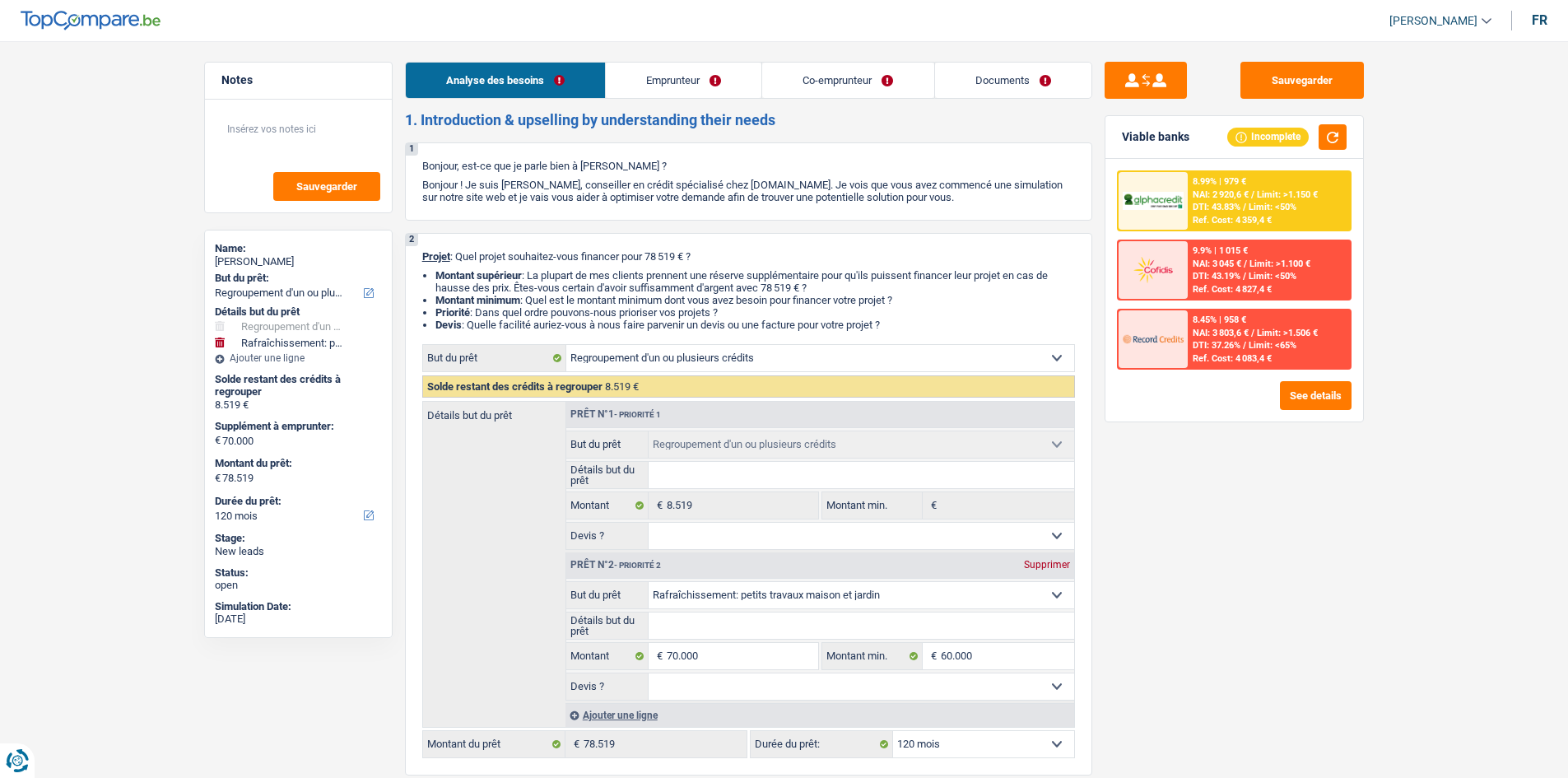 click on "Documents" at bounding box center (1013, 80) 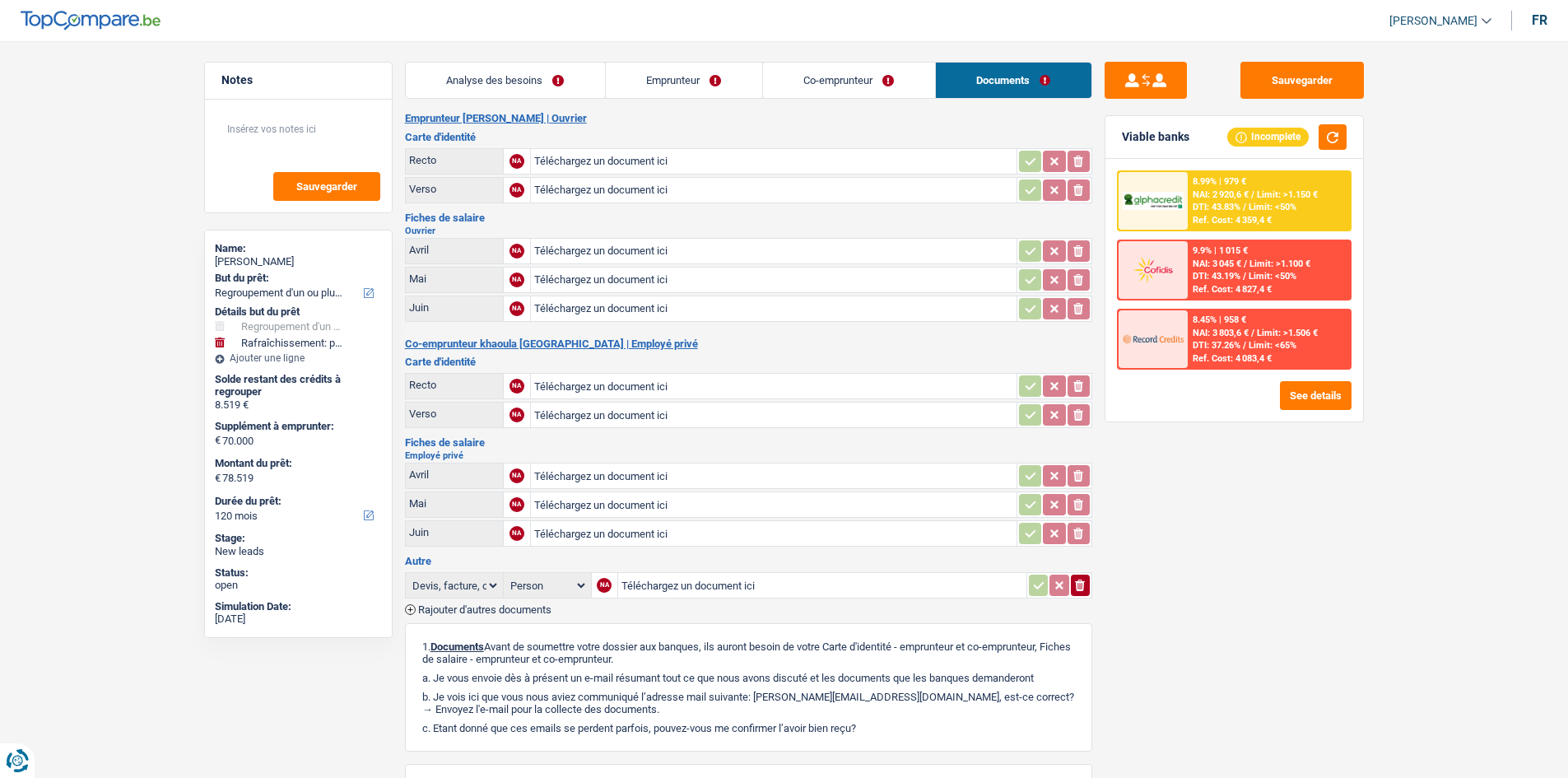 click on "Co-emprunteur" at bounding box center [849, 80] 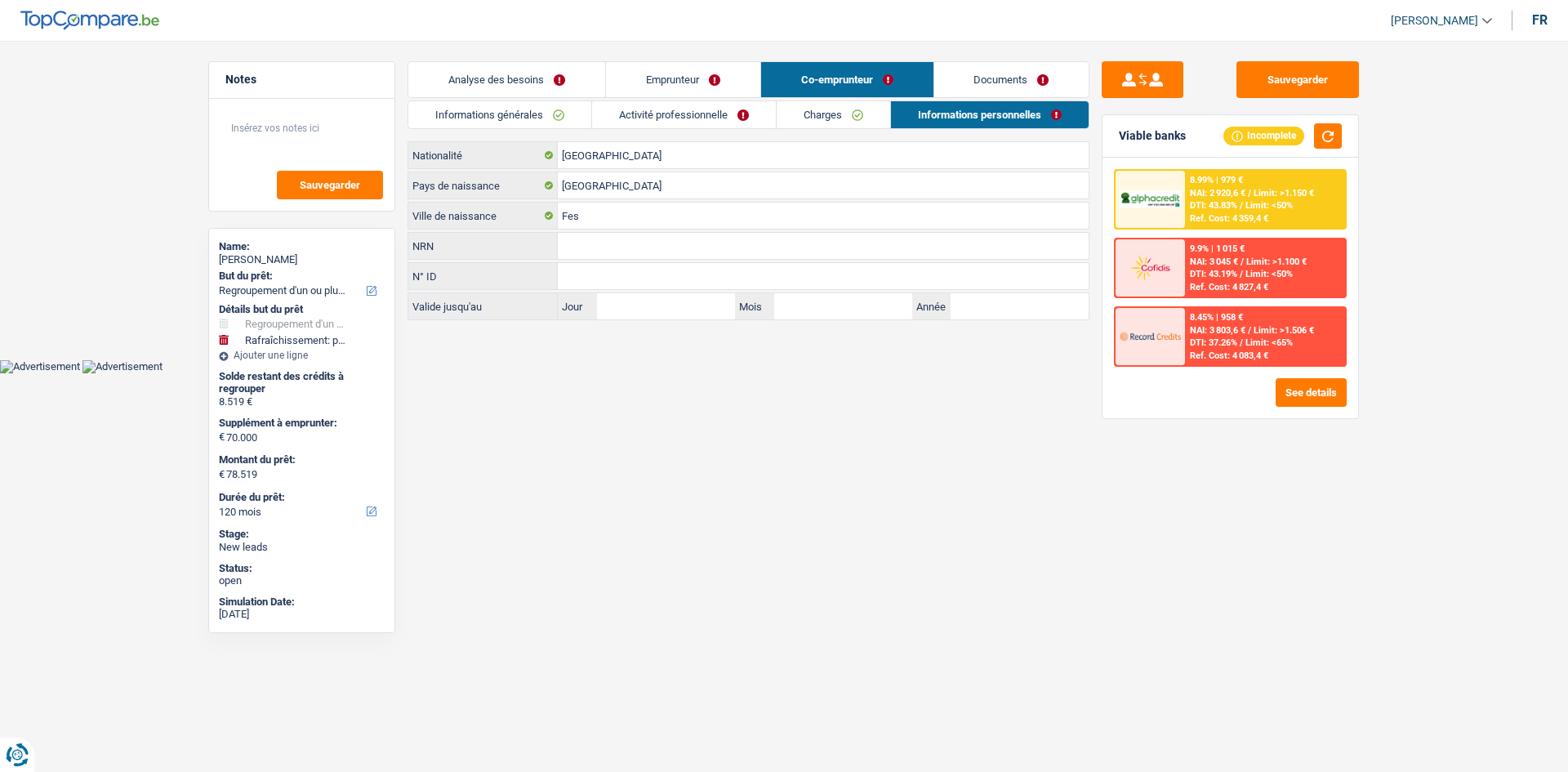 drag, startPoint x: 975, startPoint y: 82, endPoint x: 952, endPoint y: 84, distance: 23.086793 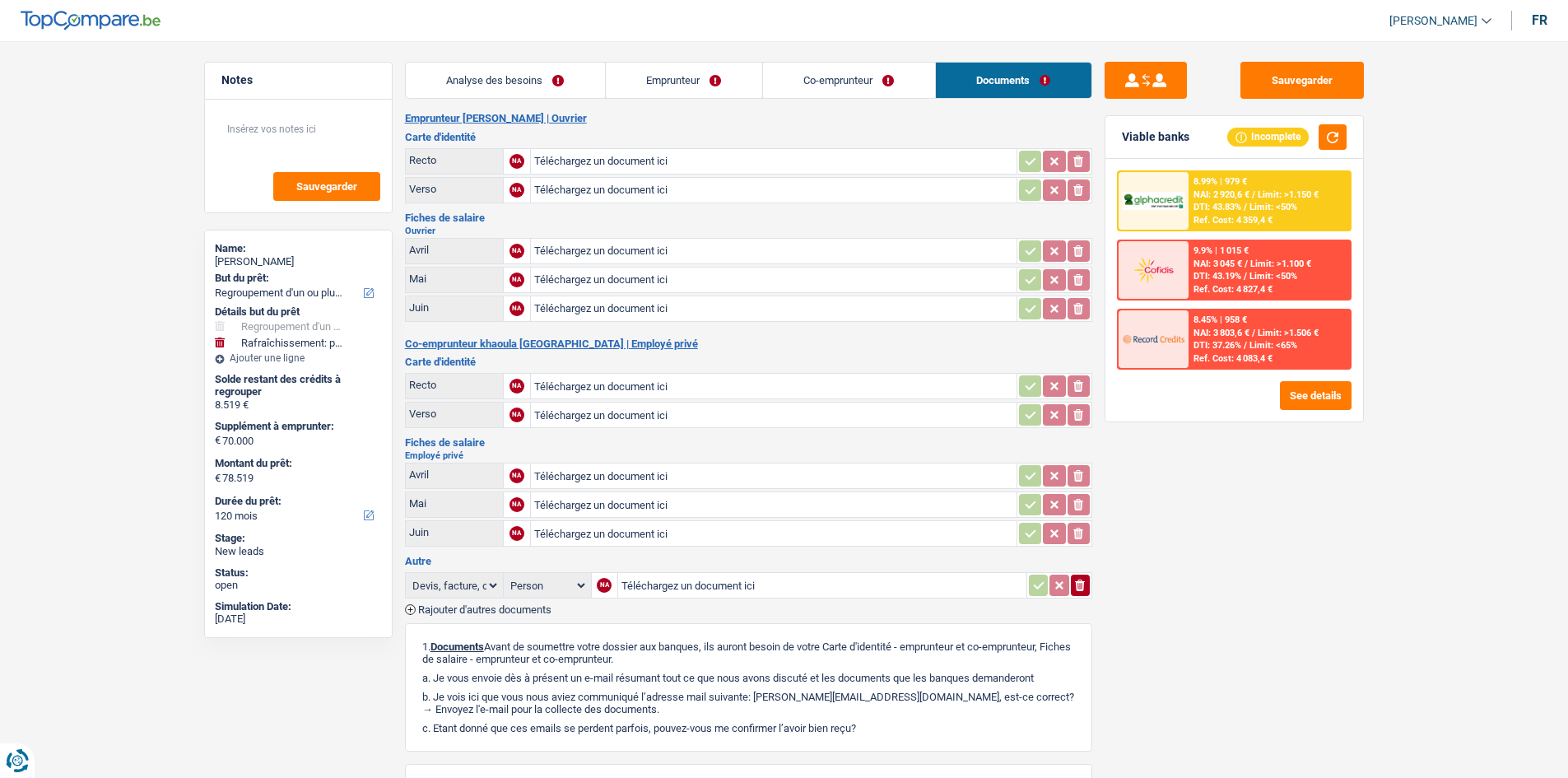 click on "Co-emprunteur" at bounding box center (849, 80) 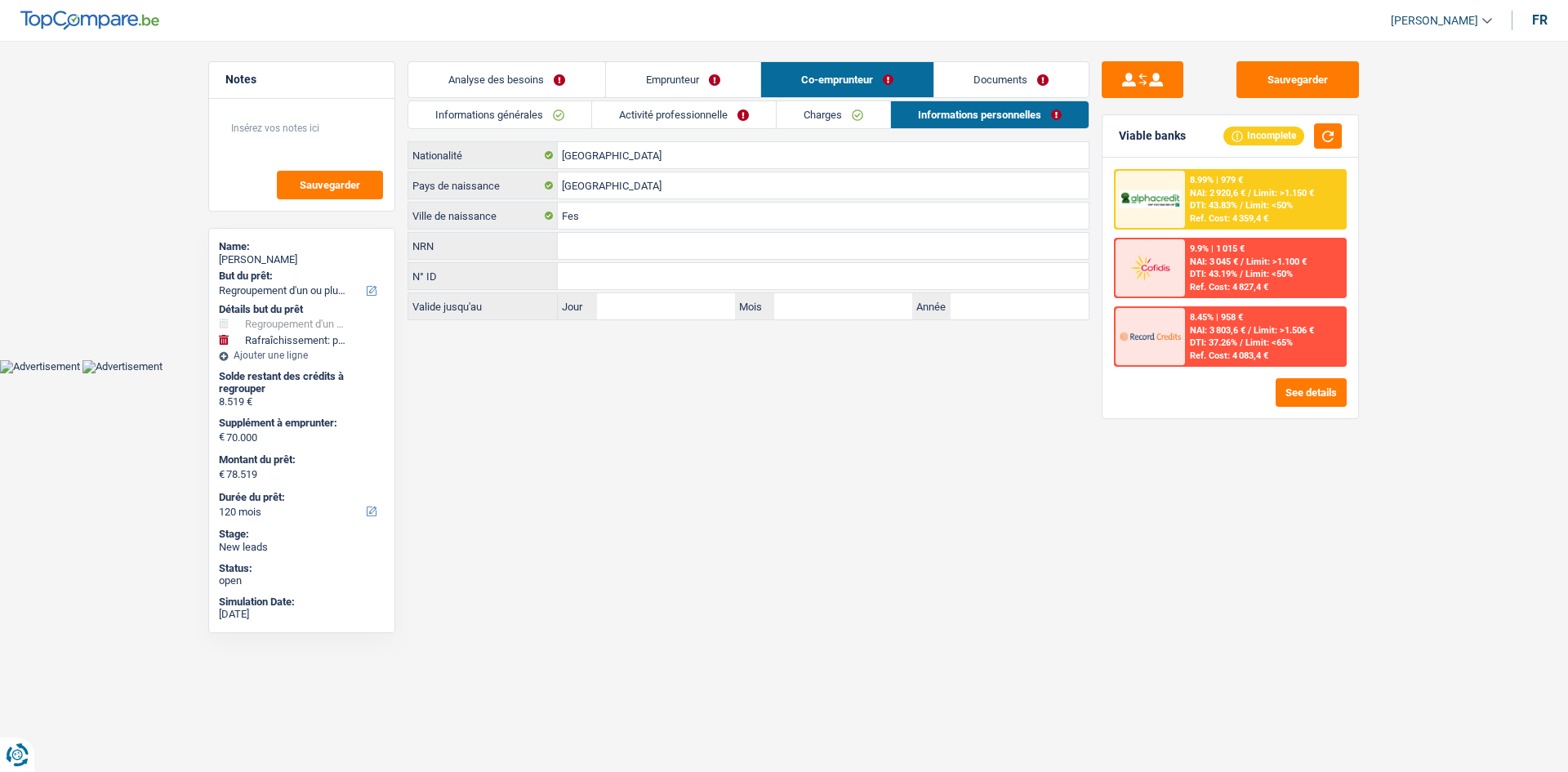 click on "Documents" at bounding box center (1012, 79) 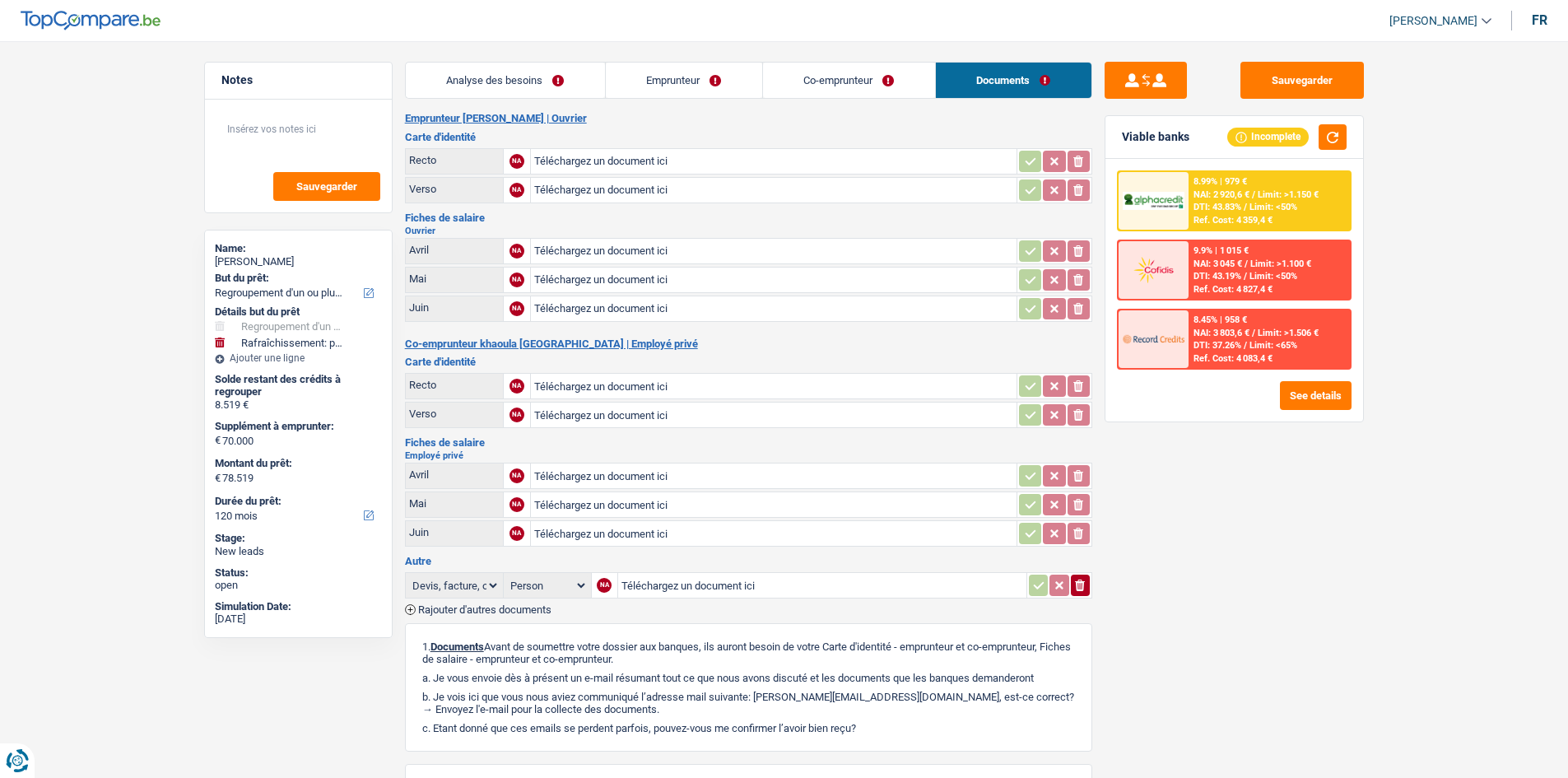 drag, startPoint x: 465, startPoint y: 68, endPoint x: 579, endPoint y: 91, distance: 116.29703 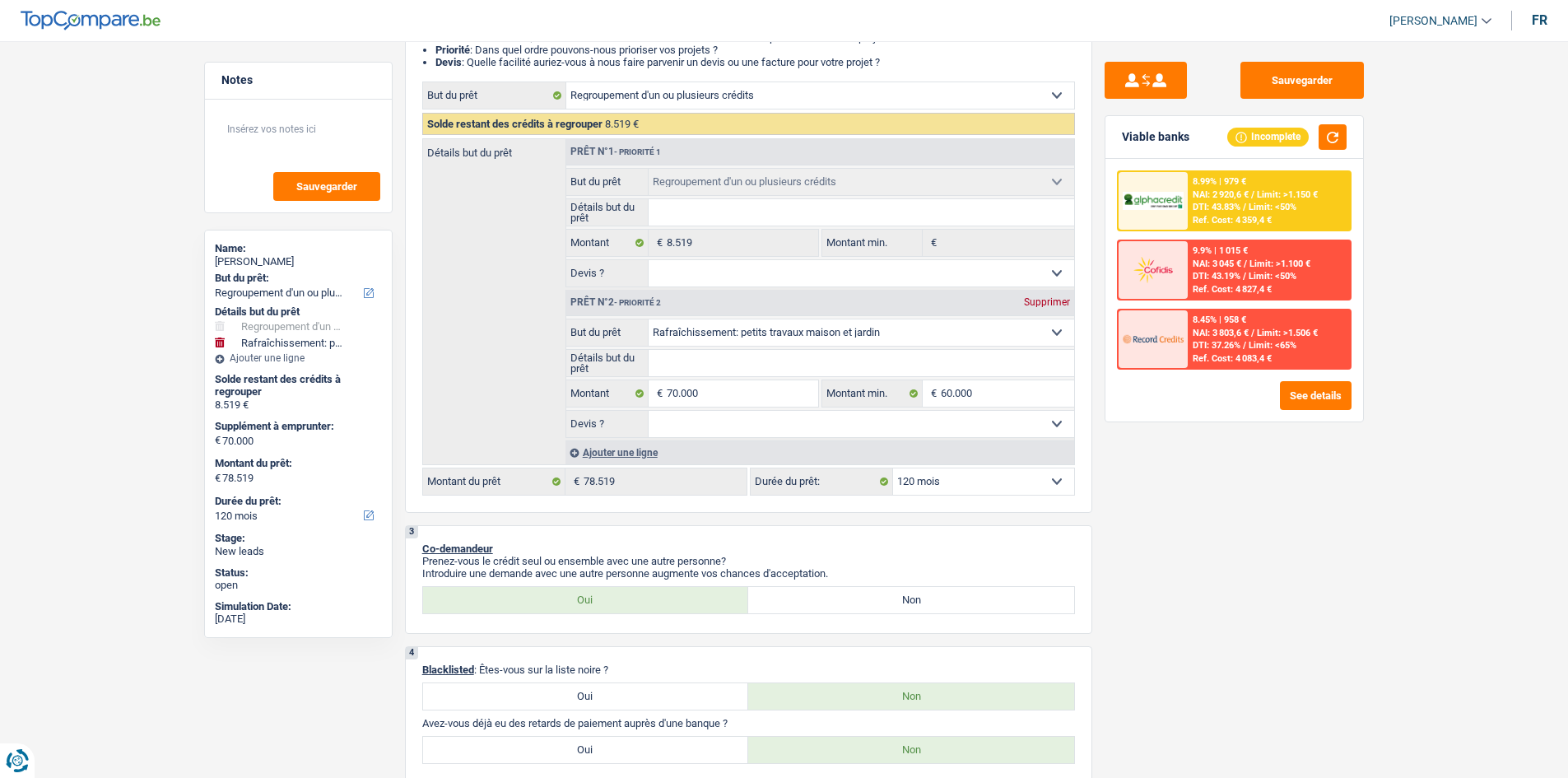 scroll, scrollTop: 0, scrollLeft: 0, axis: both 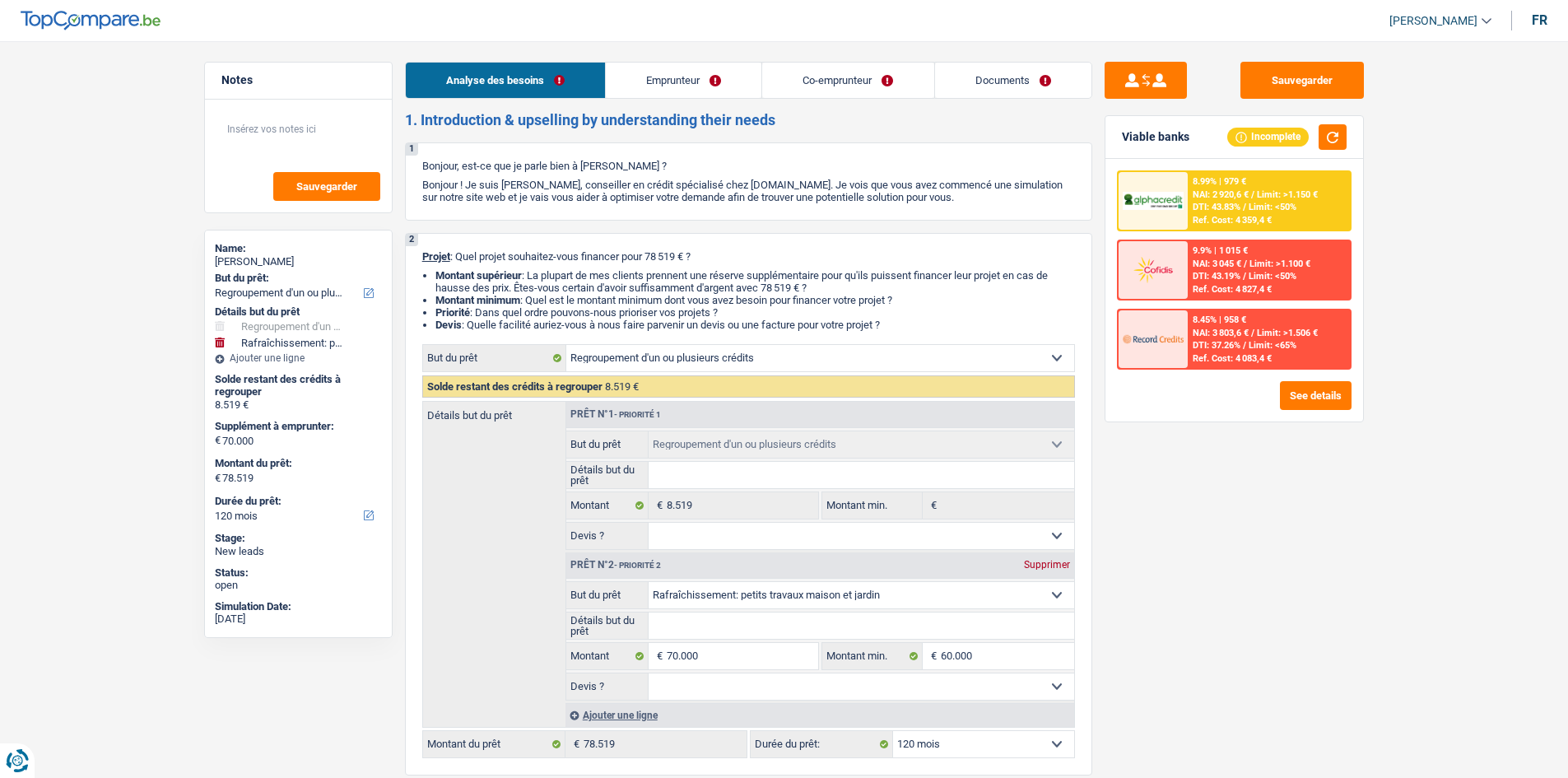 click on "Emprunteur" at bounding box center (683, 80) 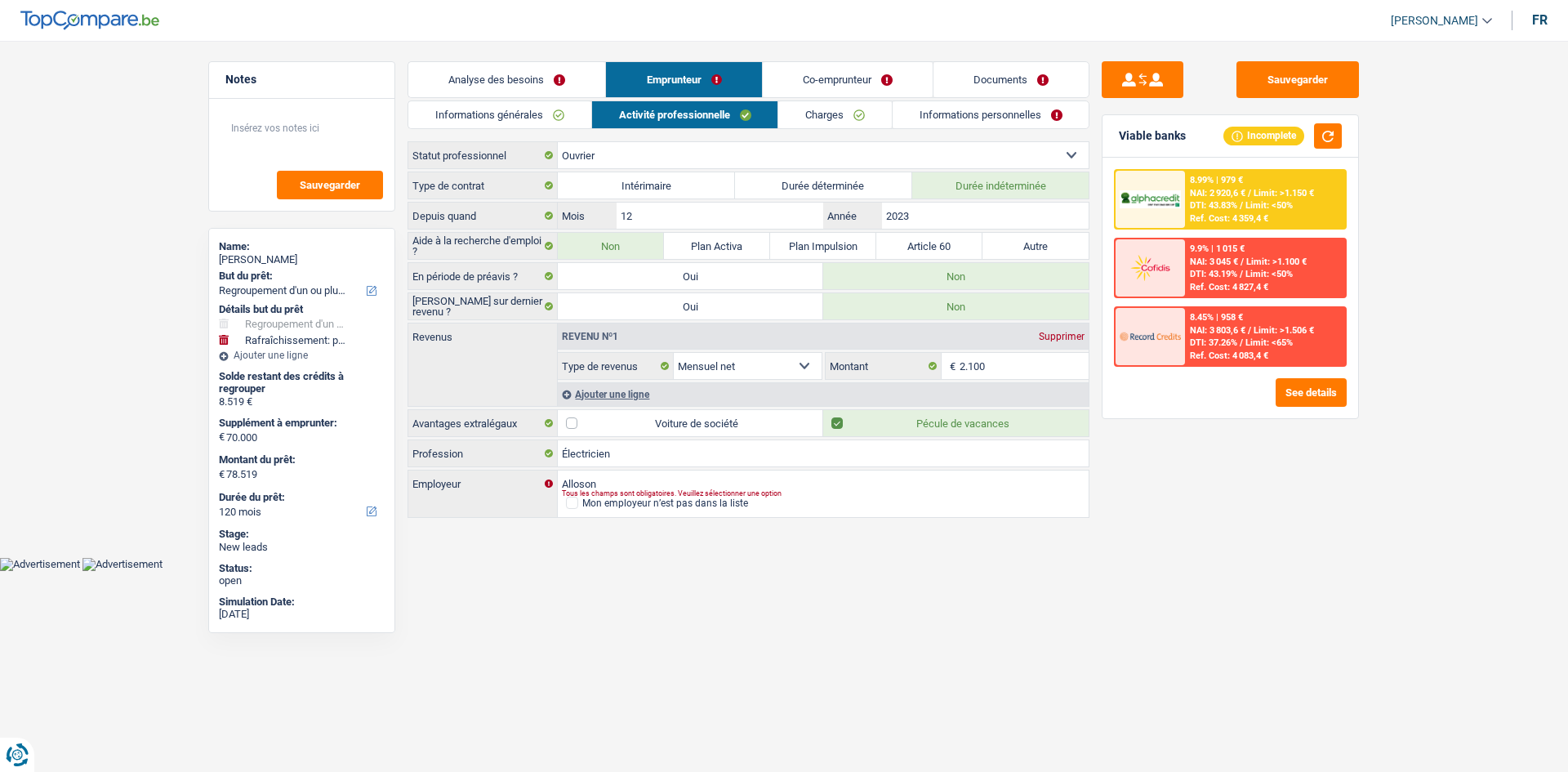 click on "Co-emprunteur" at bounding box center [848, 79] 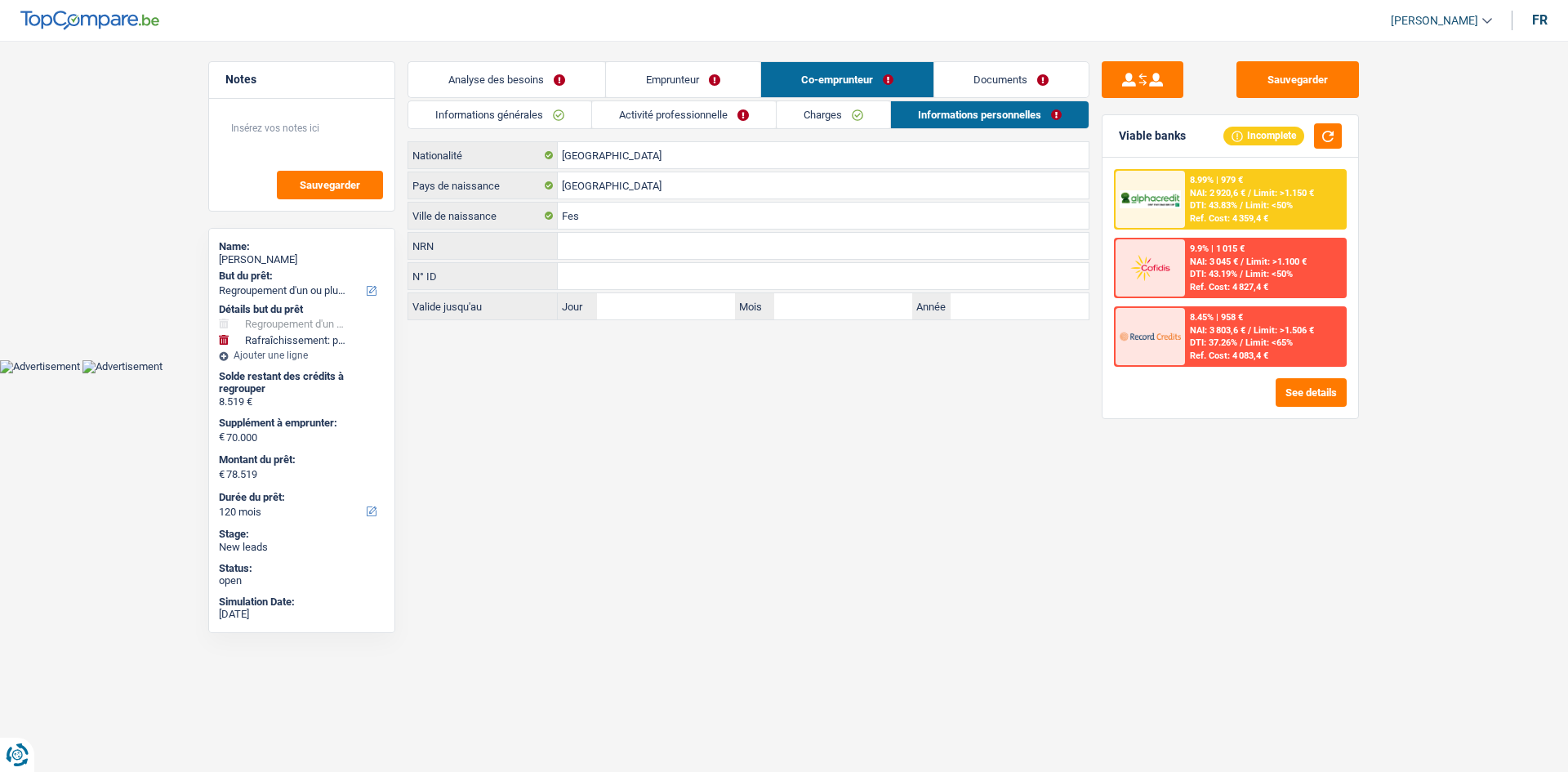 click on "Activité professionnelle" at bounding box center [684, 114] 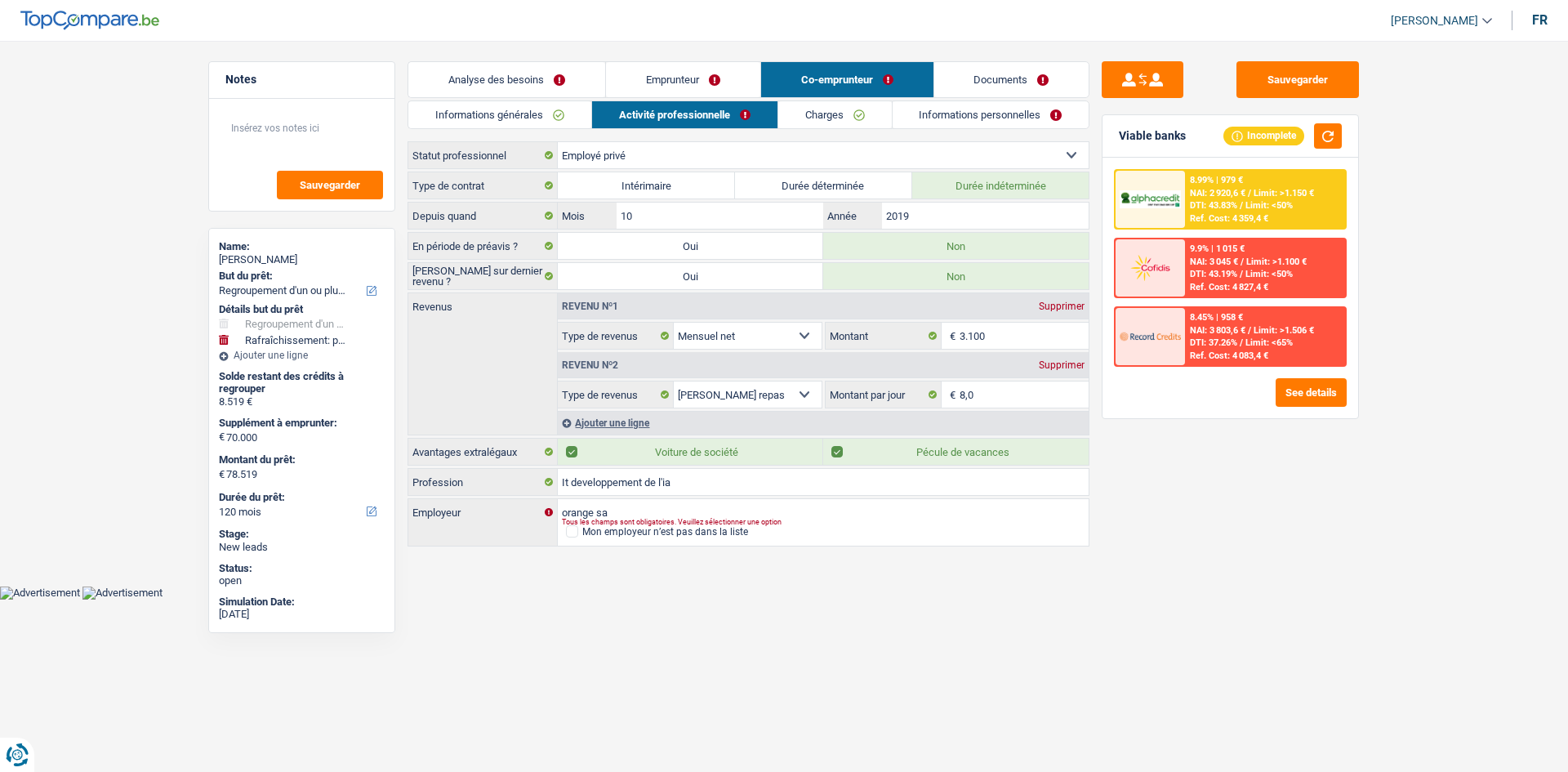 click on "Charges" at bounding box center (835, 114) 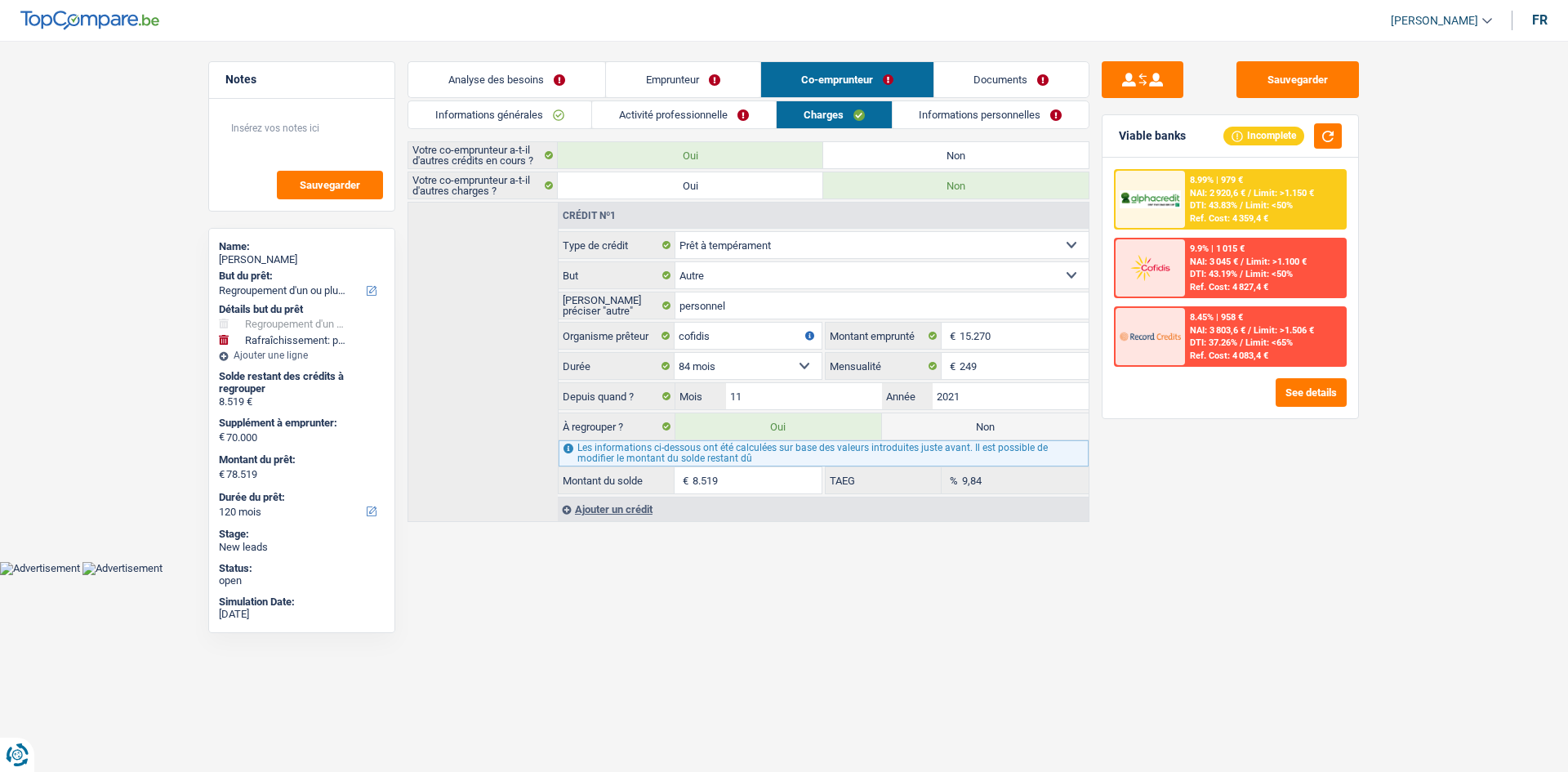 click on "Emprunteur" at bounding box center (683, 79) 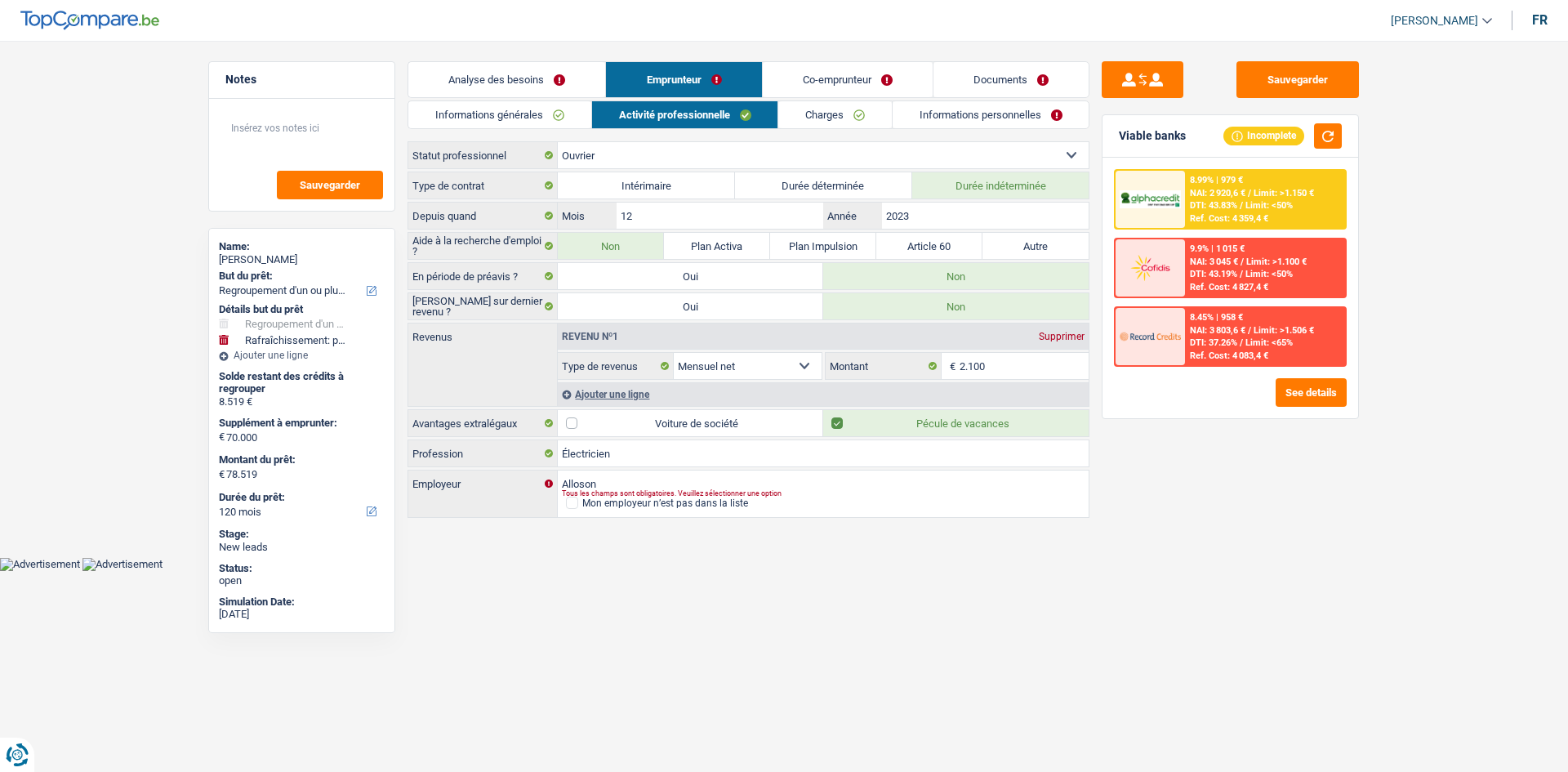 click on "Charges" at bounding box center [835, 114] 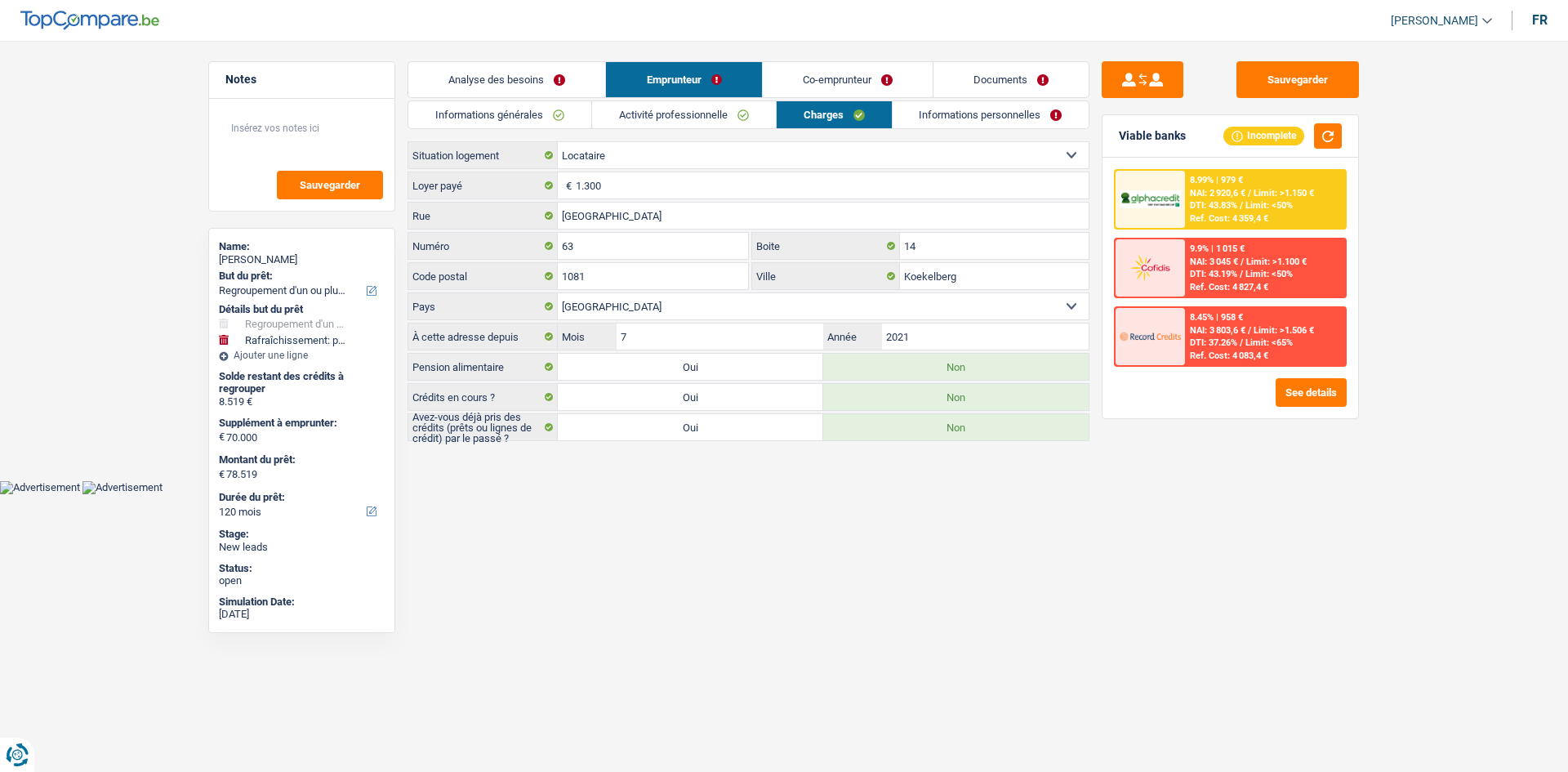 click on "Informations personnelles" at bounding box center (991, 114) 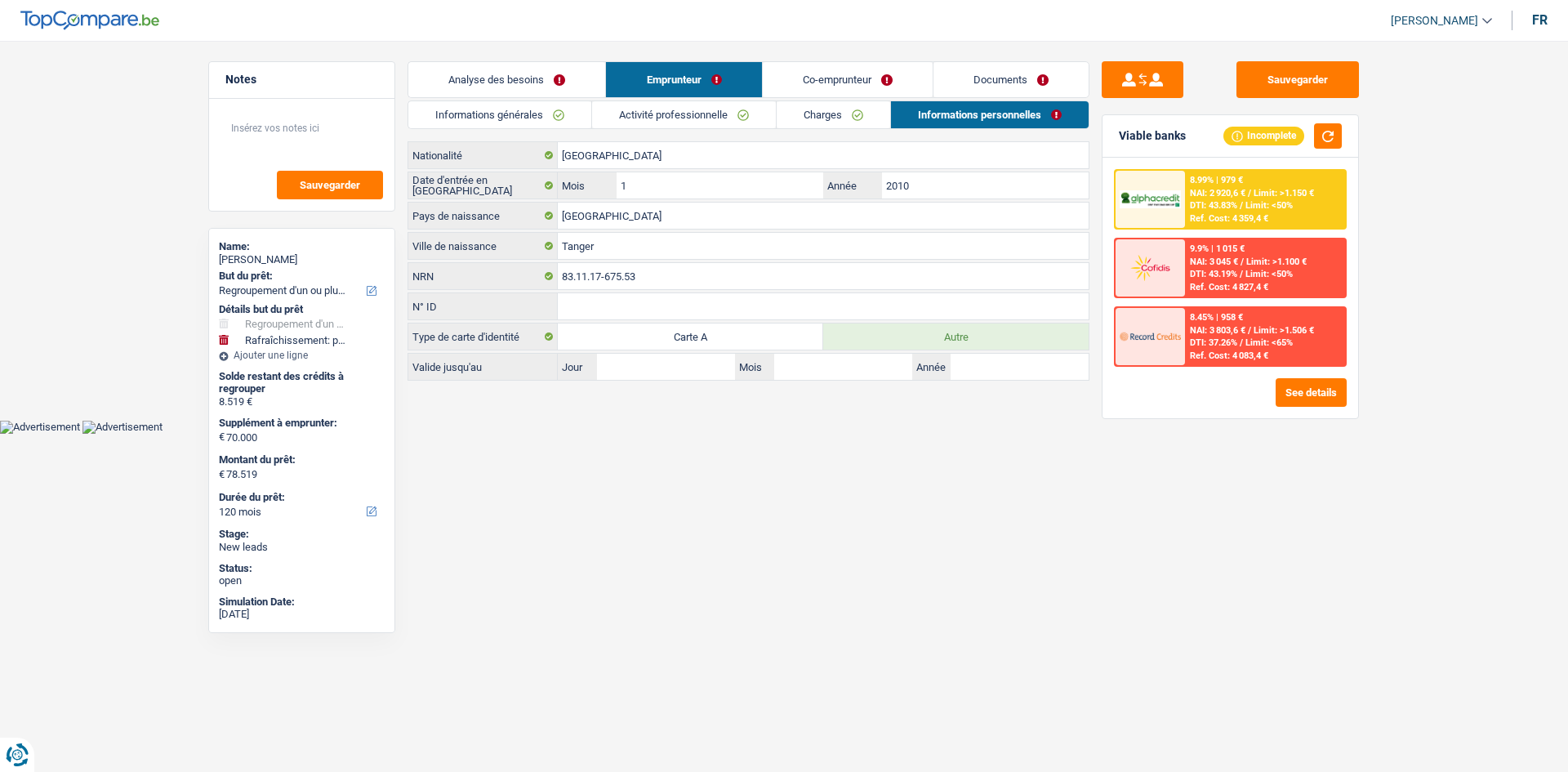 click on "Co-emprunteur" at bounding box center (848, 79) 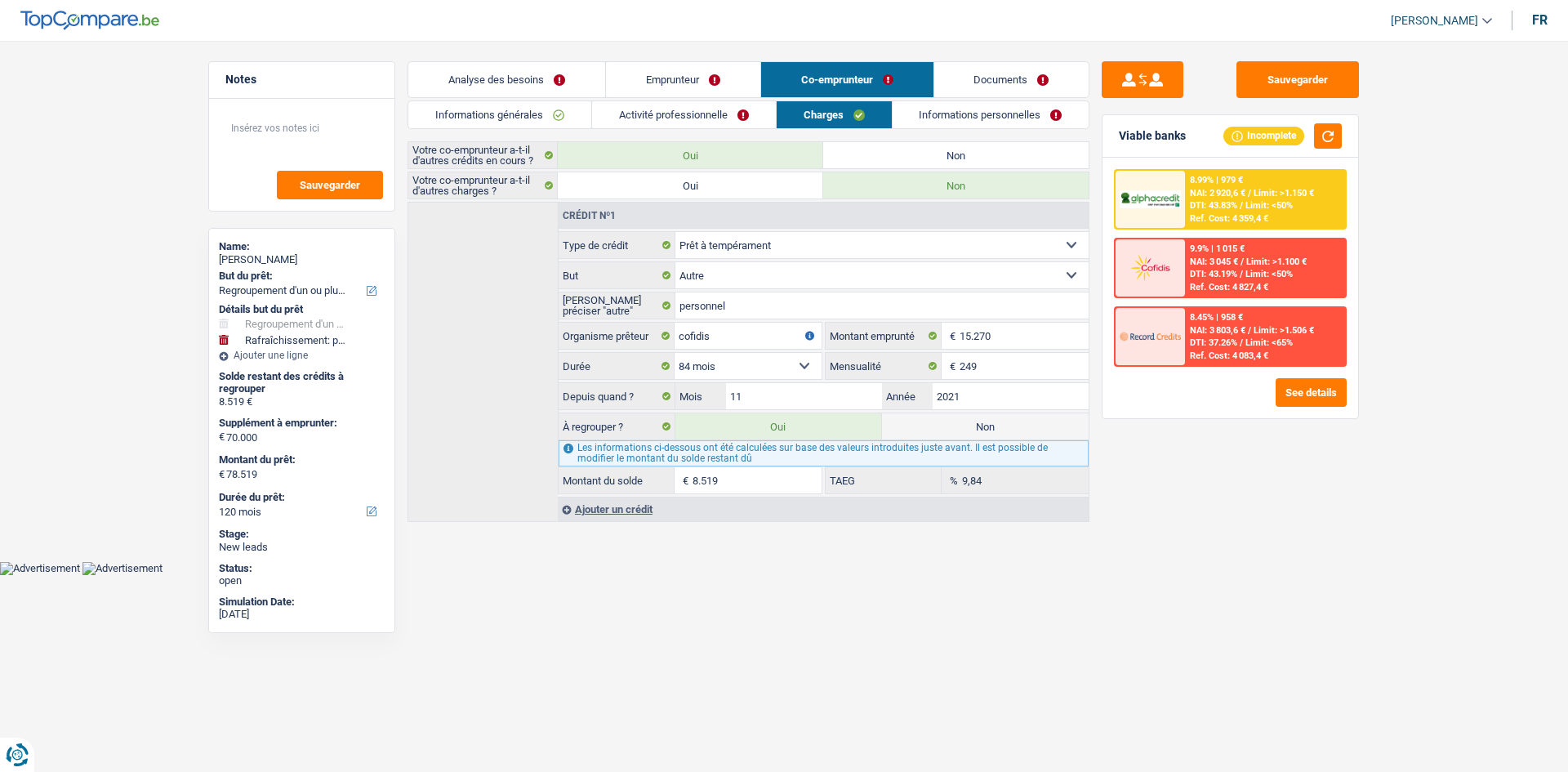 click on "Documents" at bounding box center [1012, 79] 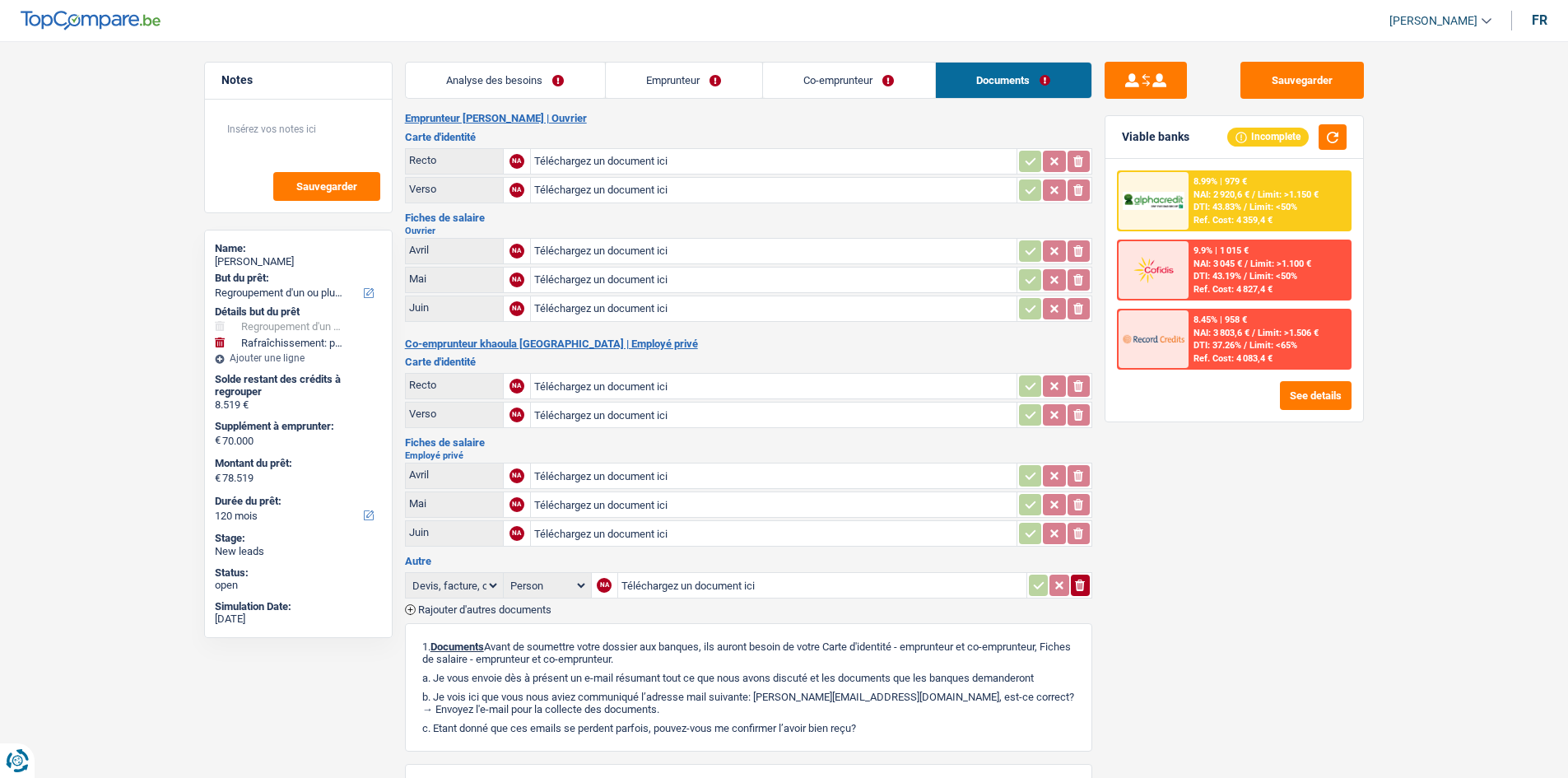 click on "Emprunteur" at bounding box center [684, 80] 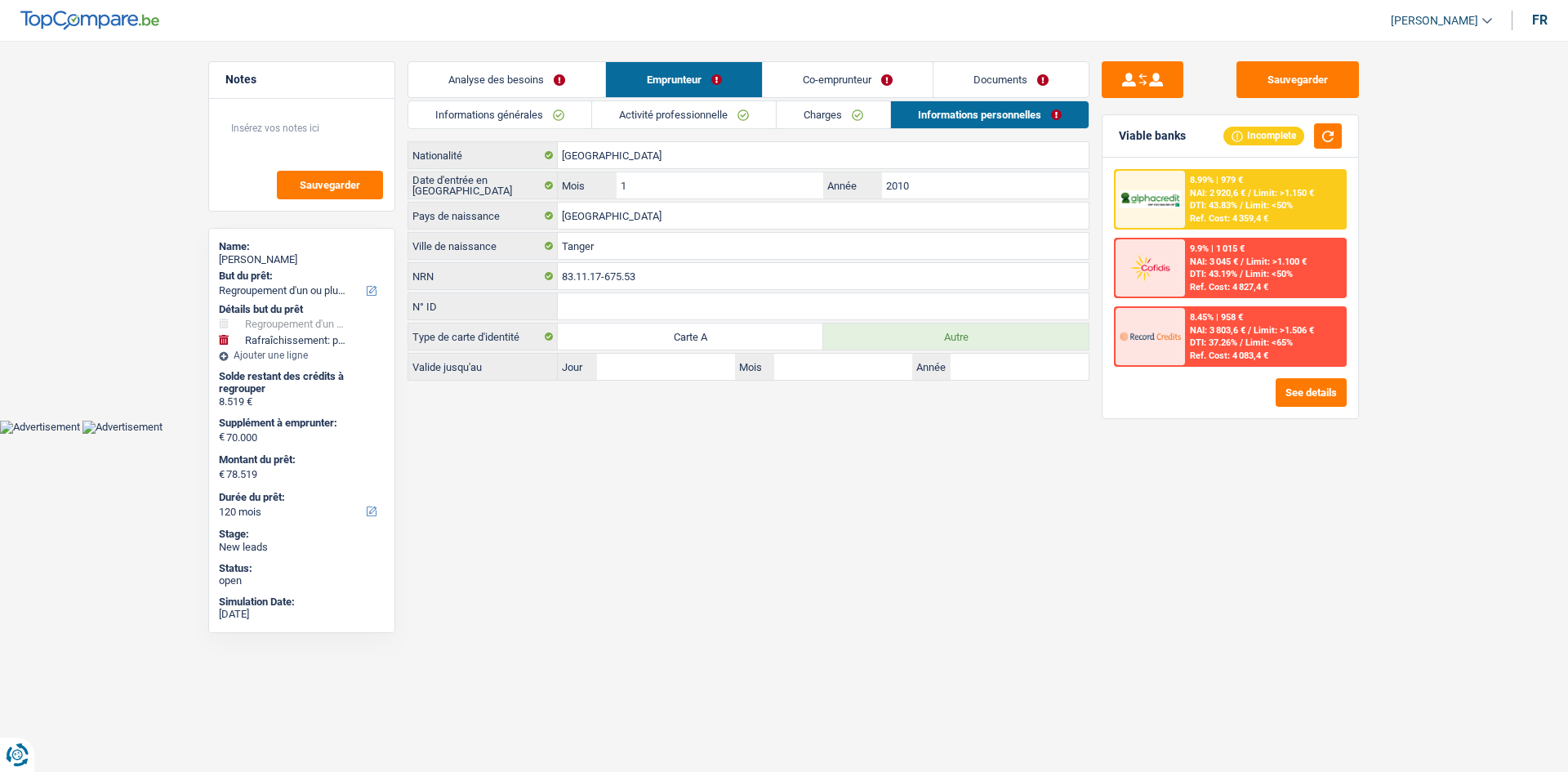 click on "Analyse des besoins" at bounding box center [506, 79] 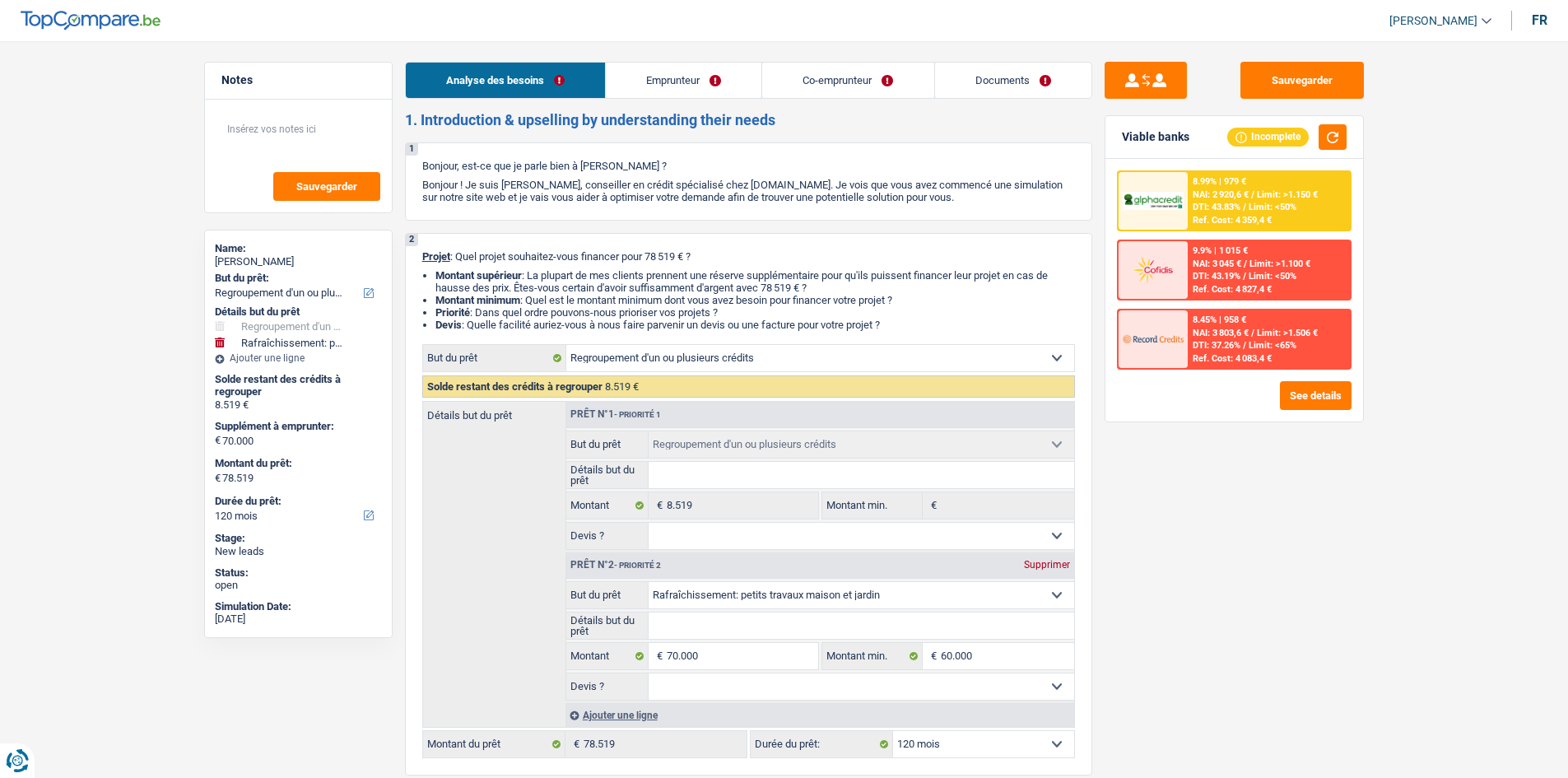 click on "Emprunteur" at bounding box center [683, 80] 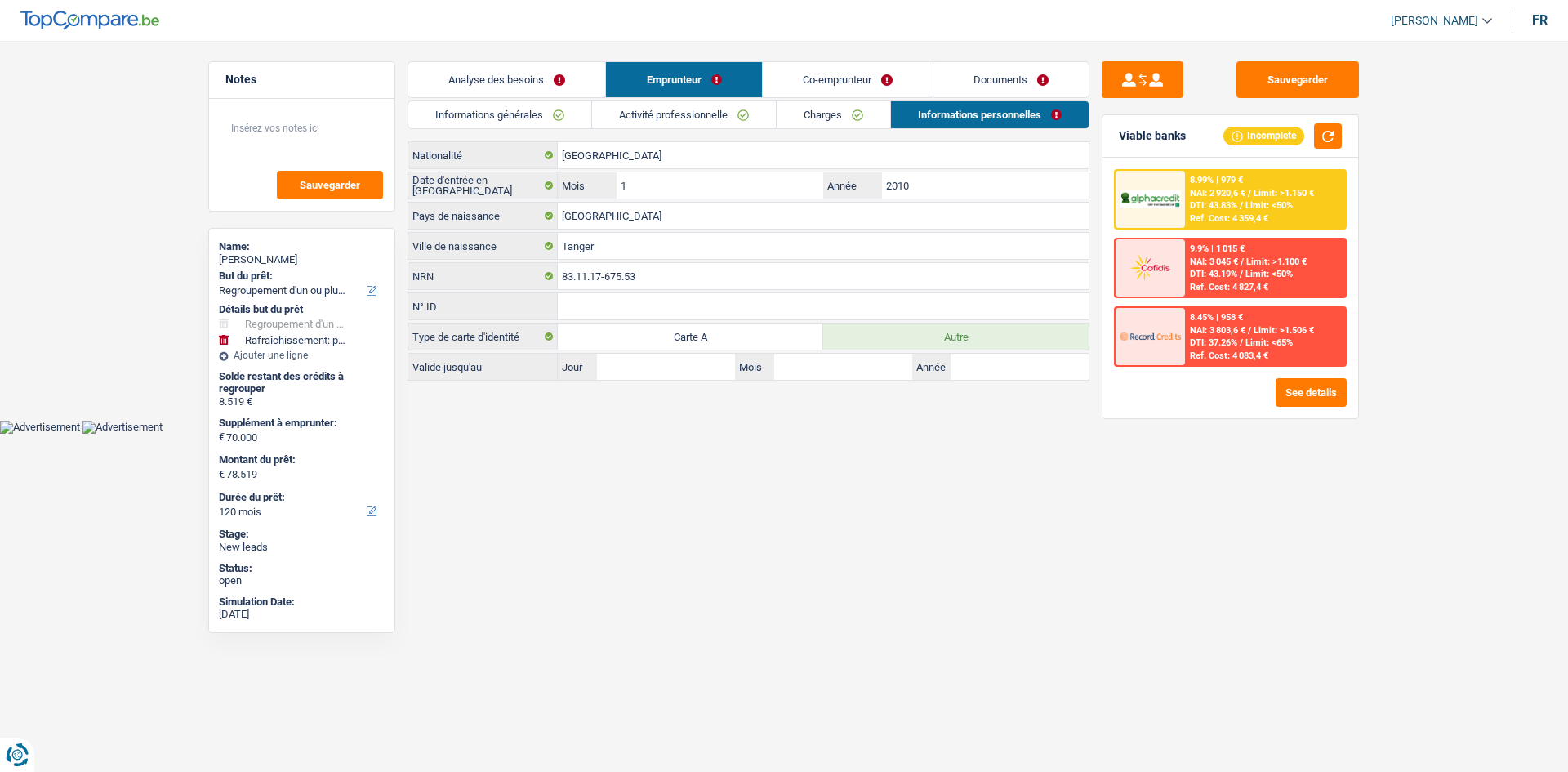 click on "Activité professionnelle" at bounding box center (684, 114) 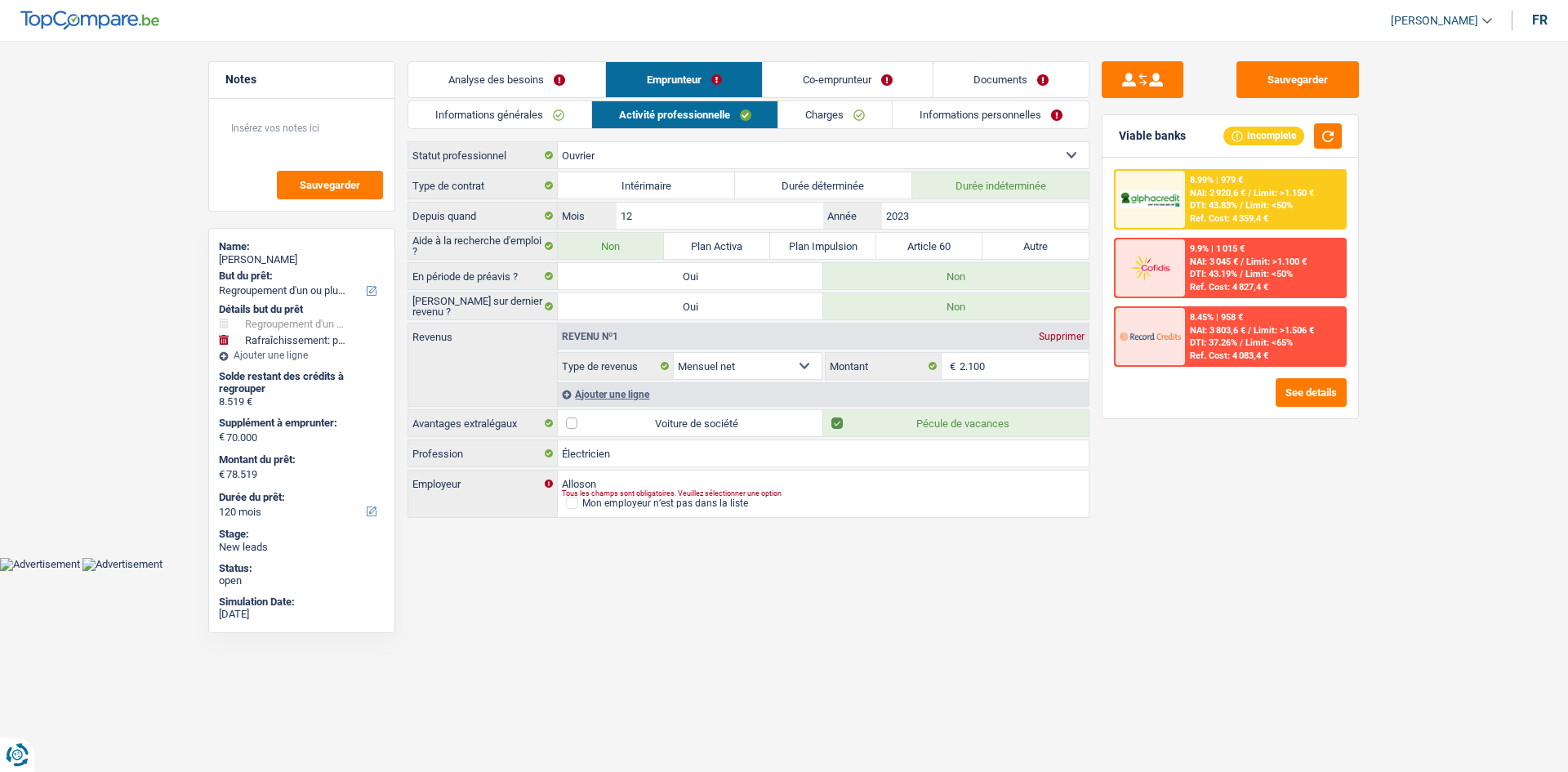 click on "Informations générales" at bounding box center [500, 114] 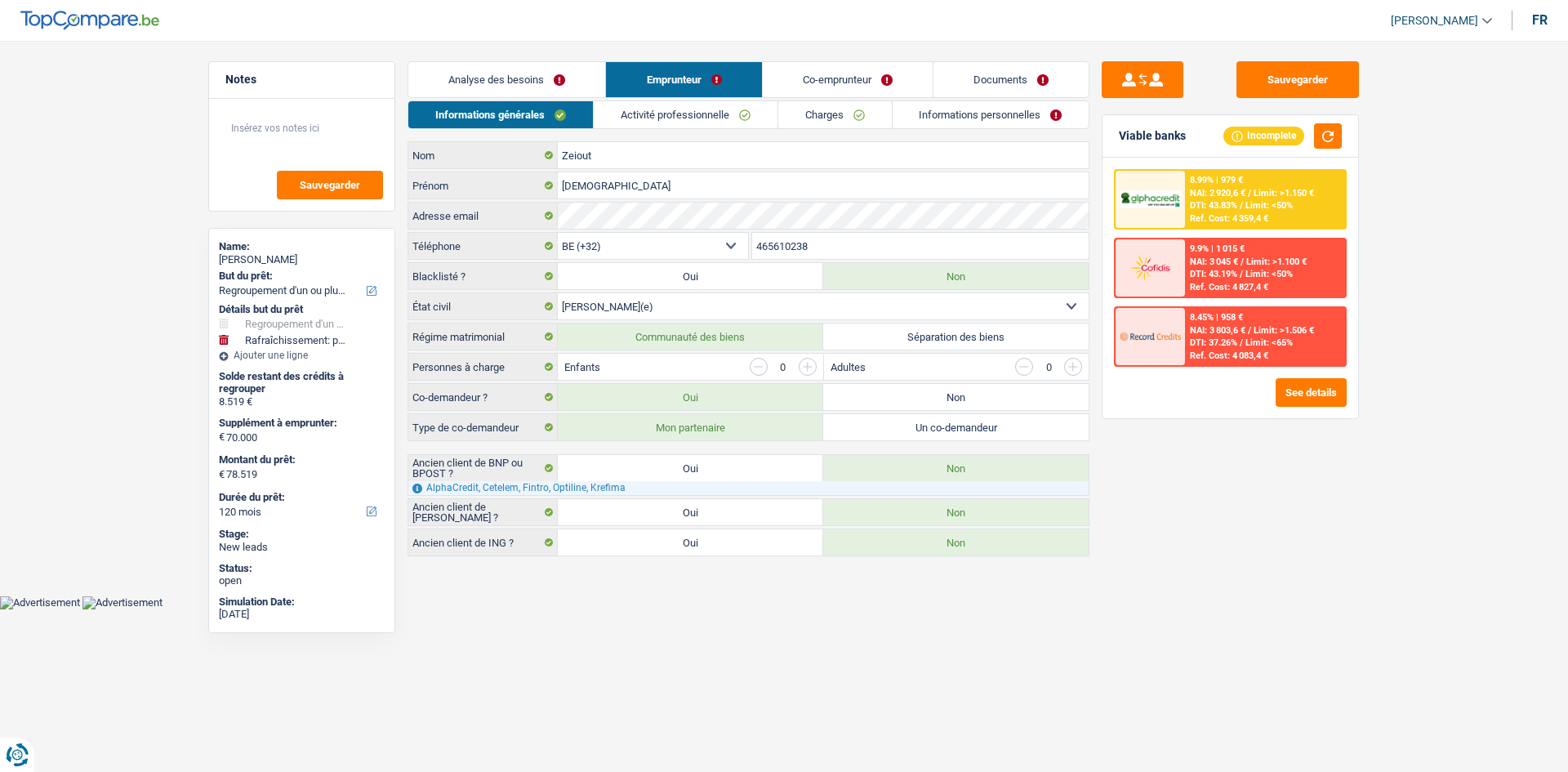 click on "Co-emprunteur" at bounding box center (848, 79) 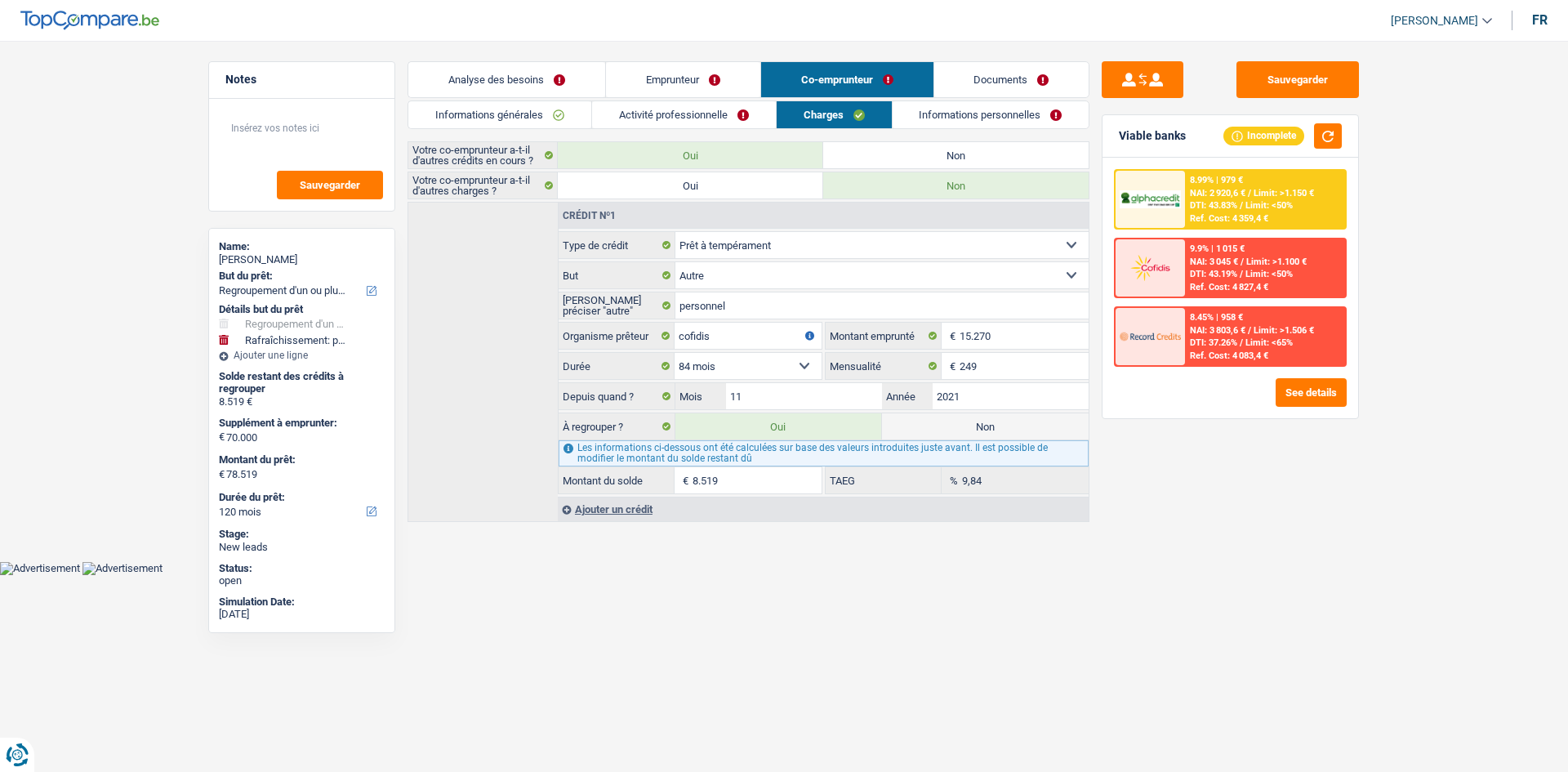 click on "Analyse des besoins" at bounding box center (506, 79) 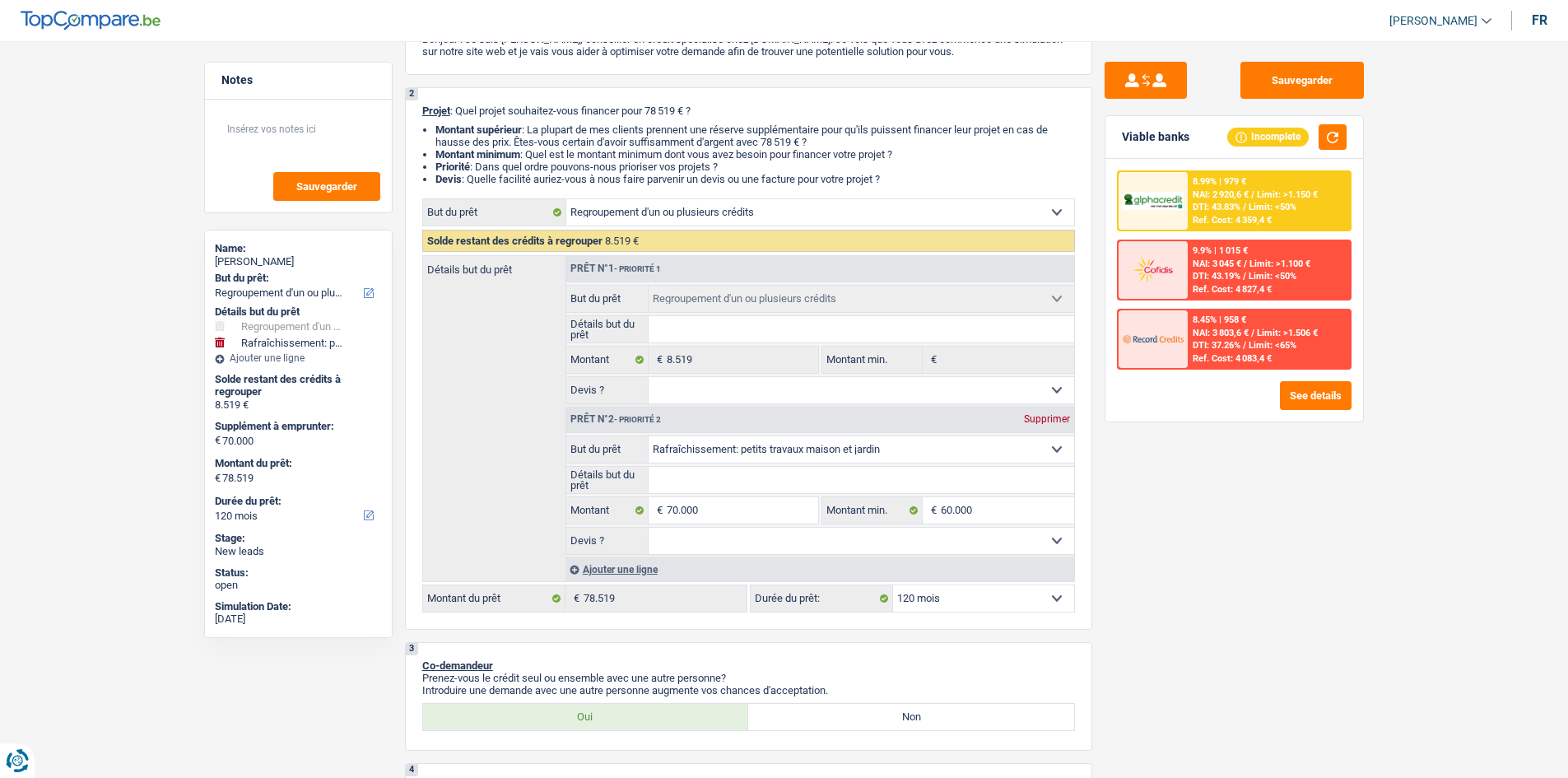 scroll, scrollTop: 329, scrollLeft: 0, axis: vertical 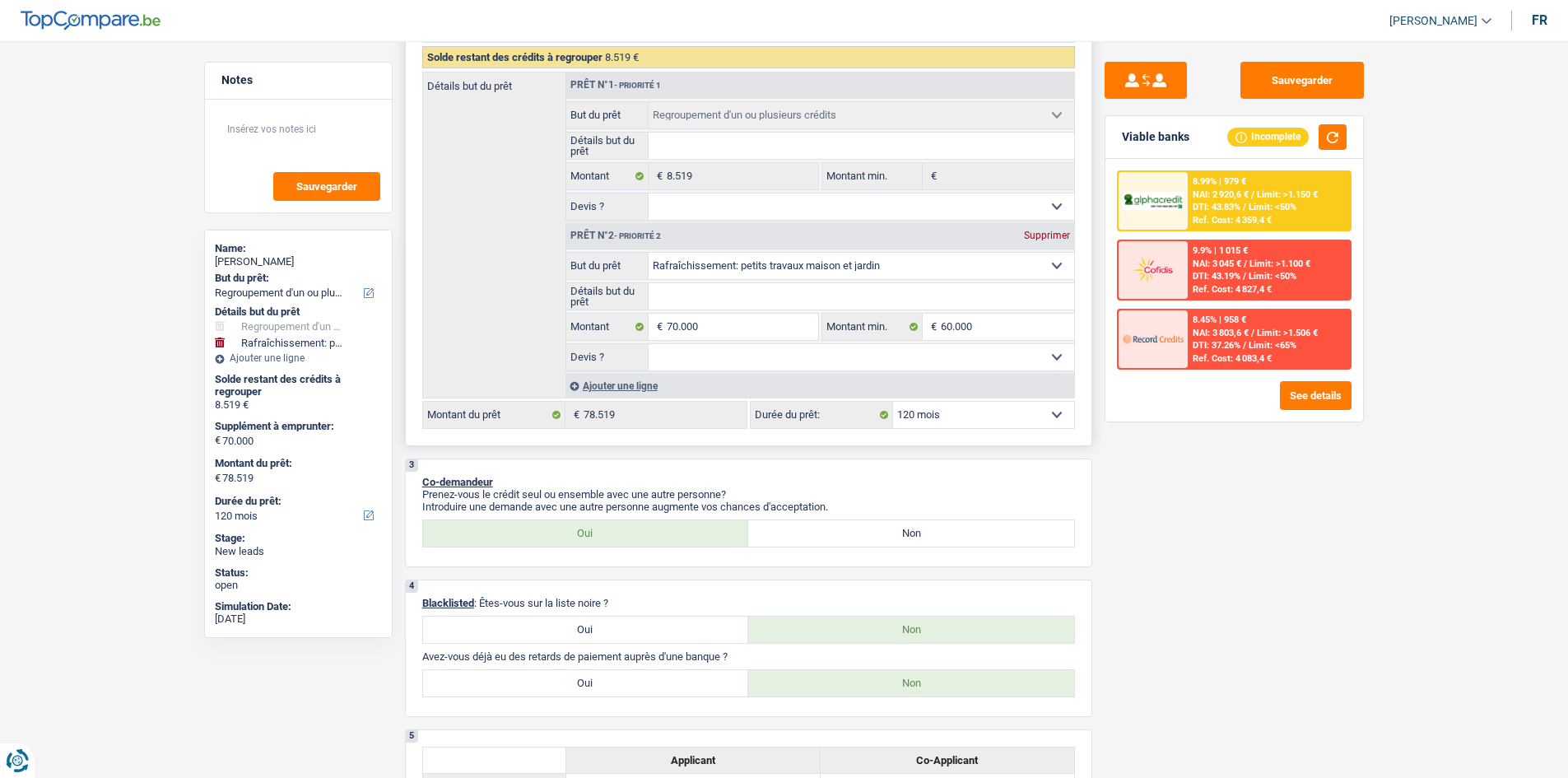 click on "Confort maison: meubles, textile, peinture, électroménager, outillage non-professionnel Hifi, multimédia, gsm, ordinateur Aménagement: frais d'installation, déménagement Evénement familial: naissance, mariage, divorce, communion, décès Frais médicaux Frais d'études Frais permis de conduire Regroupement d'un ou plusieurs crédits Loisirs: voyage, sport, musique Rafraîchissement: petits travaux maison et jardin Frais judiciaires Réparation voiture Prêt rénovation (non disponible pour les non-propriétaires) Prêt énergie (non disponible pour les non-propriétaires) Prêt voiture Taxes, impôts non professionnels Rénovation bien à l'étranger Dettes familiales Assurance Autre
Sélectionner une option" at bounding box center [861, 266] 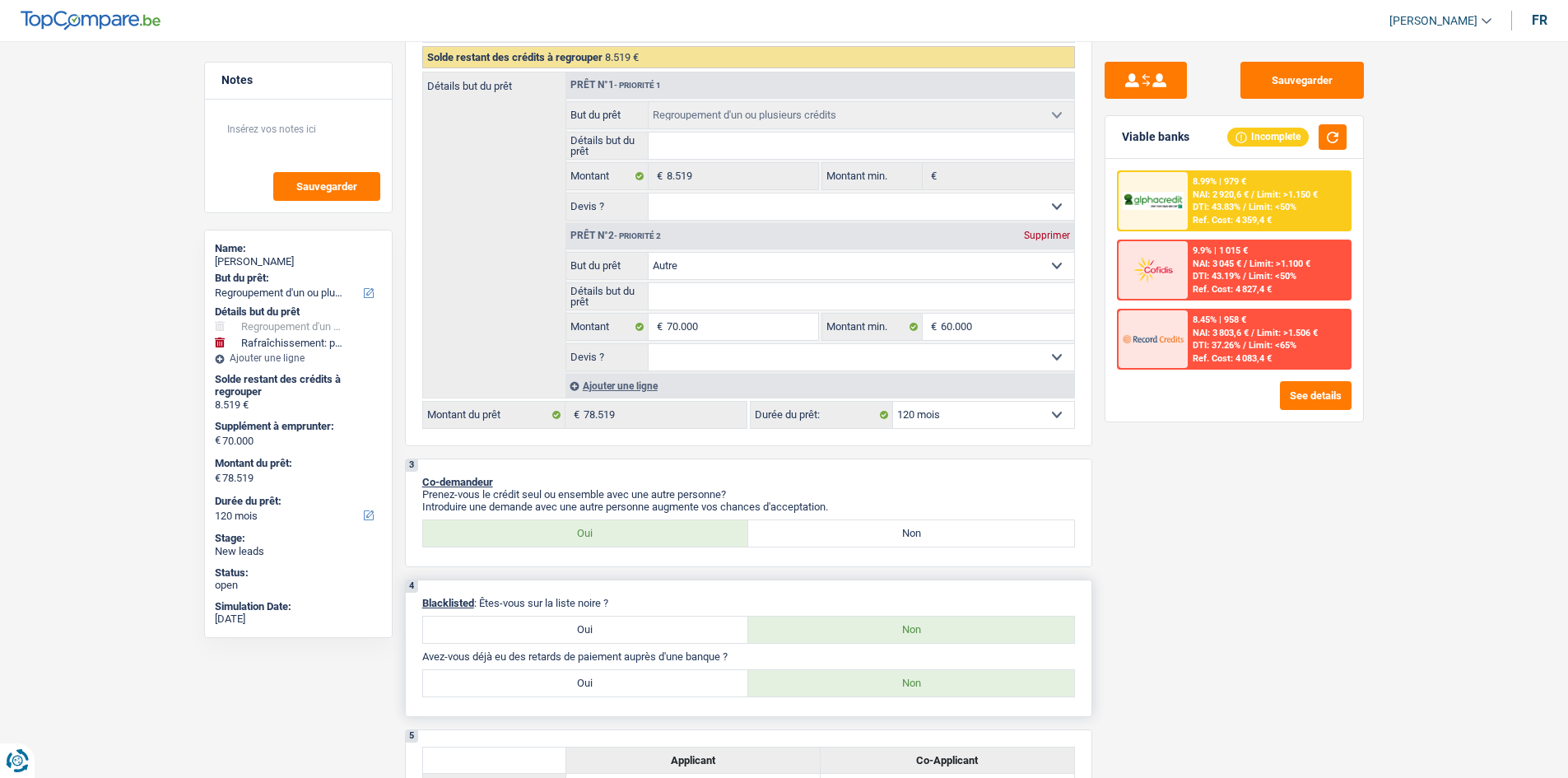 click on "Confort maison: meubles, textile, peinture, électroménager, outillage non-professionnel Hifi, multimédia, gsm, ordinateur Aménagement: frais d'installation, déménagement Evénement familial: naissance, mariage, divorce, communion, décès Frais médicaux Frais d'études Frais permis de conduire Regroupement d'un ou plusieurs crédits Loisirs: voyage, sport, musique Rafraîchissement: petits travaux maison et jardin Frais judiciaires Réparation voiture Prêt rénovation (non disponible pour les non-propriétaires) Prêt énergie (non disponible pour les non-propriétaires) Prêt voiture Taxes, impôts non professionnels Rénovation bien à l'étranger Dettes familiales Assurance Autre
Sélectionner une option" at bounding box center [861, 266] 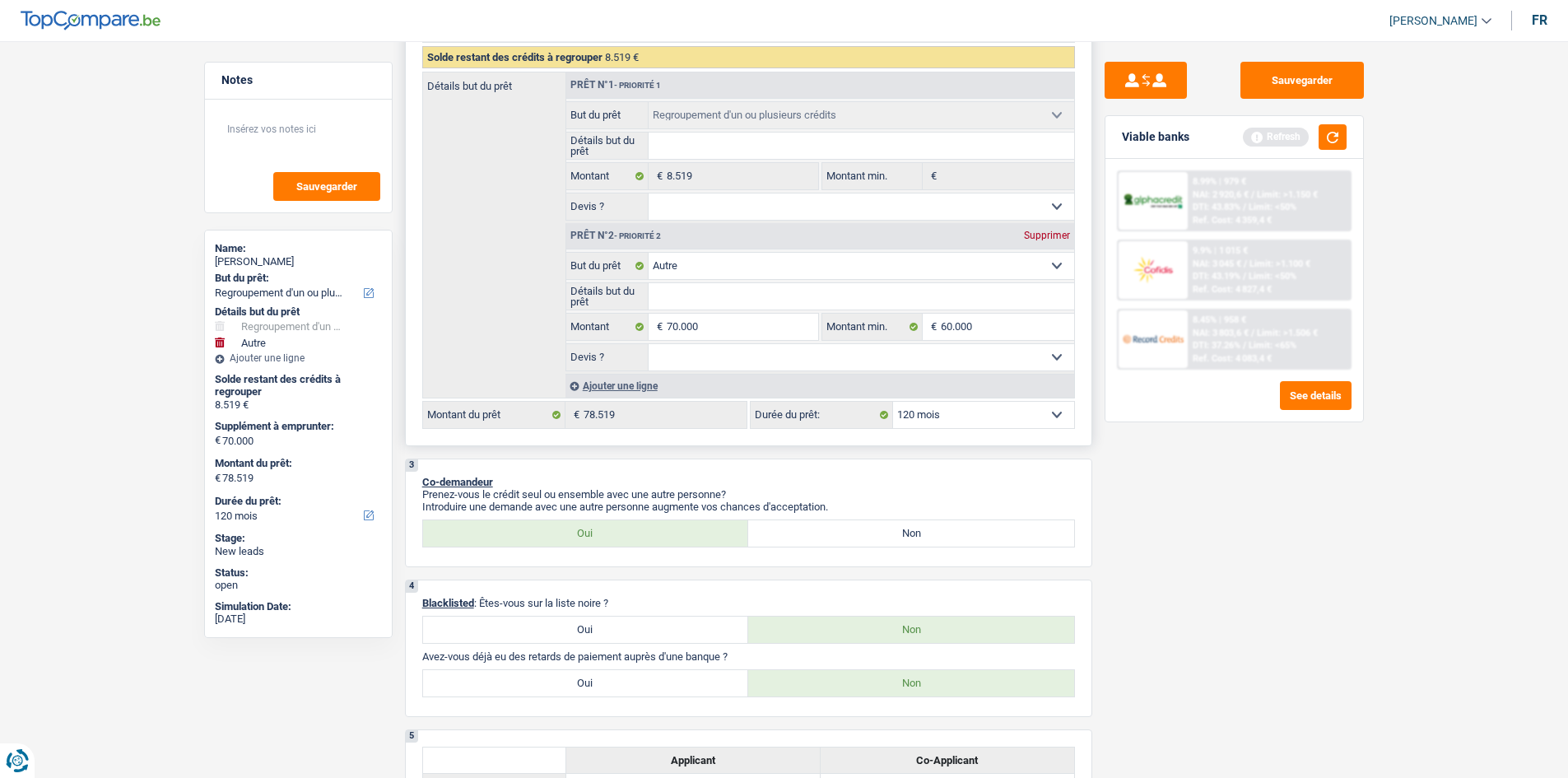 click on "Détails but du prêt" at bounding box center [861, 296] 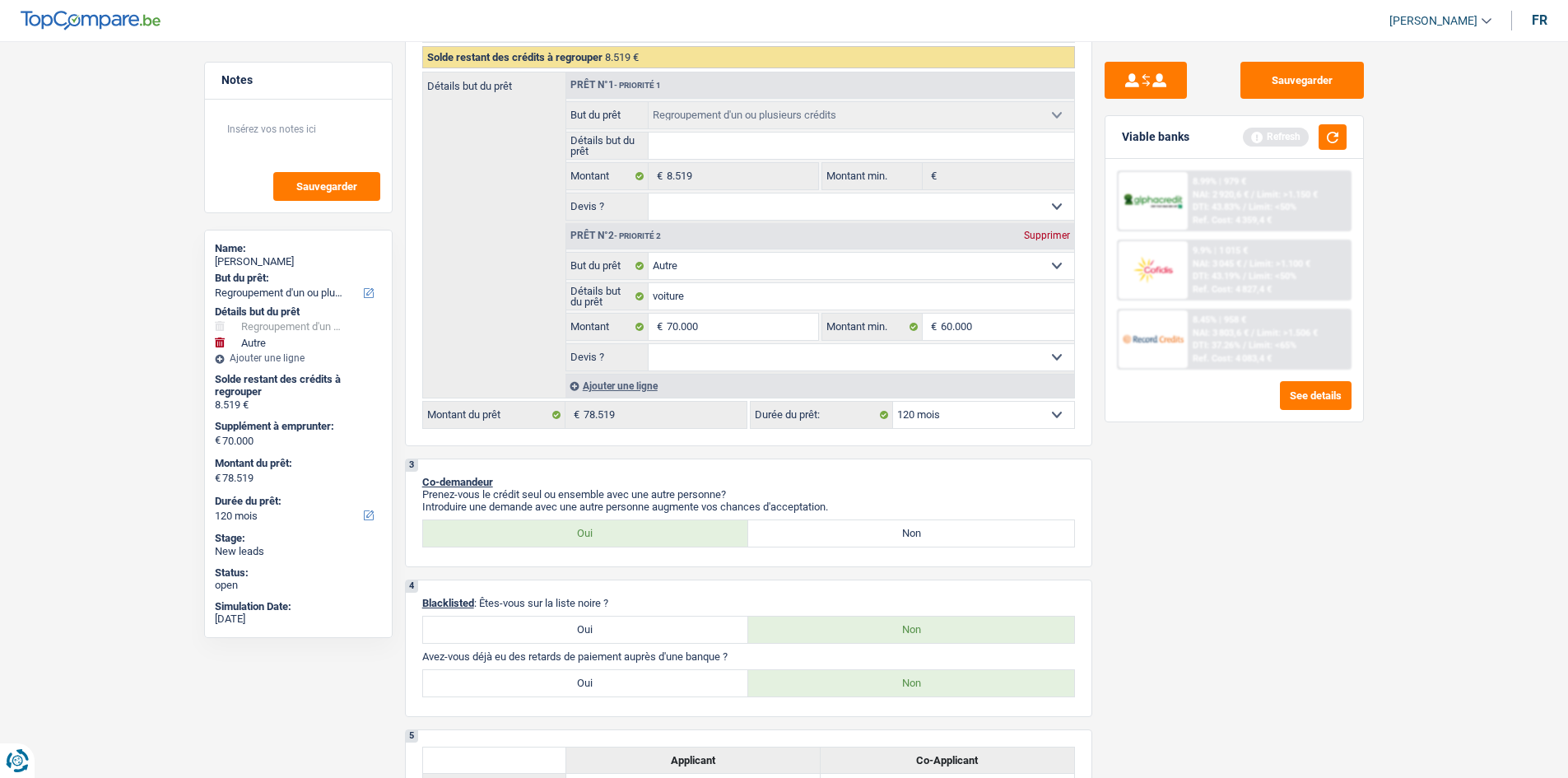 drag, startPoint x: 1178, startPoint y: 488, endPoint x: 1188, endPoint y: 478, distance: 14.142136 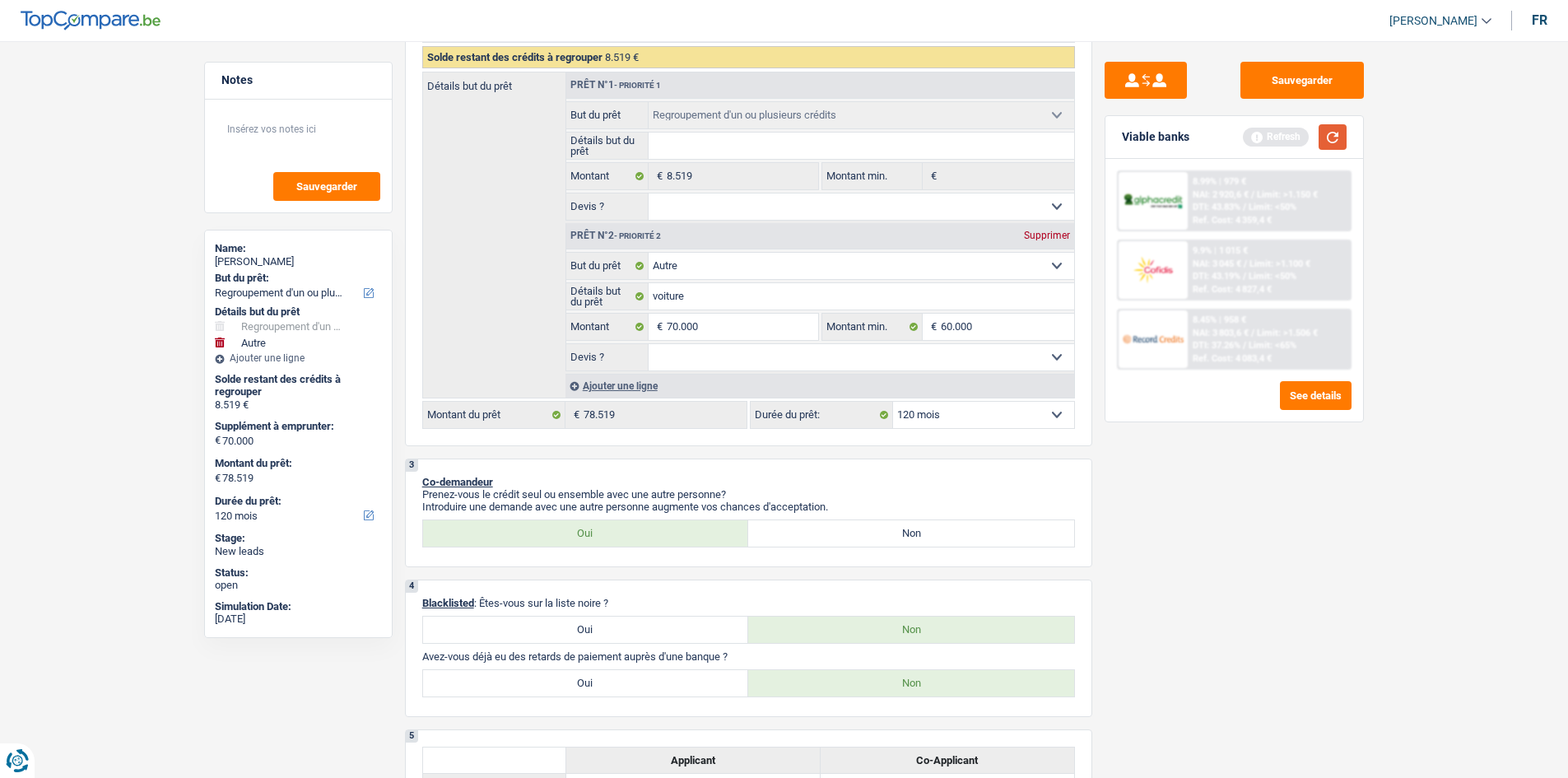 drag, startPoint x: 1327, startPoint y: 146, endPoint x: 1310, endPoint y: 170, distance: 29.410882 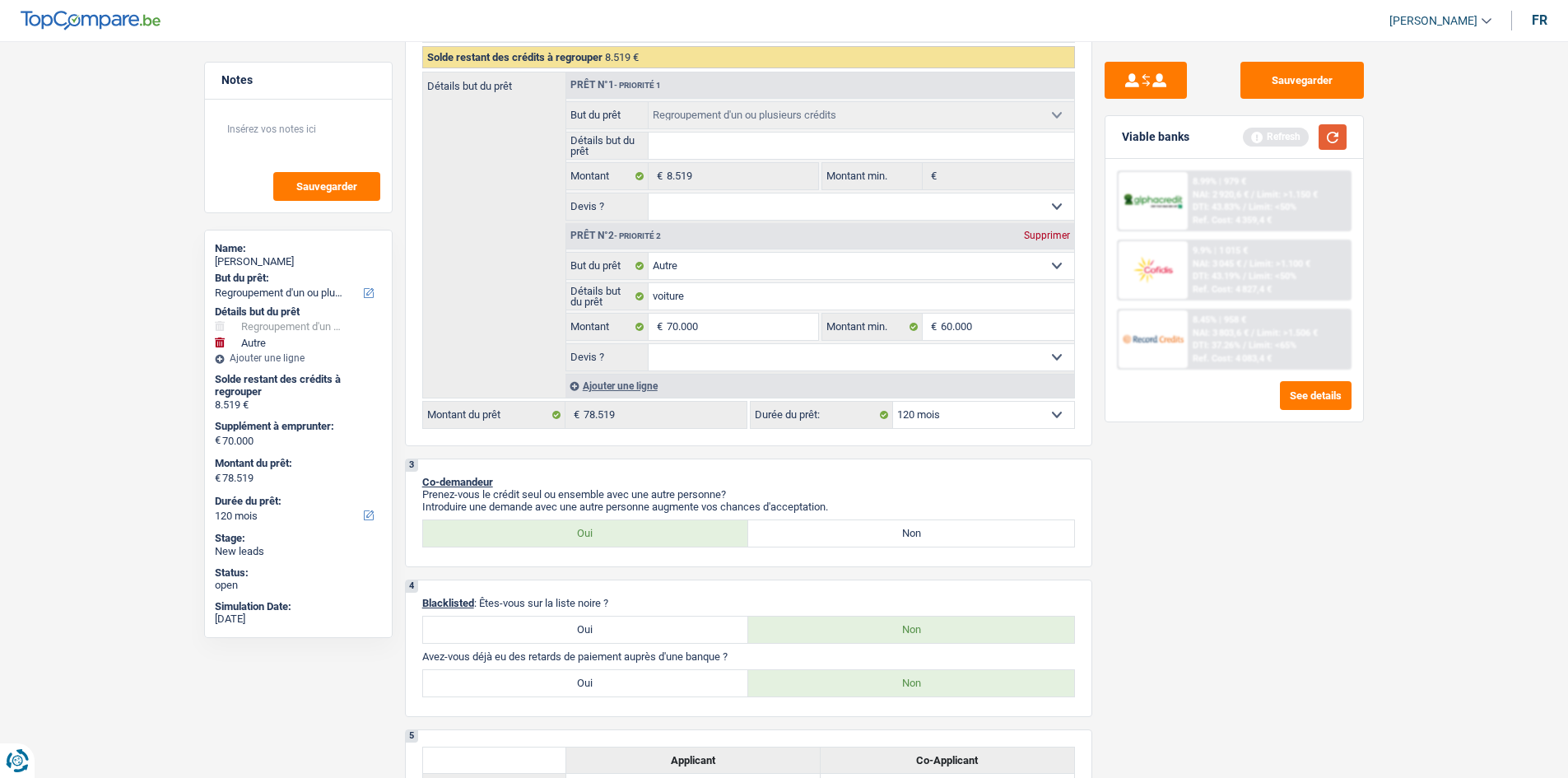 click at bounding box center [1333, 137] 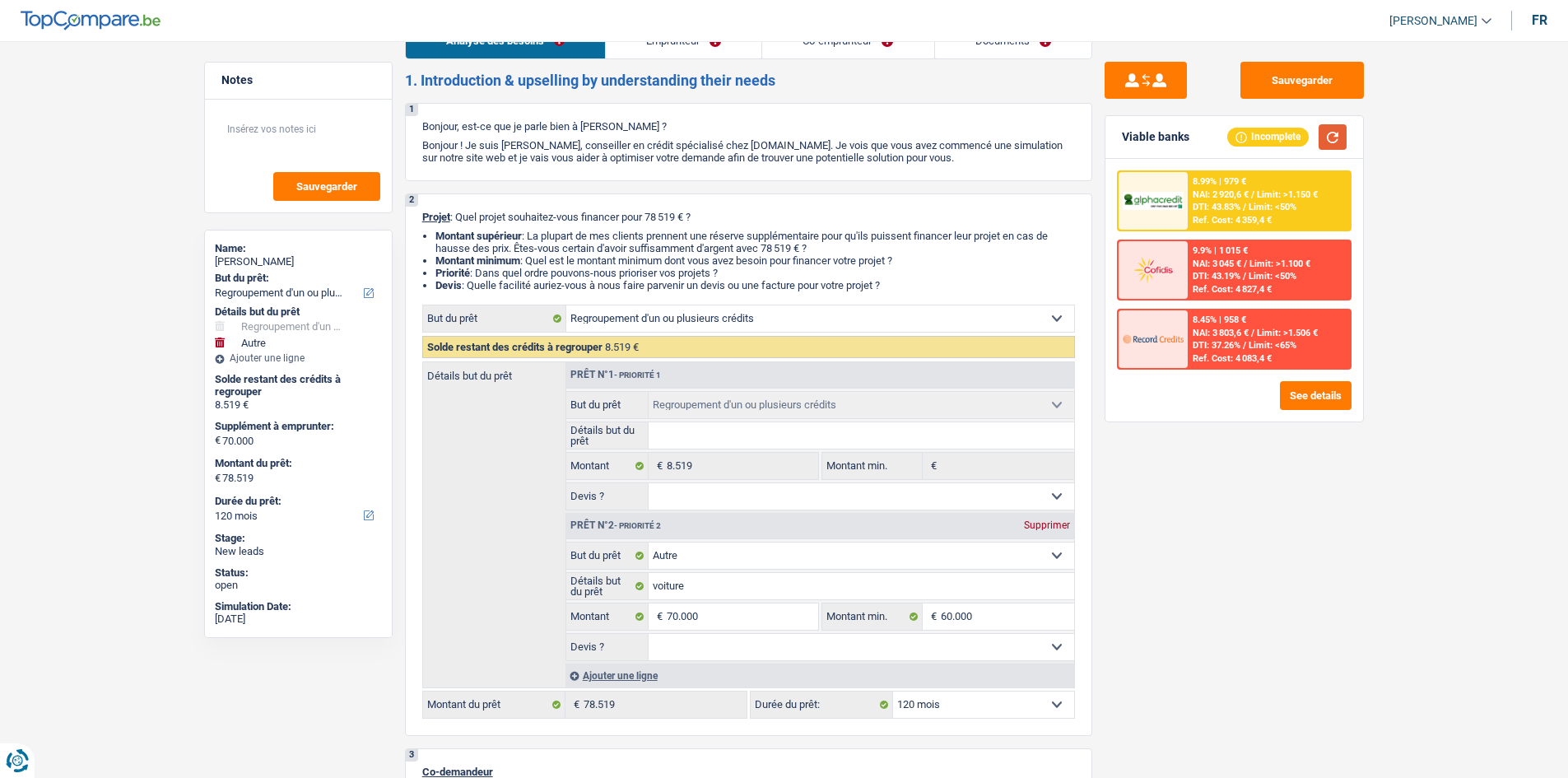 scroll, scrollTop: 0, scrollLeft: 0, axis: both 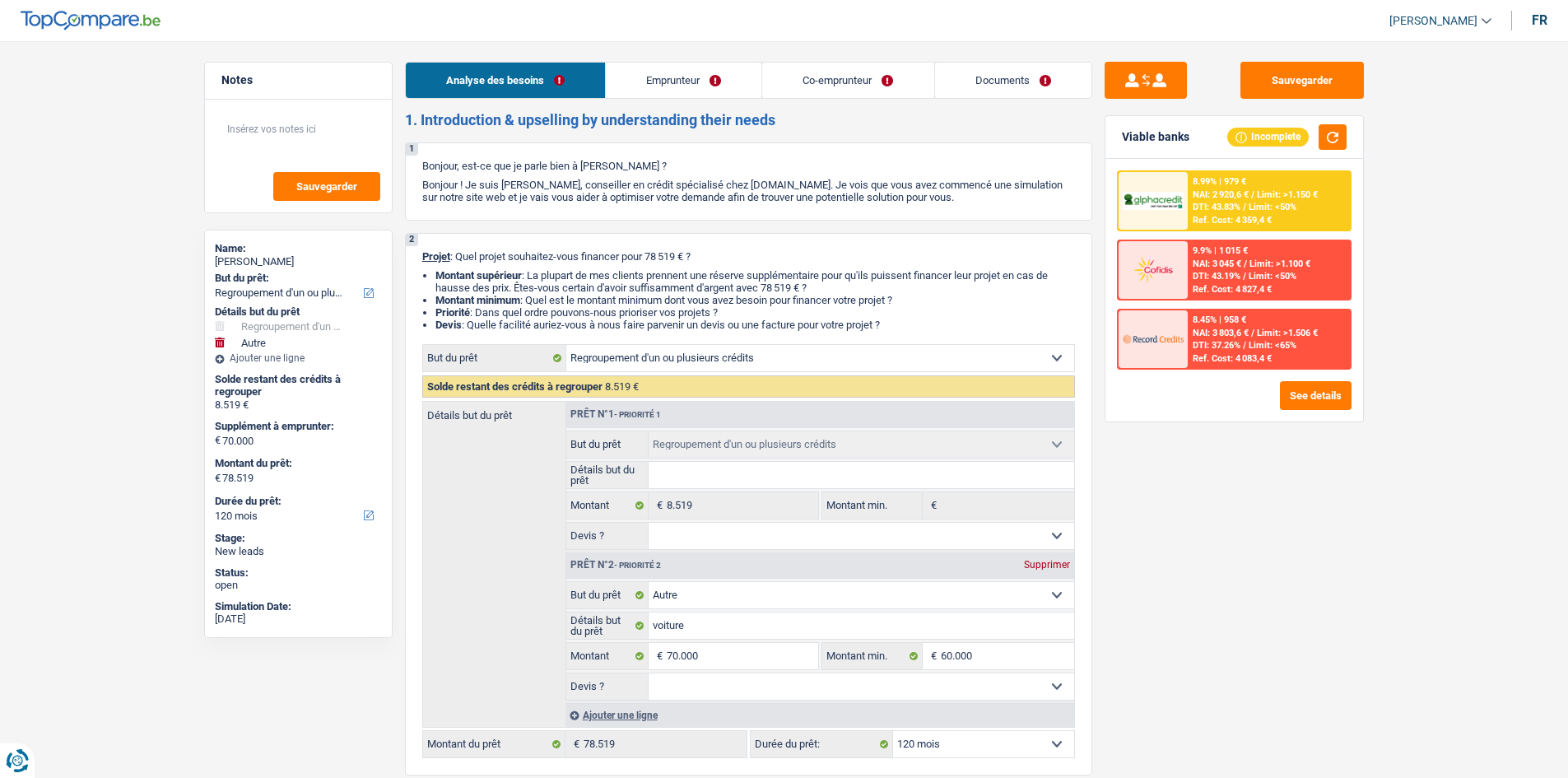 click on "Emprunteur" at bounding box center (683, 80) 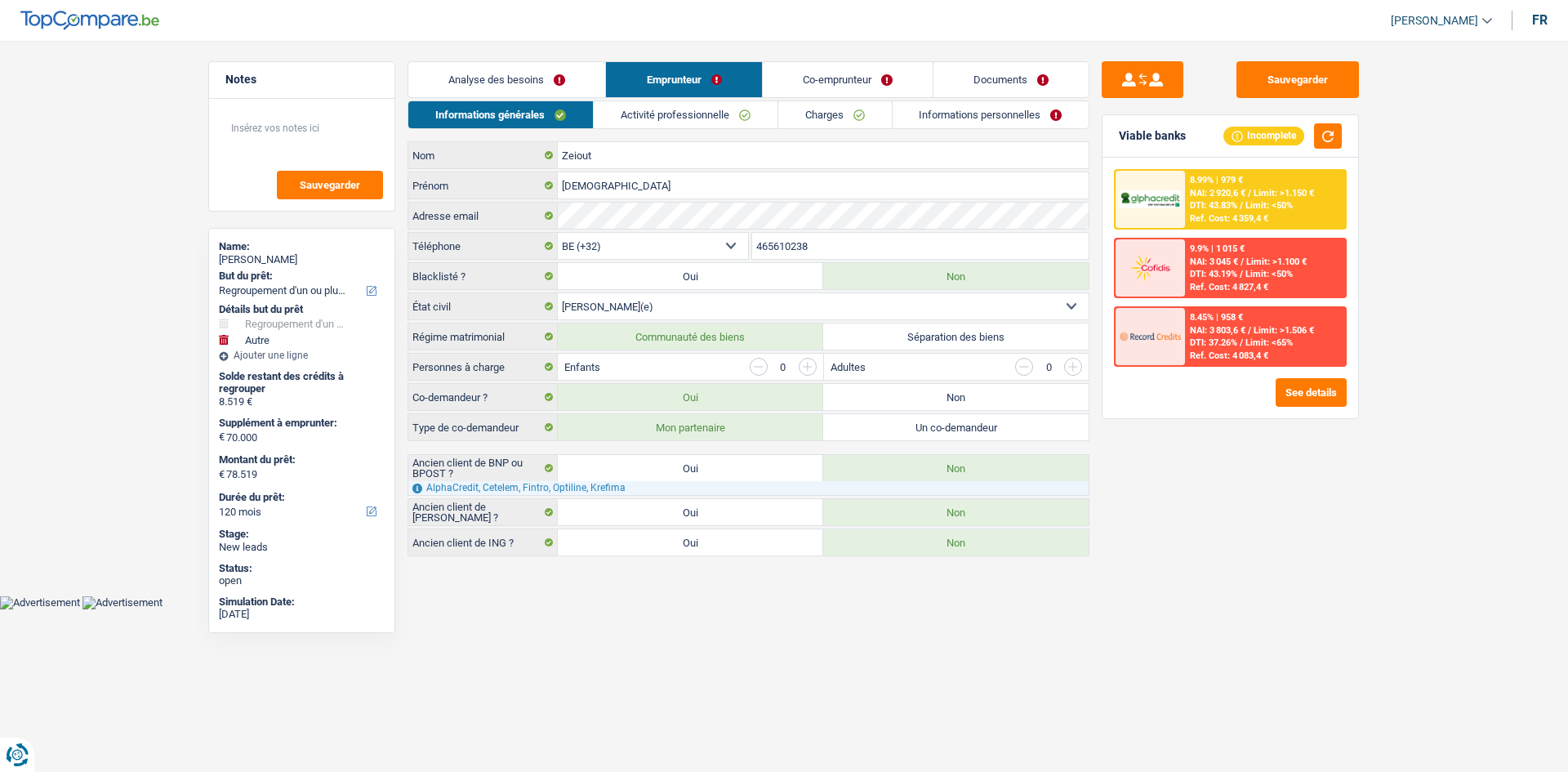 click on "Activité professionnelle" at bounding box center [685, 114] 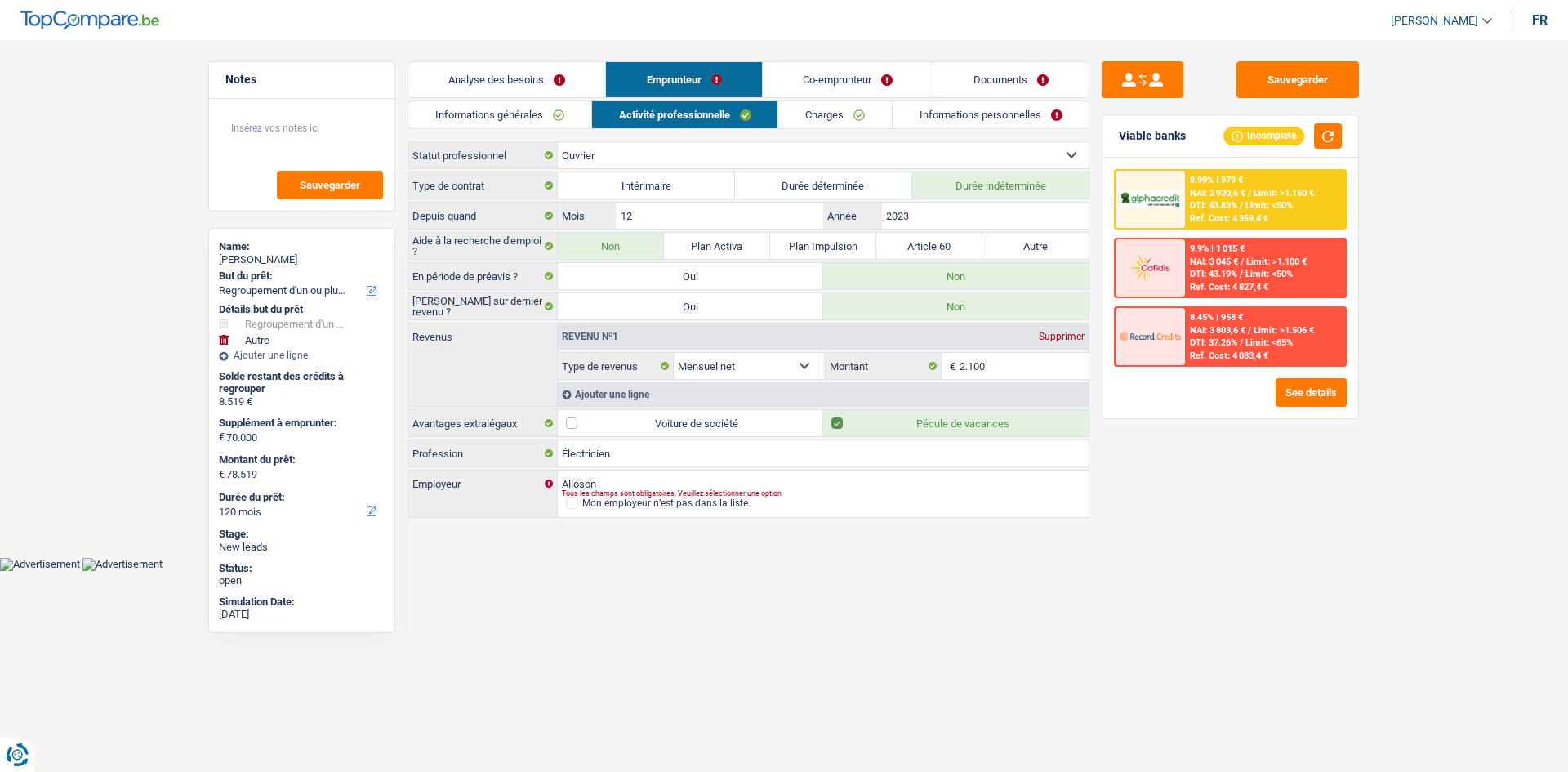 click on "Charges" at bounding box center [835, 114] 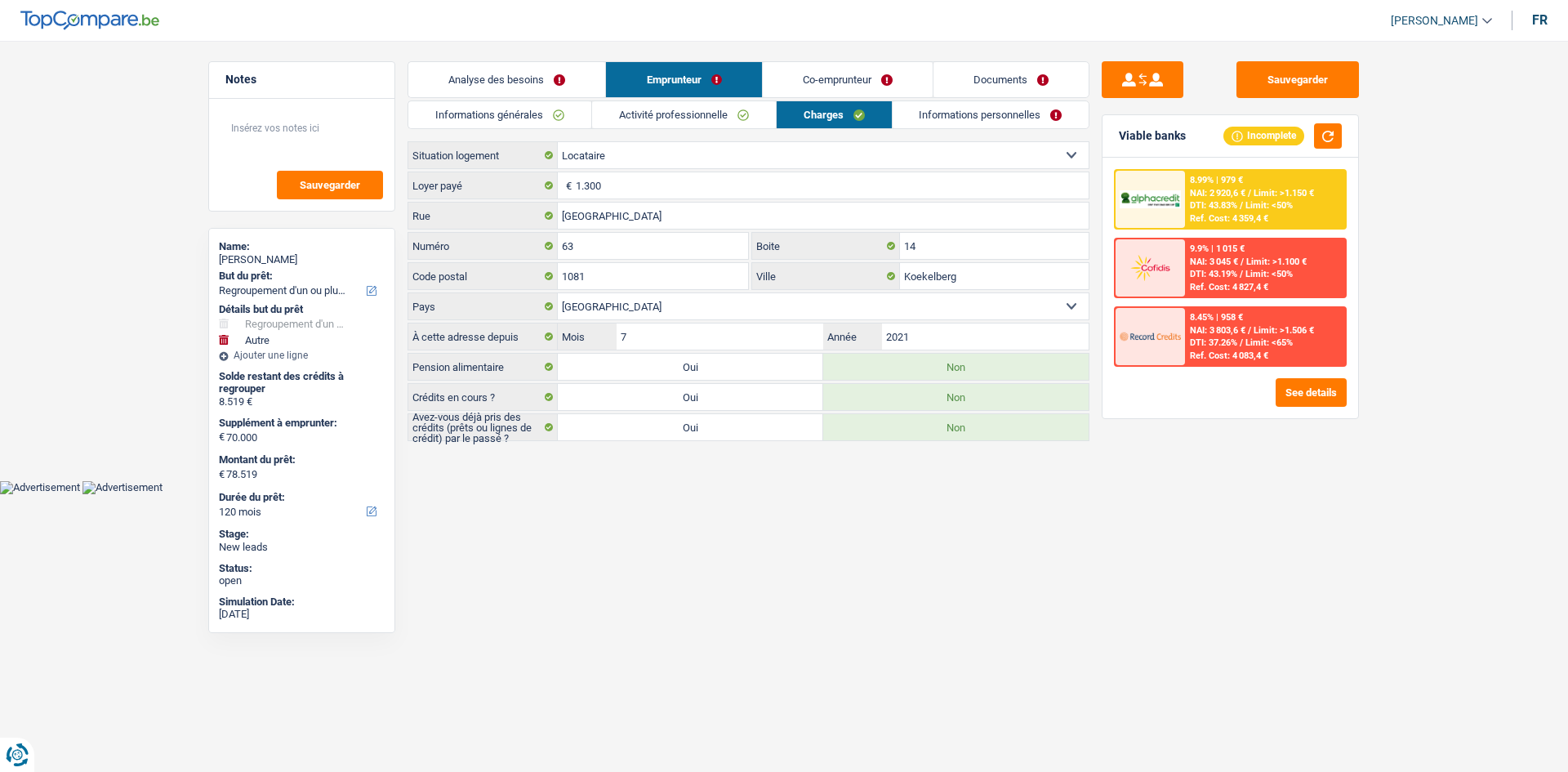 click on "Informations personnelles" at bounding box center (991, 114) 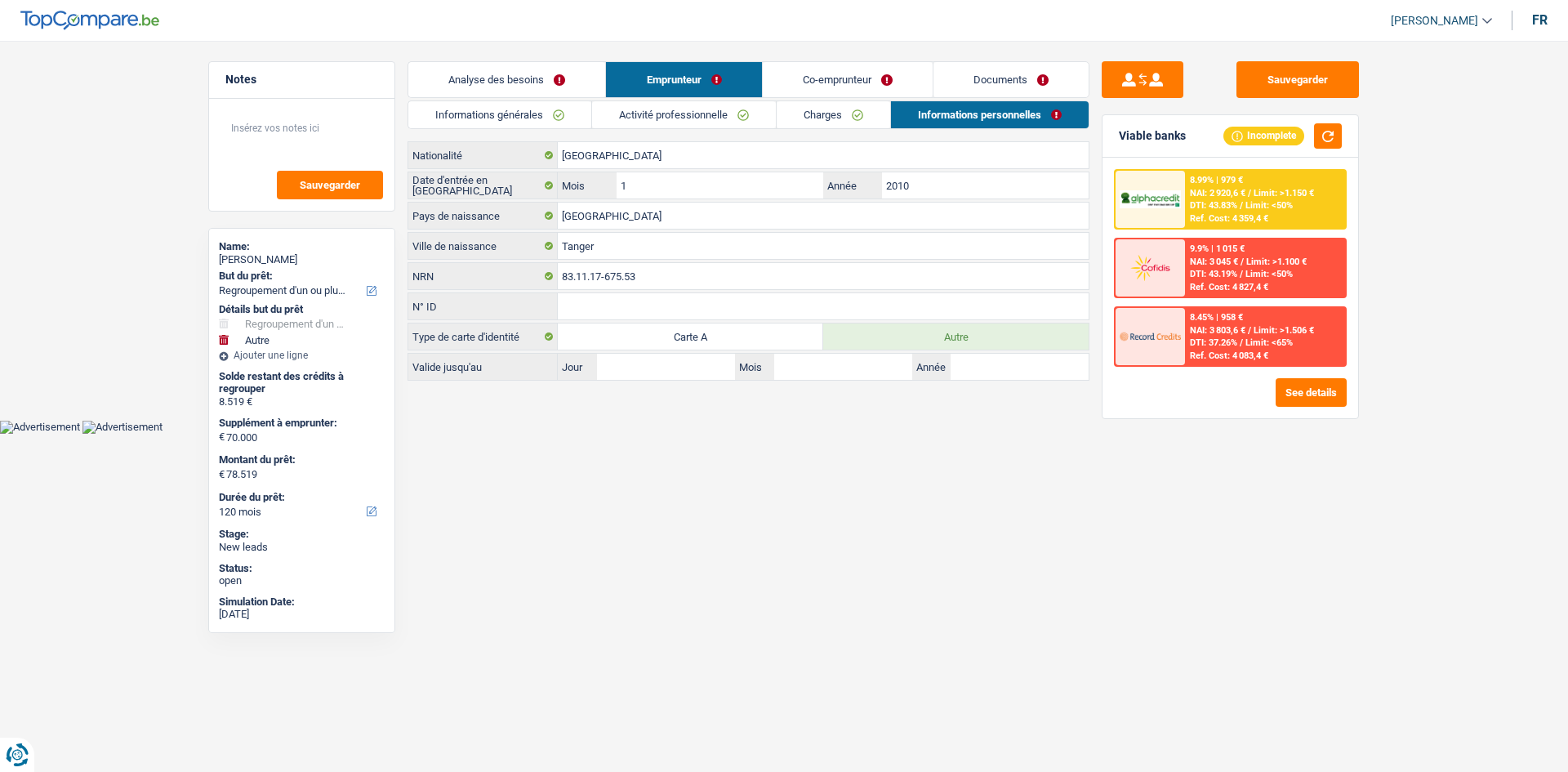 drag, startPoint x: 461, startPoint y: 80, endPoint x: 547, endPoint y: 96, distance: 87.47571 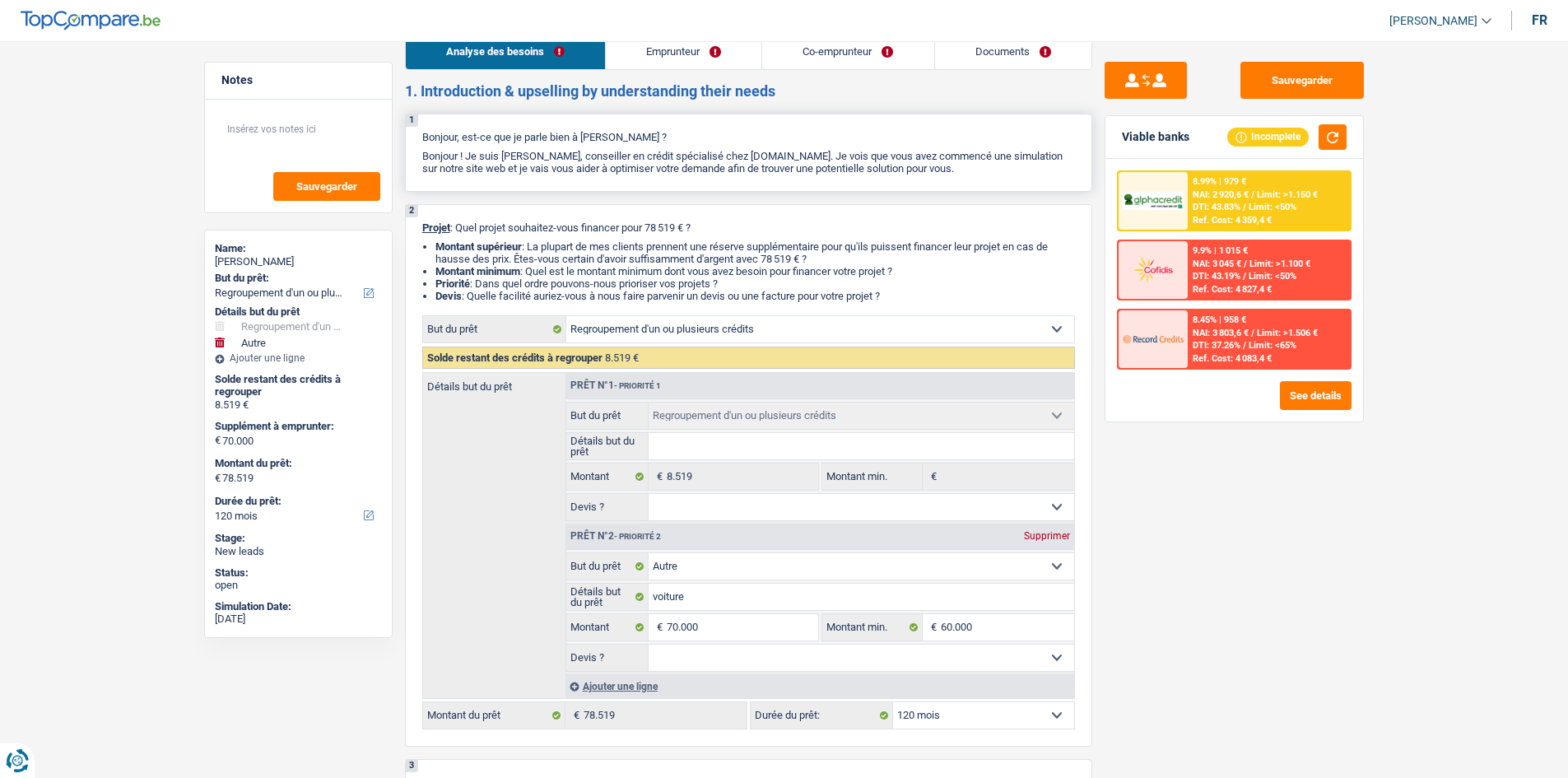 scroll, scrollTop: 0, scrollLeft: 0, axis: both 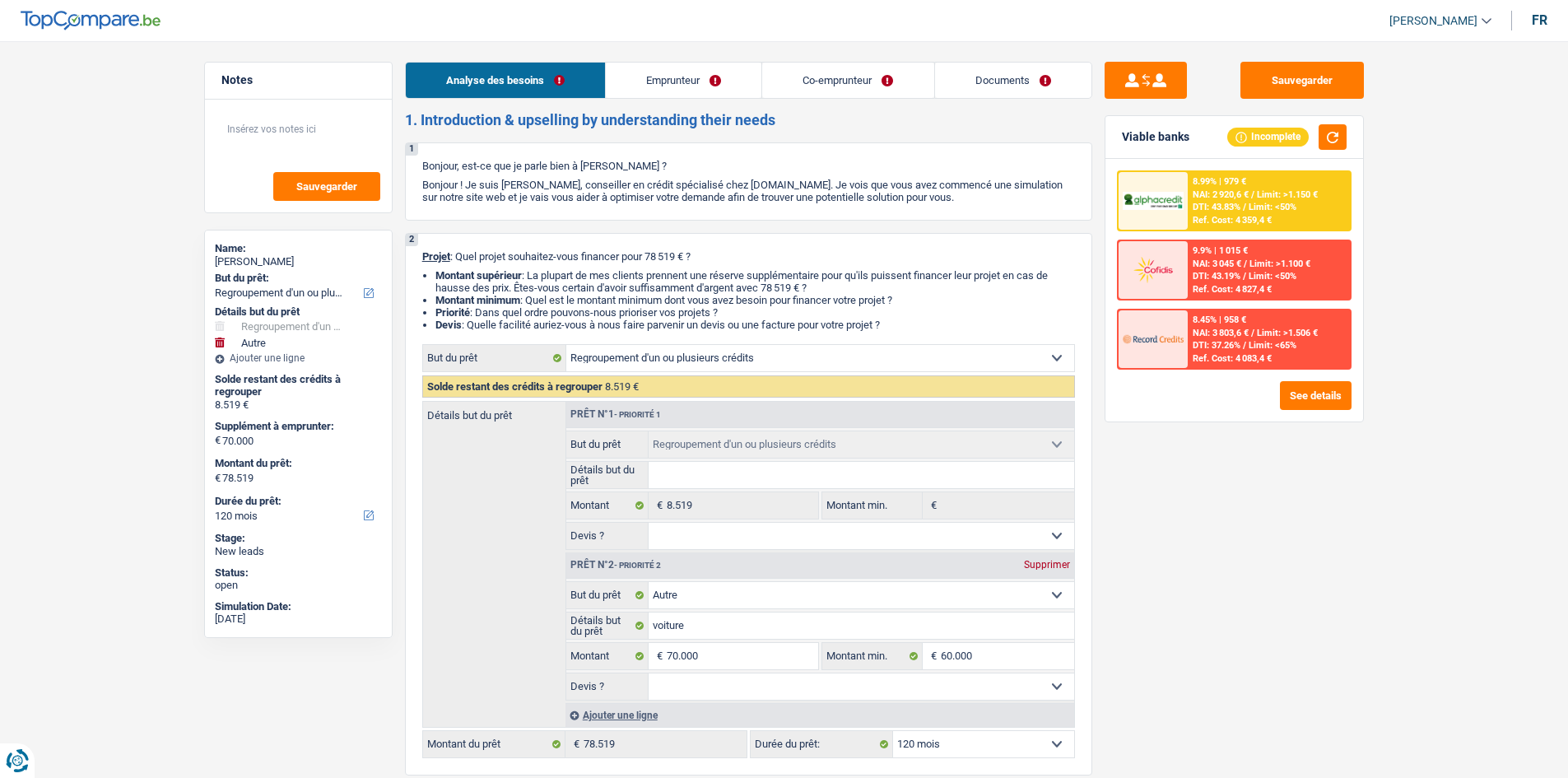 click on "Emprunteur" at bounding box center (683, 80) 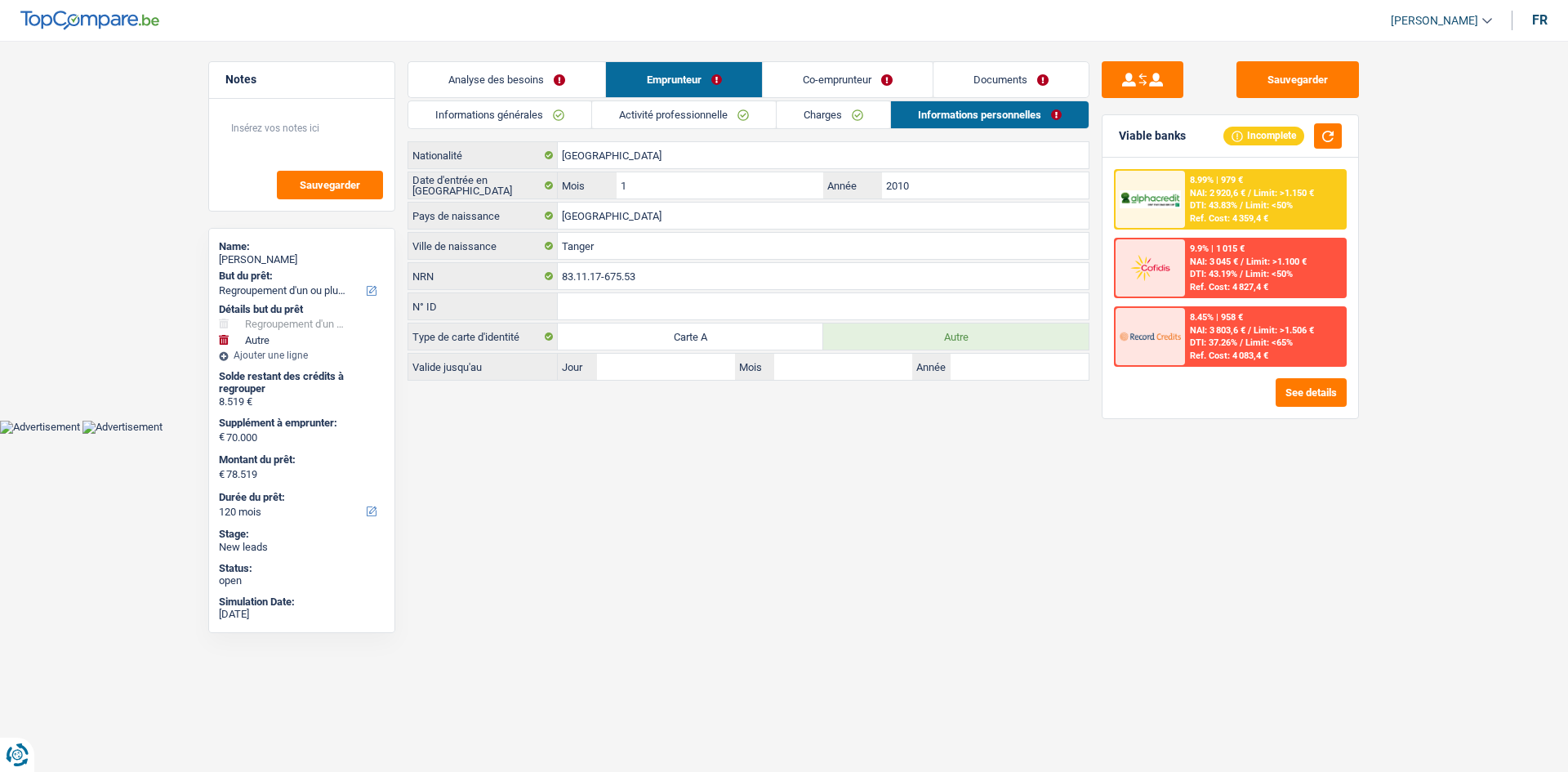 click on "Activité professionnelle" at bounding box center [684, 114] 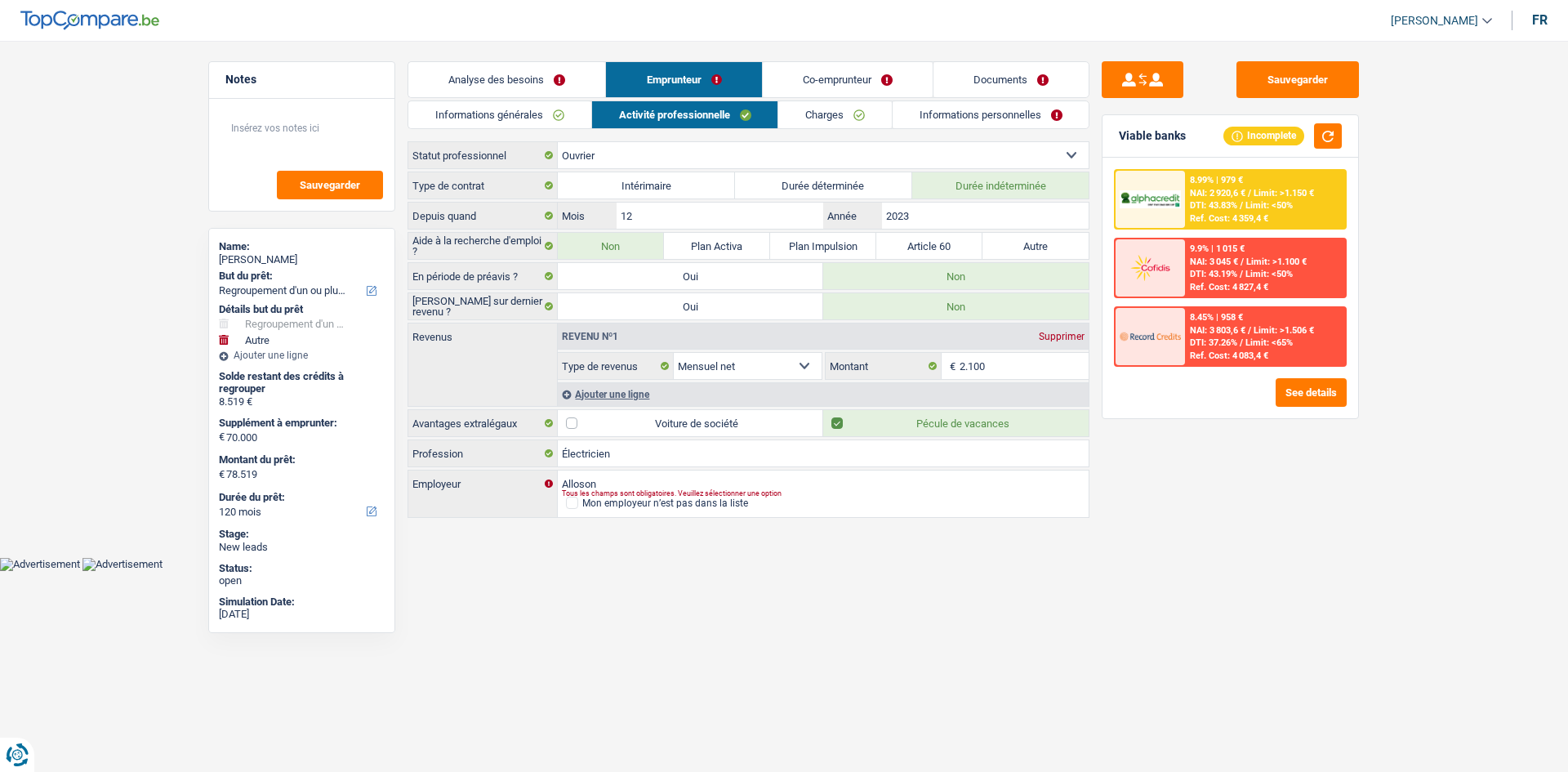 click on "Co-emprunteur" at bounding box center [848, 79] 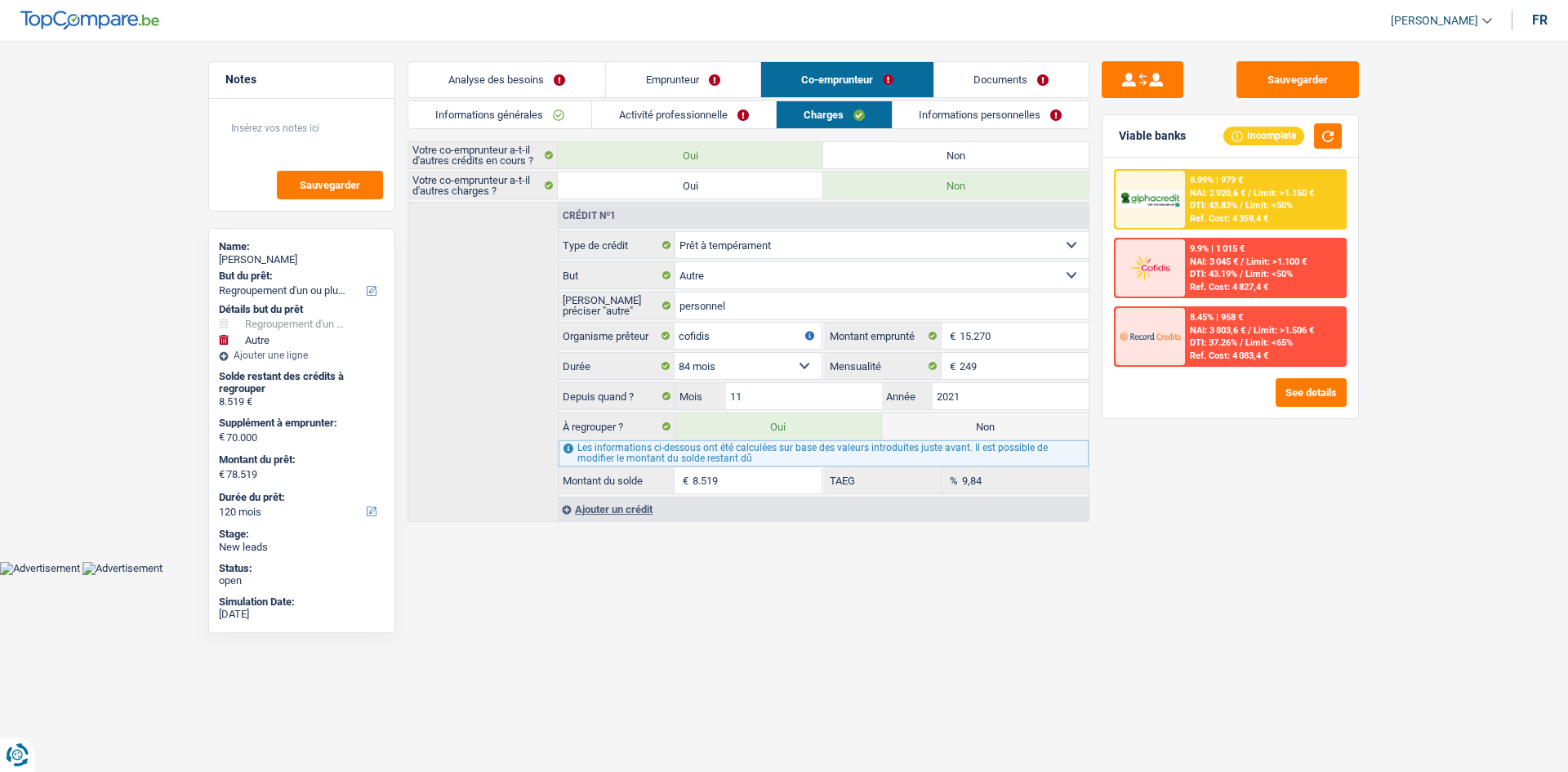 click on "Activité professionnelle" at bounding box center [684, 114] 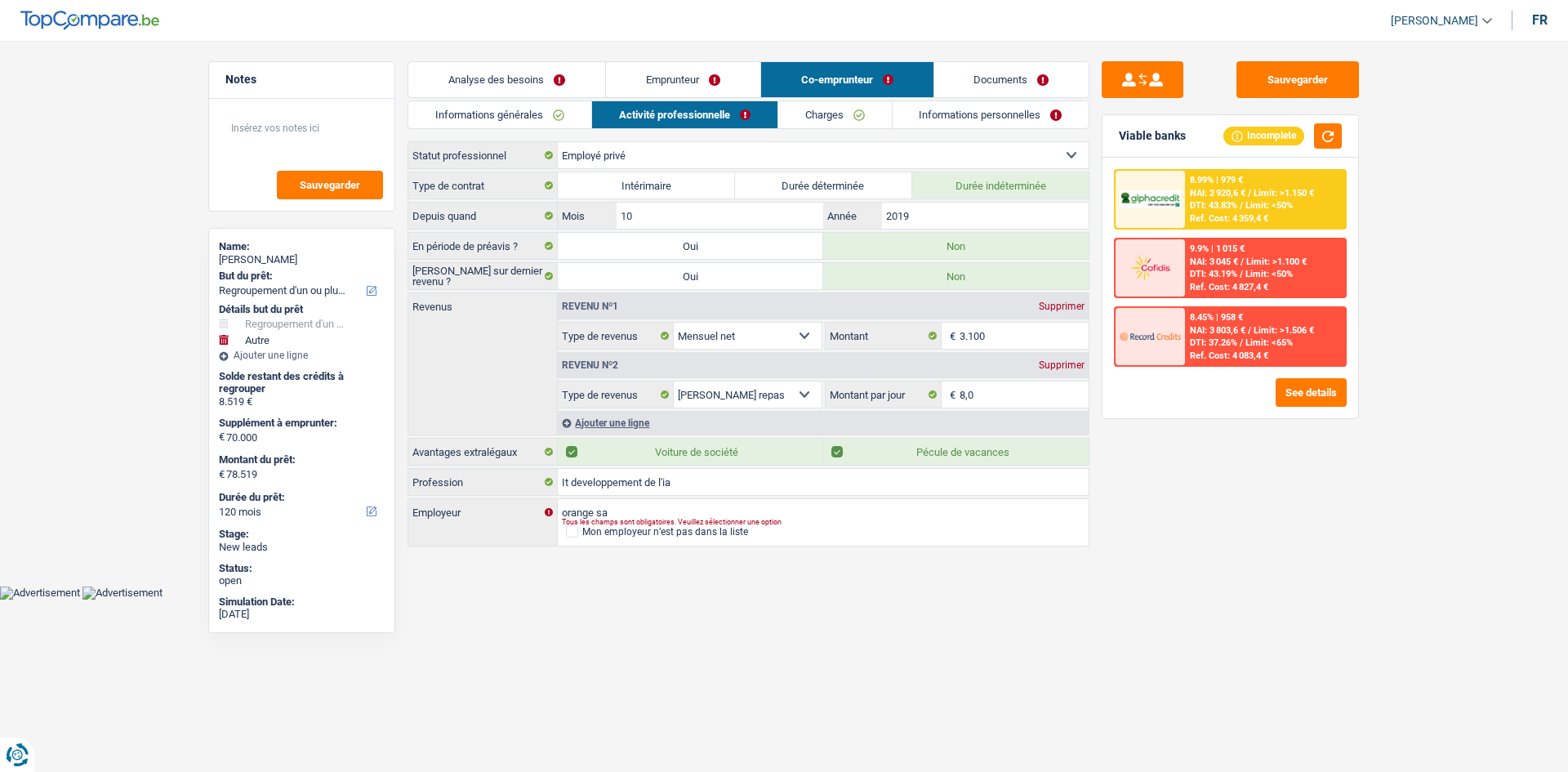 click on "Charges" at bounding box center [835, 114] 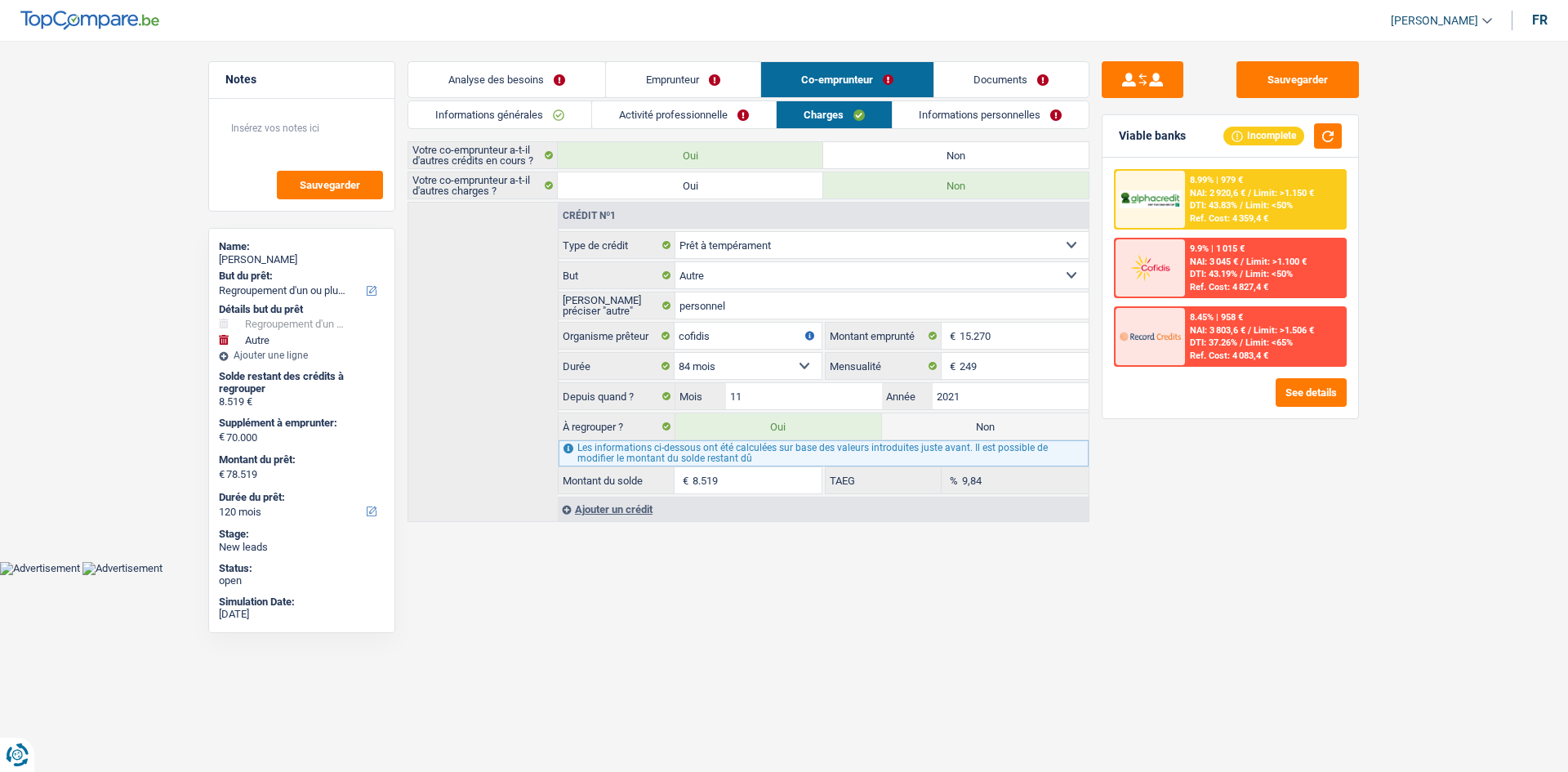 click on "Emprunteur" at bounding box center (683, 79) 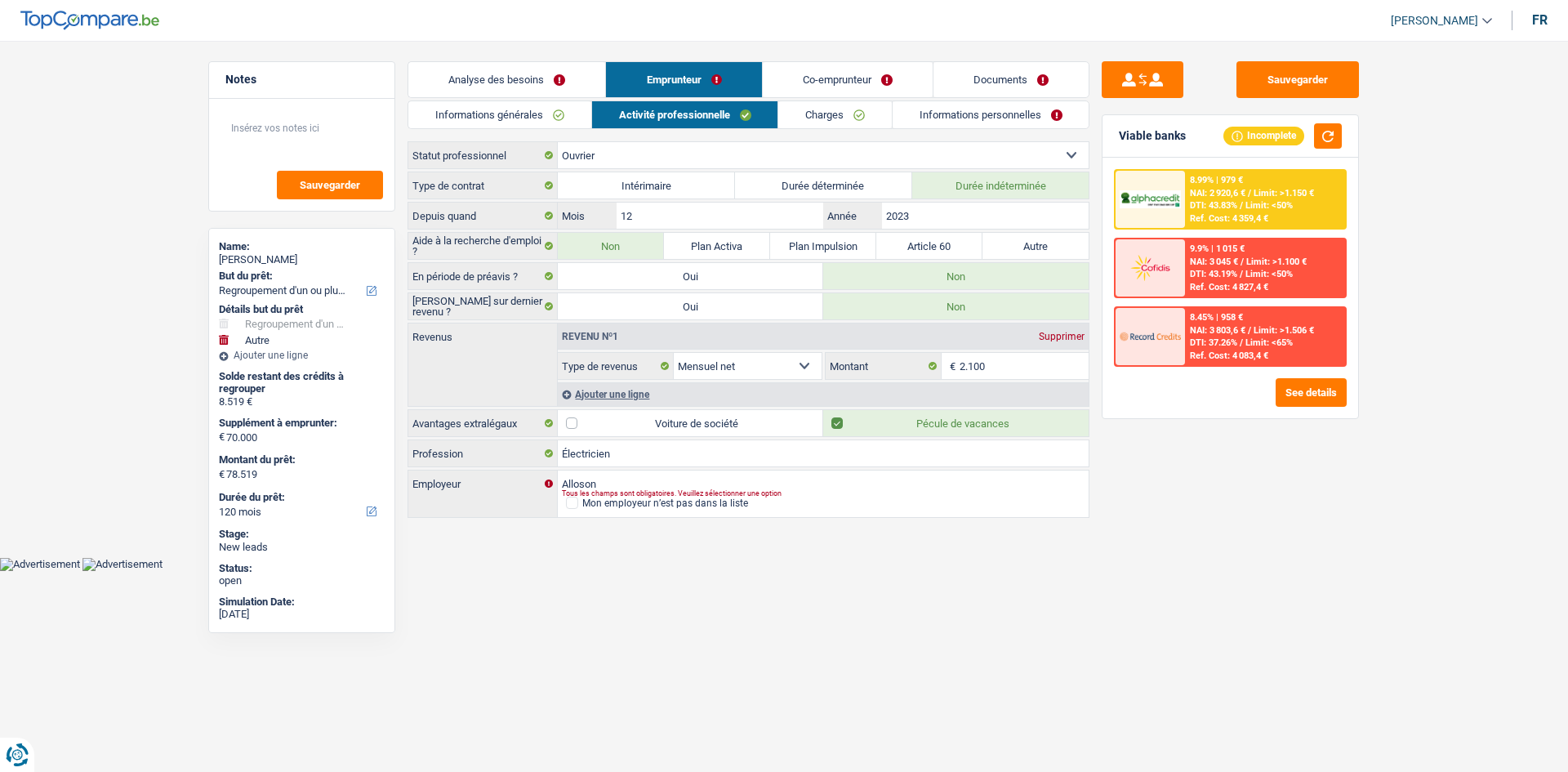 click on "Charges" at bounding box center [835, 114] 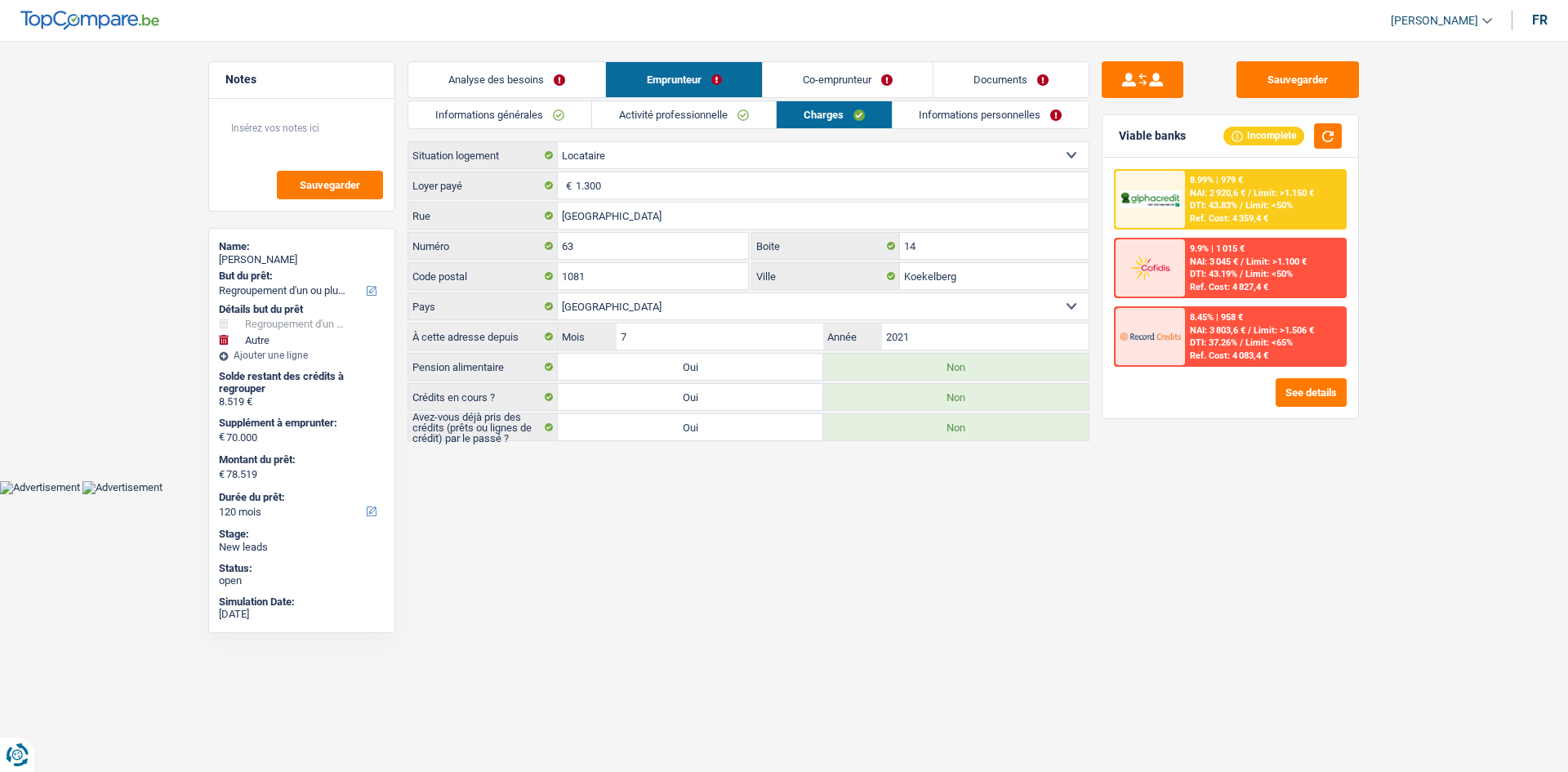 click on "Analyse des besoins Emprunteur Co-emprunteur Documents
1. Introduction & upselling by understanding their needs
1
Bonjour, est-ce que je parle bien à [PERSON_NAME] ?
Bonjour ! Je suis [PERSON_NAME], conseiller en crédit spécialisé chez [DOMAIN_NAME]. Je vois que vous avez commencé une simulation sur notre site web et je vais vous aider à optimiser votre demande afin de trouver une potentielle solution pour vous.
2   Projet  : Quel projet souhaitez-vous financer pour 78 519 € ?
Montant supérieur : La plupart de mes clients prennent une réserve supplémentaire pour qu'ils puissent financer leur projet en cas de hausse des prix. Êtes-vous certain d'avoir suffisamment d'argent avec 78 519 € ?   Montant minimum : Quel est le montant minimum dont vous avez besoin pour financer votre projet ?   Priorité : Dans quel ordre pouvons-nous prioriser vos projets ?   Devis     Hifi, multimédia, gsm, ordinateur Assurance" at bounding box center (748, 251) 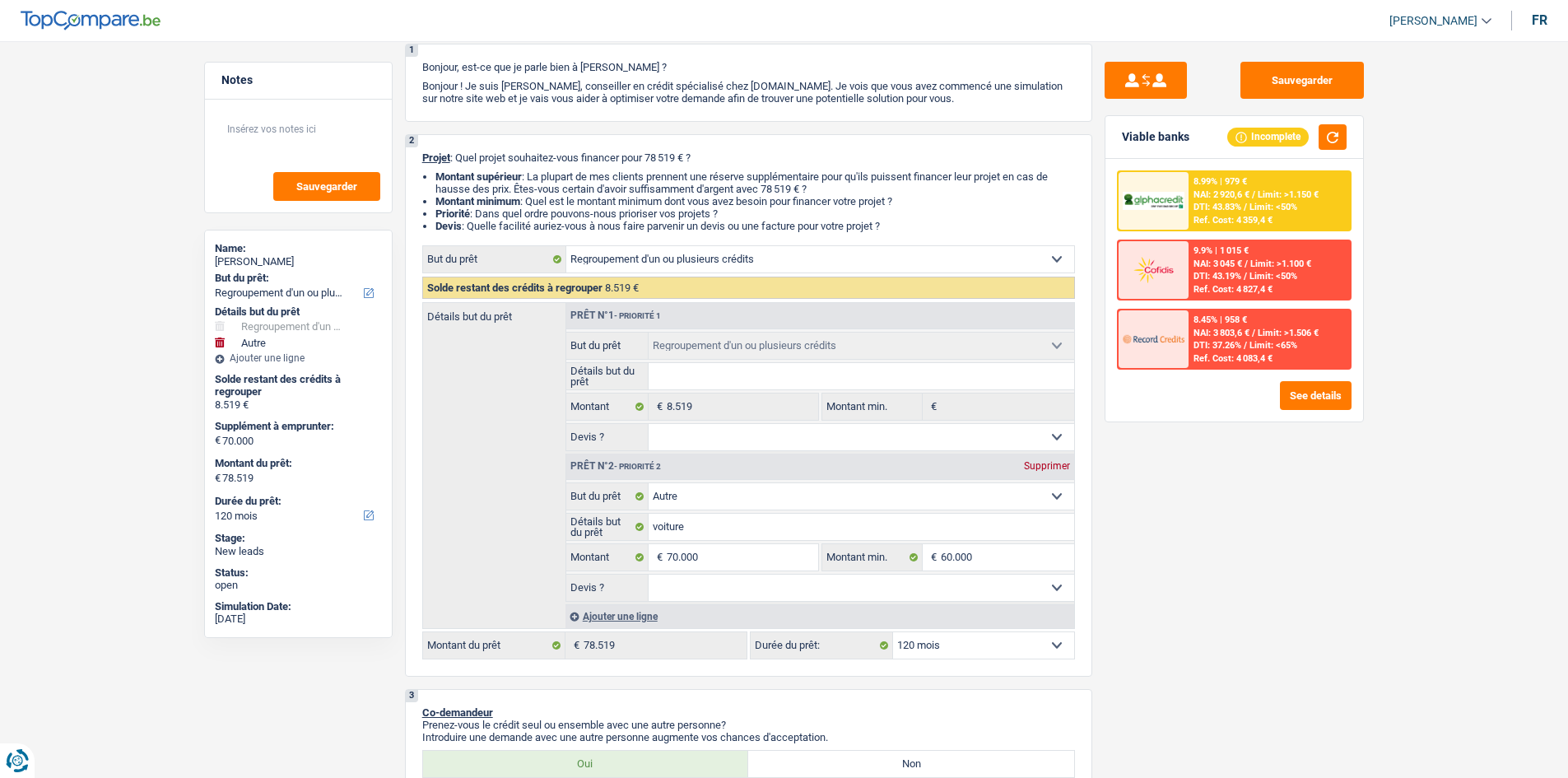 scroll, scrollTop: 165, scrollLeft: 0, axis: vertical 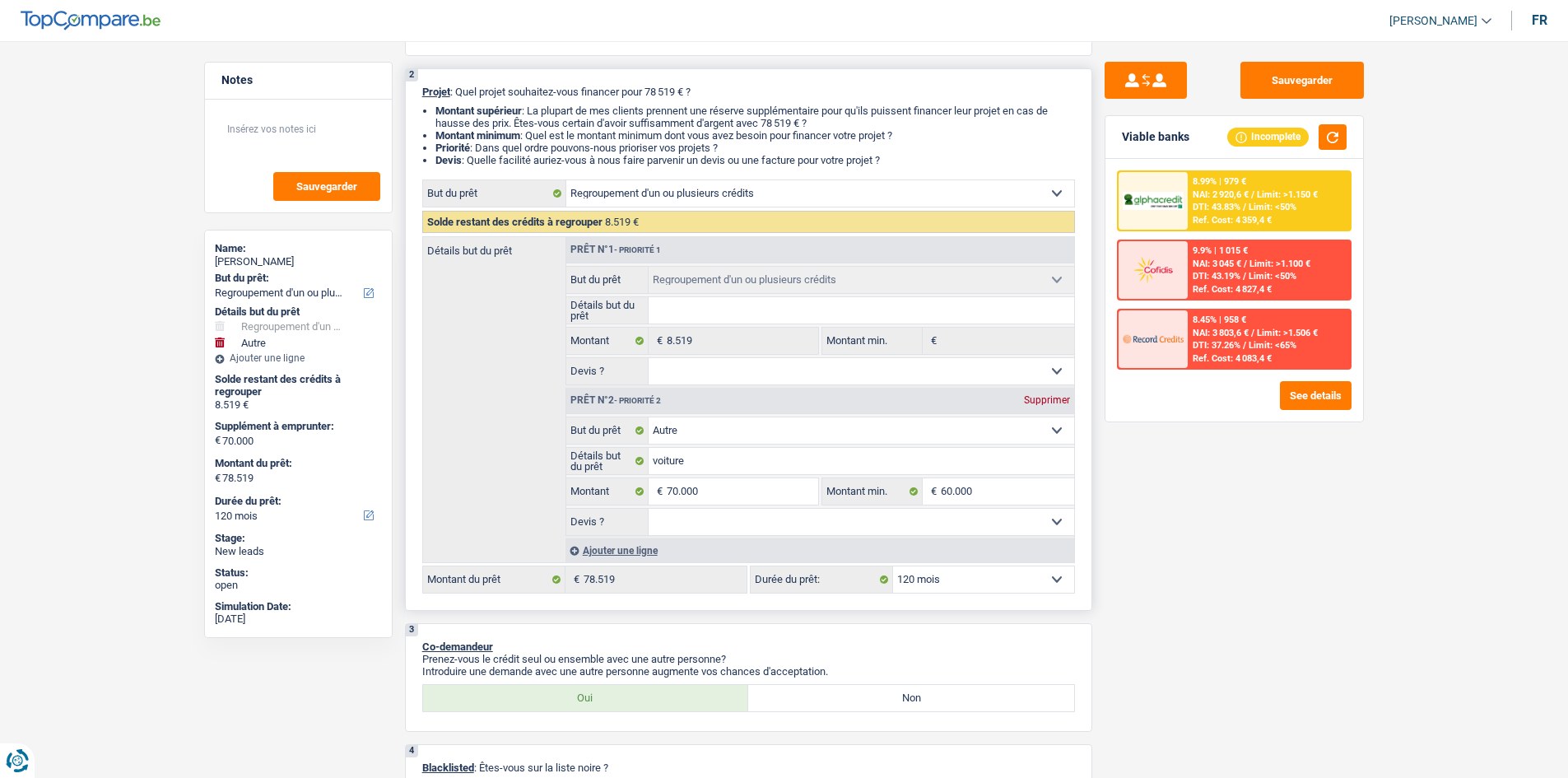 click on "Ajouter une ligne" at bounding box center [820, 550] 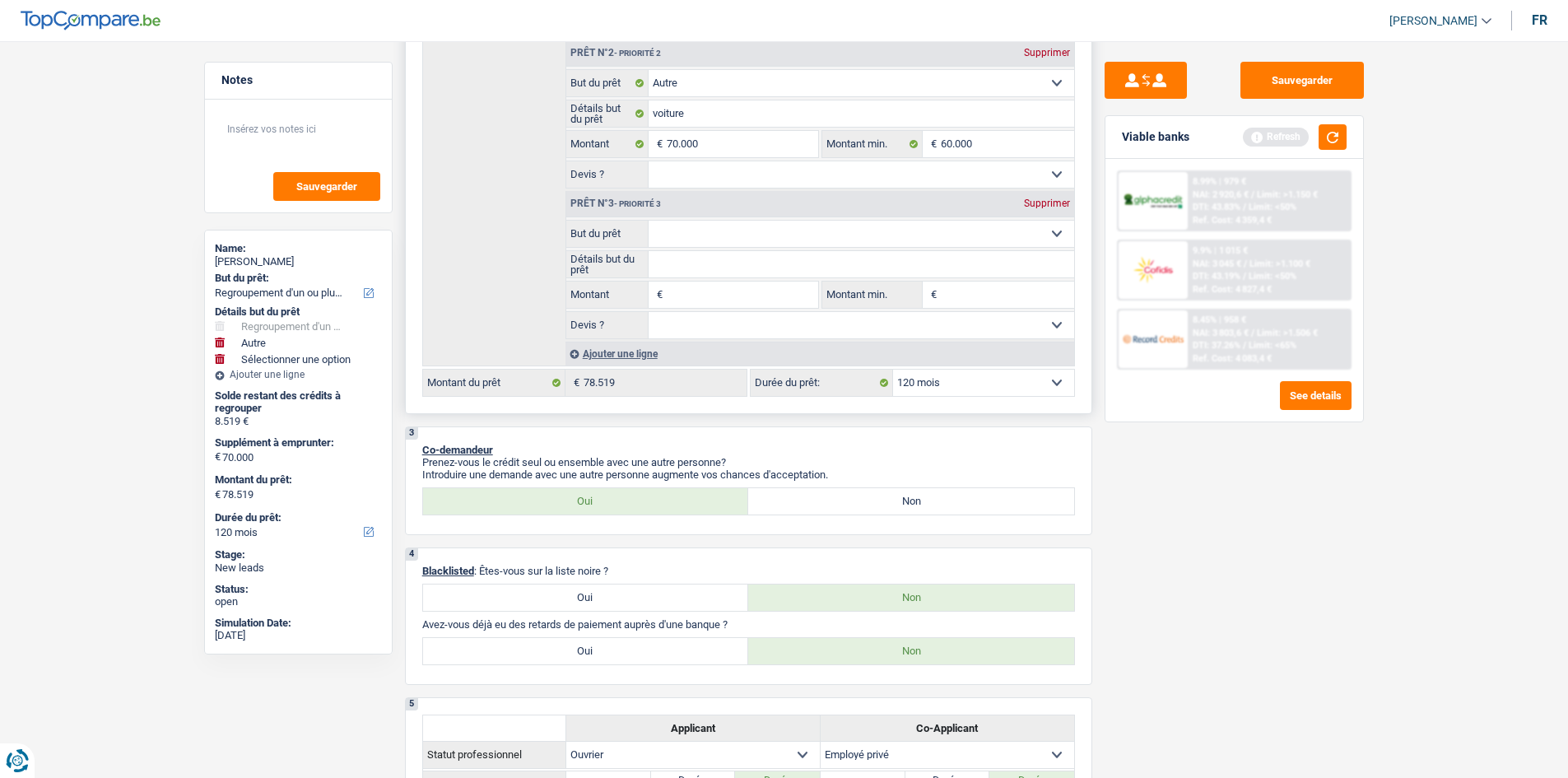 scroll, scrollTop: 329, scrollLeft: 0, axis: vertical 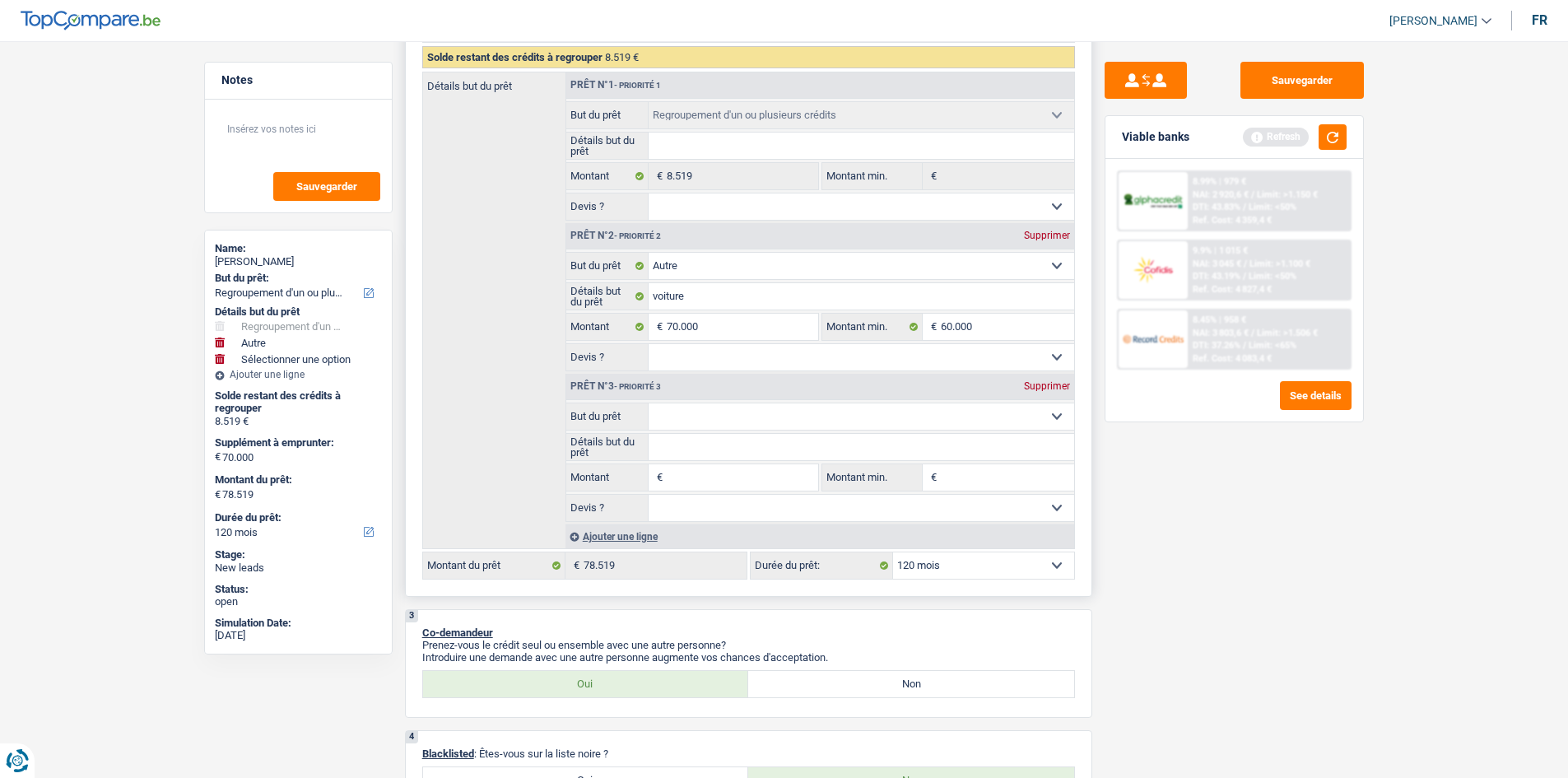 click on "Confort maison: meubles, textile, peinture, électroménager, outillage non-professionnel Hifi, multimédia, gsm, ordinateur Aménagement: frais d'installation, déménagement Evénement familial: naissance, mariage, divorce, communion, décès Frais médicaux Frais d'études Frais permis de conduire Regroupement d'un ou plusieurs crédits Loisirs: voyage, sport, musique Rafraîchissement: petits travaux maison et jardin Frais judiciaires Réparation voiture Prêt rénovation (non disponible pour les non-propriétaires) Prêt énergie (non disponible pour les non-propriétaires) Prêt voiture Taxes, impôts non professionnels Rénovation bien à l'étranger Dettes familiales Assurance Autre
Sélectionner une option" at bounding box center (861, 417) 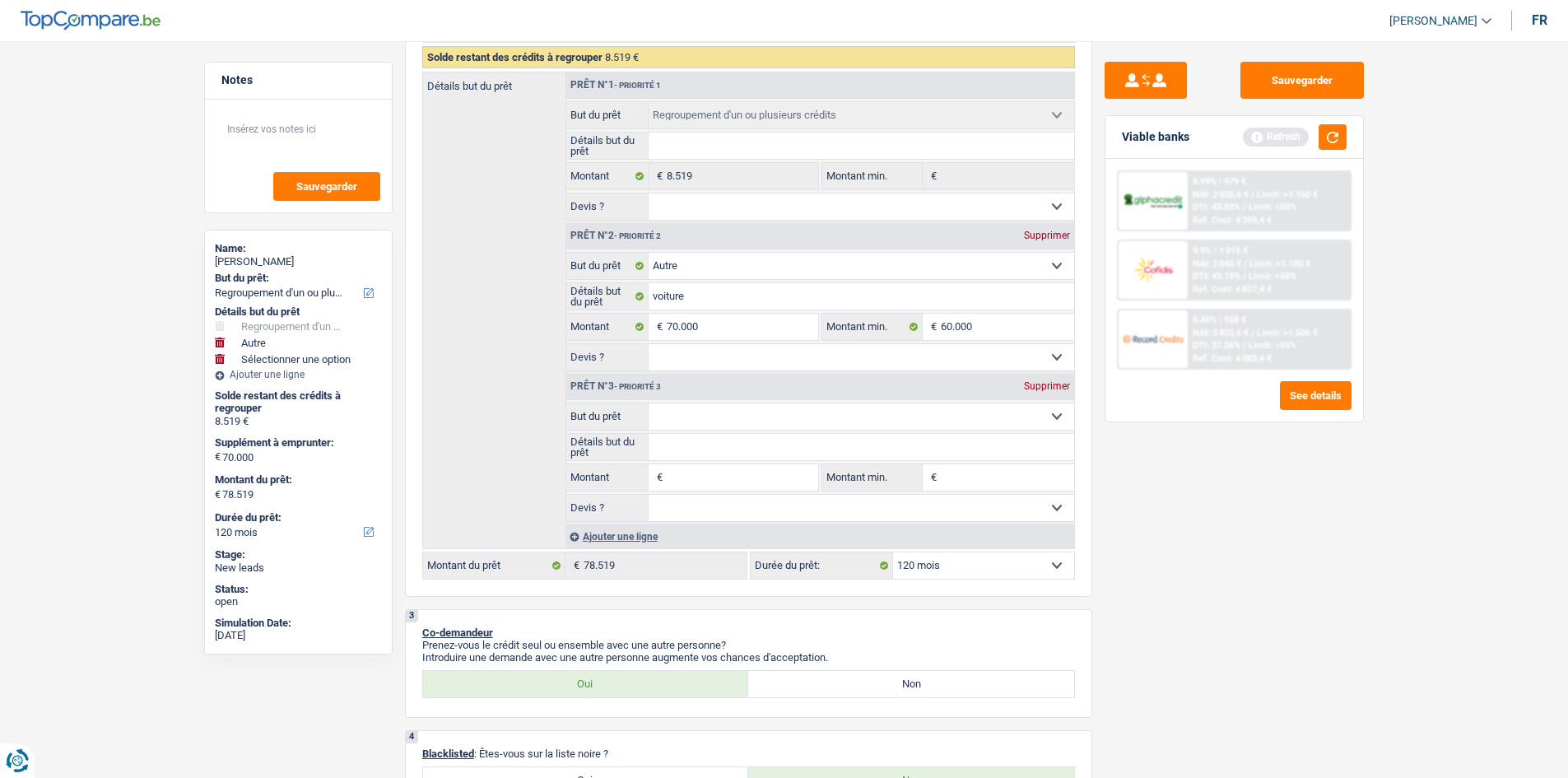 drag, startPoint x: 1314, startPoint y: 591, endPoint x: 1230, endPoint y: 562, distance: 88.86507 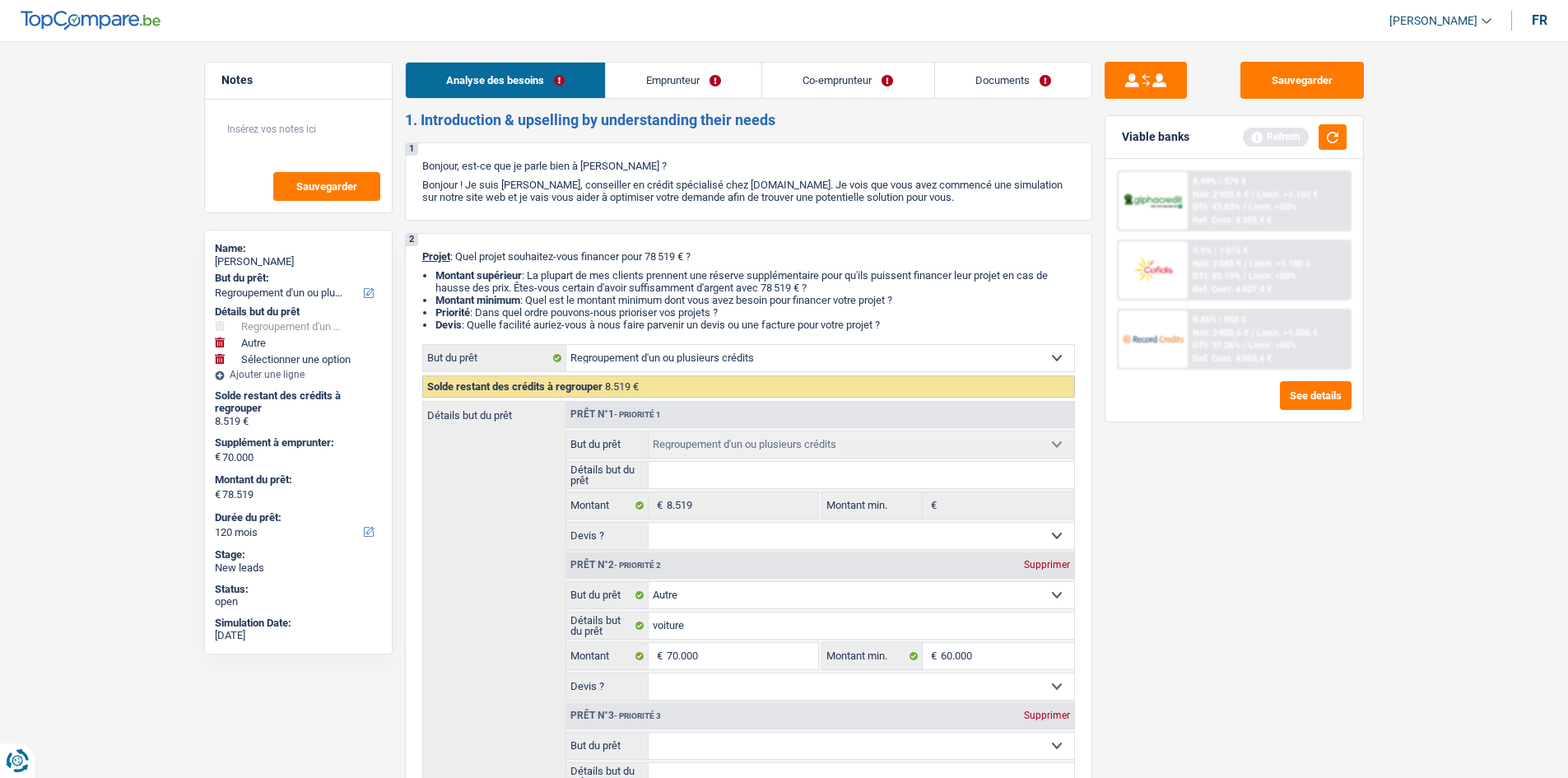 click on "Co-emprunteur" at bounding box center (848, 80) 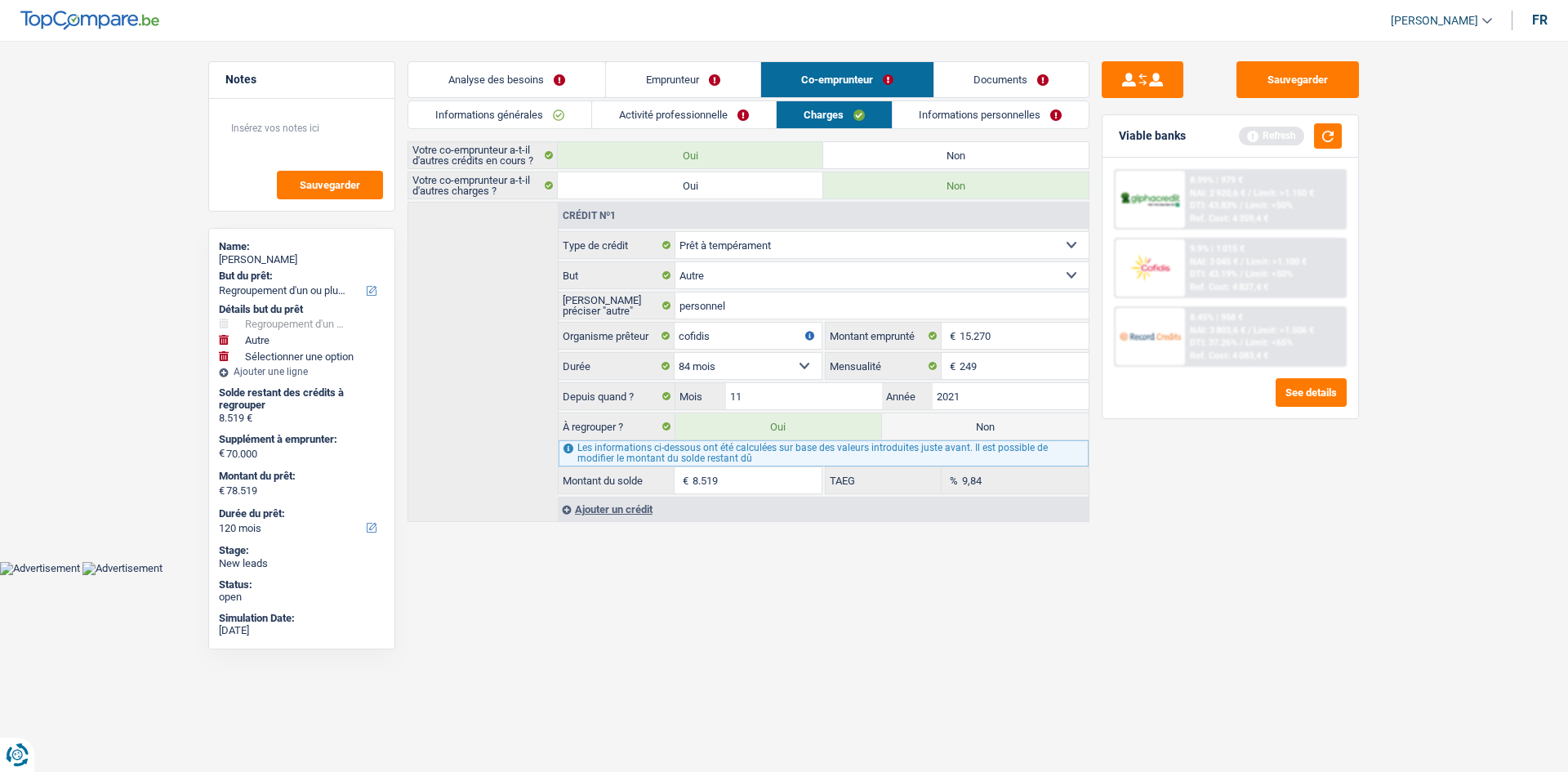 click on "Analyse des besoins" at bounding box center [506, 79] 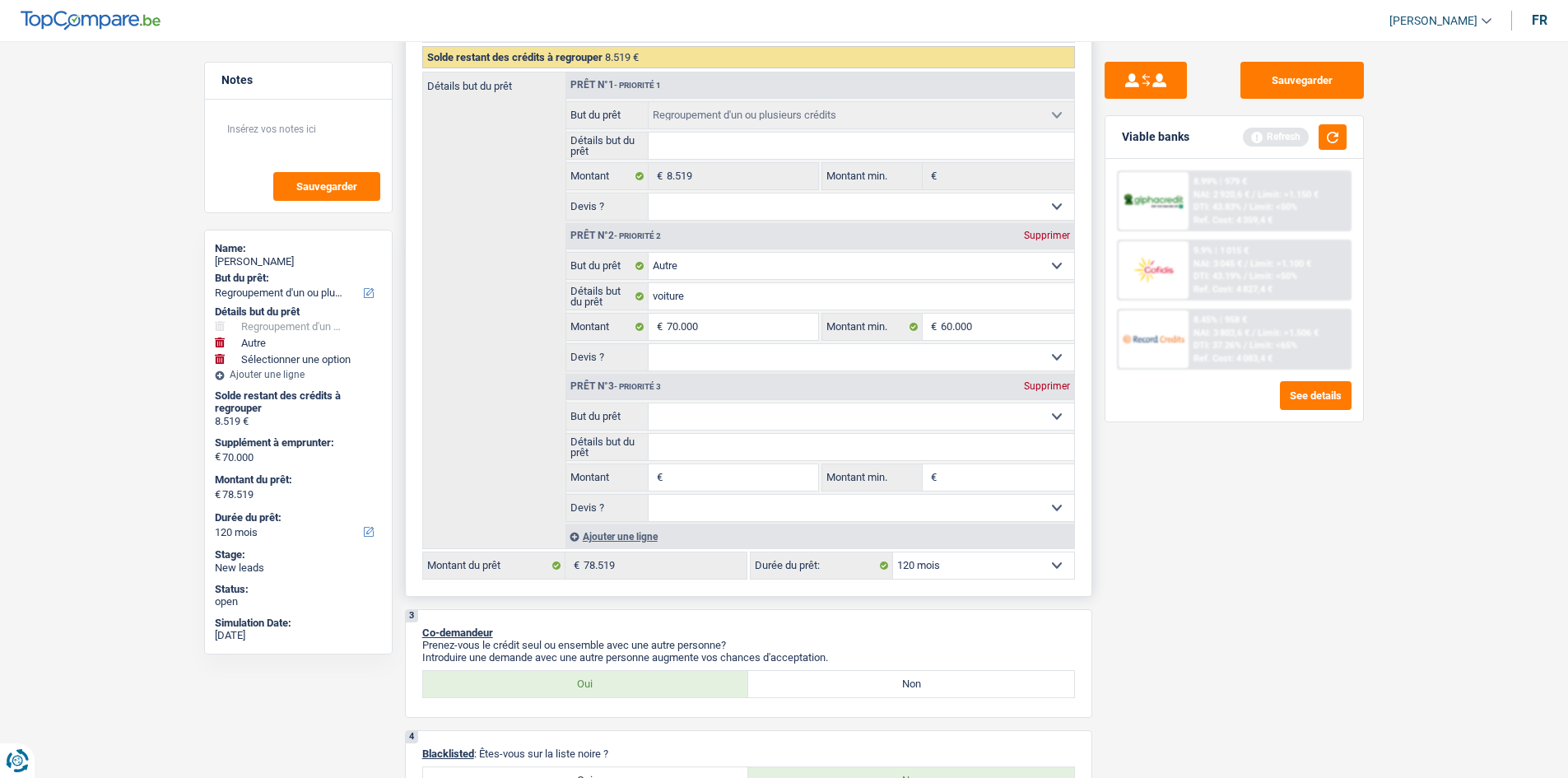 scroll, scrollTop: 412, scrollLeft: 0, axis: vertical 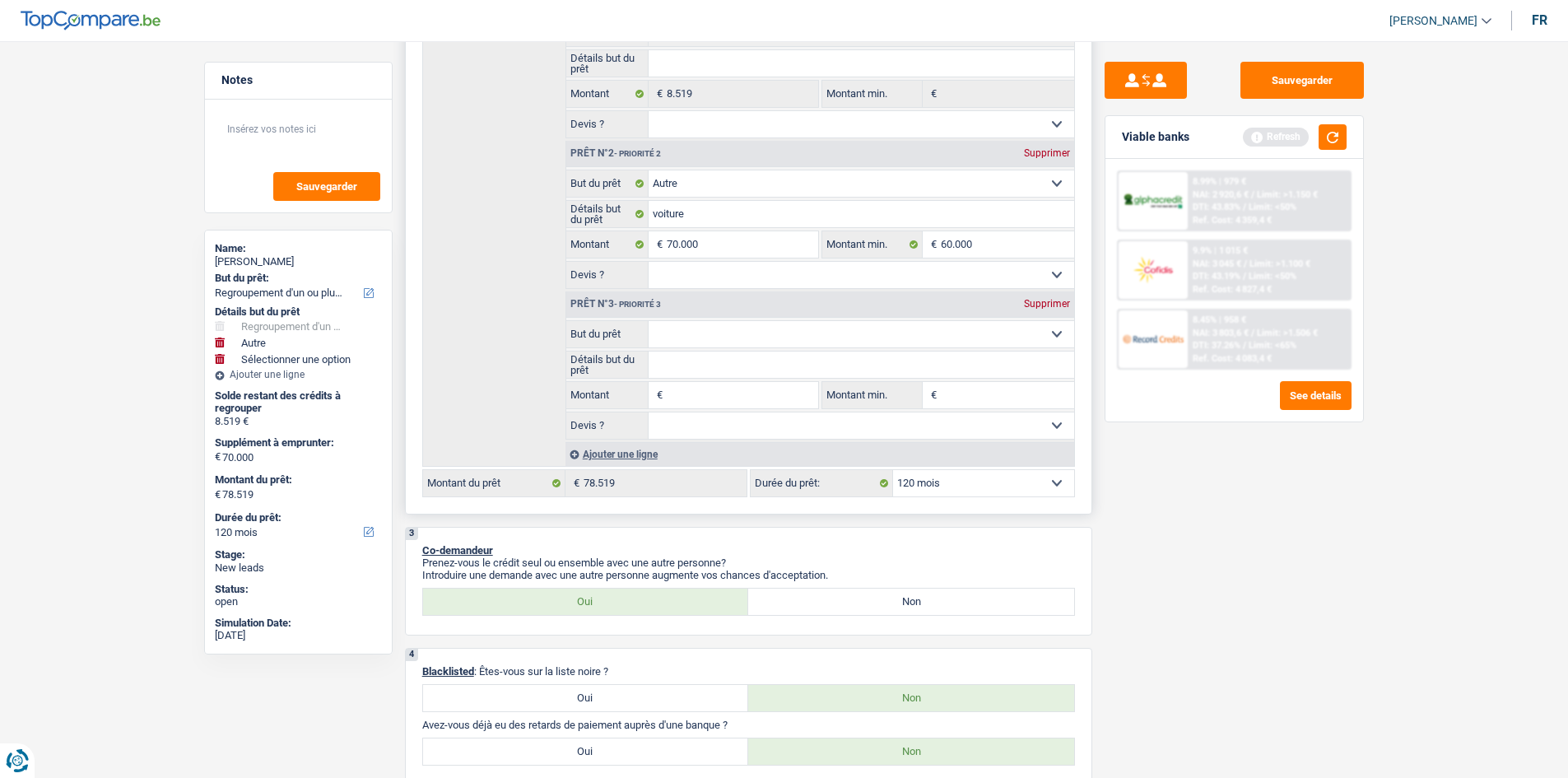click on "Confort maison: meubles, textile, peinture, électroménager, outillage non-professionnel Hifi, multimédia, gsm, ordinateur Aménagement: frais d'installation, déménagement Evénement familial: naissance, mariage, divorce, communion, décès Frais médicaux Frais d'études Frais permis de conduire Regroupement d'un ou plusieurs crédits Loisirs: voyage, sport, musique Rafraîchissement: petits travaux maison et jardin Frais judiciaires Réparation voiture Prêt rénovation (non disponible pour les non-propriétaires) Prêt énergie (non disponible pour les non-propriétaires) Prêt voiture Taxes, impôts non professionnels Rénovation bien à l'étranger Dettes familiales Assurance Autre
Sélectionner une option" at bounding box center (861, 334) 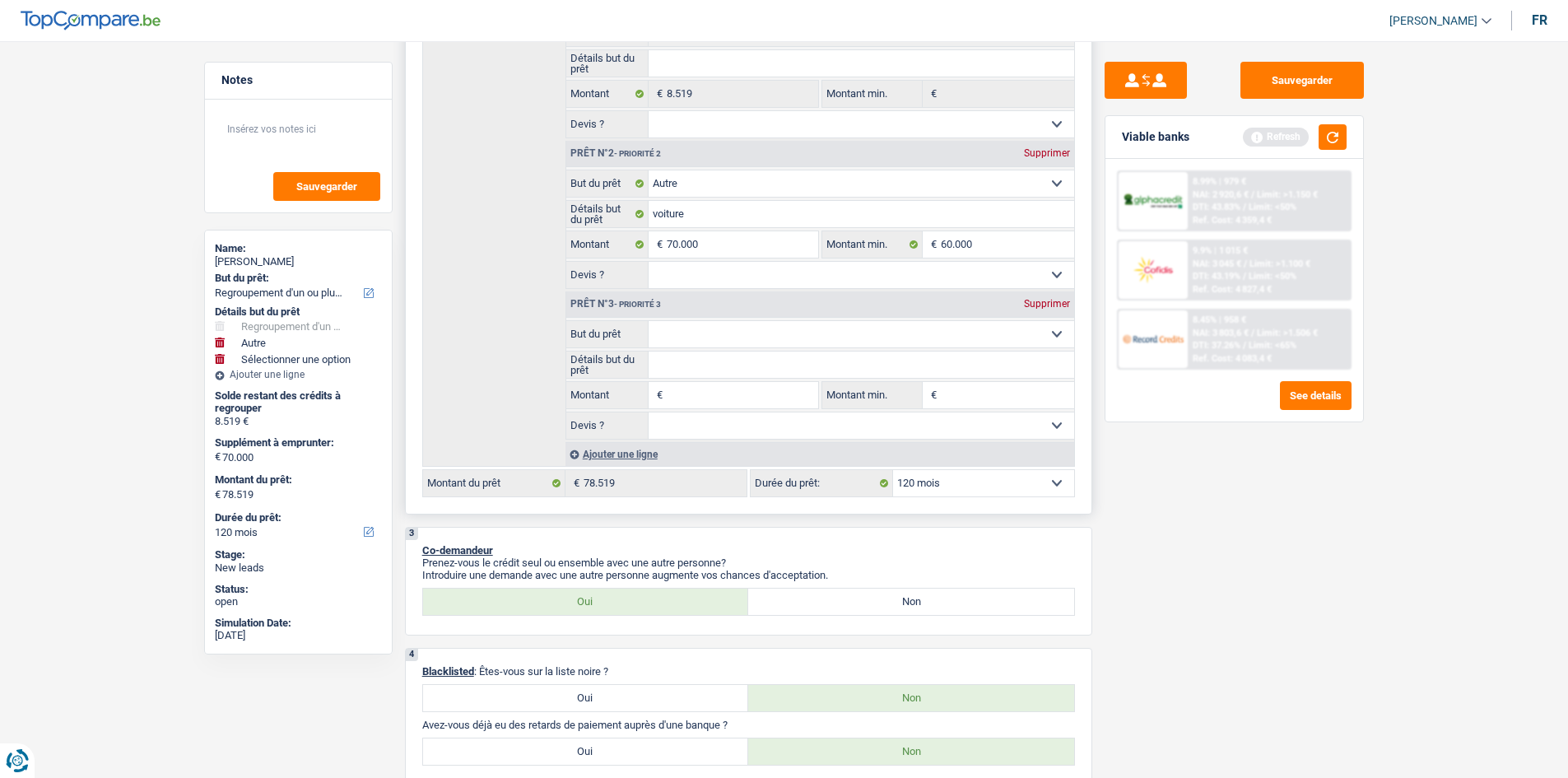 click on "Confort maison: meubles, textile, peinture, électroménager, outillage non-professionnel Hifi, multimédia, gsm, ordinateur Aménagement: frais d'installation, déménagement Evénement familial: naissance, mariage, divorce, communion, décès Frais médicaux Frais d'études Frais permis de conduire Regroupement d'un ou plusieurs crédits Loisirs: voyage, sport, musique Rafraîchissement: petits travaux maison et jardin Frais judiciaires Réparation voiture Prêt rénovation (non disponible pour les non-propriétaires) Prêt énergie (non disponible pour les non-propriétaires) Prêt voiture Taxes, impôts non professionnels Rénovation bien à l'étranger Dettes familiales Assurance Autre
Sélectionner une option" at bounding box center (861, 334) 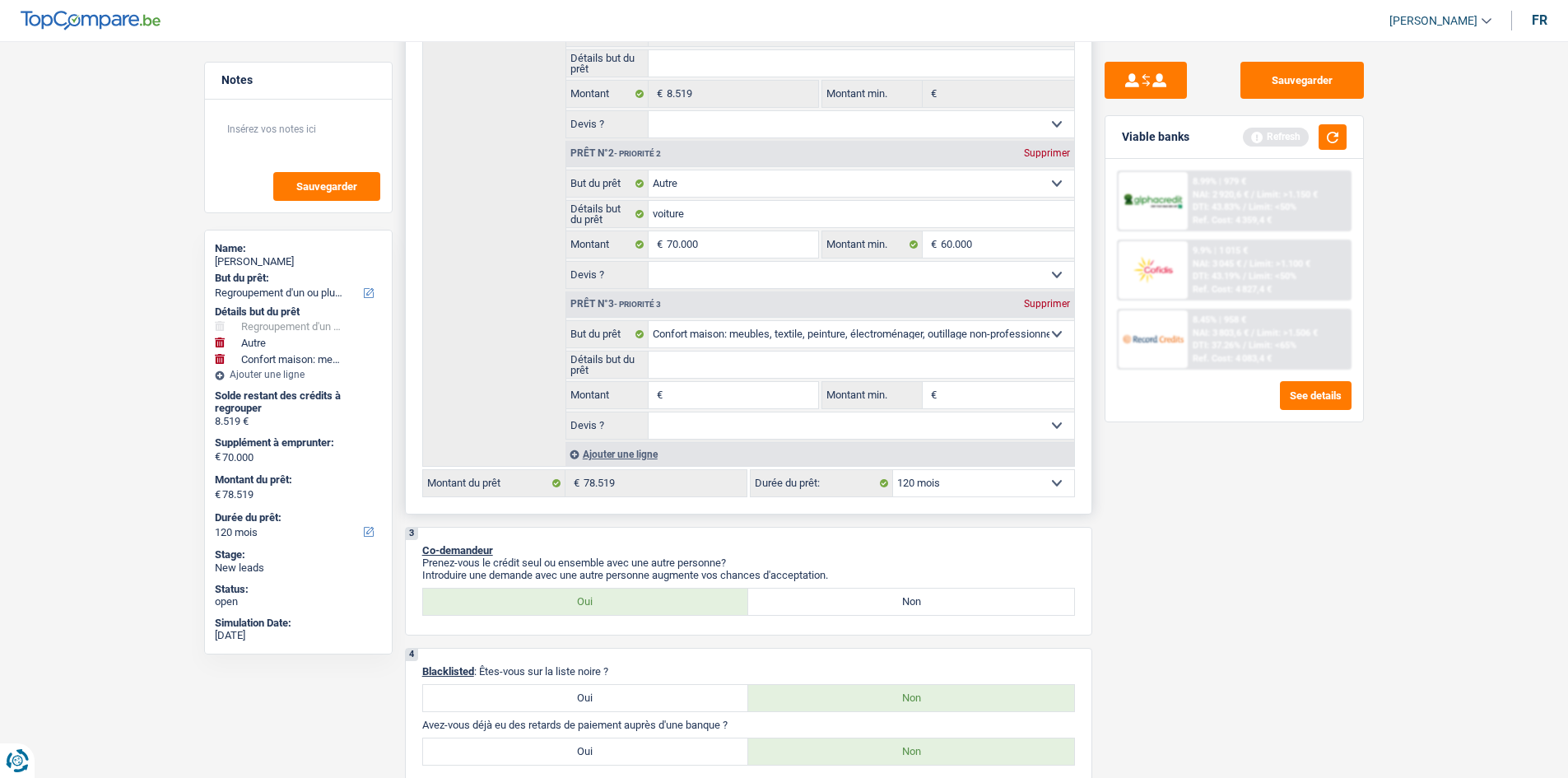 click on "Montant" at bounding box center [742, 395] 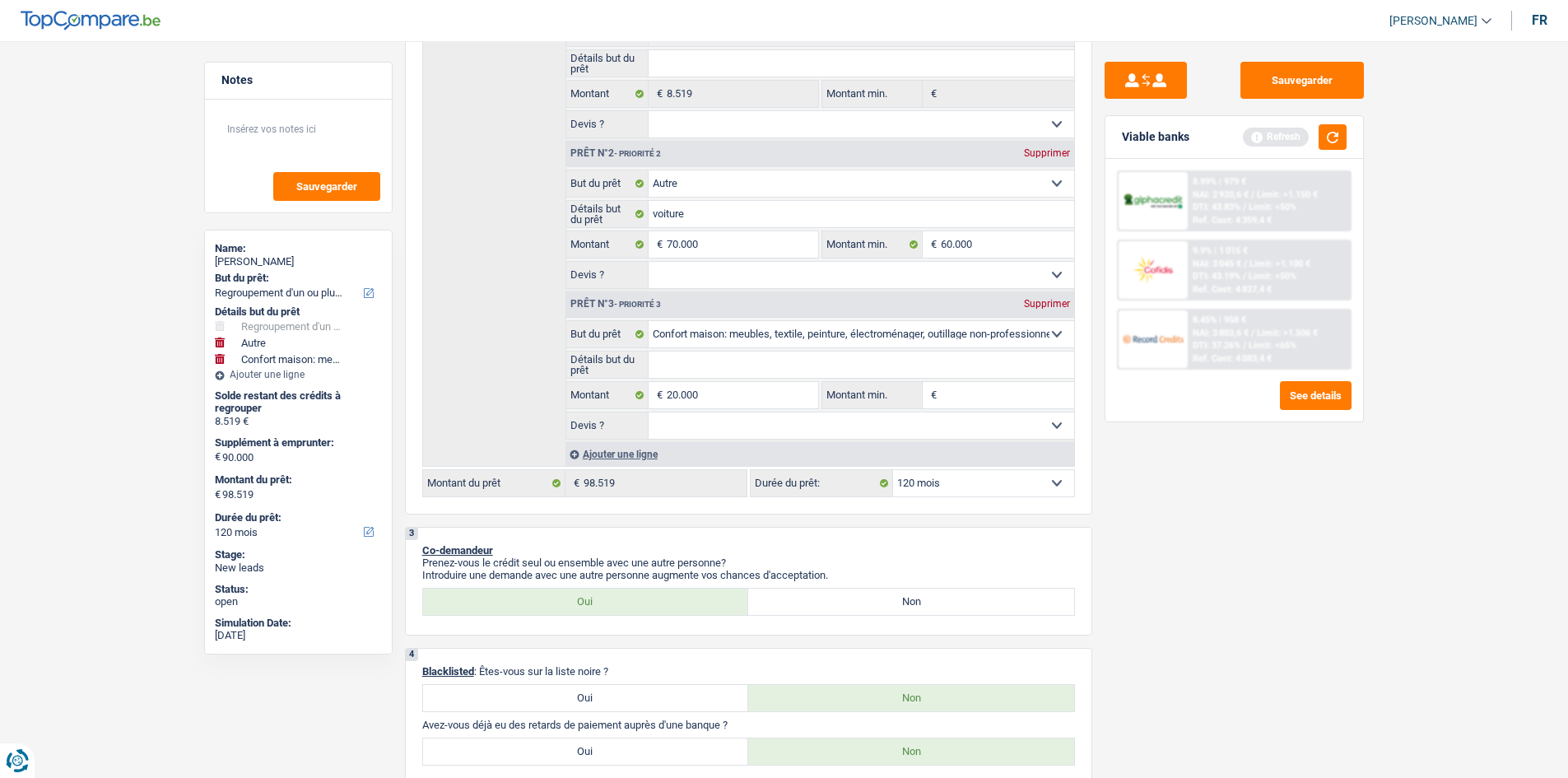 drag, startPoint x: 1238, startPoint y: 482, endPoint x: 1201, endPoint y: 444, distance: 53.0377 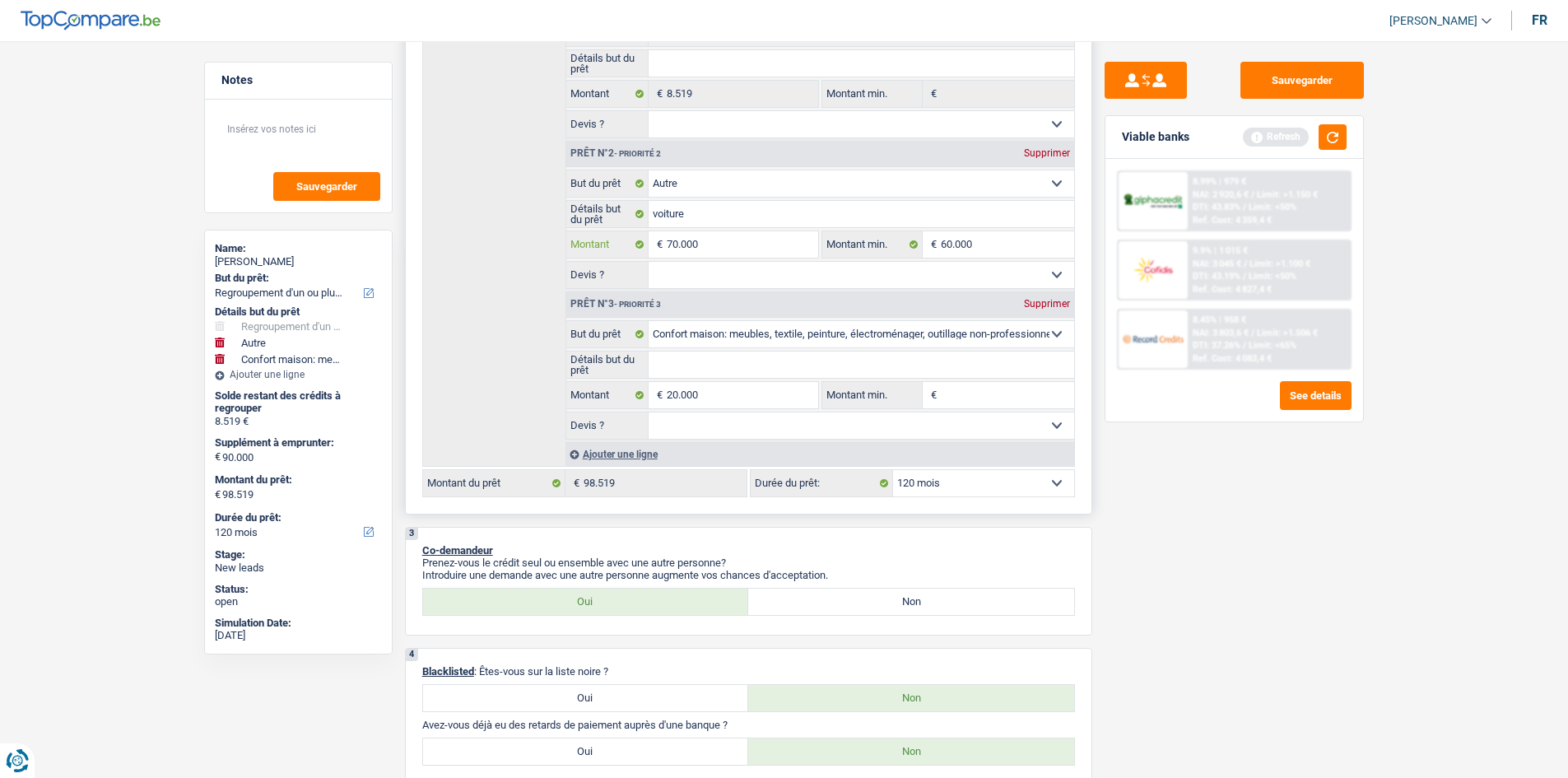 click on "70.000" at bounding box center [742, 245] 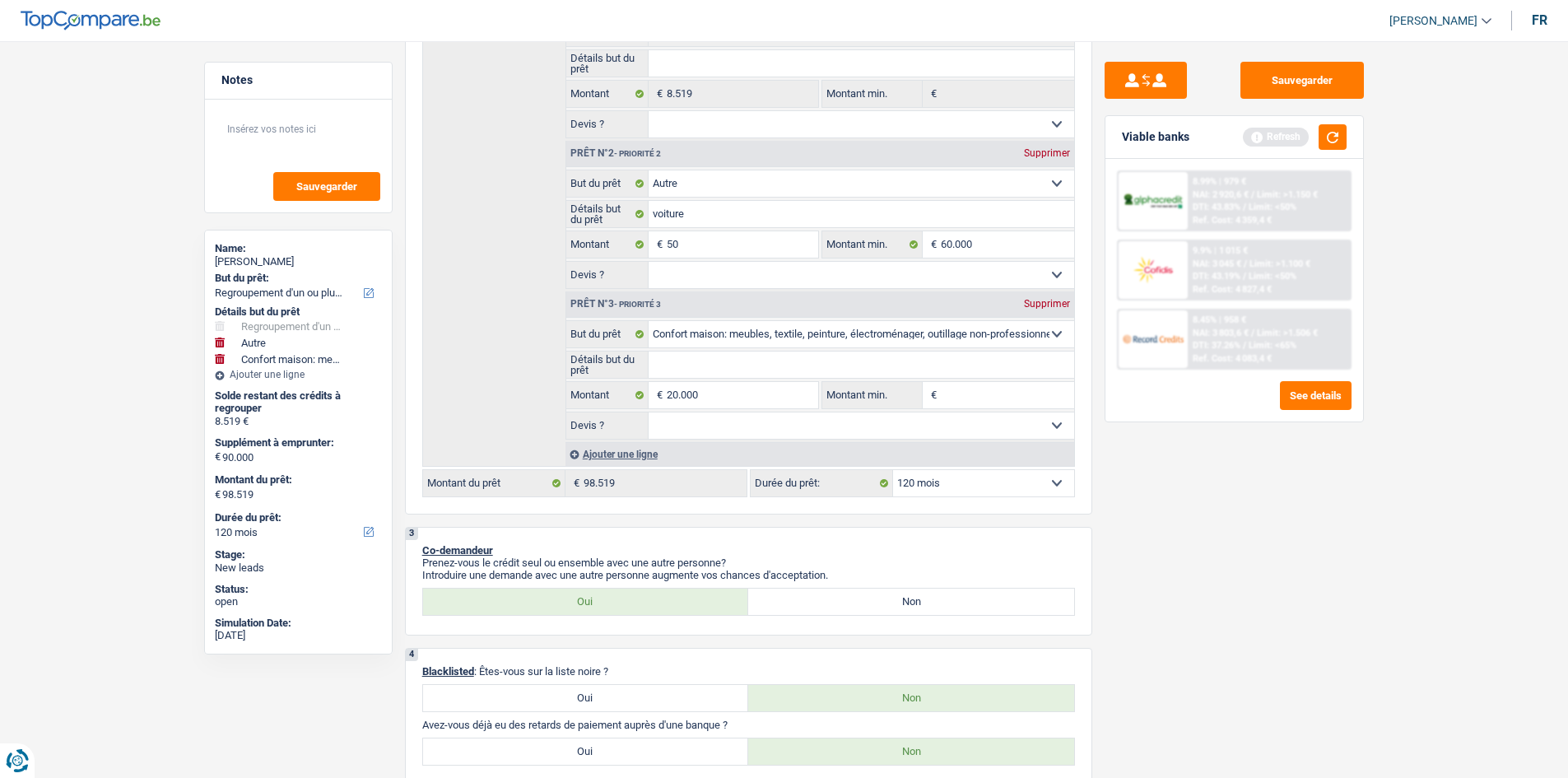 click on "Sauvegarder
Viable banks
Refresh
8.99% | 979 €
NAI: 2 920,6 €
/
Limit: >1.150 €
DTI: 43.83%
/
Limit: <50%
Ref. Cost: 4 359,4 €
9.9% | 1 015 €
NAI: 3 045 €
/
Limit: >1.100 €
DTI: 43.19%
/               /" at bounding box center (1234, 404) 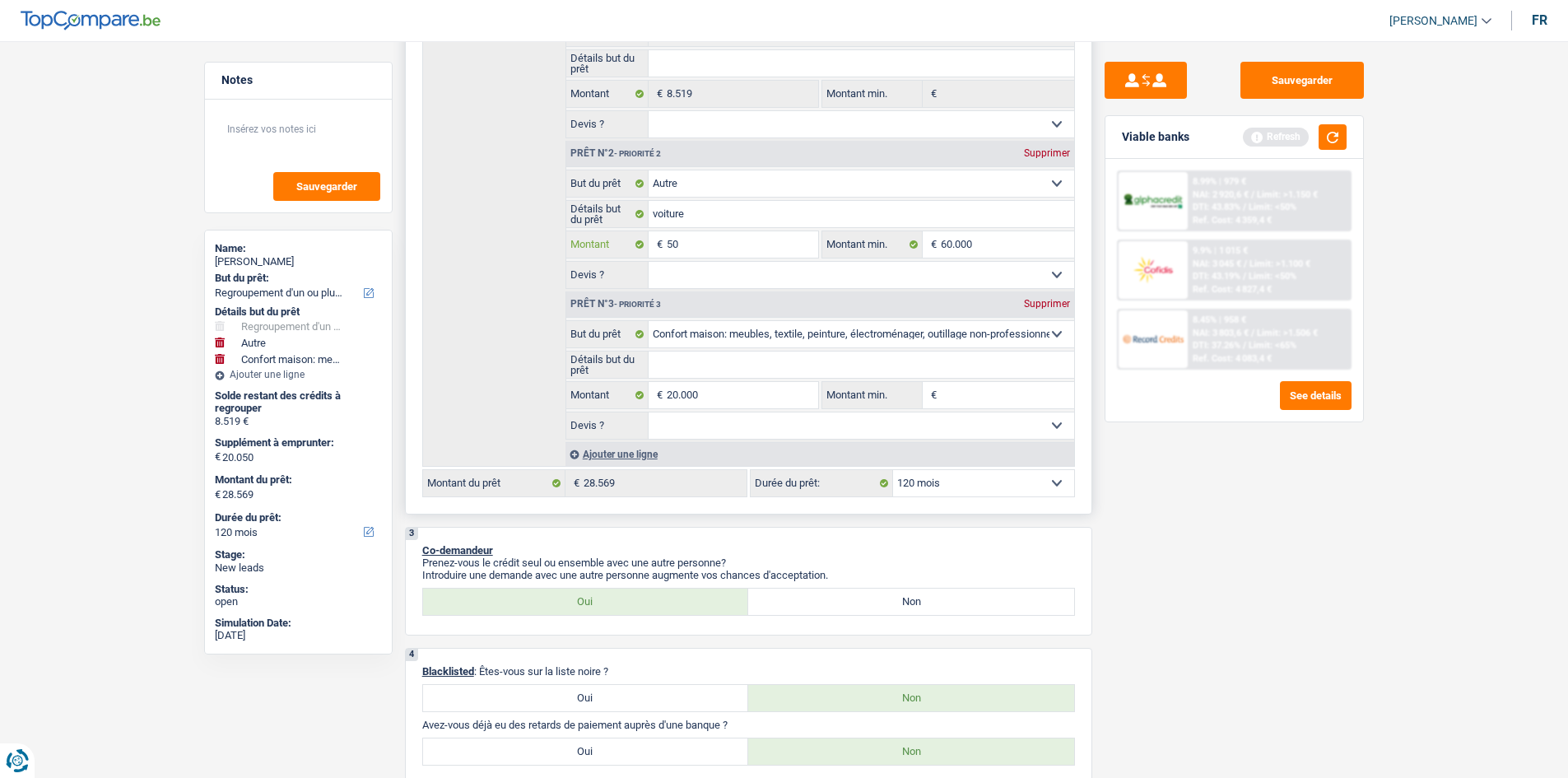 click on "50" at bounding box center (742, 245) 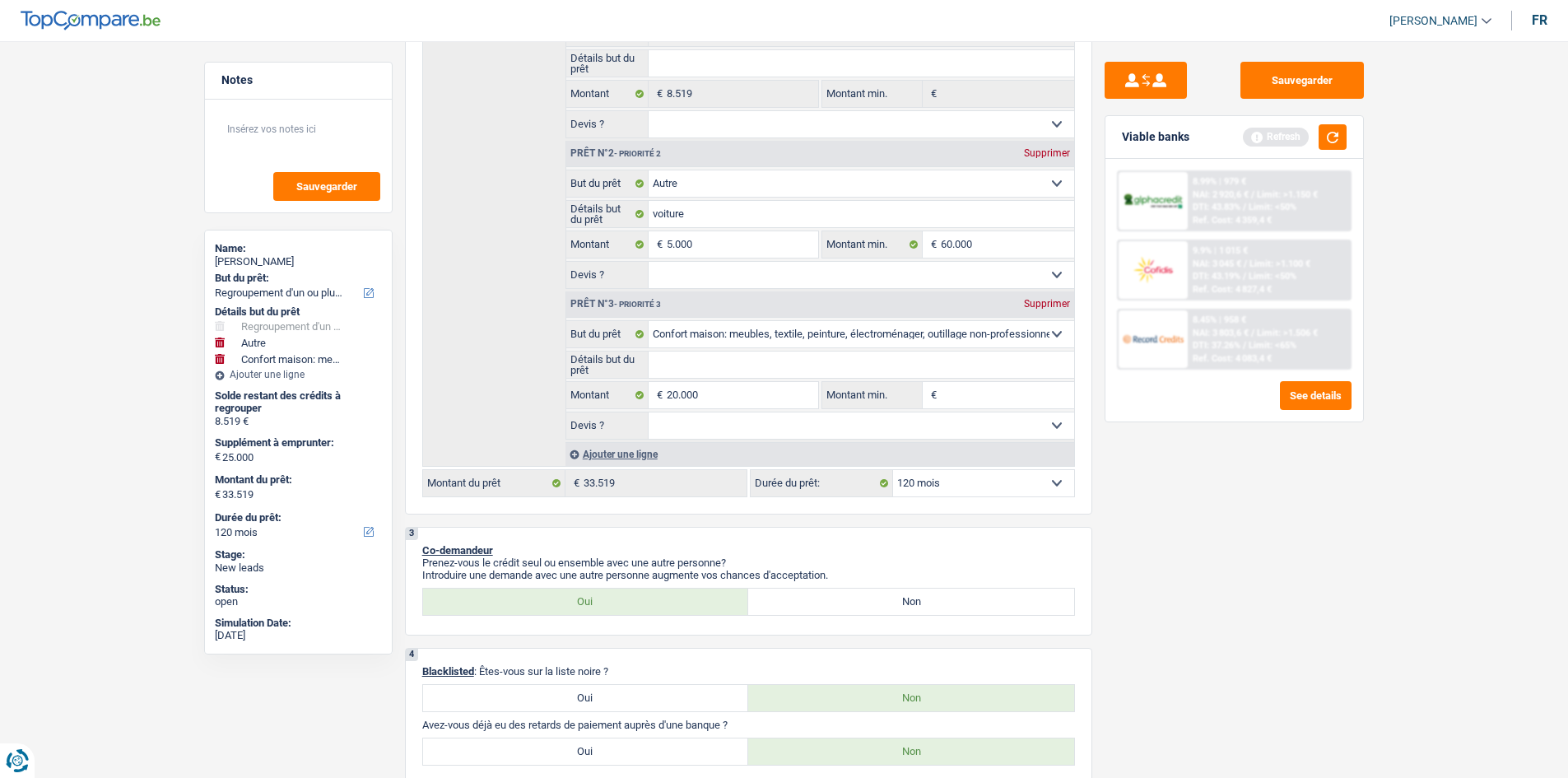 click on "Sauvegarder
Viable banks
Refresh
8.99% | 979 €
NAI: 2 920,6 €
/
Limit: >1.150 €
DTI: 43.83%
/
Limit: <50%
Ref. Cost: 4 359,4 €
9.9% | 1 015 €
NAI: 3 045 €
/
Limit: >1.100 €
DTI: 43.19%
/               /" at bounding box center [1234, 404] 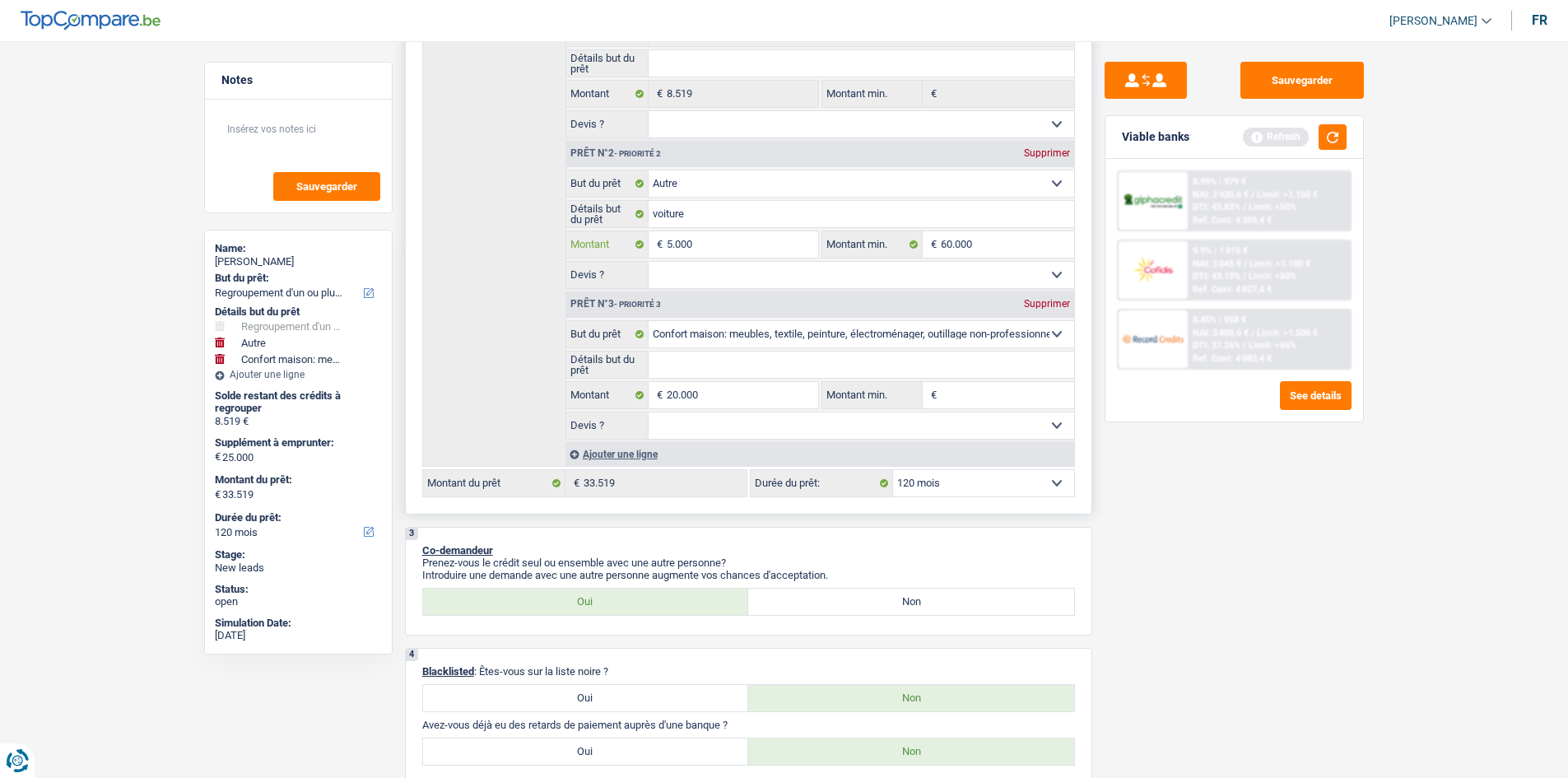 click on "5.000" at bounding box center (742, 245) 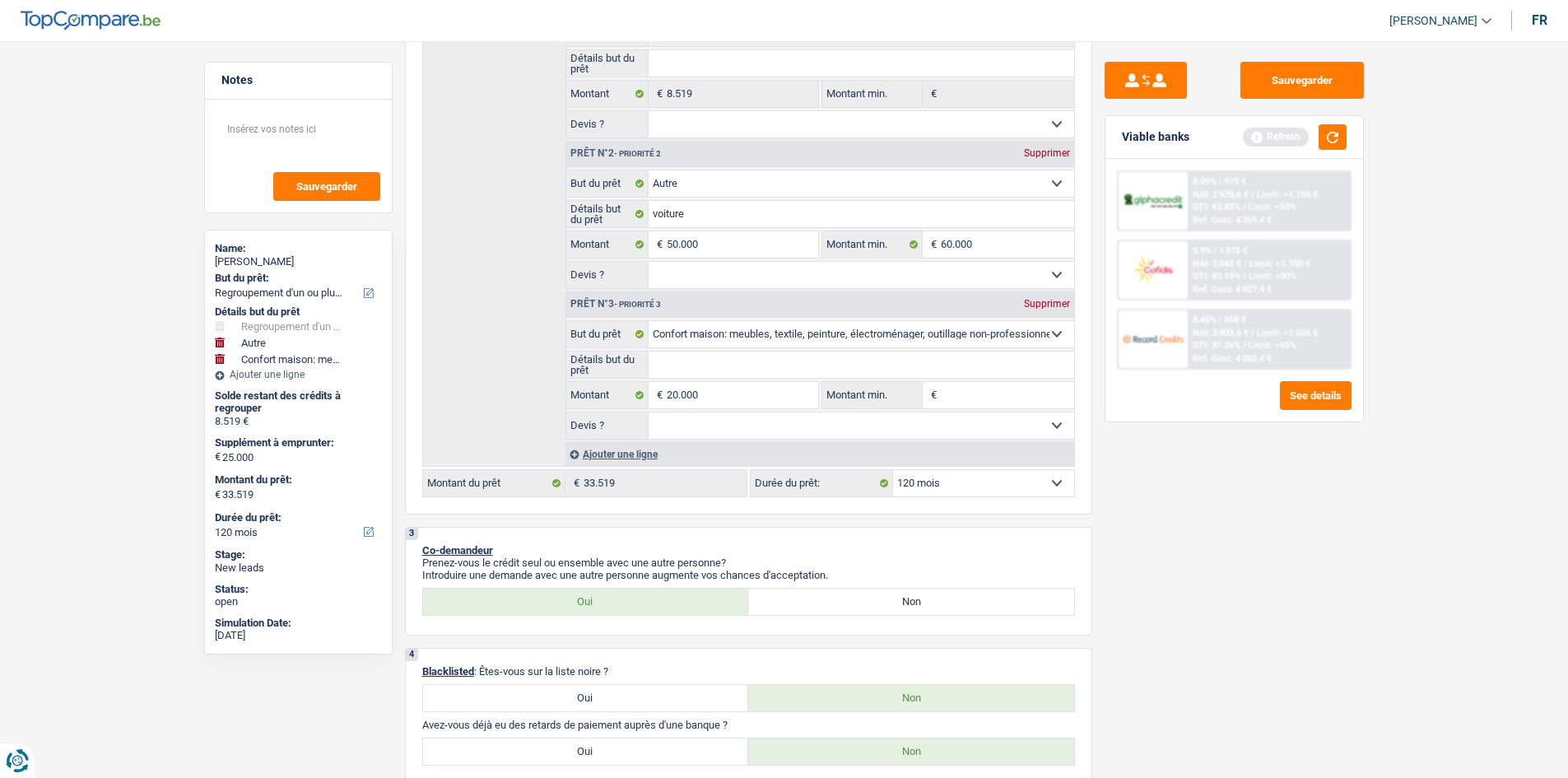 click on "Sauvegarder
Viable banks
Refresh
8.99% | 979 €
NAI: 2 920,6 €
/
Limit: >1.150 €
DTI: 43.83%
/
Limit: <50%
Ref. Cost: 4 359,4 €
9.9% | 1 015 €
NAI: 3 045 €
/
Limit: >1.100 €
DTI: 43.19%
/               /" at bounding box center [1234, 404] 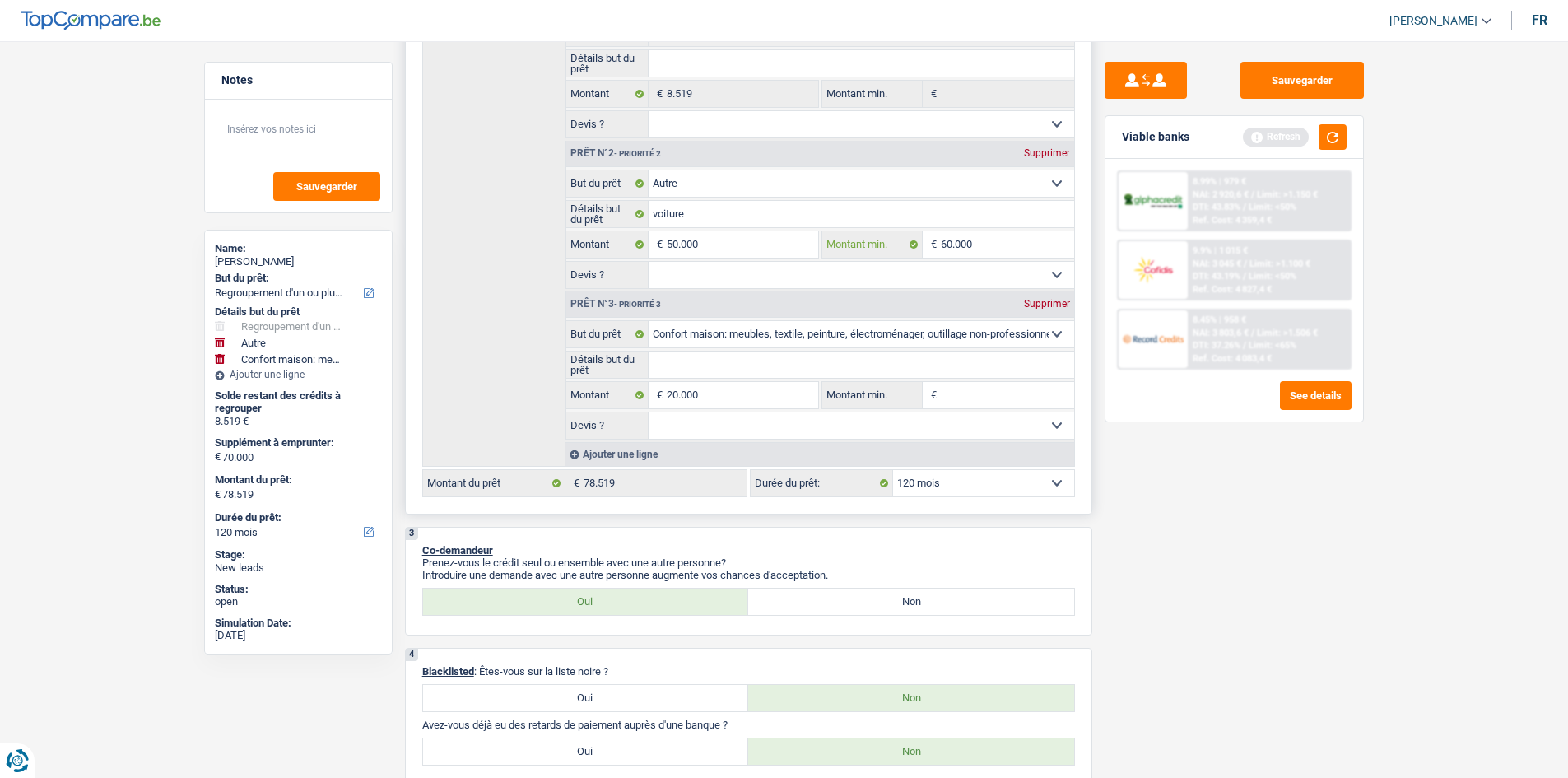 click on "60.000" at bounding box center (1007, 245) 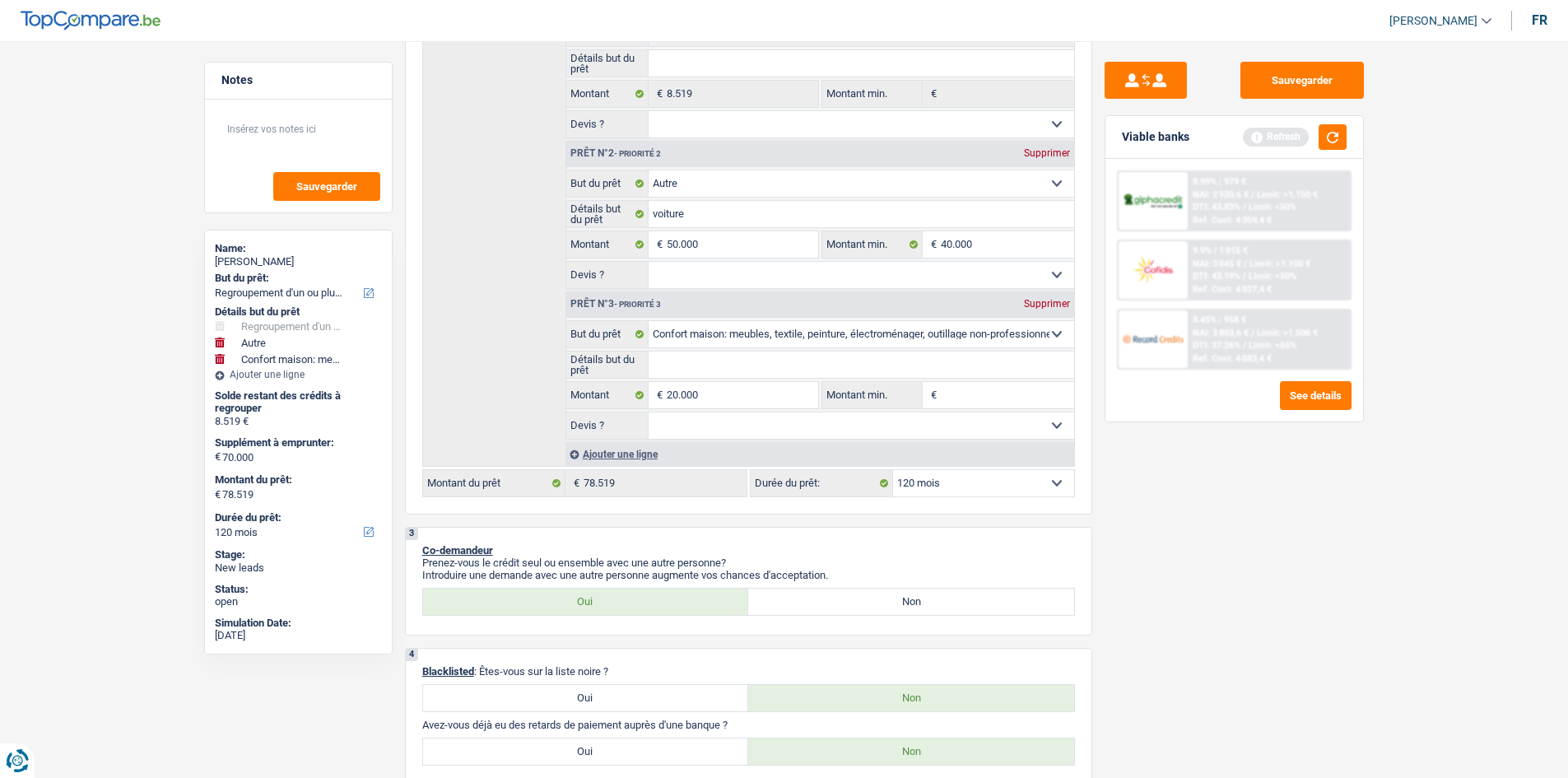 drag, startPoint x: 1274, startPoint y: 505, endPoint x: 1215, endPoint y: 487, distance: 61.68468 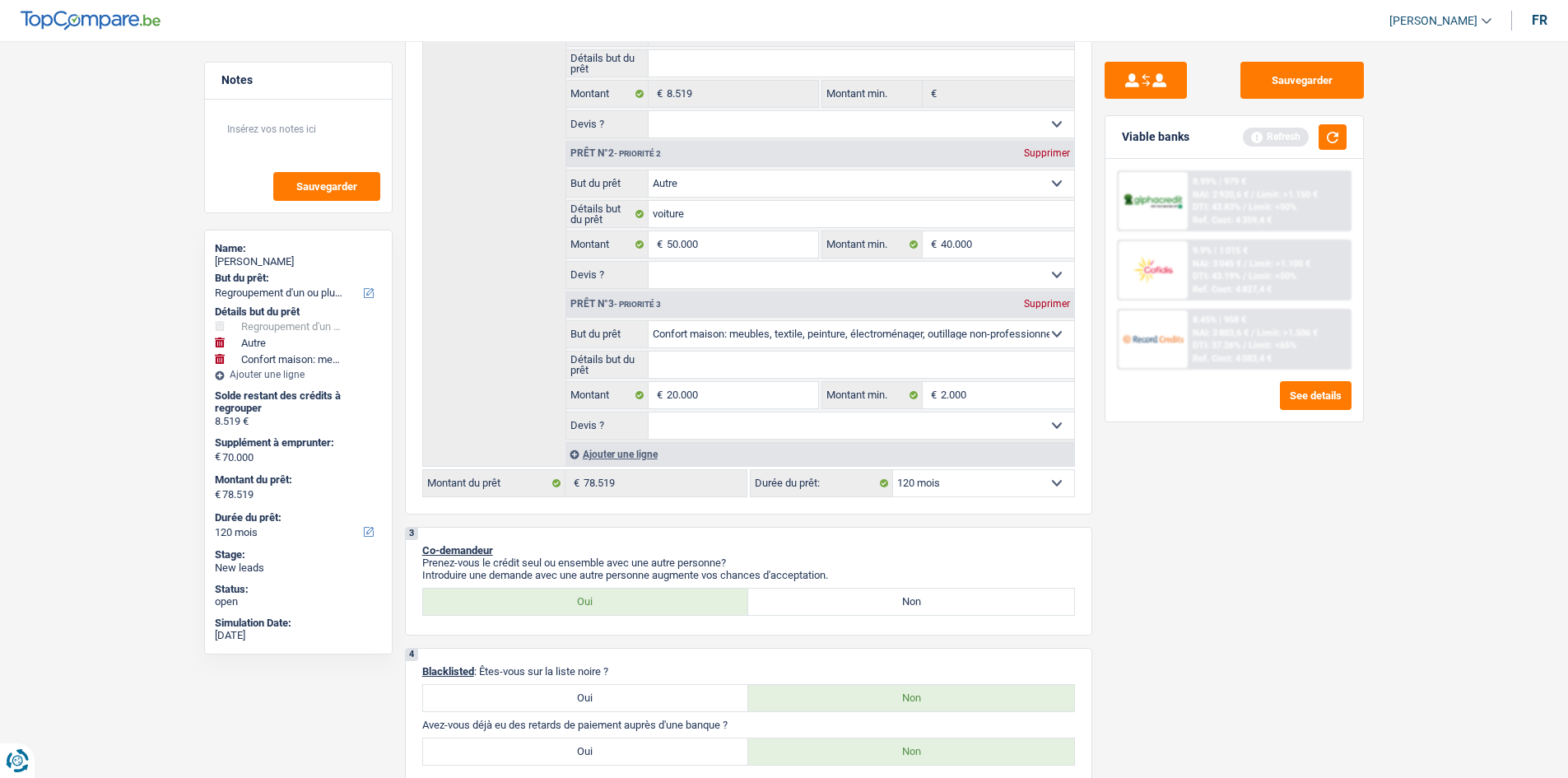 drag, startPoint x: 1149, startPoint y: 461, endPoint x: 1221, endPoint y: 385, distance: 104.69002 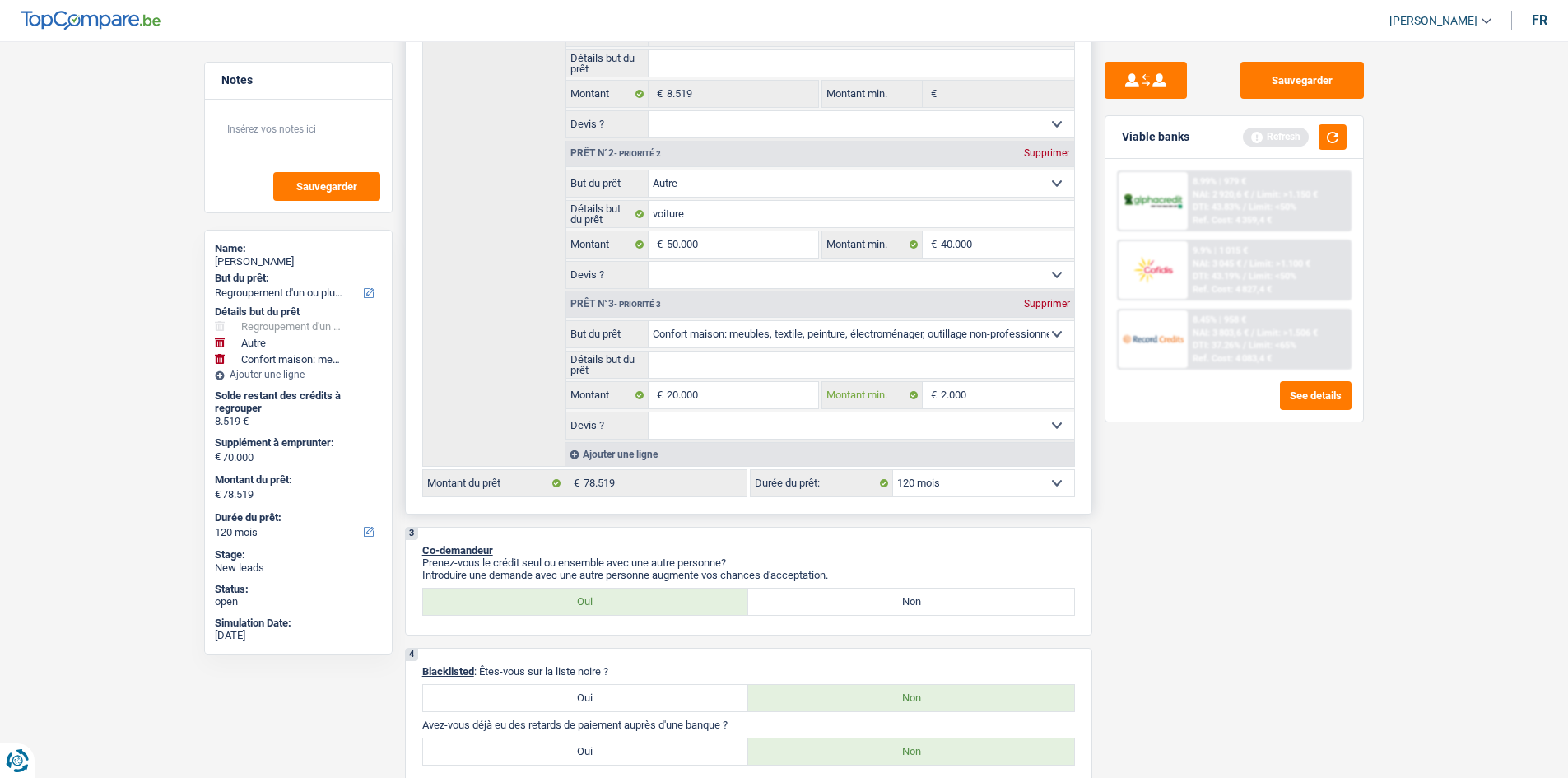 click on "2.000" at bounding box center (1007, 395) 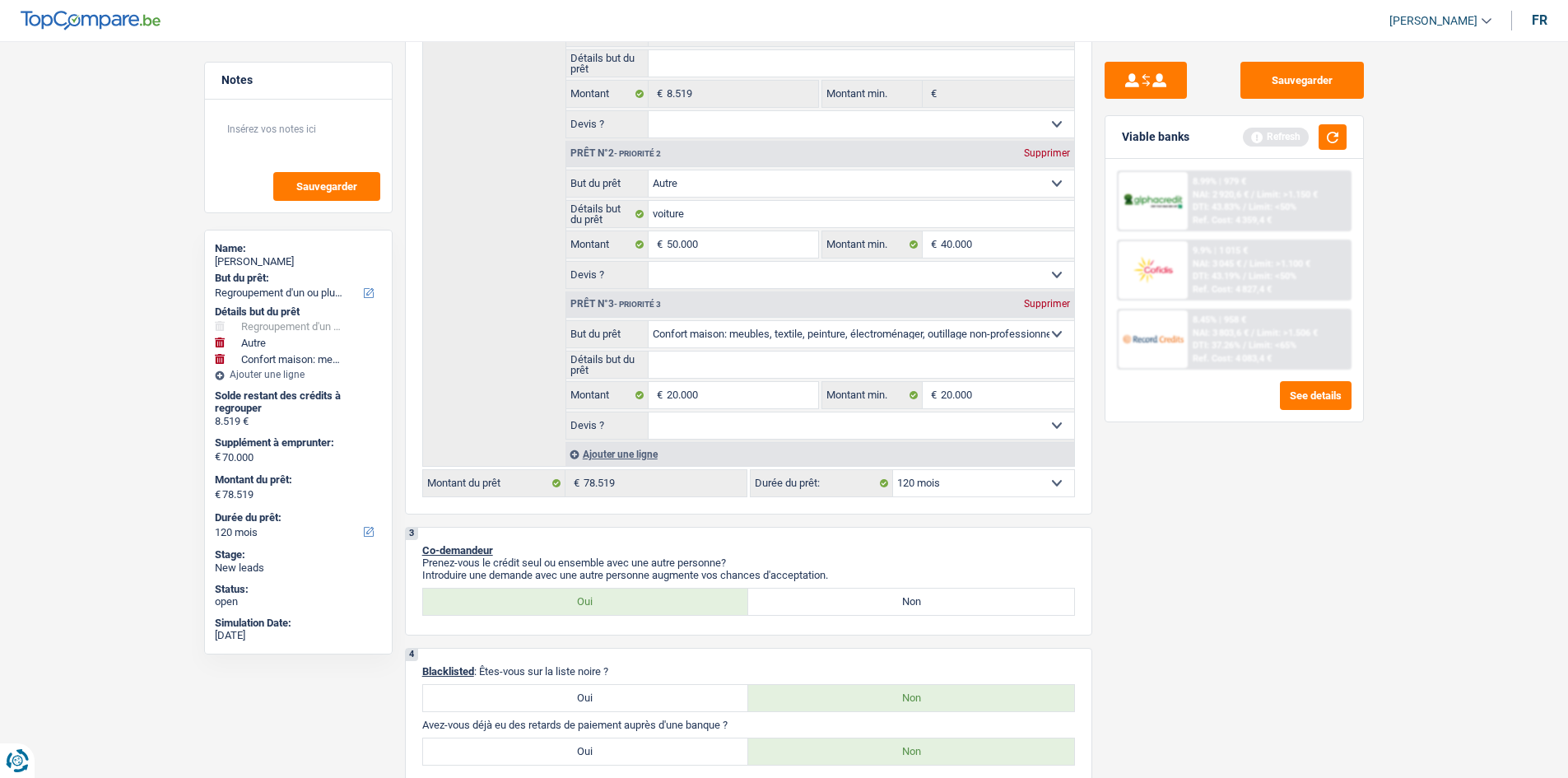 click on "Sauvegarder
Viable banks
Refresh
8.99% | 979 €
NAI: 2 920,6 €
/
Limit: >1.150 €
DTI: 43.83%
/
Limit: <50%
Ref. Cost: 4 359,4 €
9.9% | 1 015 €
NAI: 3 045 €
/
Limit: >1.100 €
DTI: 43.19%
/               /" at bounding box center [1234, 404] 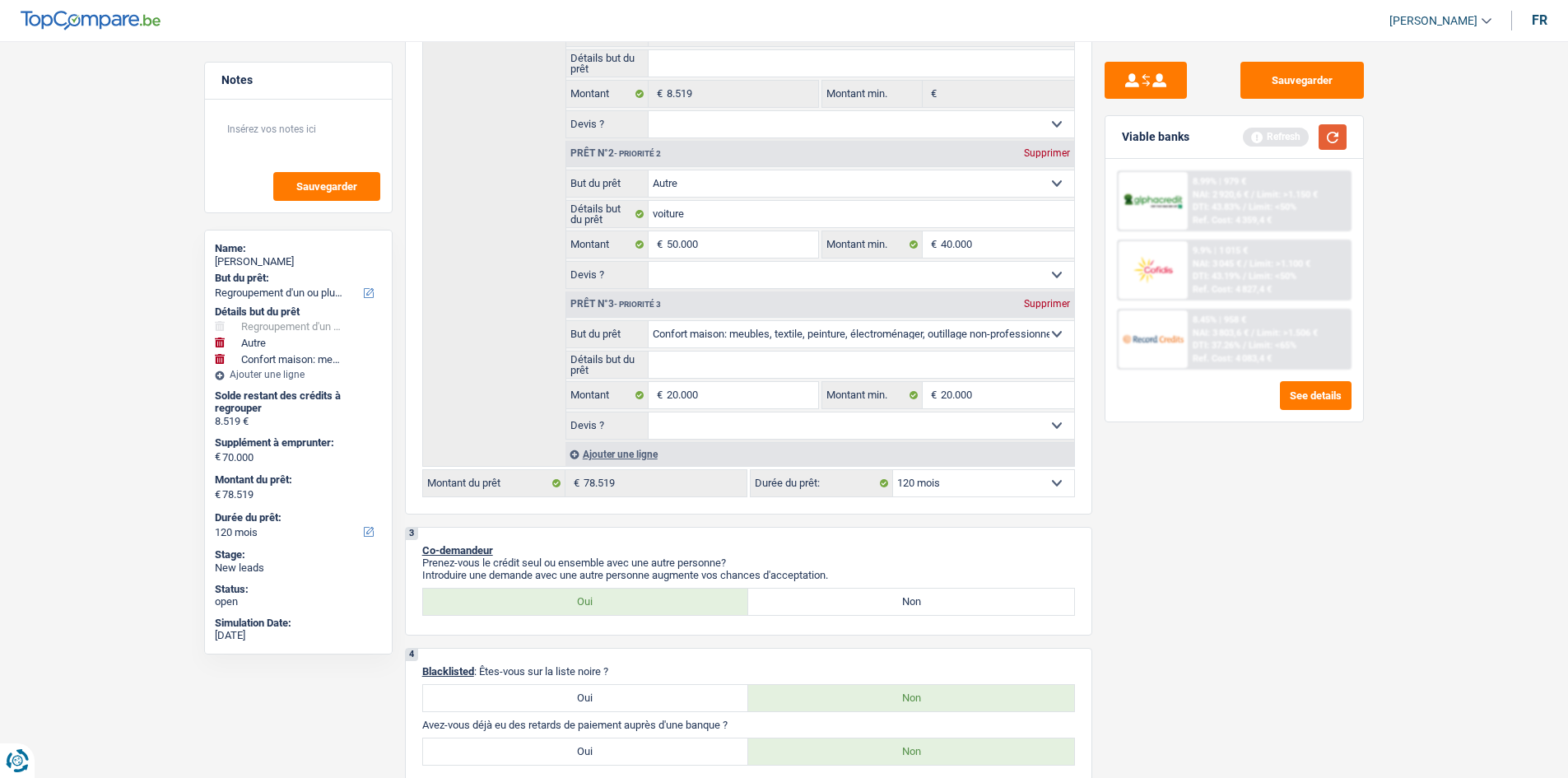 click at bounding box center [1333, 137] 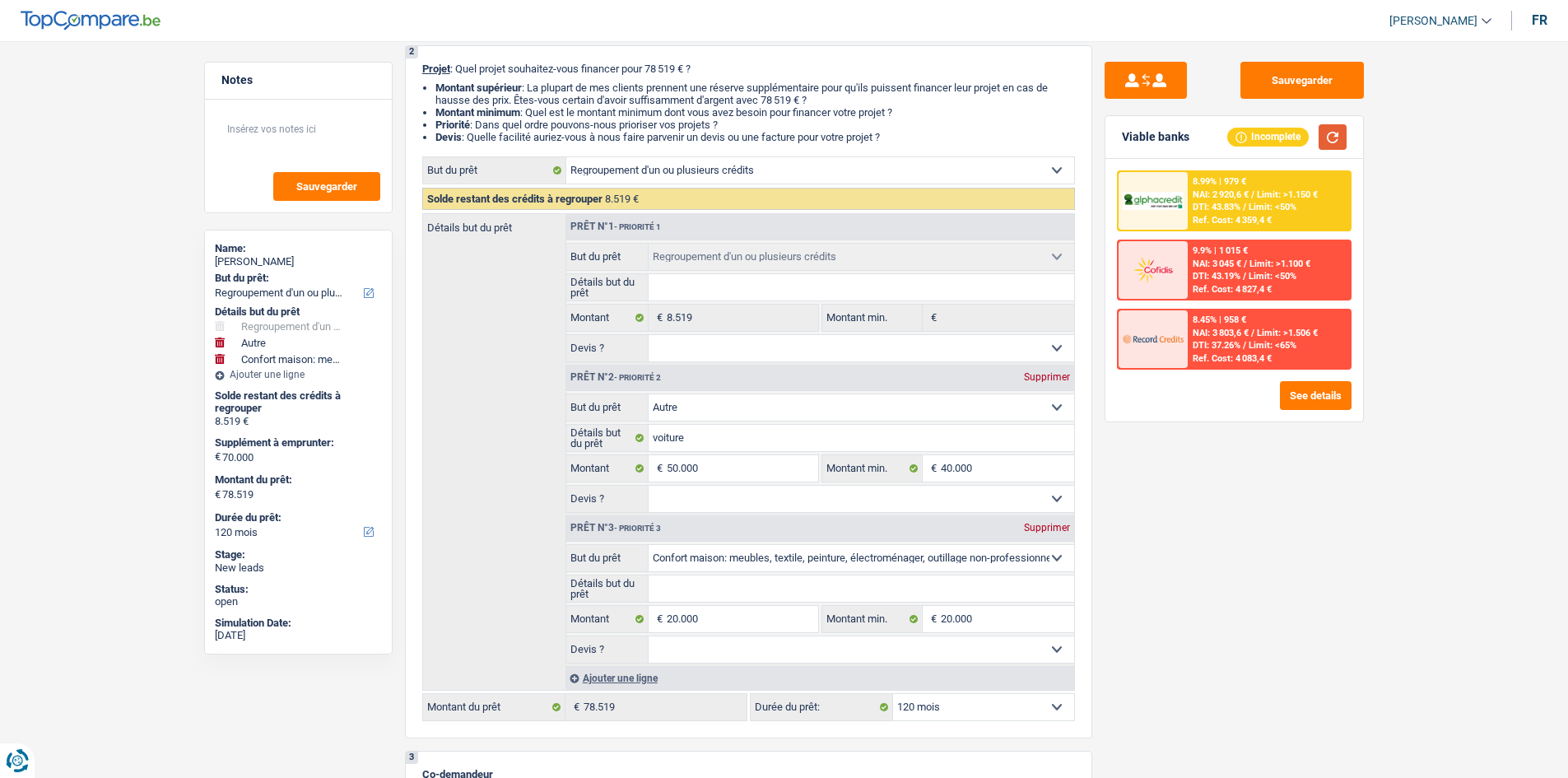 scroll, scrollTop: 329, scrollLeft: 0, axis: vertical 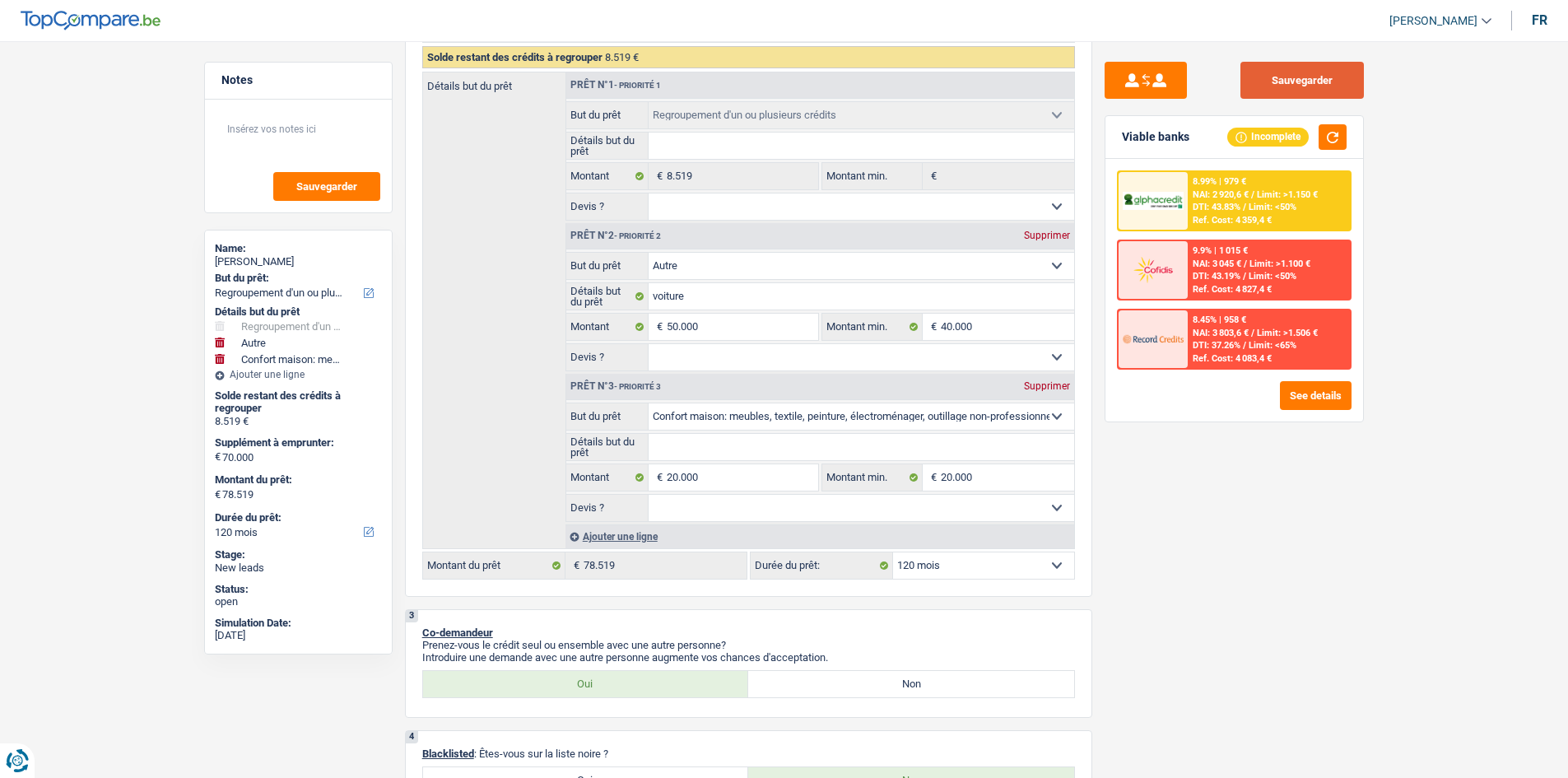 click on "Sauvegarder" at bounding box center [1302, 80] 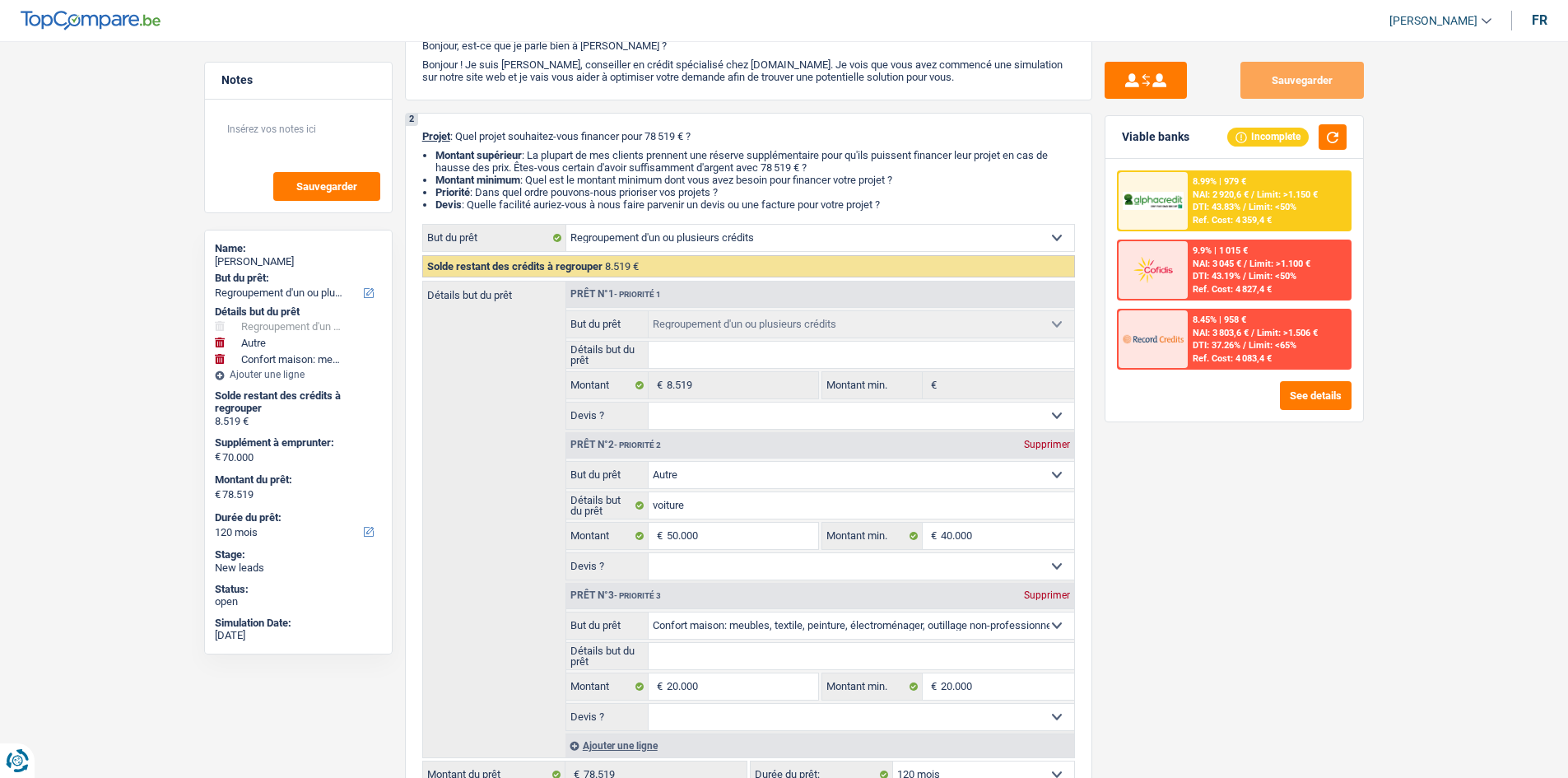 scroll, scrollTop: 0, scrollLeft: 0, axis: both 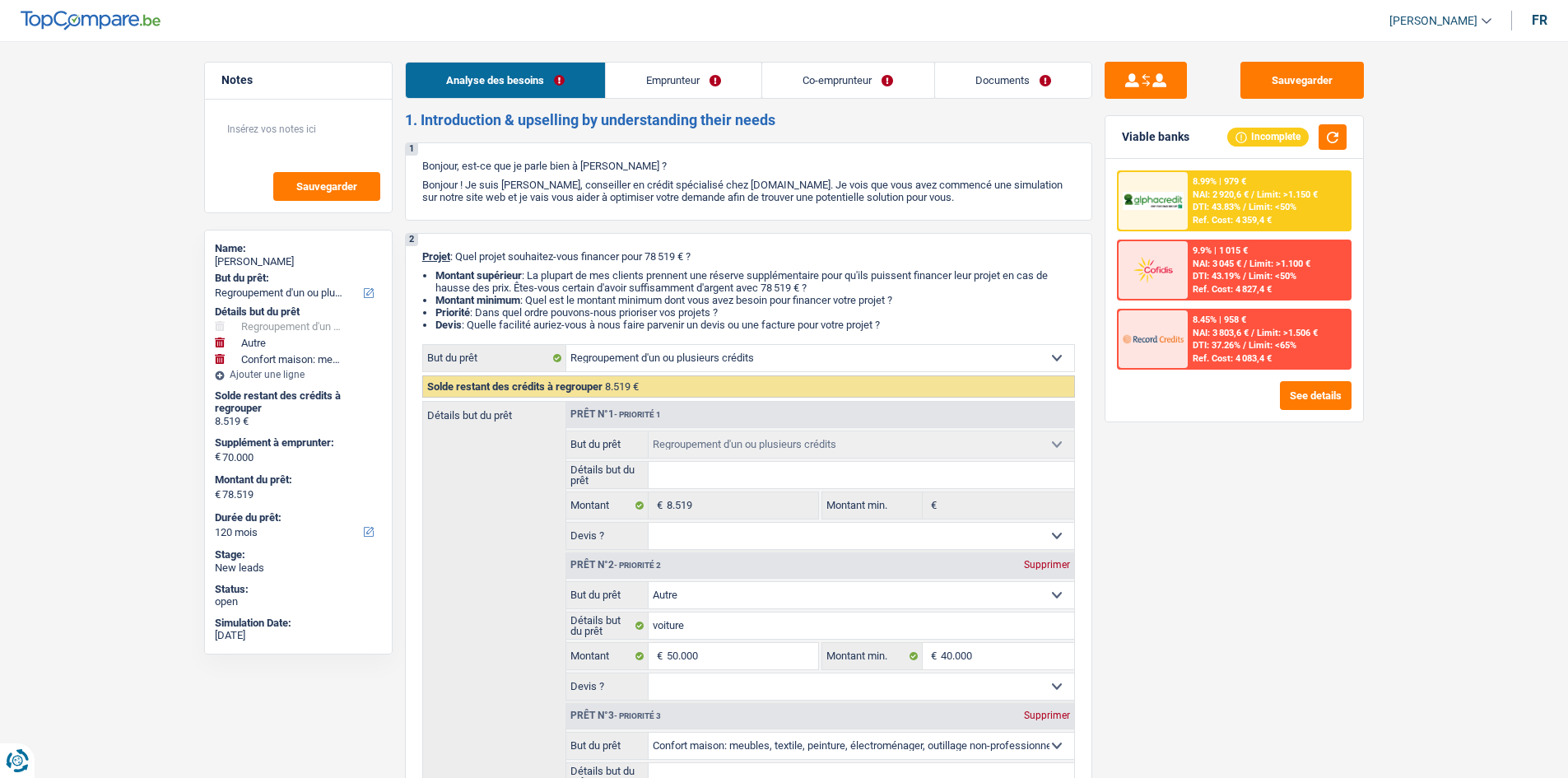 click on "Documents" at bounding box center [1013, 80] 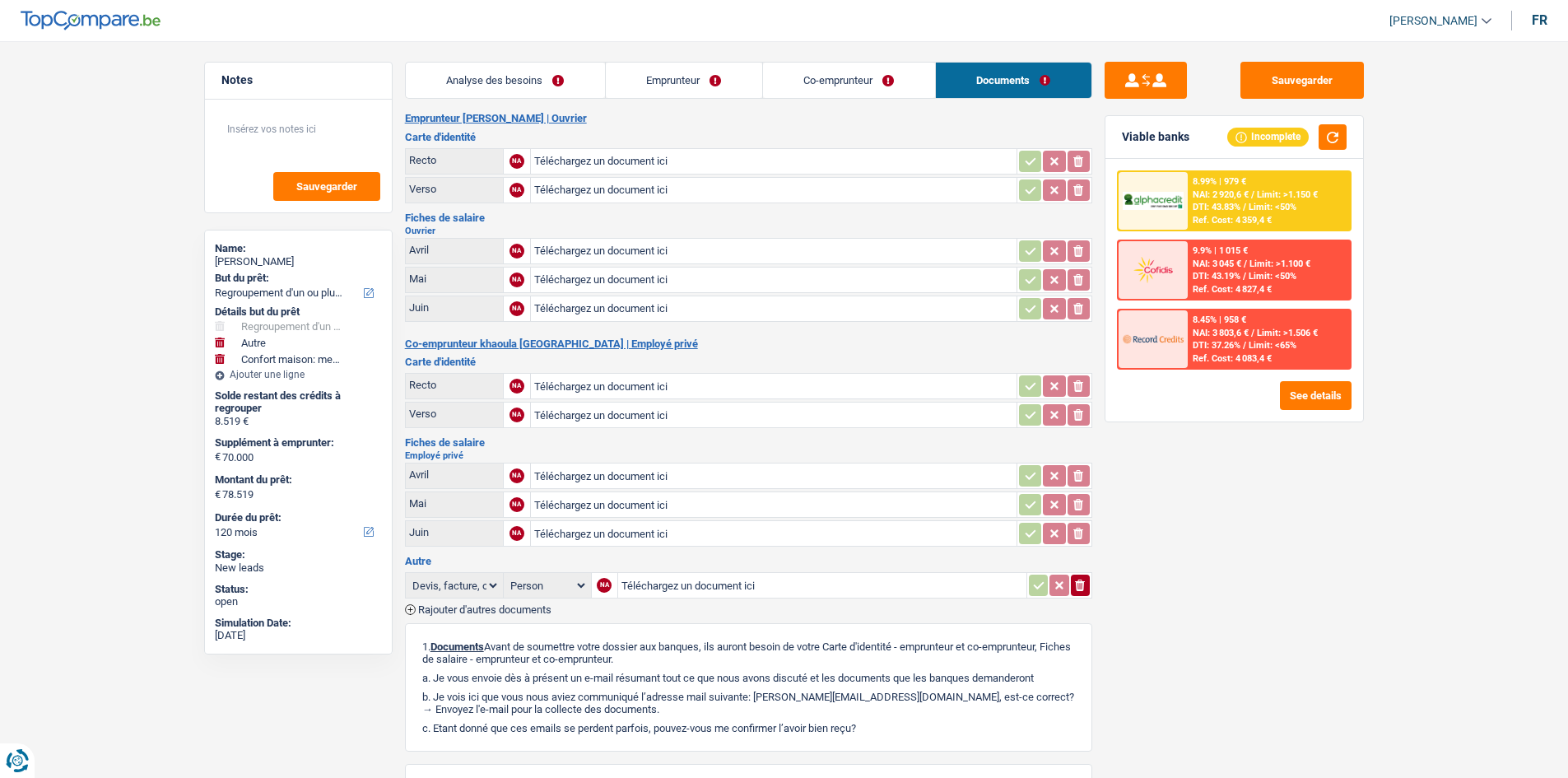 click on "Co-emprunteur" at bounding box center (849, 80) 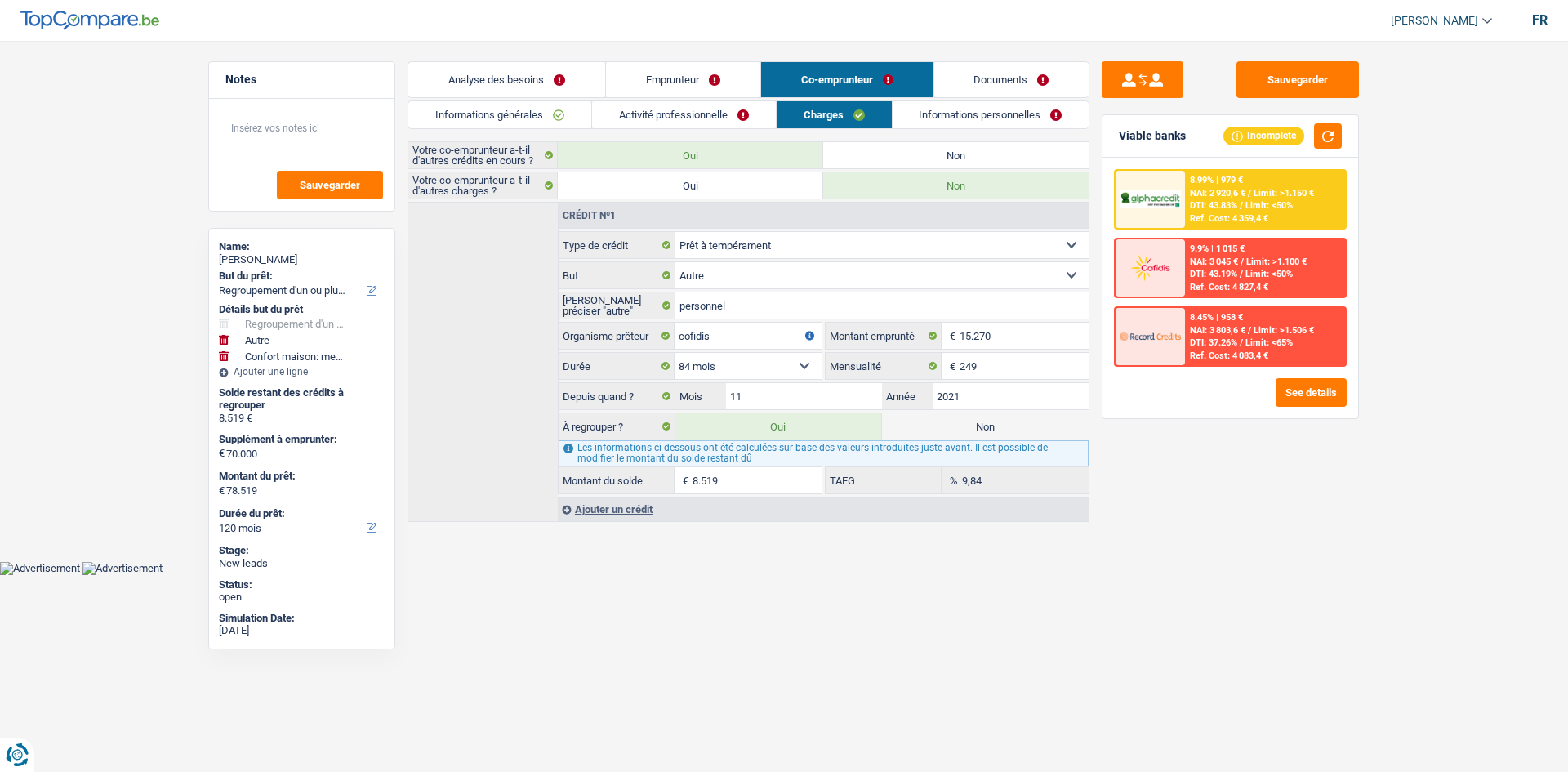 click on "Analyse des besoins" at bounding box center (506, 79) 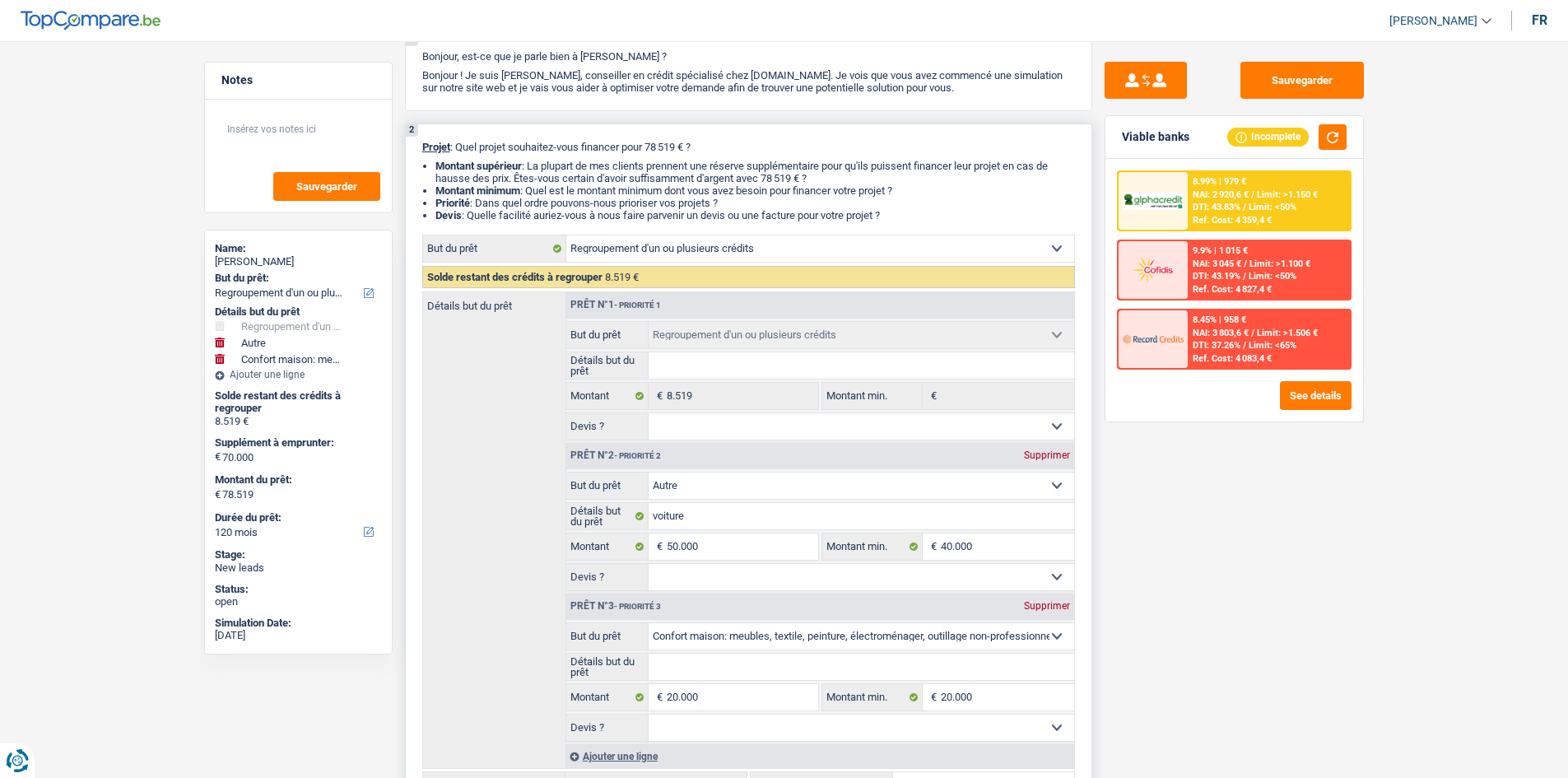 scroll, scrollTop: 0, scrollLeft: 0, axis: both 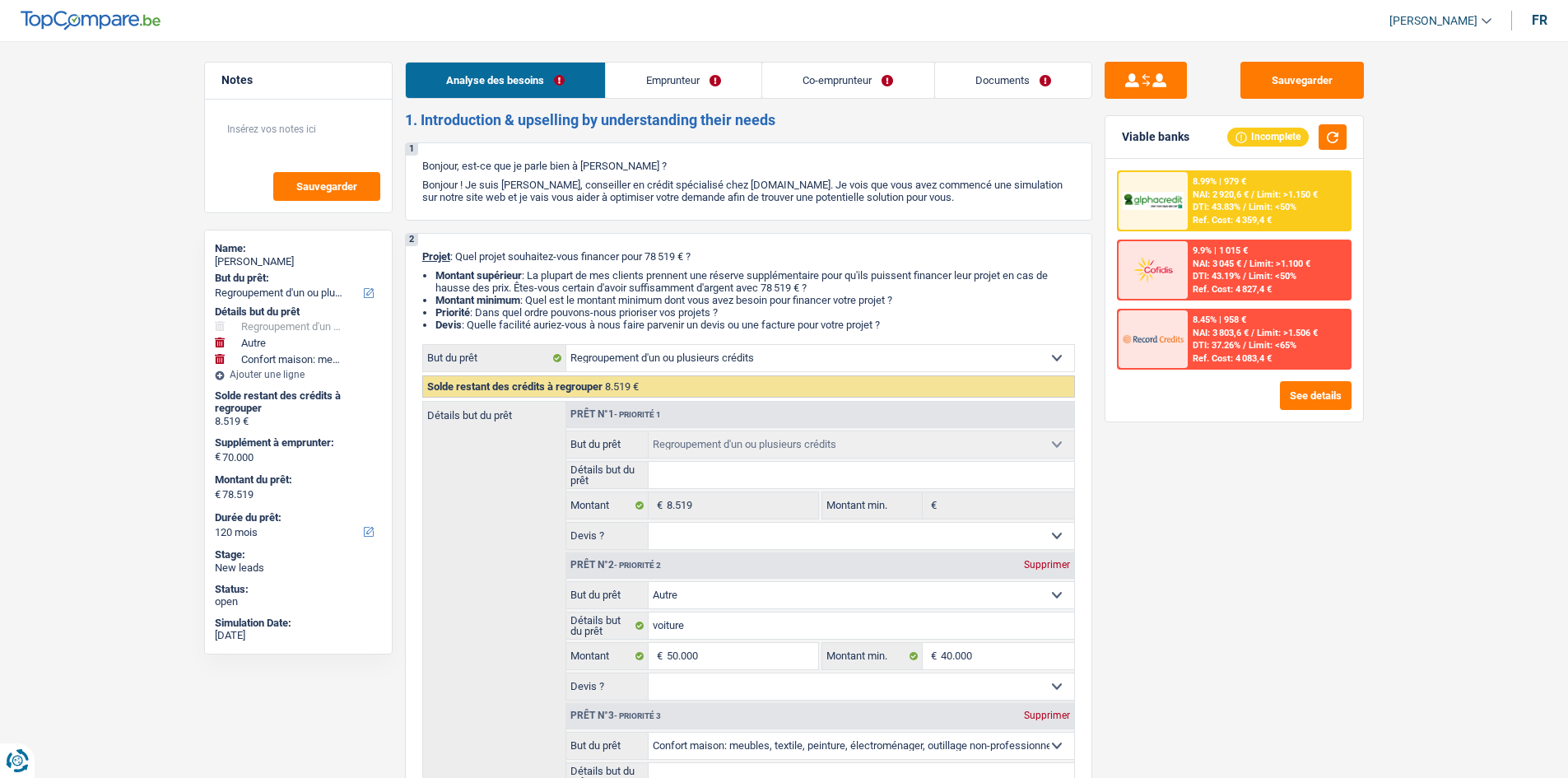 click on "Emprunteur" at bounding box center [683, 80] 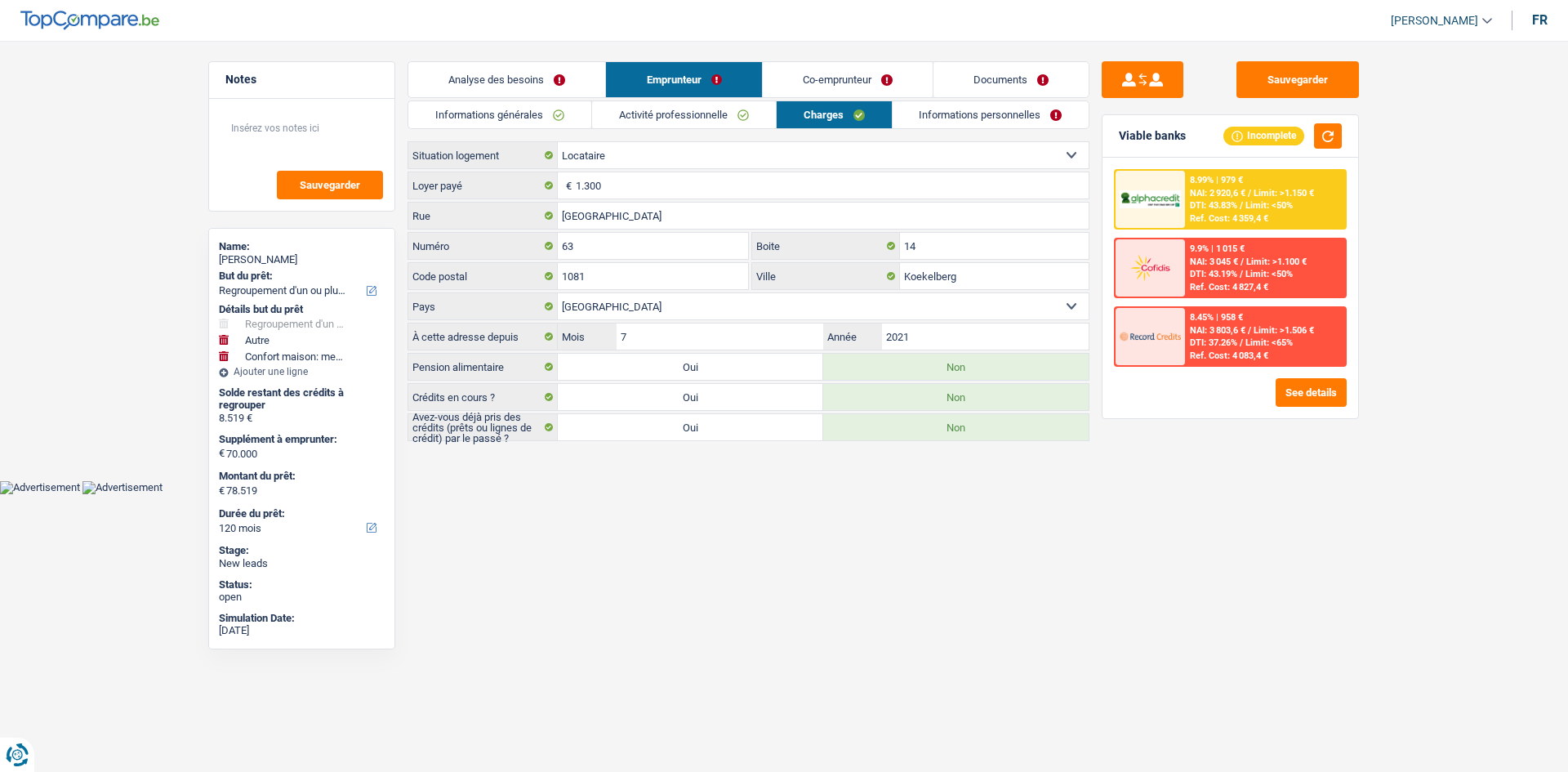 click on "Activité professionnelle" at bounding box center [684, 114] 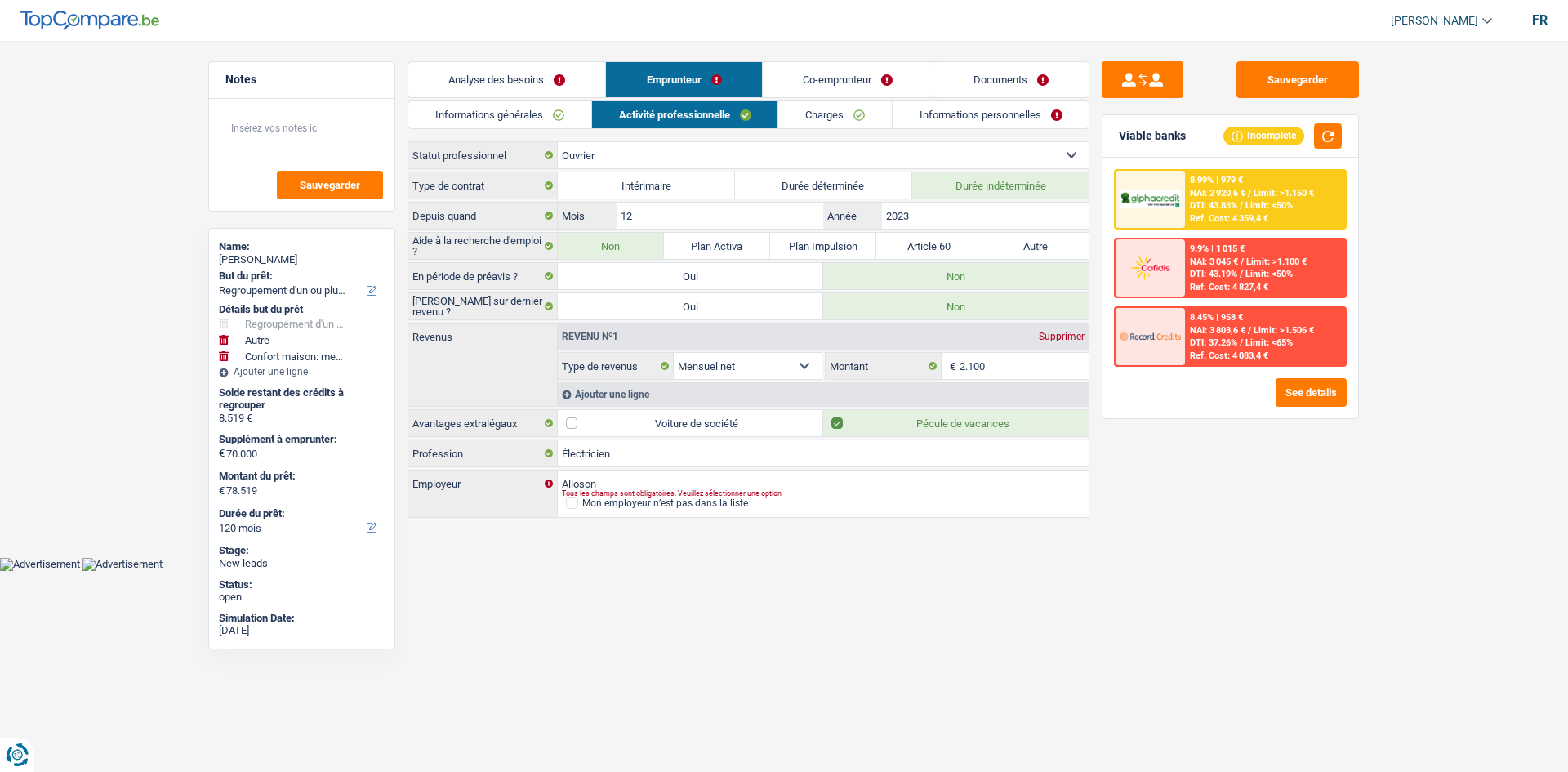 click on "Analyse des besoins" at bounding box center [506, 79] 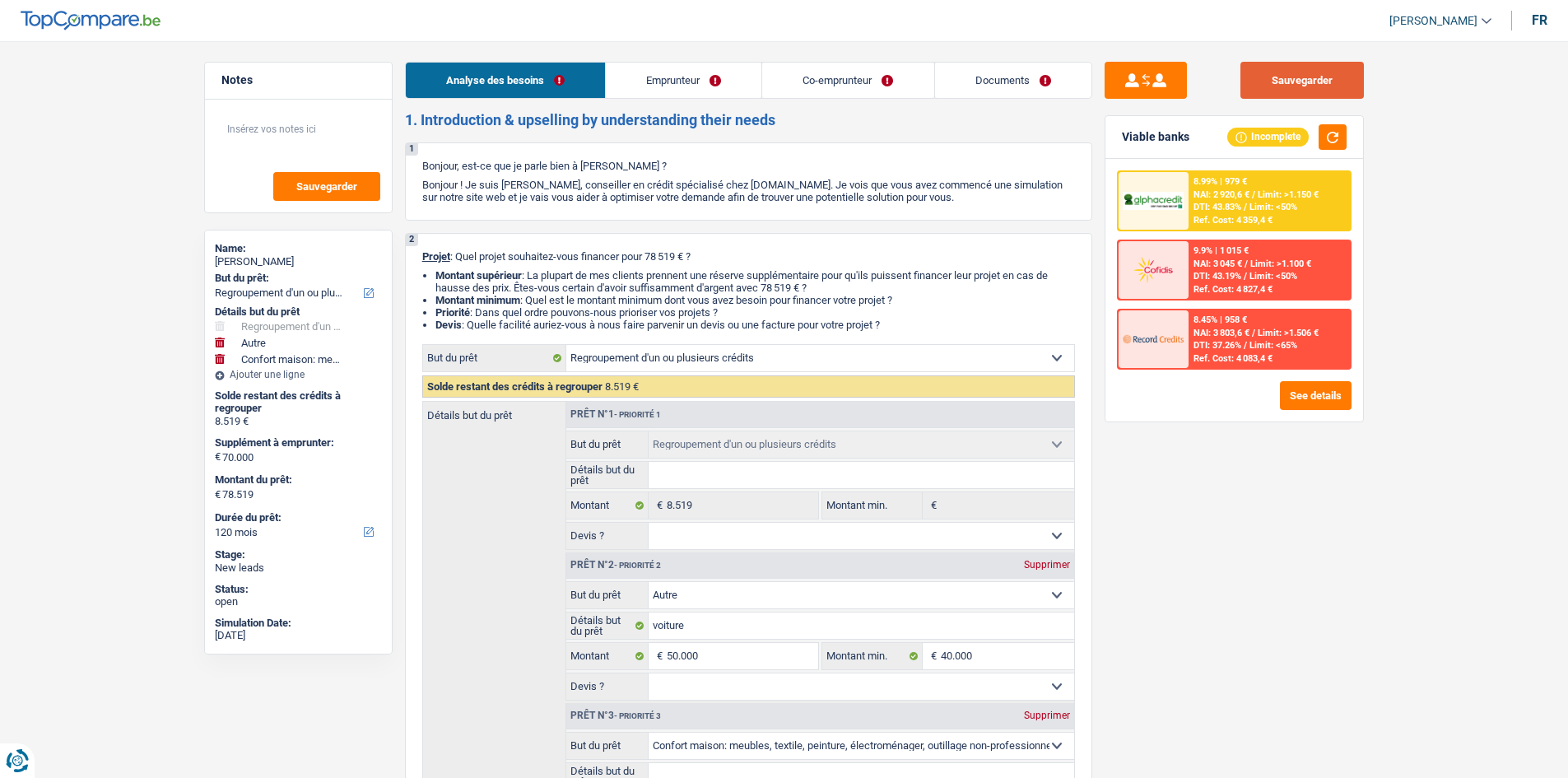 click on "Sauvegarder" at bounding box center [1302, 80] 